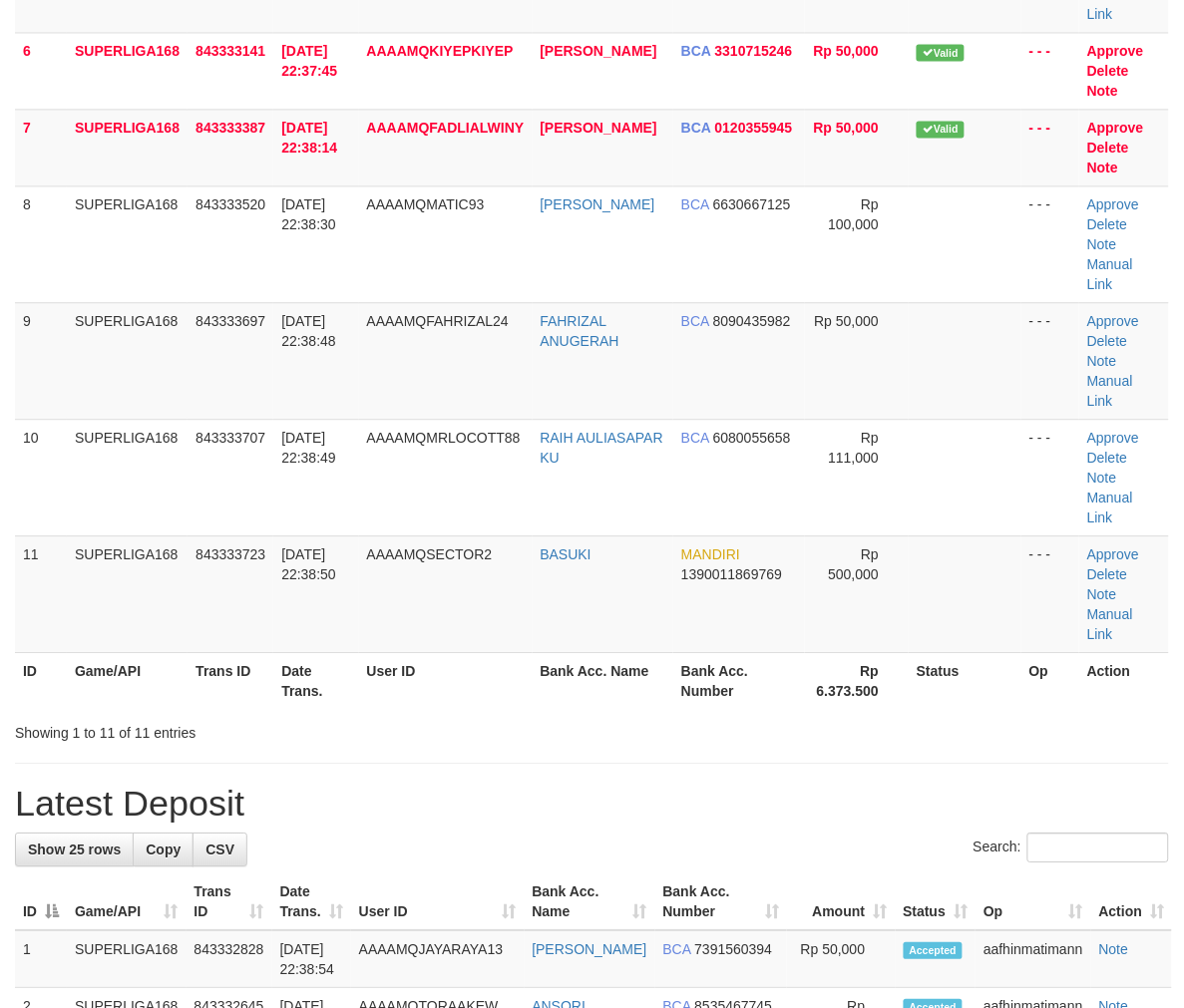 scroll, scrollTop: 506, scrollLeft: 0, axis: vertical 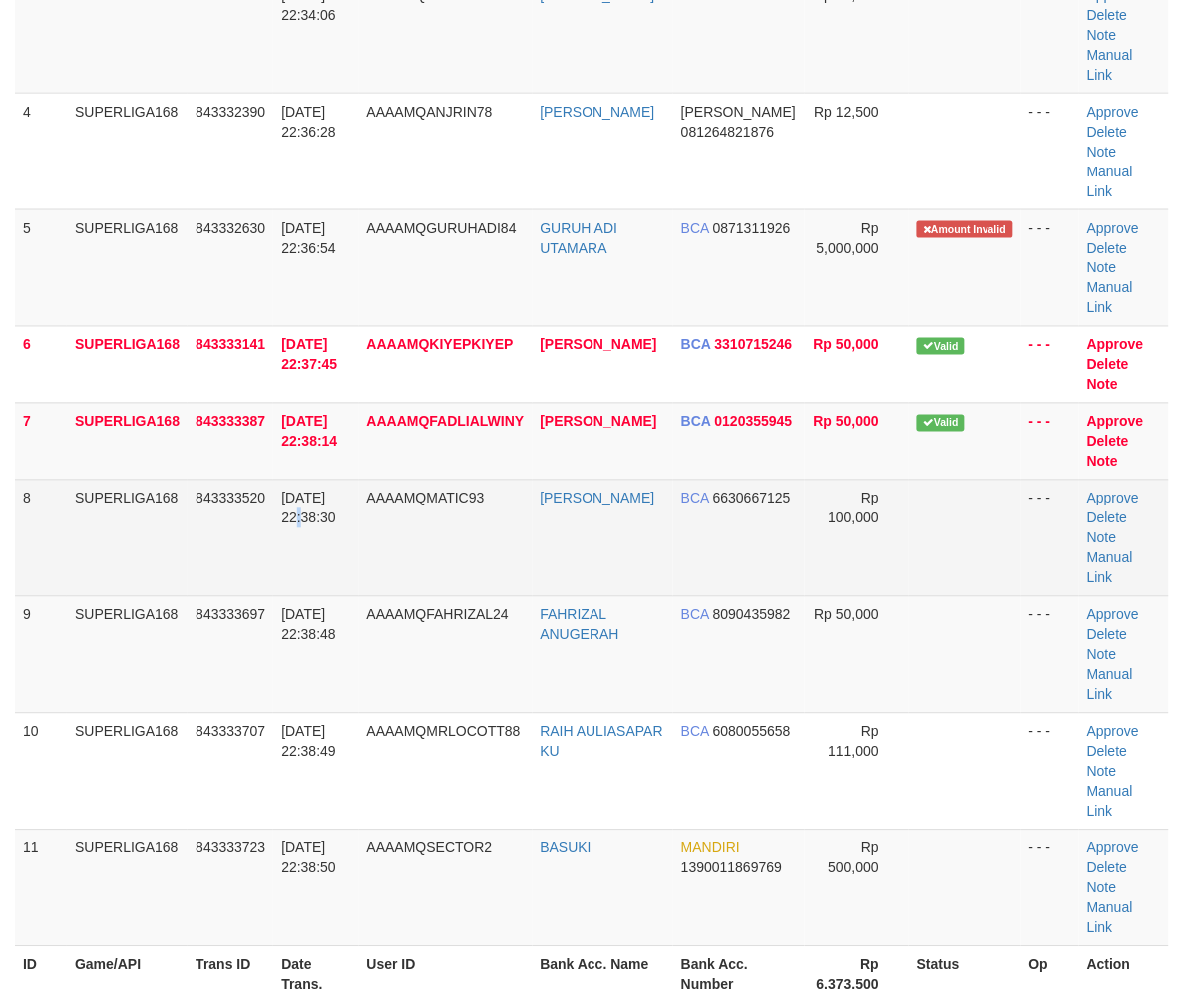 drag, startPoint x: 347, startPoint y: 403, endPoint x: 263, endPoint y: 430, distance: 88.23265 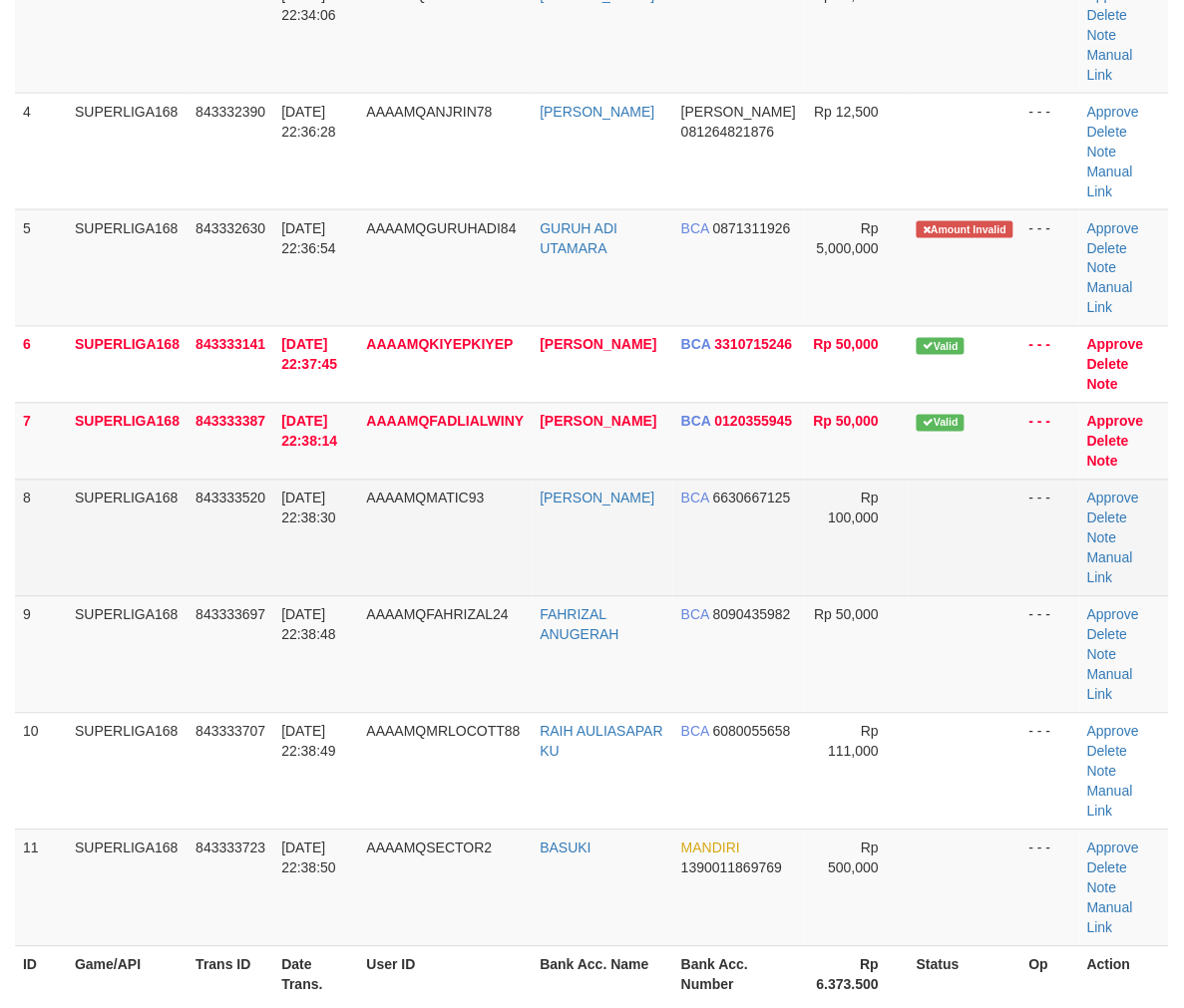 drag, startPoint x: 331, startPoint y: 359, endPoint x: 255, endPoint y: 395, distance: 84.095184 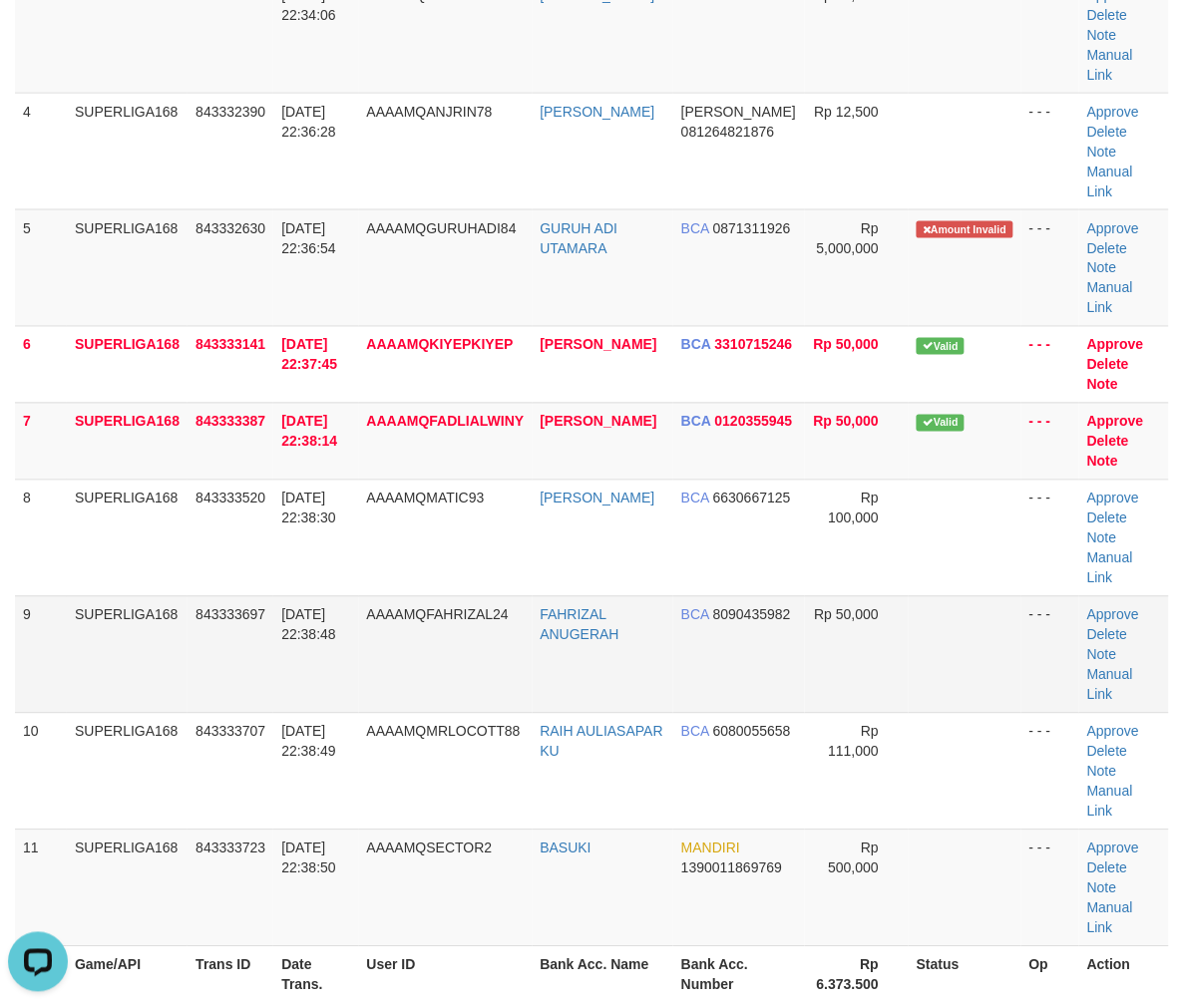 scroll, scrollTop: 0, scrollLeft: 0, axis: both 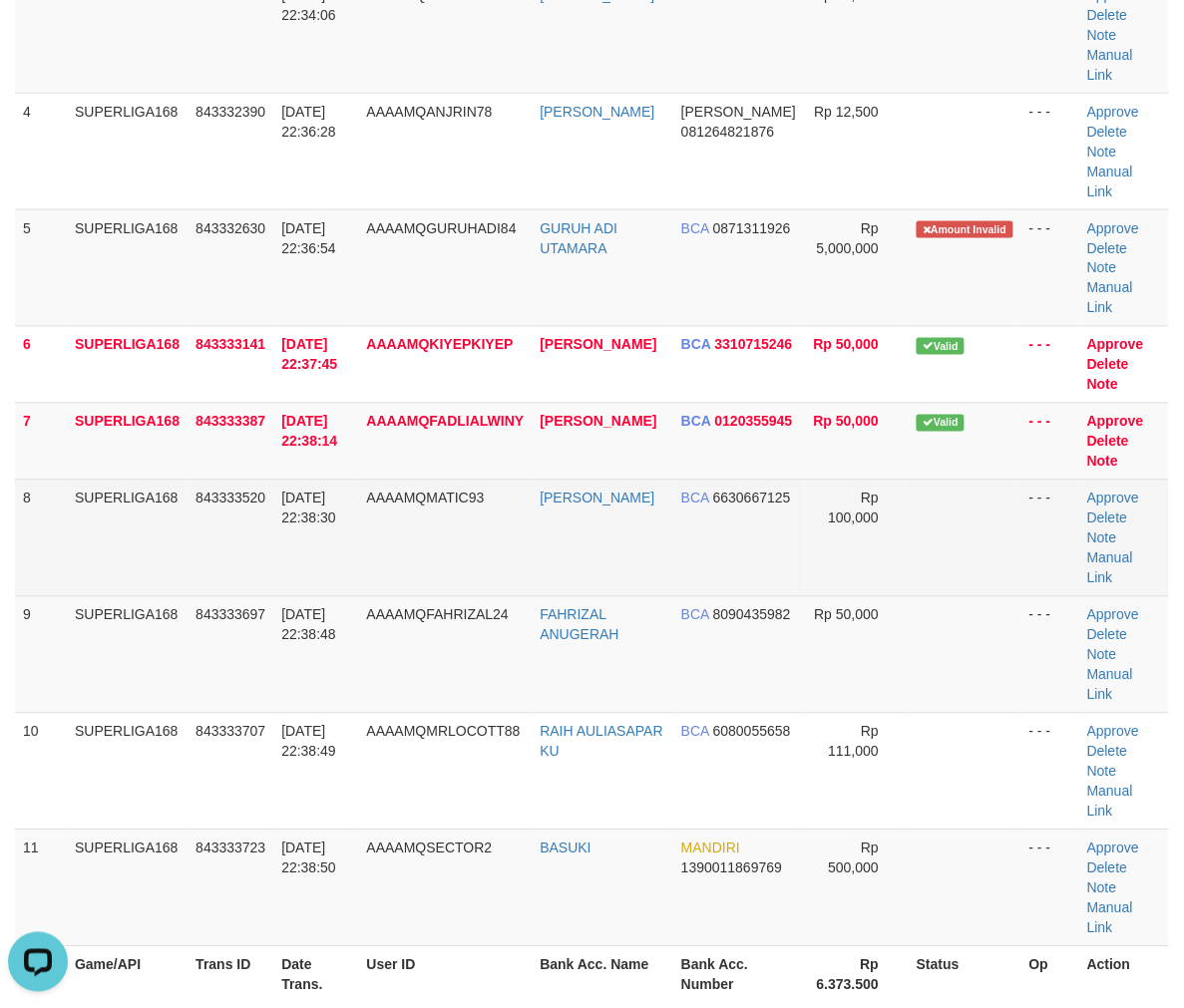 click on "843333520" at bounding box center (230, 537) 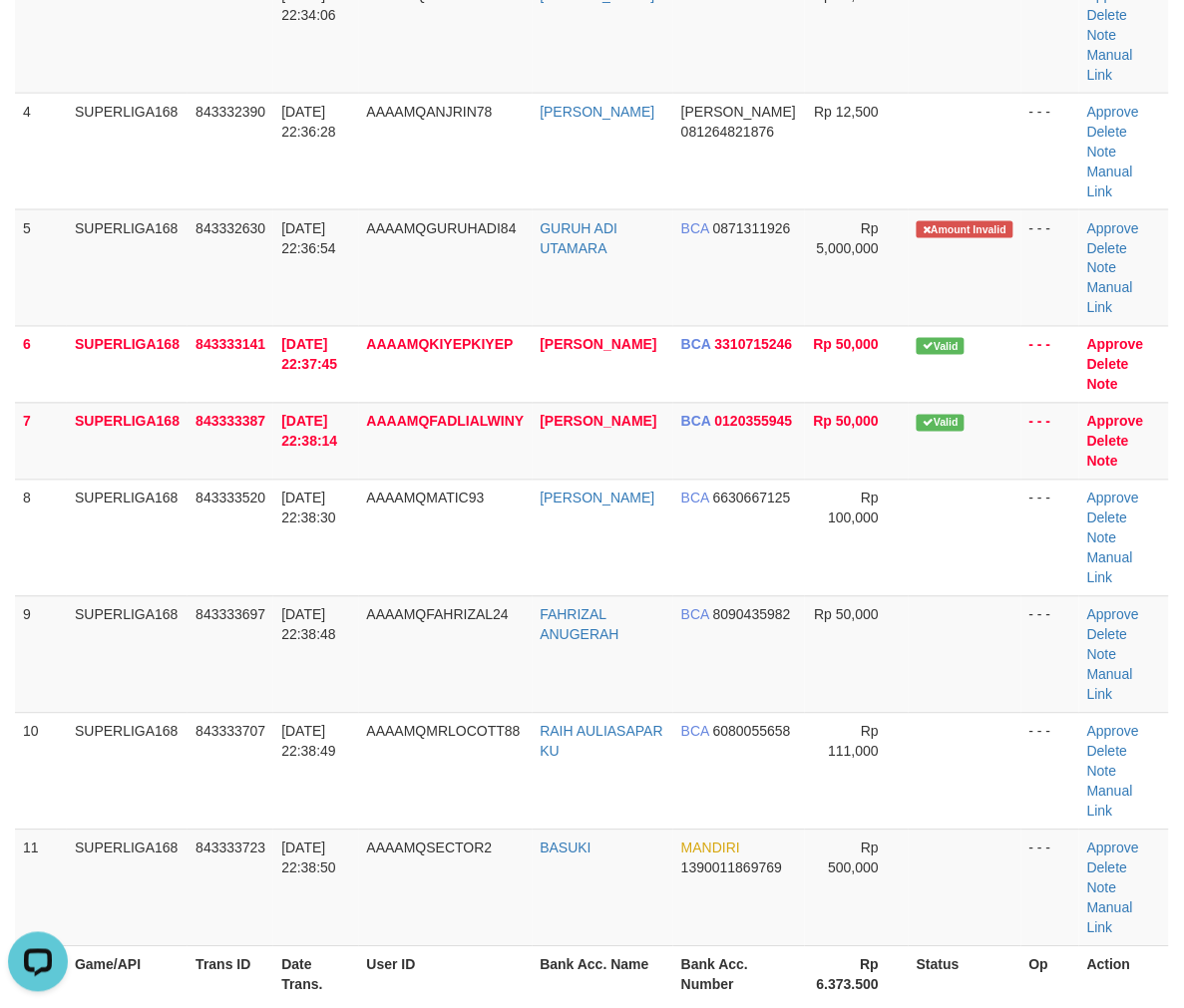 drag, startPoint x: 145, startPoint y: 482, endPoint x: 5, endPoint y: 522, distance: 145.6022 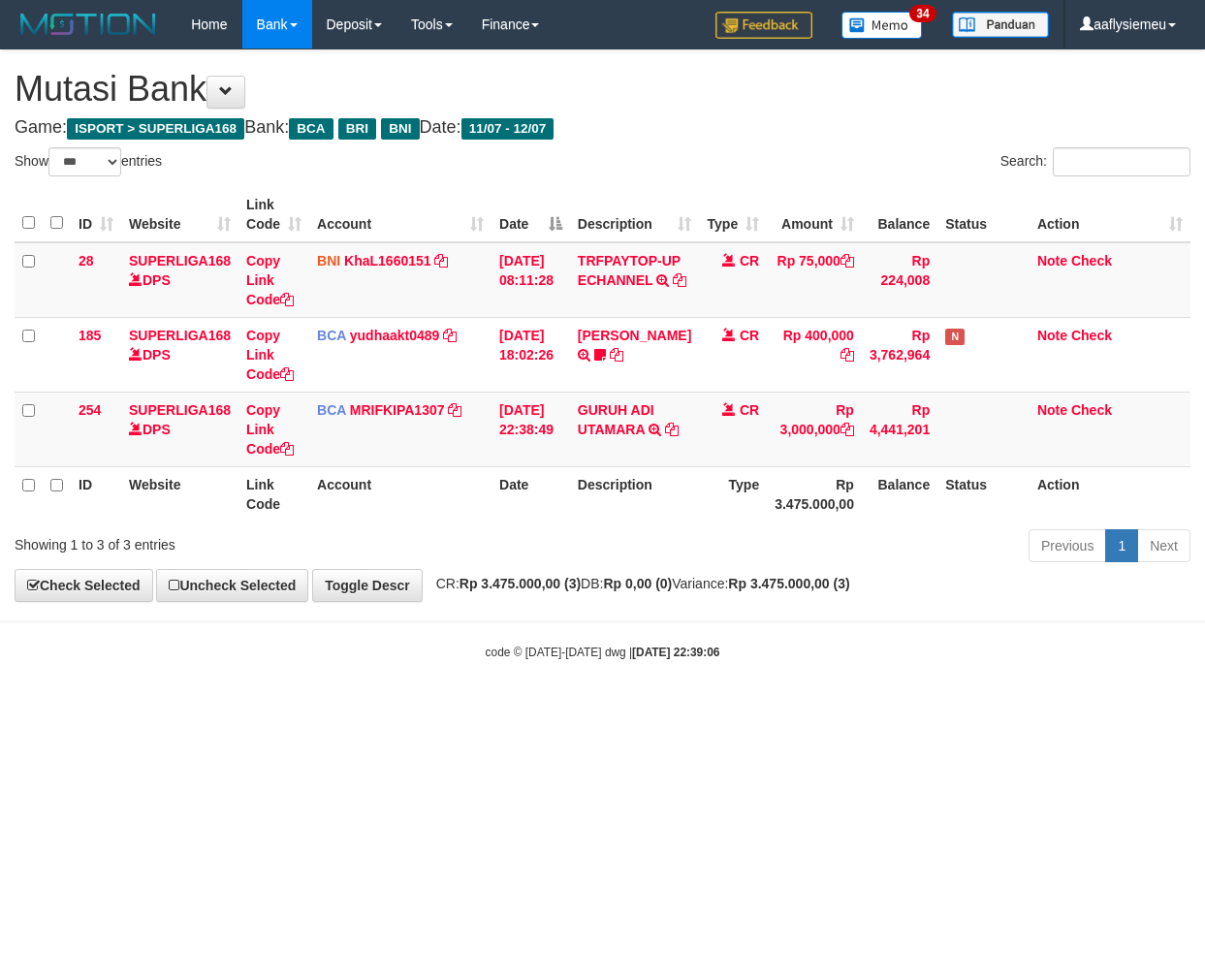 select on "***" 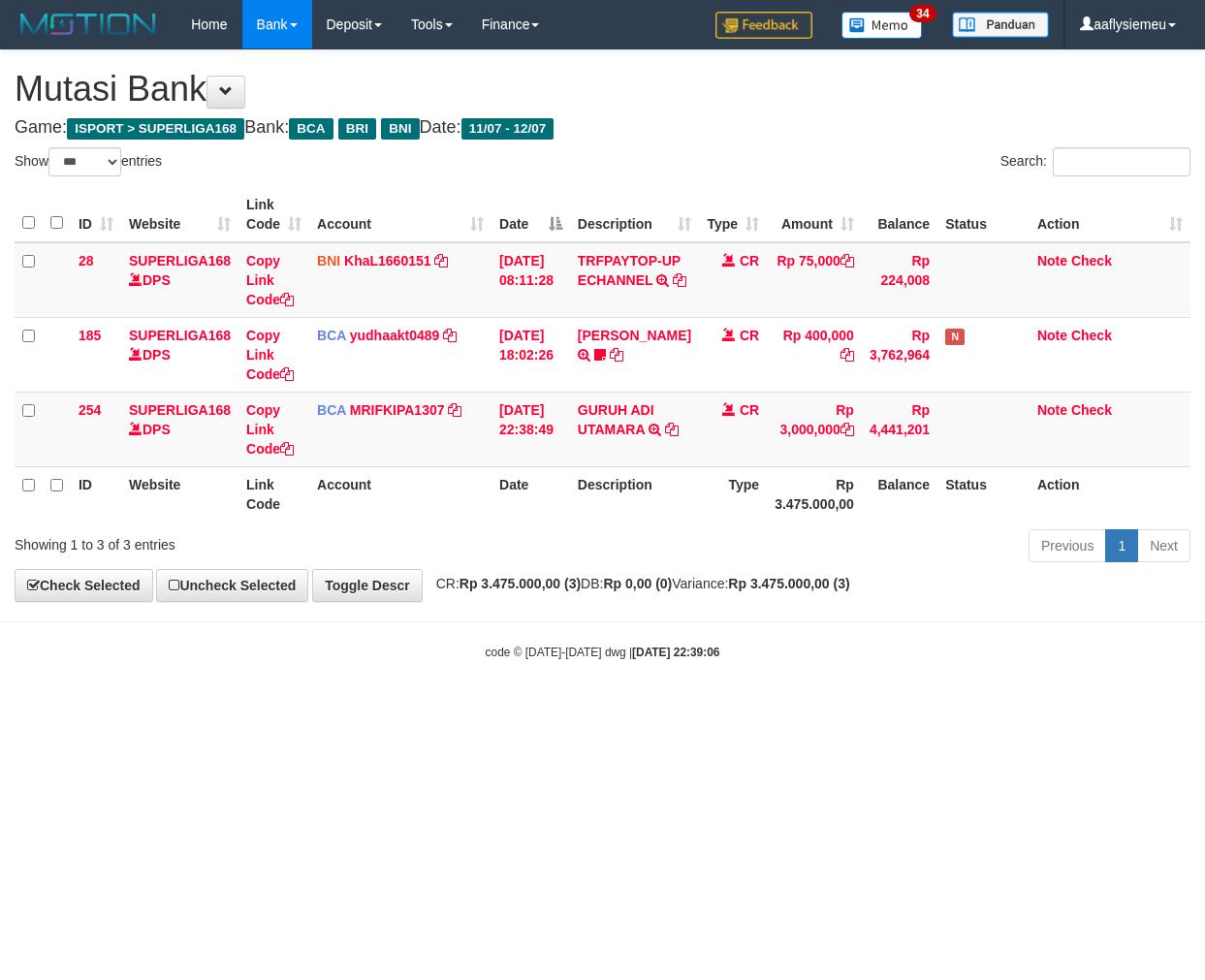 scroll, scrollTop: 0, scrollLeft: 0, axis: both 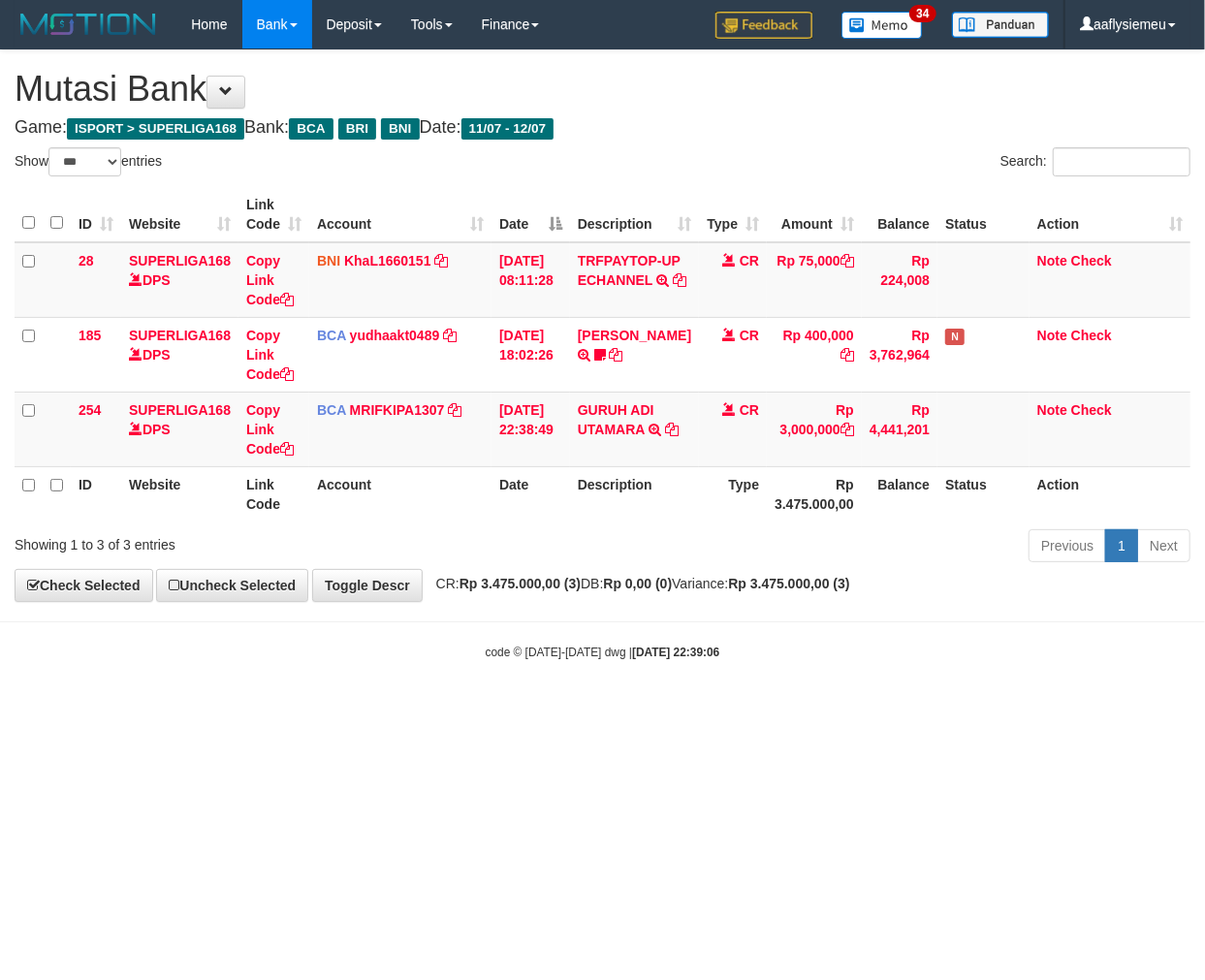 click on "Toggle navigation
Home
Bank
Account List
Load
By Website
Group
[ISPORT]													SUPERLIGA168
By Load Group (DPS)
34" at bounding box center (602, 355) 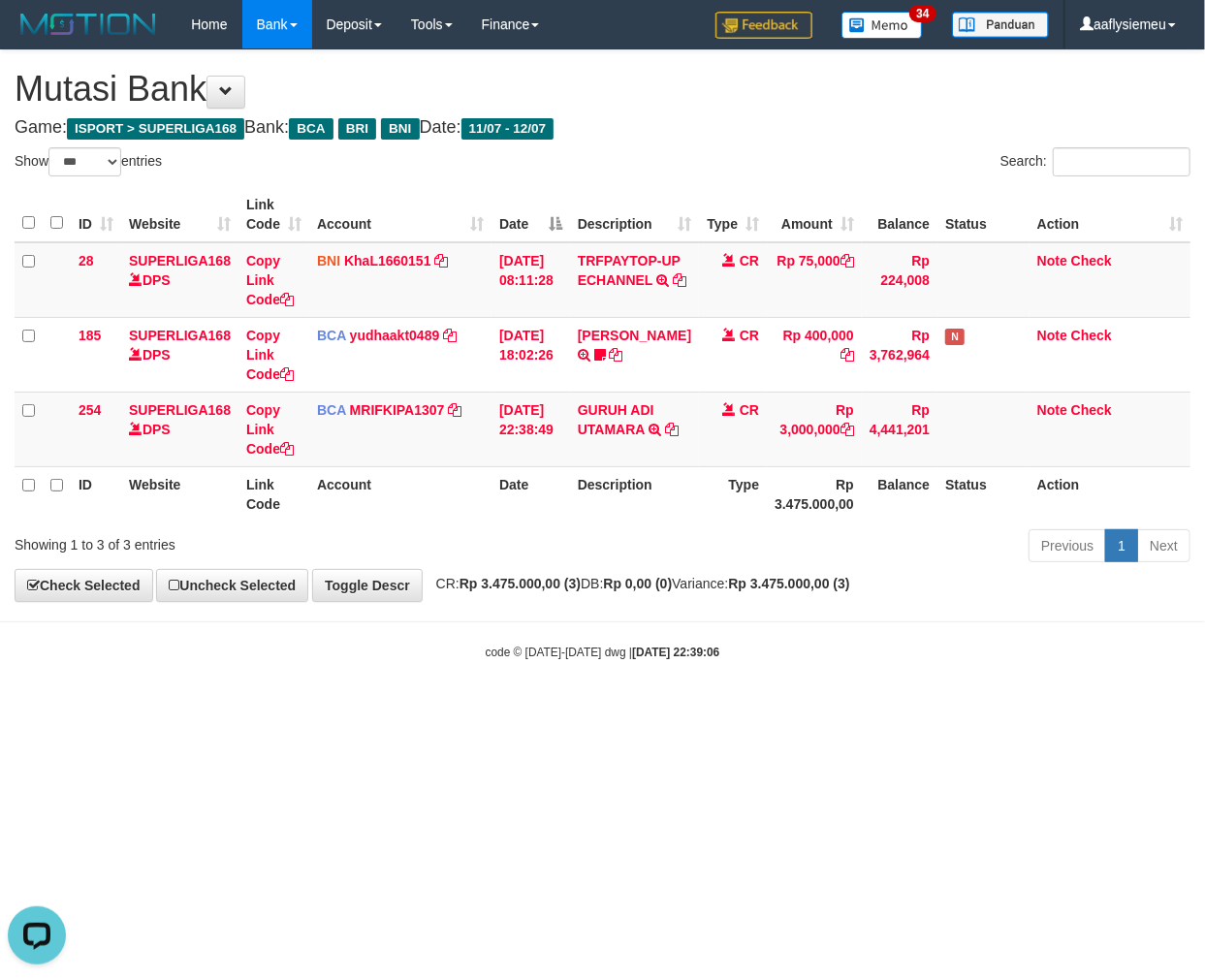scroll, scrollTop: 0, scrollLeft: 0, axis: both 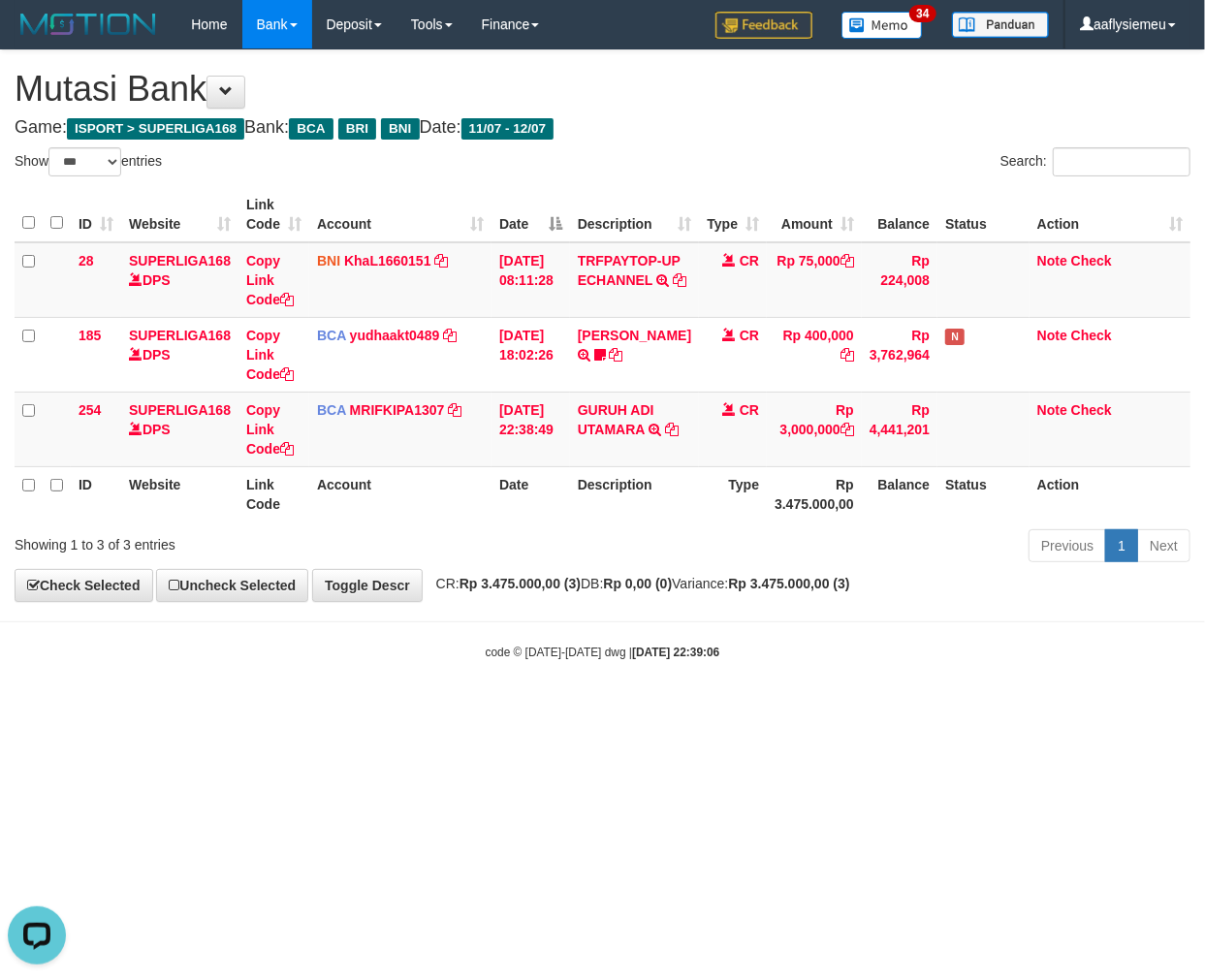 click on "Toggle navigation
Home
Bank
Account List
Load
By Website
Group
[ISPORT]													SUPERLIGA168
By Load Group (DPS)
34" at bounding box center (602, 355) 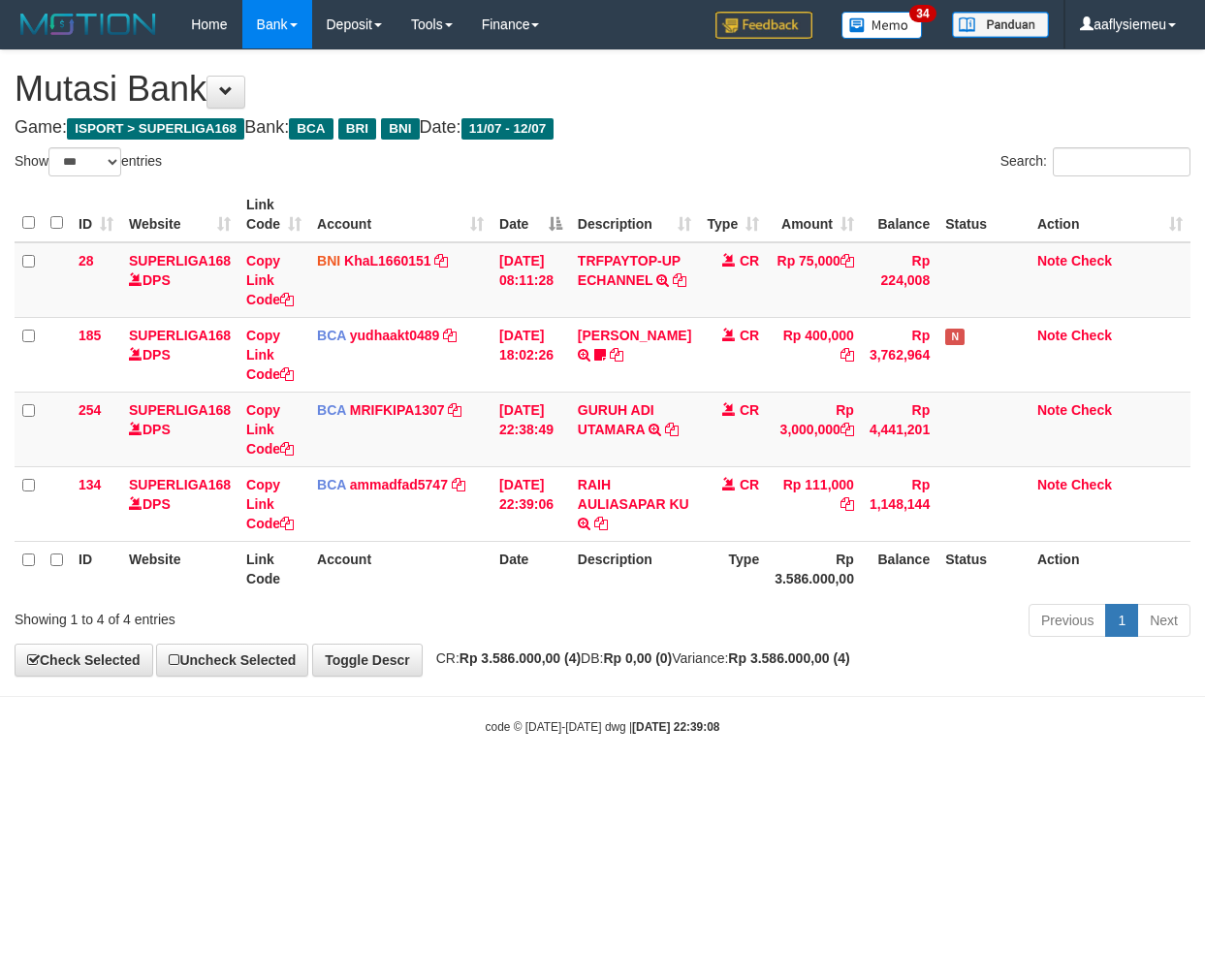 select on "***" 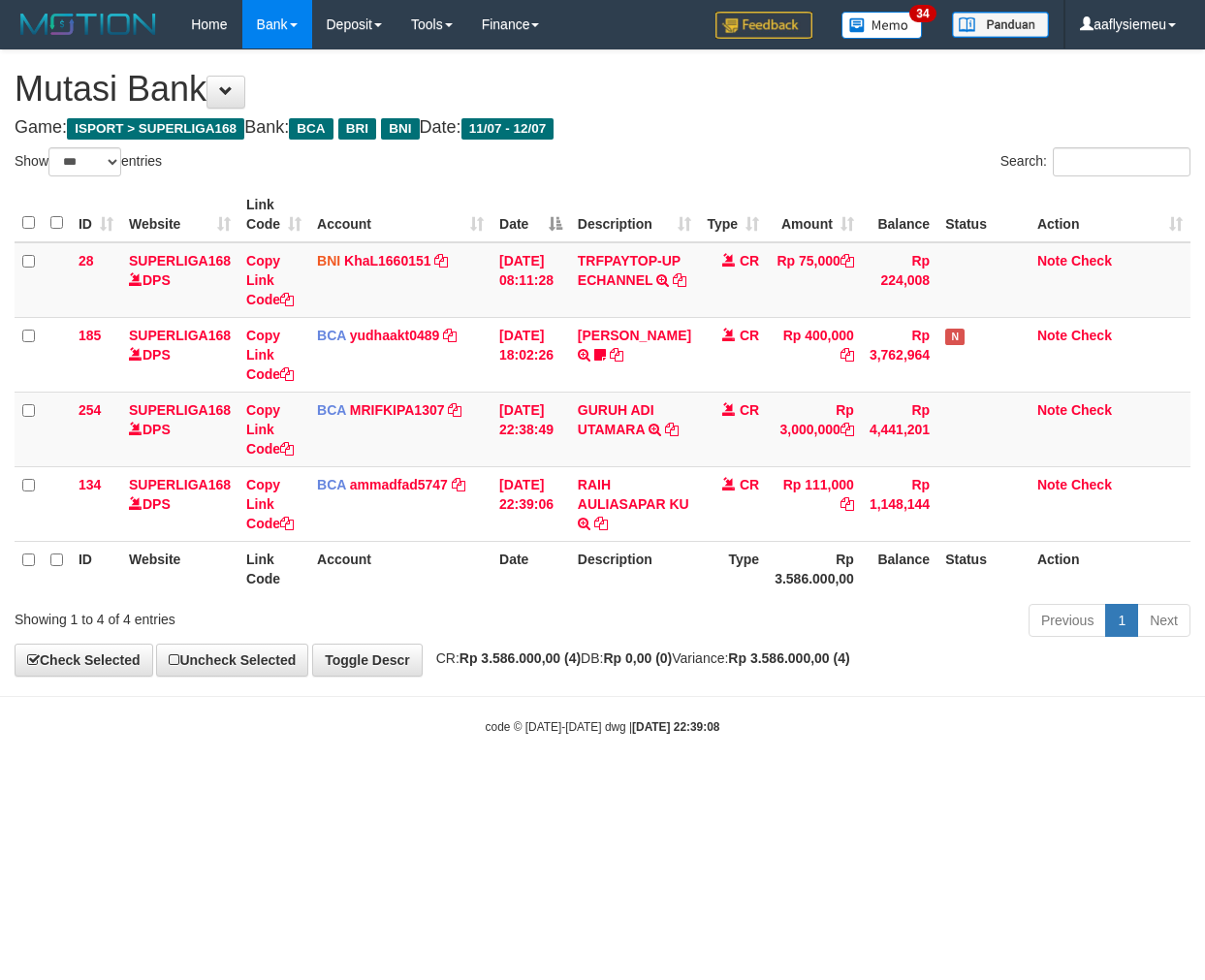 scroll, scrollTop: 0, scrollLeft: 0, axis: both 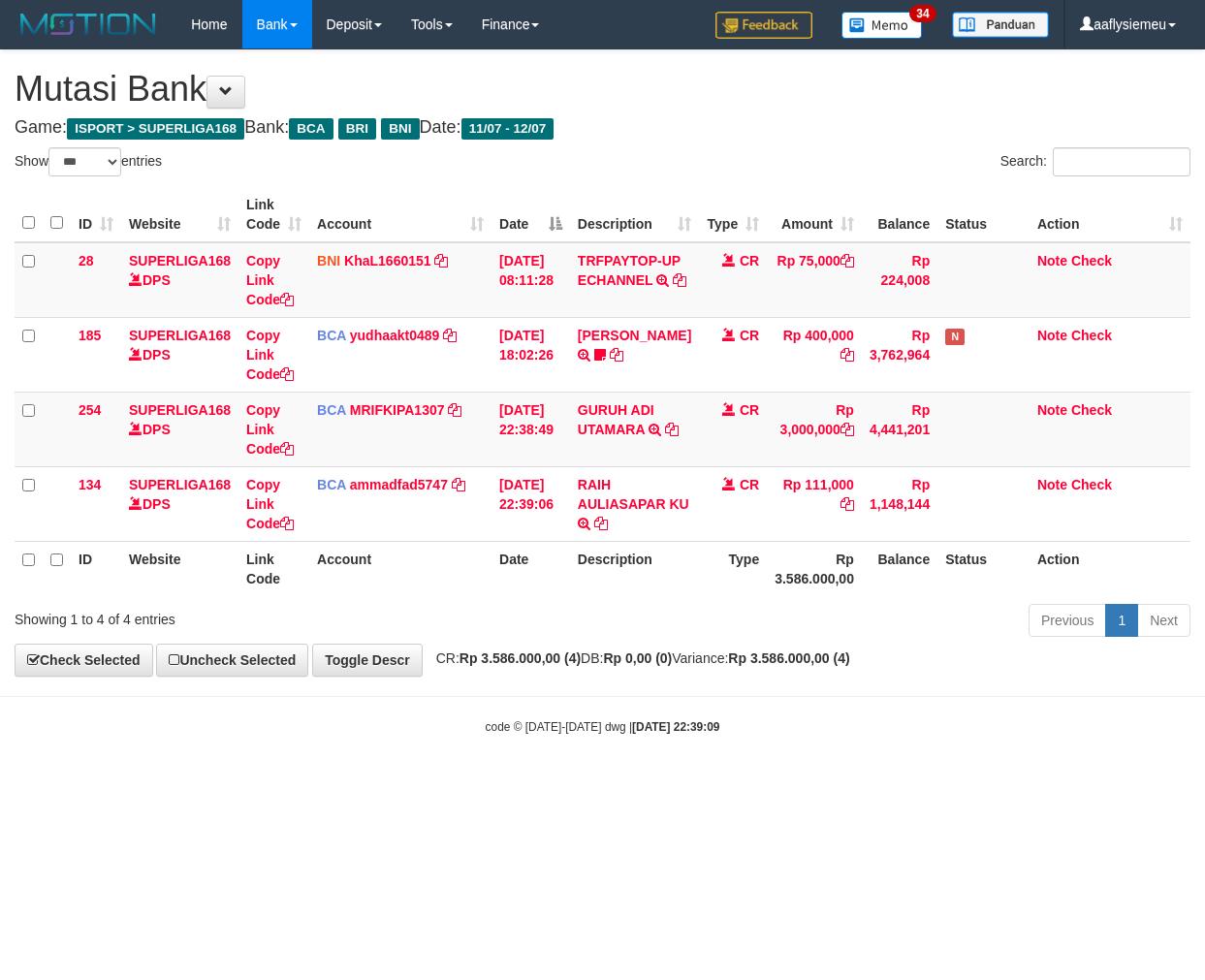select on "***" 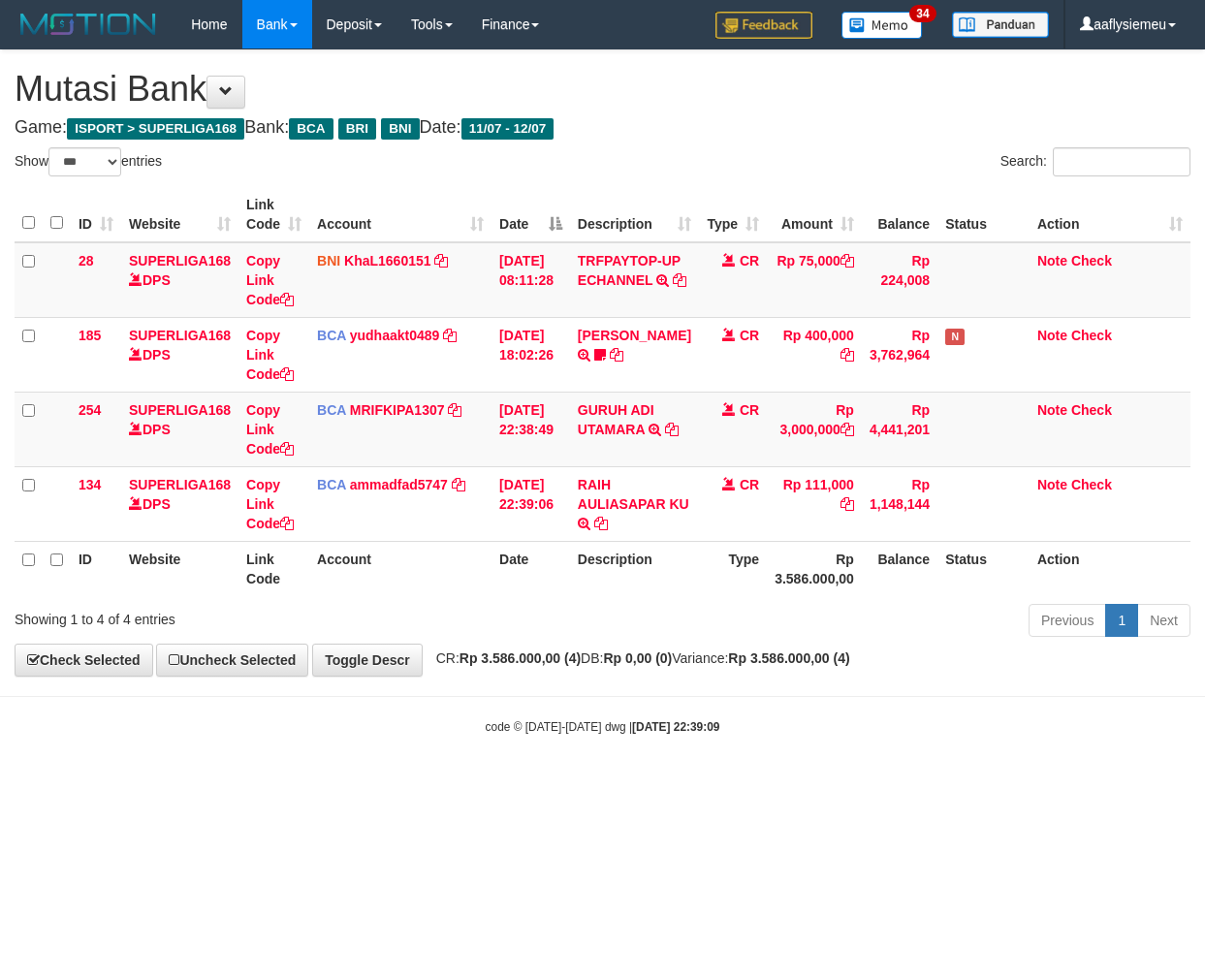 scroll, scrollTop: 0, scrollLeft: 0, axis: both 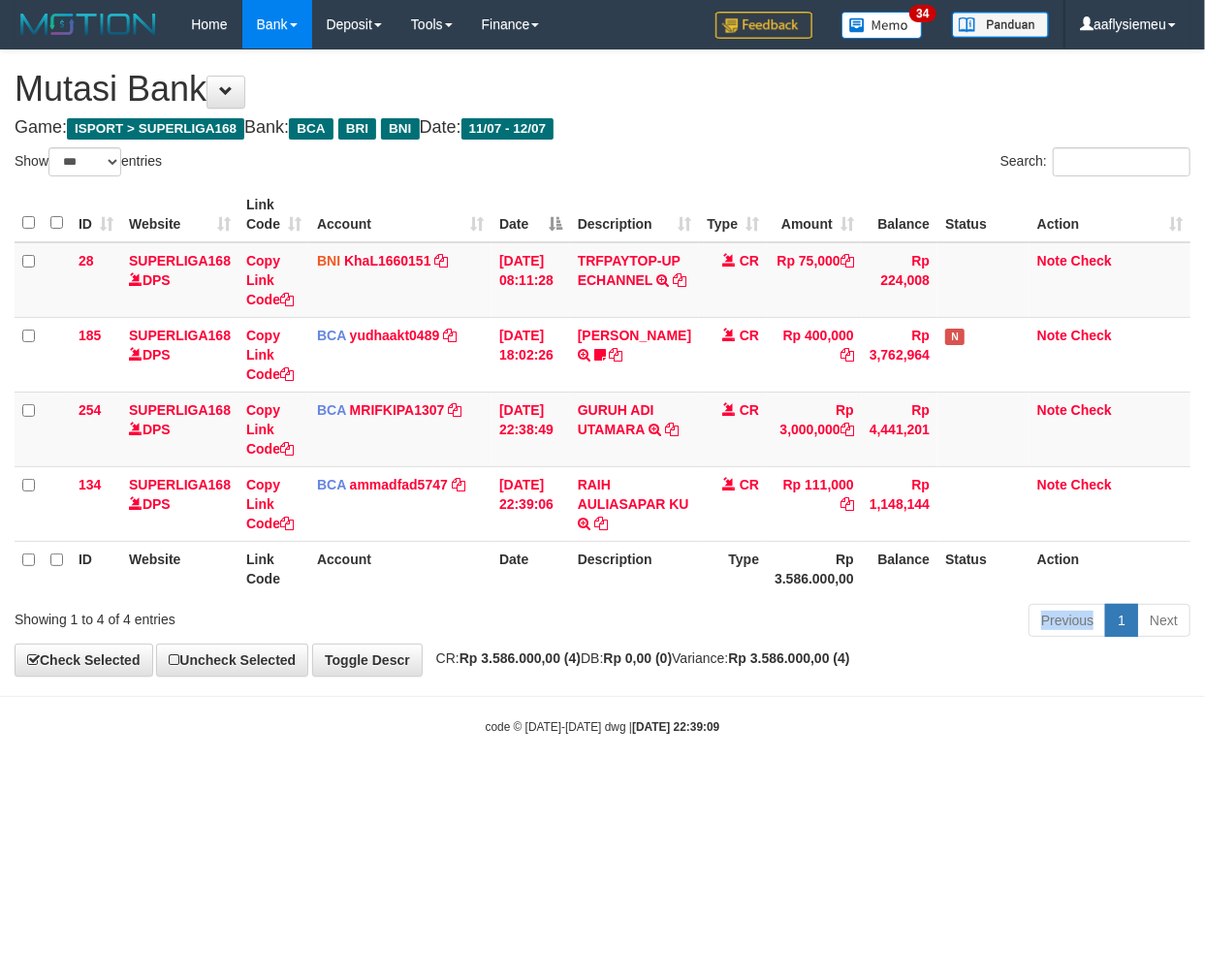 click on "Previous 1 Next" at bounding box center (853, 622) 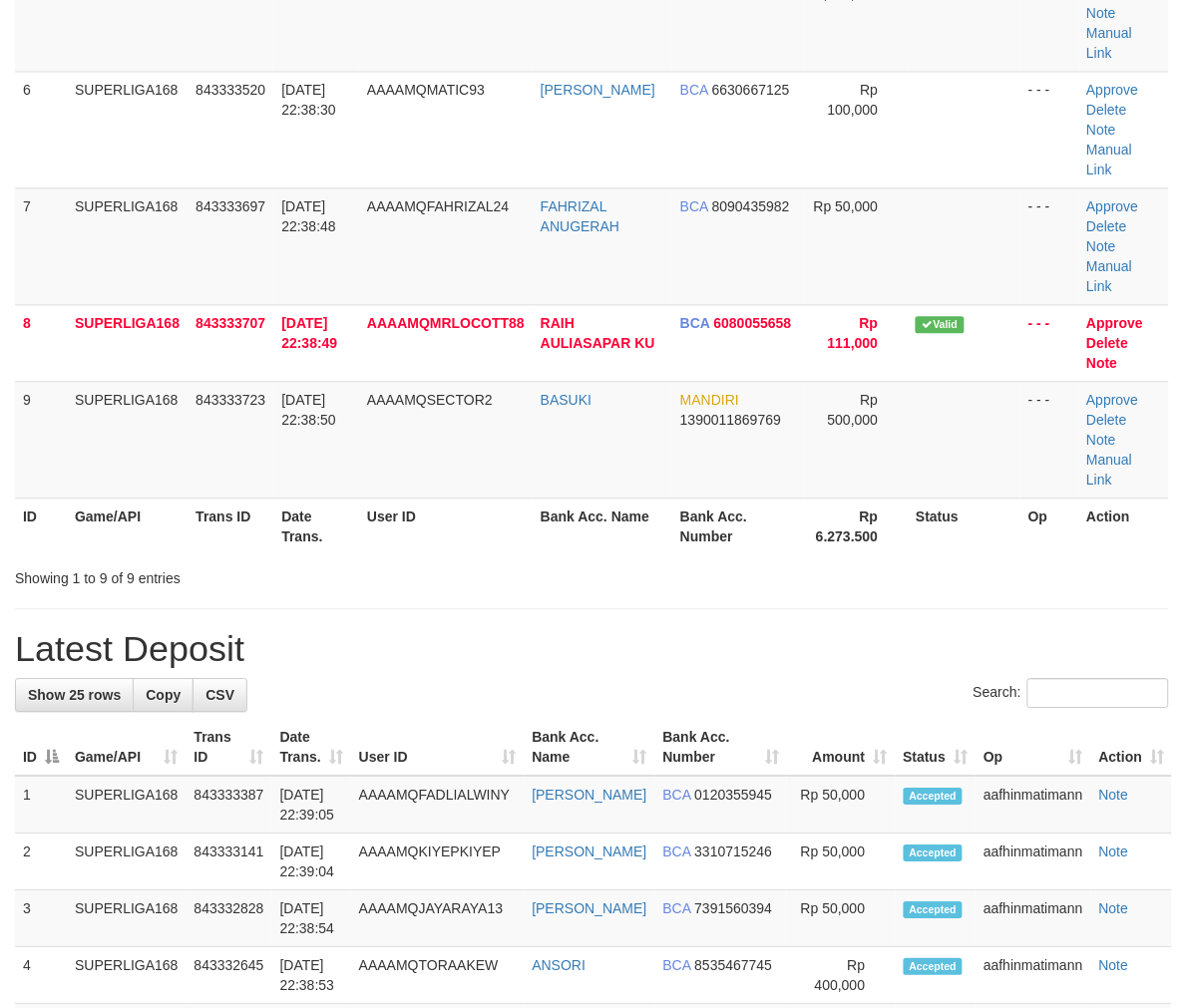 scroll, scrollTop: 506, scrollLeft: 0, axis: vertical 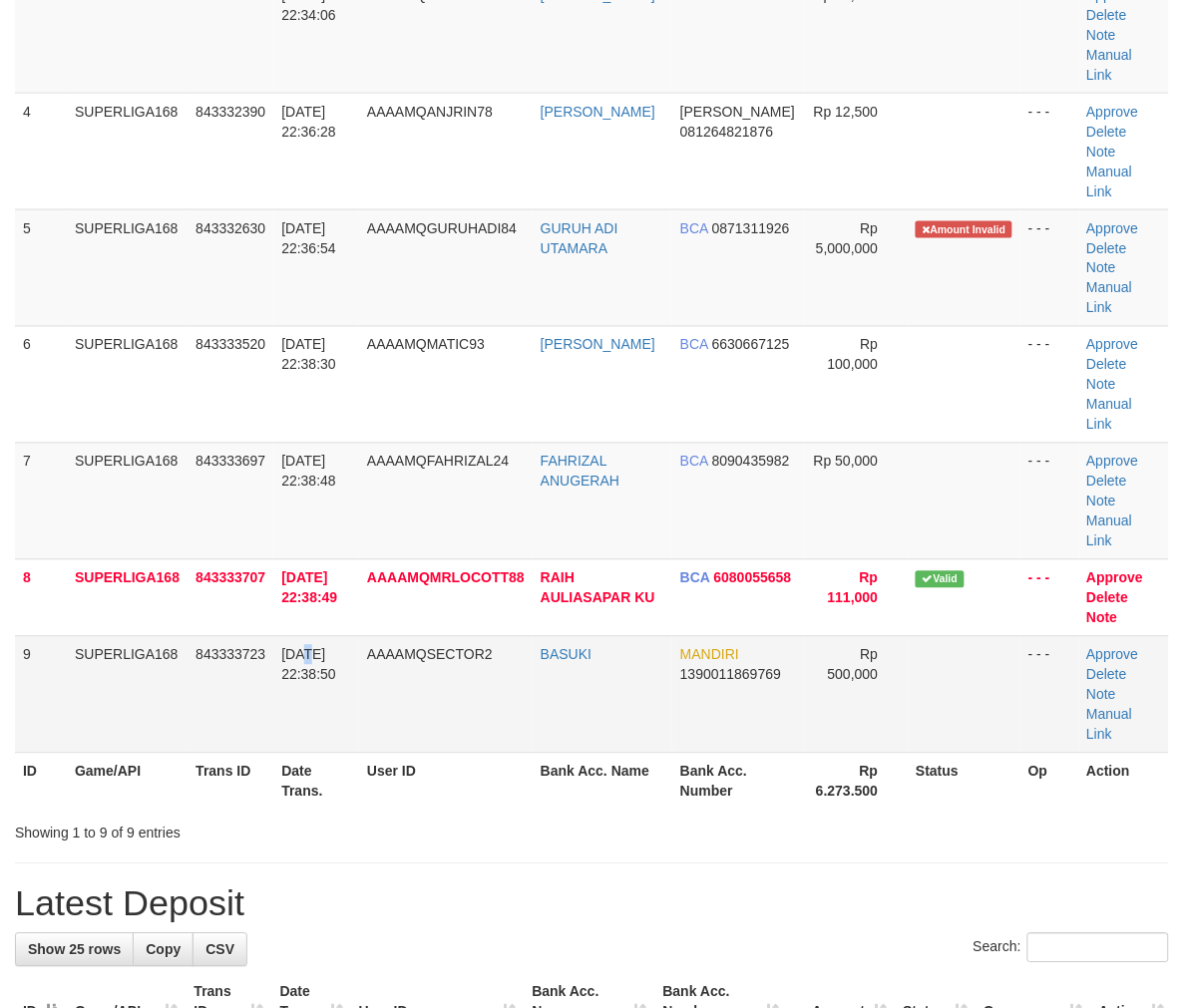 click on "[DATE] 22:38:50" at bounding box center (308, 665) 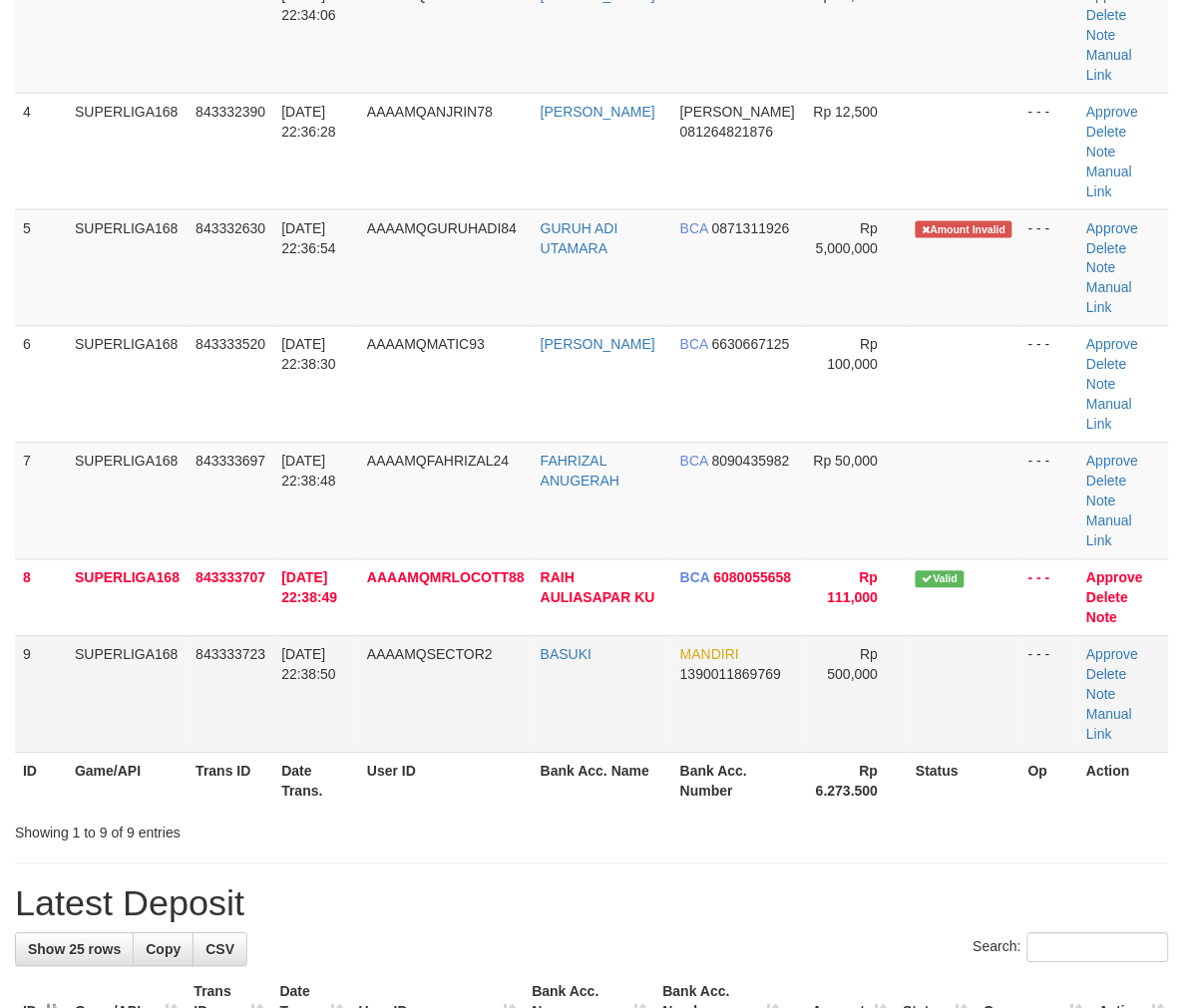 drag, startPoint x: 244, startPoint y: 424, endPoint x: 14, endPoint y: 561, distance: 267.7107 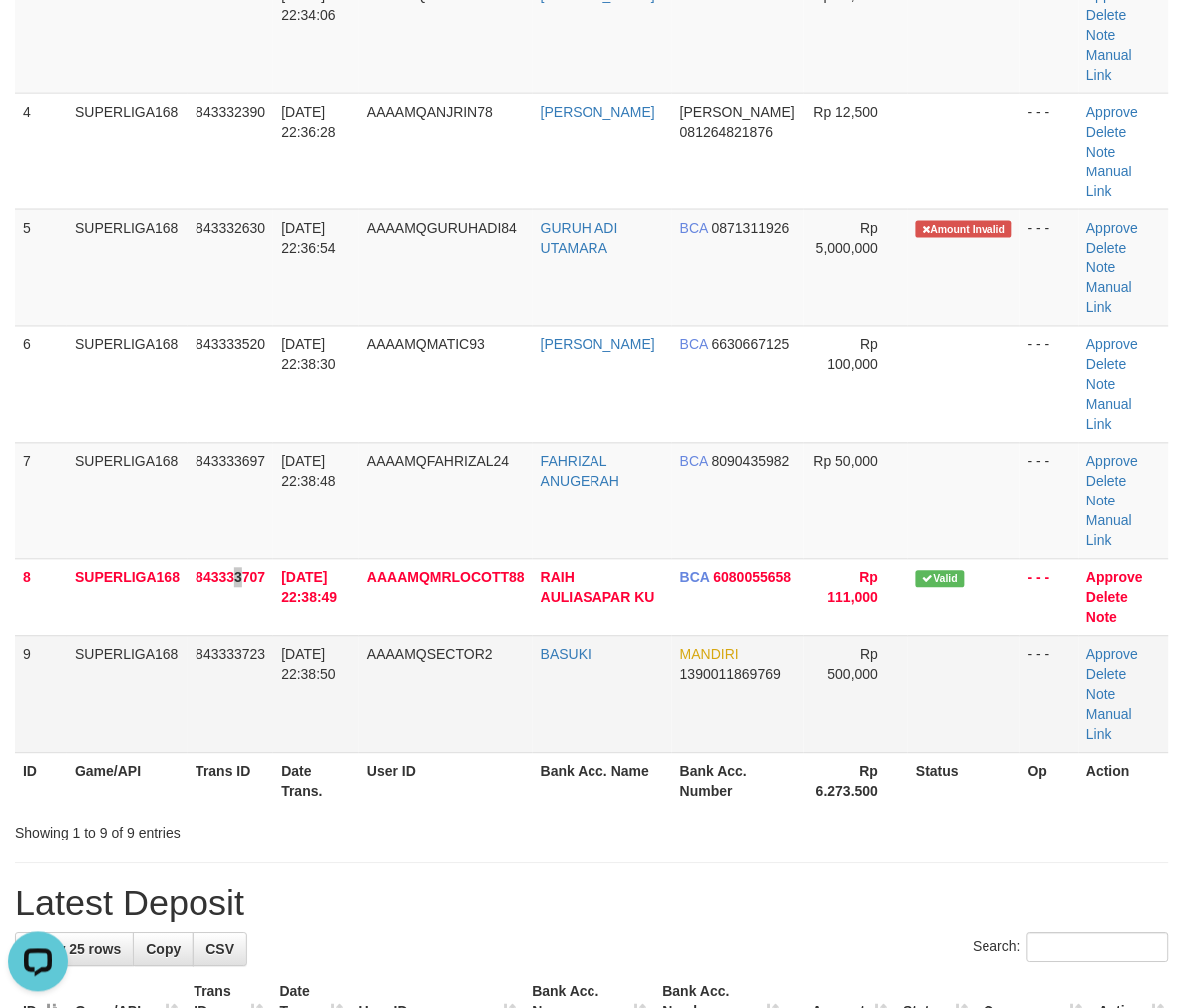scroll, scrollTop: 0, scrollLeft: 0, axis: both 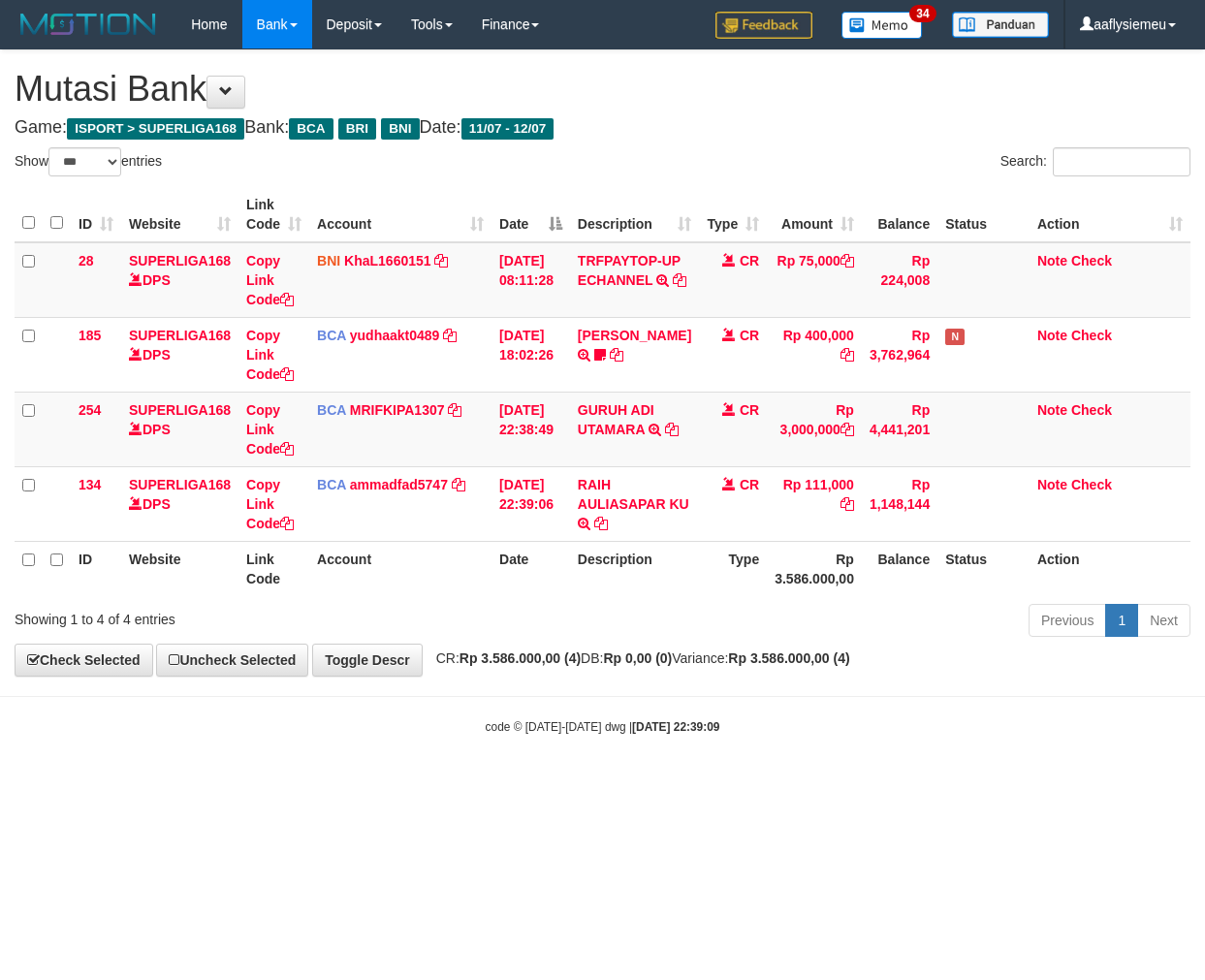 select on "***" 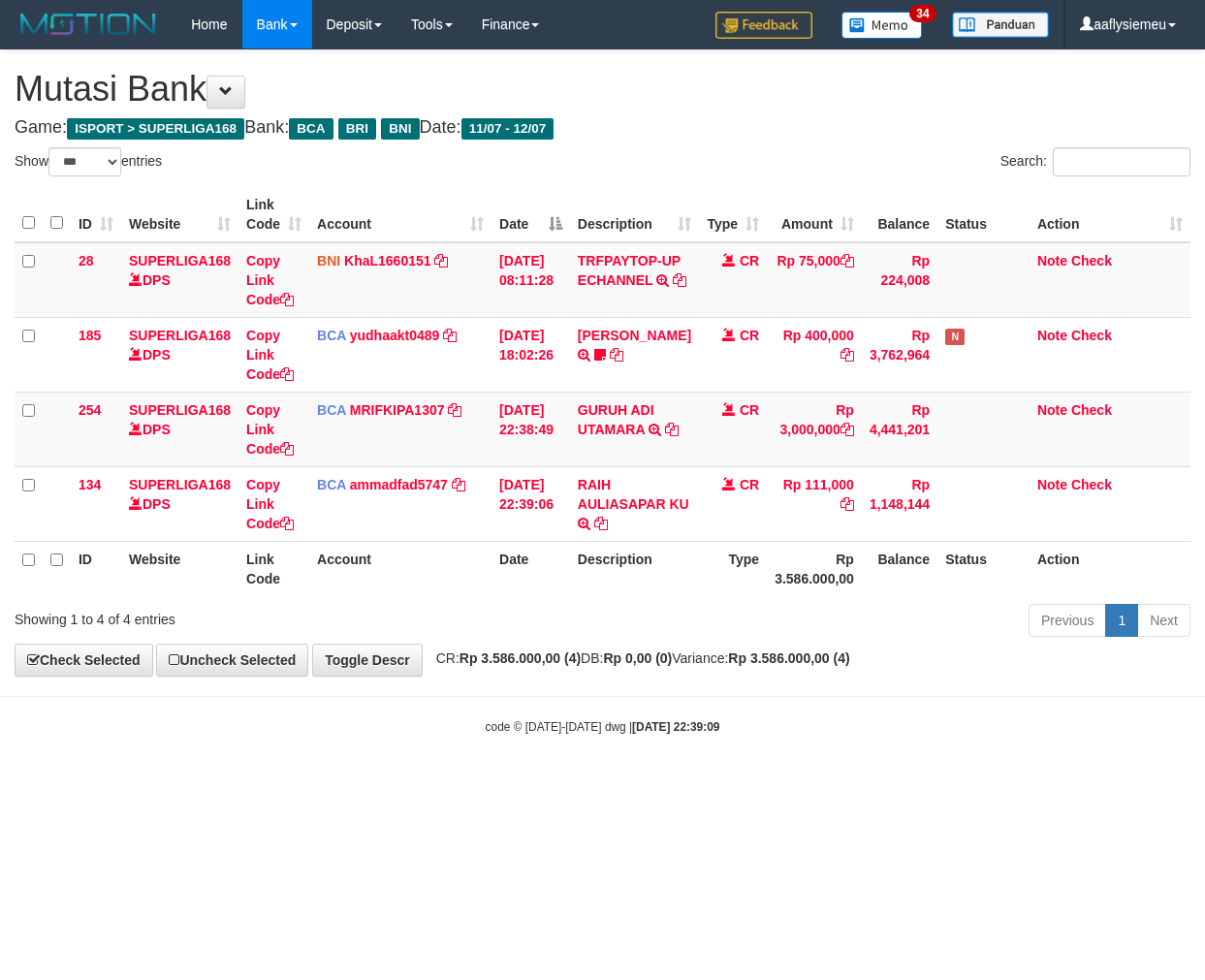 scroll, scrollTop: 0, scrollLeft: 0, axis: both 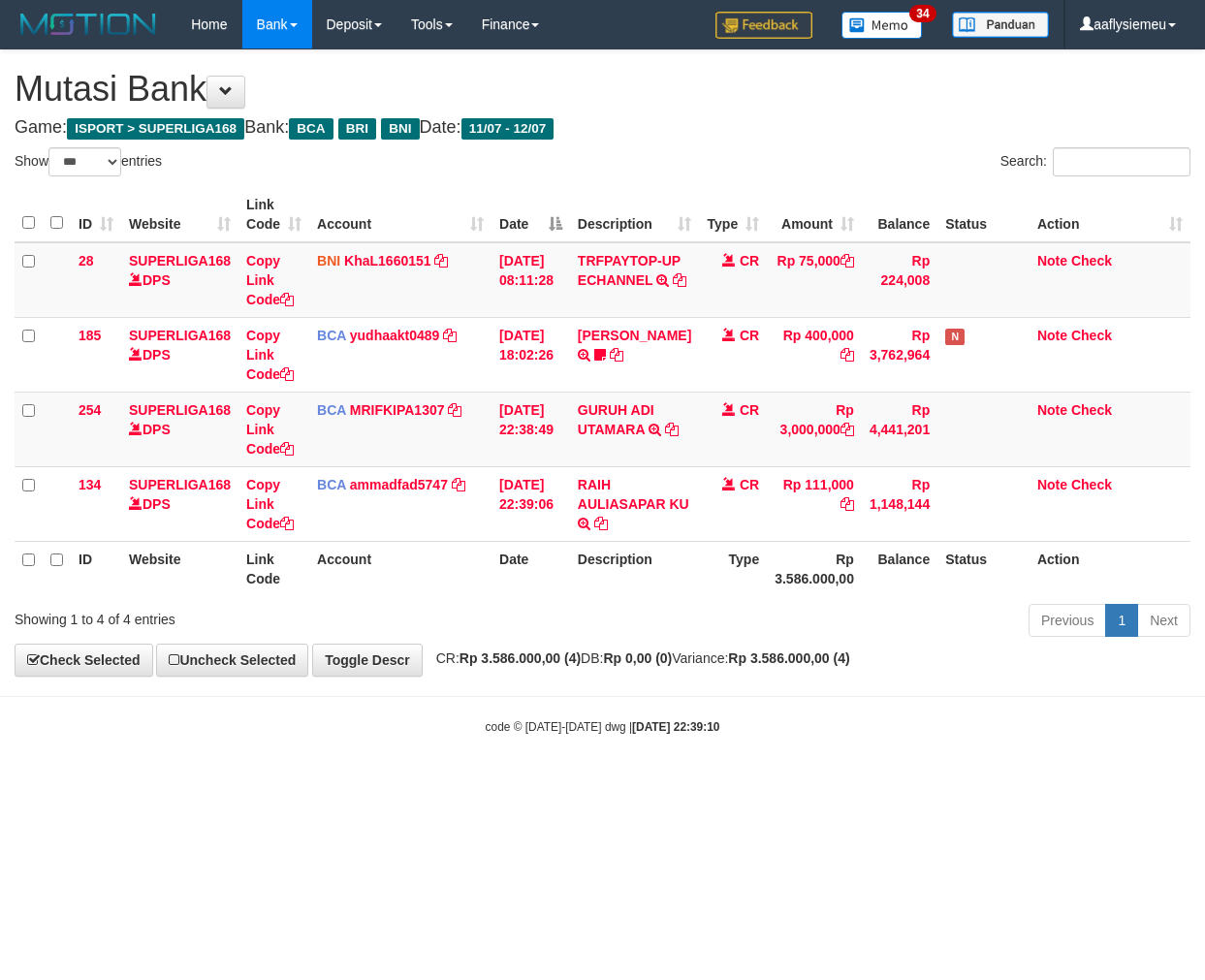 select on "***" 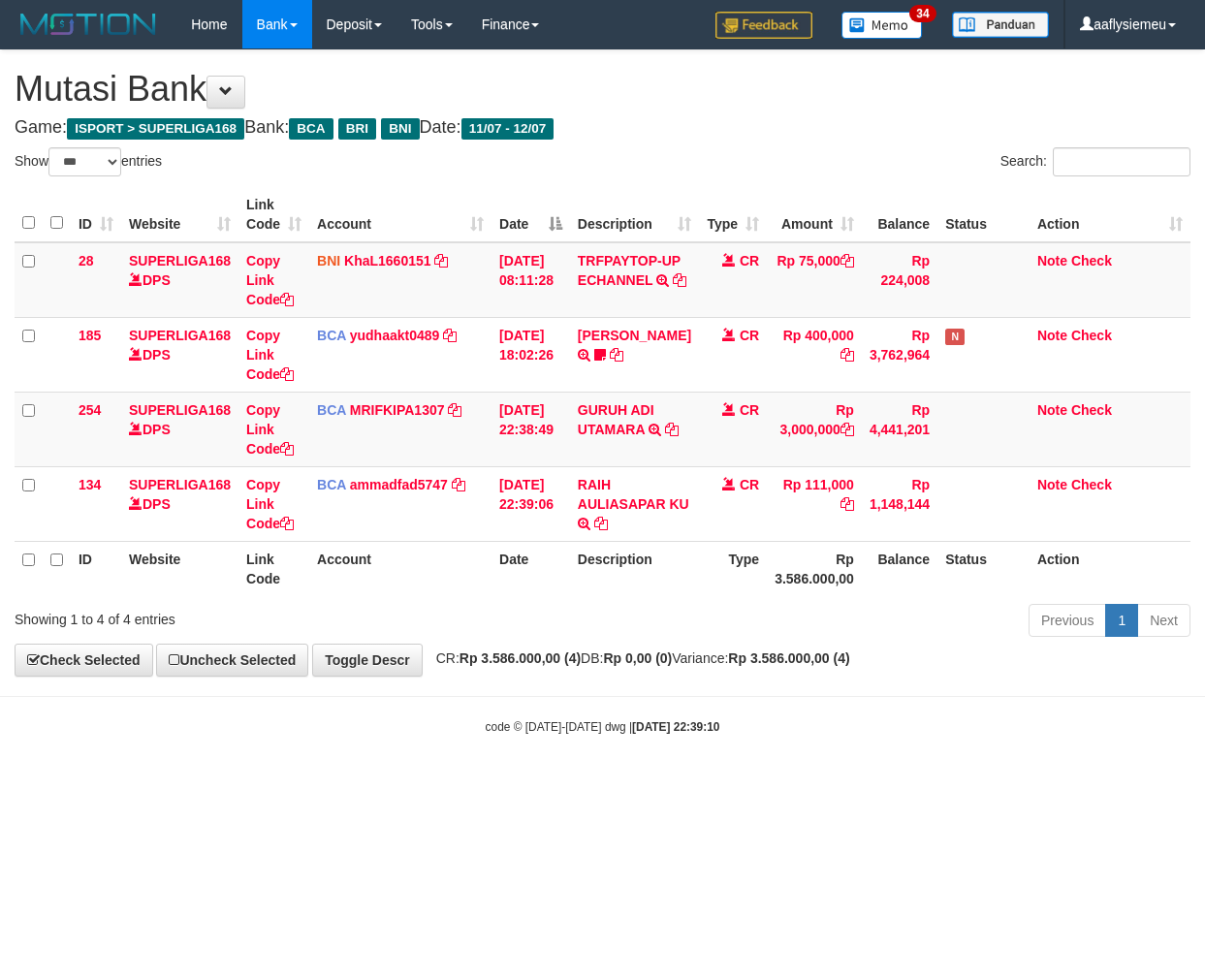 scroll, scrollTop: 0, scrollLeft: 0, axis: both 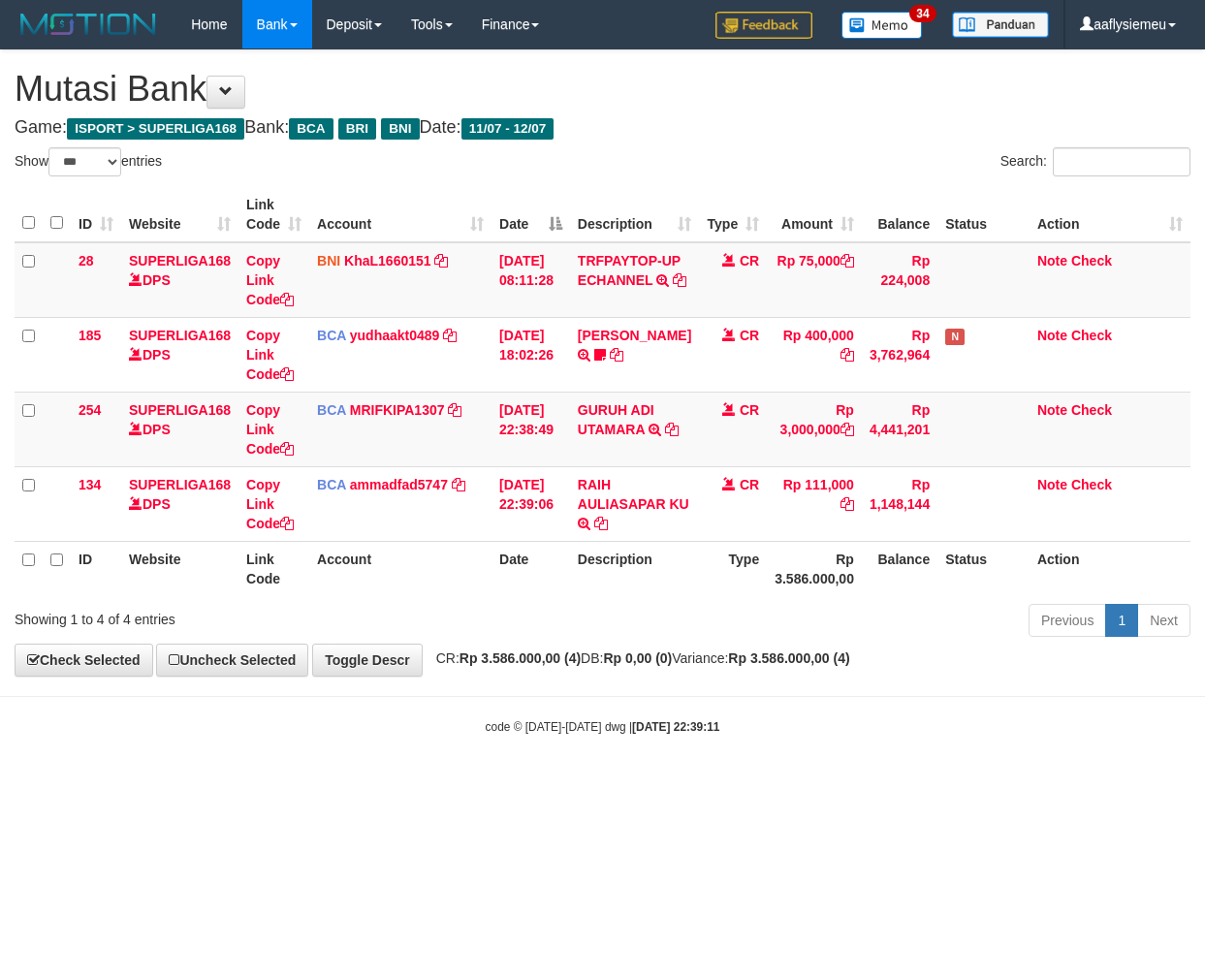 select on "***" 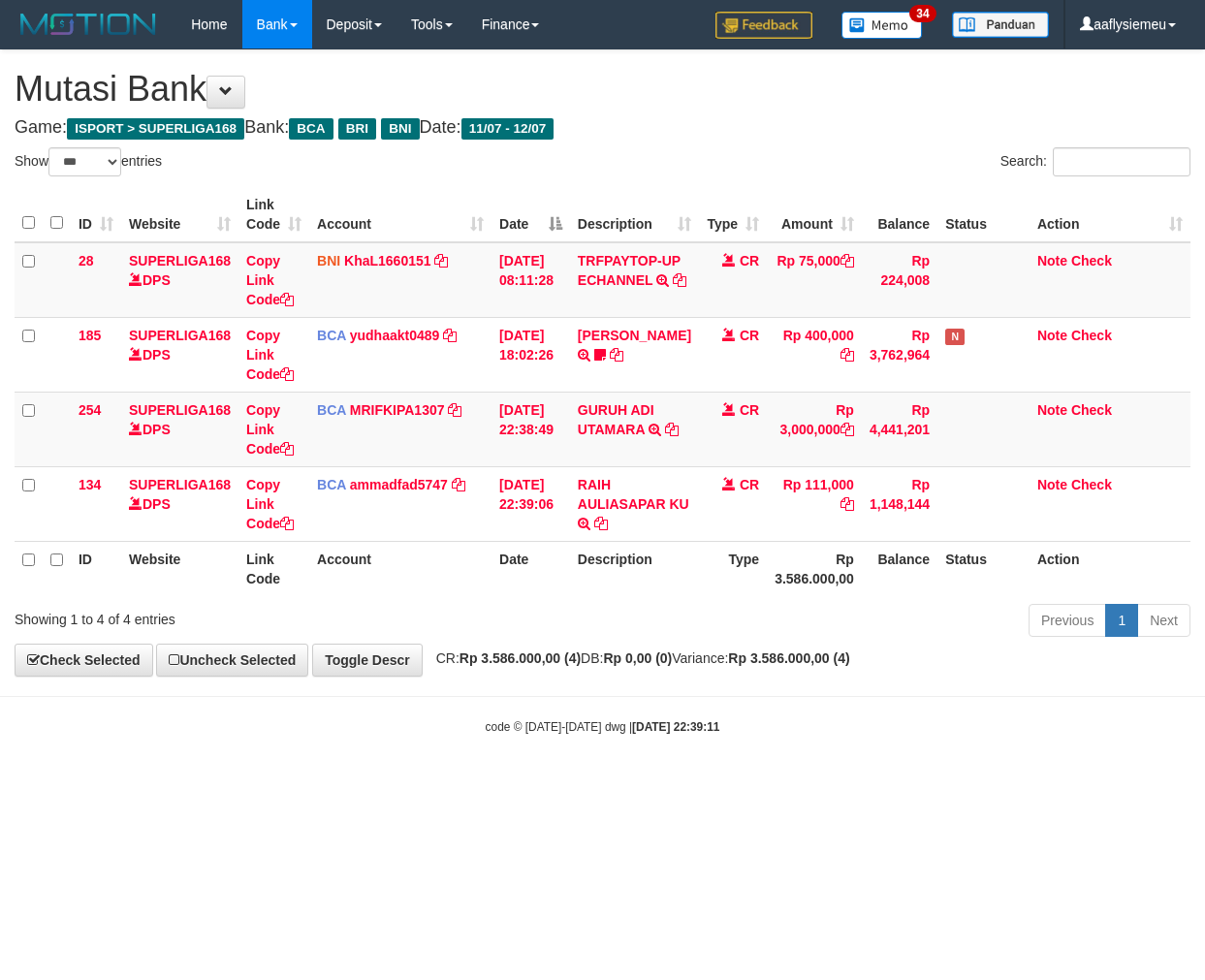 scroll, scrollTop: 0, scrollLeft: 0, axis: both 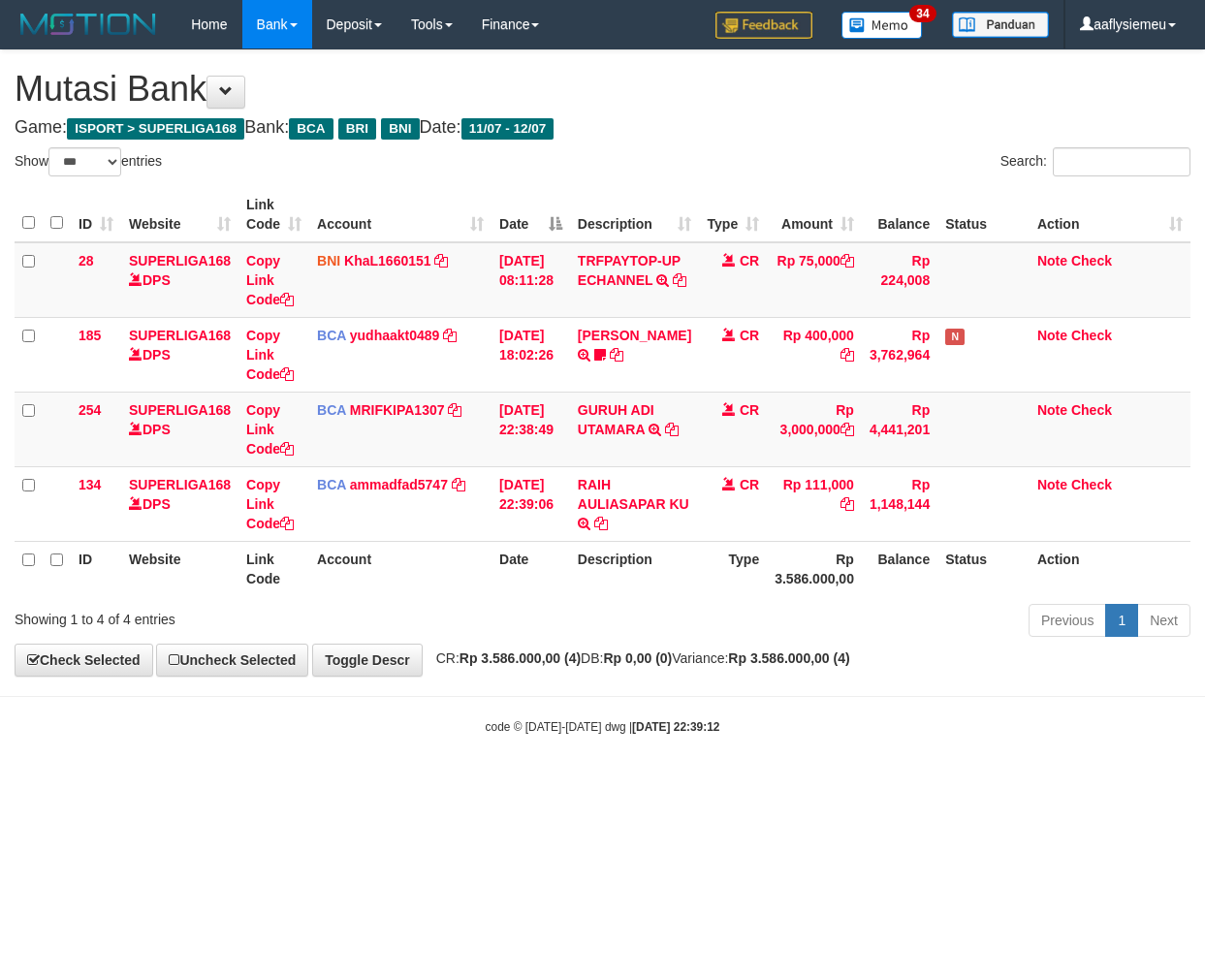 select on "***" 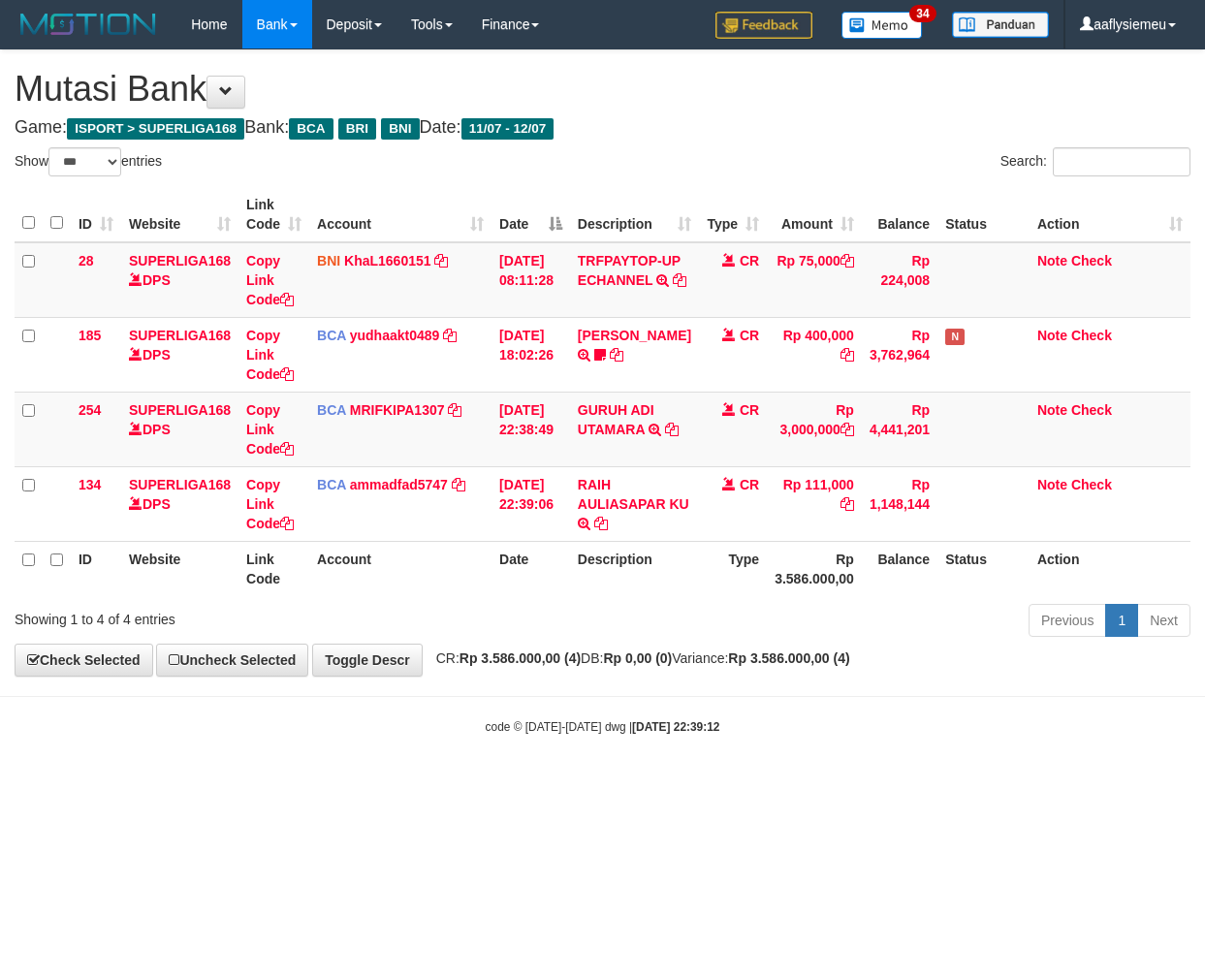scroll, scrollTop: 0, scrollLeft: 0, axis: both 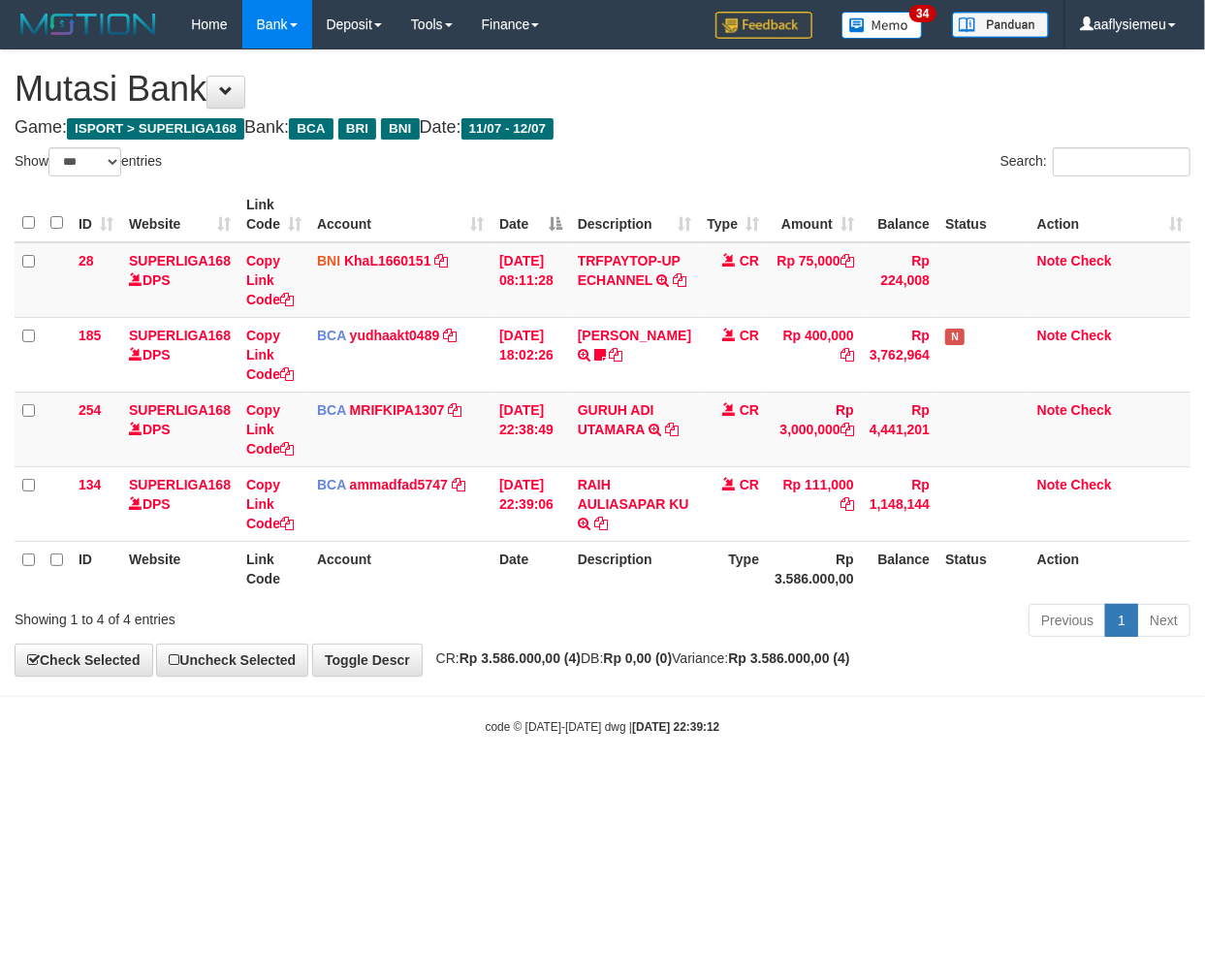 drag, startPoint x: 793, startPoint y: 711, endPoint x: 1203, endPoint y: 591, distance: 427.20019 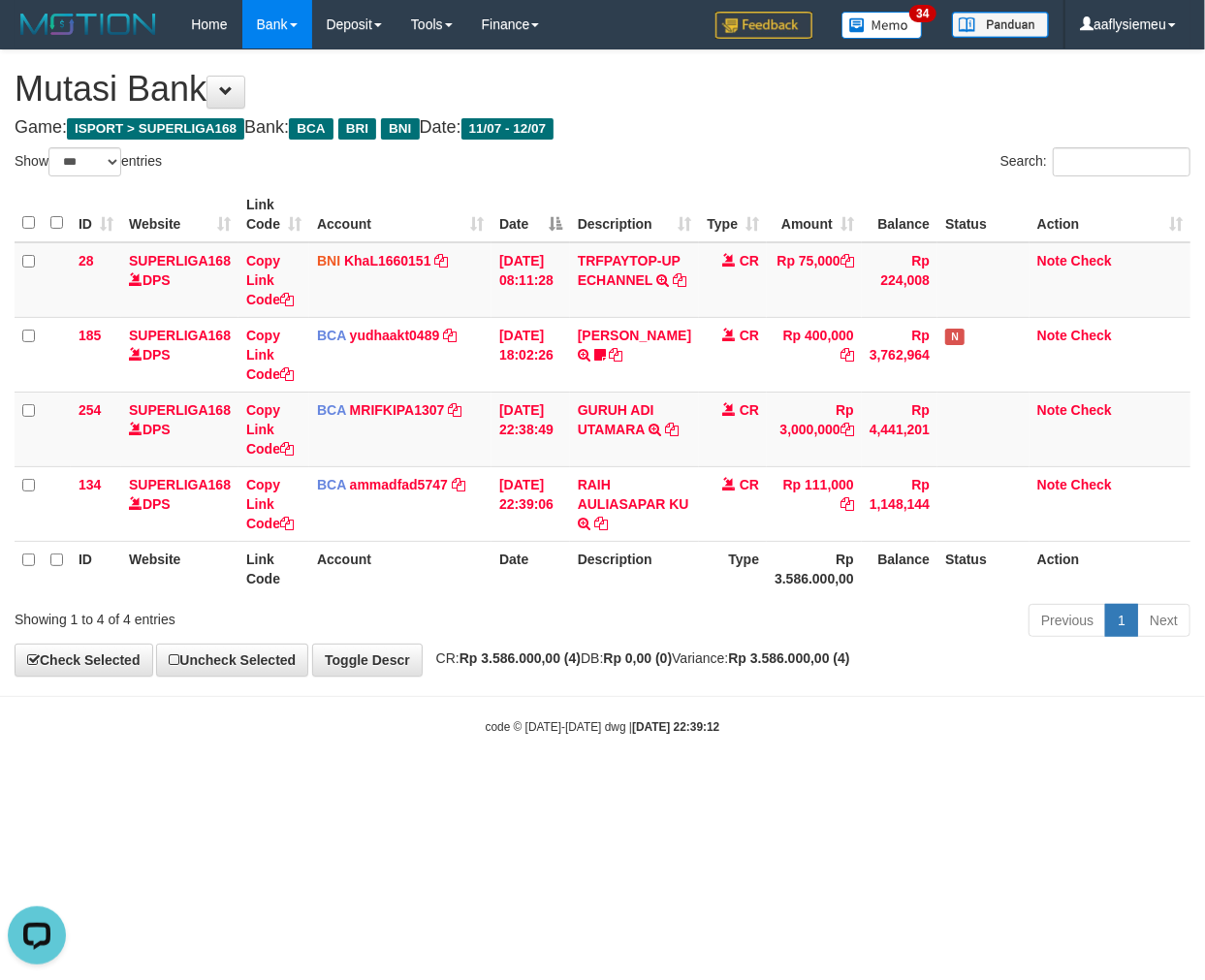 scroll, scrollTop: 0, scrollLeft: 0, axis: both 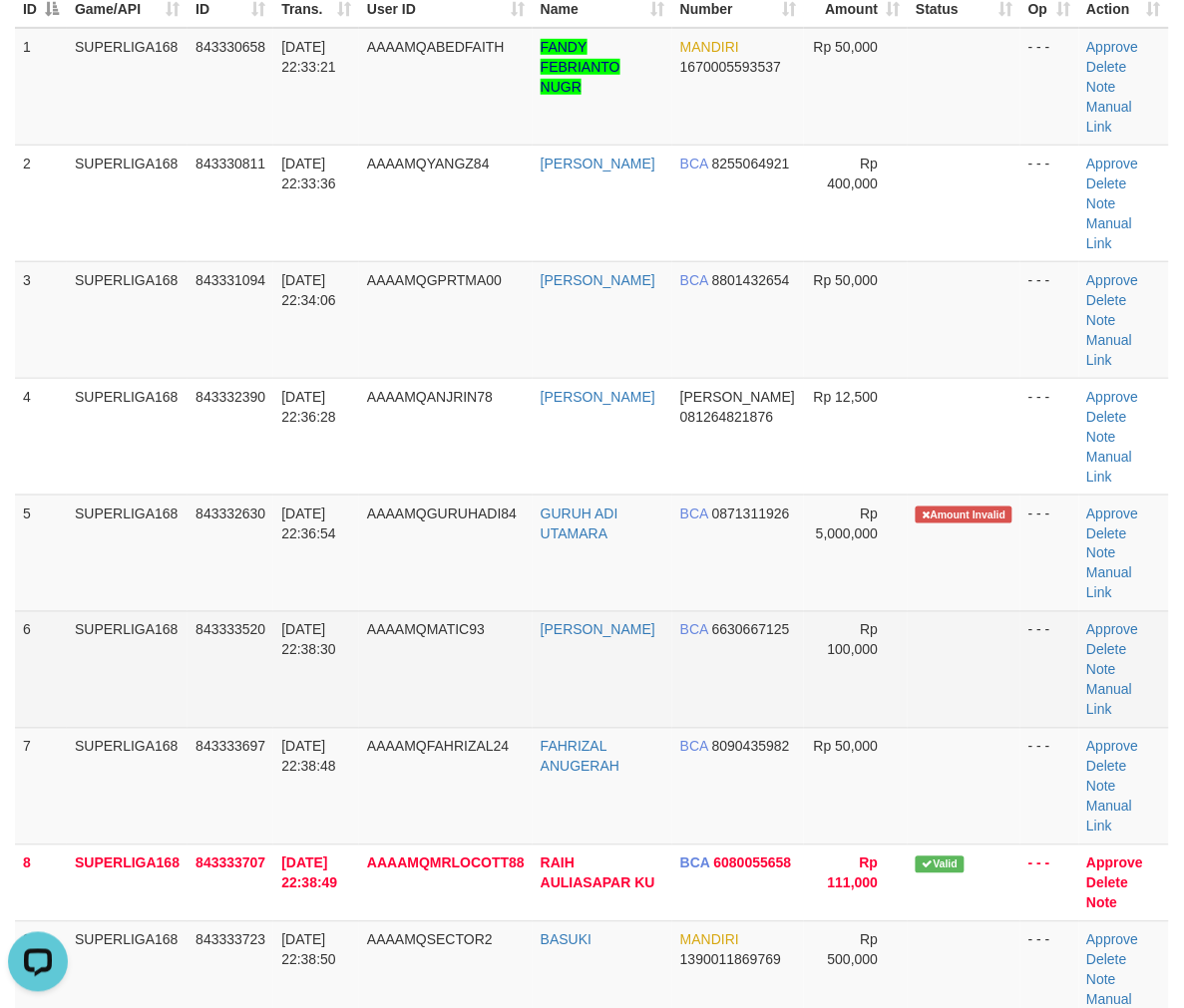 click on "SUPERLIGA168" at bounding box center (127, 669) 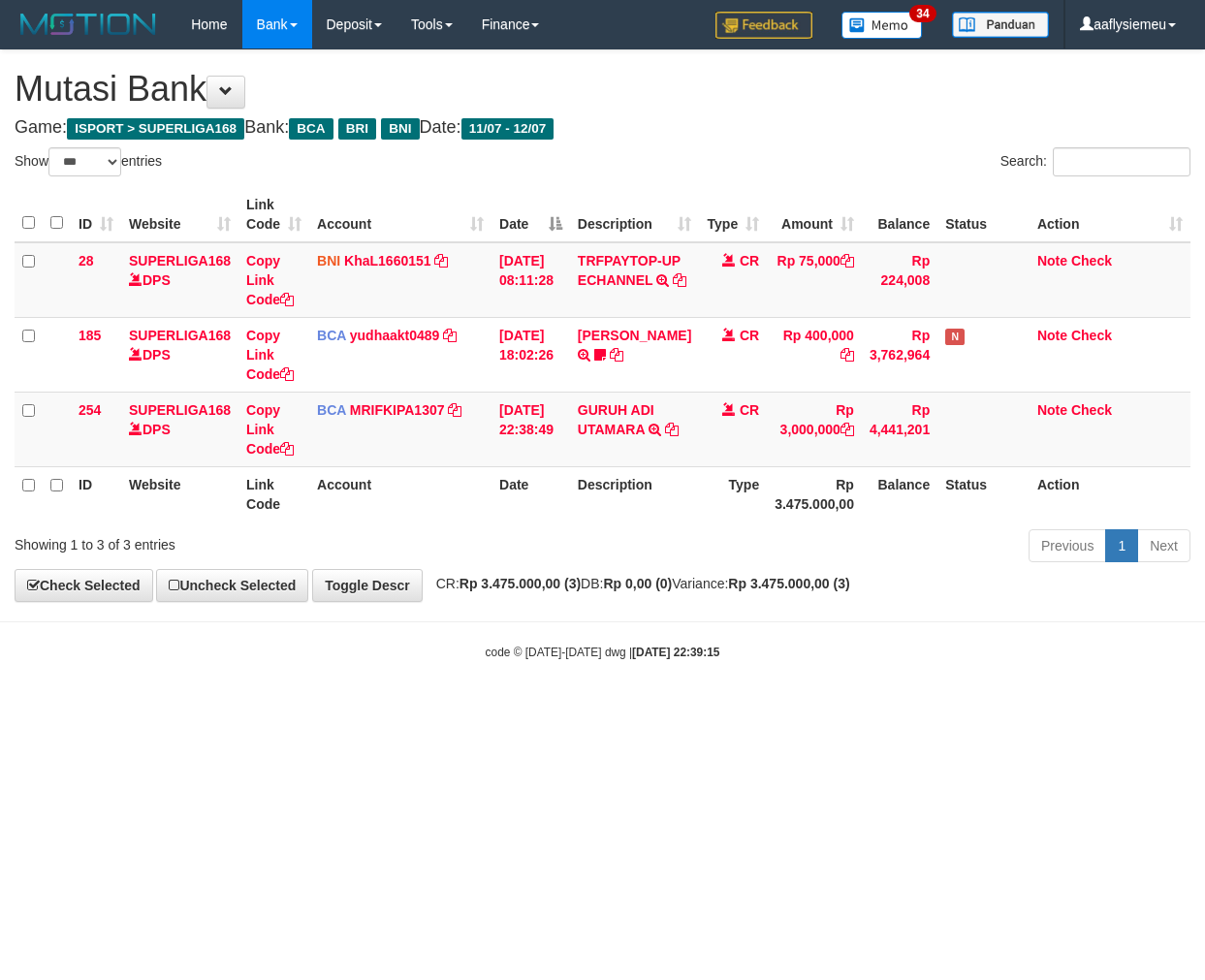 select on "***" 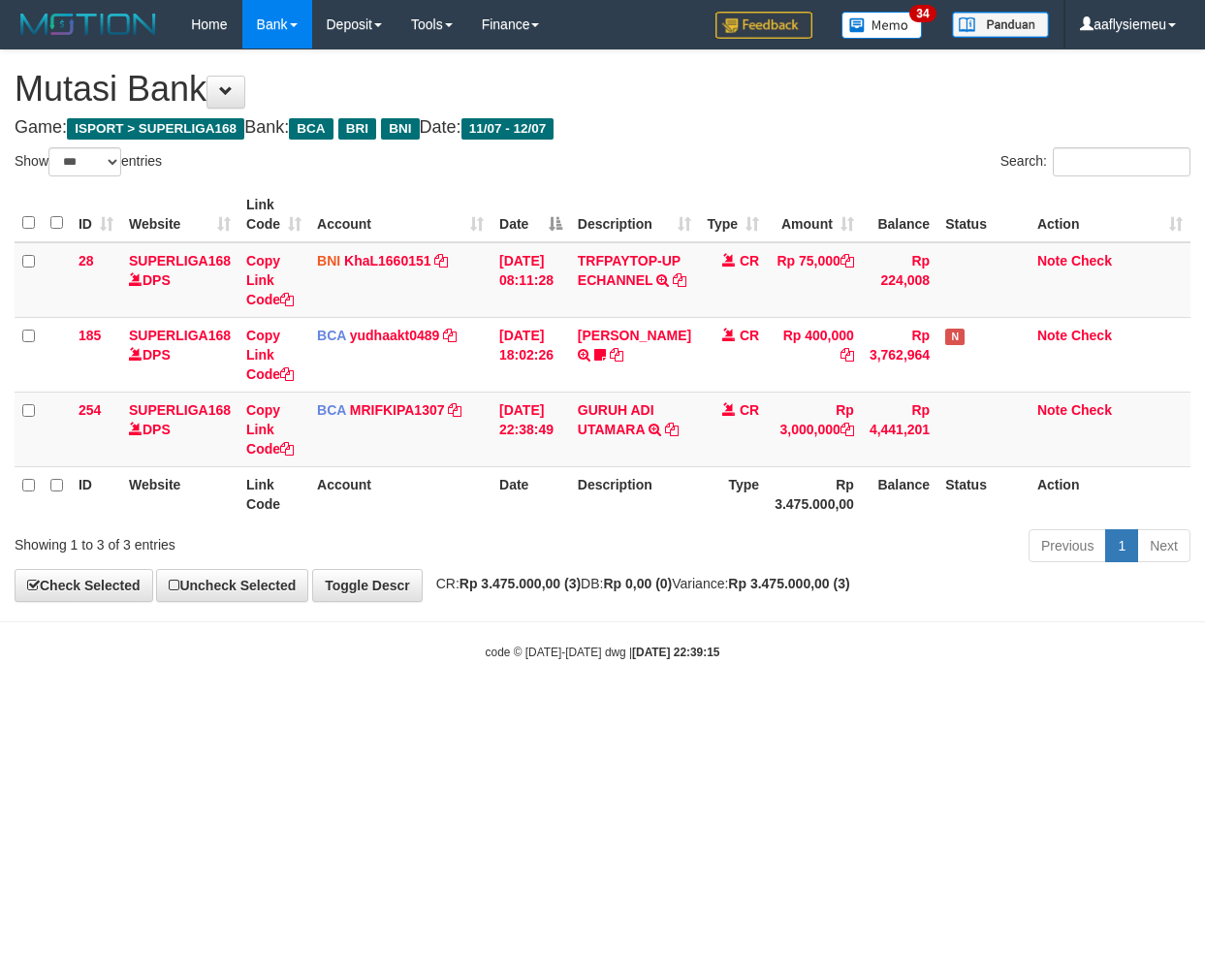 scroll, scrollTop: 0, scrollLeft: 0, axis: both 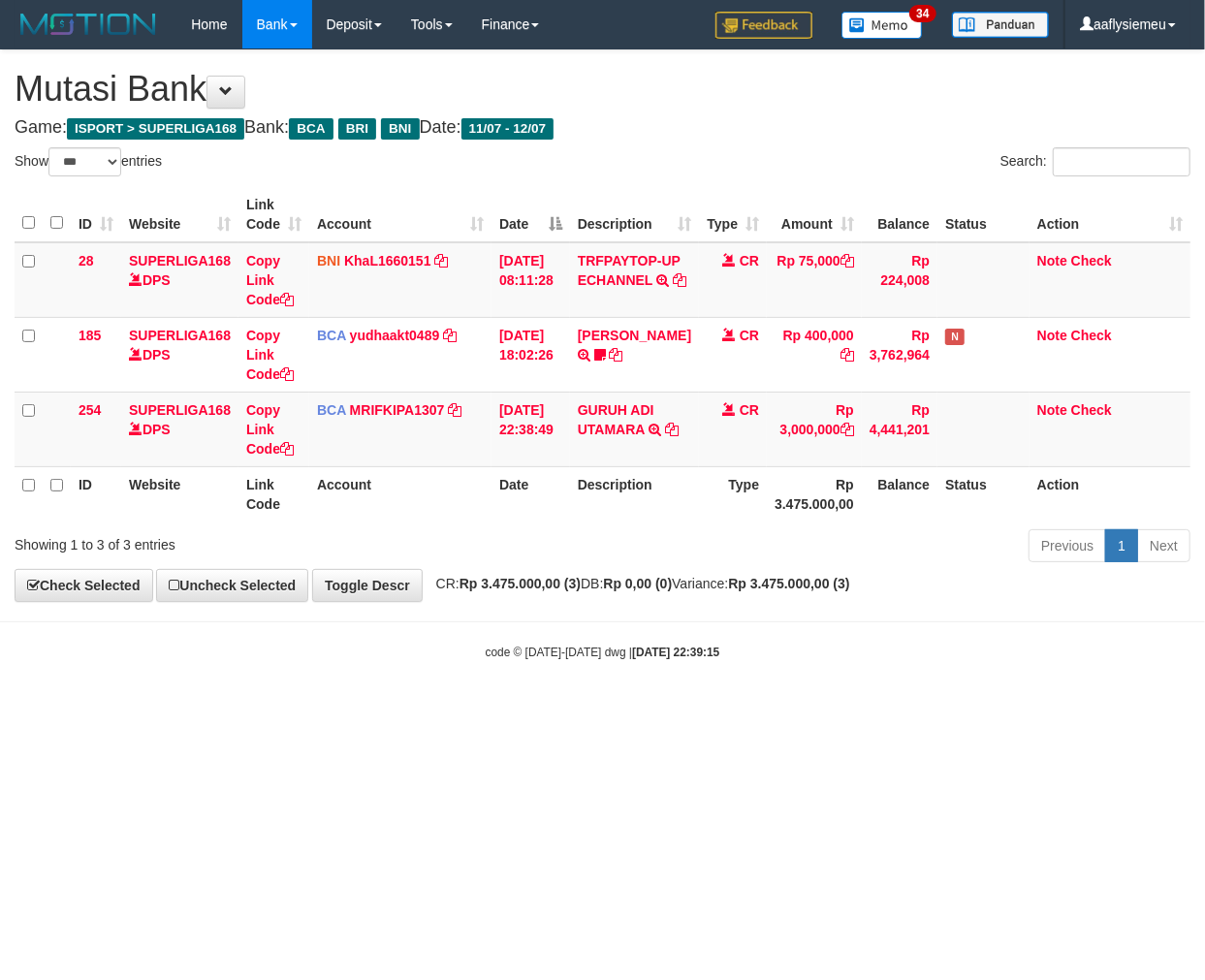 click on "Toggle navigation
Home
Bank
Account List
Load
By Website
Group
[ISPORT]													SUPERLIGA168
By Load Group (DPS)" at bounding box center (602, 355) 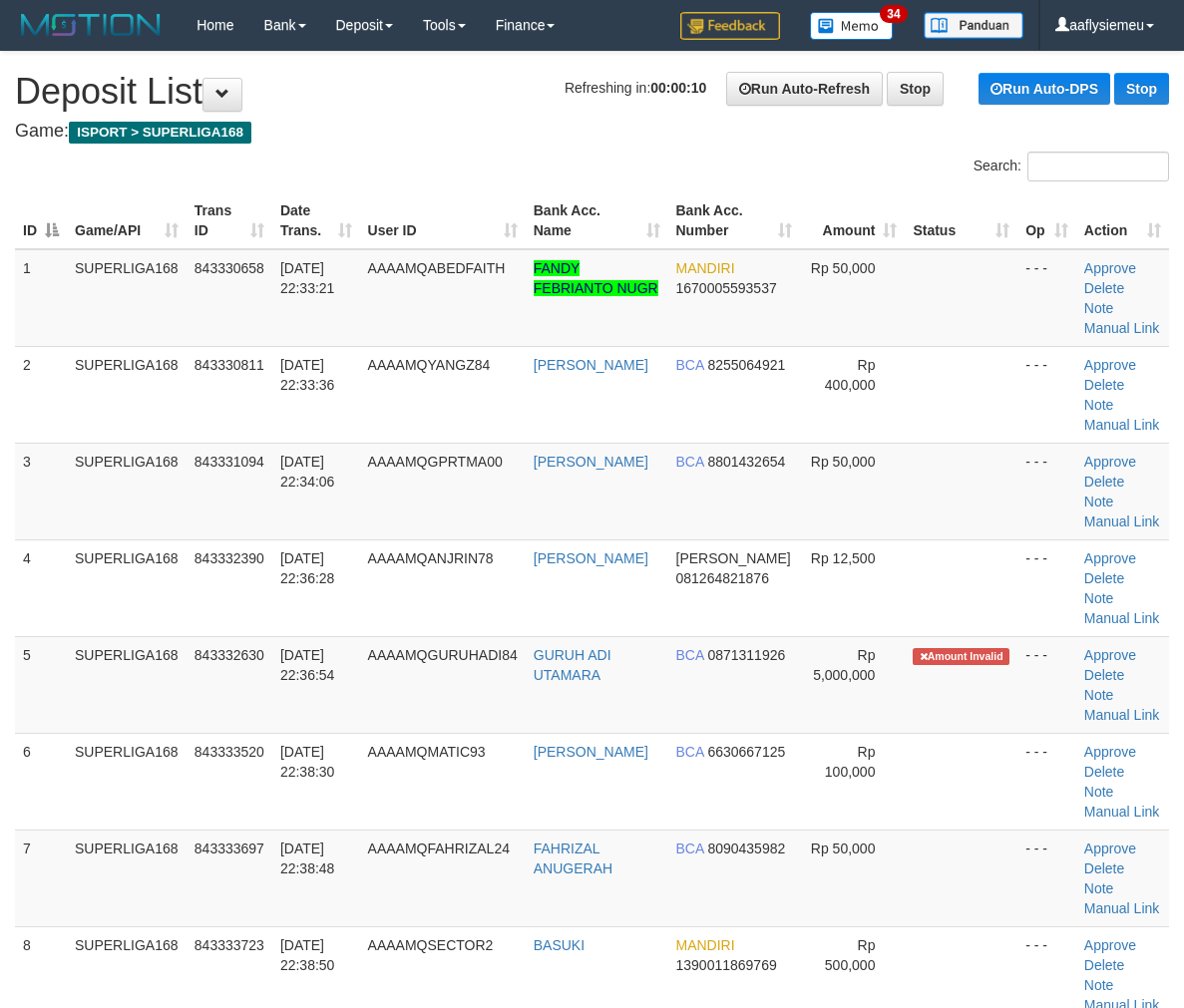scroll, scrollTop: 476, scrollLeft: 0, axis: vertical 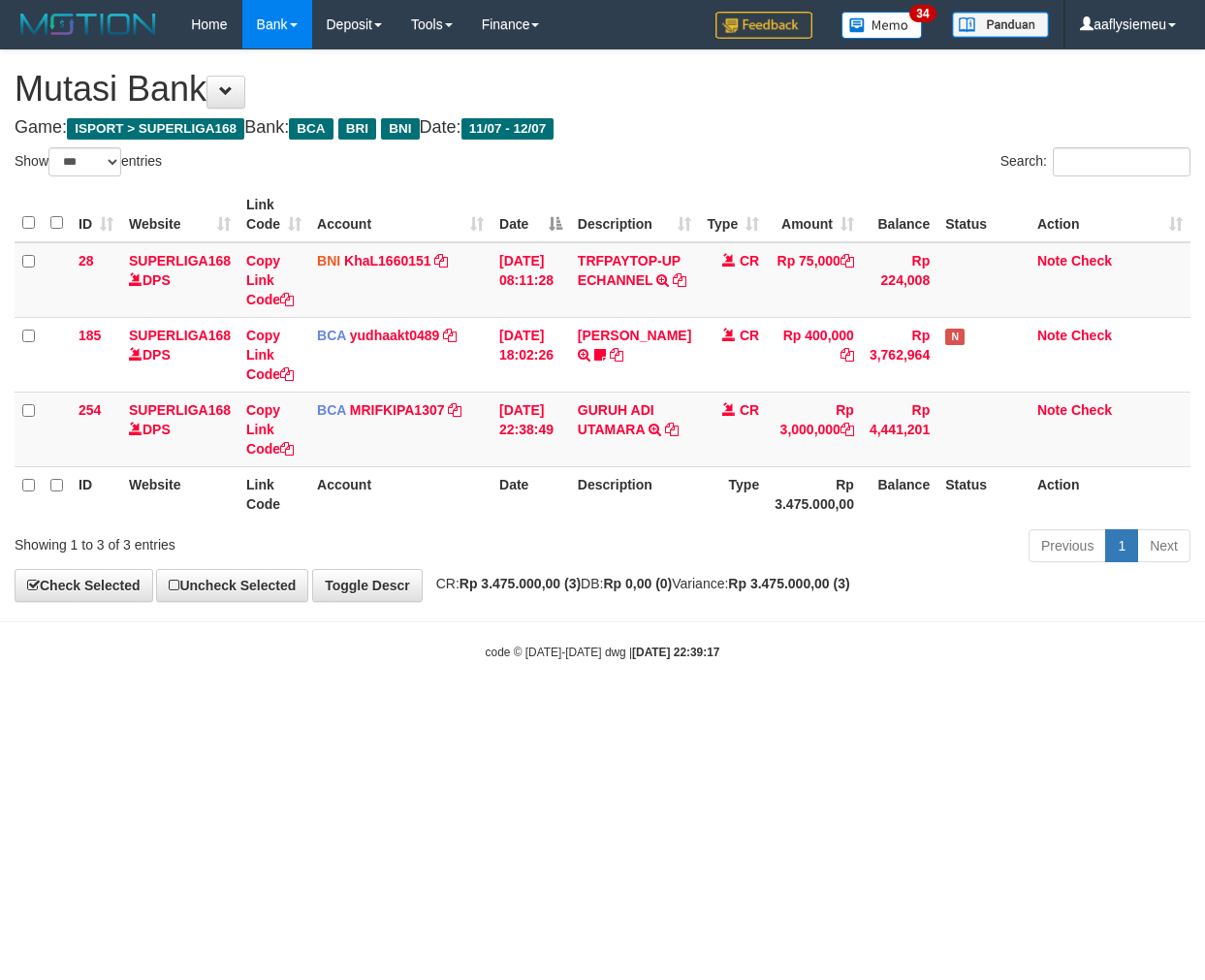 select on "***" 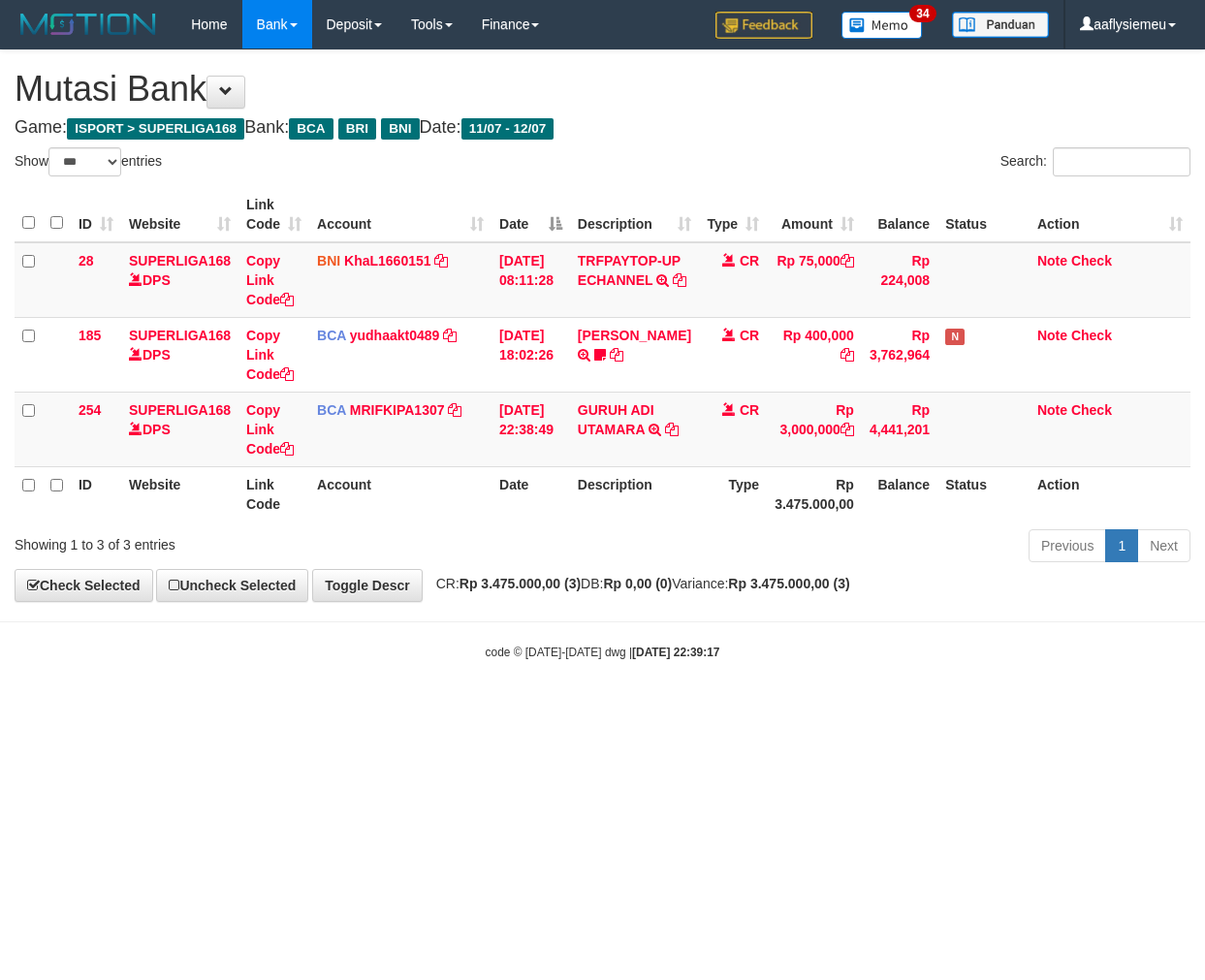 scroll, scrollTop: 0, scrollLeft: 0, axis: both 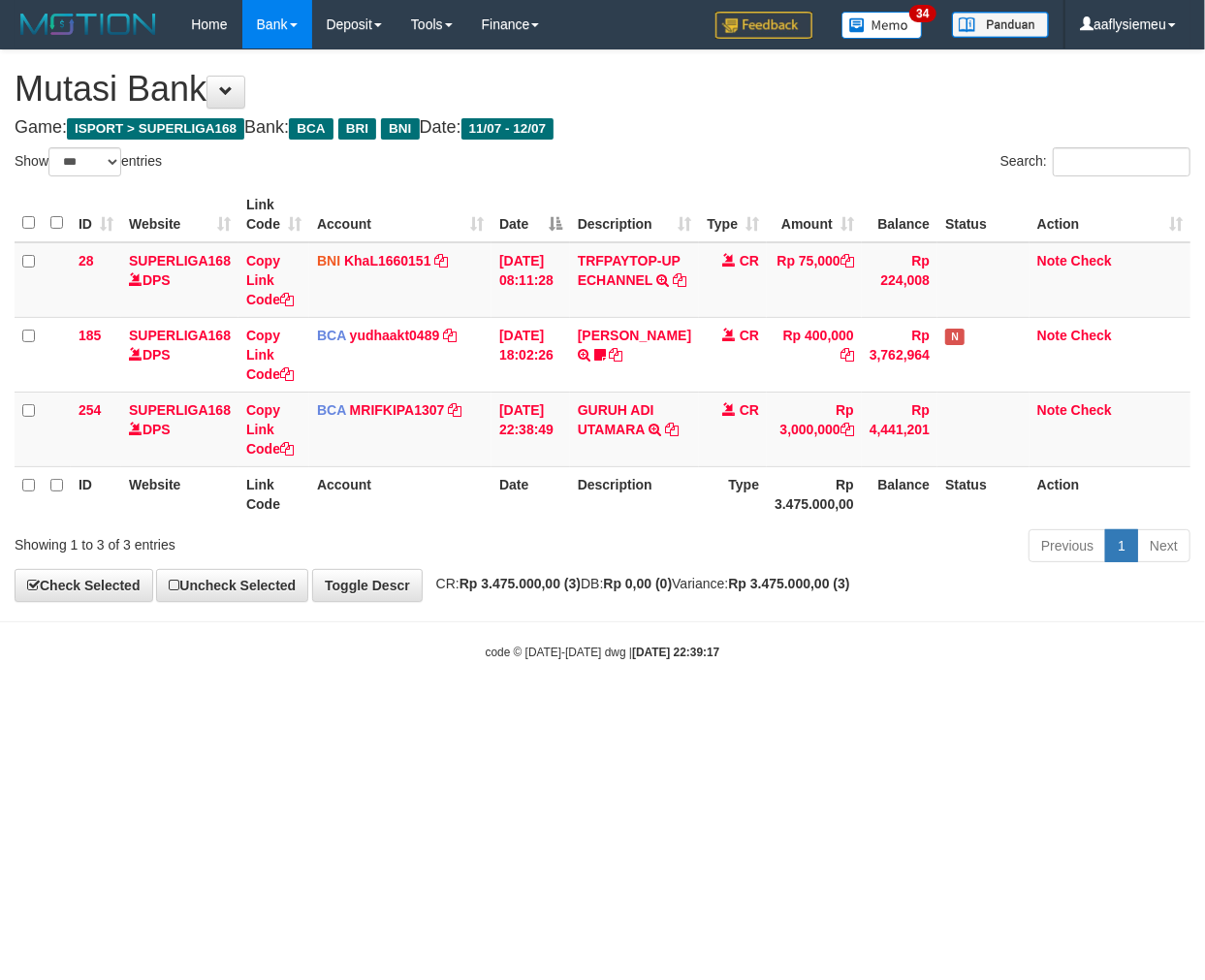 click on "Toggle navigation
Home
Bank
Account List
Load
By Website
Group
[ISPORT]													SUPERLIGA168
By Load Group (DPS)" at bounding box center (602, 355) 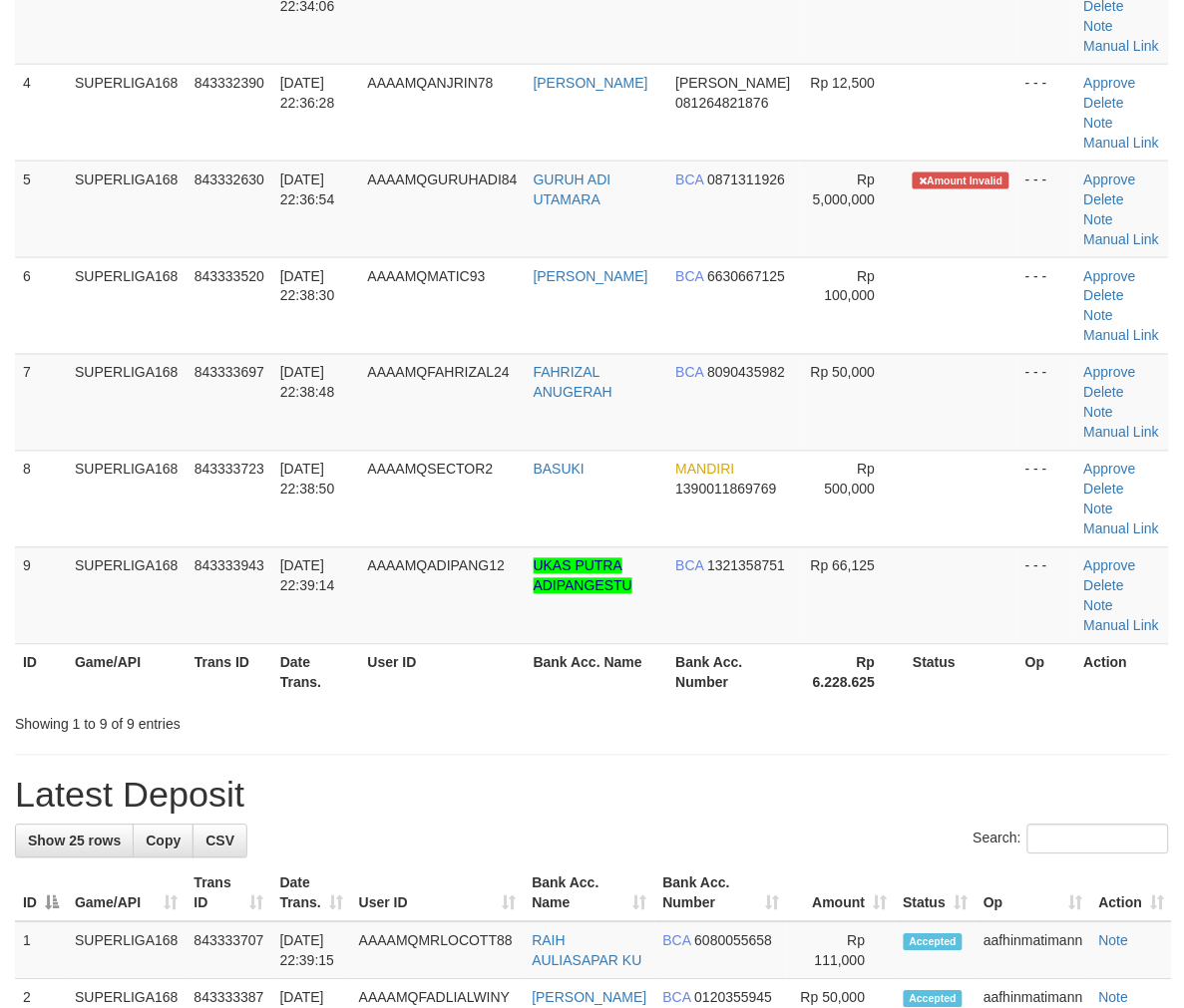 scroll, scrollTop: 221, scrollLeft: 0, axis: vertical 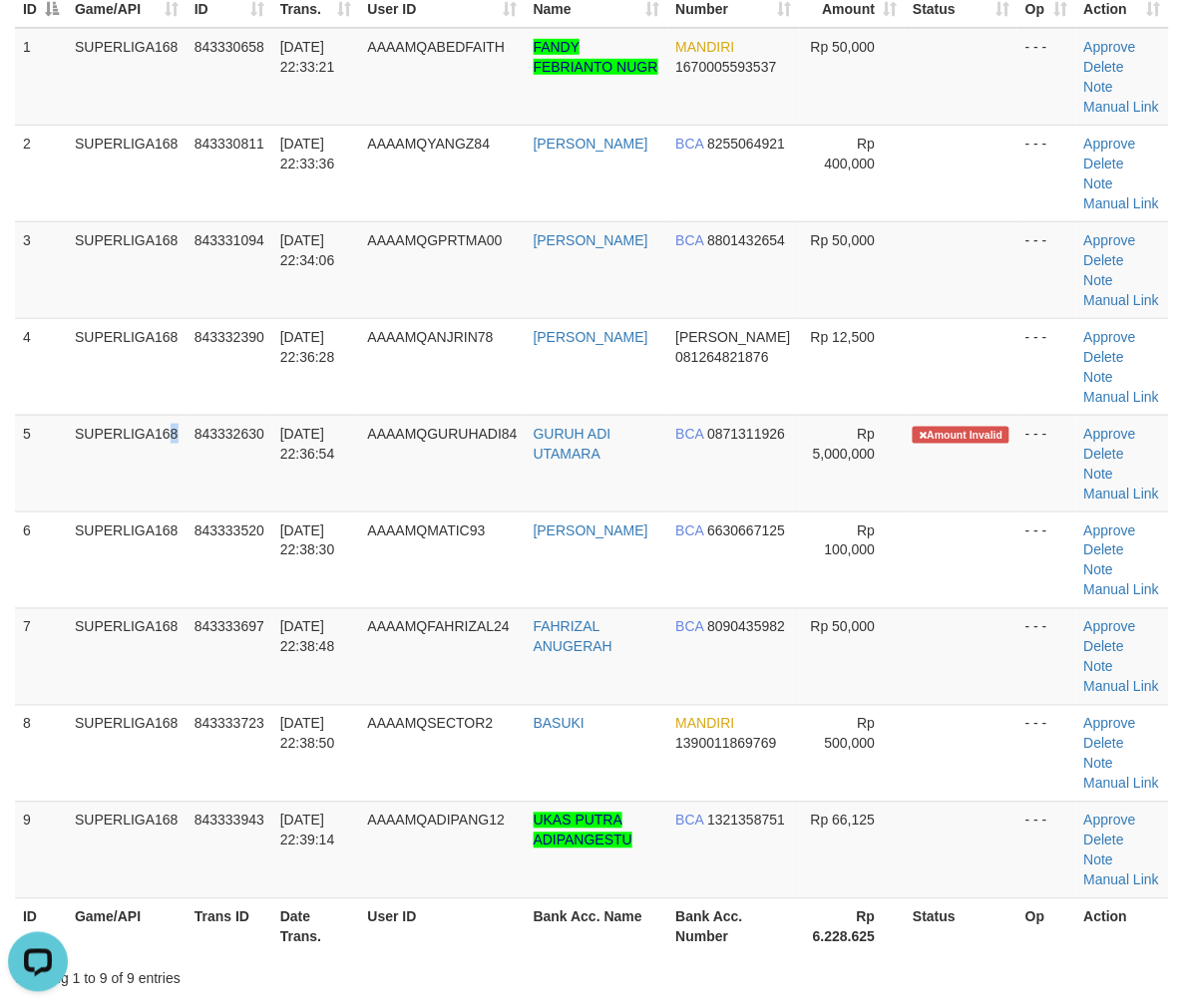 drag, startPoint x: 131, startPoint y: 479, endPoint x: 3, endPoint y: 536, distance: 140.11781 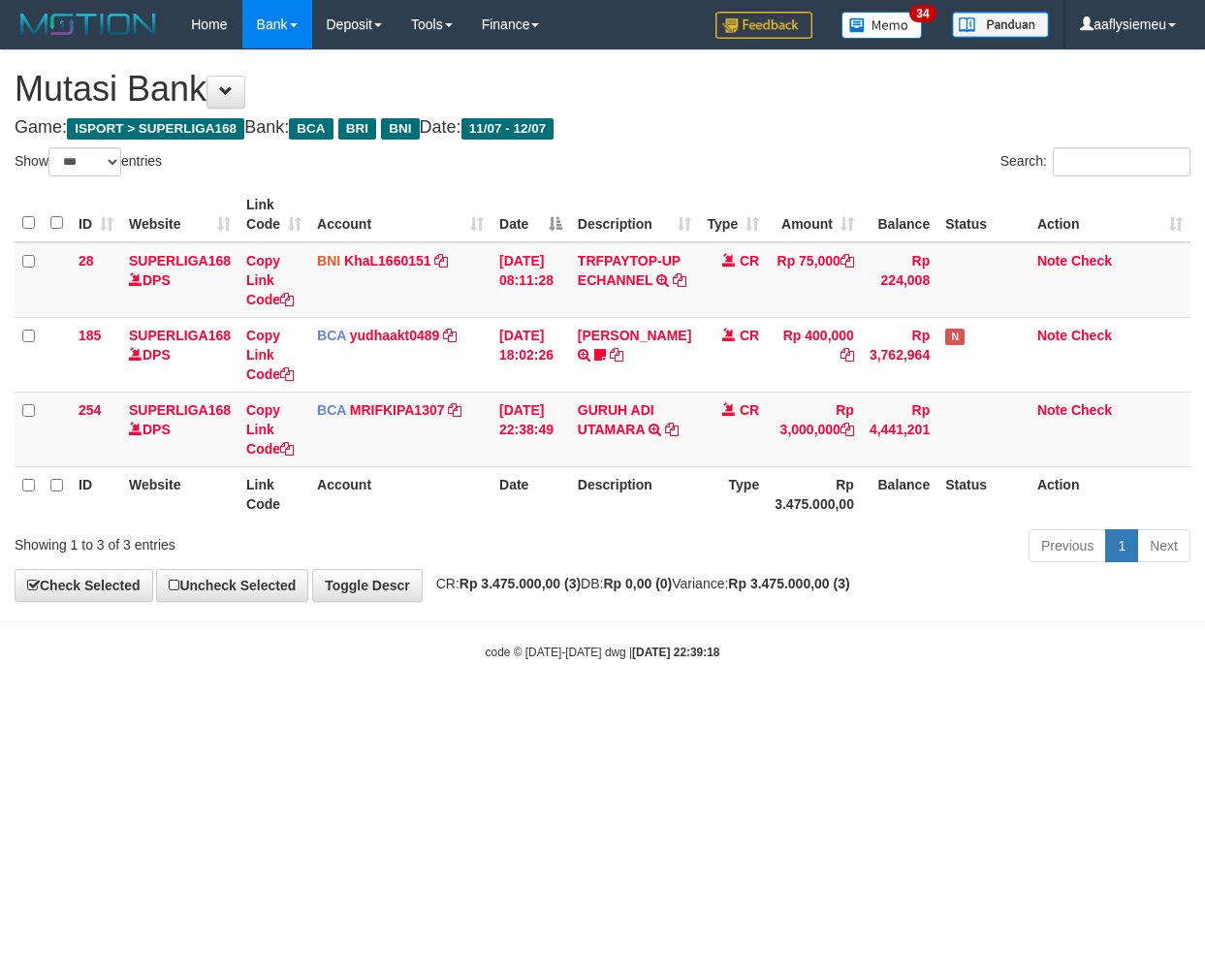 select on "***" 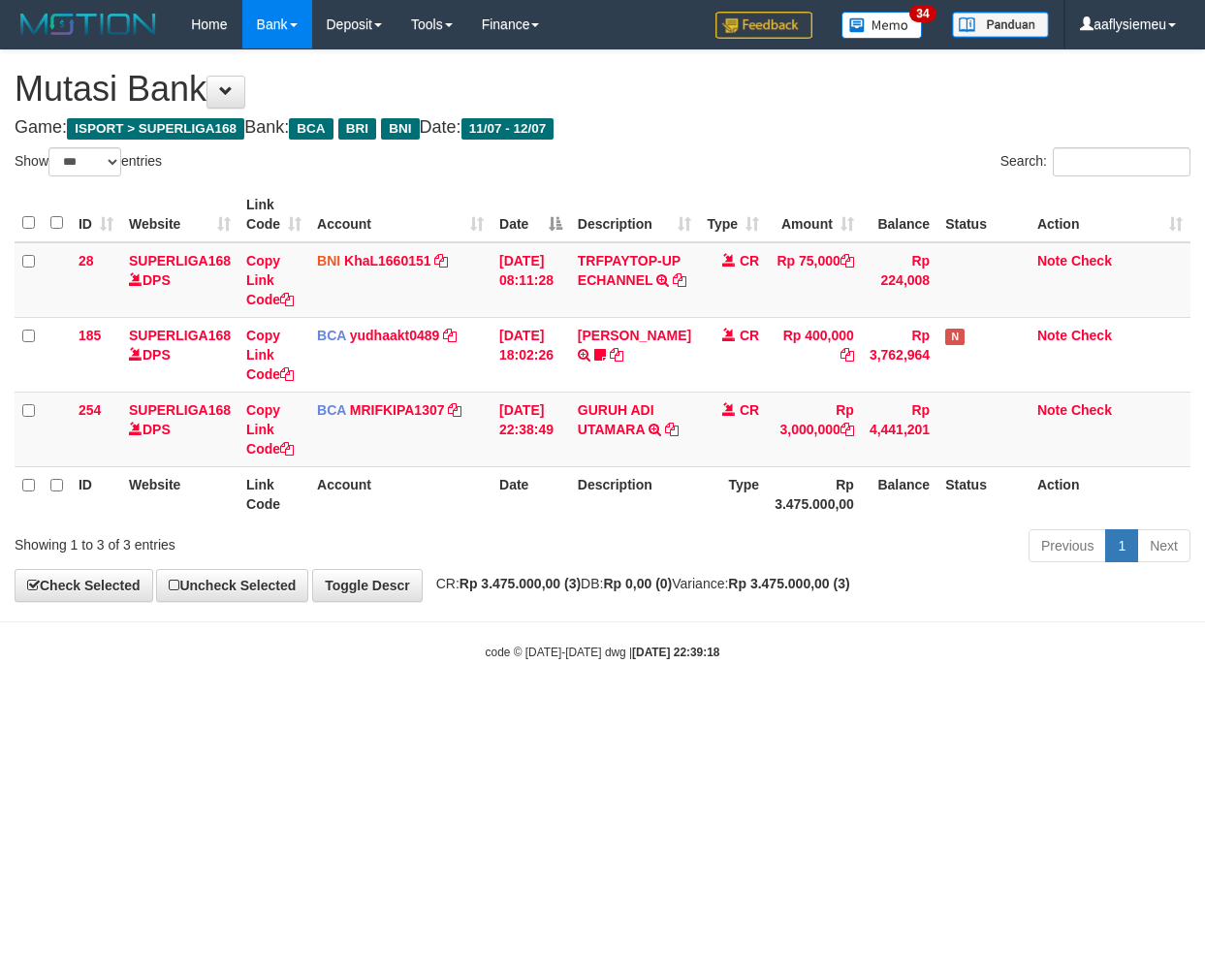 scroll, scrollTop: 0, scrollLeft: 0, axis: both 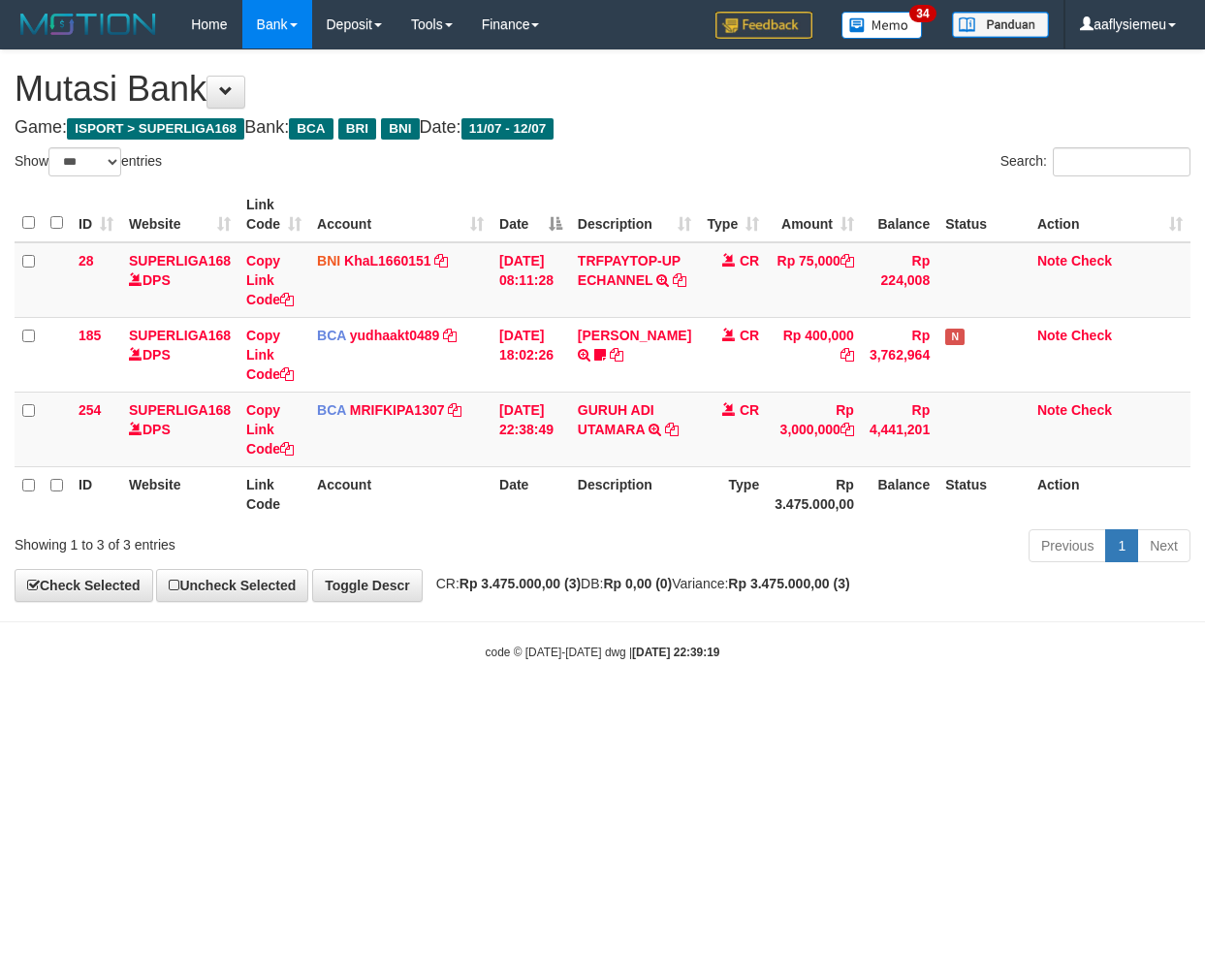 select on "***" 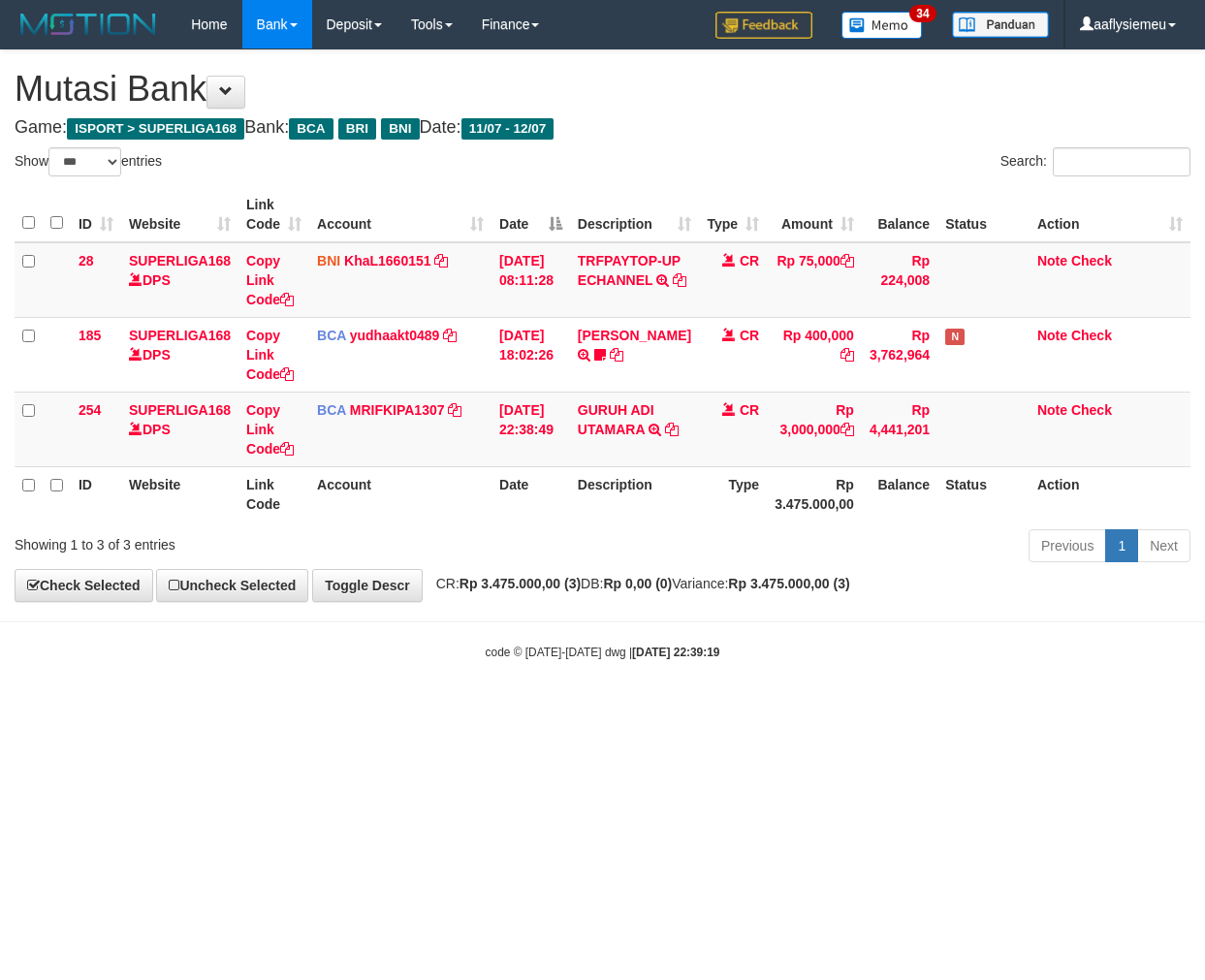 scroll, scrollTop: 0, scrollLeft: 0, axis: both 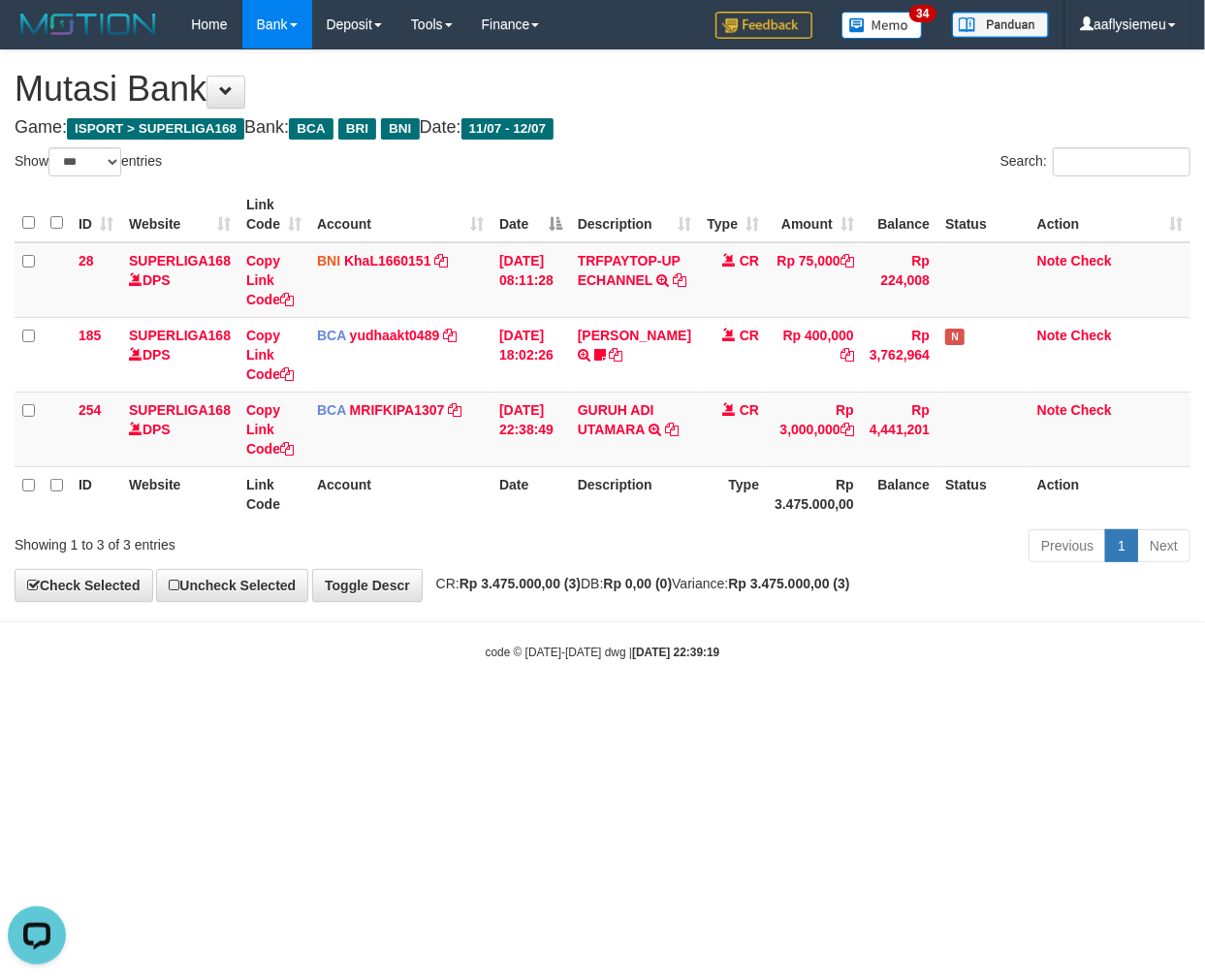 click on "Toggle navigation
Home
Bank
Account List
Load
By Website
Group
[ISPORT]													SUPERLIGA168
By Load Group (DPS)
34" at bounding box center [602, 355] 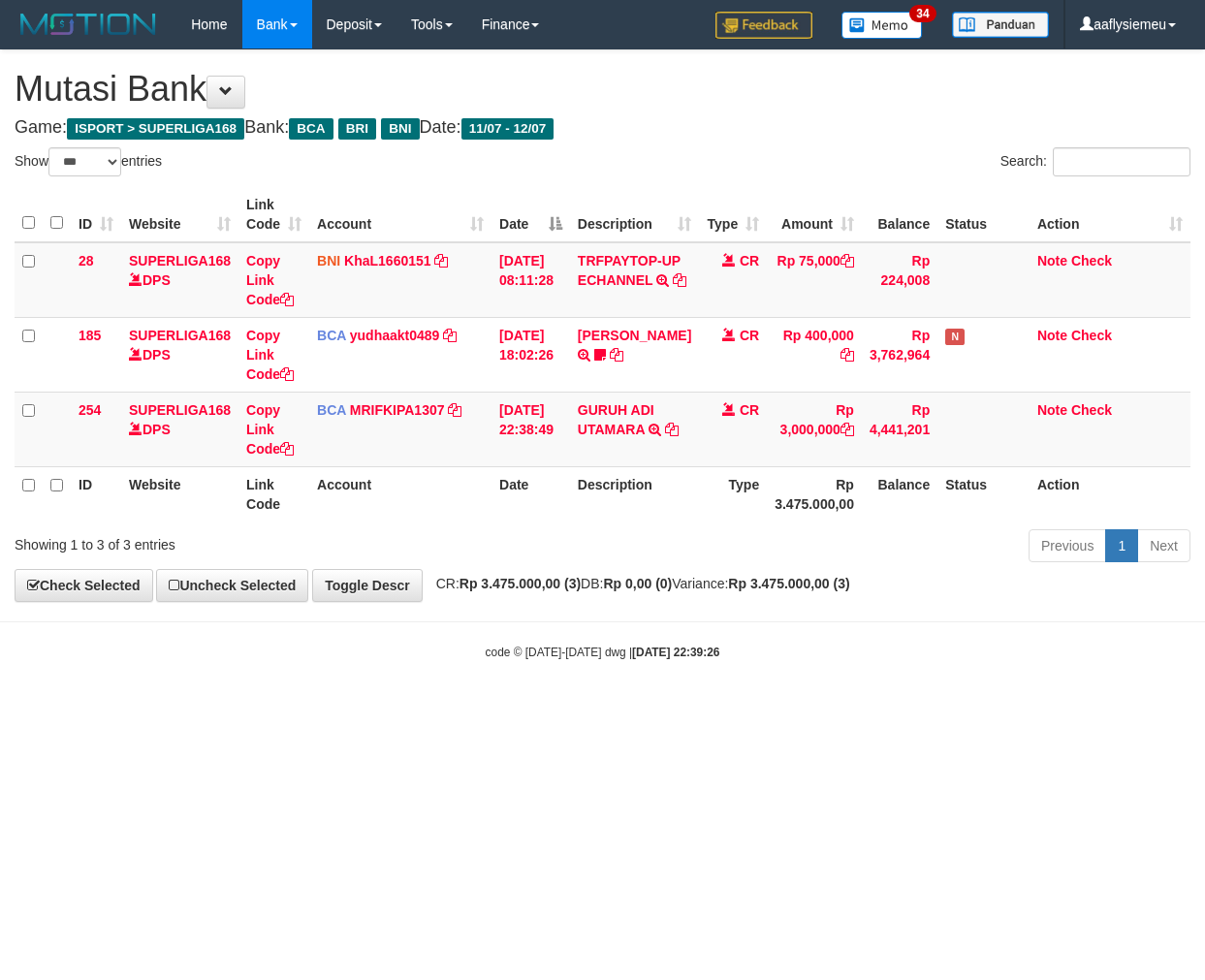 select on "***" 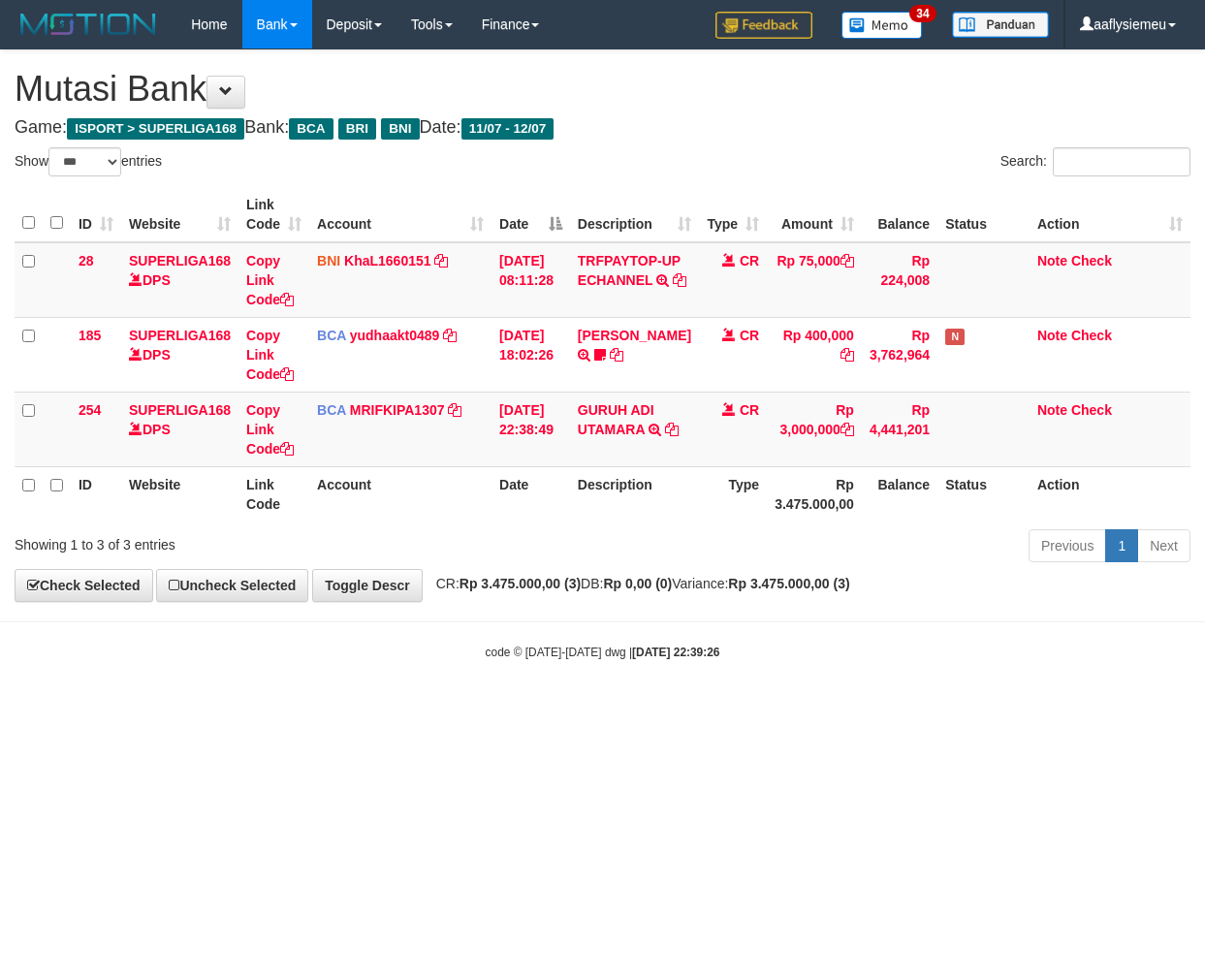 scroll, scrollTop: 0, scrollLeft: 0, axis: both 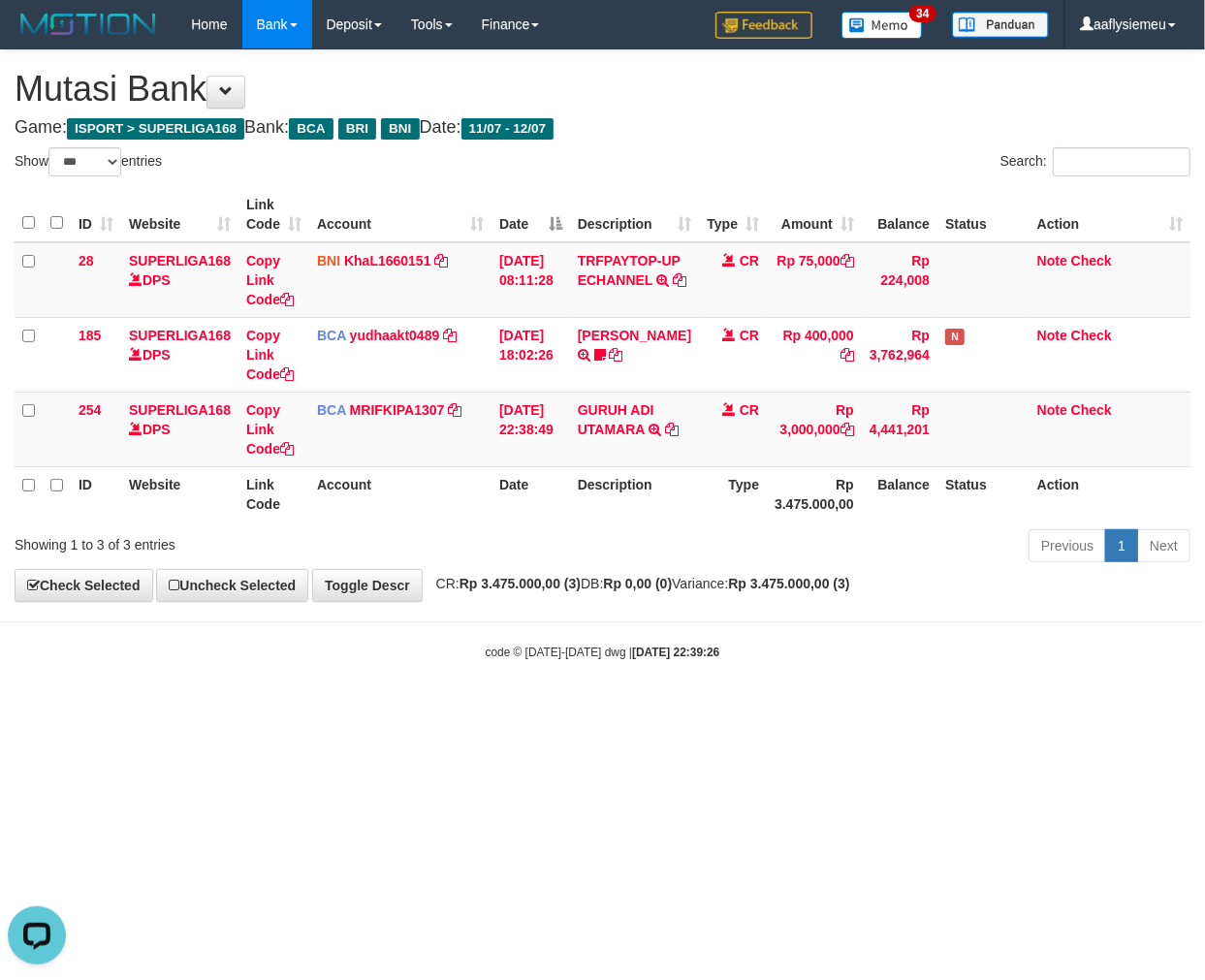 click on "Toggle navigation
Home
Bank
Account List
Load
By Website
Group
[ISPORT]													SUPERLIGA168
By Load Group (DPS)" at bounding box center (602, 355) 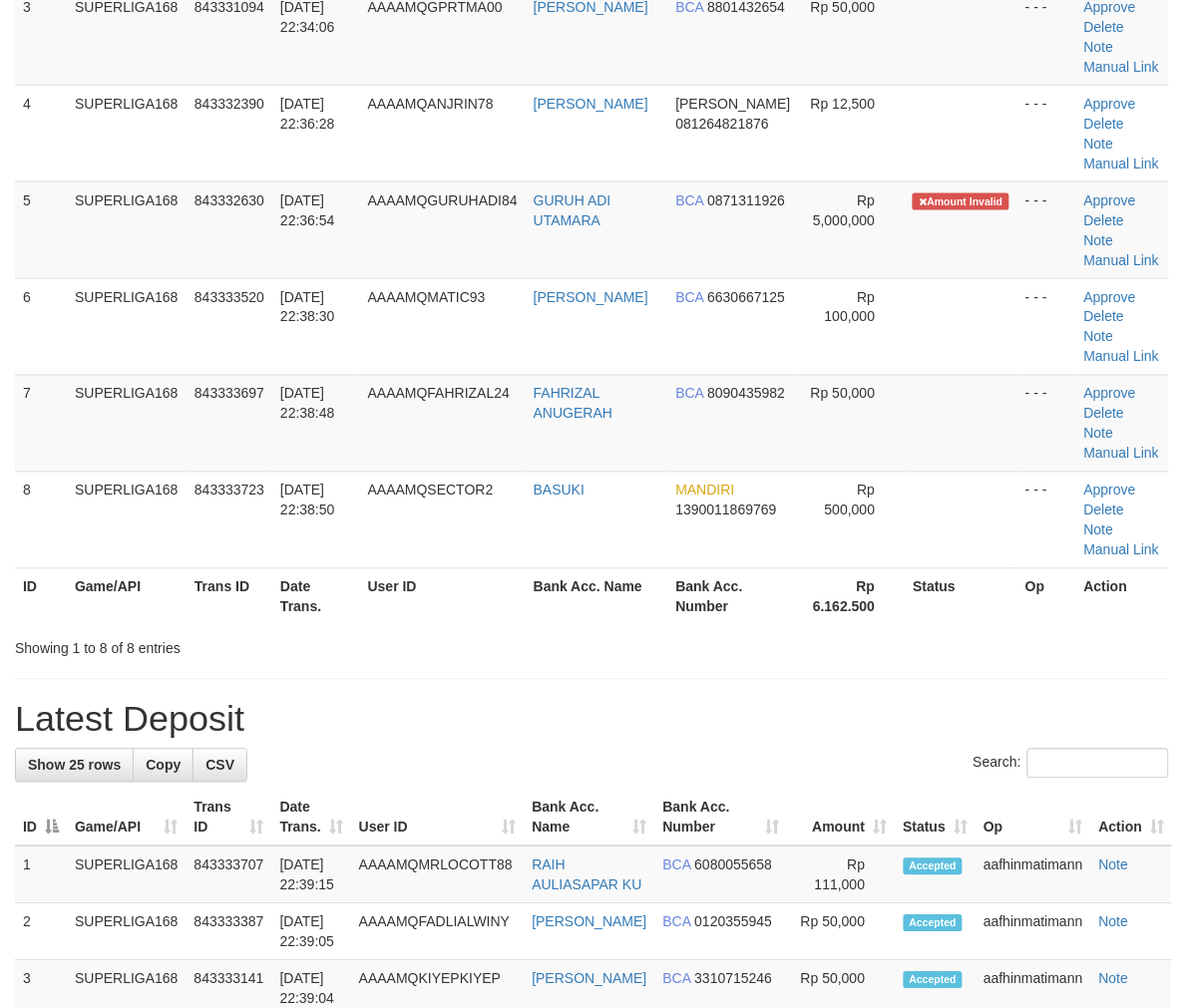 scroll, scrollTop: 221, scrollLeft: 0, axis: vertical 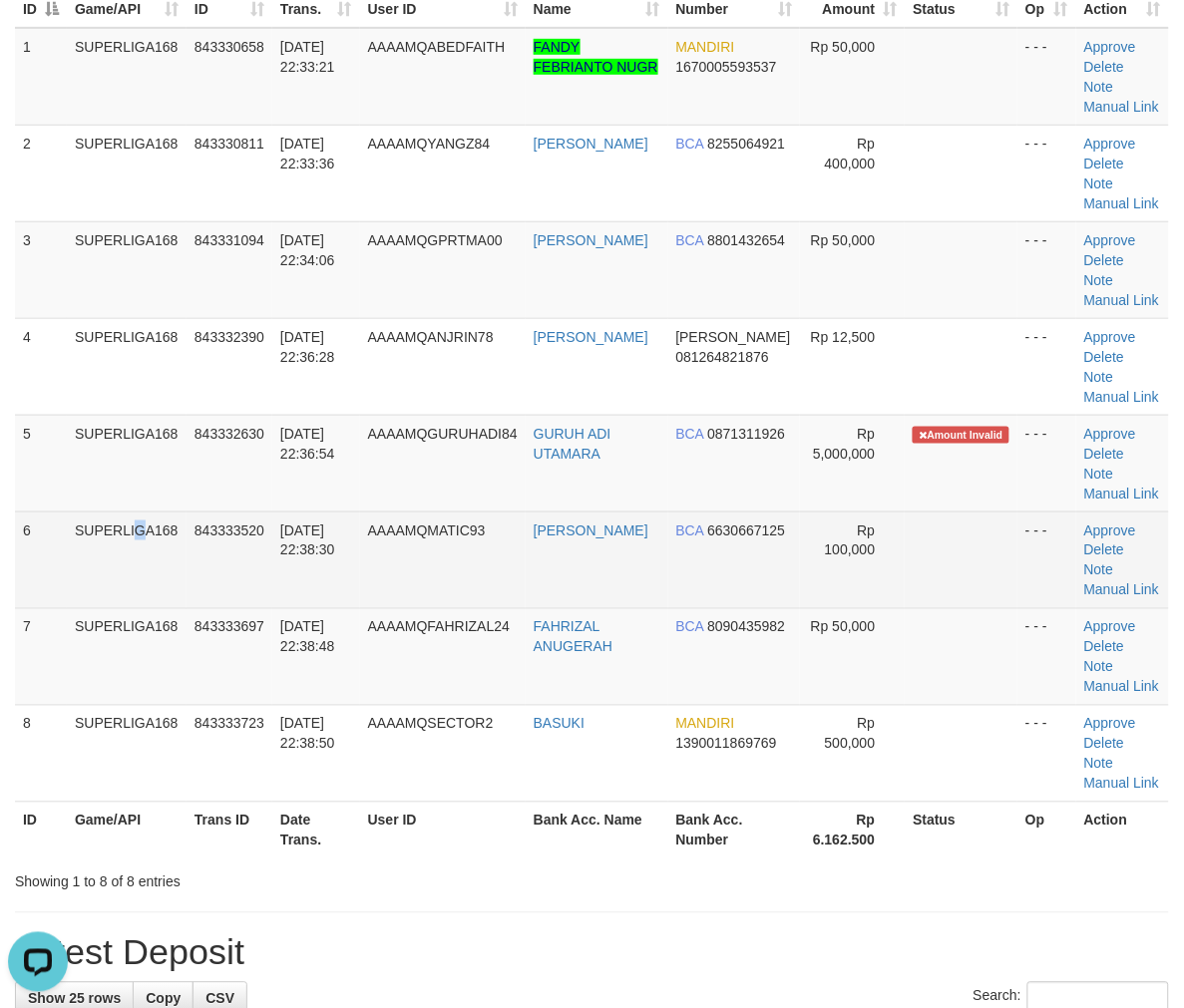 drag, startPoint x: 90, startPoint y: 583, endPoint x: 32, endPoint y: 618, distance: 67.74216 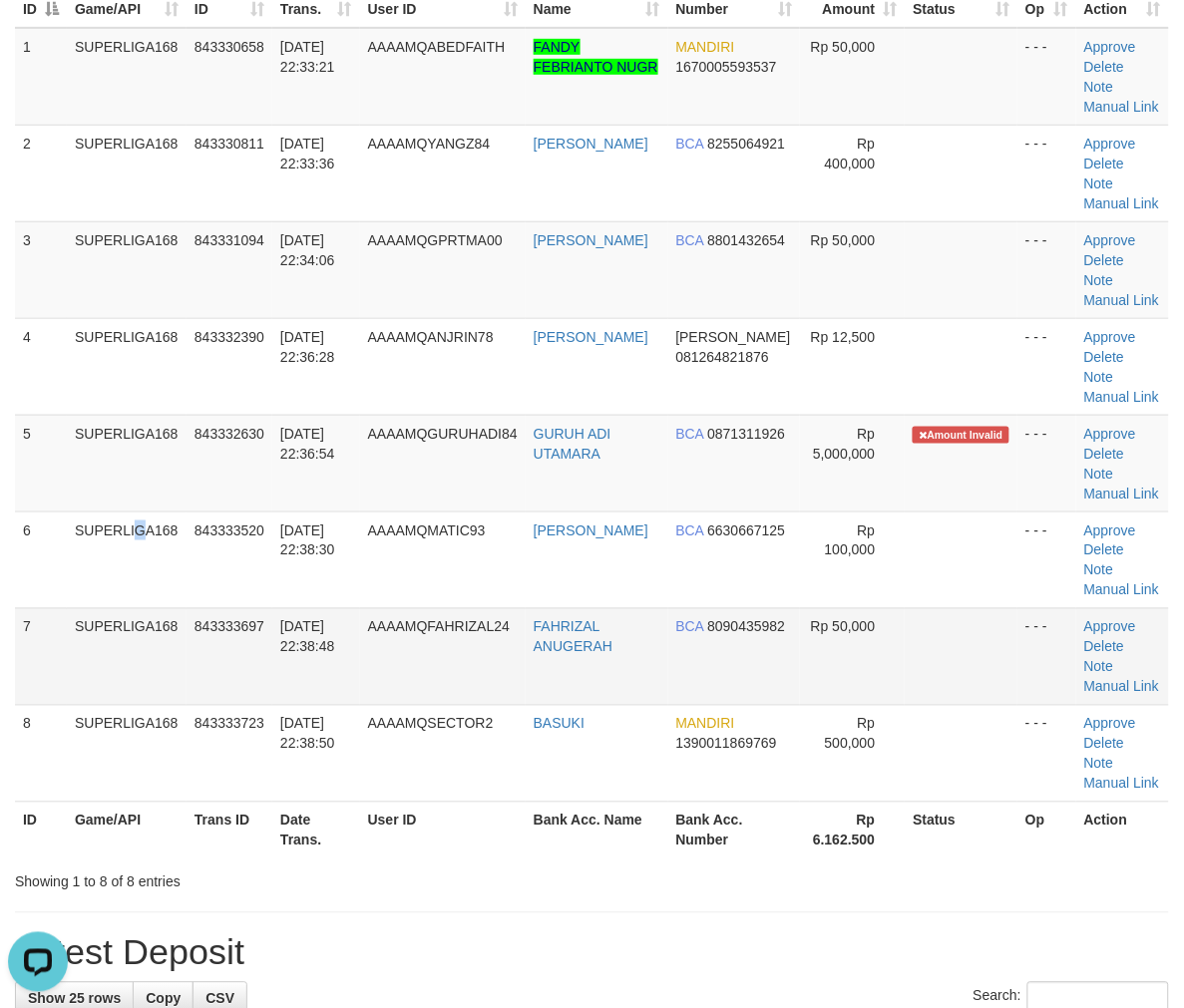 click on "SUPERLIGA168" at bounding box center [127, 559] 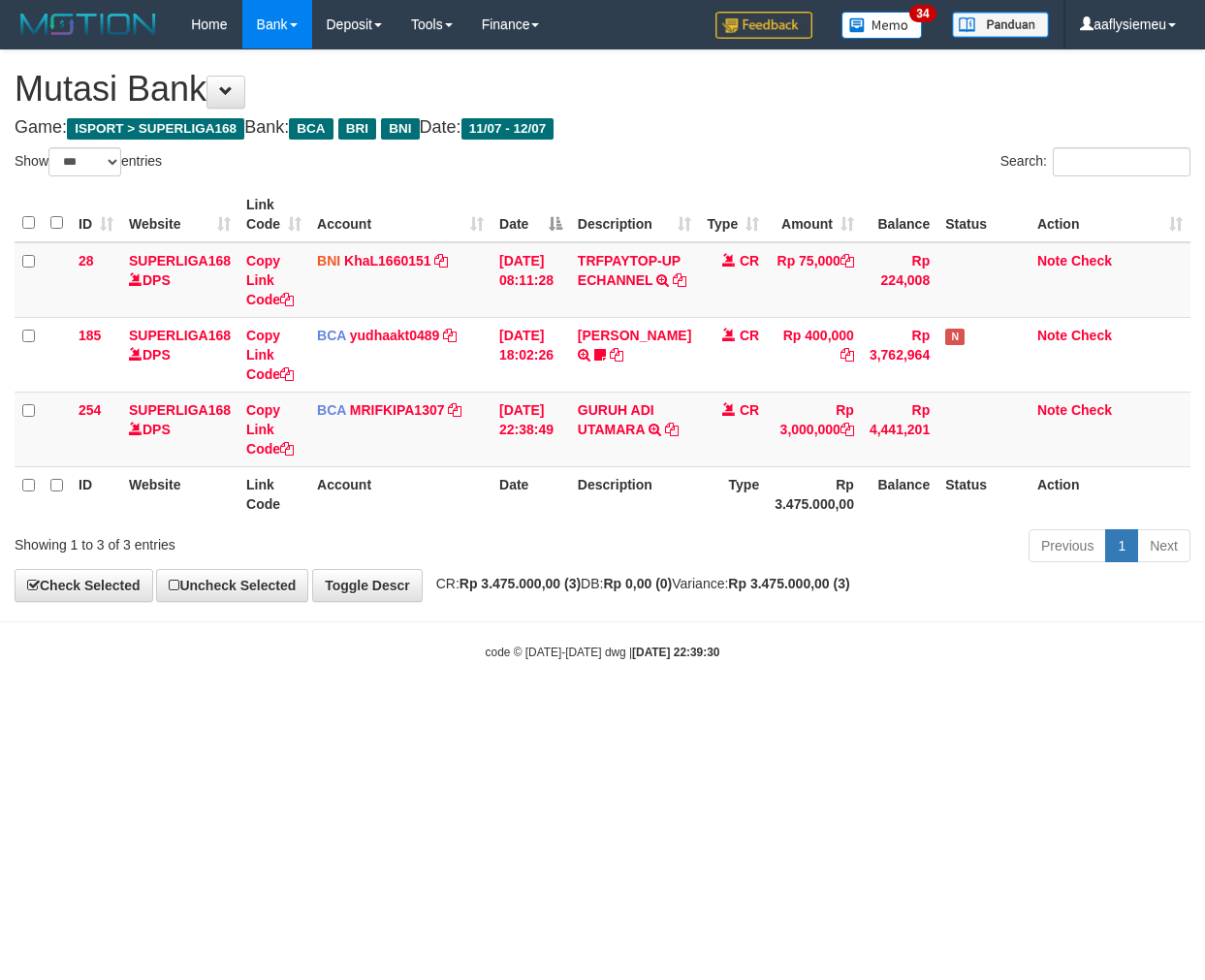 select on "***" 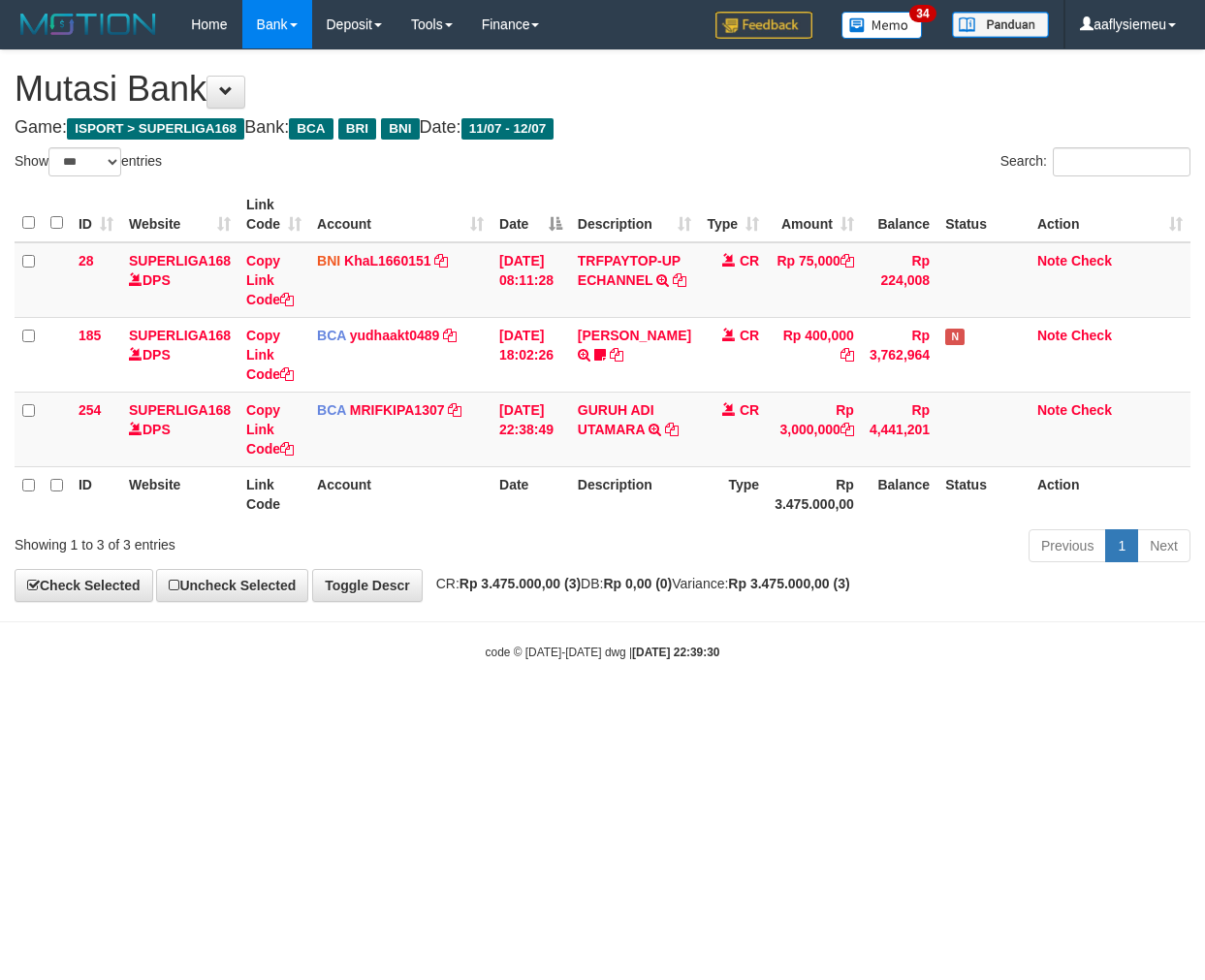 scroll, scrollTop: 0, scrollLeft: 0, axis: both 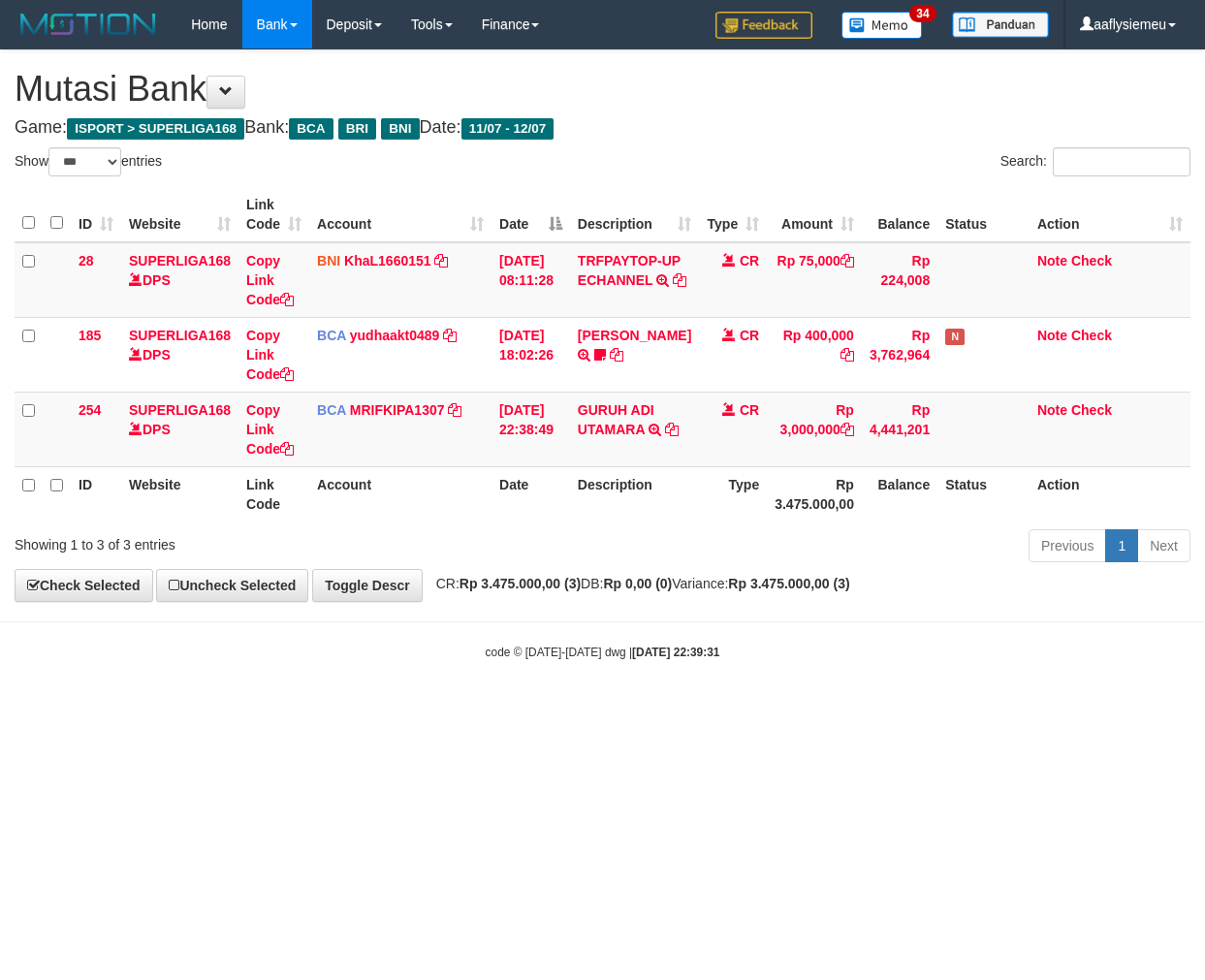 select on "***" 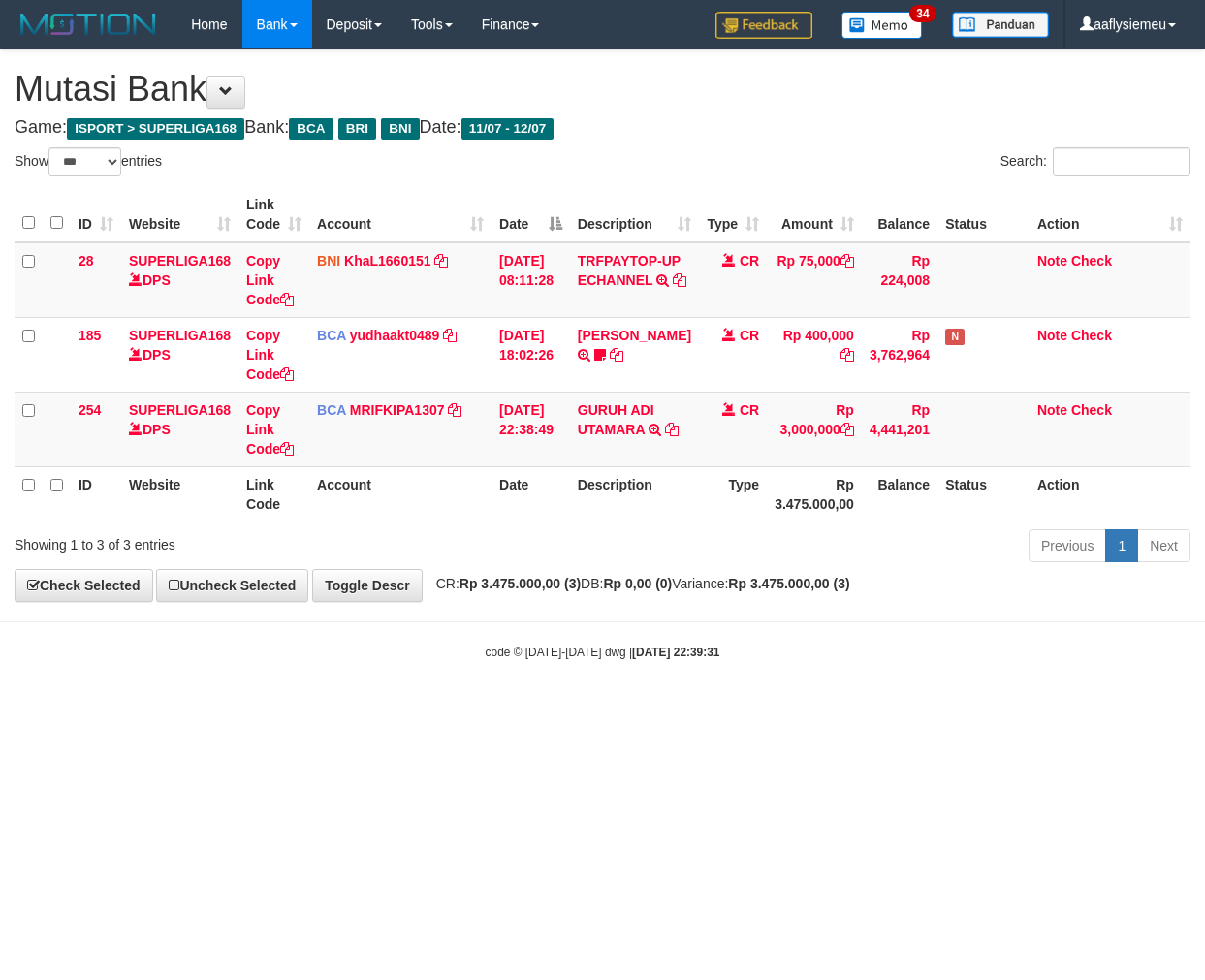 scroll, scrollTop: 0, scrollLeft: 0, axis: both 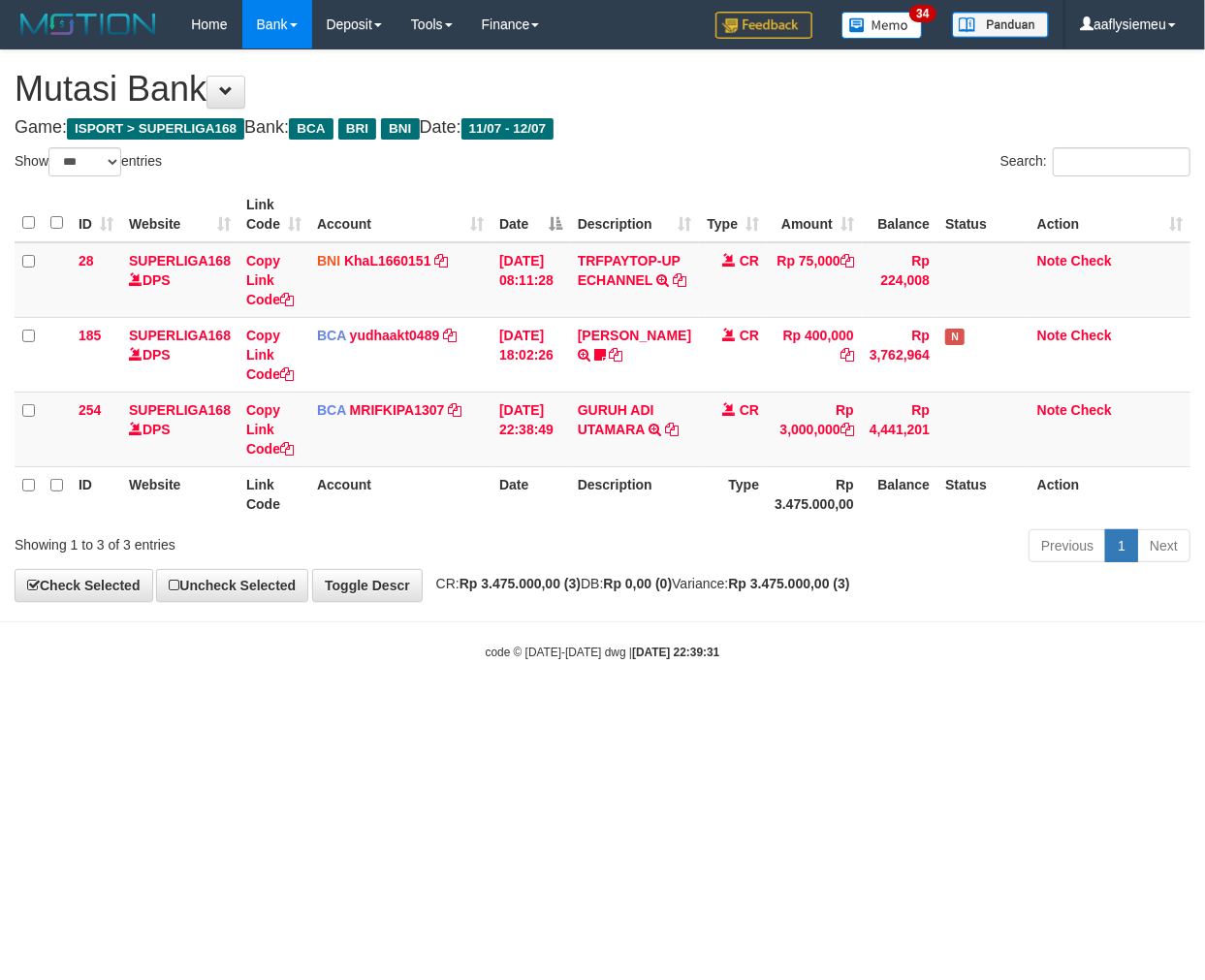drag, startPoint x: 582, startPoint y: 778, endPoint x: 1197, endPoint y: 665, distance: 625.2951 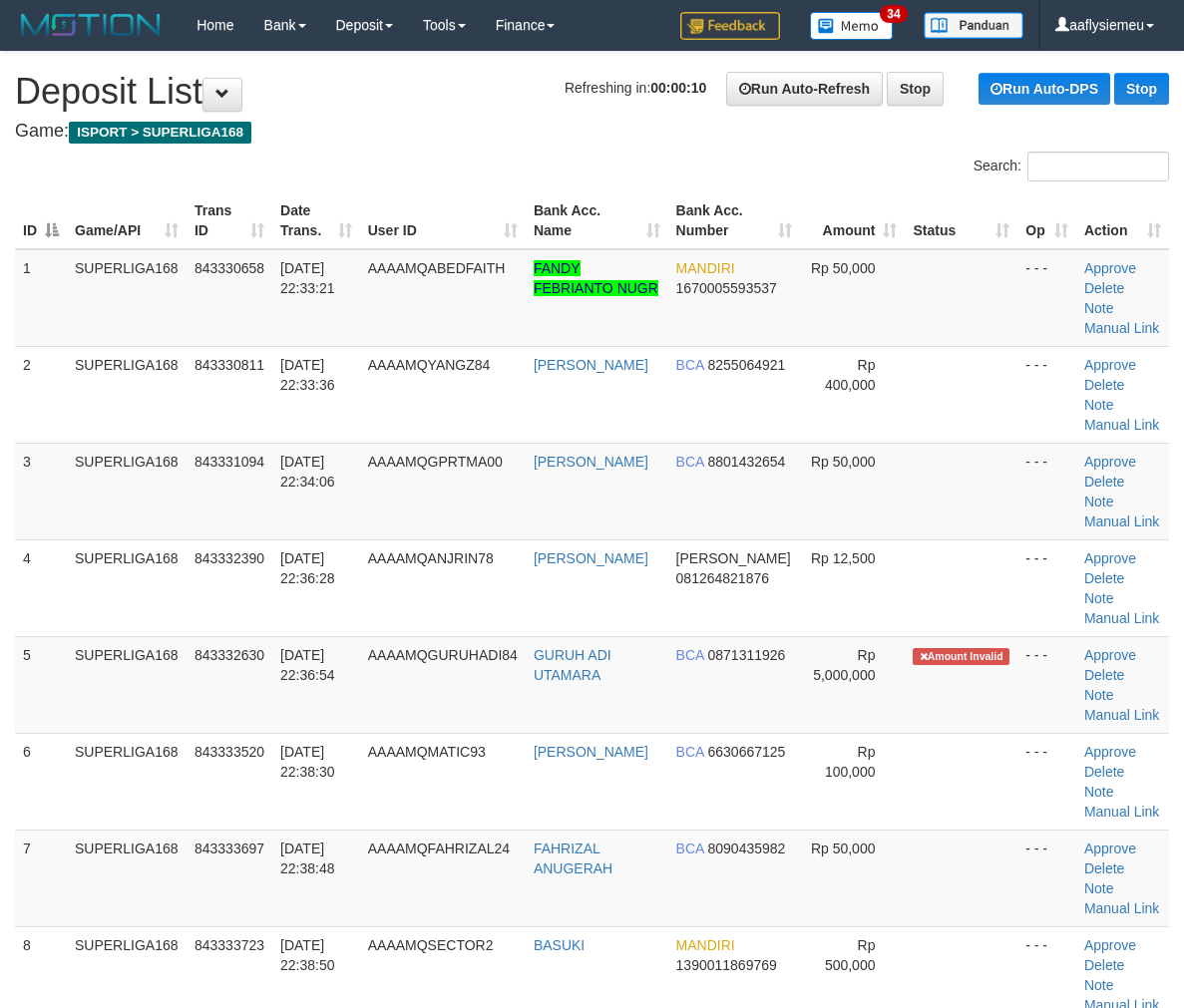 click on "Game/API" at bounding box center (127, 1051) 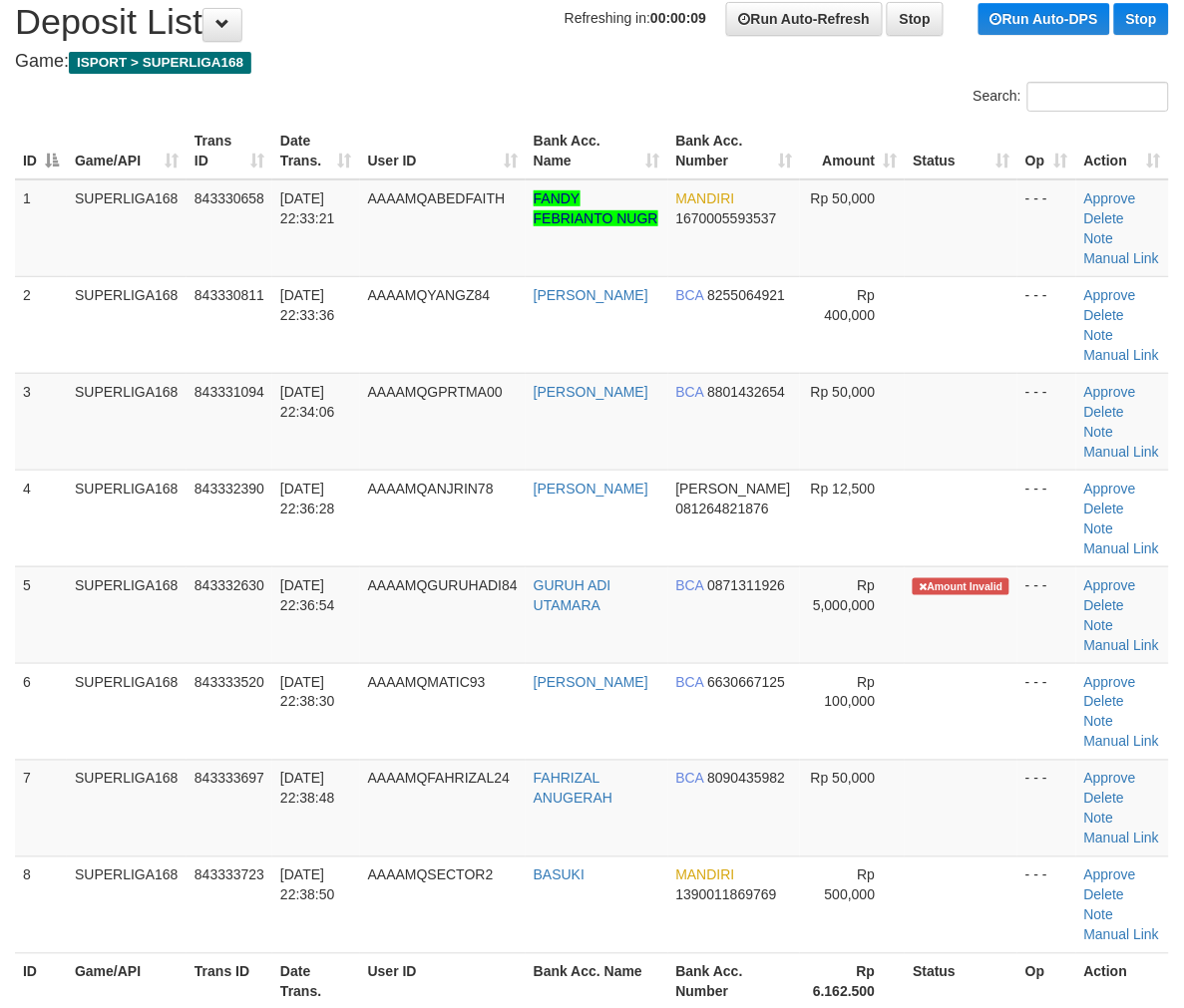 scroll, scrollTop: 0, scrollLeft: 0, axis: both 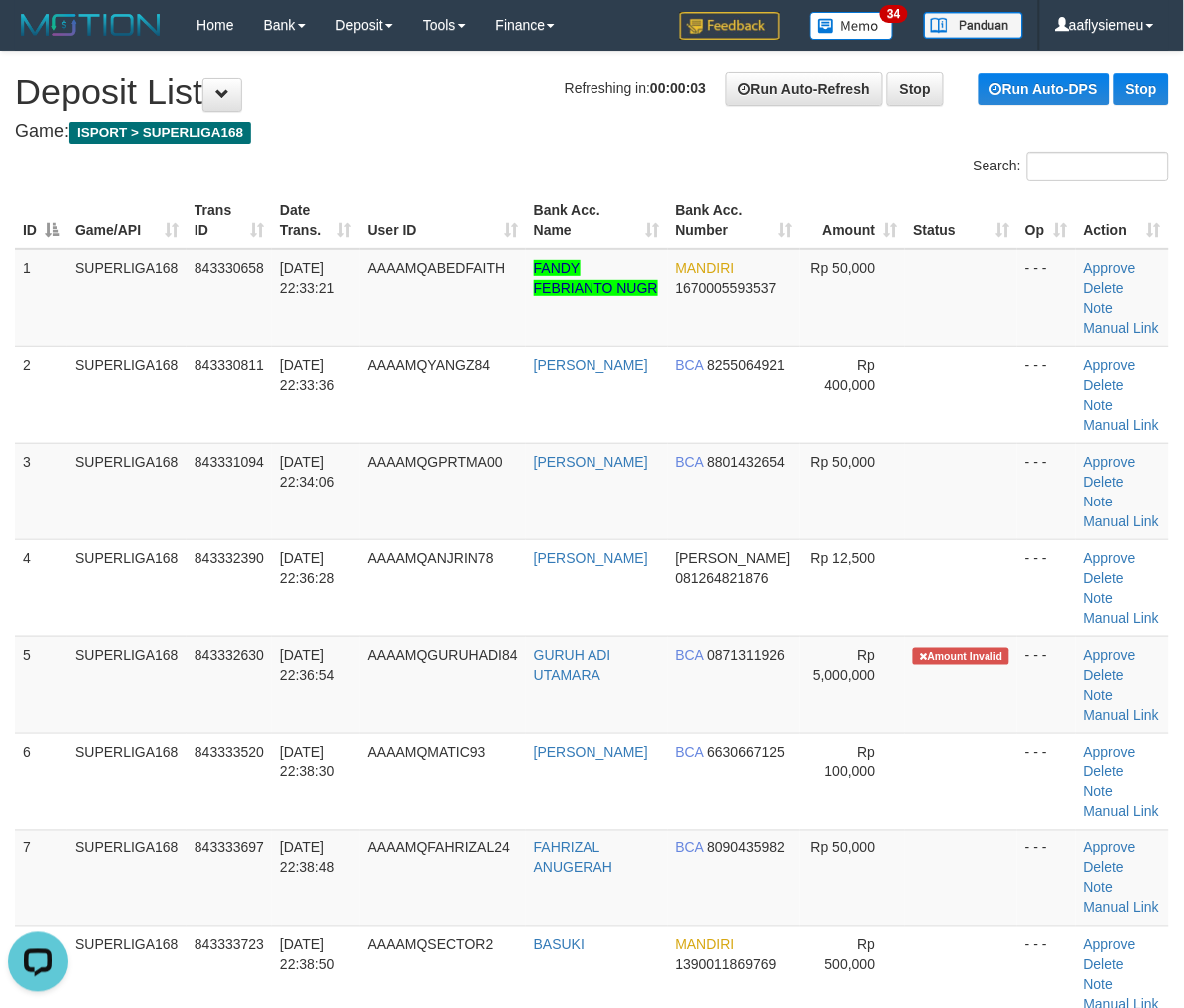 click on "4" at bounding box center (41, 587) 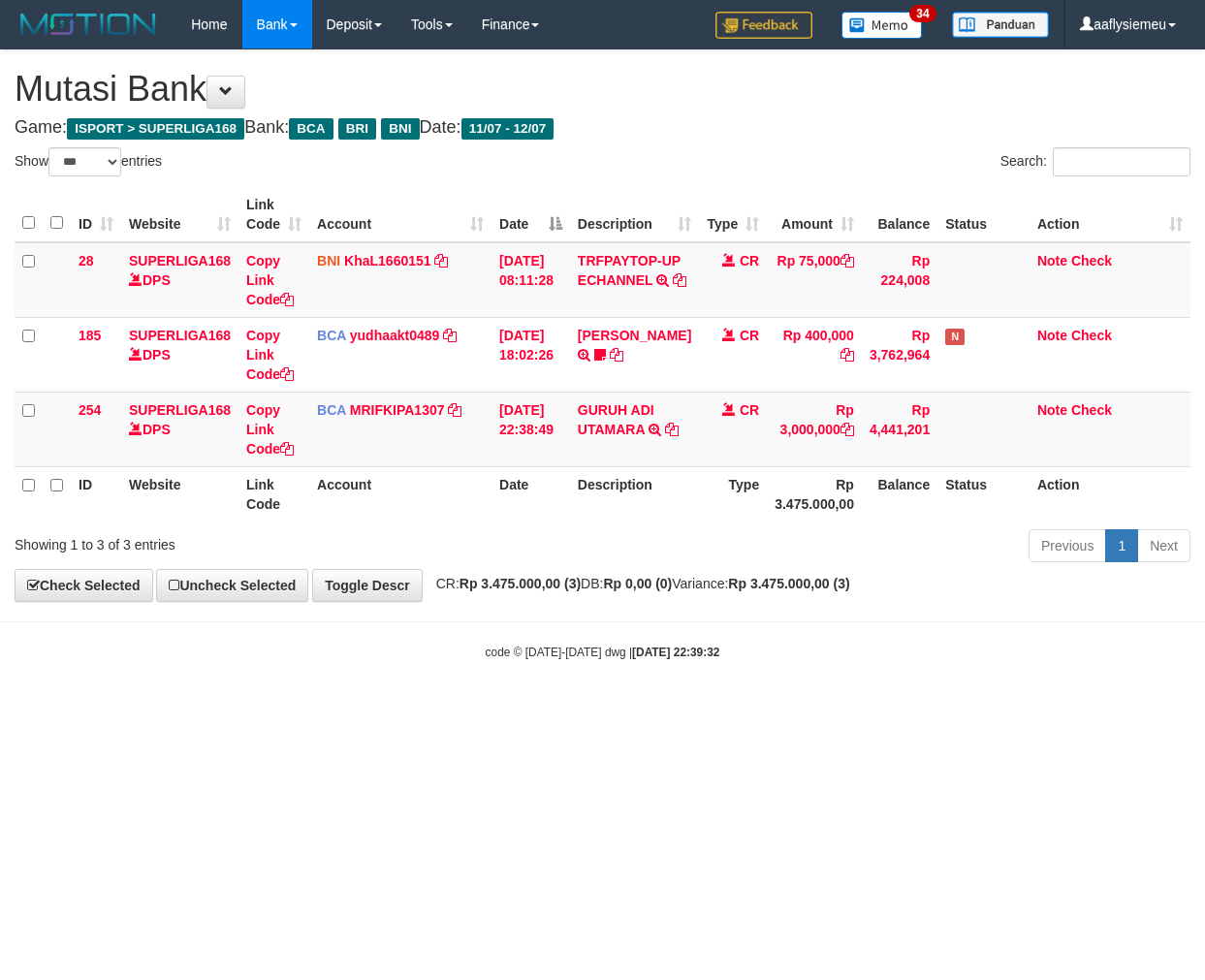 select on "***" 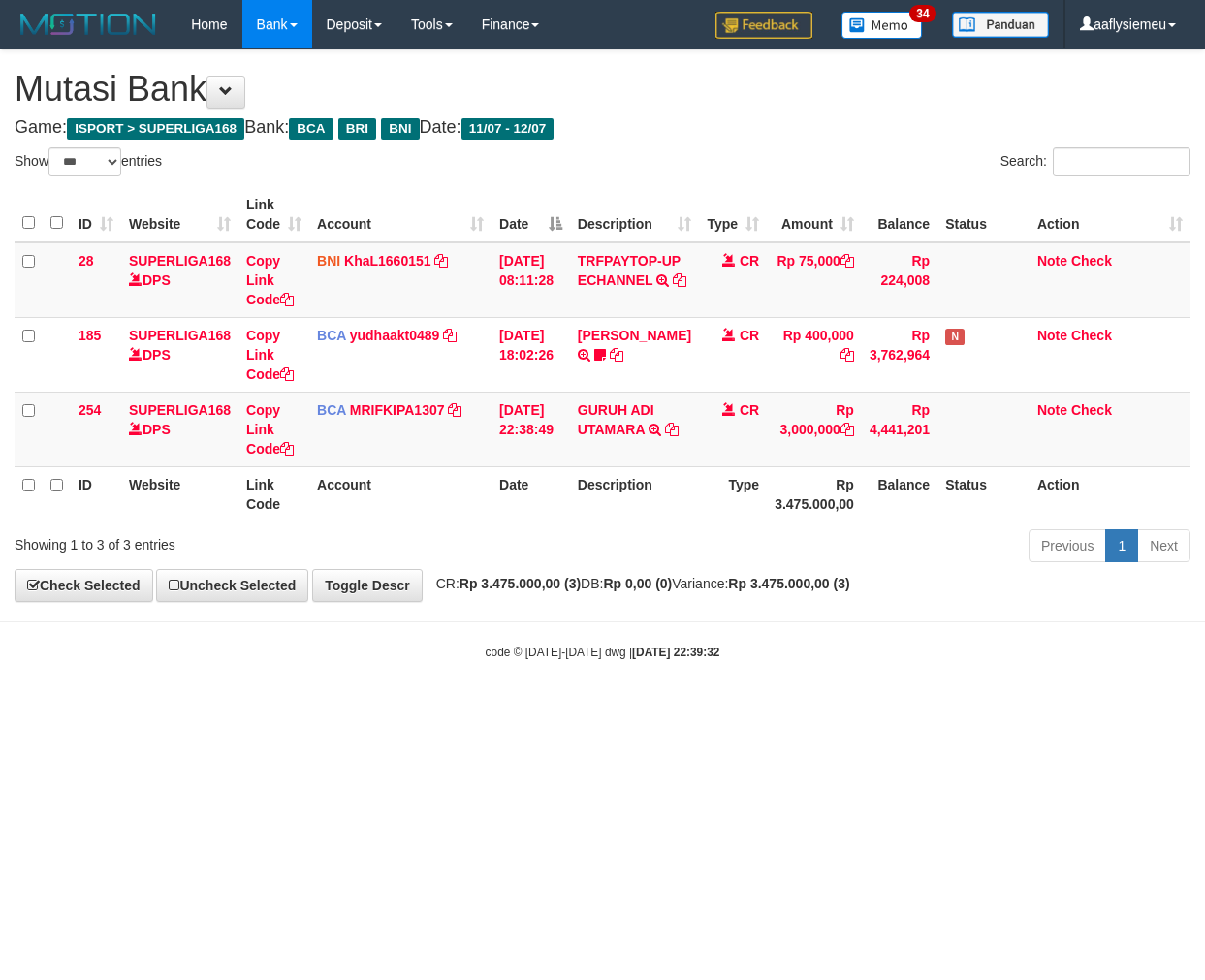 scroll, scrollTop: 0, scrollLeft: 0, axis: both 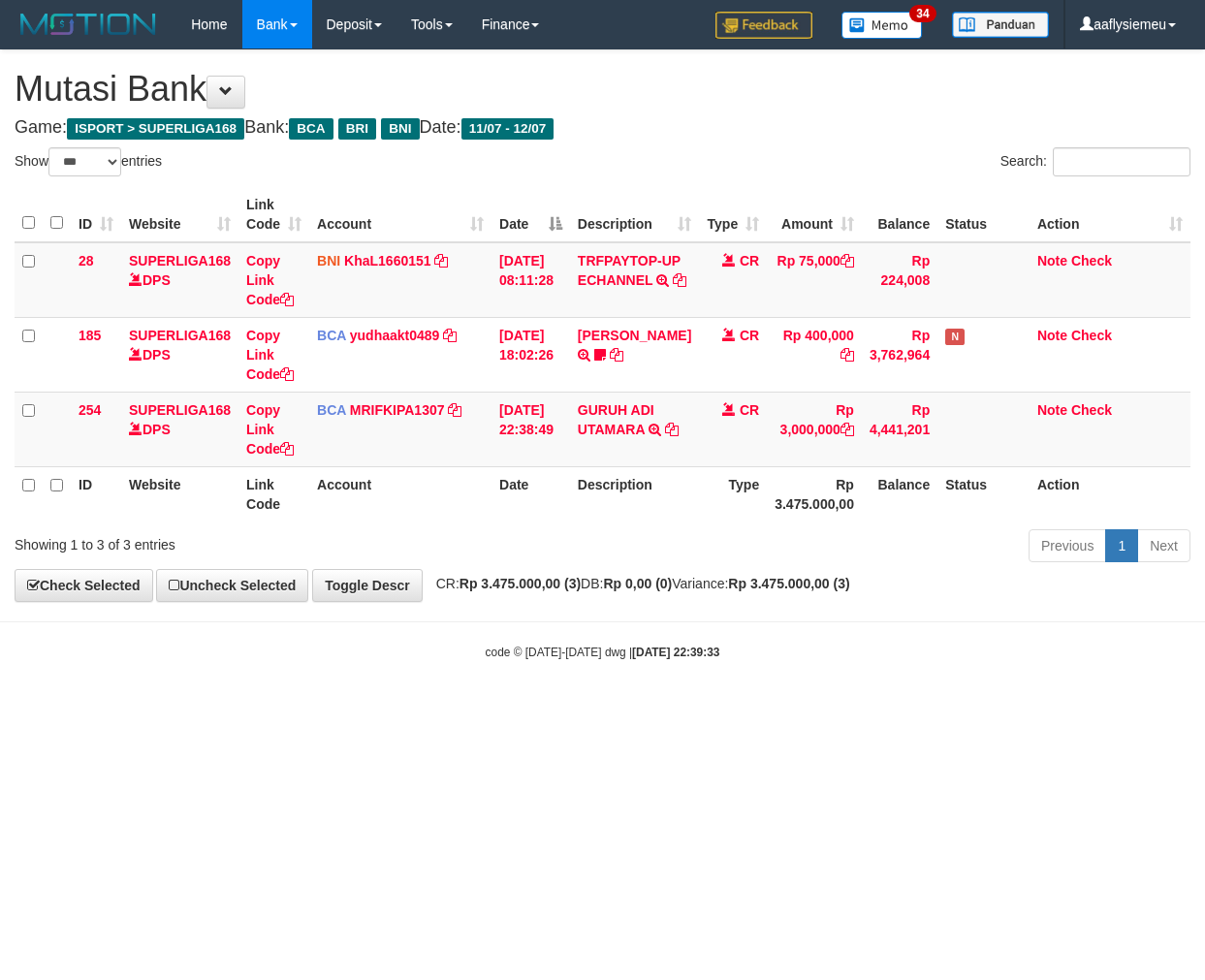 select on "***" 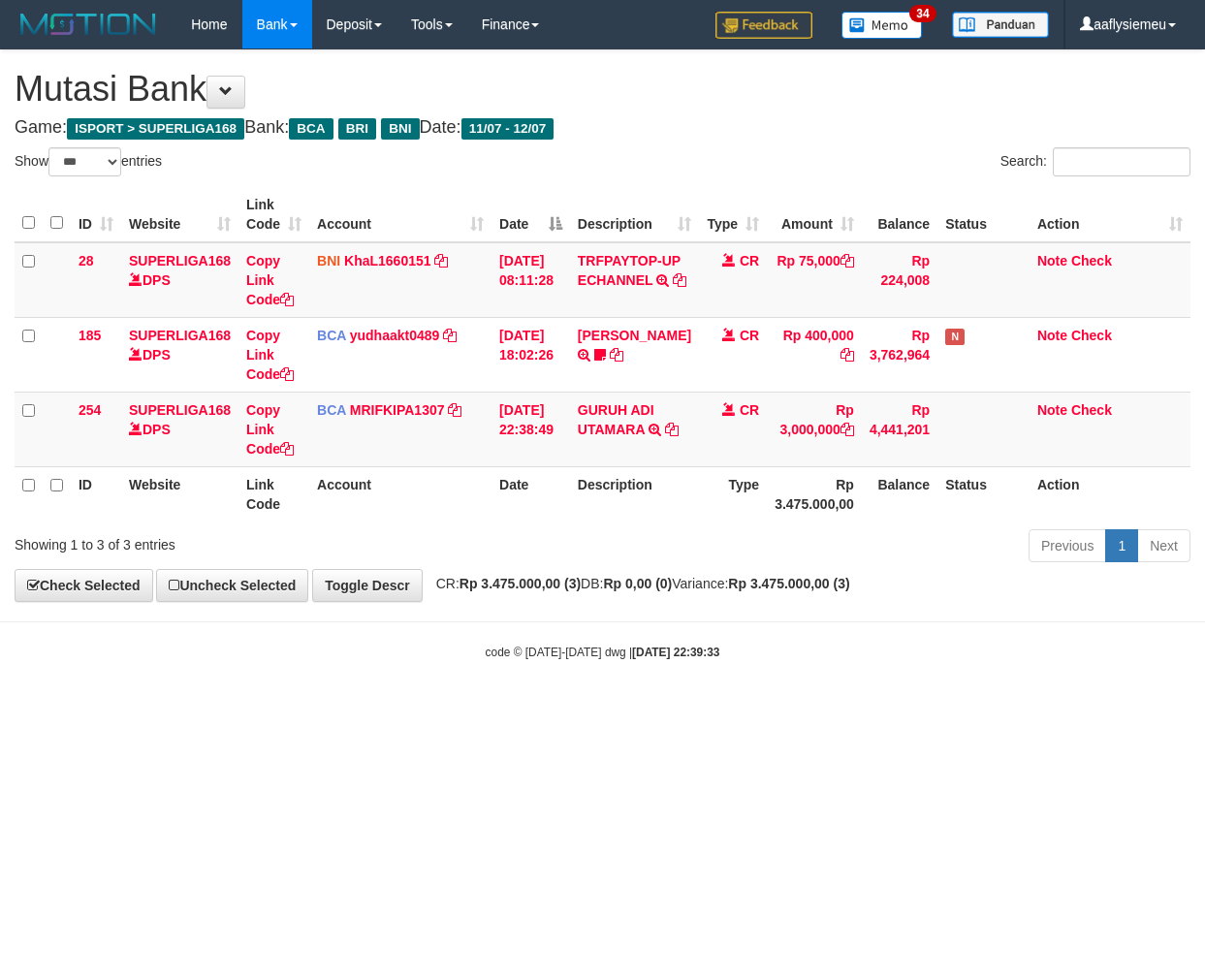 scroll, scrollTop: 0, scrollLeft: 0, axis: both 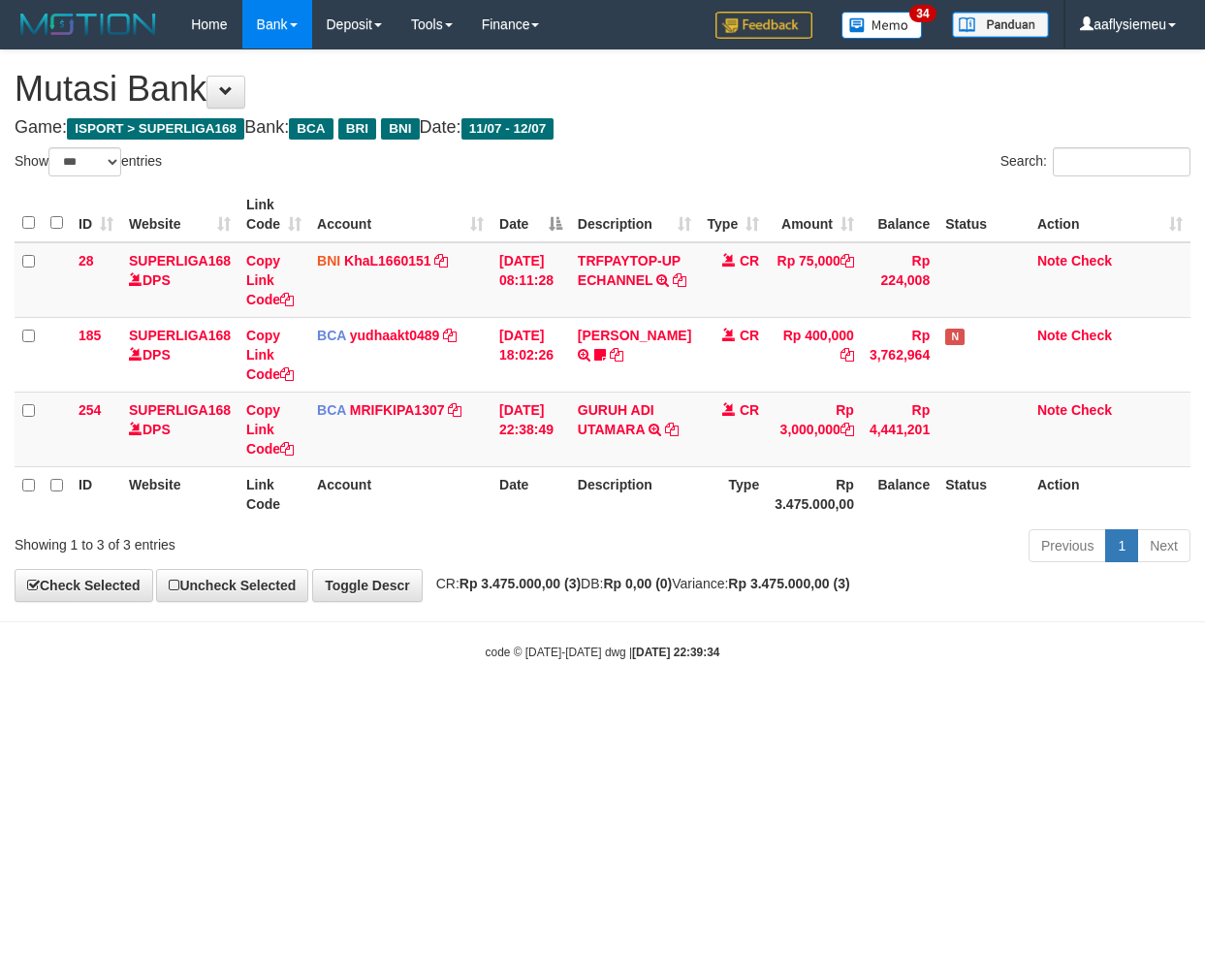 select on "***" 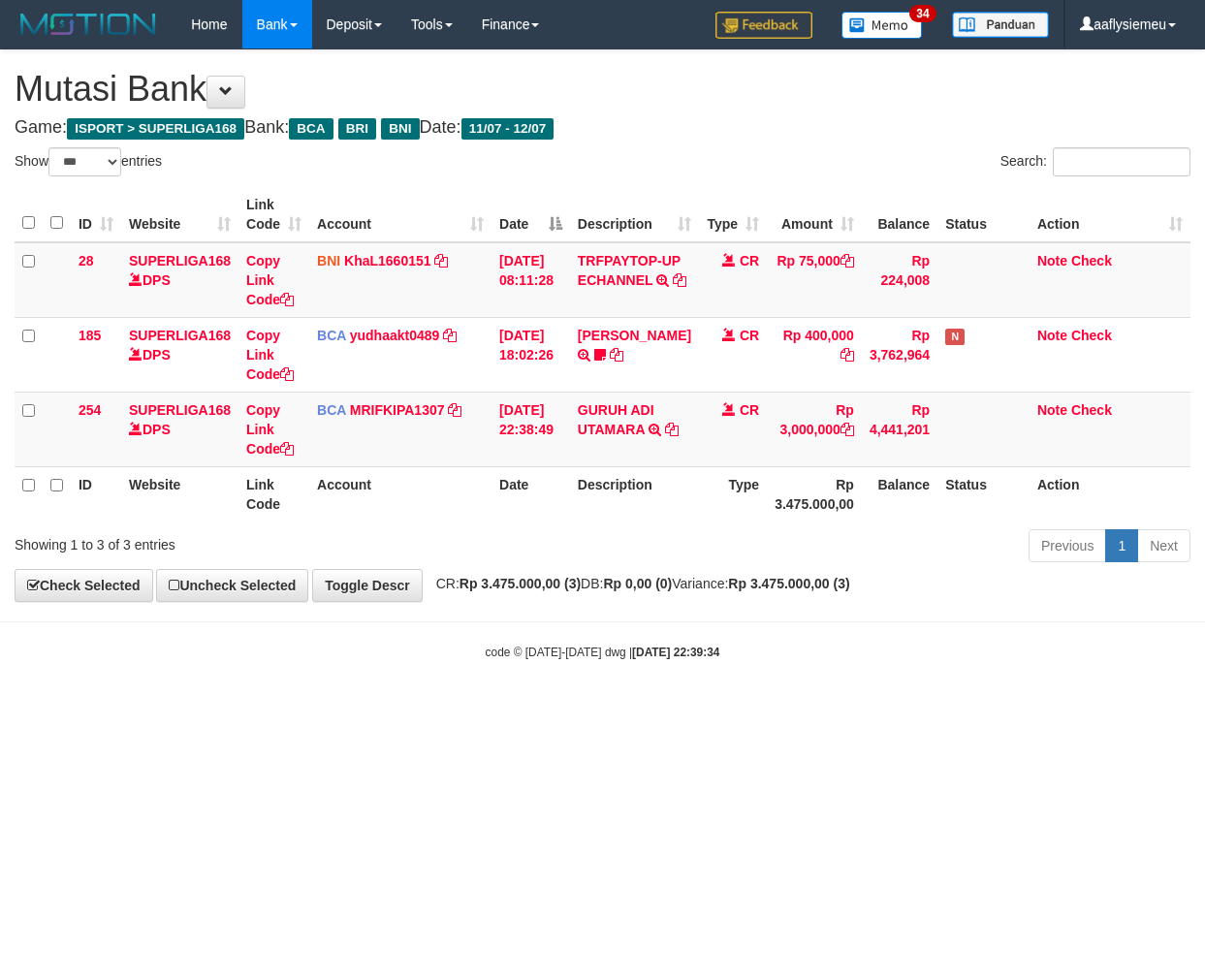 scroll, scrollTop: 0, scrollLeft: 0, axis: both 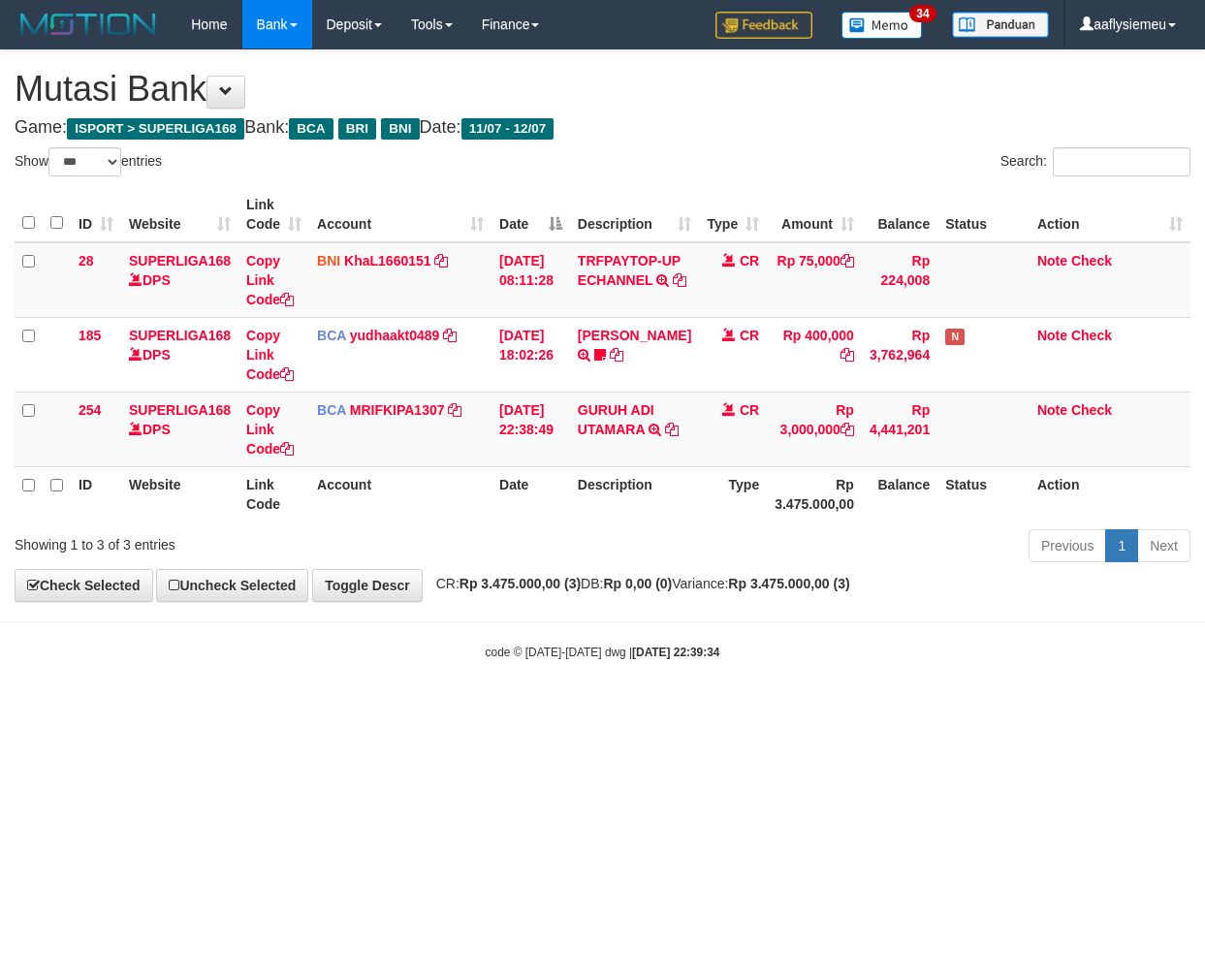 select on "***" 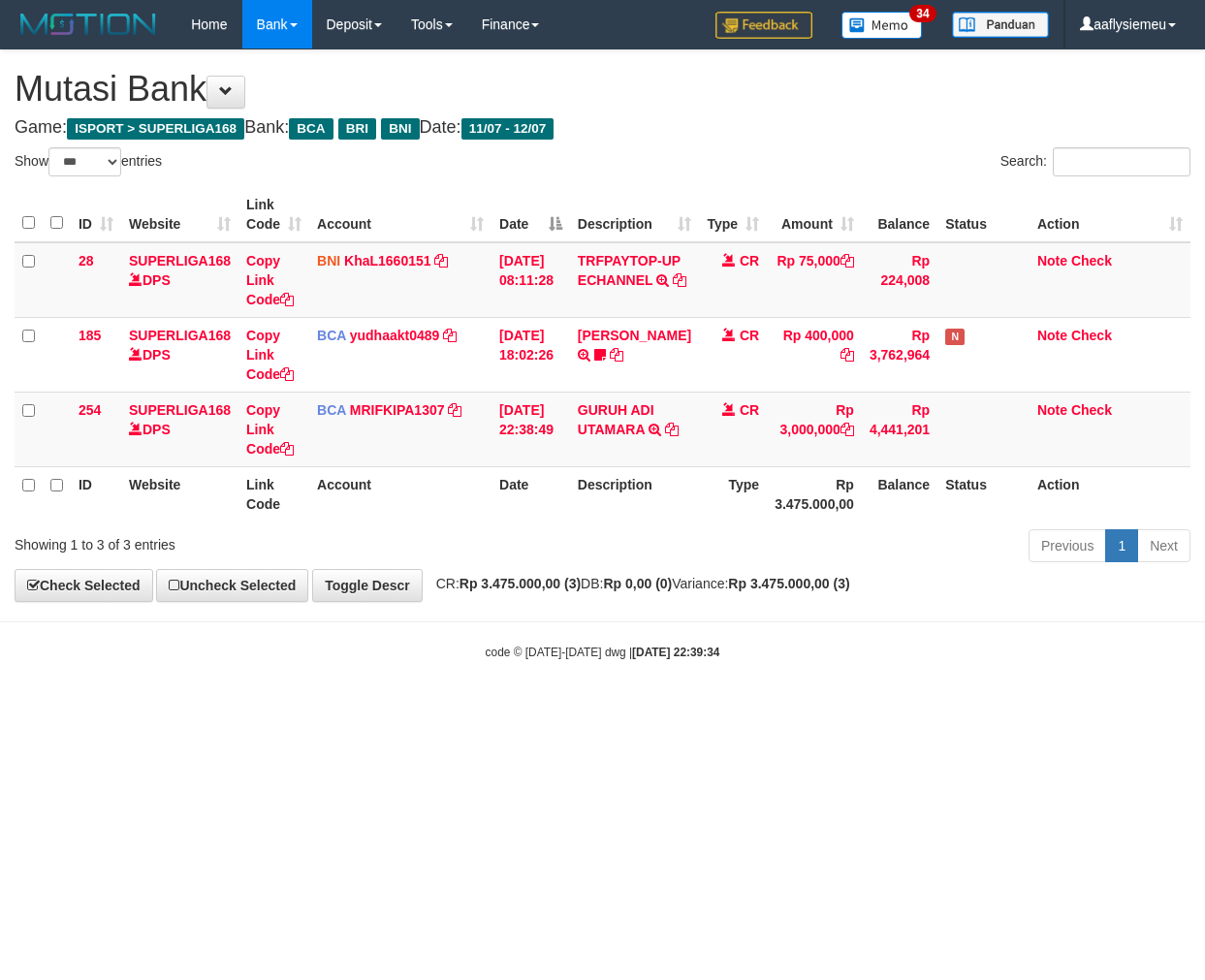 scroll, scrollTop: 0, scrollLeft: 0, axis: both 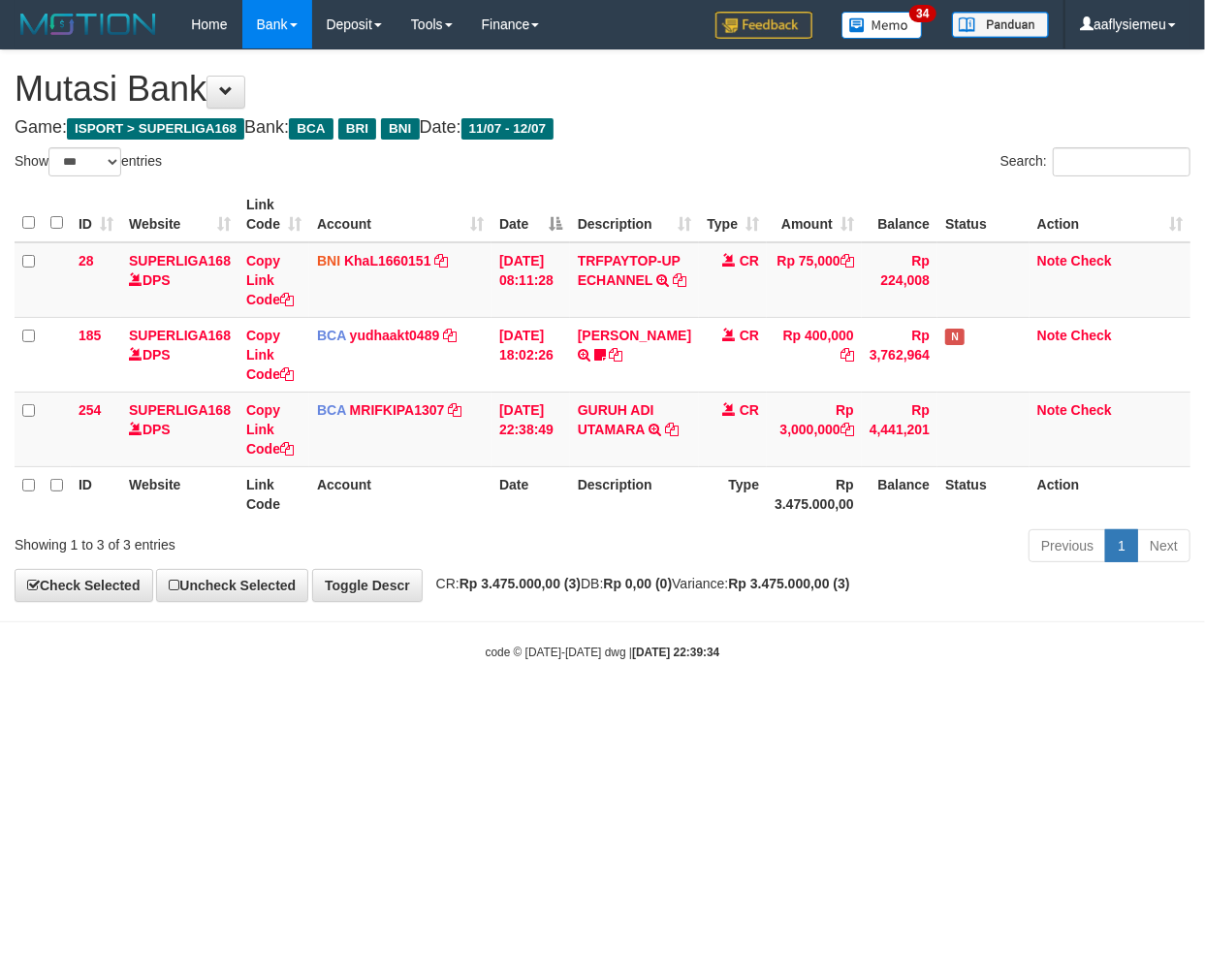 click on "Toggle navigation
Home
Bank
Account List
Load
By Website
Group
[ISPORT]													SUPERLIGA168
By Load Group (DPS)" at bounding box center (602, 355) 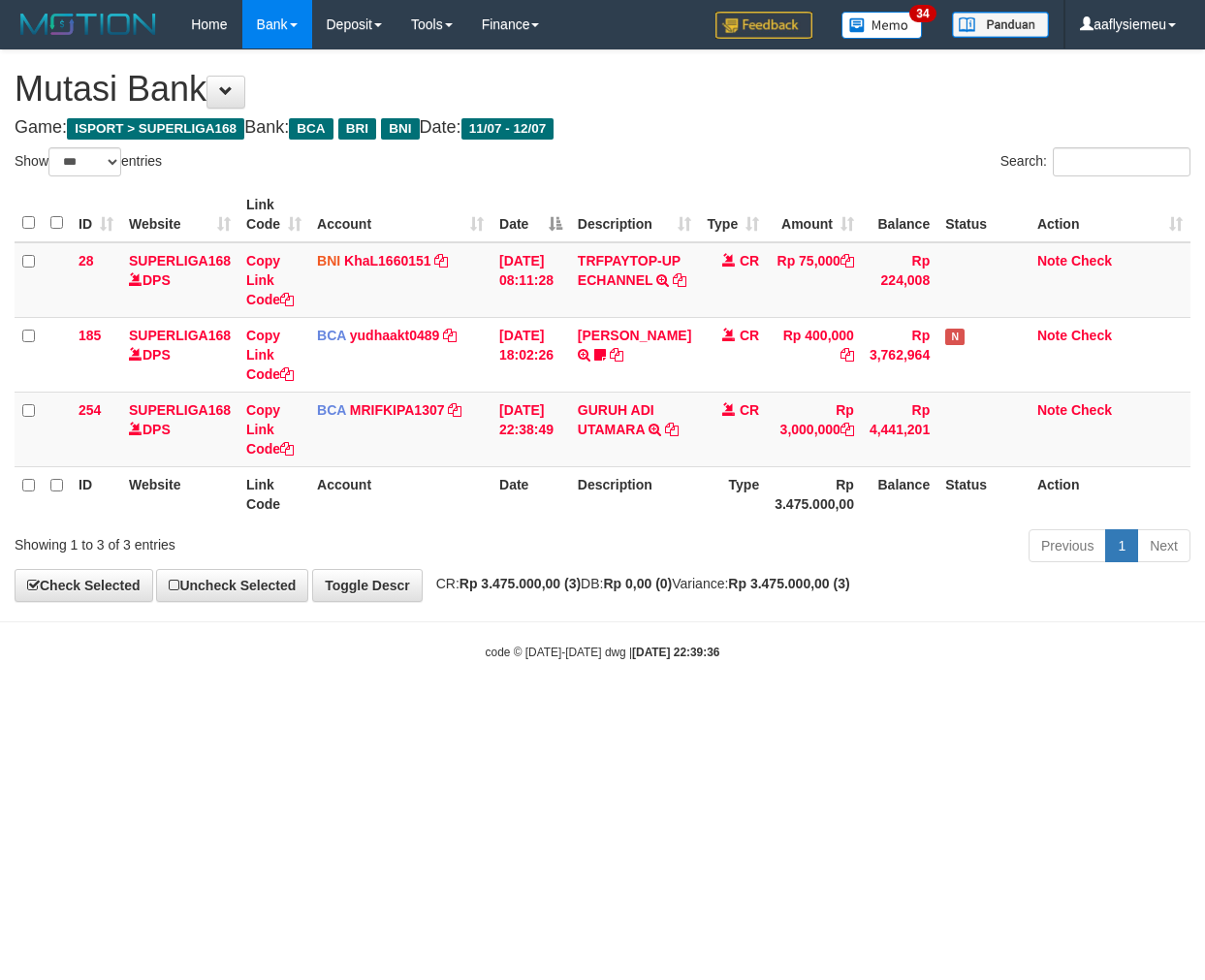 select on "***" 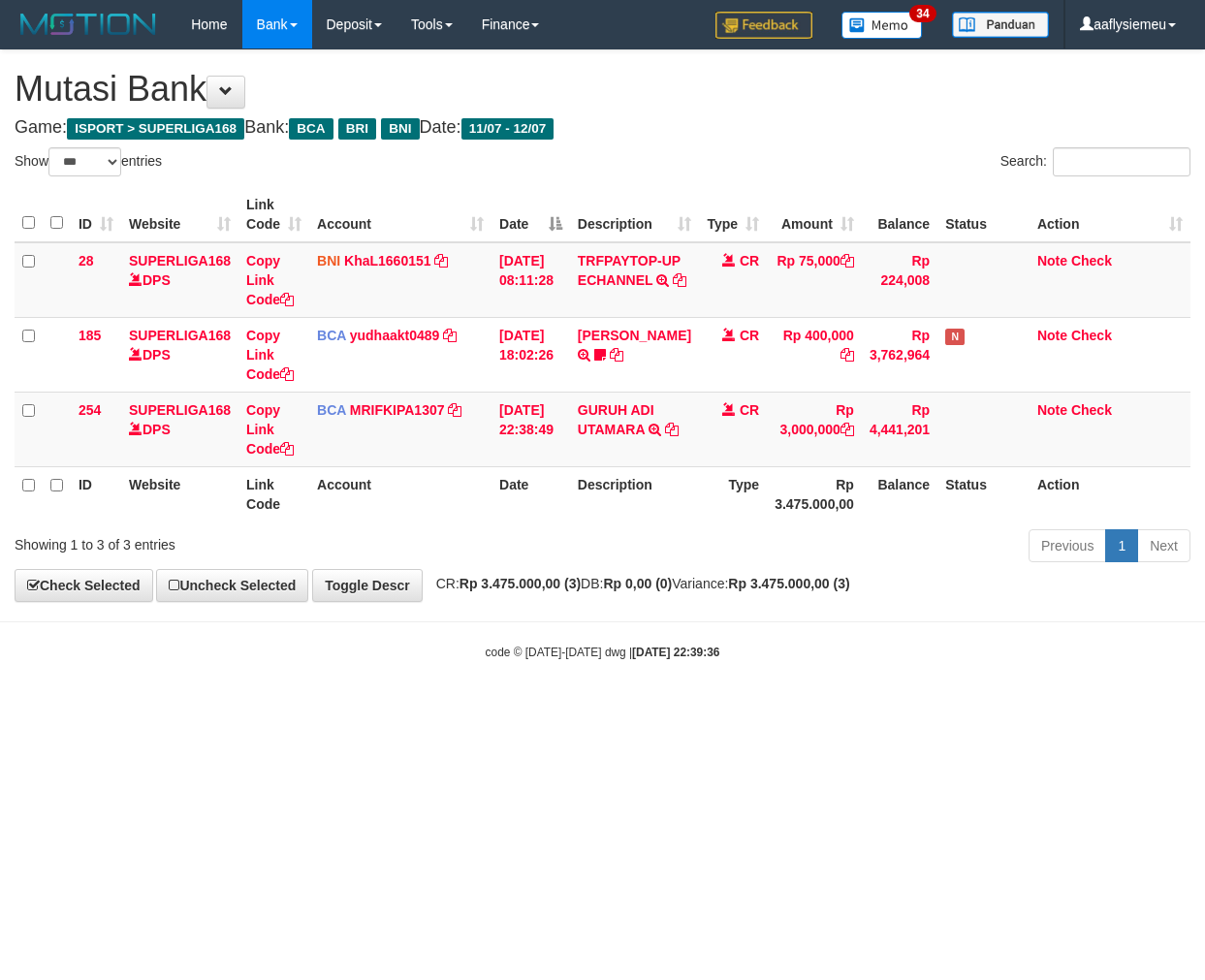 click on "Toggle navigation
Home
Bank
Account List
Load
By Website
Group
[ISPORT]													SUPERLIGA168
By Load Group (DPS)" at bounding box center [602, 355] 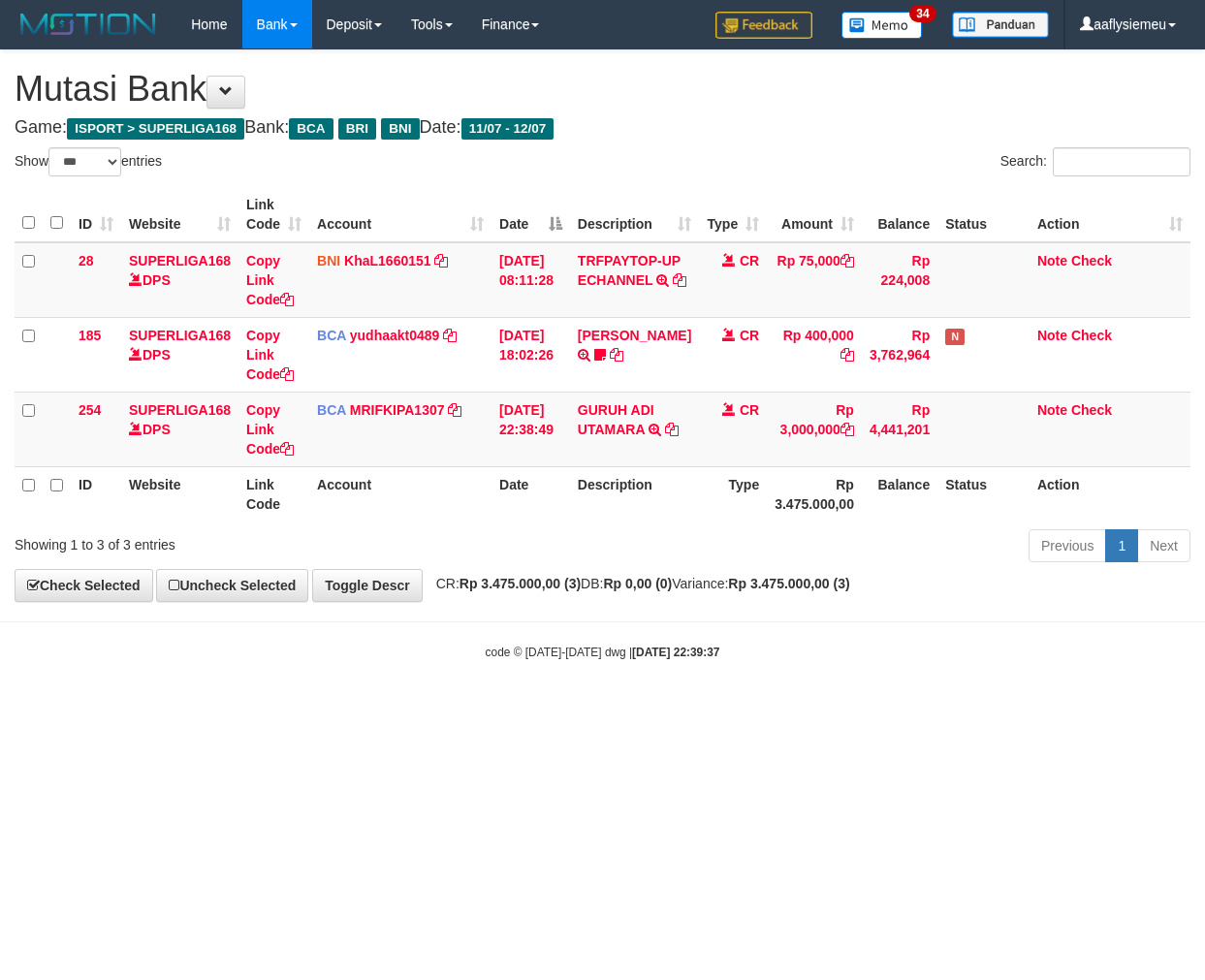 select on "***" 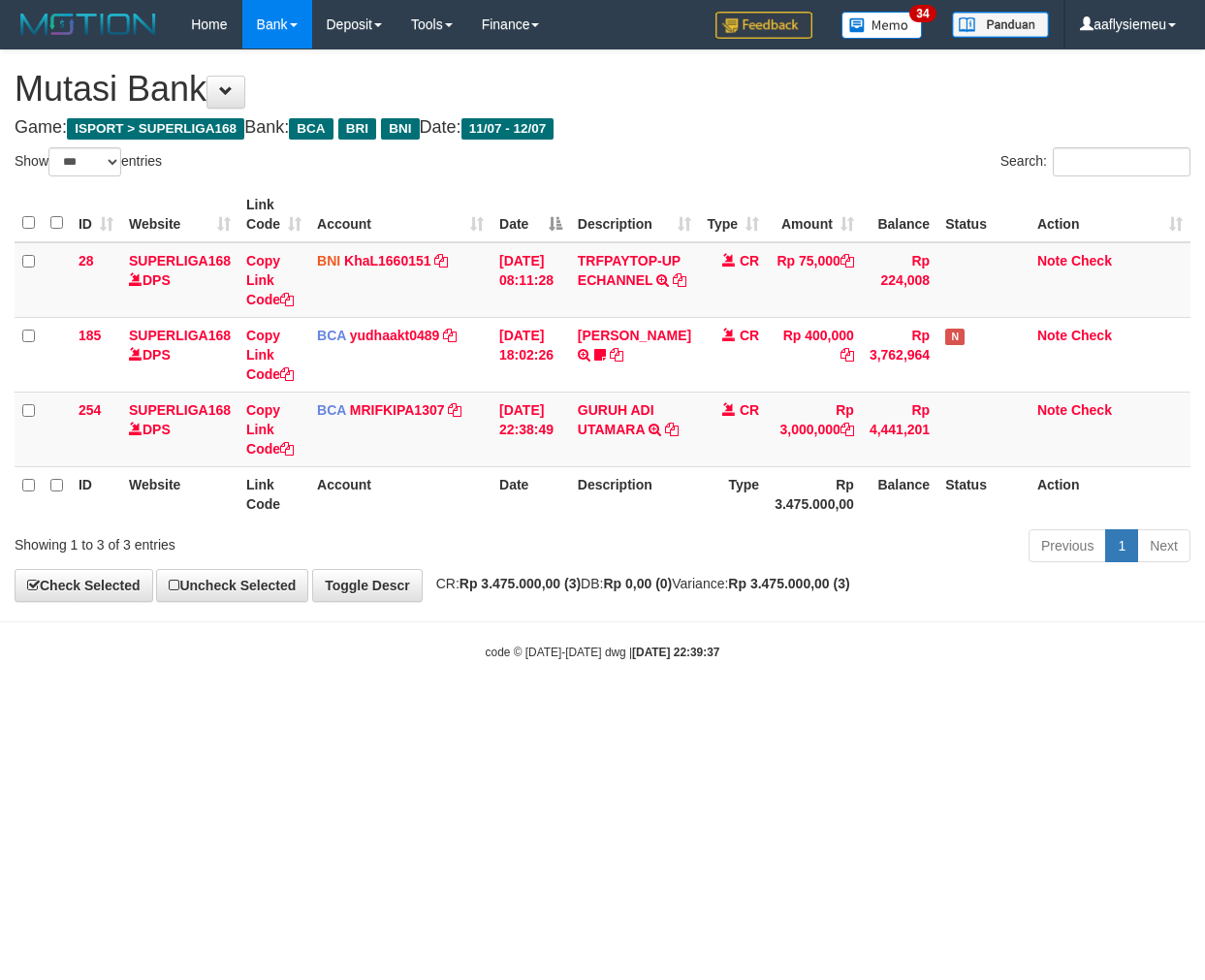 scroll, scrollTop: 0, scrollLeft: 0, axis: both 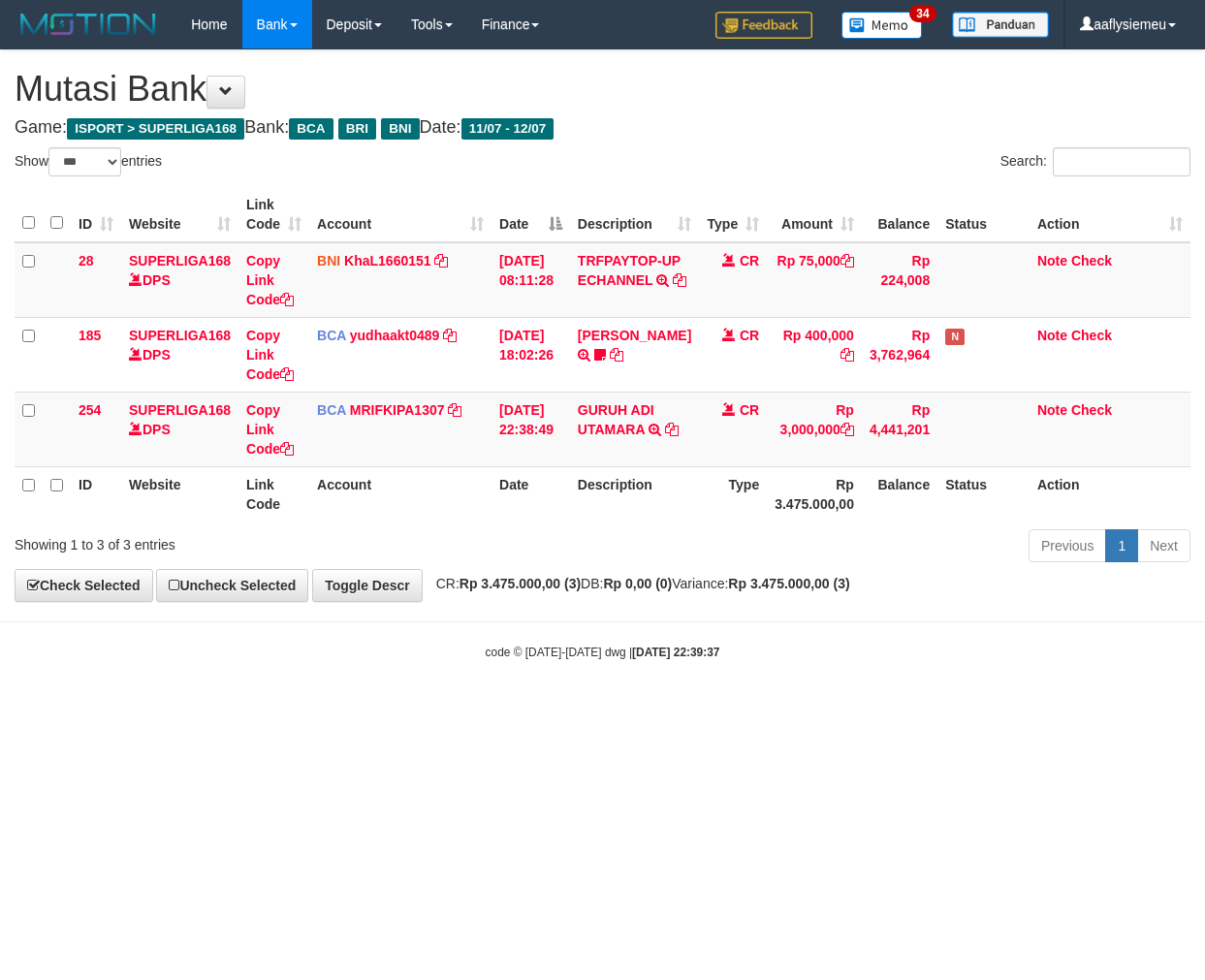 select on "***" 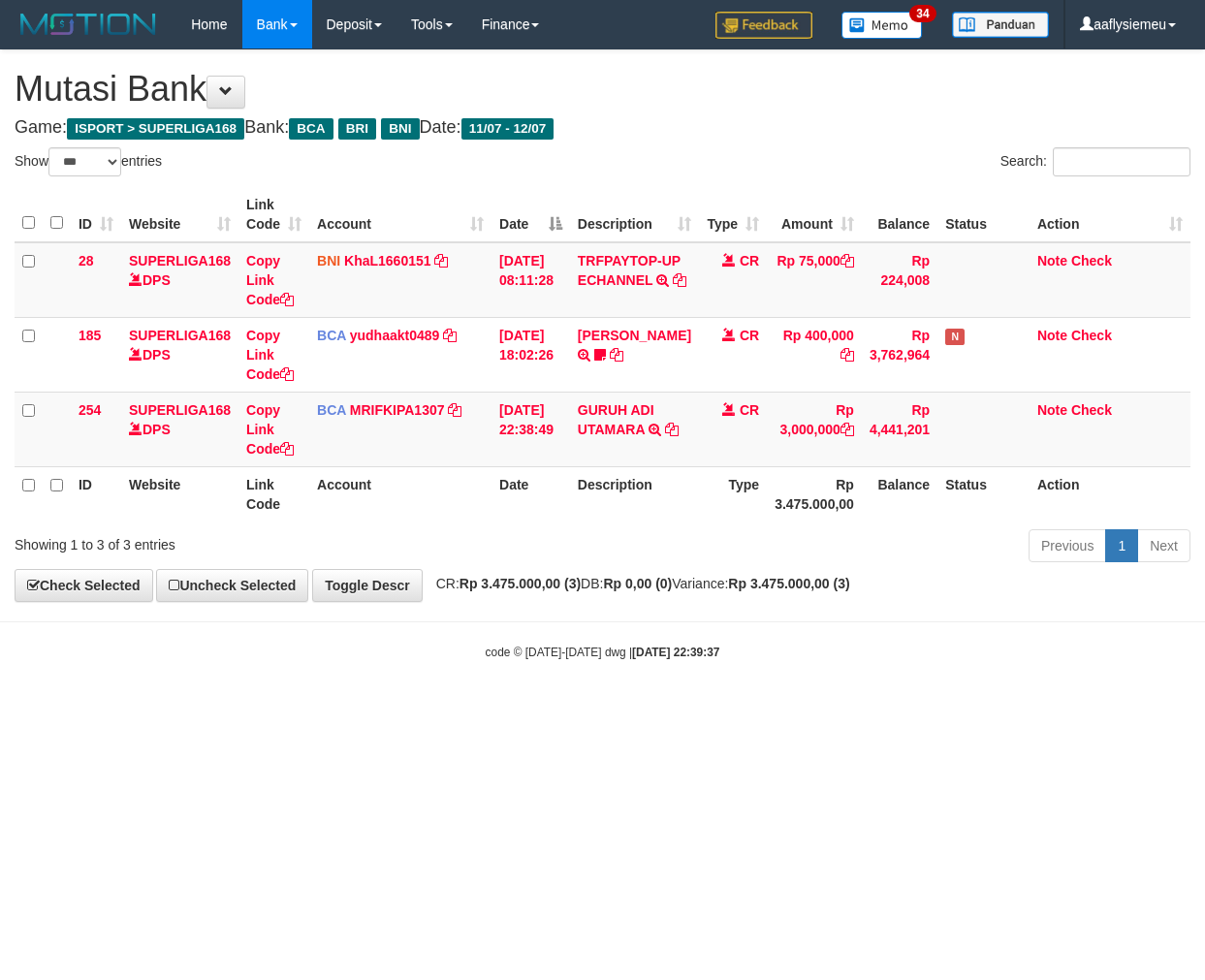 scroll, scrollTop: 0, scrollLeft: 0, axis: both 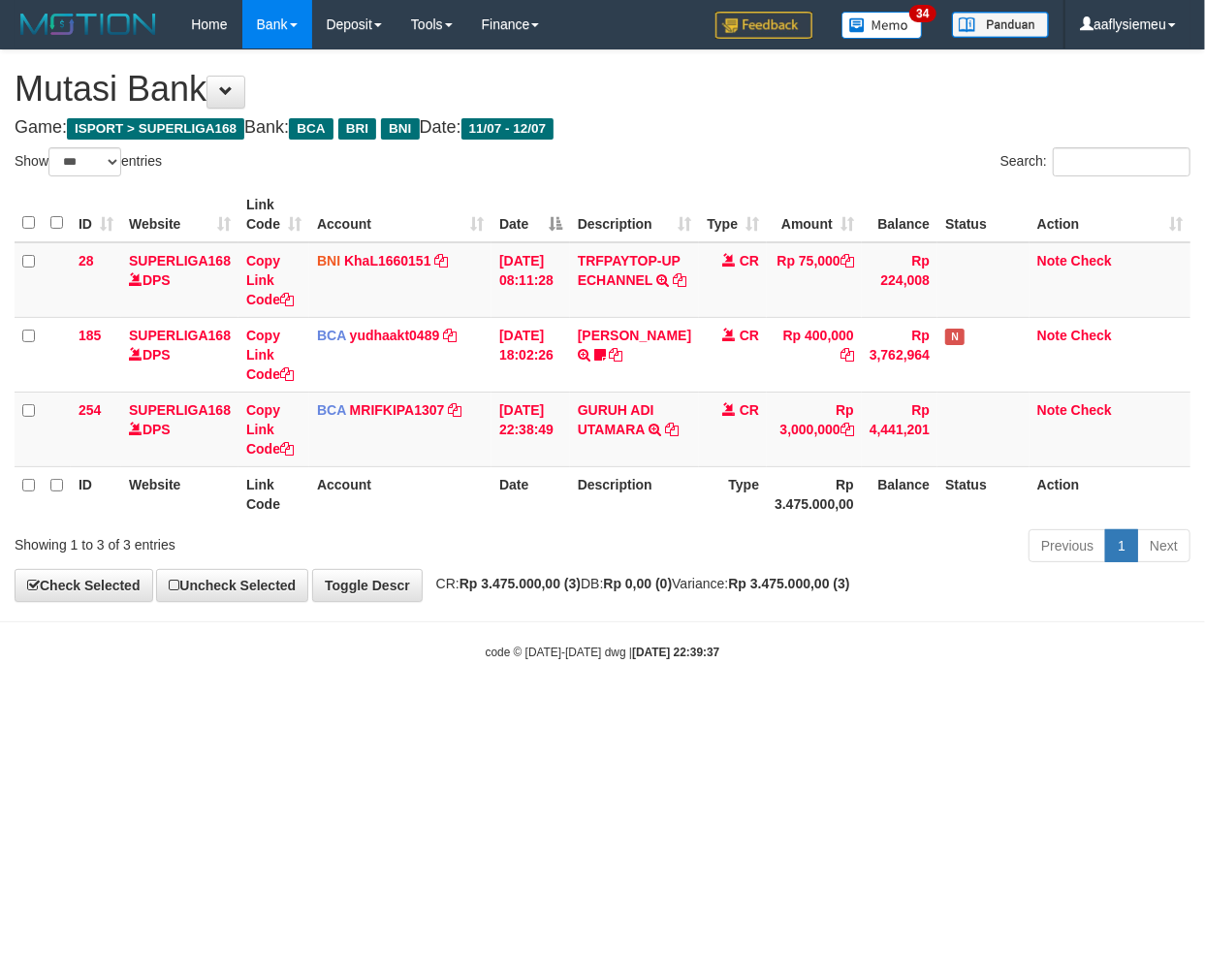 click on "Toggle navigation
Home
Bank
Account List
Load
By Website
Group
[ISPORT]													SUPERLIGA168
By Load Group (DPS)" at bounding box center [602, 355] 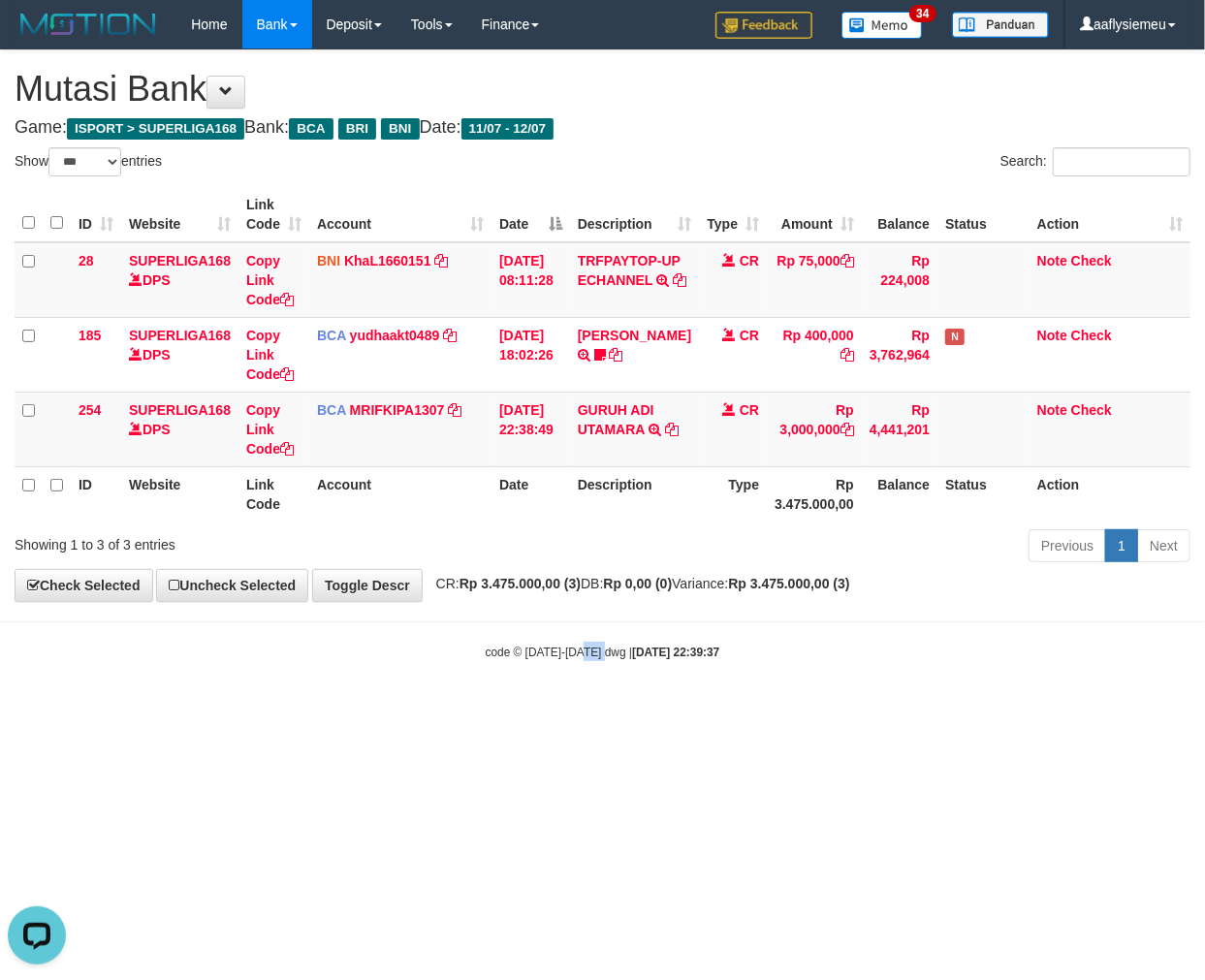 scroll, scrollTop: 0, scrollLeft: 0, axis: both 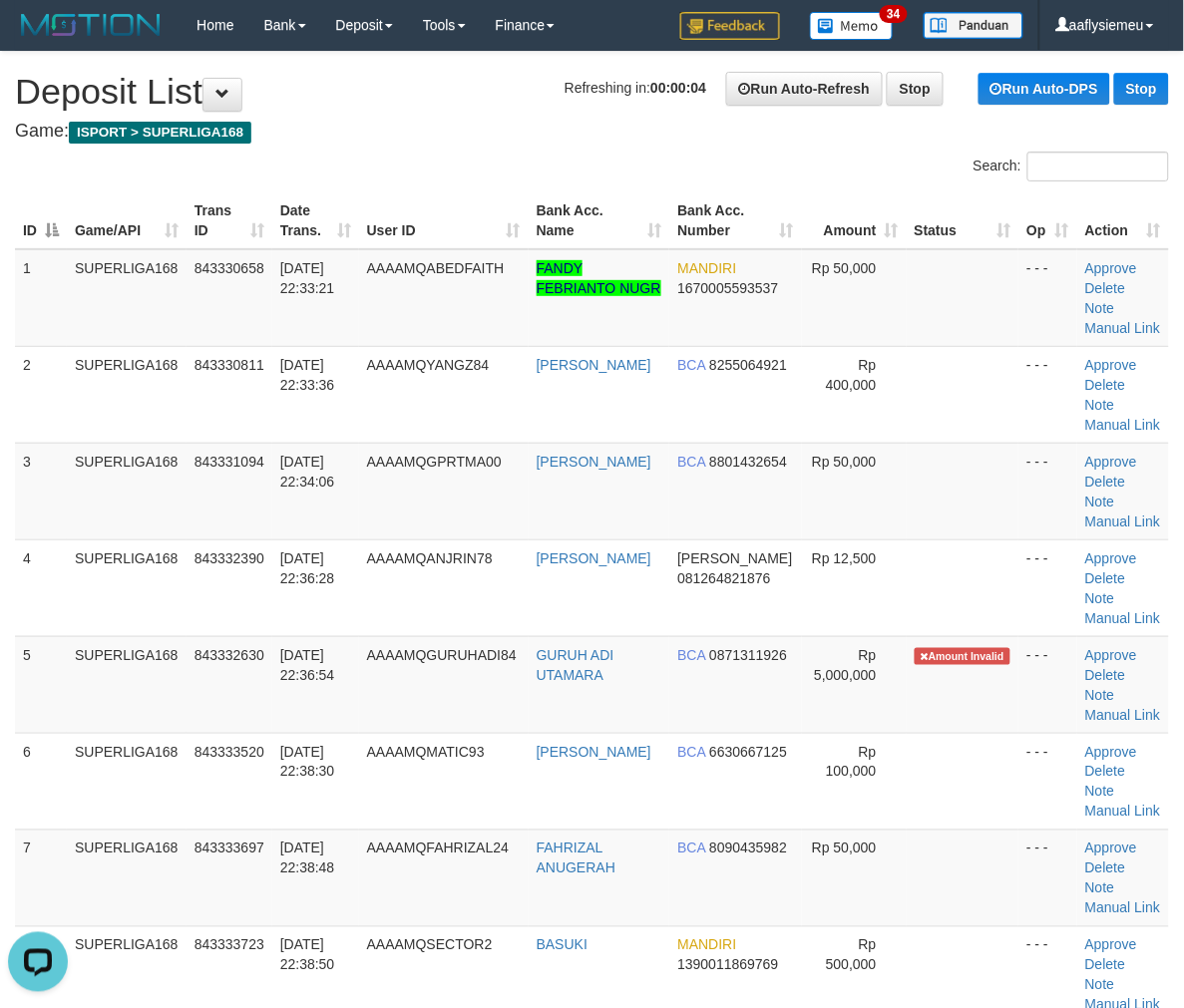 drag, startPoint x: 25, startPoint y: 669, endPoint x: 0, endPoint y: 686, distance: 30.232433 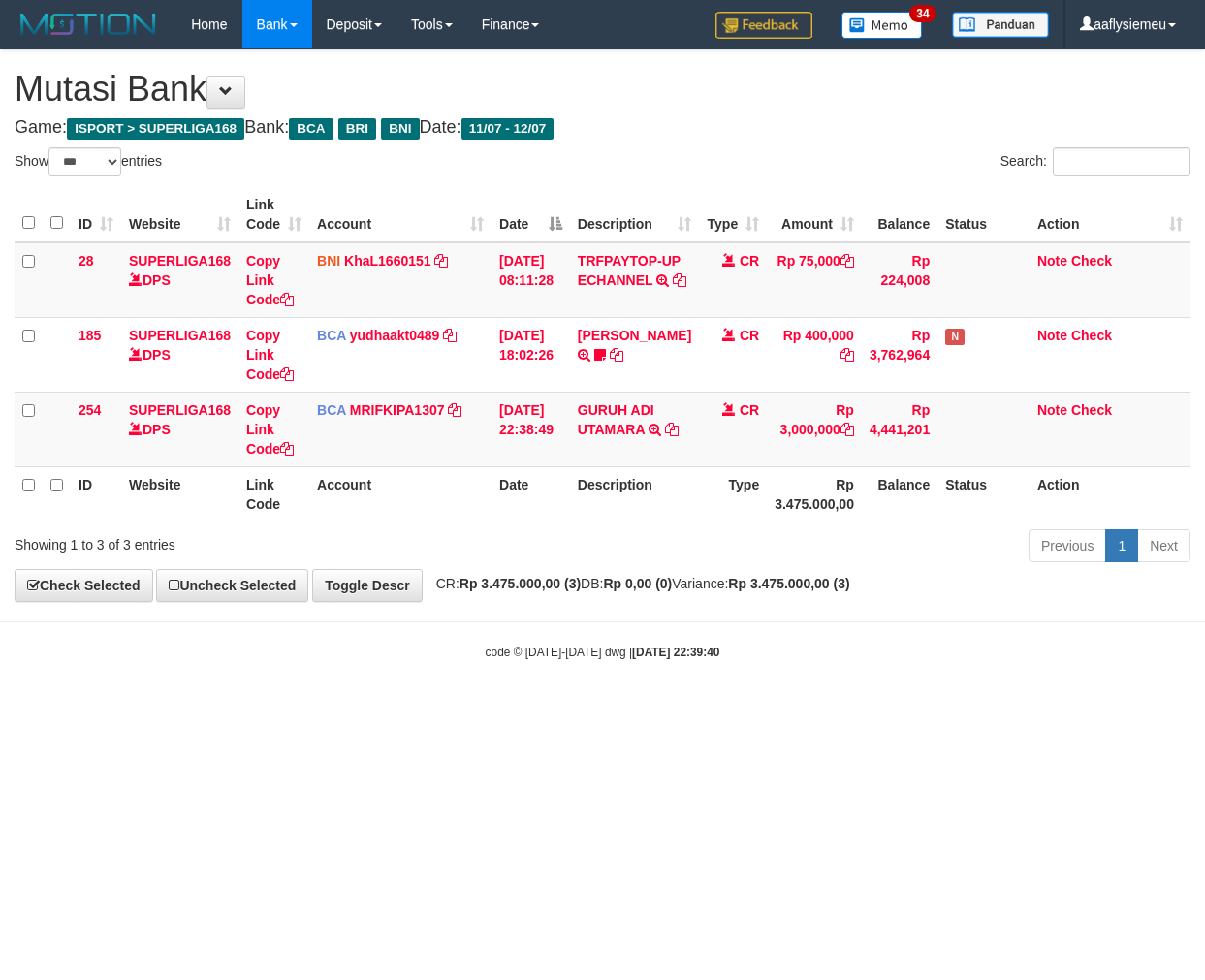 select on "***" 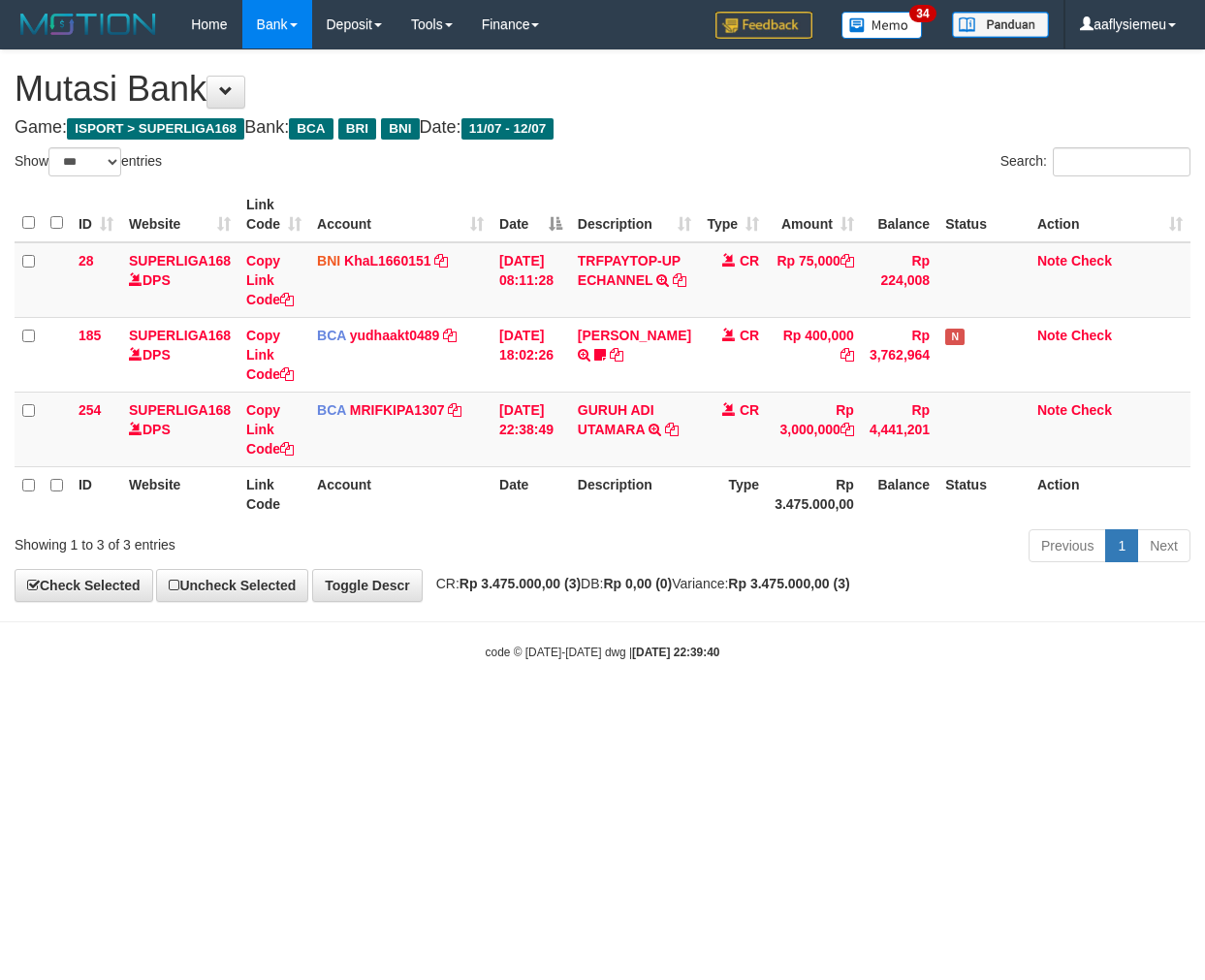 scroll, scrollTop: 0, scrollLeft: 0, axis: both 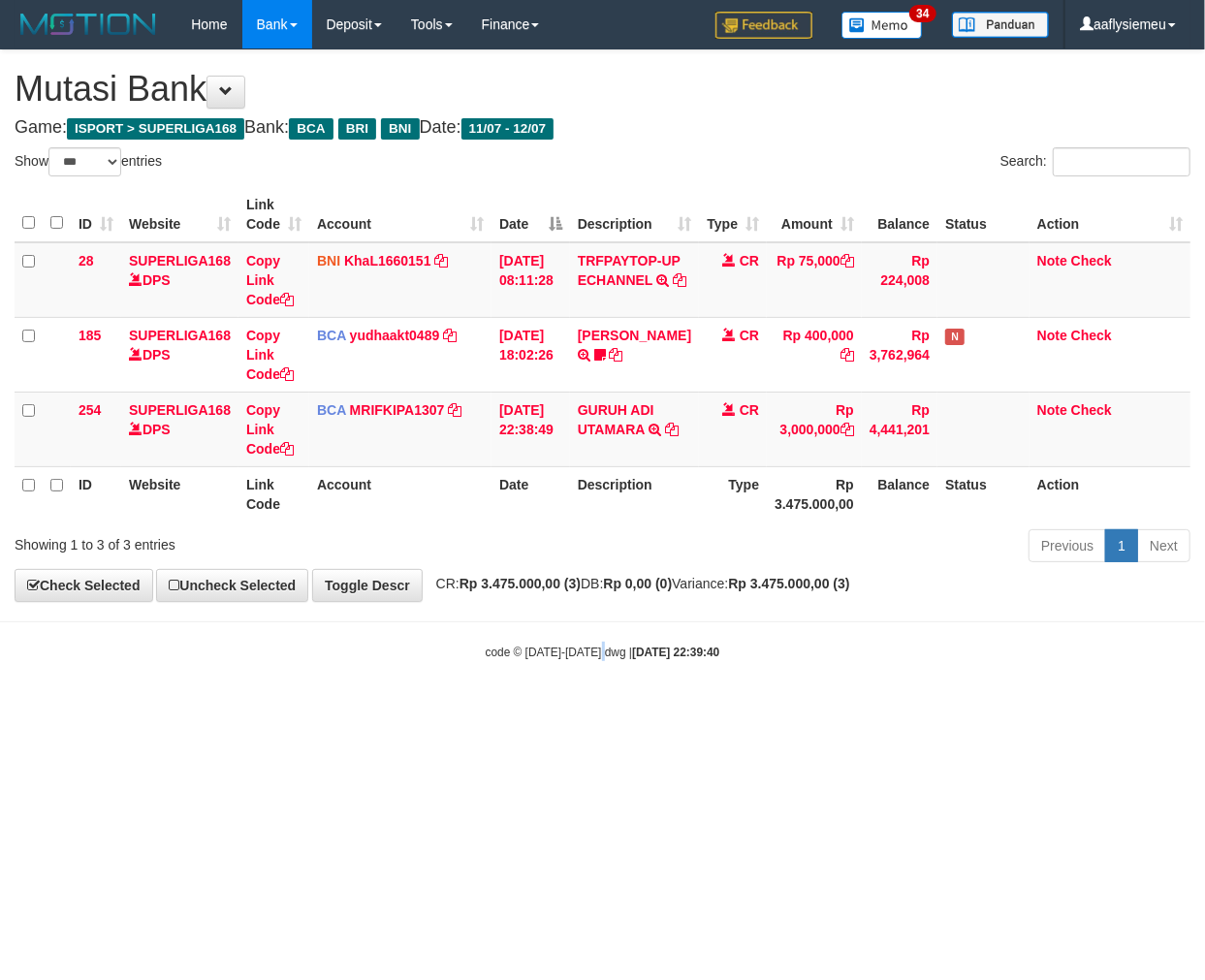 click on "Toggle navigation
Home
Bank
Account List
Load
By Website
Group
[ISPORT]													SUPERLIGA168
By Load Group (DPS)" at bounding box center (602, 355) 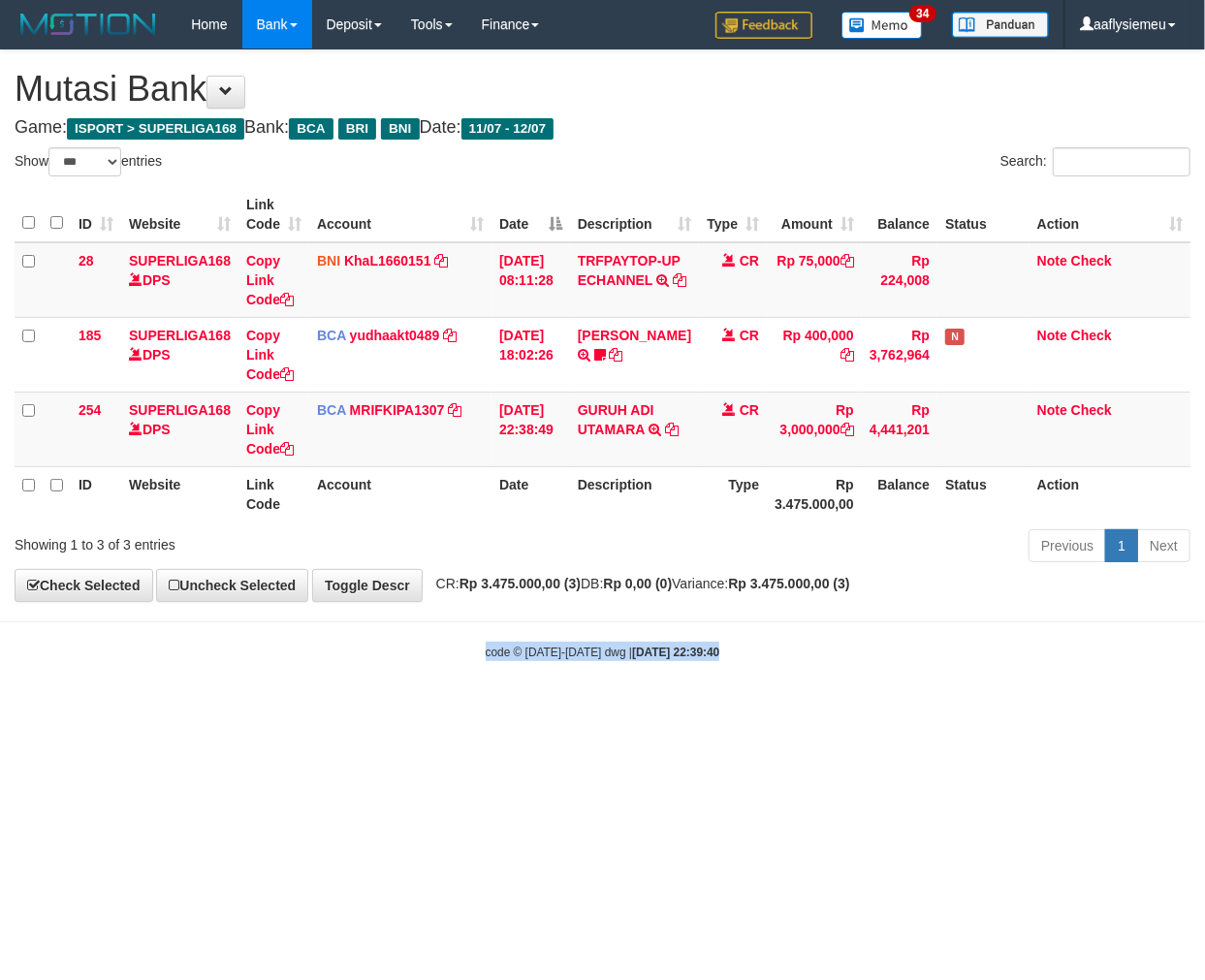 click on "Toggle navigation
Home
Bank
Account List
Load
By Website
Group
[ISPORT]													SUPERLIGA168
By Load Group (DPS)" at bounding box center (602, 355) 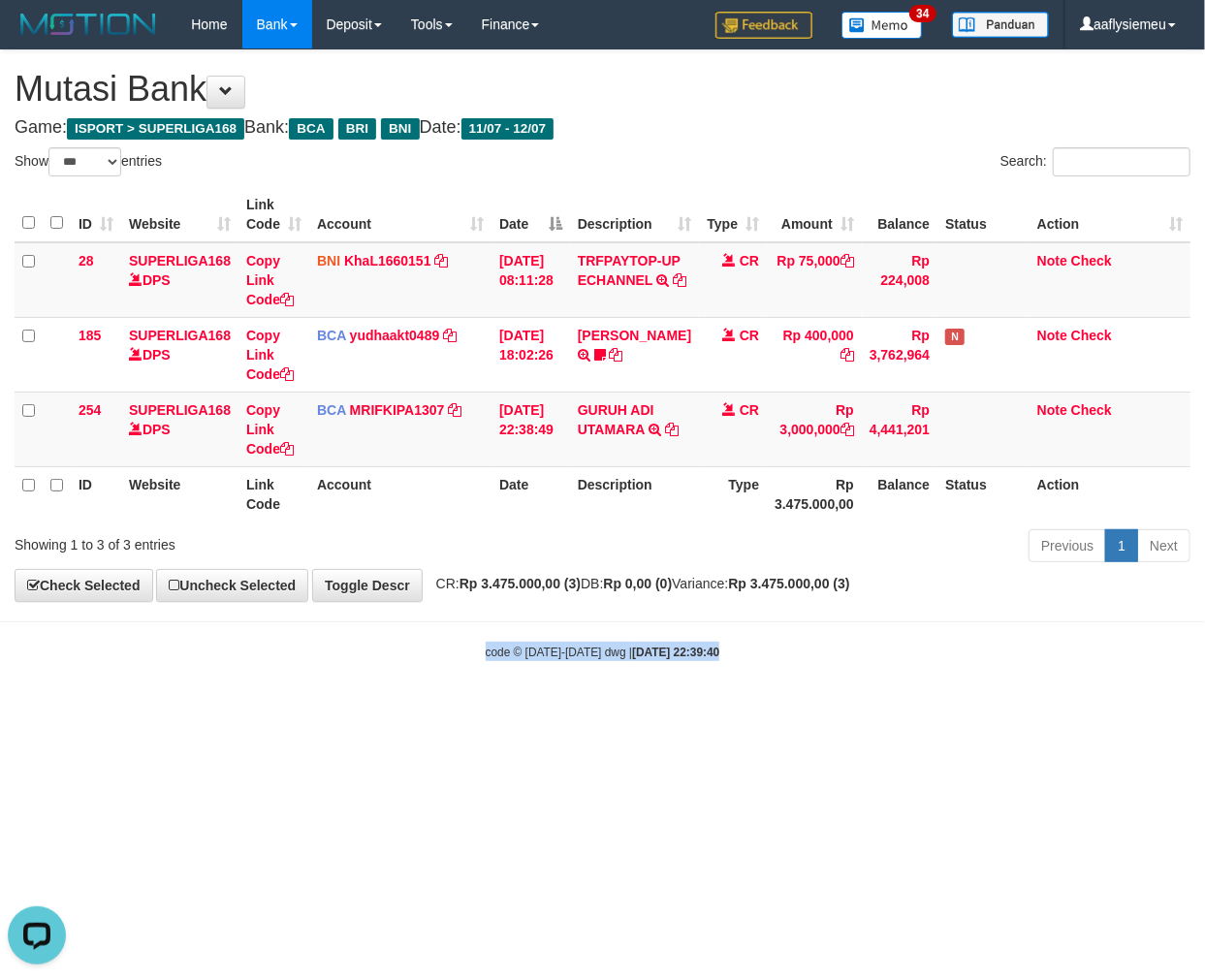 scroll, scrollTop: 0, scrollLeft: 0, axis: both 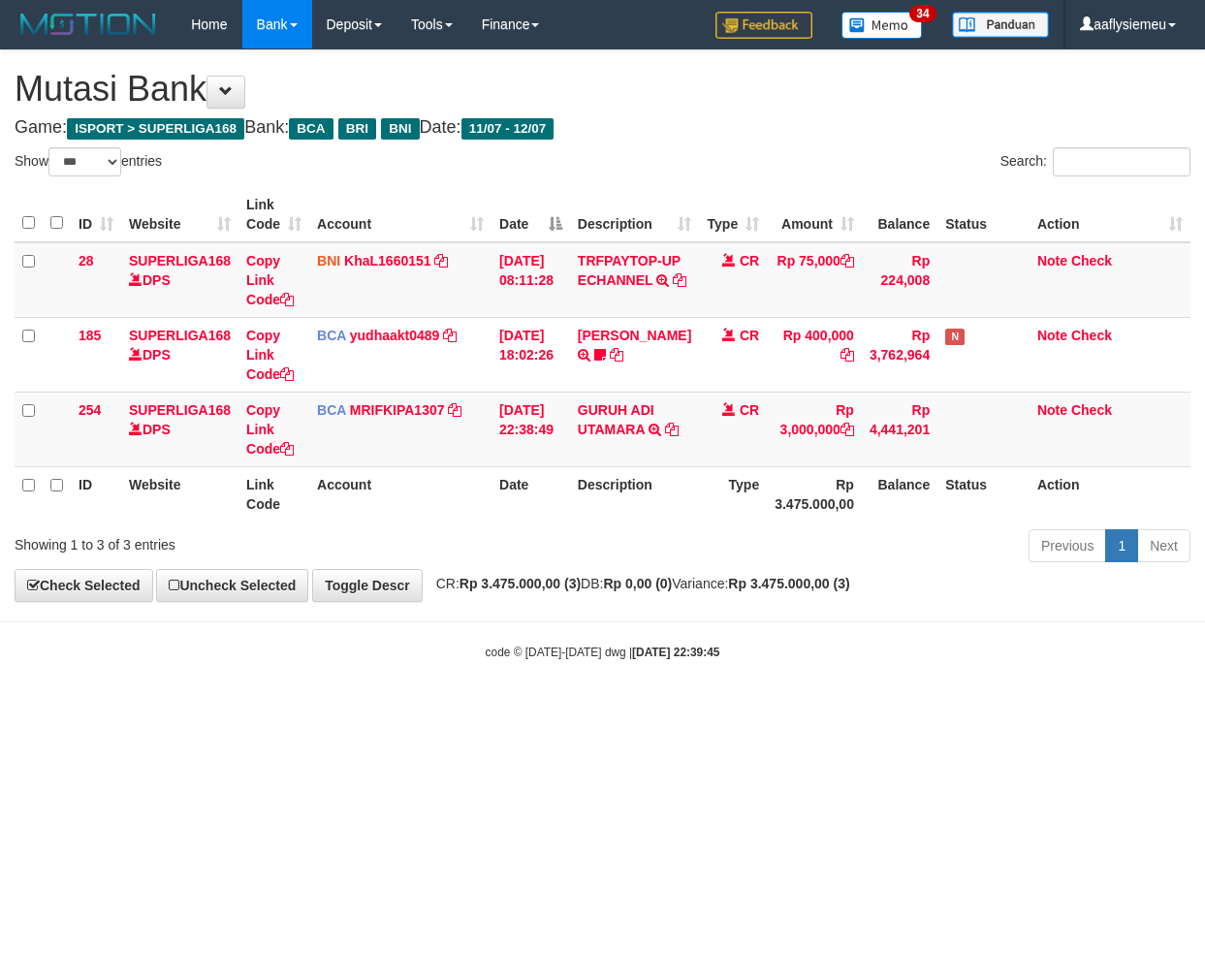 select on "***" 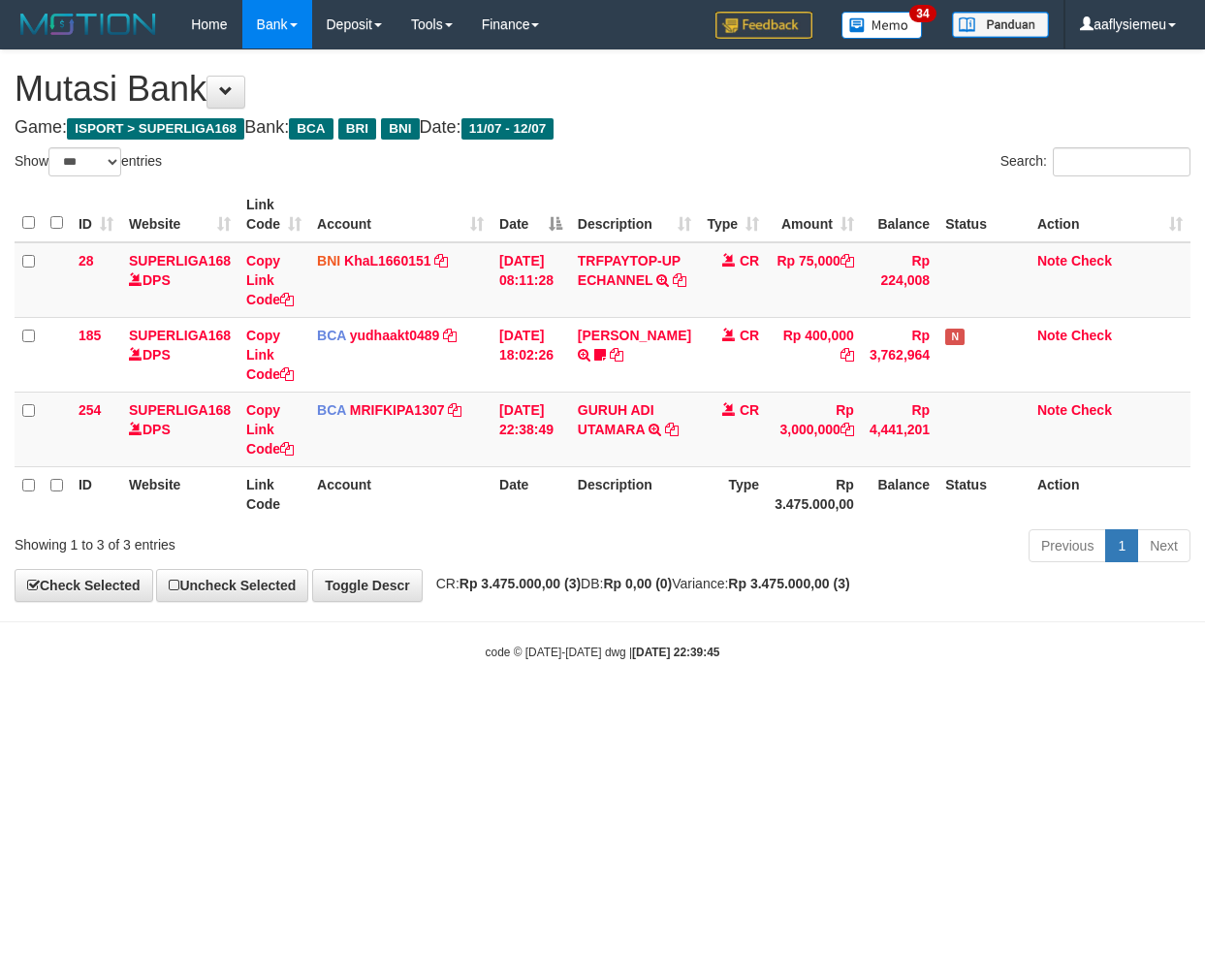 scroll, scrollTop: 0, scrollLeft: 0, axis: both 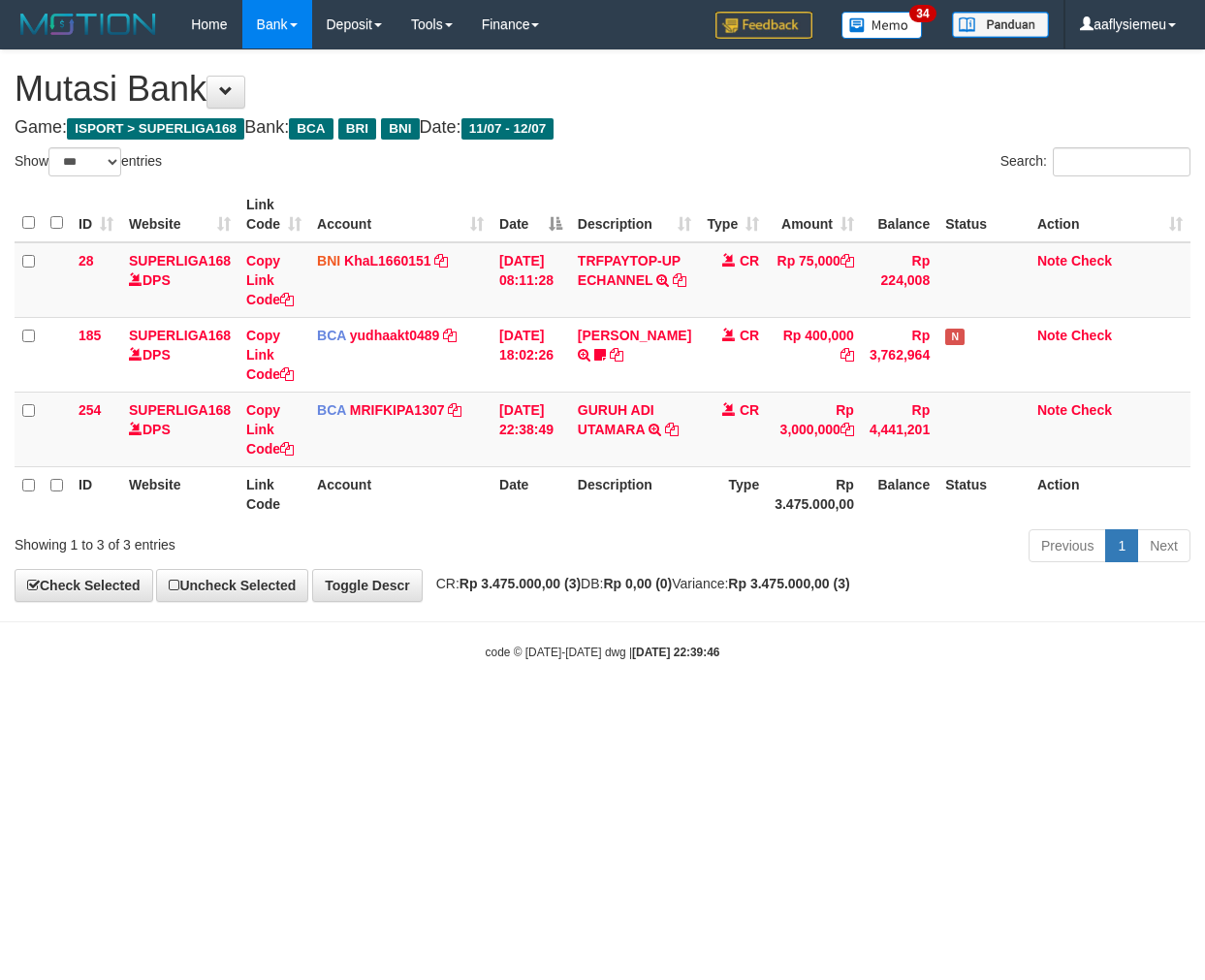 select on "***" 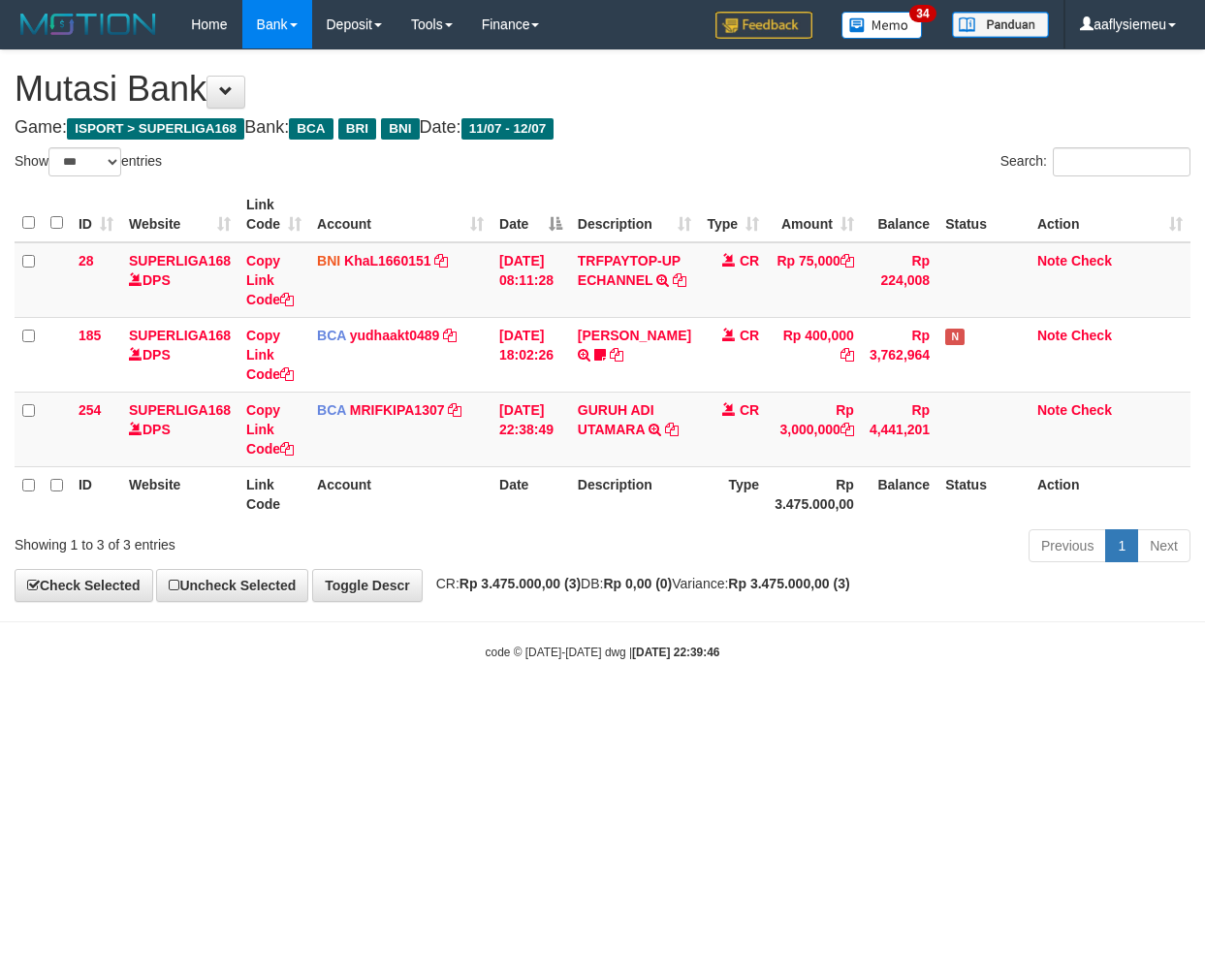 scroll, scrollTop: 0, scrollLeft: 0, axis: both 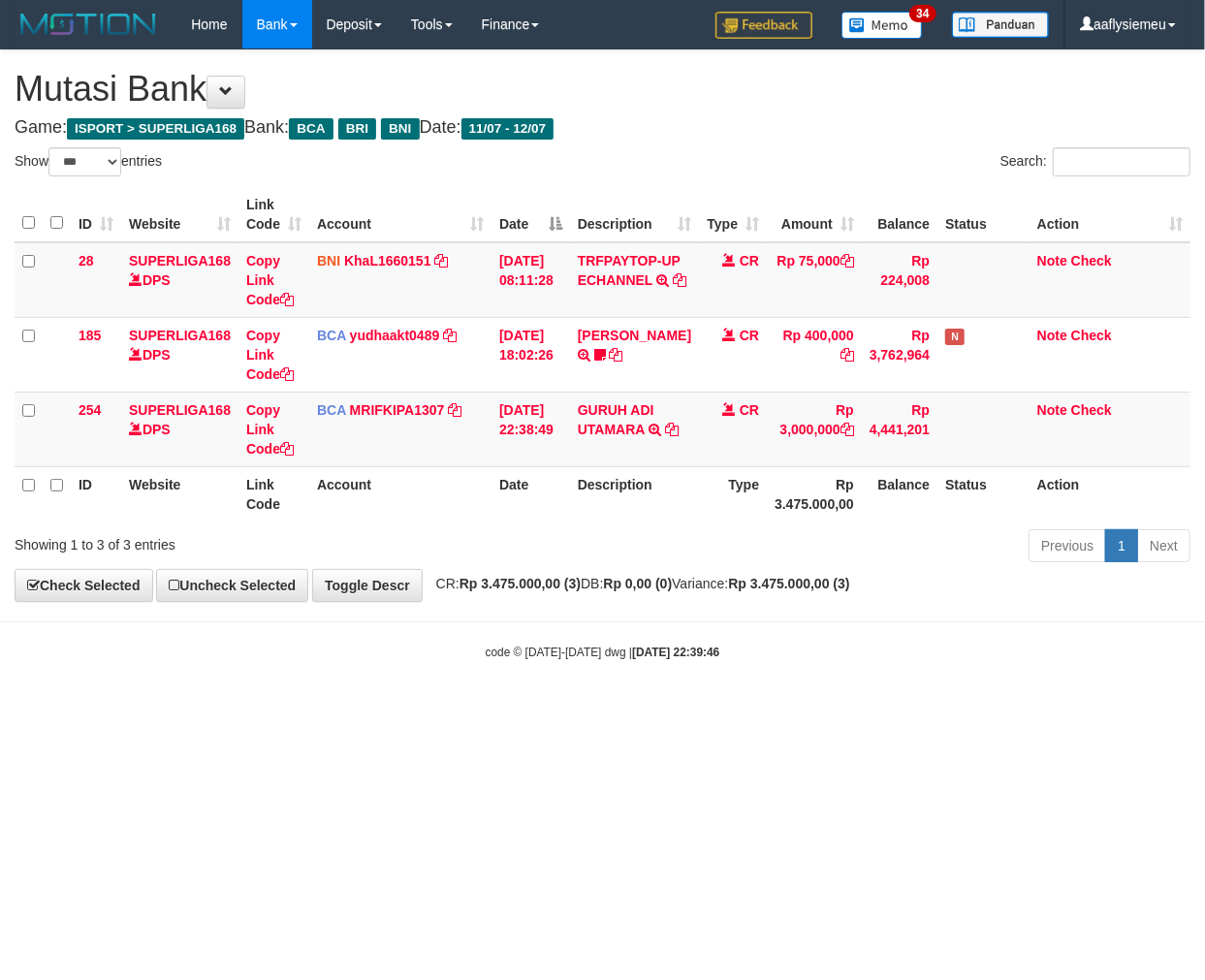 click on "Toggle navigation
Home
Bank
Account List
Load
By Website
Group
[ISPORT]													SUPERLIGA168
By Load Group (DPS)" at bounding box center (602, 355) 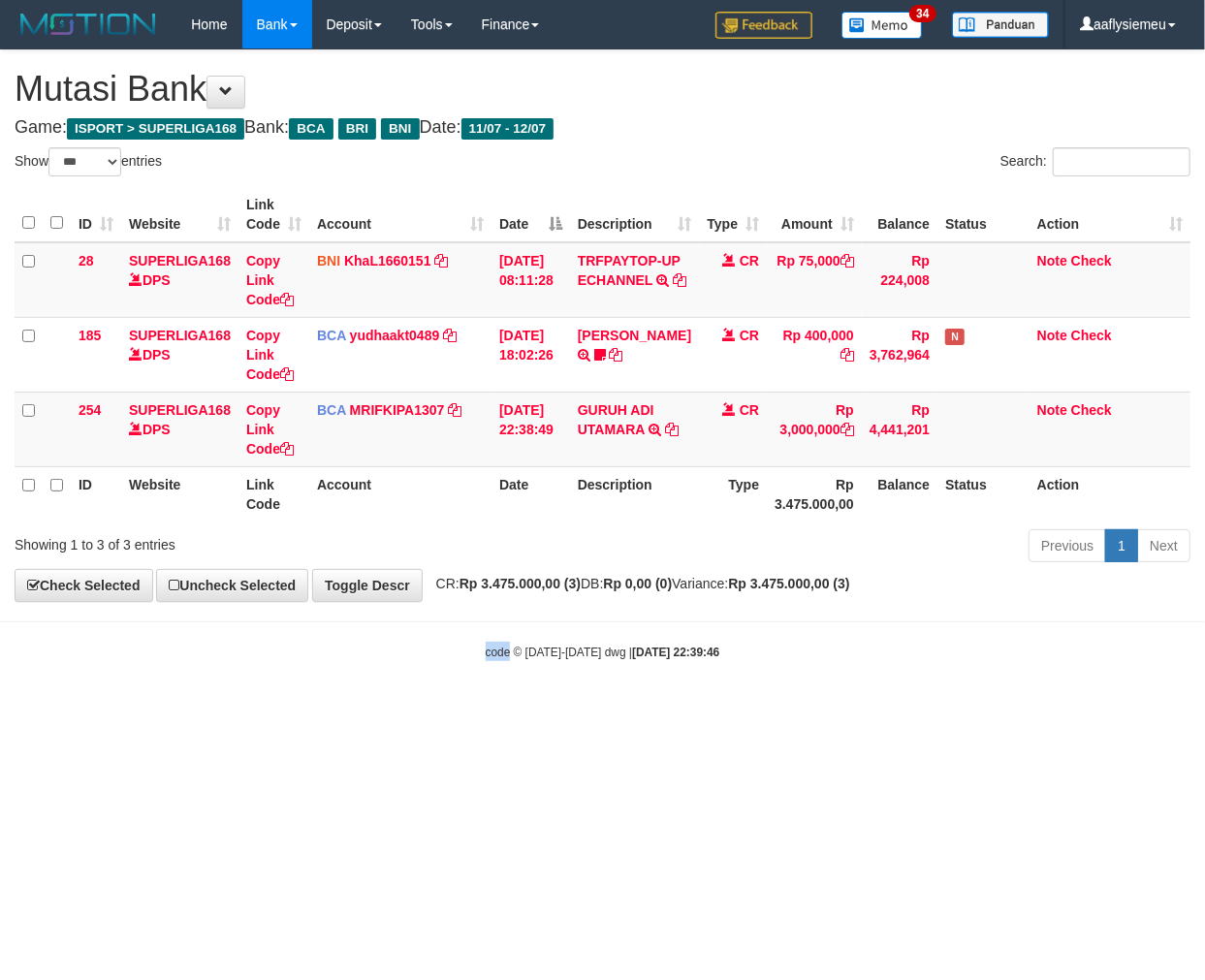 drag, startPoint x: 378, startPoint y: 864, endPoint x: 1022, endPoint y: 694, distance: 666.0601 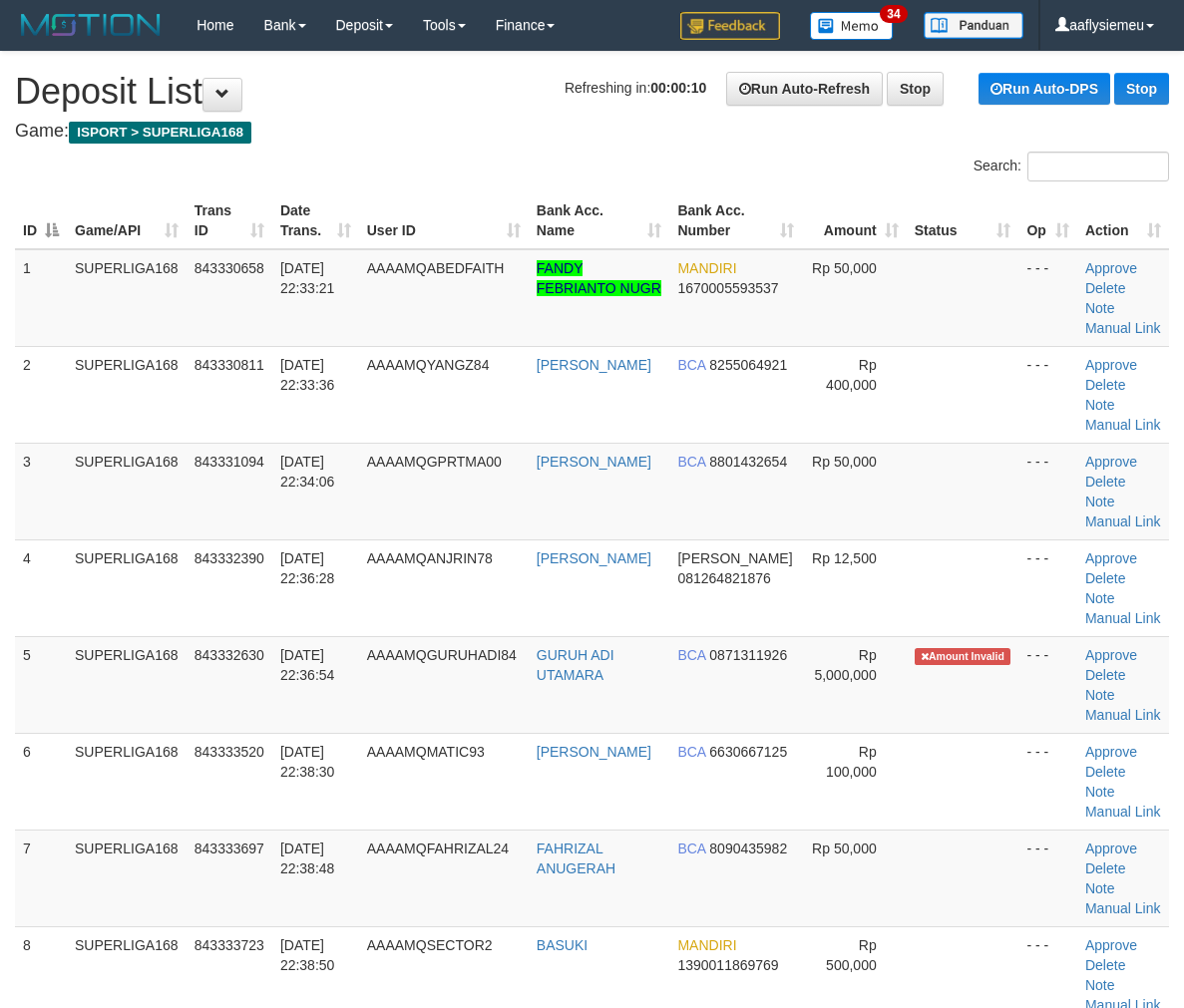 scroll, scrollTop: 0, scrollLeft: 0, axis: both 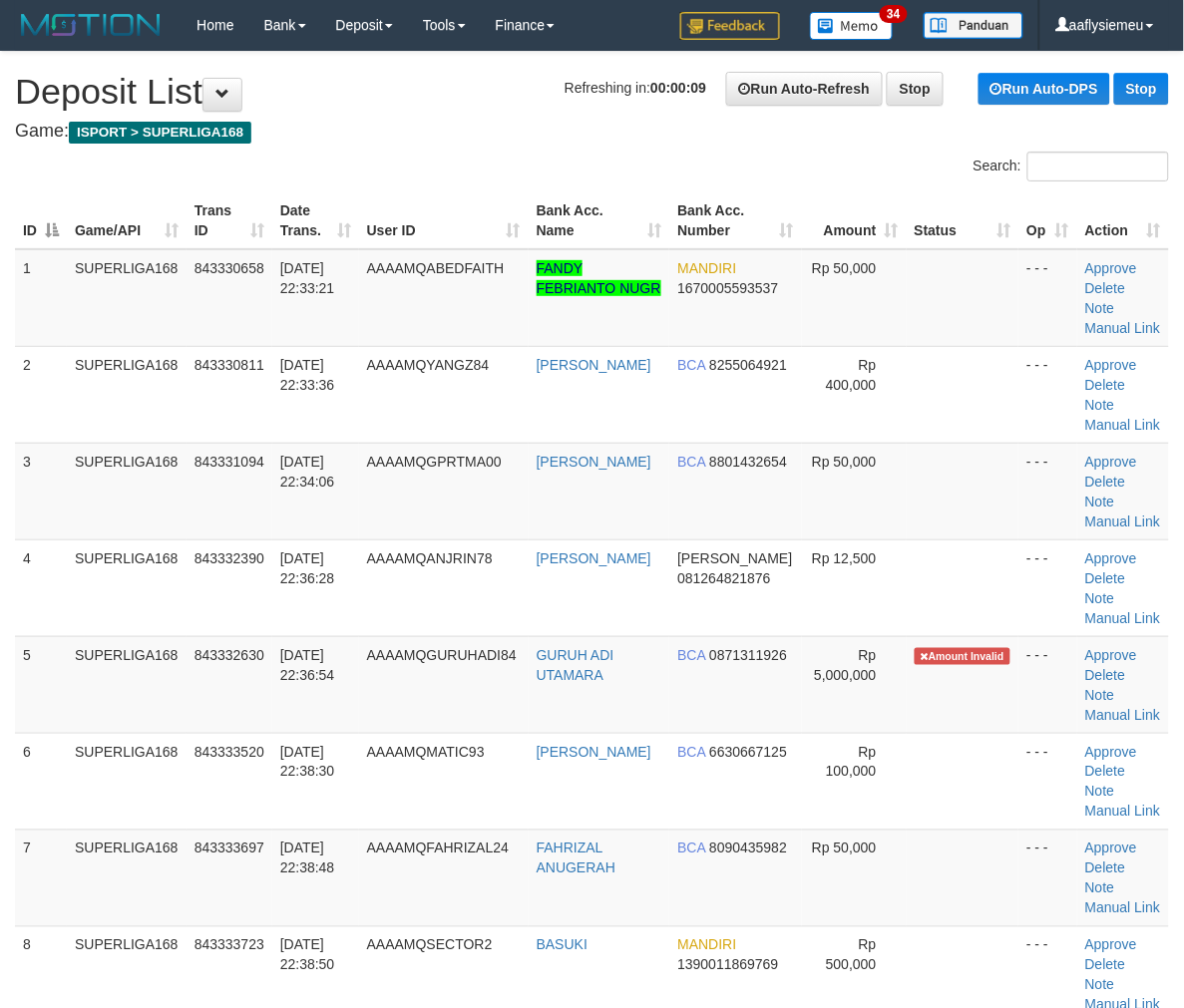 drag, startPoint x: 130, startPoint y: 534, endPoint x: 1, endPoint y: 578, distance: 136.29747 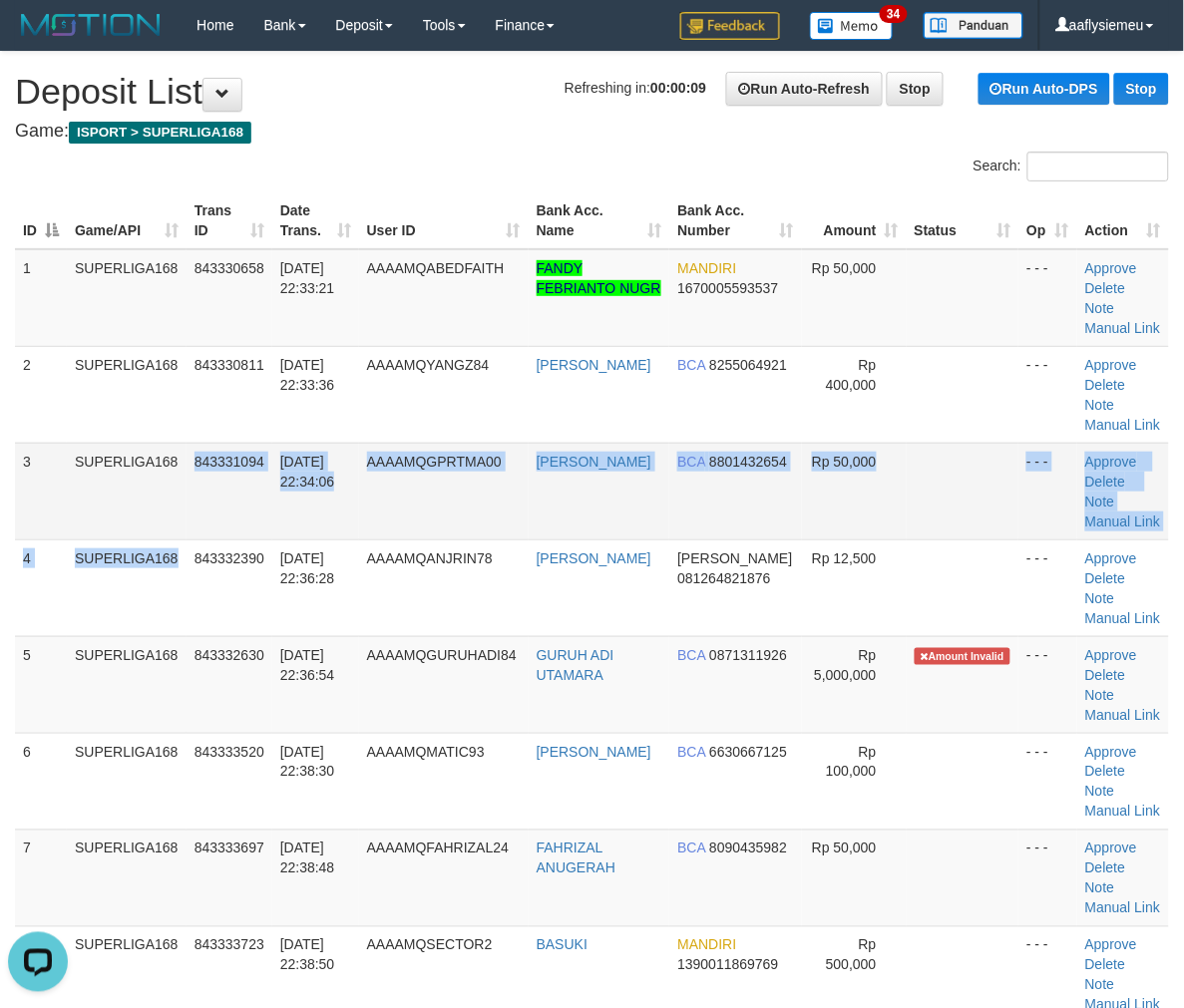 scroll, scrollTop: 0, scrollLeft: 0, axis: both 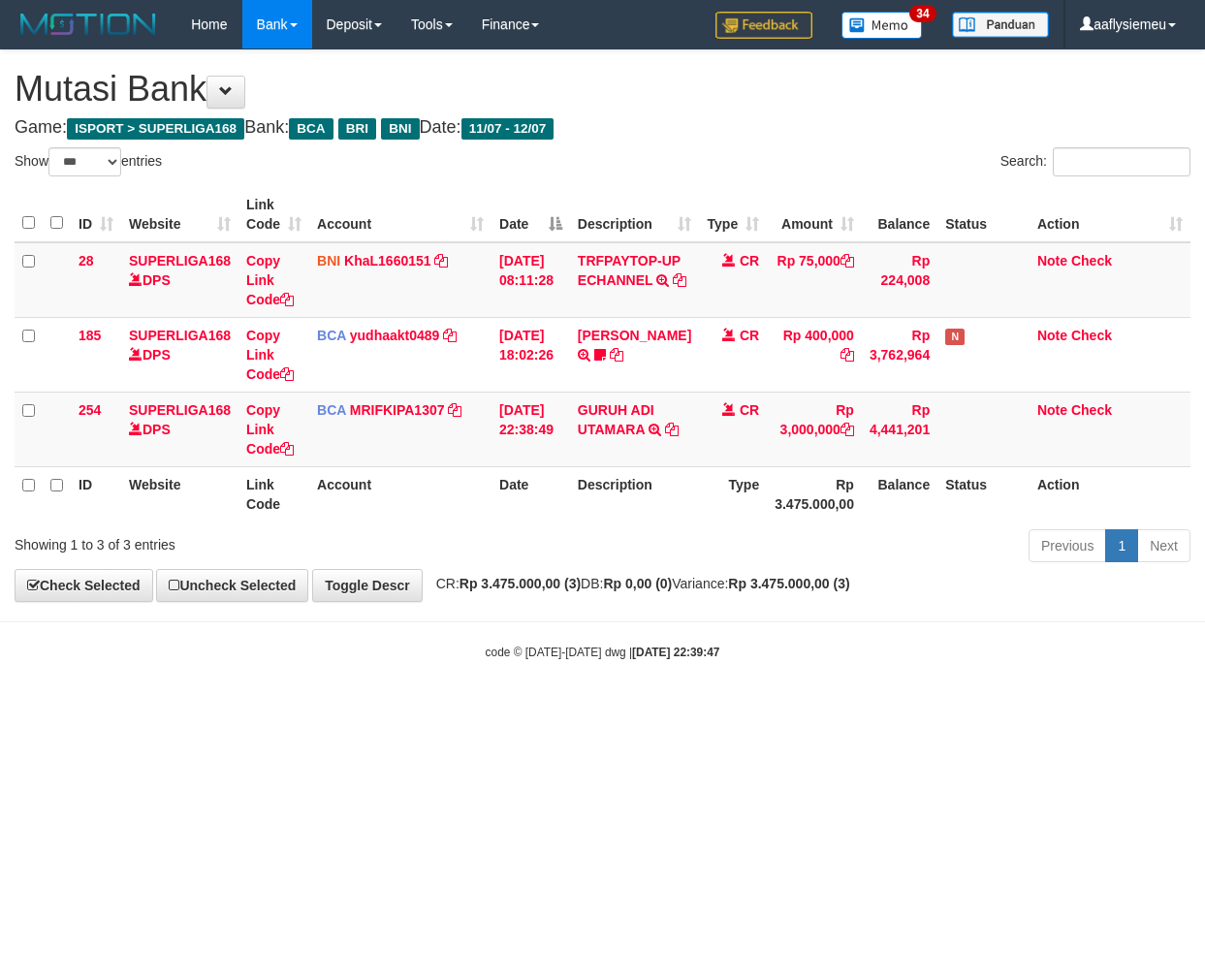 select on "***" 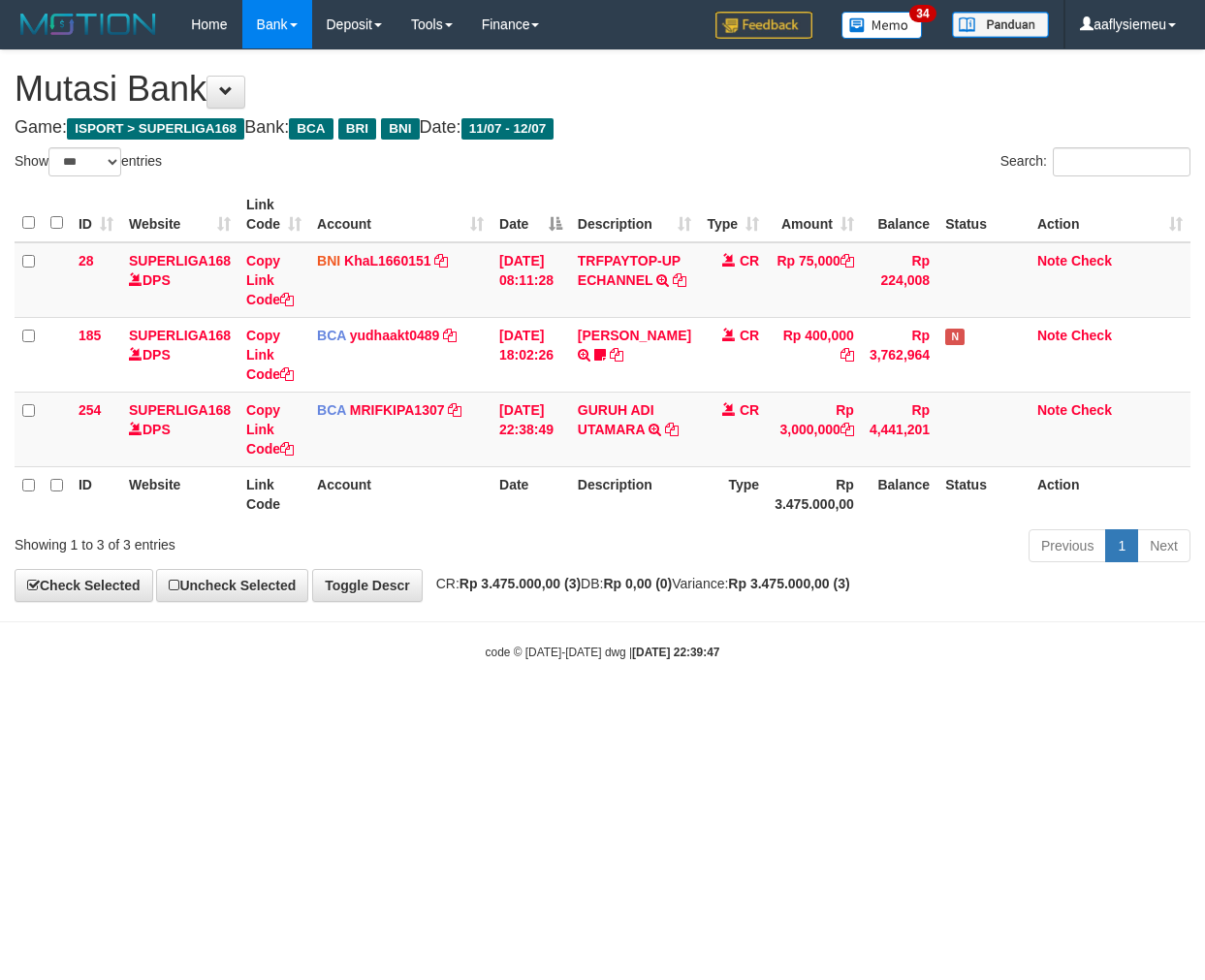 scroll, scrollTop: 0, scrollLeft: 0, axis: both 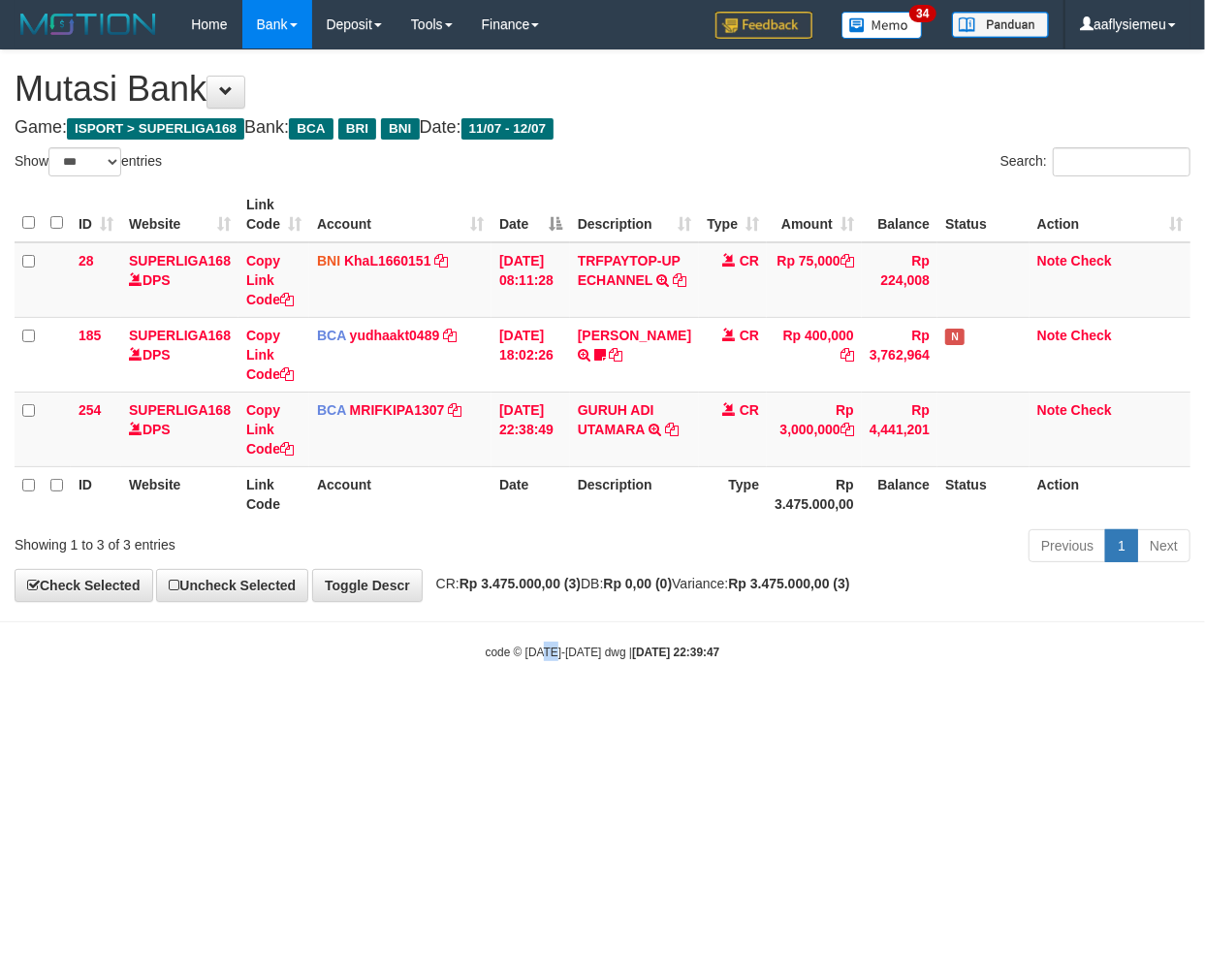 click on "Toggle navigation
Home
Bank
Account List
Load
By Website
Group
[ISPORT]													SUPERLIGA168
By Load Group (DPS)" at bounding box center (602, 355) 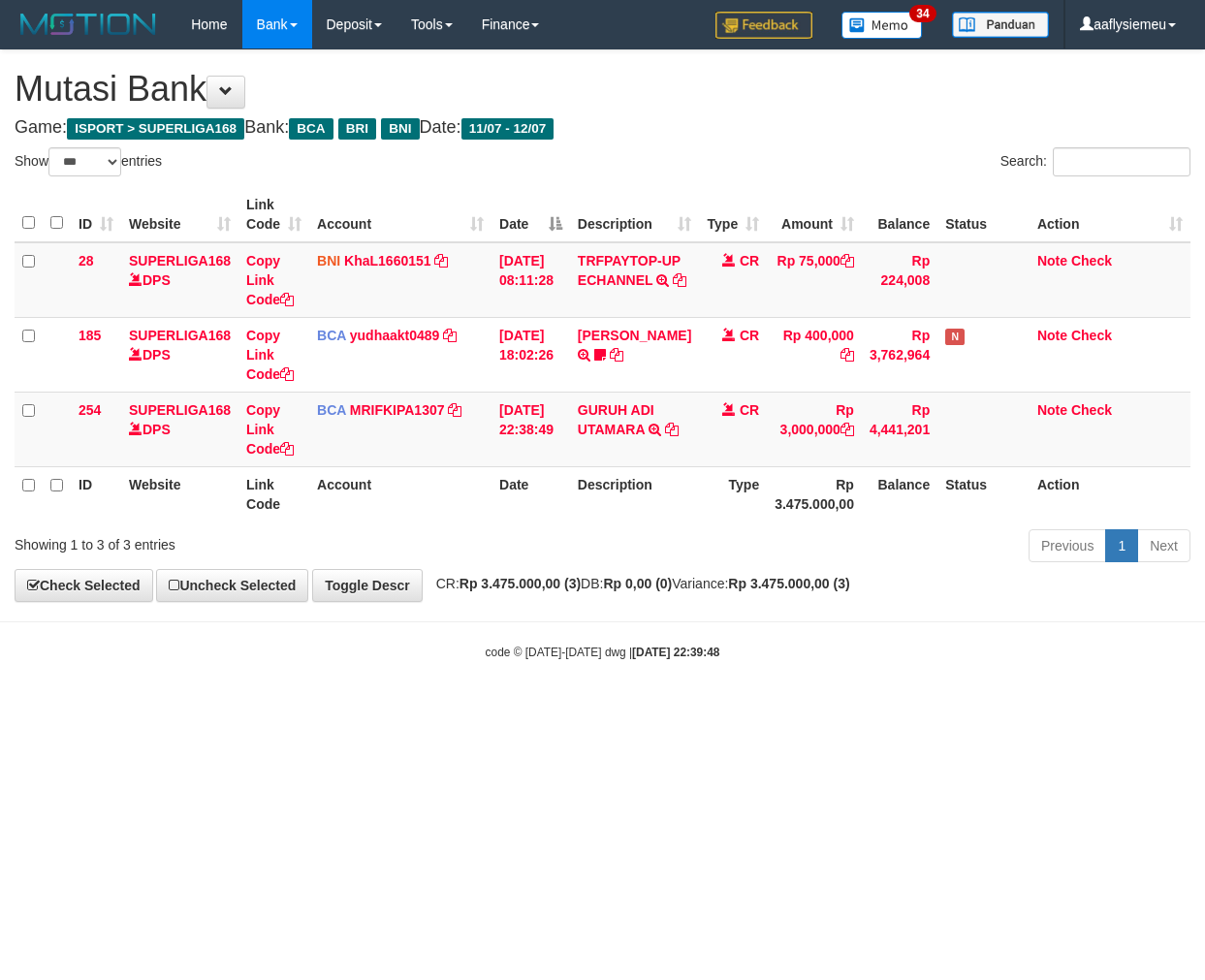 select on "***" 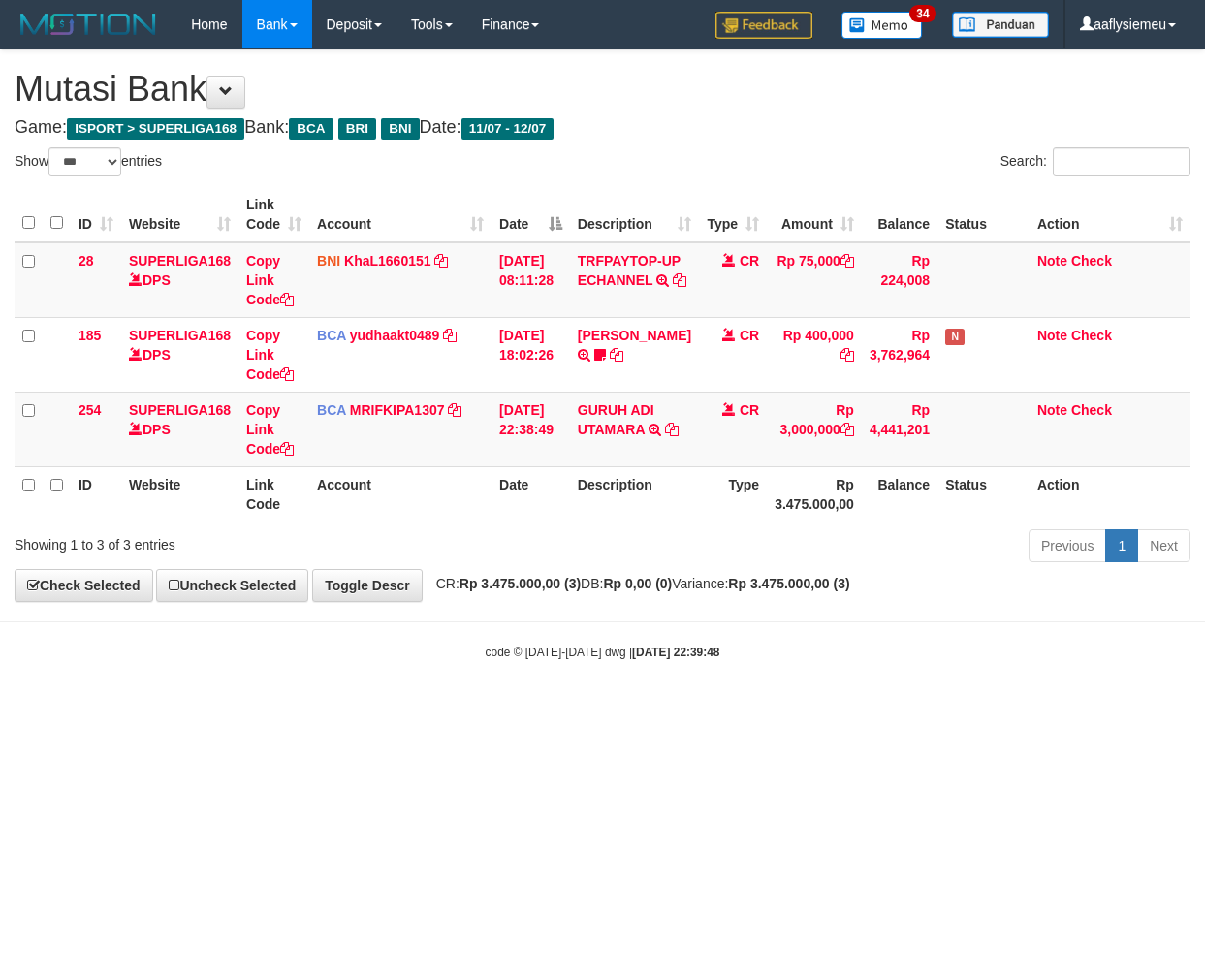 scroll, scrollTop: 0, scrollLeft: 0, axis: both 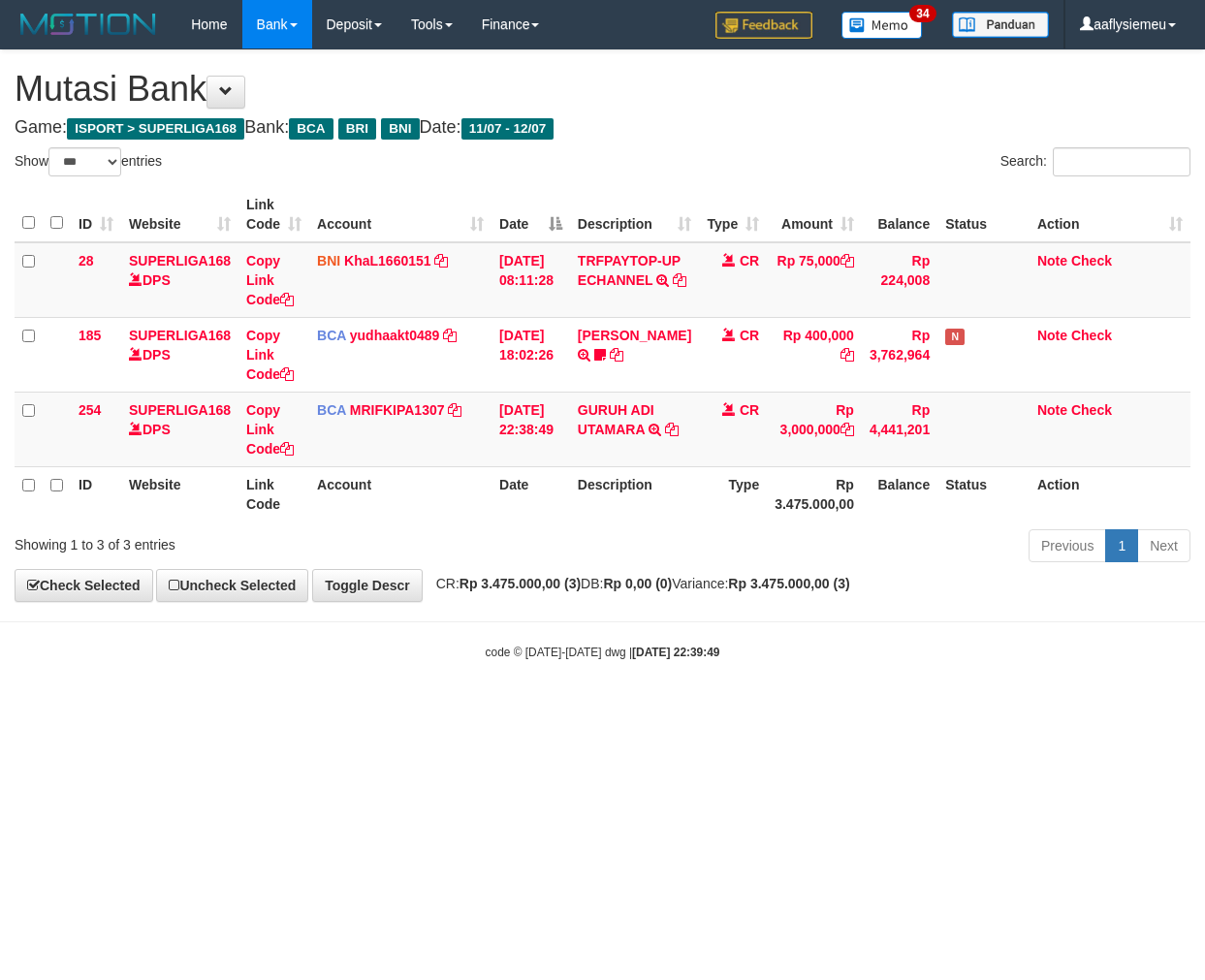select on "***" 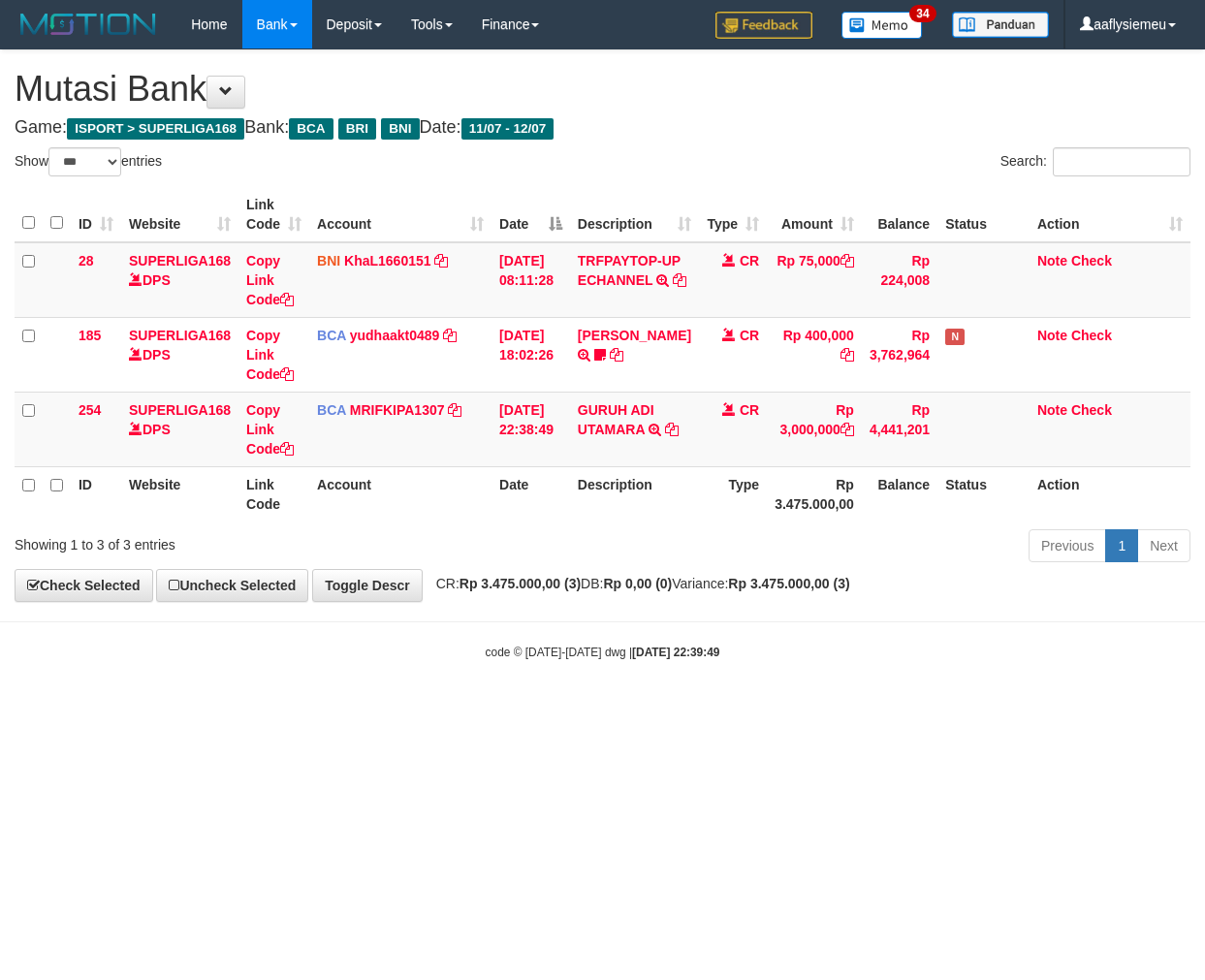 scroll, scrollTop: 0, scrollLeft: 0, axis: both 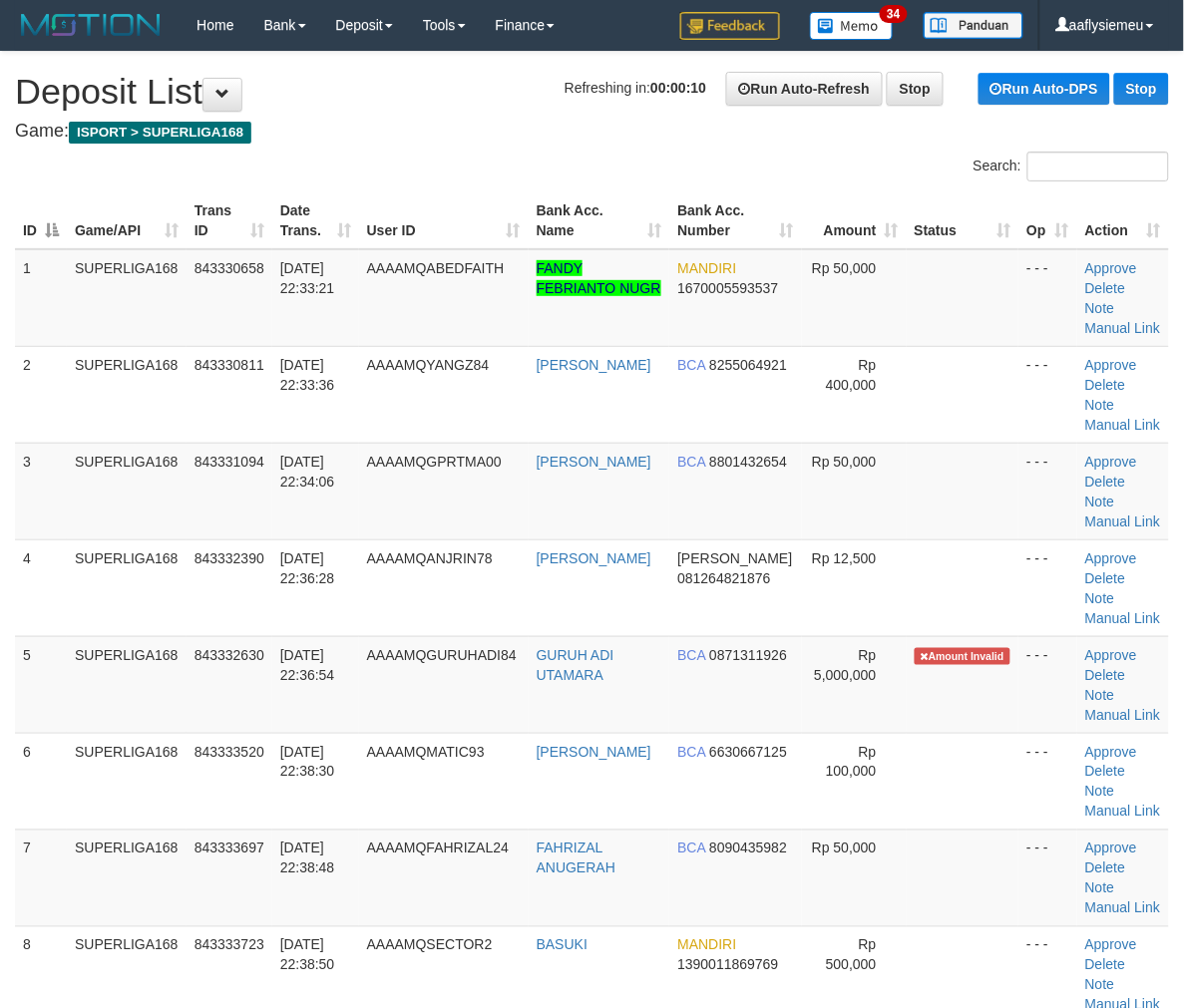 drag, startPoint x: 62, startPoint y: 492, endPoint x: 1, endPoint y: 544, distance: 80.1561 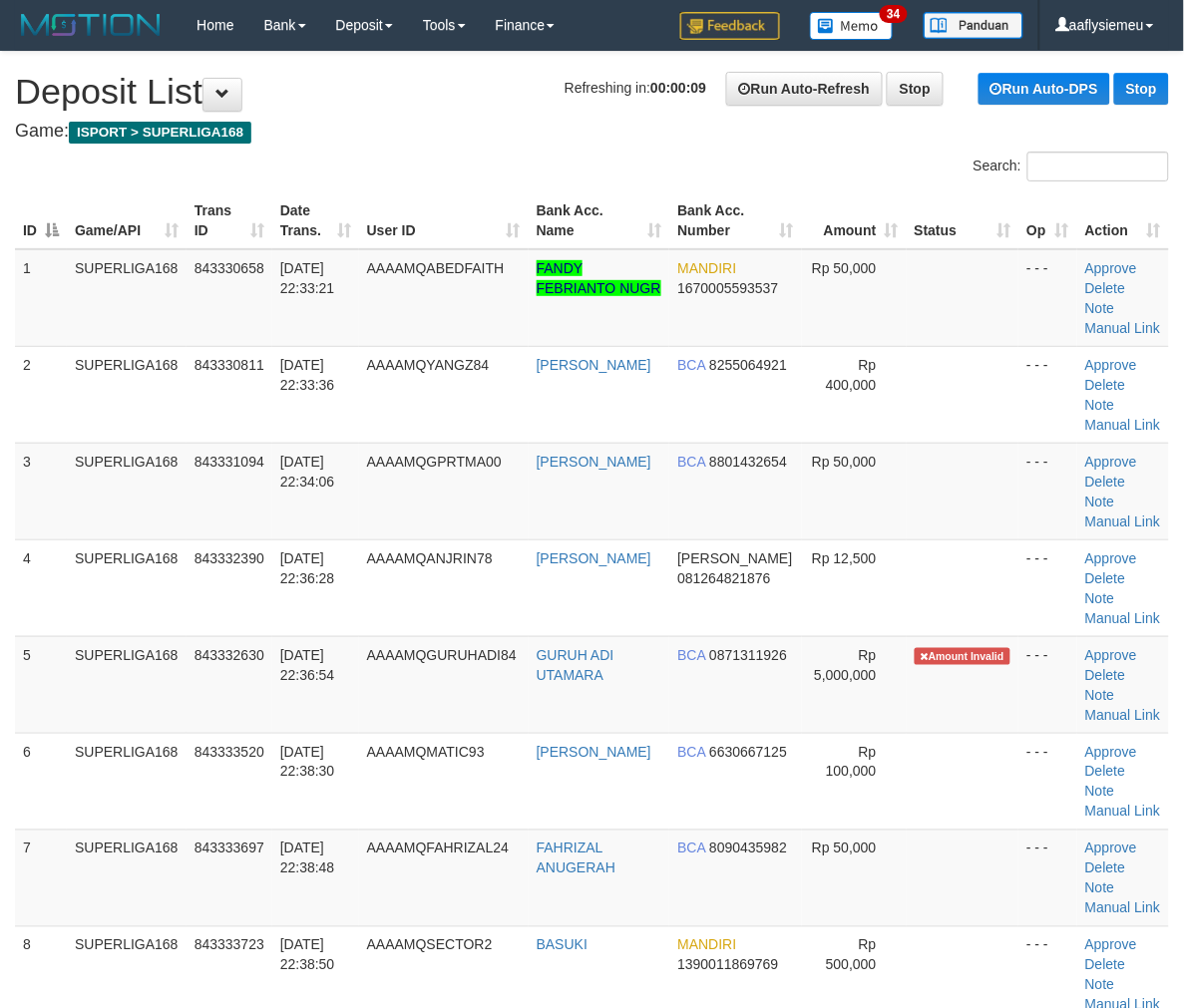 drag, startPoint x: 215, startPoint y: 474, endPoint x: 3, endPoint y: 572, distance: 233.55513 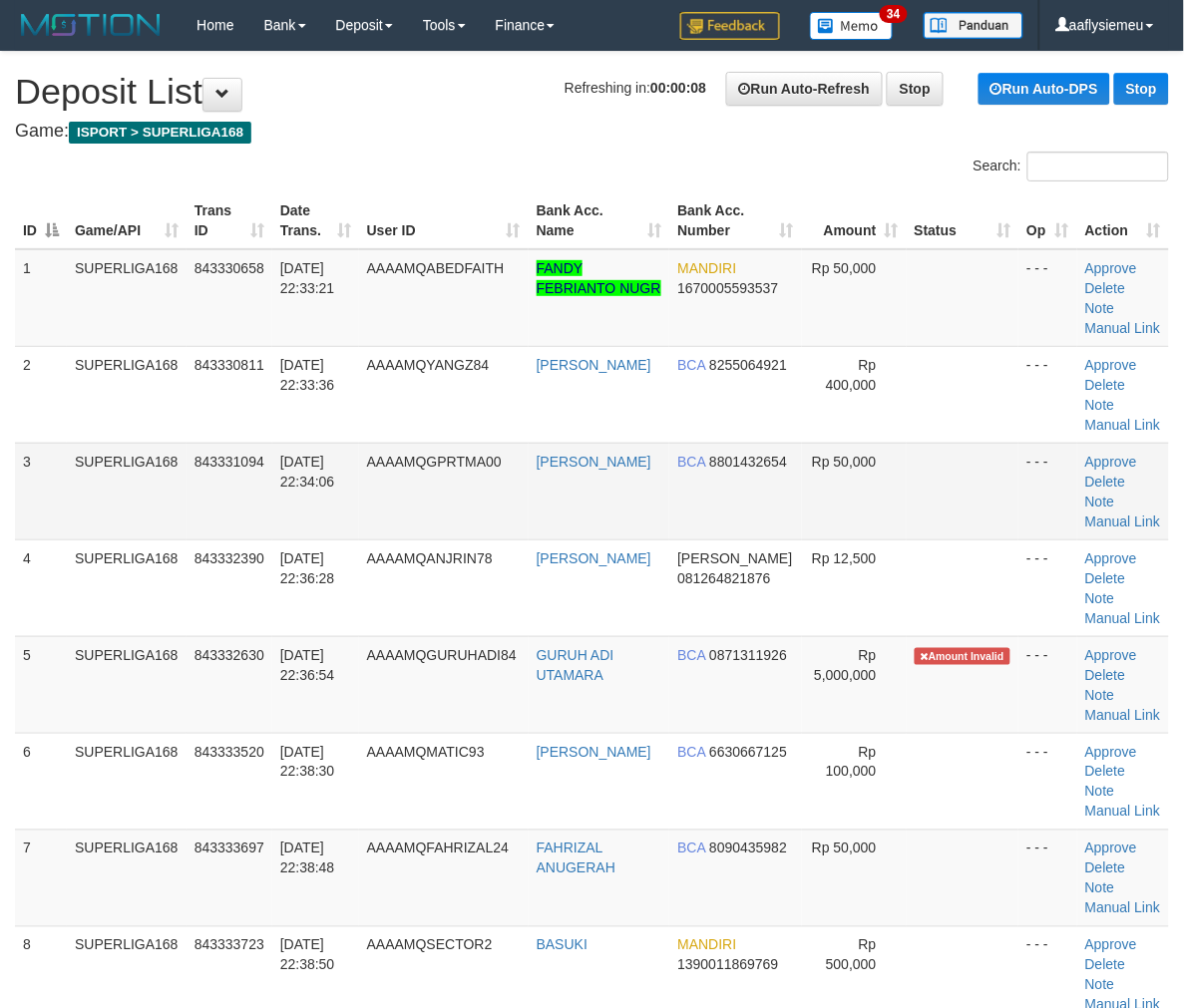 click on "SUPERLIGA168" at bounding box center (127, 491) 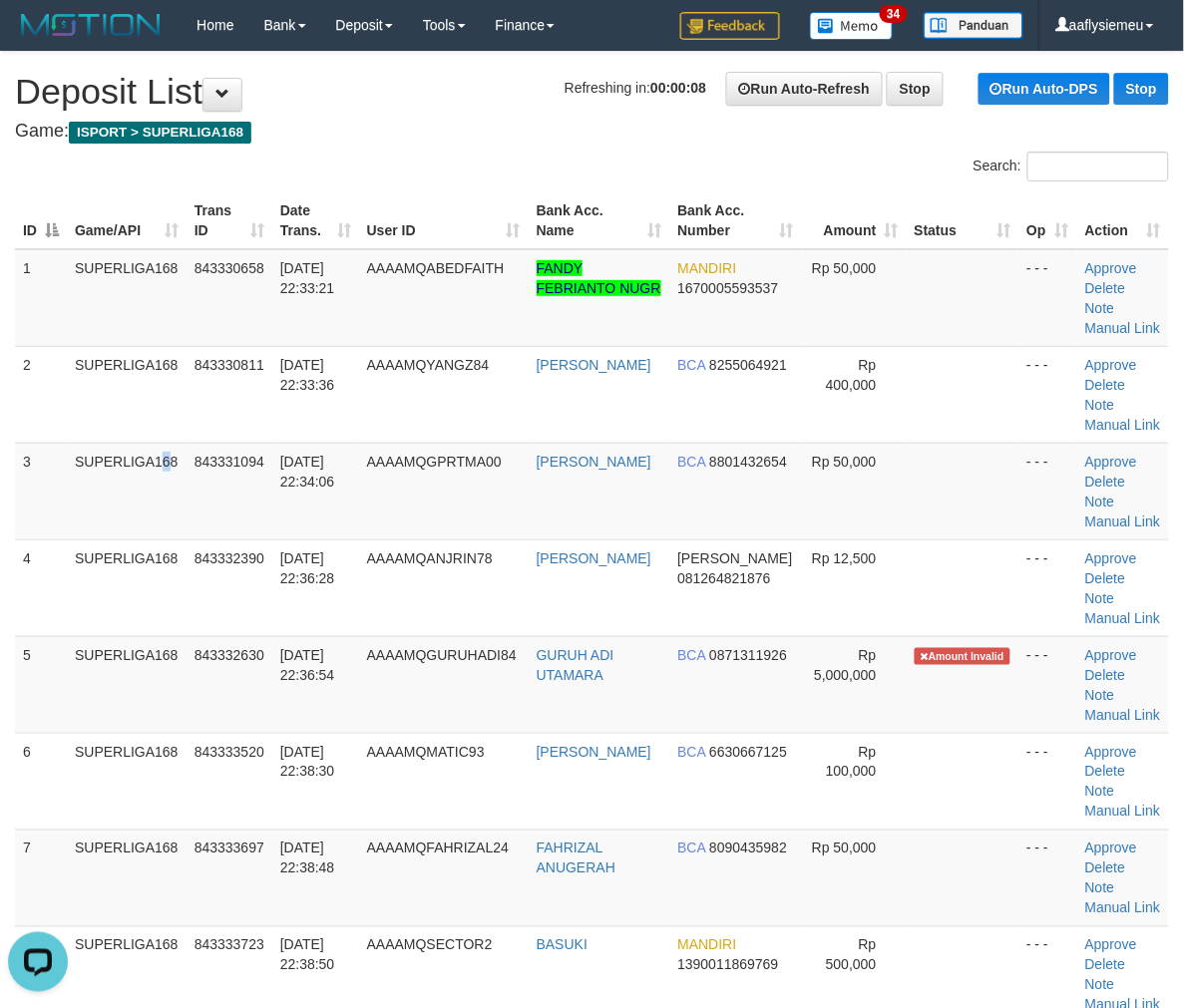 scroll, scrollTop: 0, scrollLeft: 0, axis: both 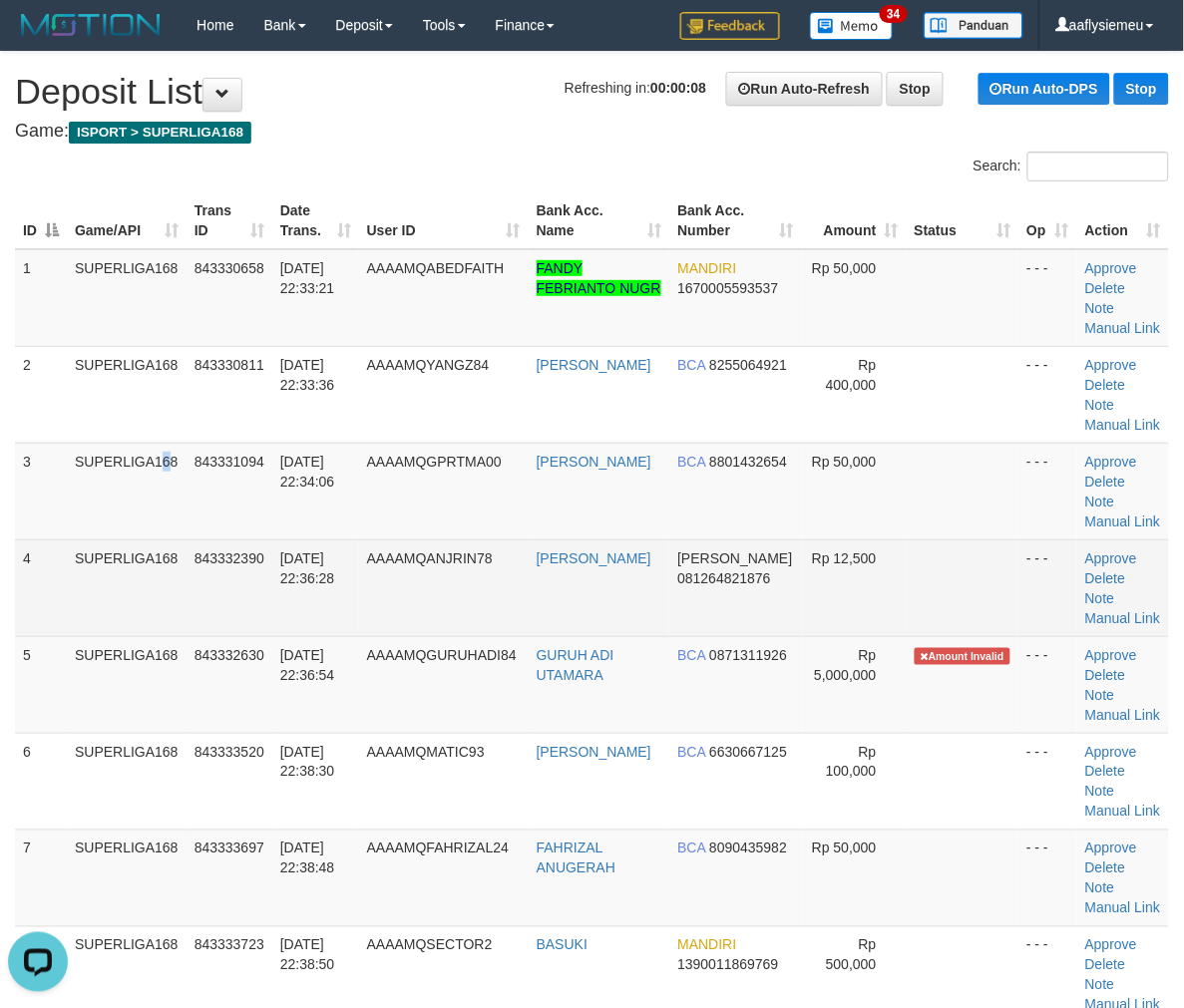 click on "3" at bounding box center [41, 491] 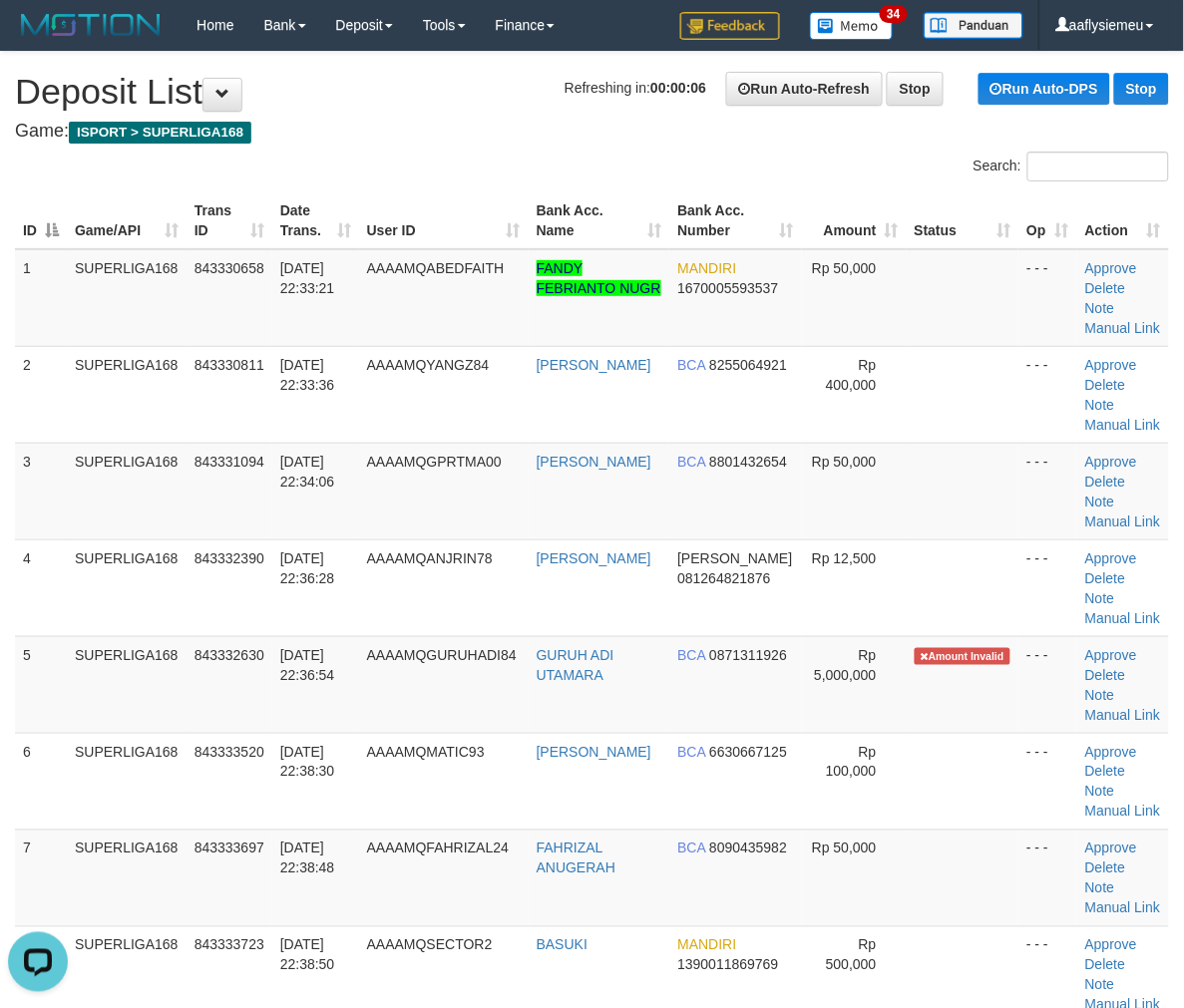drag, startPoint x: 177, startPoint y: 512, endPoint x: 0, endPoint y: 565, distance: 184.76472 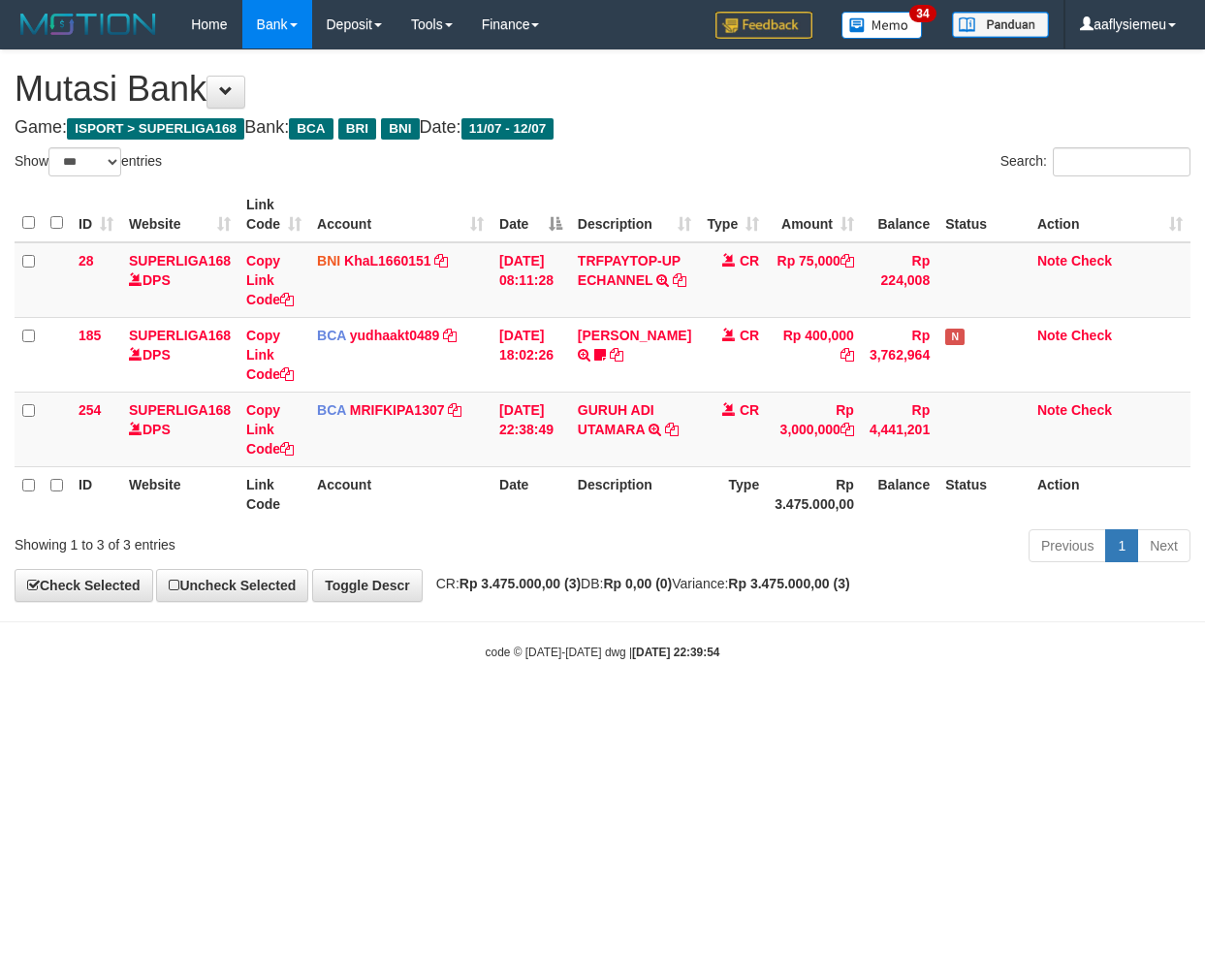 select on "***" 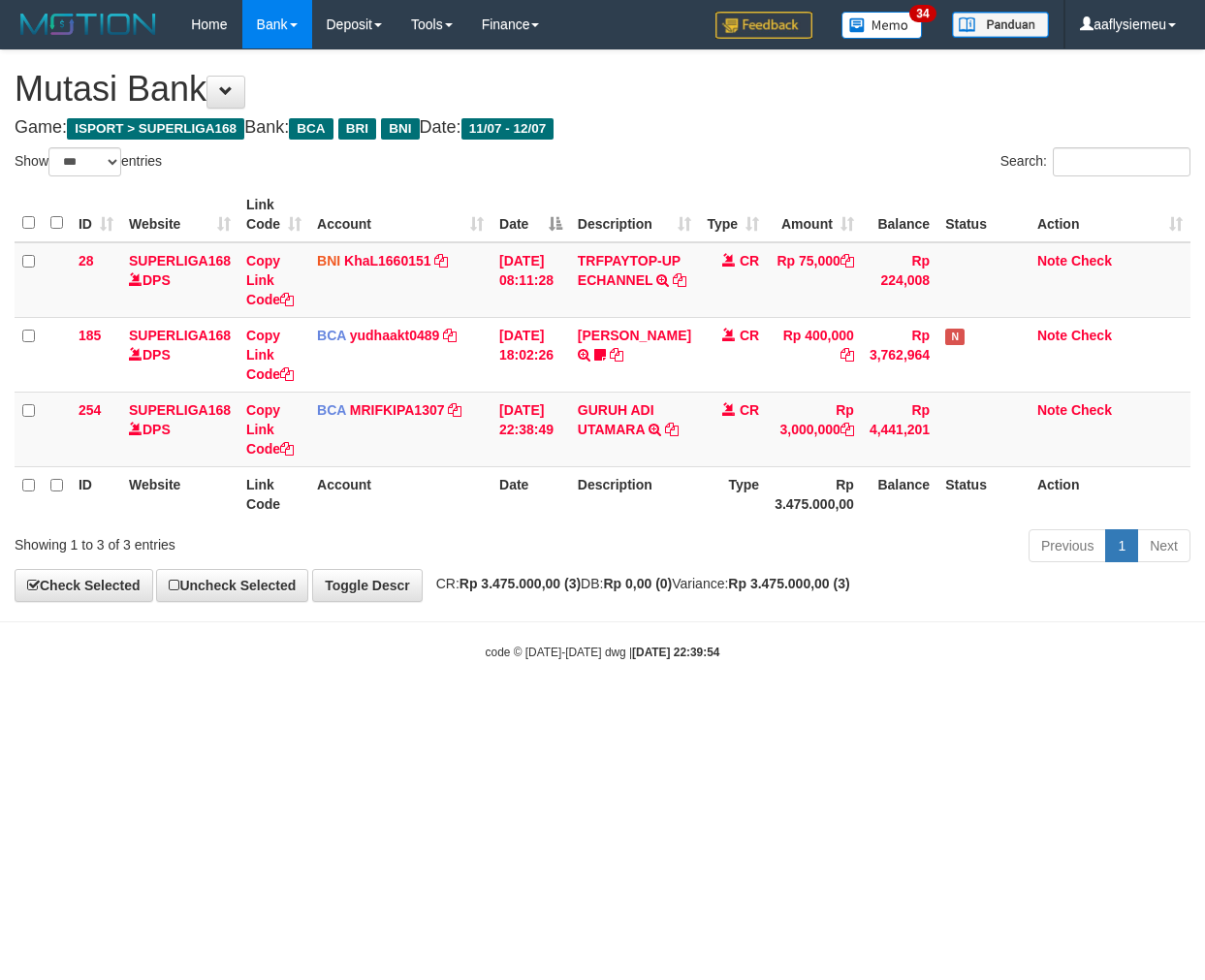 scroll, scrollTop: 0, scrollLeft: 0, axis: both 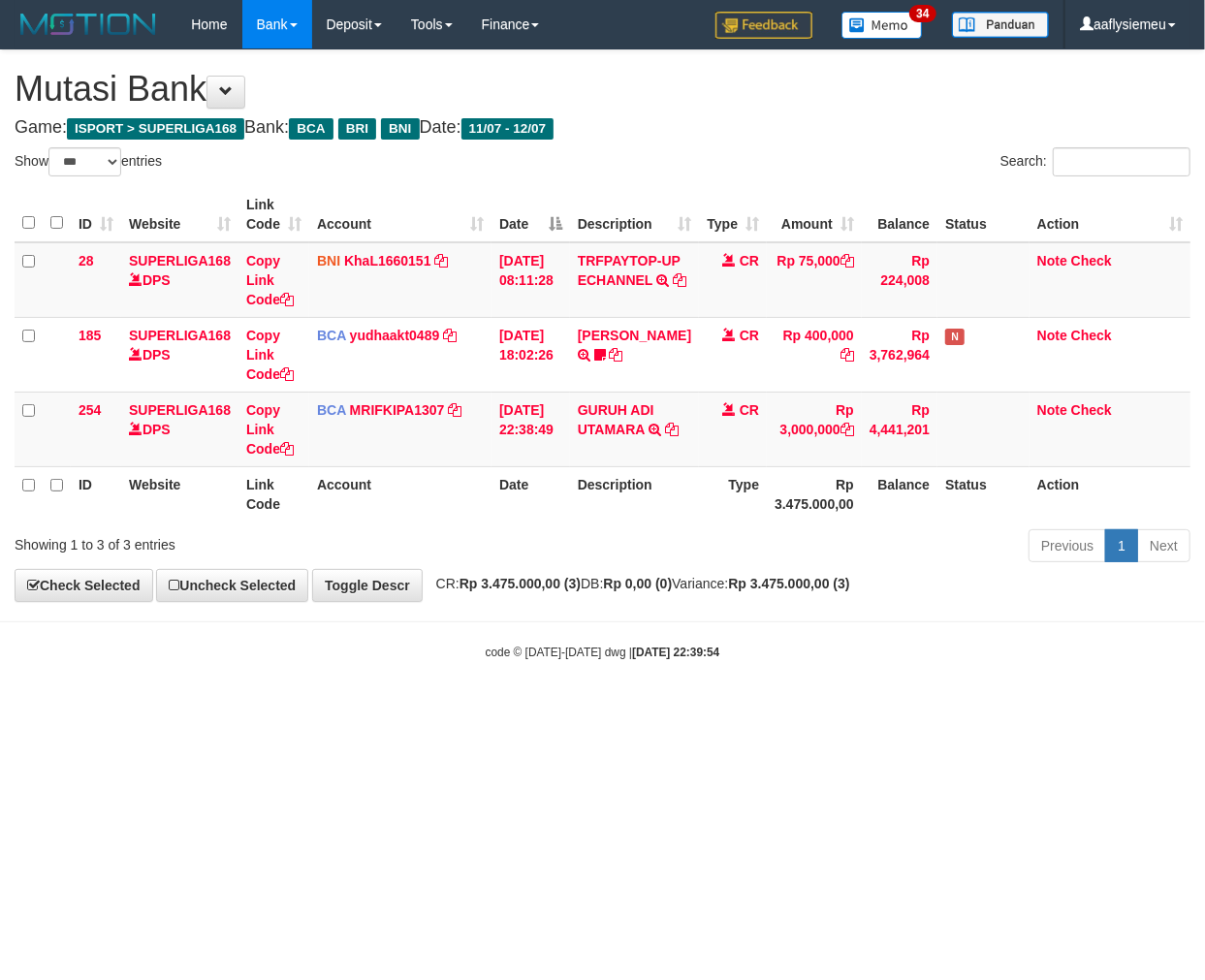 drag, startPoint x: 0, startPoint y: 0, endPoint x: 595, endPoint y: 676, distance: 900.556 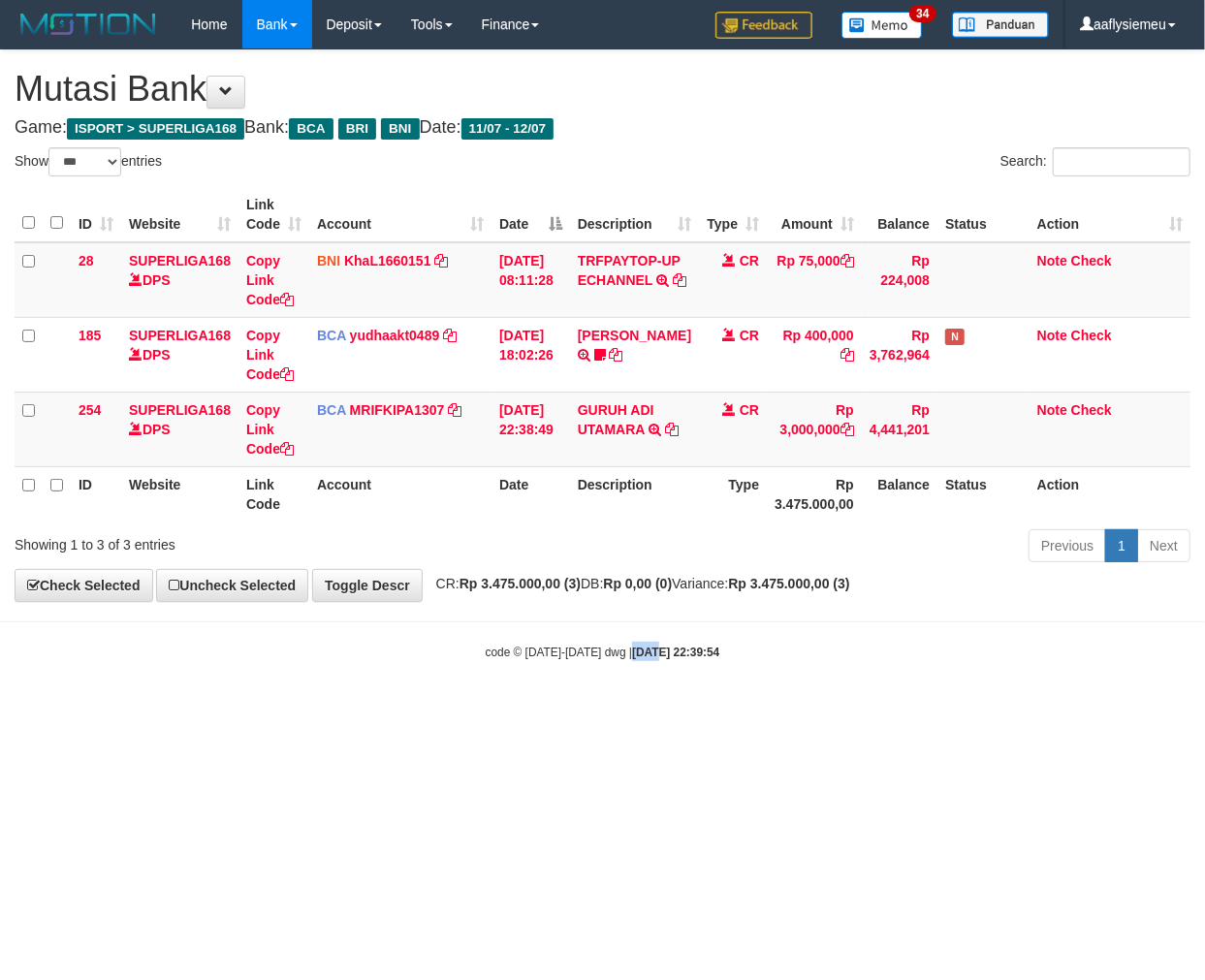 click on "2025/07/12 22:39:54" at bounding box center (676, 652) 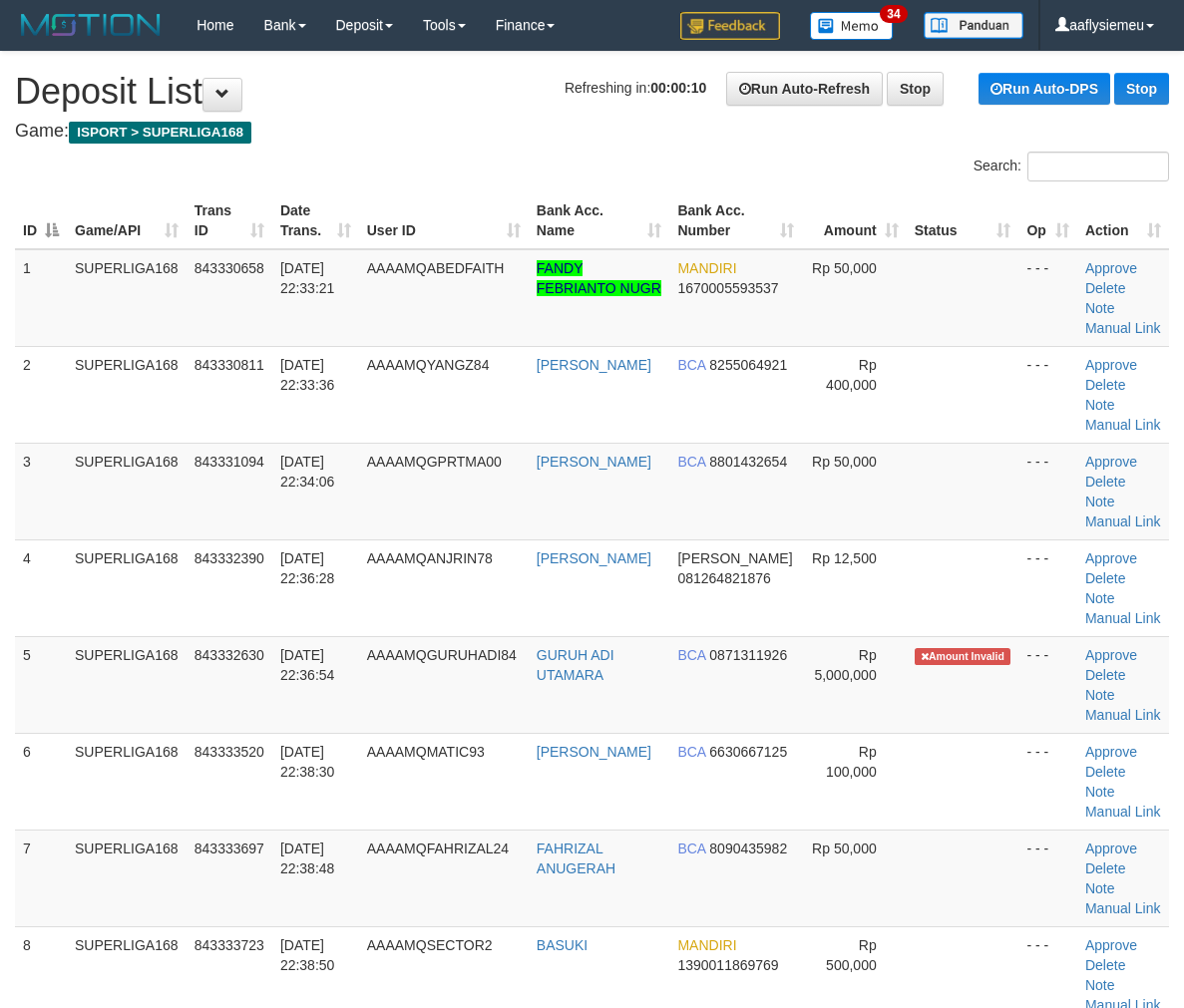 scroll, scrollTop: 0, scrollLeft: 0, axis: both 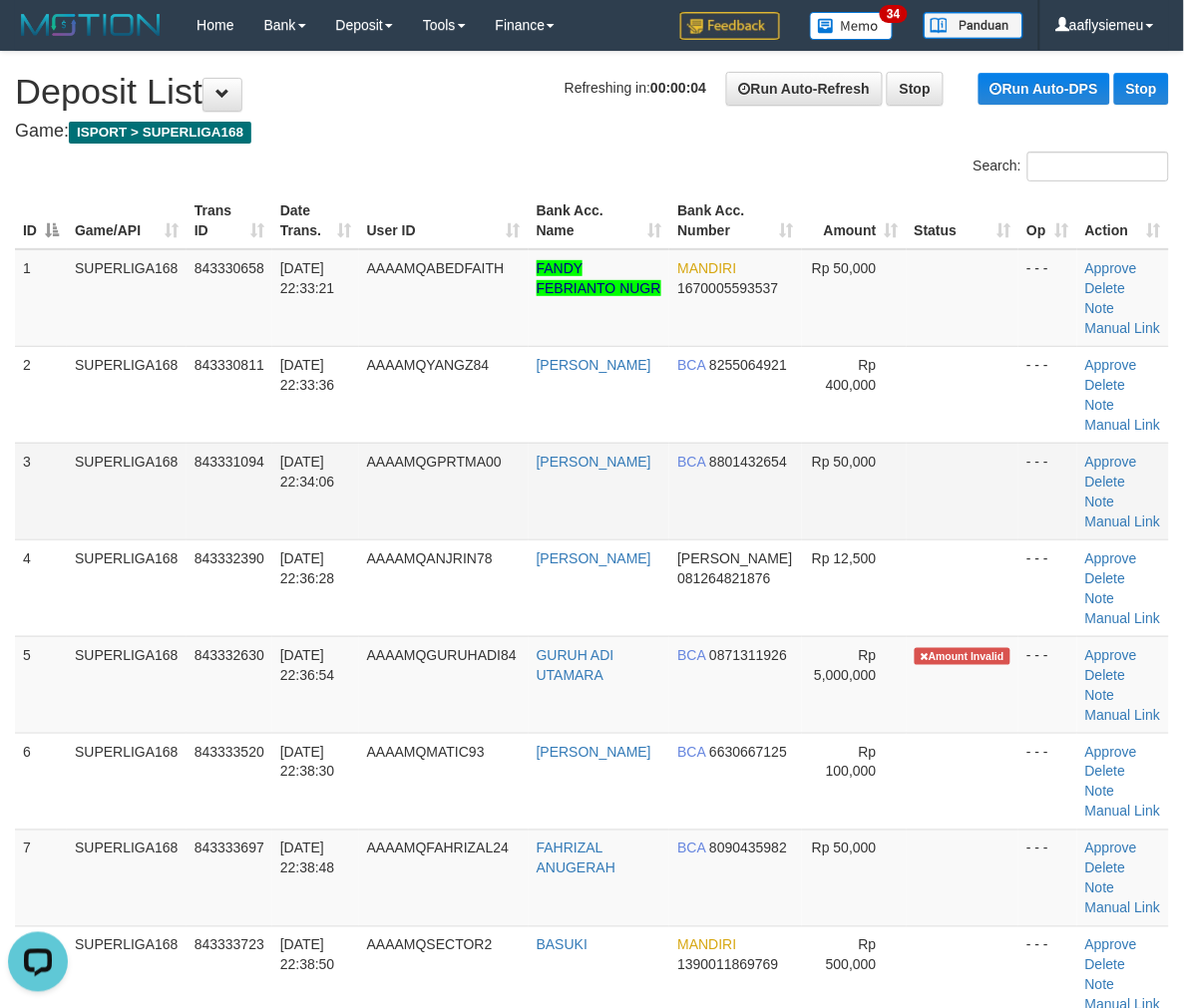 drag, startPoint x: 336, startPoint y: 506, endPoint x: 226, endPoint y: 524, distance: 111.463 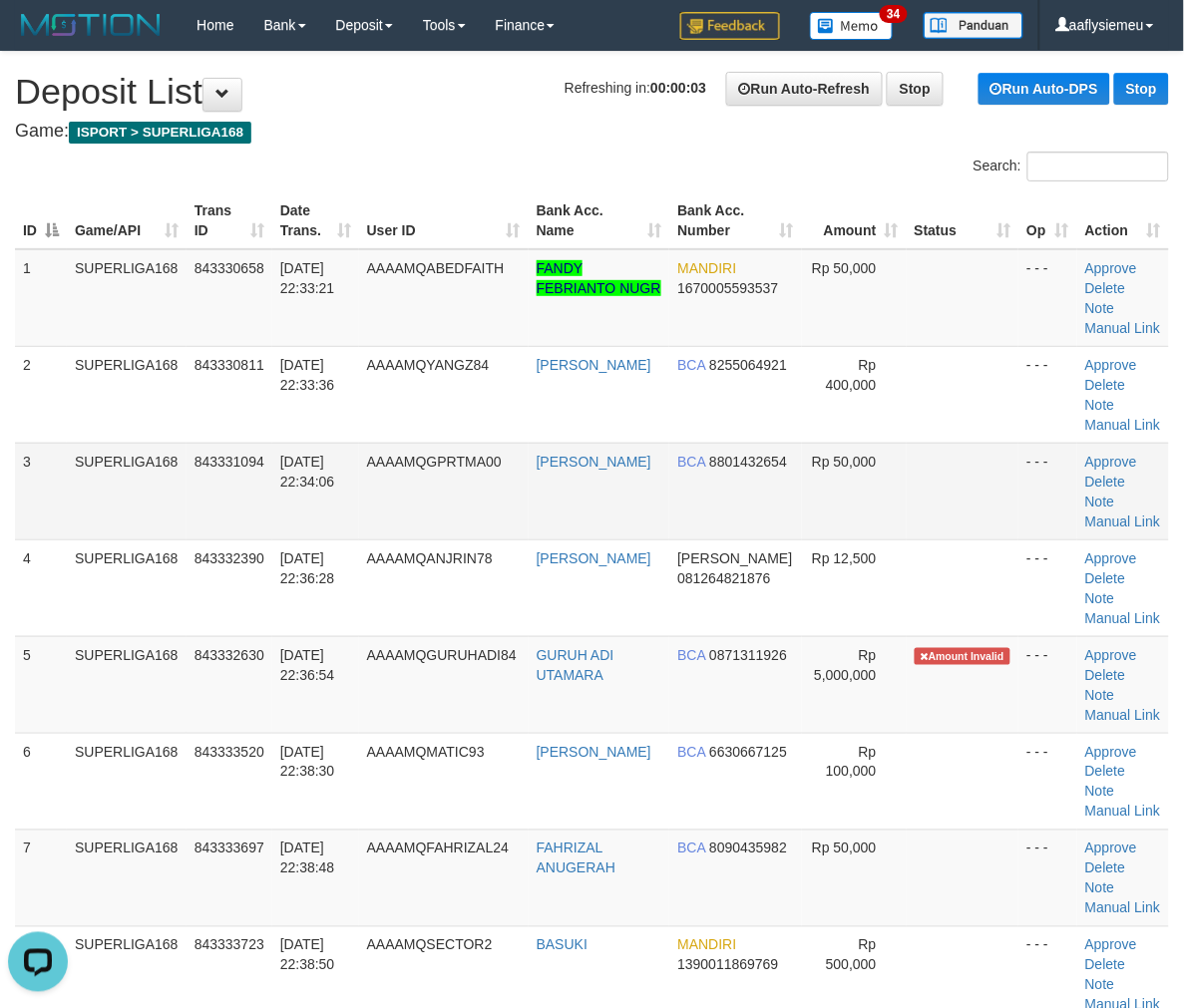 drag, startPoint x: 28, startPoint y: 504, endPoint x: 0, endPoint y: 521, distance: 32.75668 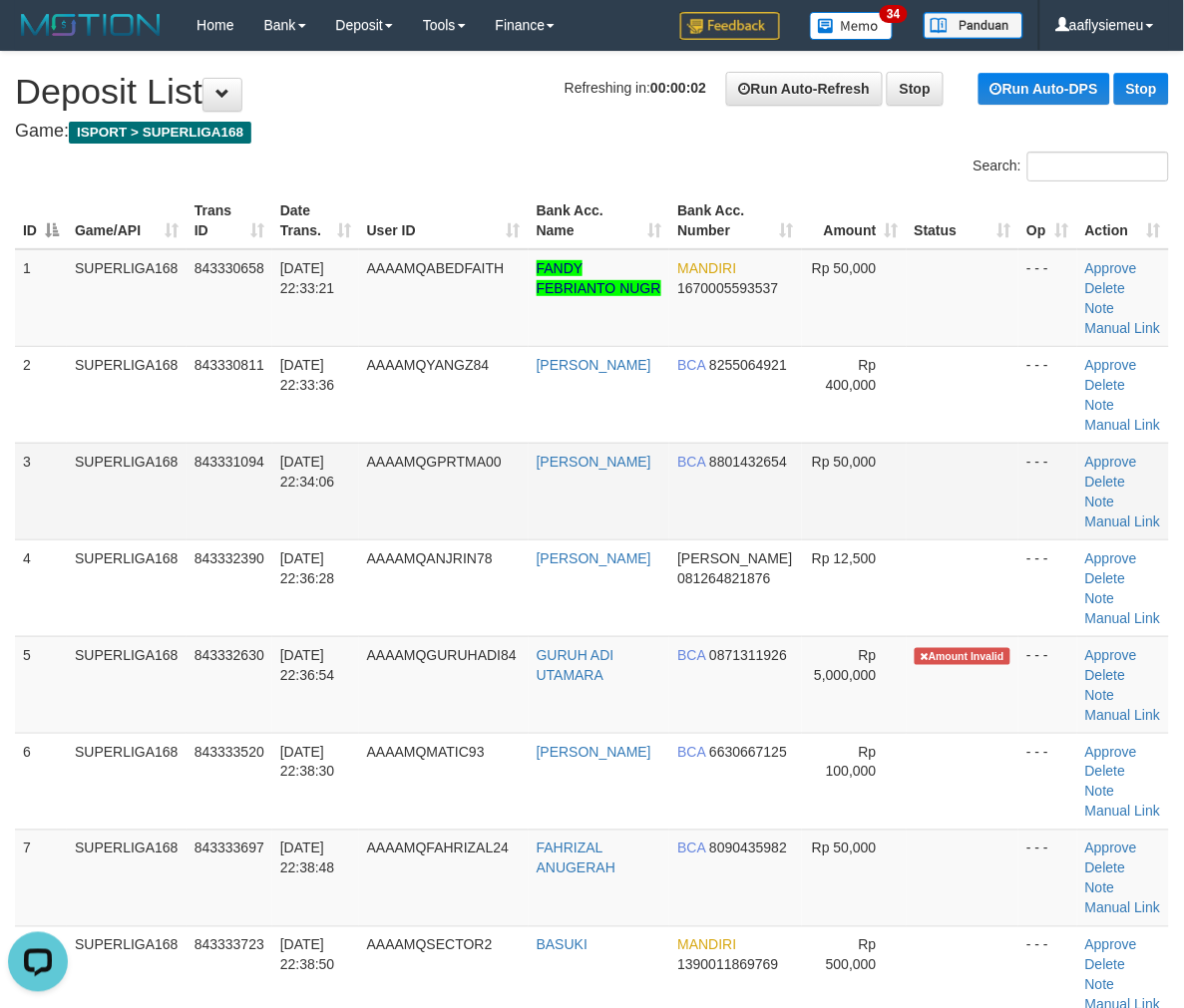 click on "AAAAMQGPRTMA00" at bounding box center [444, 491] 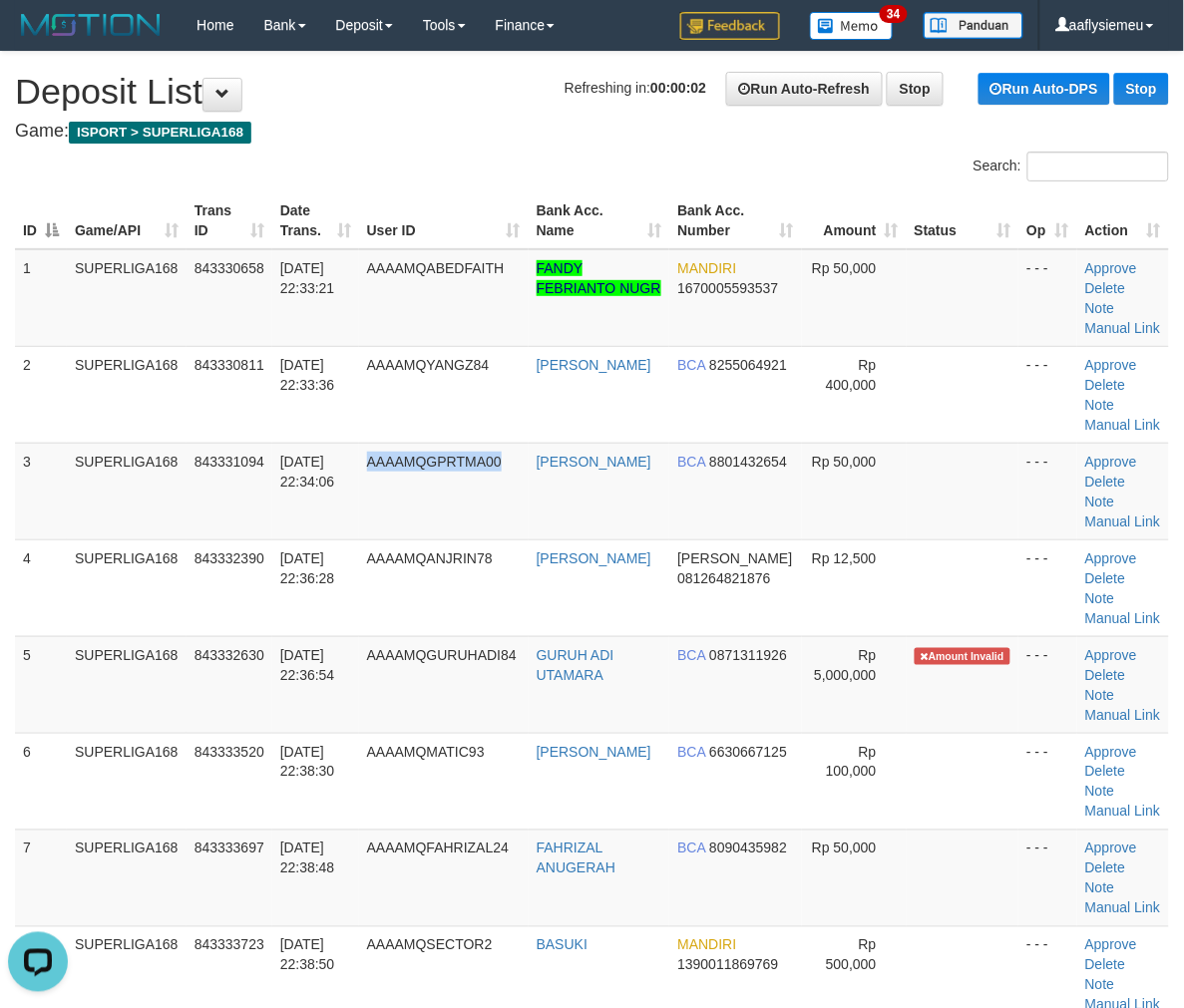 drag, startPoint x: 461, startPoint y: 447, endPoint x: 7, endPoint y: 574, distance: 471.42868 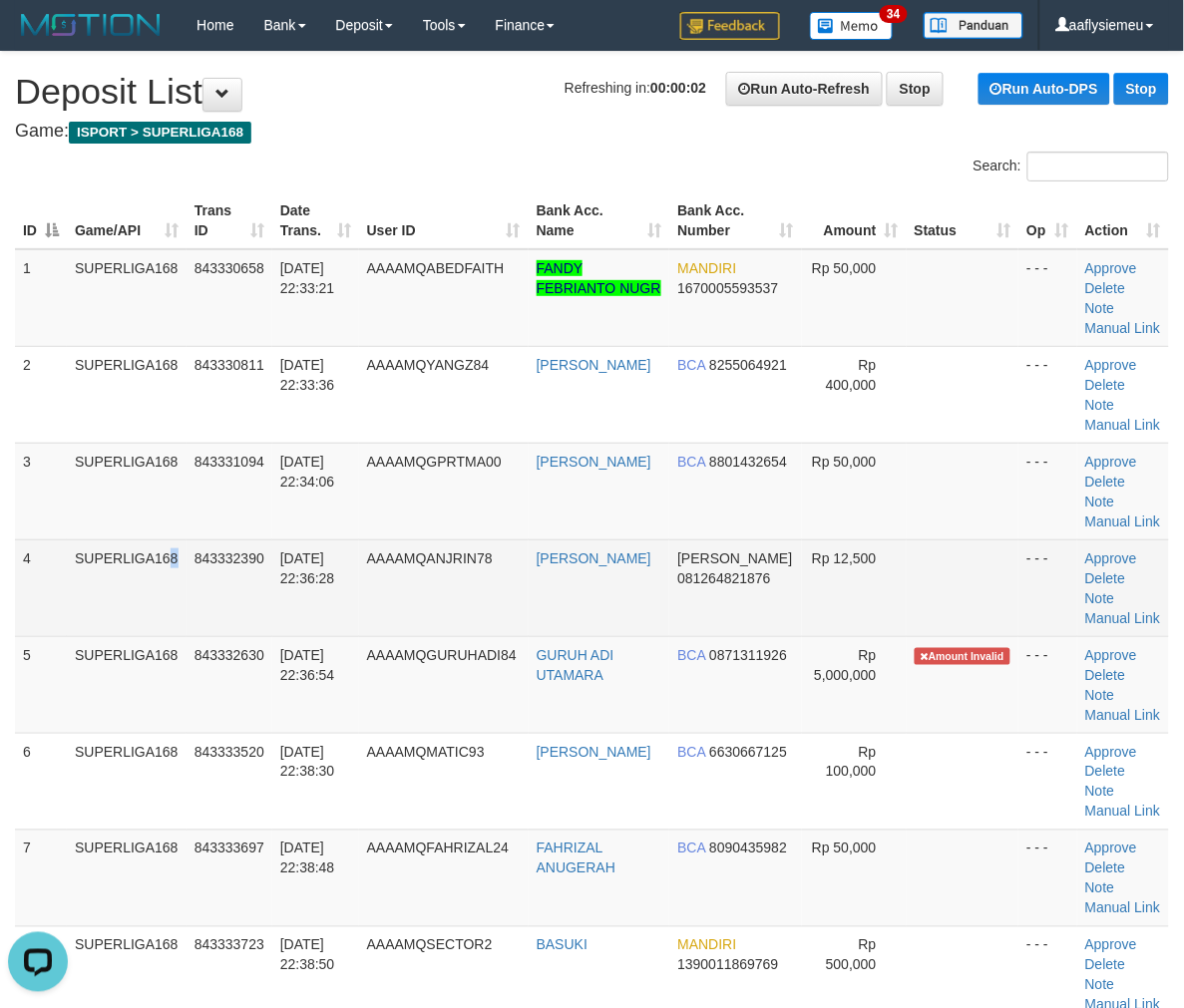 click on "SUPERLIGA168" at bounding box center (127, 587) 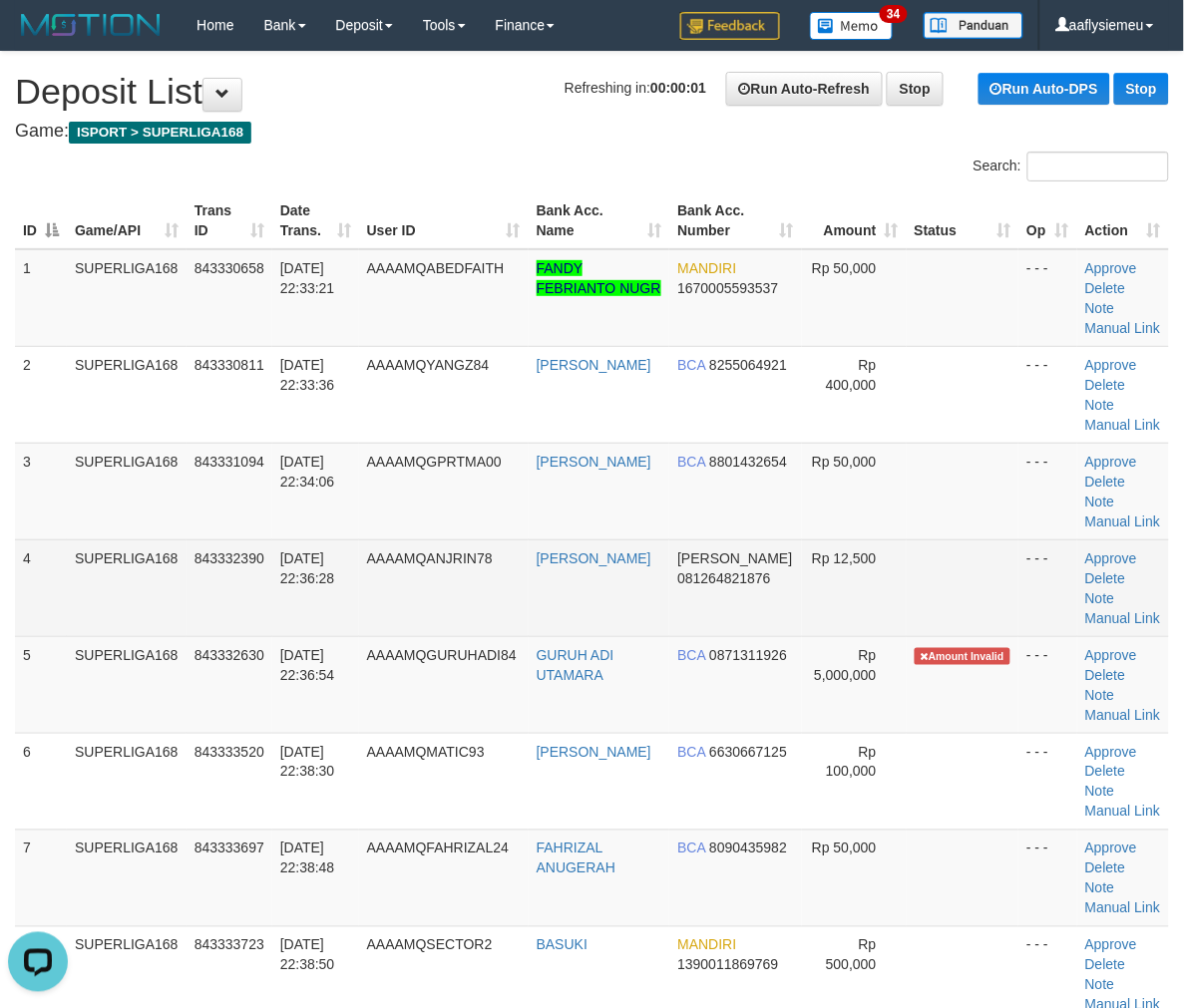click on "SUPERLIGA168" at bounding box center (127, 587) 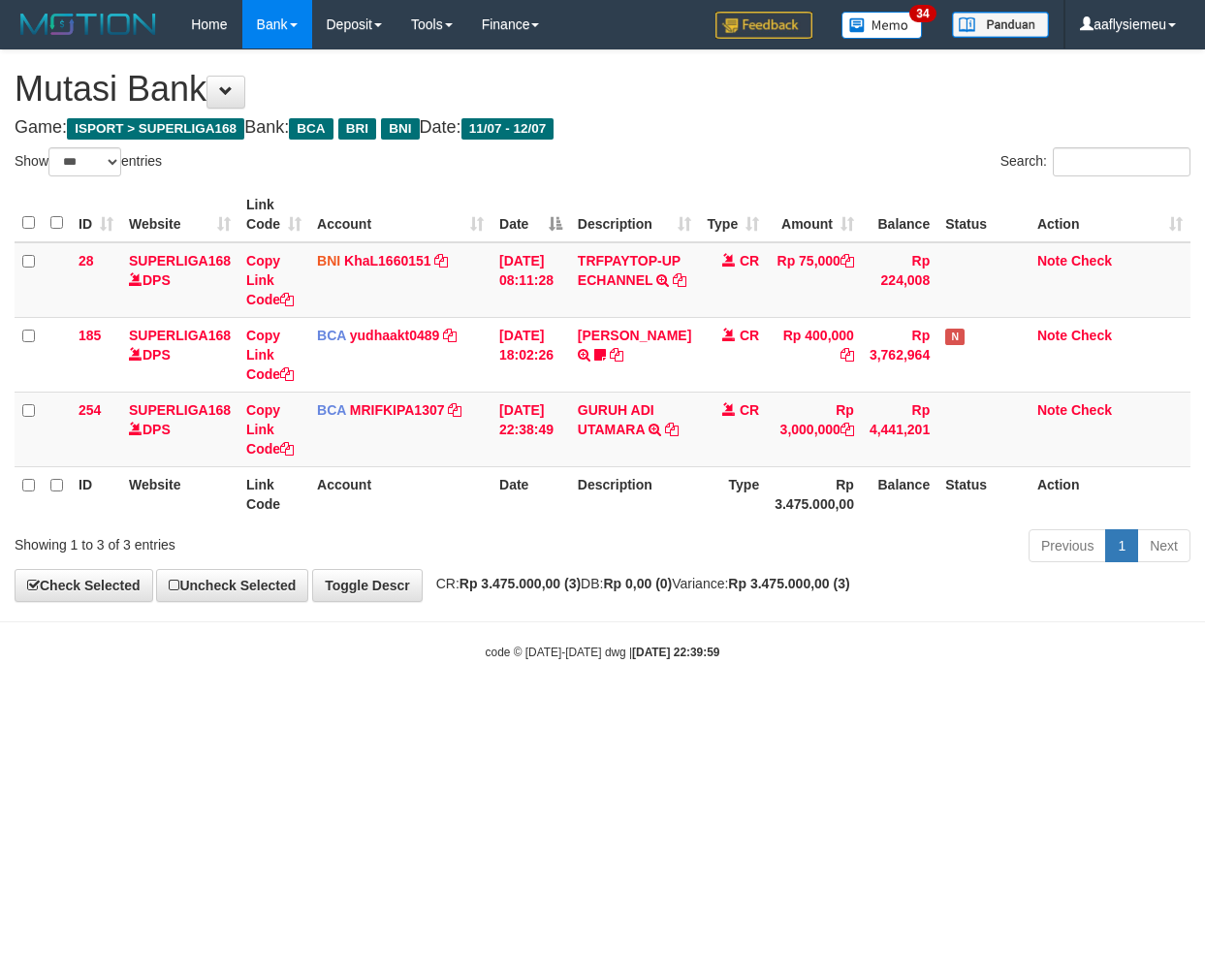 select on "***" 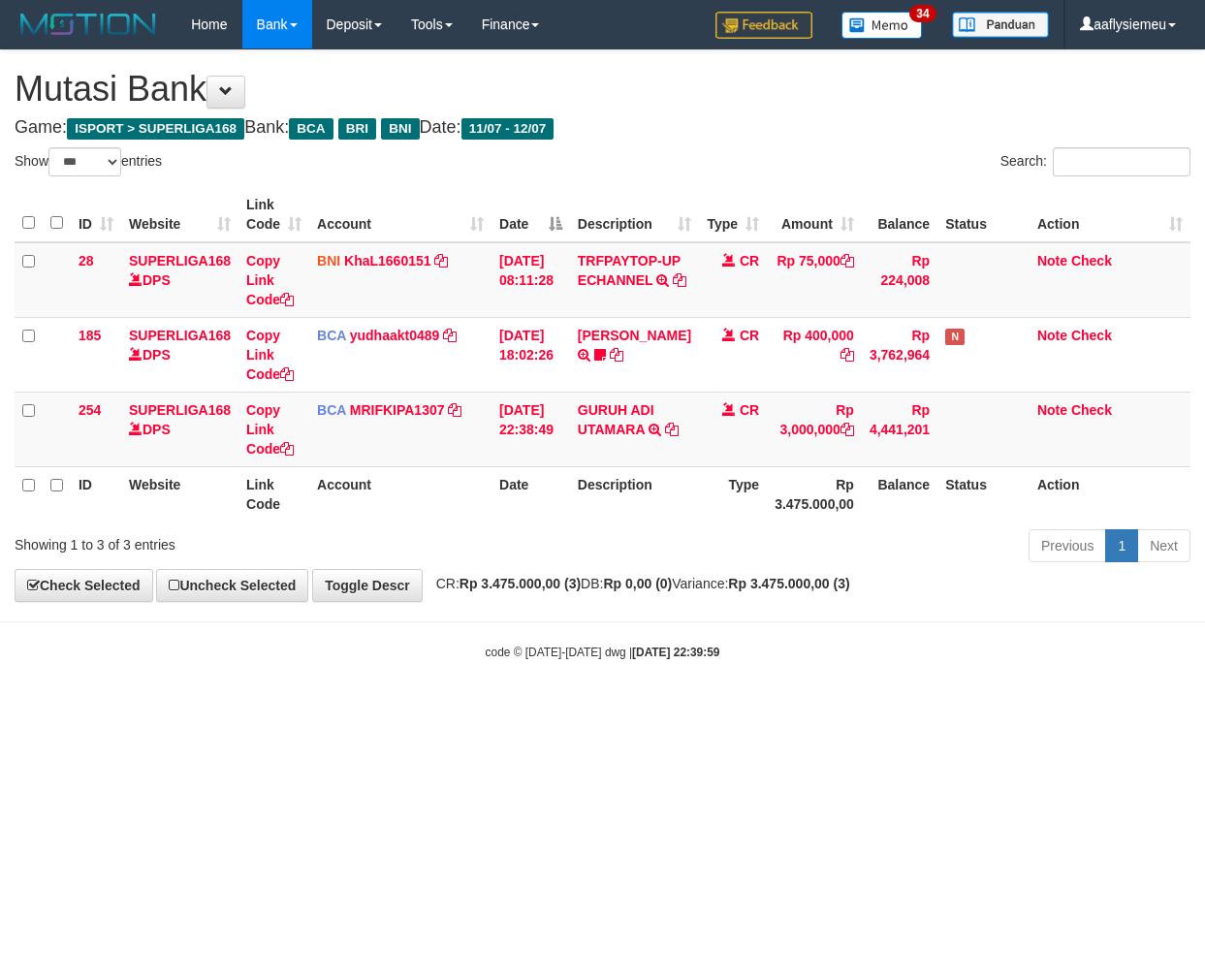 scroll, scrollTop: 0, scrollLeft: 0, axis: both 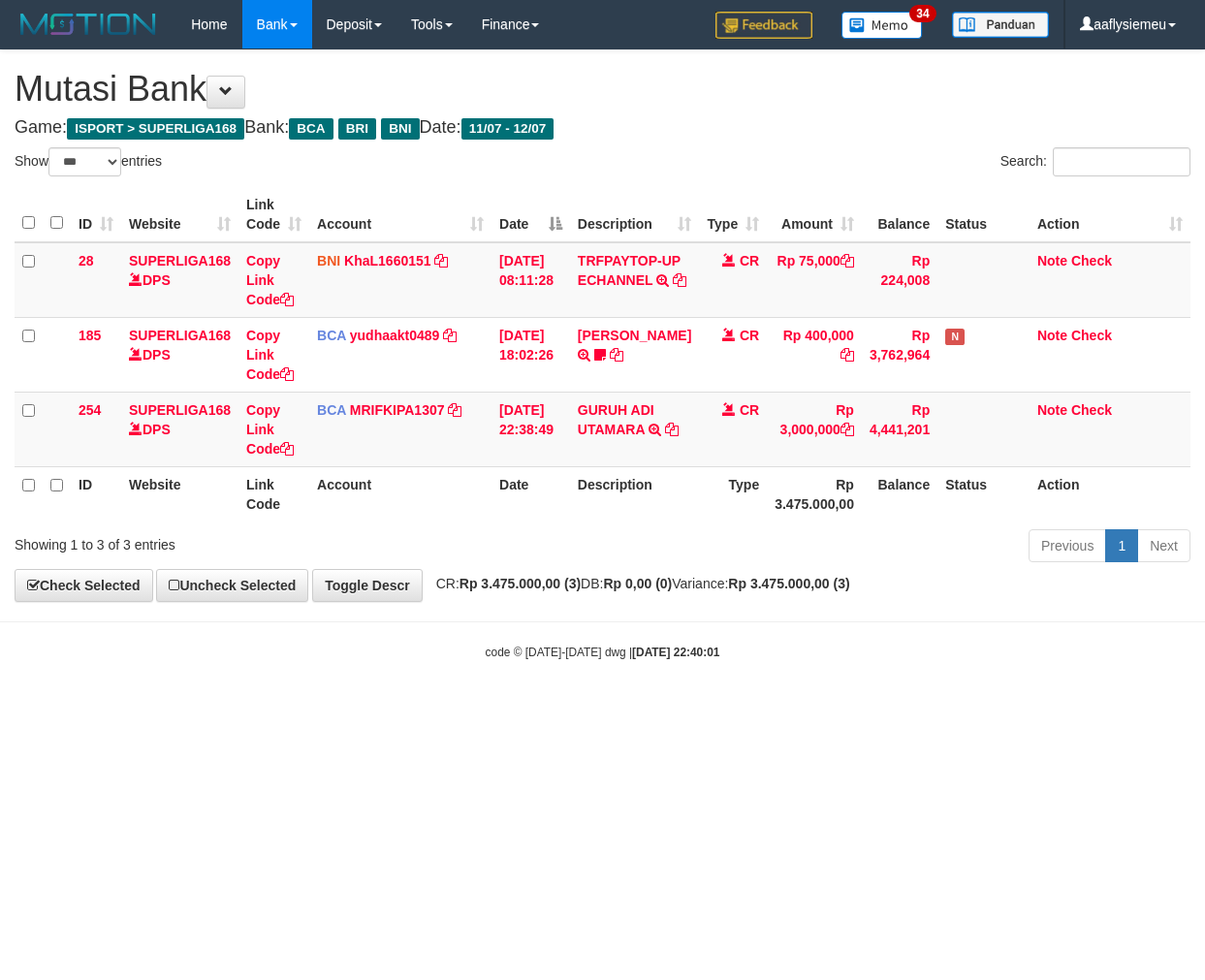 select on "***" 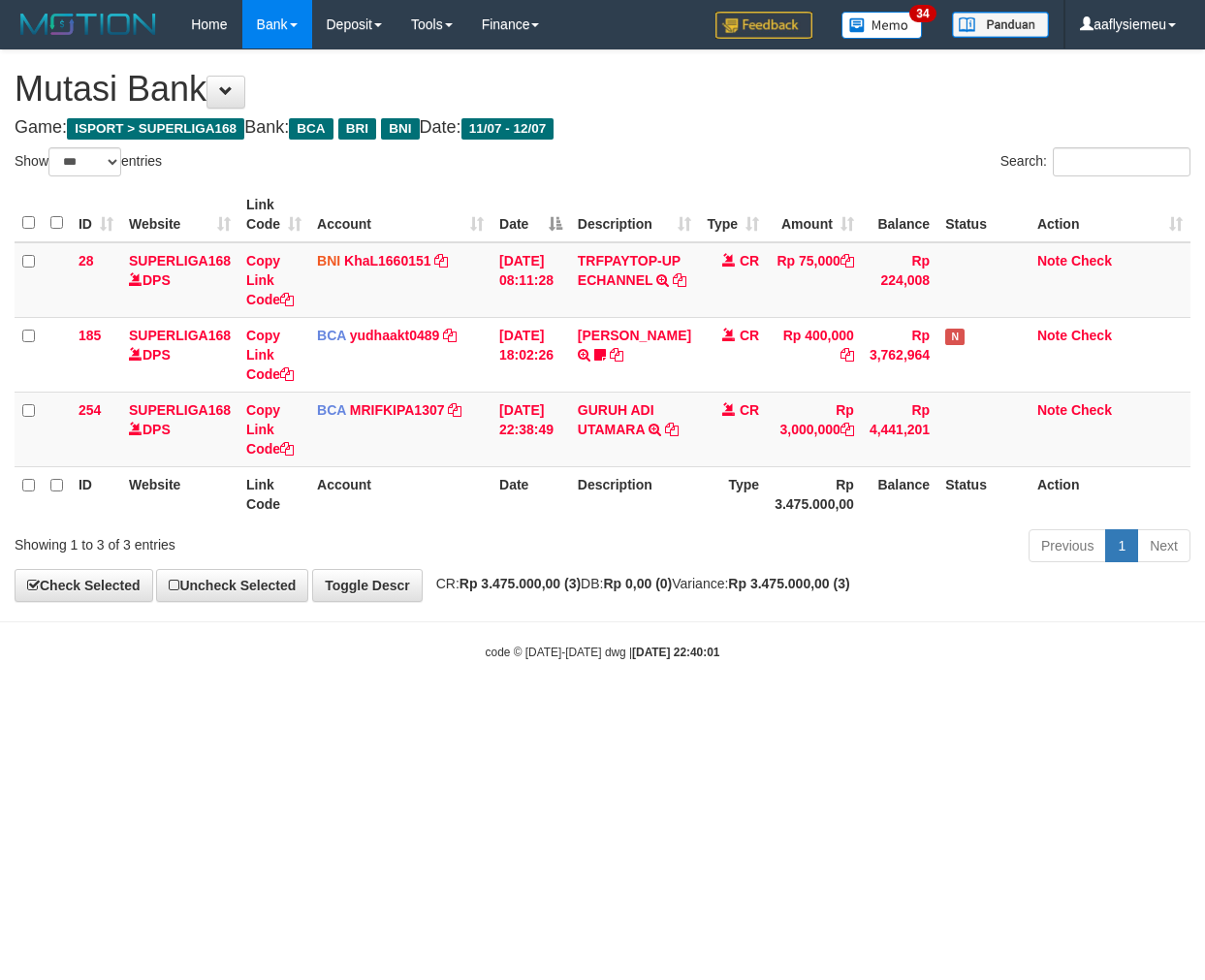 scroll, scrollTop: 0, scrollLeft: 0, axis: both 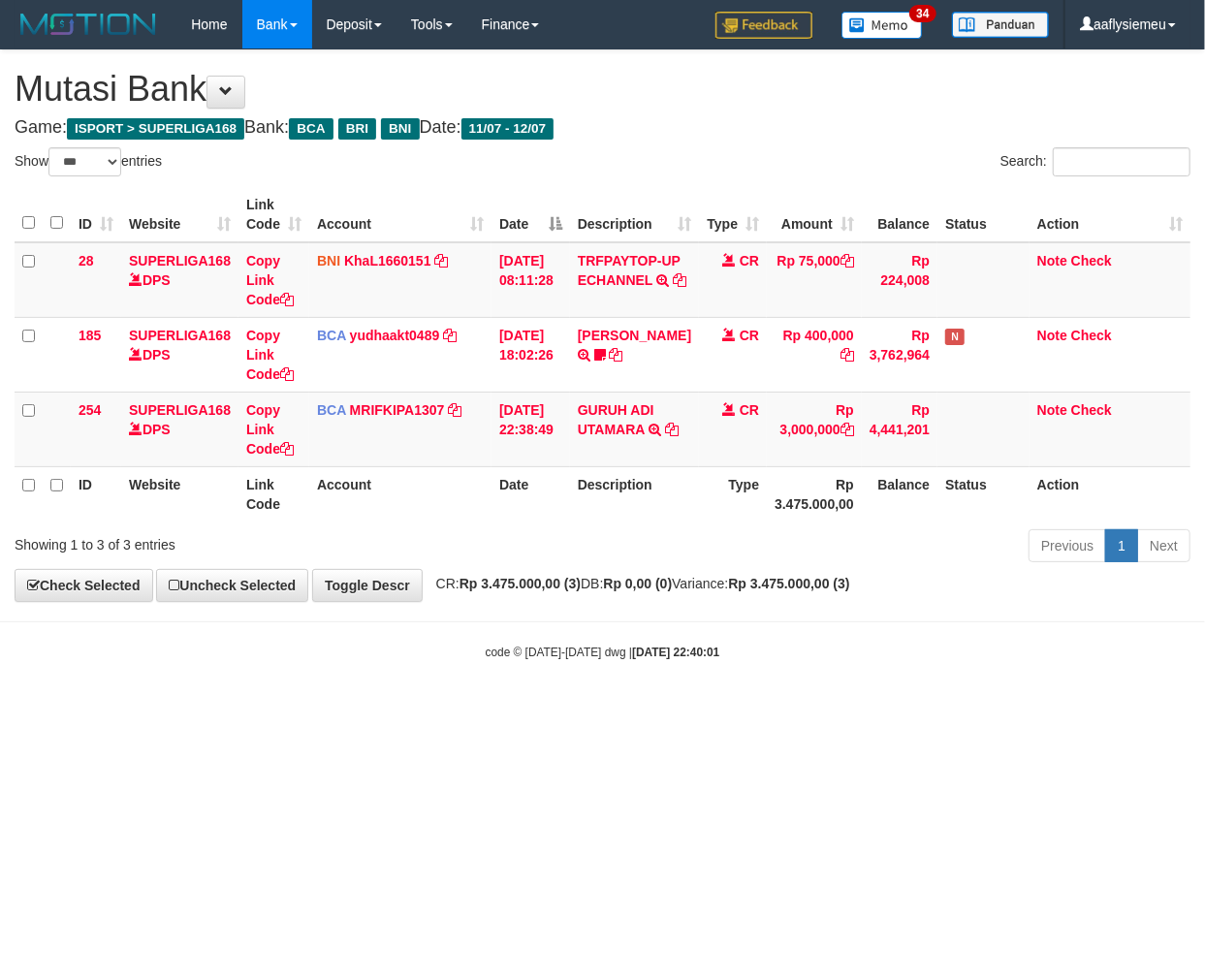 click on "[DATE] 22:40:01" at bounding box center [676, 652] 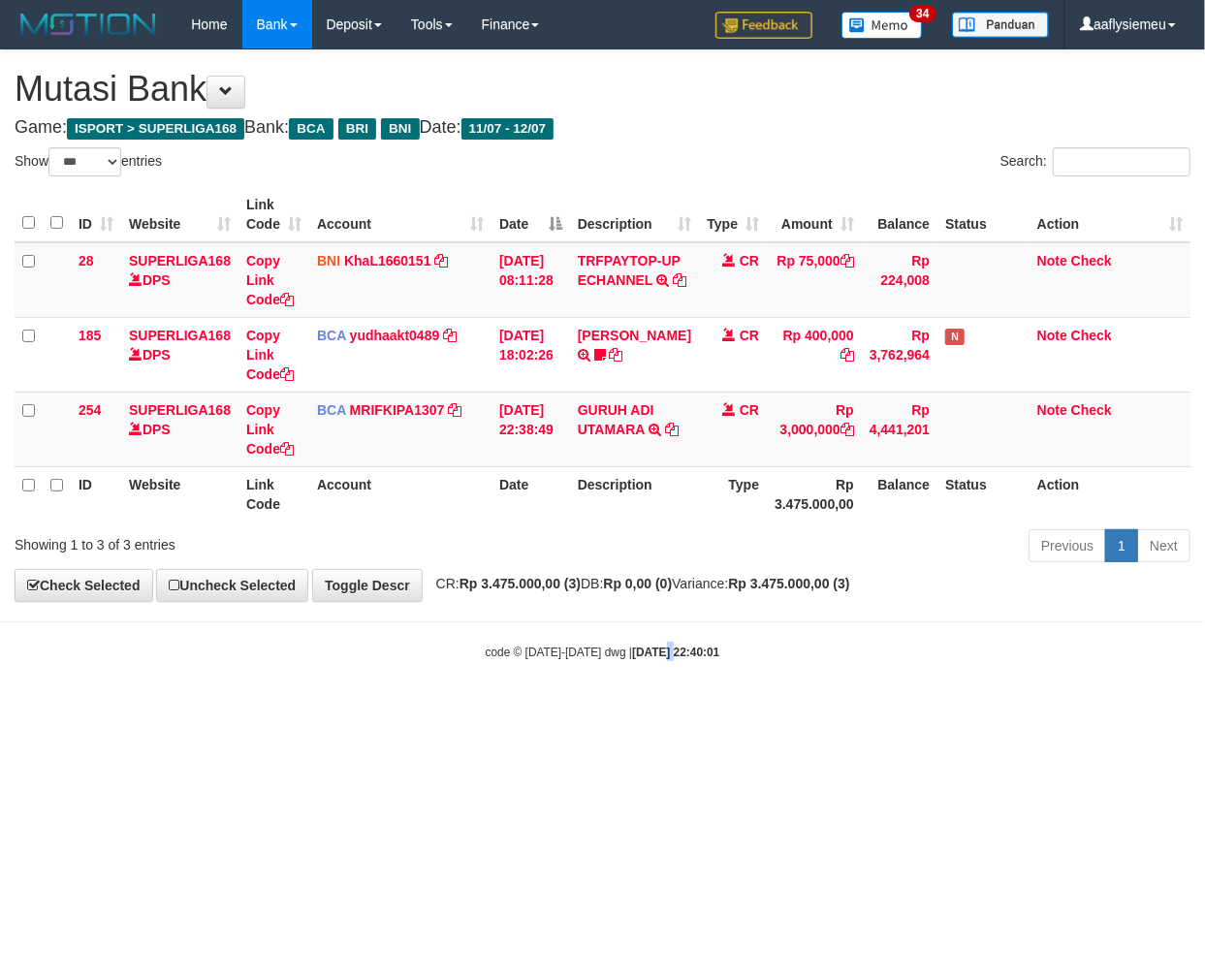 click on "2025/07/12 22:40:01" at bounding box center (676, 652) 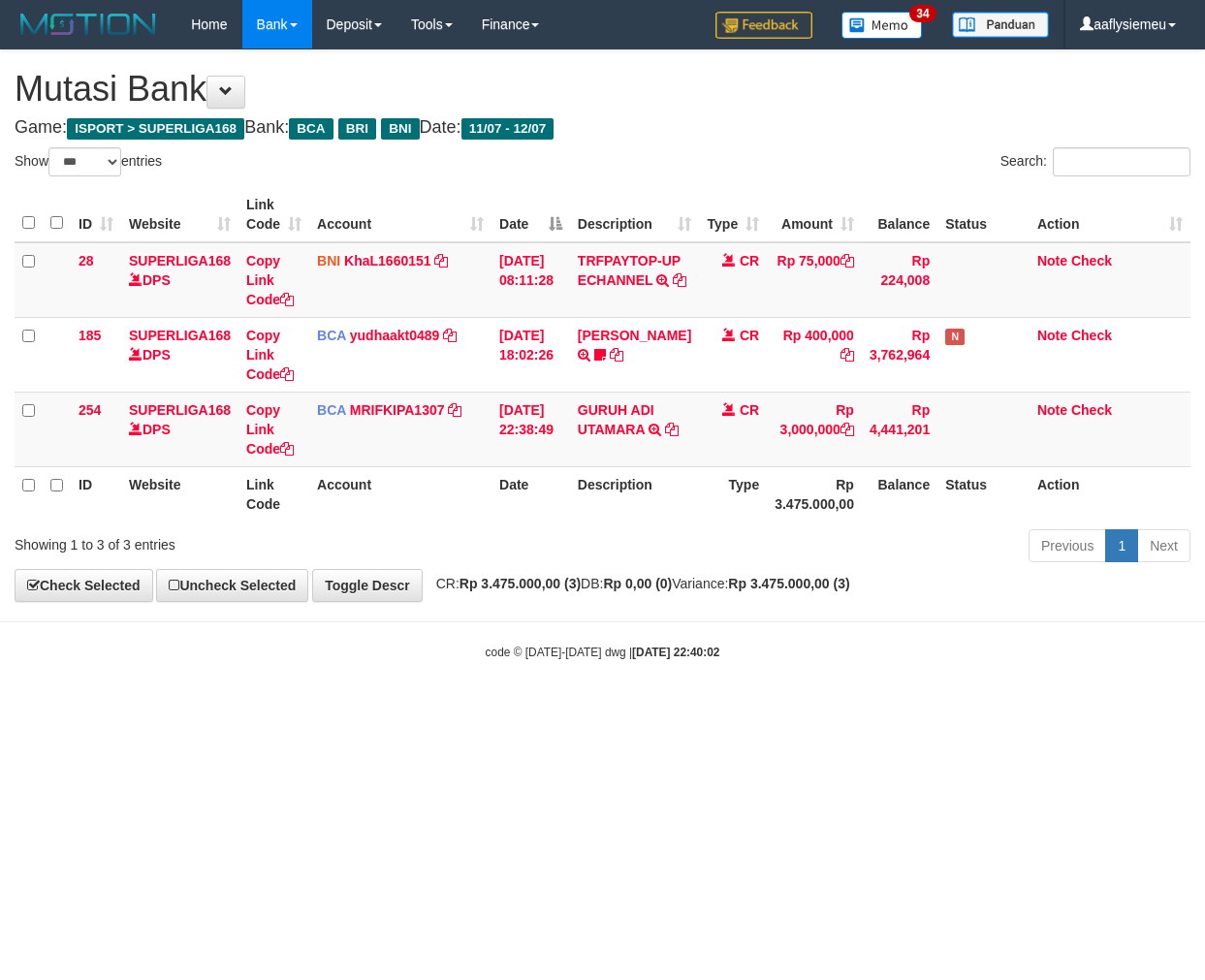 select on "***" 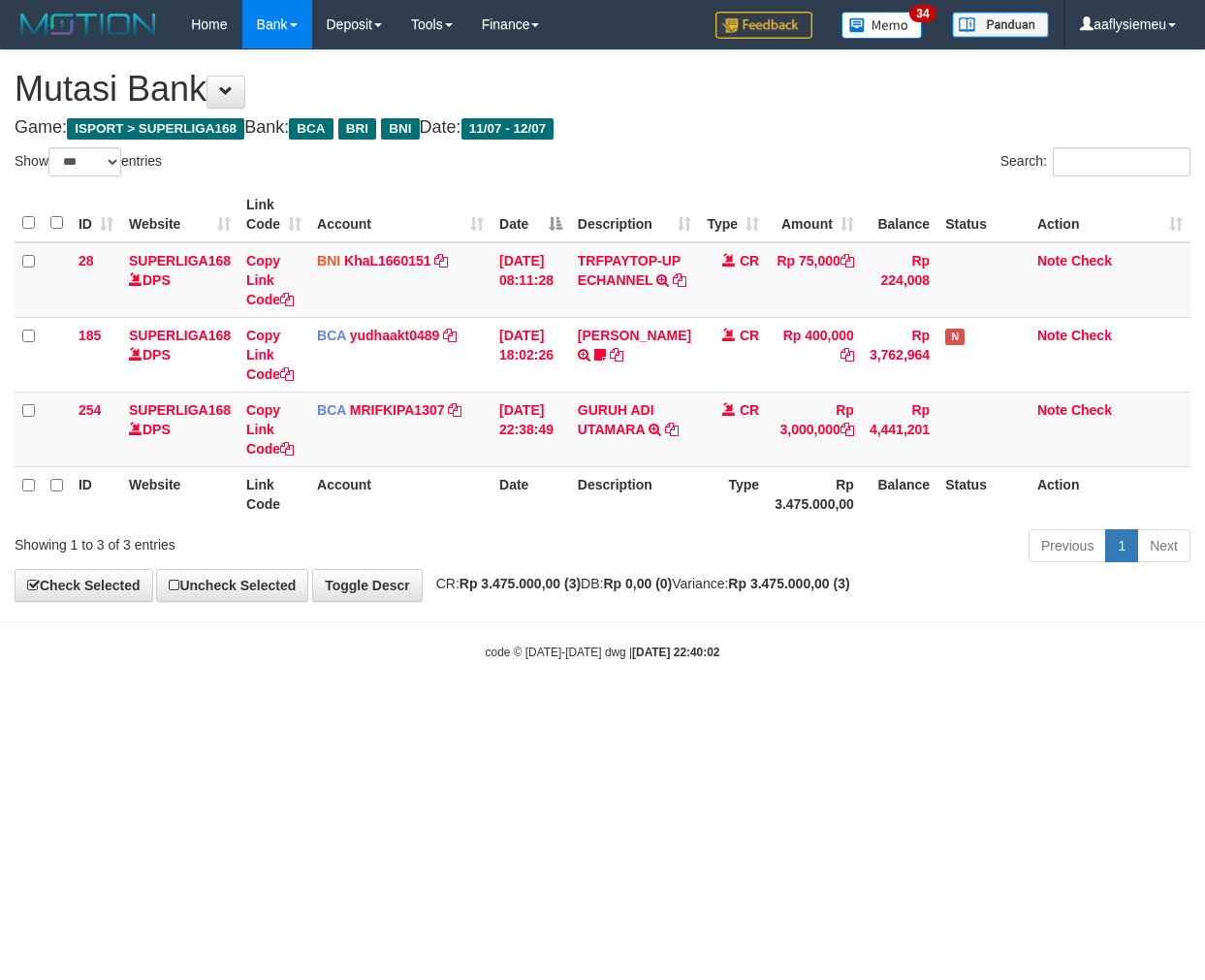 scroll, scrollTop: 0, scrollLeft: 0, axis: both 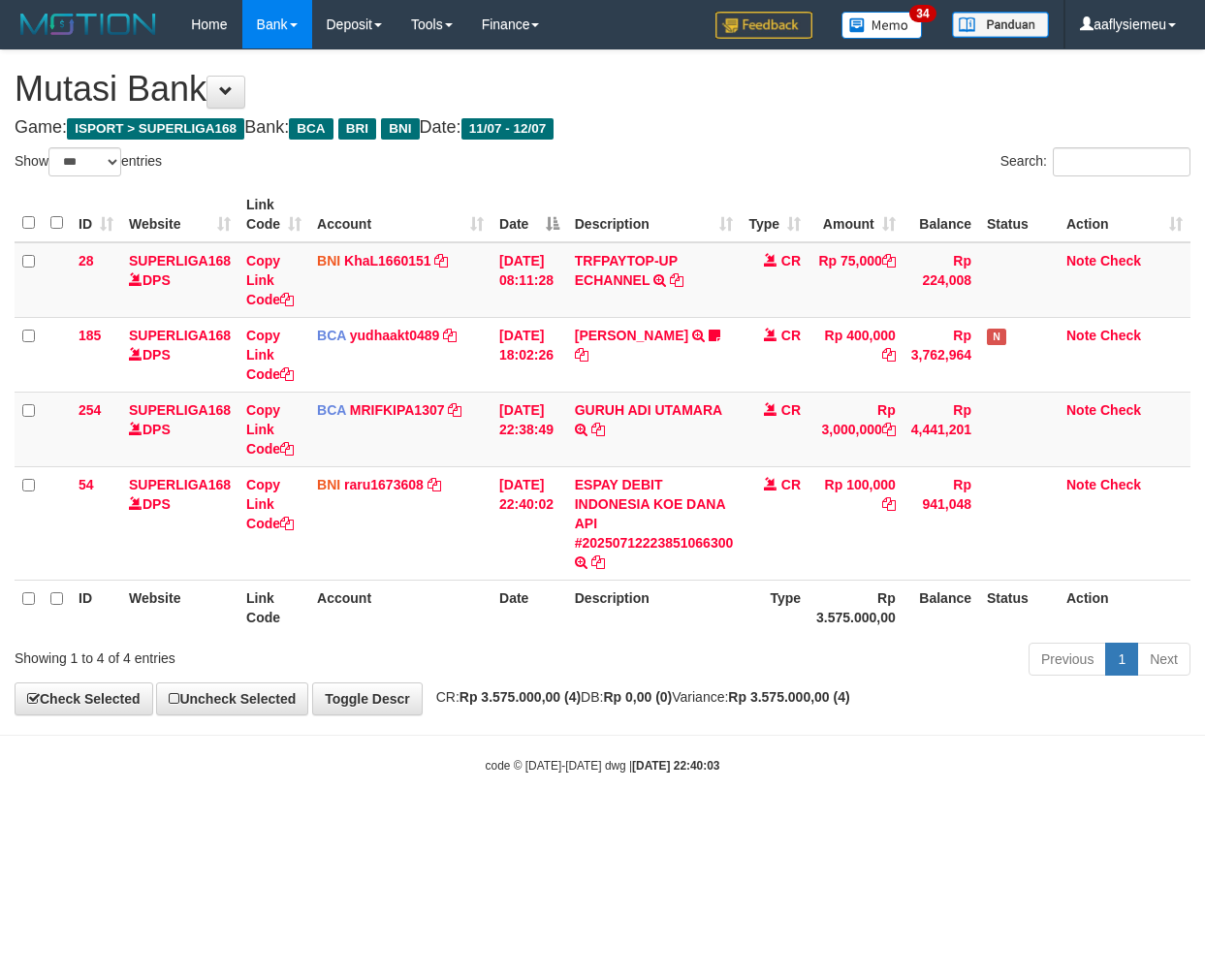 select on "***" 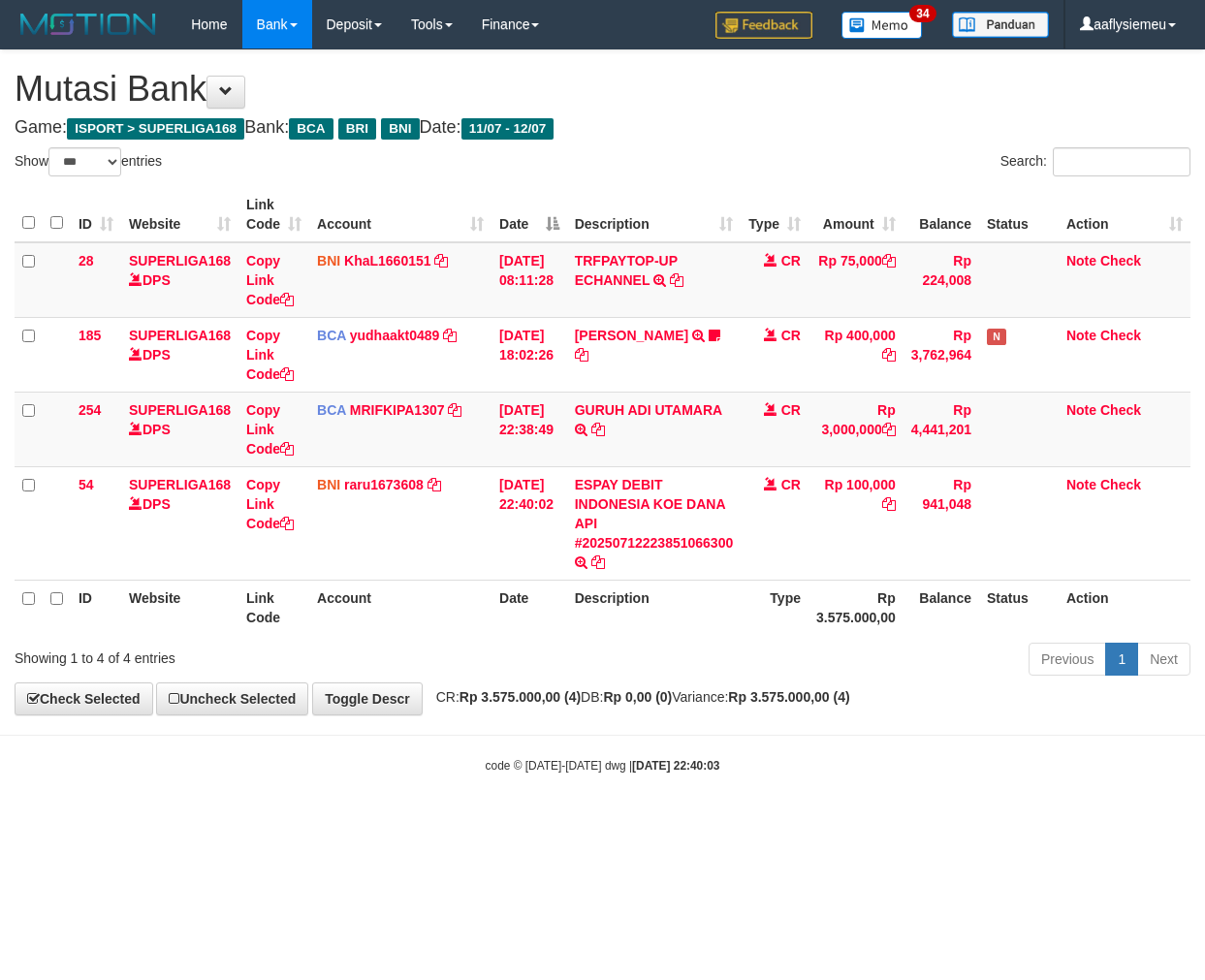 scroll, scrollTop: 0, scrollLeft: 0, axis: both 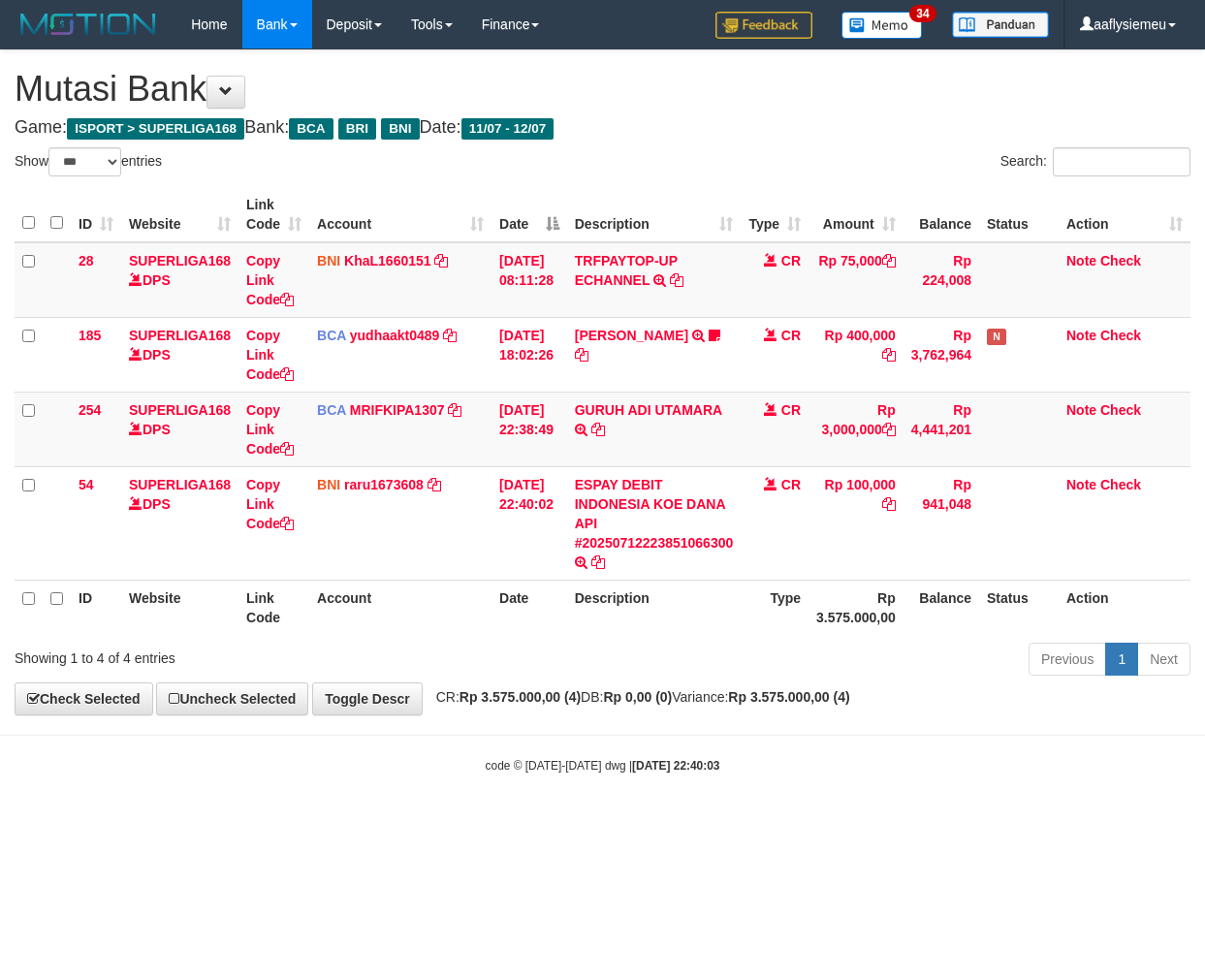 select on "***" 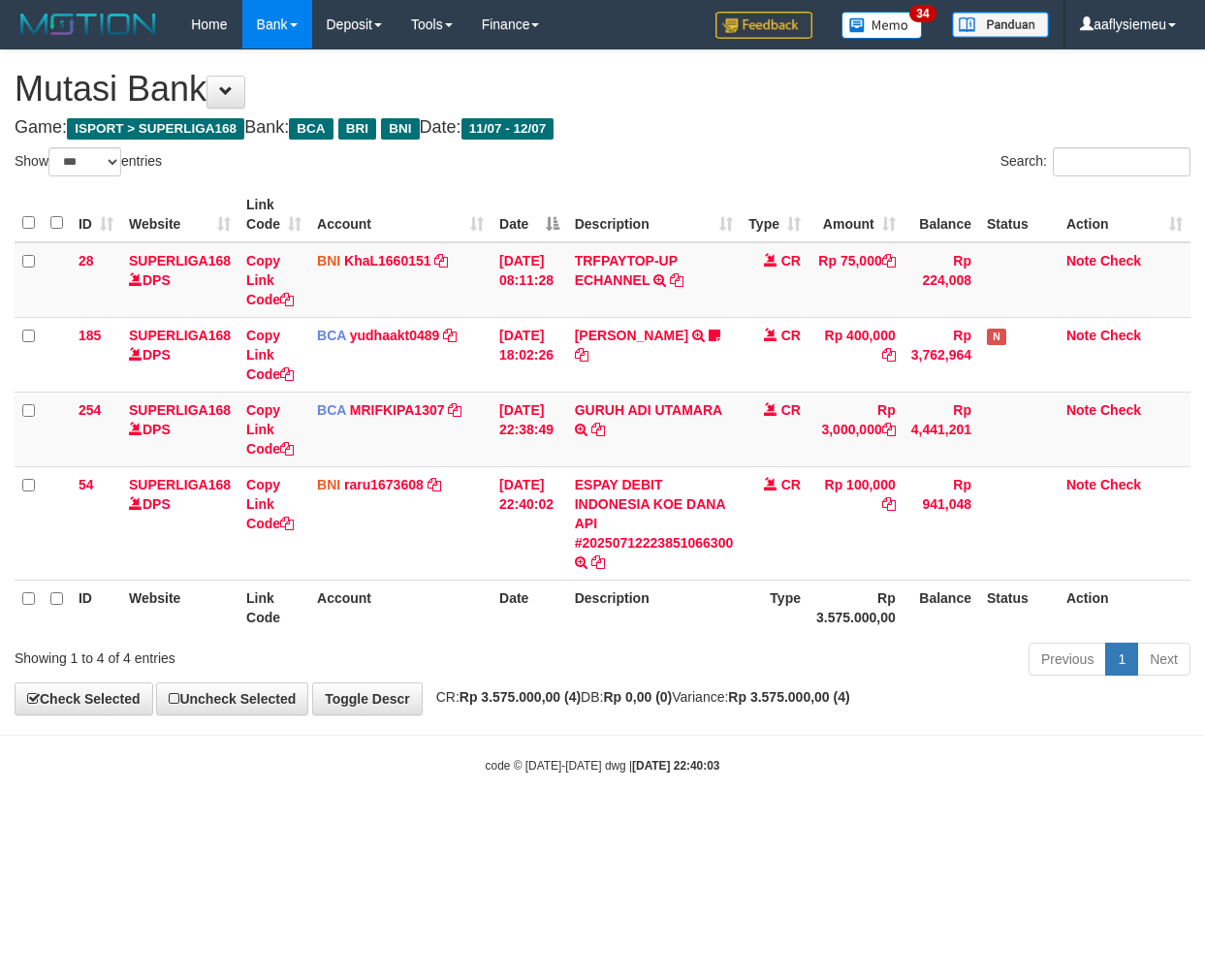 scroll, scrollTop: 0, scrollLeft: 0, axis: both 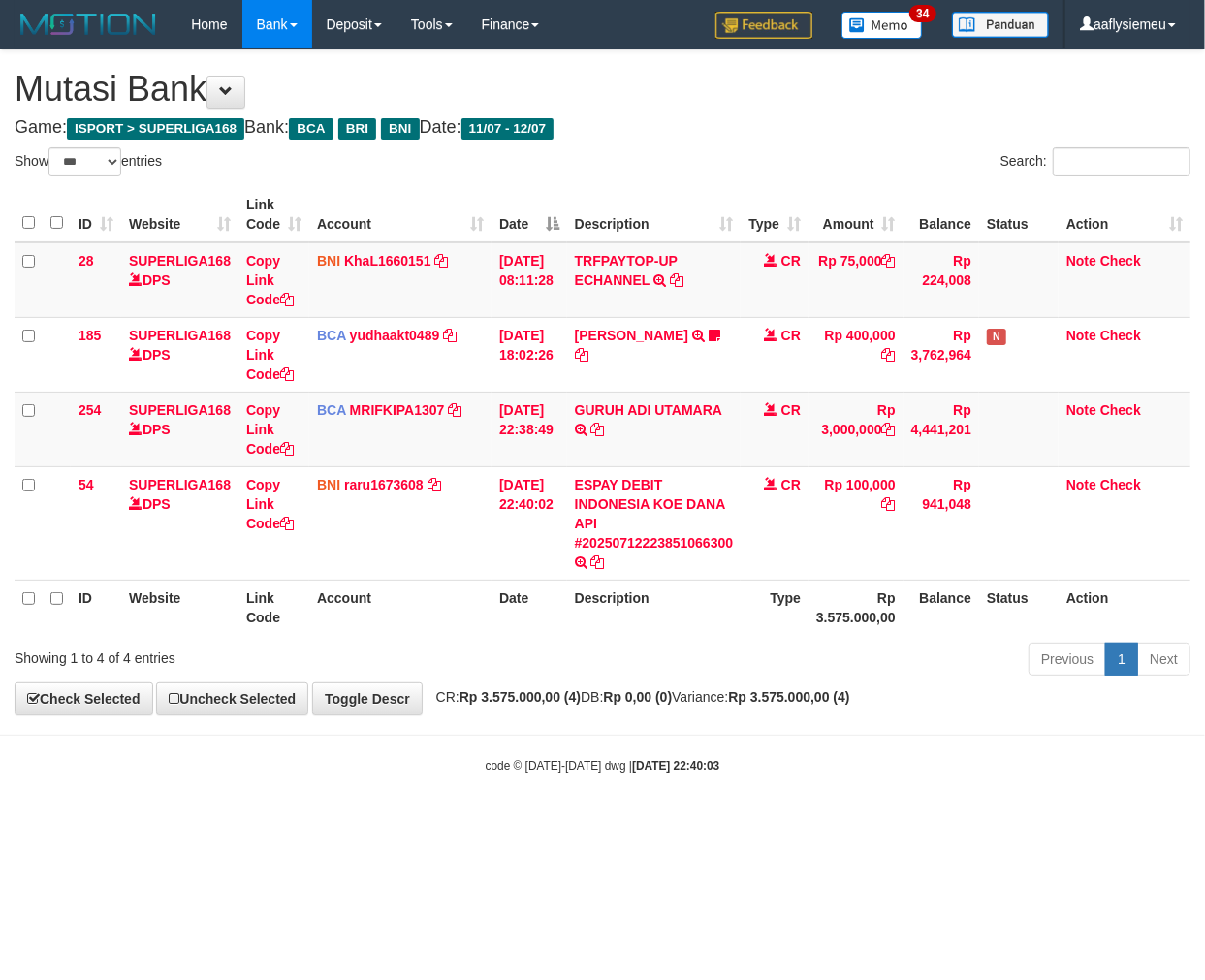 drag, startPoint x: 615, startPoint y: 808, endPoint x: 636, endPoint y: 799, distance: 22.847319 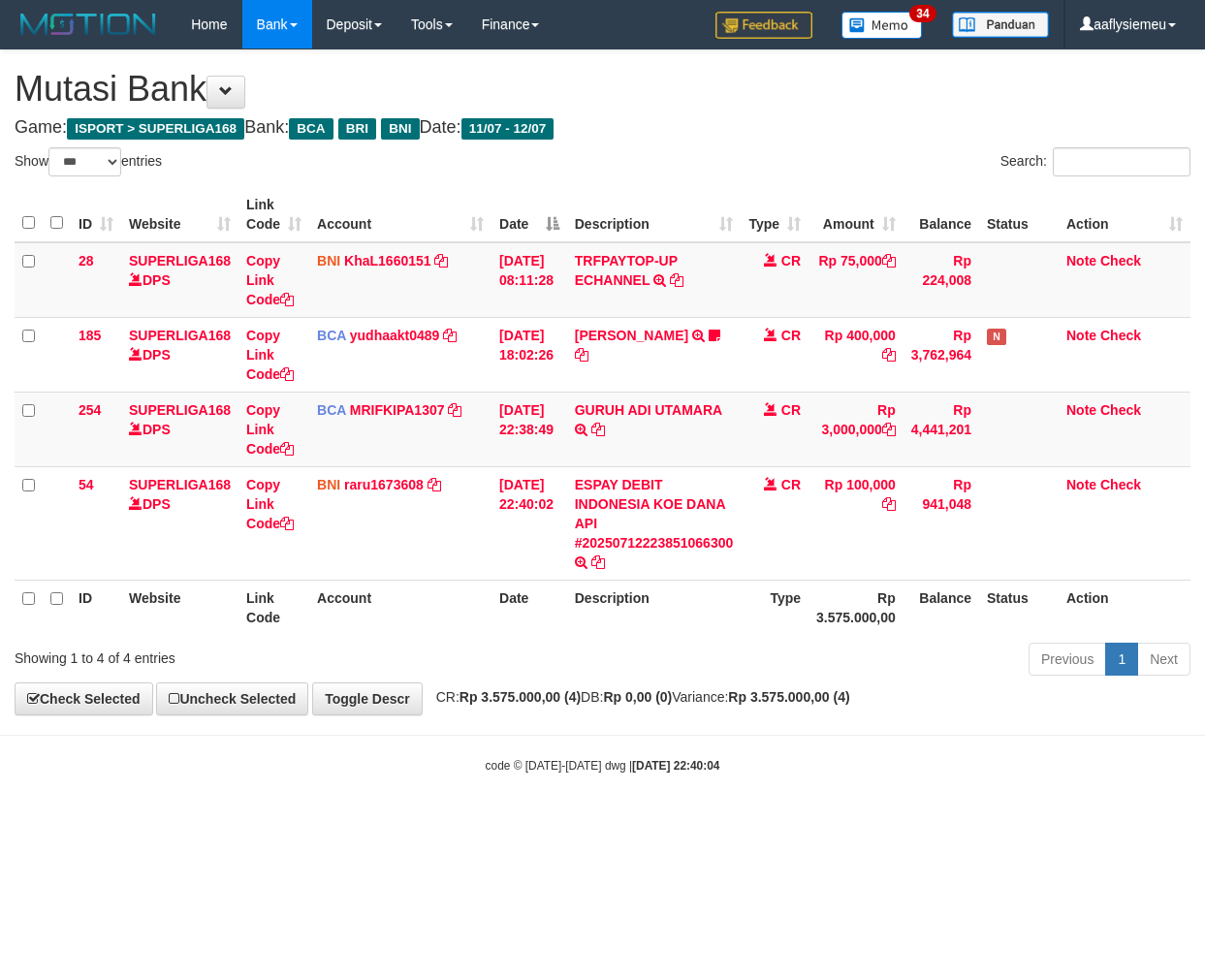 select on "***" 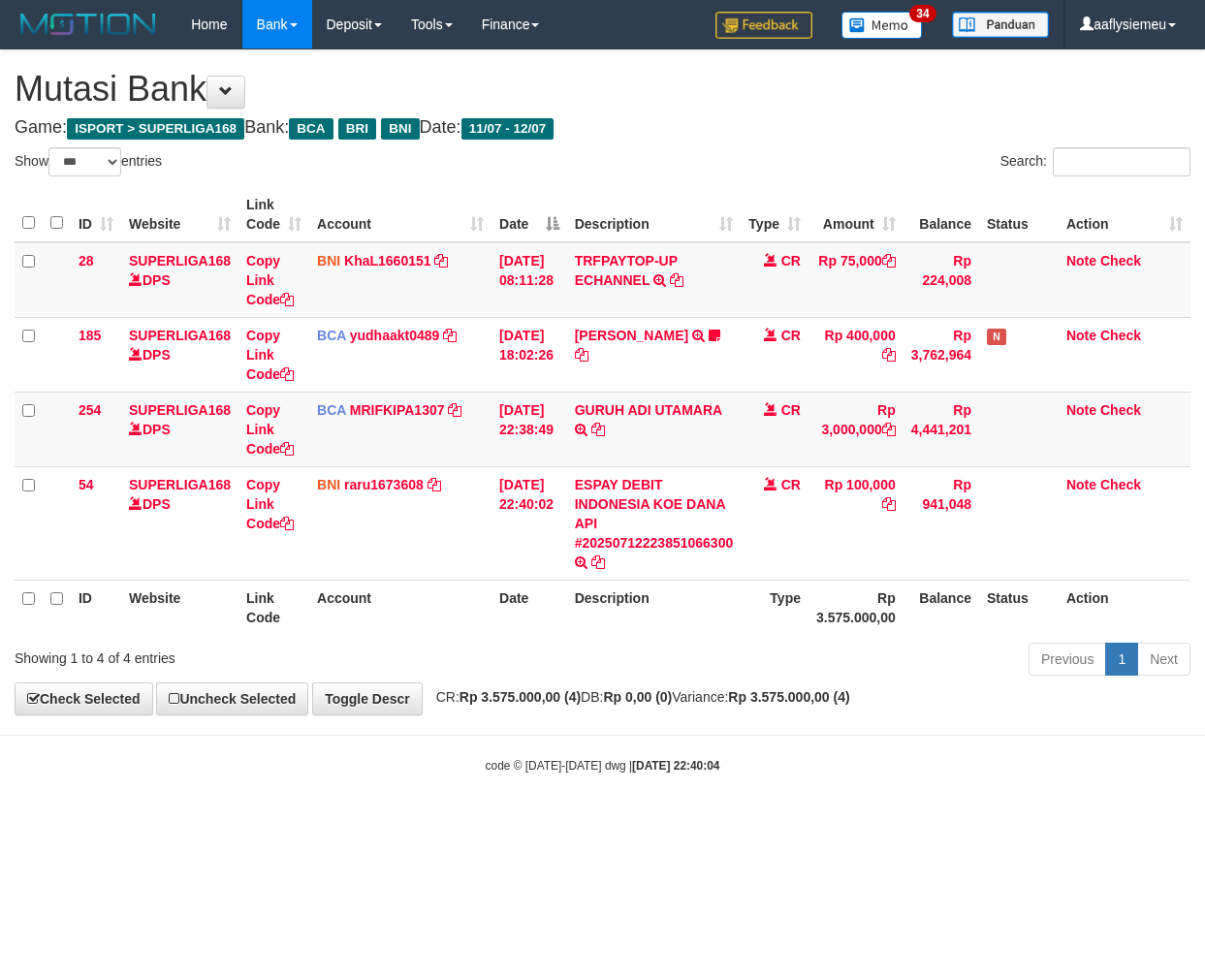 scroll, scrollTop: 0, scrollLeft: 0, axis: both 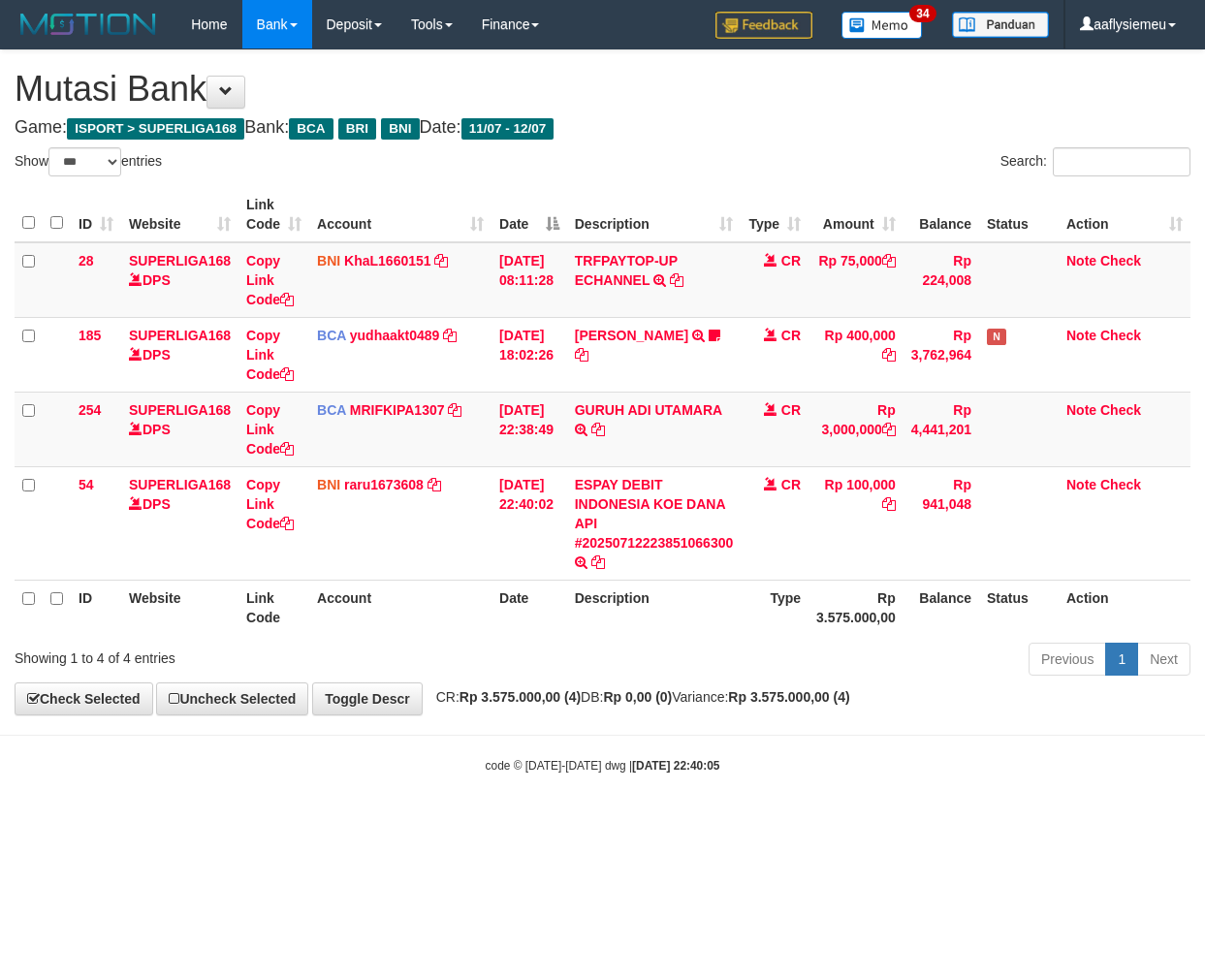 select on "***" 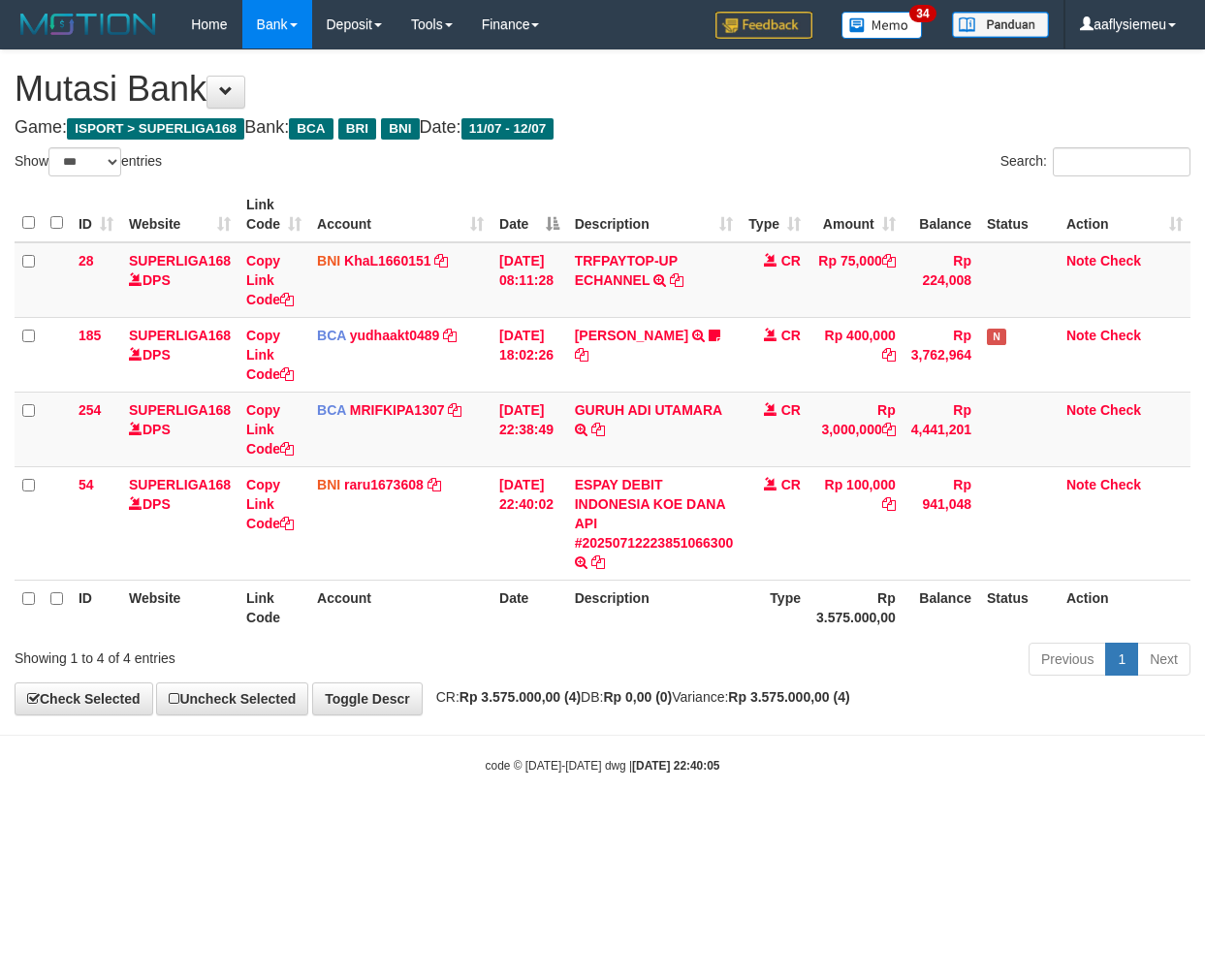 scroll, scrollTop: 0, scrollLeft: 0, axis: both 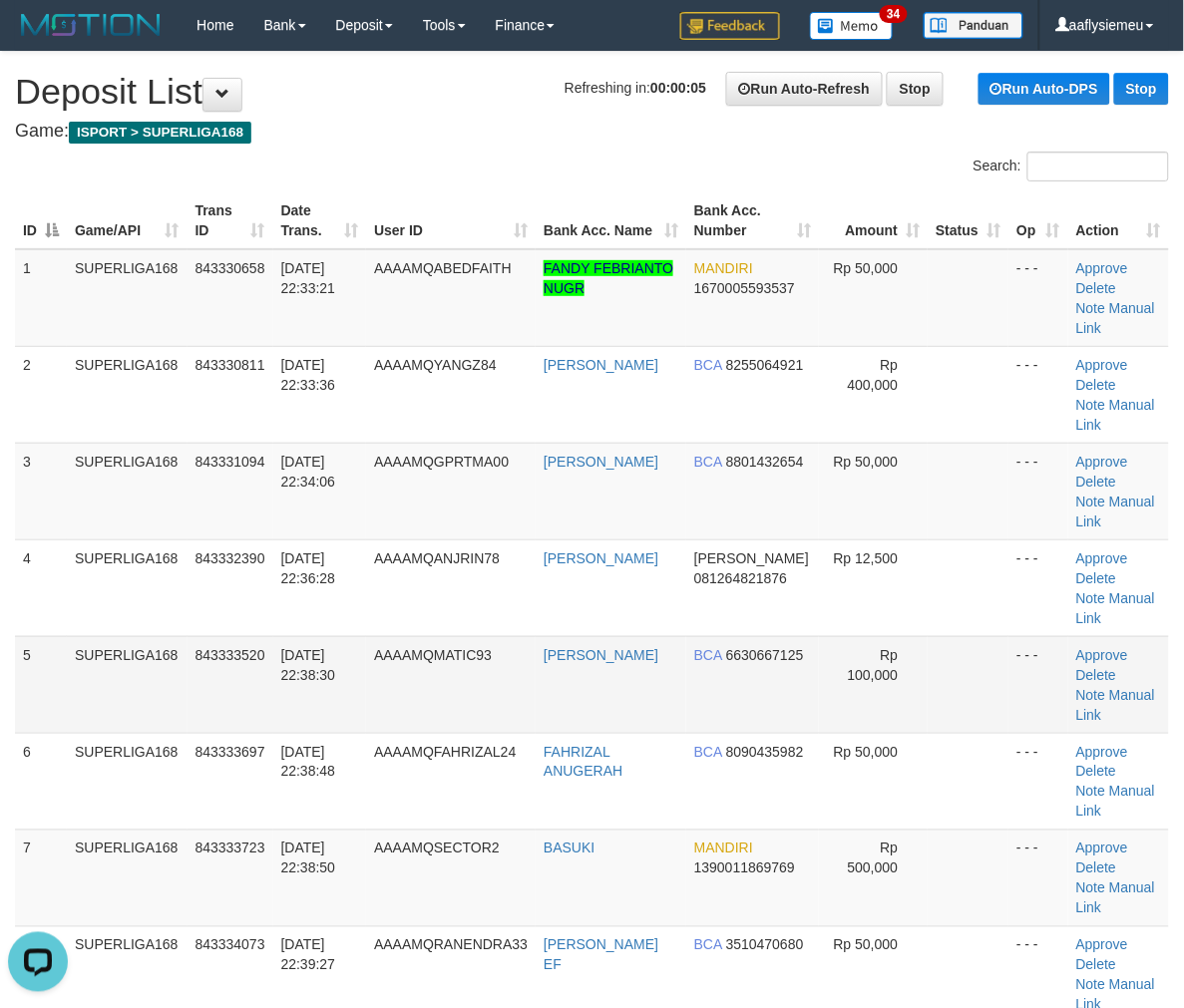click on "SUPERLIGA168" at bounding box center [127, 684] 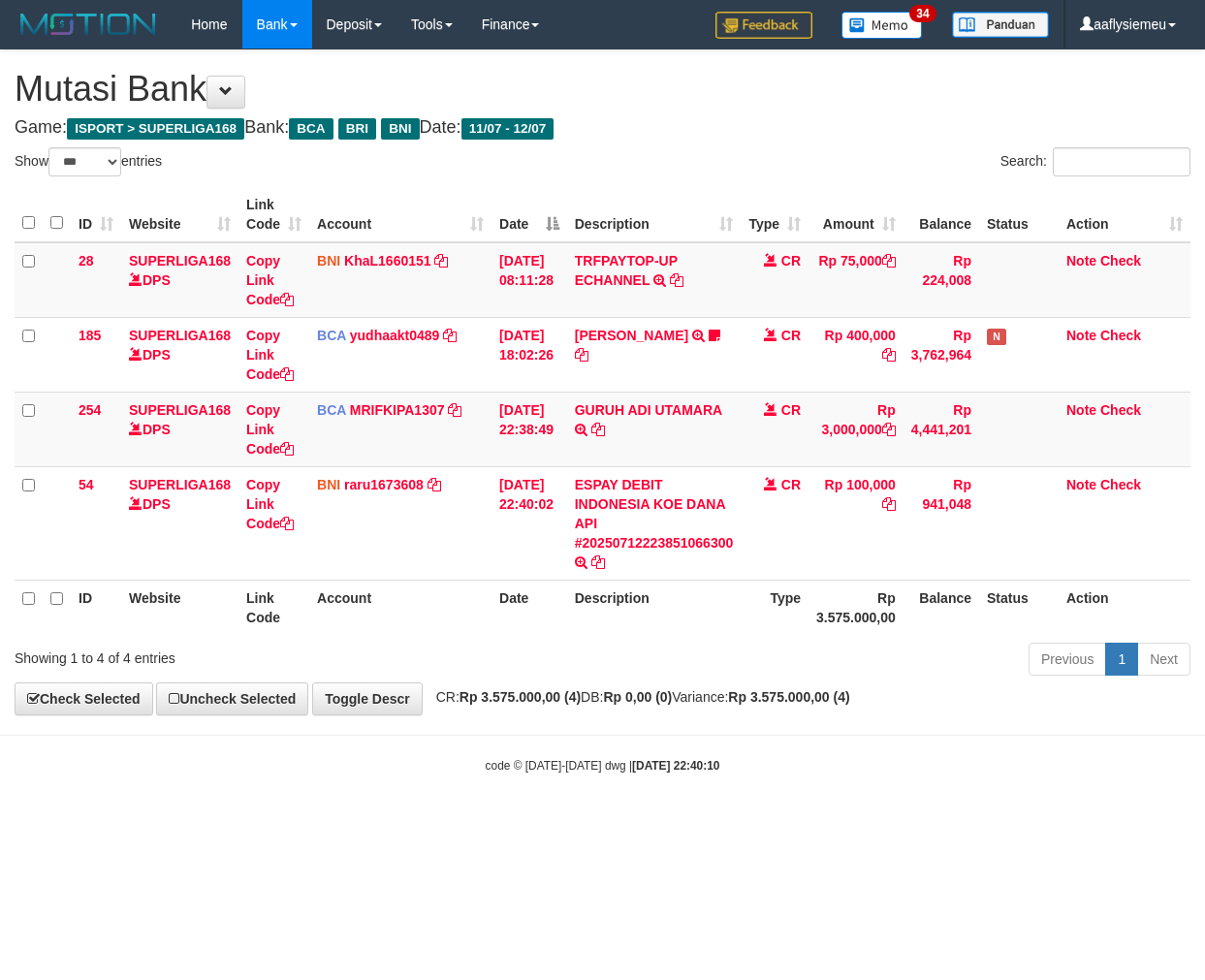 select on "***" 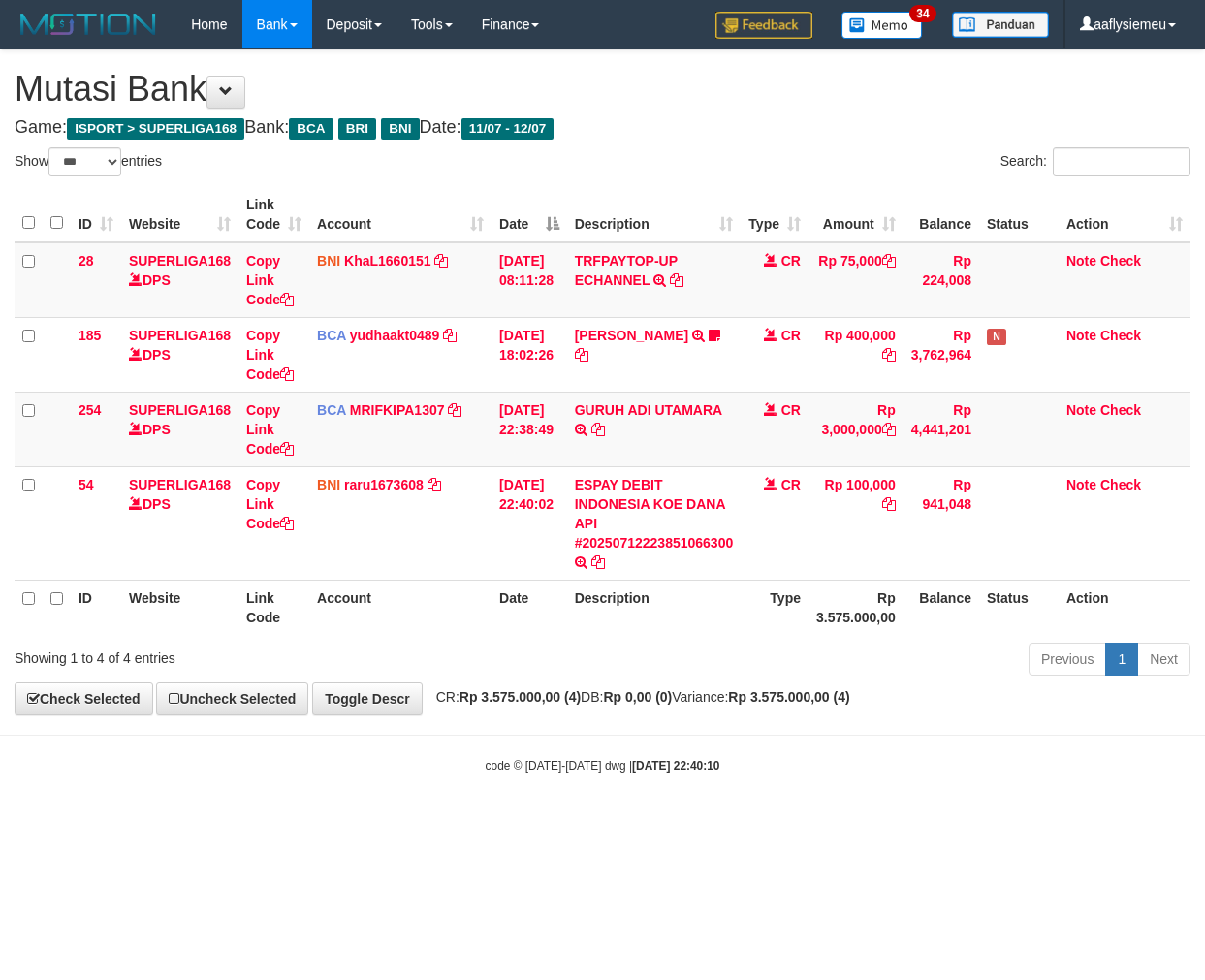 scroll, scrollTop: 0, scrollLeft: 0, axis: both 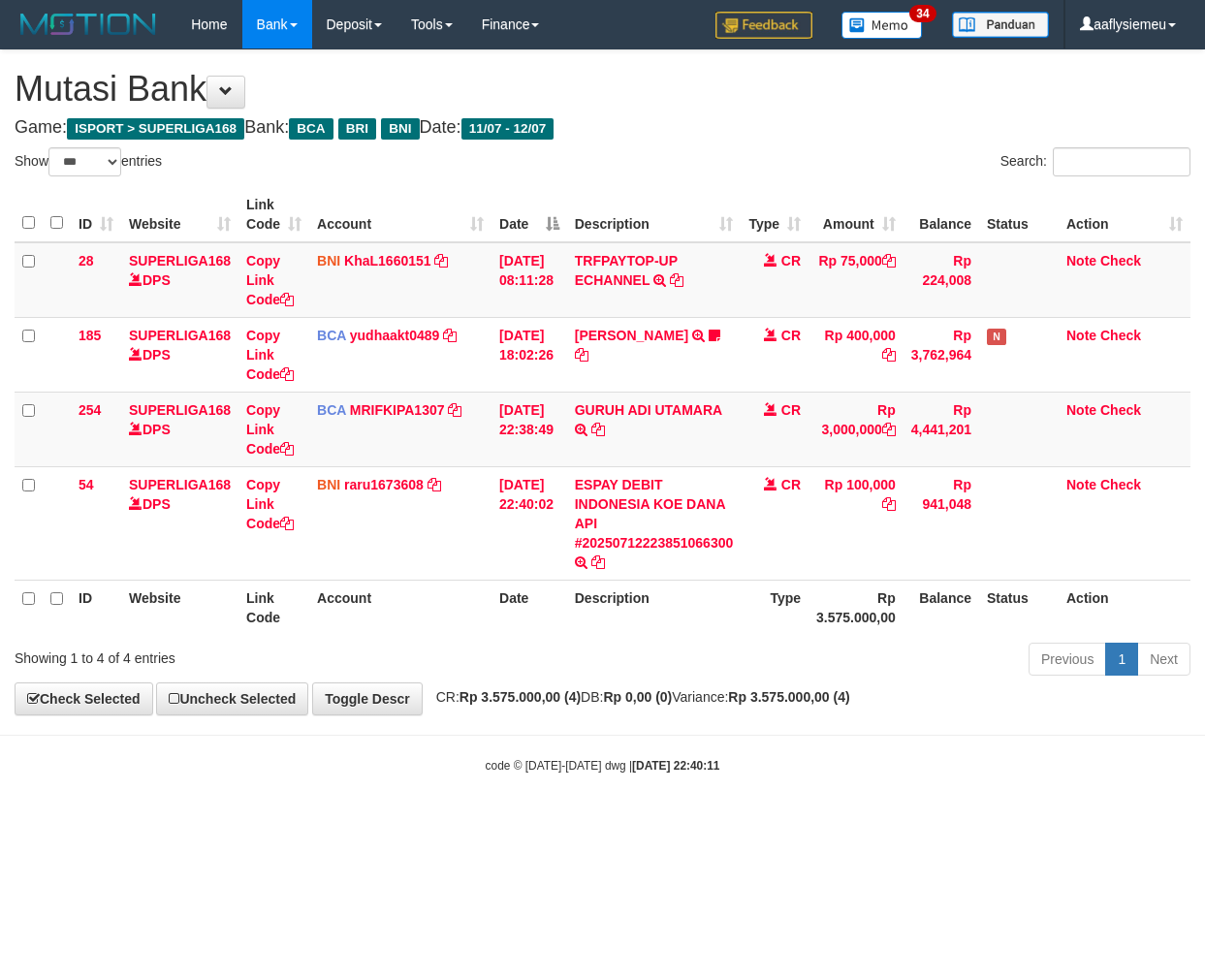 select on "***" 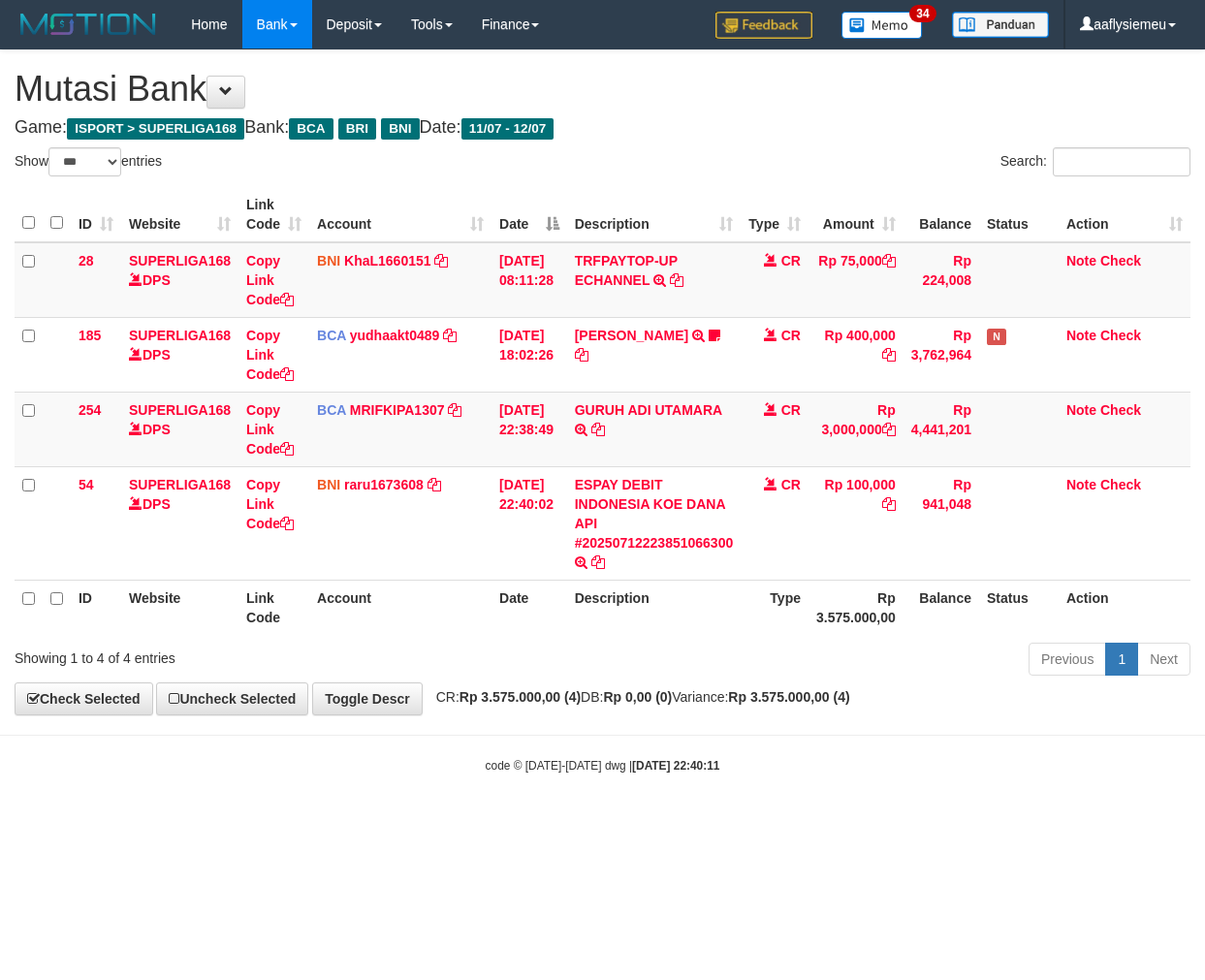 scroll, scrollTop: 0, scrollLeft: 0, axis: both 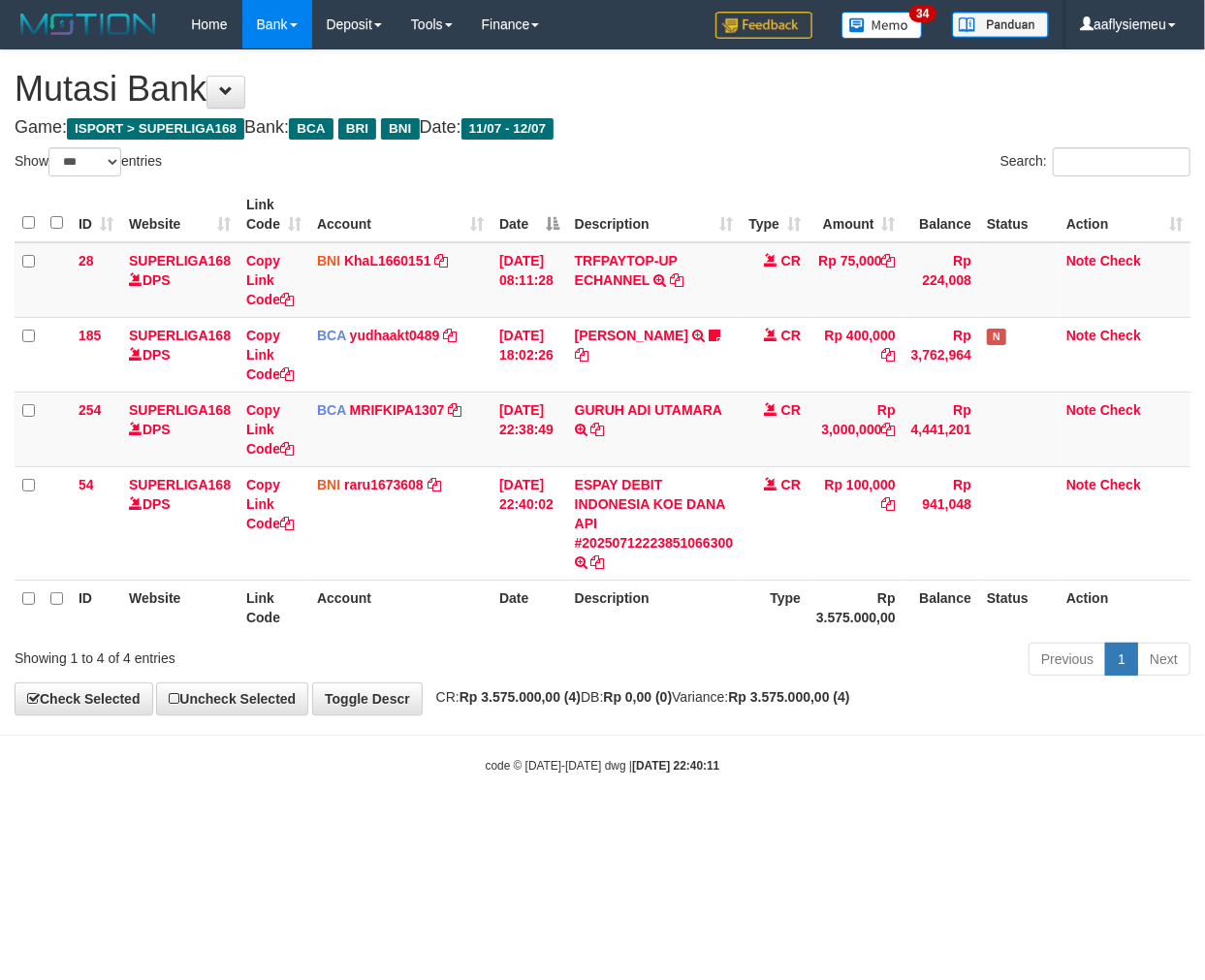 click on "Toggle navigation
Home
Bank
Account List
Load
By Website
Group
[ISPORT]													SUPERLIGA168
By Load Group (DPS)
34" at bounding box center [602, 411] 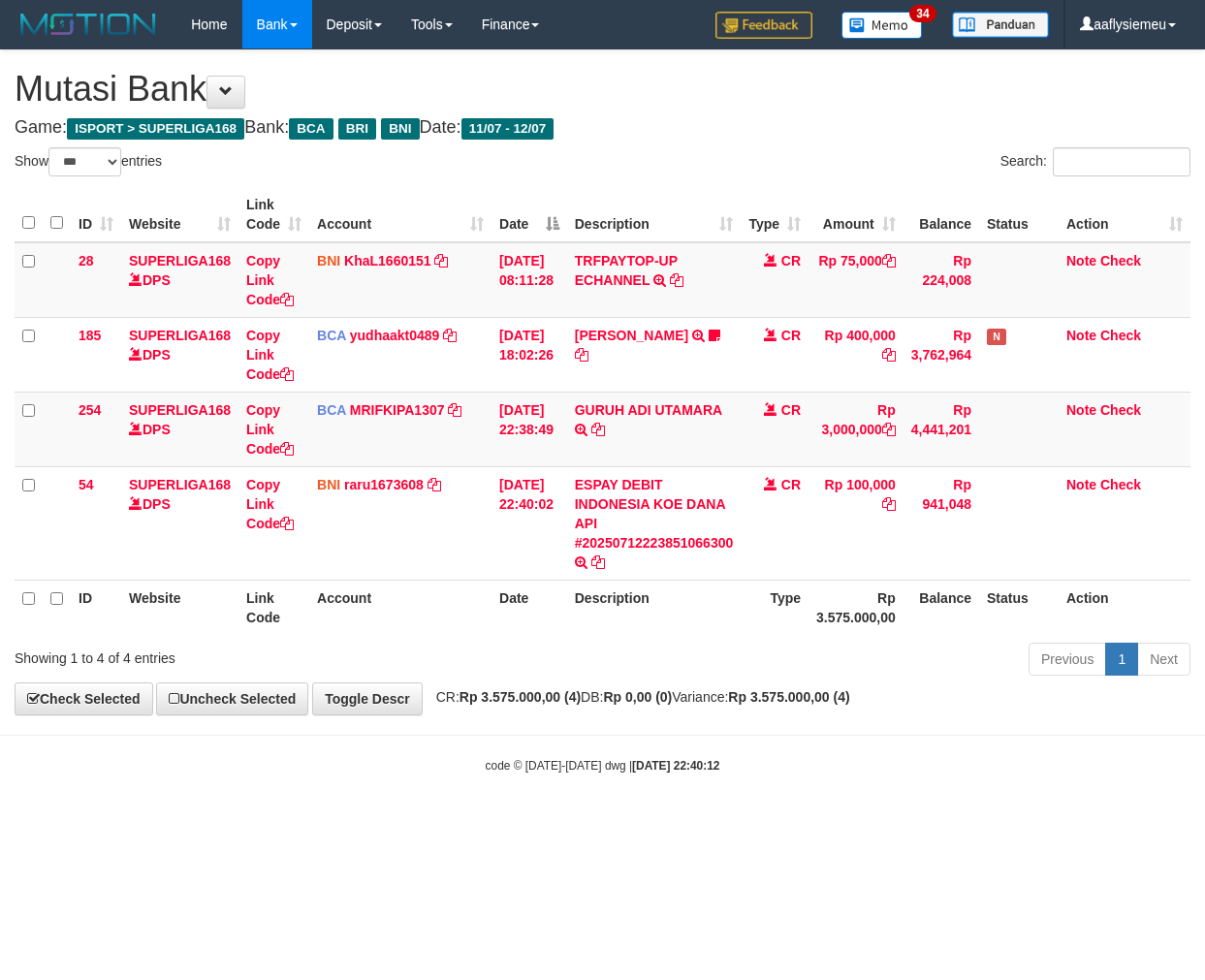 select on "***" 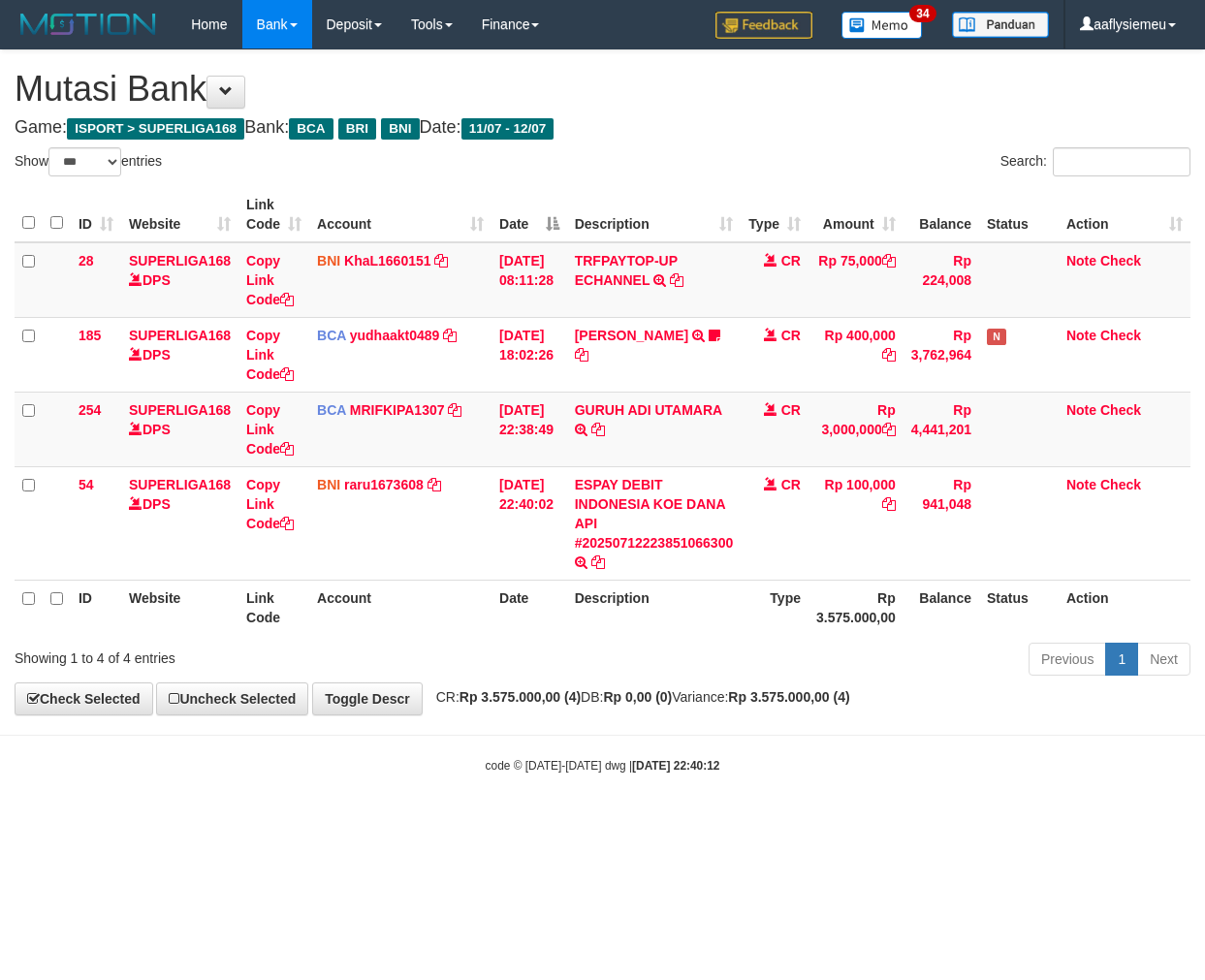 scroll, scrollTop: 0, scrollLeft: 0, axis: both 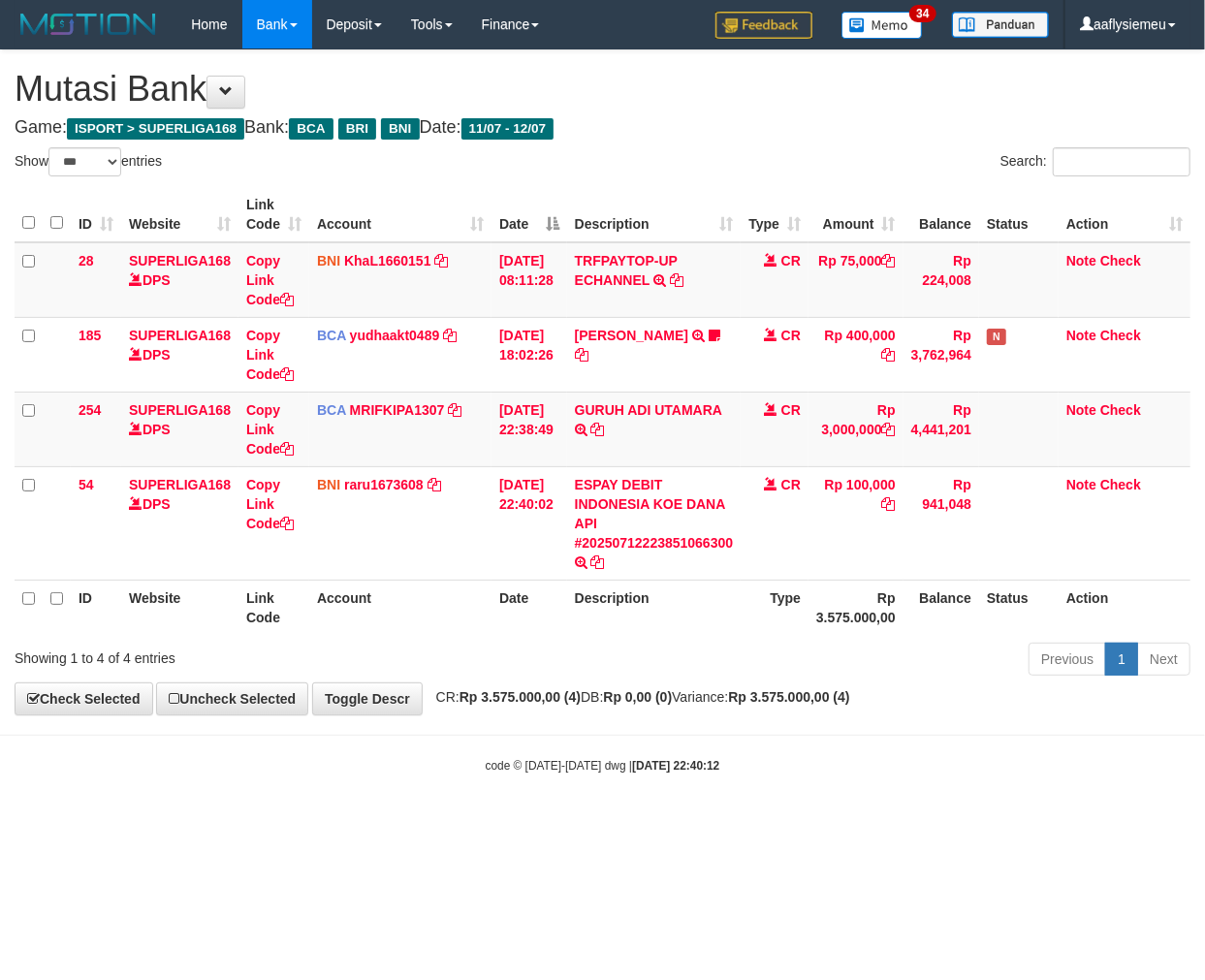 click on "Toggle navigation
Home
Bank
Account List
Load
By Website
Group
[ISPORT]													SUPERLIGA168
By Load Group (DPS)
34" at bounding box center [602, 411] 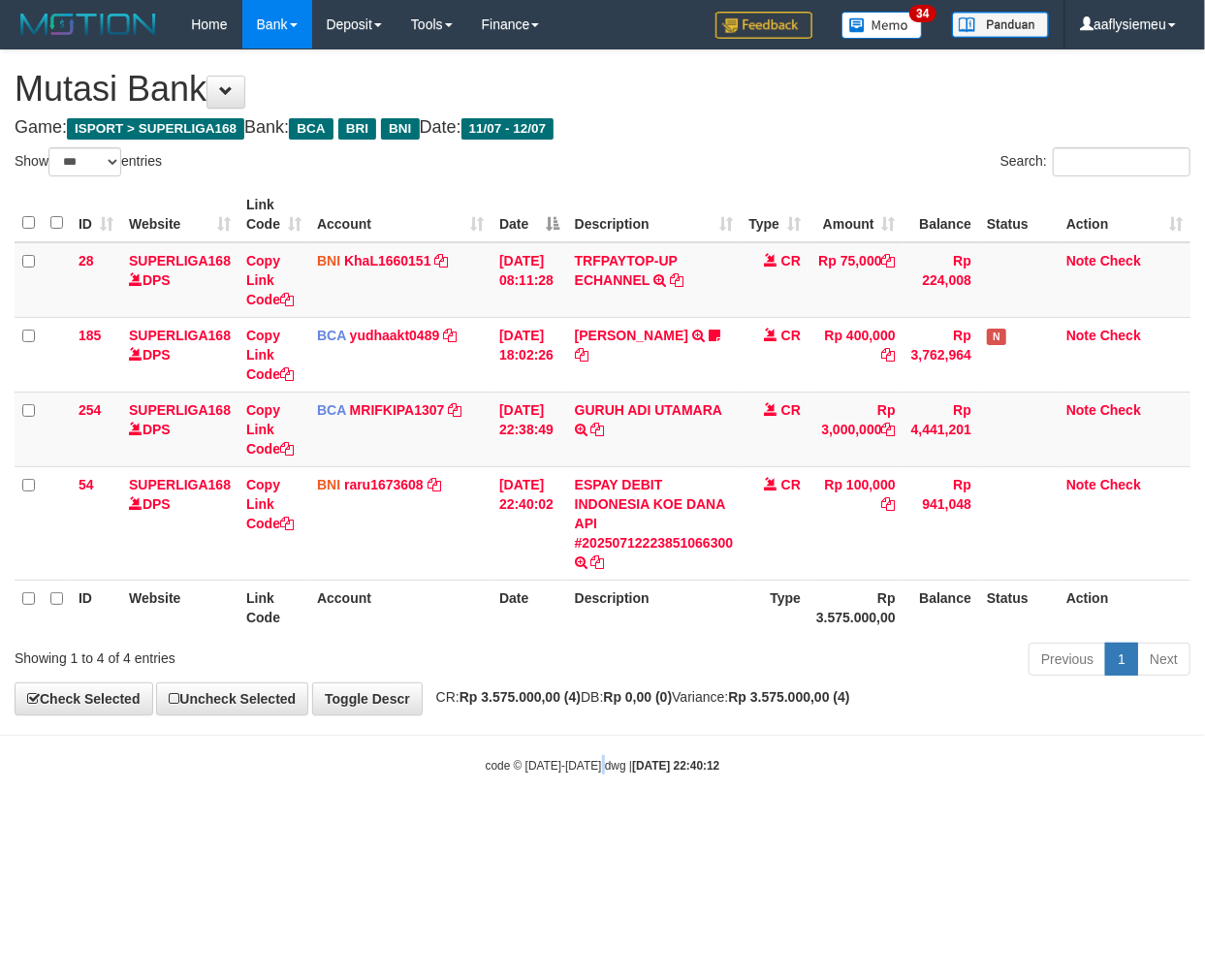 click on "Toggle navigation
Home
Bank
Account List
Load
By Website
Group
[ISPORT]													SUPERLIGA168
By Load Group (DPS)
34" at bounding box center [602, 411] 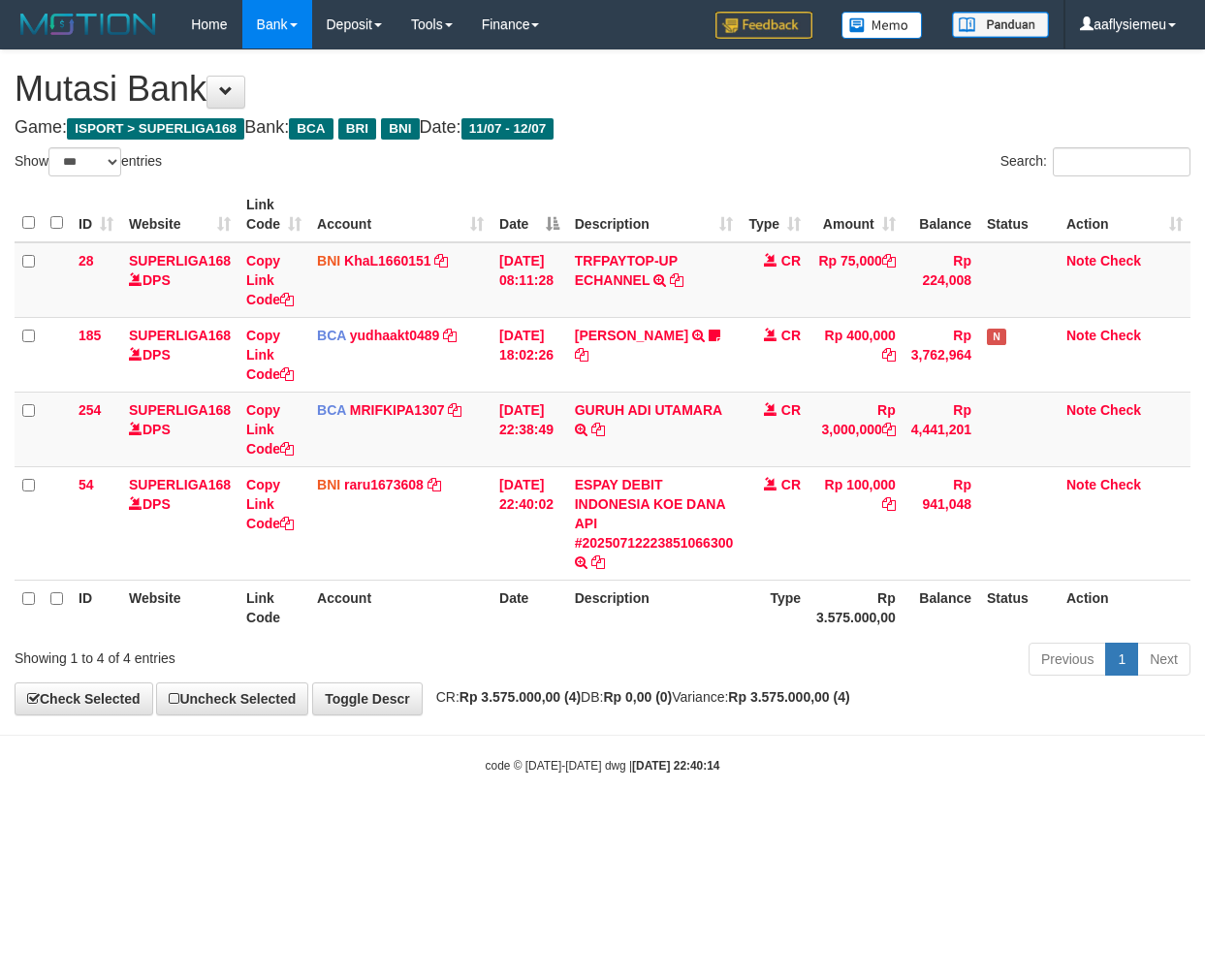 select on "***" 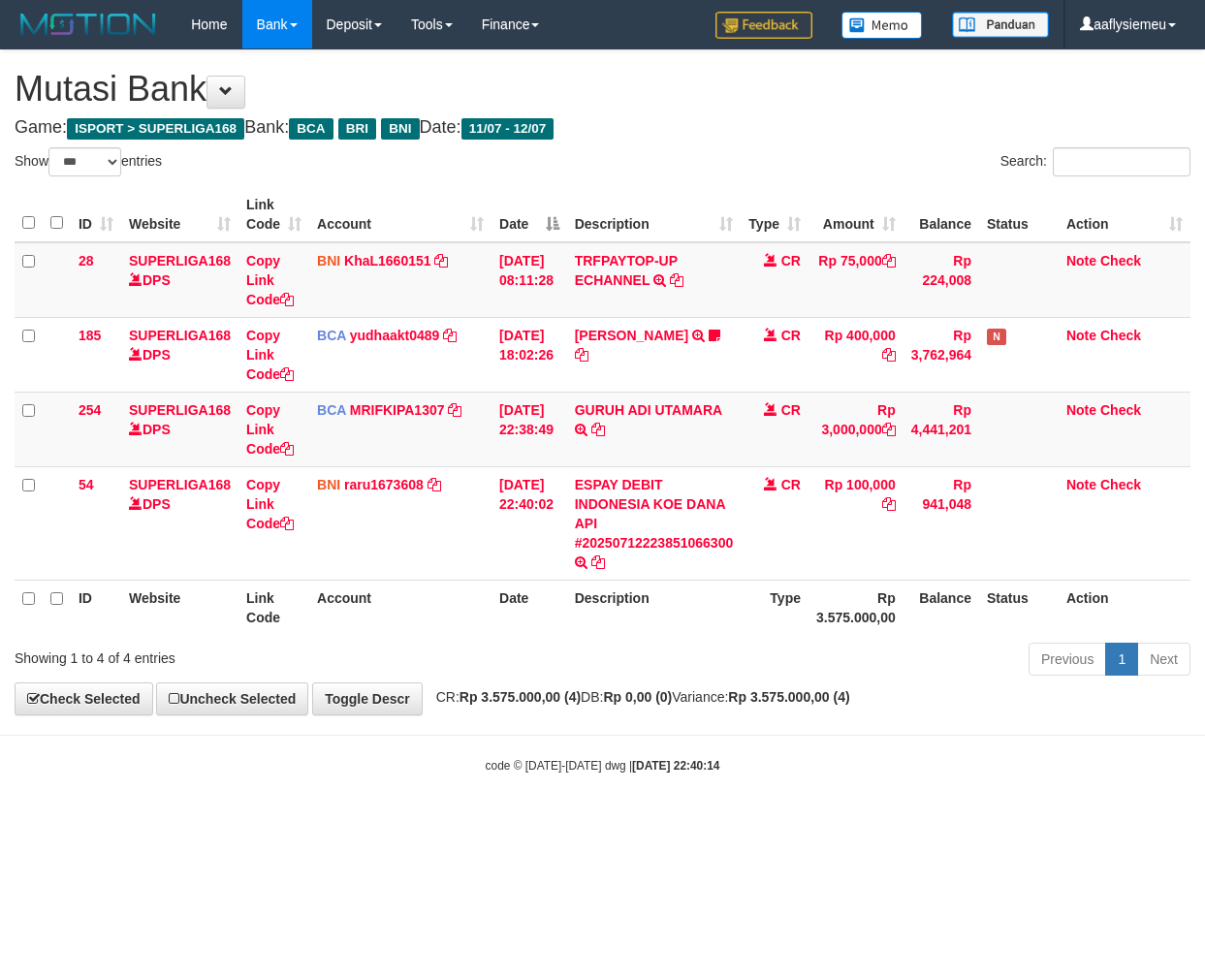 scroll, scrollTop: 0, scrollLeft: 0, axis: both 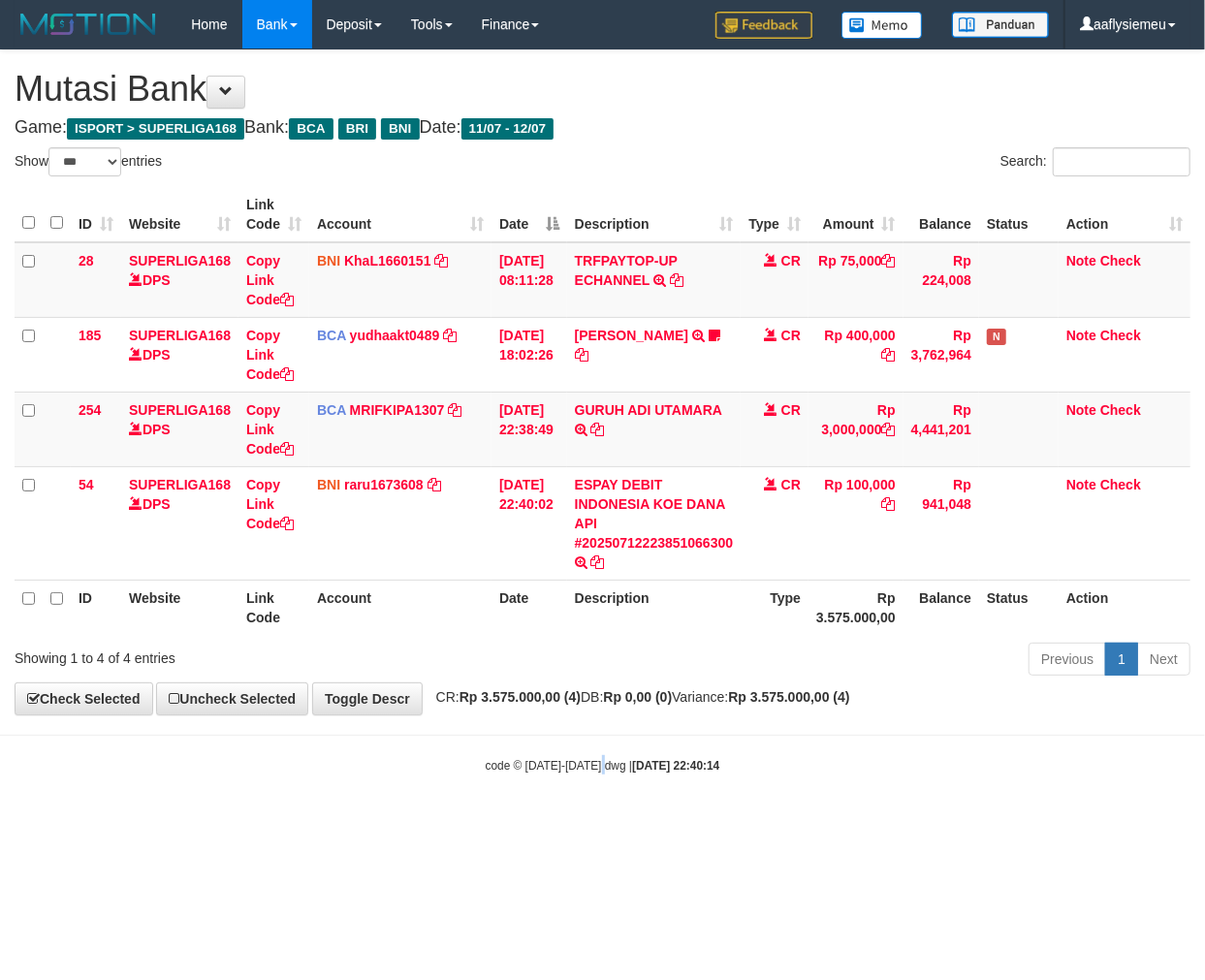 click on "code © 2012-2018 dwg |  2025/07/12 22:40:14" at bounding box center [603, 766] 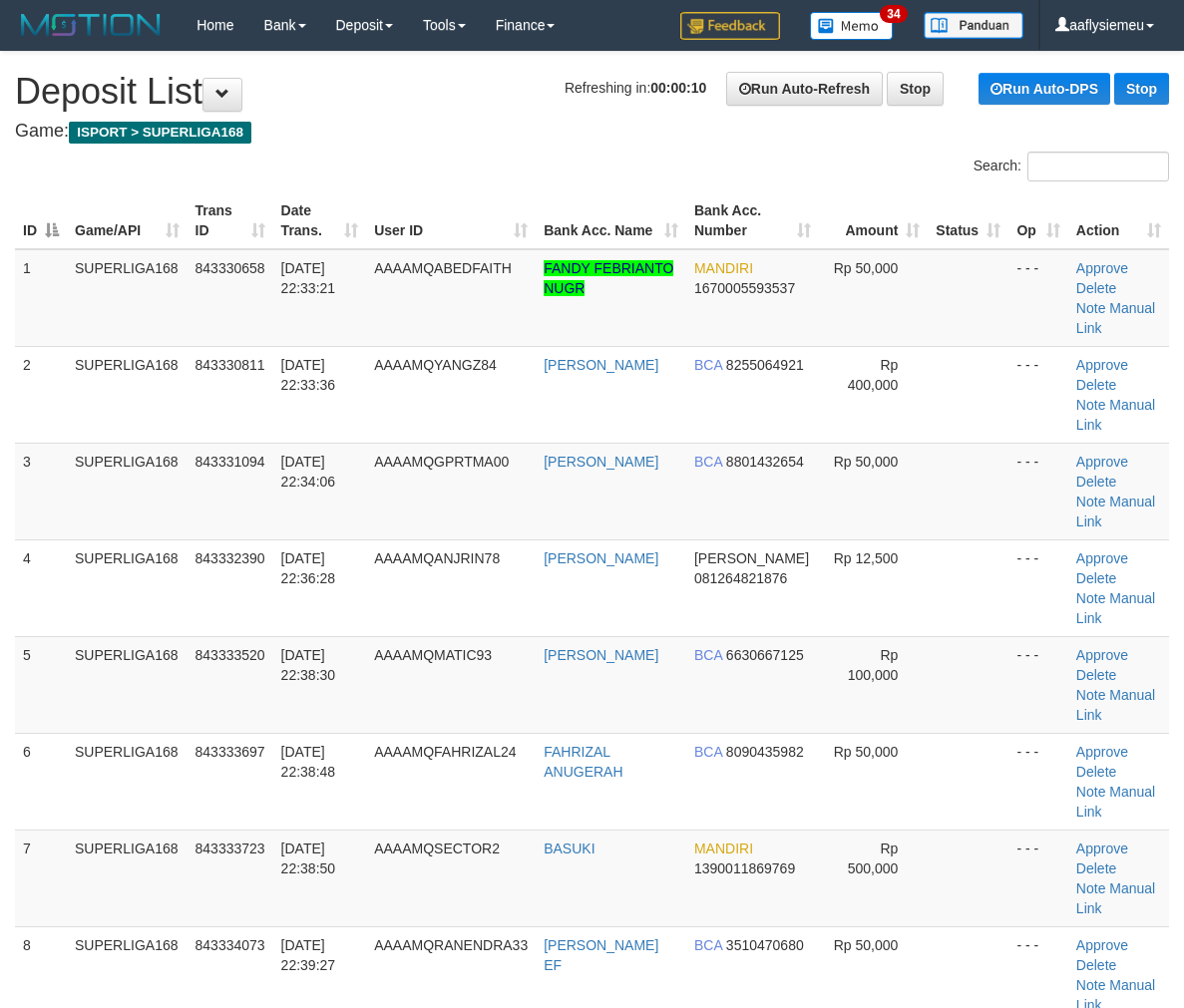 scroll, scrollTop: 0, scrollLeft: 0, axis: both 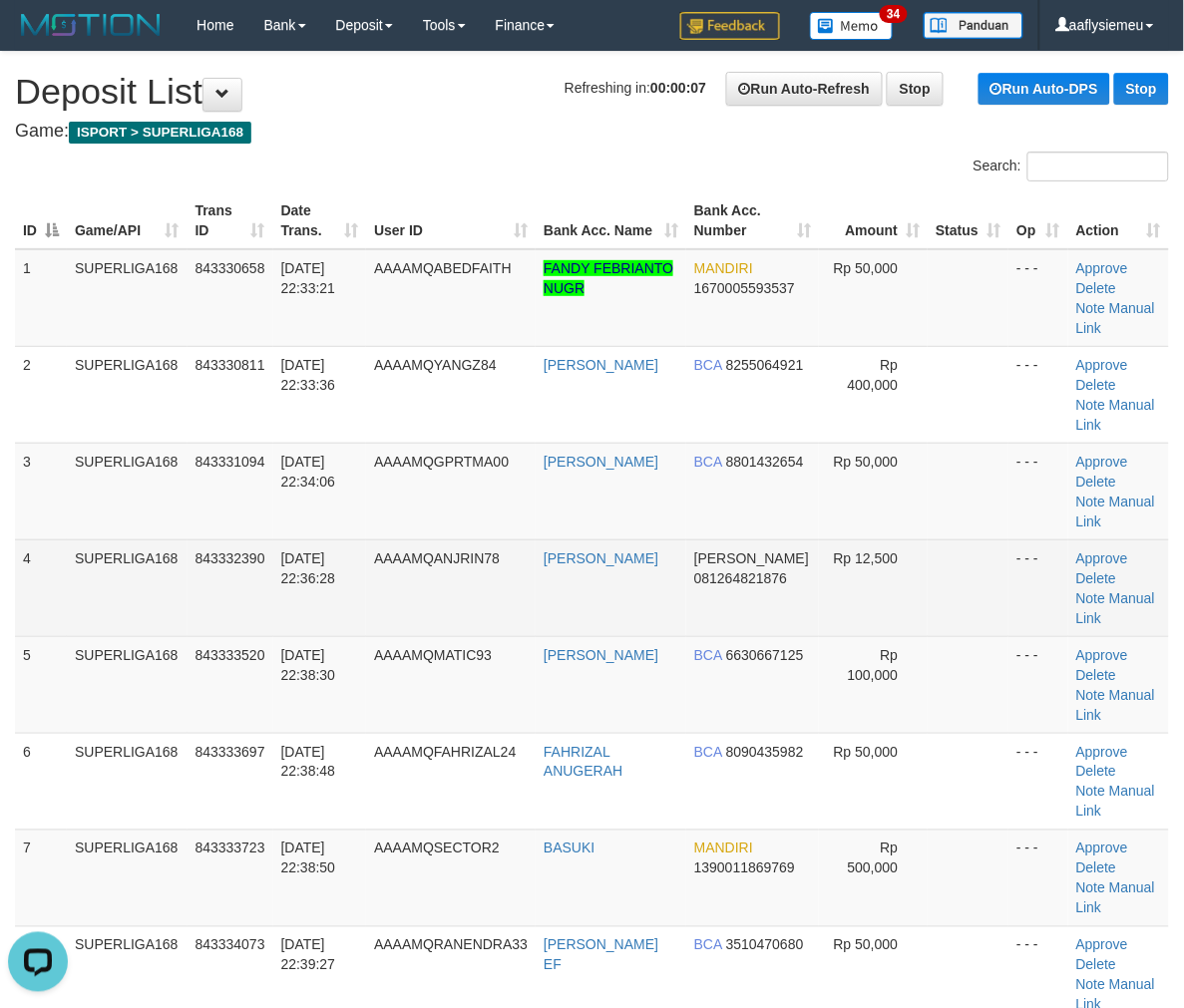 click on "843332390" at bounding box center [230, 558] 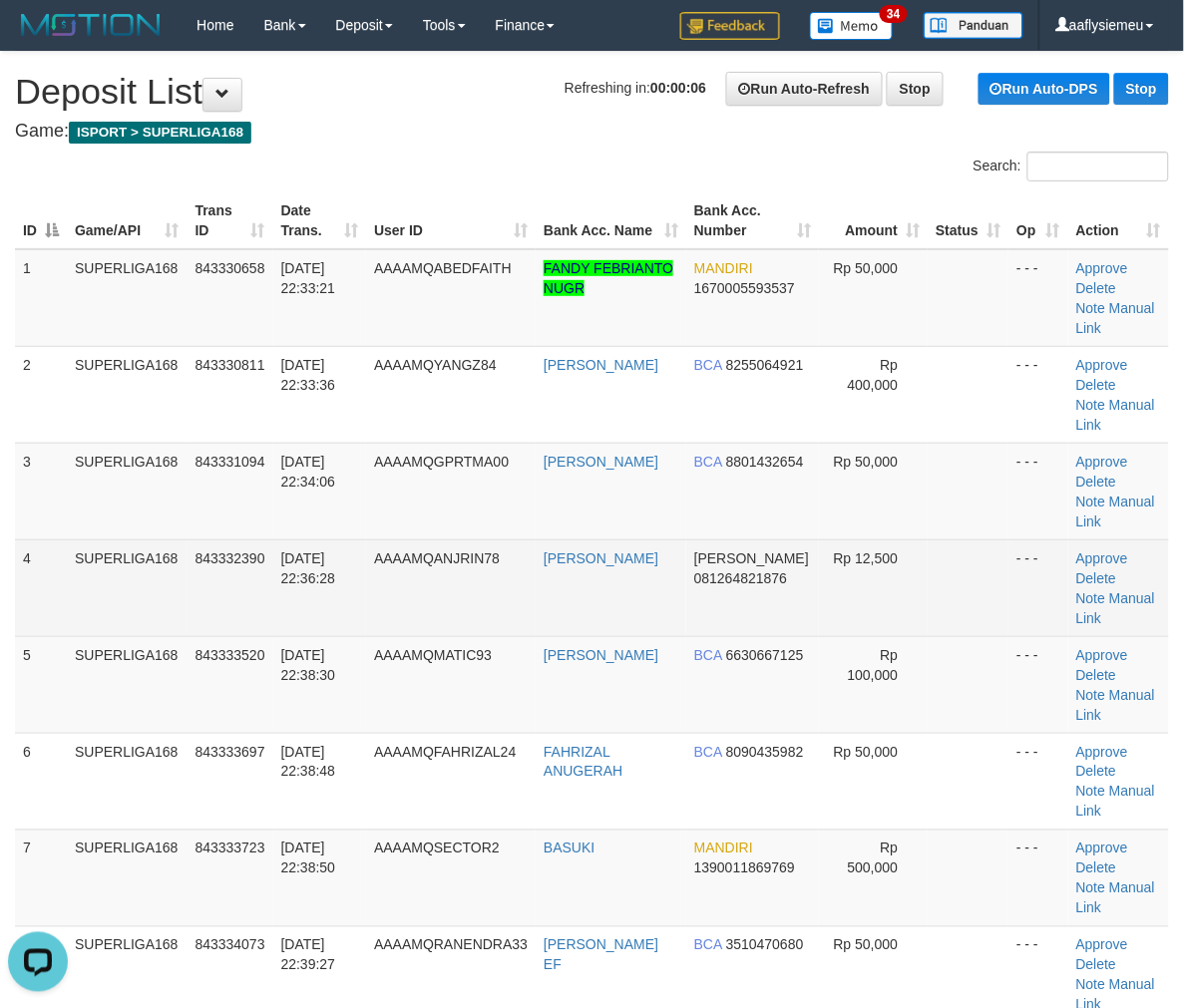 click on "843332390" at bounding box center (230, 558) 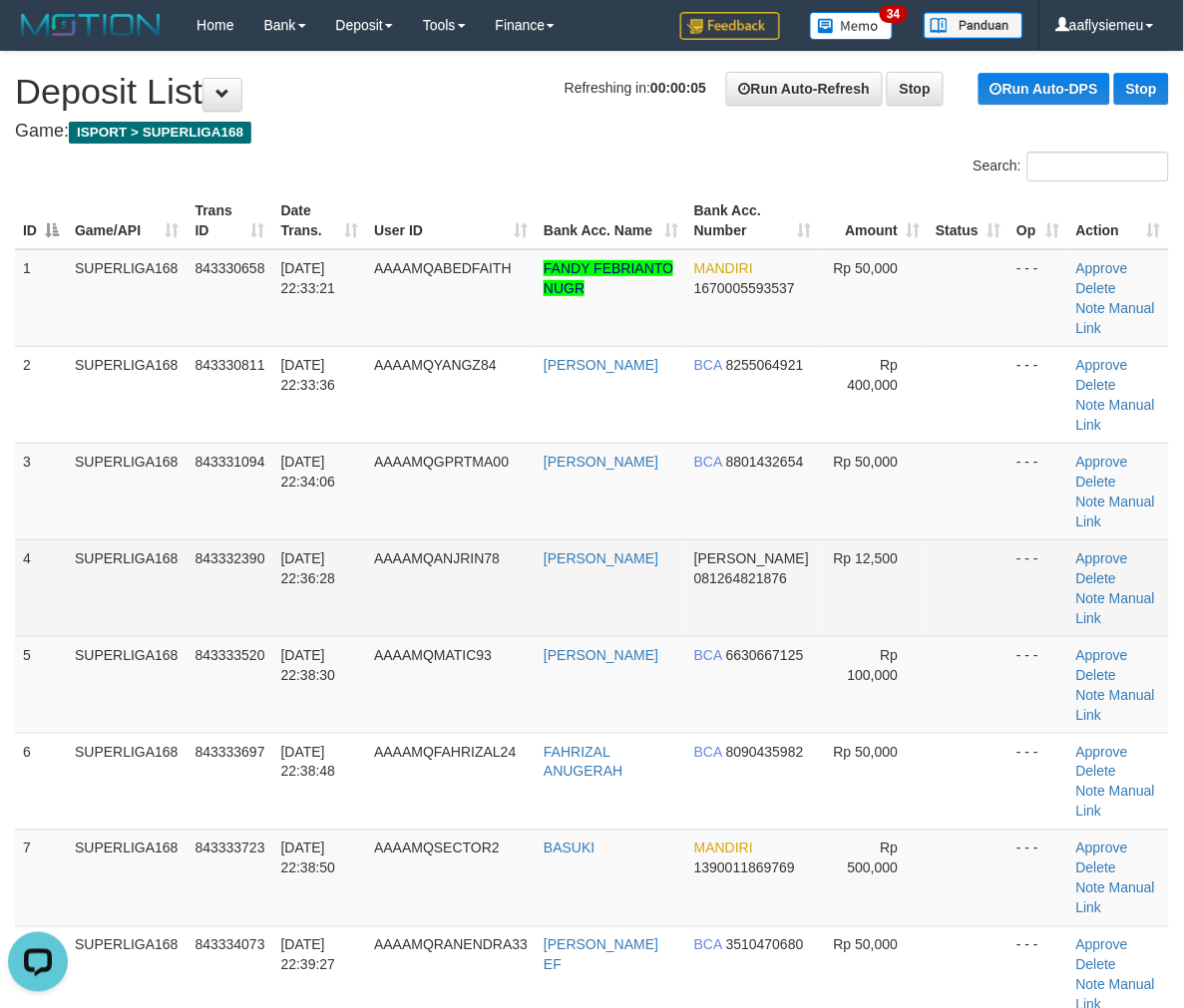 click on "SUPERLIGA168" at bounding box center [127, 587] 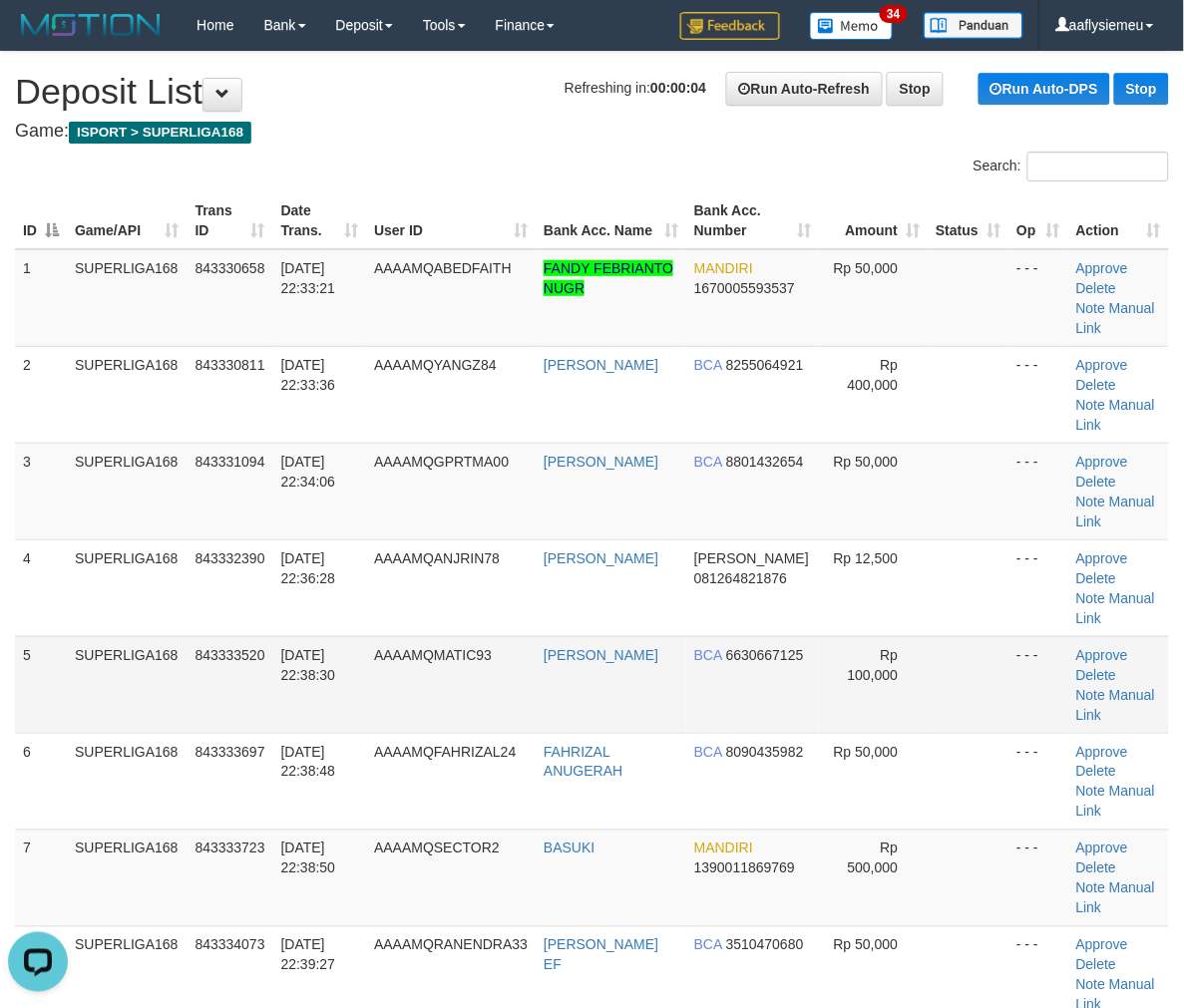 drag, startPoint x: 356, startPoint y: 503, endPoint x: 141, endPoint y: 565, distance: 224 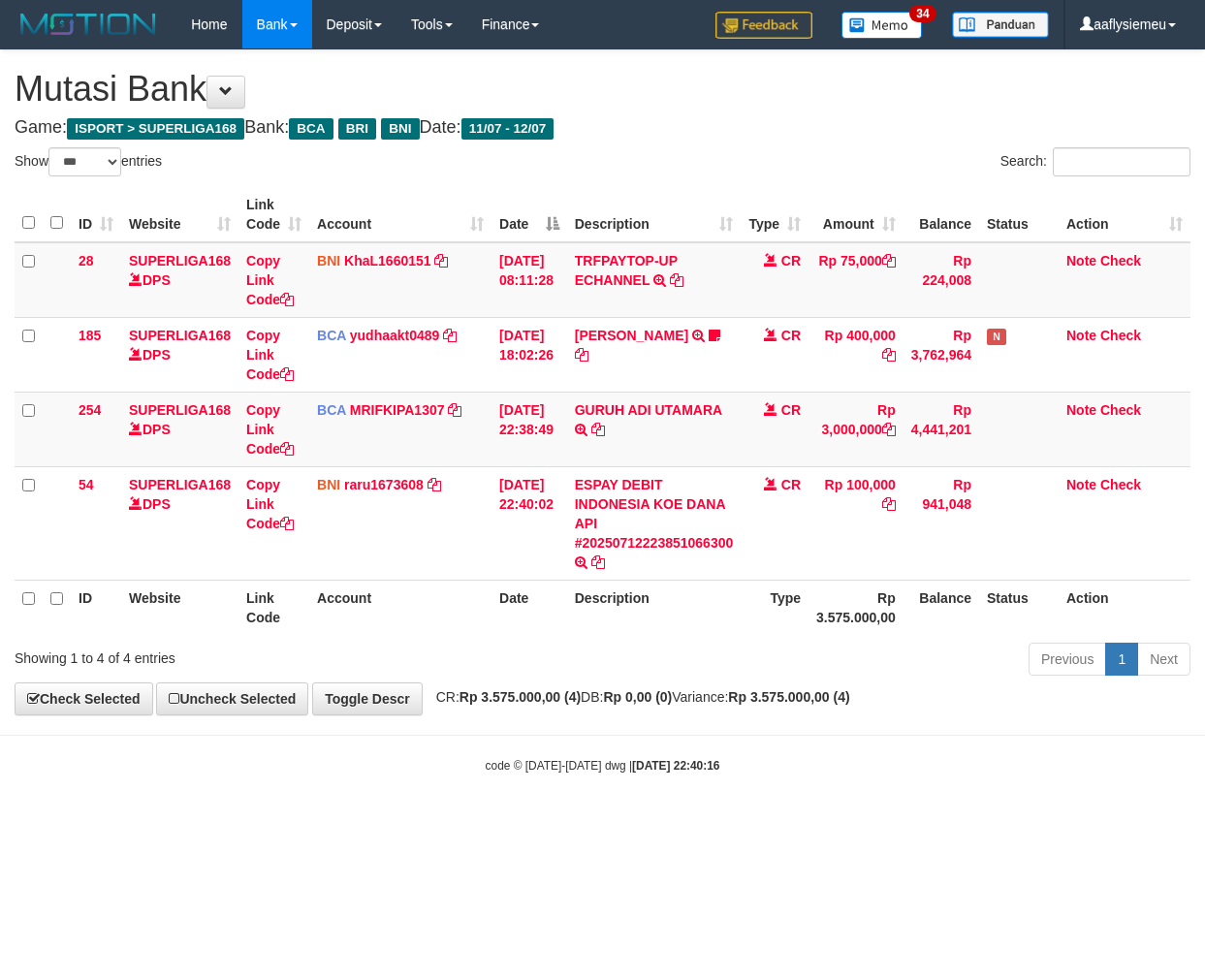 select on "***" 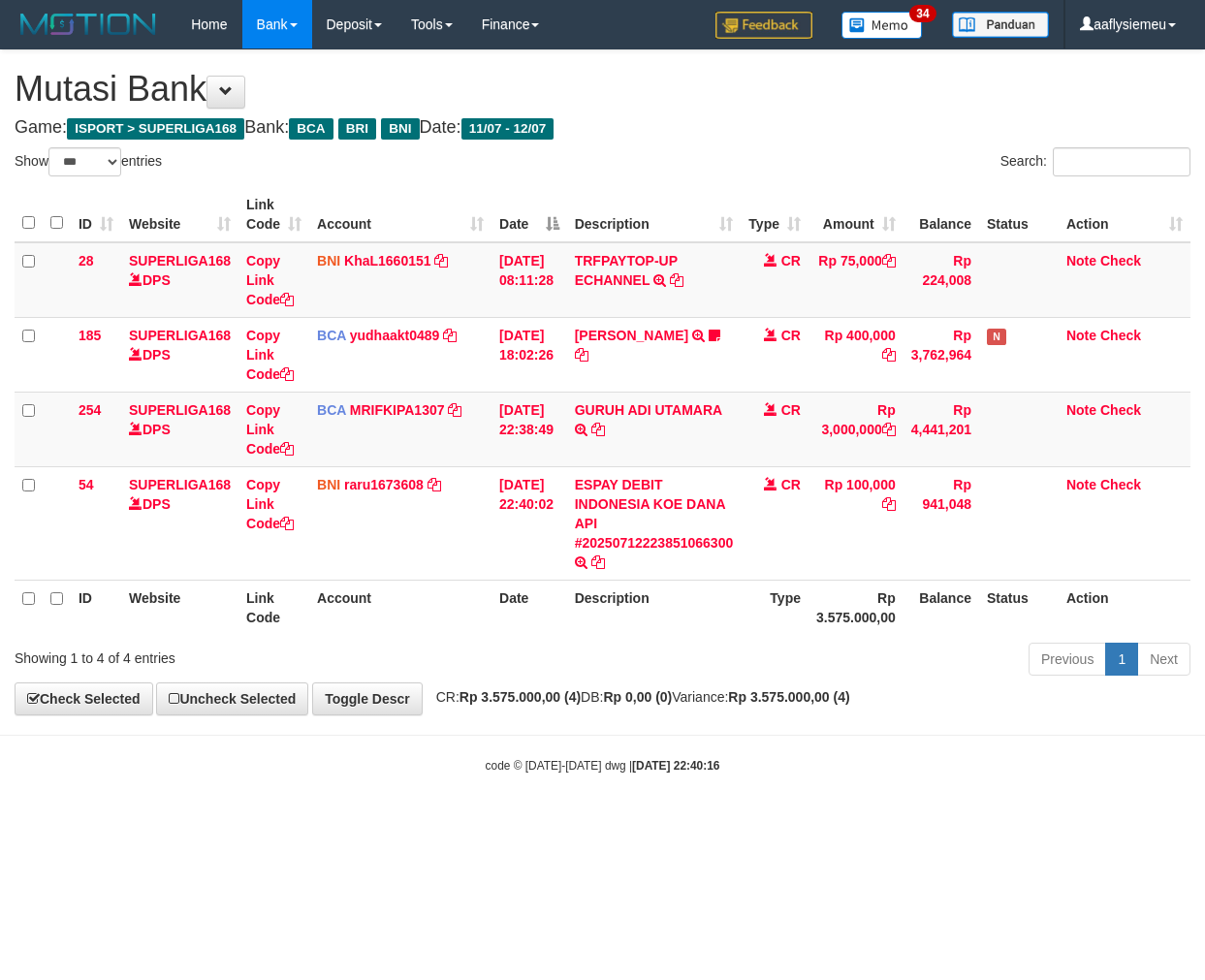 scroll, scrollTop: 0, scrollLeft: 0, axis: both 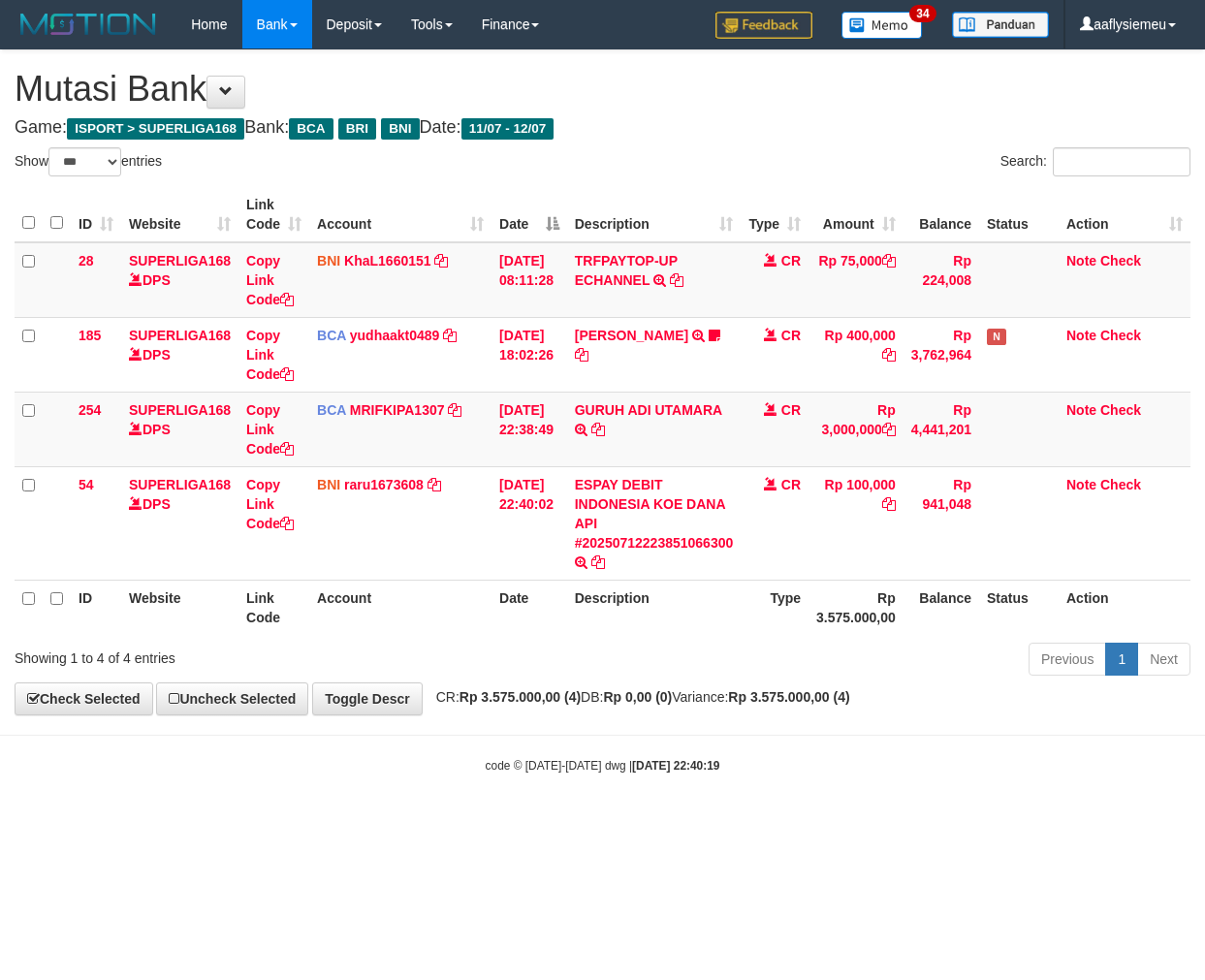 select on "***" 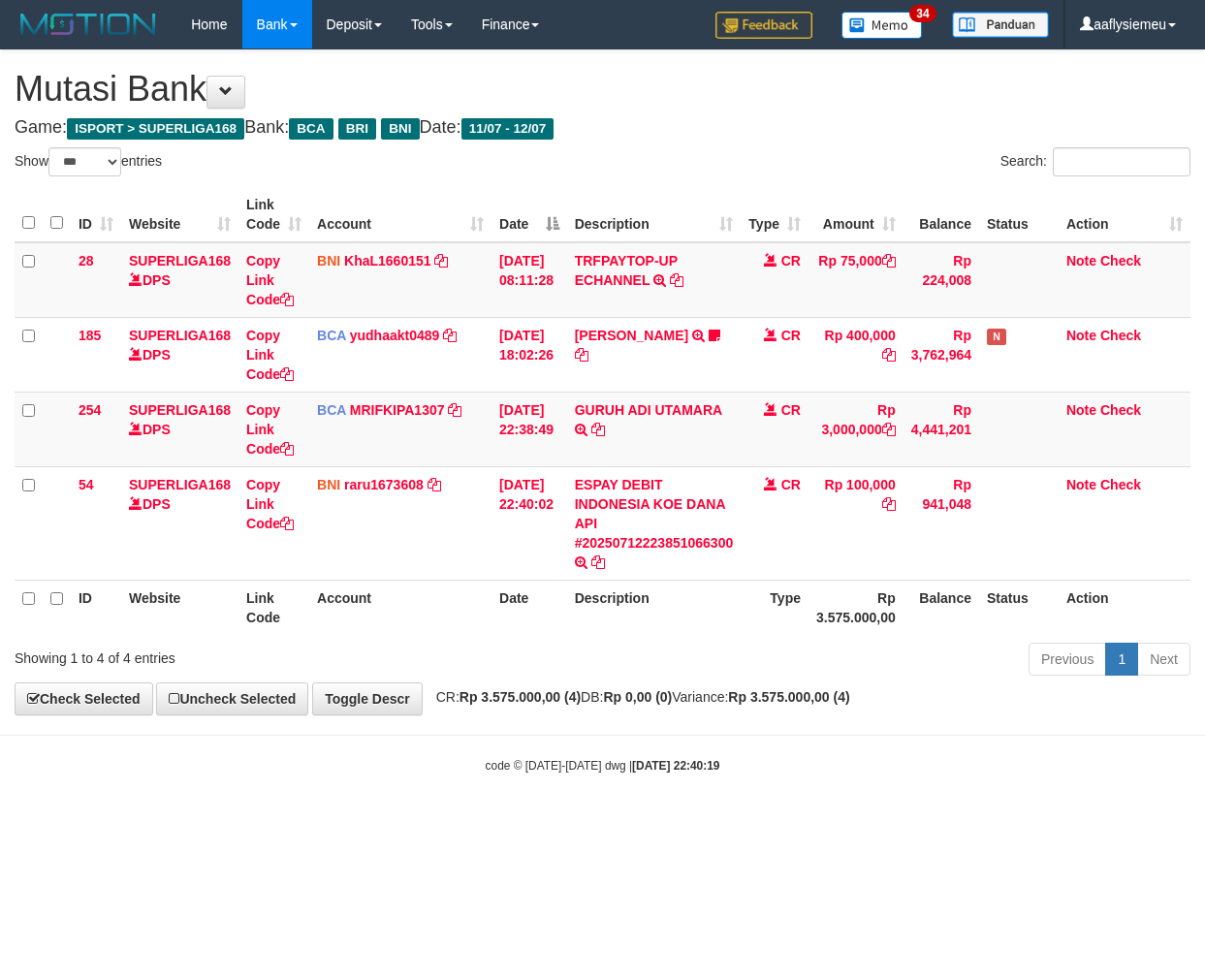 scroll, scrollTop: 0, scrollLeft: 0, axis: both 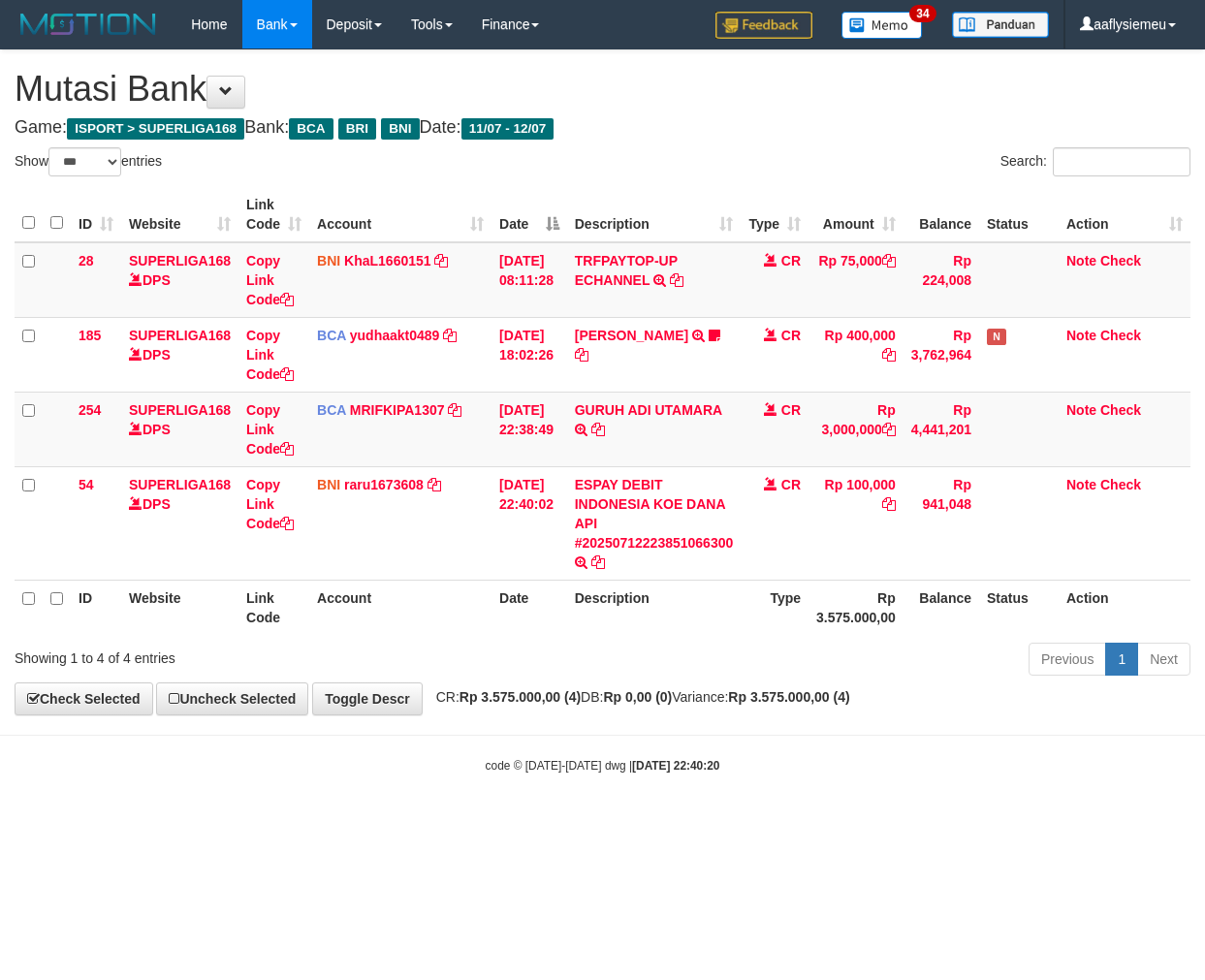 select on "***" 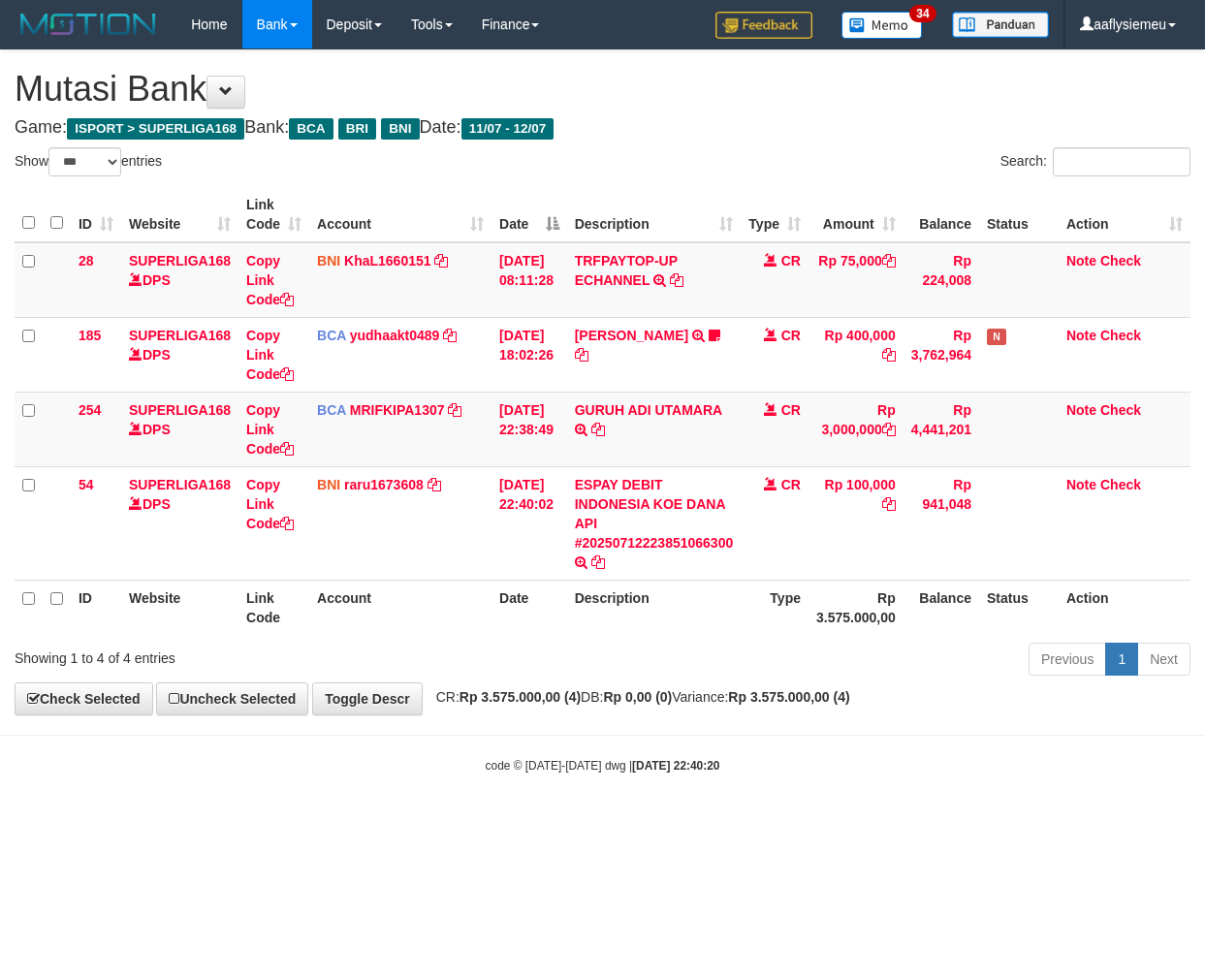 scroll, scrollTop: 0, scrollLeft: 0, axis: both 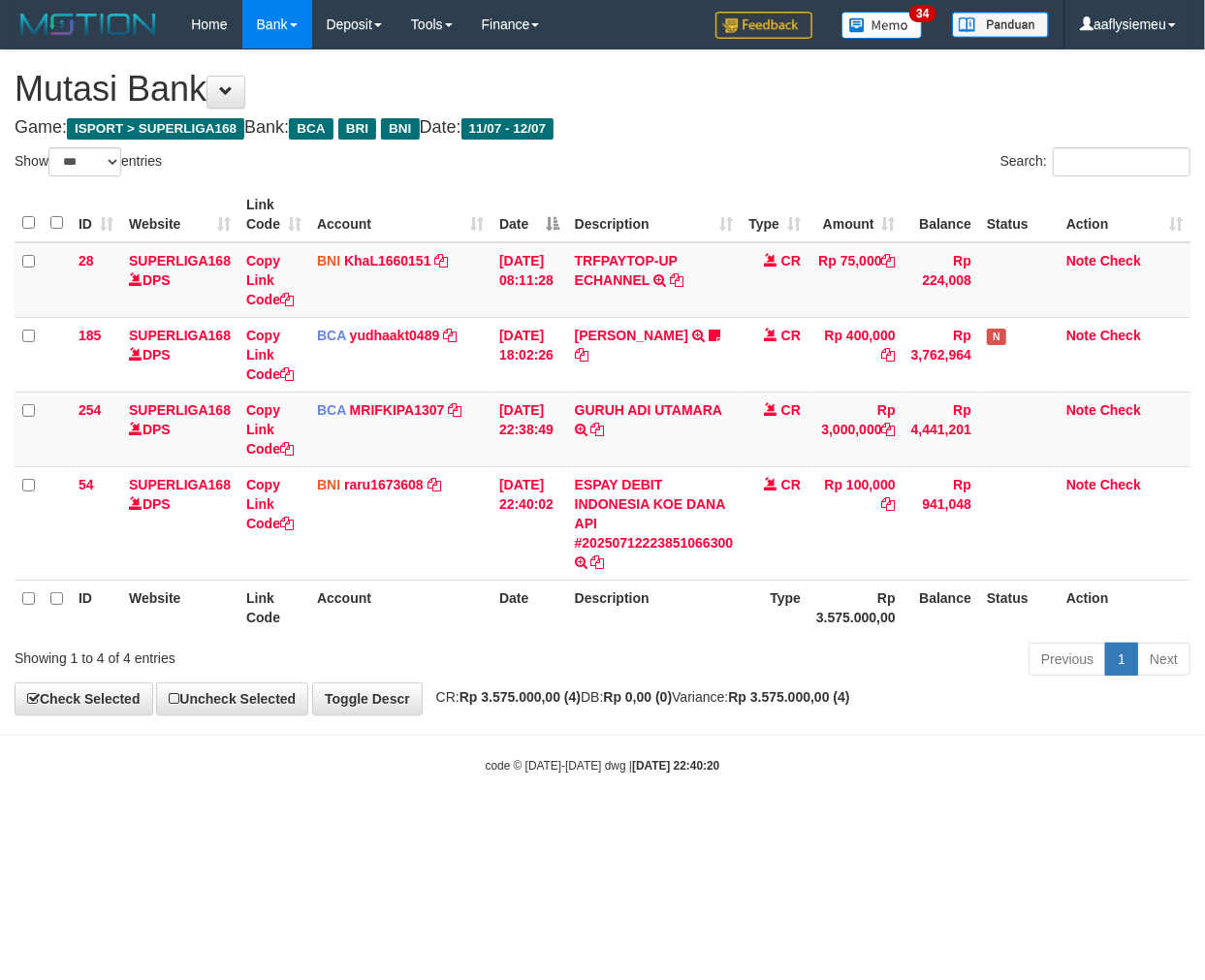 click on "**********" at bounding box center (602, 382) 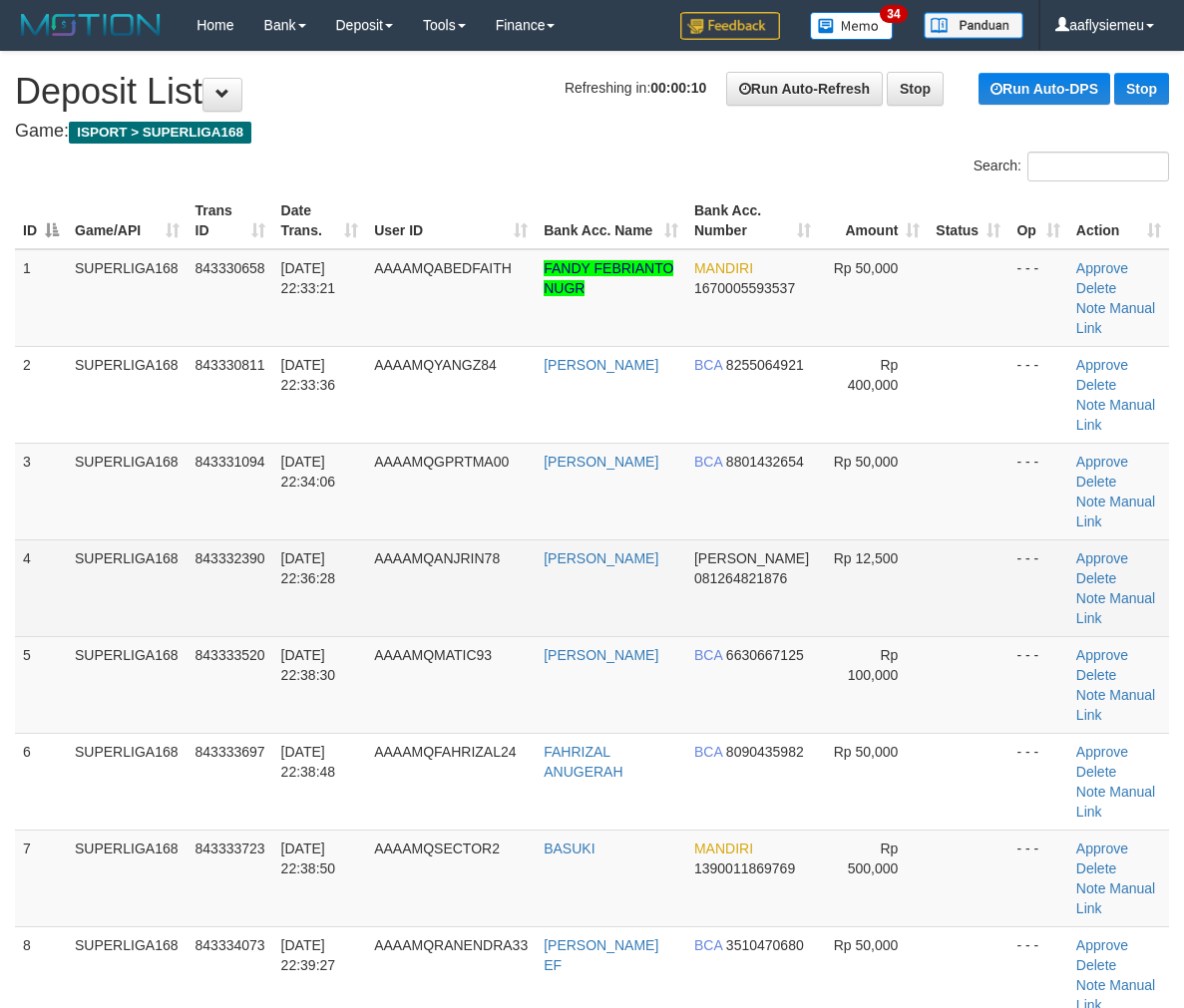 click on "843332390" at bounding box center (230, 587) 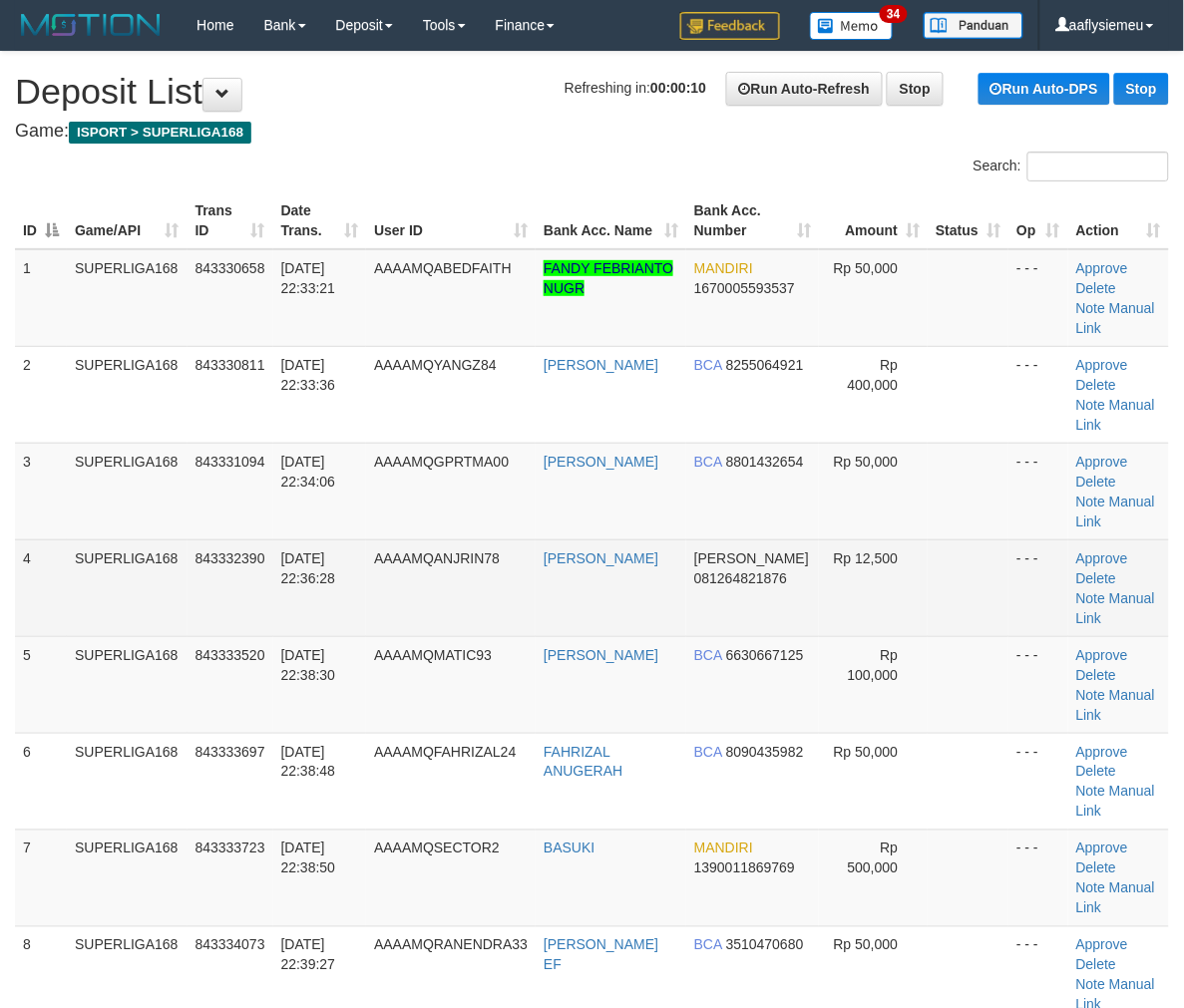 click on "12/07/2025 22:36:28" at bounding box center (320, 587) 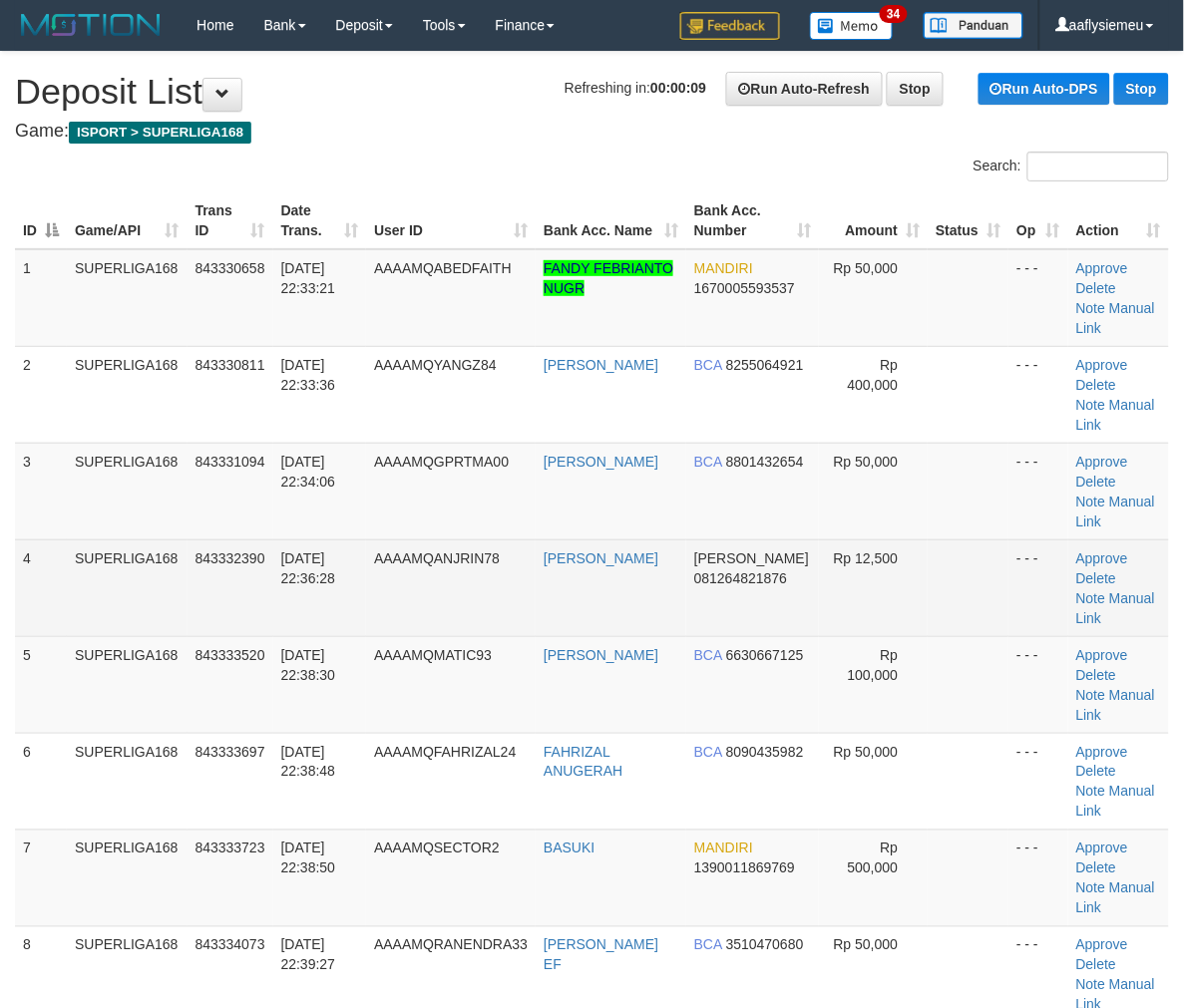 click on "843332390" at bounding box center [230, 587] 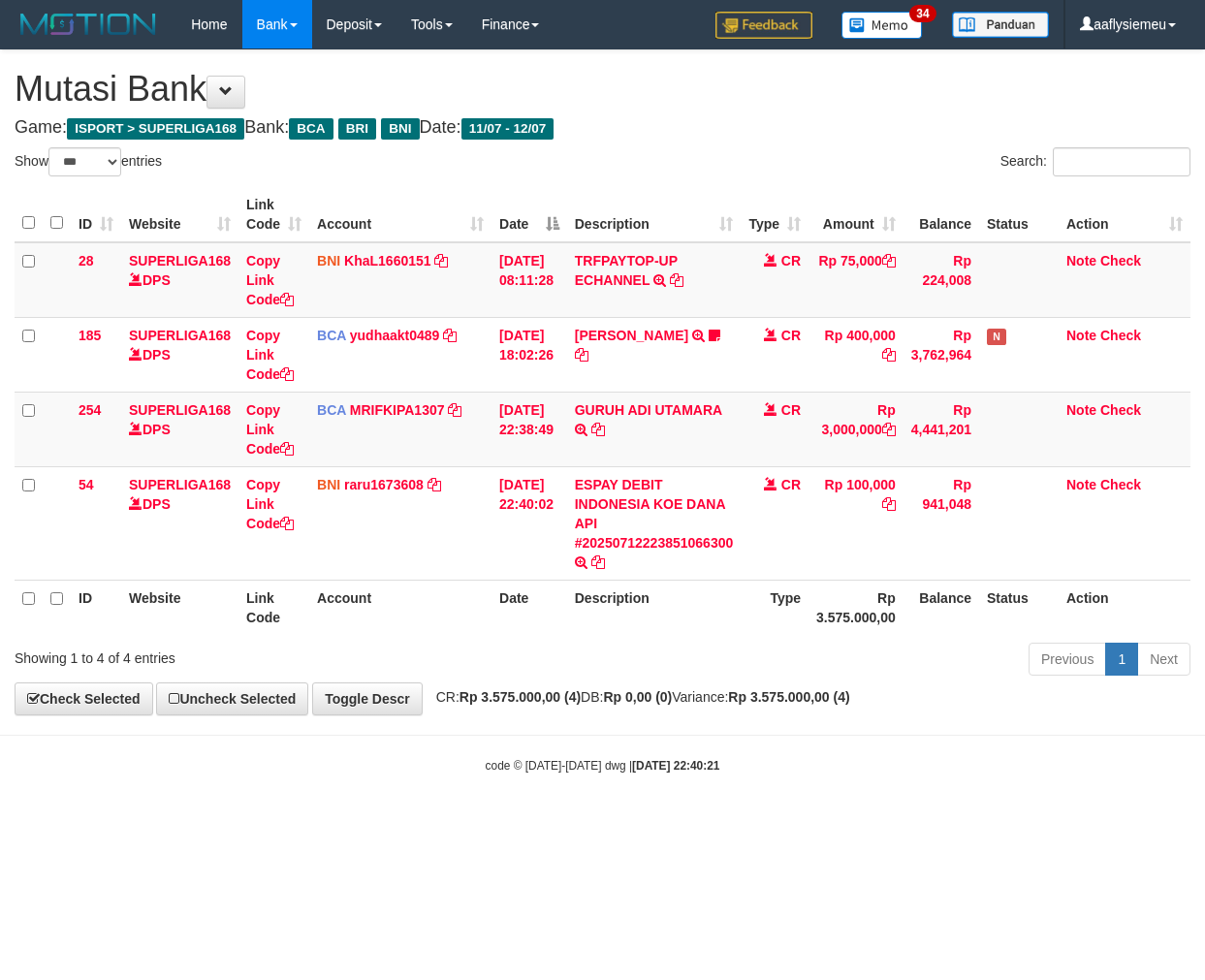 select on "***" 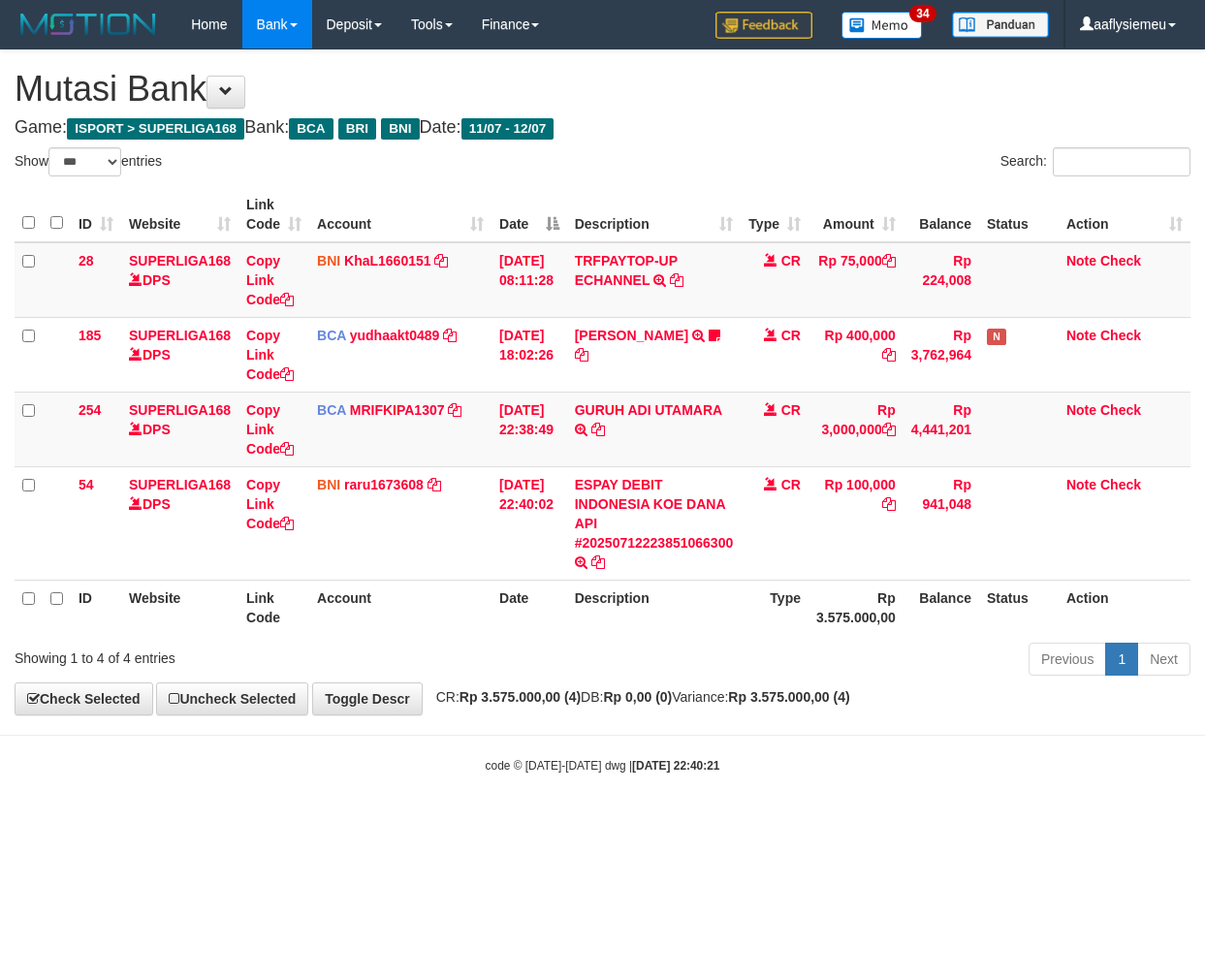 scroll, scrollTop: 0, scrollLeft: 0, axis: both 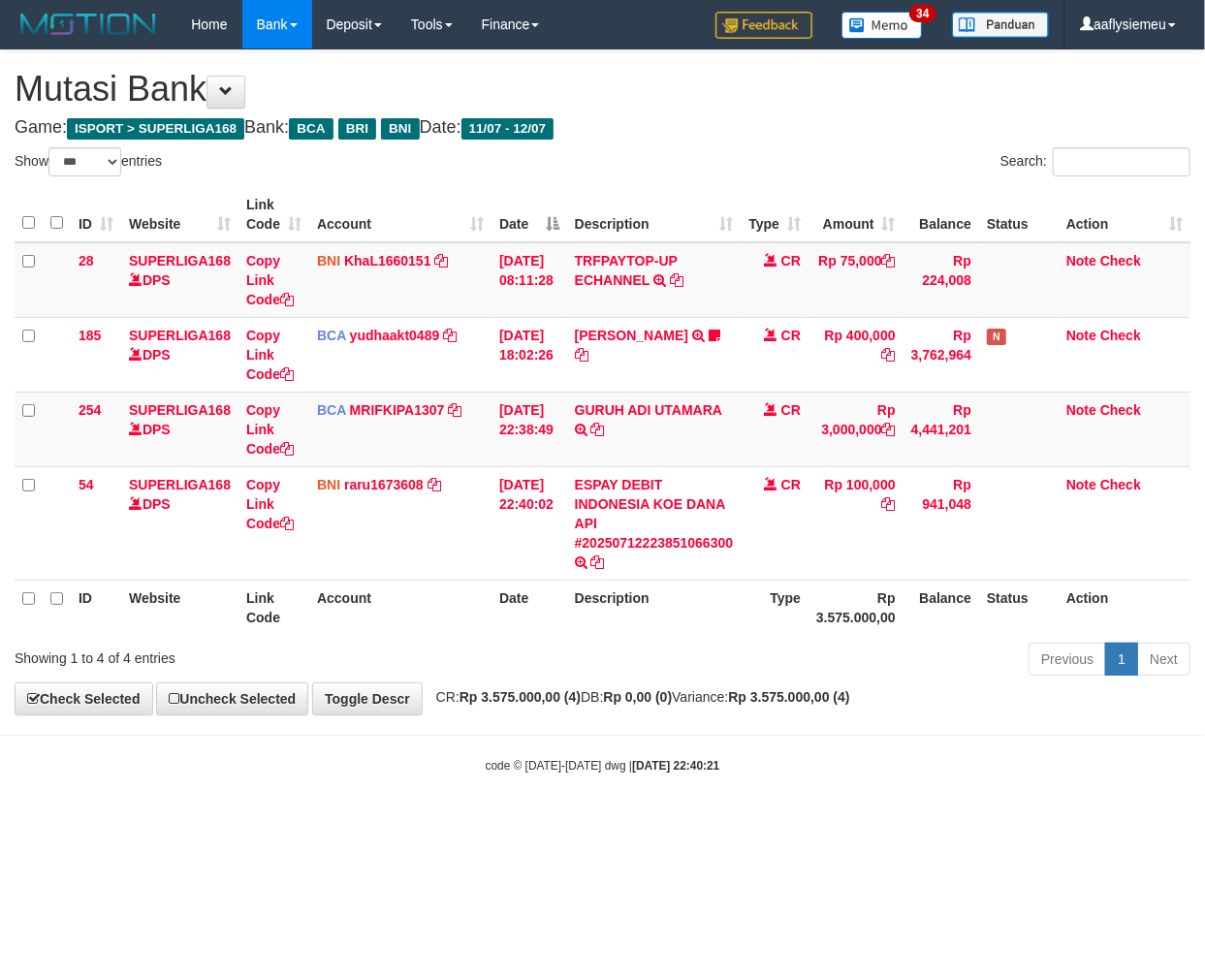 click on "**********" at bounding box center (602, 382) 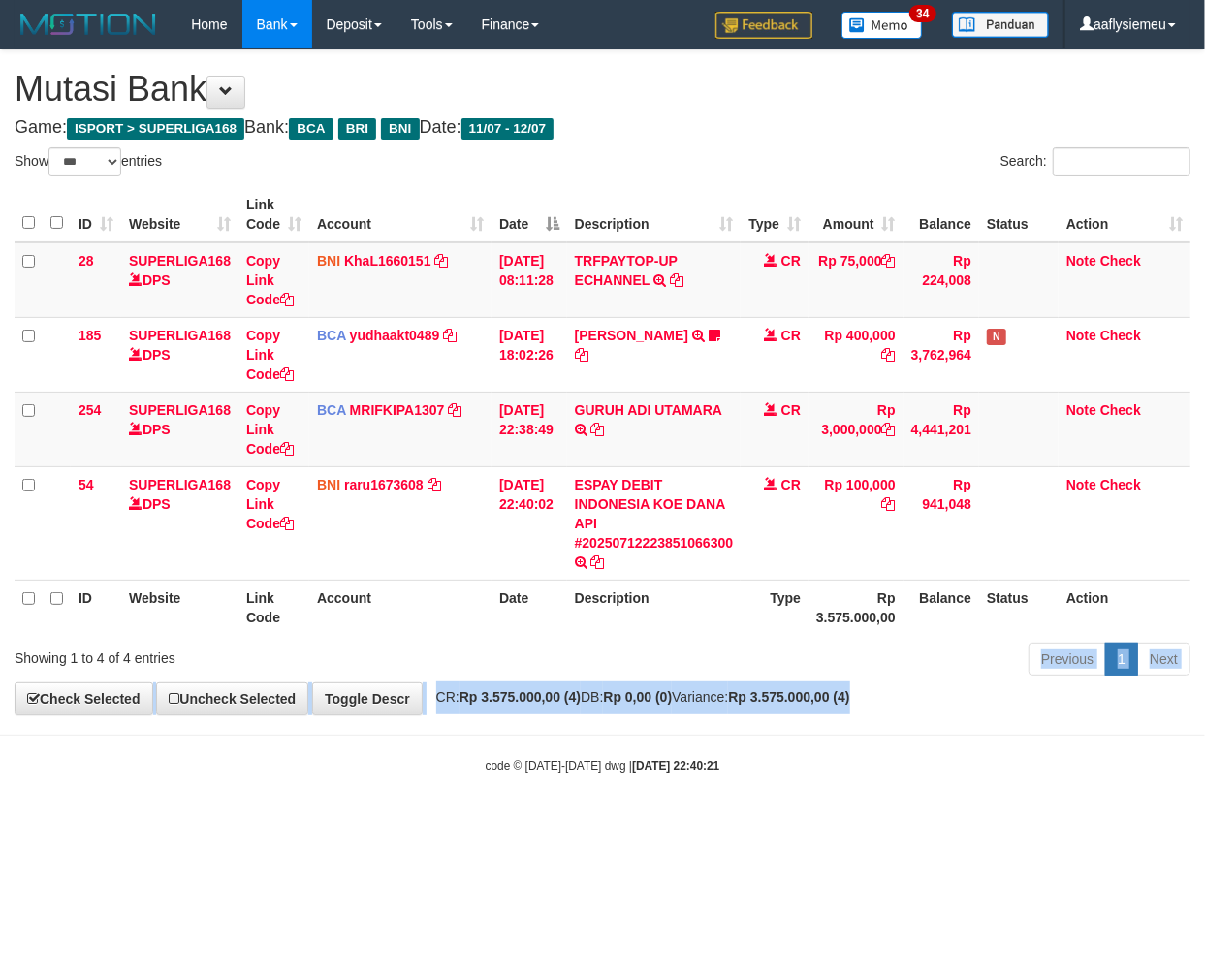 click on "CR:  Rp 3.575.000,00 (4)      DB:  Rp 0,00 (0)      Variance:  Rp 3.575.000,00 (4)" at bounding box center (638, 697) 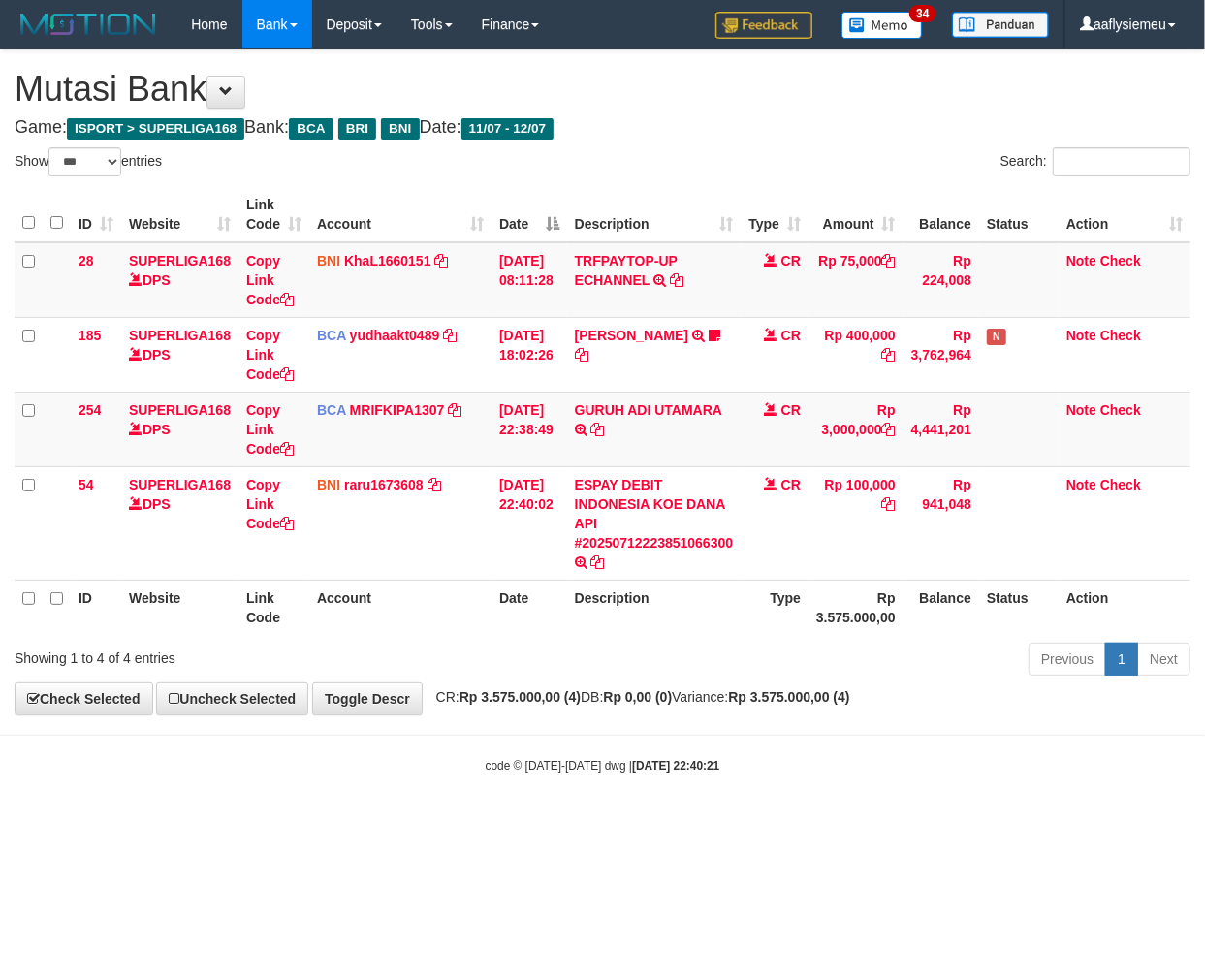 click on "CR:  Rp 3.575.000,00 (4)      DB:  Rp 0,00 (0)      Variance:  Rp 3.575.000,00 (4)" at bounding box center (638, 697) 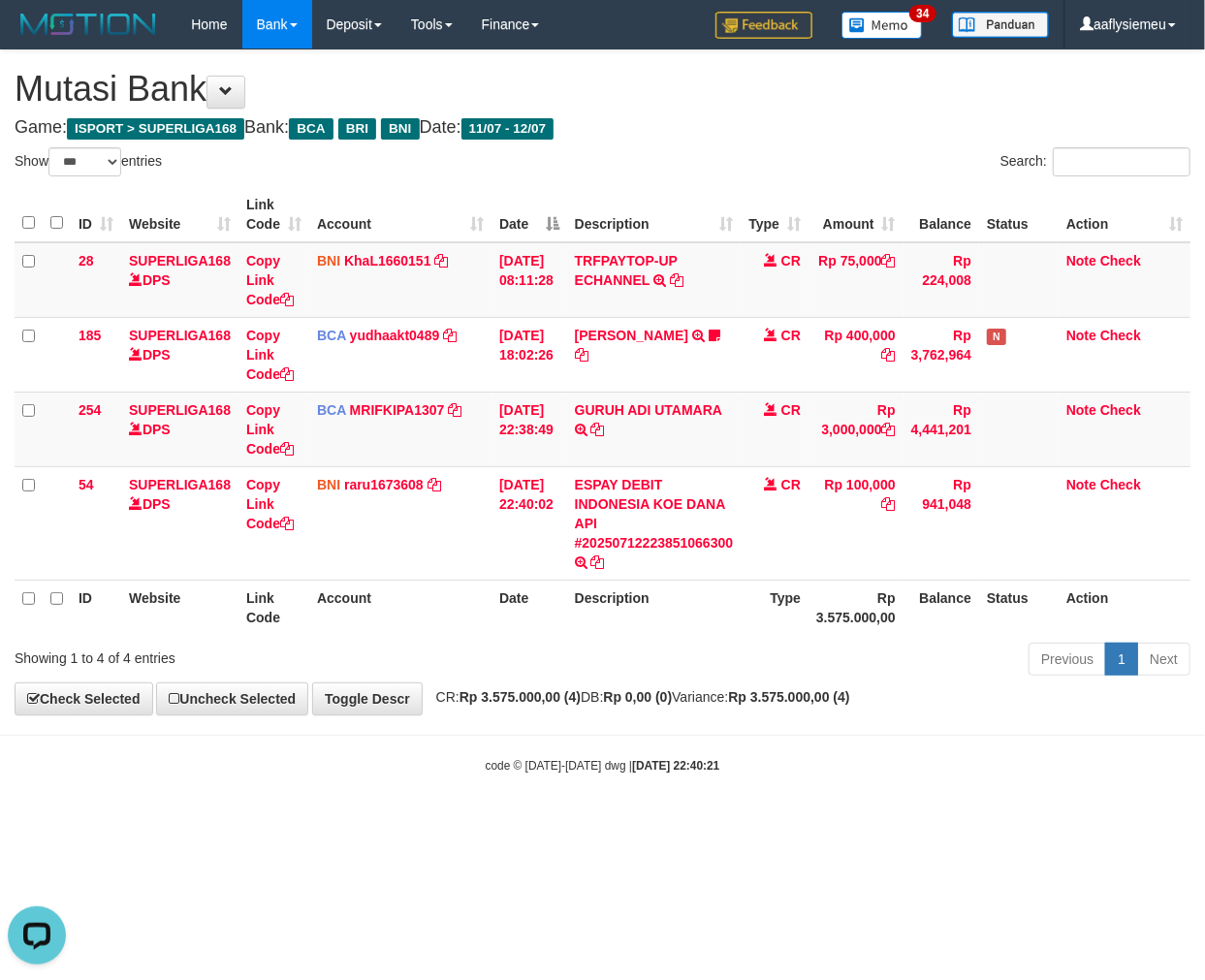 scroll, scrollTop: 0, scrollLeft: 0, axis: both 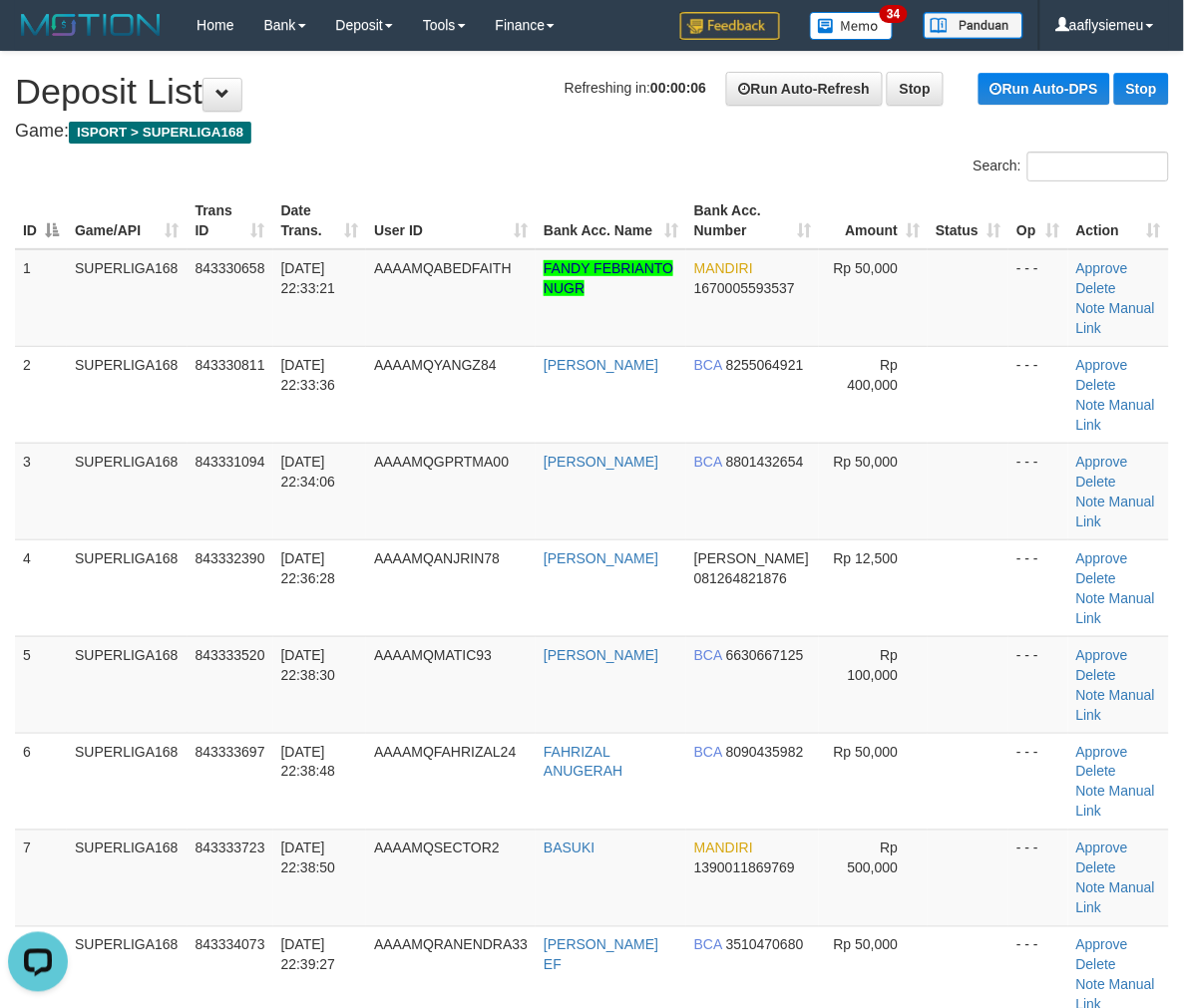 drag, startPoint x: 207, startPoint y: 470, endPoint x: 1, endPoint y: 546, distance: 219.57231 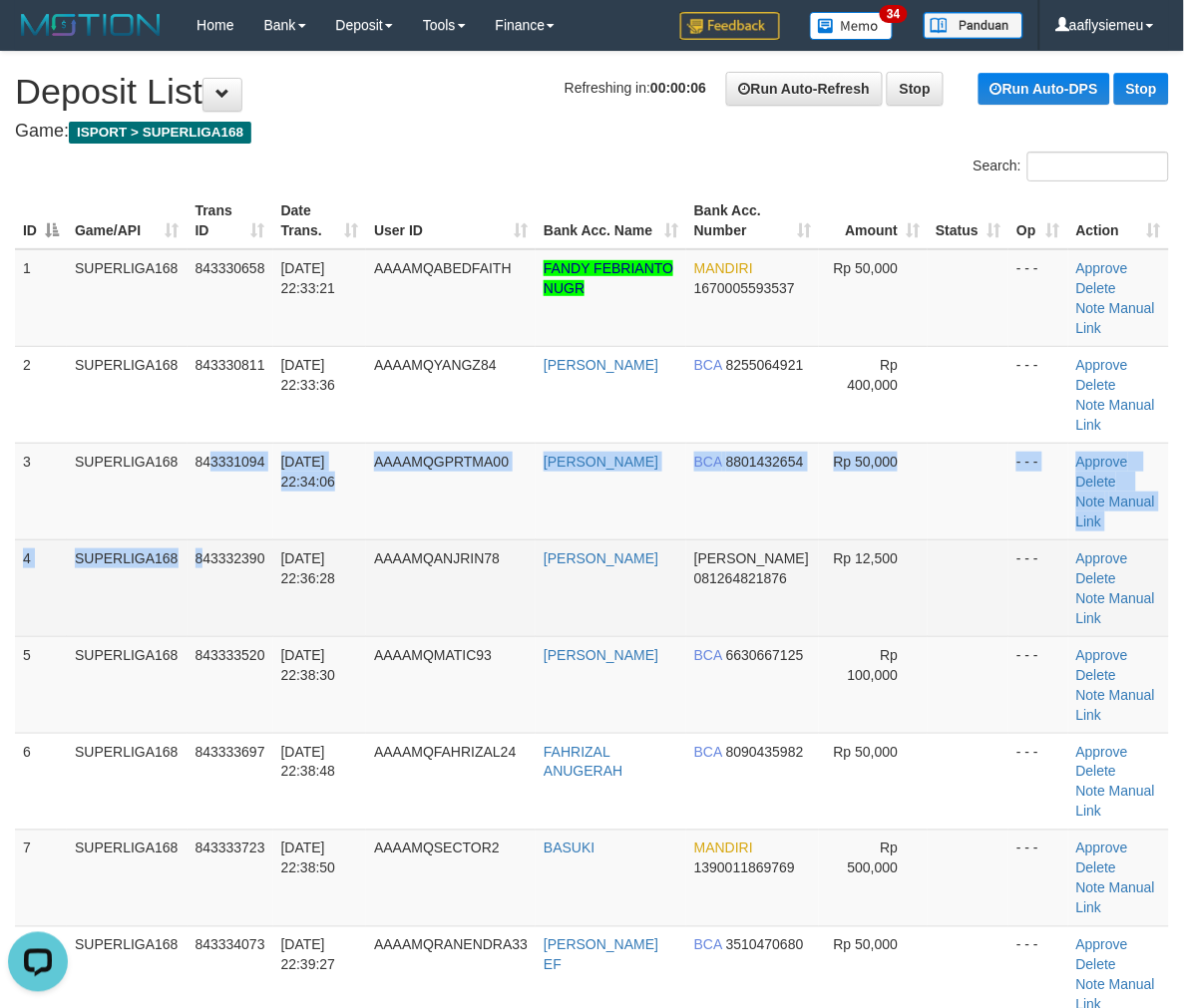 click on "SUPERLIGA168" at bounding box center [127, 587] 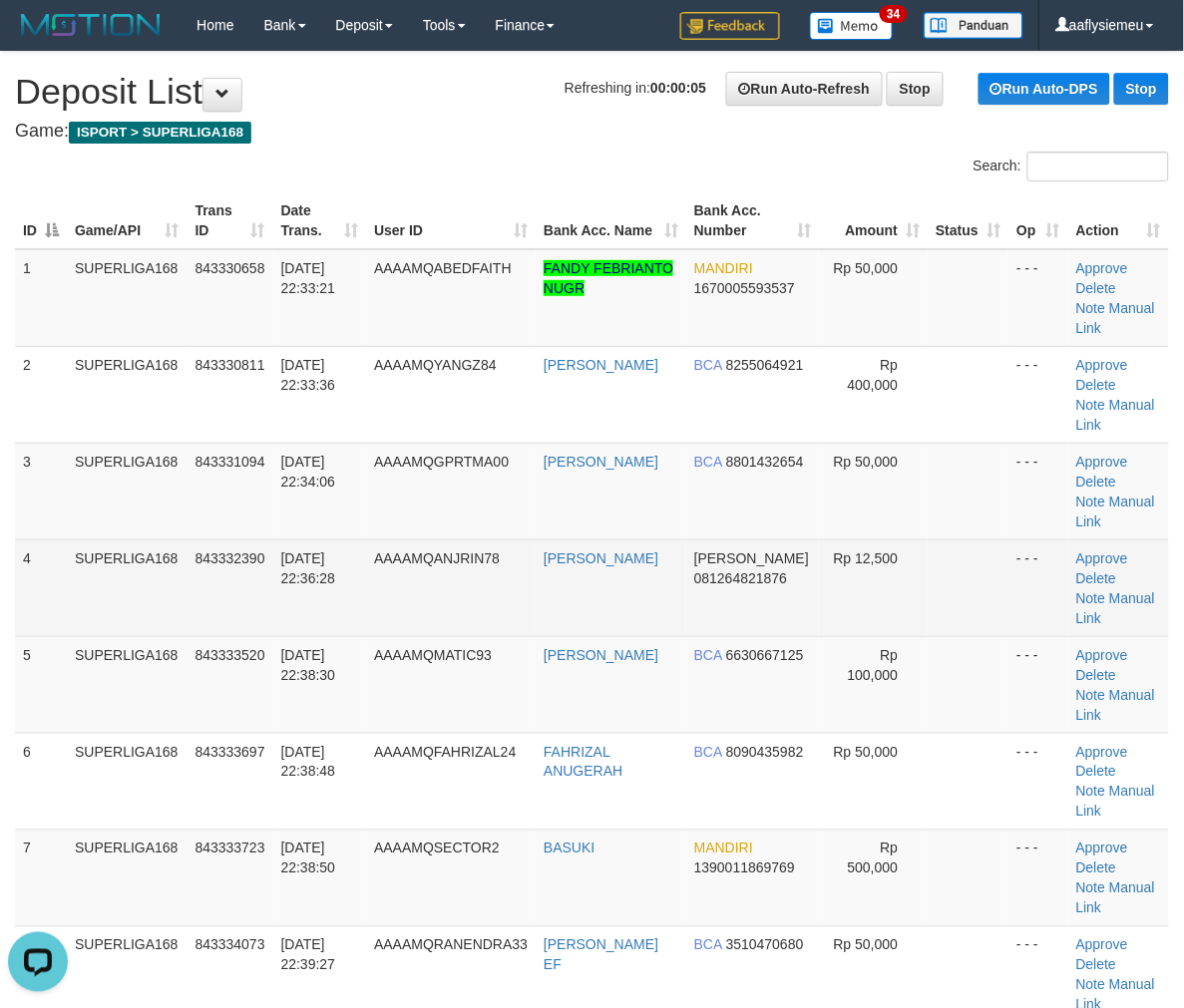 click on "12/07/2025 22:36:28" at bounding box center (308, 568) 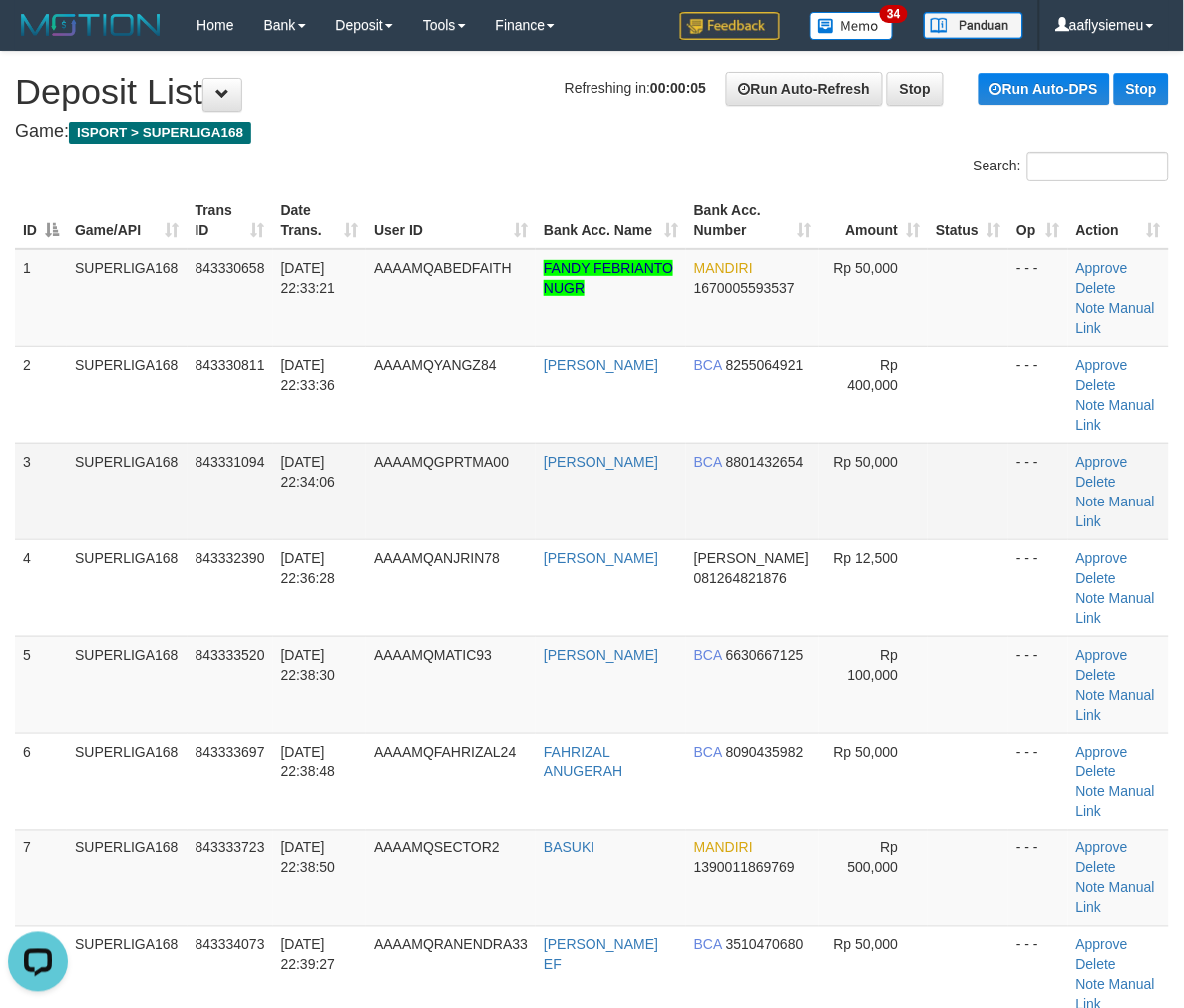 click on "843331094" at bounding box center [230, 491] 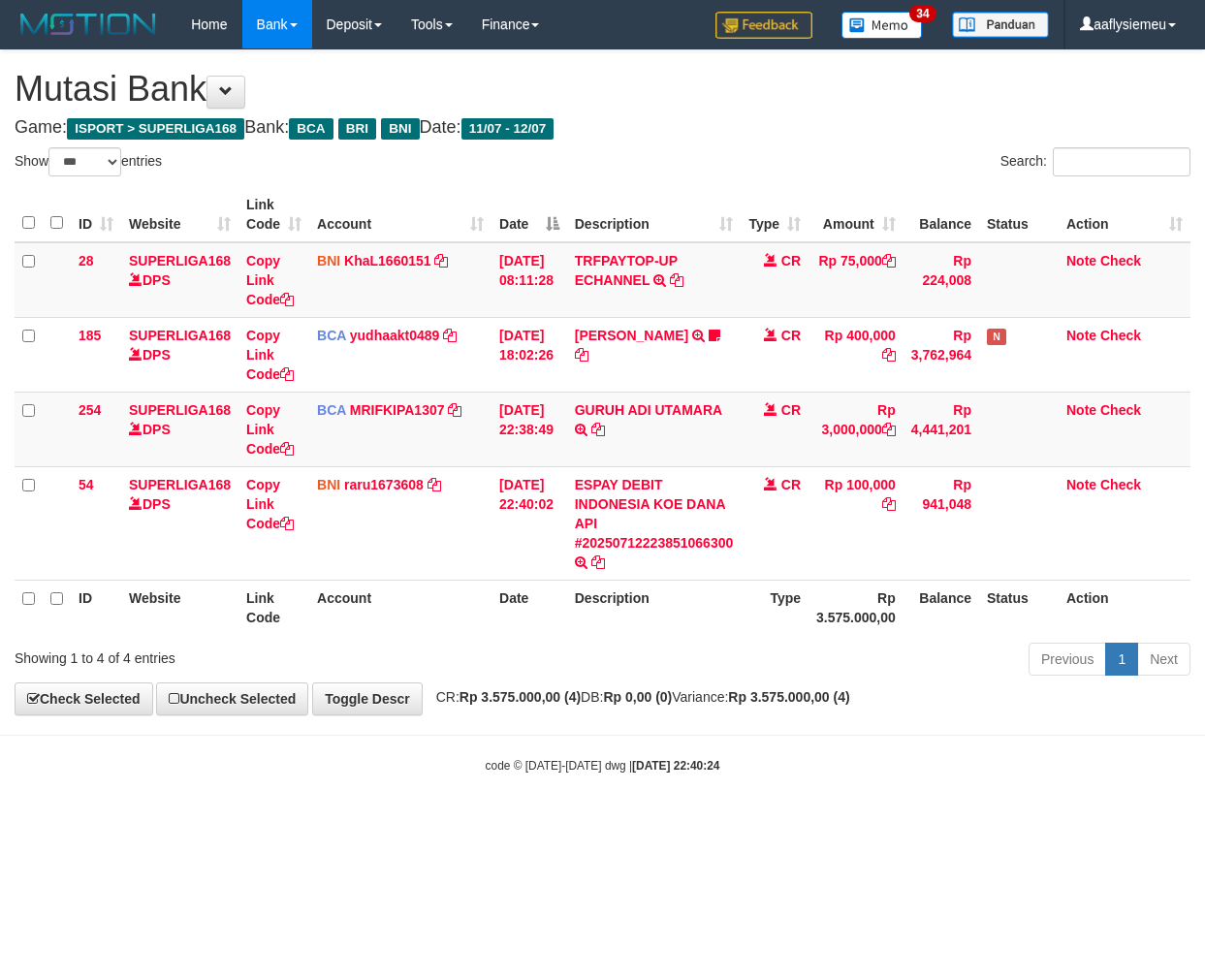 select on "***" 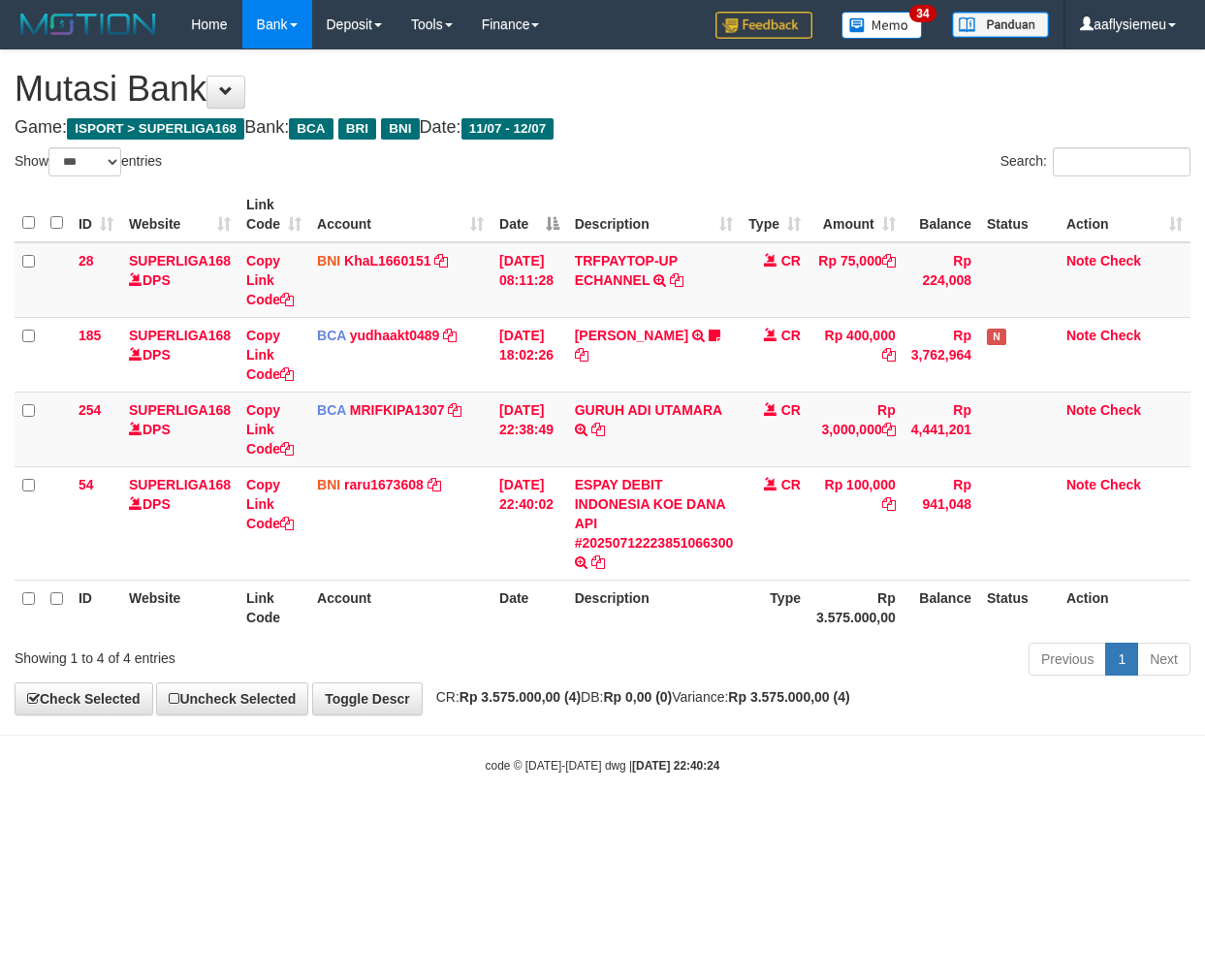 scroll, scrollTop: 0, scrollLeft: 0, axis: both 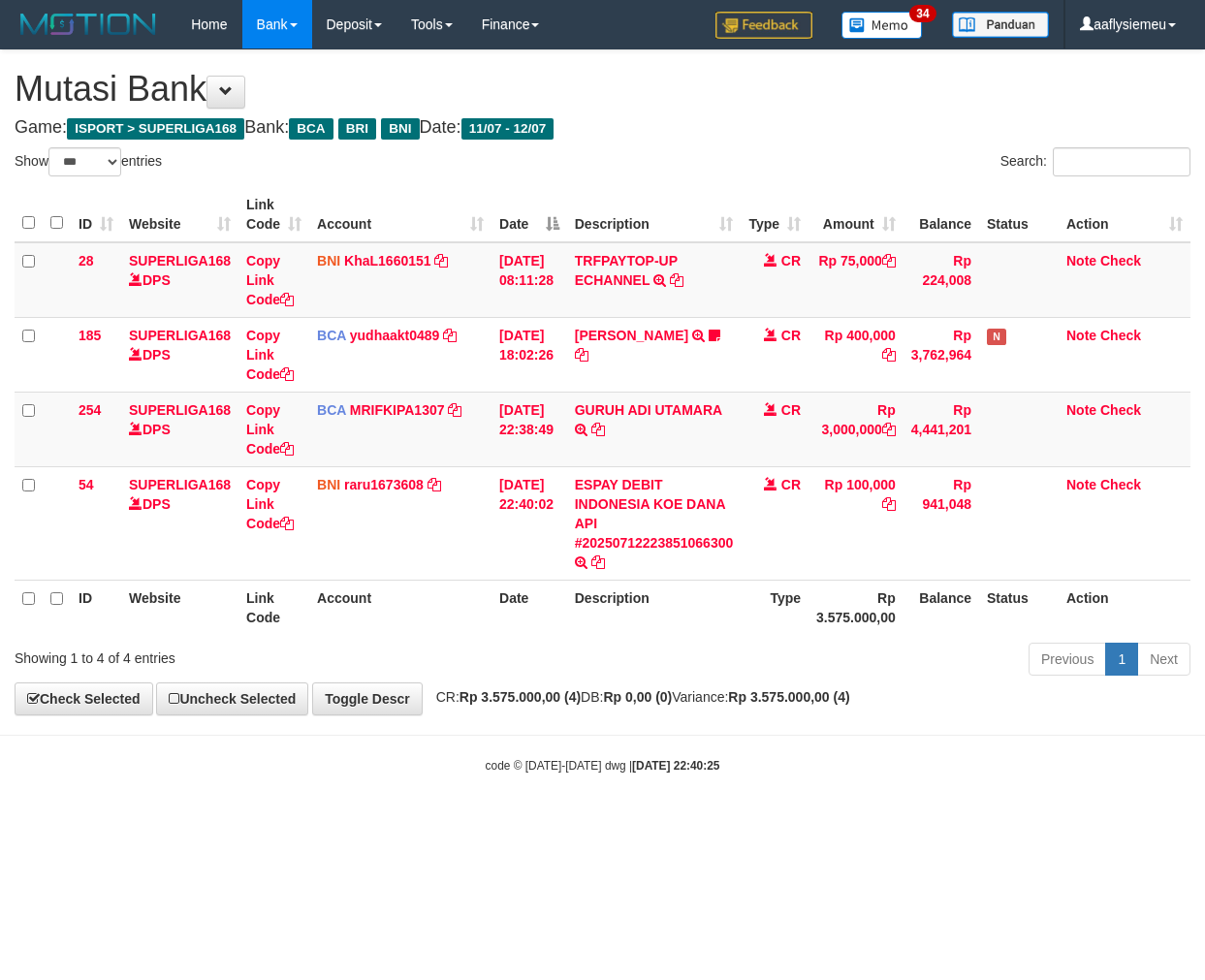 select on "***" 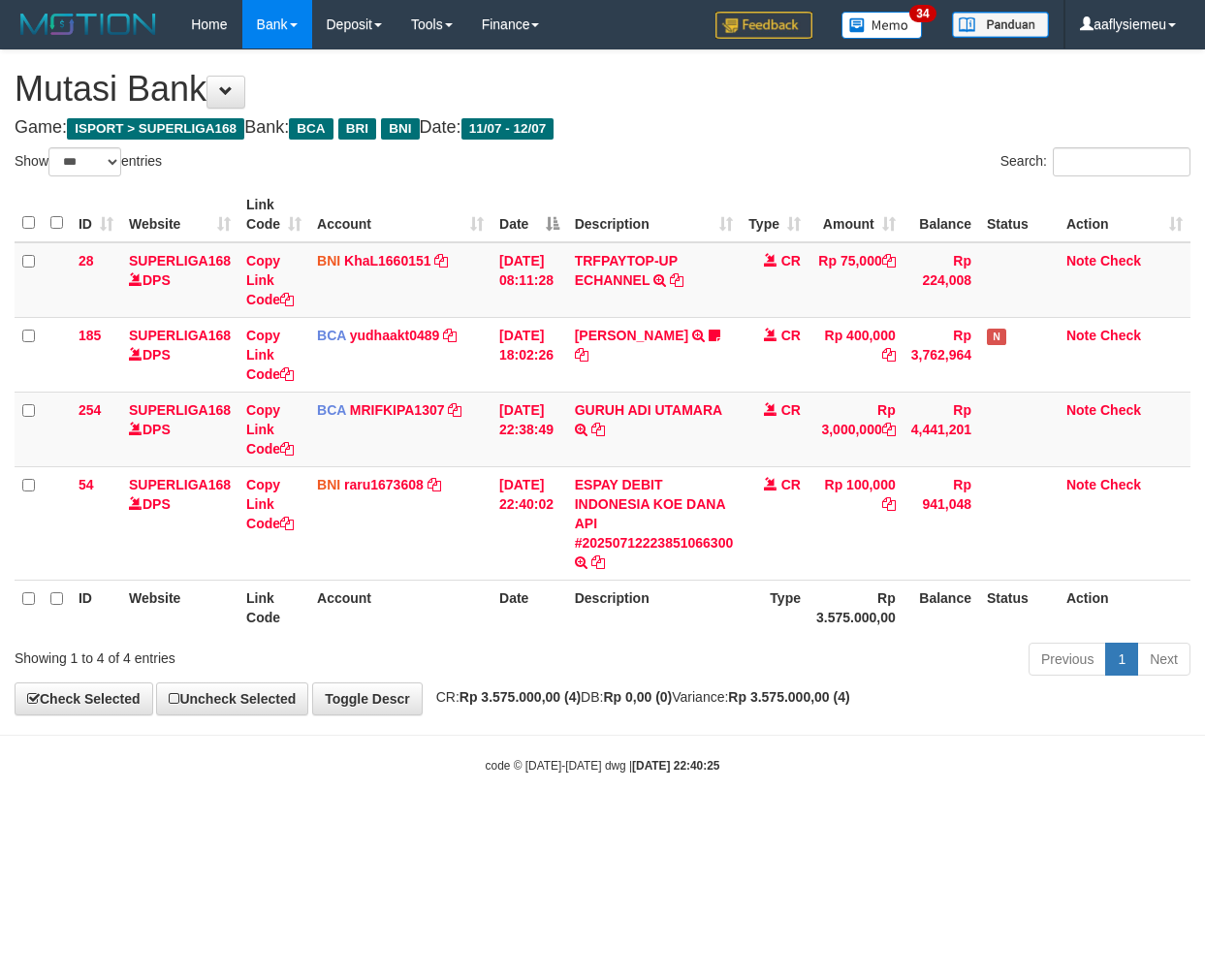 scroll, scrollTop: 0, scrollLeft: 0, axis: both 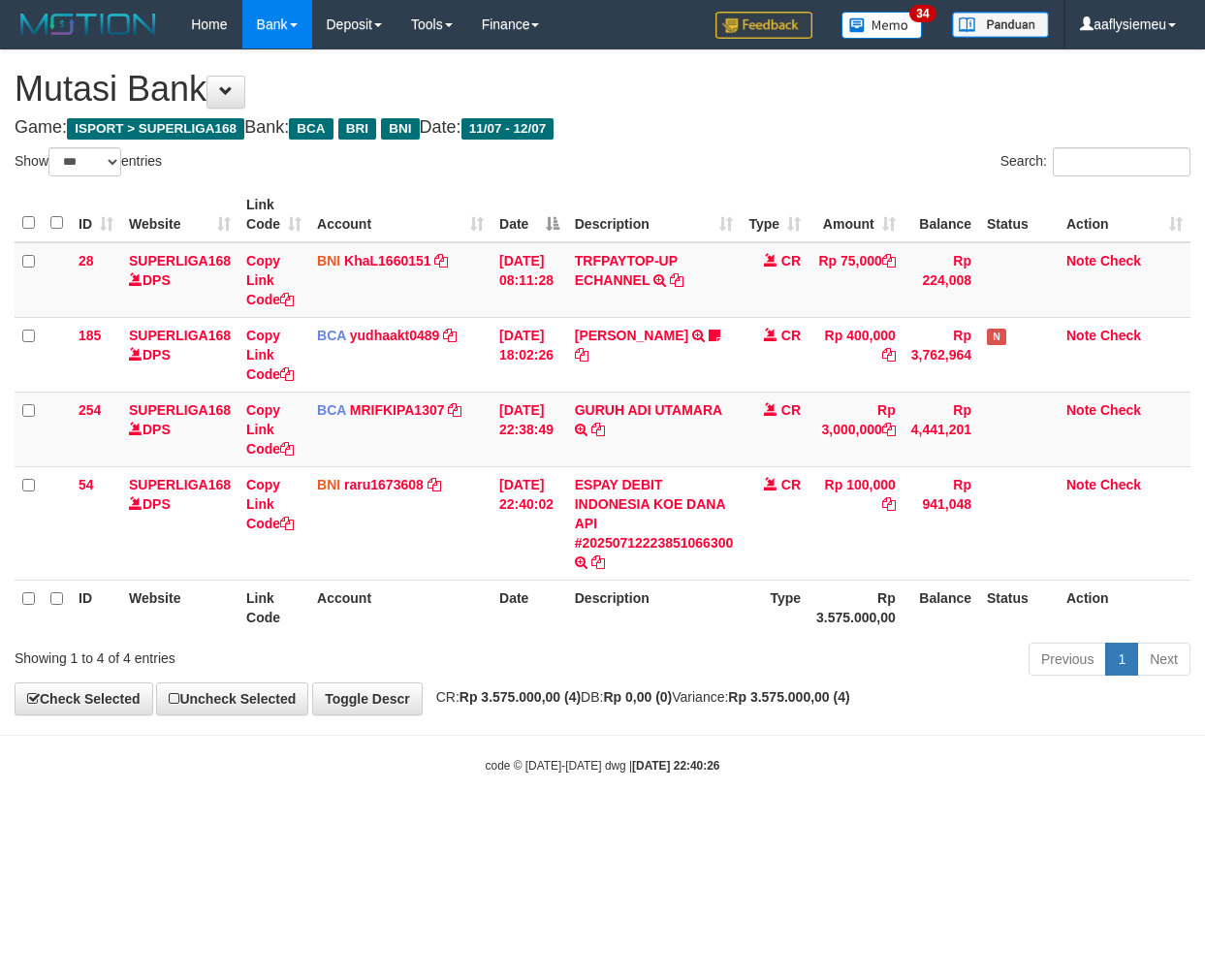 select on "***" 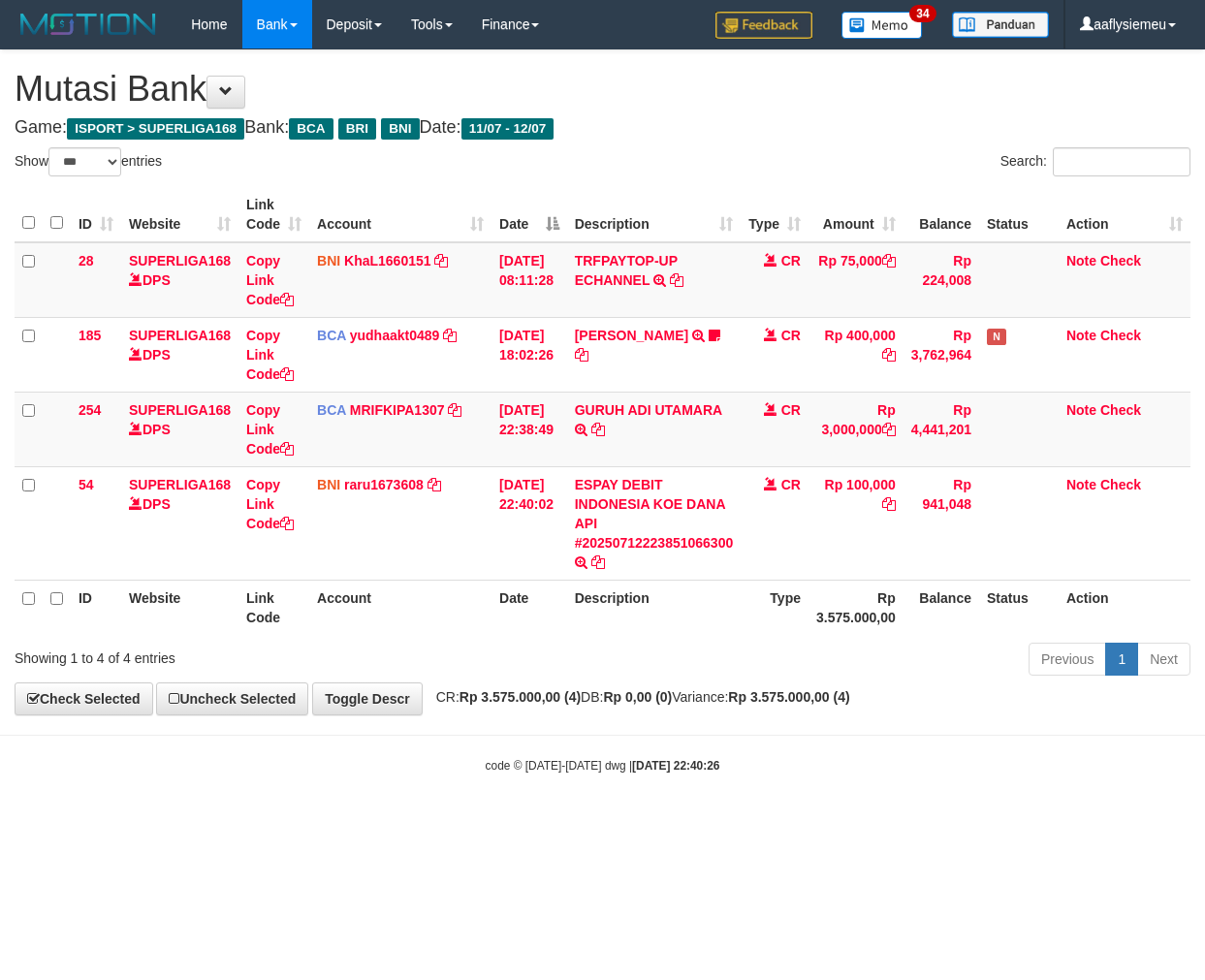 scroll, scrollTop: 0, scrollLeft: 0, axis: both 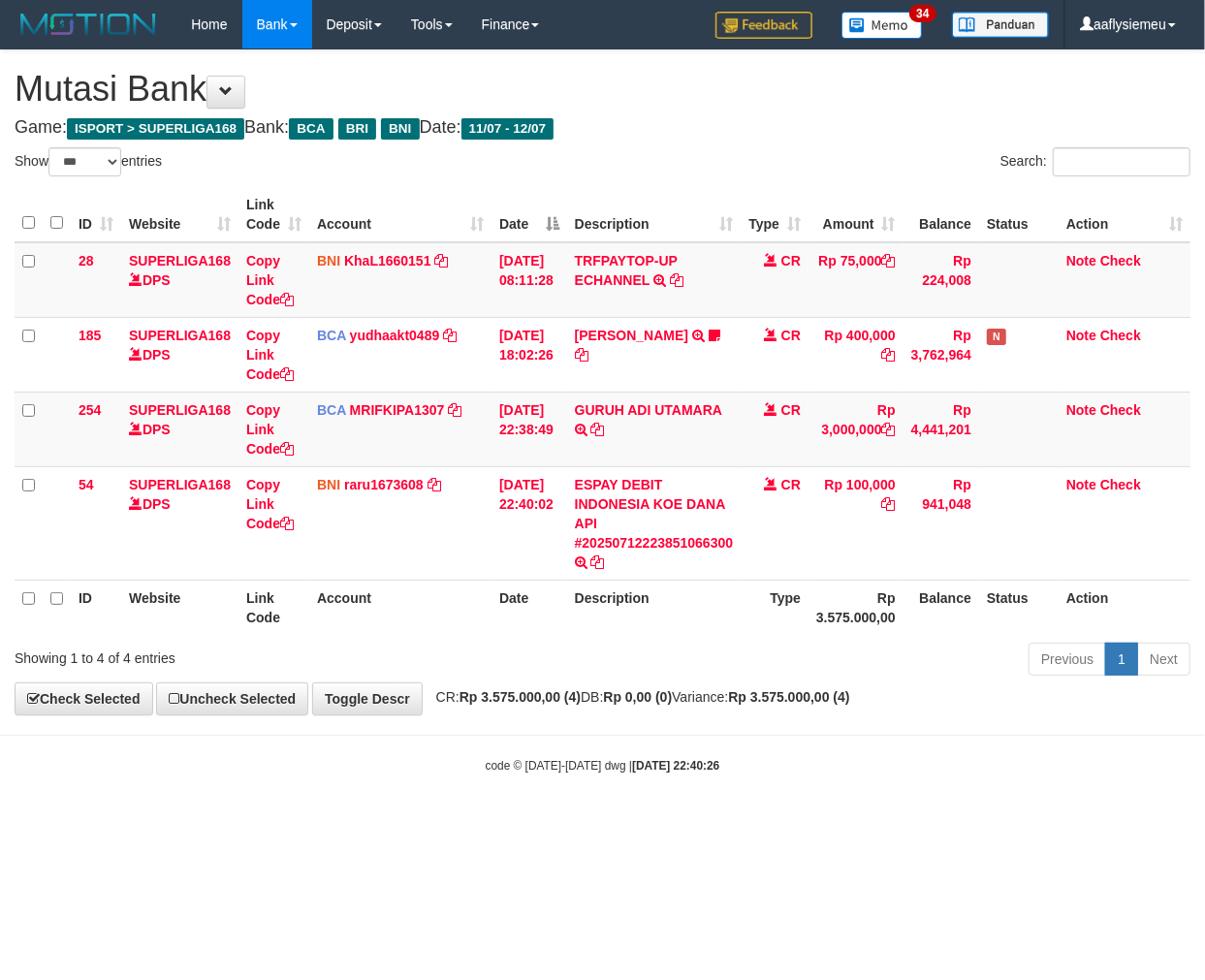 click on "Balance" at bounding box center [941, 607] 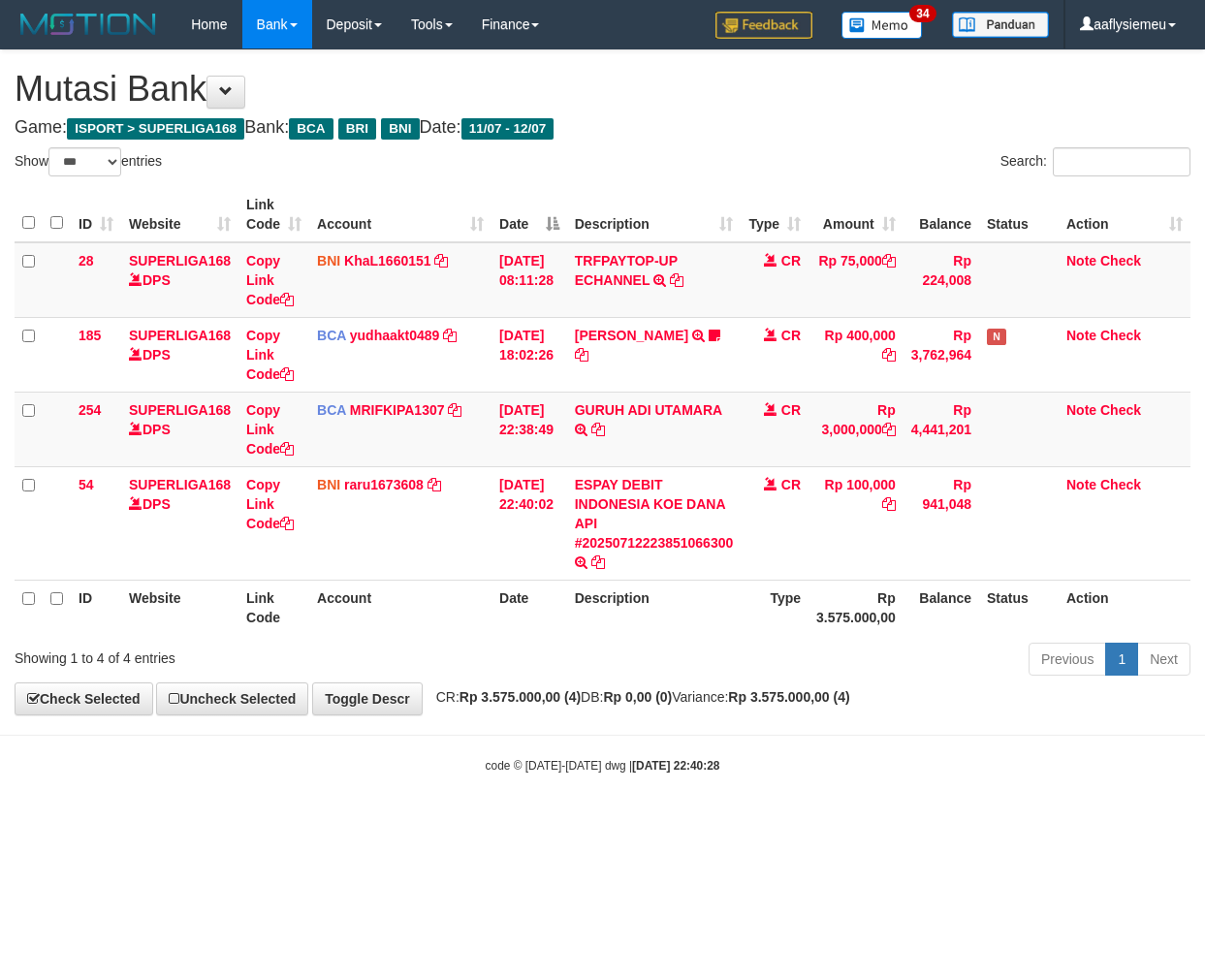 select on "***" 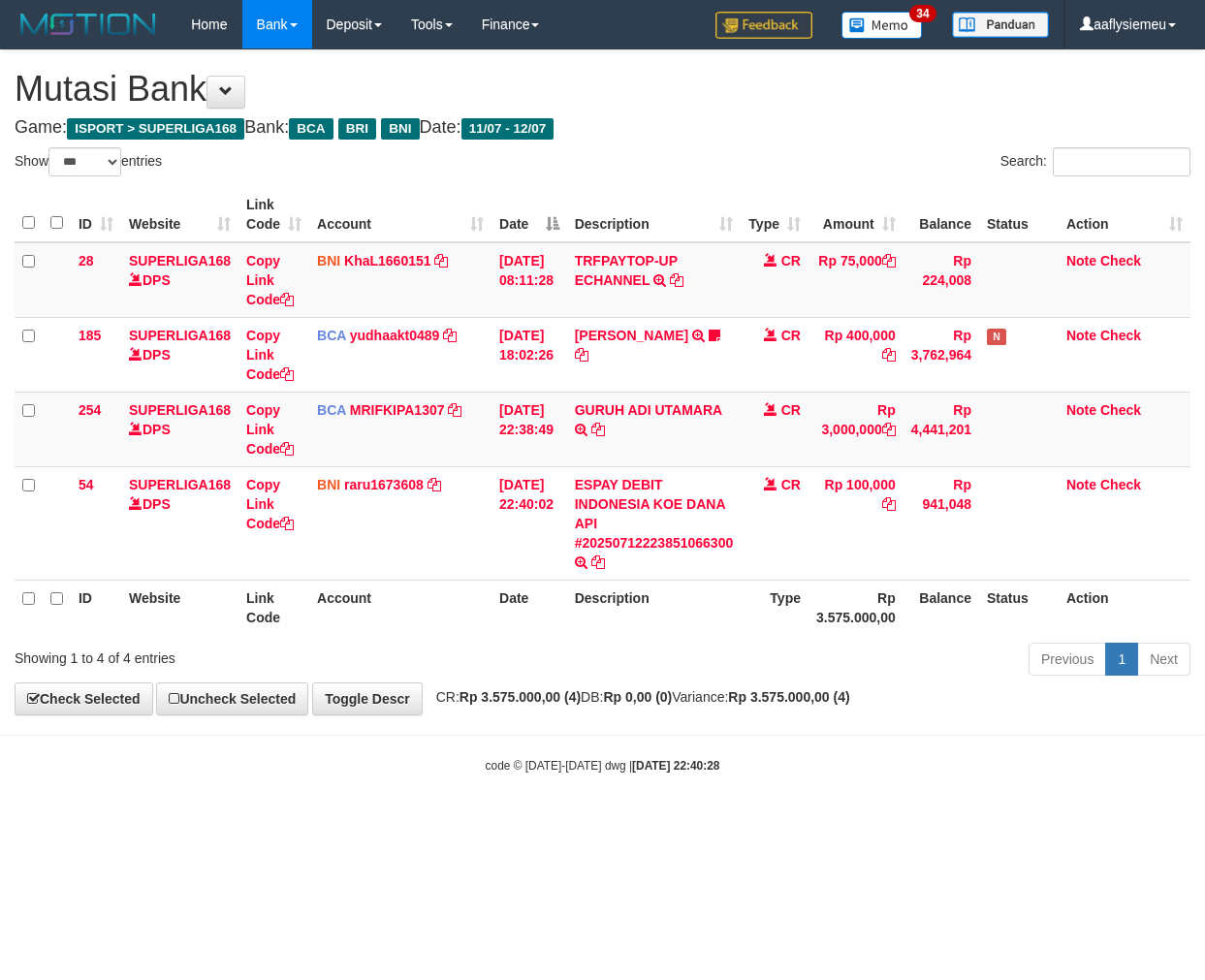 scroll, scrollTop: 0, scrollLeft: 0, axis: both 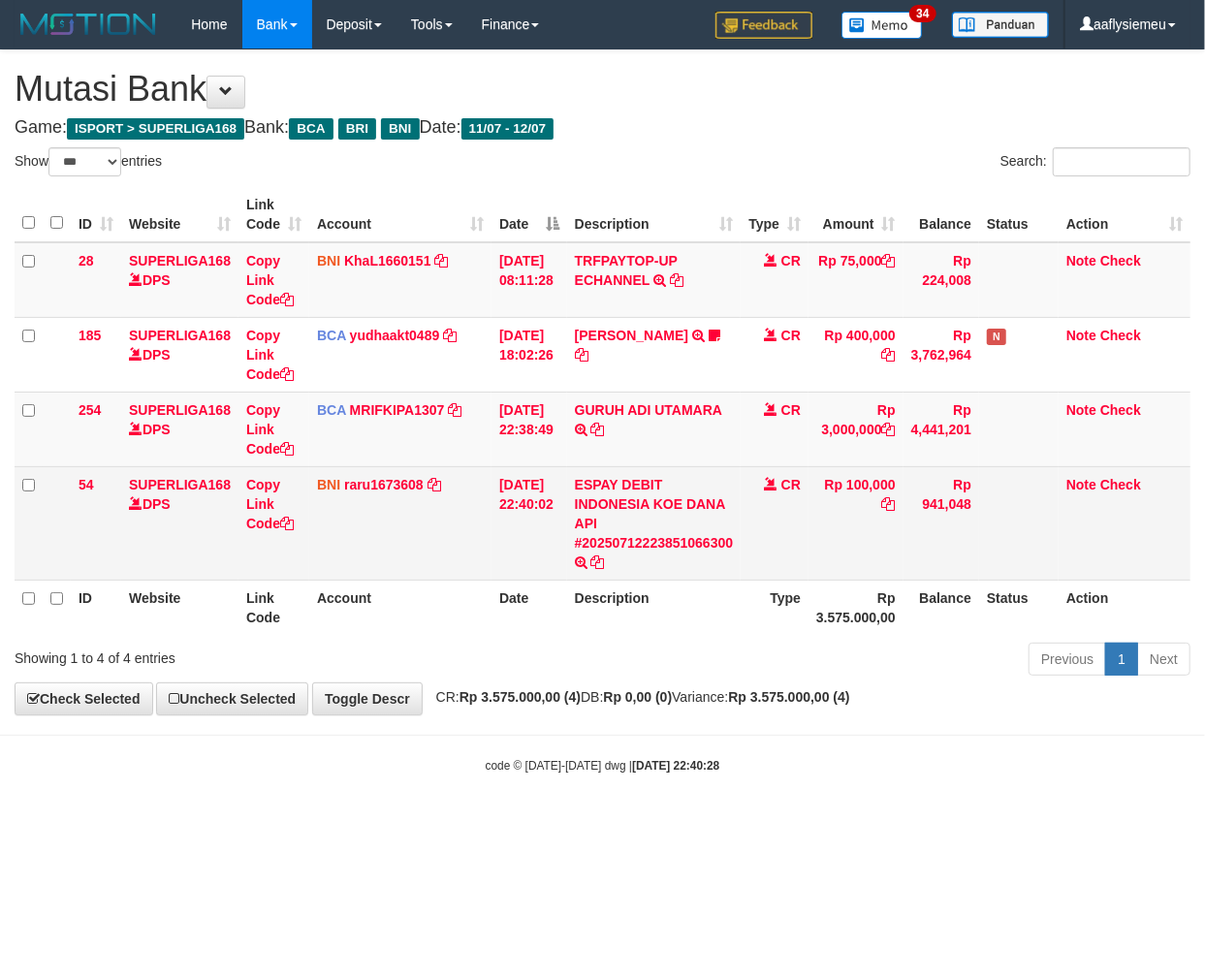 click on "ESPAY DEBIT INDONESIA KOE DANA API #20250712223851066300         TRANSFER DARI ESPAY DEBIT INDONESIA KOE DANA API #20250712223851066300" at bounding box center (654, 522) 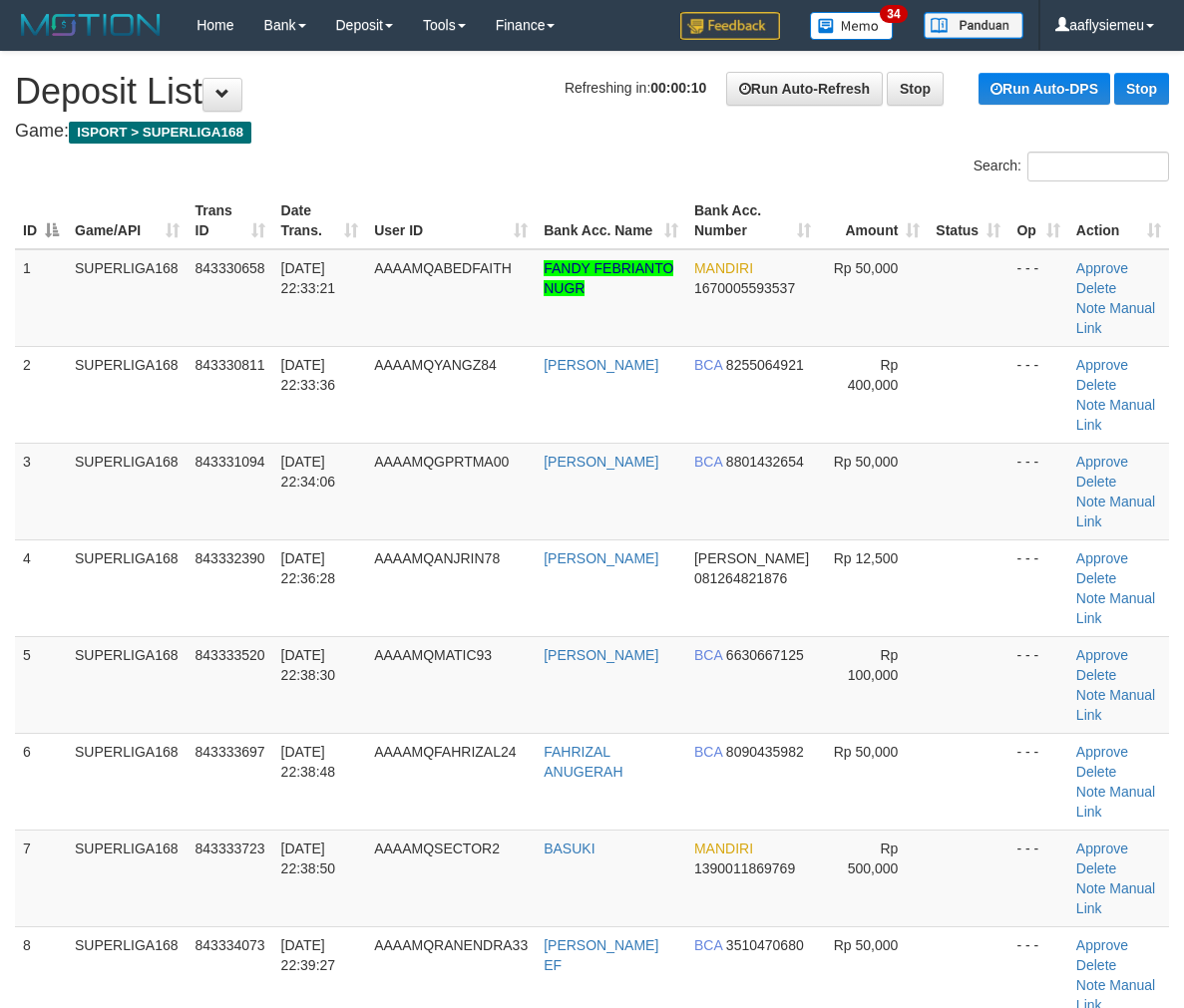 scroll, scrollTop: 0, scrollLeft: 0, axis: both 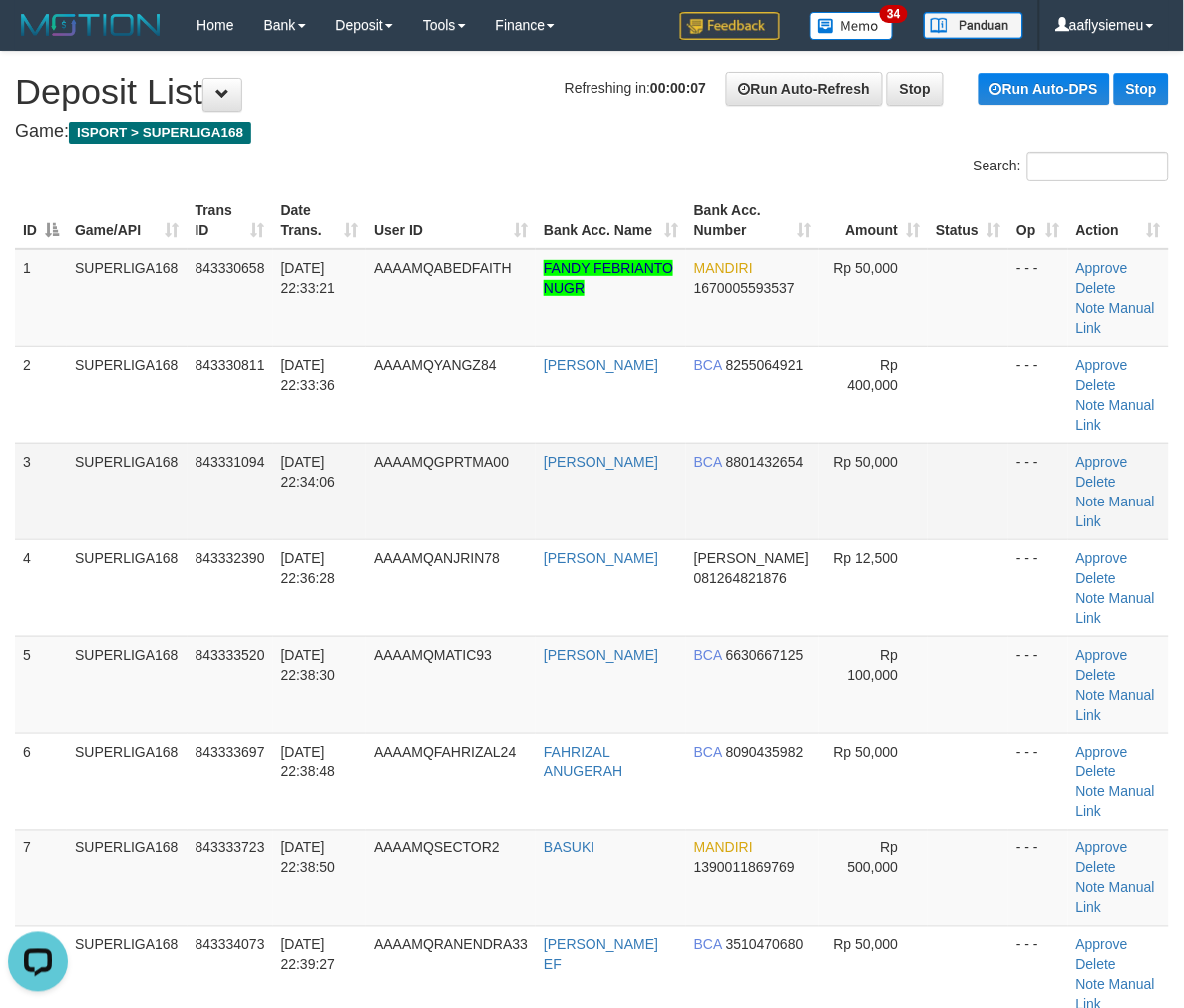 click on "1
SUPERLIGA168
843330658
12/07/2025 22:33:21
AAAAMQABEDFAITH
FANDY FEBRIANTO NUGR
MANDIRI
1670005593537
Rp 50,000
- - -
Approve
Delete
Note
Manual Link
2
SUPERLIGA168
843330811
12/07/2025 22:33:36
AAAAMQYANGZ84
LIE KIM KI
BCA
8255064921
Rp 400,000" at bounding box center (592, 782) 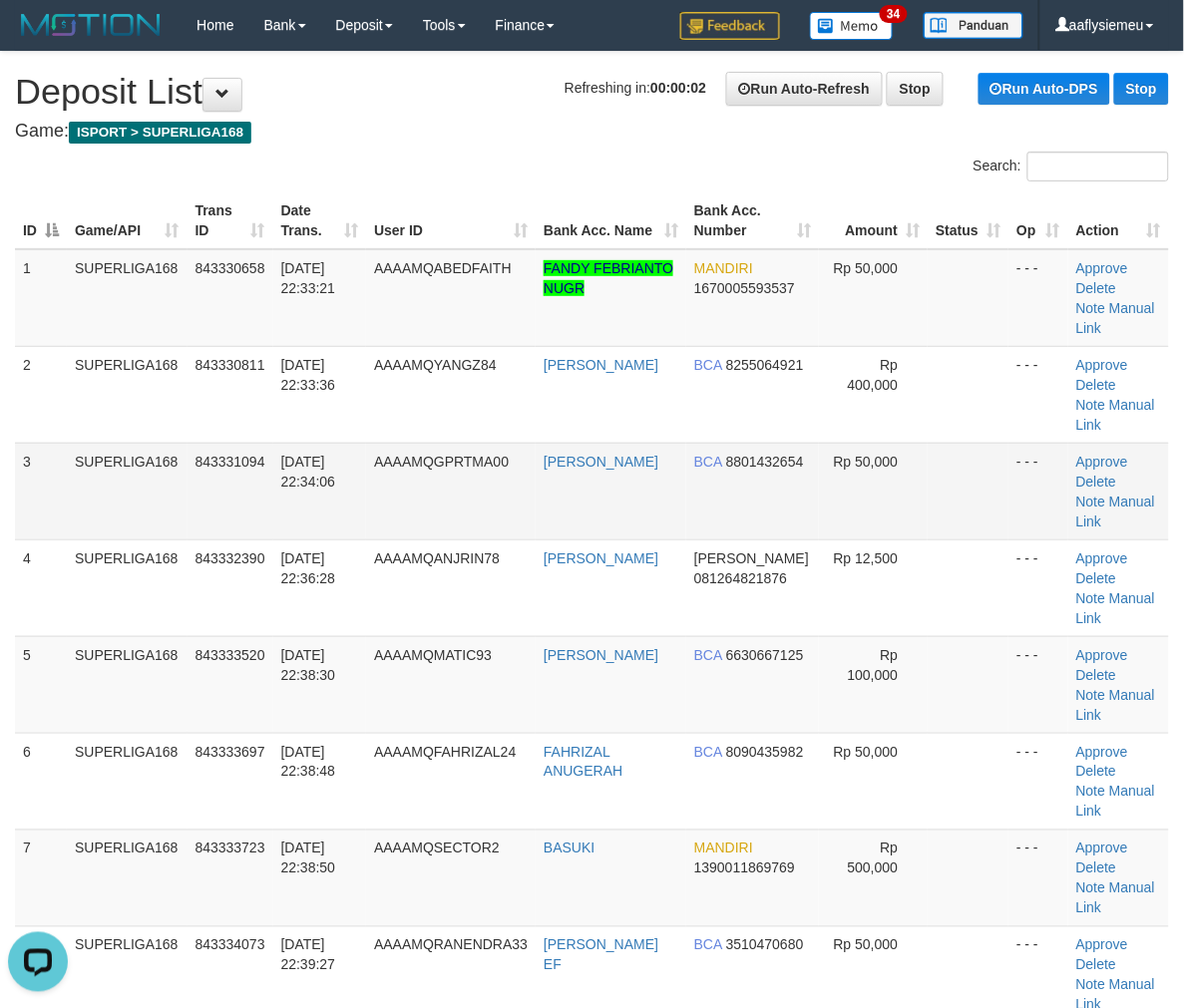 click on "SUPERLIGA168" at bounding box center (127, 491) 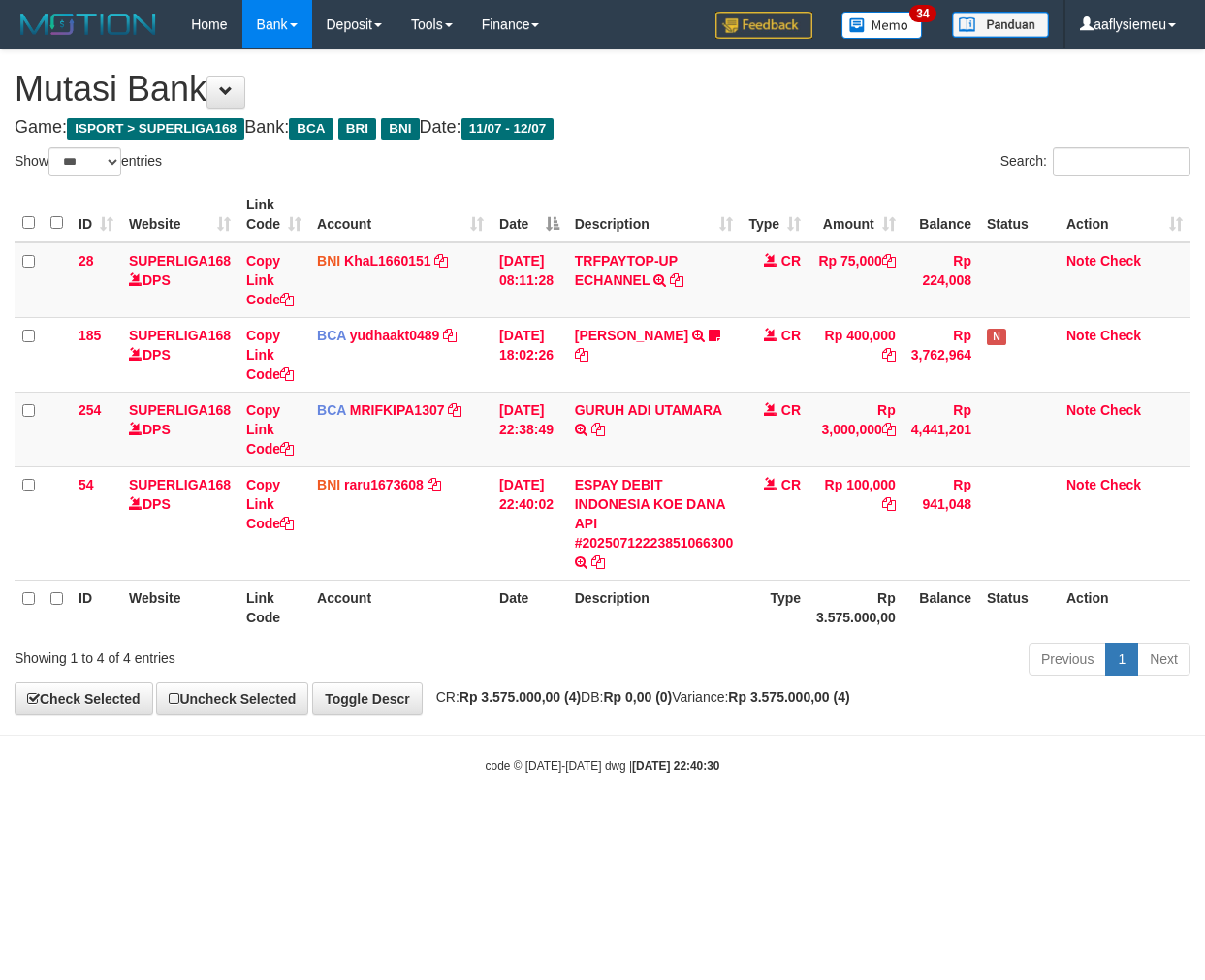 select on "***" 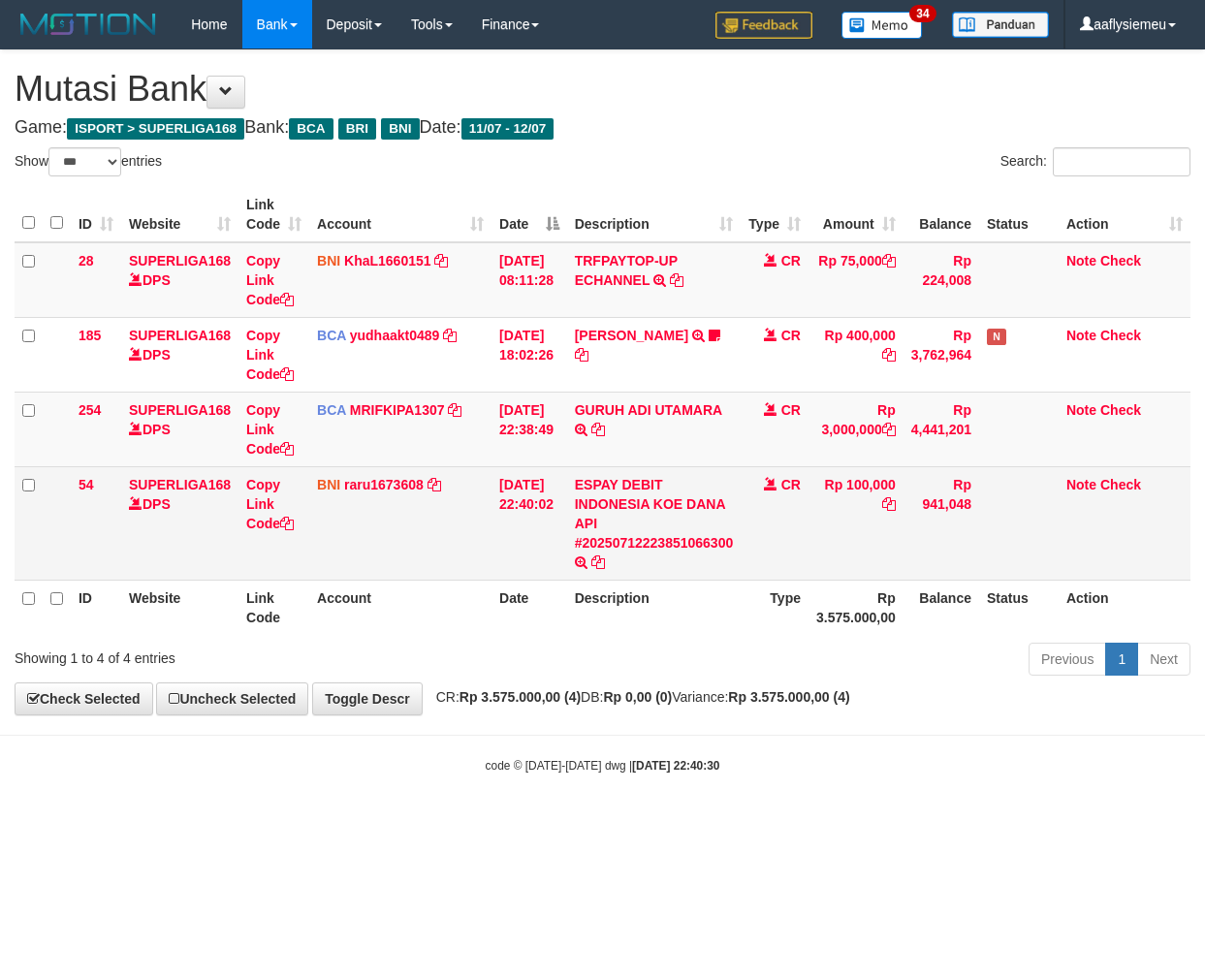 scroll, scrollTop: 0, scrollLeft: 0, axis: both 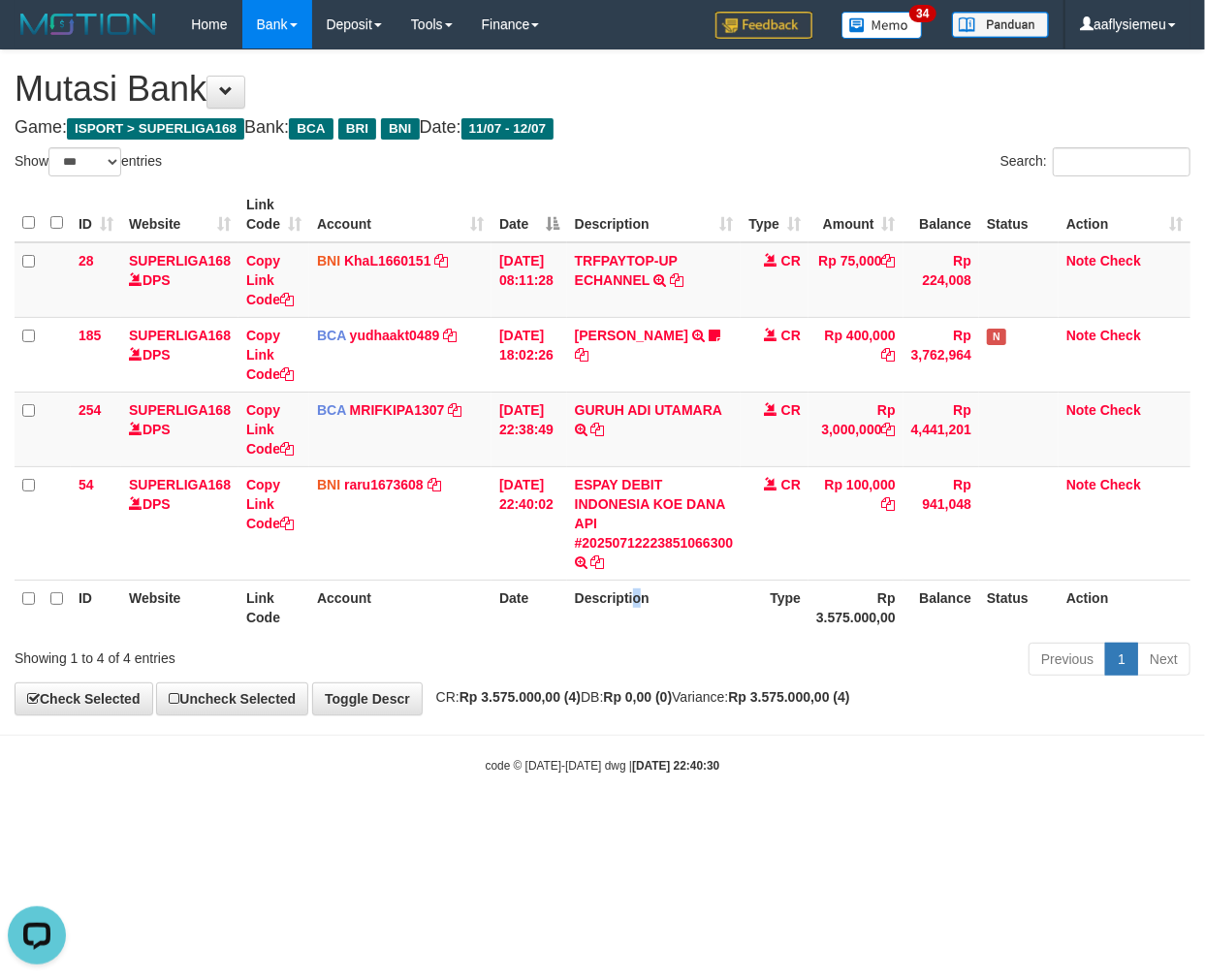 click on "Description" at bounding box center [654, 607] 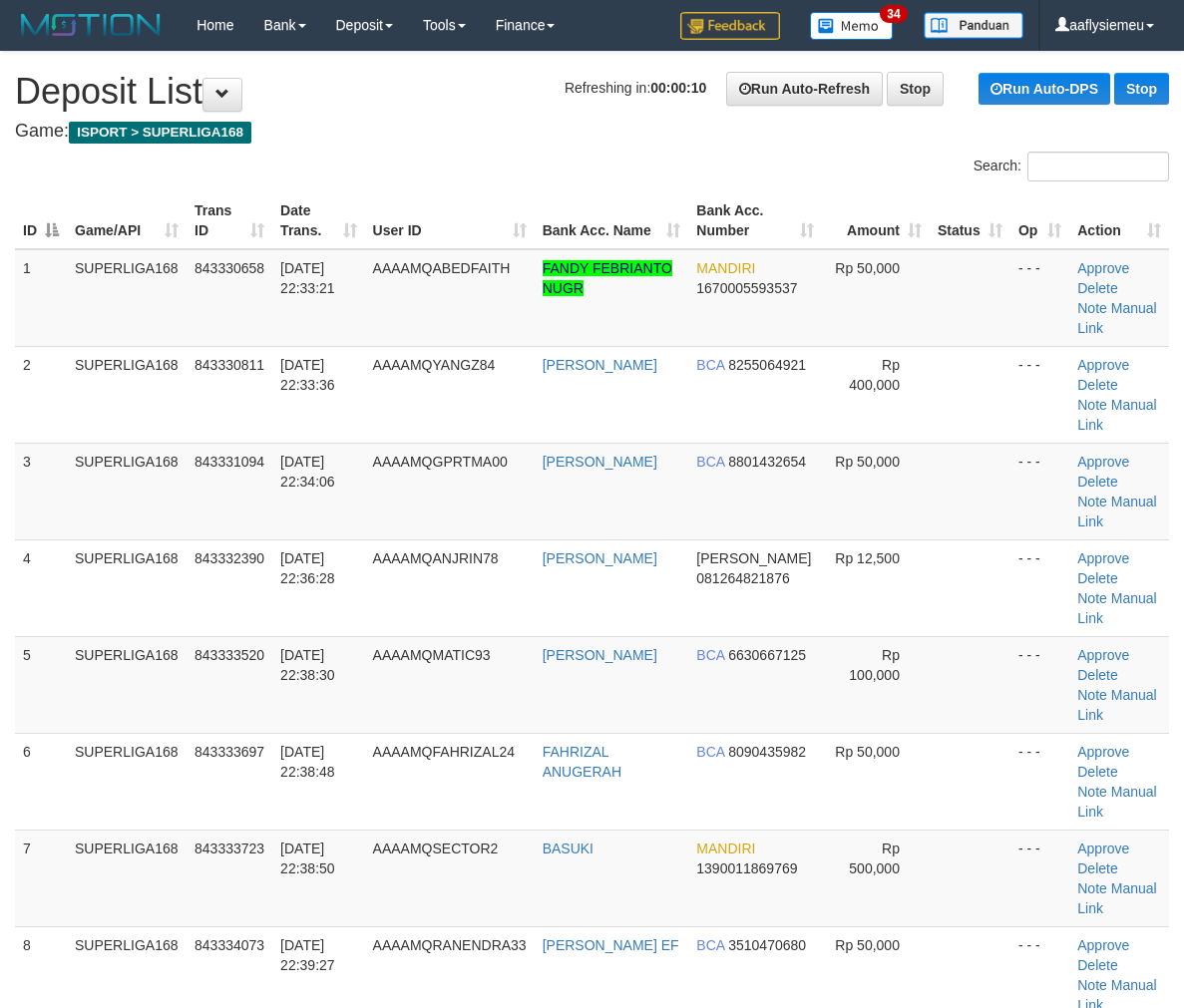 scroll, scrollTop: 0, scrollLeft: 0, axis: both 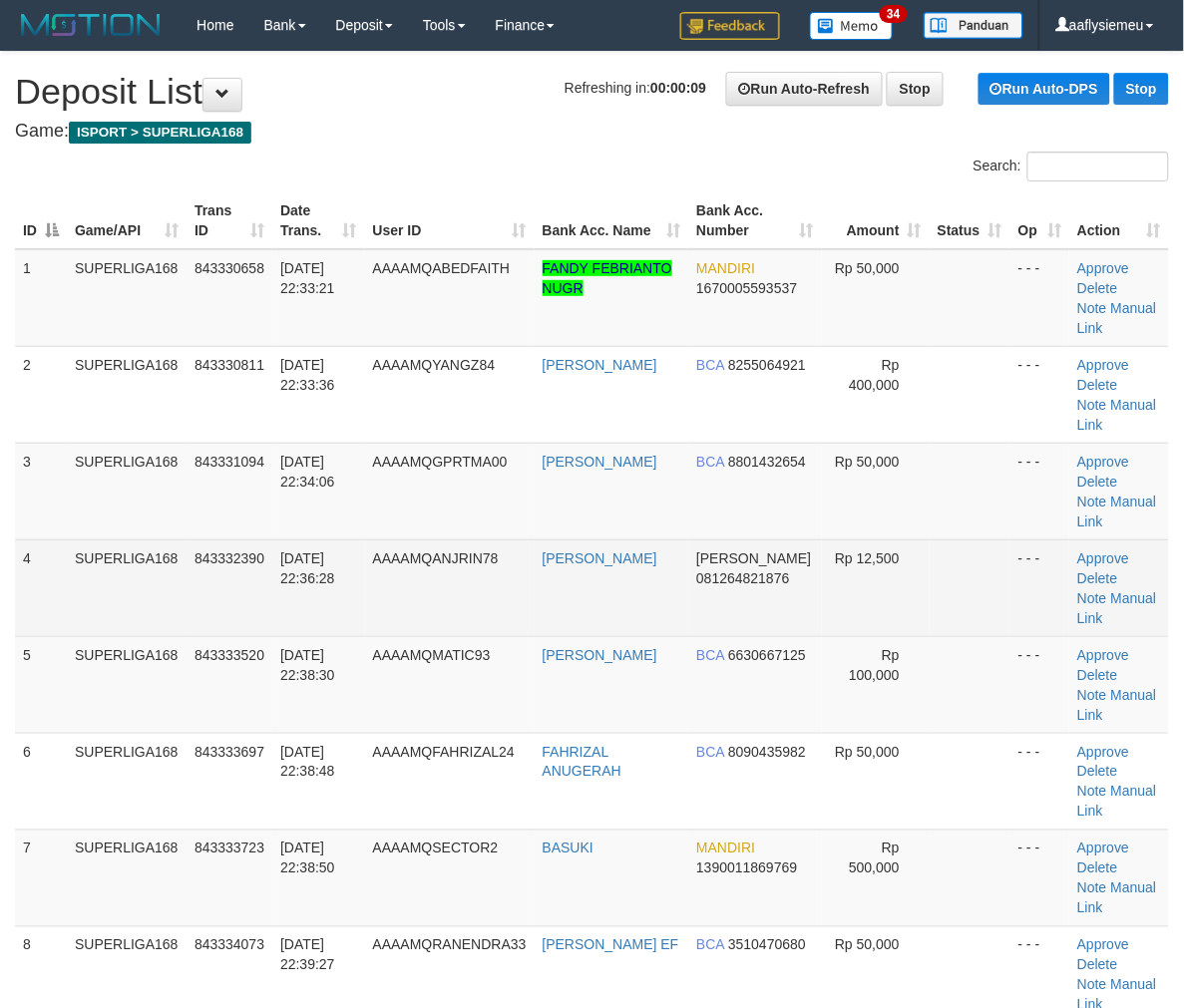 click on "SUPERLIGA168" at bounding box center [127, 587] 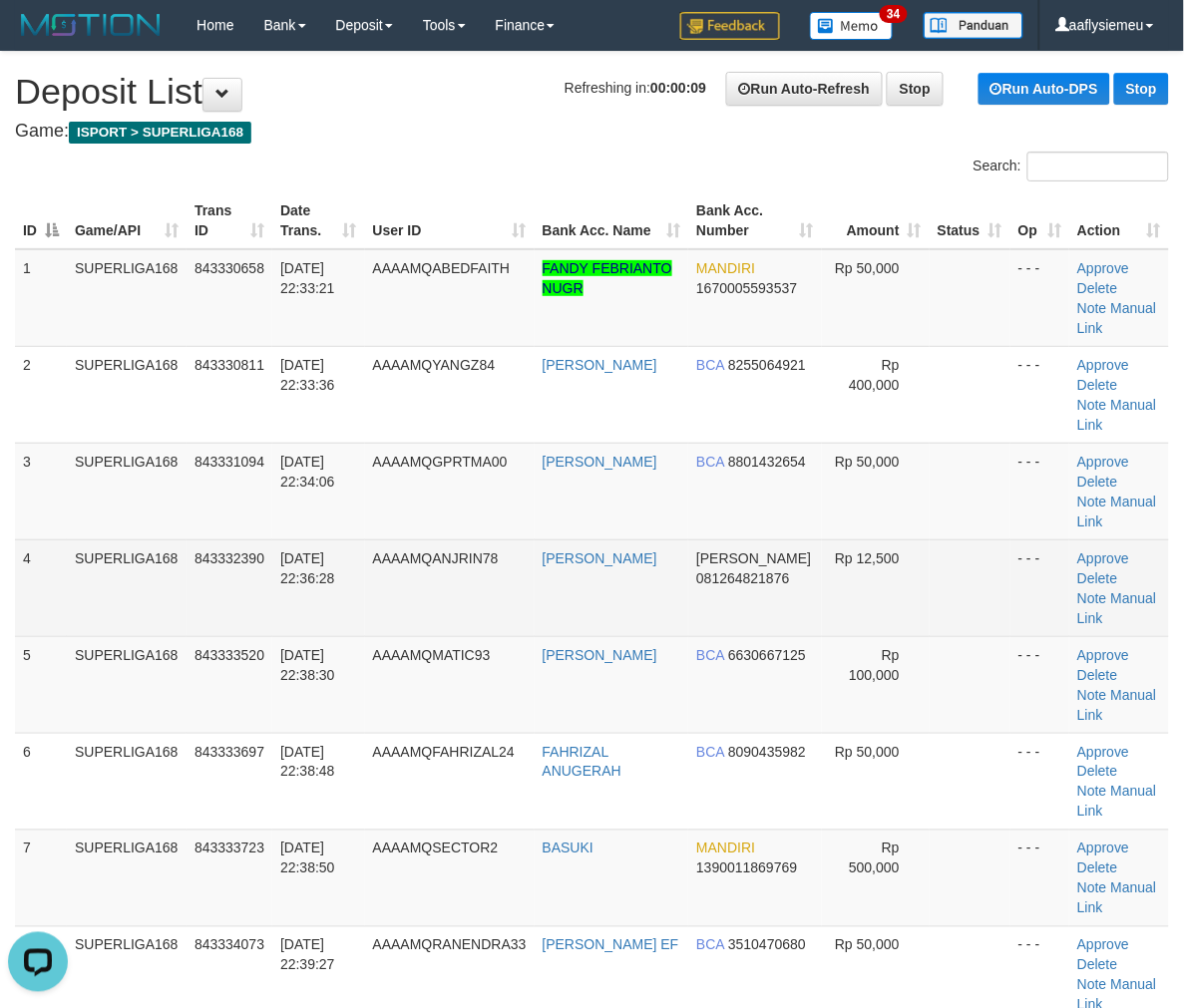 scroll, scrollTop: 0, scrollLeft: 0, axis: both 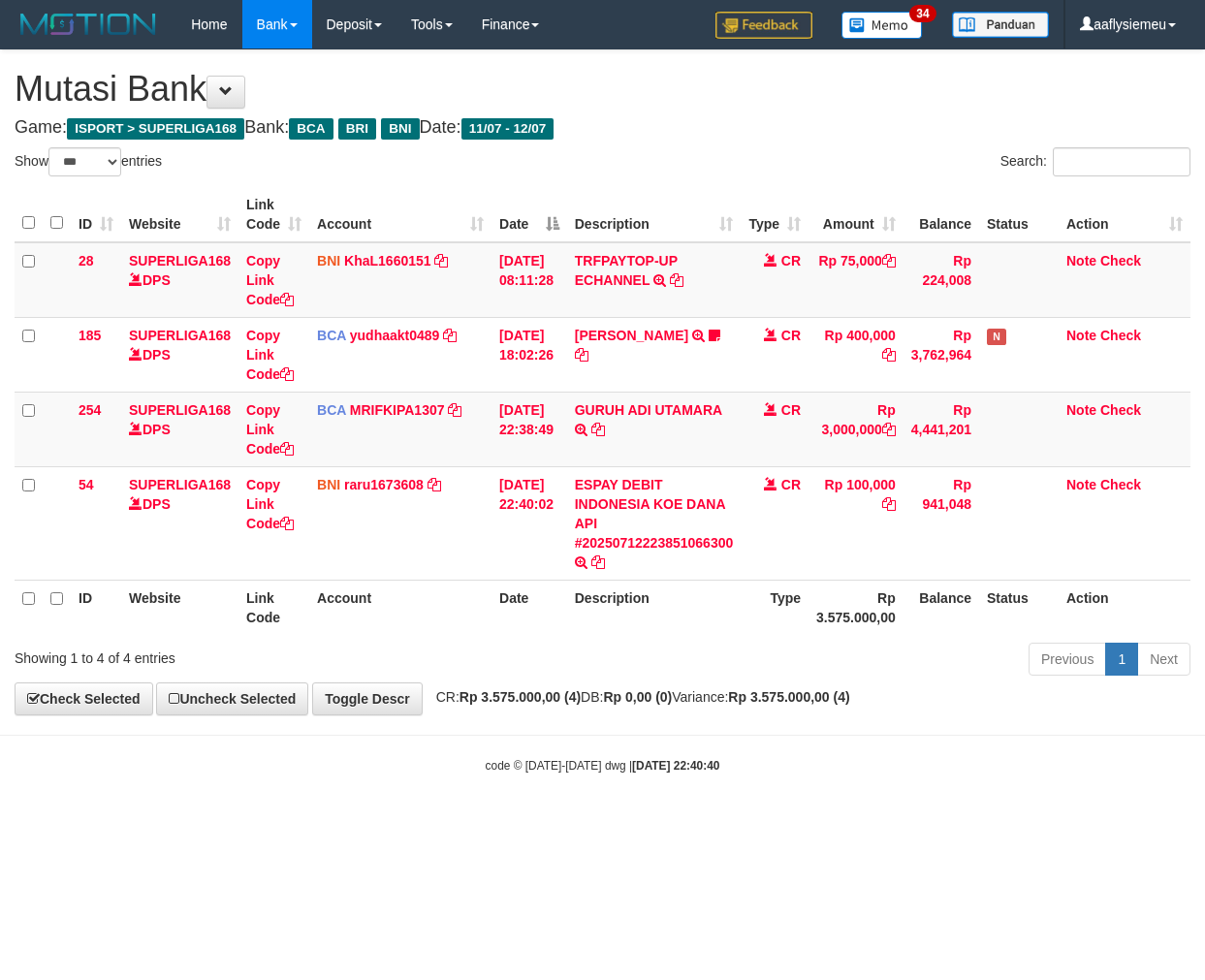select on "***" 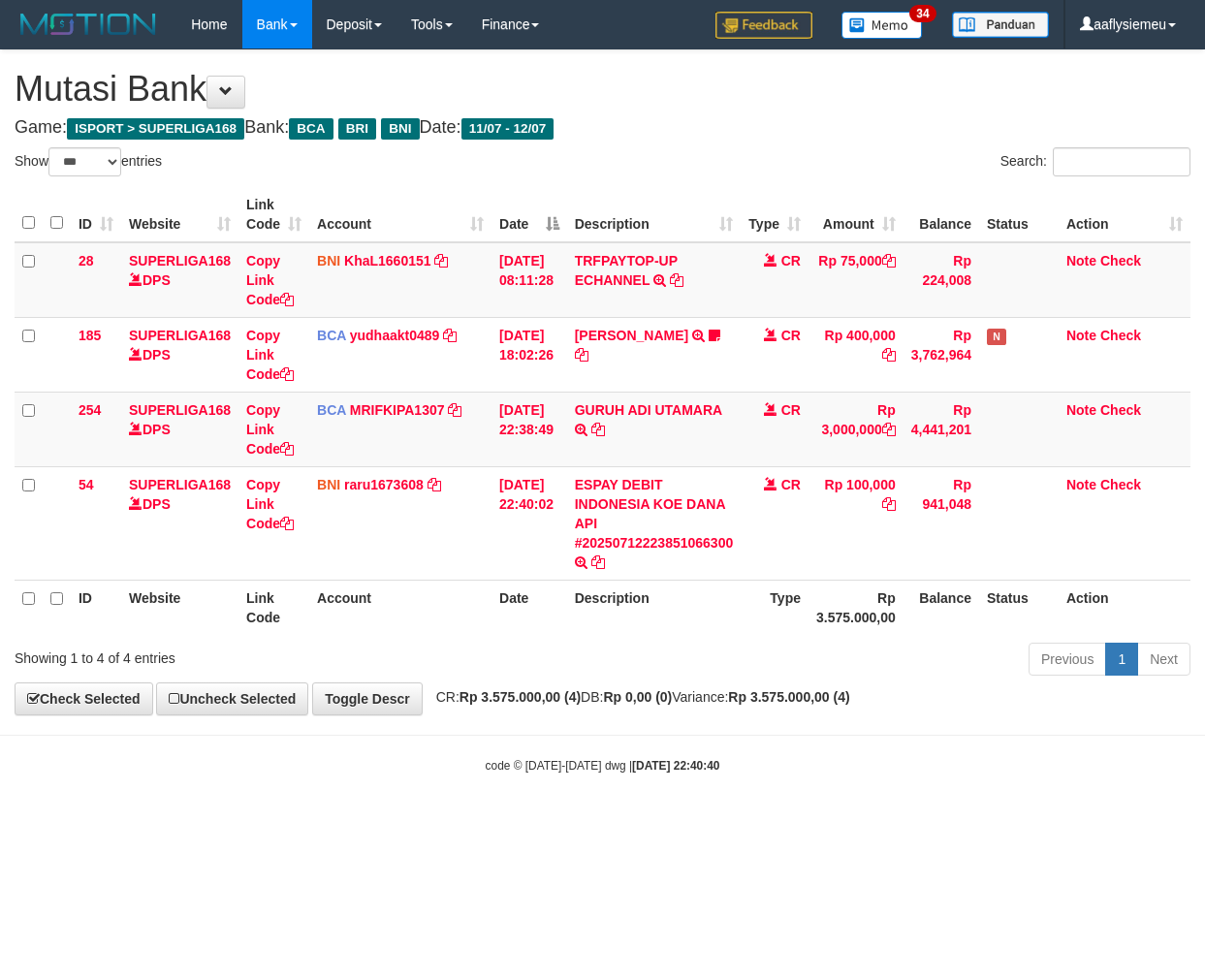 scroll, scrollTop: 0, scrollLeft: 0, axis: both 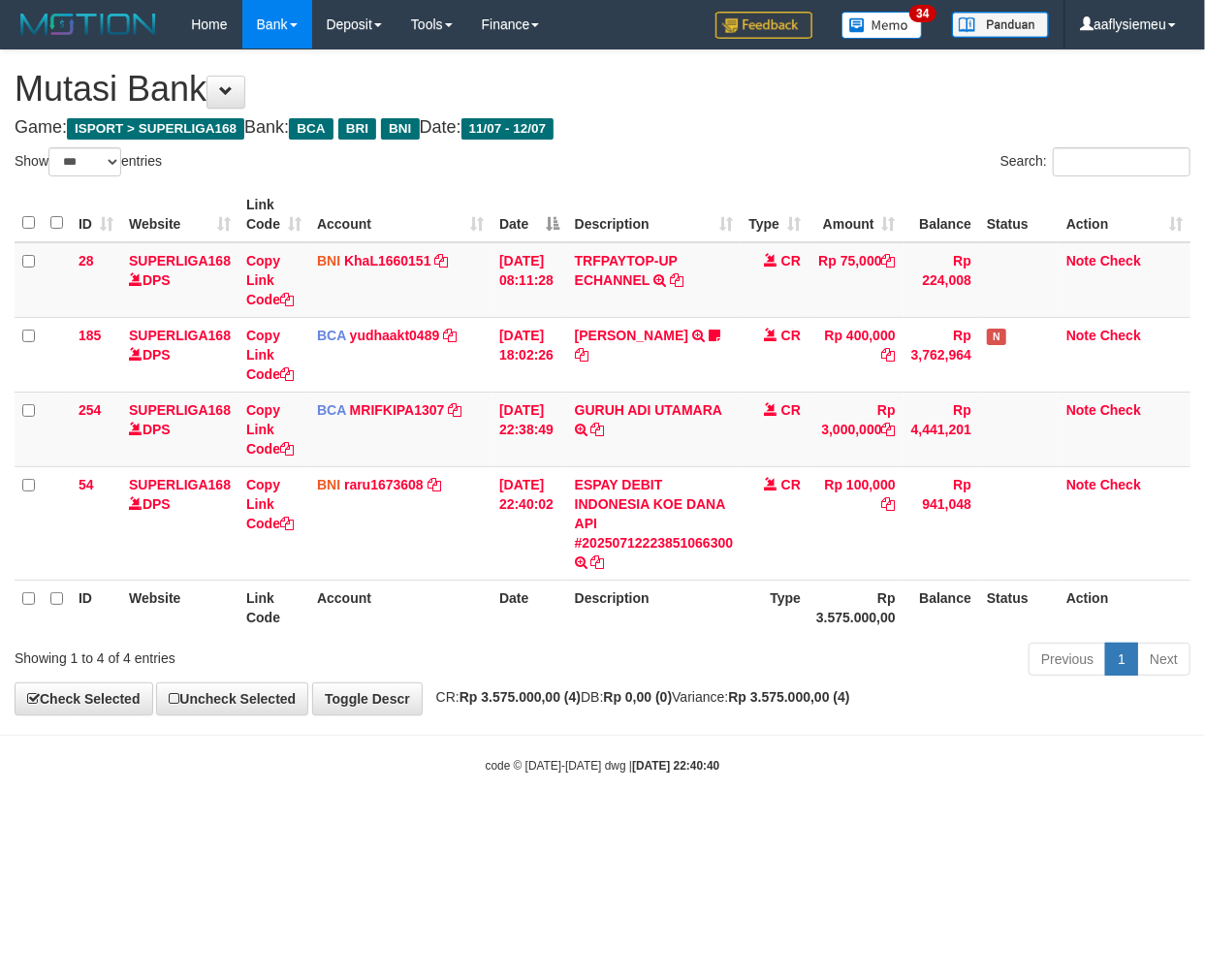 click on "ESPAY DEBIT INDONESIA KOE DANA API #20250712223851066300         TRANSFER DARI ESPAY DEBIT INDONESIA KOE DANA API #20250712223851066300" at bounding box center (654, 522) 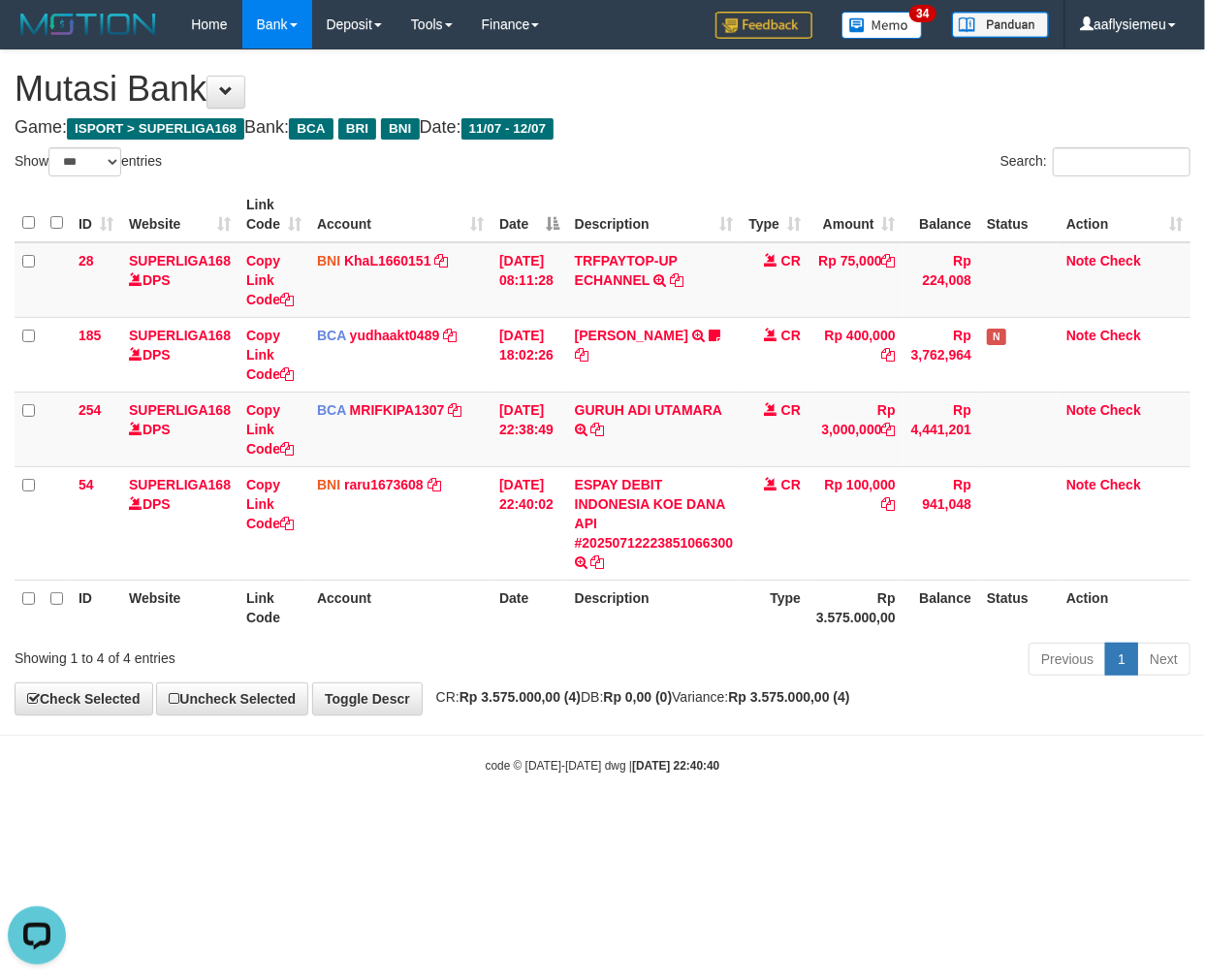 scroll, scrollTop: 0, scrollLeft: 0, axis: both 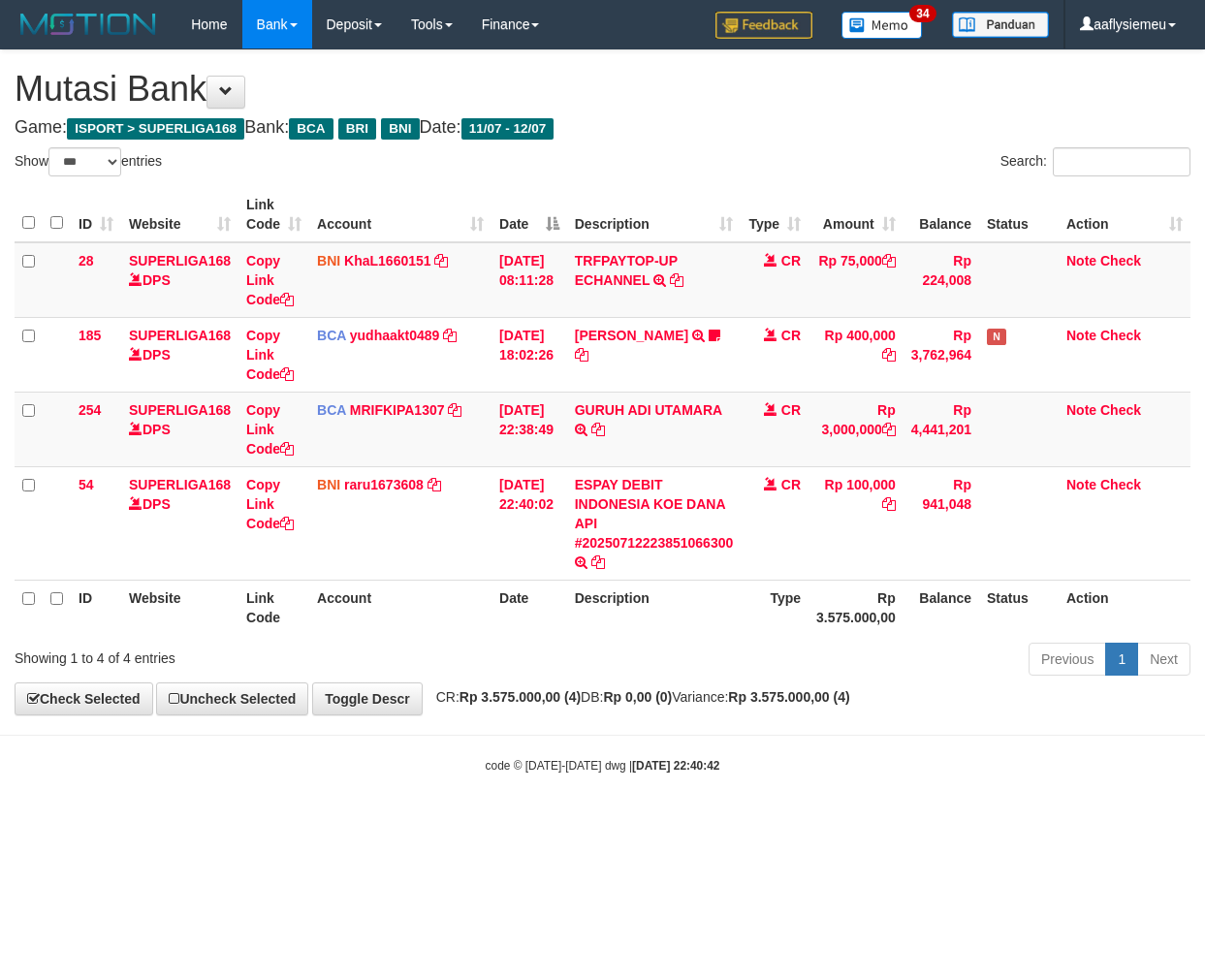 select on "***" 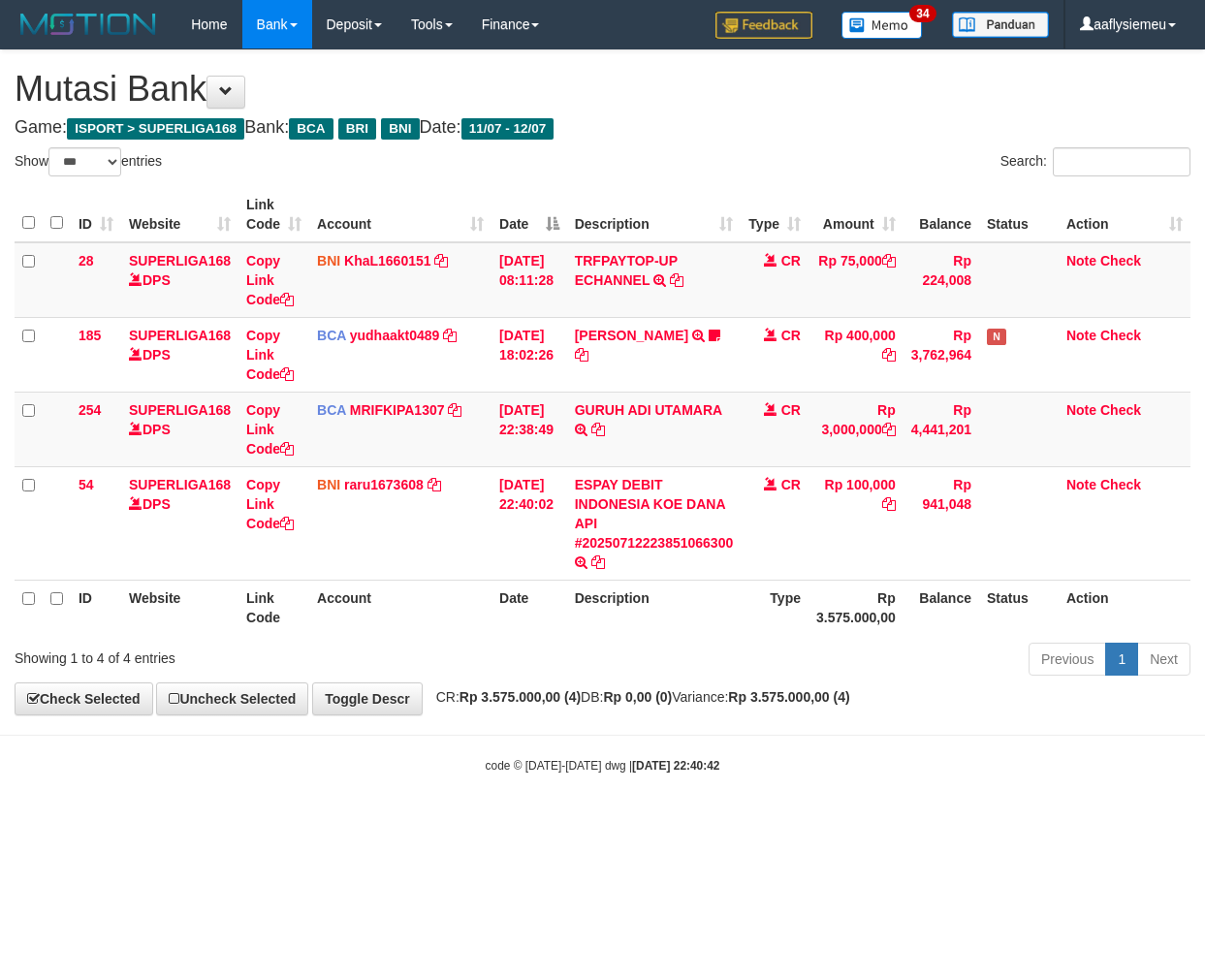 scroll, scrollTop: 0, scrollLeft: 0, axis: both 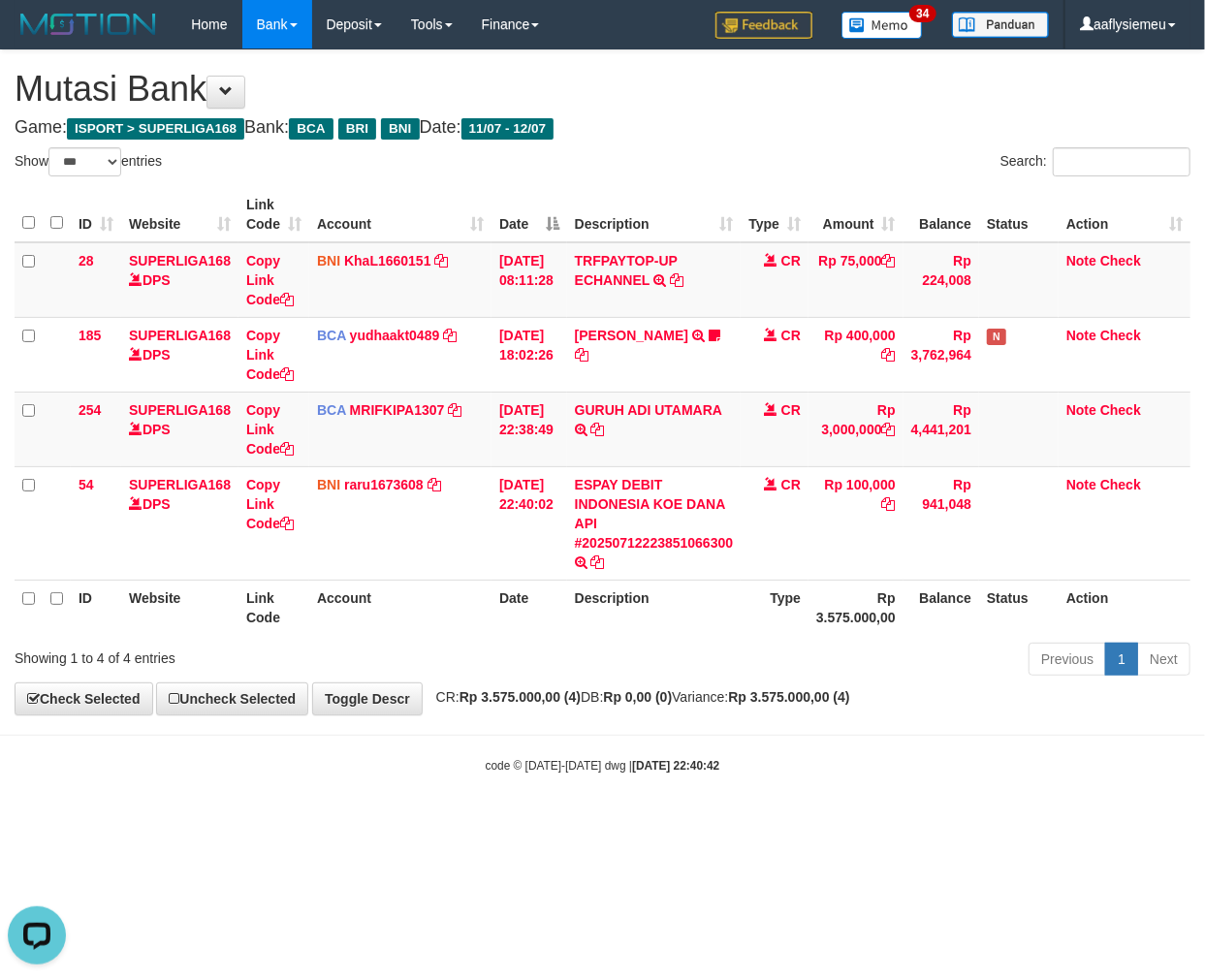 click on "Toggle navigation
Home
Bank
Account List
Load
By Website
Group
[ISPORT]													SUPERLIGA168
By Load Group (DPS)
34" at bounding box center (602, 411) 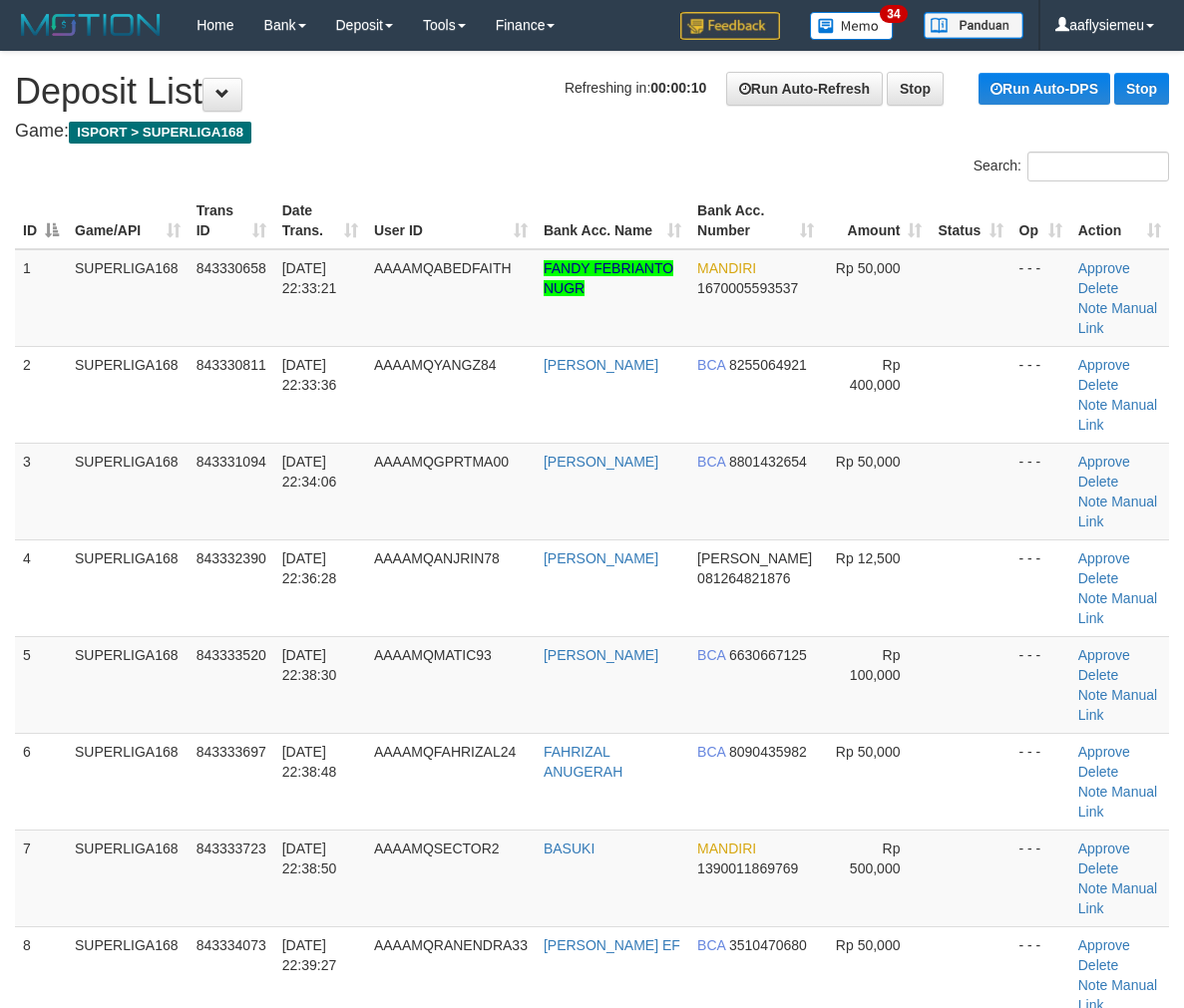 scroll, scrollTop: 0, scrollLeft: 0, axis: both 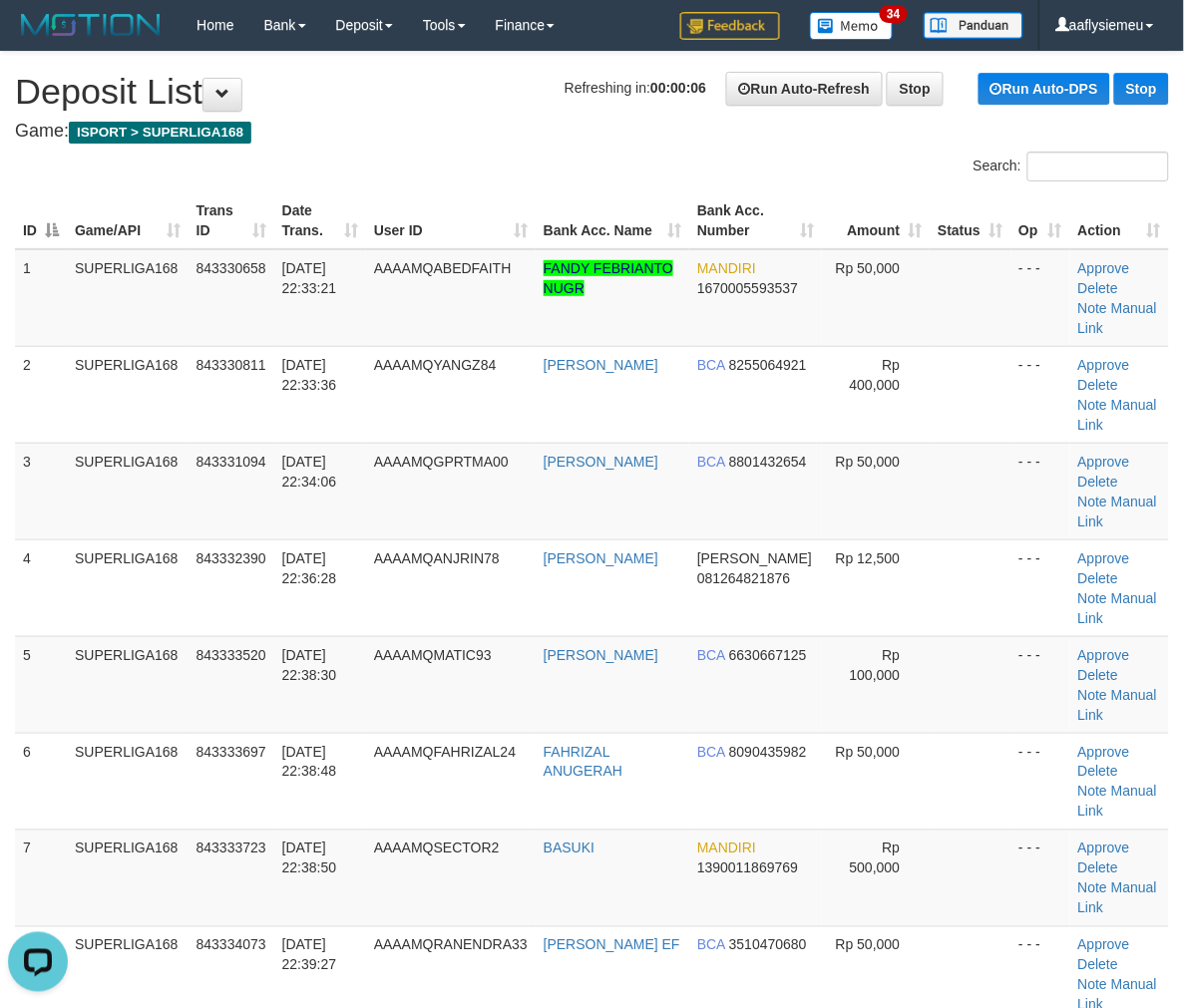 click on "Toggle navigation
Home
Bank
Account List
Load
By Website
Group
[ISPORT]													SUPERLIGA168
By Load Group (DPS)" at bounding box center (592, 1773) 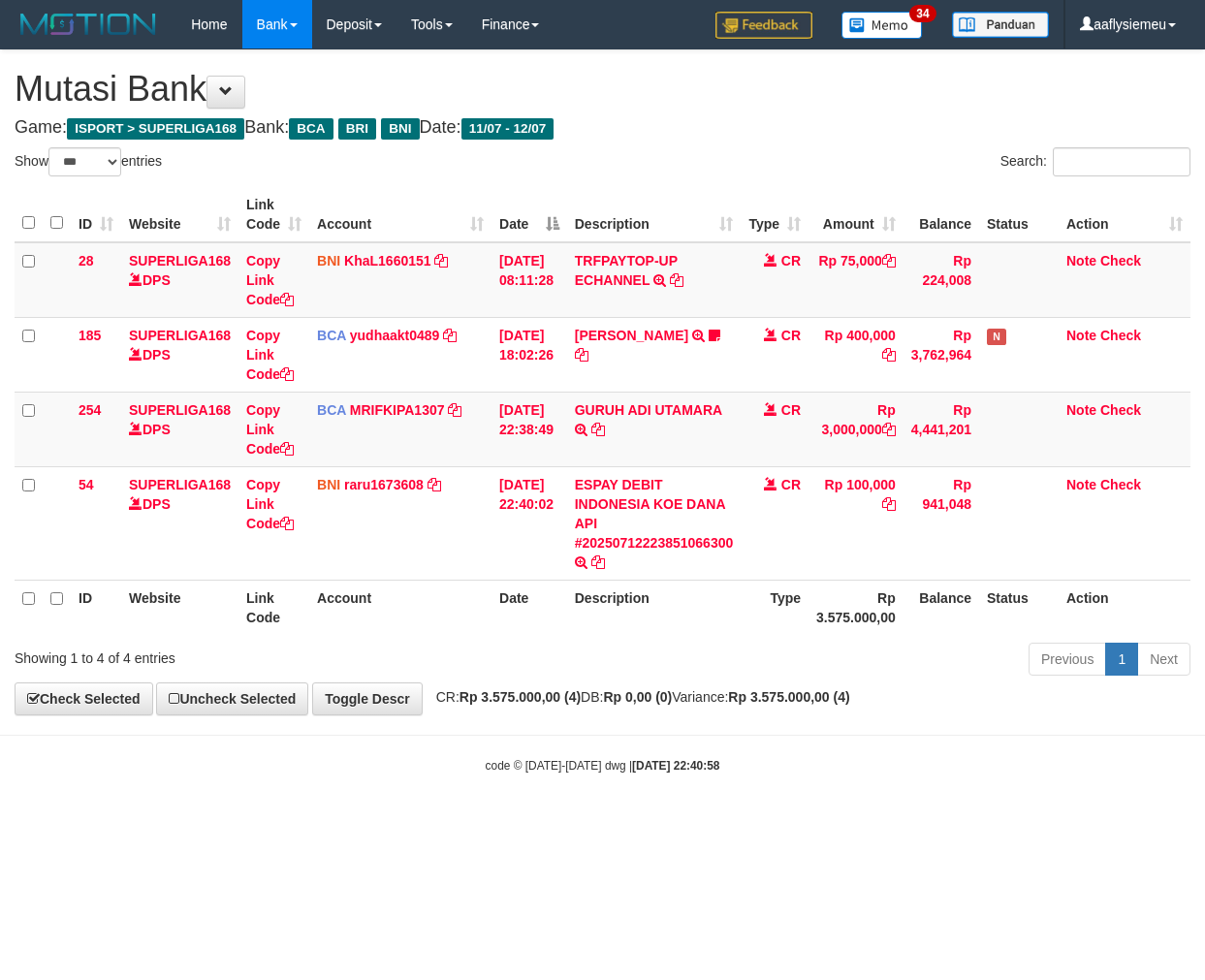 select on "***" 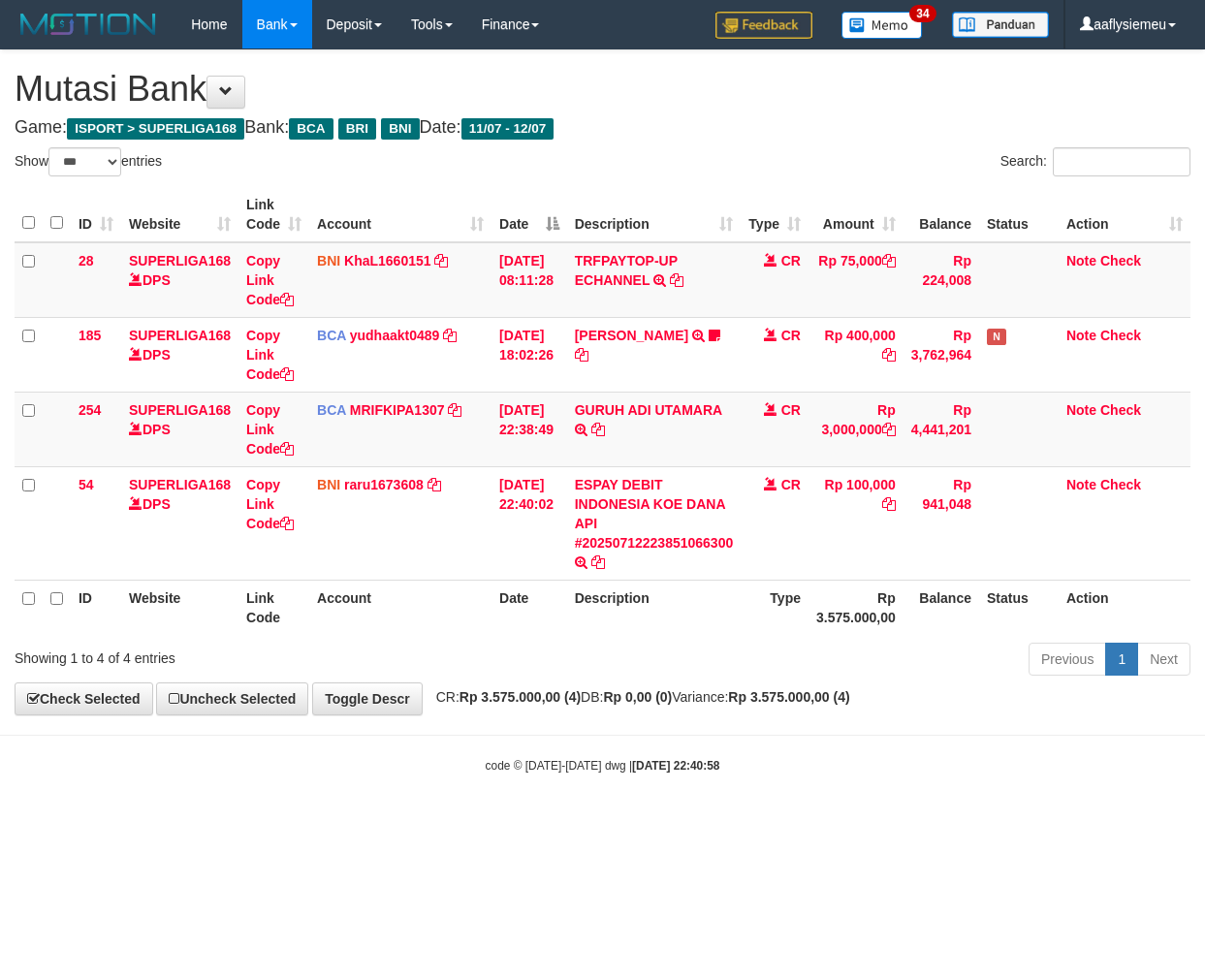 scroll, scrollTop: 0, scrollLeft: 0, axis: both 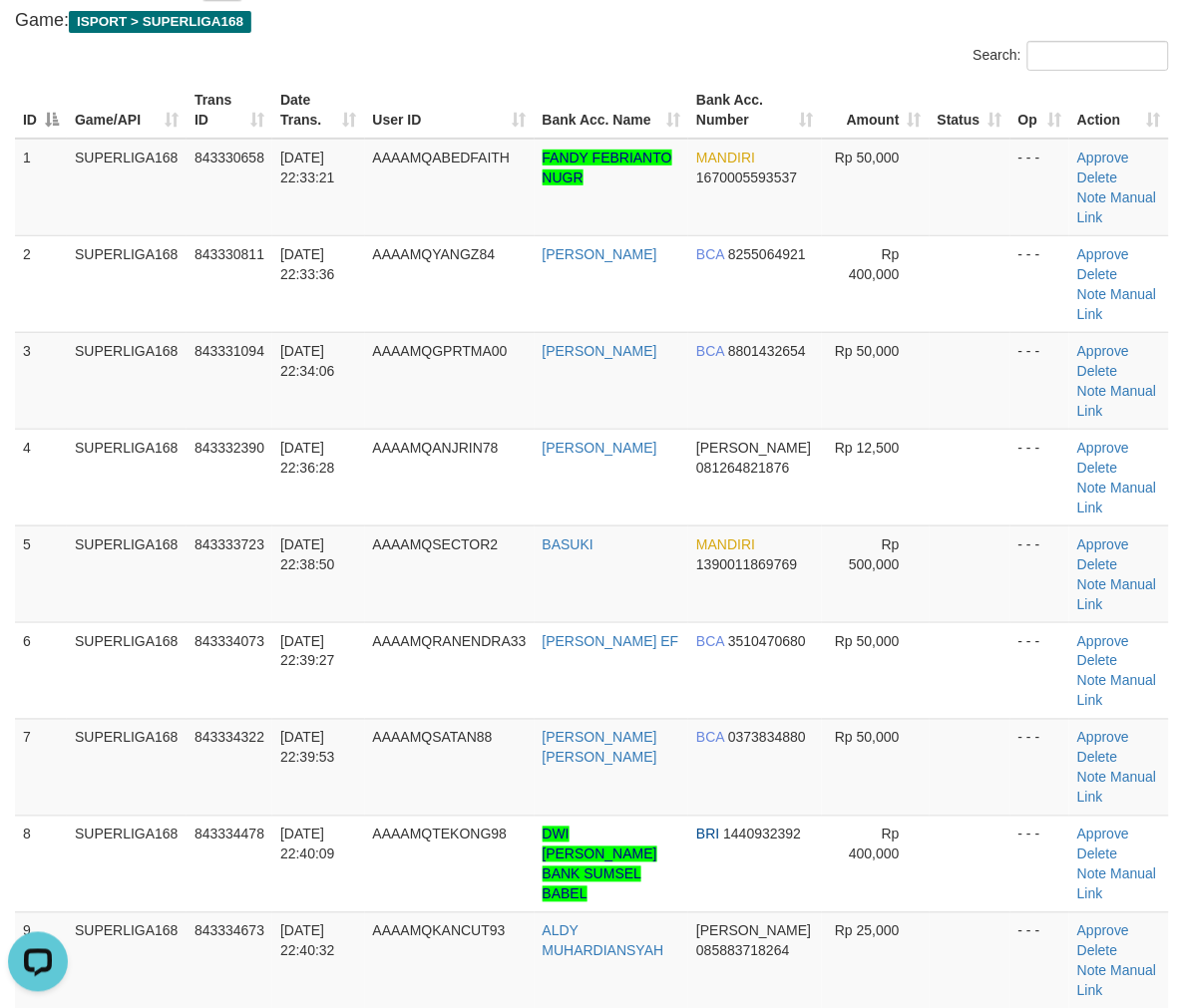 drag, startPoint x: 167, startPoint y: 568, endPoint x: 5, endPoint y: 596, distance: 164.40195 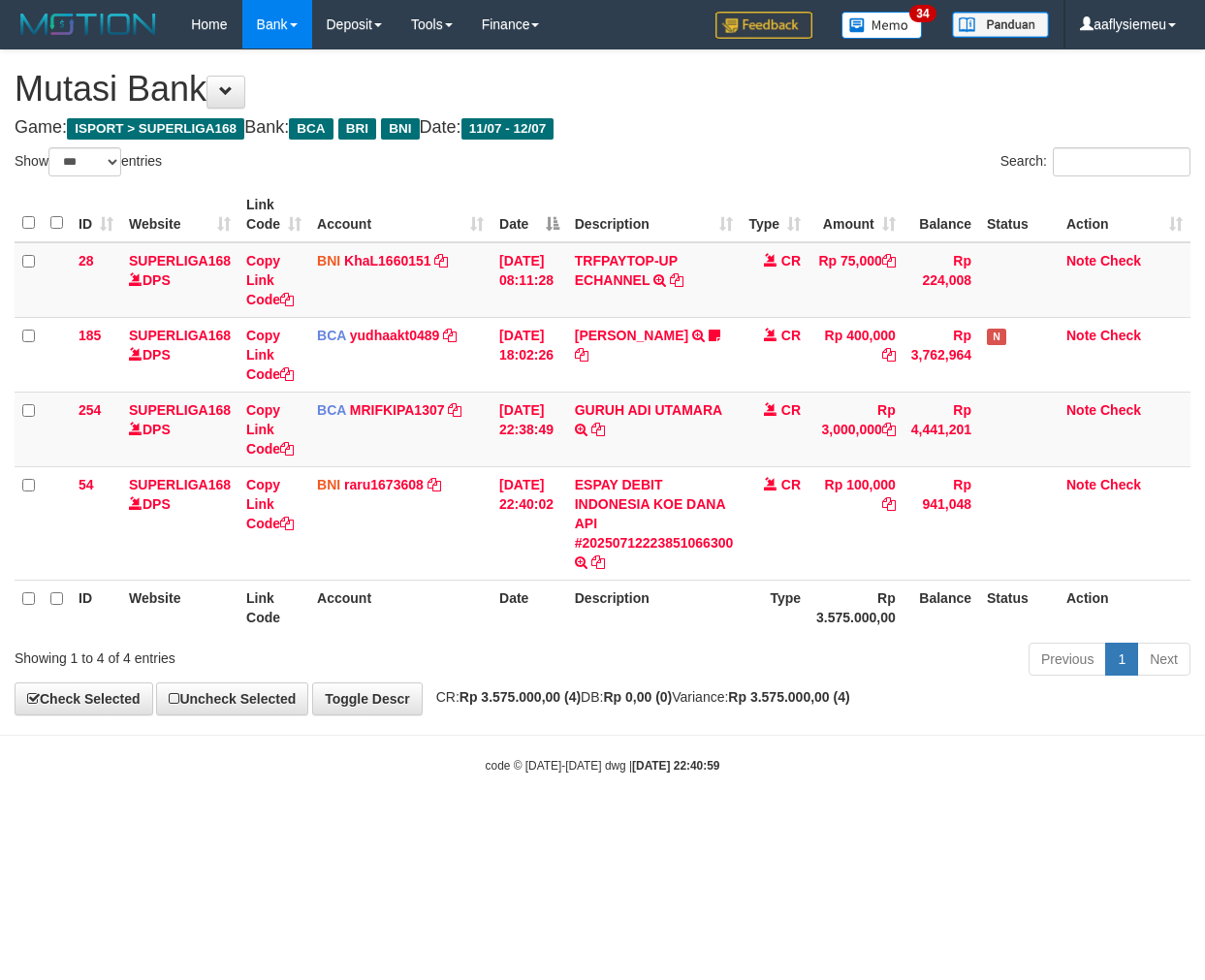 select on "***" 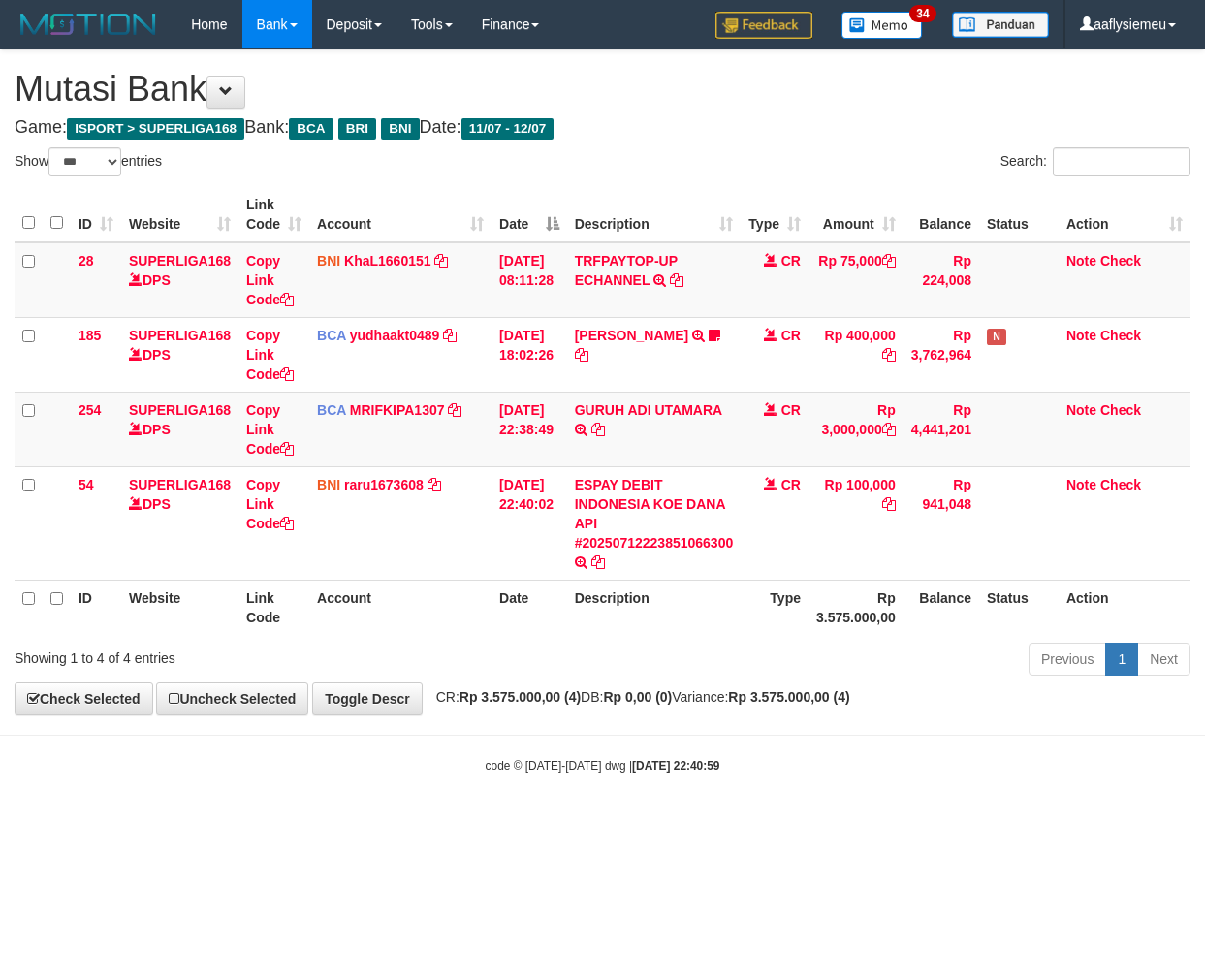 scroll, scrollTop: 0, scrollLeft: 0, axis: both 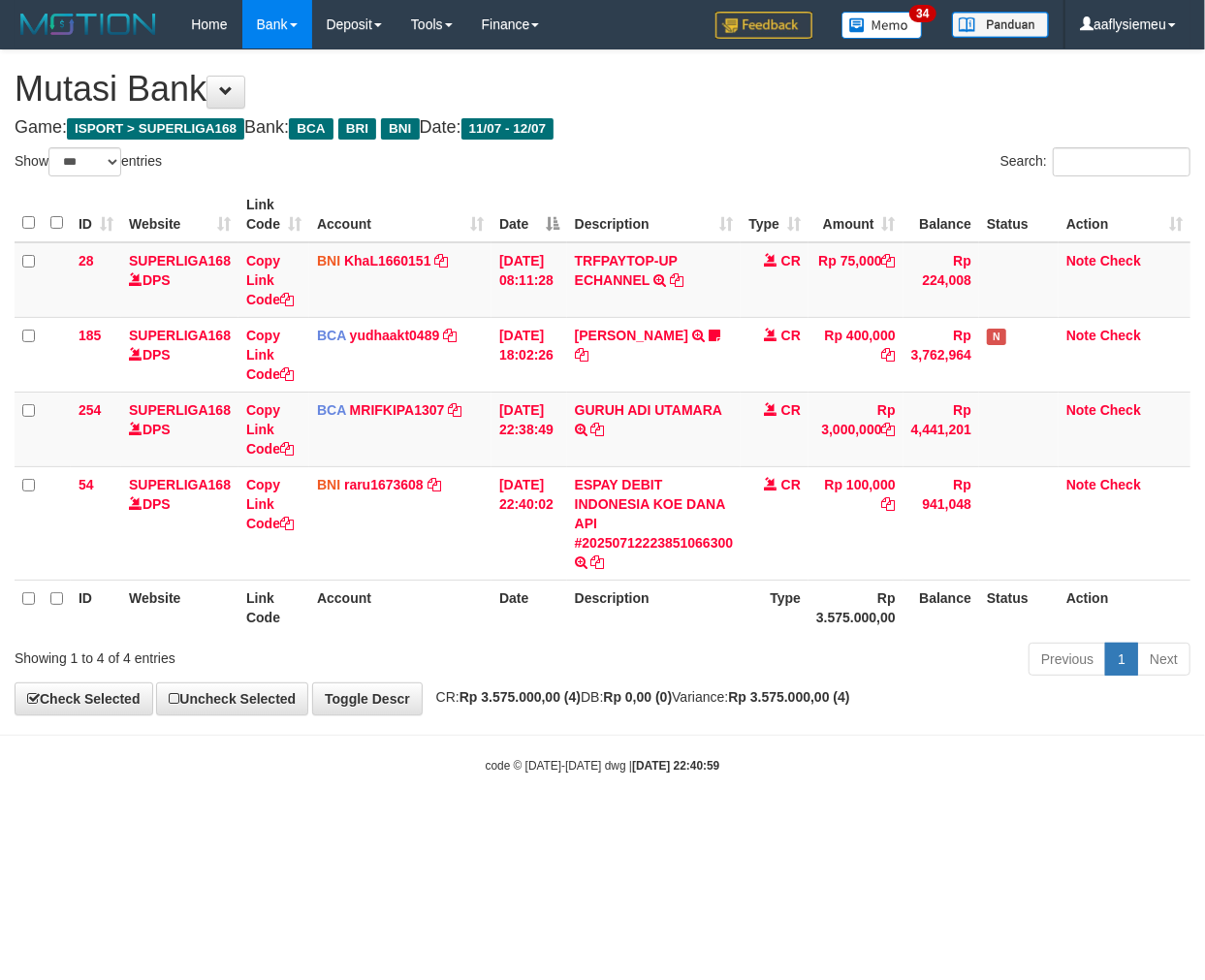 click on "**********" at bounding box center [602, 382] 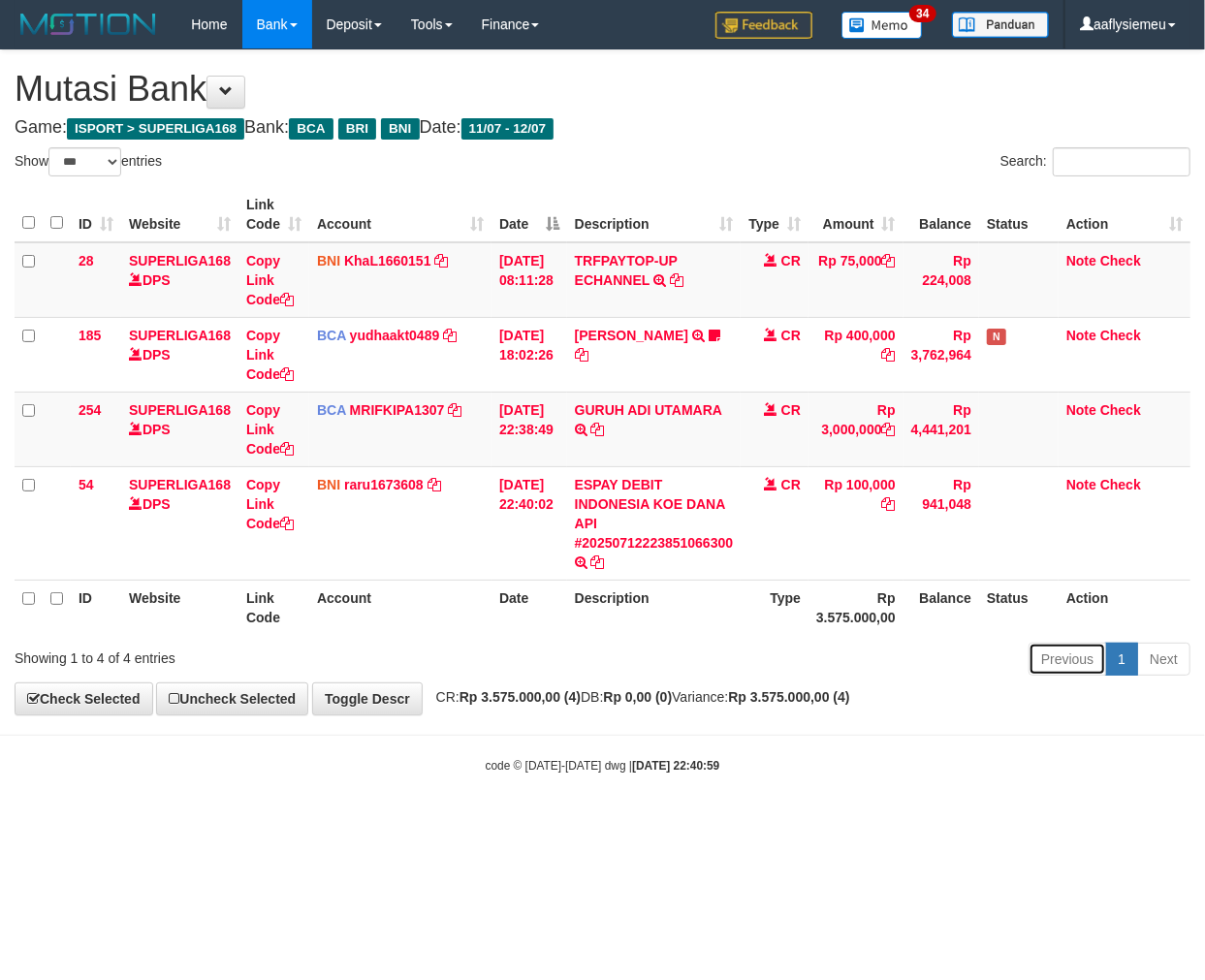 click on "Previous" at bounding box center [1067, 659] 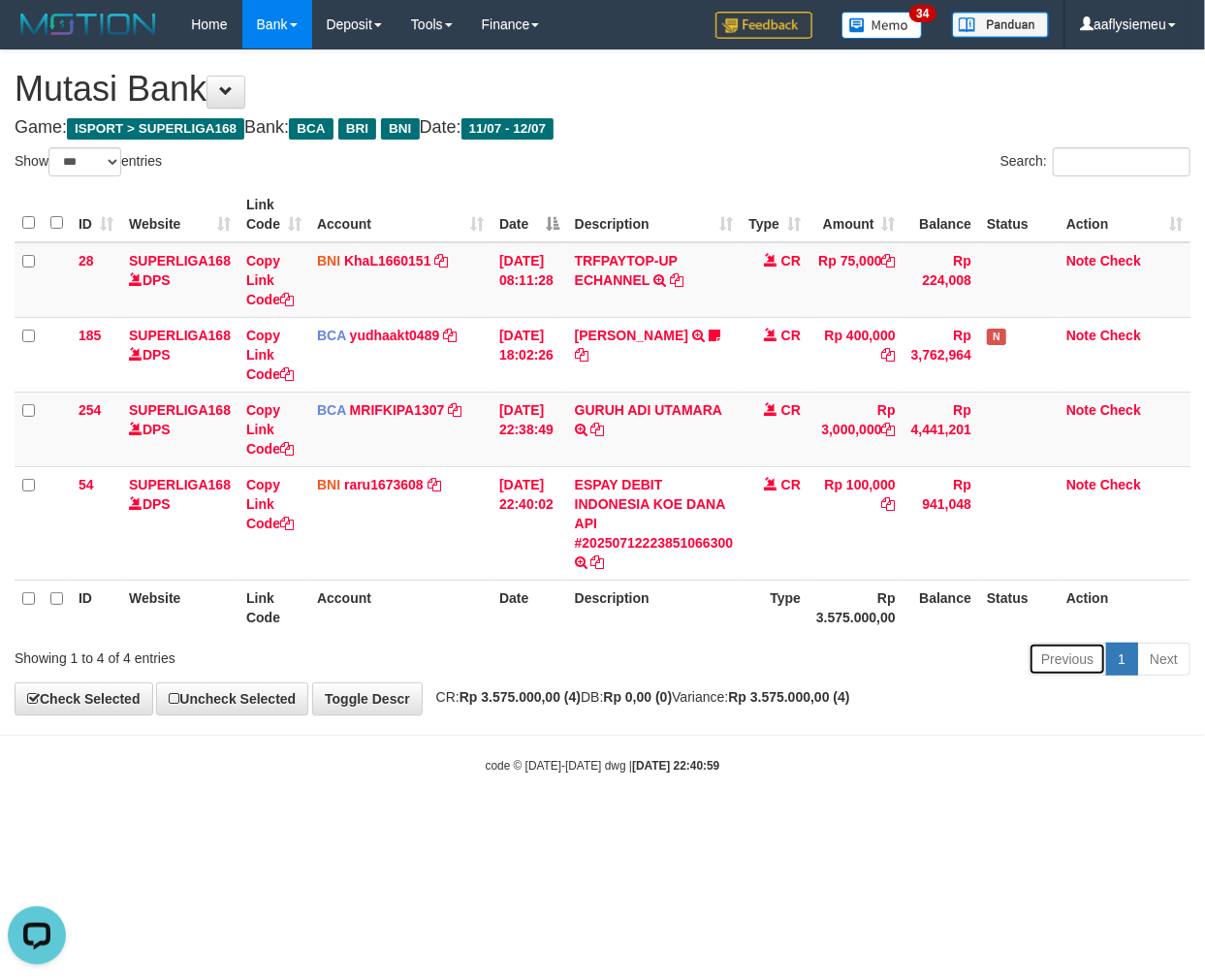 scroll, scrollTop: 0, scrollLeft: 0, axis: both 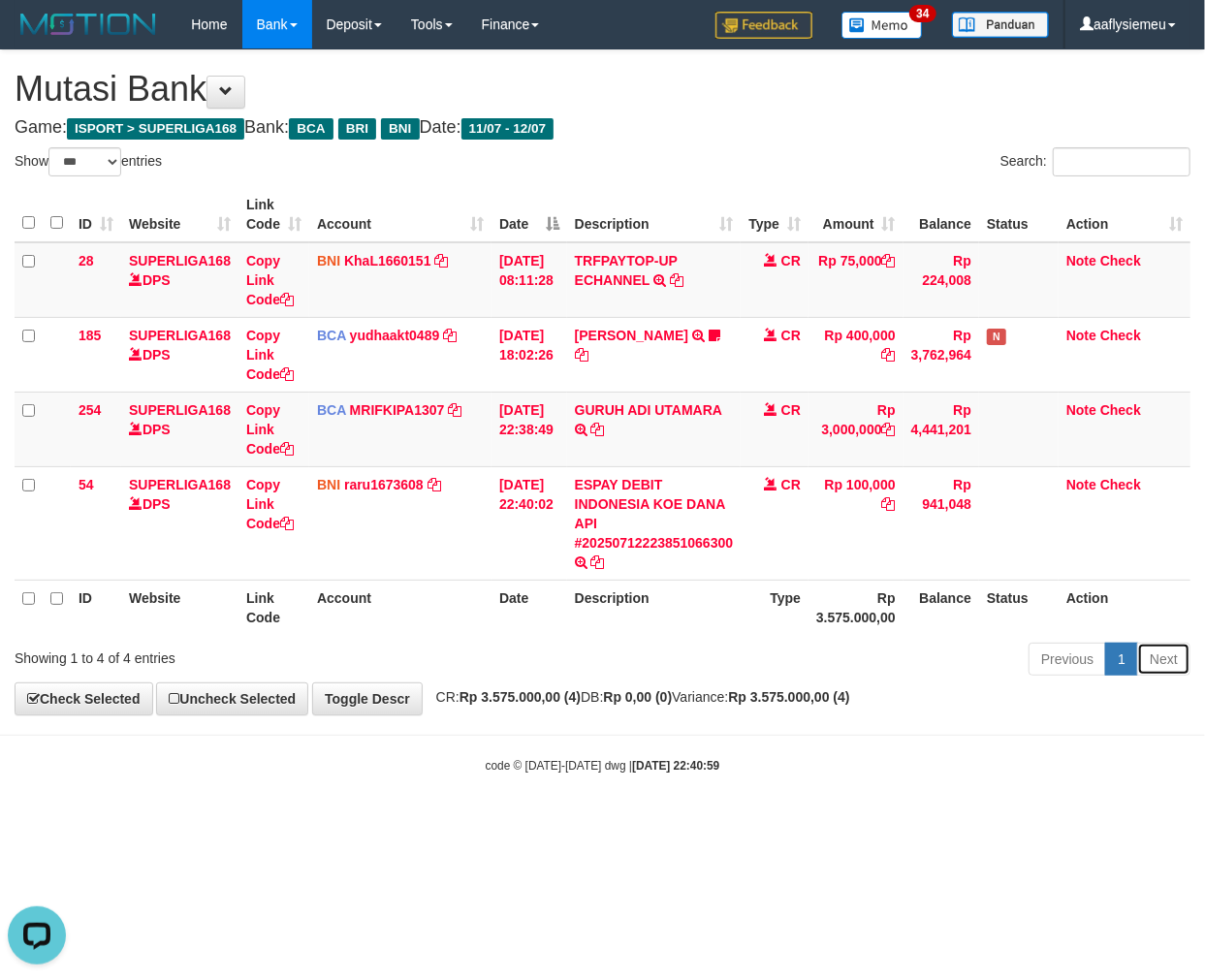 click on "Next" at bounding box center (1163, 659) 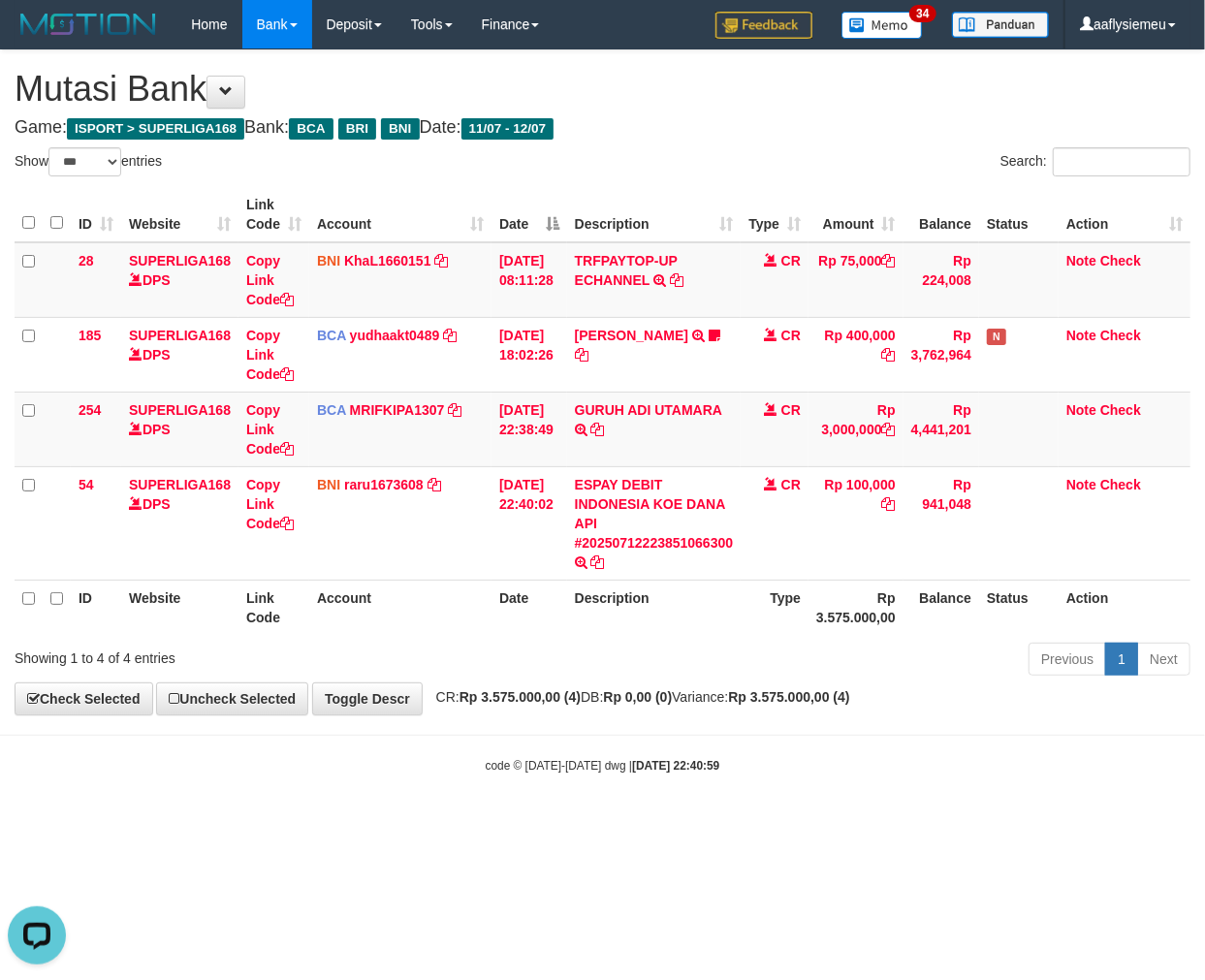 click on "Toggle navigation
Home
Bank
Account List
Load
By Website
Group
[ISPORT]													SUPERLIGA168
By Load Group (DPS)
34" at bounding box center (602, 411) 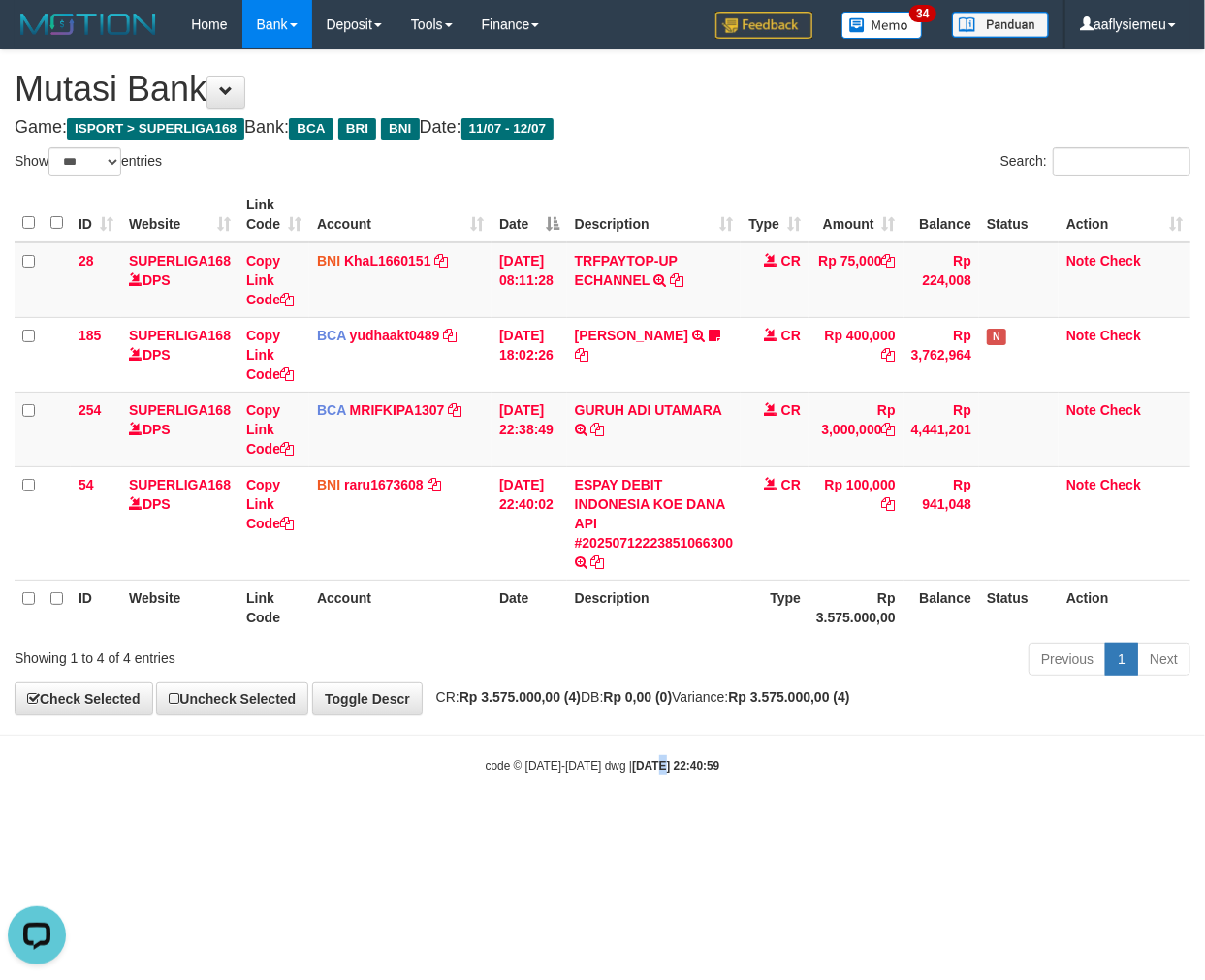 click on "Toggle navigation
Home
Bank
Account List
Load
By Website
Group
[ISPORT]													SUPERLIGA168
By Load Group (DPS)" at bounding box center (602, 411) 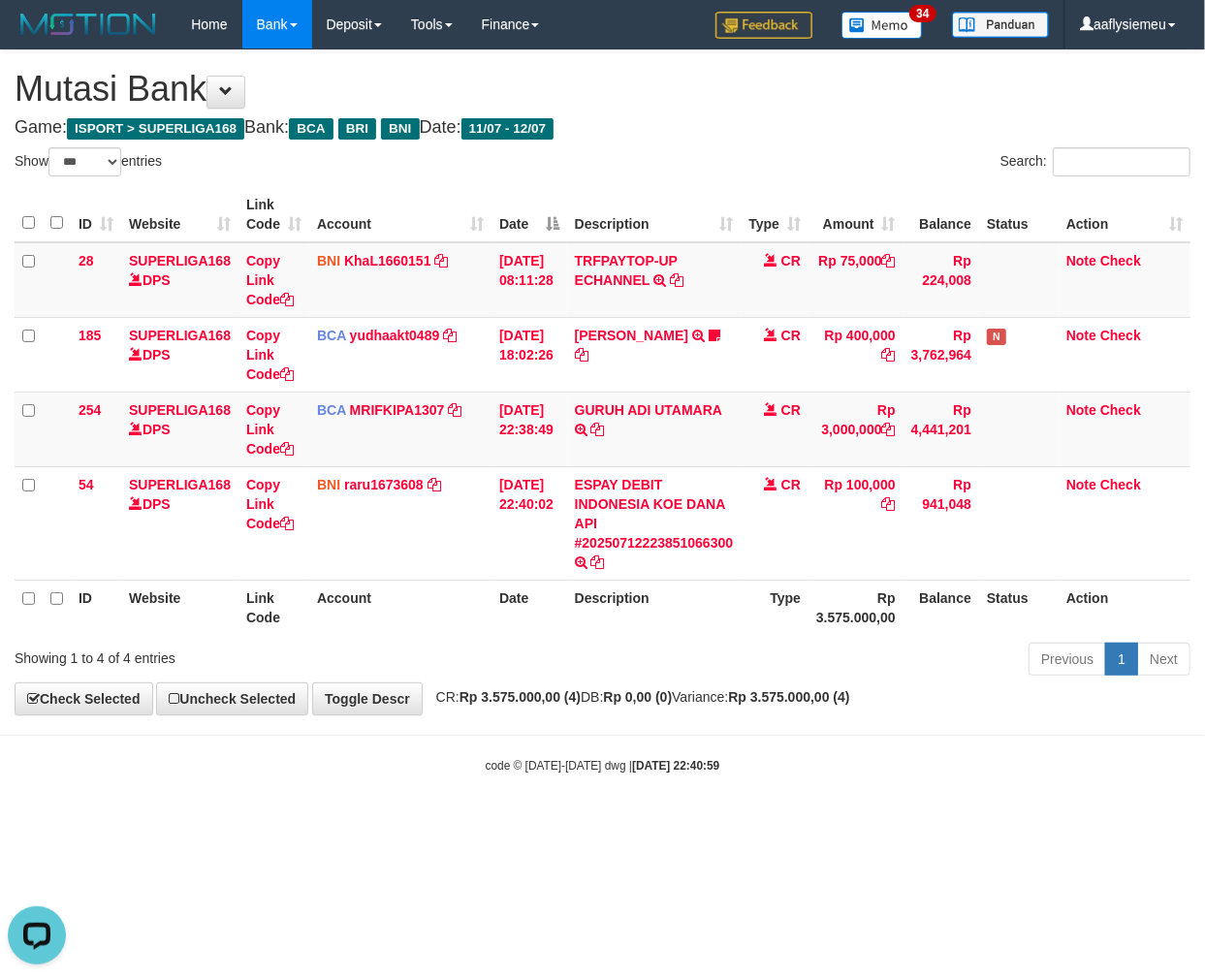 click on "Toggle navigation
Home
Bank
Account List
Load
By Website
Group
[ISPORT]													SUPERLIGA168
By Load Group (DPS)" at bounding box center [602, 411] 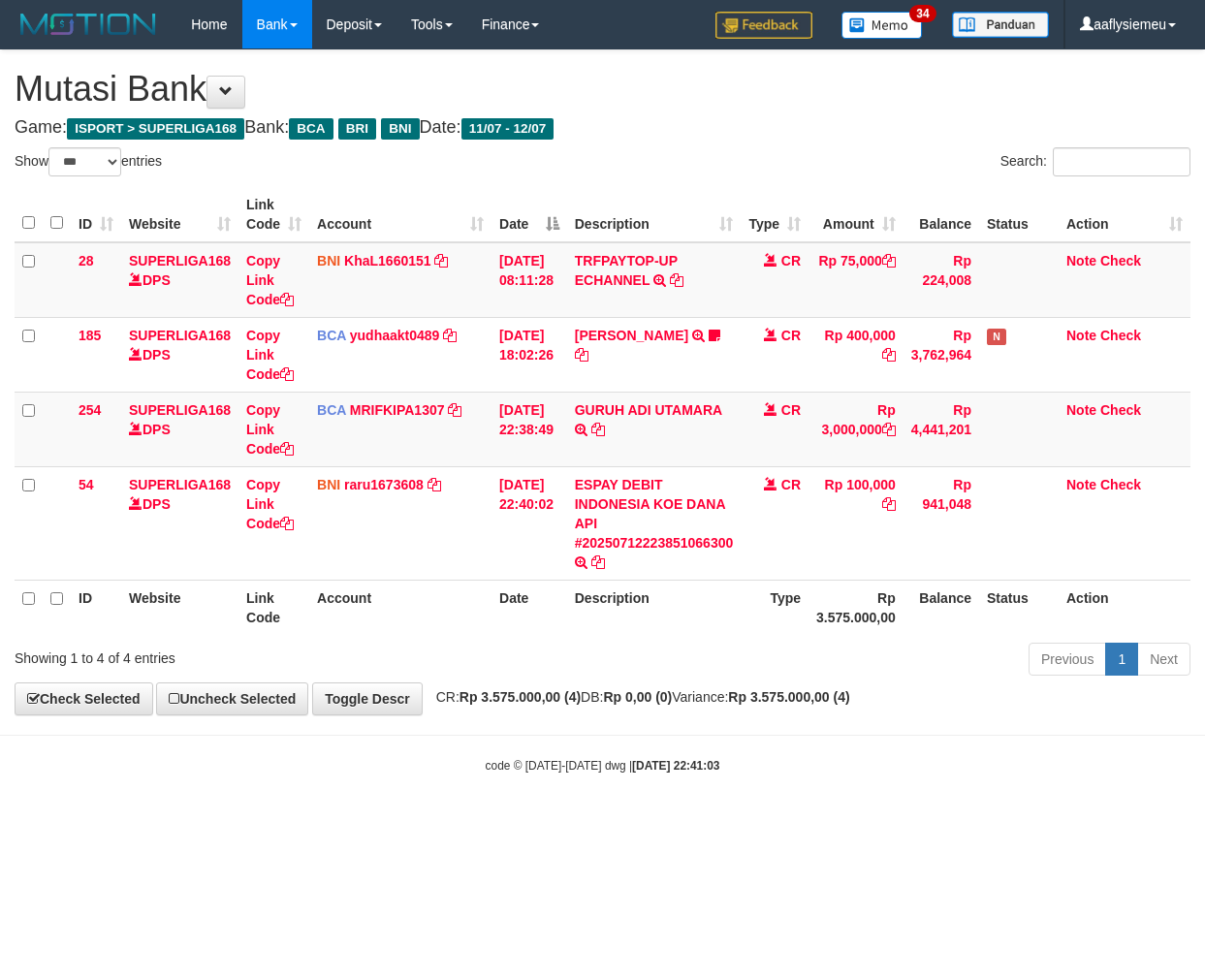 select on "***" 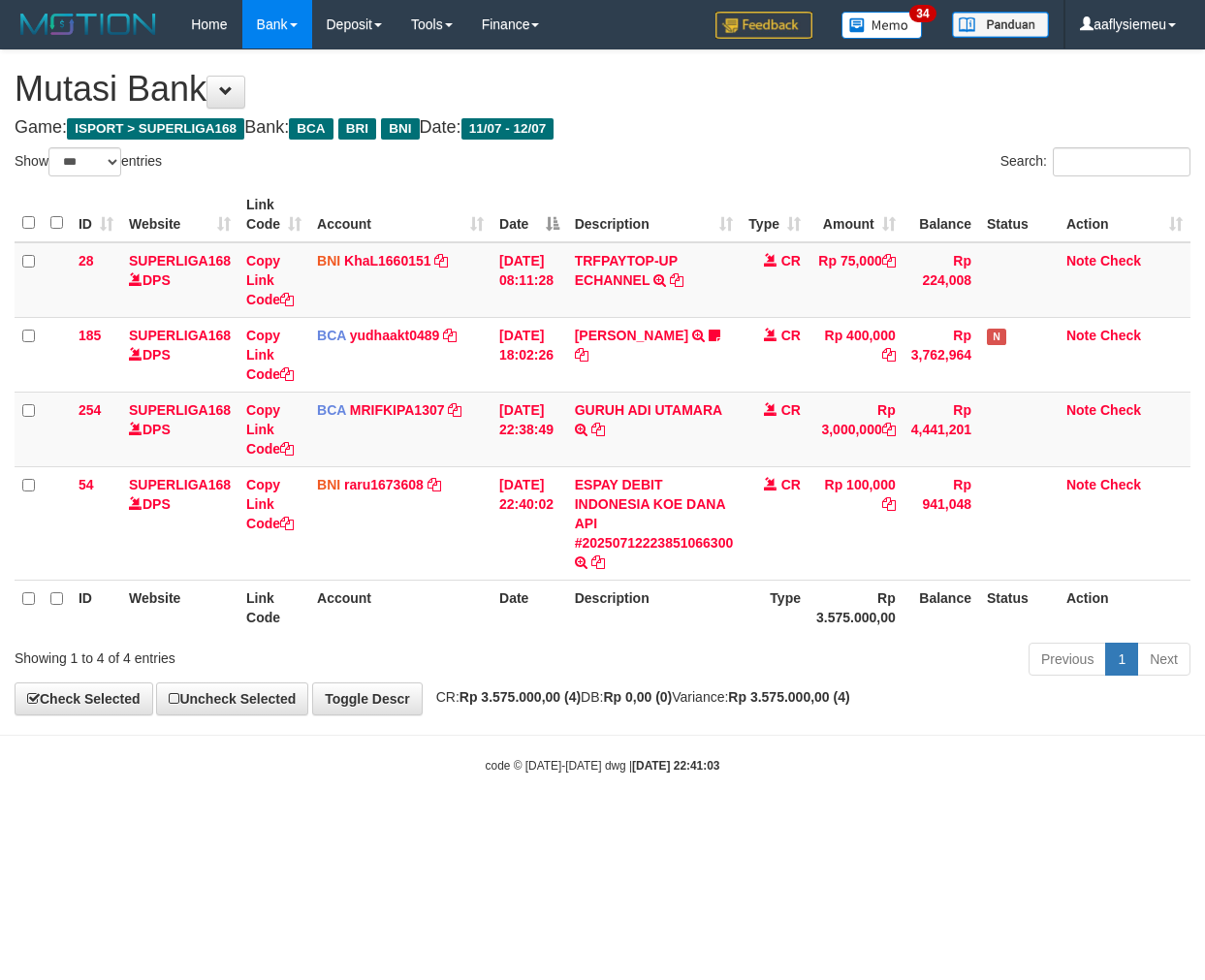 scroll, scrollTop: 0, scrollLeft: 0, axis: both 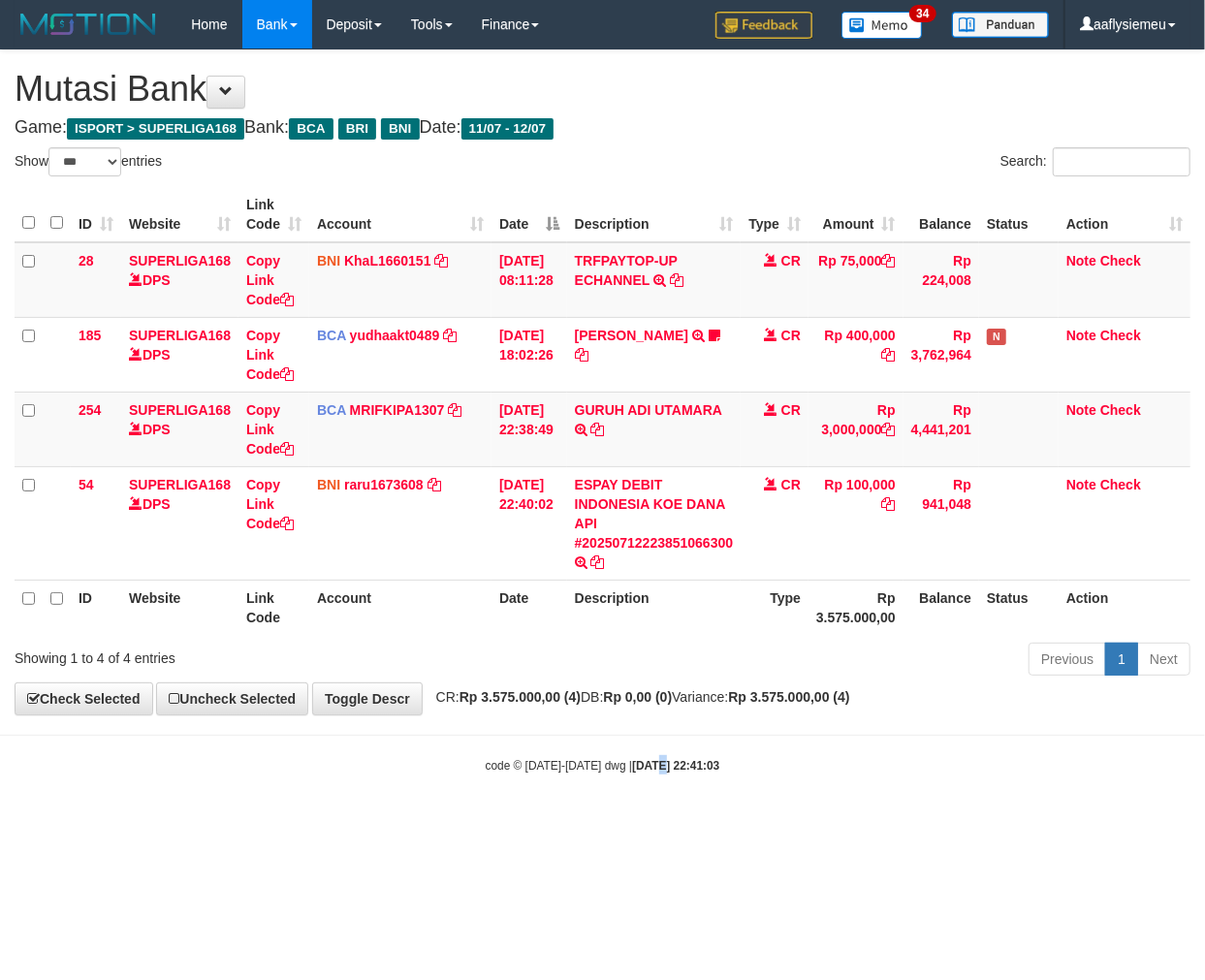 click on "Toggle navigation
Home
Bank
Account List
Load
By Website
Group
[ISPORT]													SUPERLIGA168
By Load Group (DPS)" at bounding box center (602, 411) 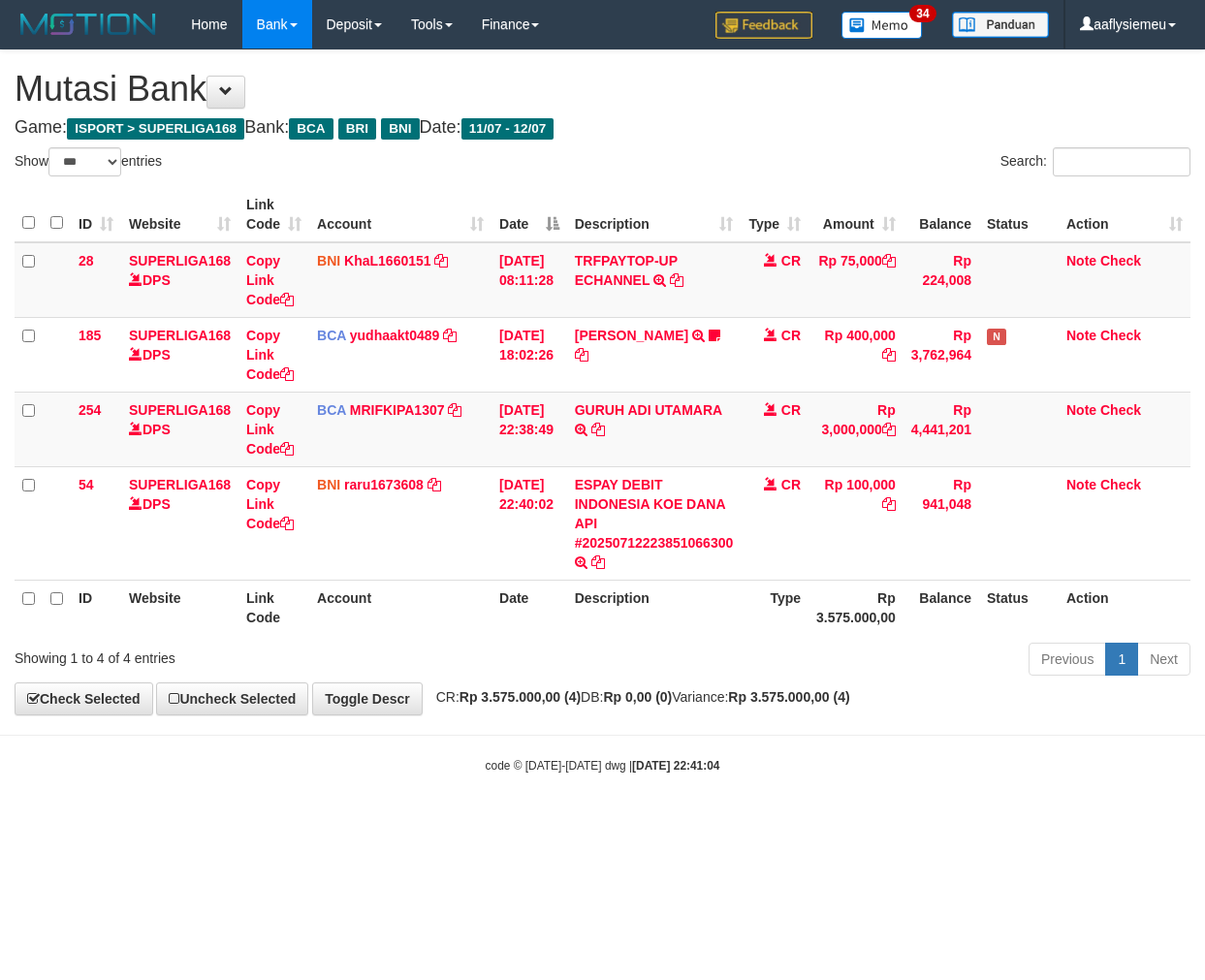 select on "***" 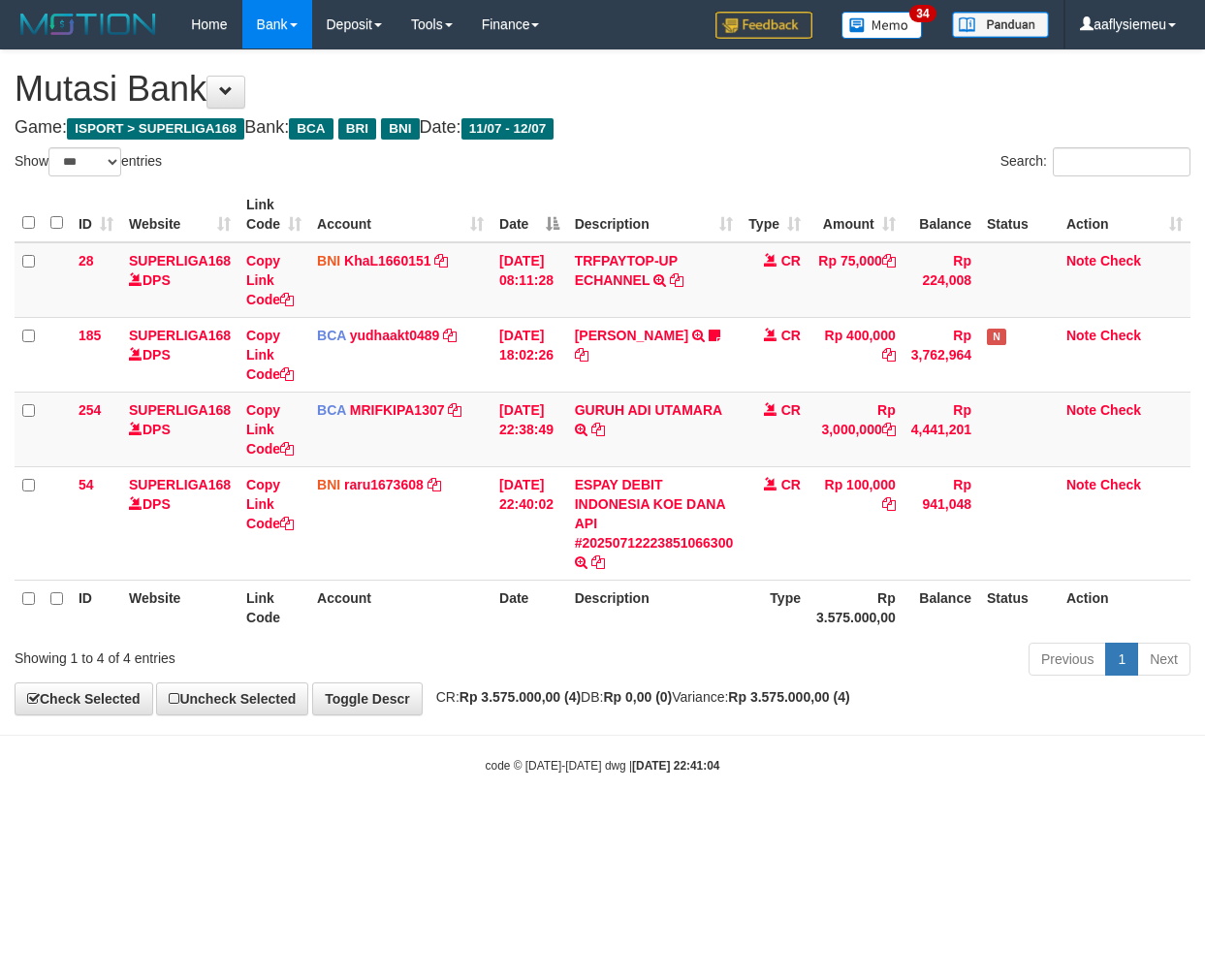 scroll, scrollTop: 0, scrollLeft: 0, axis: both 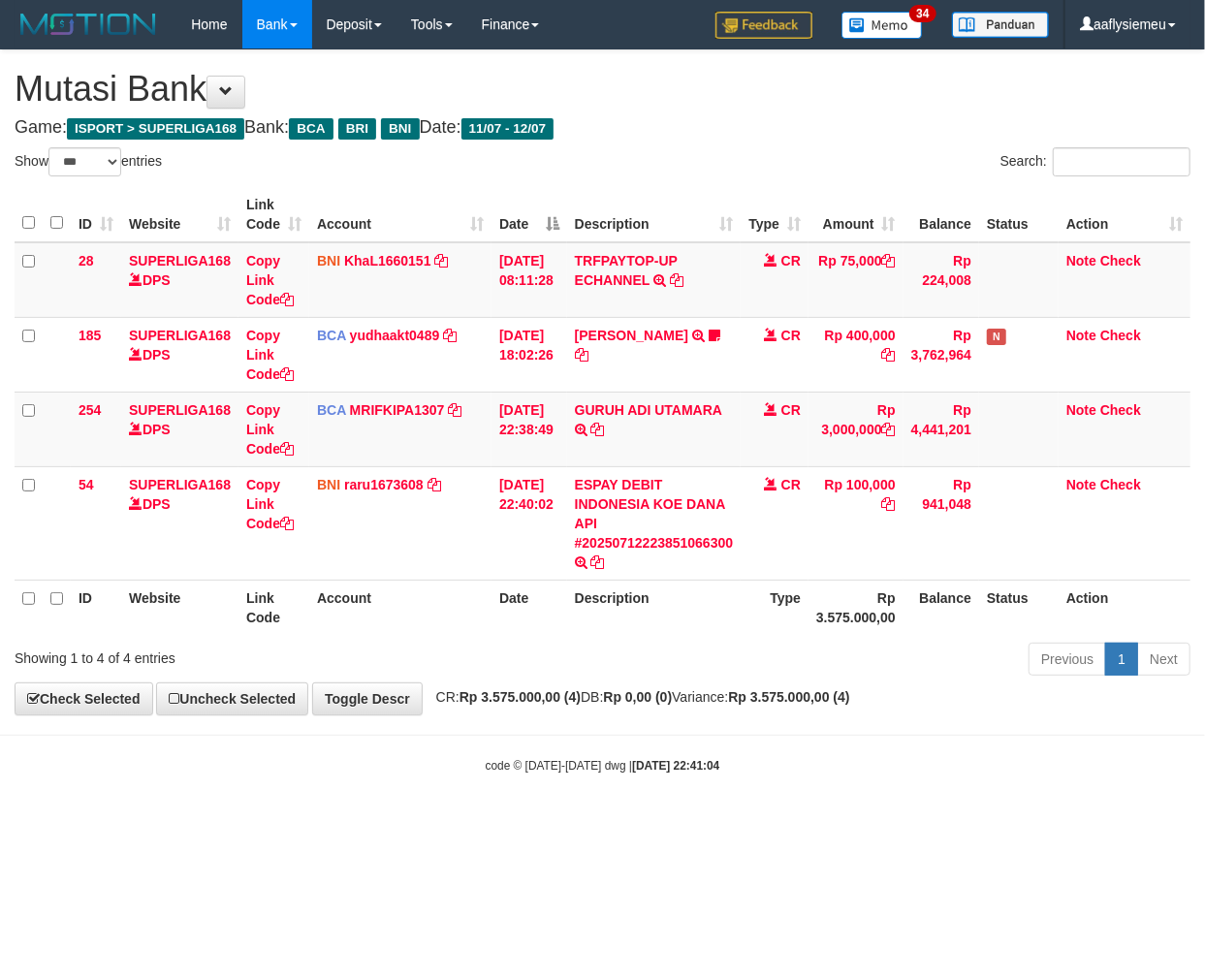 click on "Toggle navigation
Home
Bank
Account List
Load
By Website
Group
[ISPORT]													SUPERLIGA168
By Load Group (DPS)" at bounding box center (602, 411) 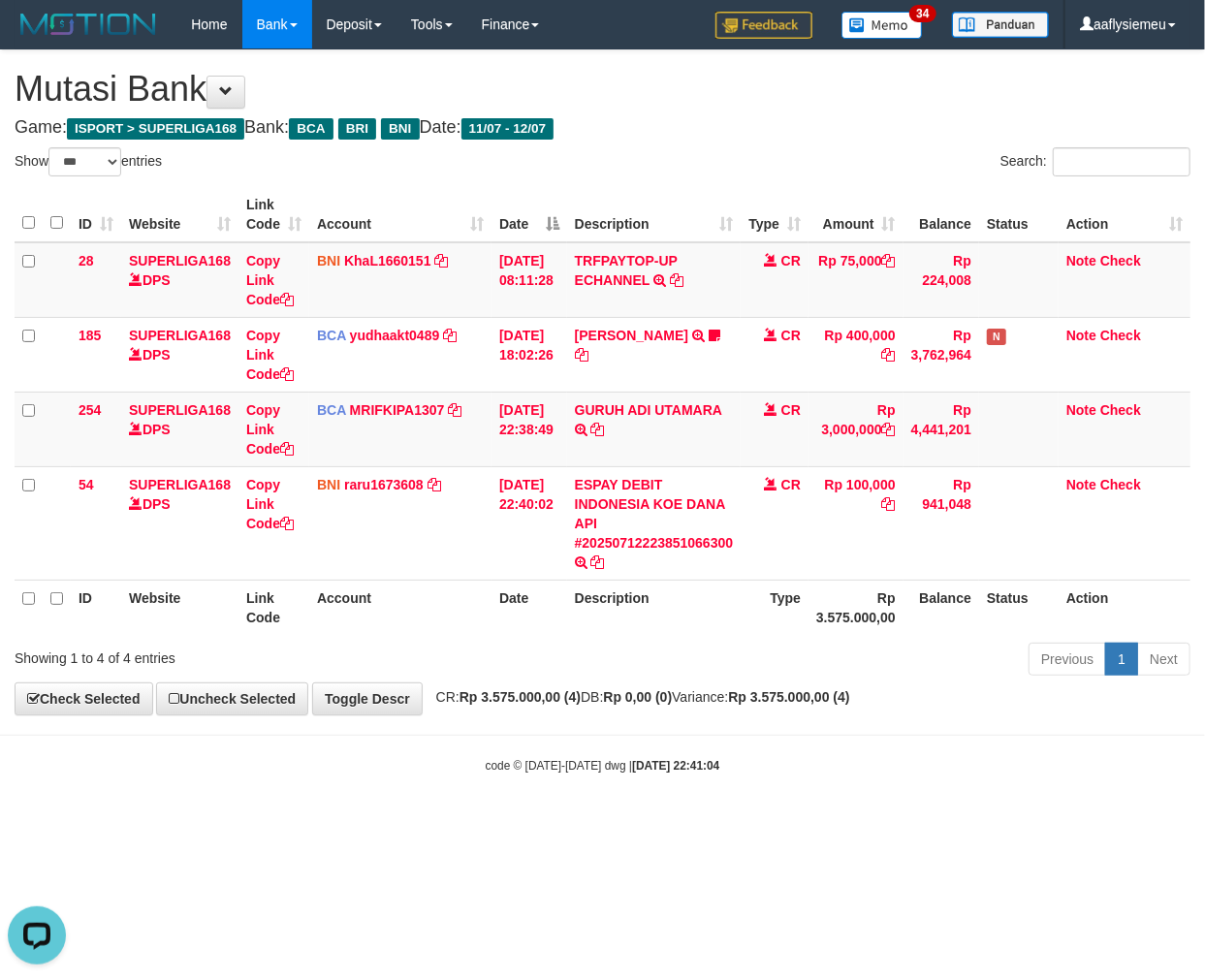 scroll, scrollTop: 0, scrollLeft: 0, axis: both 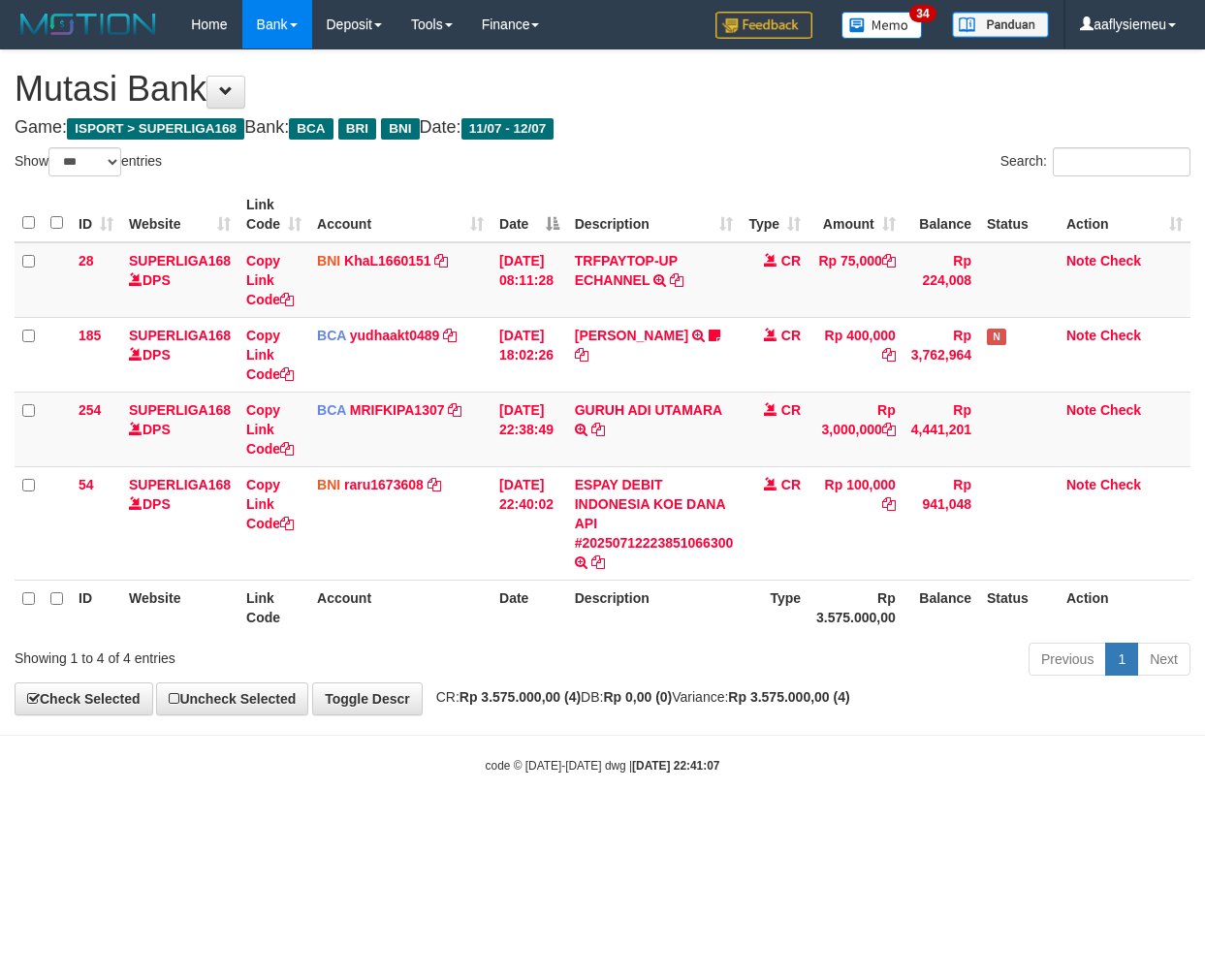 select on "***" 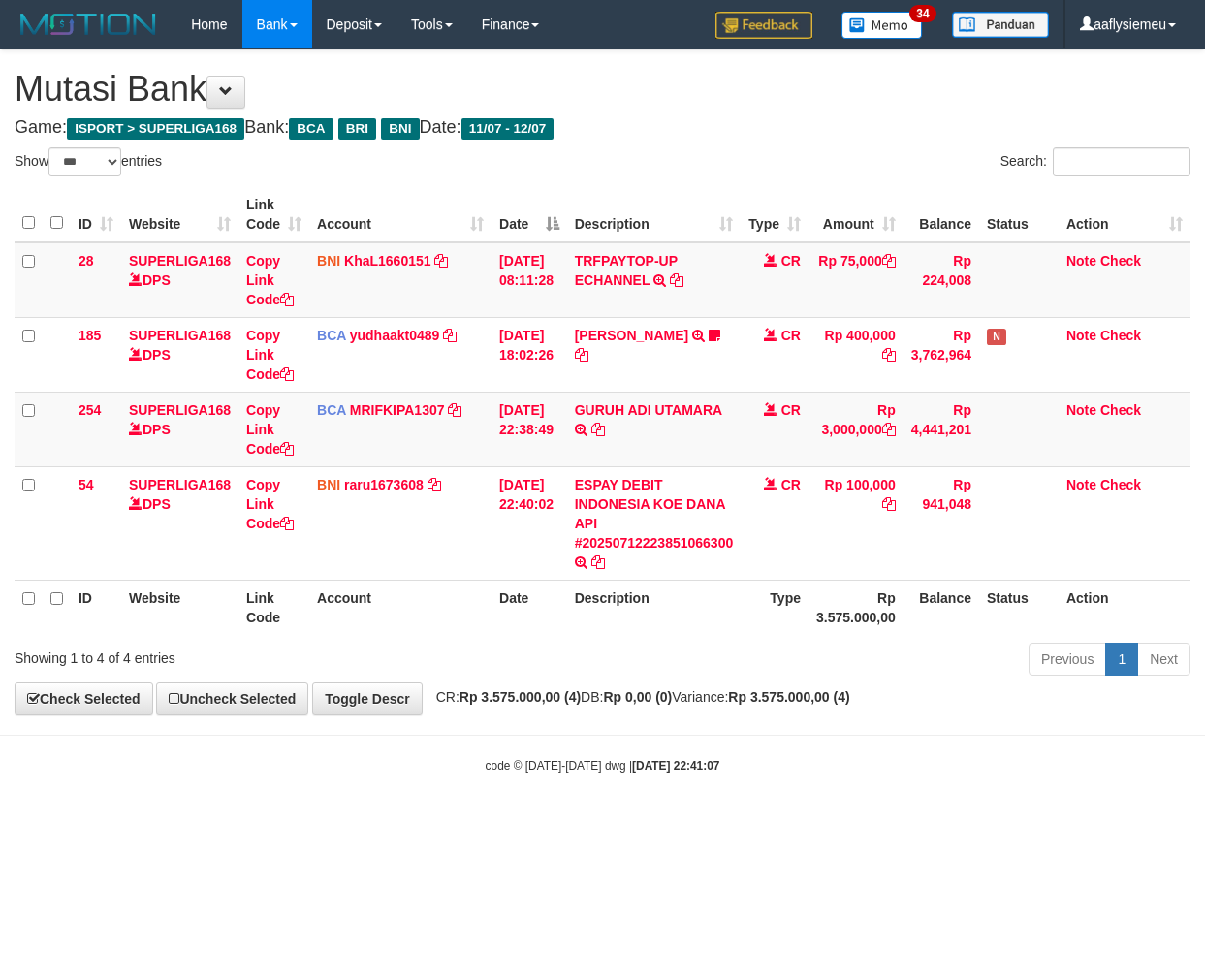 scroll, scrollTop: 0, scrollLeft: 0, axis: both 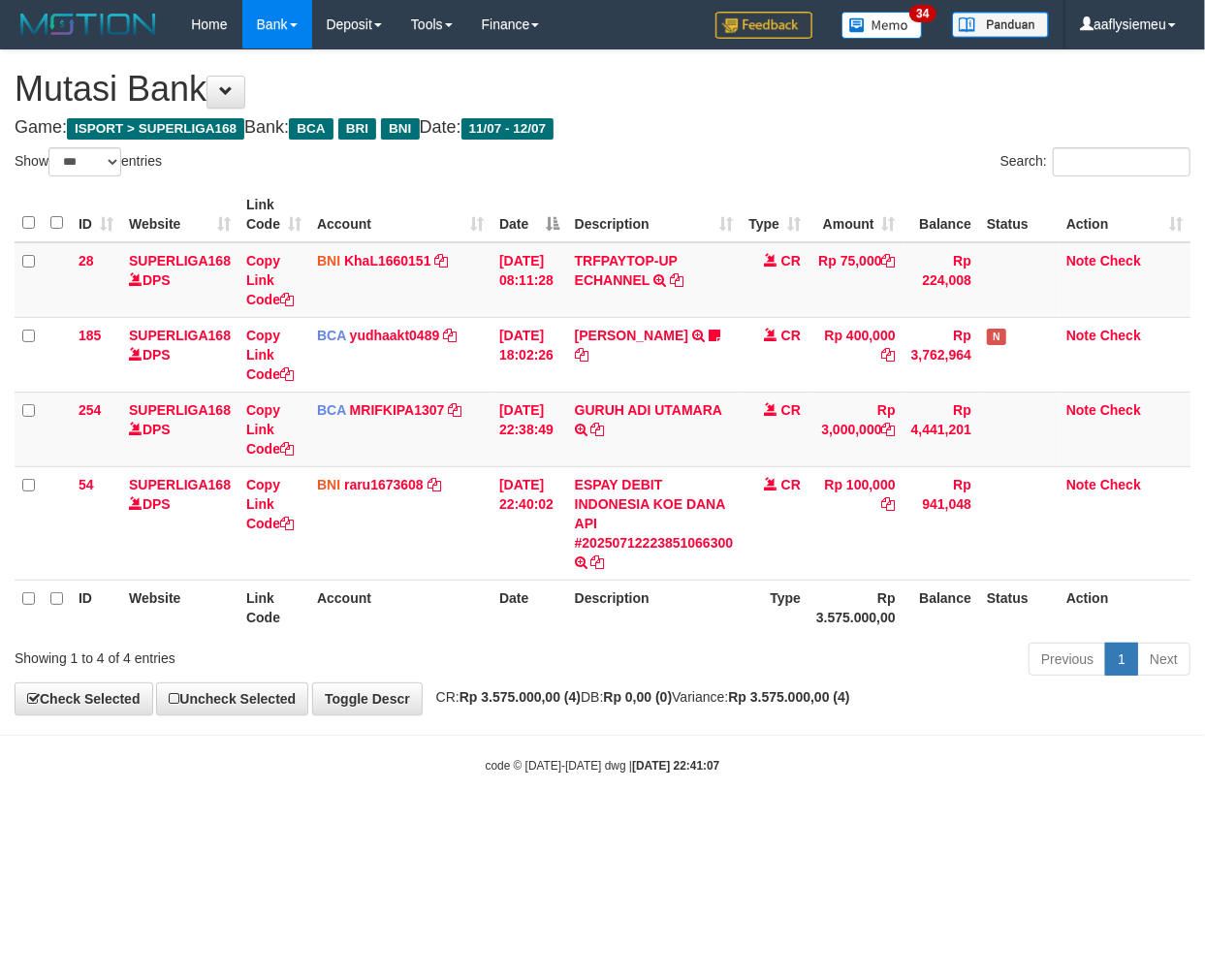 click on "Toggle navigation
Home
Bank
Account List
Load
By Website
Group
[ISPORT]													SUPERLIGA168
By Load Group (DPS)
34" at bounding box center (602, 411) 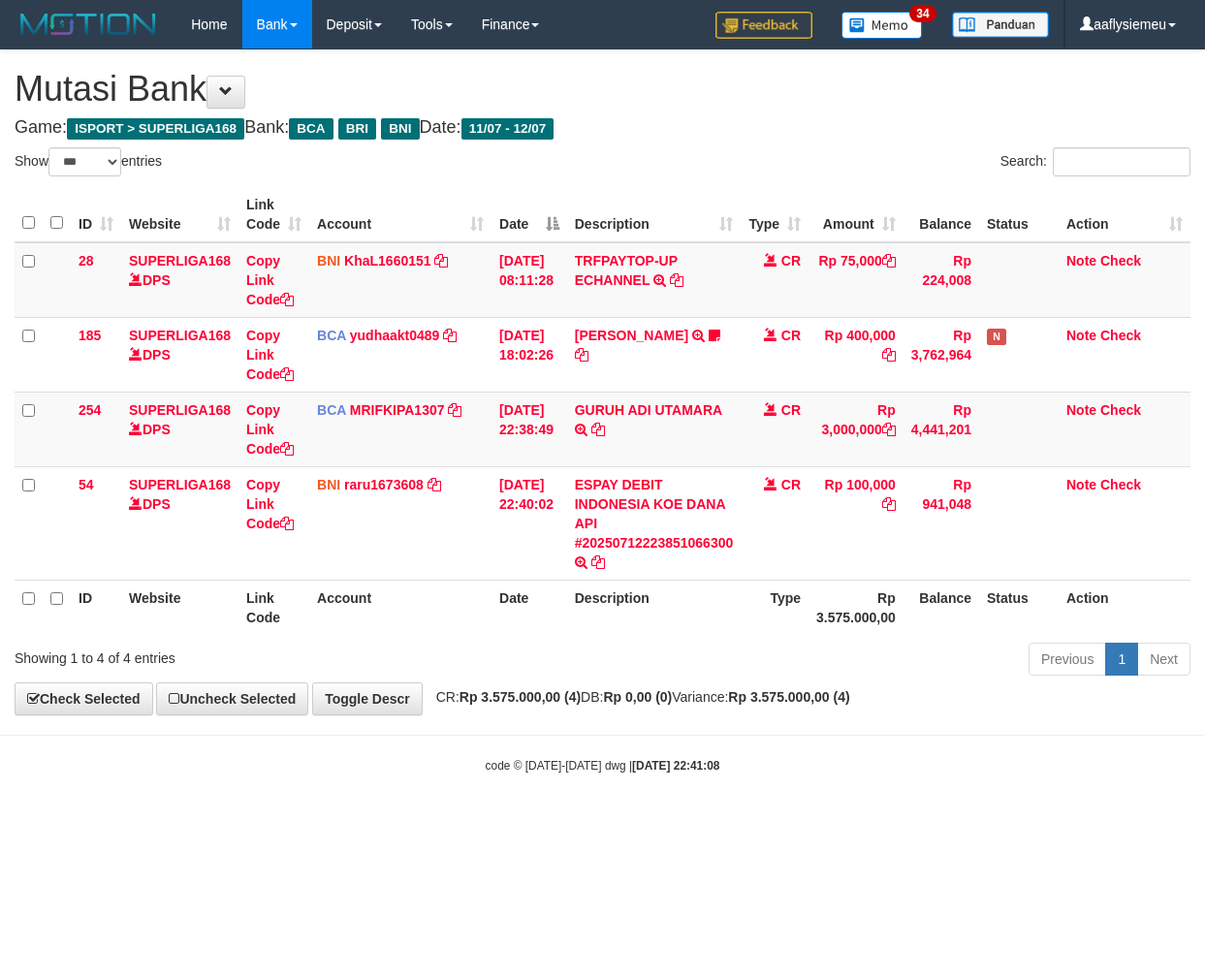 select on "***" 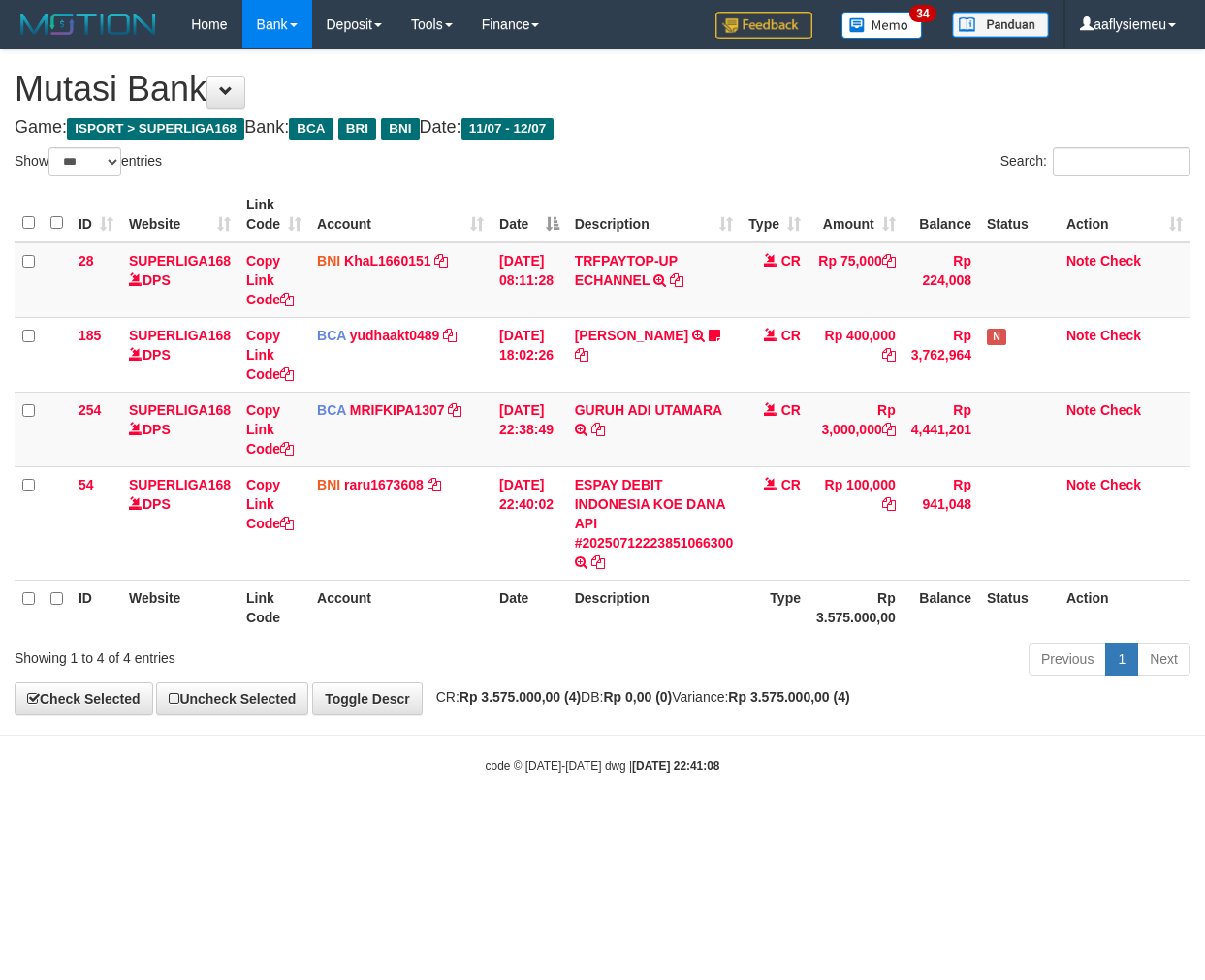 scroll, scrollTop: 0, scrollLeft: 0, axis: both 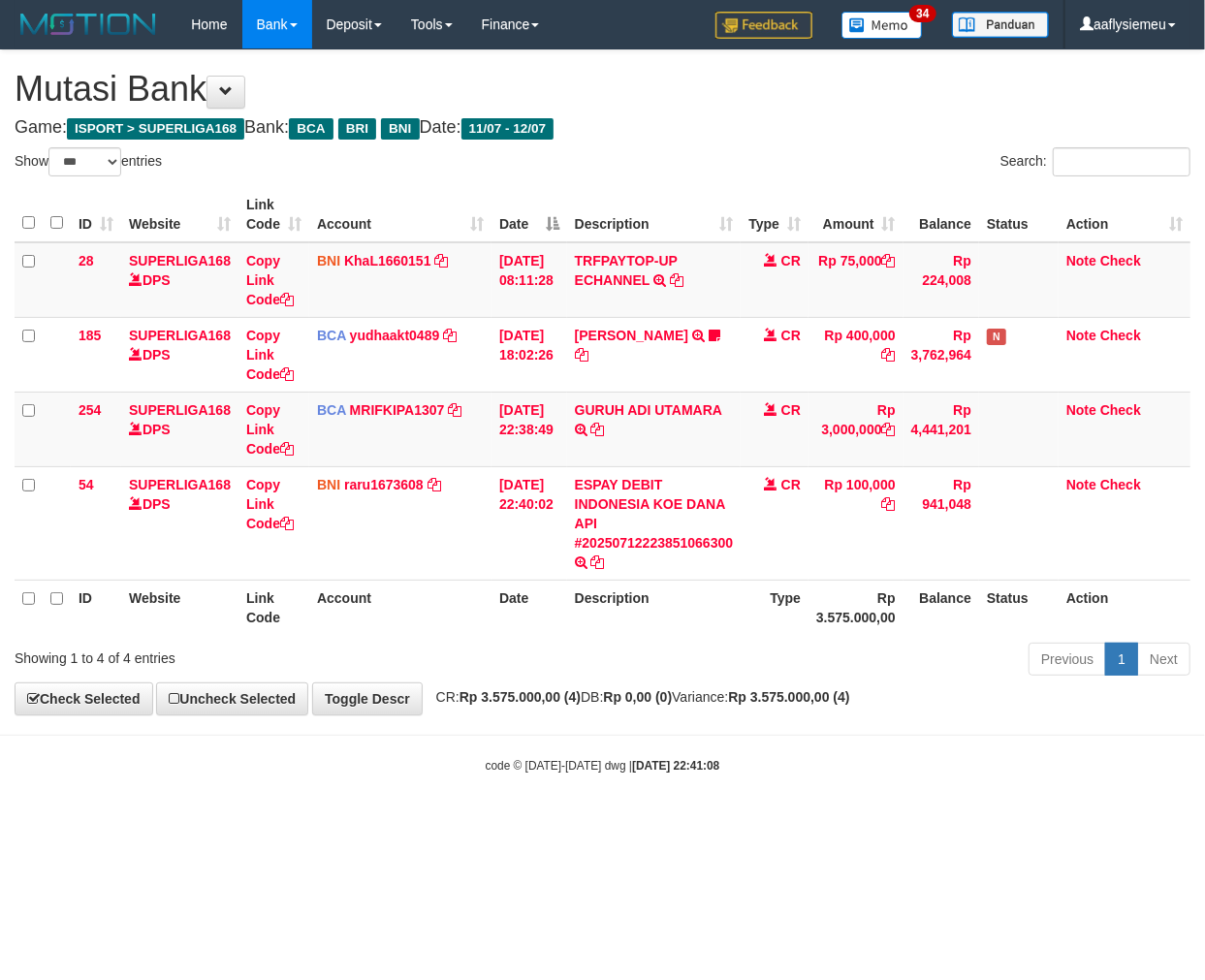 click on "Toggle navigation
Home
Bank
Account List
Load
By Website
Group
[ISPORT]													SUPERLIGA168
By Load Group (DPS)
34" at bounding box center [602, 411] 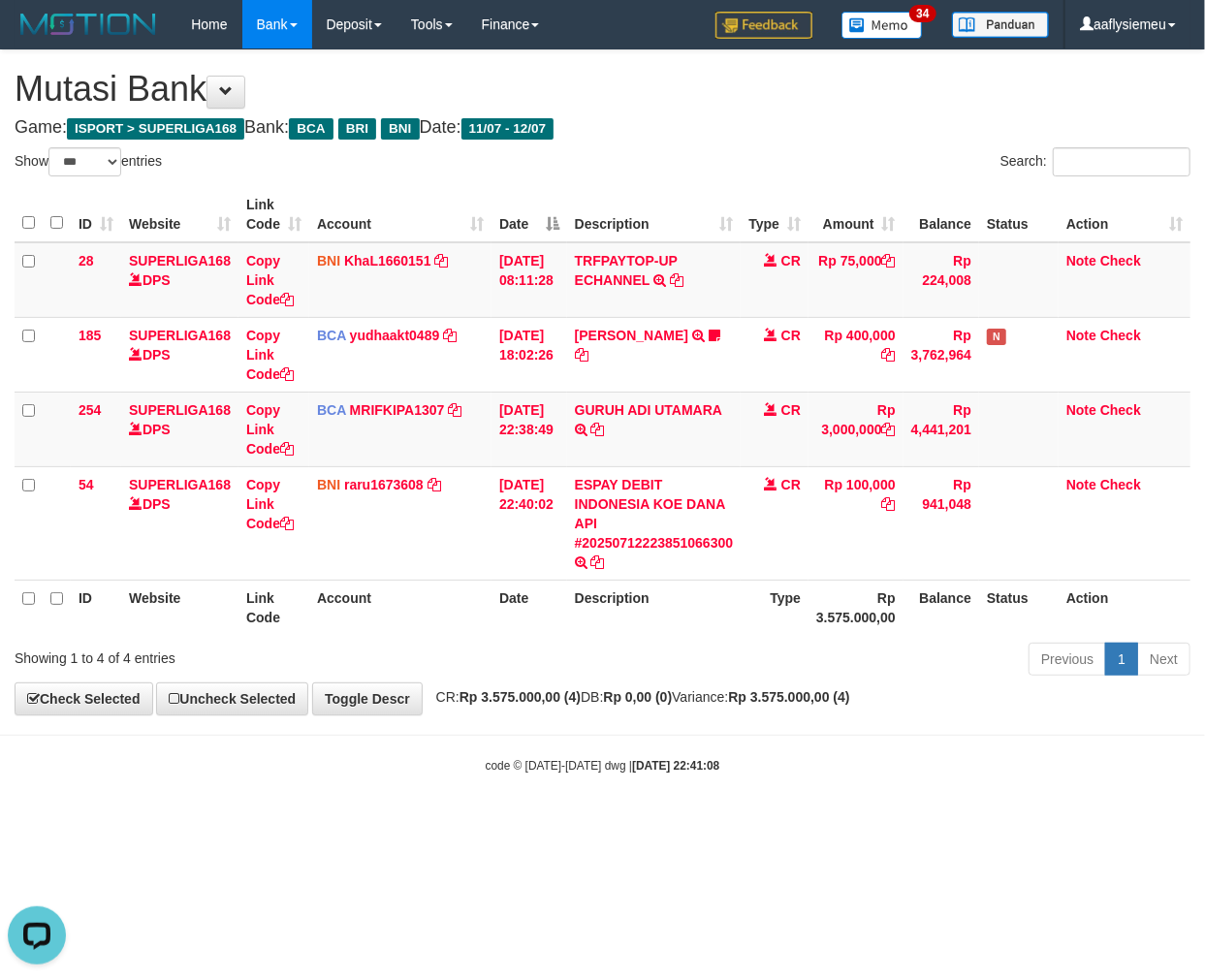 scroll, scrollTop: 0, scrollLeft: 0, axis: both 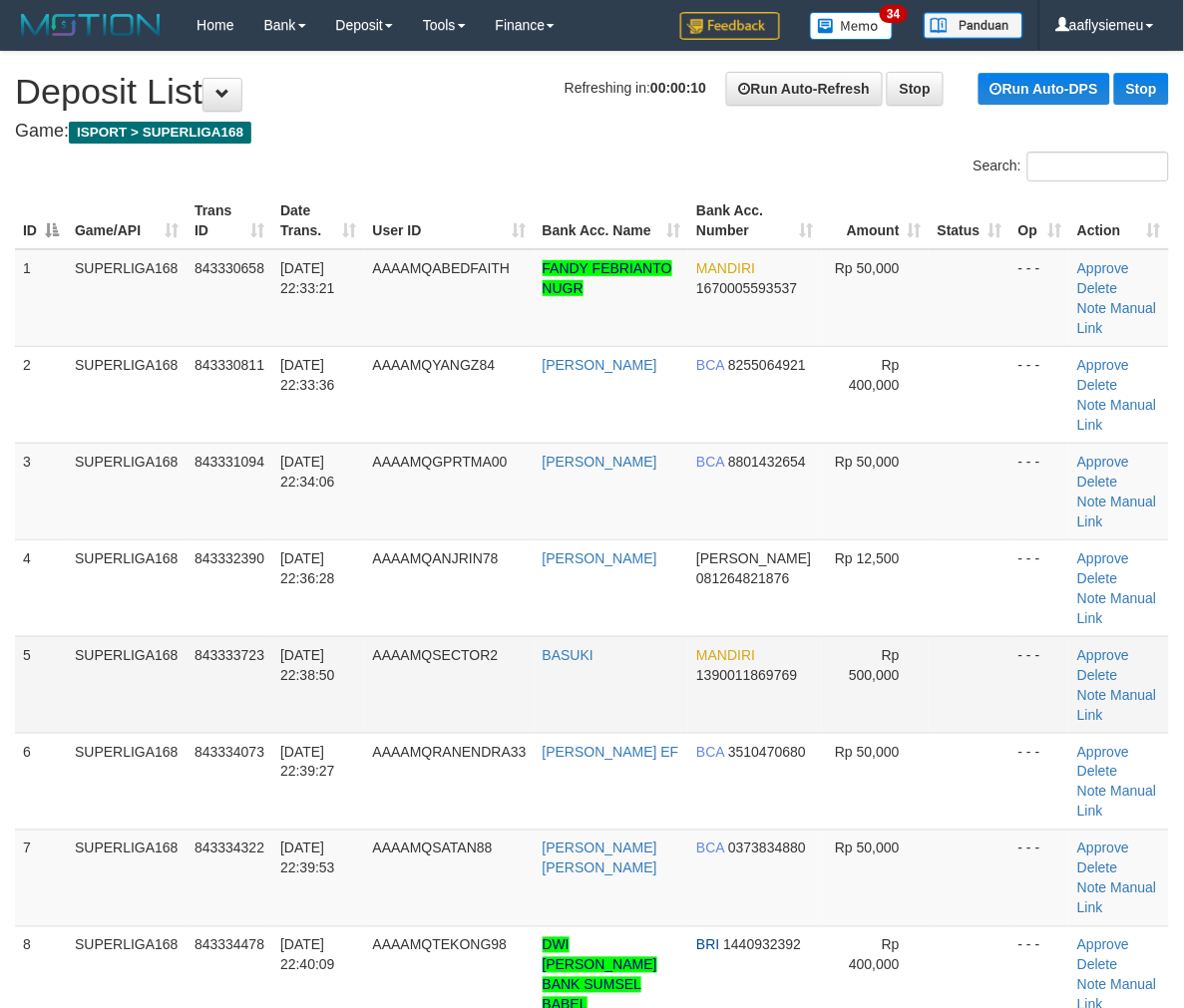 click on "5" at bounding box center [41, 684] 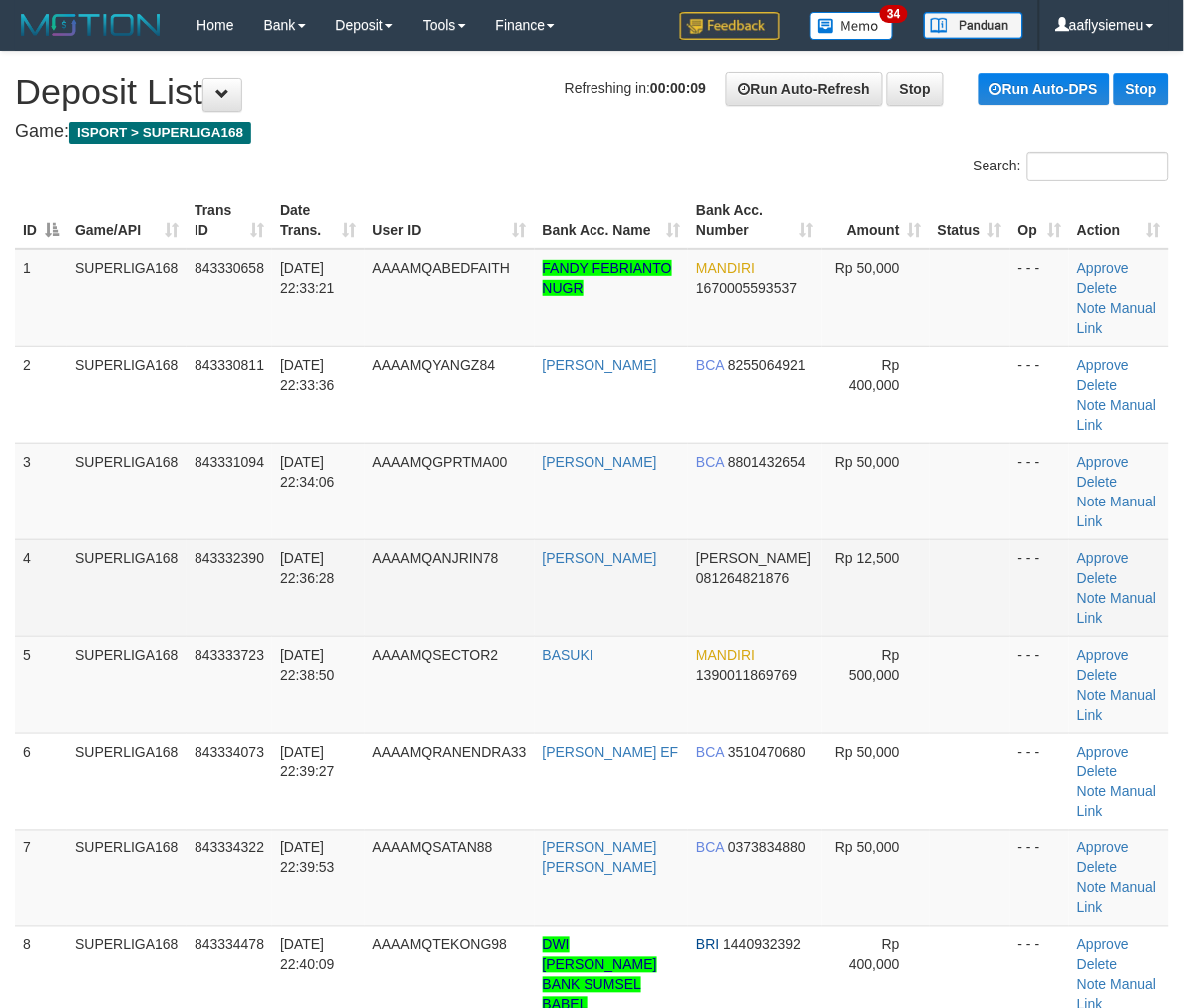 click on "SUPERLIGA168" at bounding box center (127, 587) 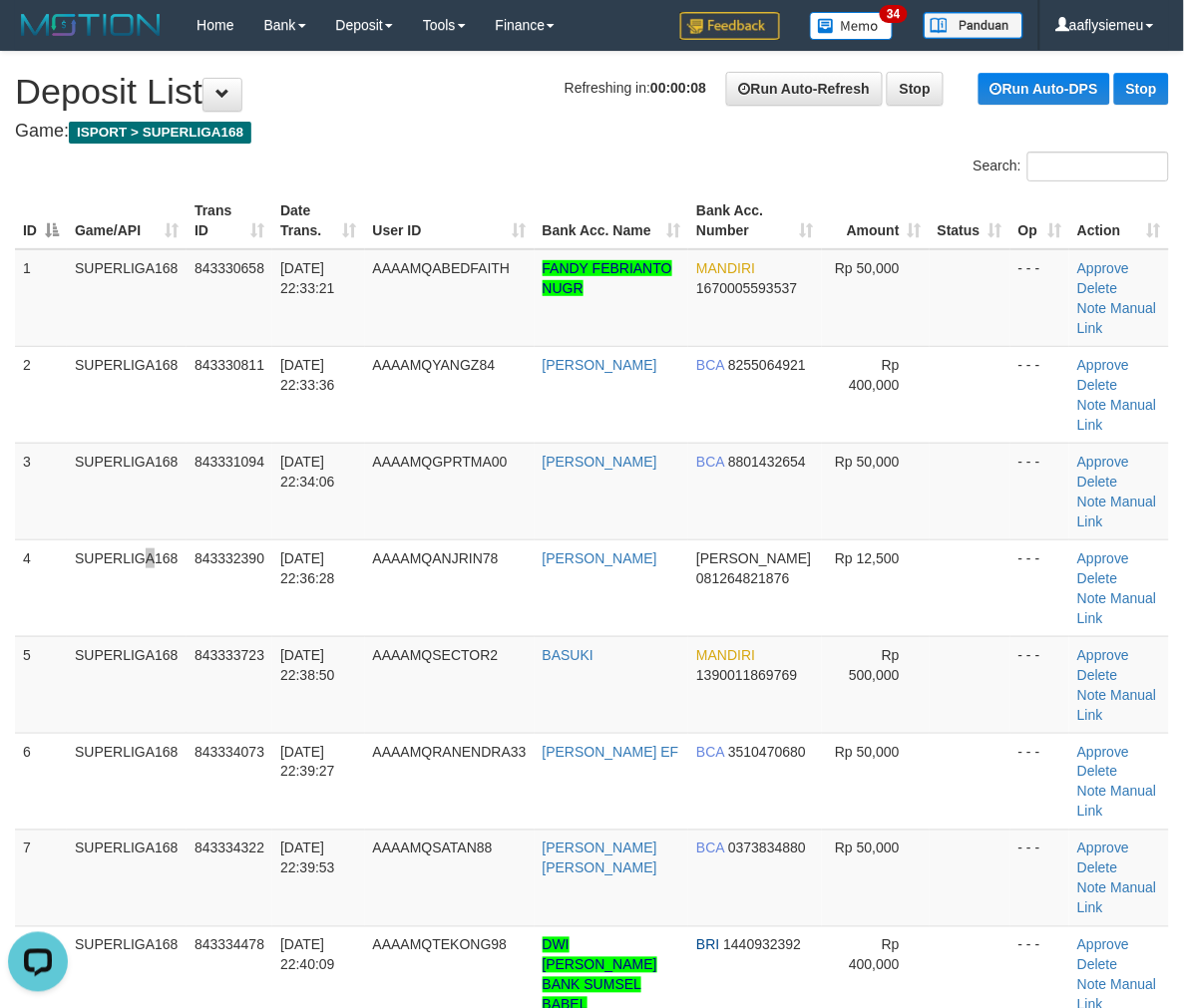 scroll, scrollTop: 0, scrollLeft: 0, axis: both 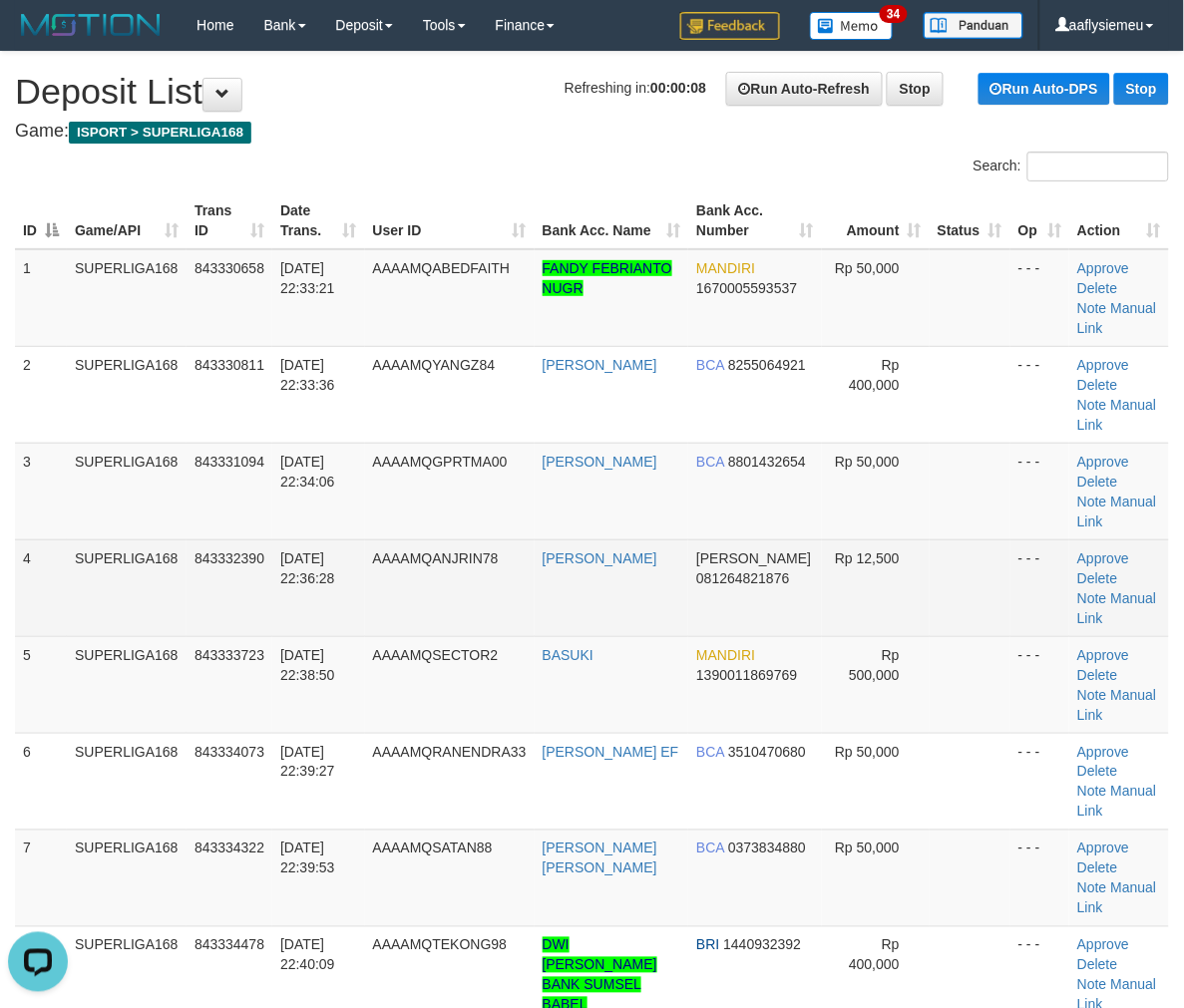 drag, startPoint x: 155, startPoint y: 543, endPoint x: 6, endPoint y: 586, distance: 155.08062 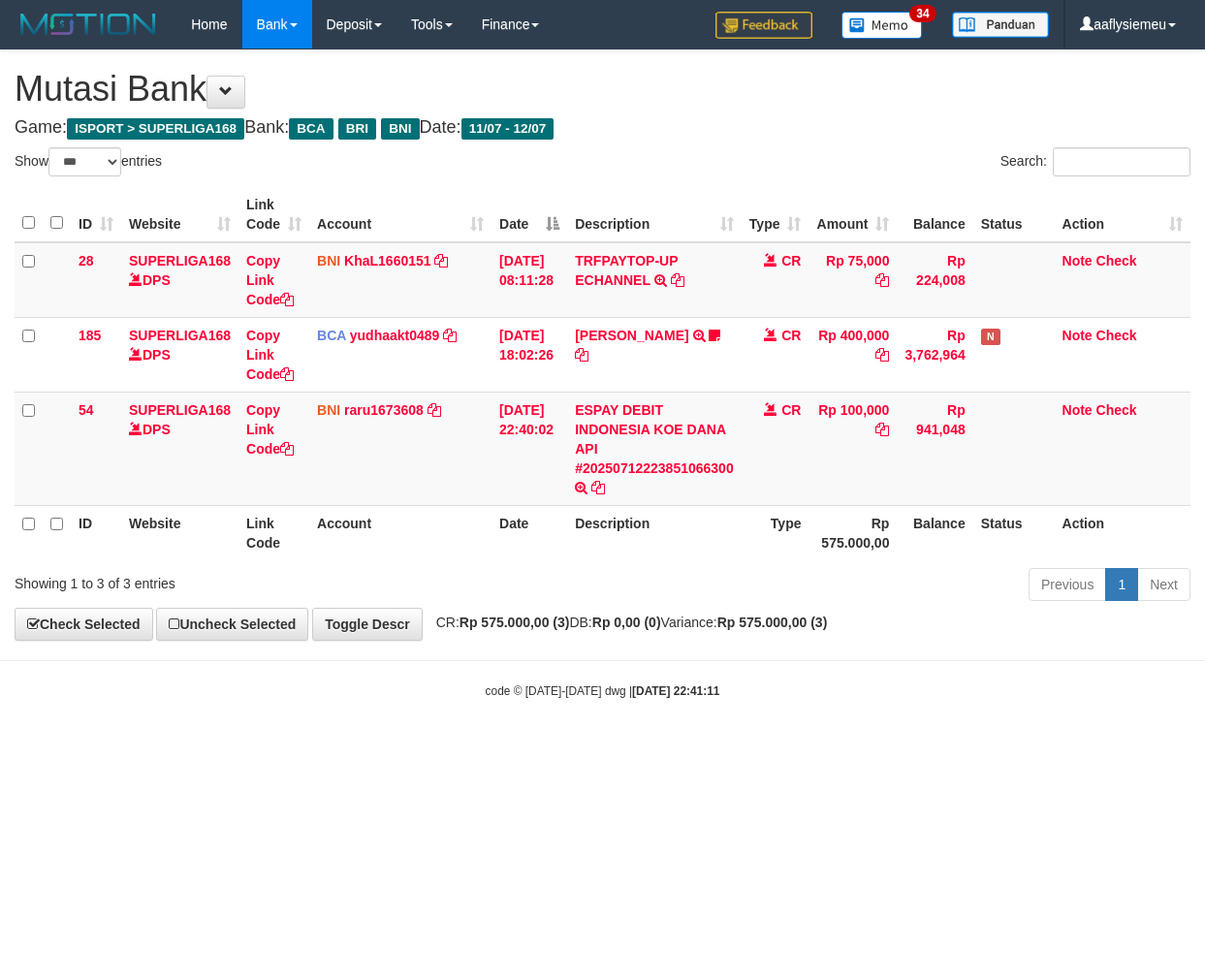 select on "***" 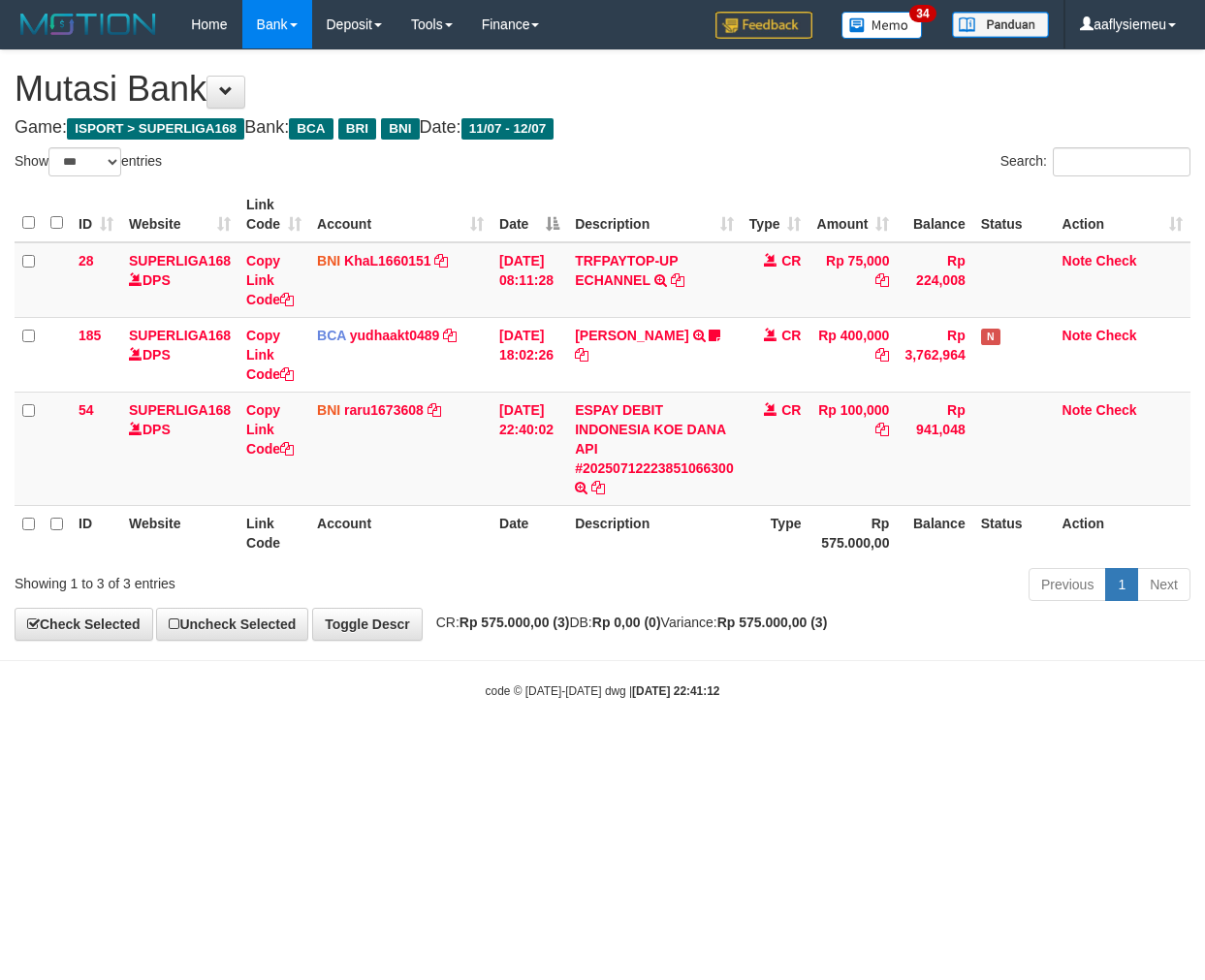 select on "***" 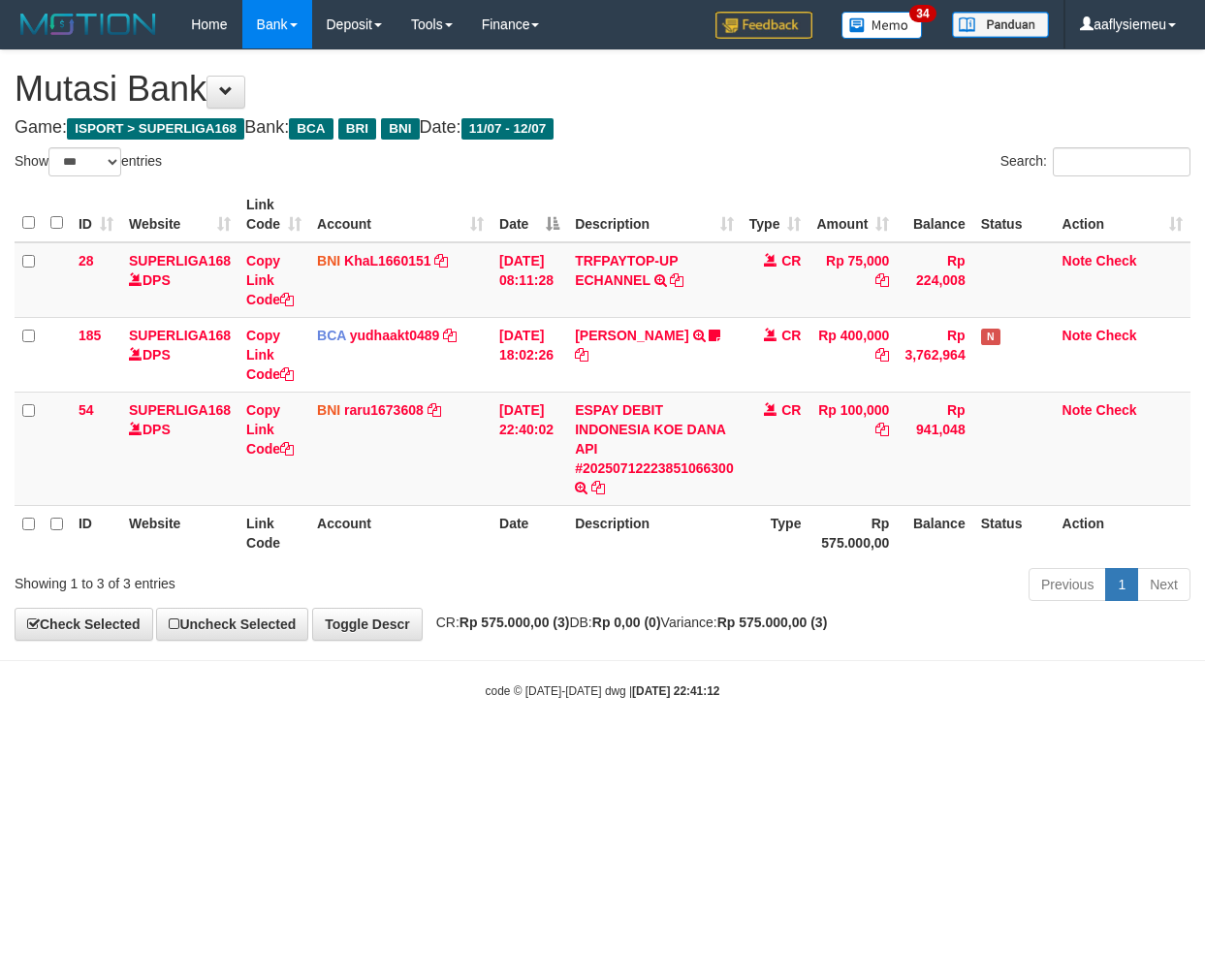 scroll, scrollTop: 0, scrollLeft: 0, axis: both 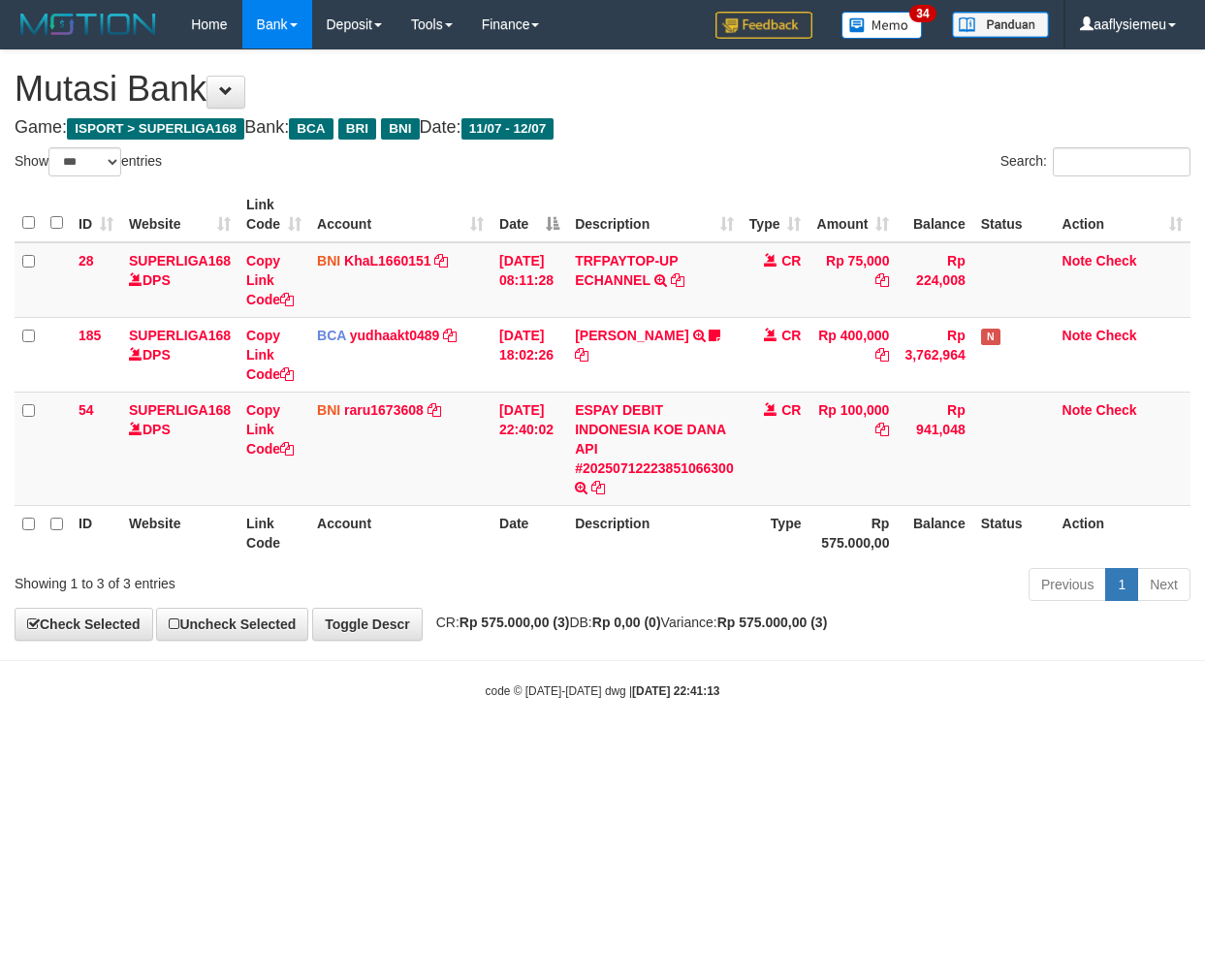 select on "***" 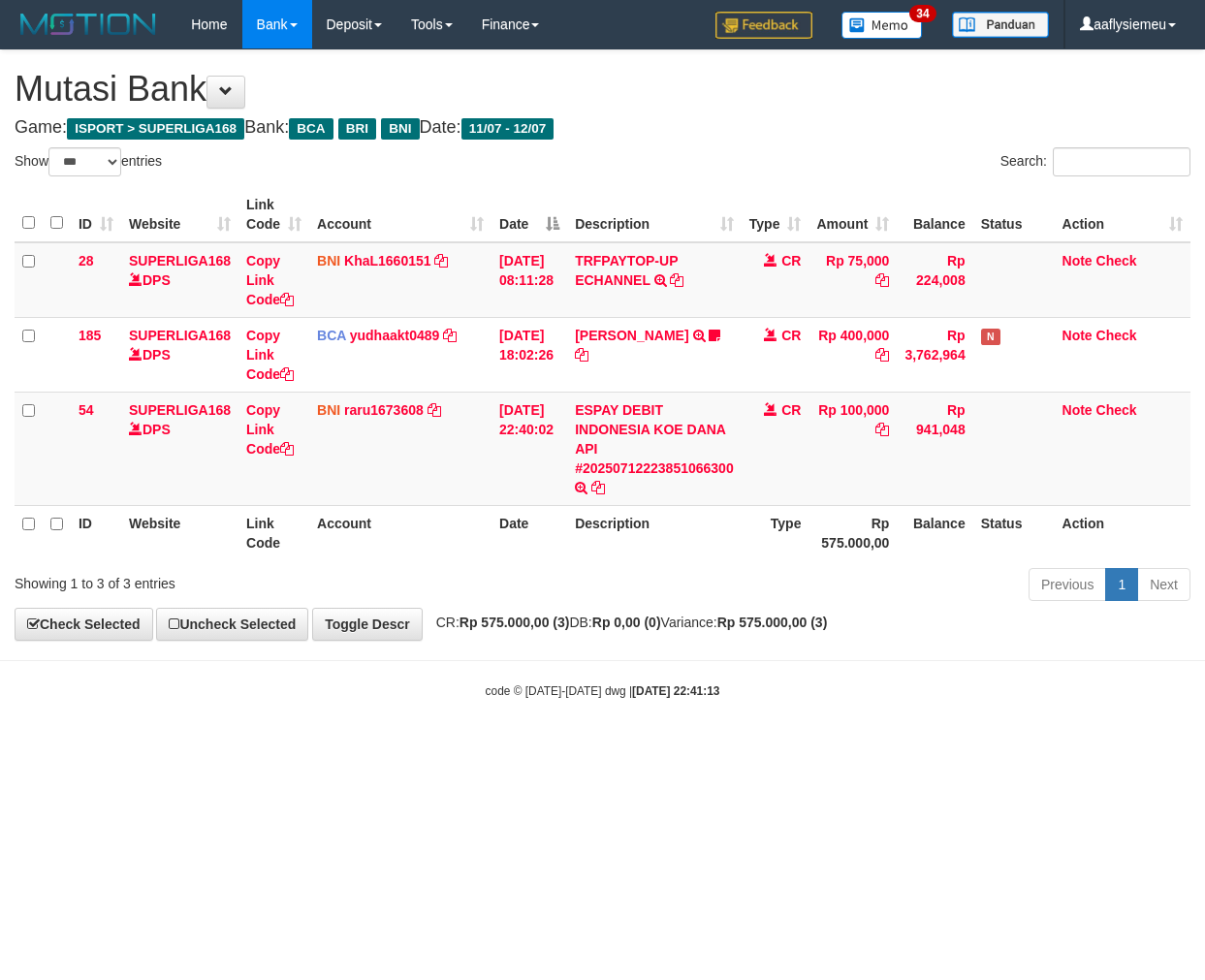 click on "Toggle navigation
Home
Bank
Account List
Load
By Website
Group
[ISPORT]													SUPERLIGA168
By Load Group (DPS)" at bounding box center (602, 374) 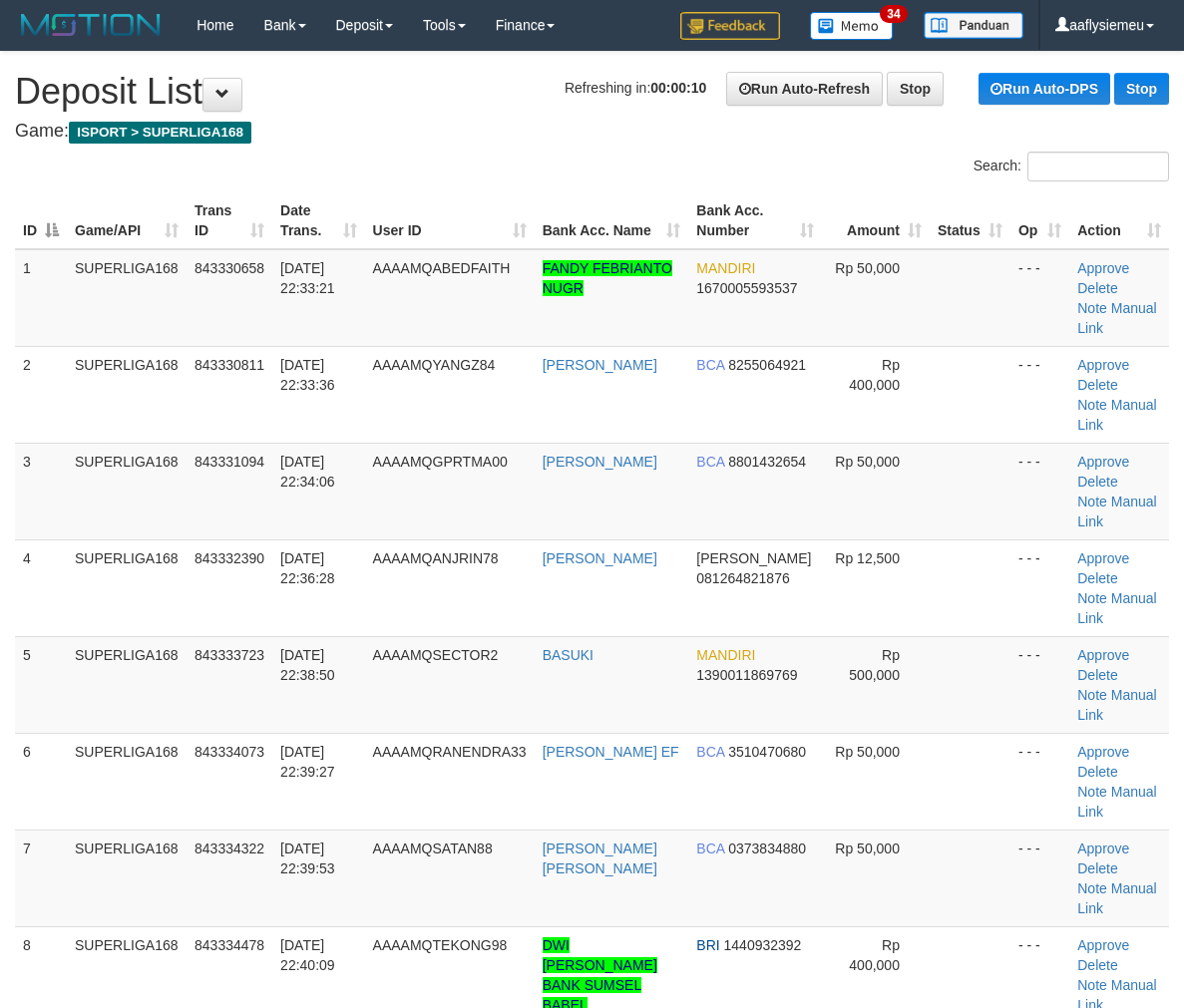 scroll, scrollTop: 0, scrollLeft: 0, axis: both 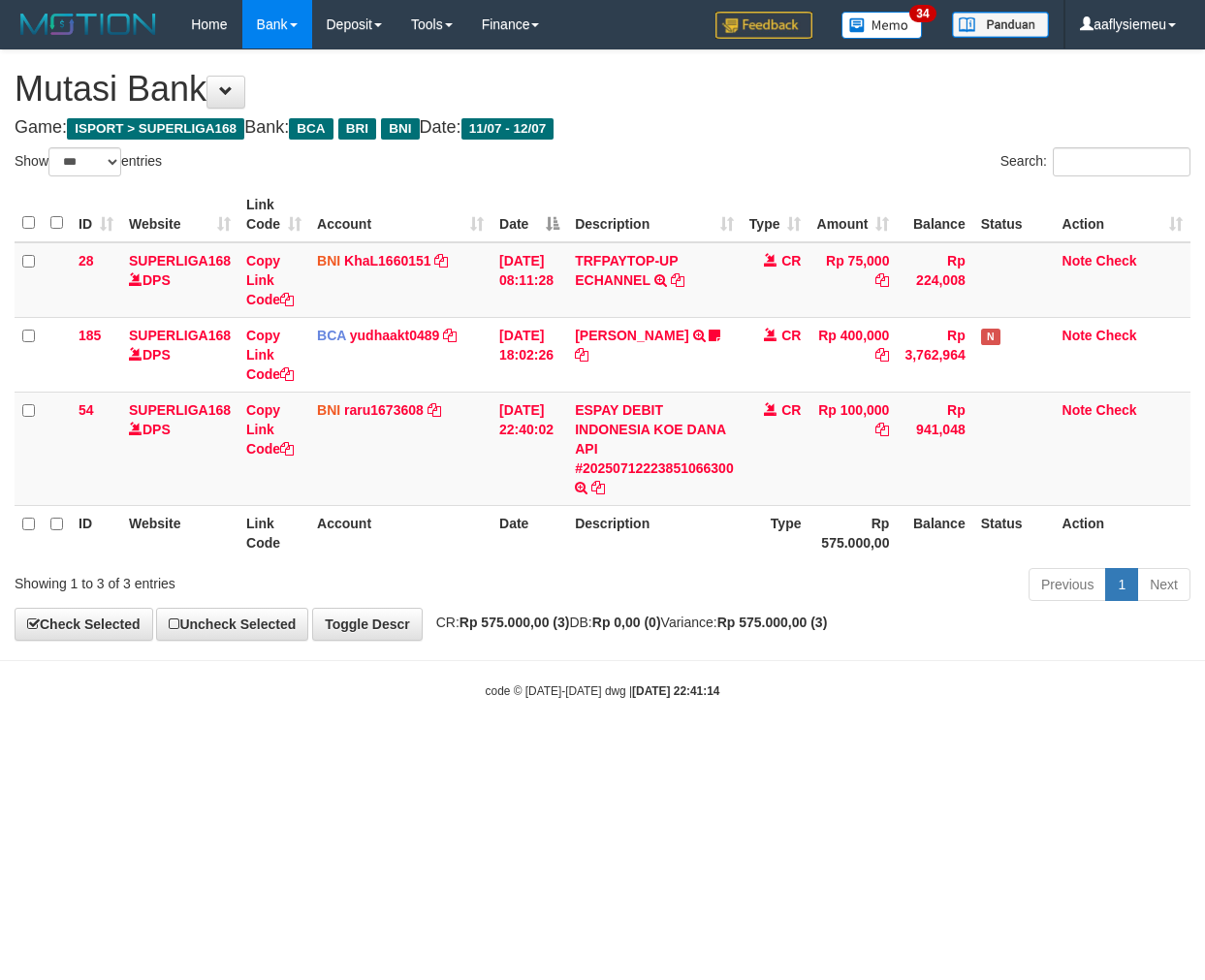 select on "***" 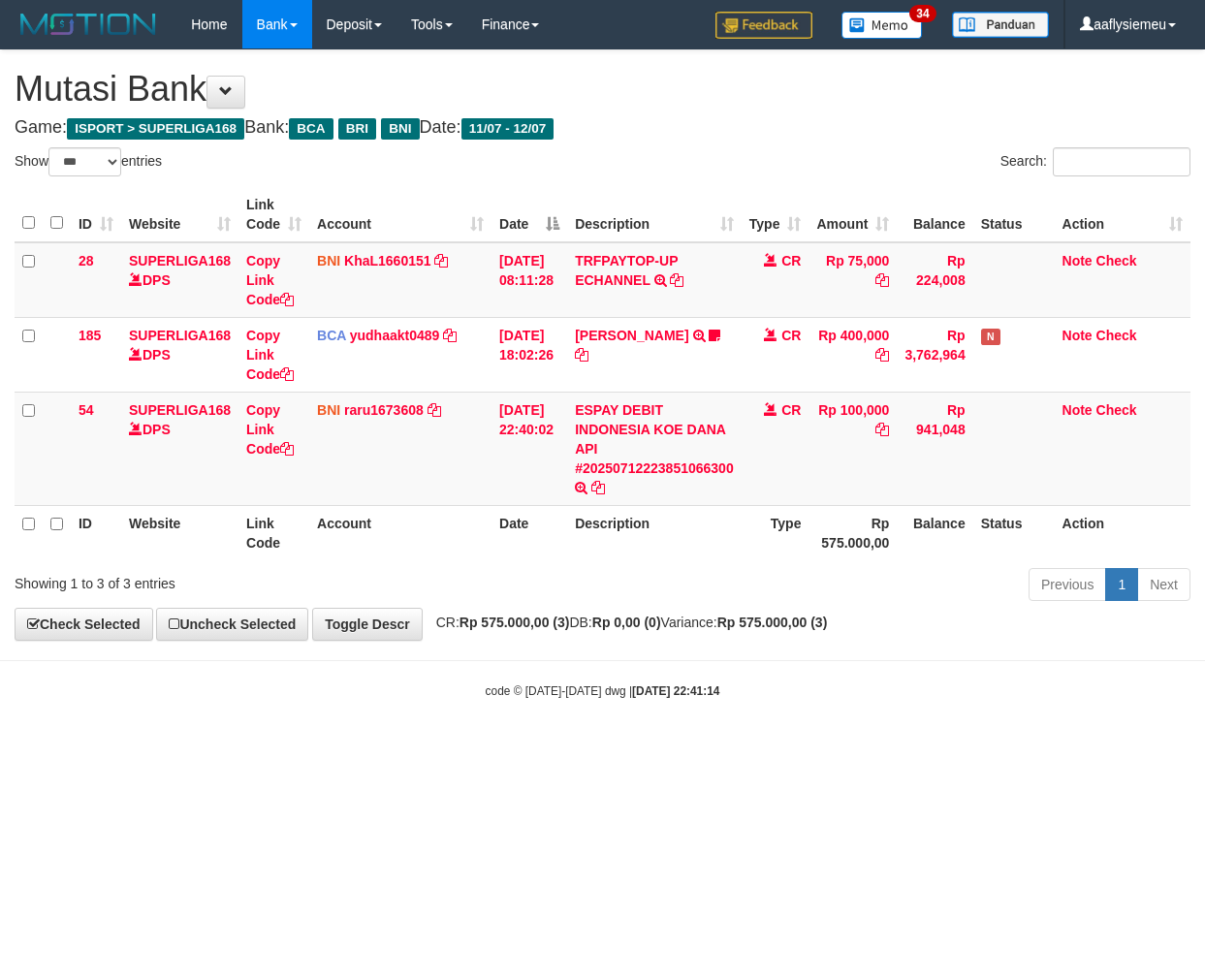 scroll, scrollTop: 0, scrollLeft: 0, axis: both 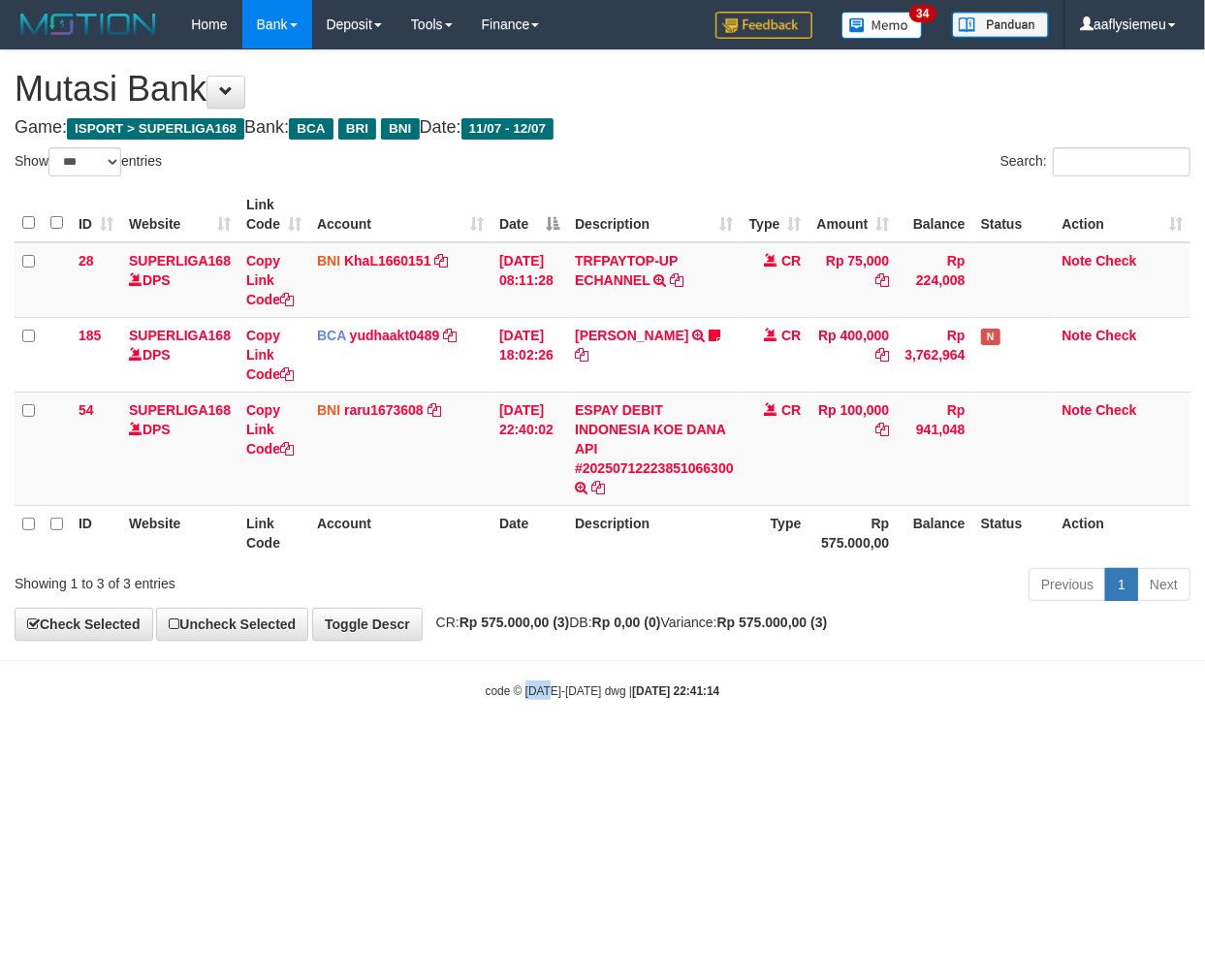 click on "Toggle navigation
Home
Bank
Account List
Load
By Website
Group
[ISPORT]													SUPERLIGA168
By Load Group (DPS)" at bounding box center (602, 374) 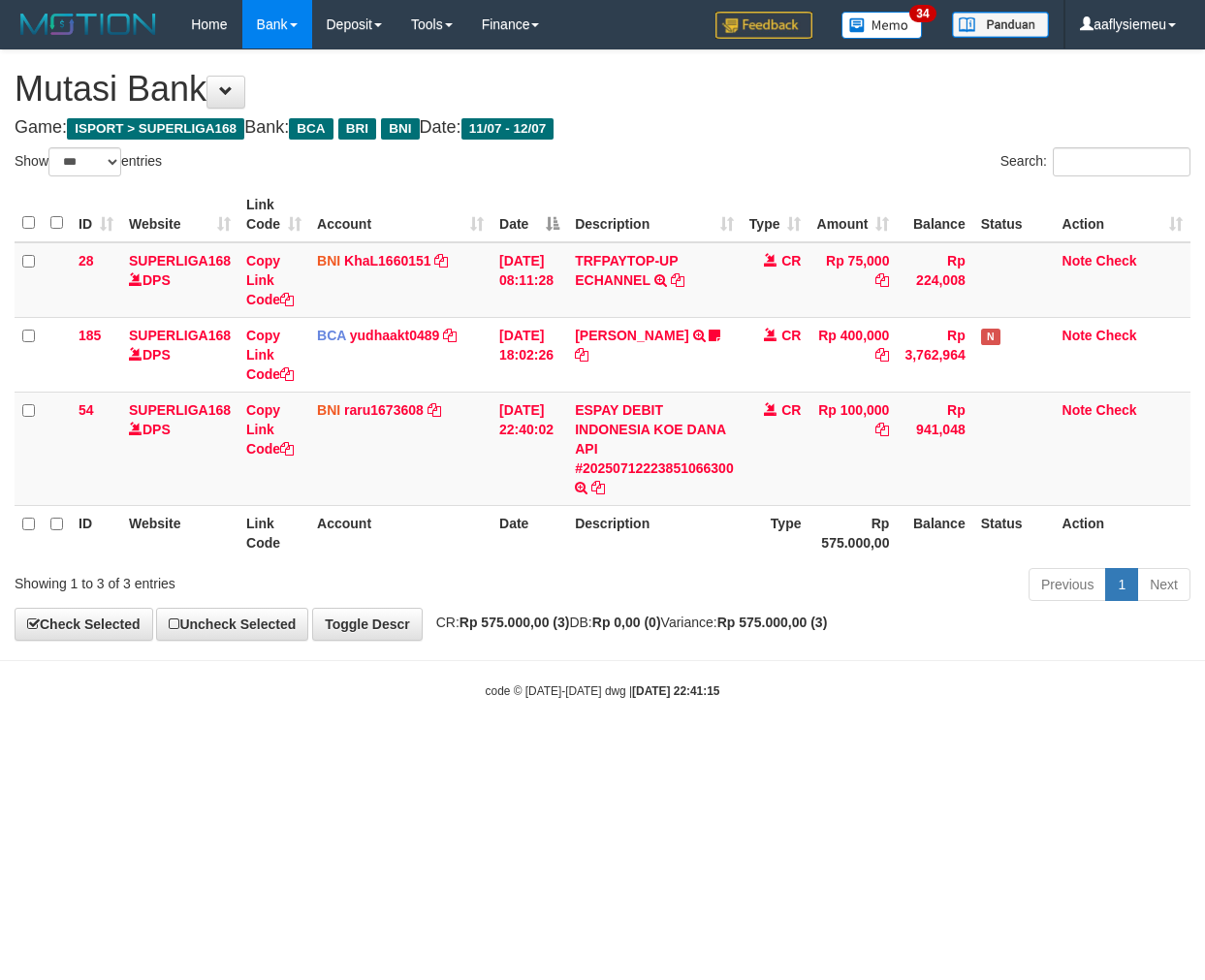 select on "***" 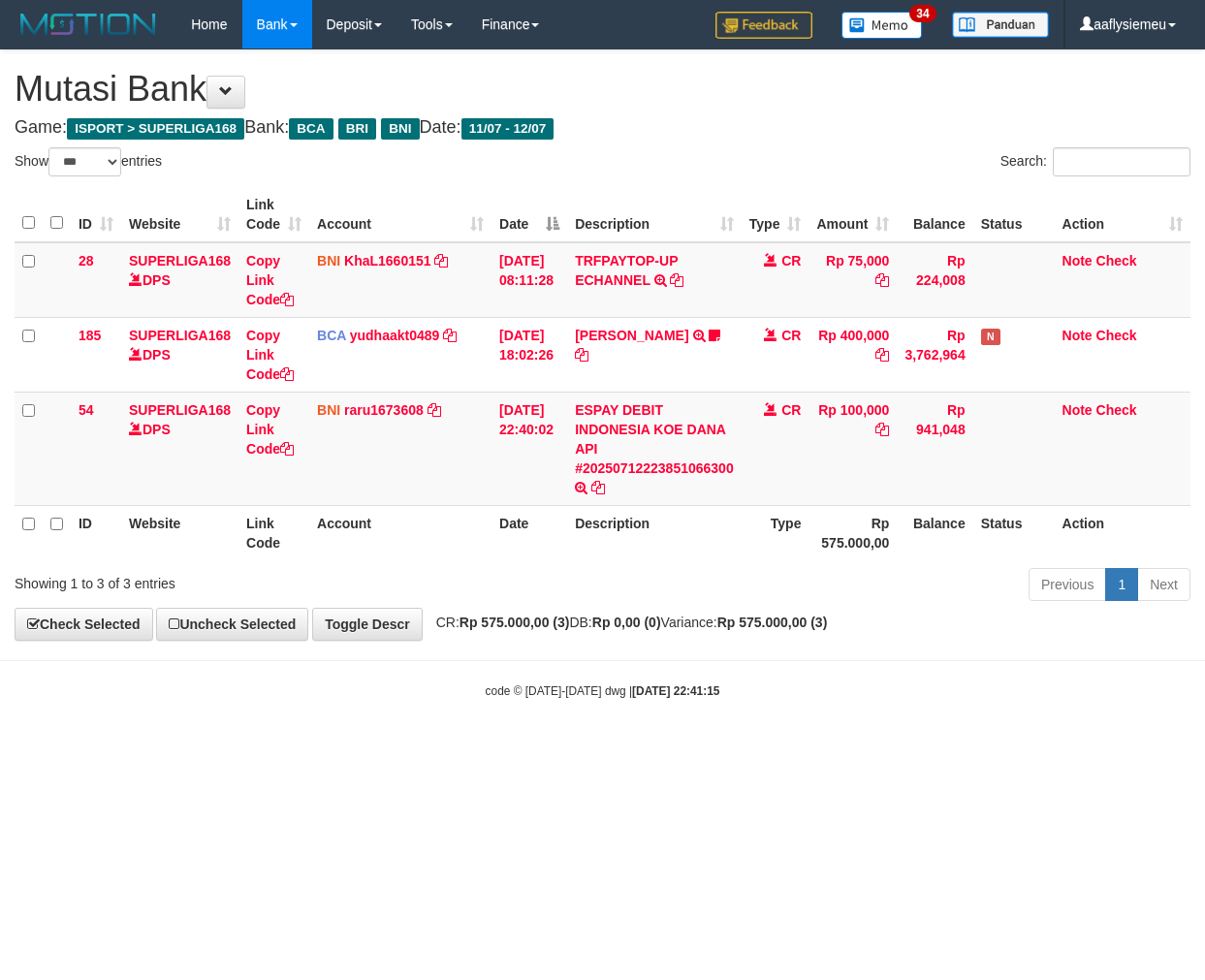 scroll, scrollTop: 0, scrollLeft: 0, axis: both 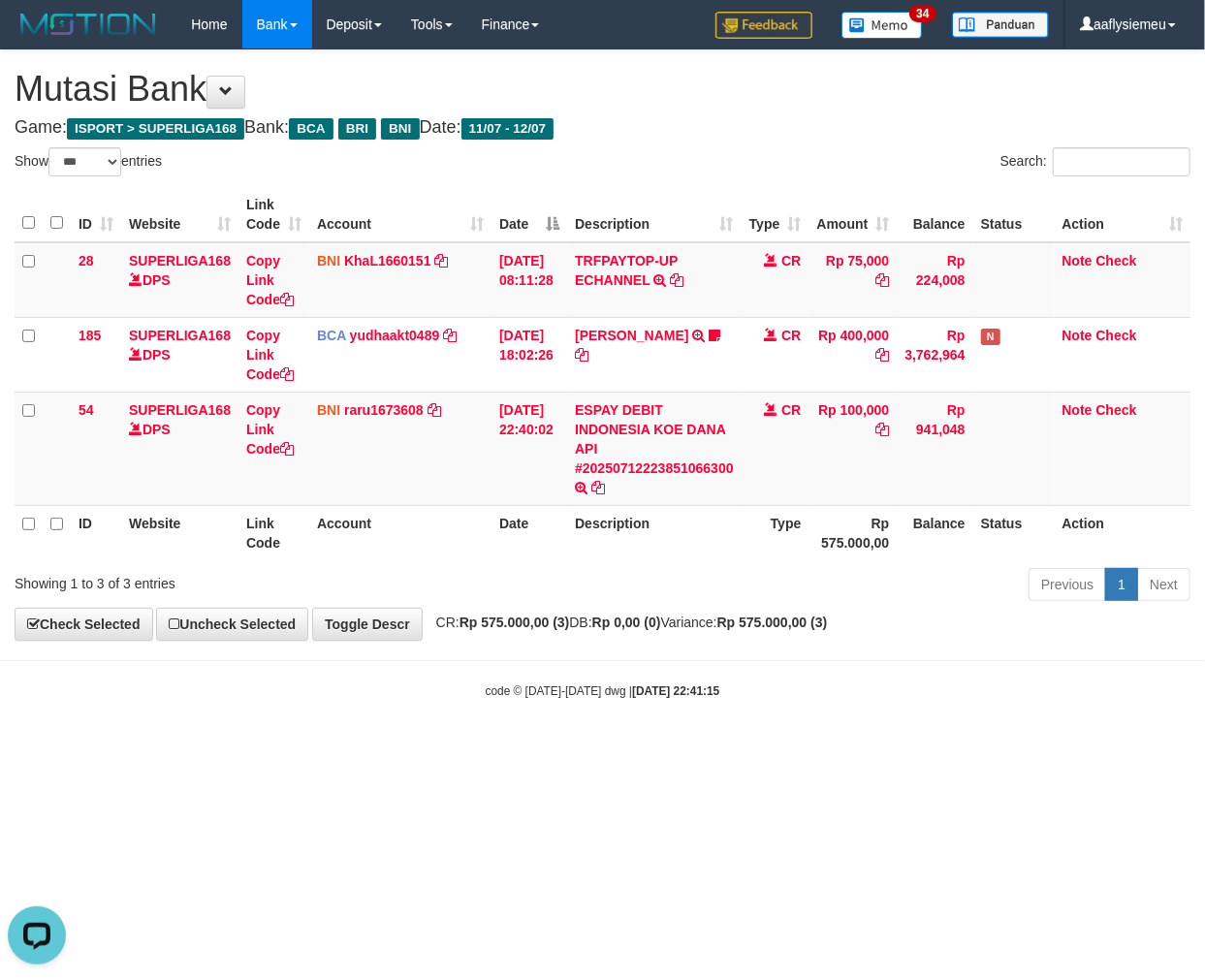 click on "Toggle navigation
Home
Bank
Account List
Load
By Website
Group
[ISPORT]													SUPERLIGA168
By Load Group (DPS)" at bounding box center [602, 374] 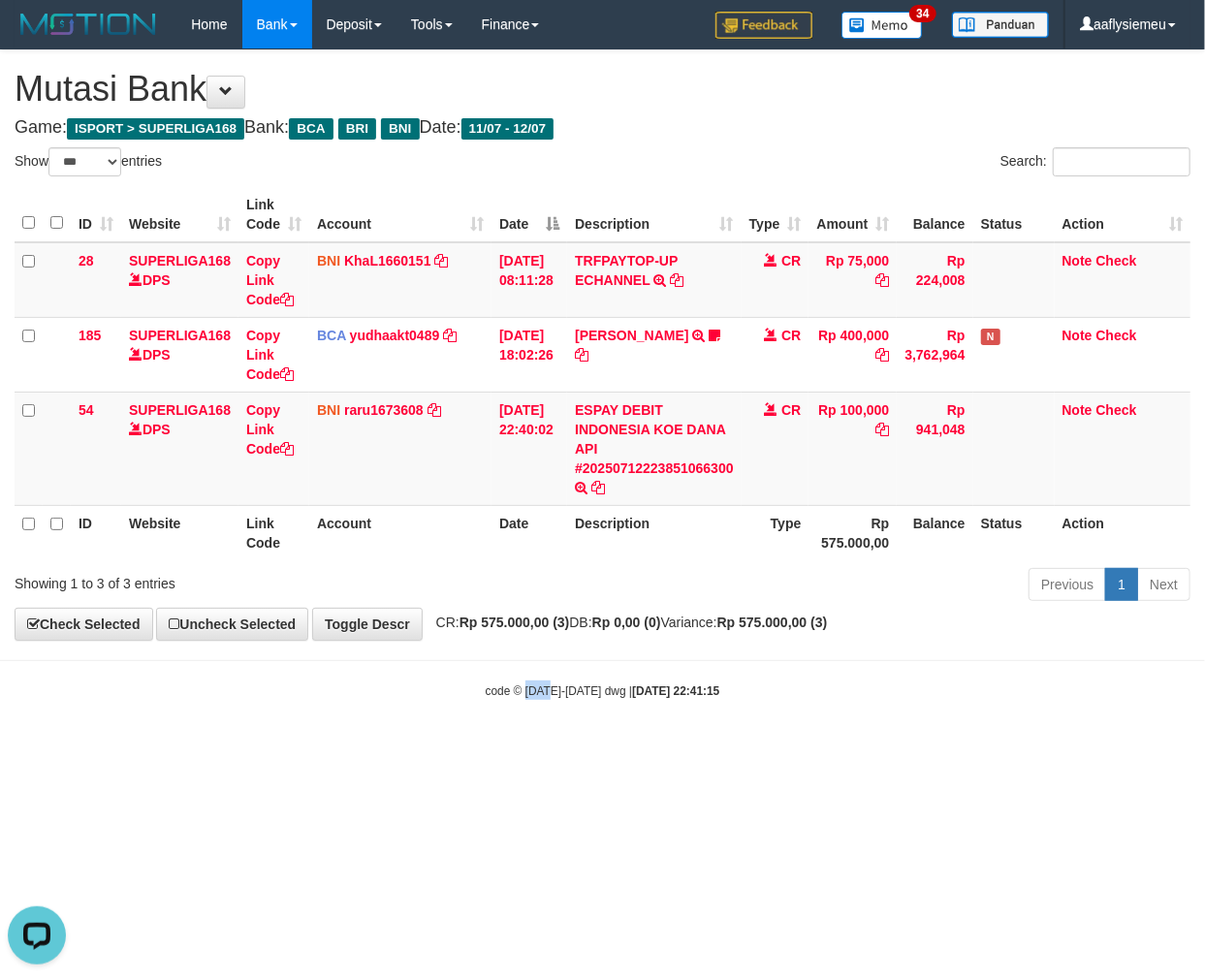 click on "Toggle navigation
Home
Bank
Account List
Load
By Website
Group
[ISPORT]													SUPERLIGA168
By Load Group (DPS)" at bounding box center (602, 374) 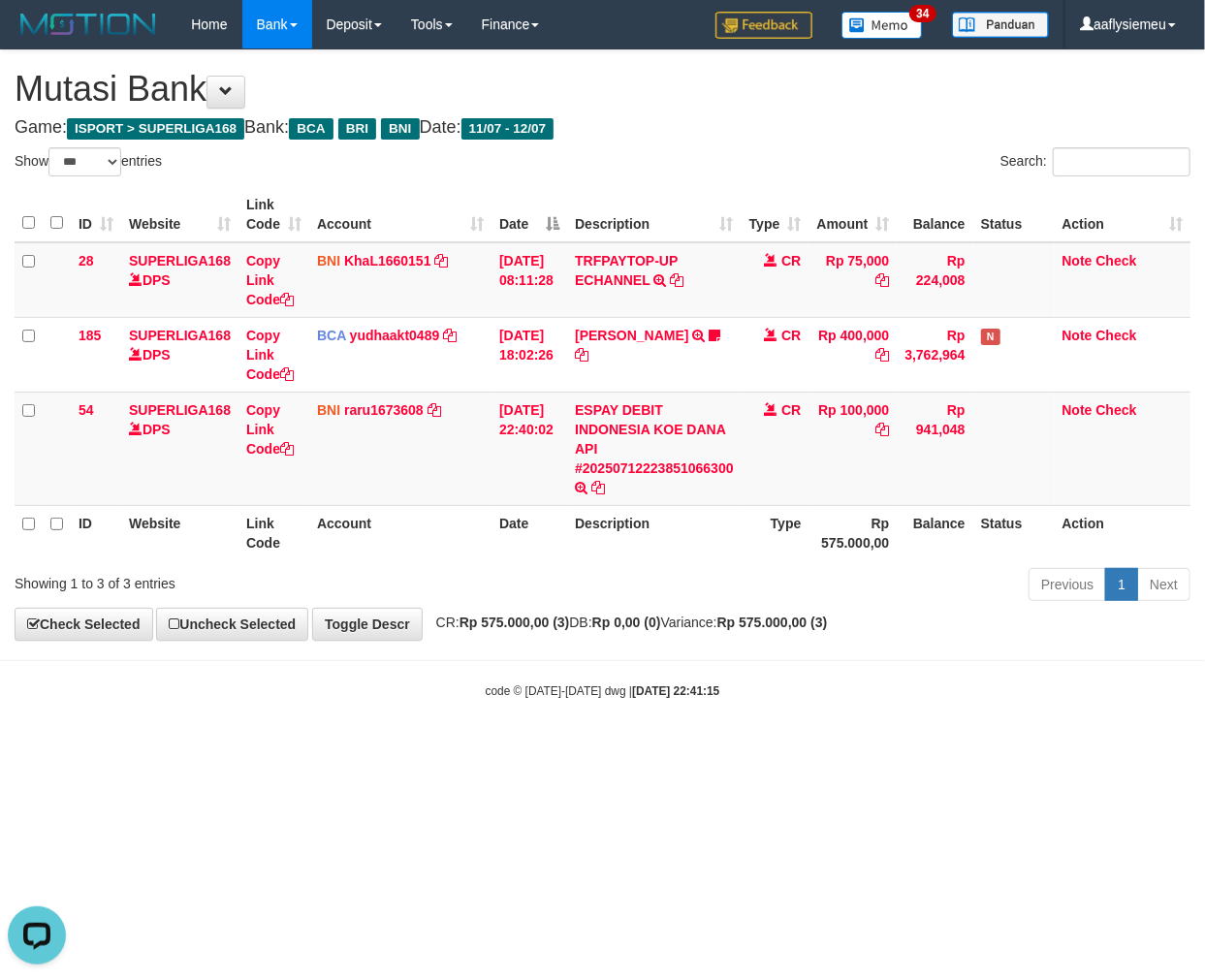 drag, startPoint x: 727, startPoint y: 703, endPoint x: 981, endPoint y: 655, distance: 258.4956 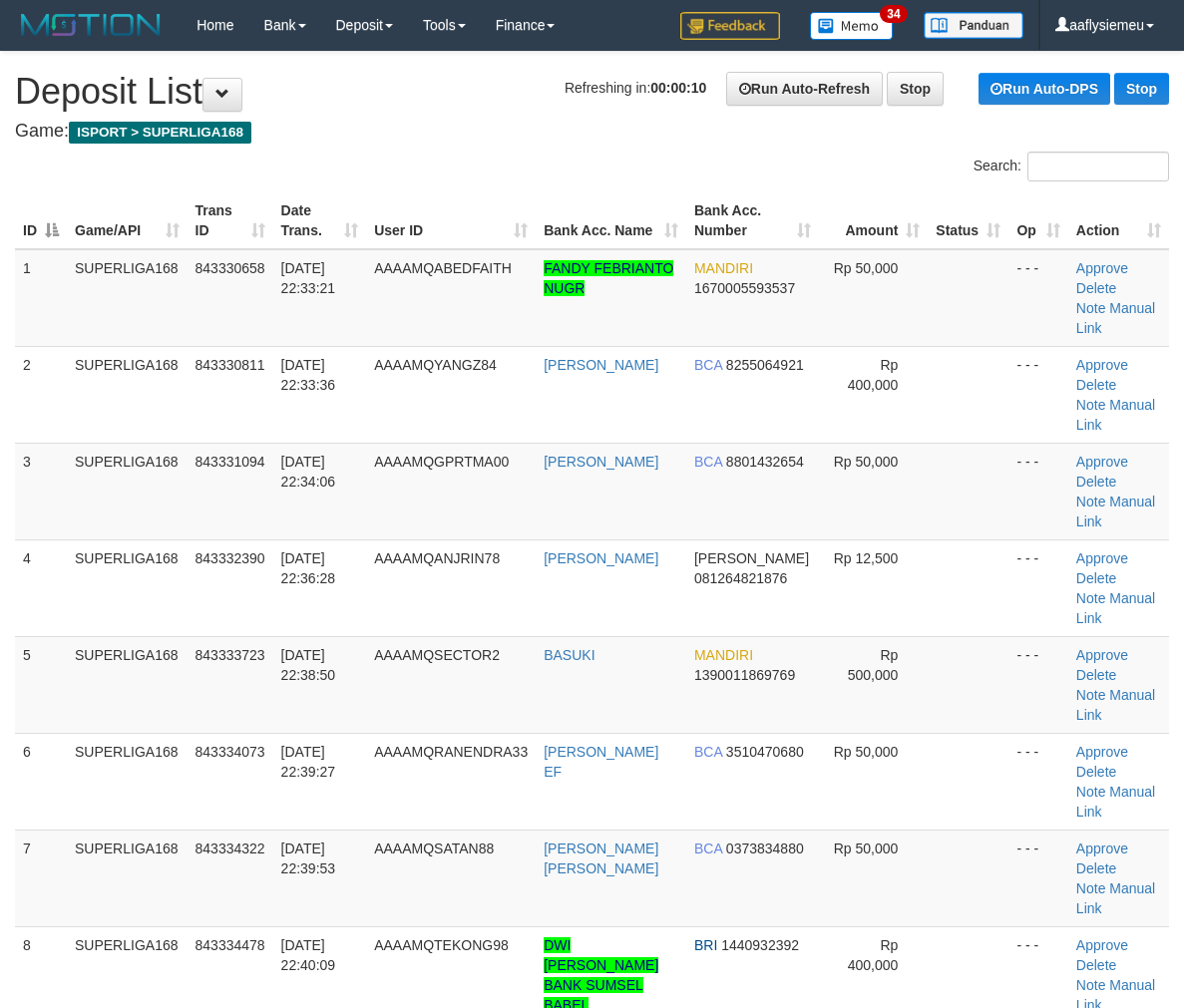 scroll, scrollTop: 0, scrollLeft: 0, axis: both 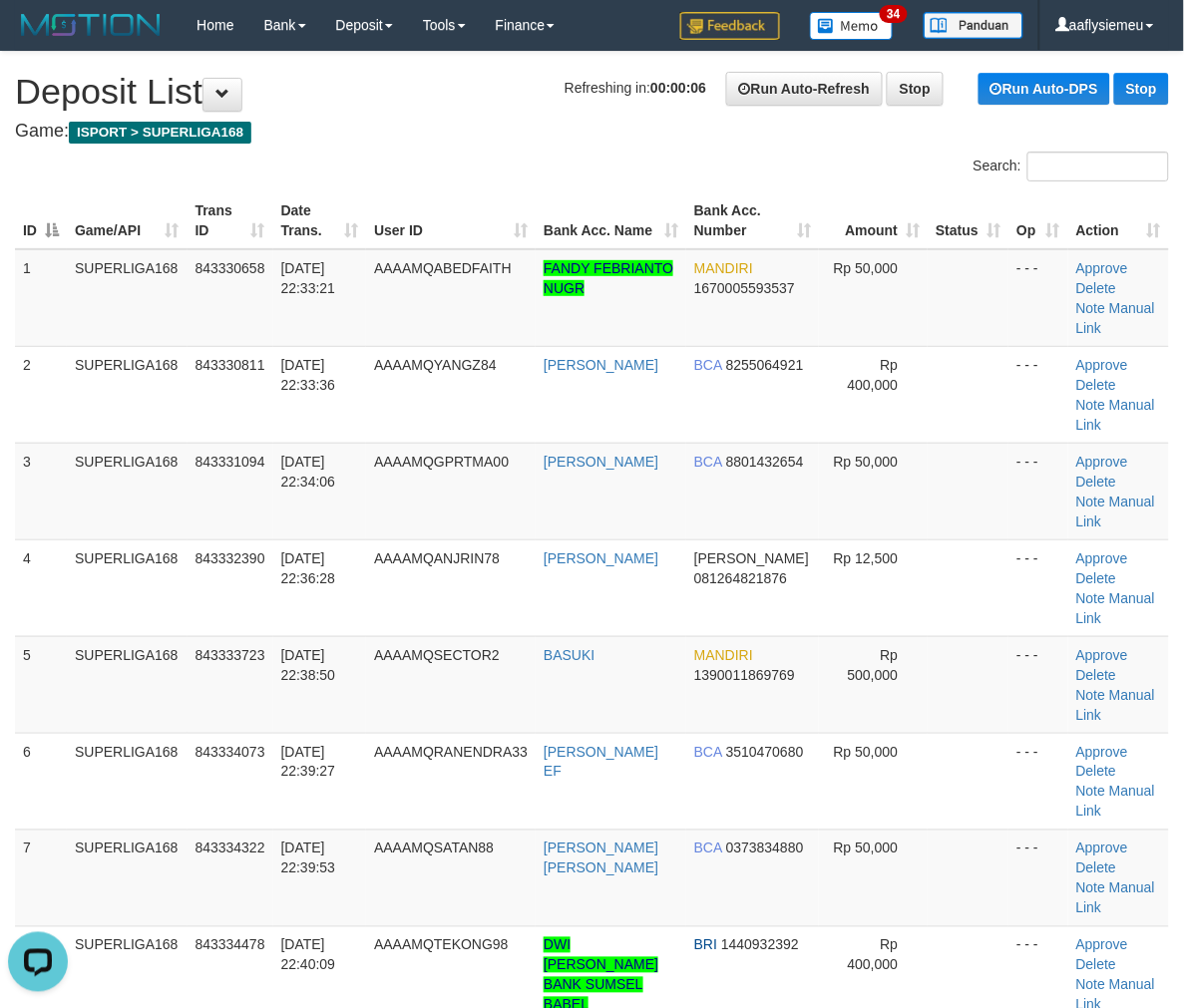 drag, startPoint x: 195, startPoint y: 539, endPoint x: 2, endPoint y: 616, distance: 207.79317 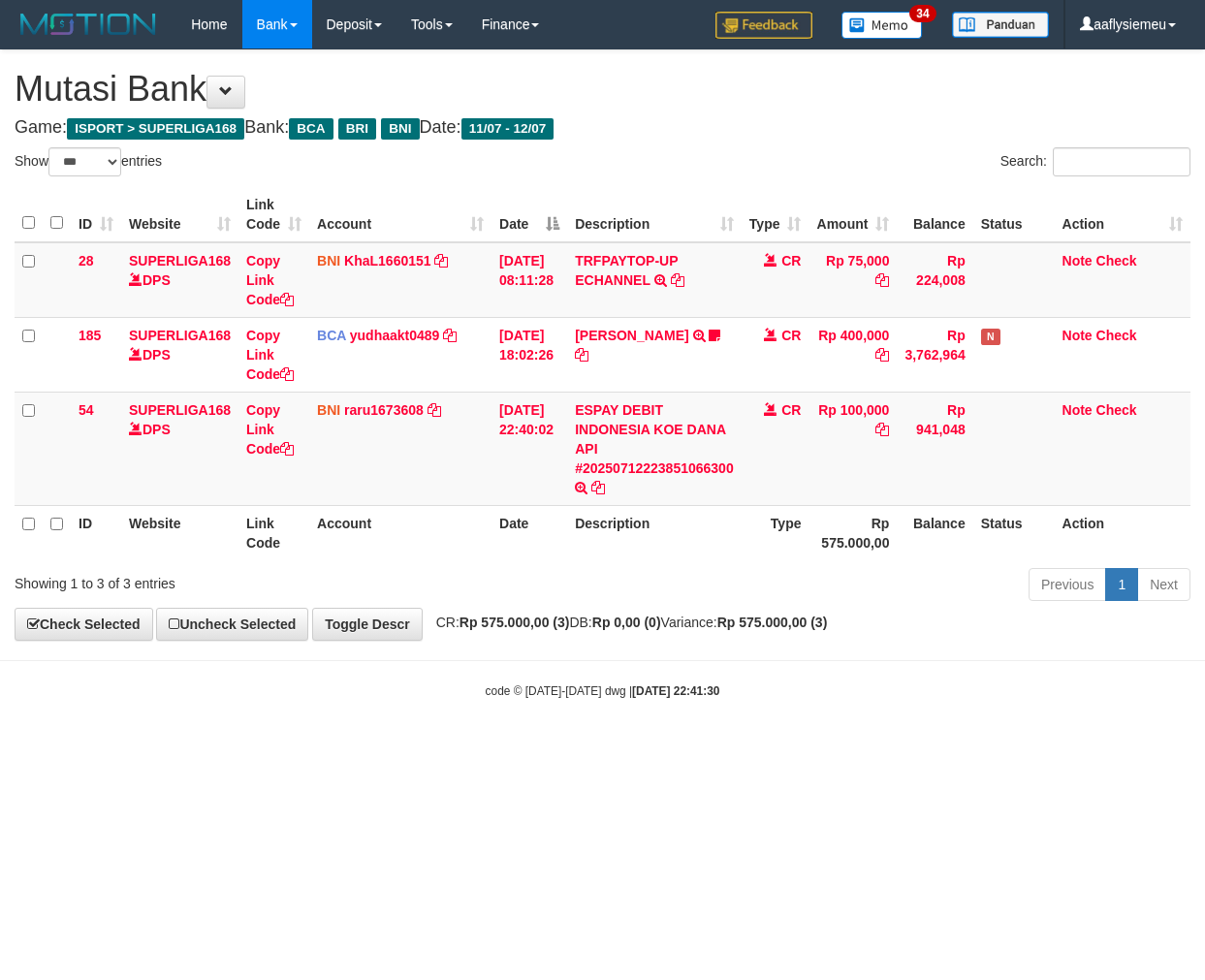 select on "***" 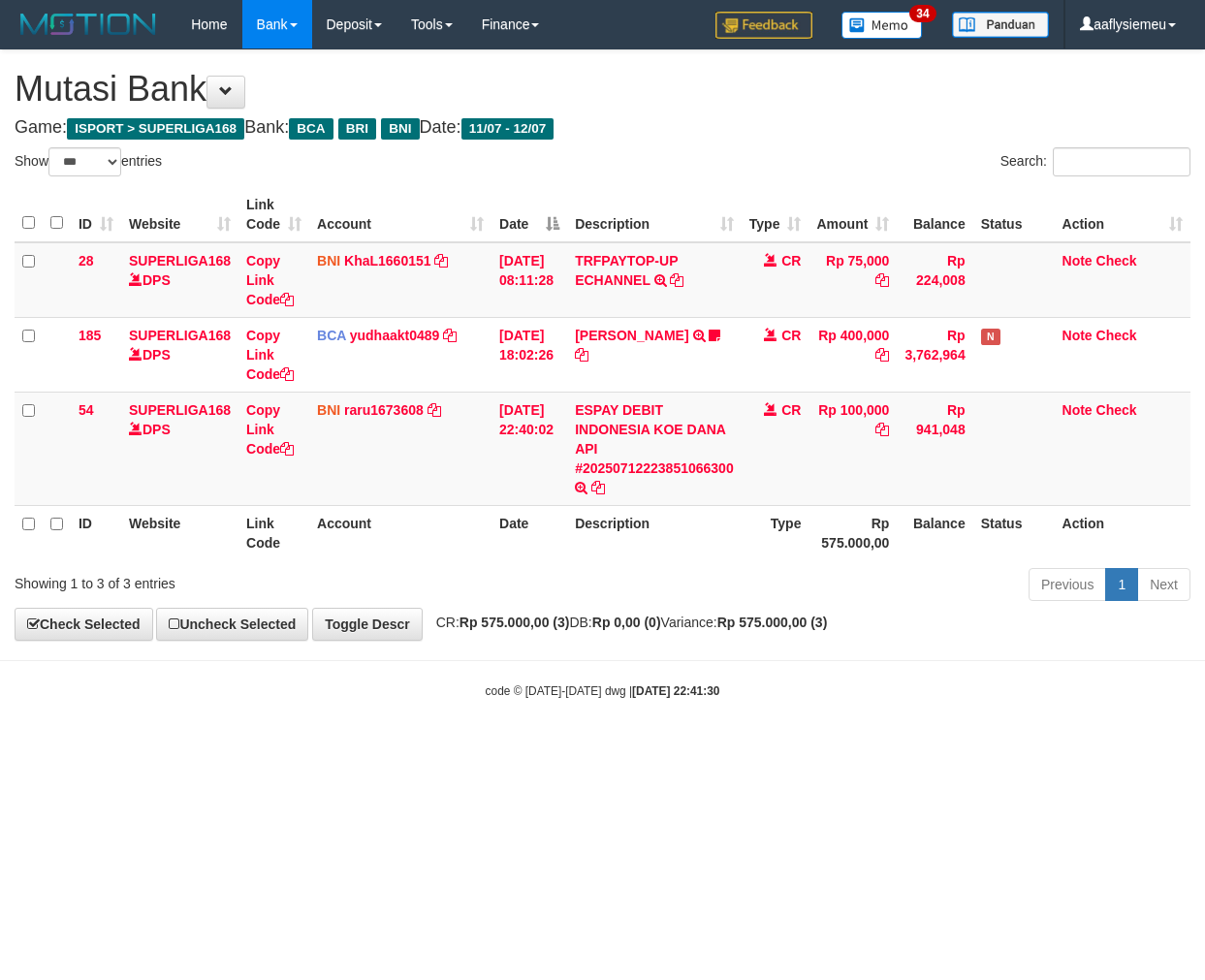 scroll, scrollTop: 0, scrollLeft: 0, axis: both 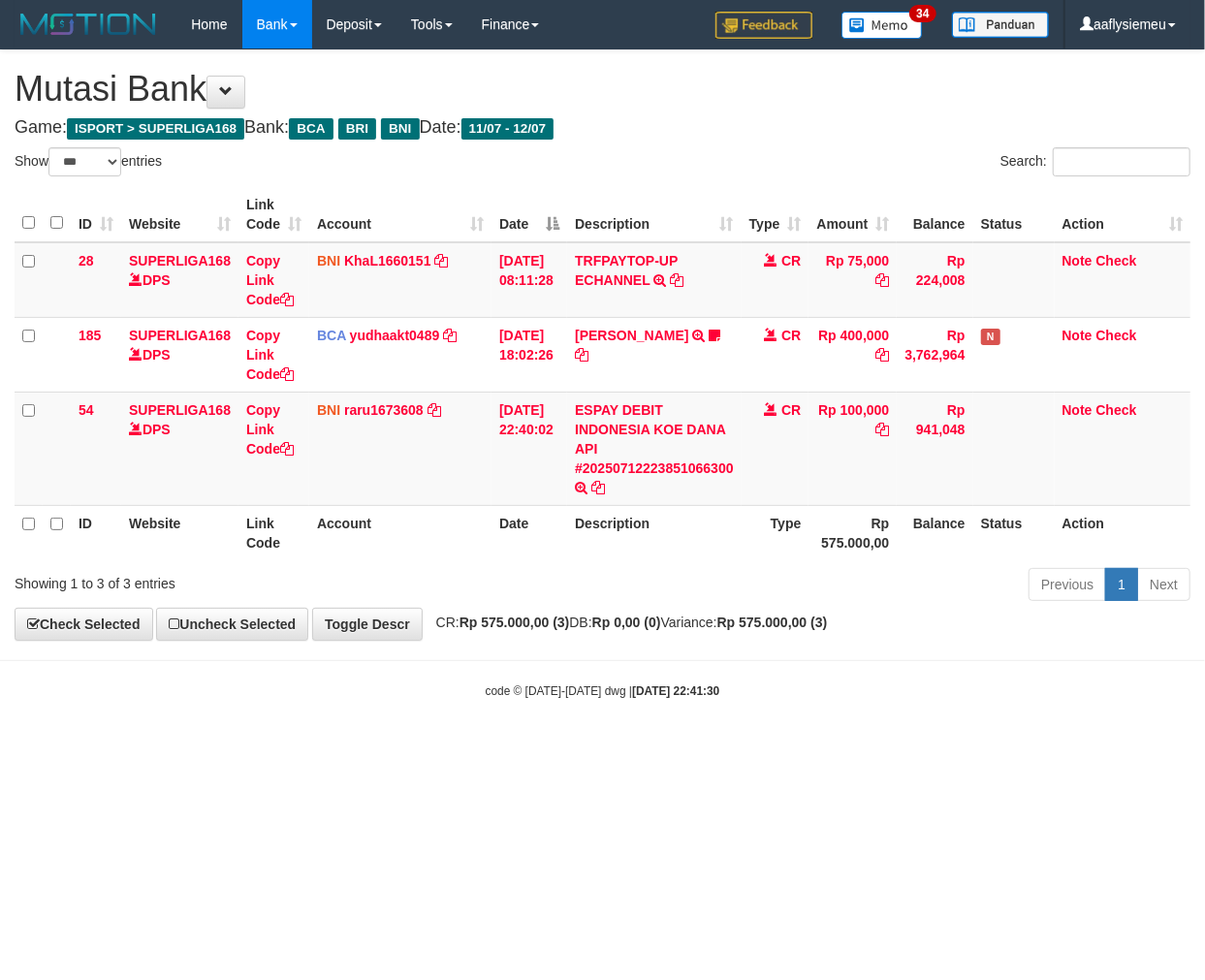 click on "Toggle navigation
Home
Bank
Account List
Load
By Website
Group
[ISPORT]													SUPERLIGA168
By Load Group (DPS)" at bounding box center (602, 374) 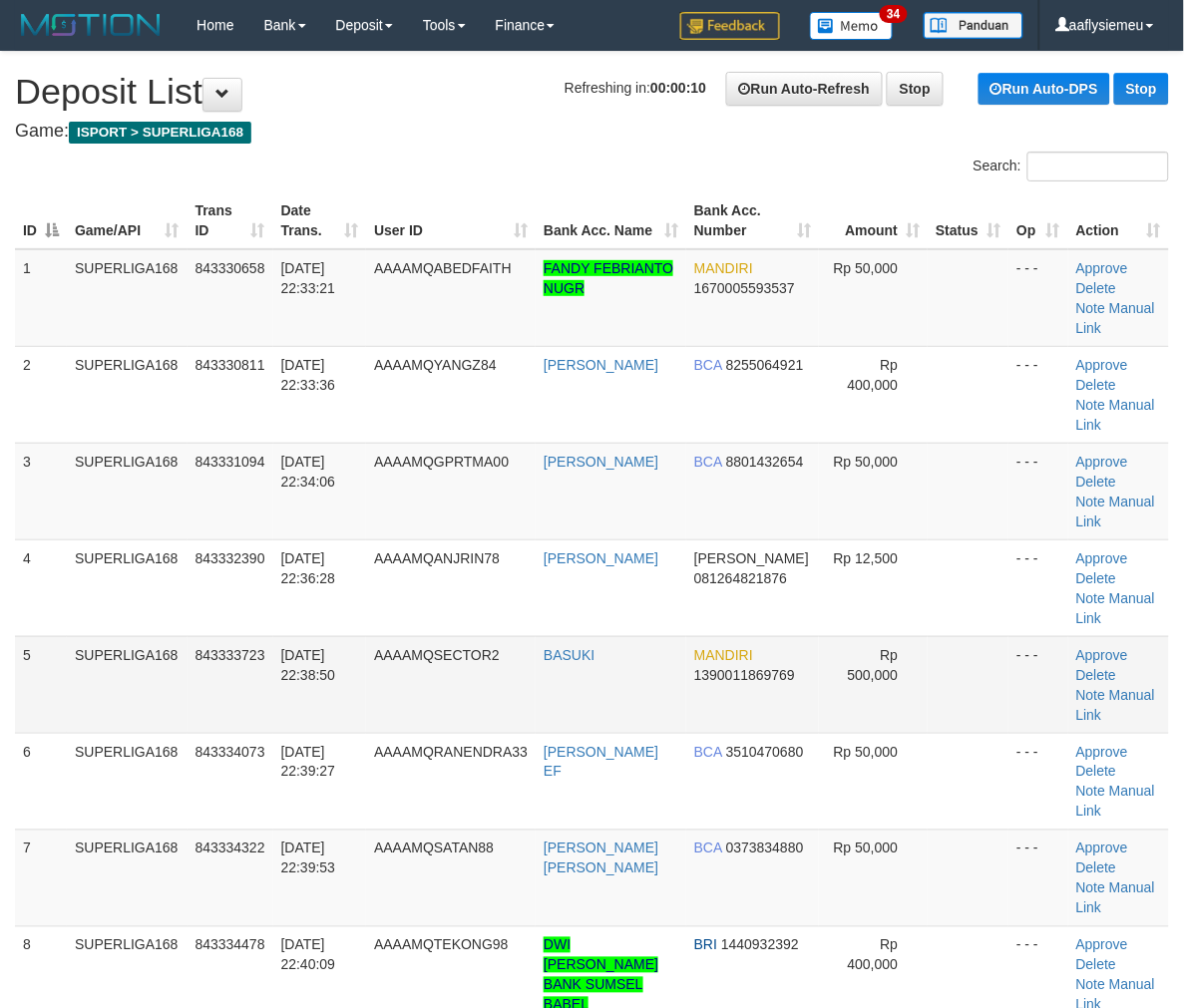 click on "12/07/2025 22:38:50" at bounding box center [308, 665] 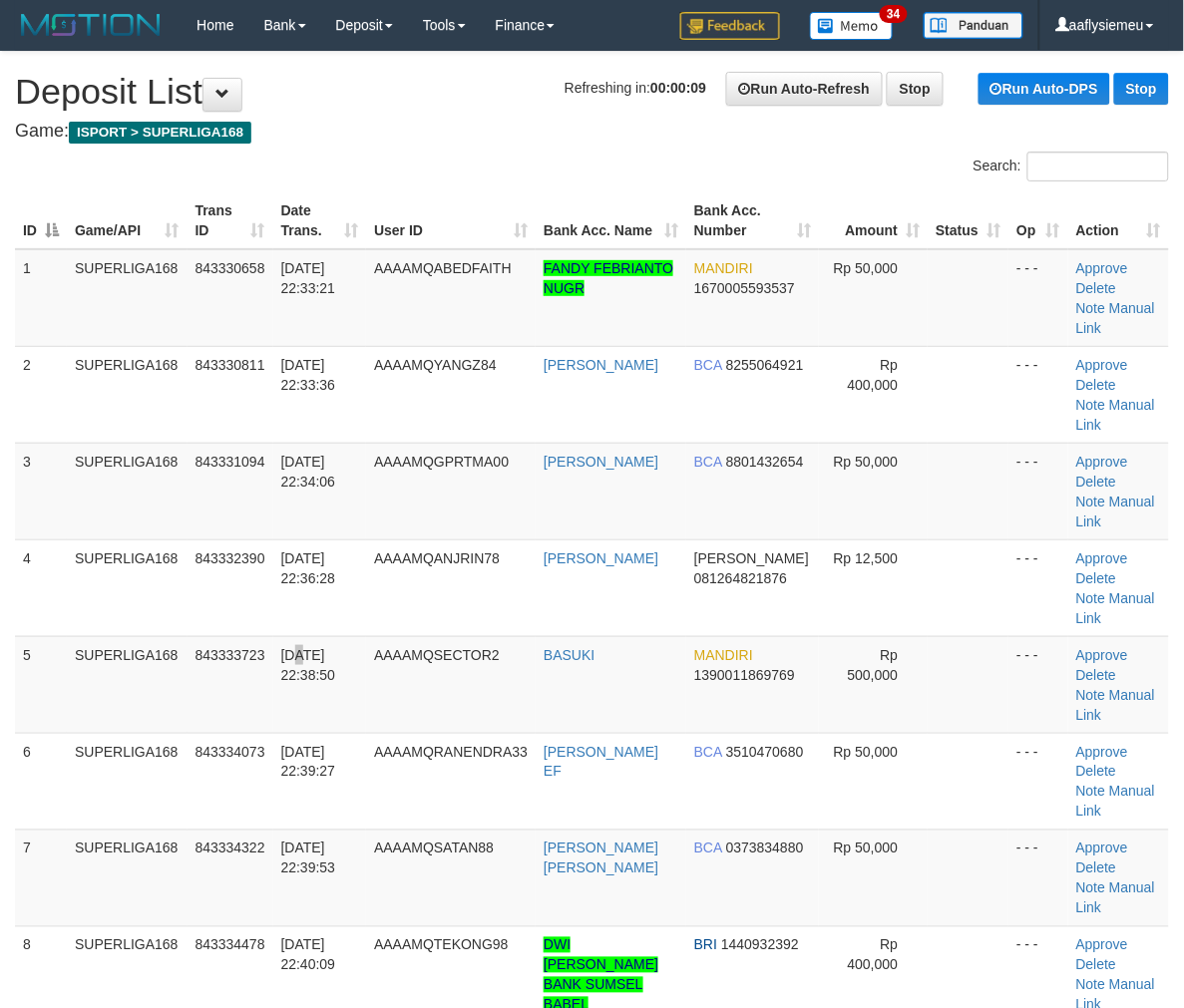 scroll, scrollTop: 0, scrollLeft: 0, axis: both 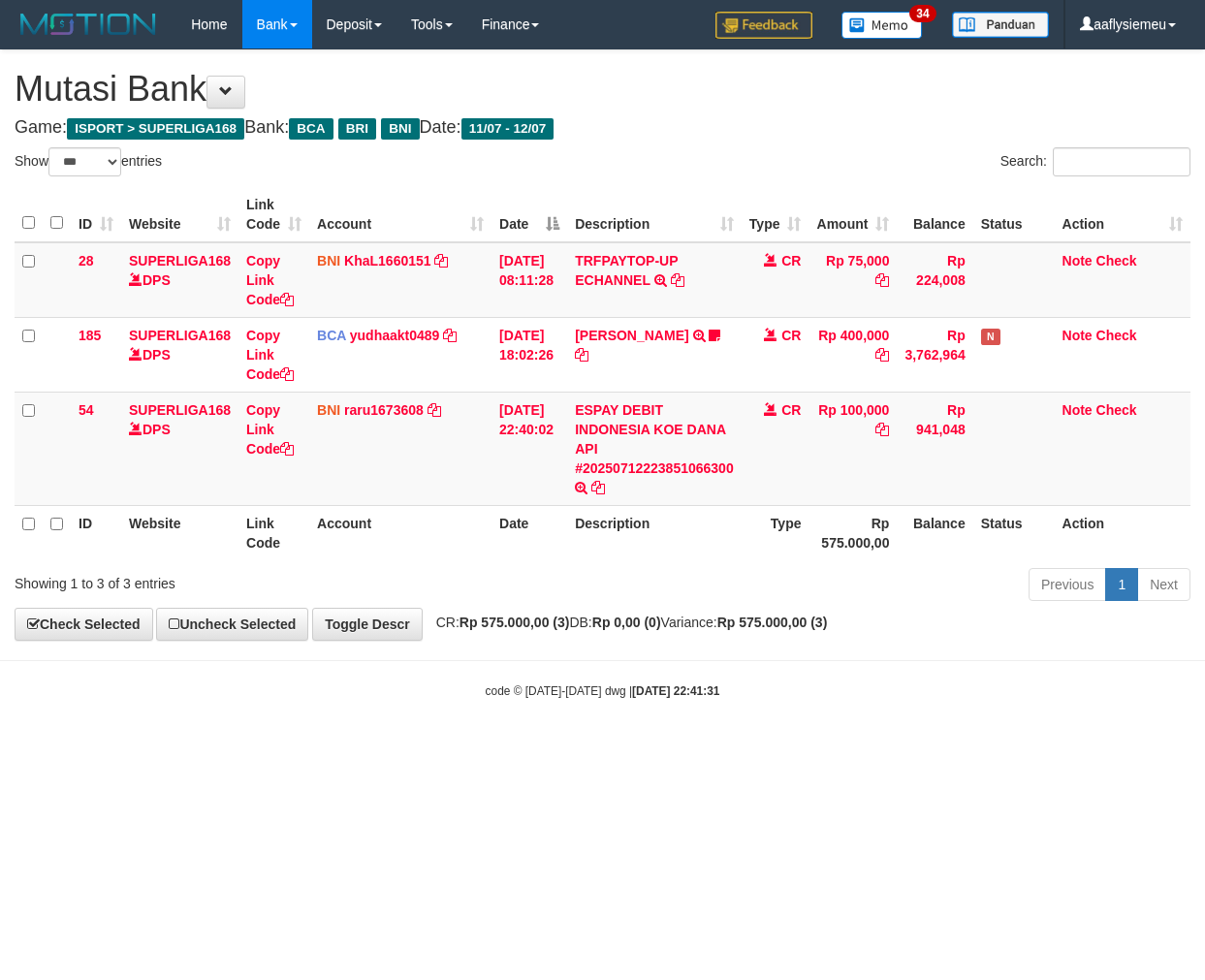 select on "***" 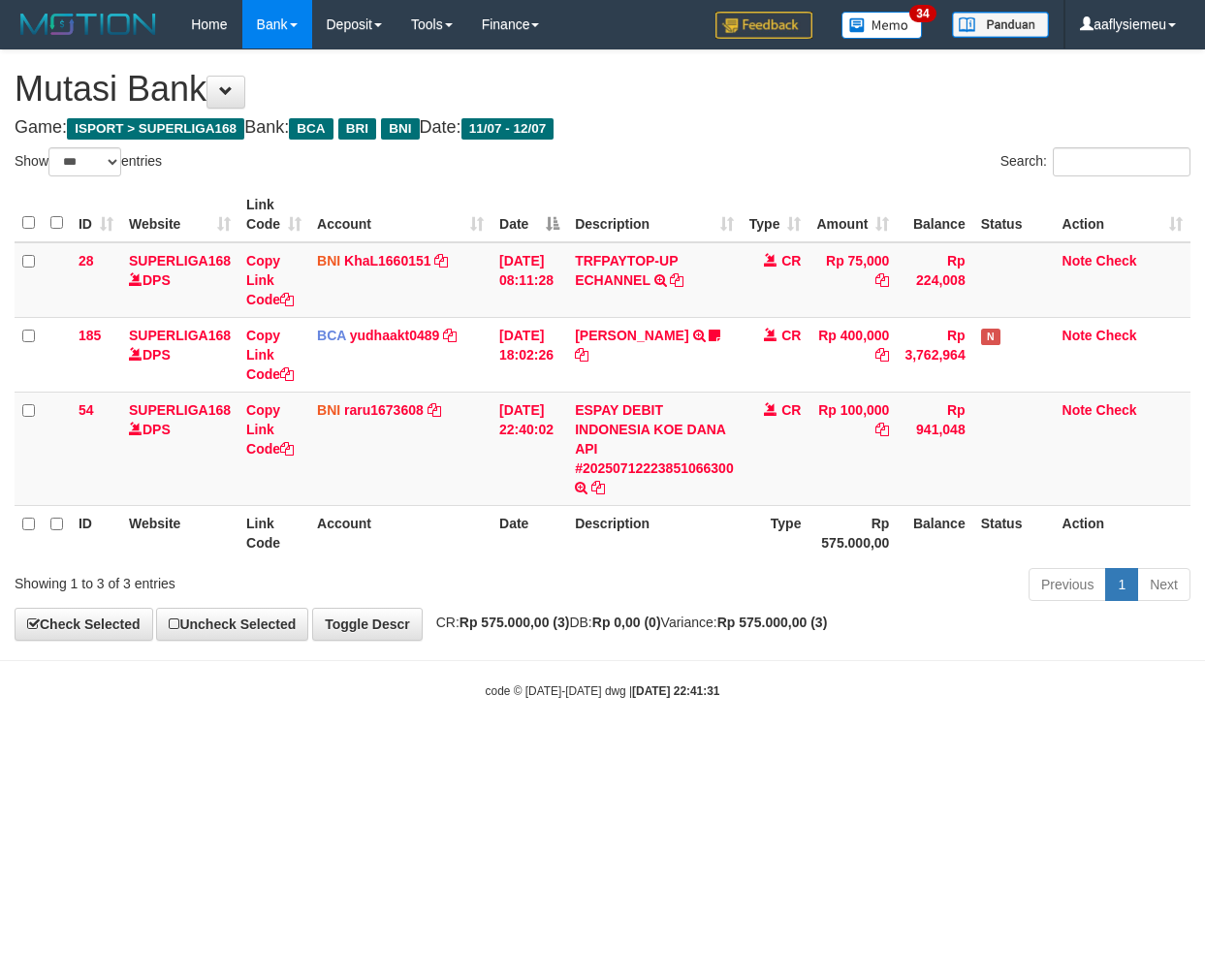 scroll, scrollTop: 0, scrollLeft: 0, axis: both 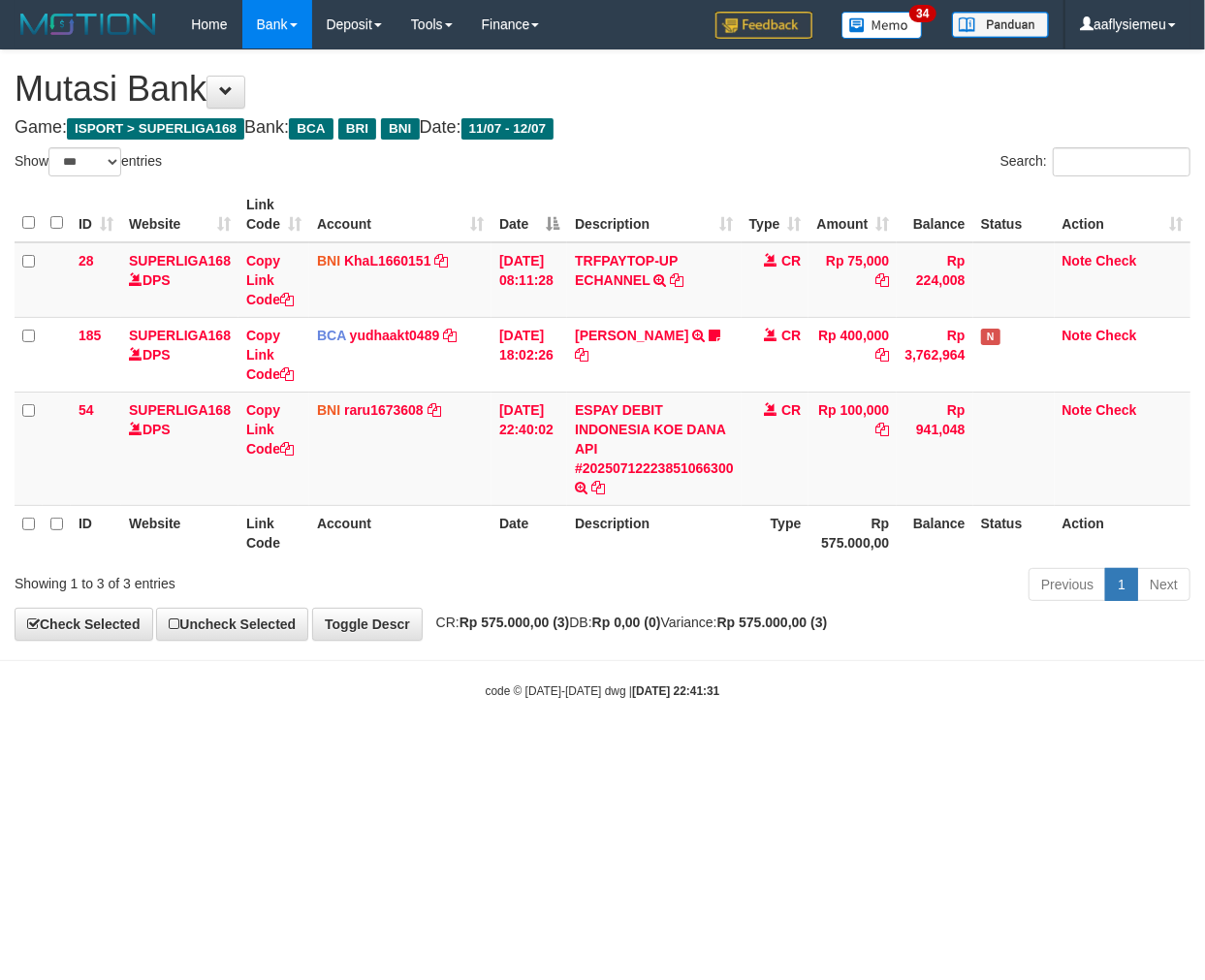click on "Toggle navigation
Home
Bank
Account List
Load
By Website
Group
[ISPORT]													SUPERLIGA168
By Load Group (DPS)" at bounding box center [602, 374] 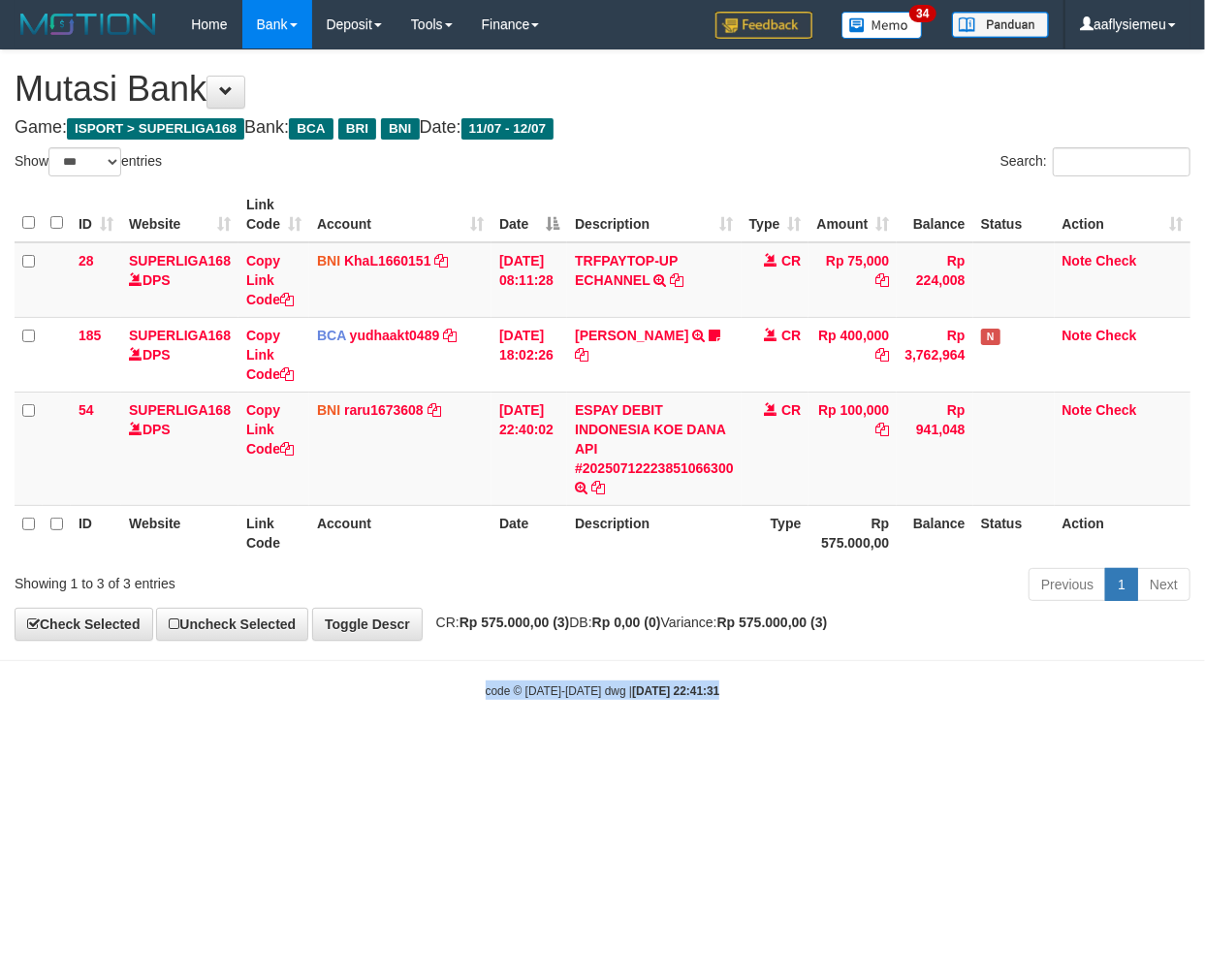 click on "Toggle navigation
Home
Bank
Account List
Load
By Website
Group
[ISPORT]													SUPERLIGA168
By Load Group (DPS)" at bounding box center (602, 374) 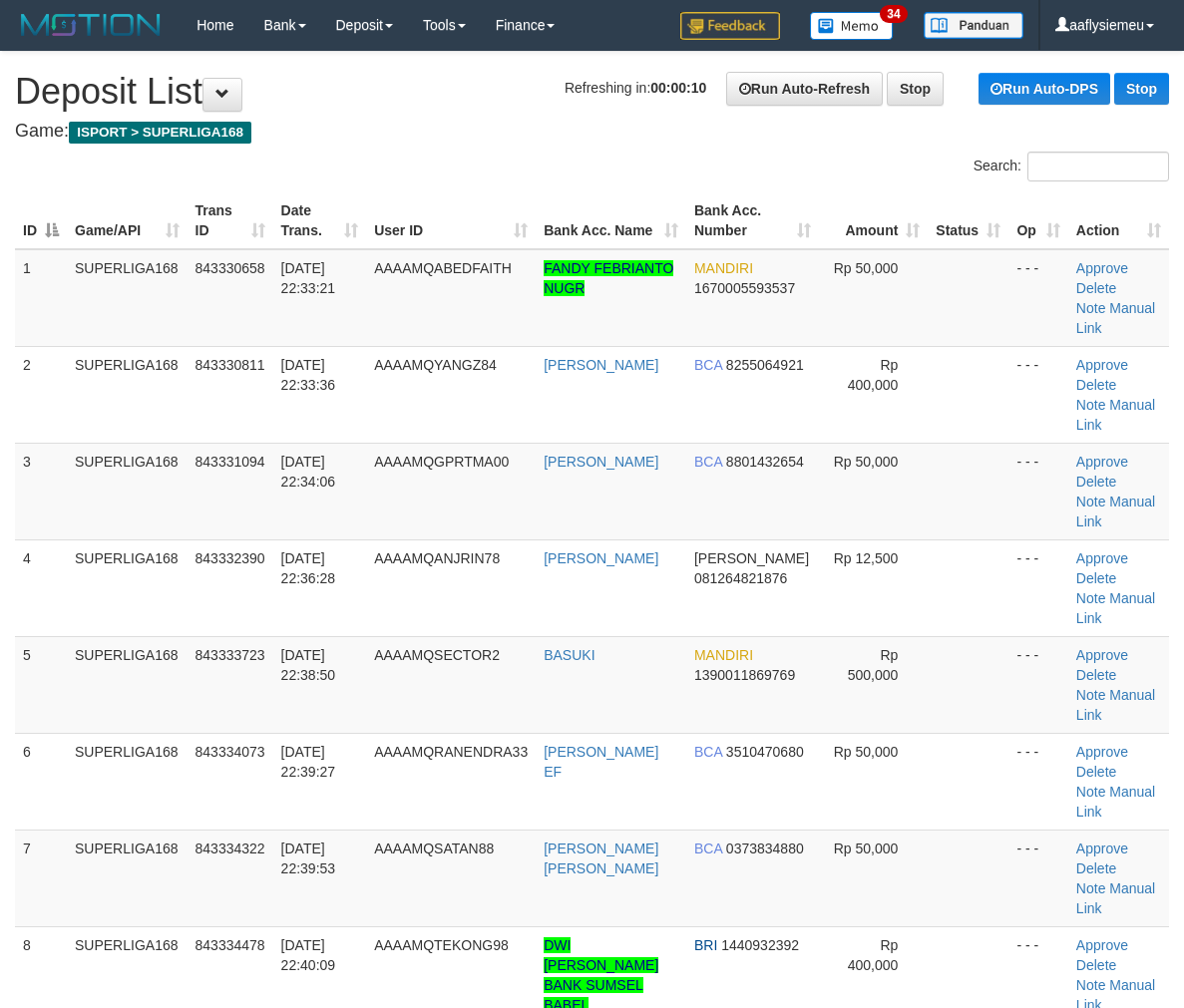 scroll, scrollTop: 111, scrollLeft: 0, axis: vertical 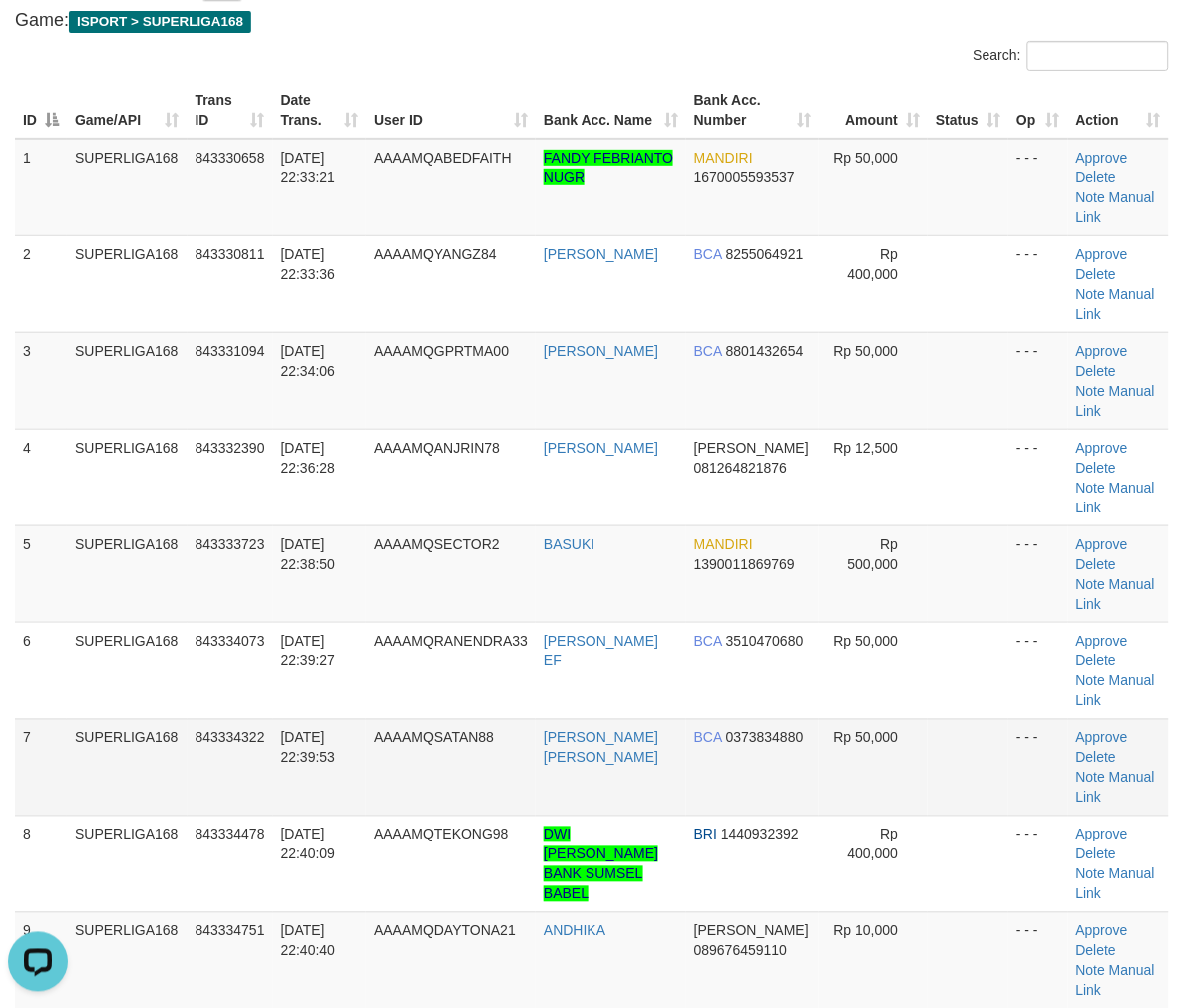 click on "7" at bounding box center [41, 767] 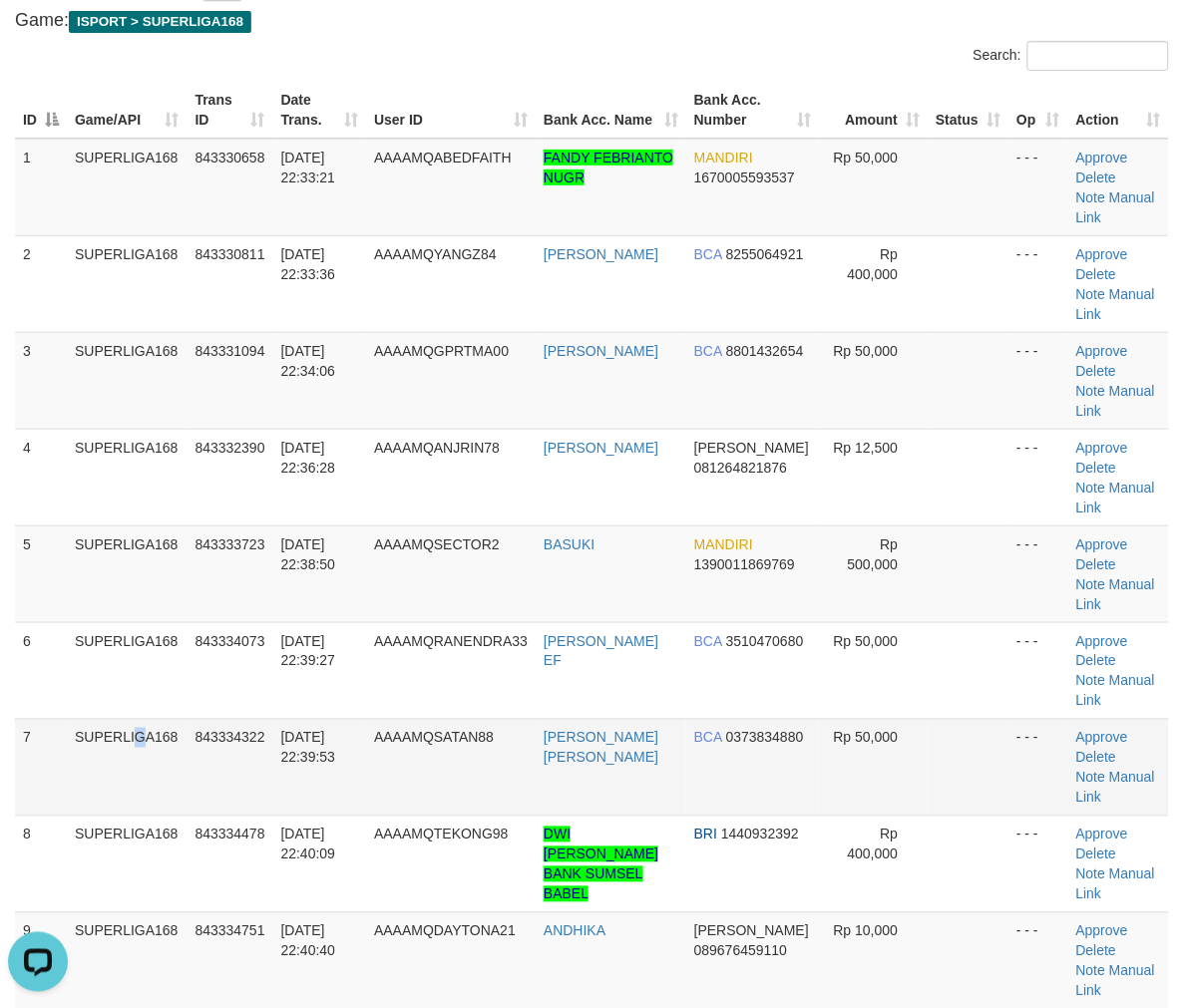 click on "SUPERLIGA168" at bounding box center (127, 767) 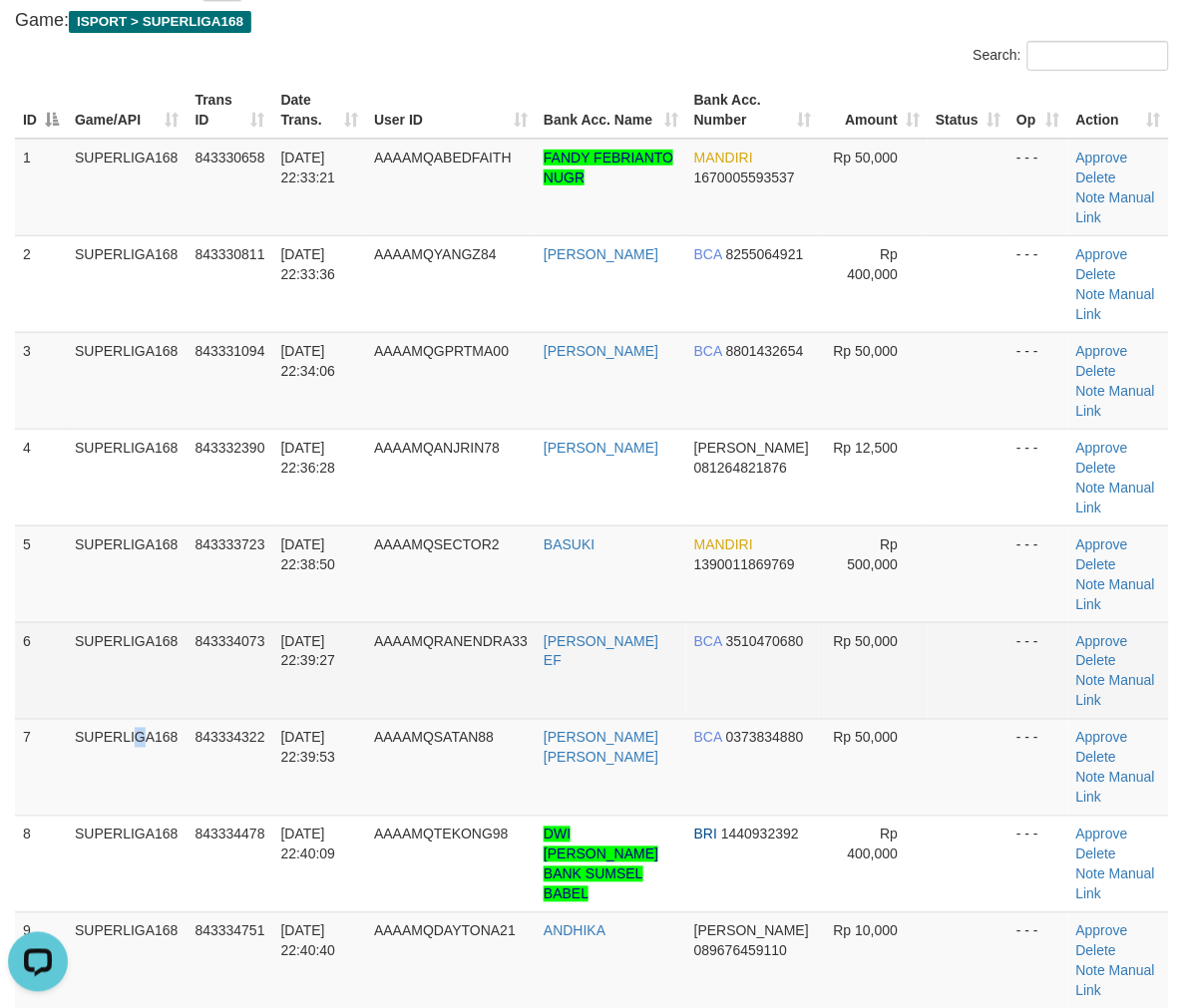 click on "SUPERLIGA168" at bounding box center (127, 670) 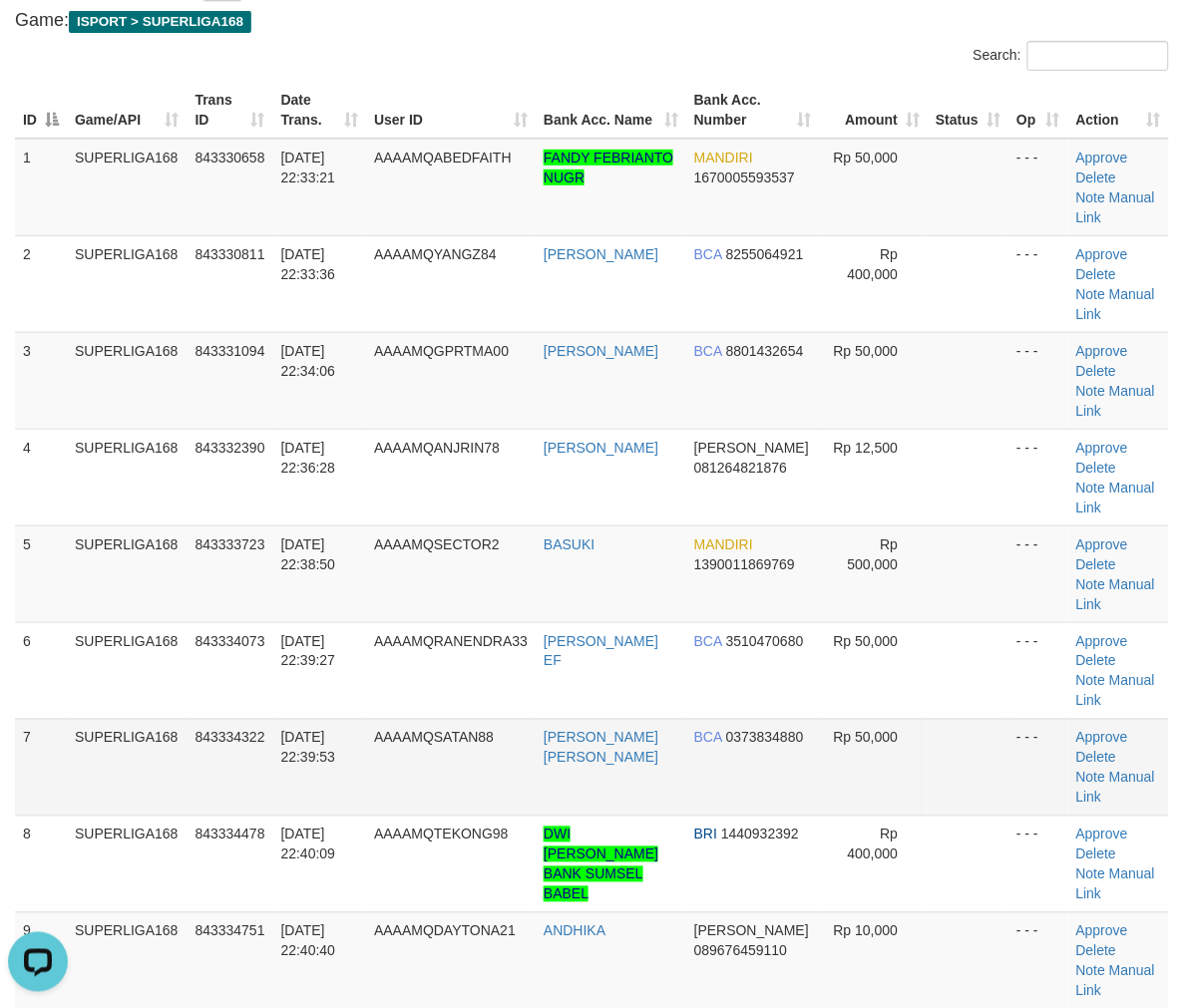 click on "SUPERLIGA168" at bounding box center (127, 670) 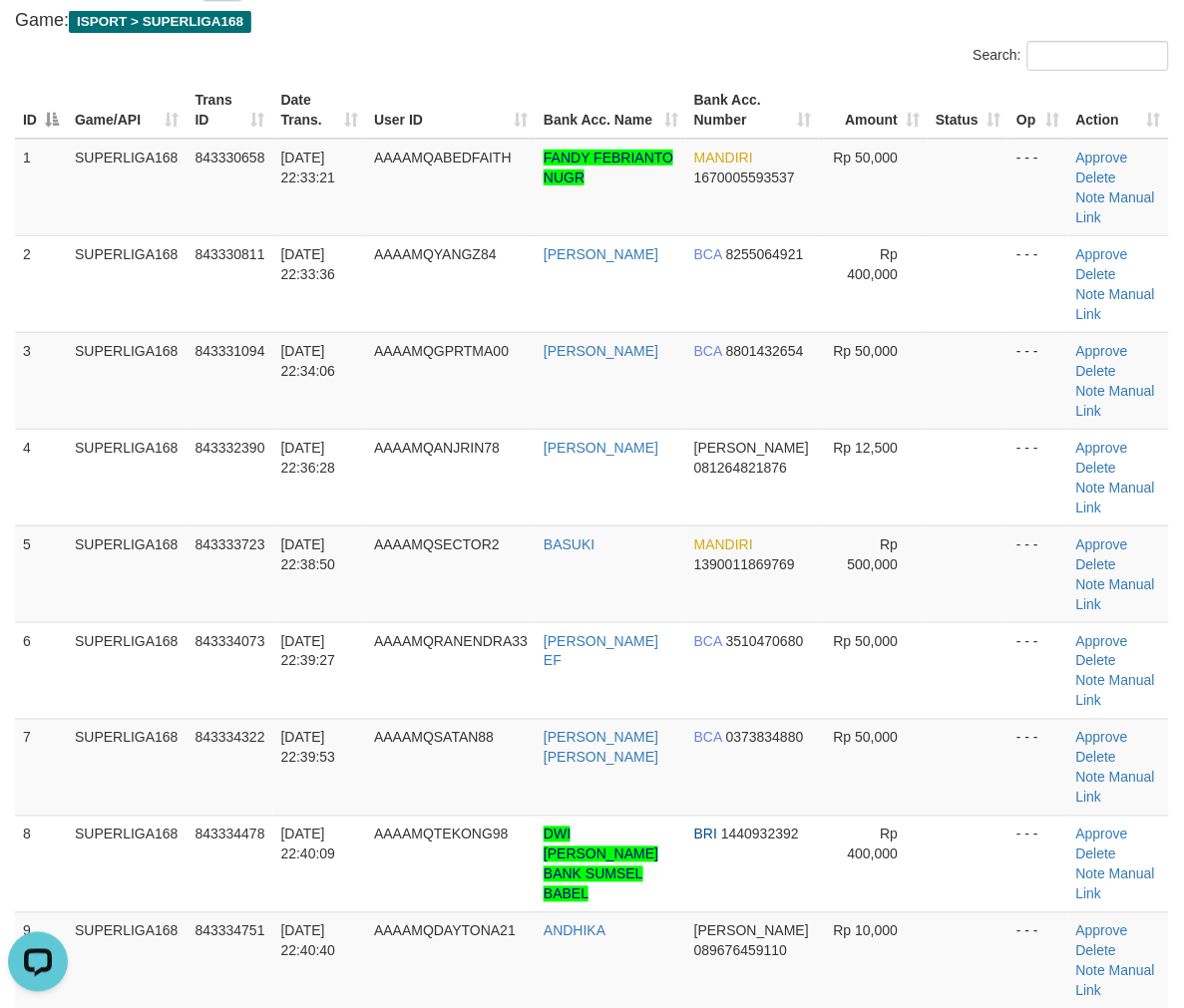 drag, startPoint x: 101, startPoint y: 610, endPoint x: 4, endPoint y: 648, distance: 104.177733 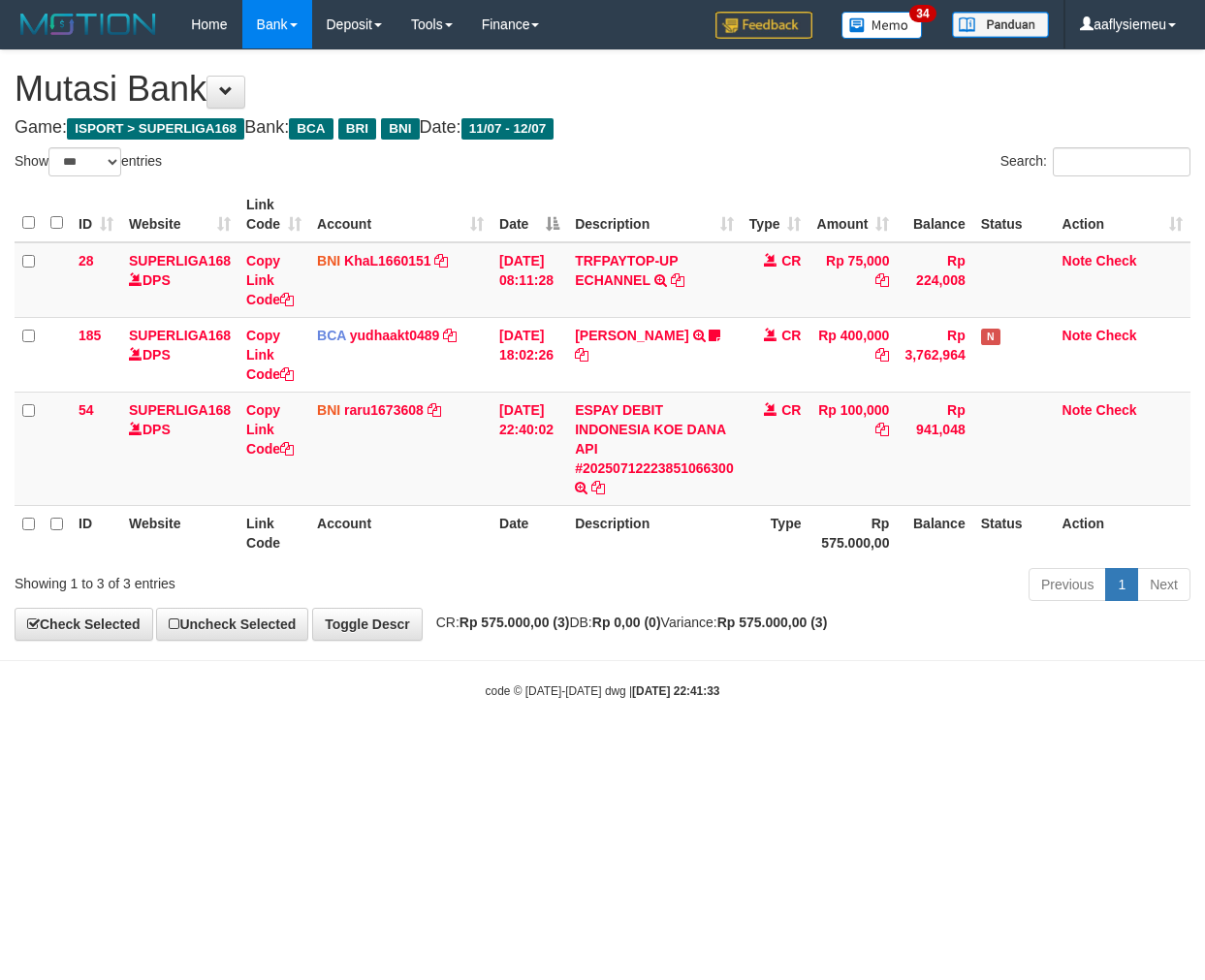 select on "***" 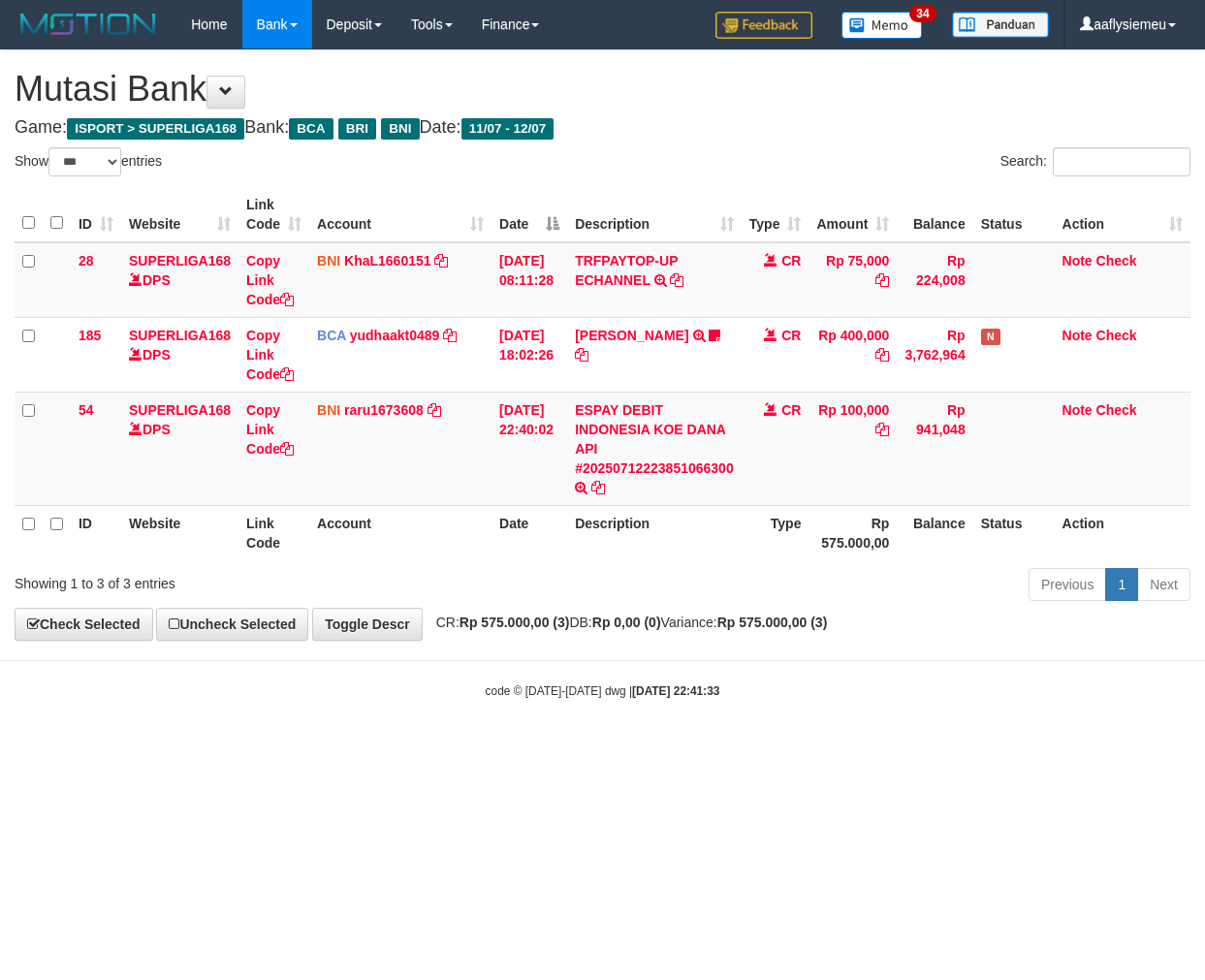 scroll, scrollTop: 0, scrollLeft: 0, axis: both 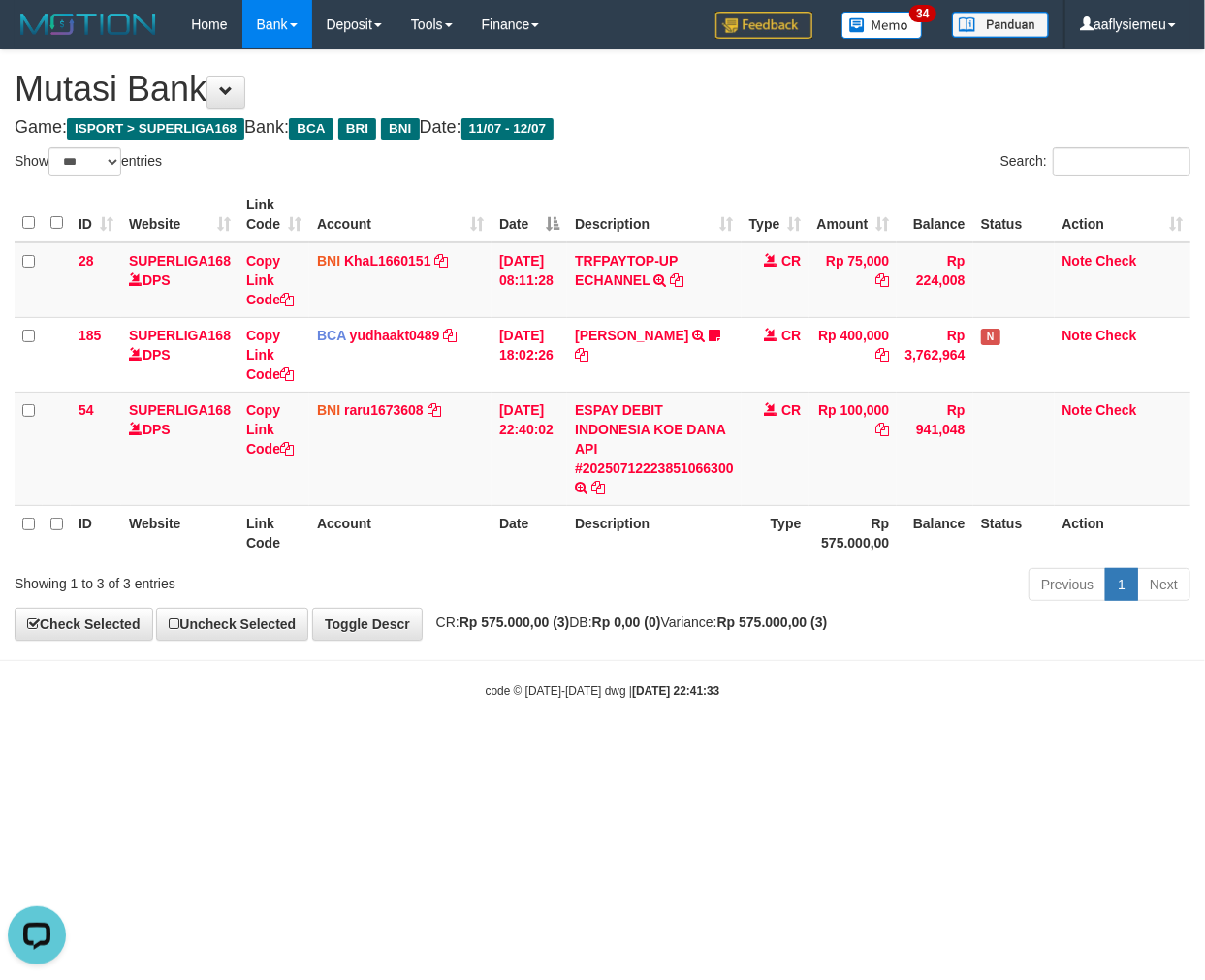 click on "Toggle navigation
Home
Bank
Account List
Load
By Website
Group
[ISPORT]													SUPERLIGA168
By Load Group (DPS)" at bounding box center [602, 374] 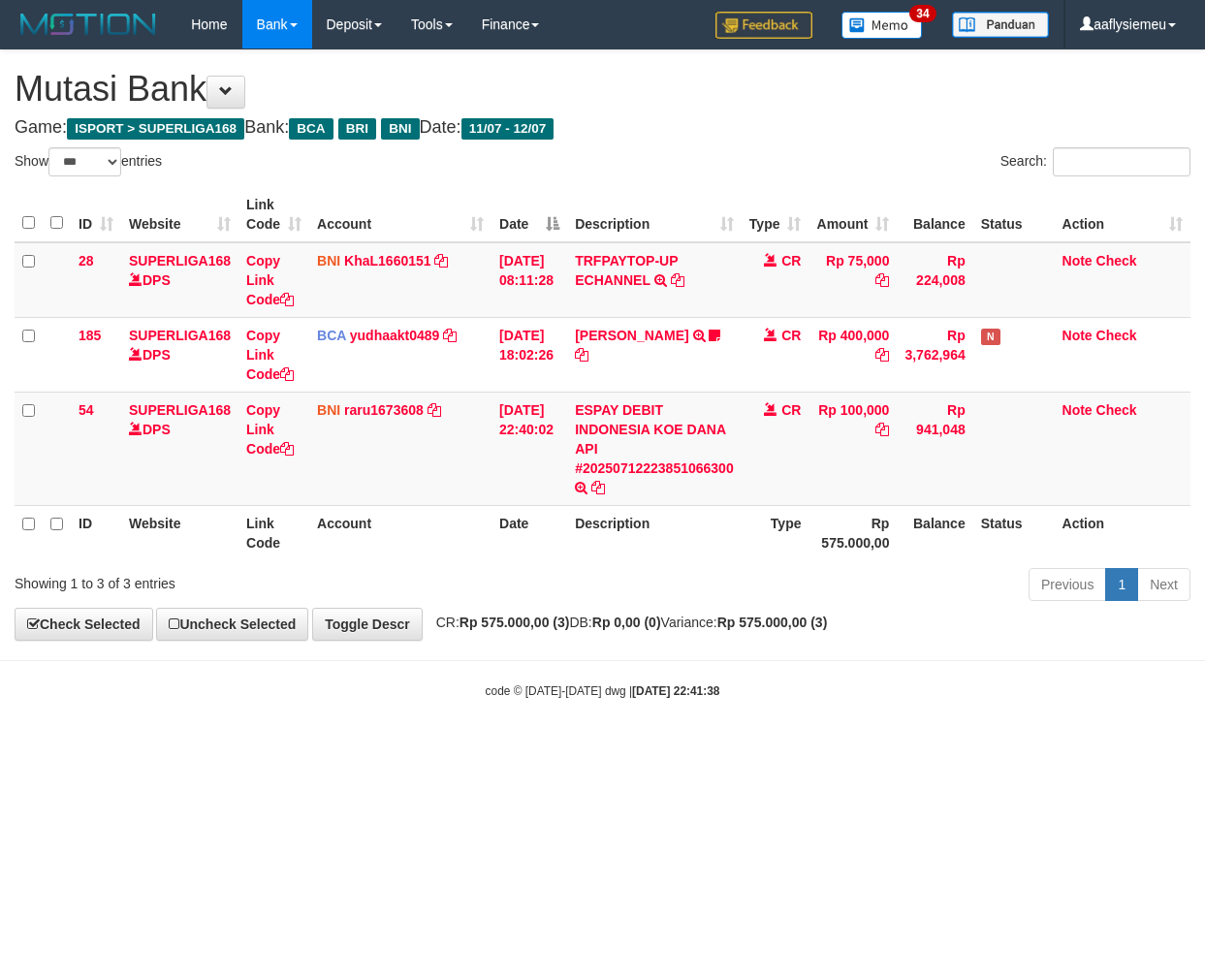 select on "***" 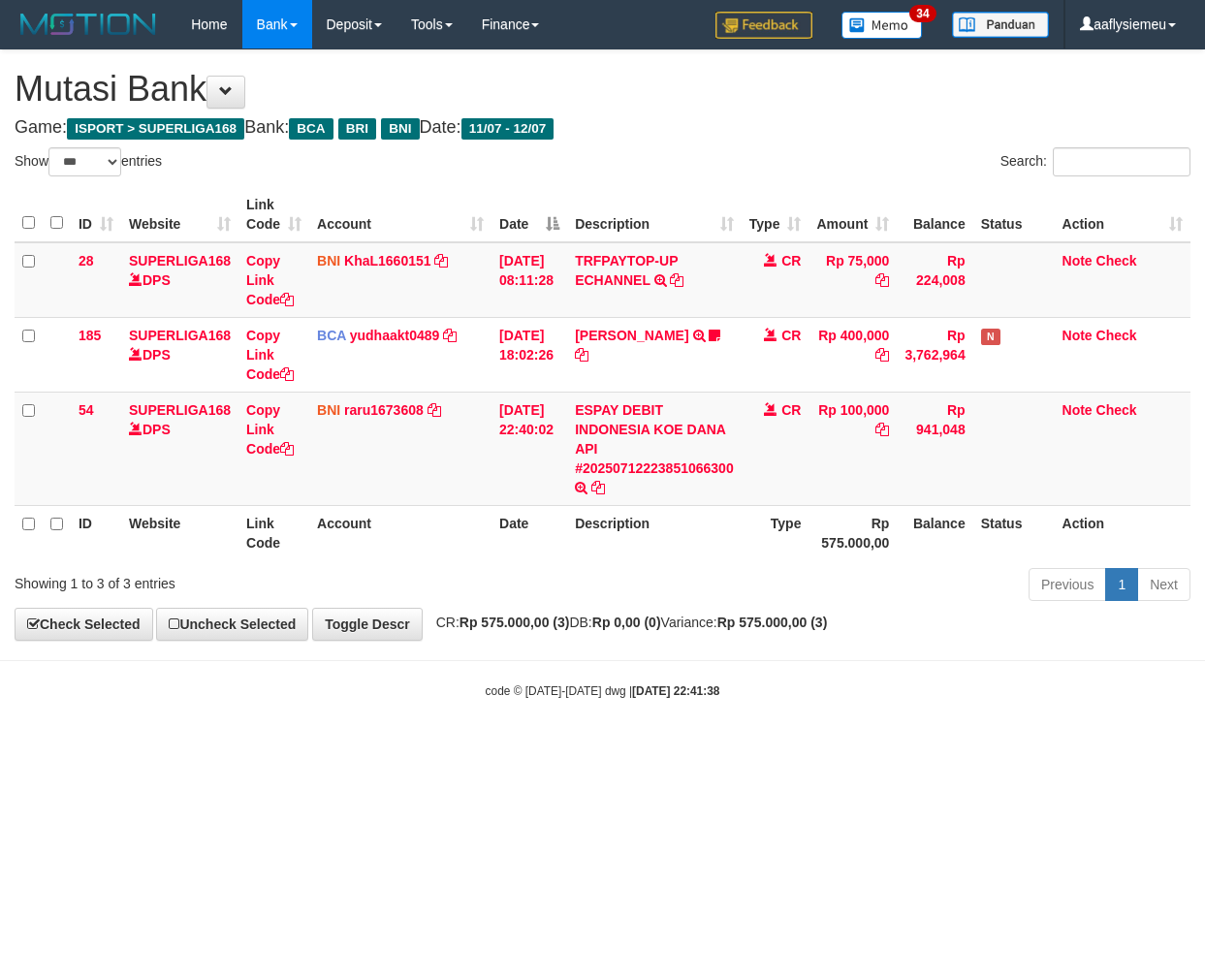scroll, scrollTop: 0, scrollLeft: 0, axis: both 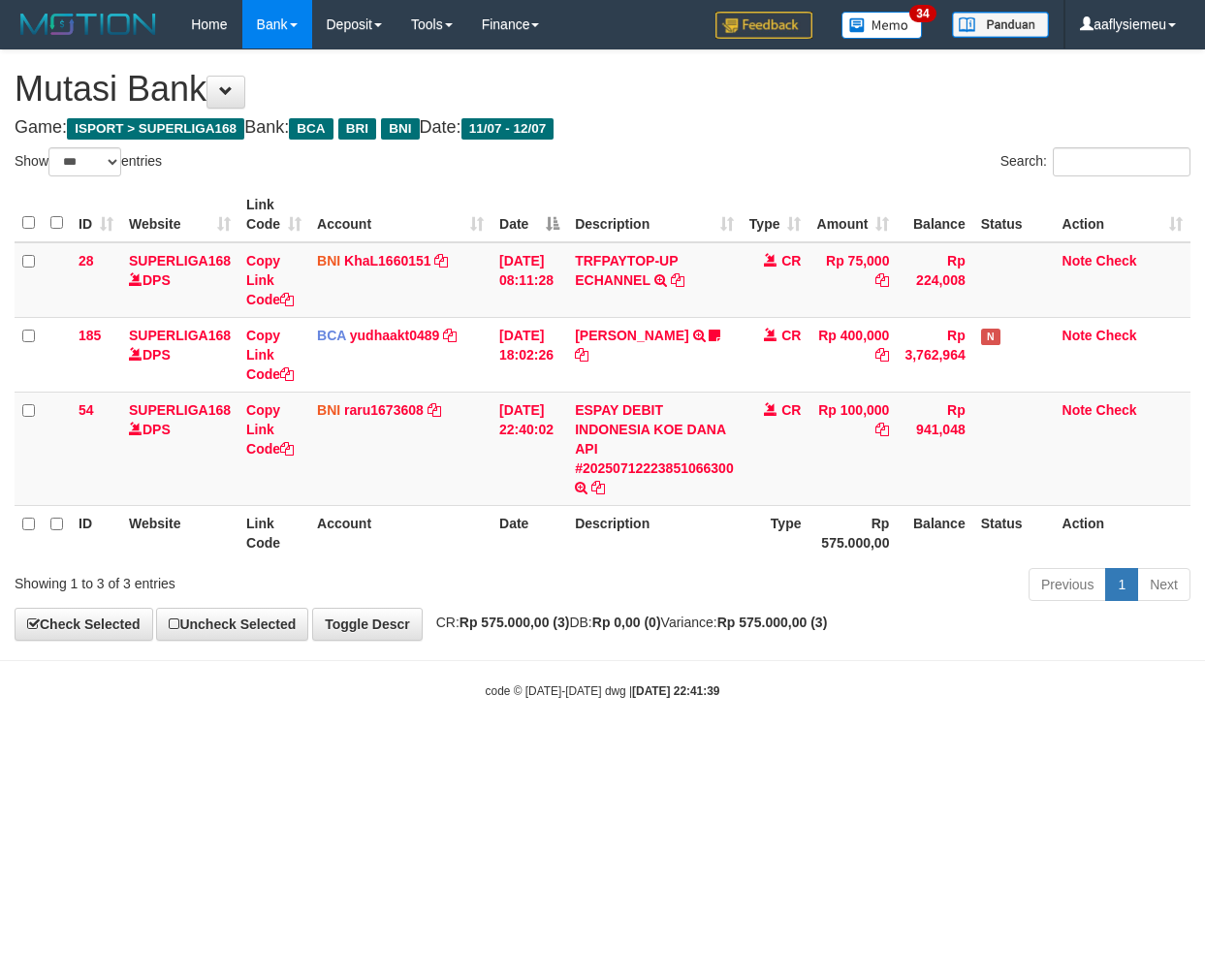 select on "***" 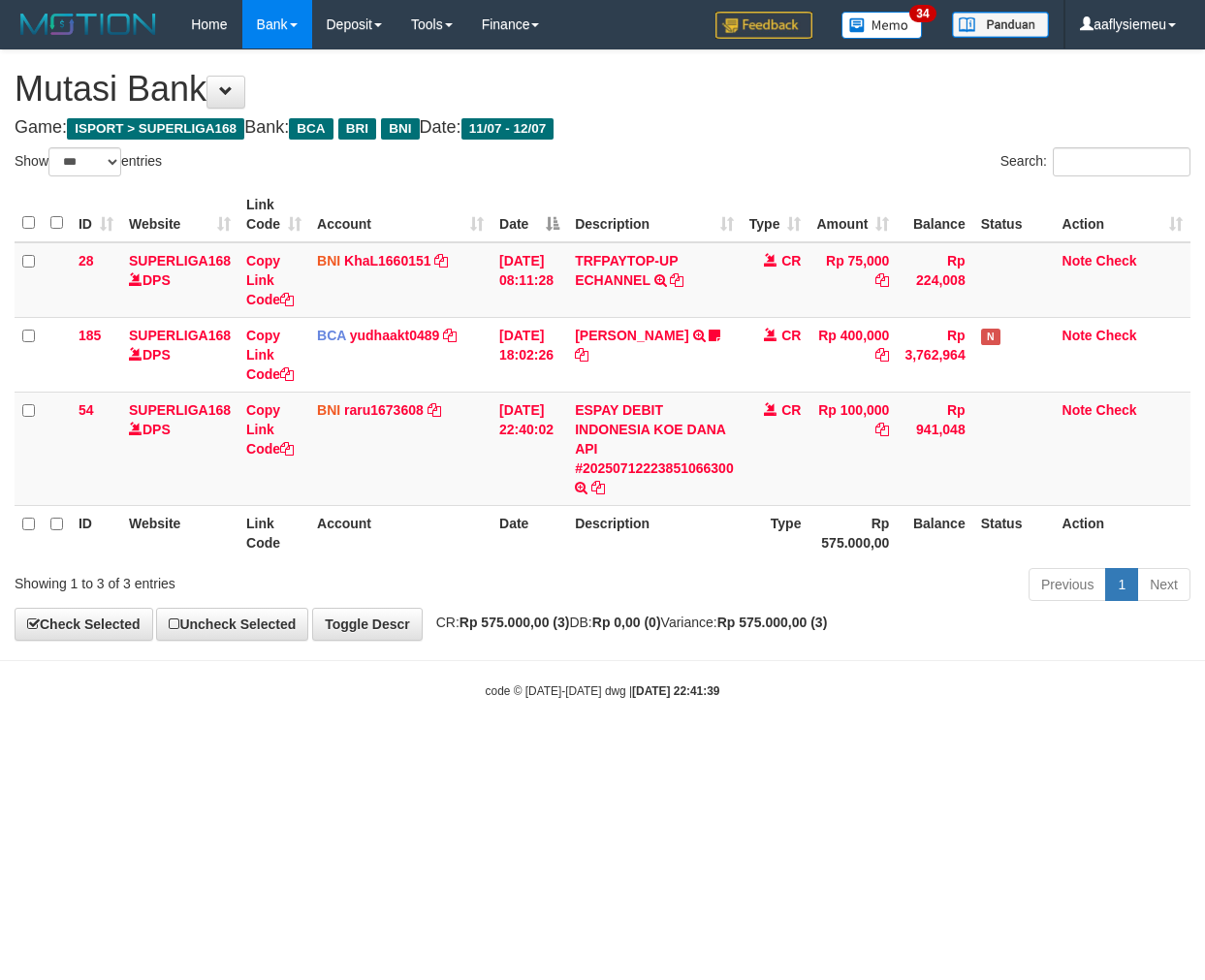 scroll, scrollTop: 0, scrollLeft: 0, axis: both 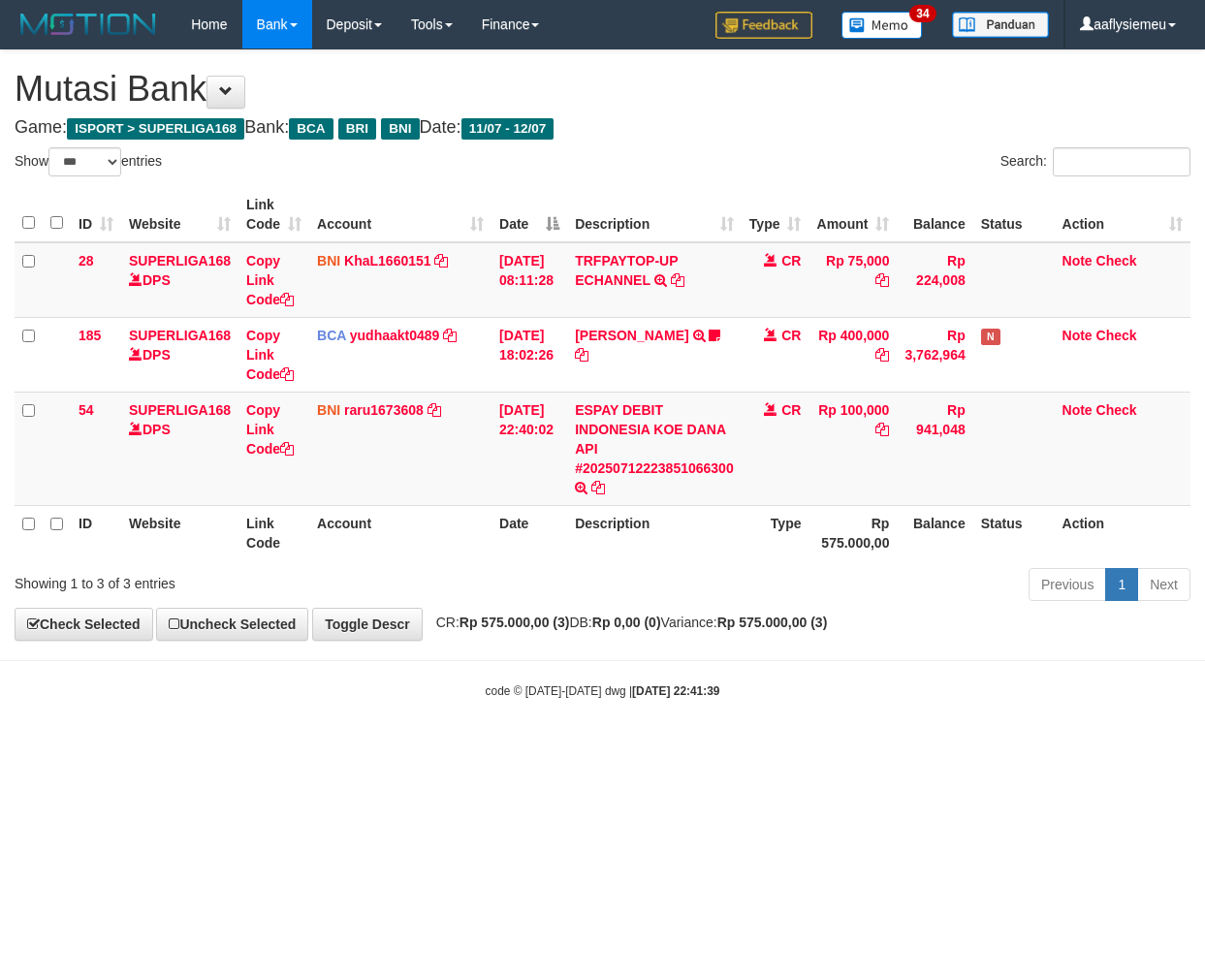 select on "***" 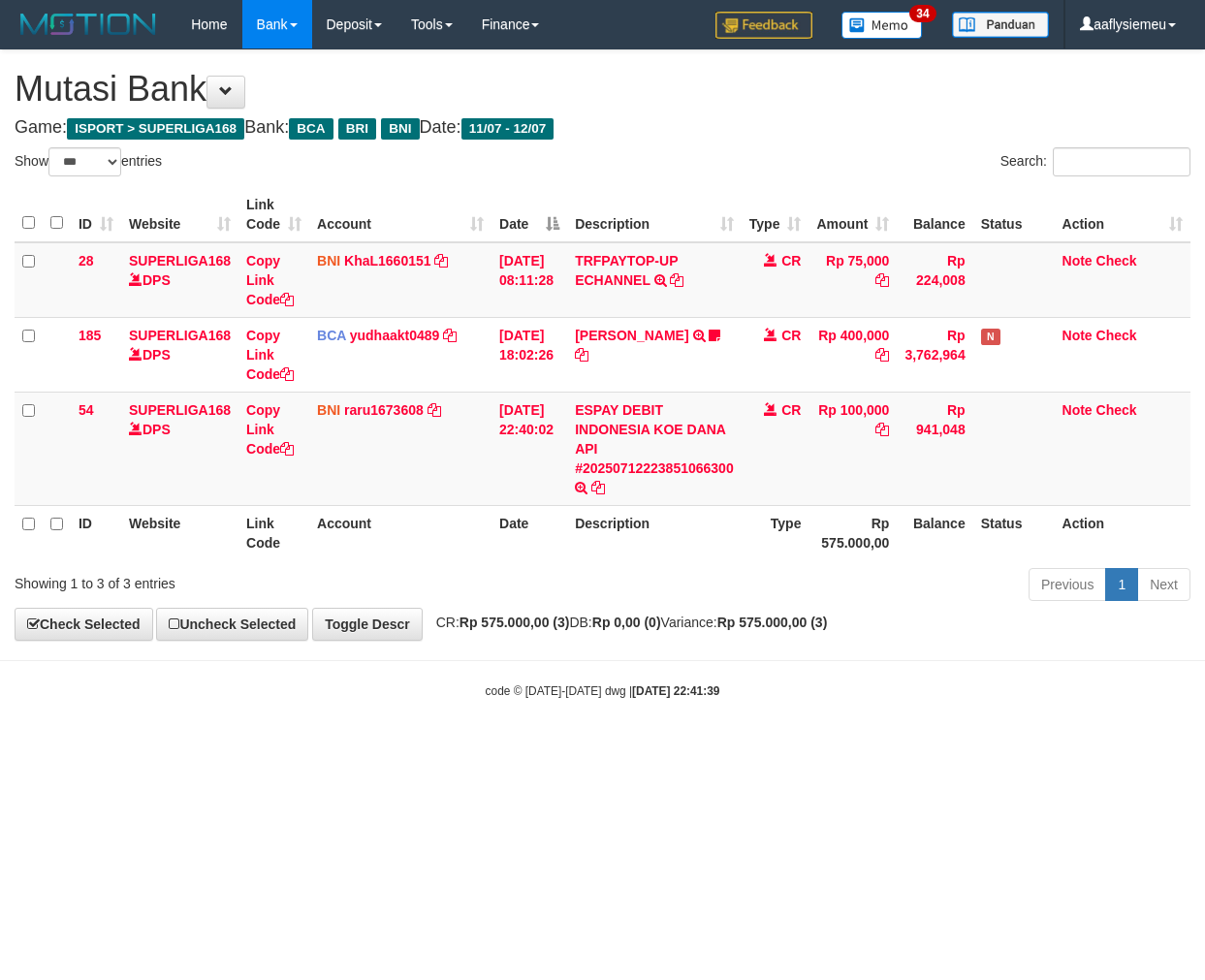 scroll, scrollTop: 0, scrollLeft: 0, axis: both 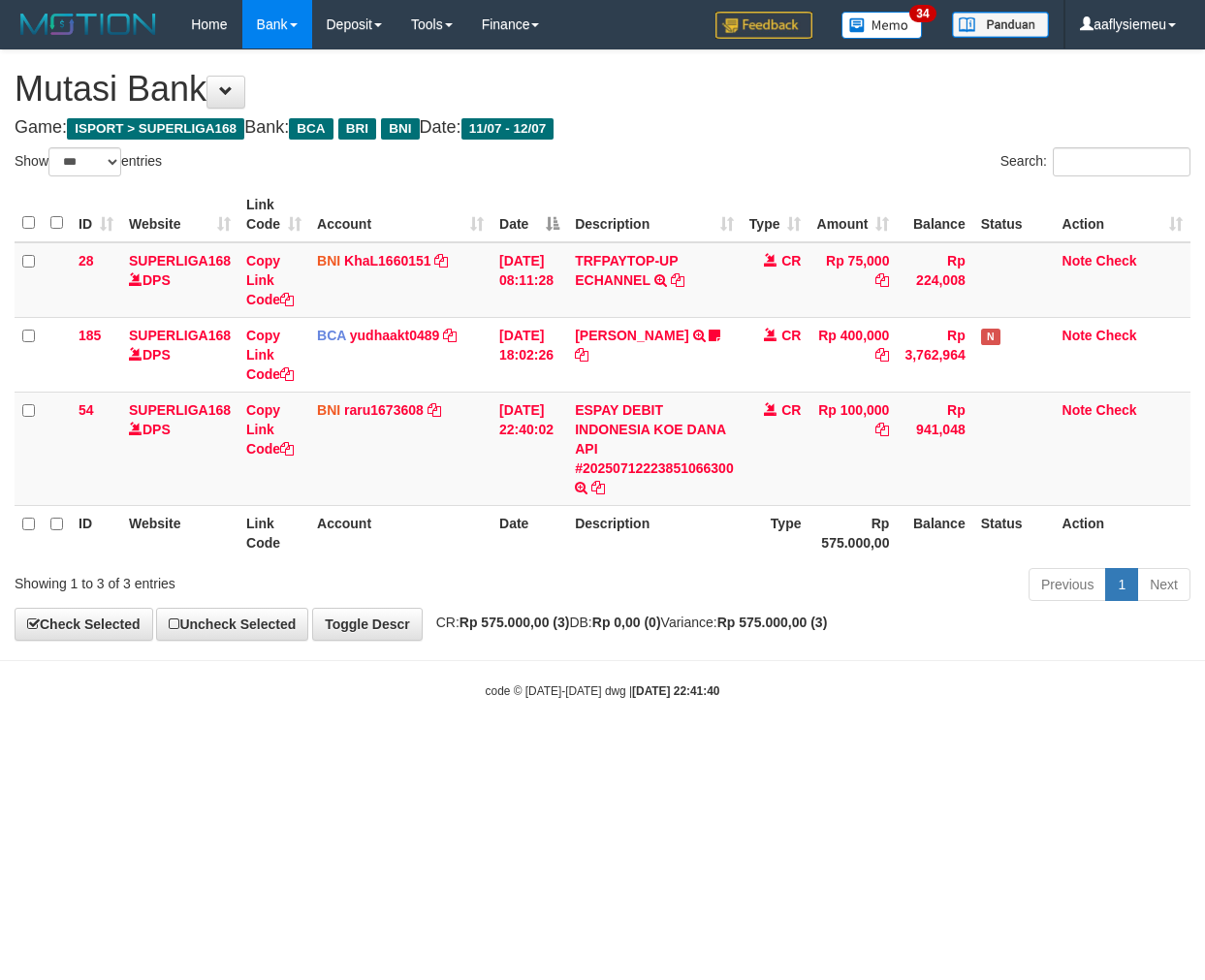select on "***" 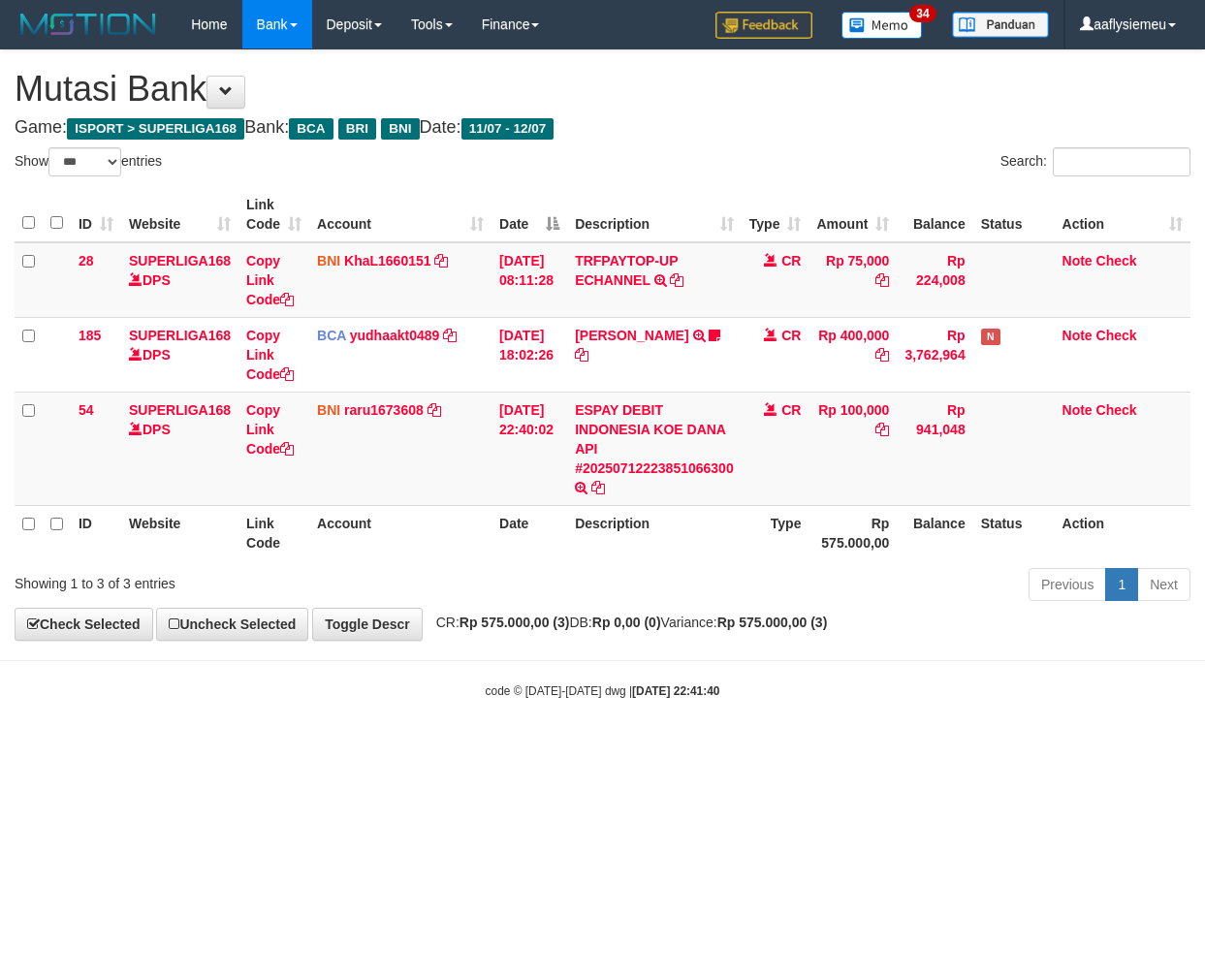 scroll, scrollTop: 0, scrollLeft: 0, axis: both 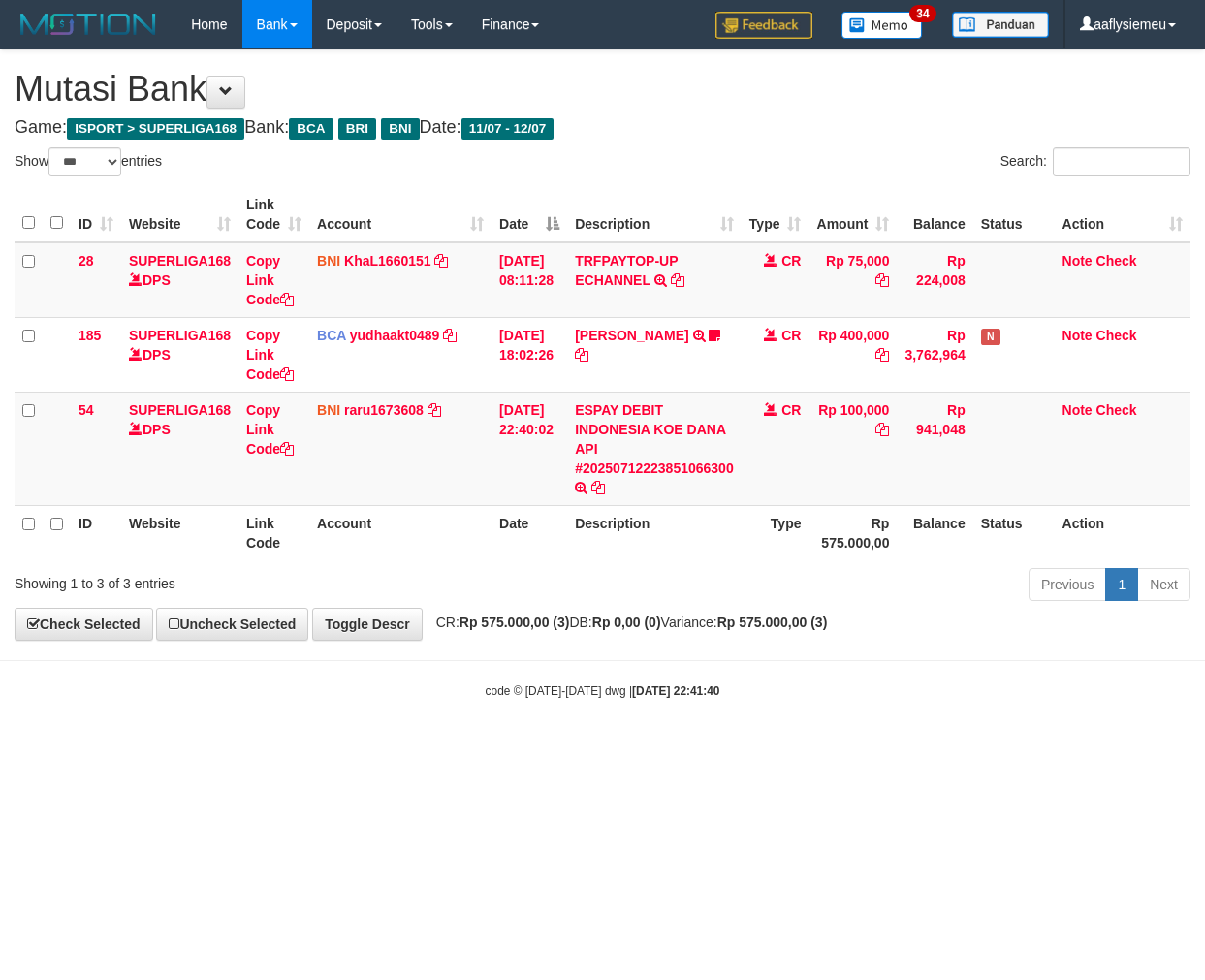 select on "***" 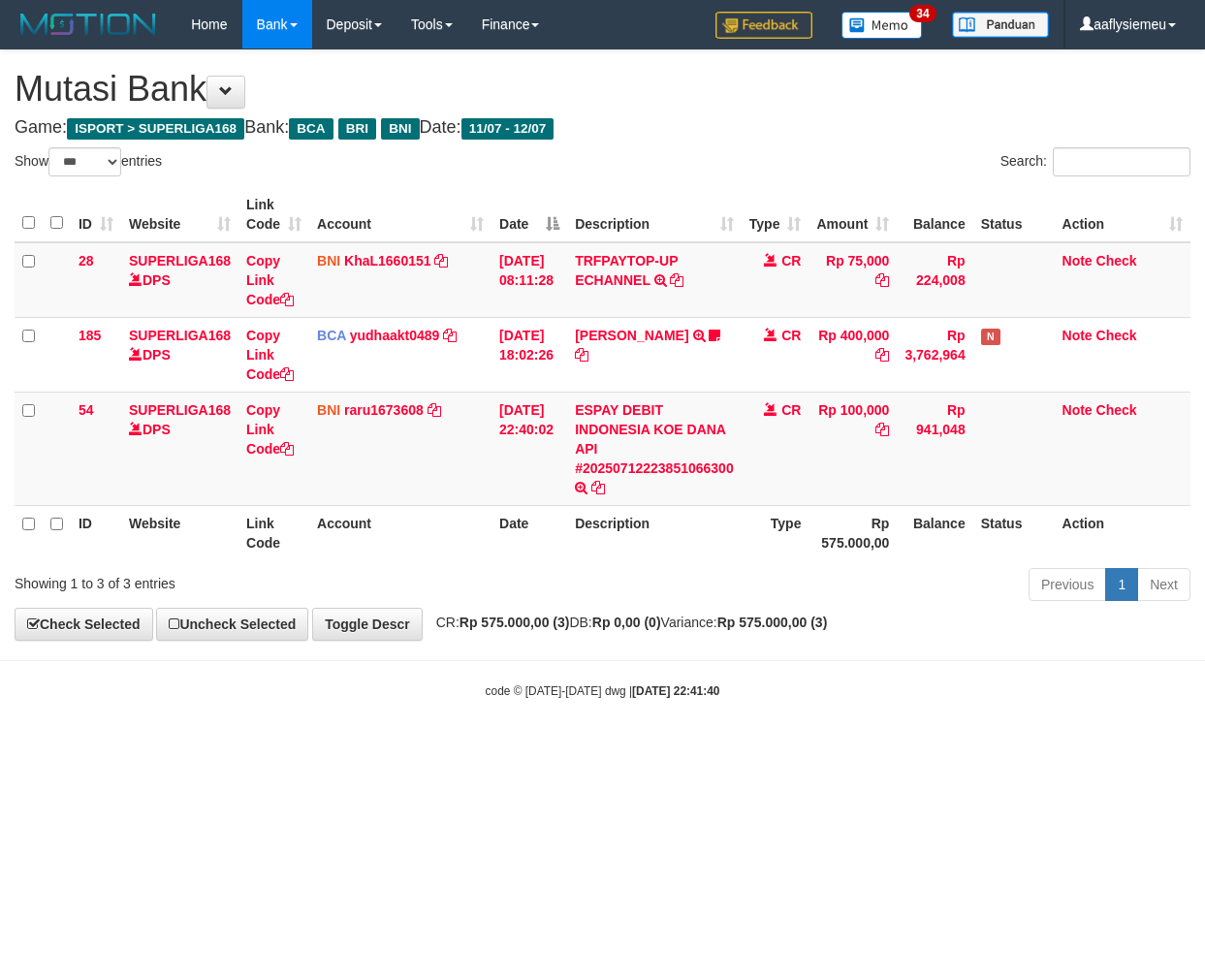 scroll, scrollTop: 0, scrollLeft: 0, axis: both 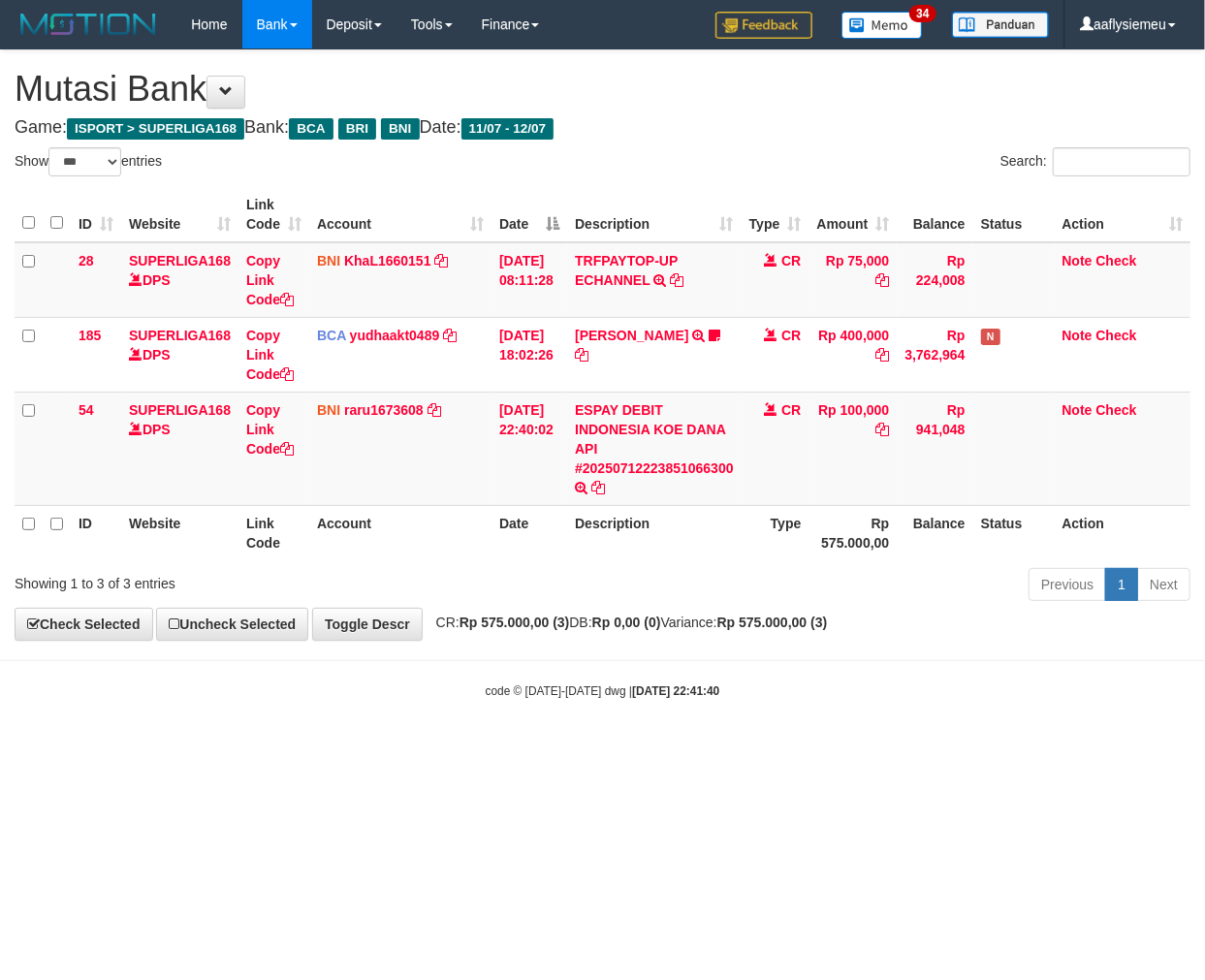 click on "Toggle navigation
Home
Bank
Account List
Load
By Website
Group
[ISPORT]													SUPERLIGA168
By Load Group (DPS)" at bounding box center [602, 374] 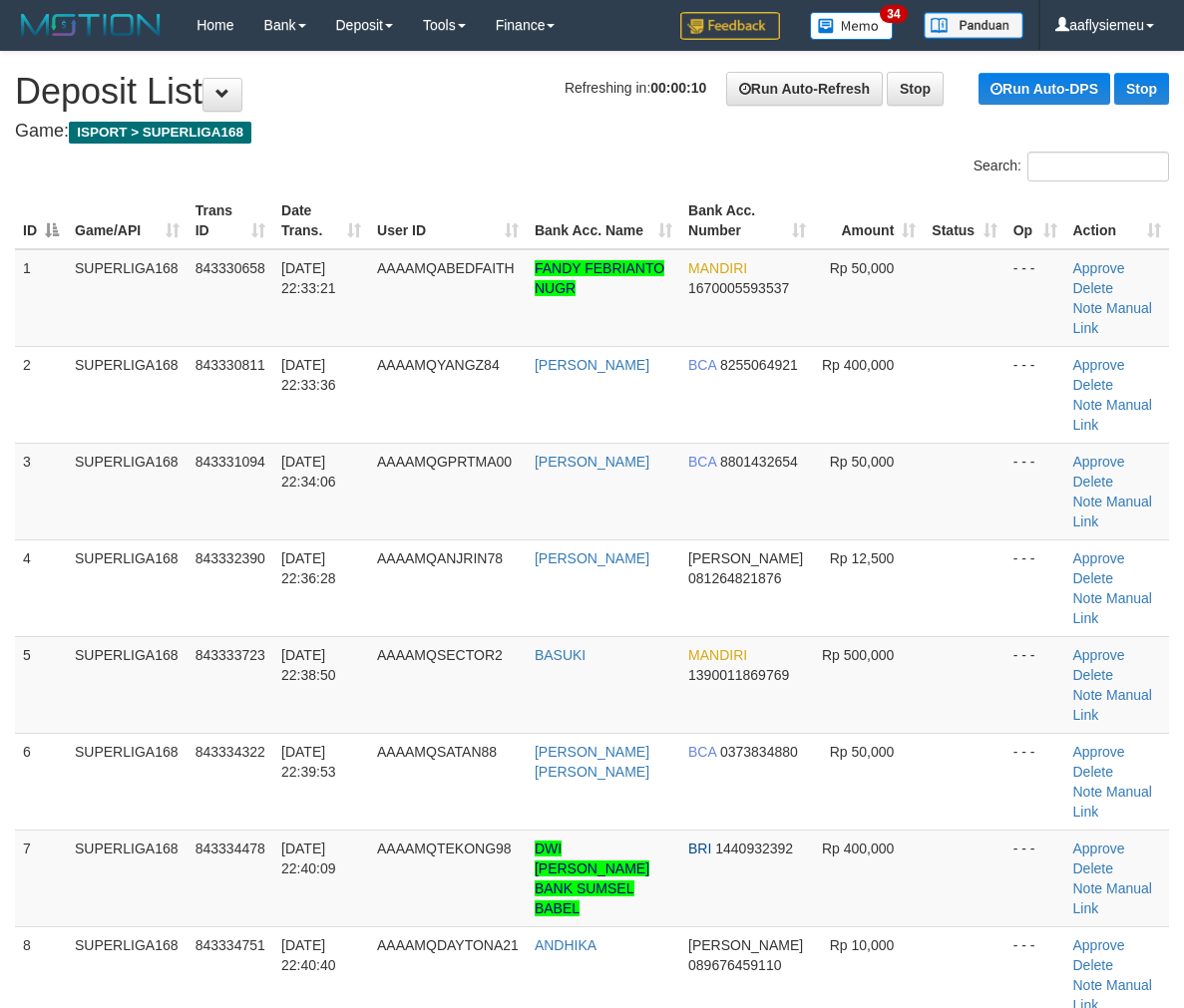 scroll, scrollTop: 112, scrollLeft: 0, axis: vertical 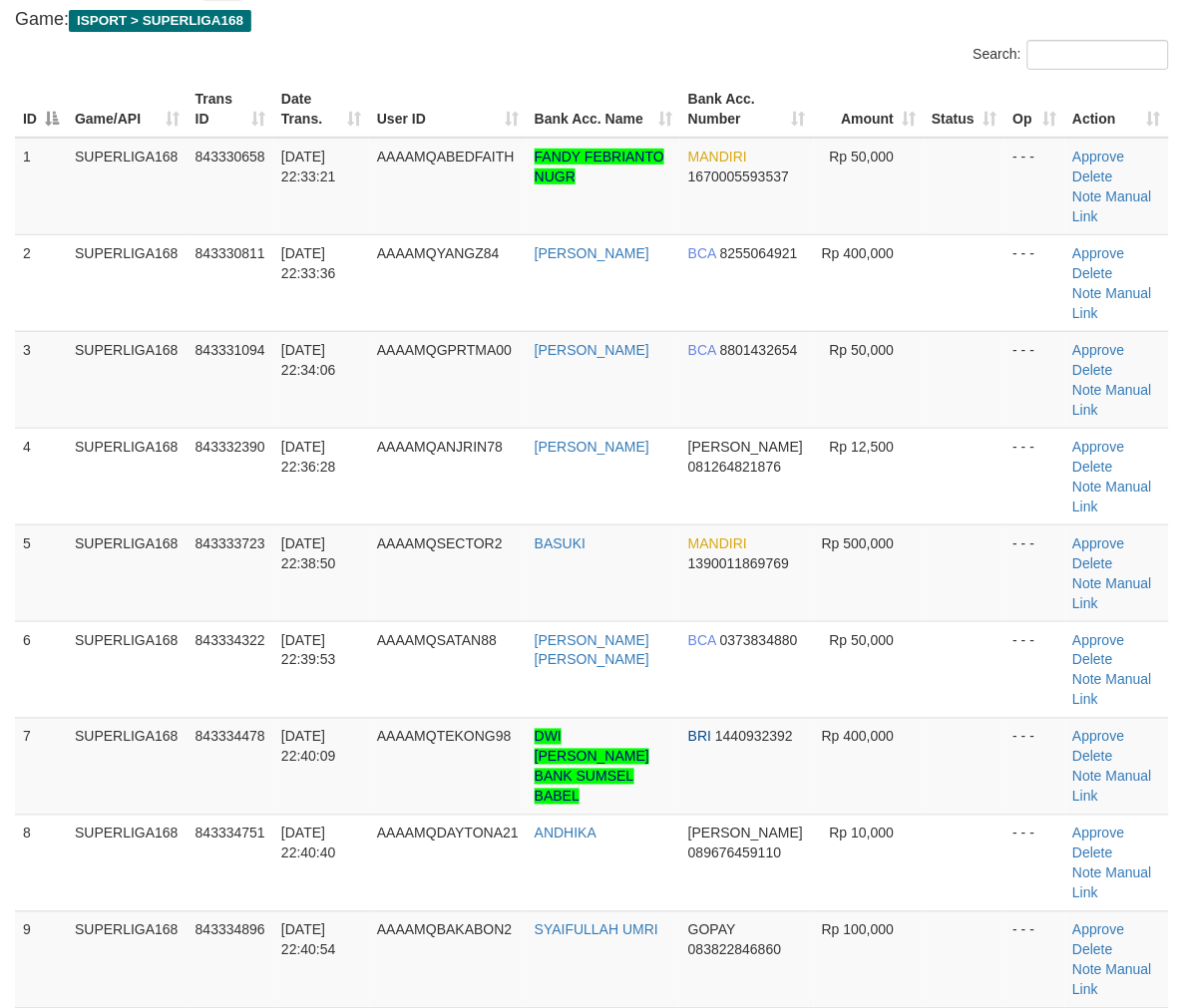 drag, startPoint x: 172, startPoint y: 540, endPoint x: 8, endPoint y: 594, distance: 172.66152 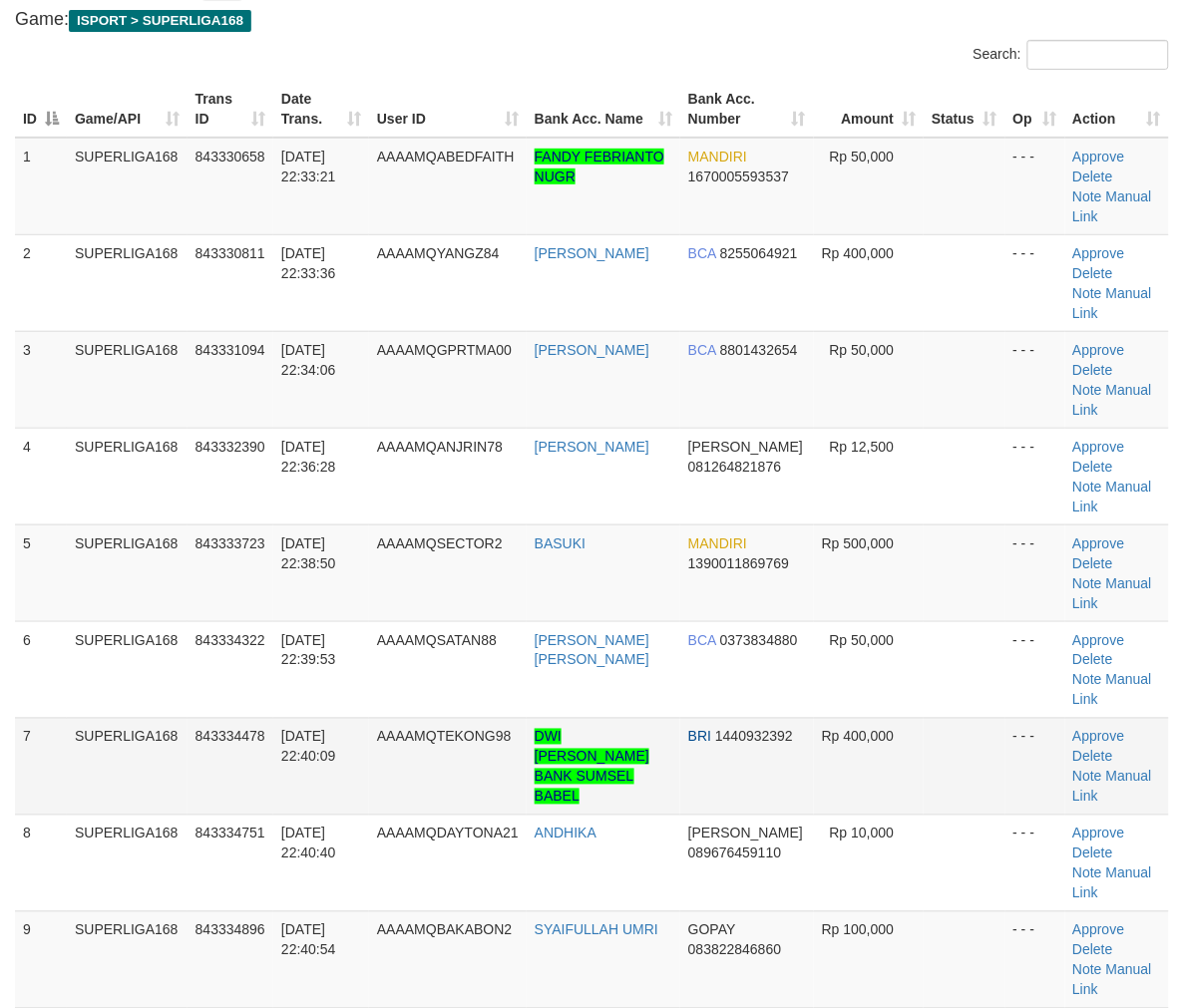 drag, startPoint x: 347, startPoint y: 513, endPoint x: 15, endPoint y: 614, distance: 347.0231 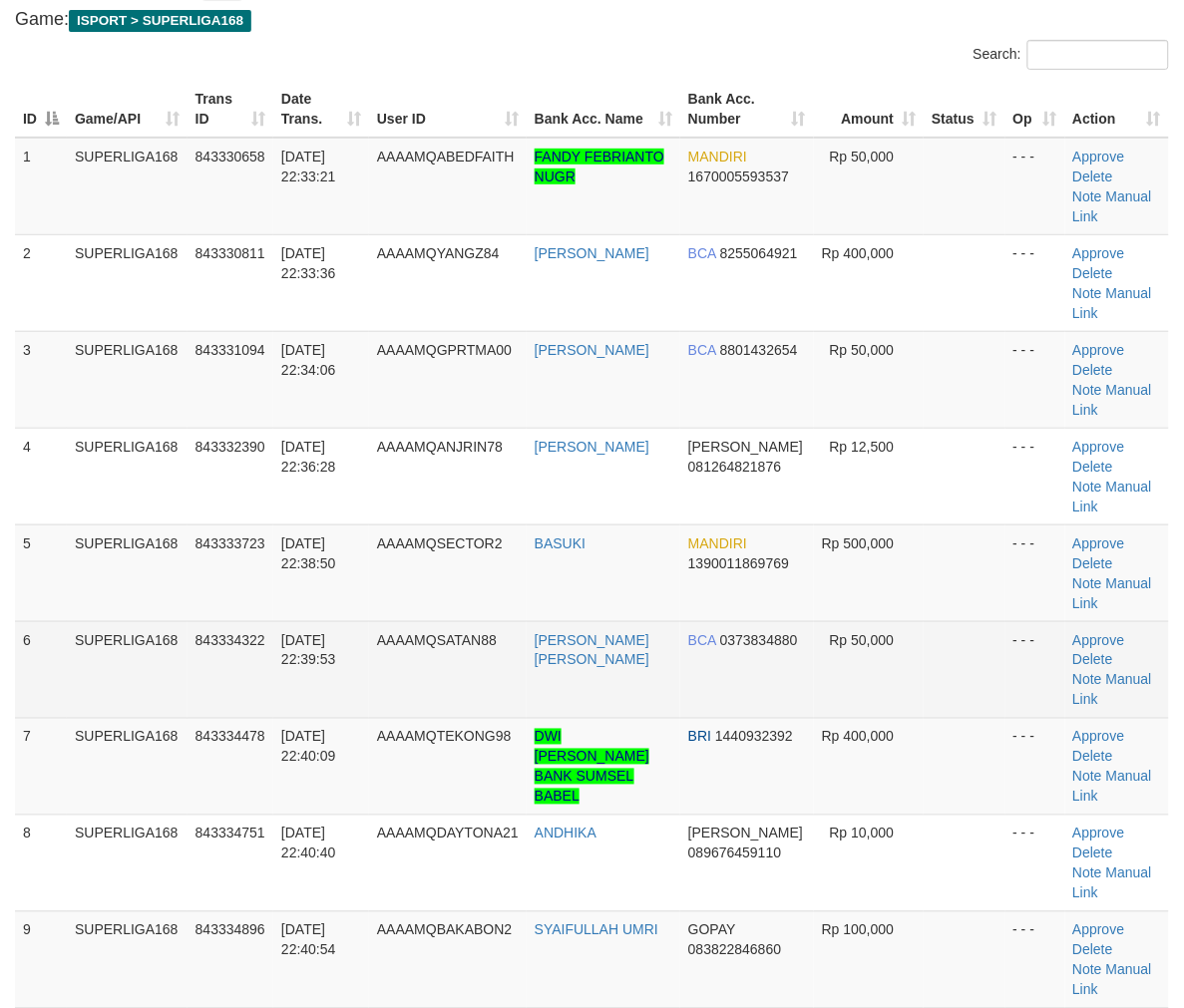 click on "AAAAMQSATAN88" at bounding box center (437, 640) 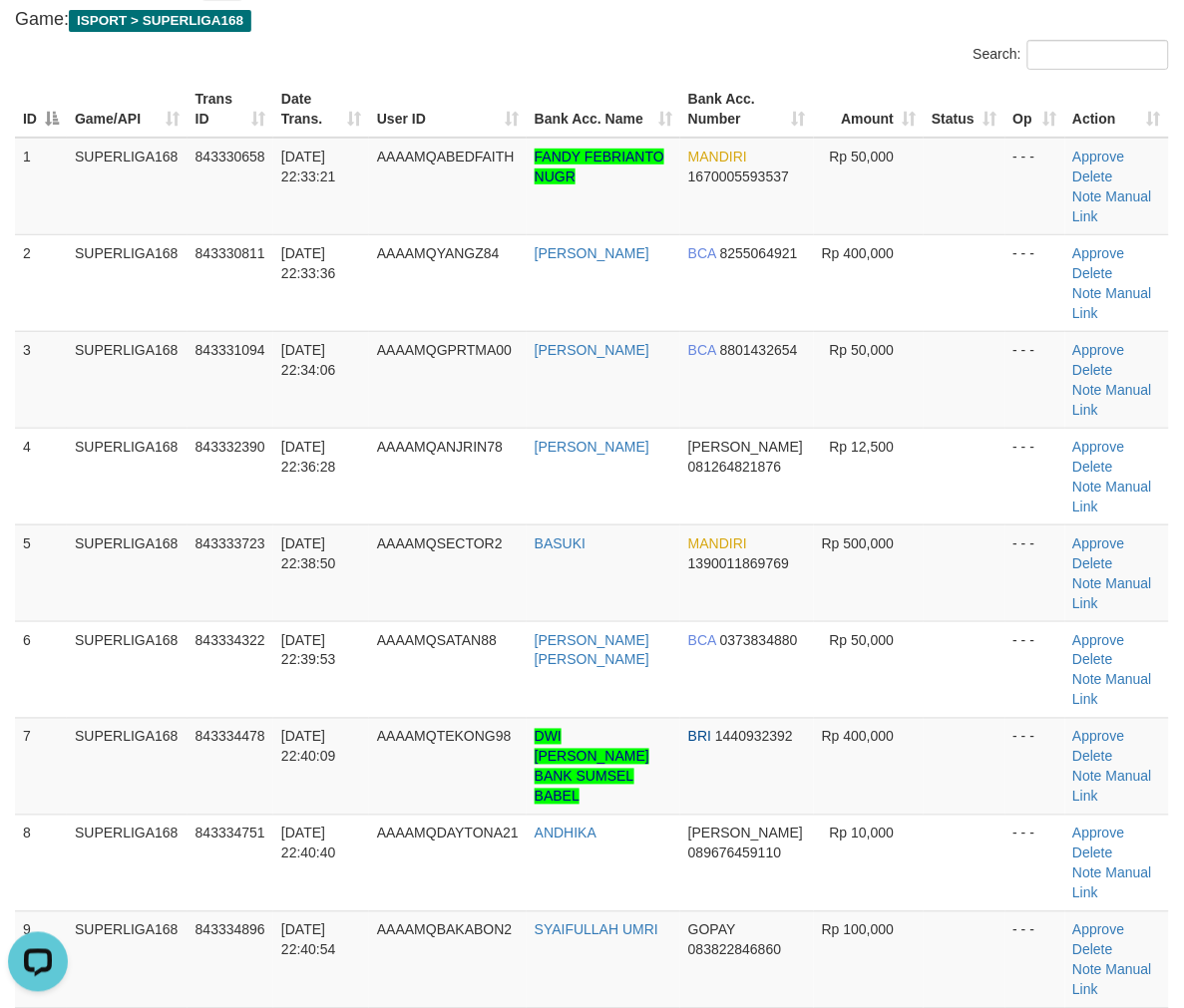 scroll, scrollTop: 0, scrollLeft: 0, axis: both 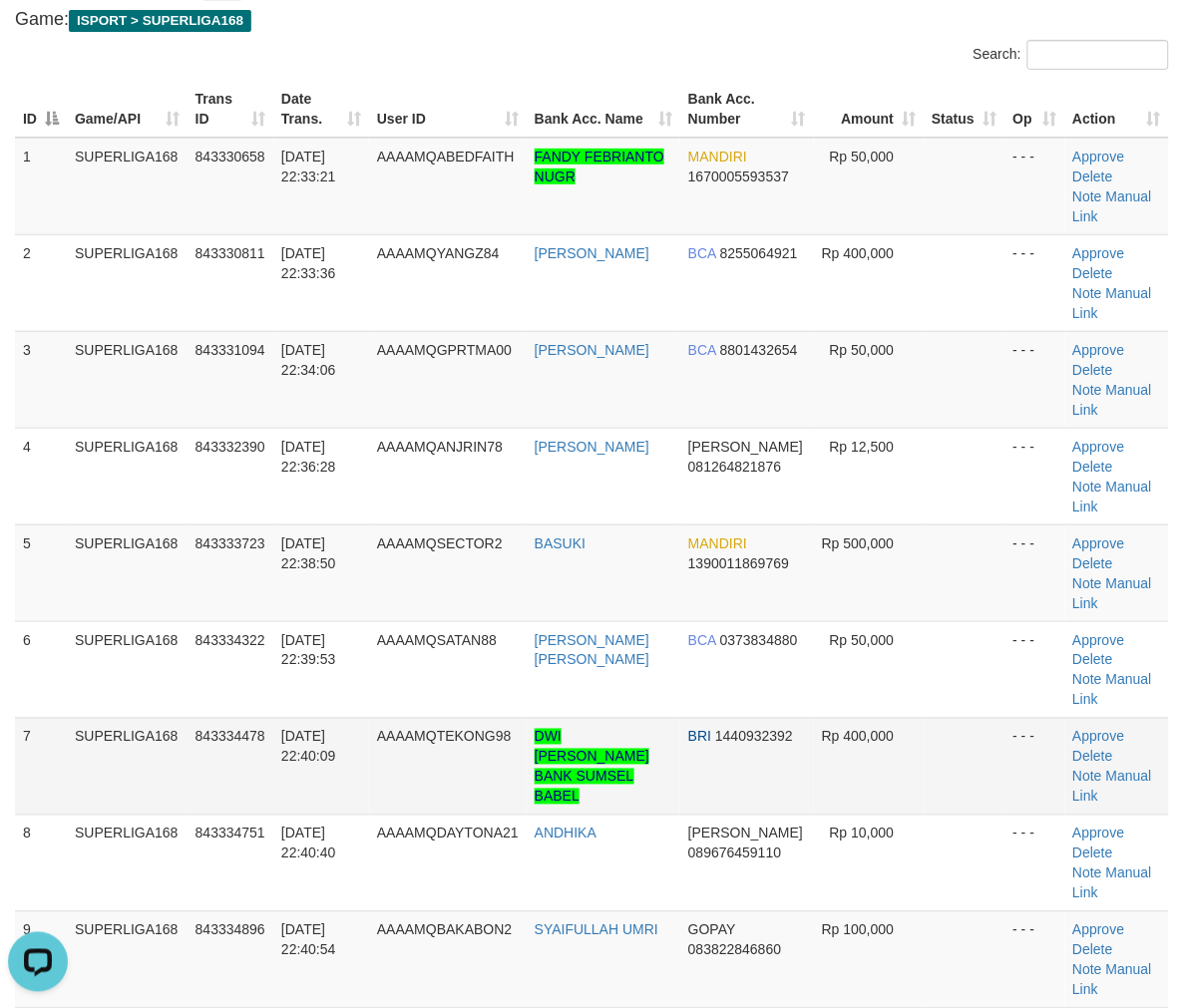 click on "SUPERLIGA168" at bounding box center (127, 766) 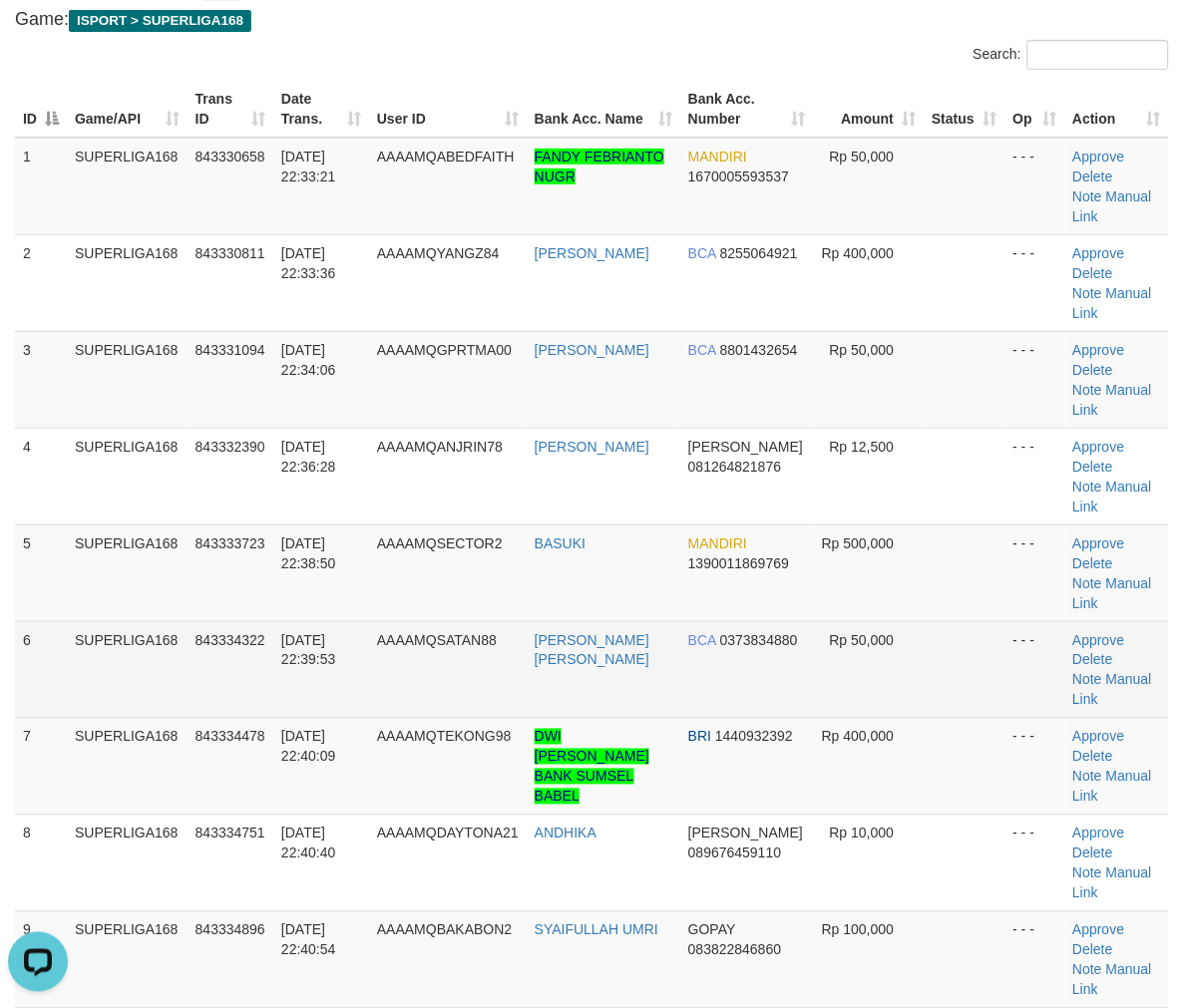 click on "SUPERLIGA168" at bounding box center [127, 669] 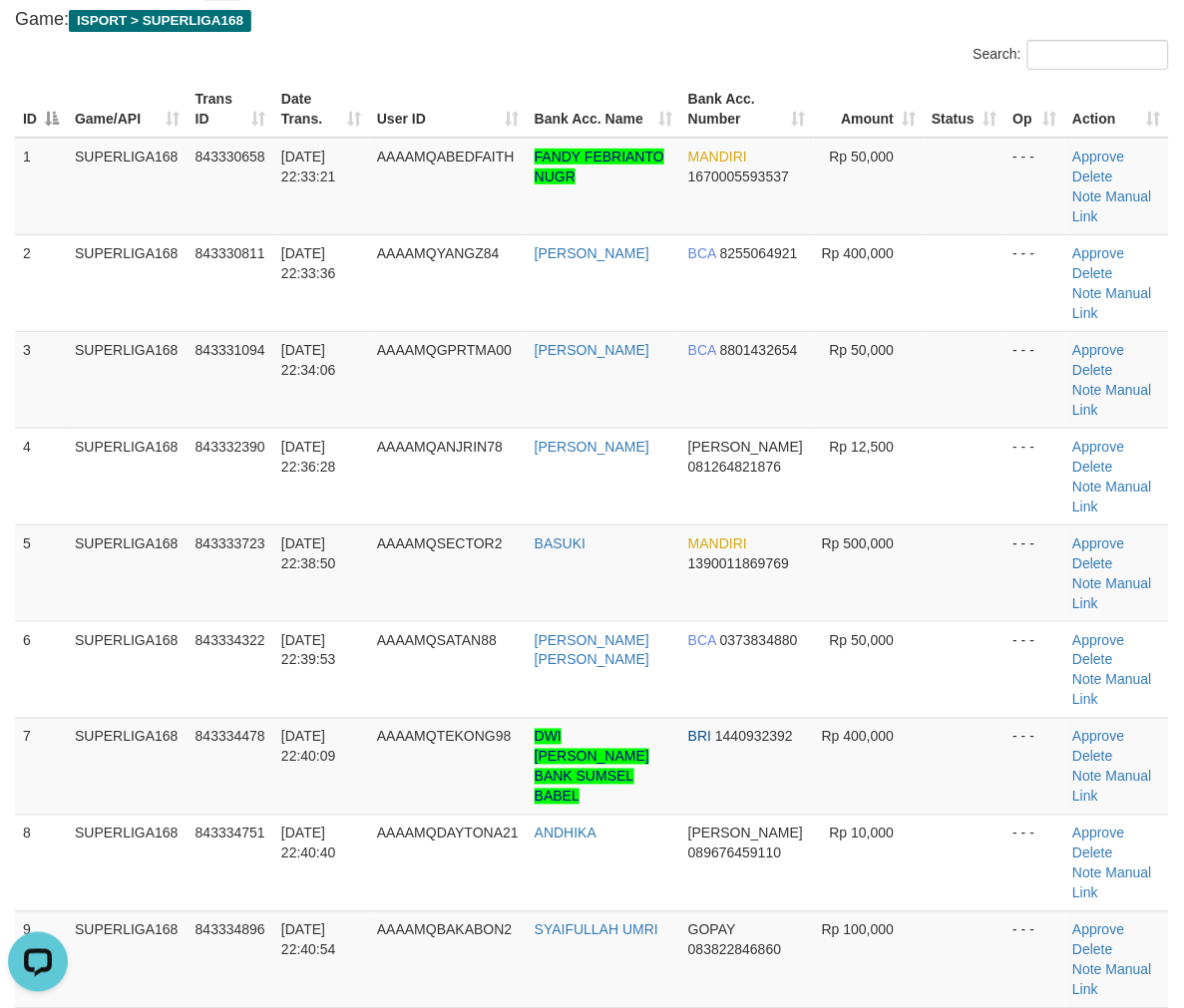 drag, startPoint x: 158, startPoint y: 529, endPoint x: 4, endPoint y: 570, distance: 159.36436 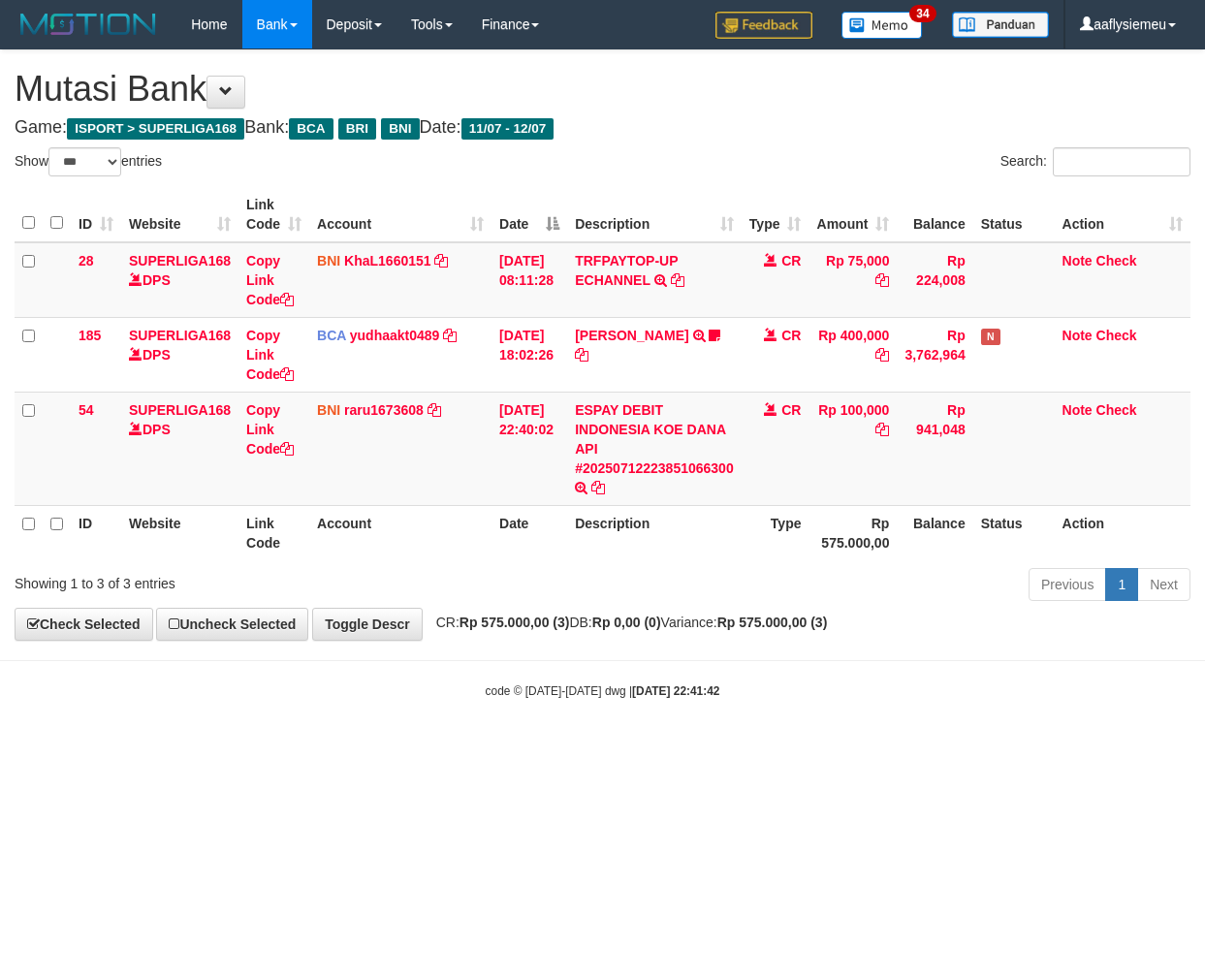 select on "***" 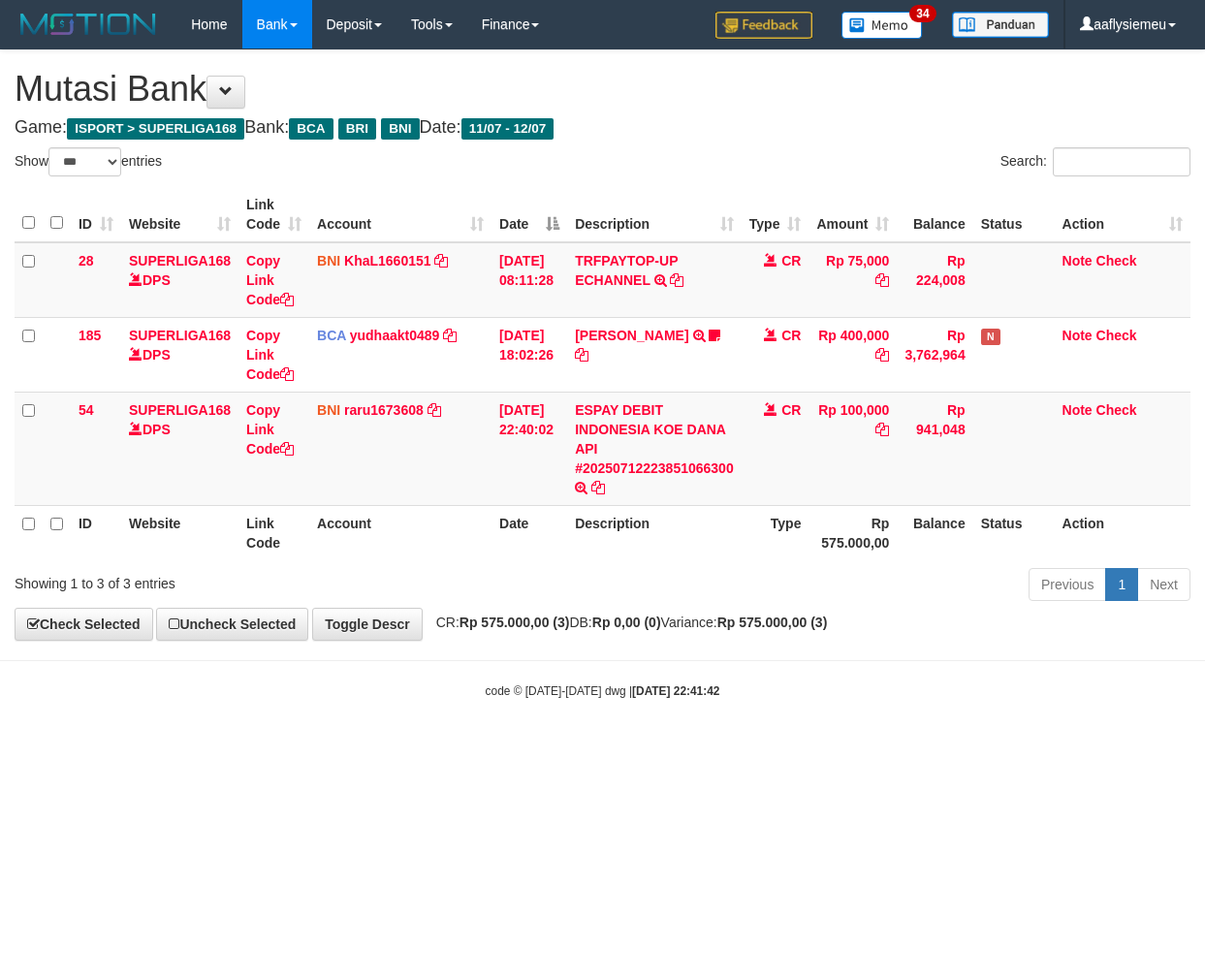 scroll, scrollTop: 0, scrollLeft: 0, axis: both 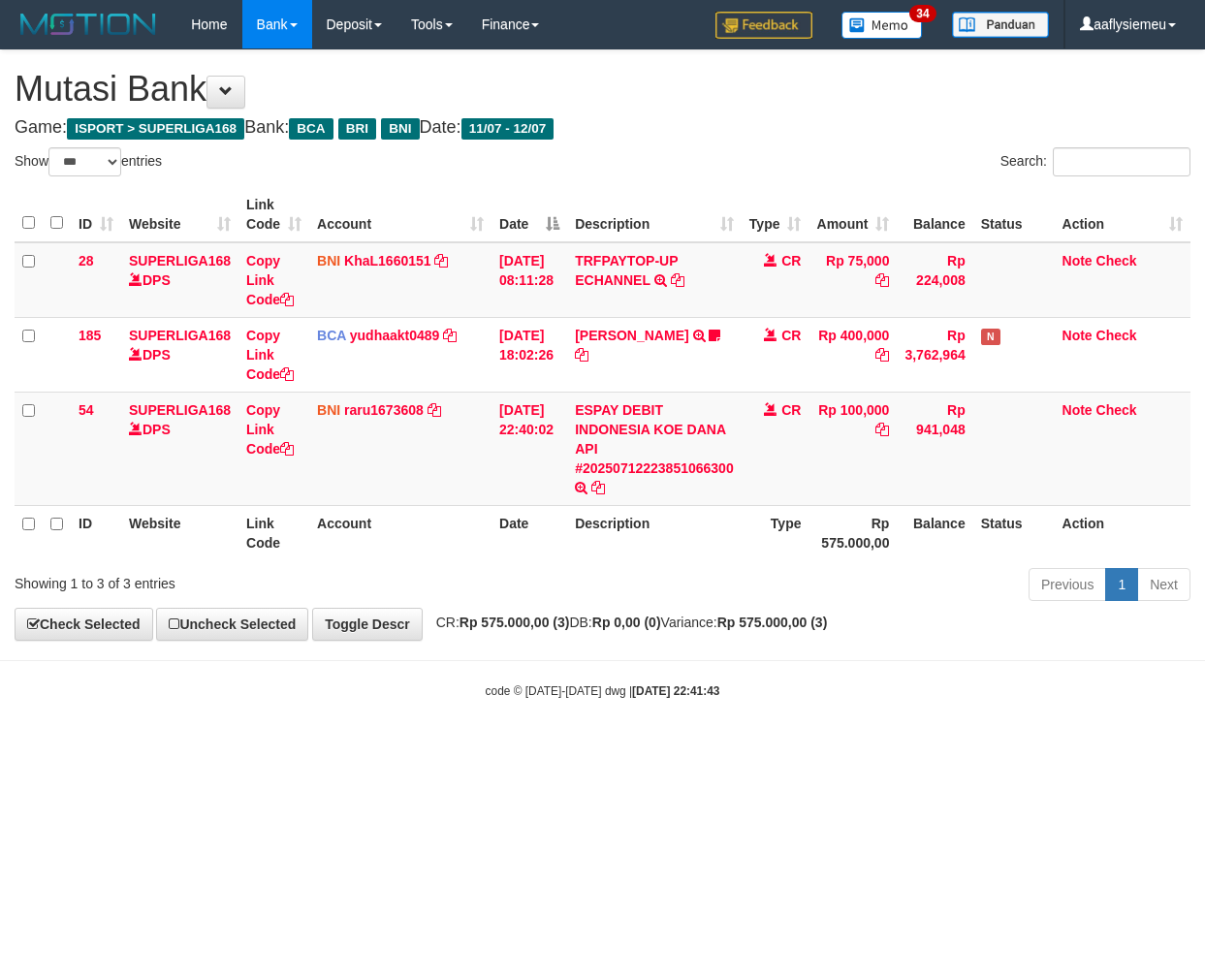 select on "***" 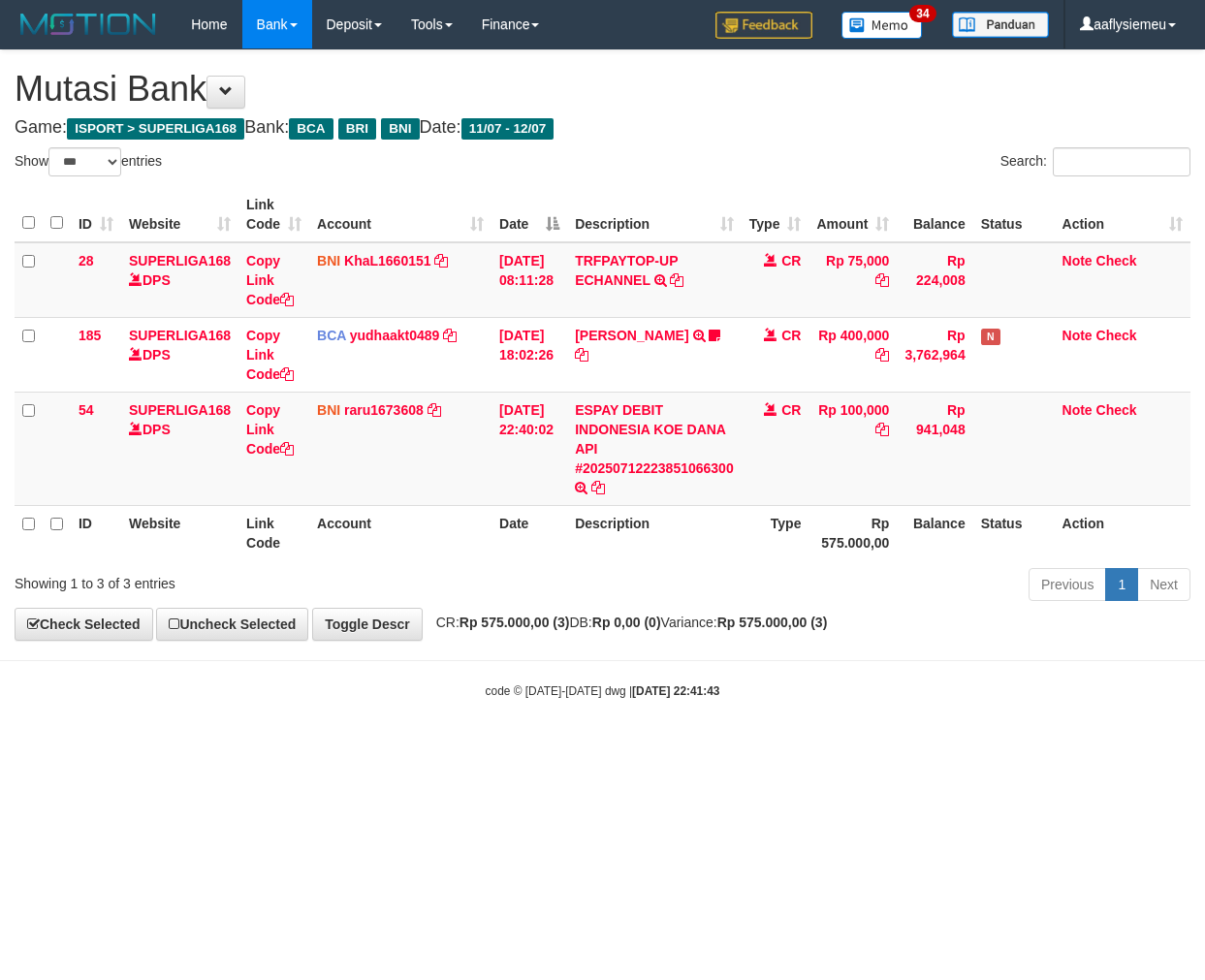 scroll, scrollTop: 0, scrollLeft: 0, axis: both 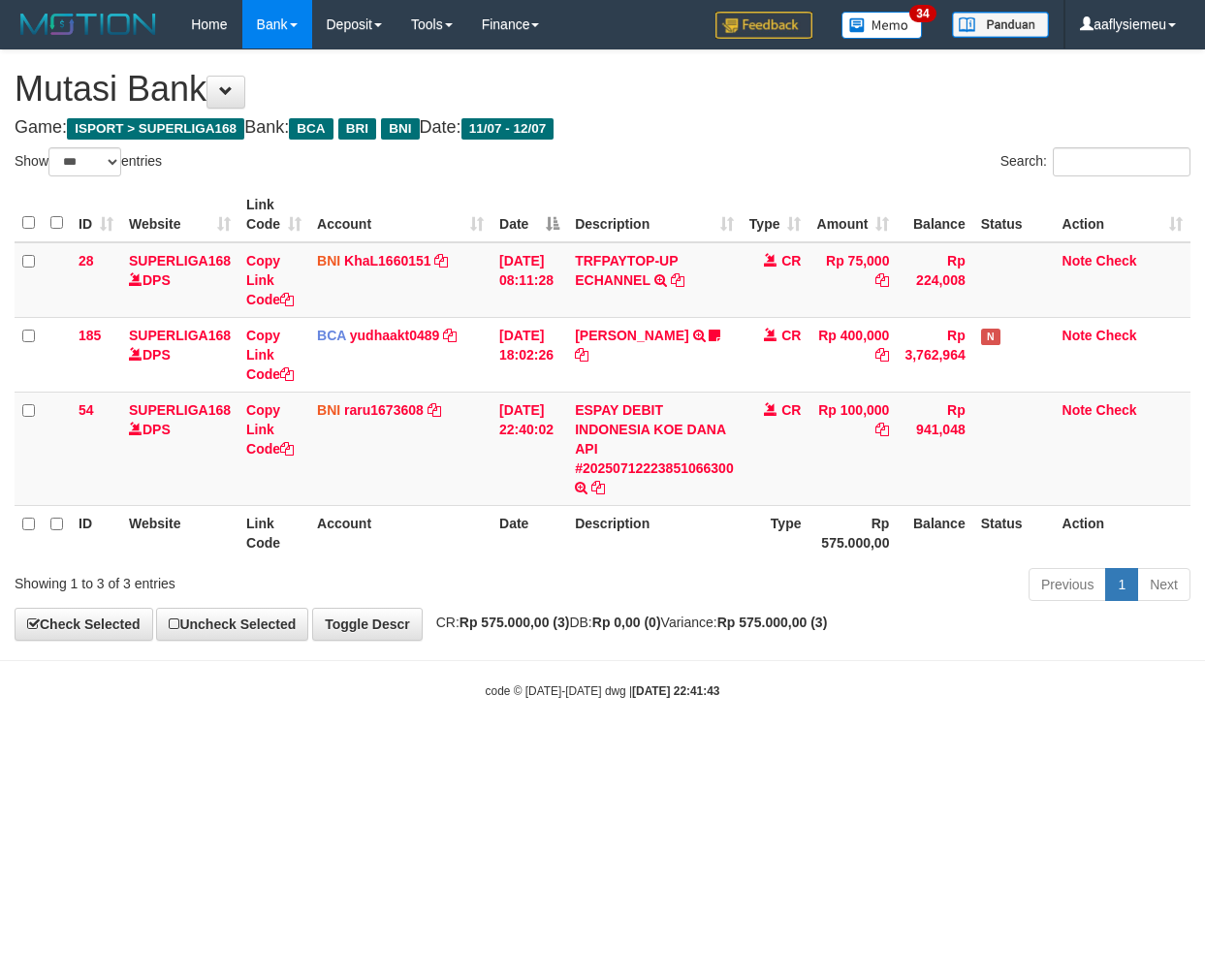 select on "***" 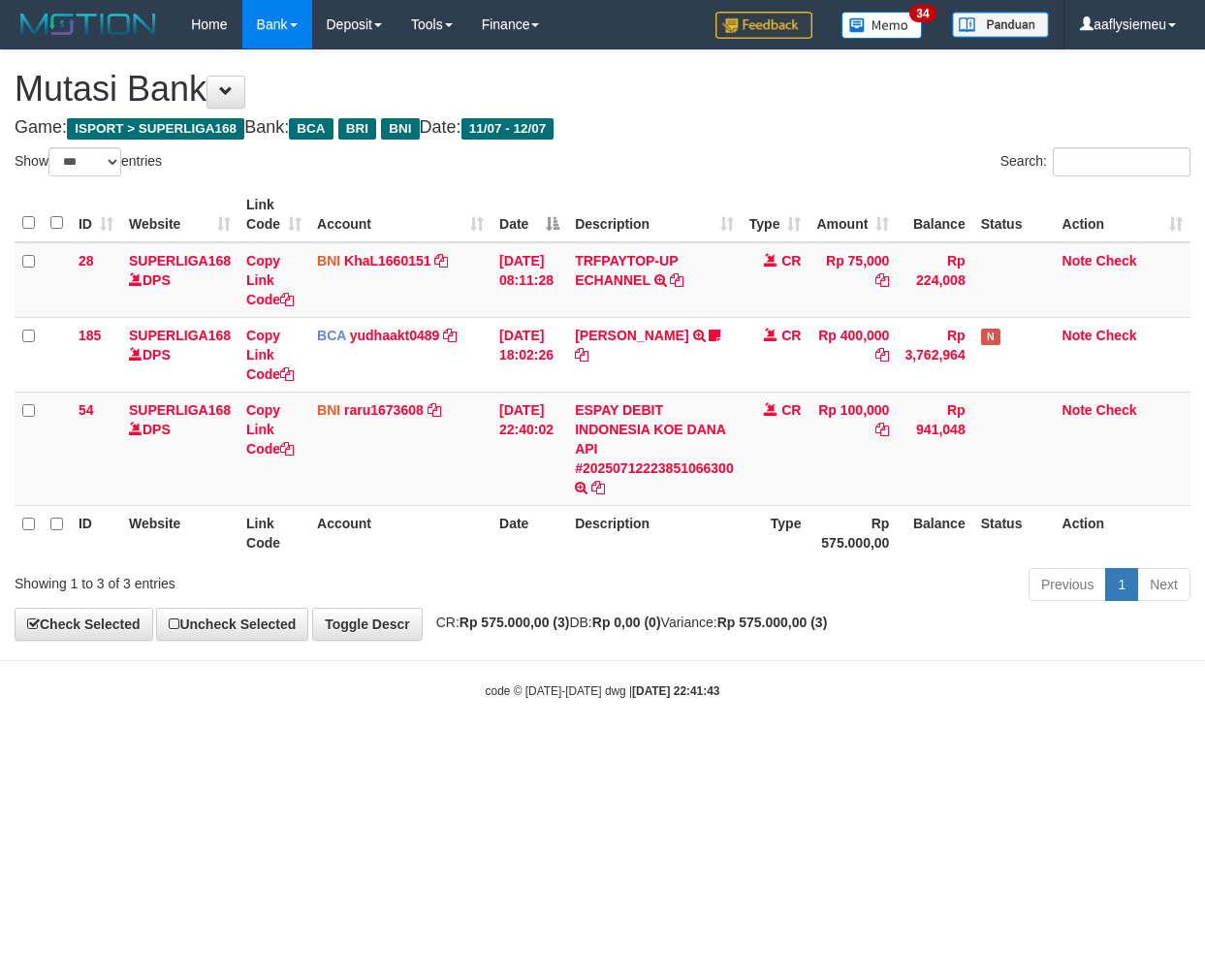 scroll, scrollTop: 0, scrollLeft: 0, axis: both 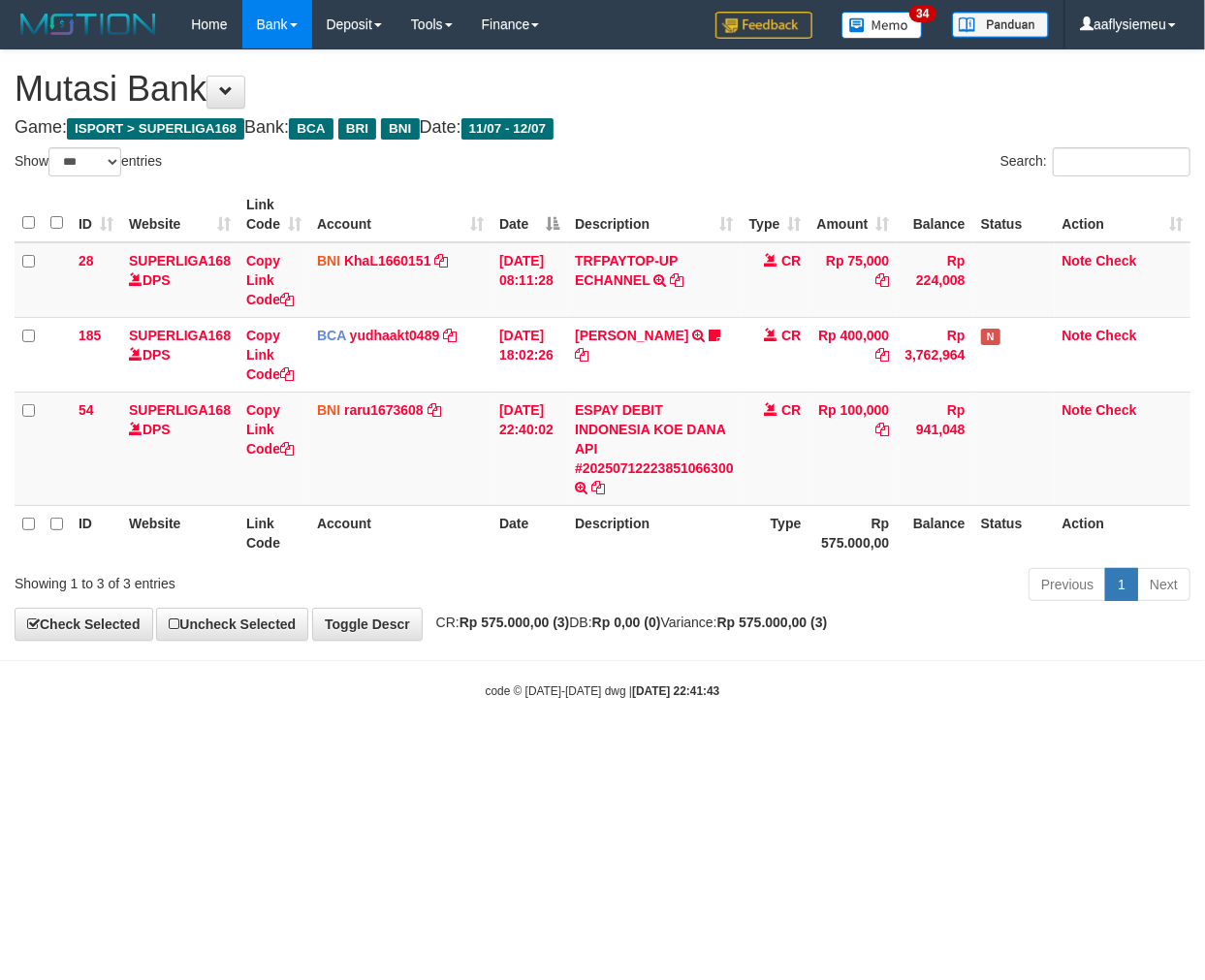 click on "Toggle navigation
Home
Bank
Account List
Load
By Website
Group
[ISPORT]													SUPERLIGA168
By Load Group (DPS)" at bounding box center (602, 374) 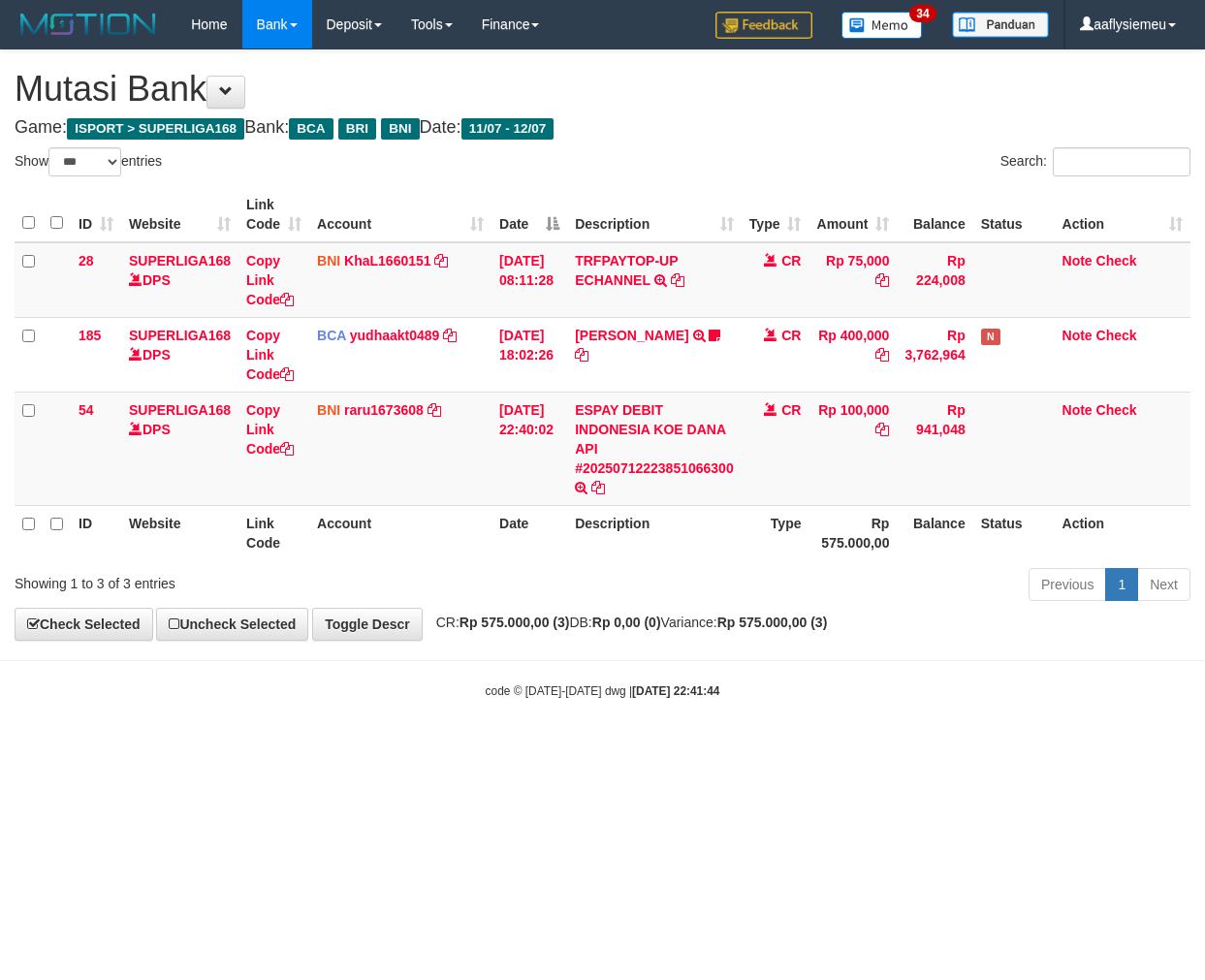 select on "***" 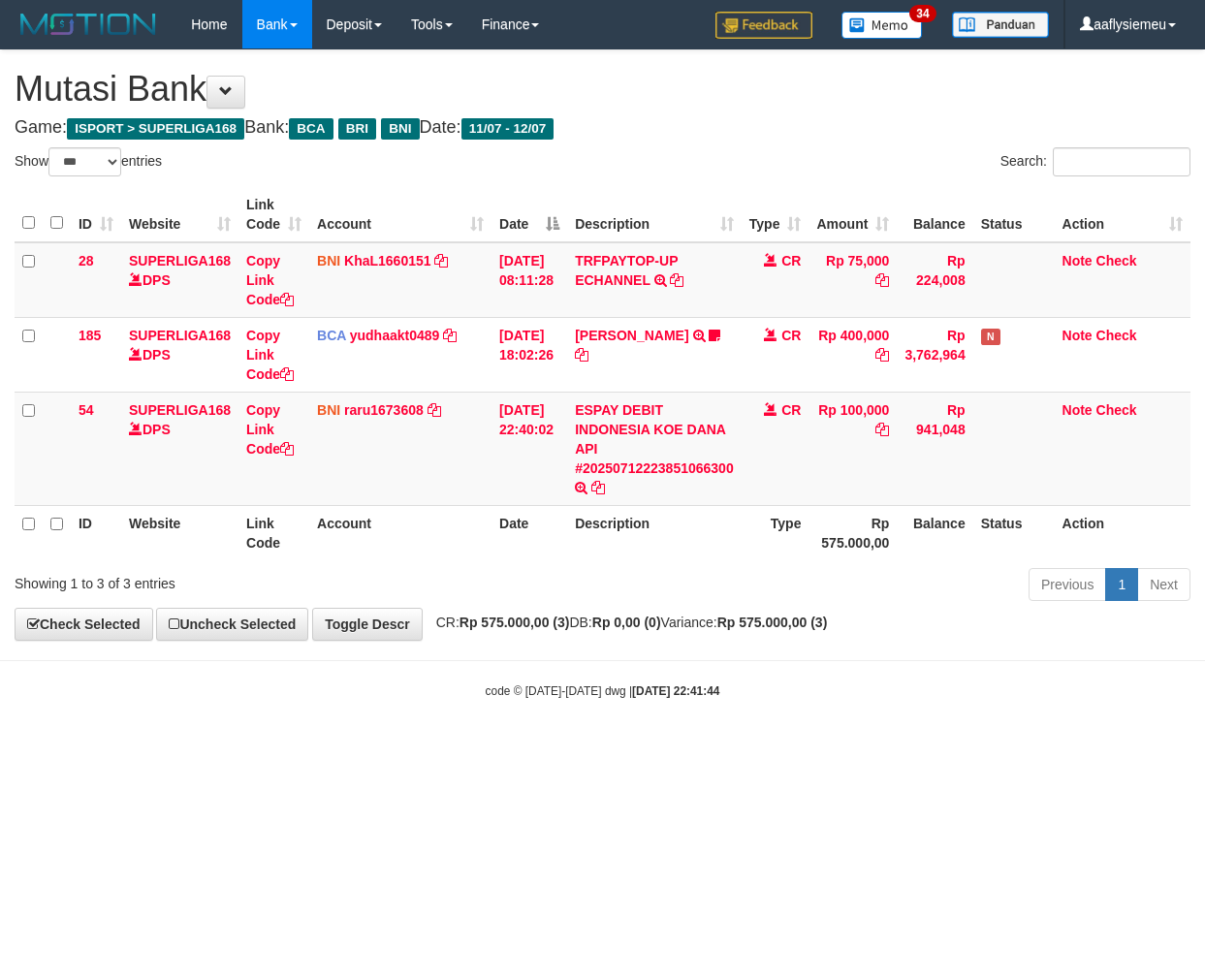 scroll, scrollTop: 0, scrollLeft: 0, axis: both 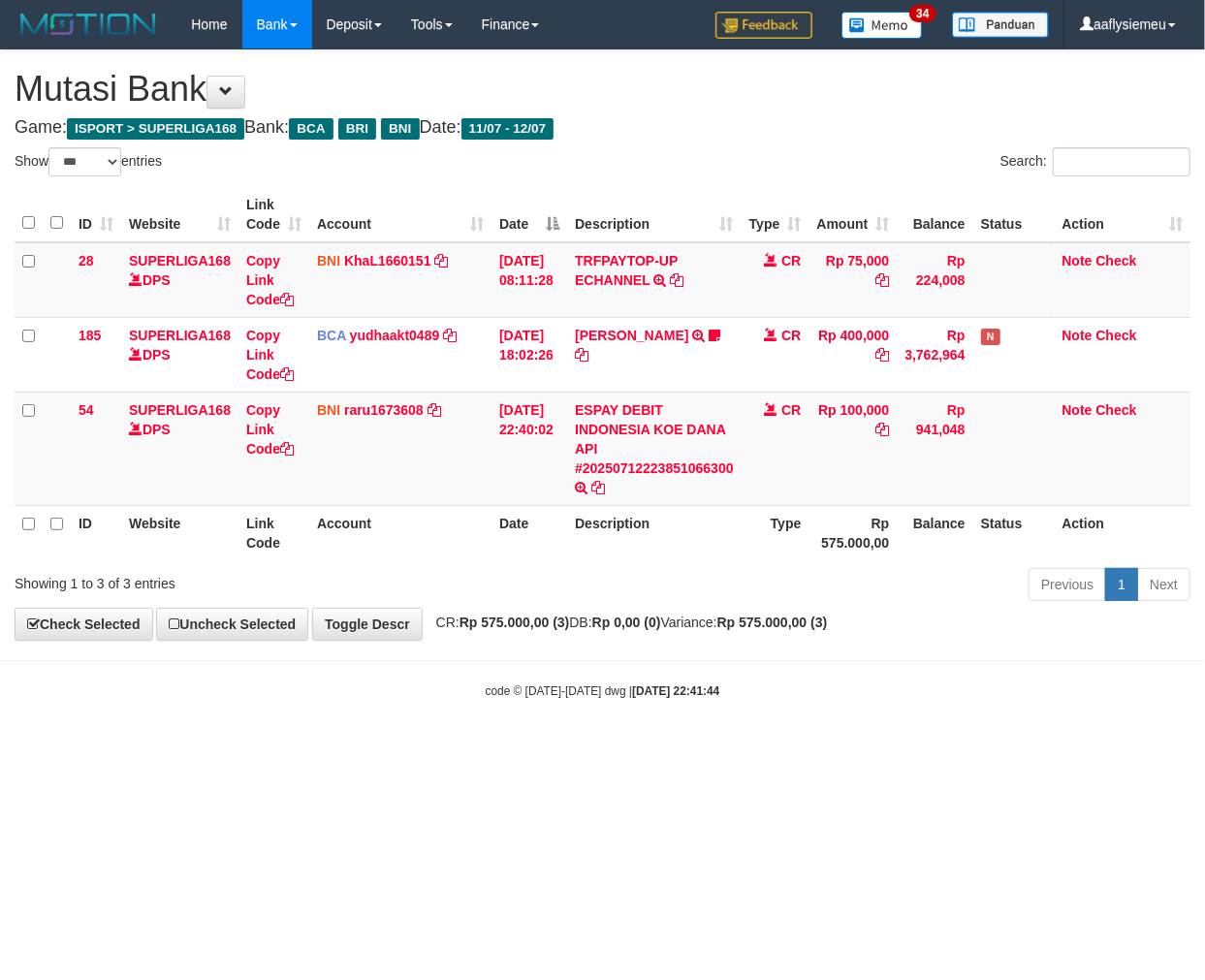 click on "Toggle navigation
Home
Bank
Account List
Load
By Website
Group
[ISPORT]													SUPERLIGA168
By Load Group (DPS)" at bounding box center [602, 374] 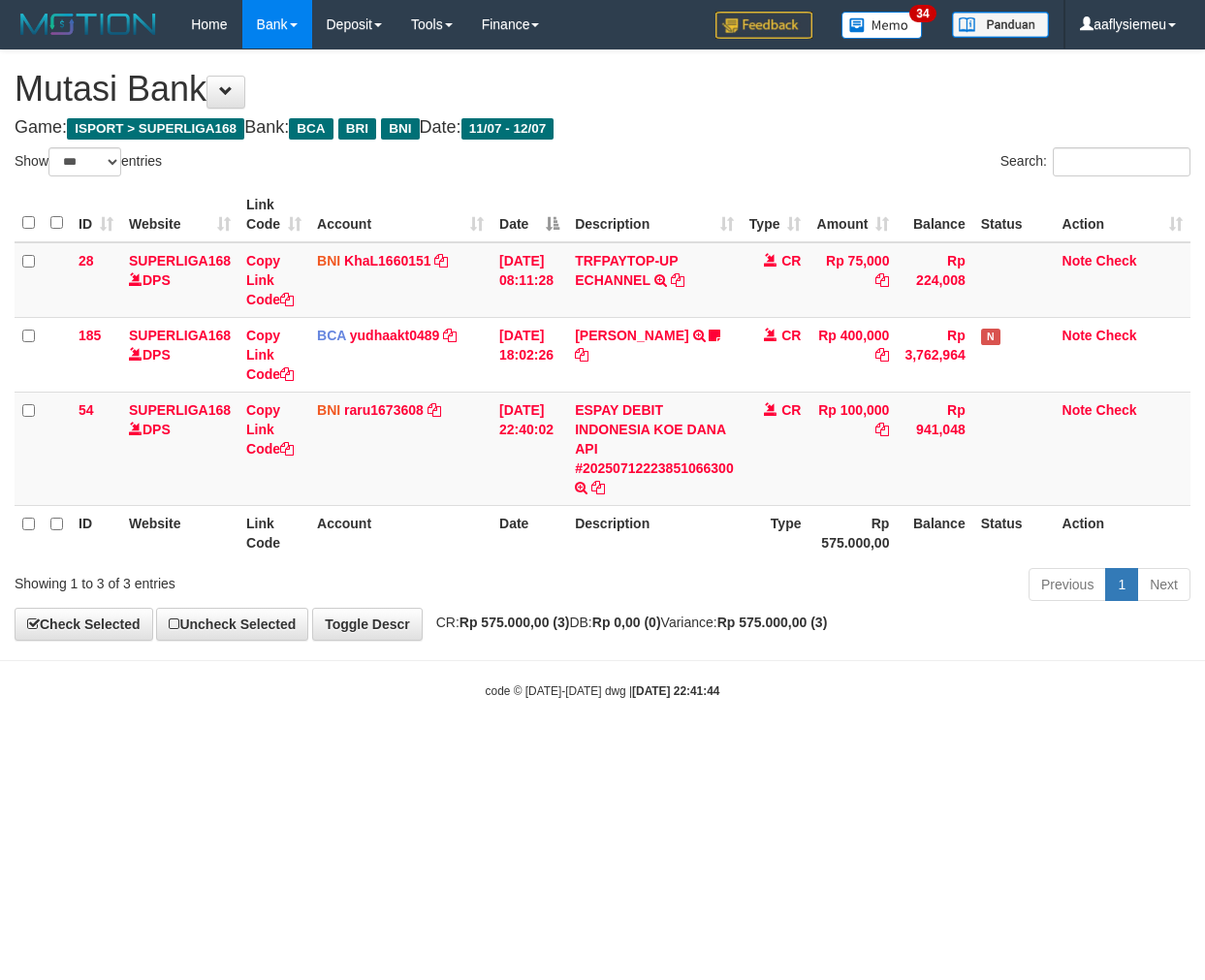 select on "***" 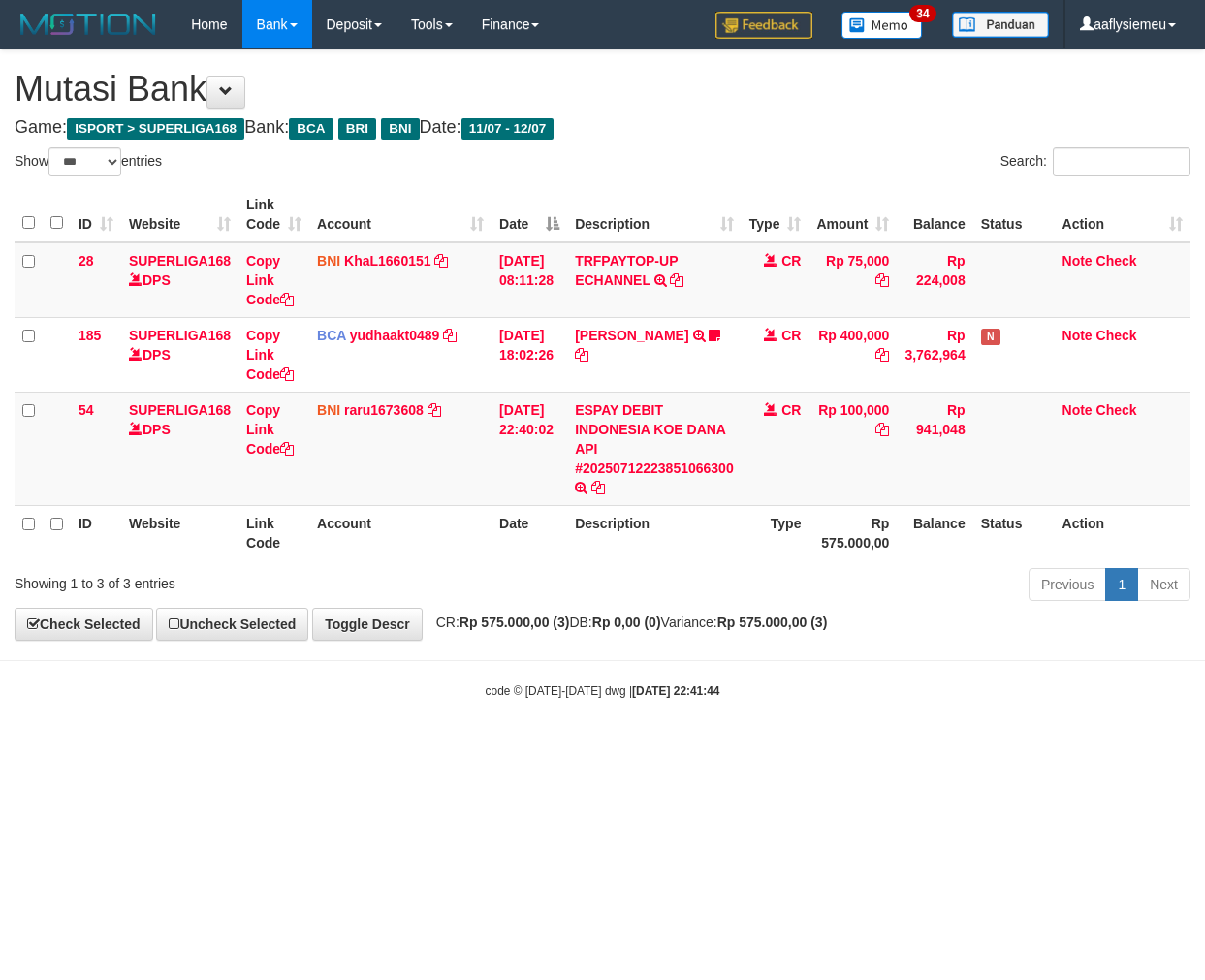 scroll, scrollTop: 0, scrollLeft: 0, axis: both 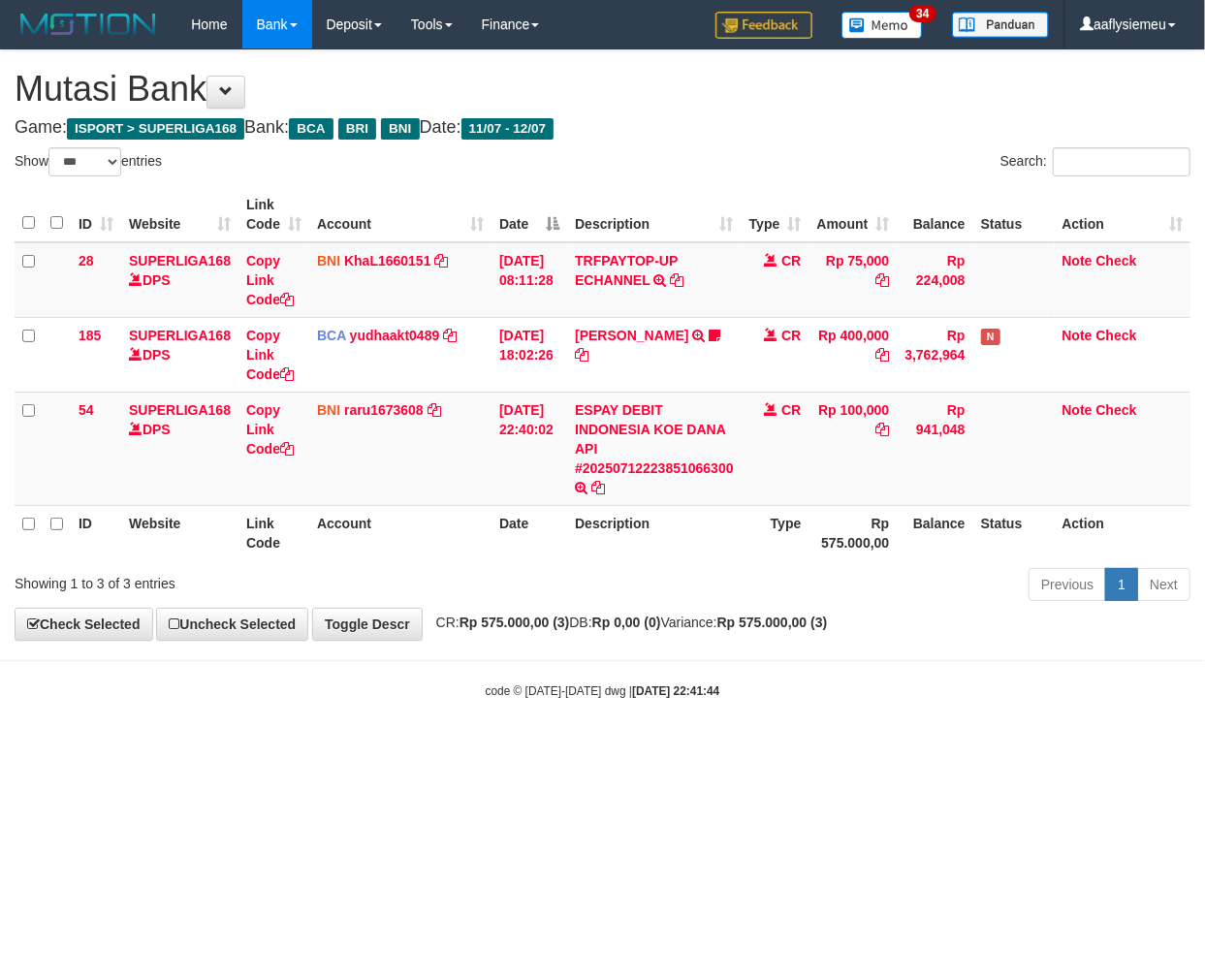 click on "Toggle navigation
Home
Bank
Account List
Load
By Website
Group
[ISPORT]													SUPERLIGA168
By Load Group (DPS)" at bounding box center [602, 374] 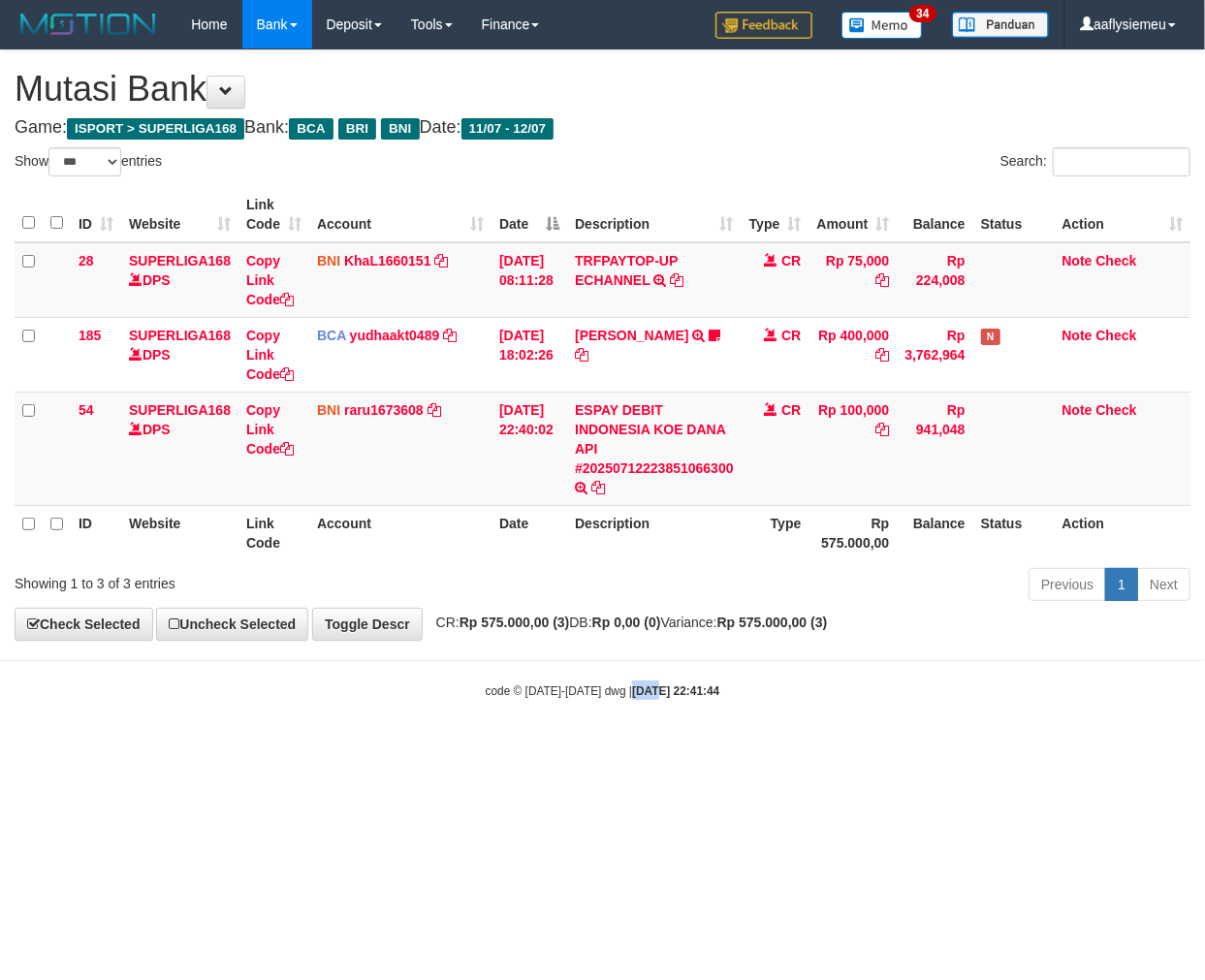 click on "Toggle navigation
Home
Bank
Account List
Load
By Website
Group
[ISPORT]													SUPERLIGA168
By Load Group (DPS)" at bounding box center (602, 374) 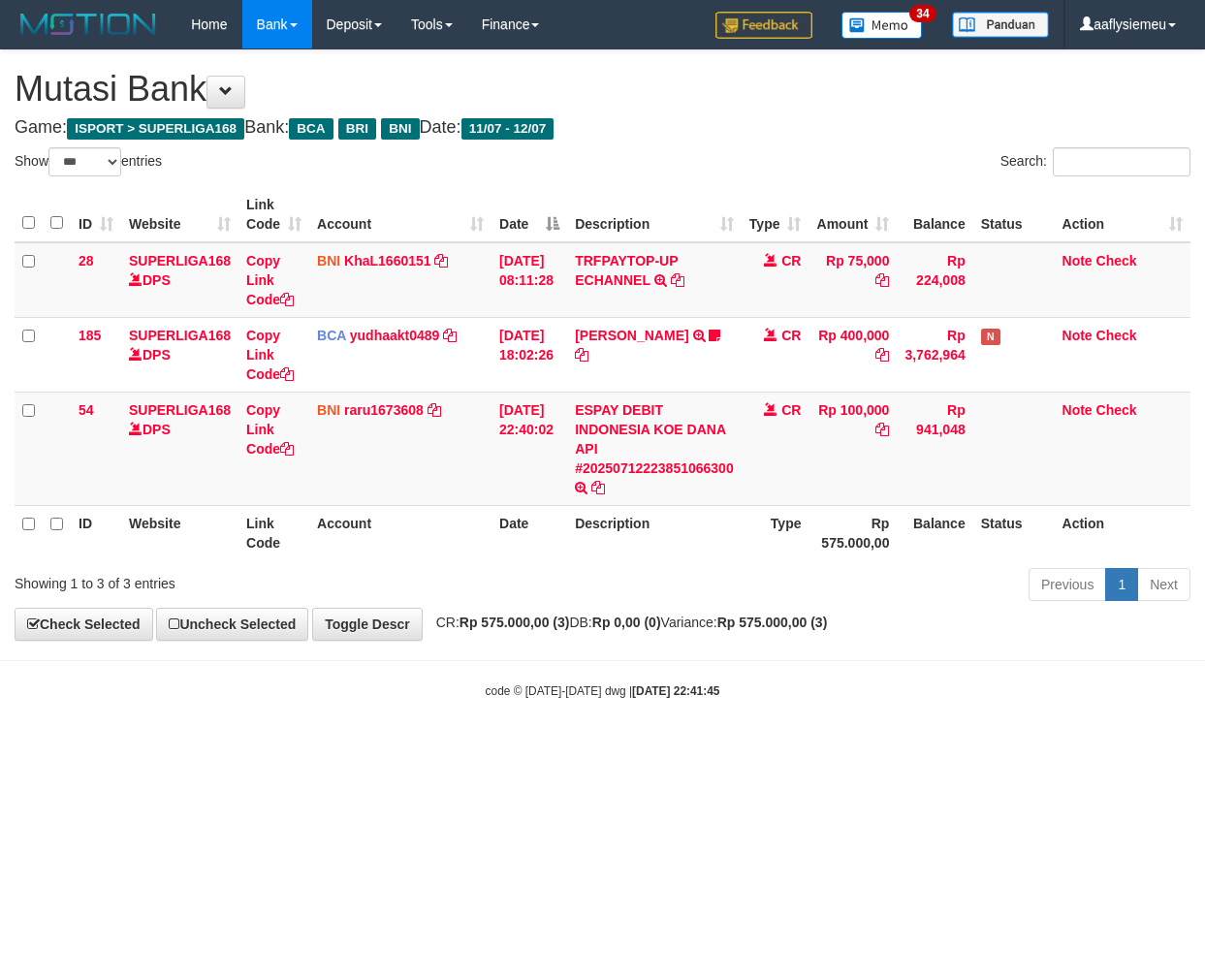 select on "***" 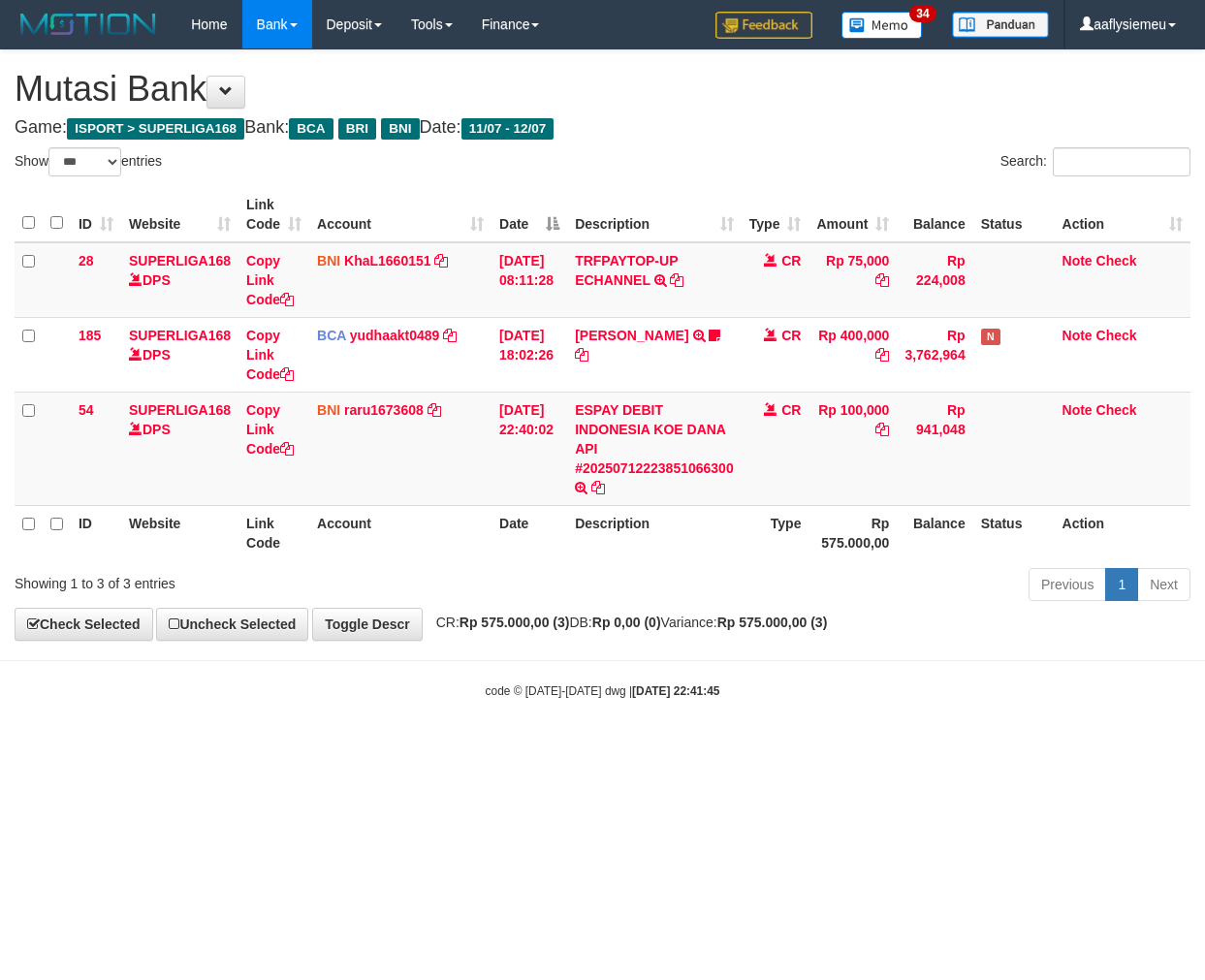 scroll, scrollTop: 0, scrollLeft: 0, axis: both 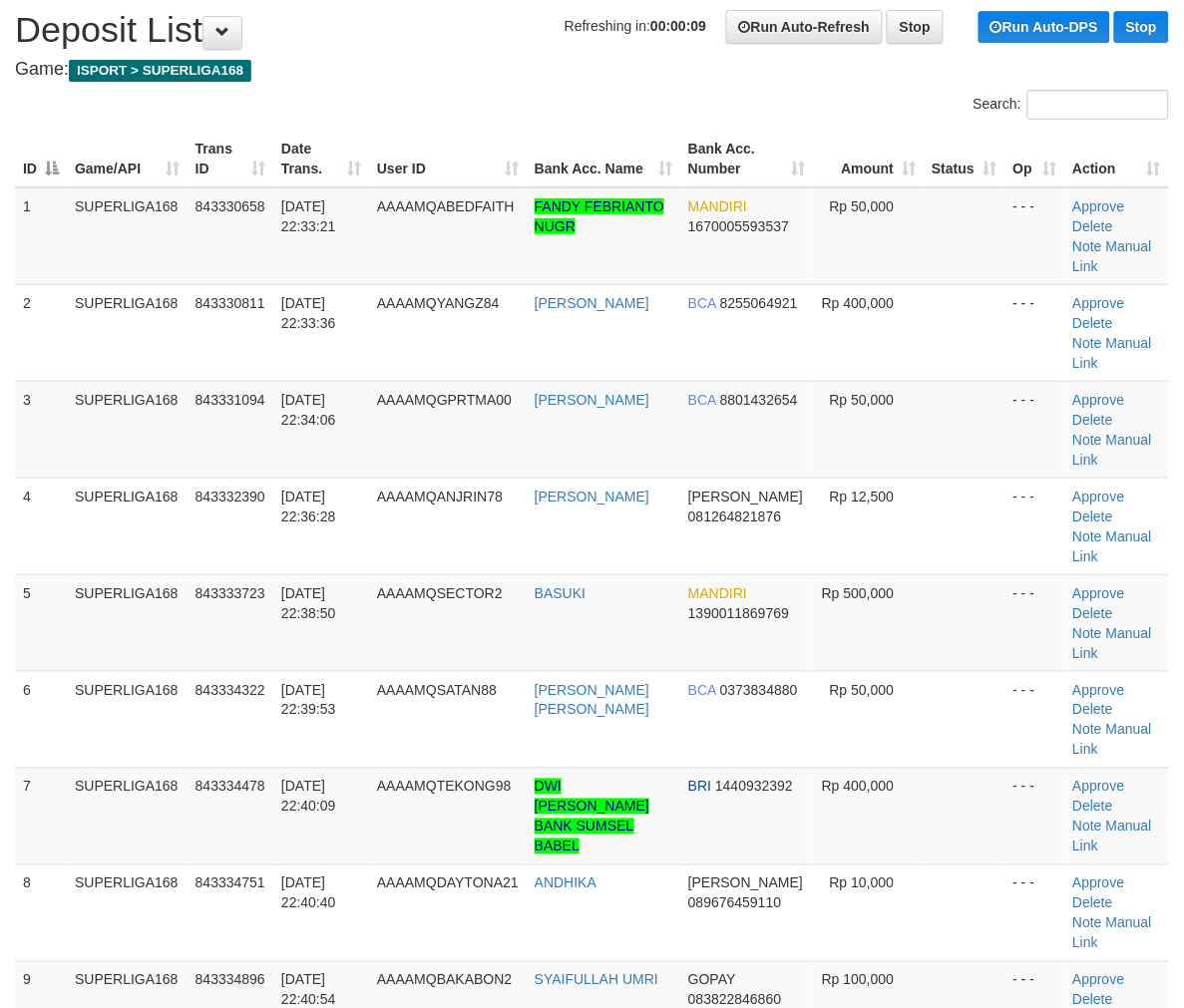 drag, startPoint x: 439, startPoint y: 559, endPoint x: 2, endPoint y: 735, distance: 471.11039 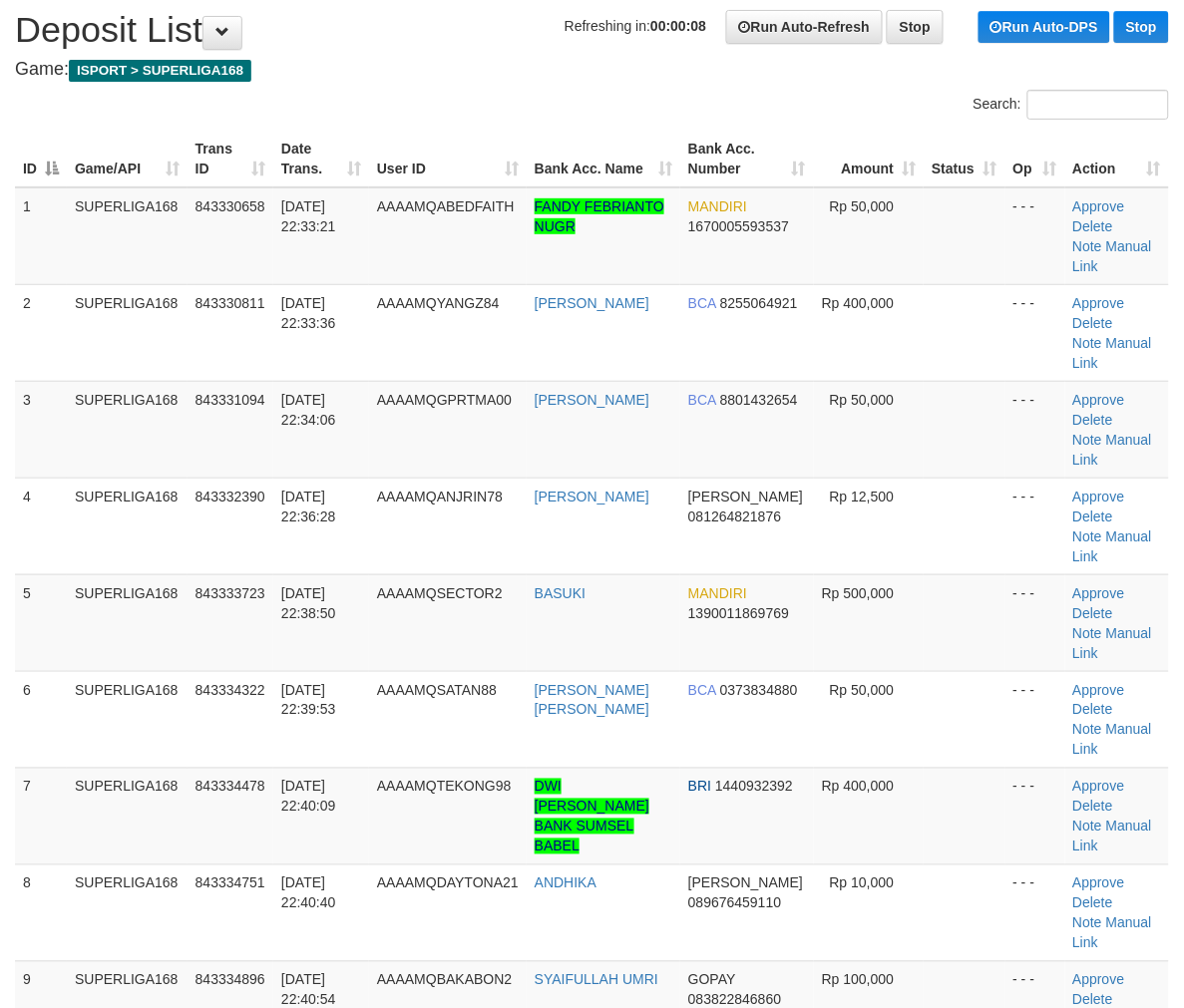 drag, startPoint x: 439, startPoint y: 531, endPoint x: 0, endPoint y: 674, distance: 461.7034 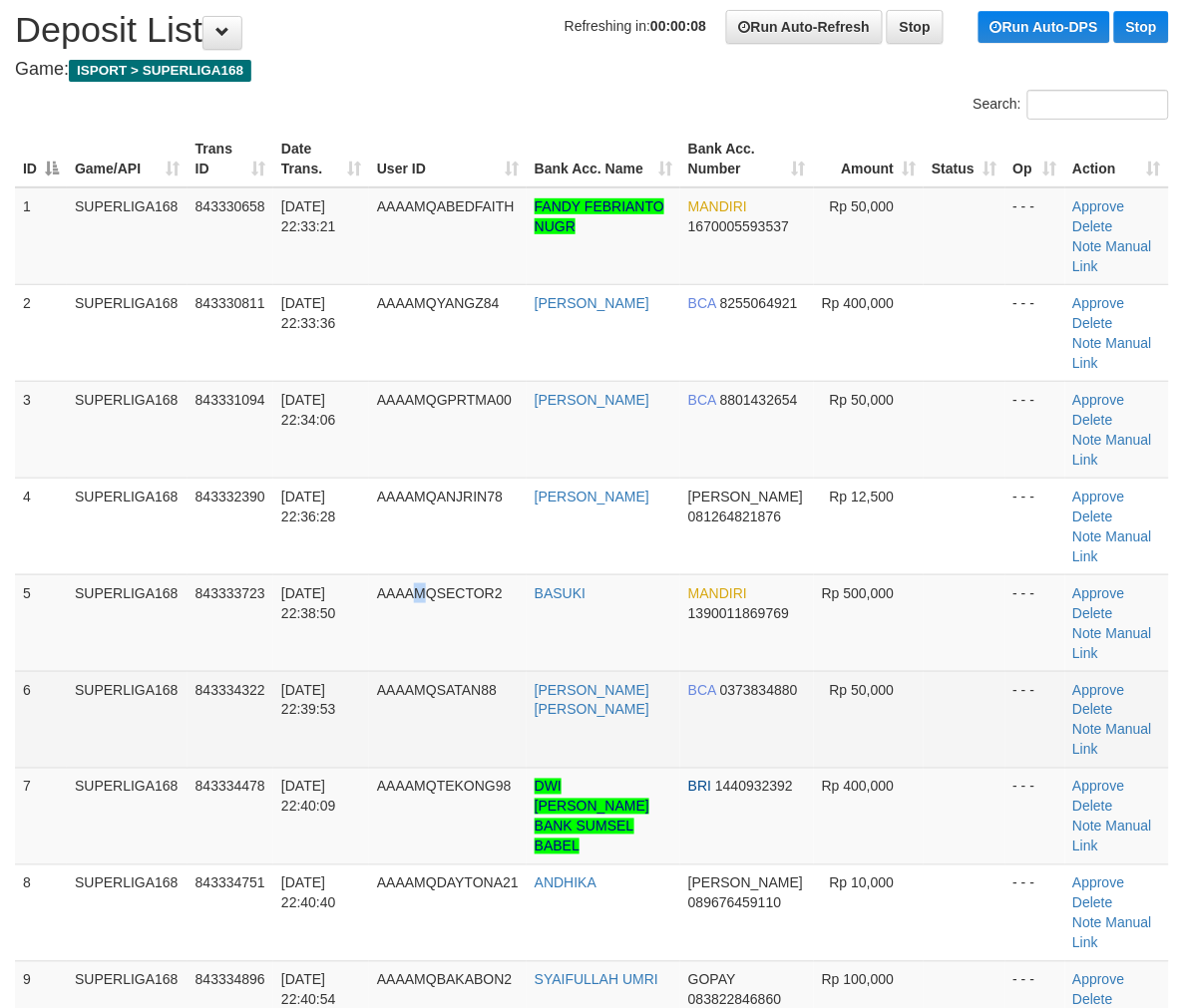 click on "843334322" at bounding box center [230, 719] 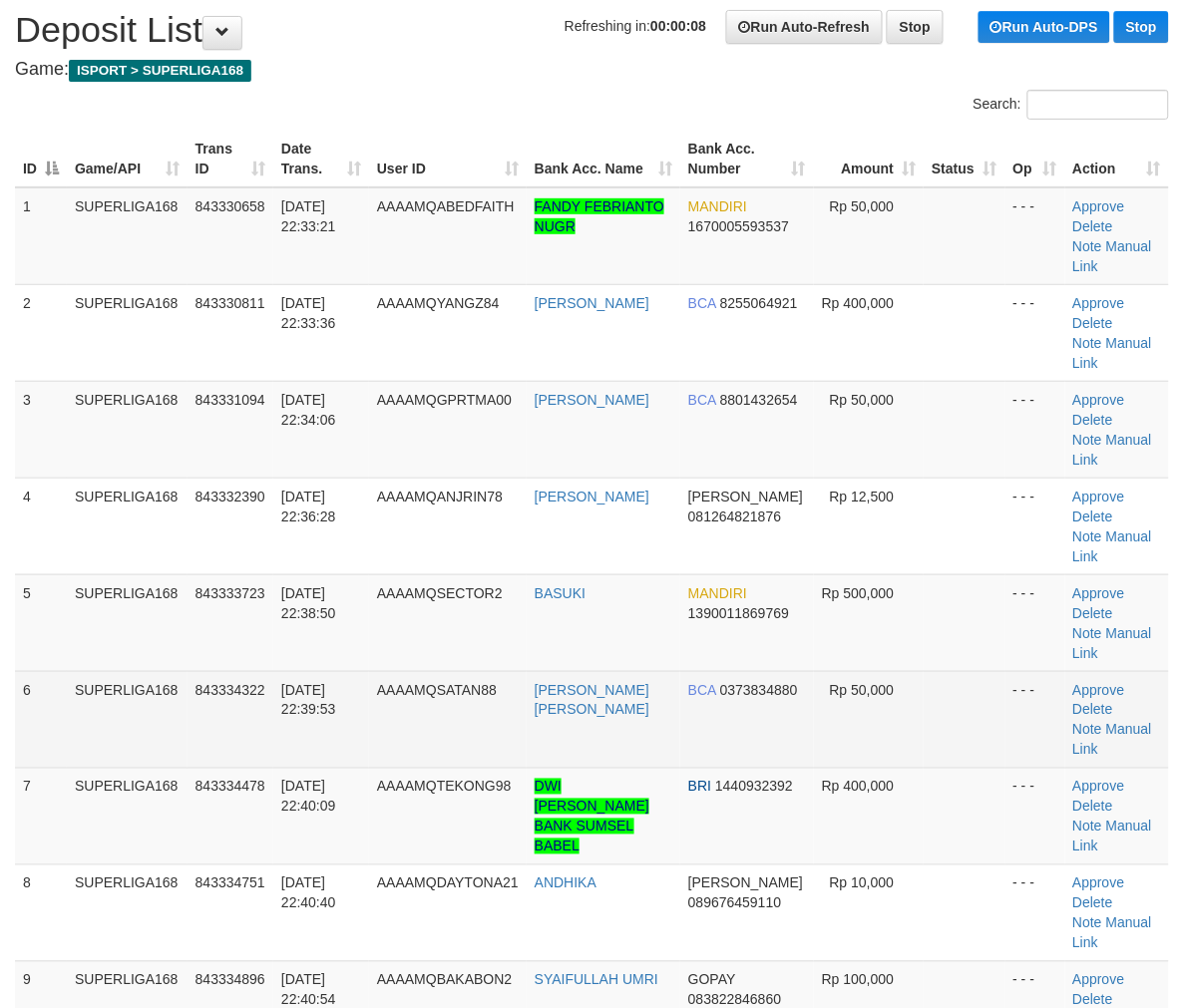 click on "843334322" at bounding box center [230, 719] 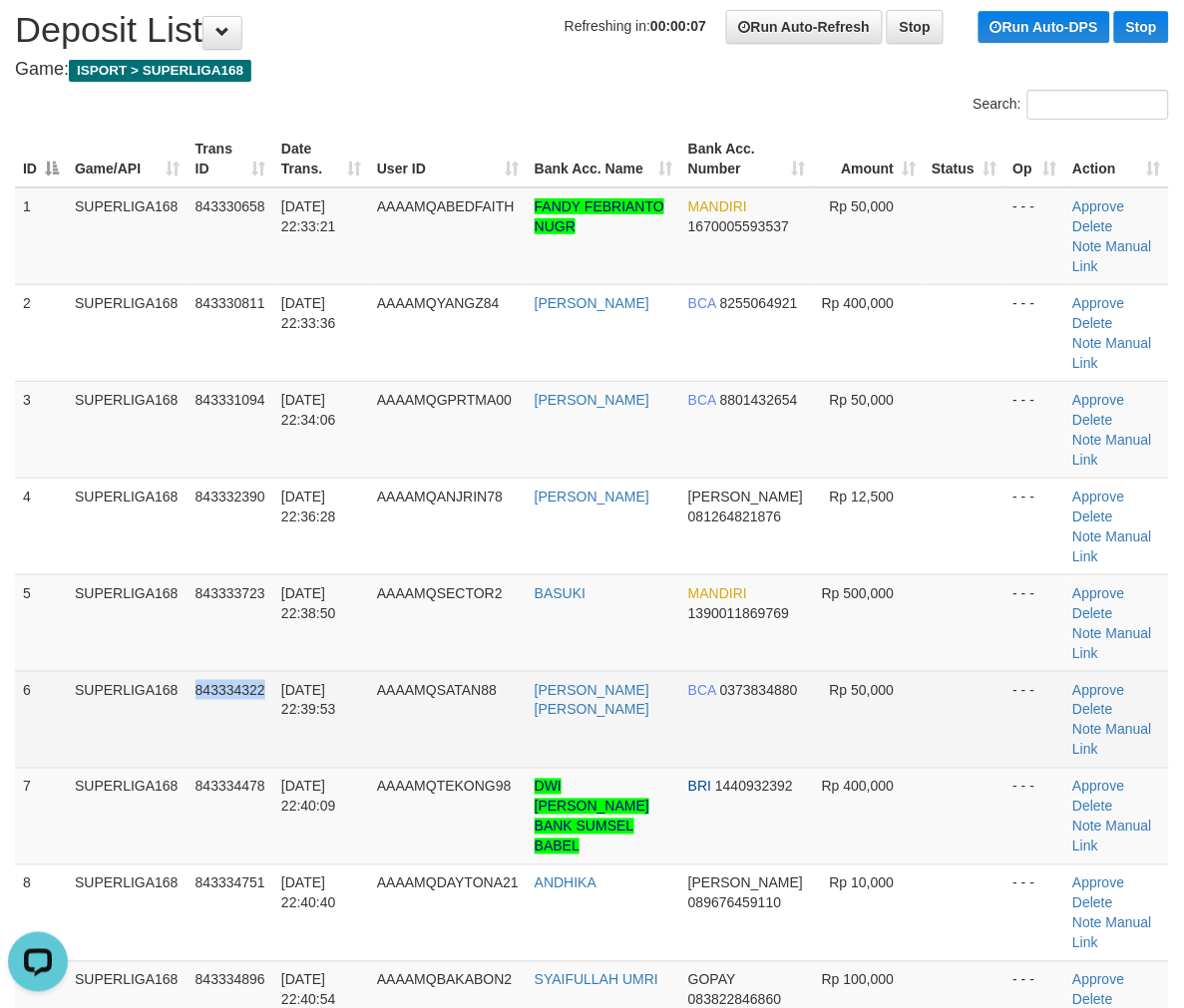 click on "843334322" at bounding box center (230, 719) 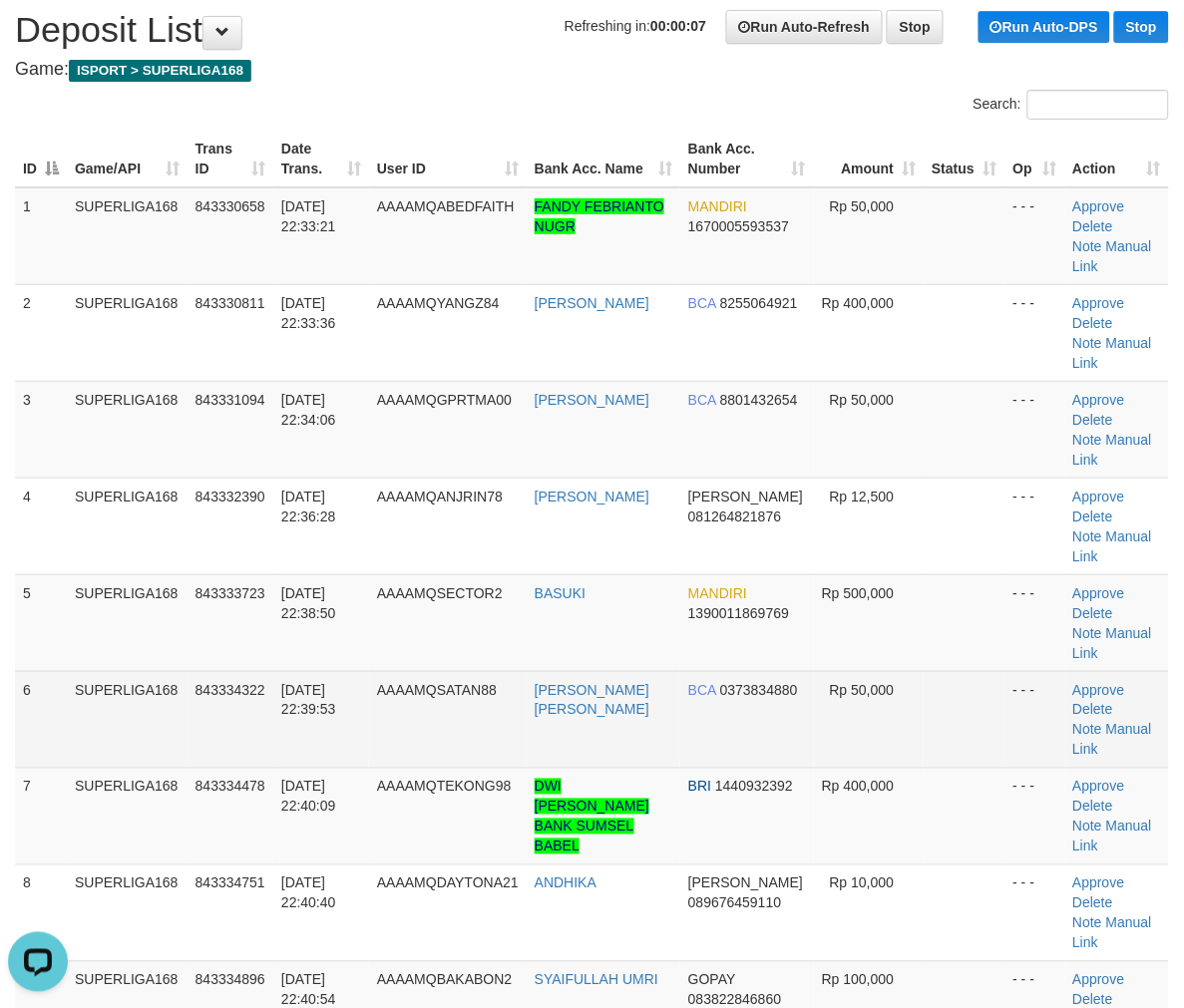 click on "843334322" at bounding box center (230, 690) 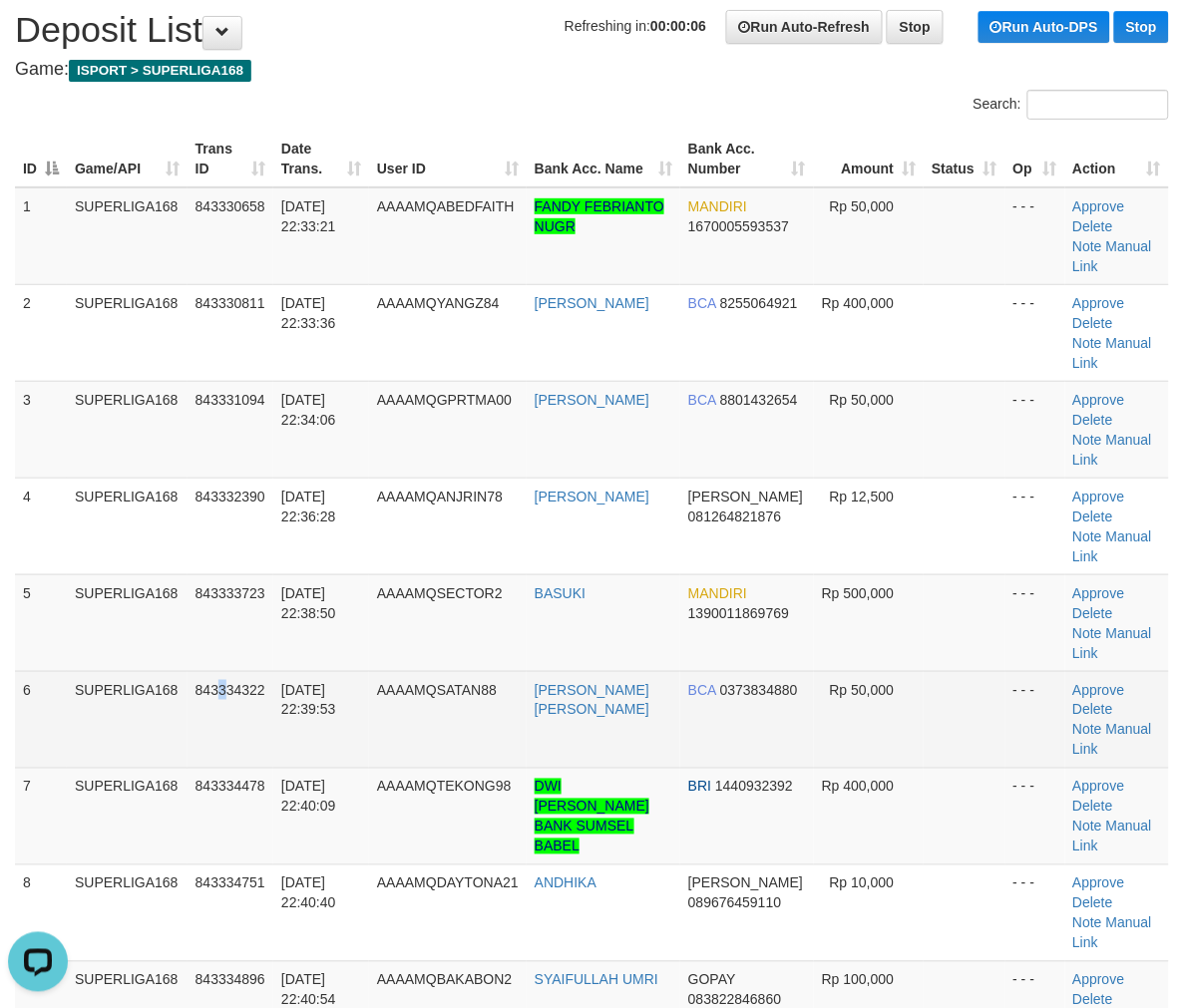click on "843334322" at bounding box center (230, 690) 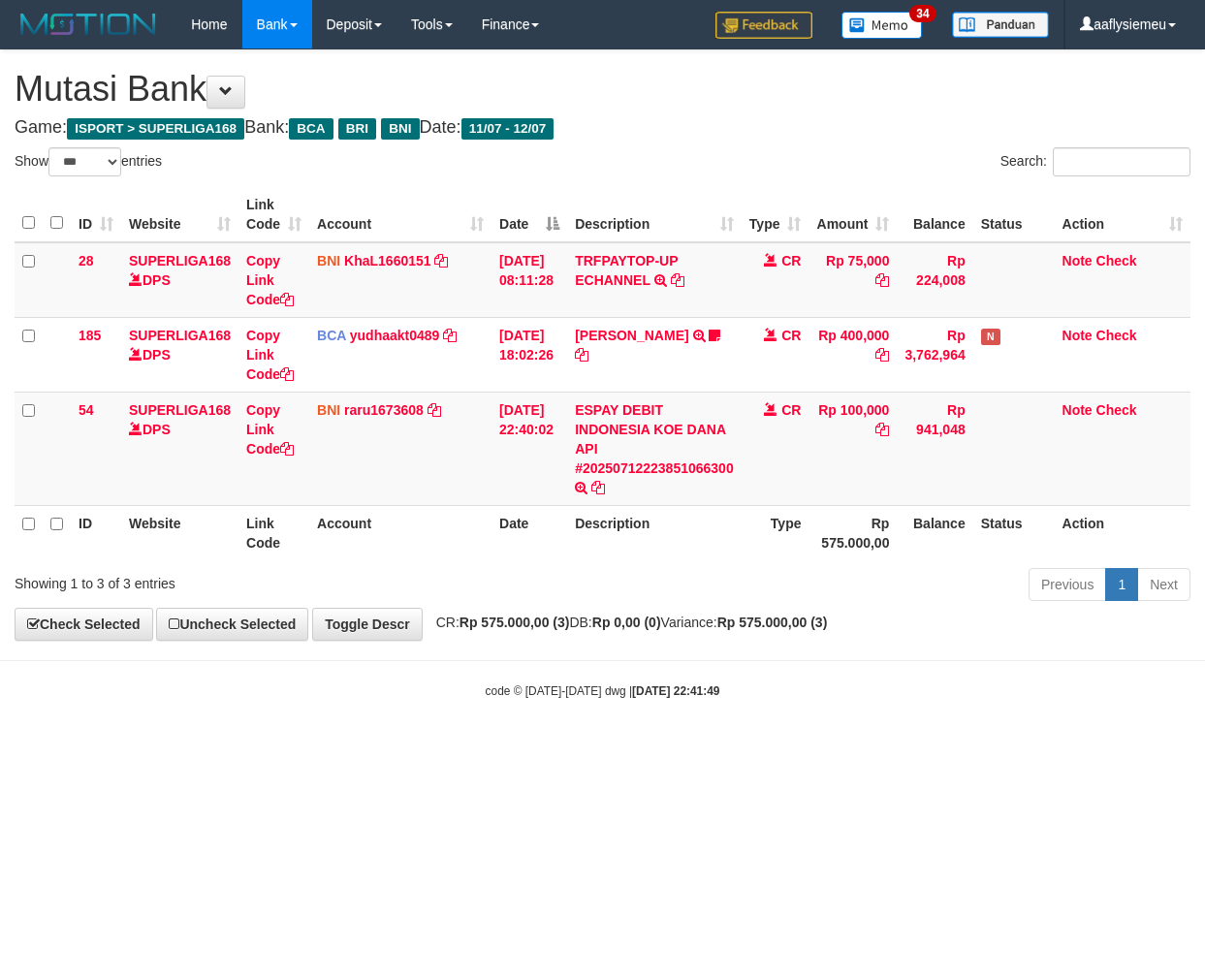 select on "***" 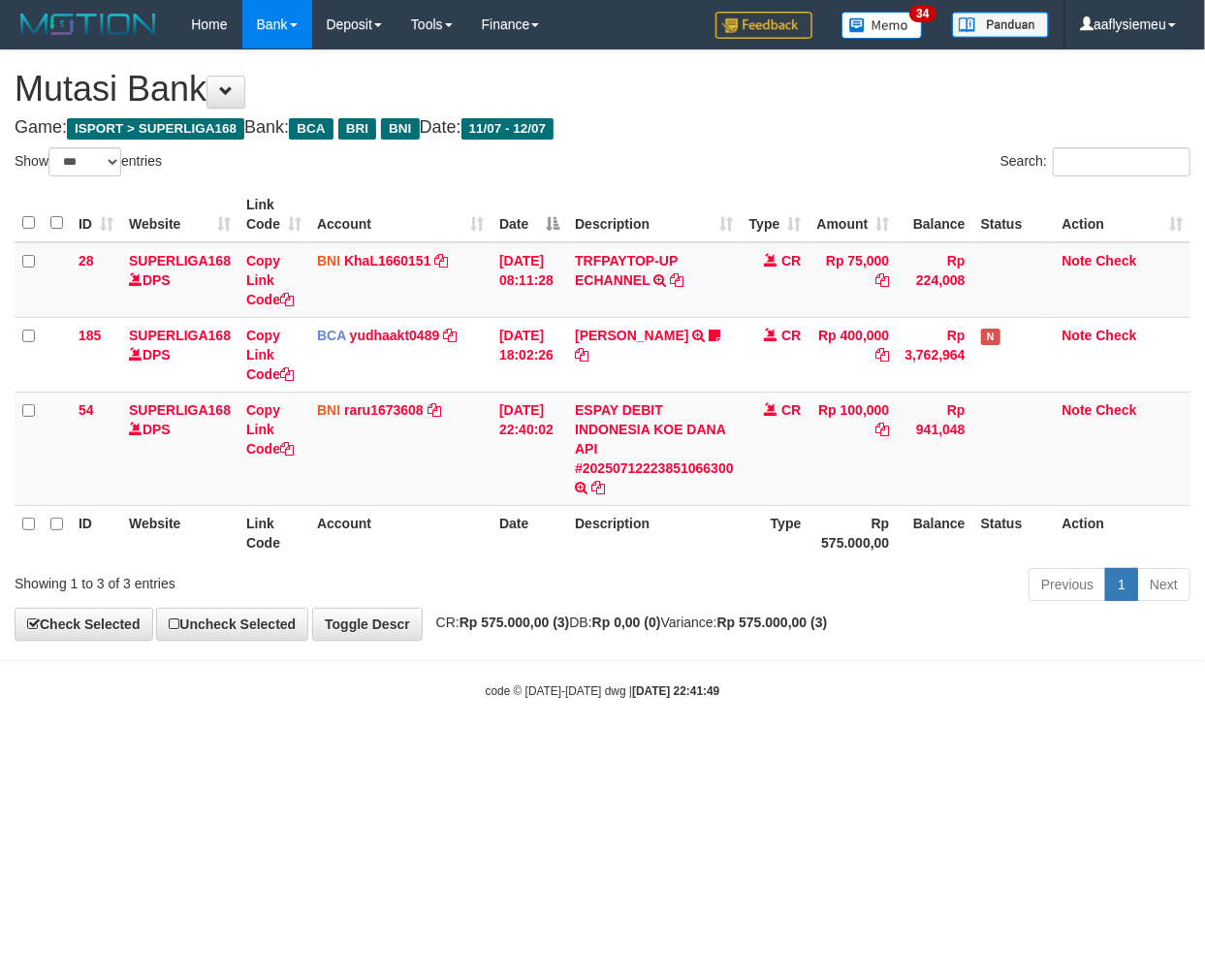 click on "Toggle navigation
Home
Bank
Account List
Load
By Website
Group
[ISPORT]													SUPERLIGA168
By Load Group (DPS)" at bounding box center (602, 374) 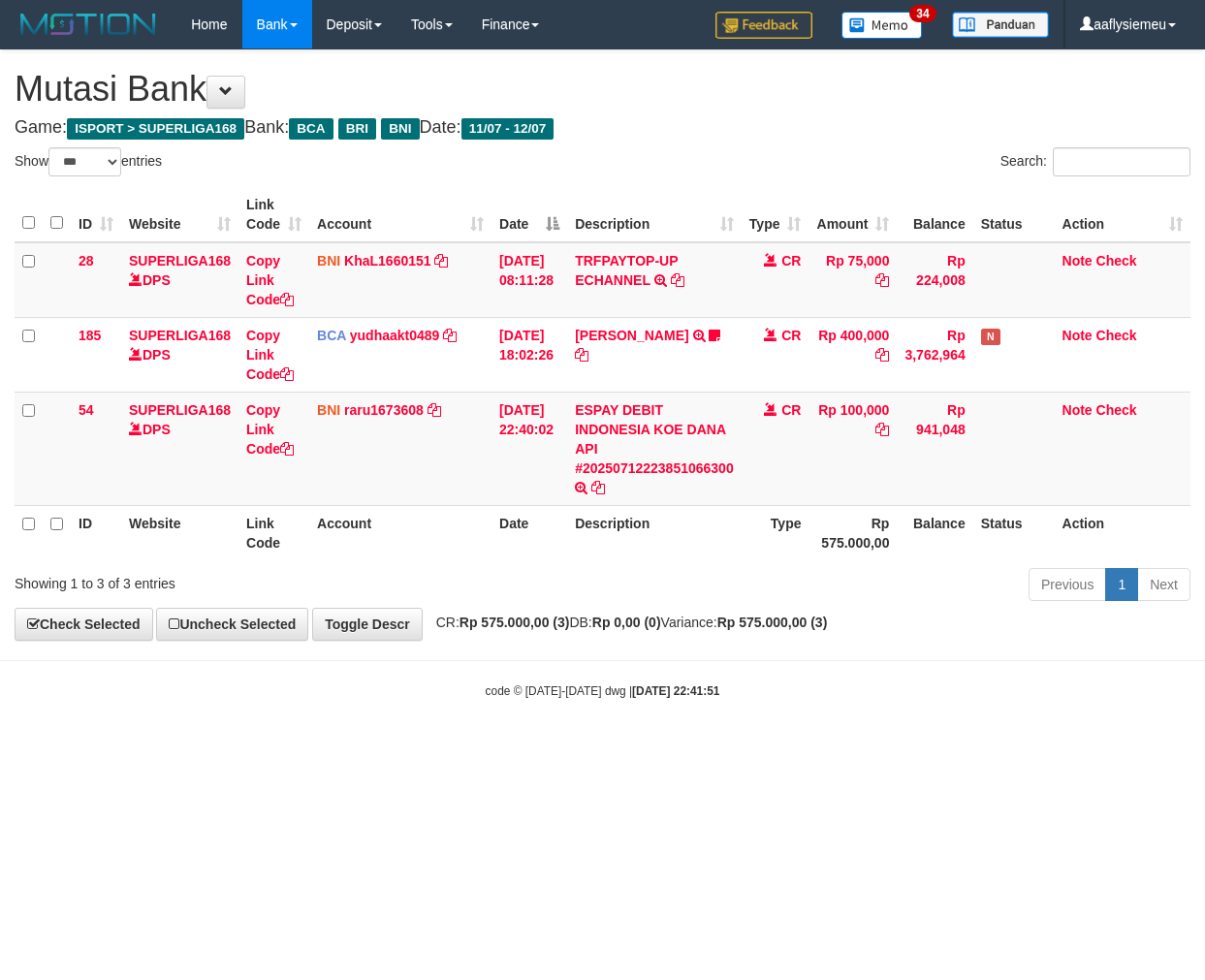 select on "***" 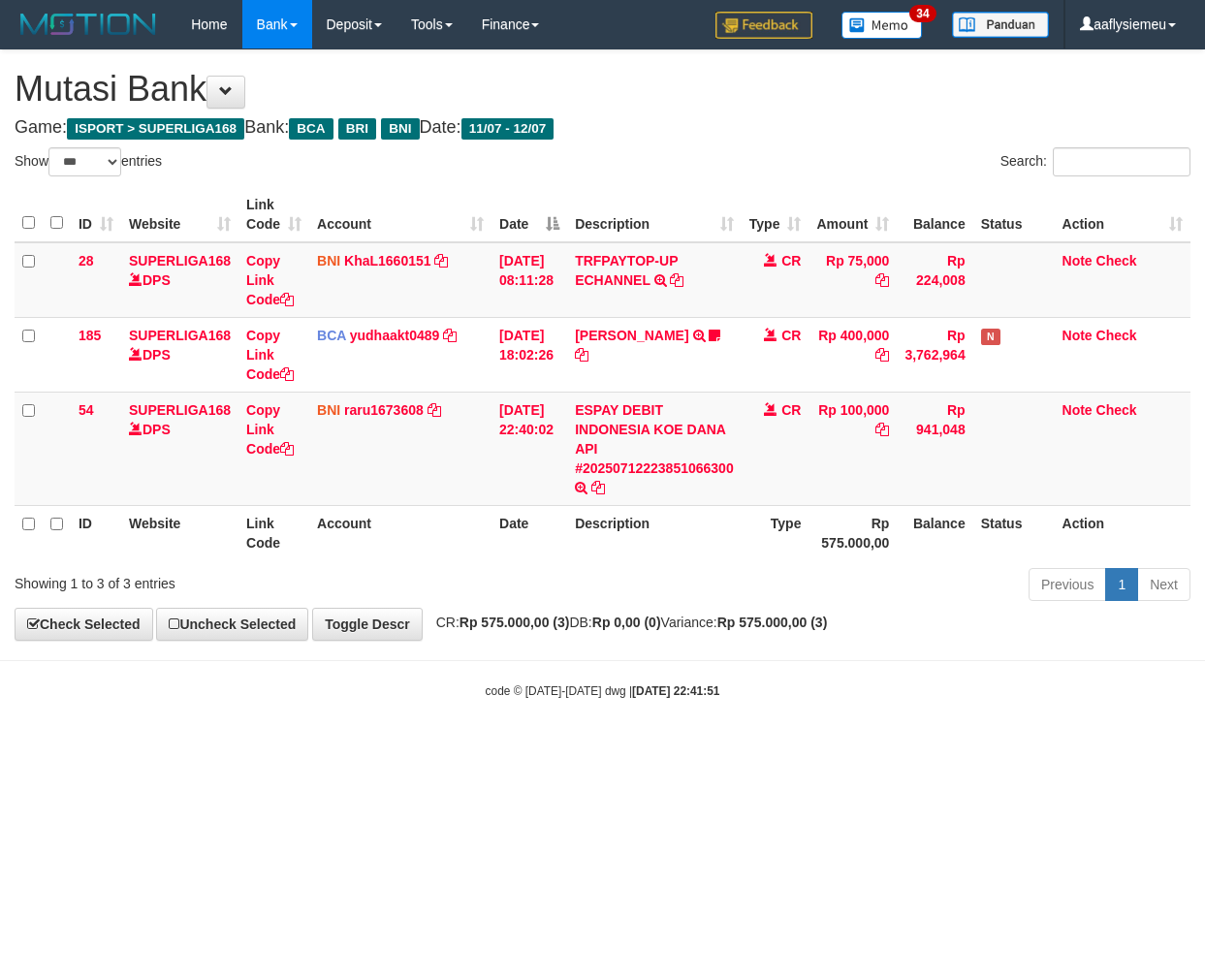 scroll, scrollTop: 0, scrollLeft: 0, axis: both 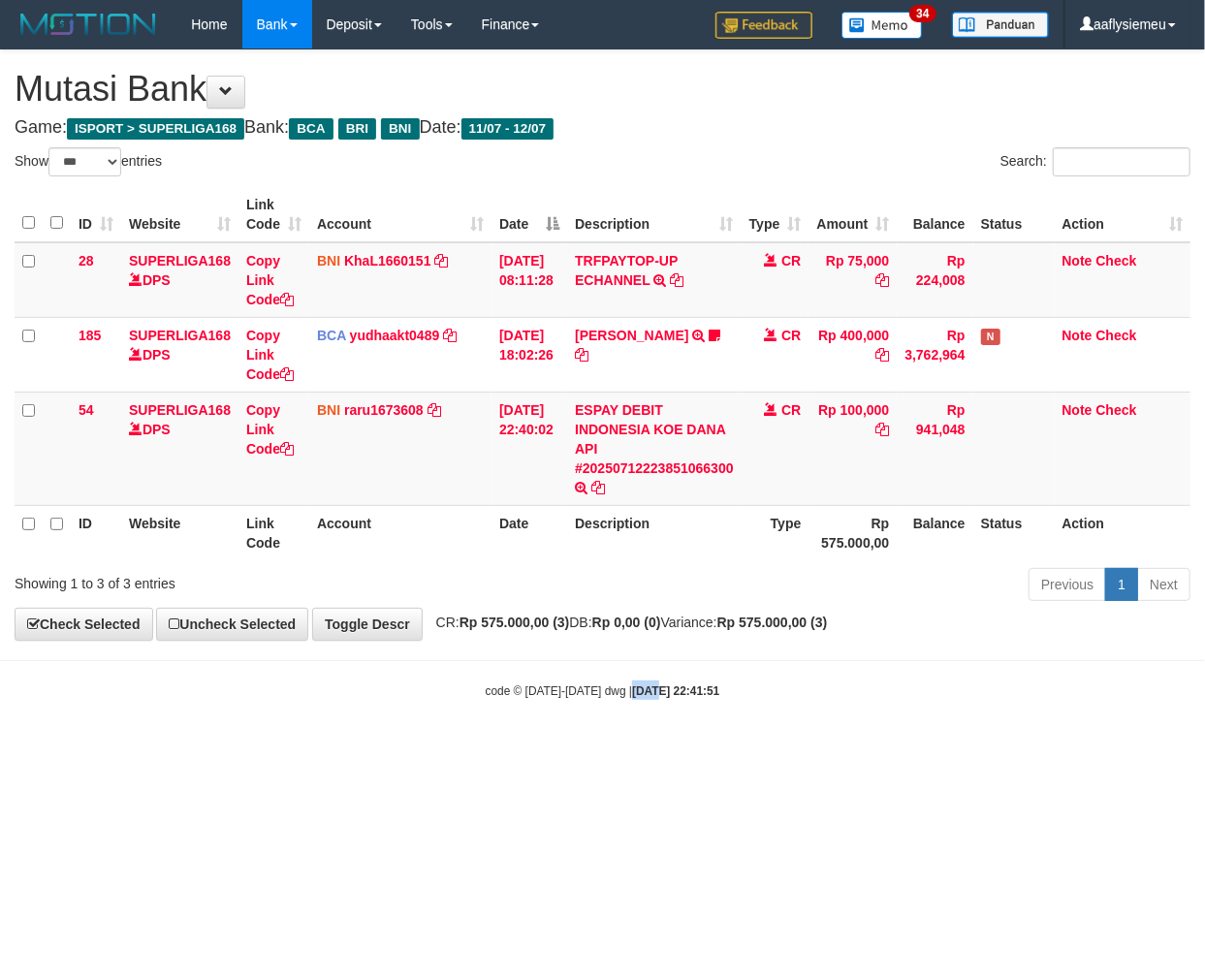 click on "Toggle navigation
Home
Bank
Account List
Load
By Website
Group
[ISPORT]													SUPERLIGA168
By Load Group (DPS)" at bounding box center (602, 374) 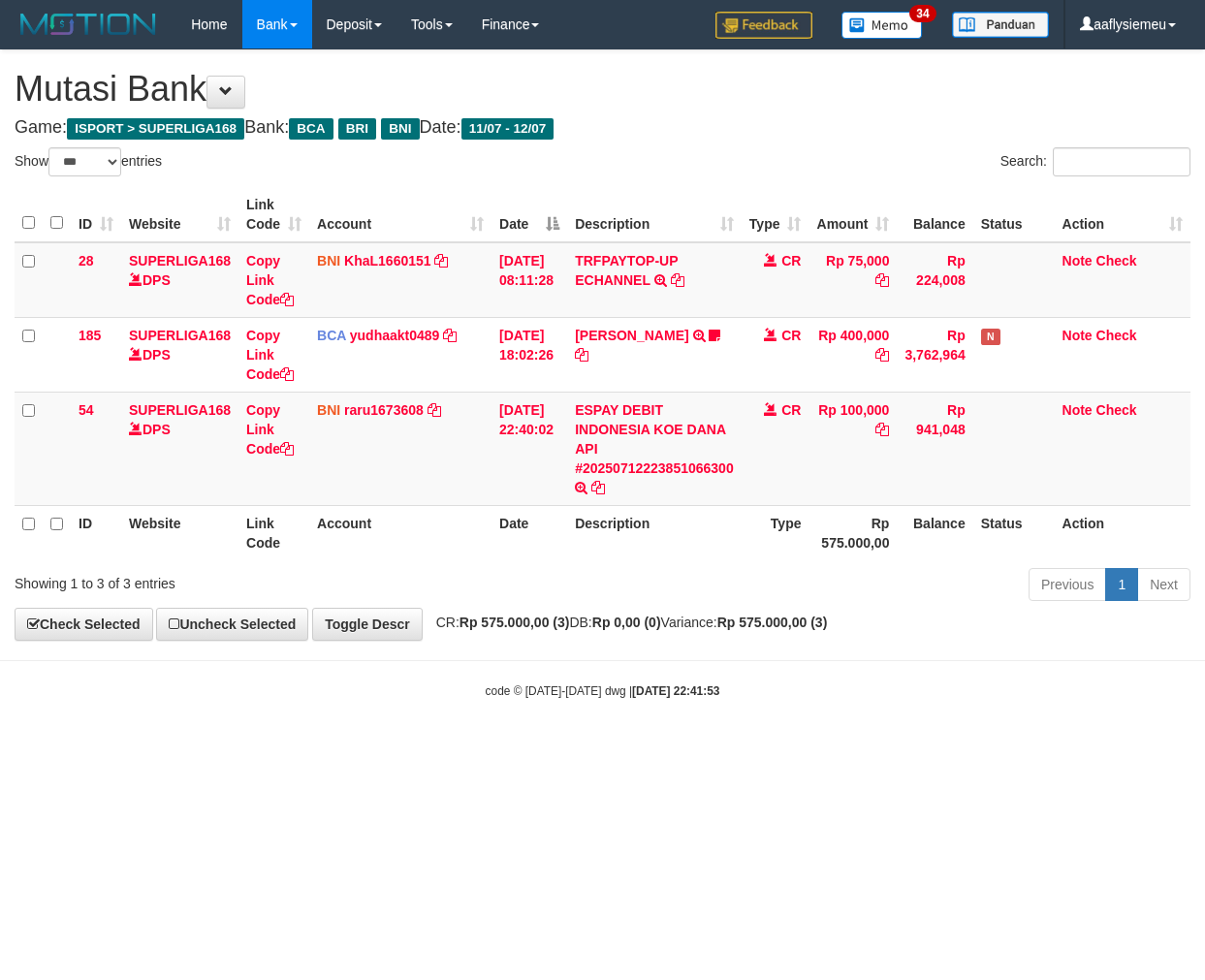 select on "***" 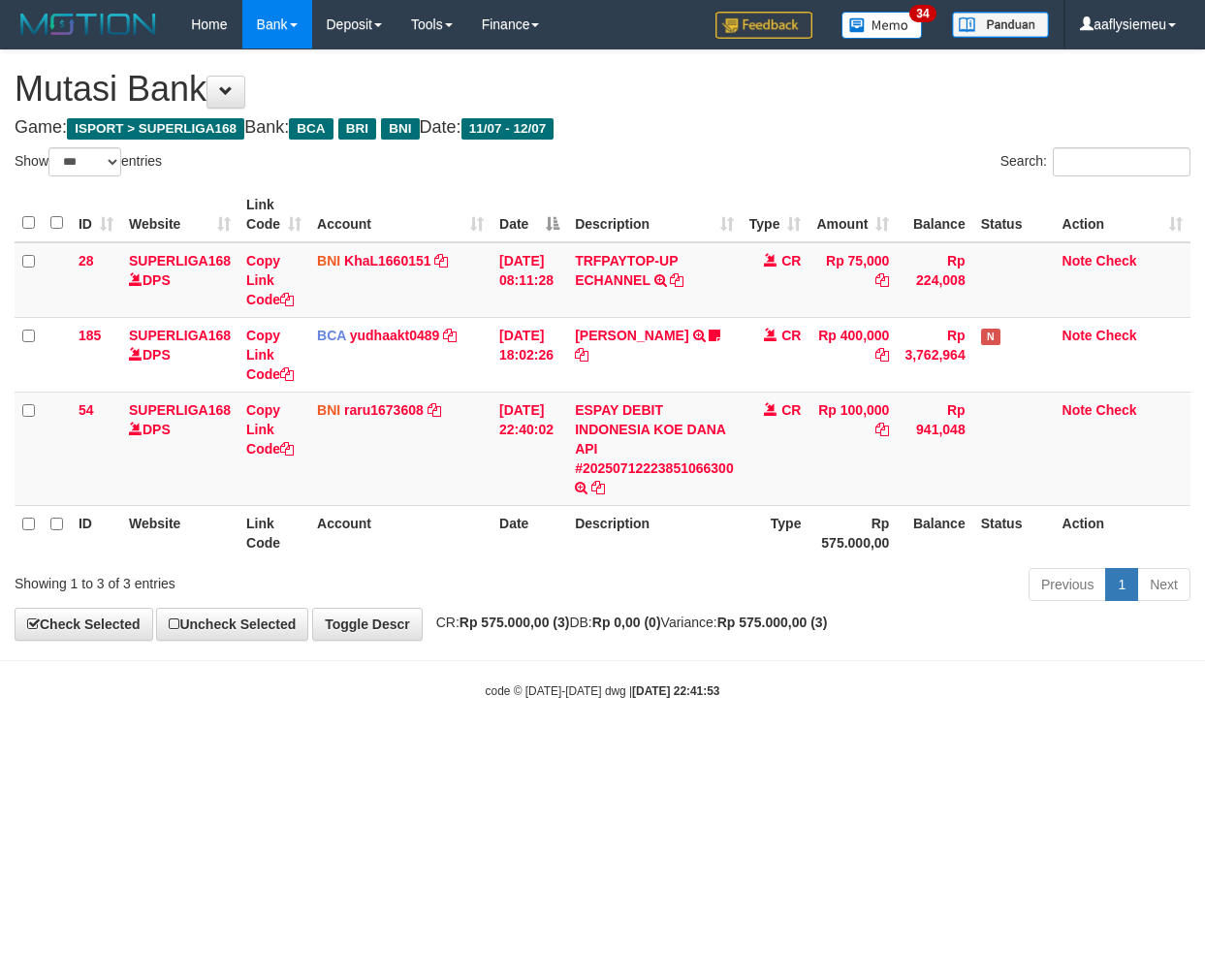 scroll, scrollTop: 0, scrollLeft: 0, axis: both 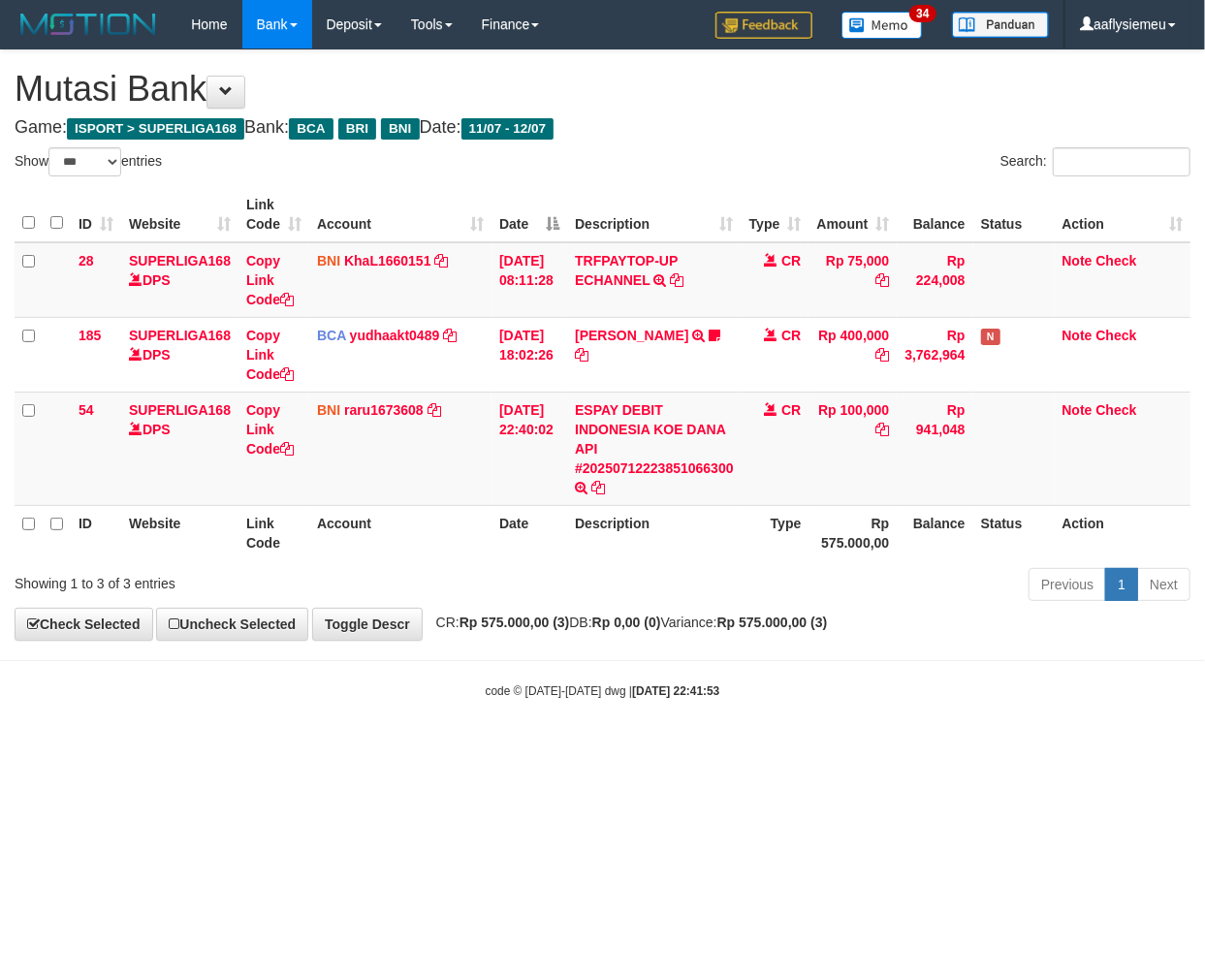 click on "Toggle navigation
Home
Bank
Account List
Load
By Website
Group
[ISPORT]													SUPERLIGA168
By Load Group (DPS)" at bounding box center (602, 374) 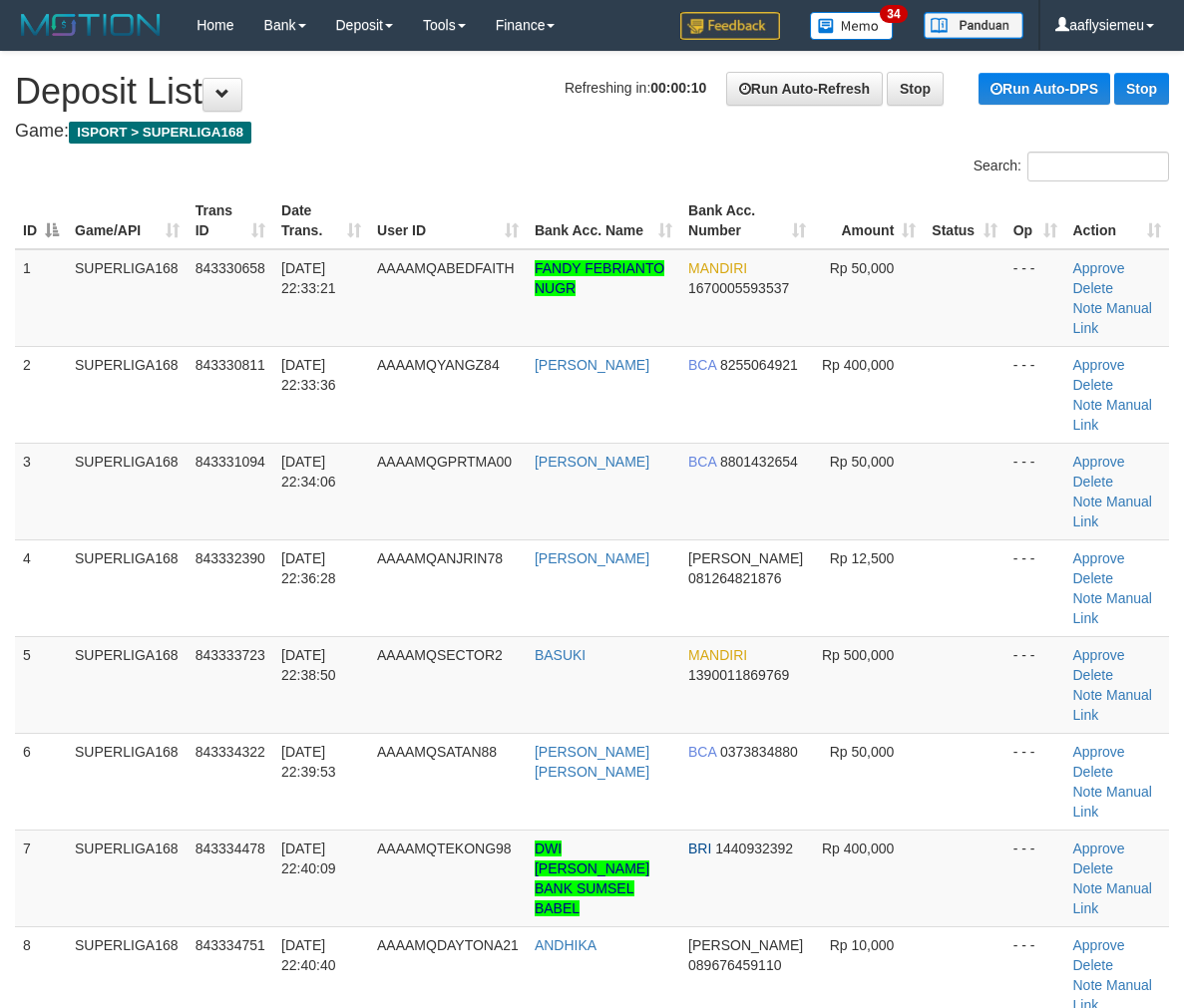 scroll, scrollTop: 62, scrollLeft: 0, axis: vertical 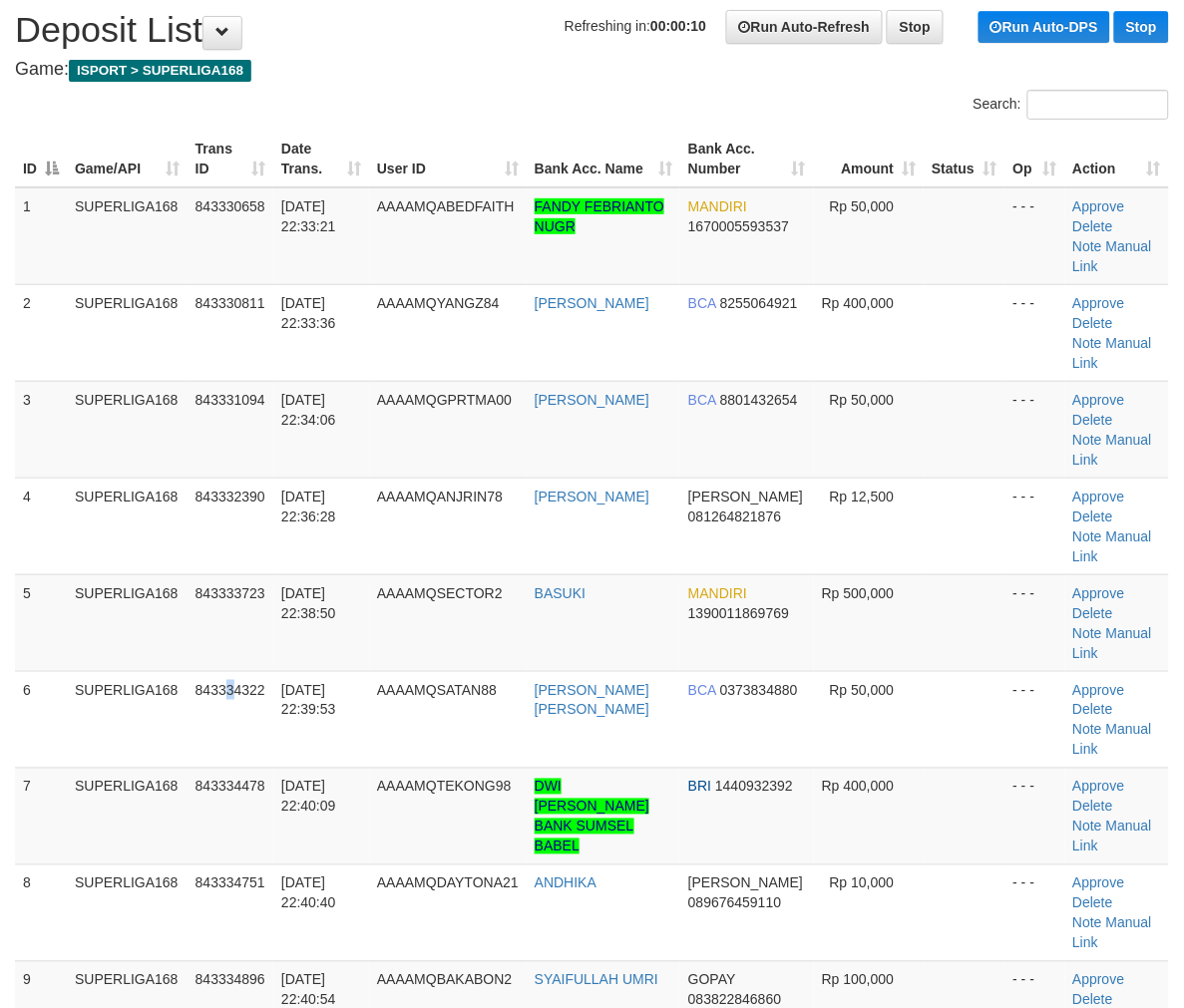 click on "843334322" at bounding box center [230, 719] 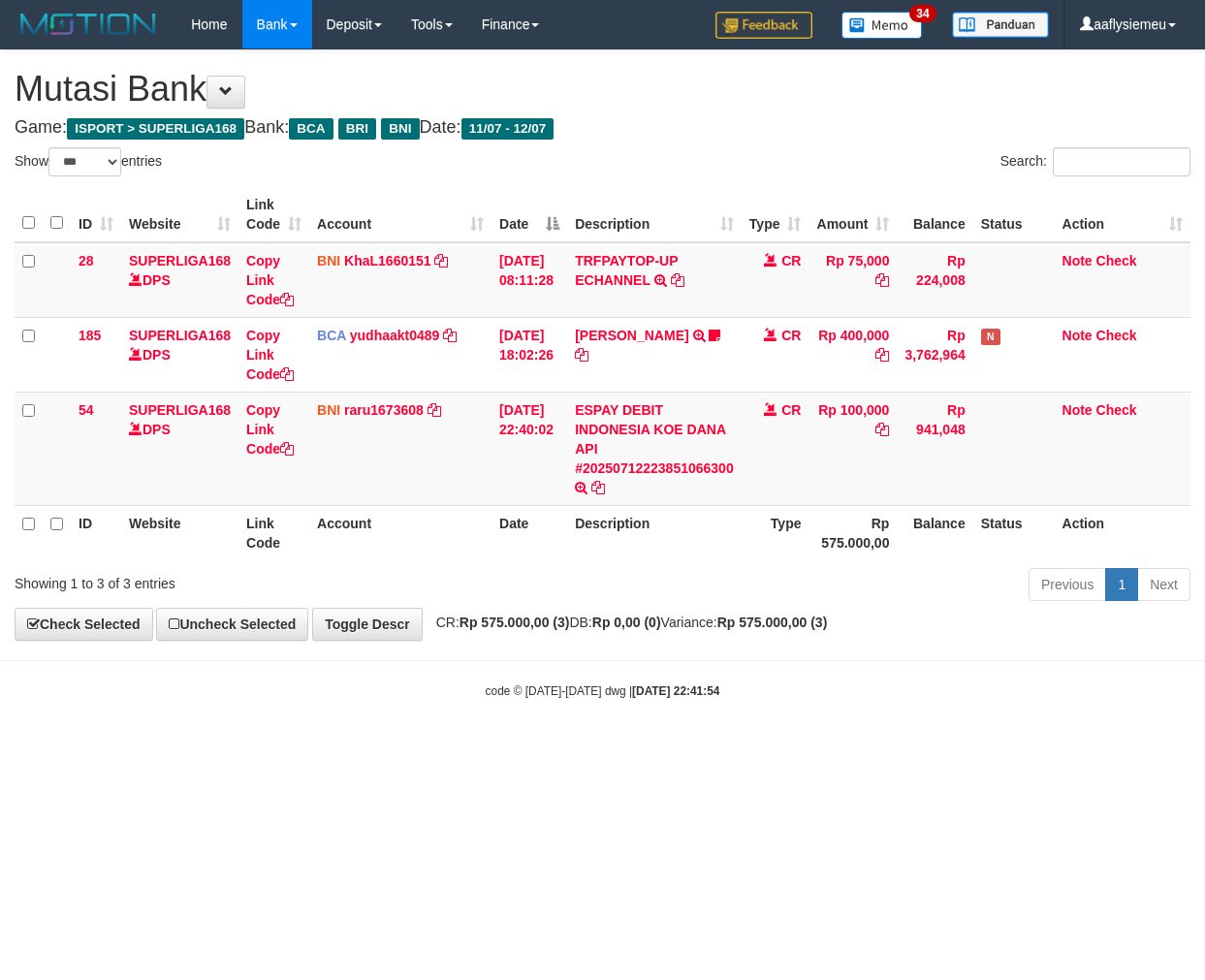 select on "***" 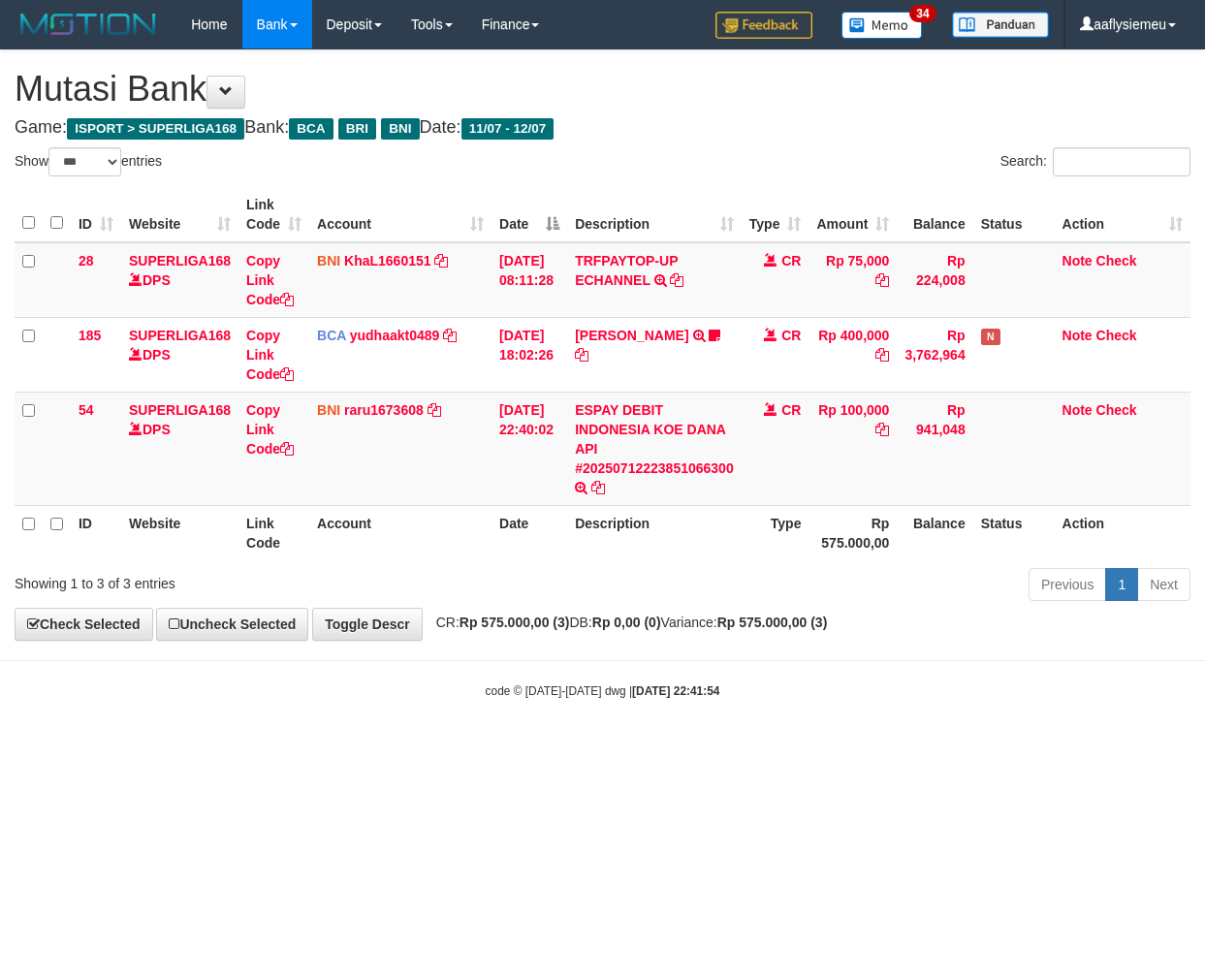 scroll, scrollTop: 0, scrollLeft: 0, axis: both 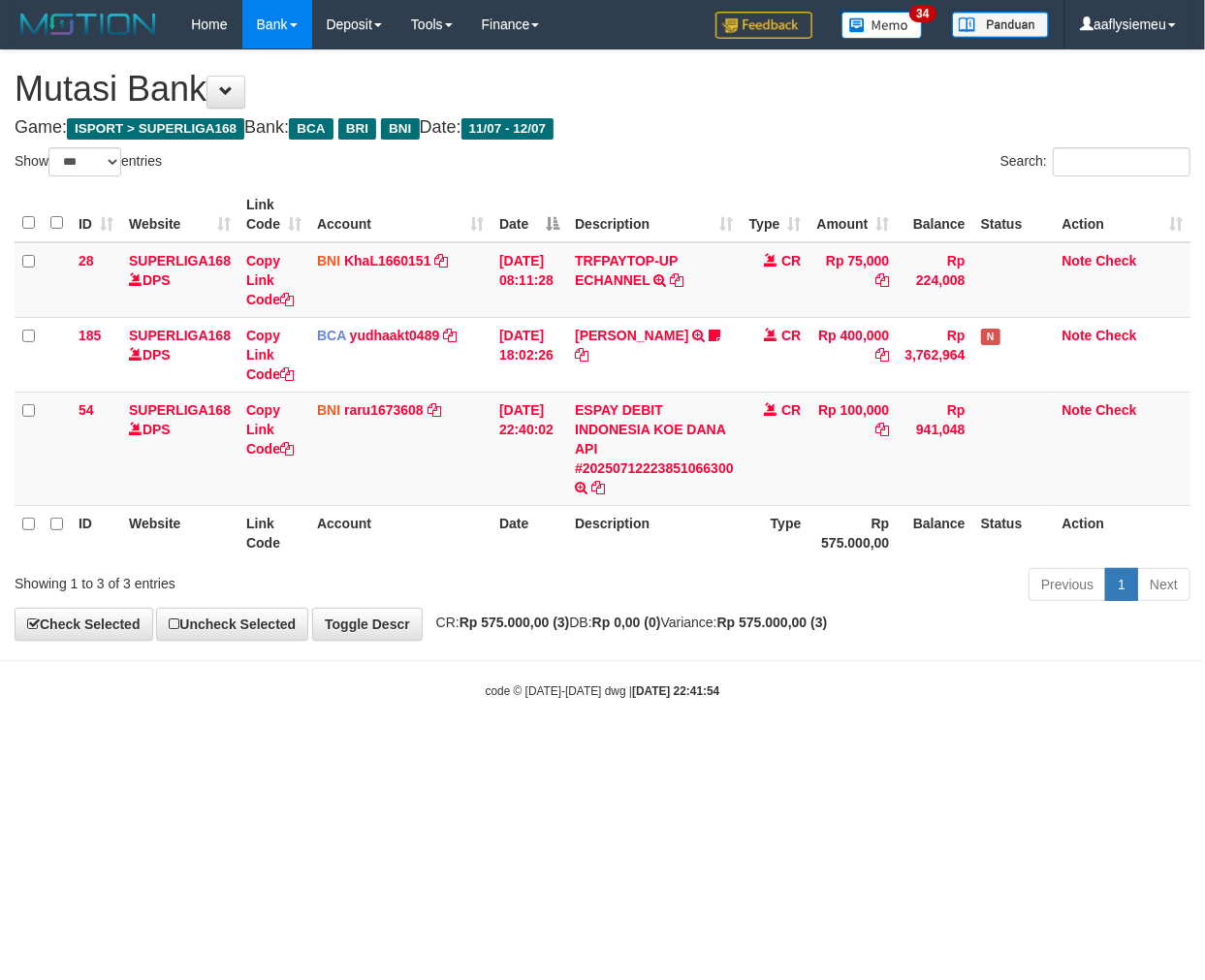 click on "Toggle navigation
Home
Bank
Account List
Load
By Website
Group
[ISPORT]													SUPERLIGA168
By Load Group (DPS)" at bounding box center [602, 374] 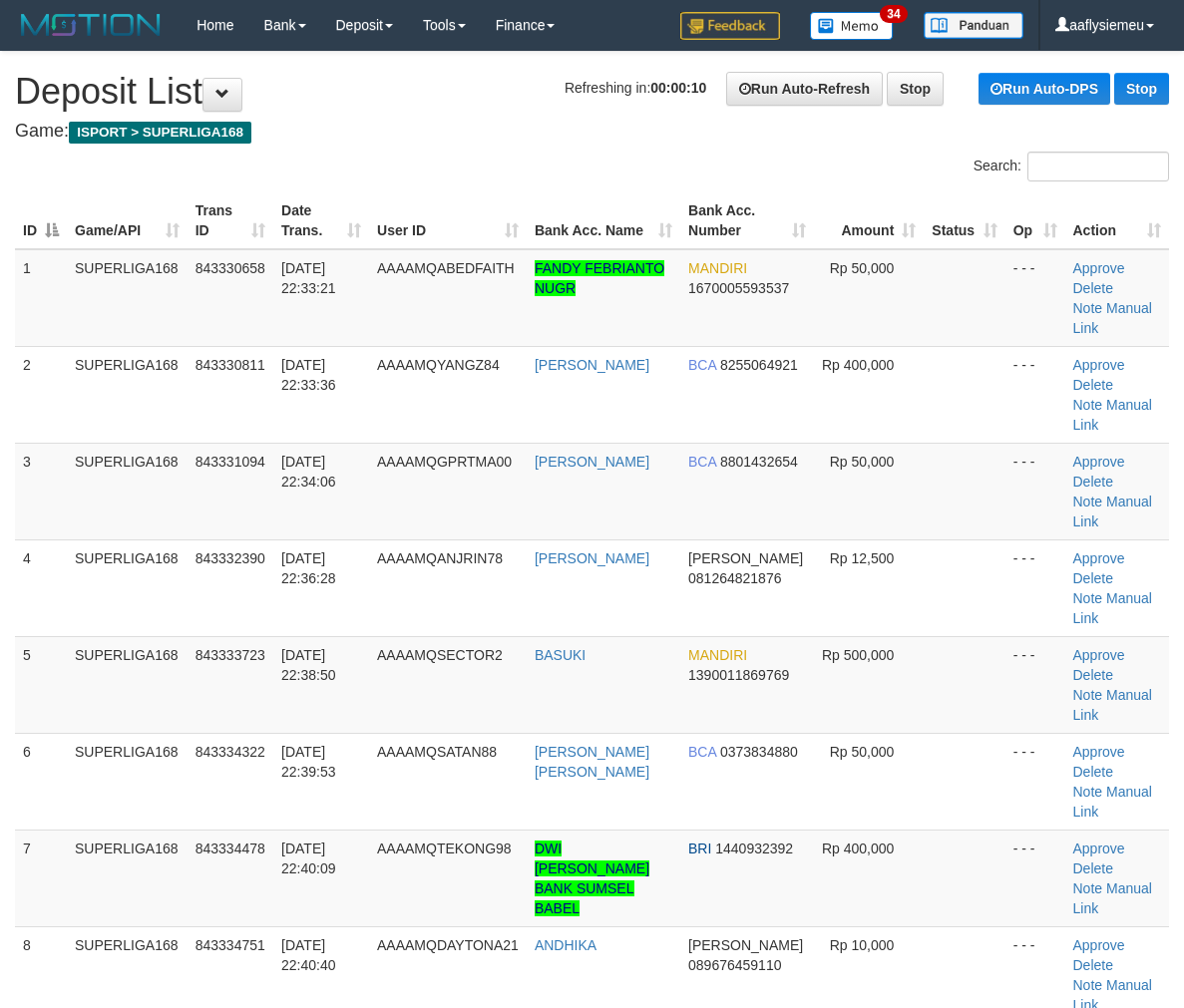 scroll, scrollTop: 62, scrollLeft: 0, axis: vertical 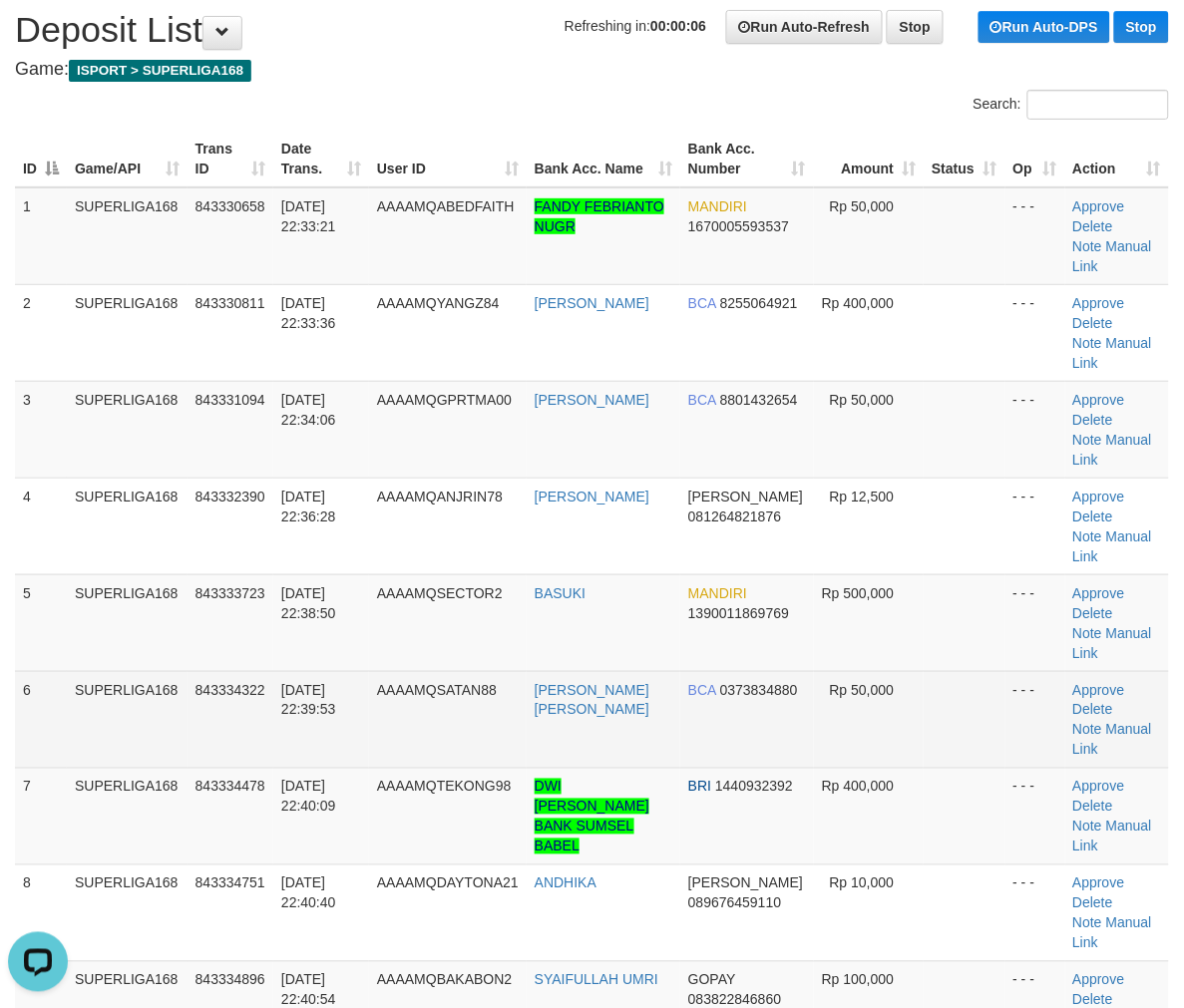 drag, startPoint x: 257, startPoint y: 591, endPoint x: 209, endPoint y: 628, distance: 60.60528 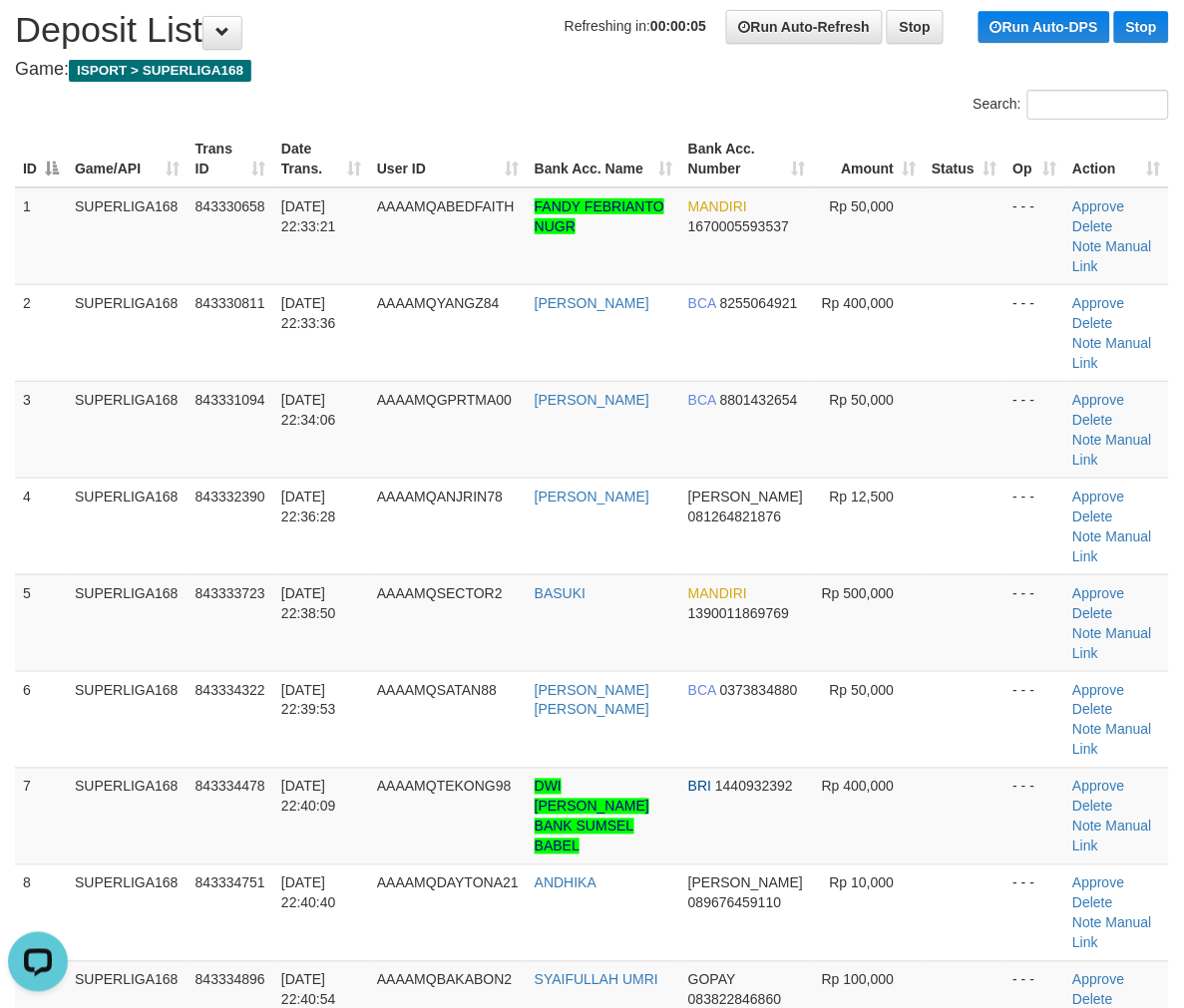 drag, startPoint x: 281, startPoint y: 619, endPoint x: 3, endPoint y: 704, distance: 290.70432 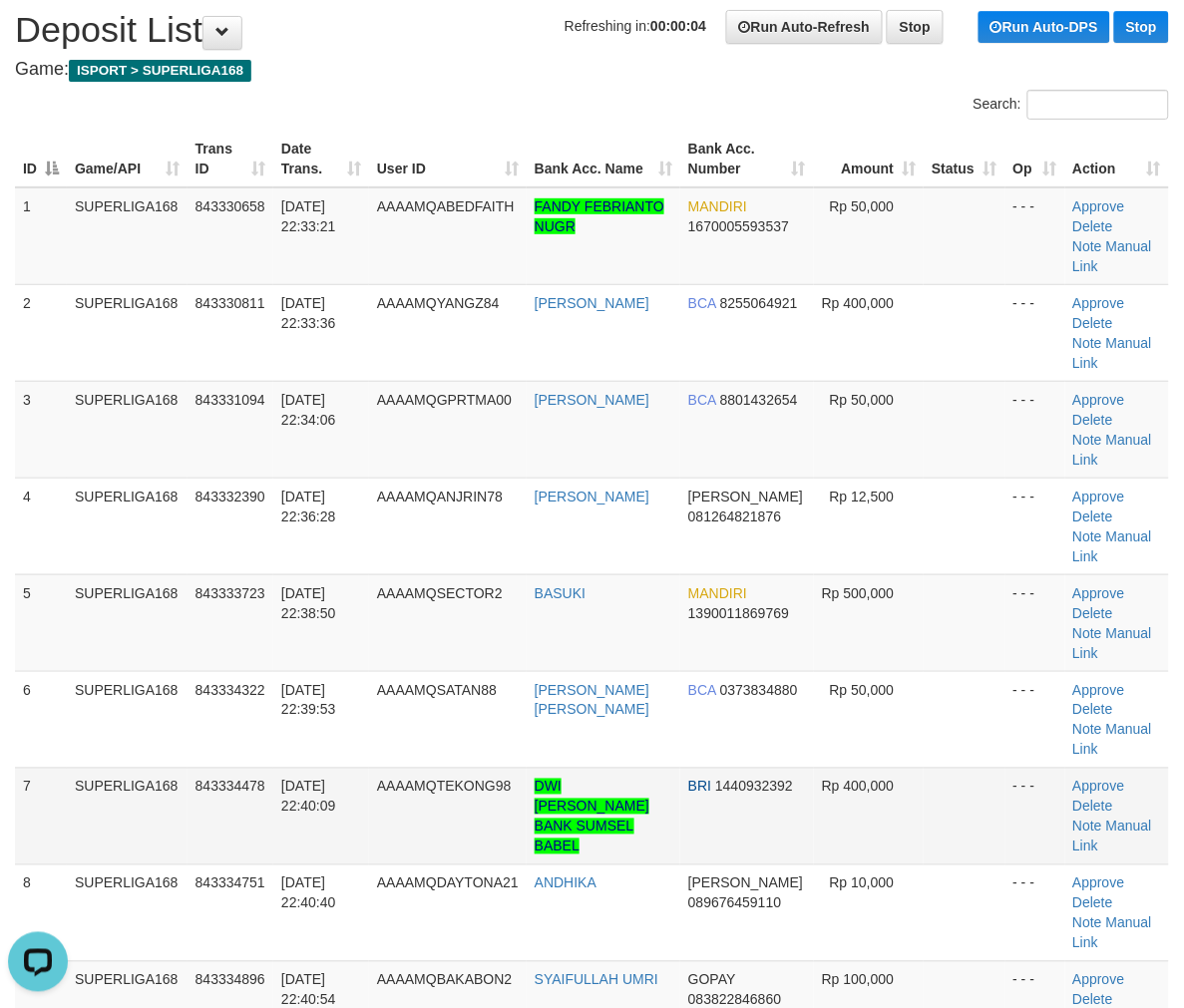 drag, startPoint x: 532, startPoint y: 548, endPoint x: 36, endPoint y: 719, distance: 524.6494 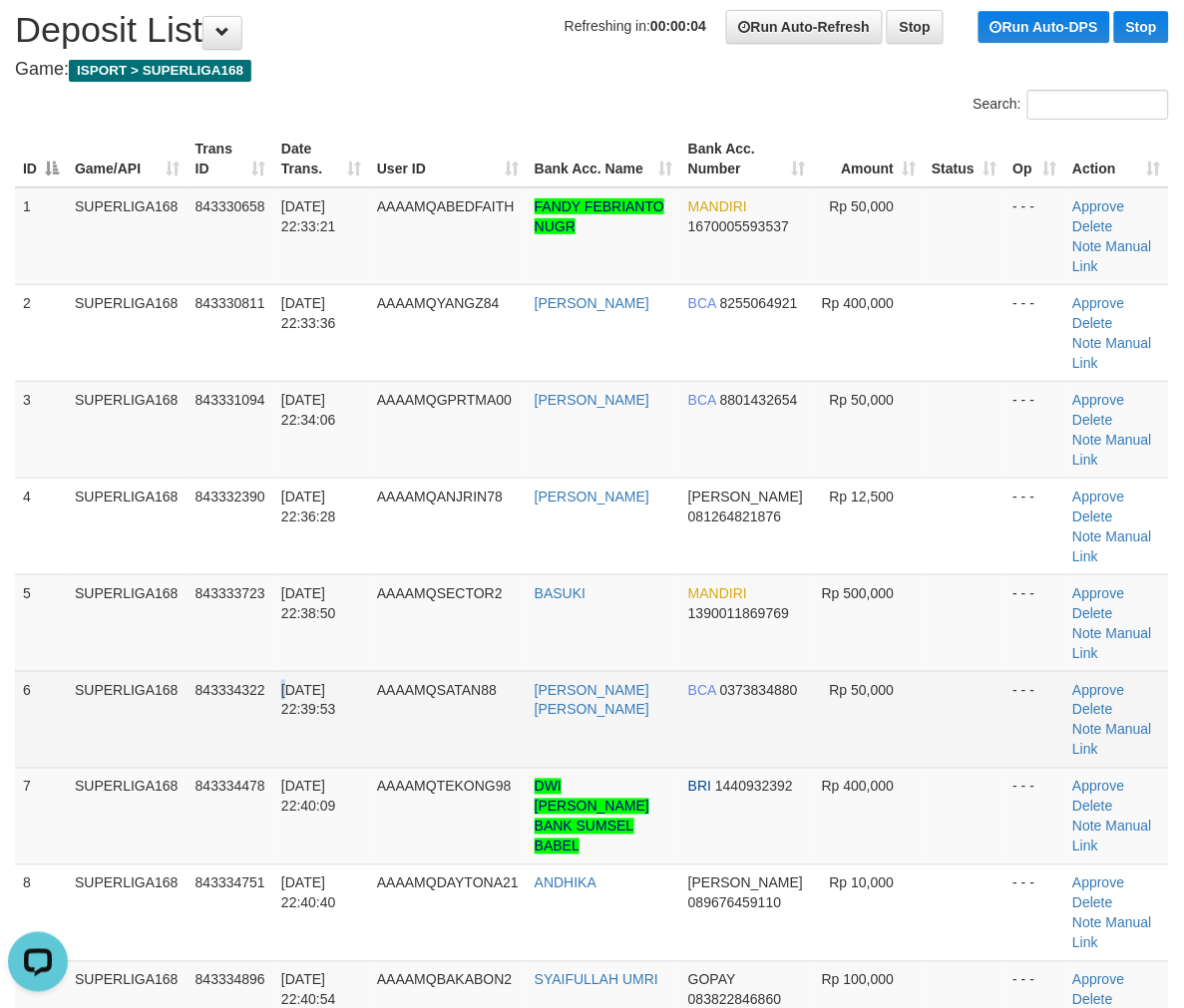 click on "6
SUPERLIGA168
843334322
12/07/2025 22:39:53
AAAAMQSATAN88
FANA DWINTA SANJAY
BCA
0373834880
Rp 50,000
- - -
Approve
Delete
Note
Manual Link" at bounding box center [592, 719] 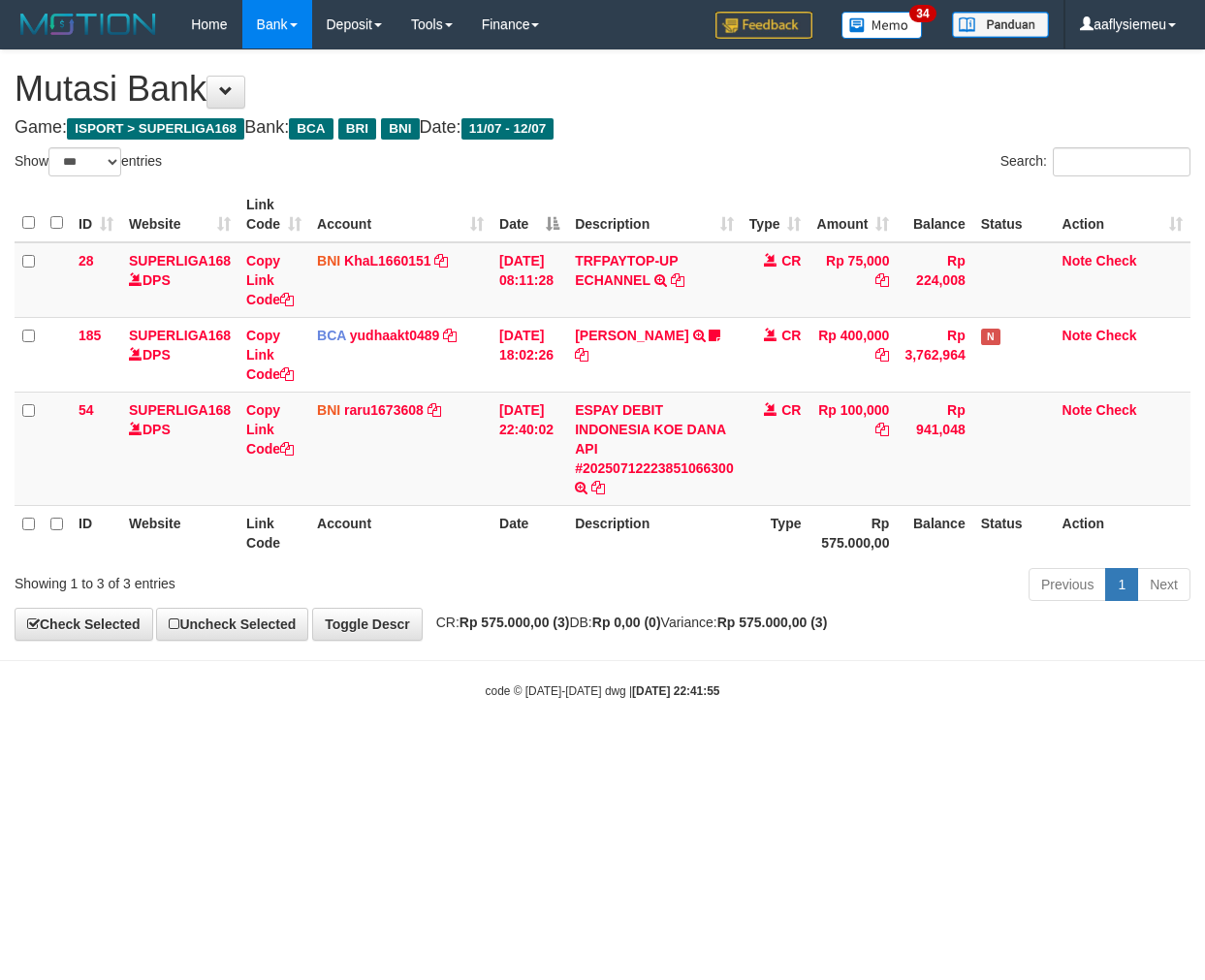 select on "***" 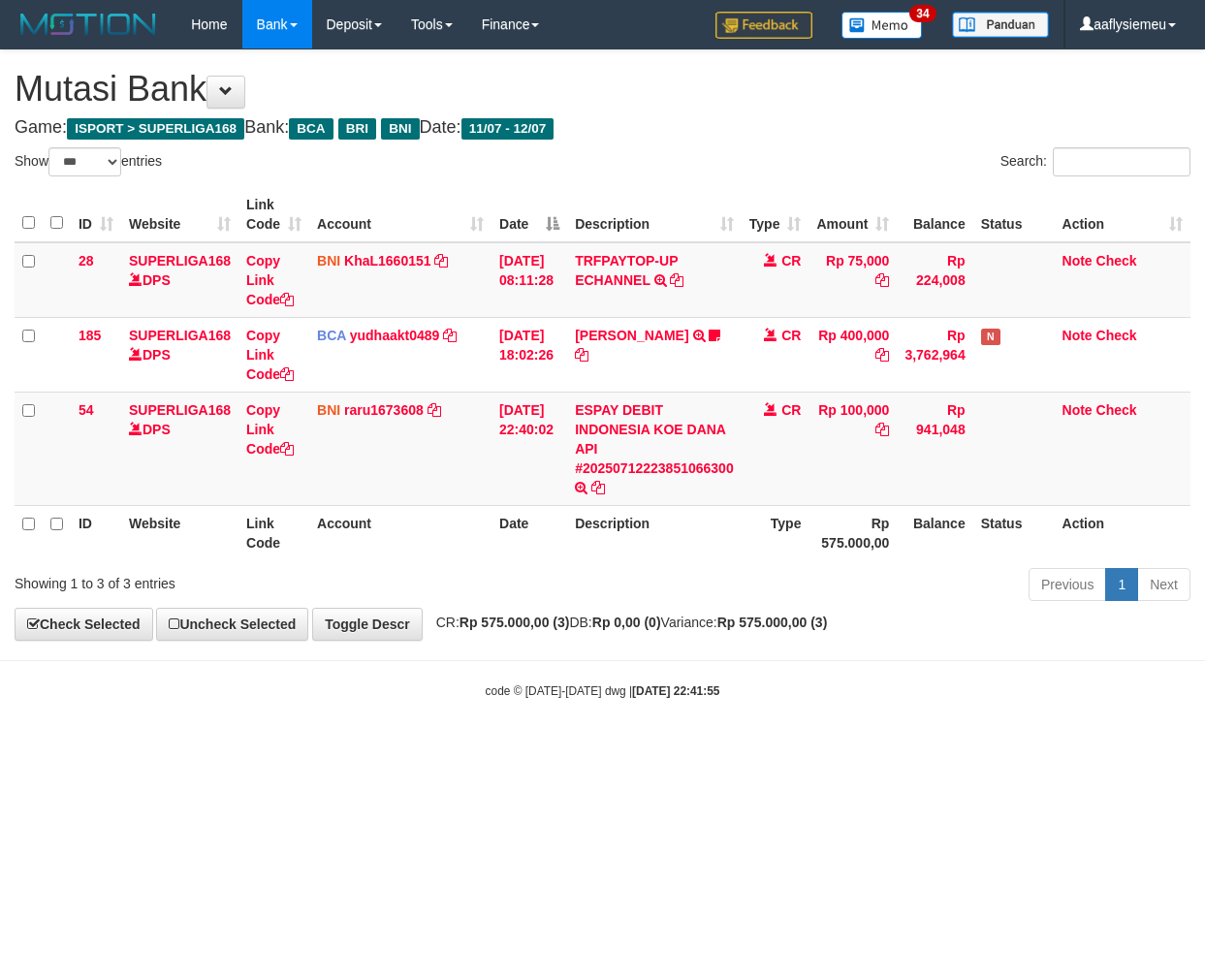 scroll, scrollTop: 0, scrollLeft: 0, axis: both 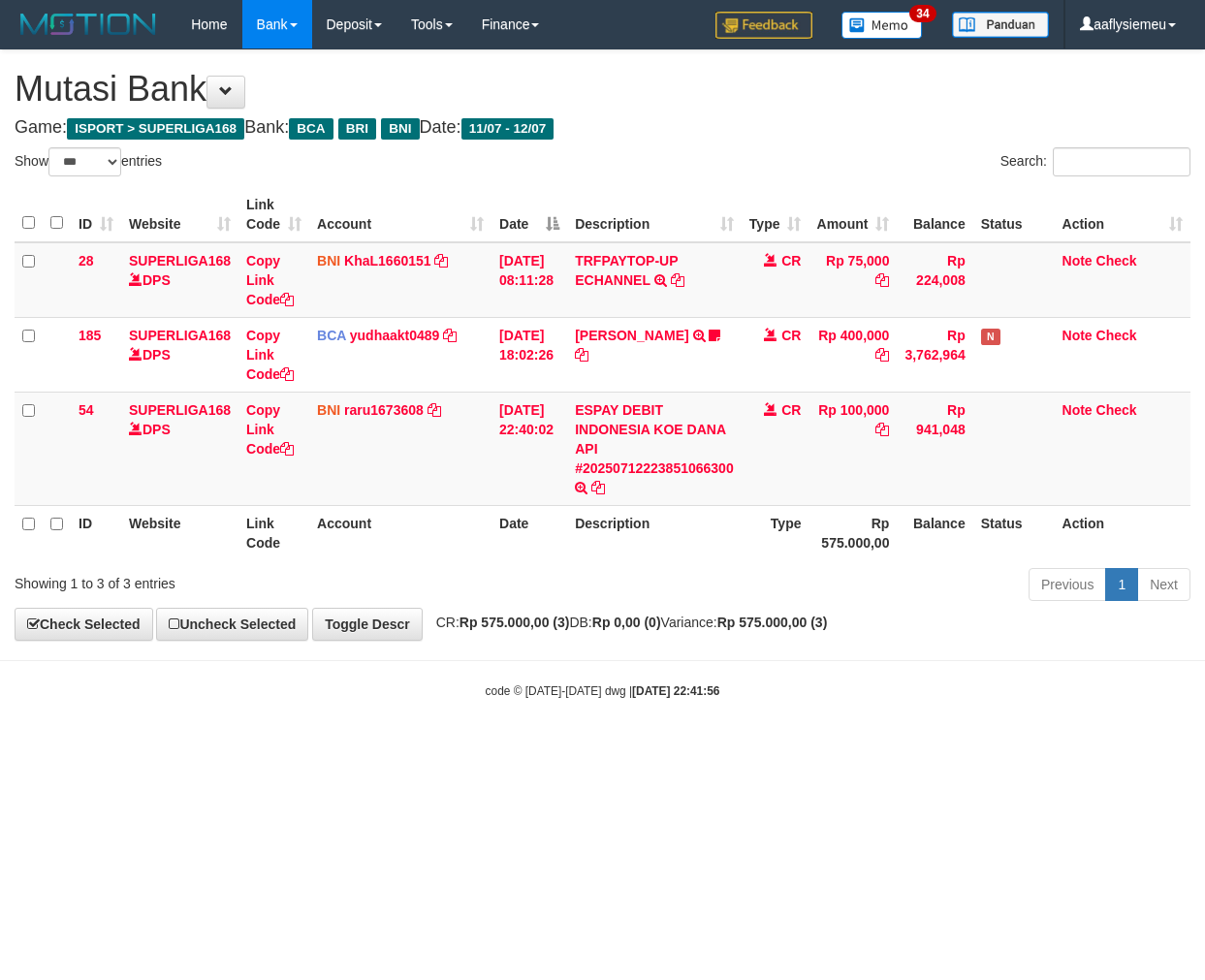 select on "***" 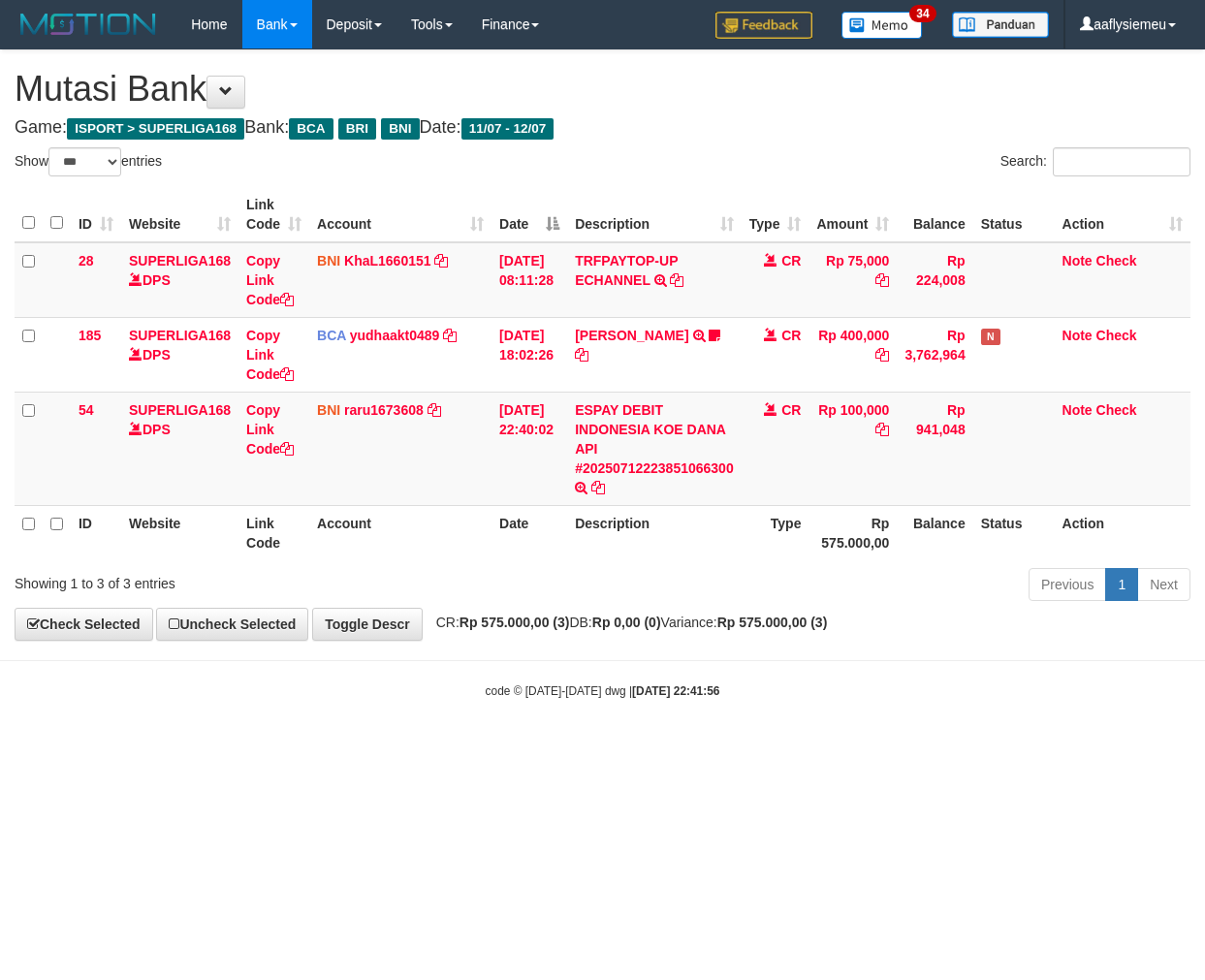 scroll, scrollTop: 0, scrollLeft: 0, axis: both 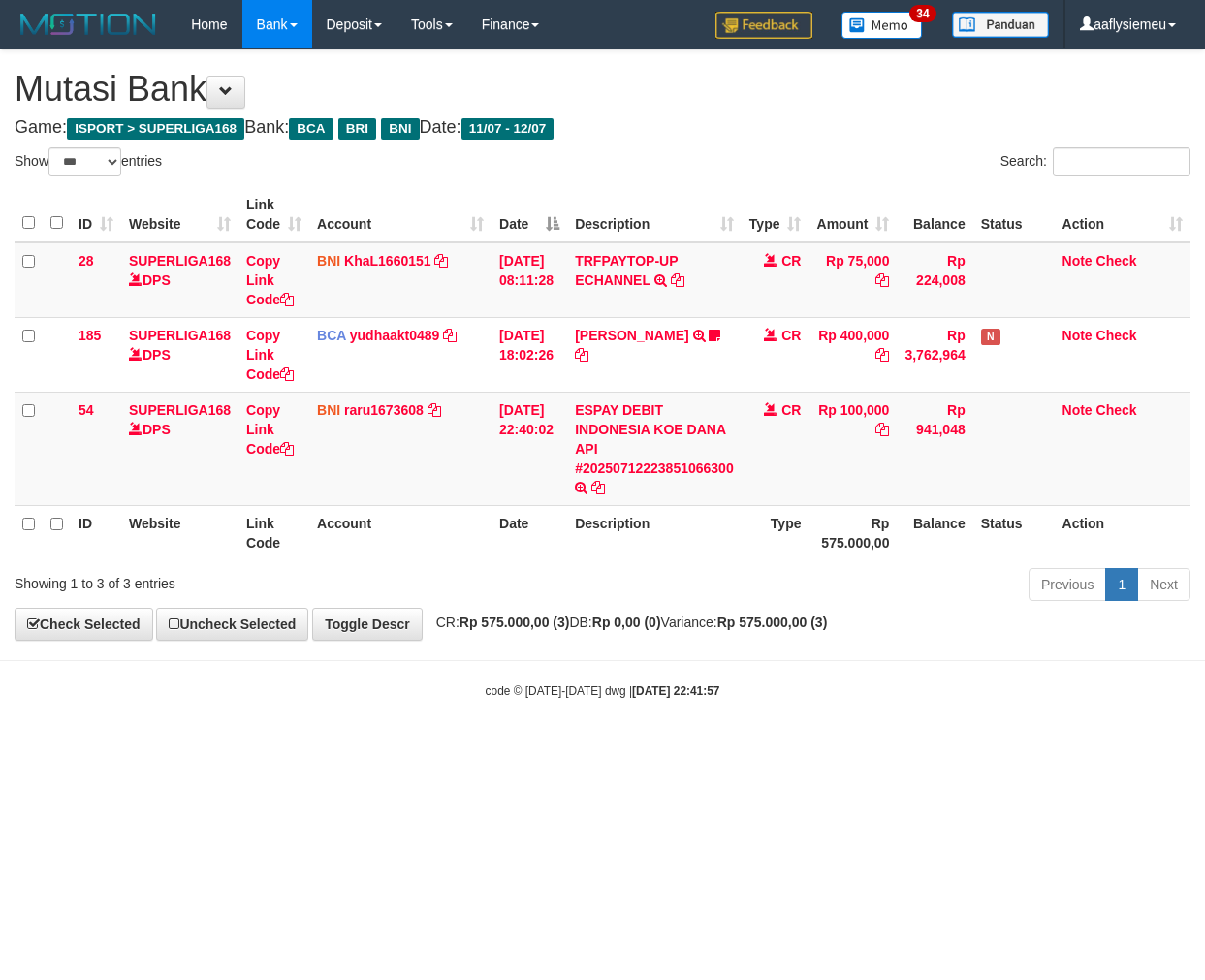 select on "***" 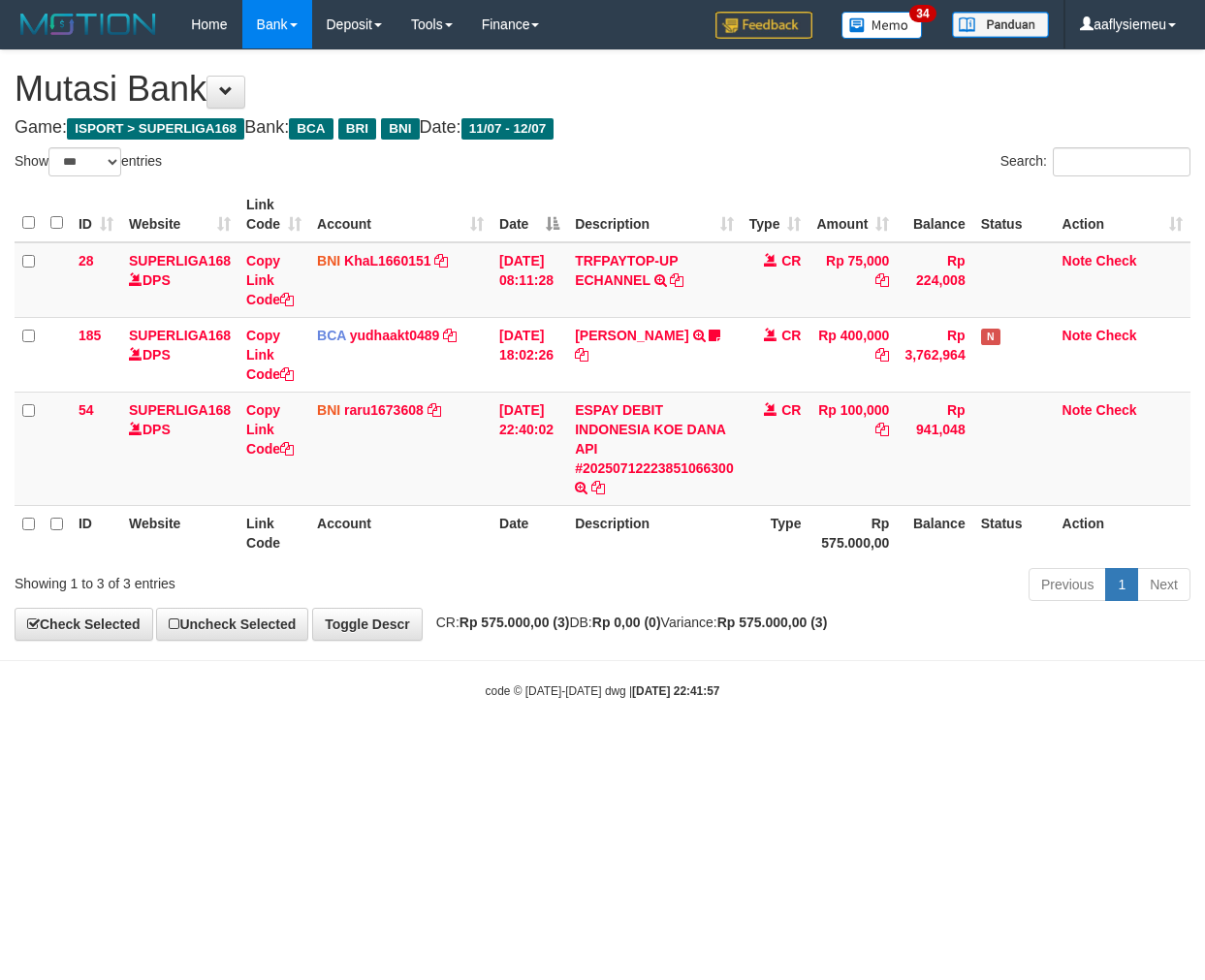 scroll, scrollTop: 0, scrollLeft: 0, axis: both 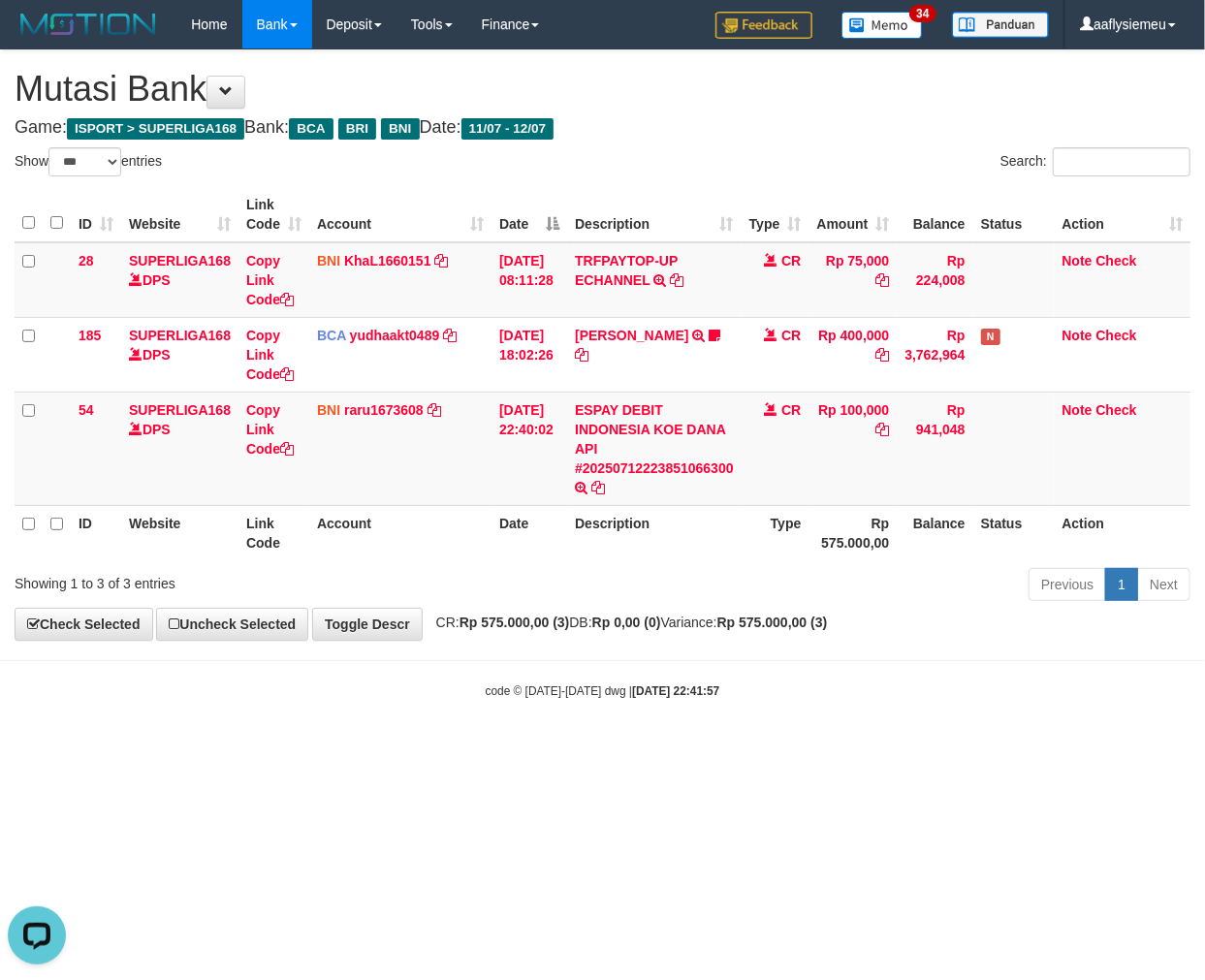 click on "Toggle navigation
Home
Bank
Account List
Load
By Website
Group
[ISPORT]													SUPERLIGA168
By Load Group (DPS)" at bounding box center (602, 374) 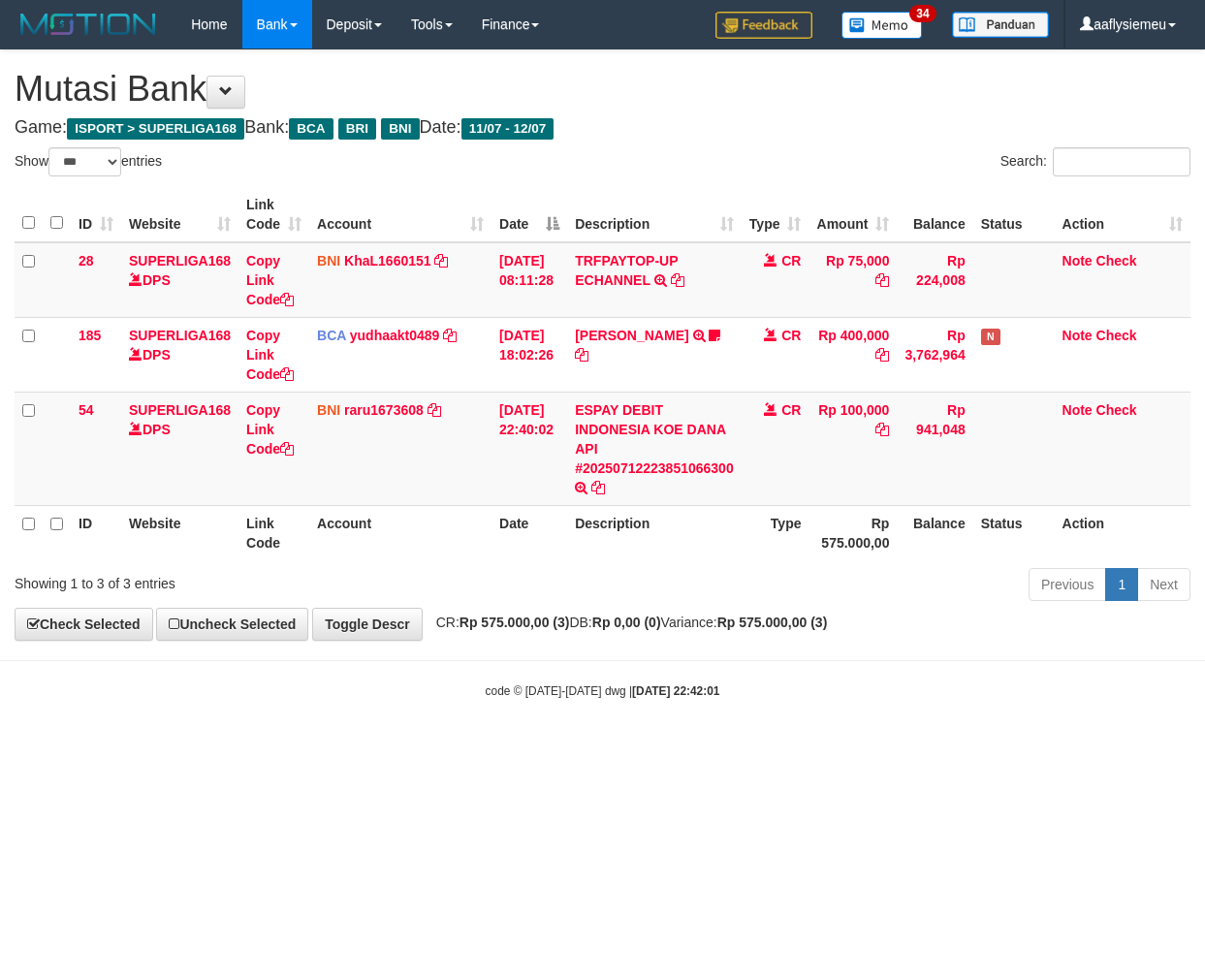 select on "***" 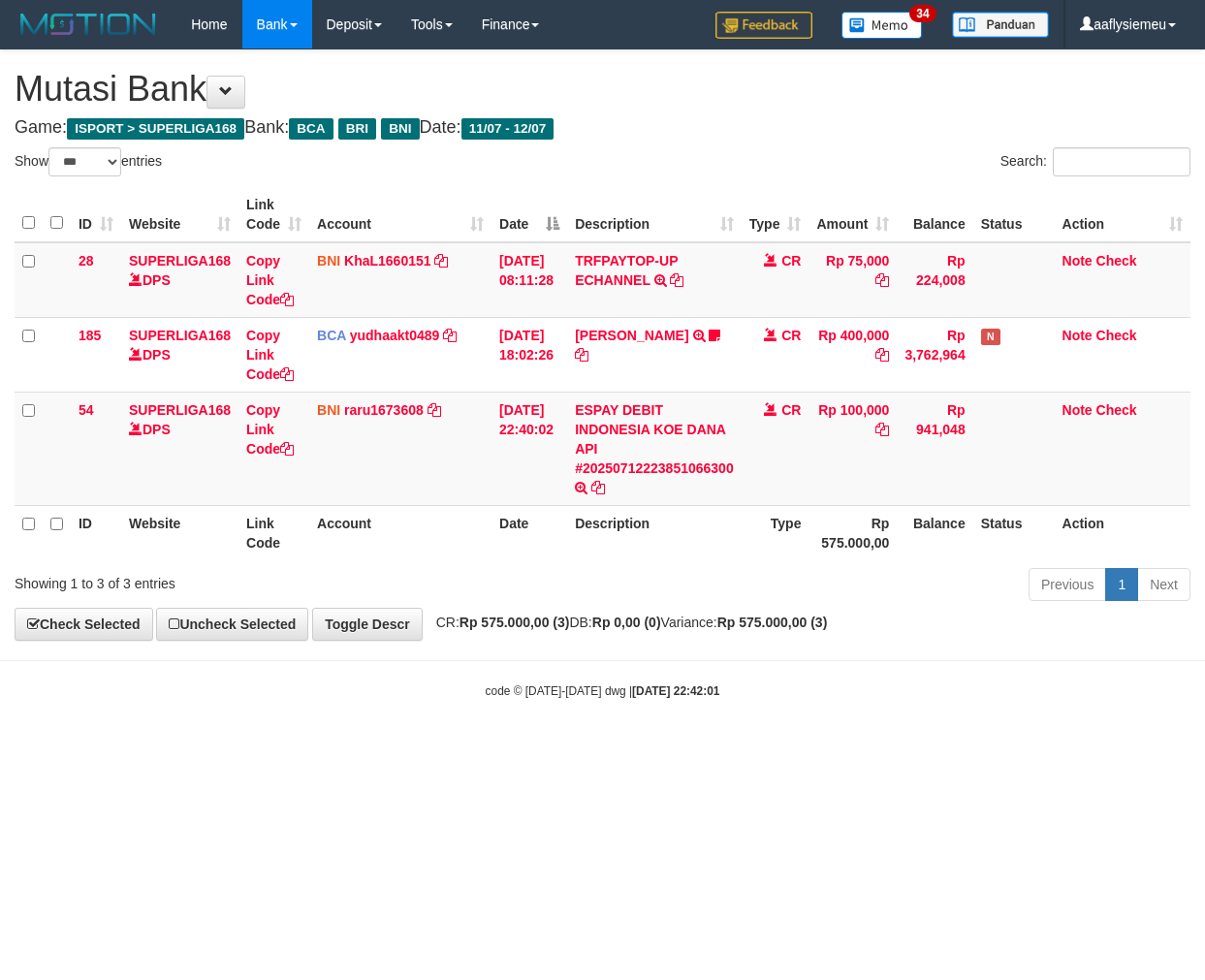 scroll, scrollTop: 0, scrollLeft: 0, axis: both 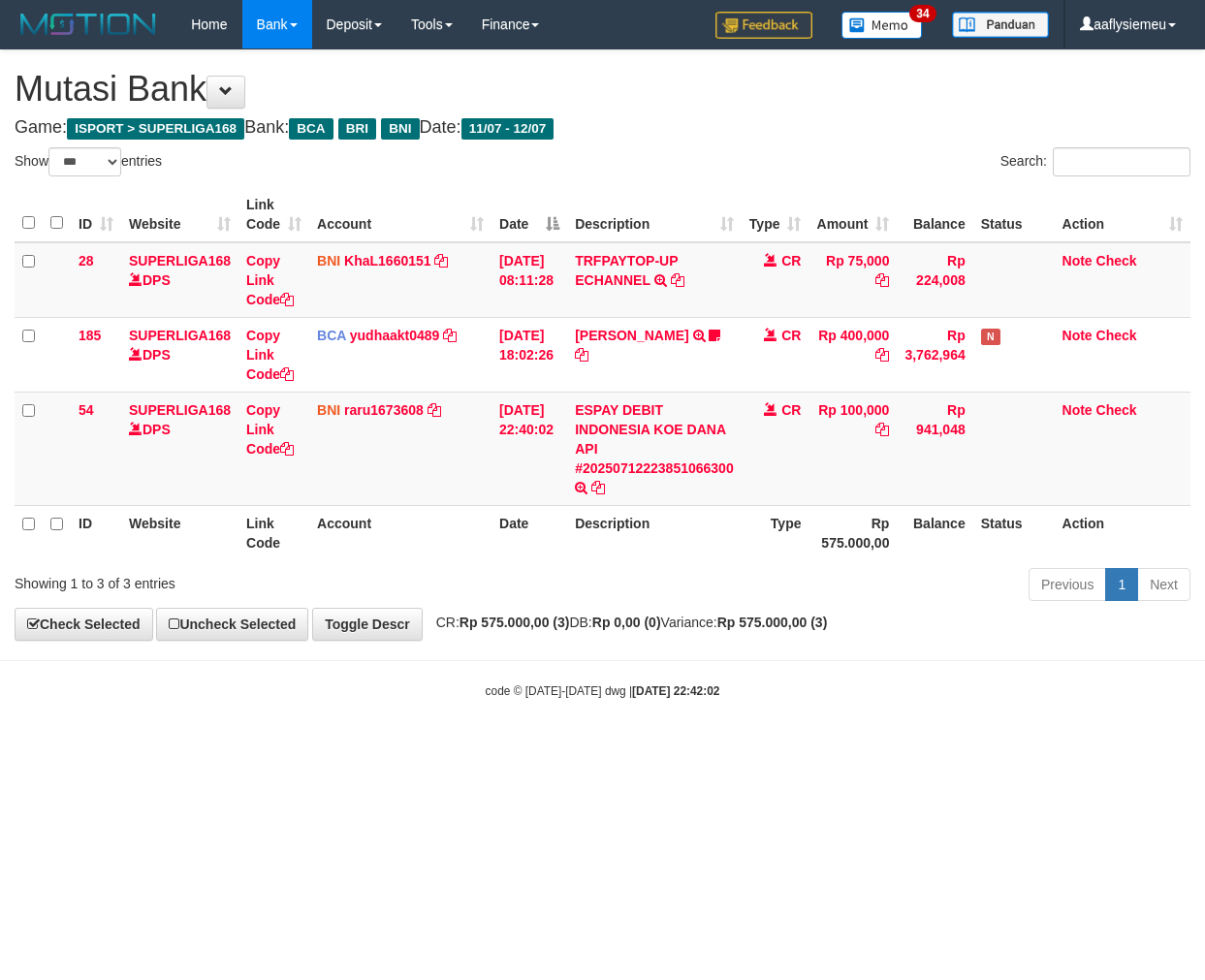 select on "***" 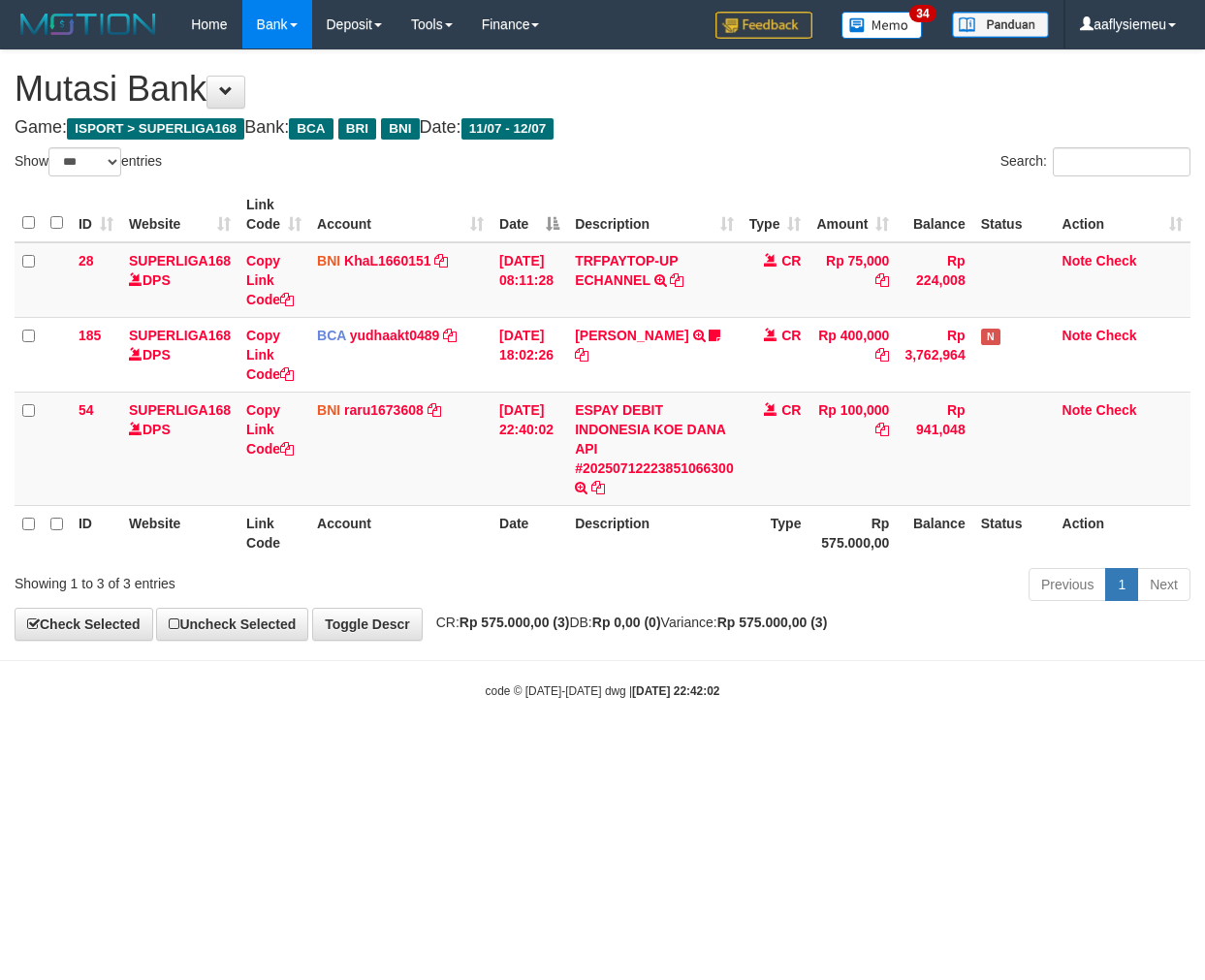scroll, scrollTop: 0, scrollLeft: 0, axis: both 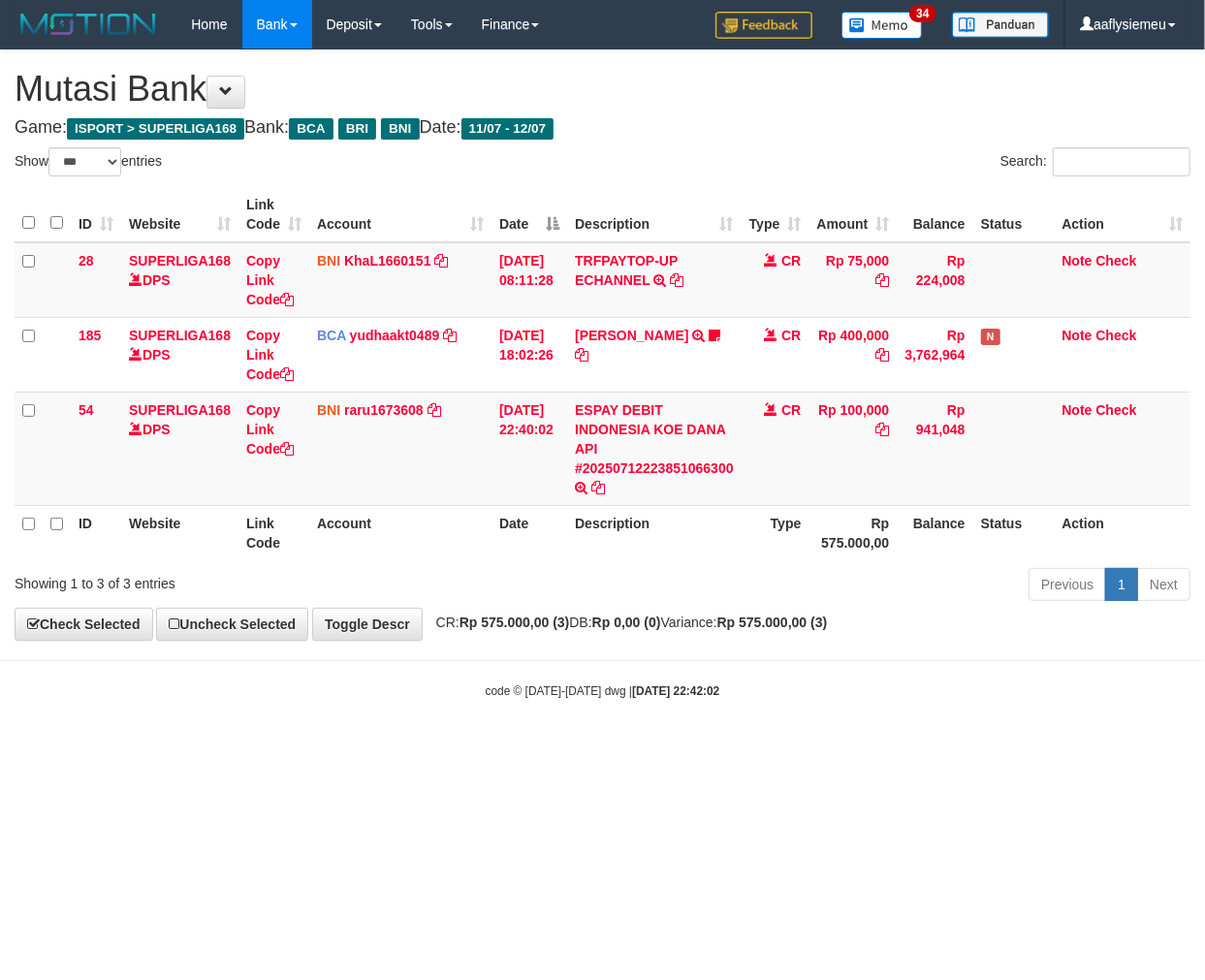 click on "Toggle navigation
Home
Bank
Account List
Load
By Website
Group
[ISPORT]													SUPERLIGA168
By Load Group (DPS)
34" at bounding box center [602, 374] 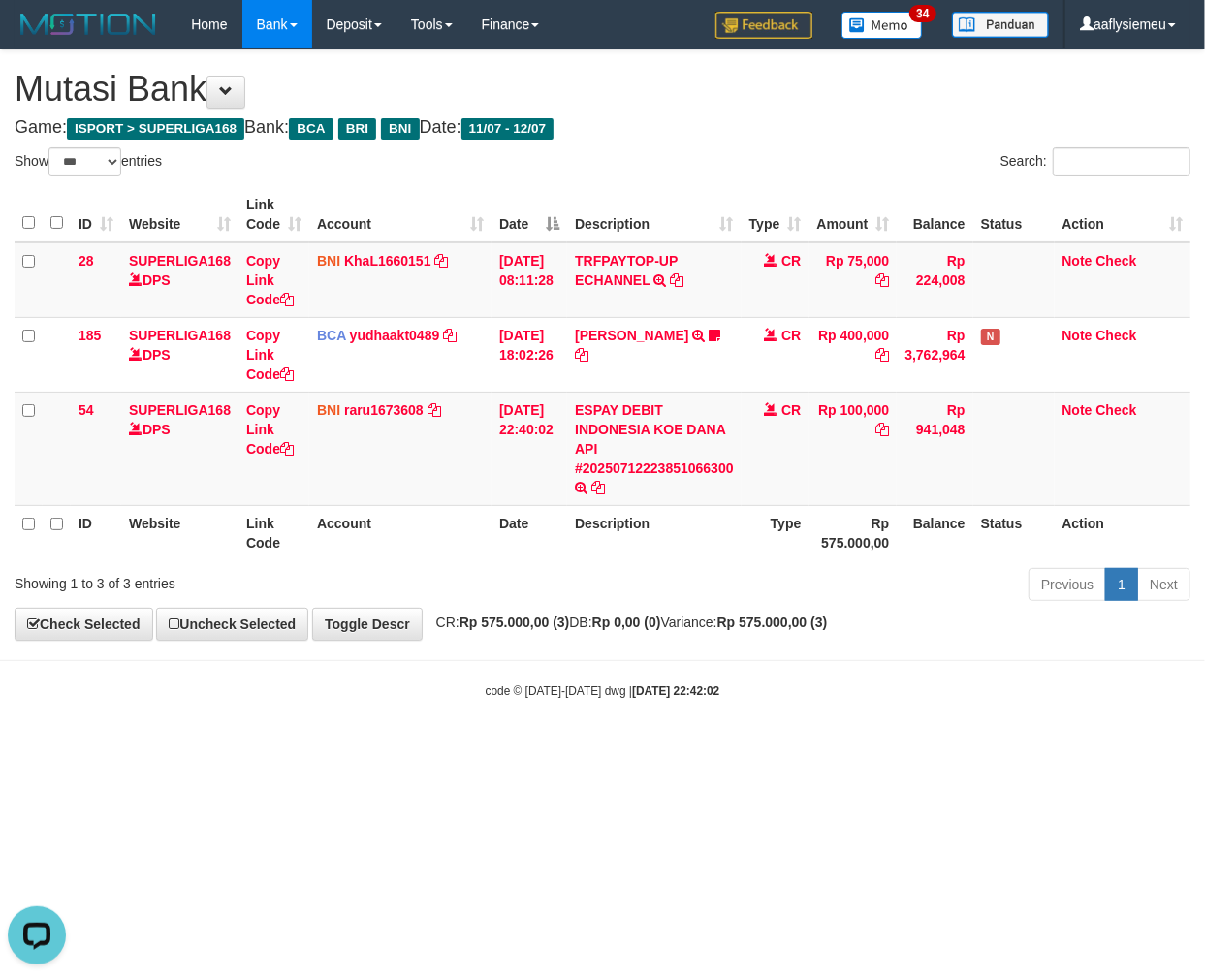 scroll, scrollTop: 0, scrollLeft: 0, axis: both 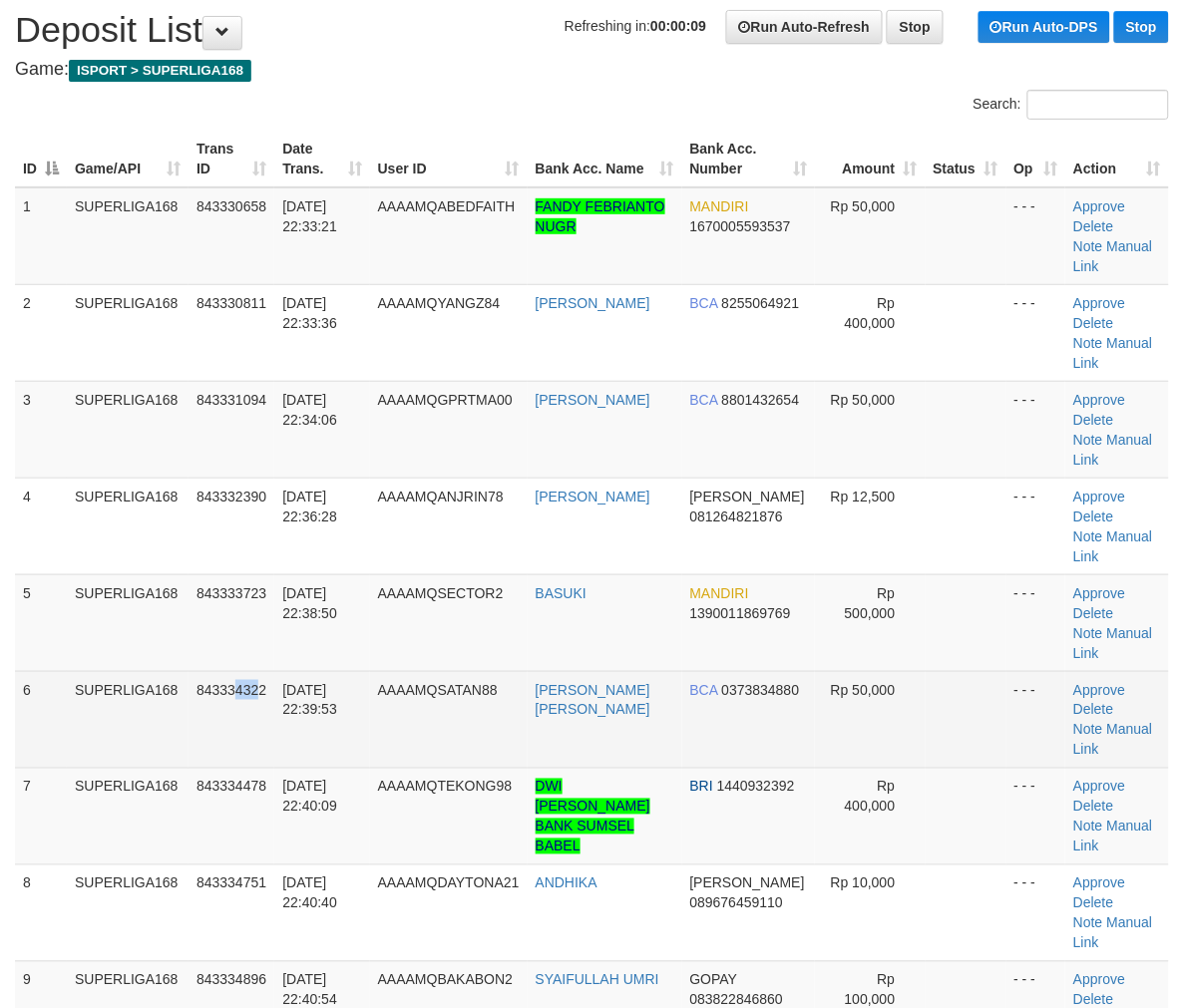 click on "843334322" at bounding box center (231, 690) 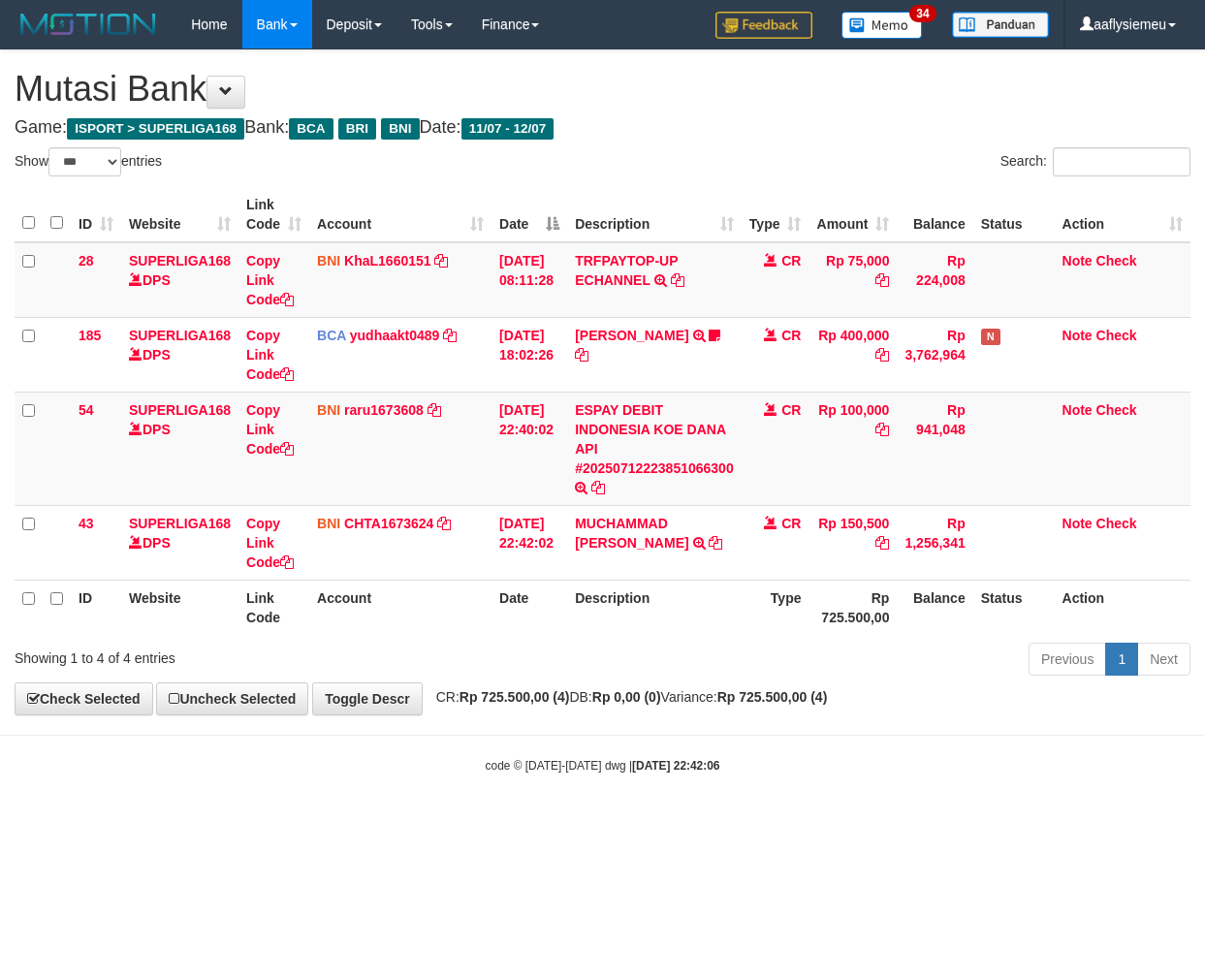 select on "***" 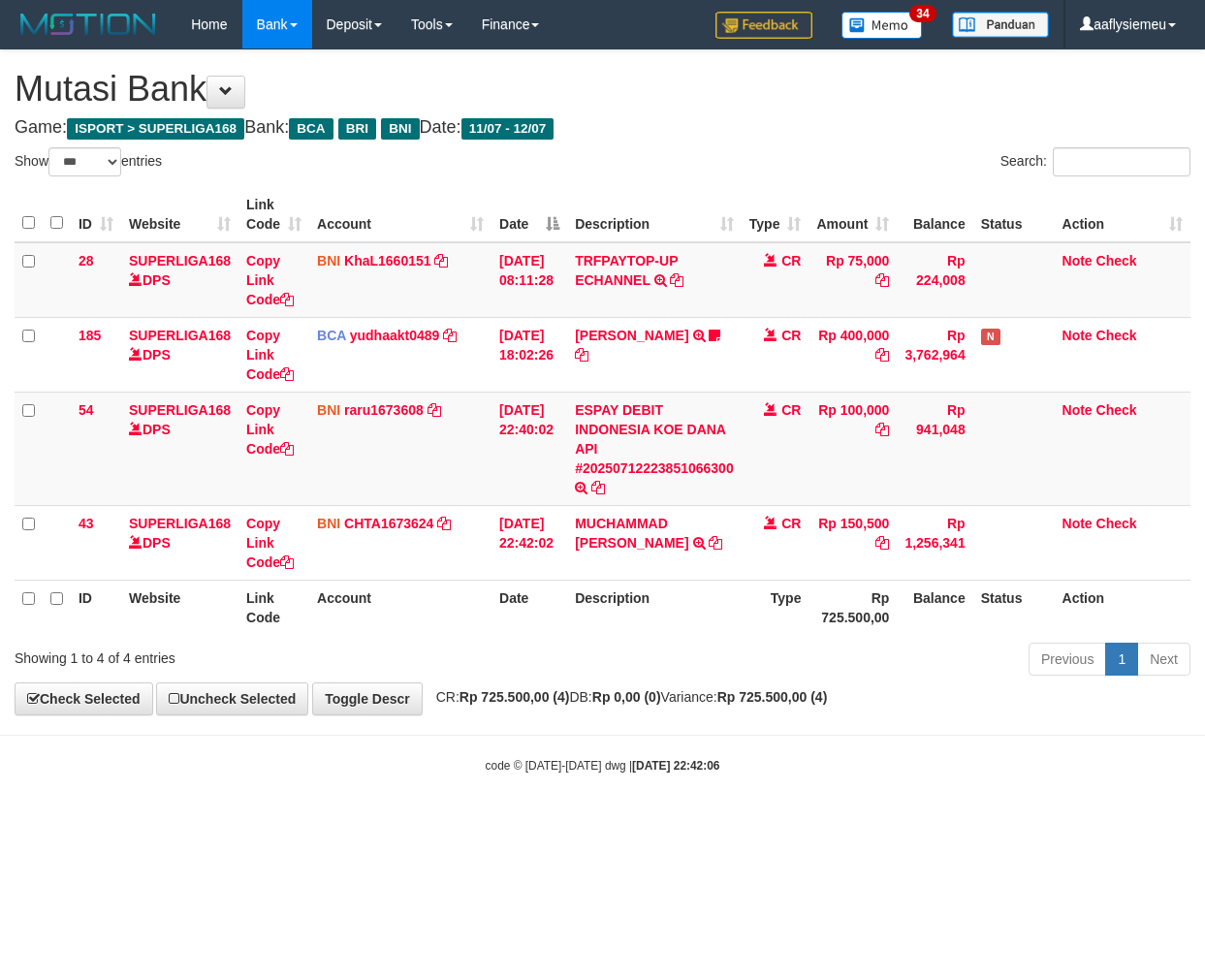 scroll, scrollTop: 0, scrollLeft: 0, axis: both 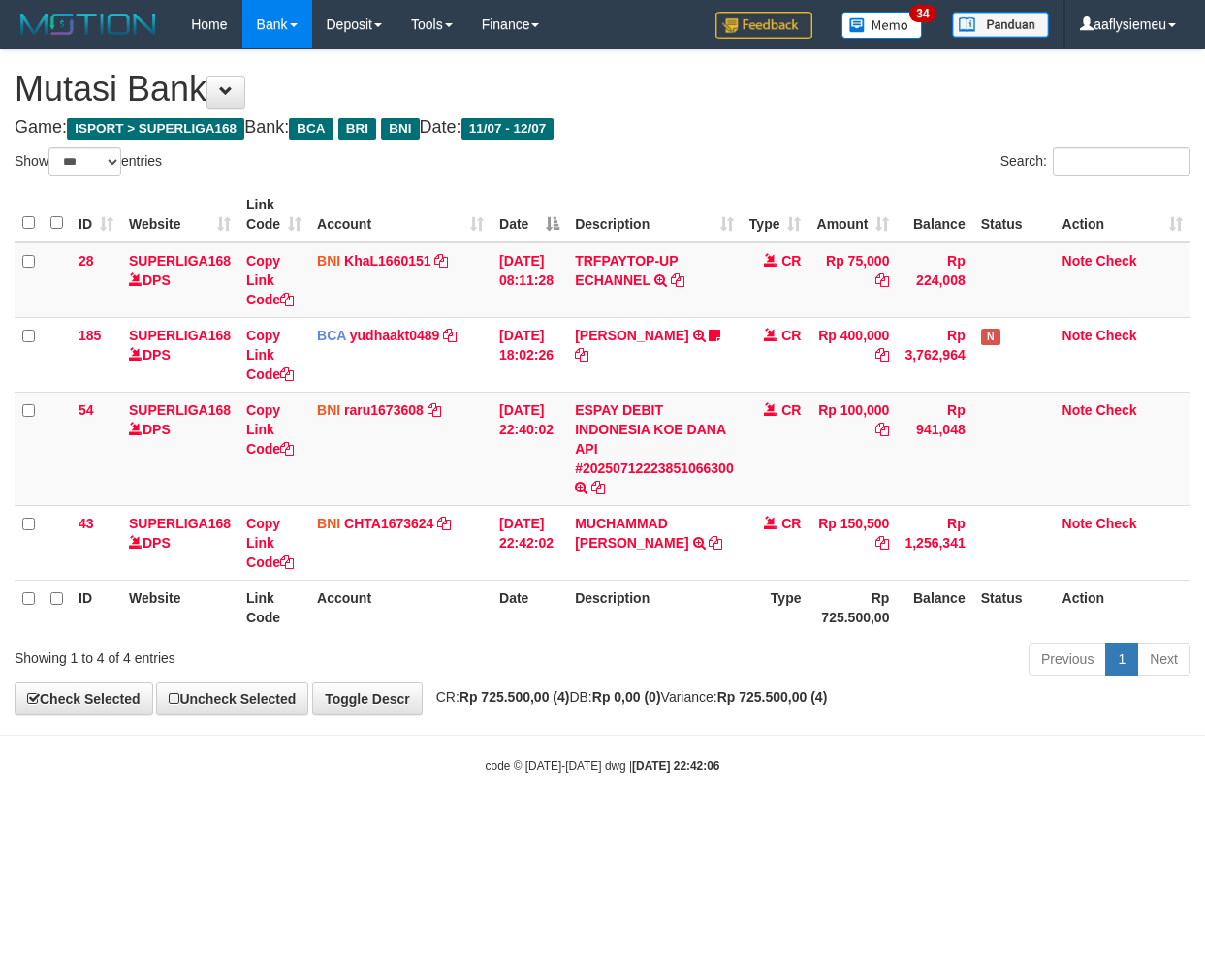 select on "***" 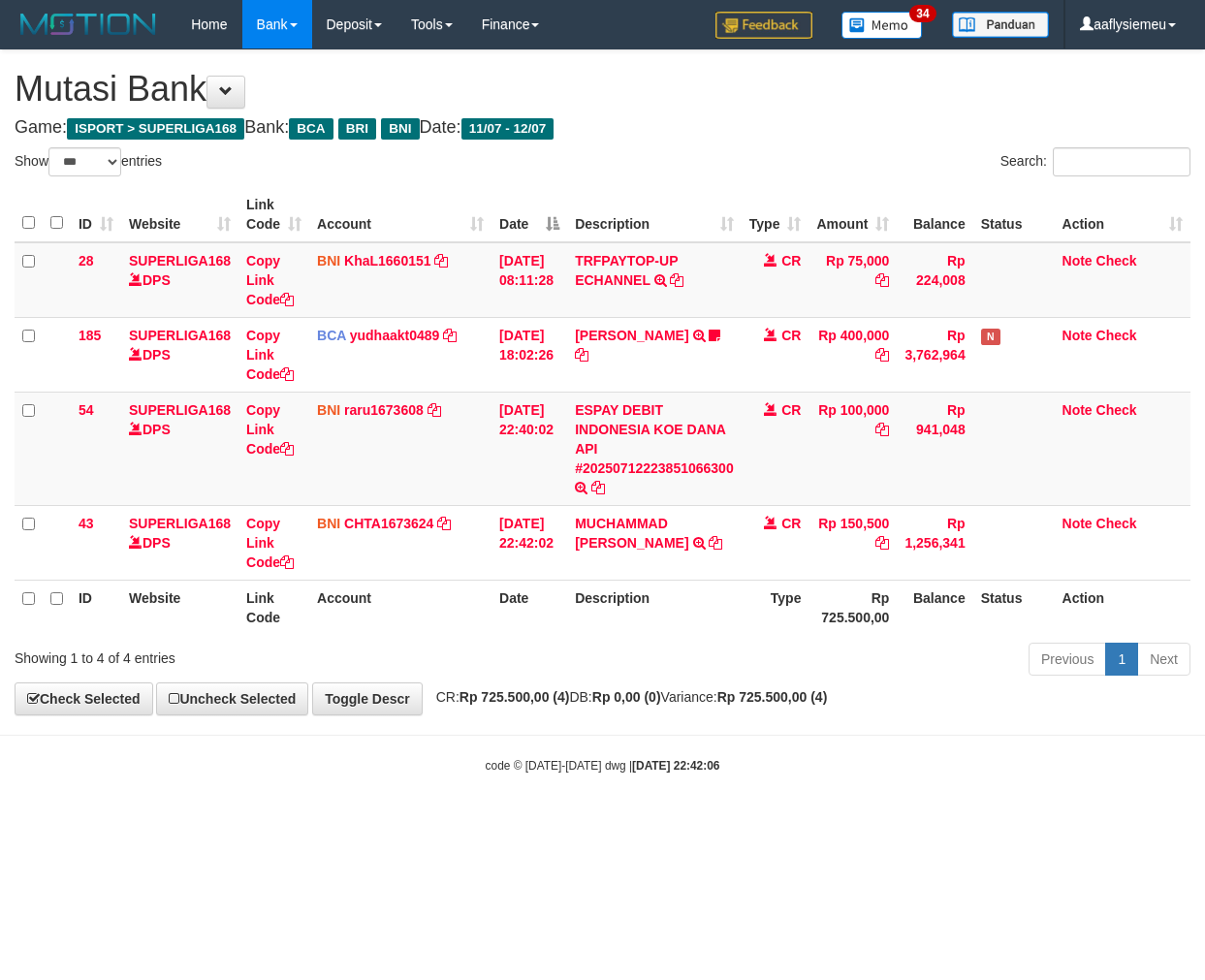 scroll, scrollTop: 0, scrollLeft: 0, axis: both 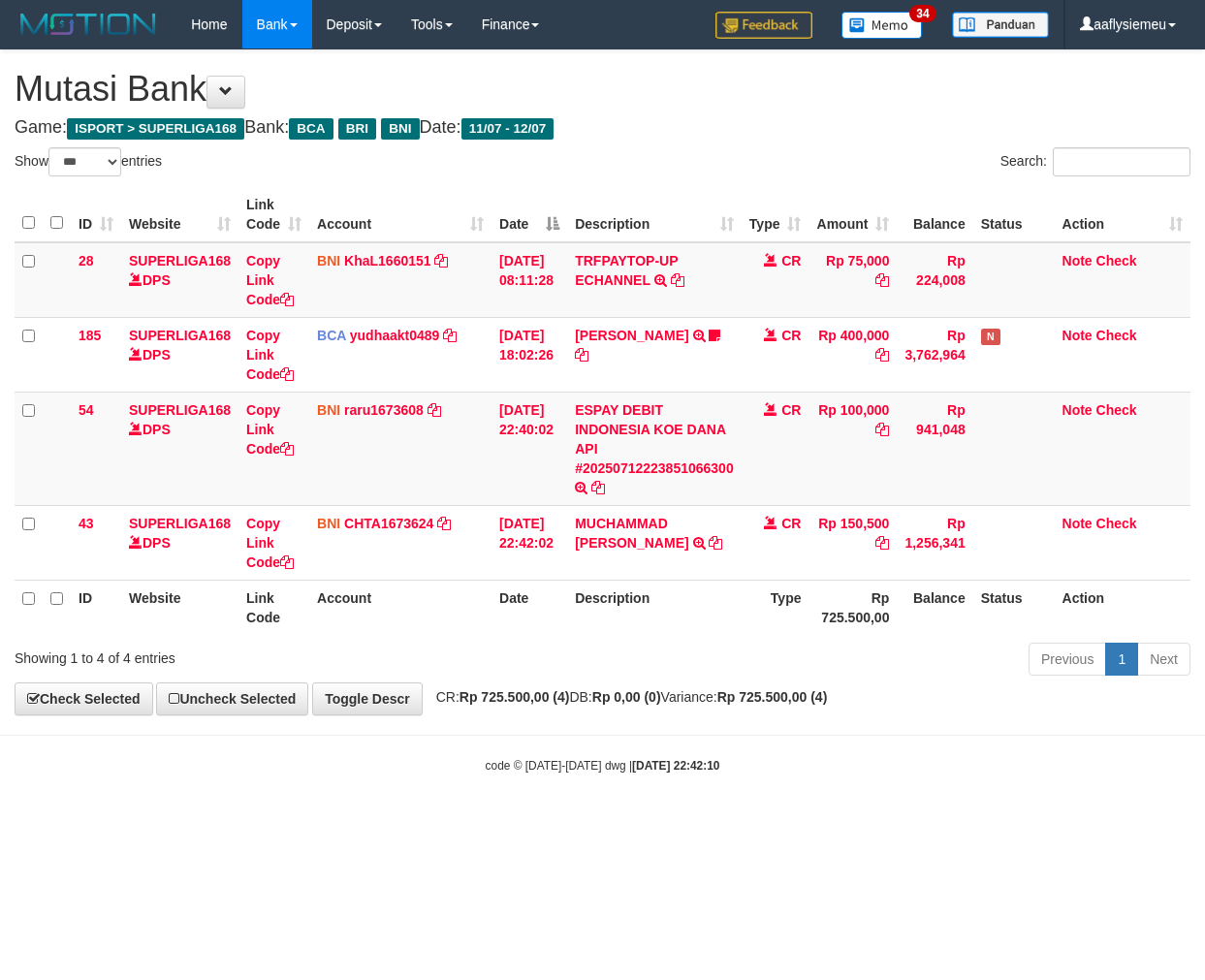 select on "***" 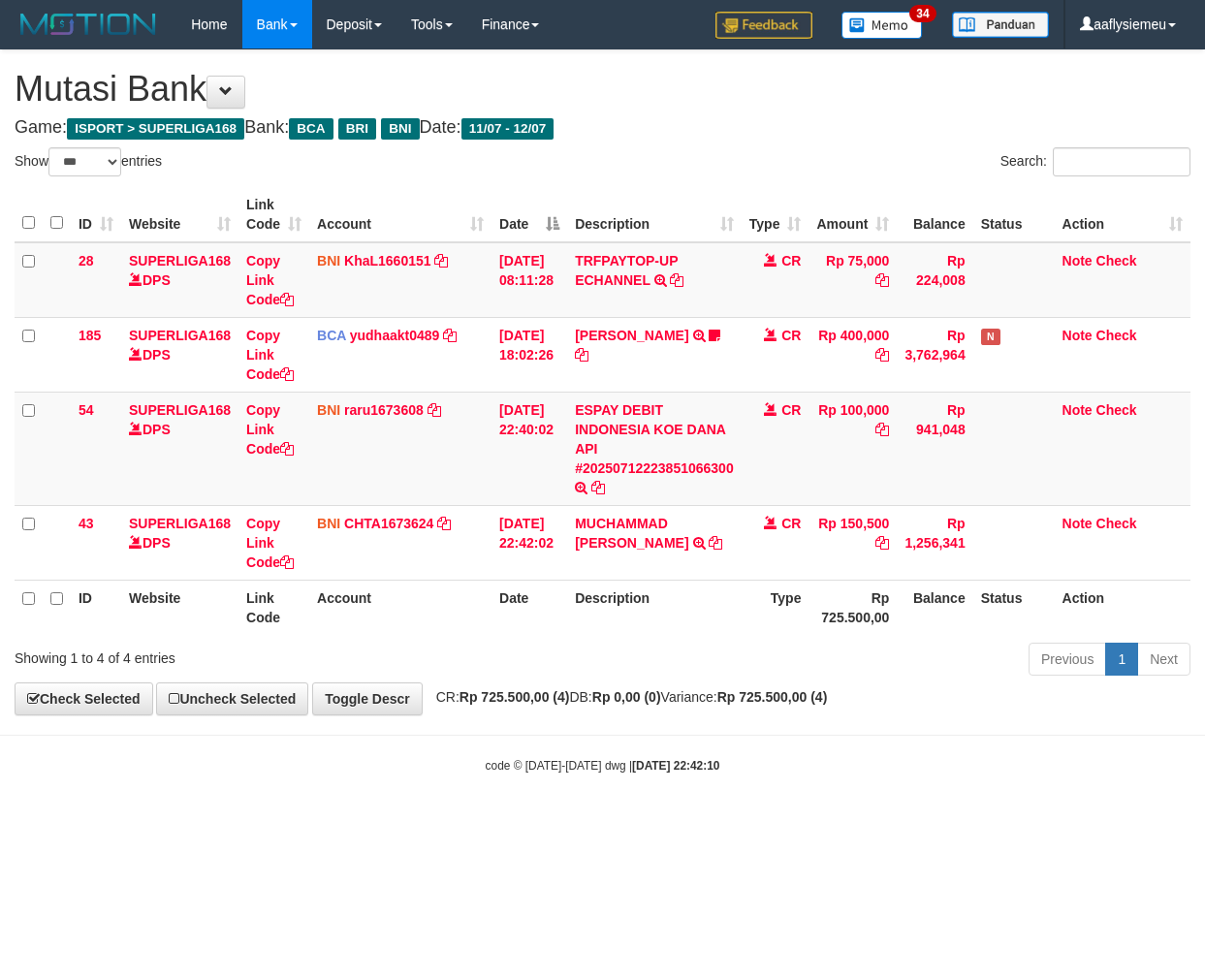 scroll, scrollTop: 0, scrollLeft: 0, axis: both 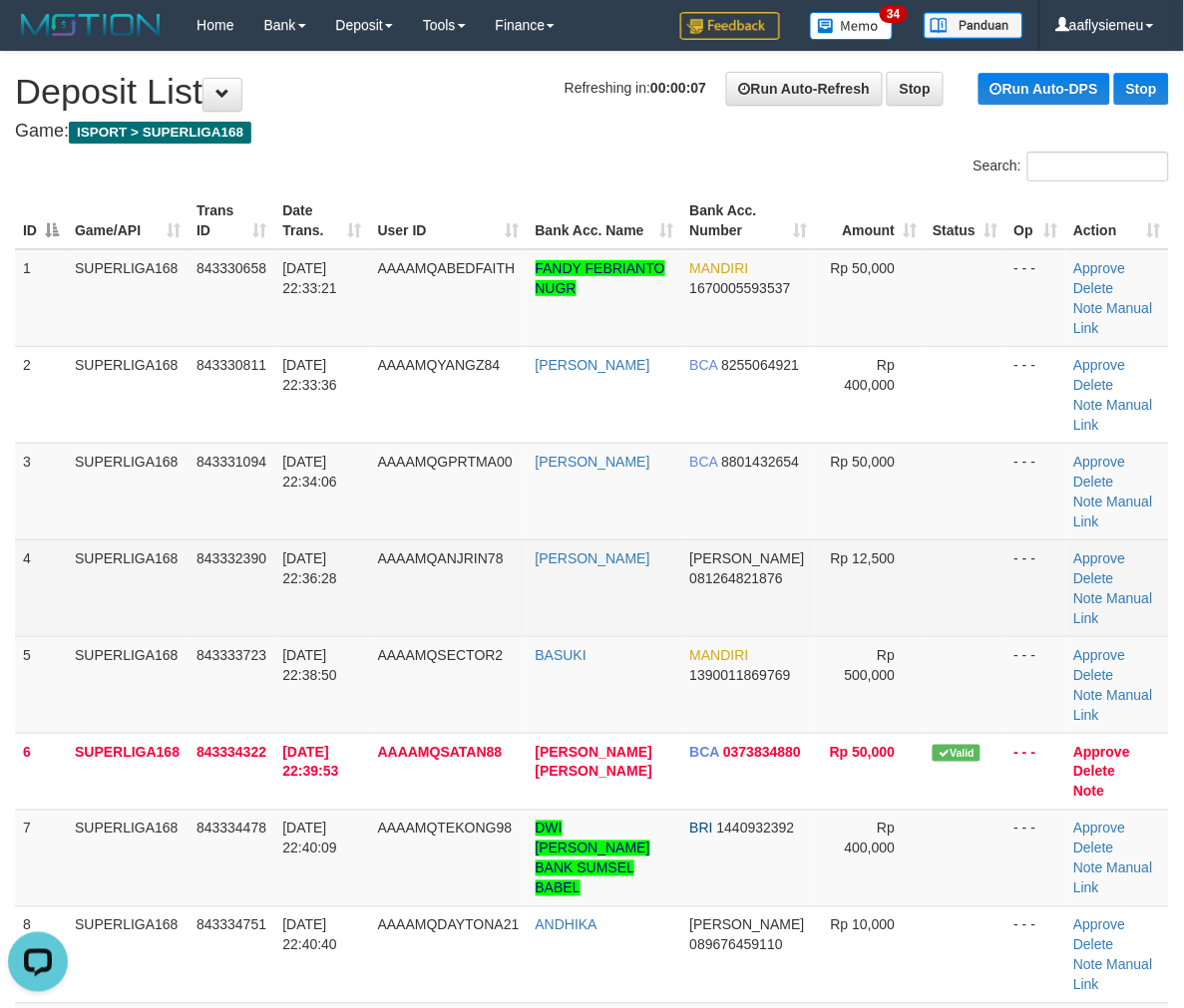 click on "12/07/2025 22:36:28" at bounding box center (321, 587) 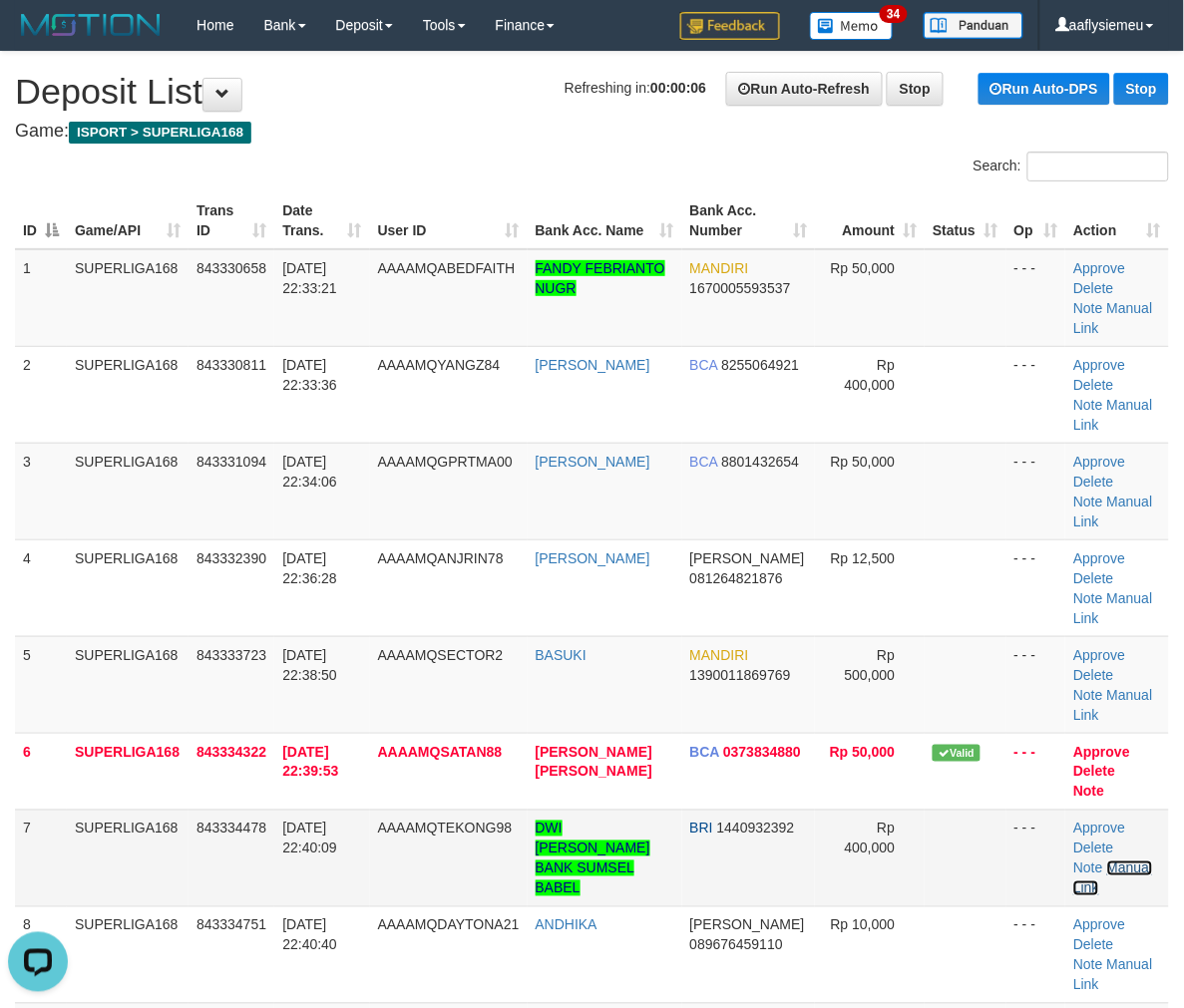 click on "Manual Link" at bounding box center [1112, 878] 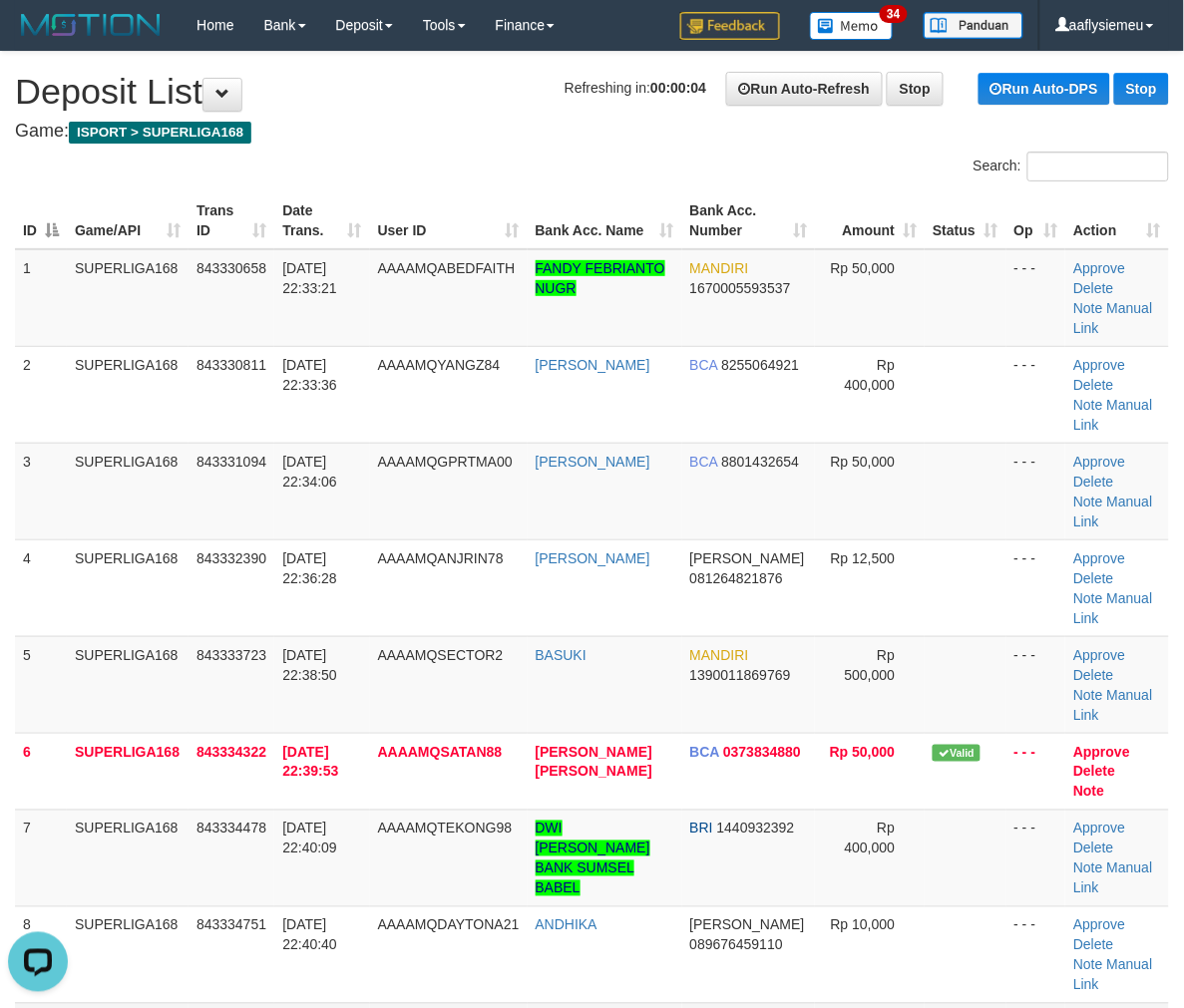 drag, startPoint x: 311, startPoint y: 873, endPoint x: 192, endPoint y: 813, distance: 133.2704 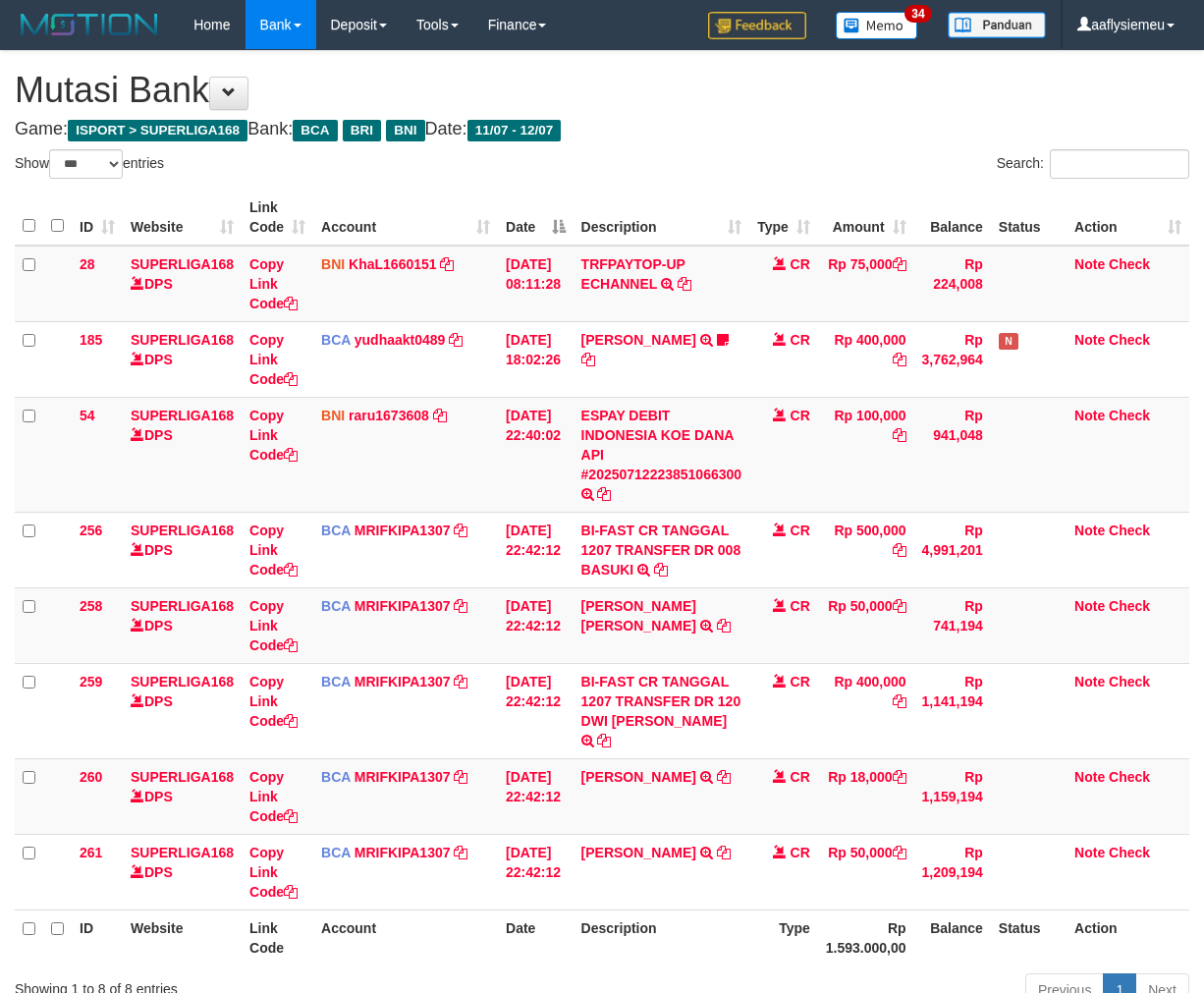 select on "***" 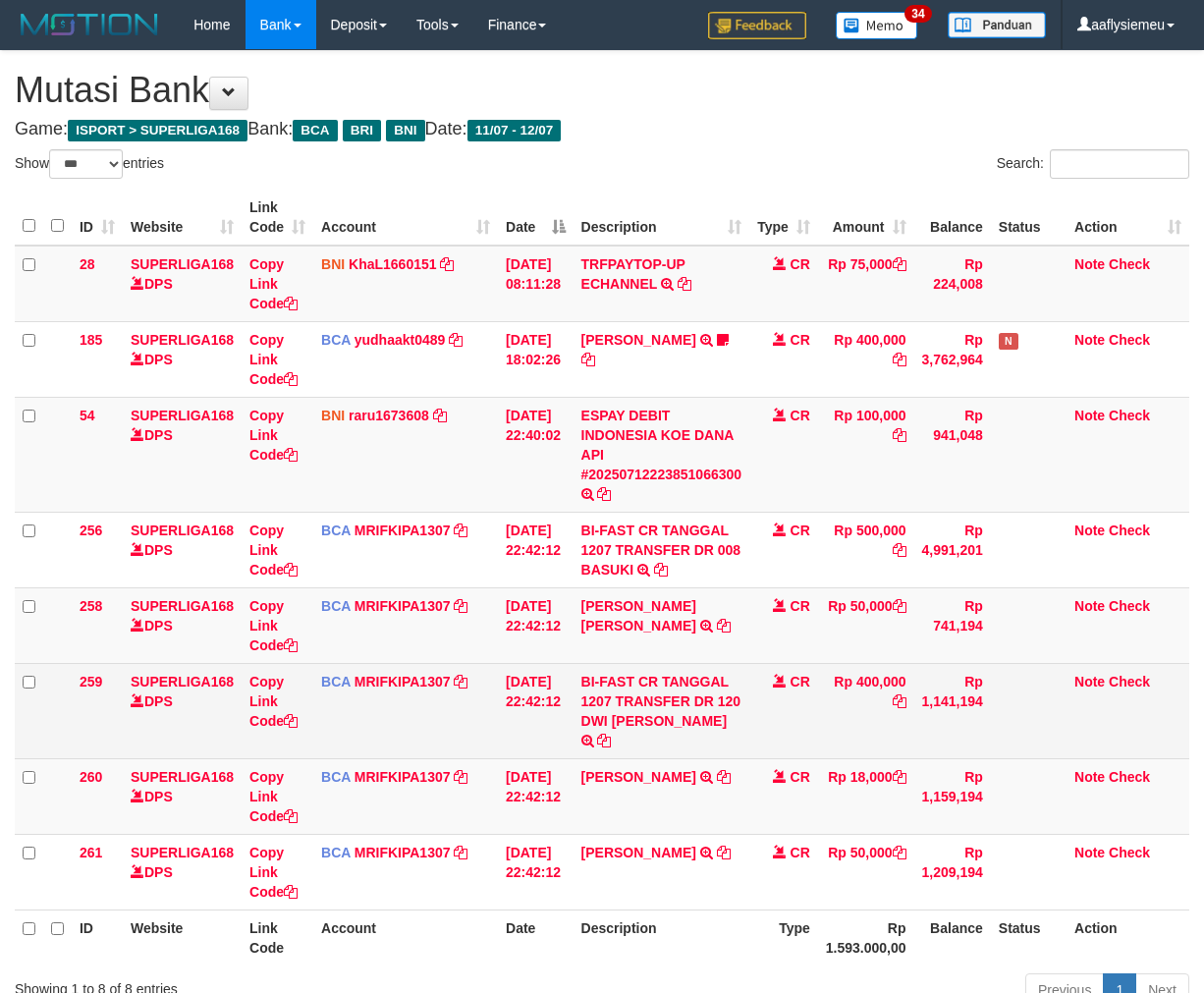 scroll, scrollTop: 0, scrollLeft: 0, axis: both 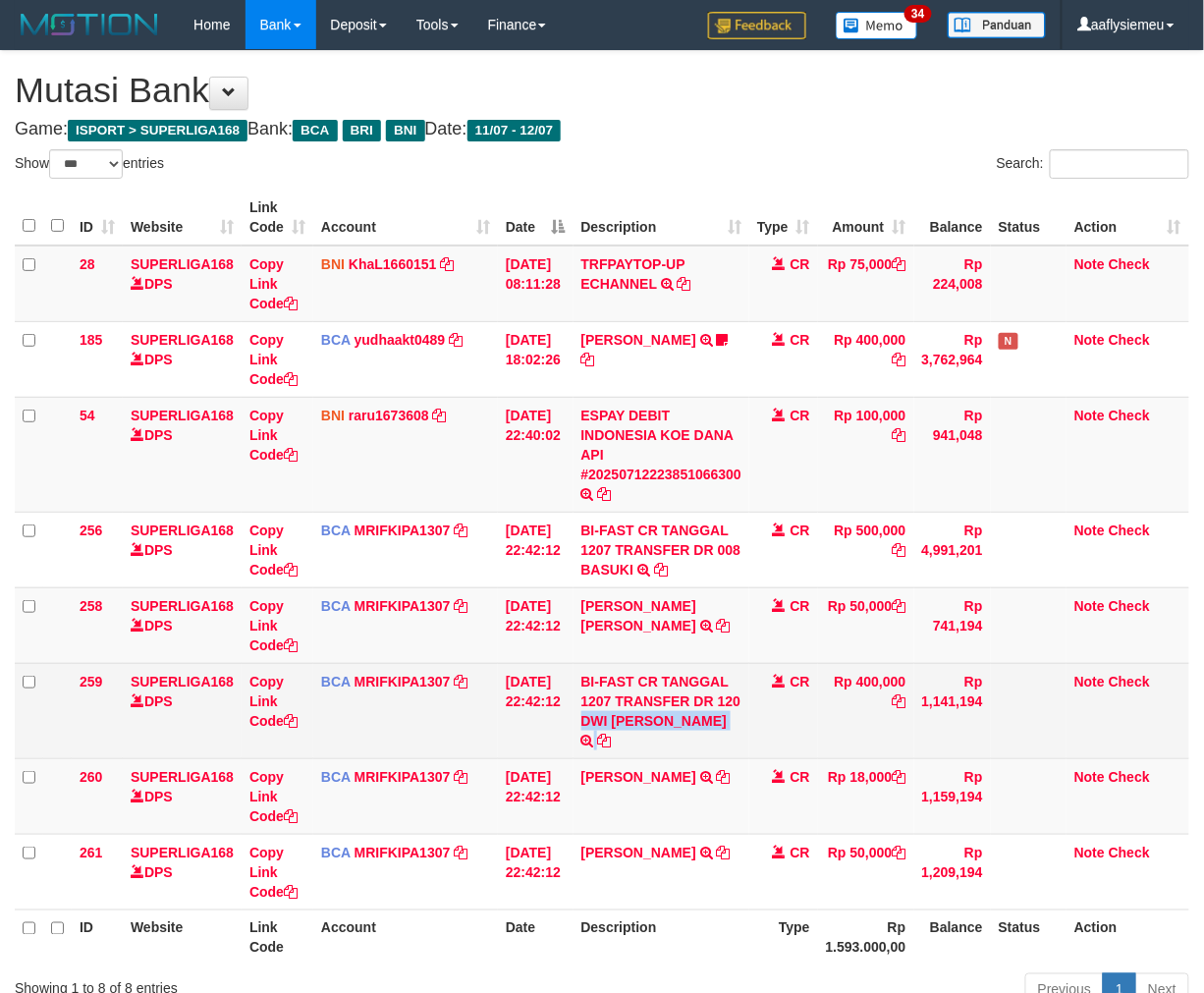 copy on "DWI RANDA ADITIYA" 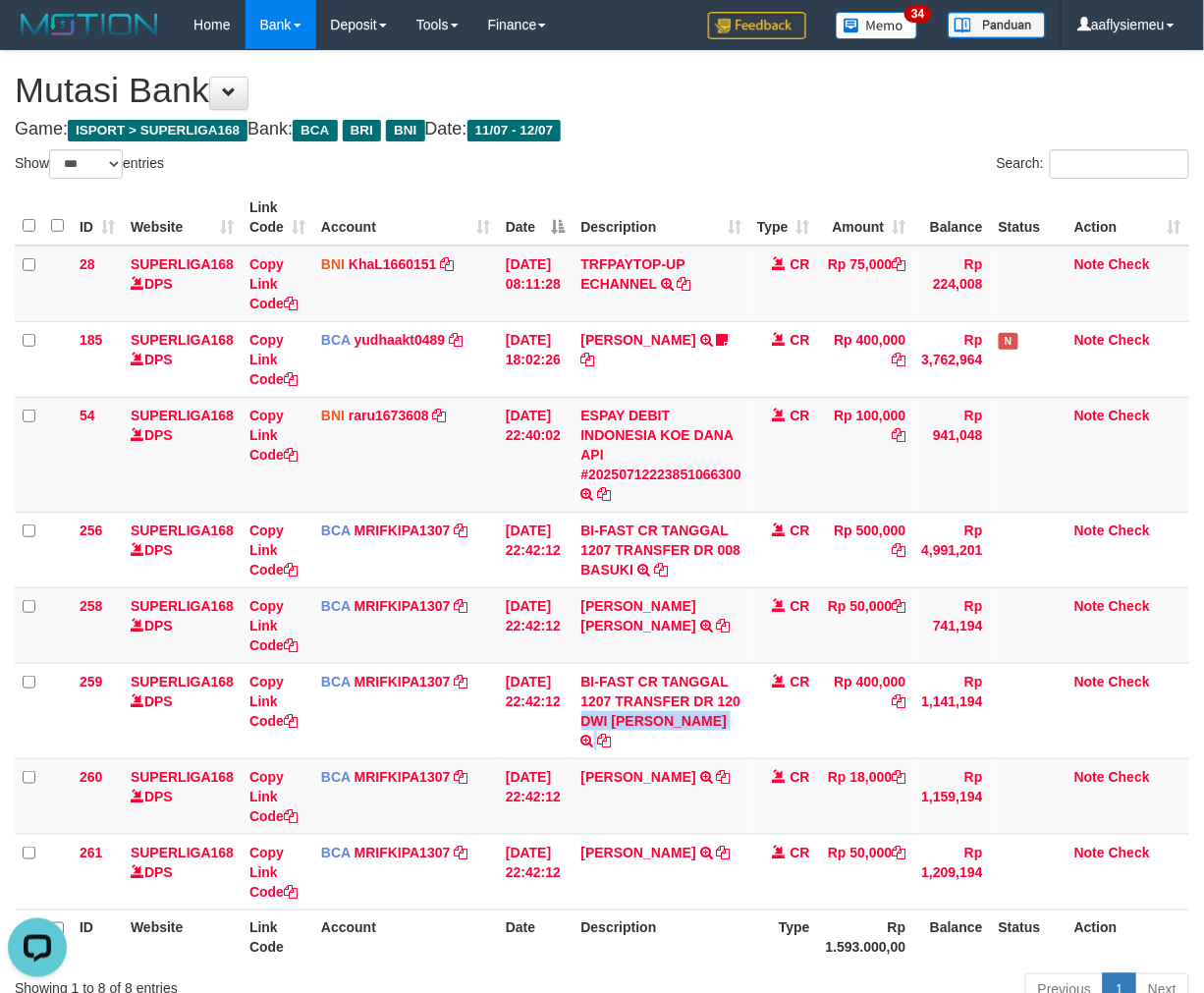 scroll, scrollTop: 0, scrollLeft: 0, axis: both 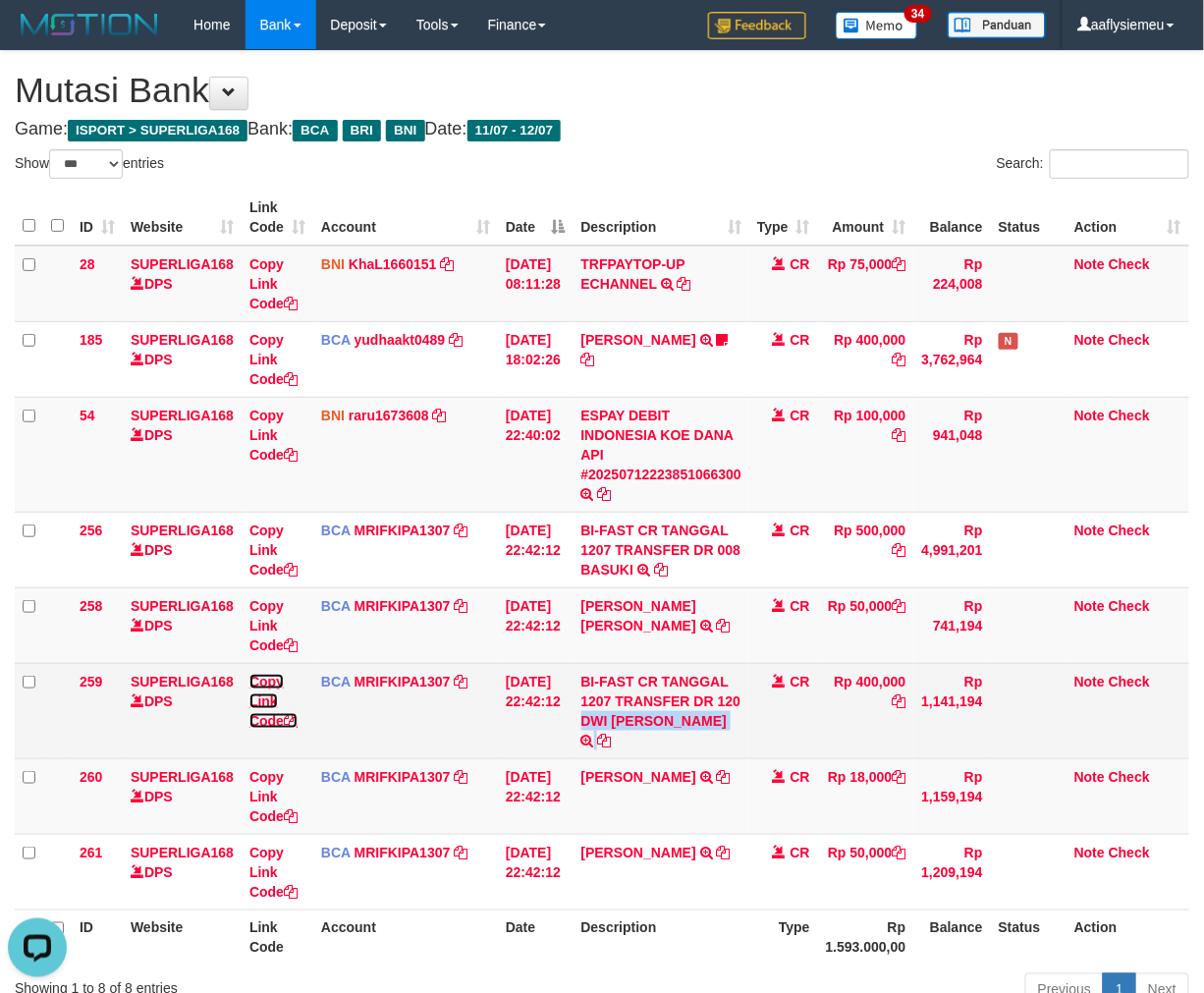 click at bounding box center (291, 721) 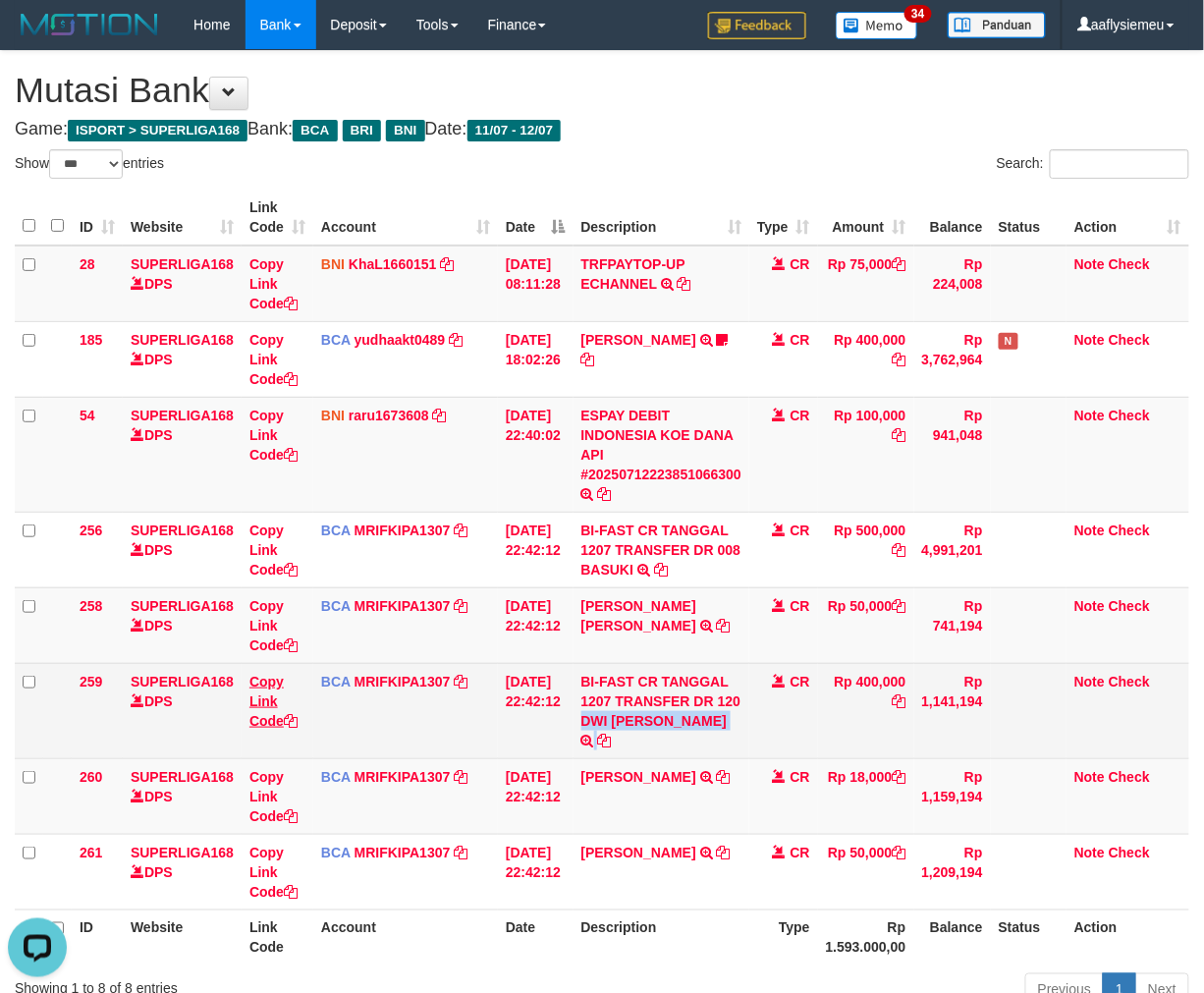 copy on "DWI RANDA ADITIYA" 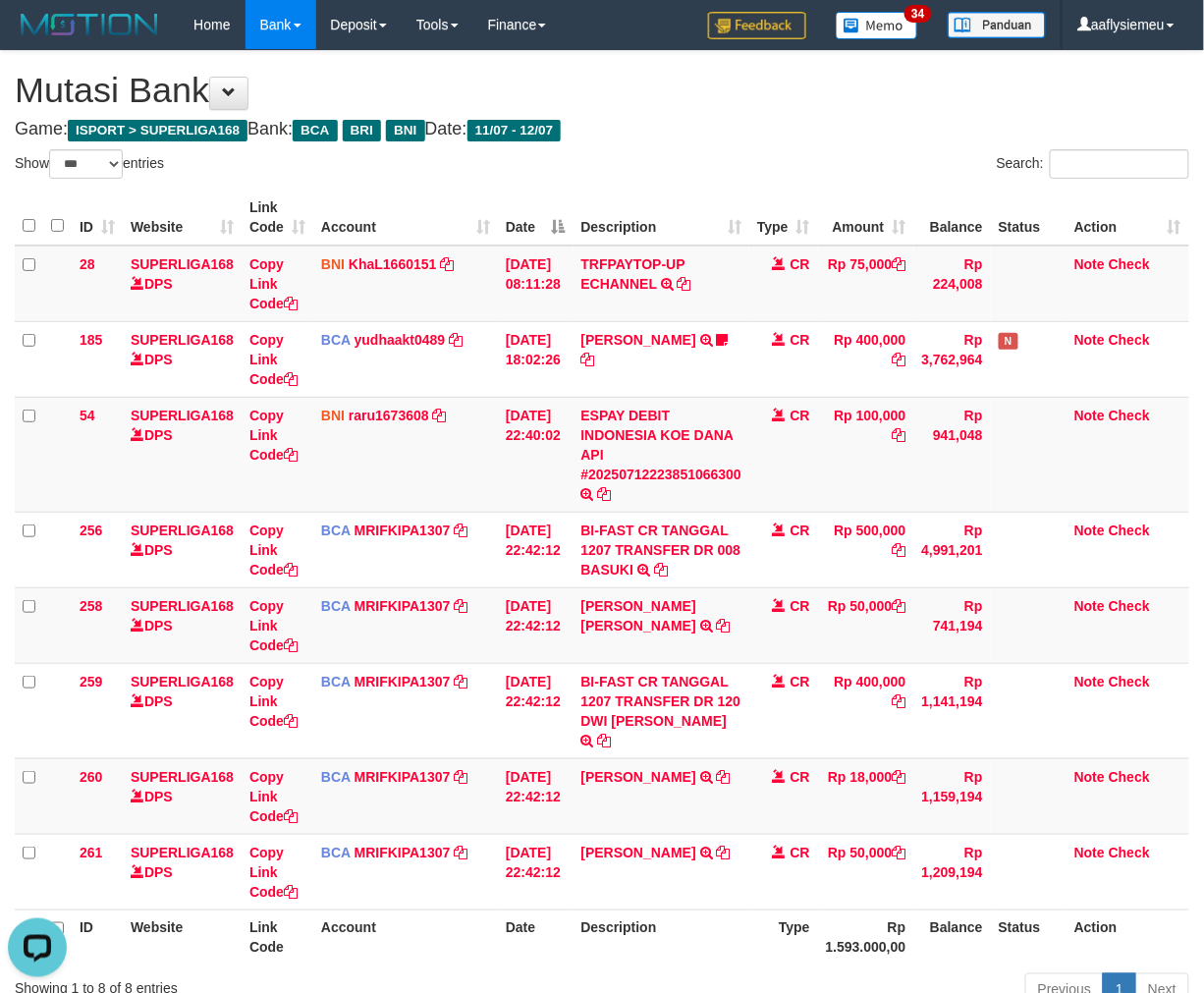scroll, scrollTop: 292, scrollLeft: 0, axis: vertical 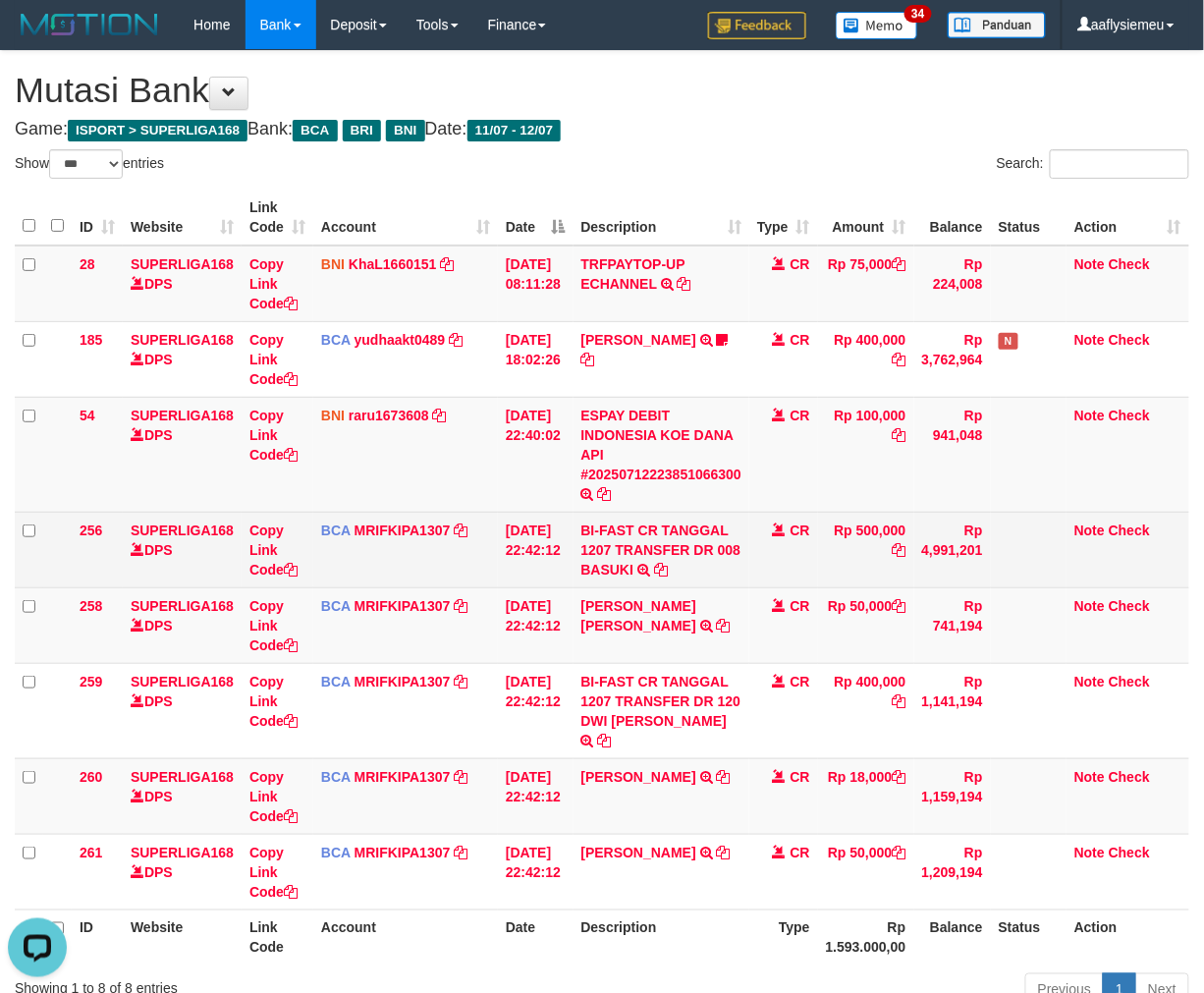 click on "BI-FAST CR TANGGAL 1207 TRANSFER DR 008 BASUKI         BI-FAST CR TANGGAL :12/07 TRANSFER DR 008 BASUKI" at bounding box center (662, 549) 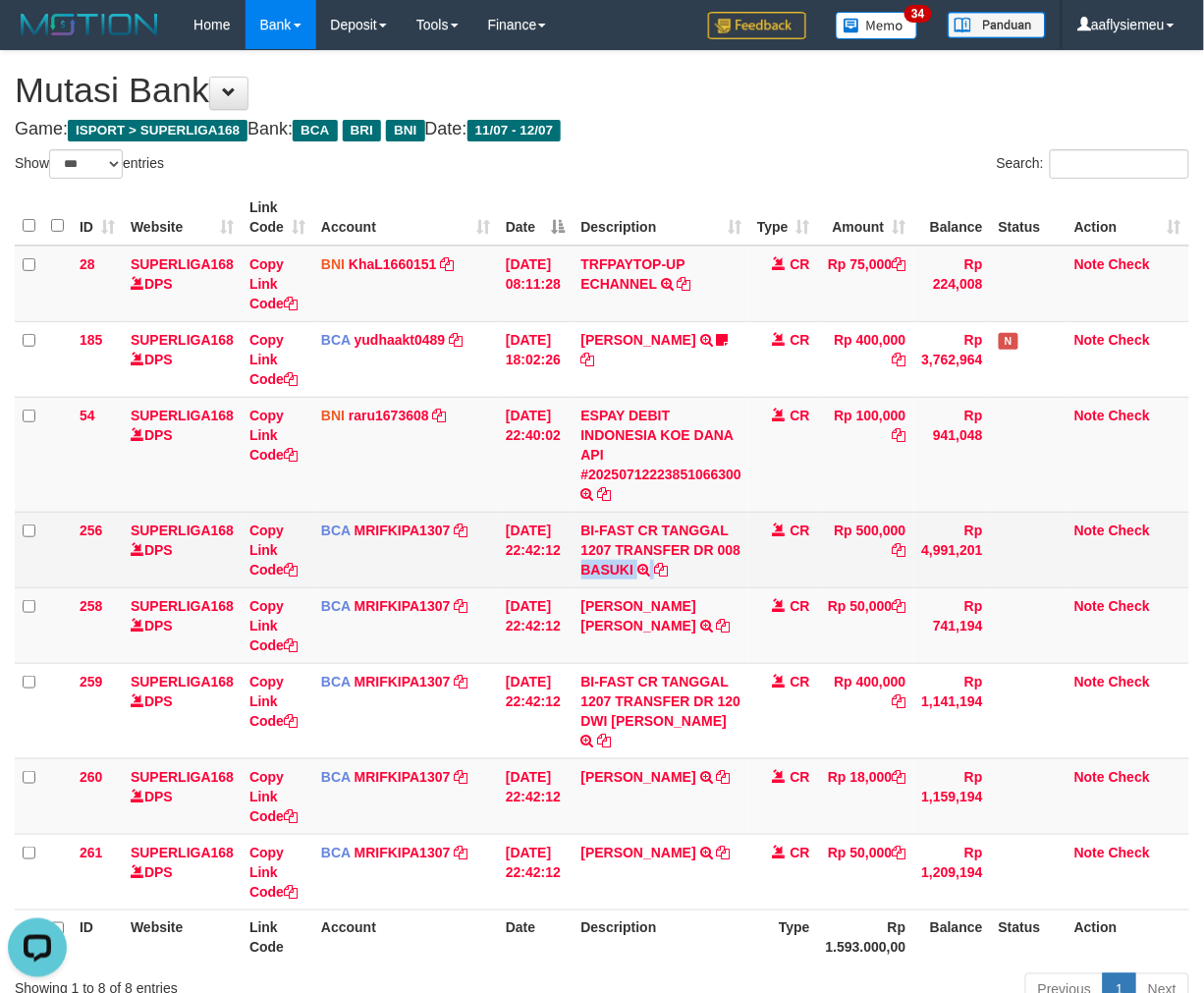 click on "BI-FAST CR TANGGAL 1207 TRANSFER DR 008 BASUKI         BI-FAST CR TANGGAL :12/07 TRANSFER DR 008 BASUKI" at bounding box center (662, 549) 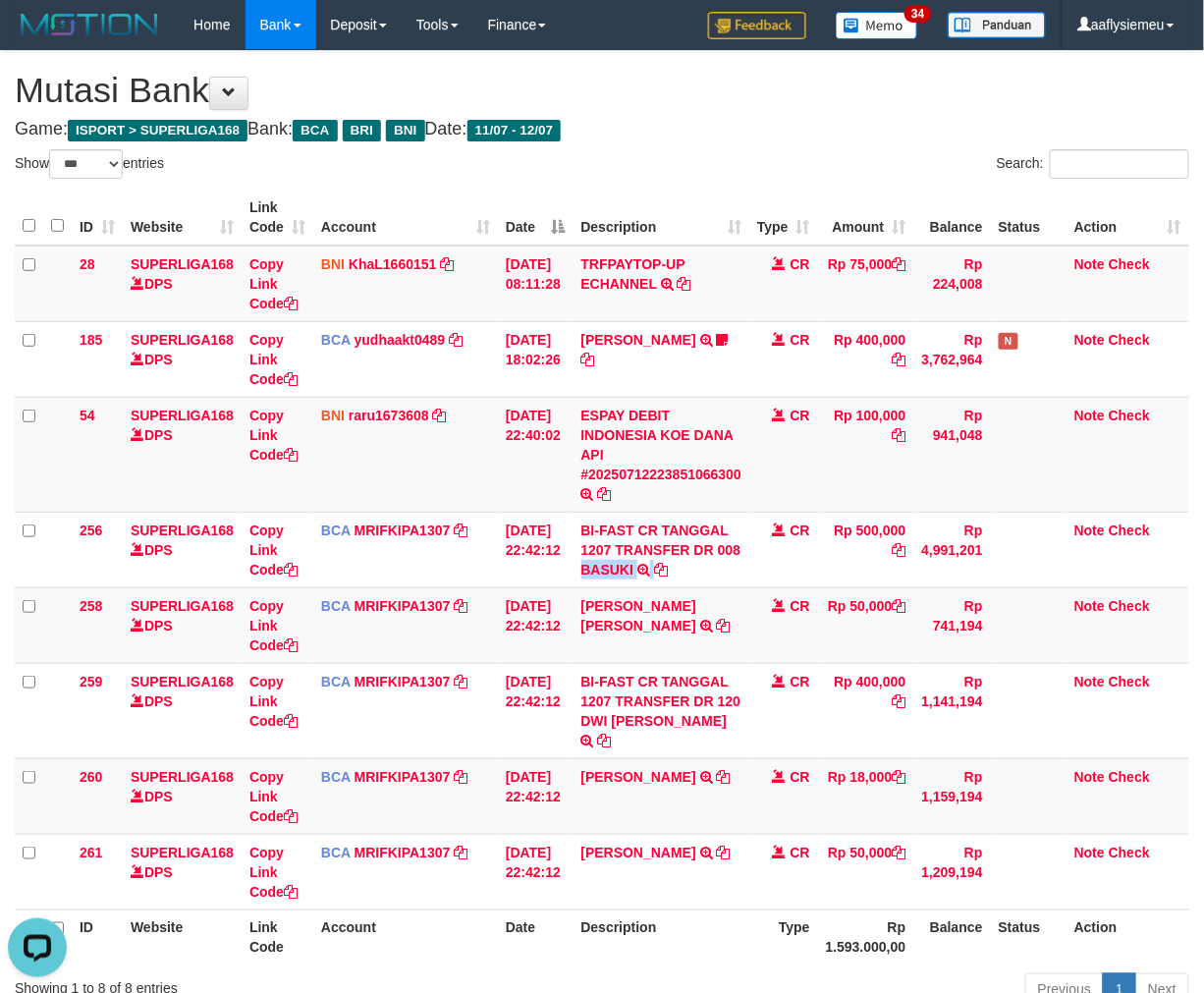 copy on "BASUKI" 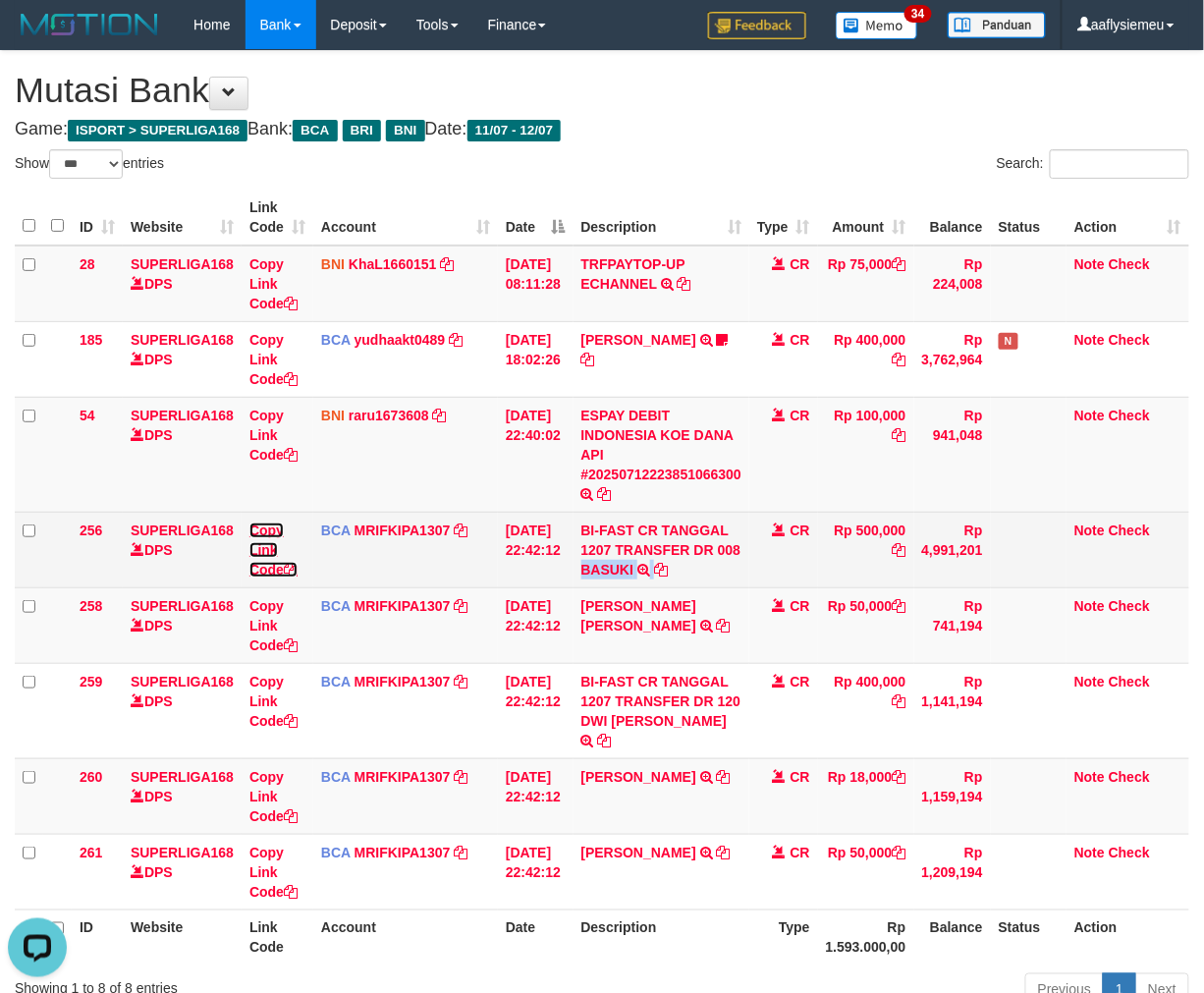 click on "Copy Link Code" at bounding box center [273, 550] 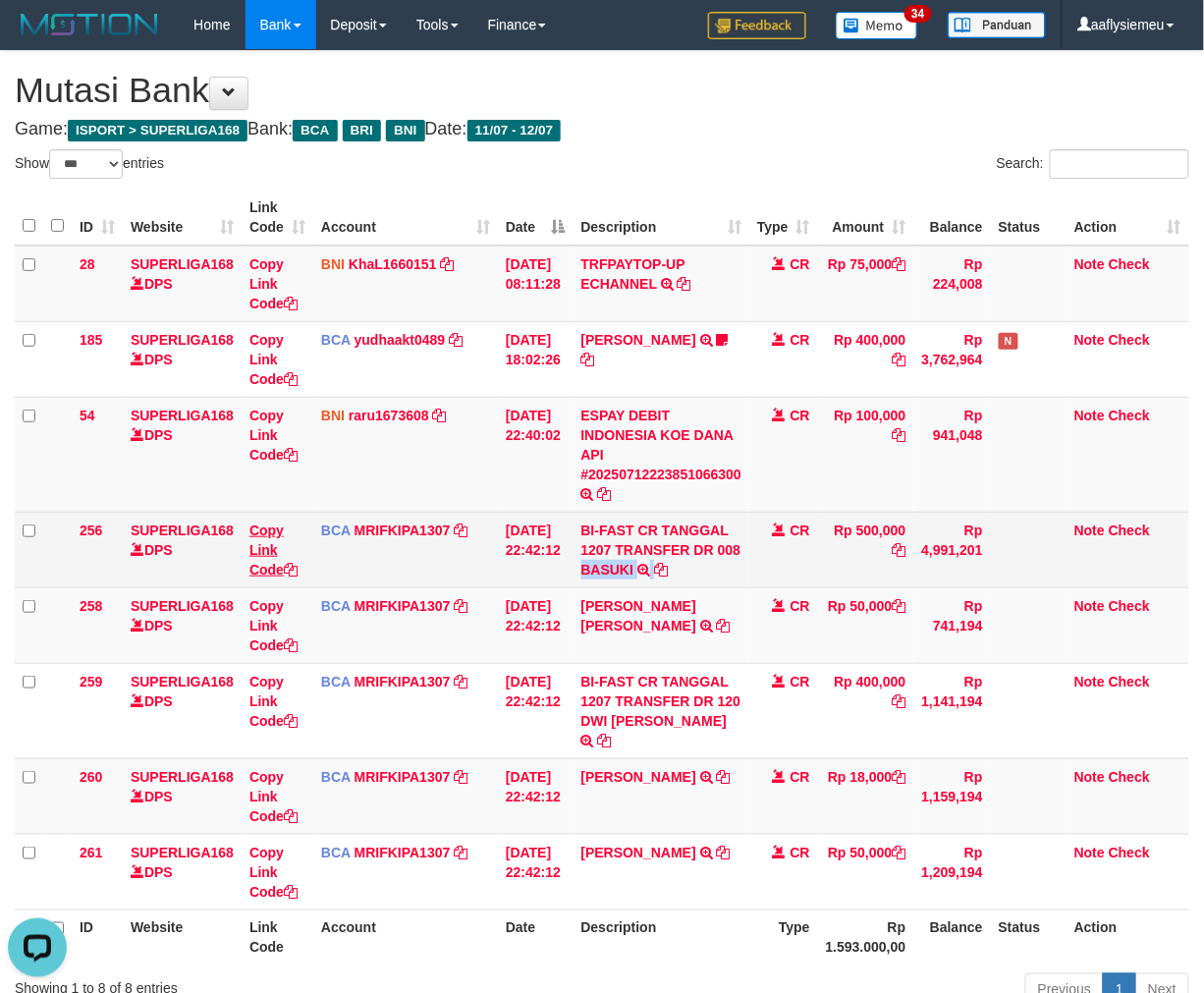 copy on "BASUKI" 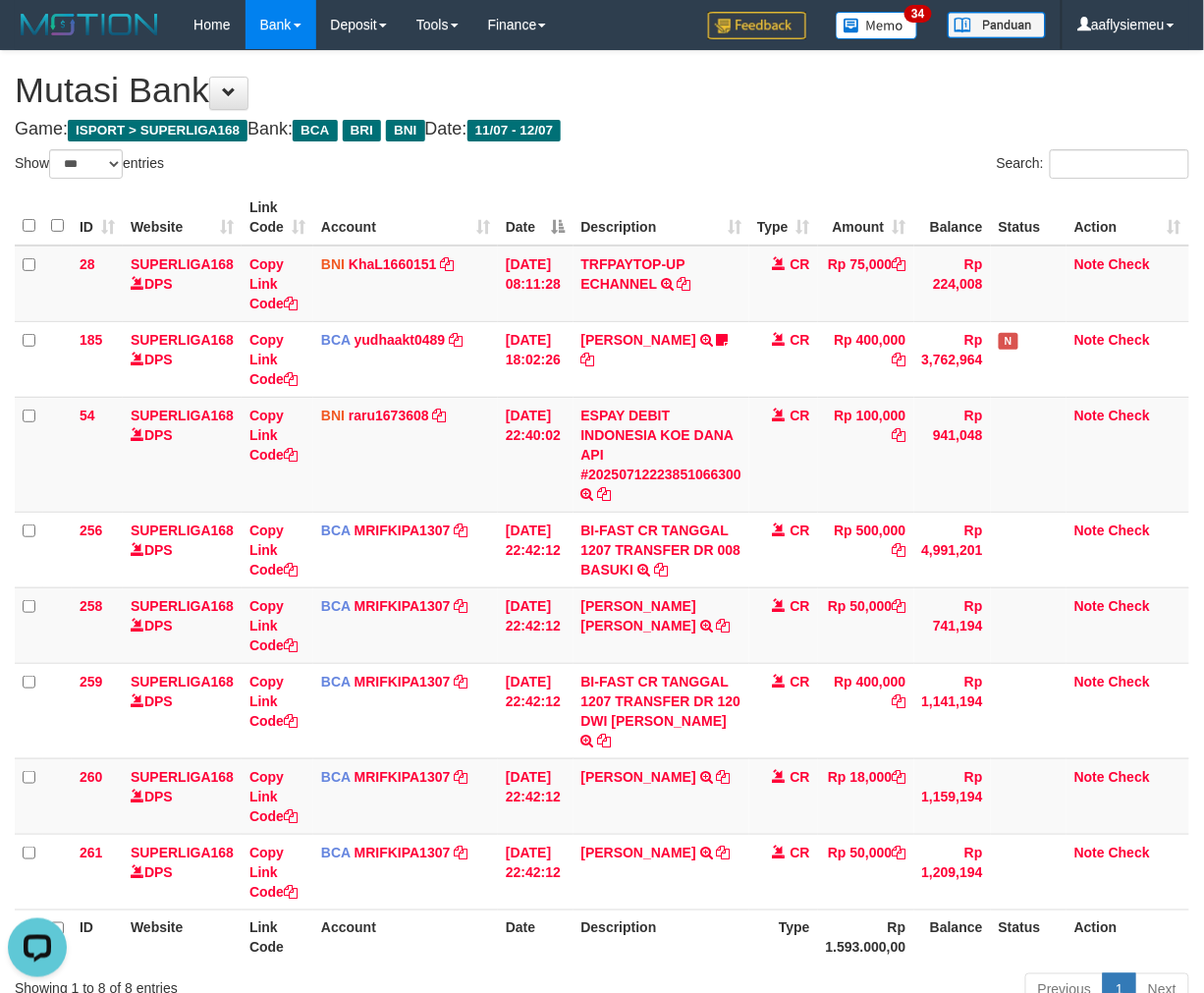 scroll, scrollTop: 292, scrollLeft: 0, axis: vertical 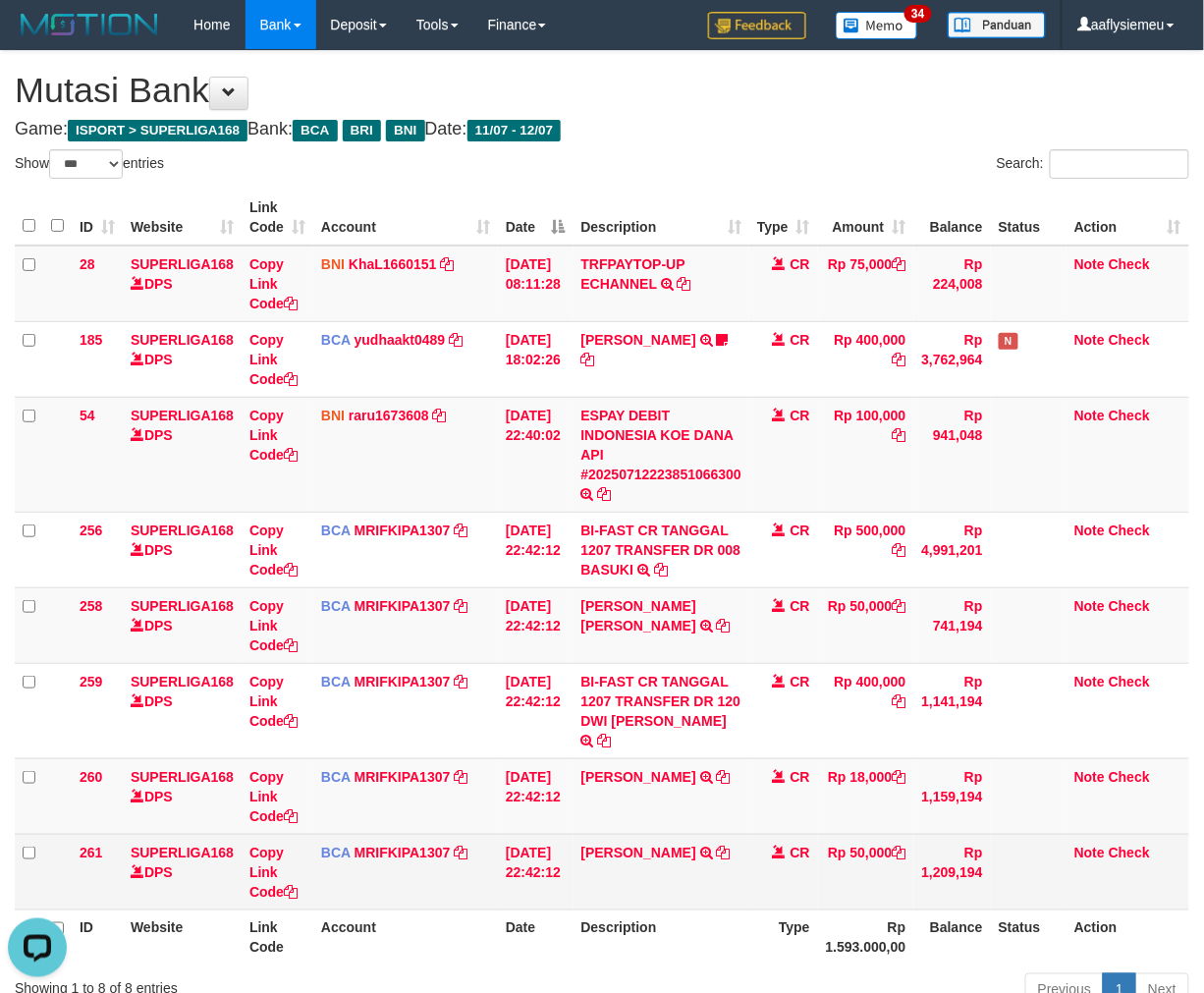 click on "Rp 50,000" at bounding box center [866, 871] 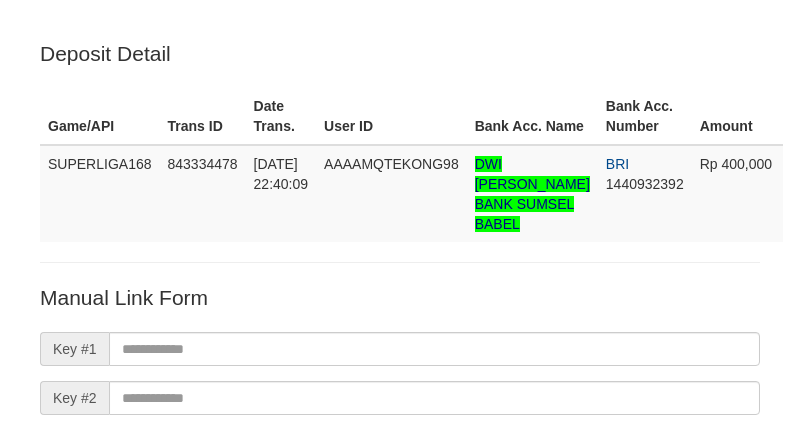 scroll, scrollTop: 303, scrollLeft: 0, axis: vertical 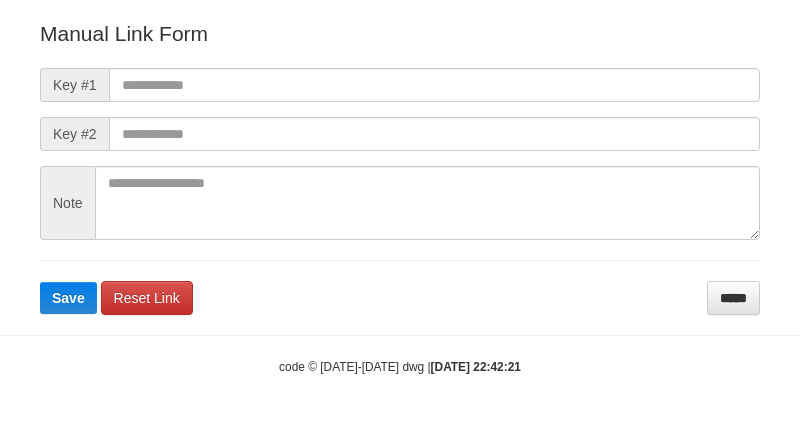 click on "Manual Link Form
Key #1
Key #2
Note
Save
Reset Link
*****" at bounding box center (400, 167) 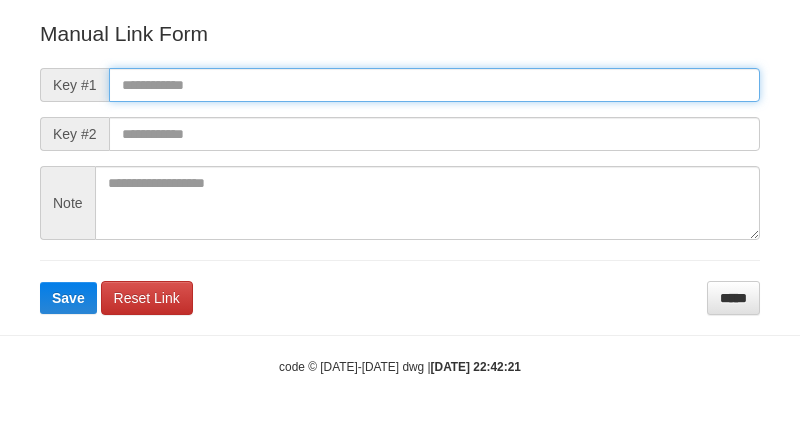 drag, startPoint x: 220, startPoint y: 84, endPoint x: 113, endPoint y: 268, distance: 212.84972 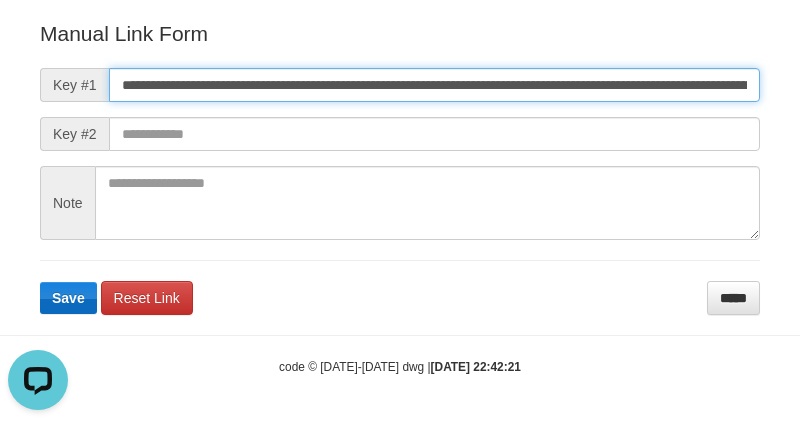 scroll, scrollTop: 0, scrollLeft: 1392, axis: horizontal 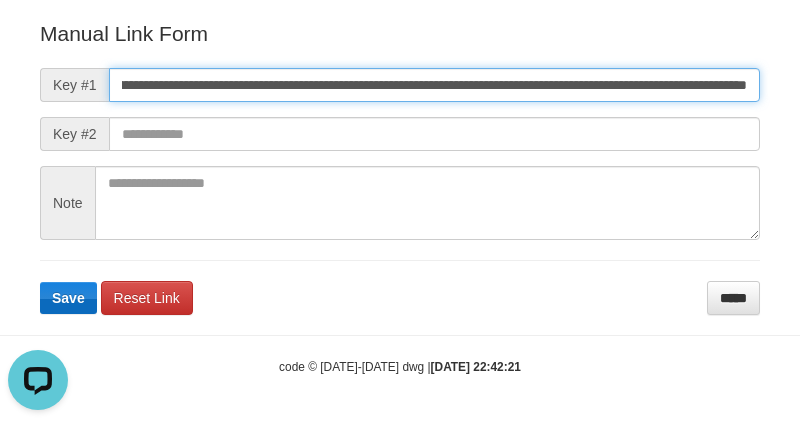 type on "**********" 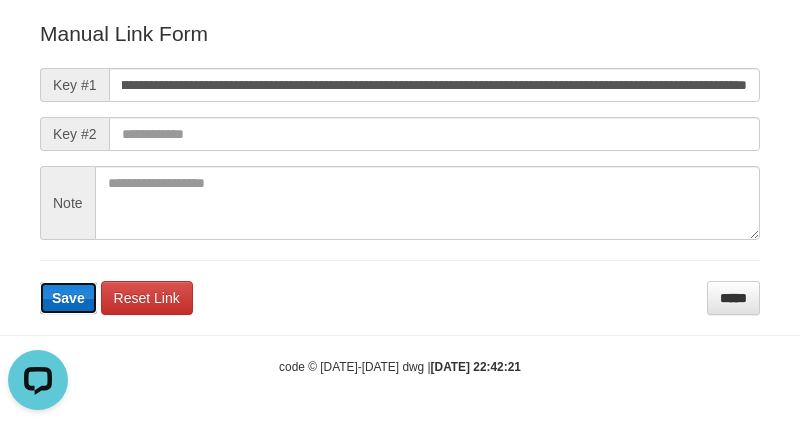 click on "Save" at bounding box center (68, 298) 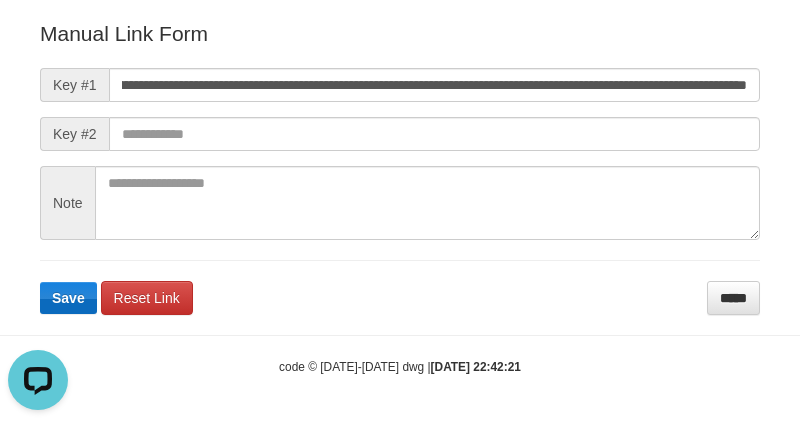 scroll, scrollTop: 0, scrollLeft: 0, axis: both 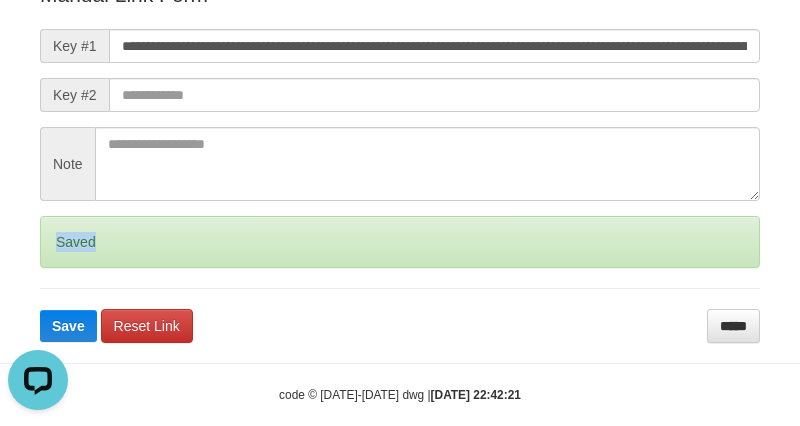 click on "Saved" at bounding box center (400, 242) 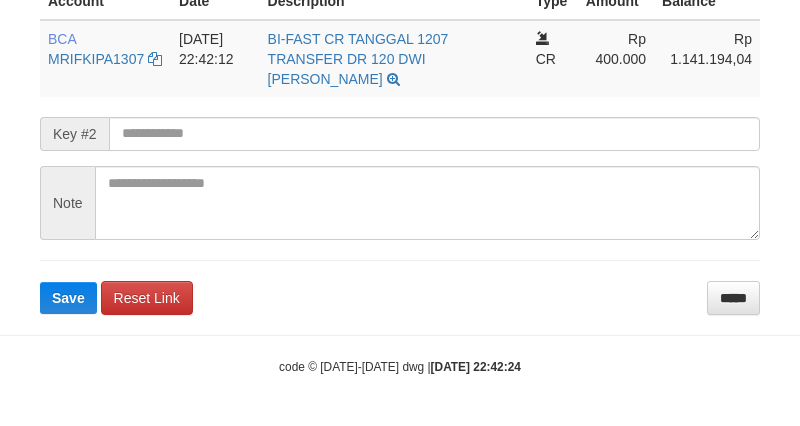 scroll, scrollTop: 600, scrollLeft: 0, axis: vertical 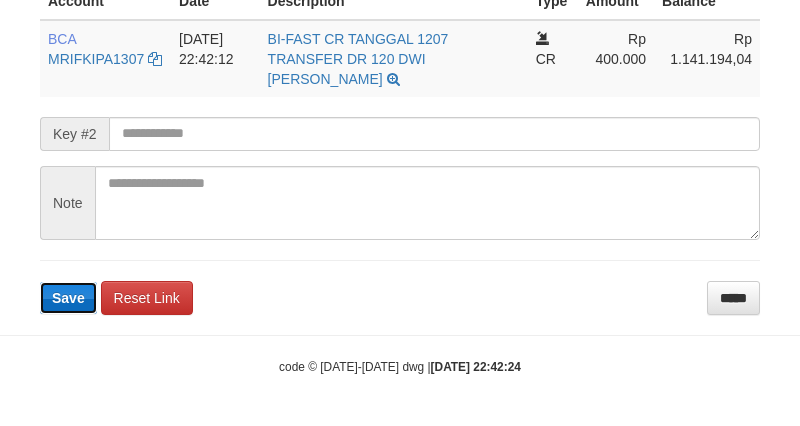 click on "Save" at bounding box center (68, 298) 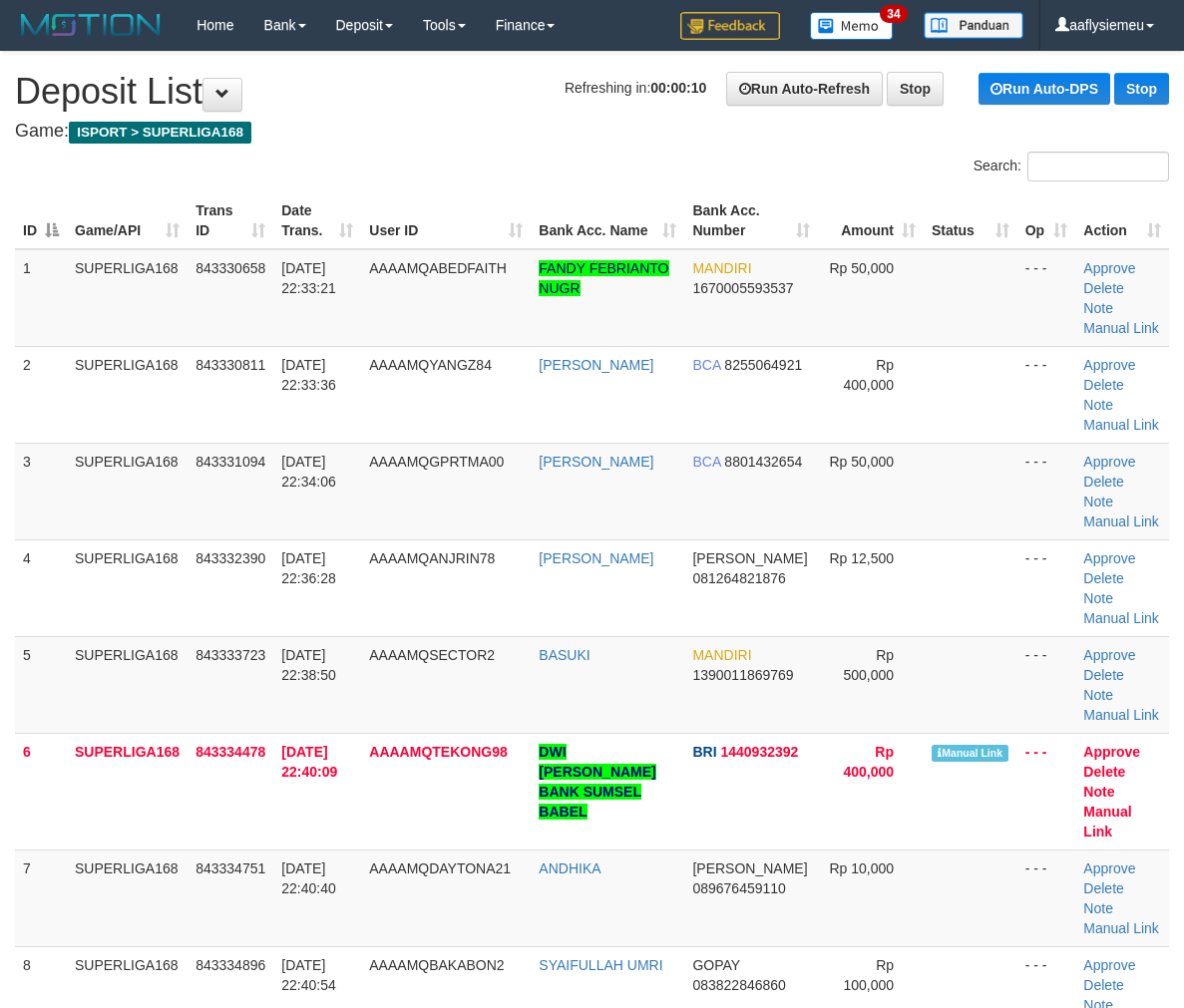 scroll, scrollTop: 0, scrollLeft: 0, axis: both 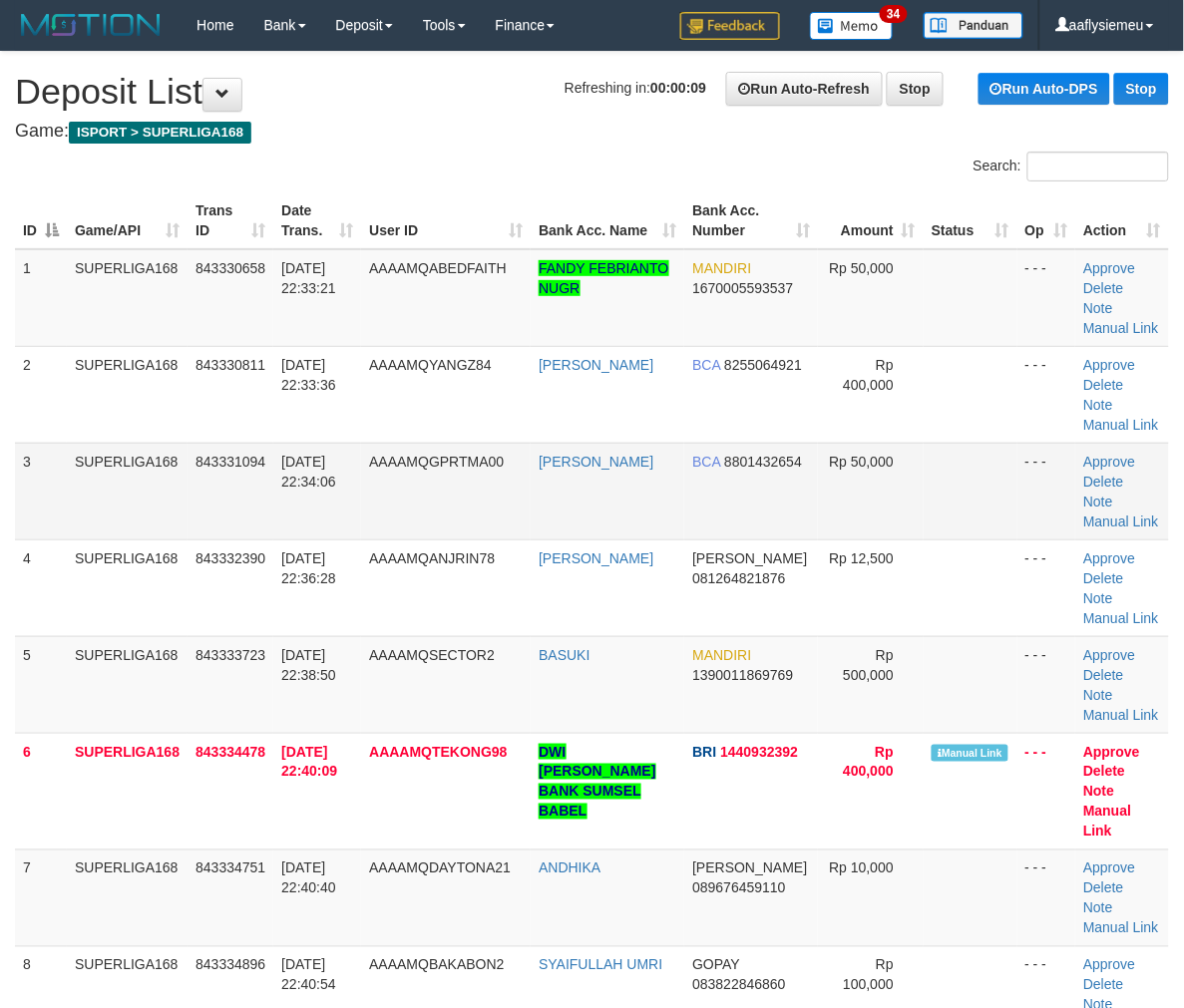 drag, startPoint x: 269, startPoint y: 493, endPoint x: 309, endPoint y: 524, distance: 50.606324 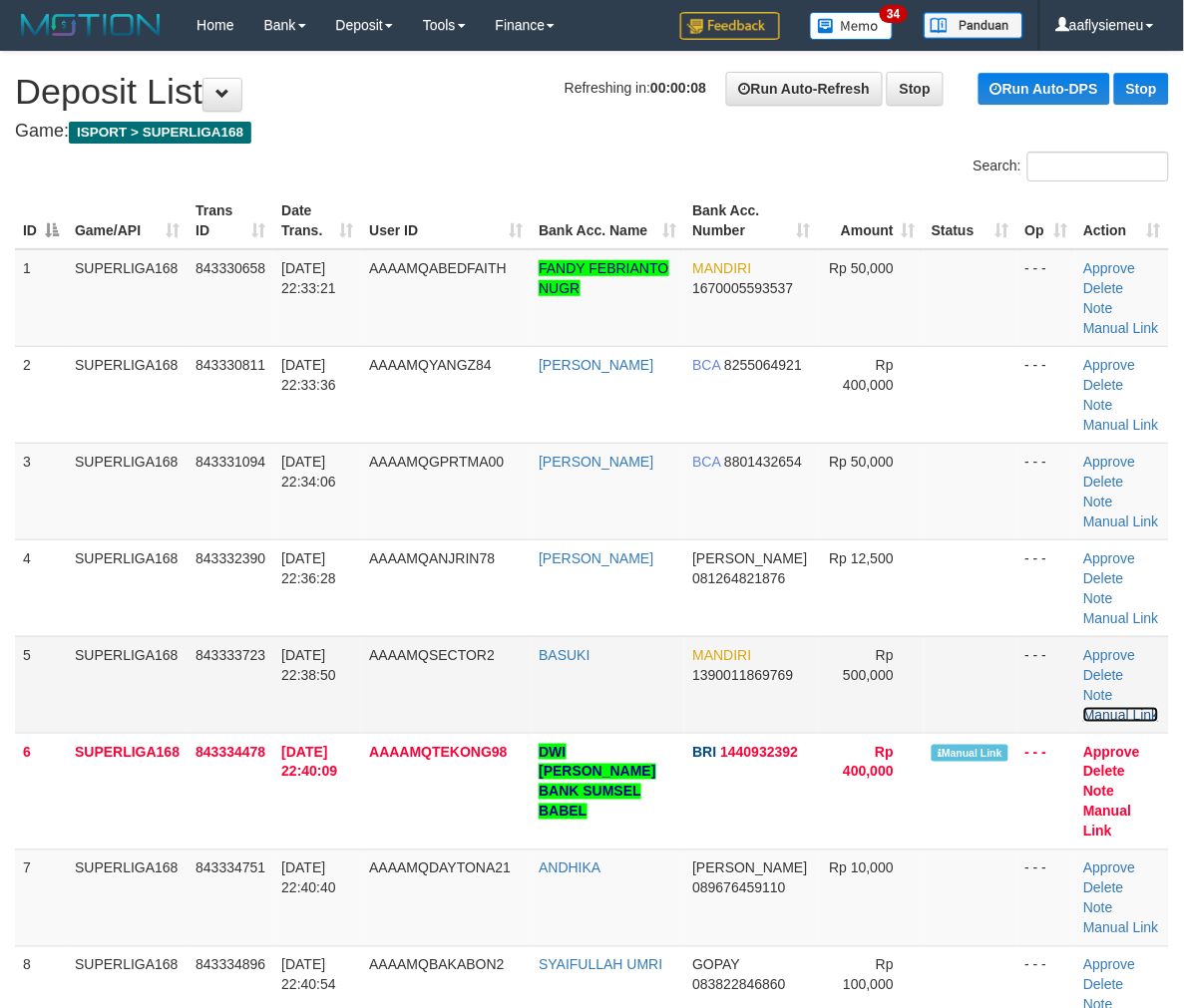 click on "Manual Link" at bounding box center (1121, 715) 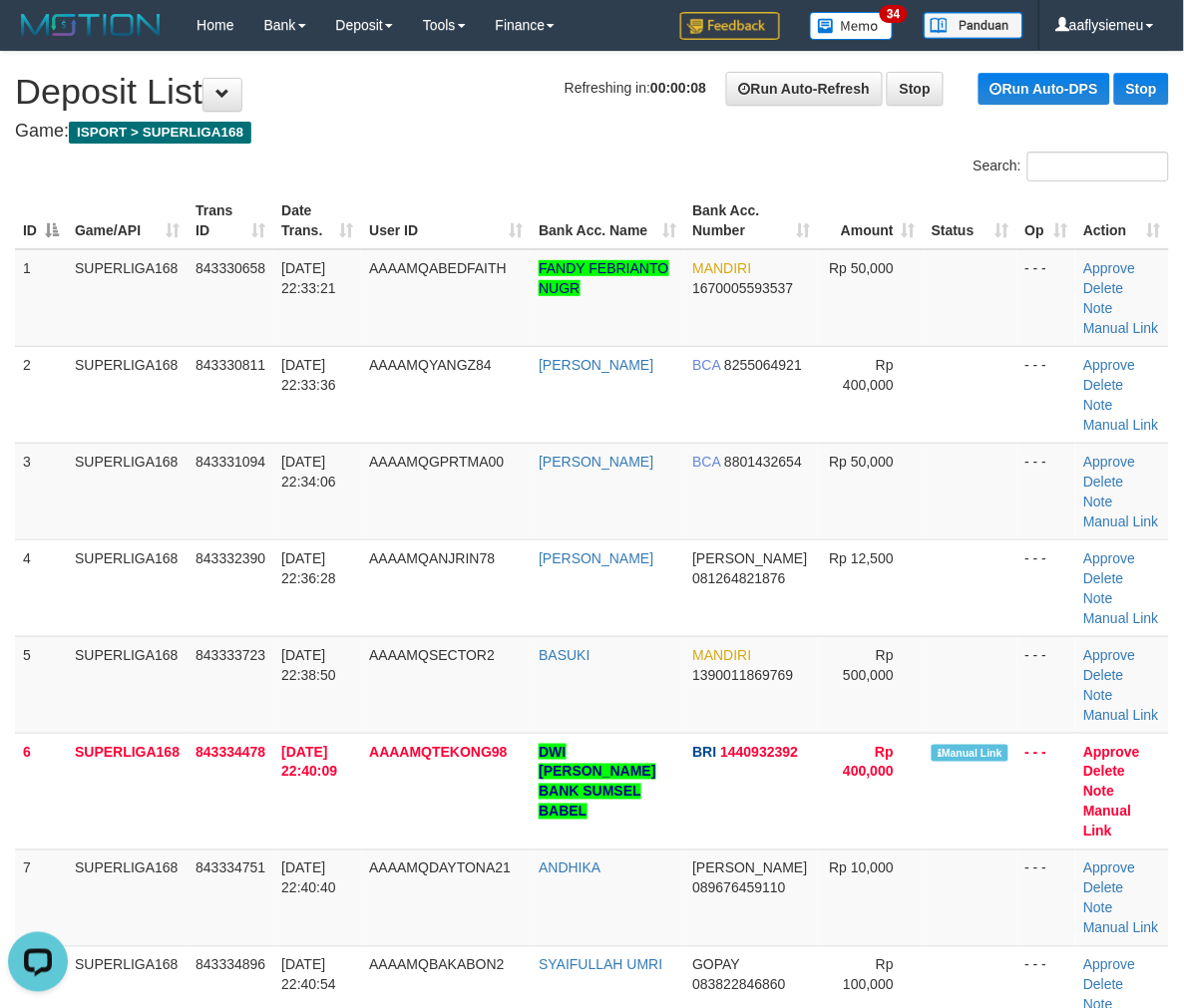 scroll, scrollTop: 0, scrollLeft: 0, axis: both 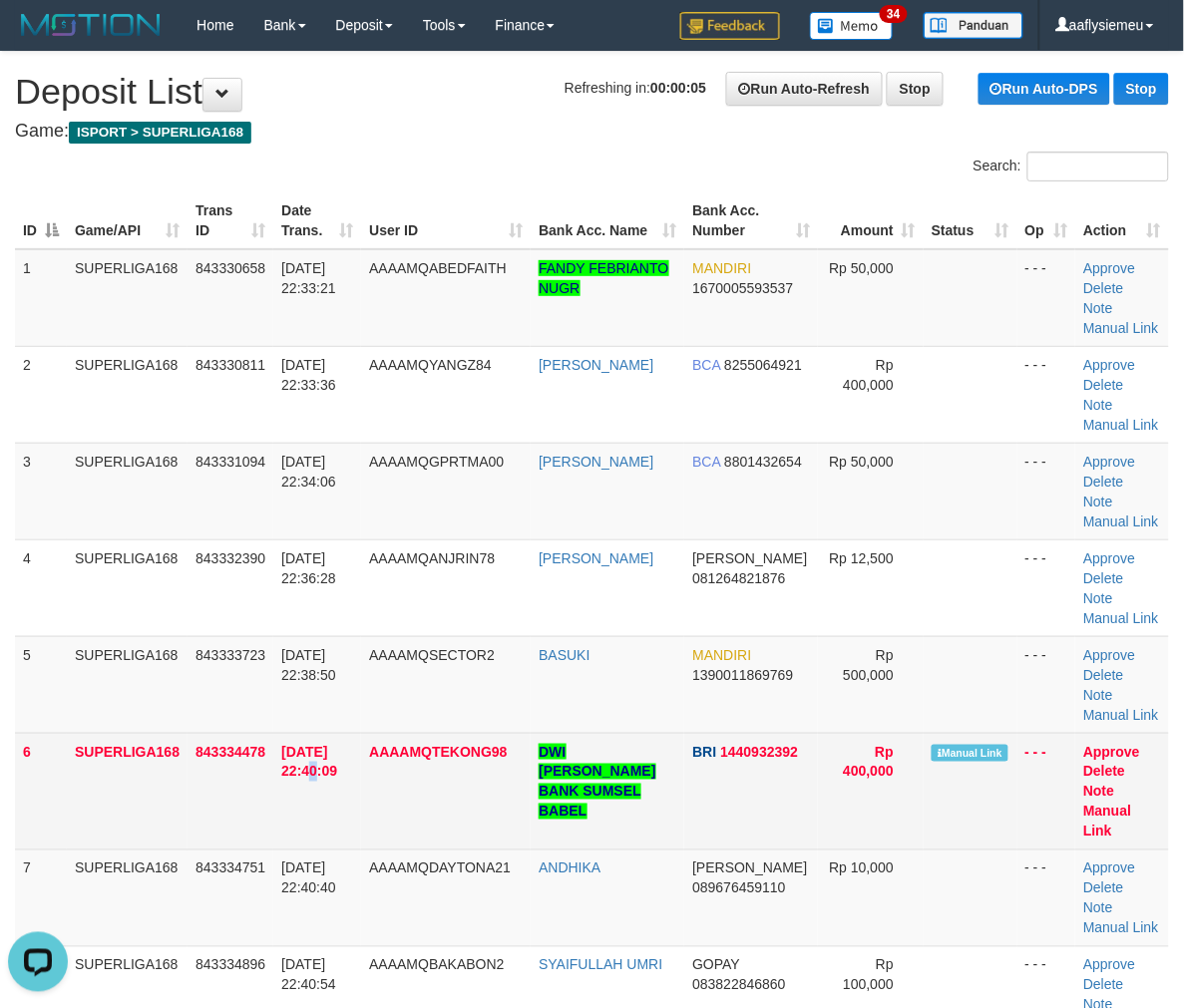 click on "12/07/2025 22:40:09" at bounding box center (317, 791) 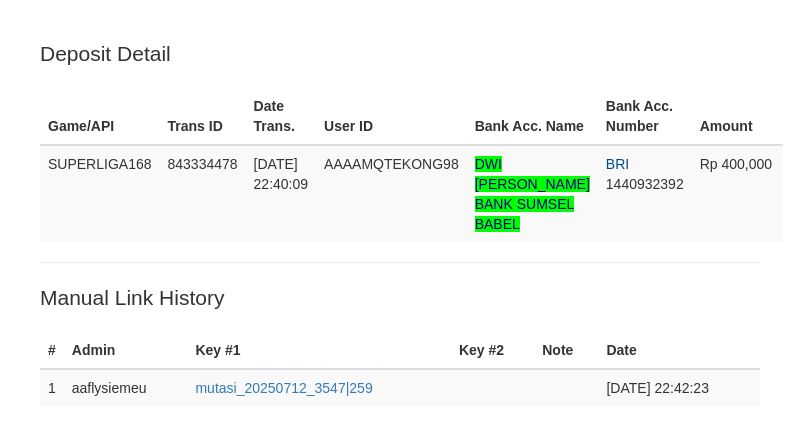 scroll, scrollTop: 590, scrollLeft: 0, axis: vertical 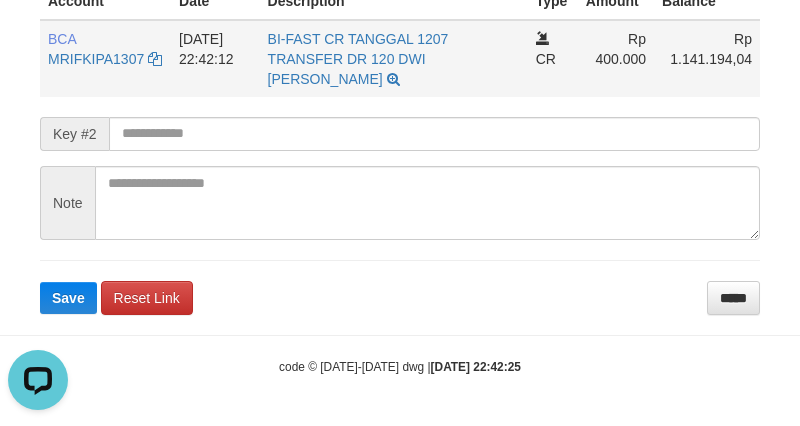 drag, startPoint x: 93, startPoint y: 34, endPoint x: 162, endPoint y: 38, distance: 69.115845 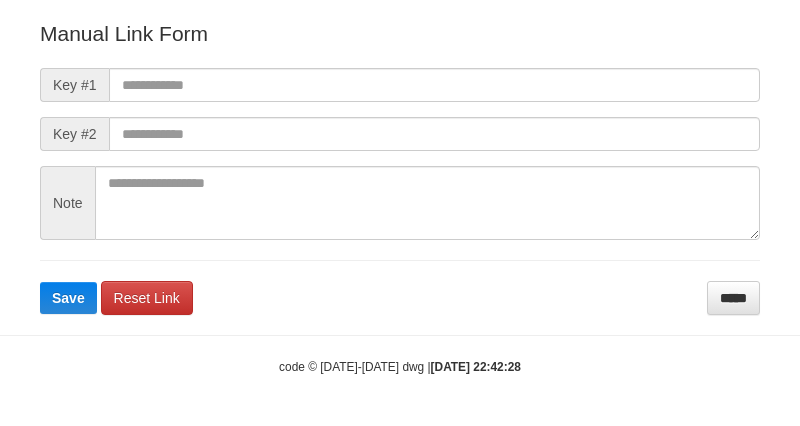 scroll, scrollTop: 242, scrollLeft: 0, axis: vertical 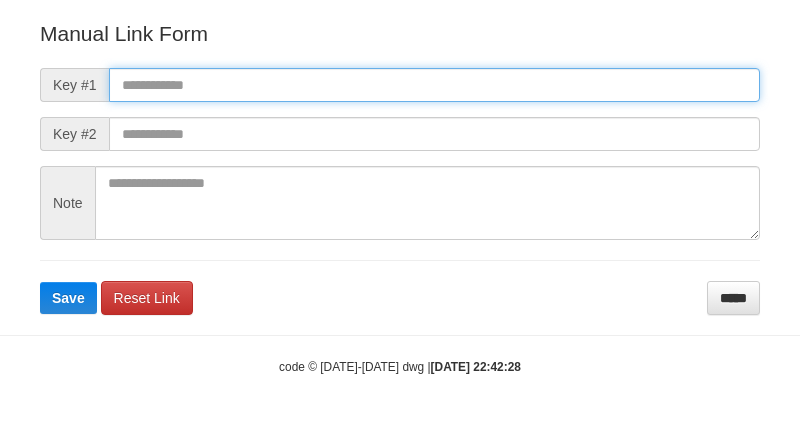 click at bounding box center [434, 85] 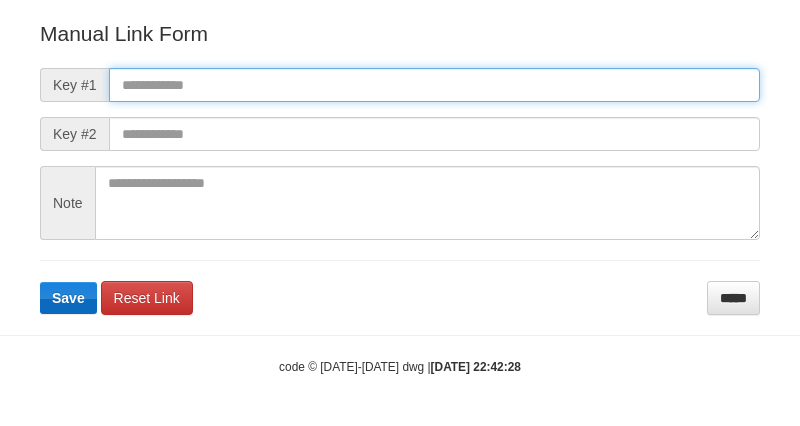 paste on "**********" 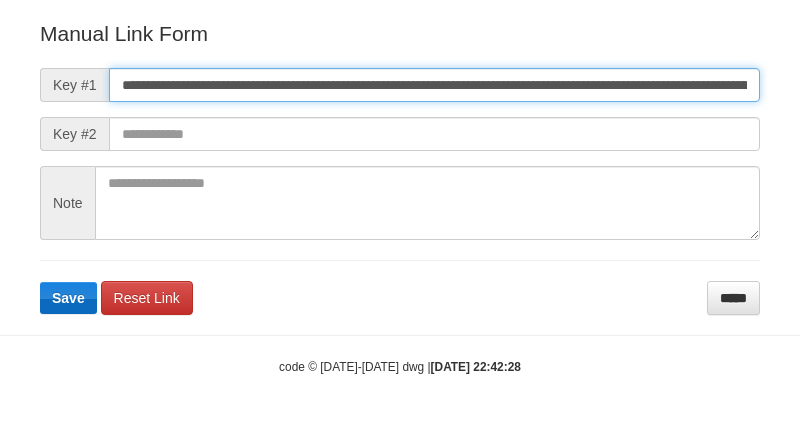 scroll, scrollTop: 0, scrollLeft: 1383, axis: horizontal 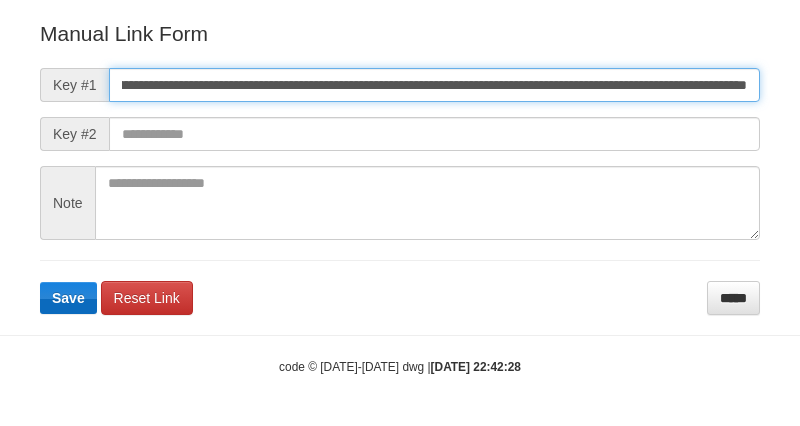 type on "**********" 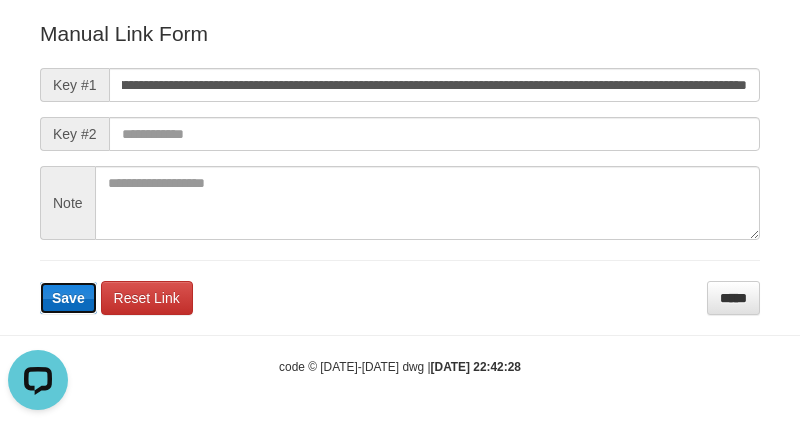 scroll, scrollTop: 0, scrollLeft: 0, axis: both 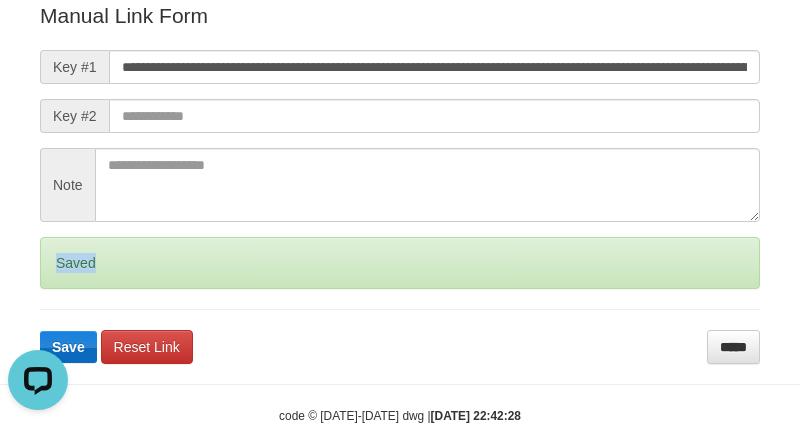 click on "Saved" at bounding box center [400, 263] 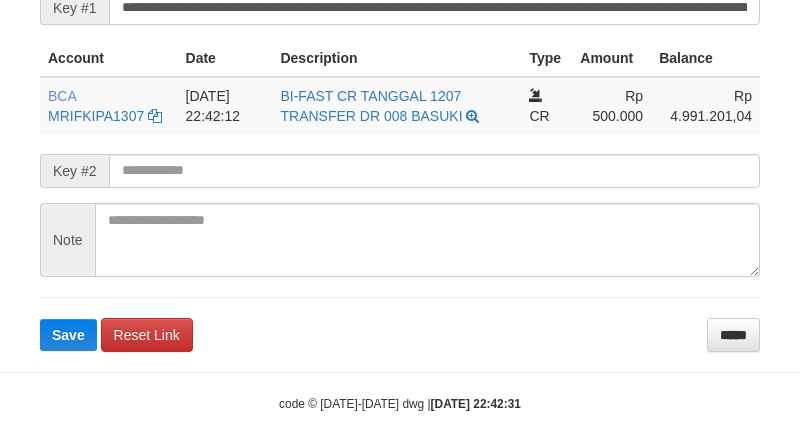 scroll, scrollTop: 520, scrollLeft: 0, axis: vertical 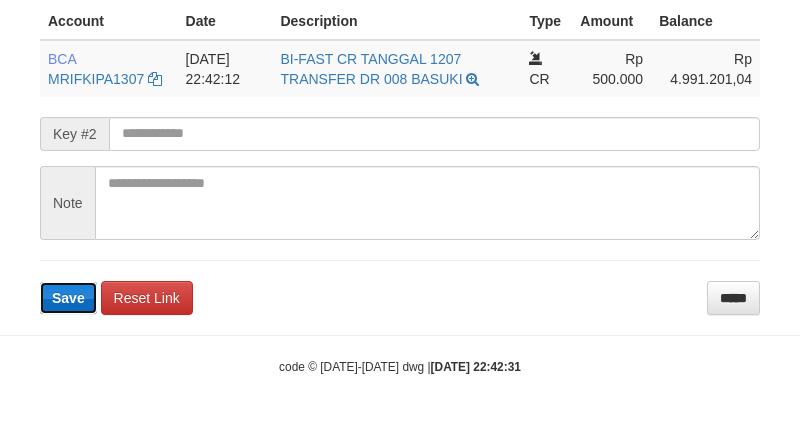 type 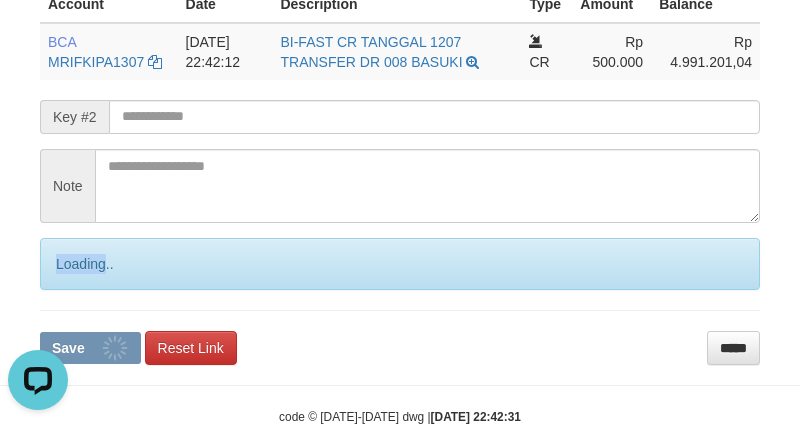 click on "Loading.." at bounding box center [400, 264] 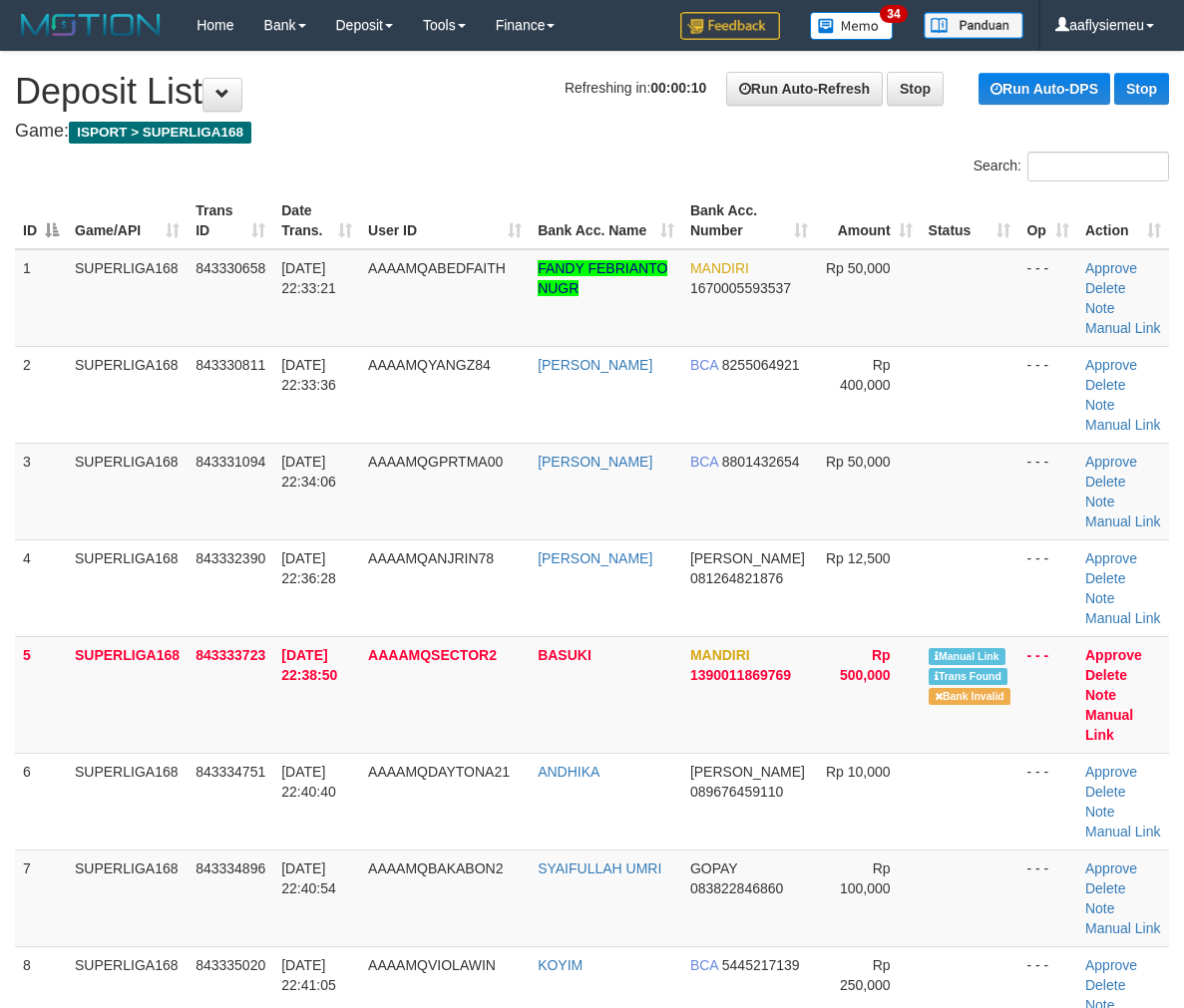 scroll, scrollTop: 0, scrollLeft: 0, axis: both 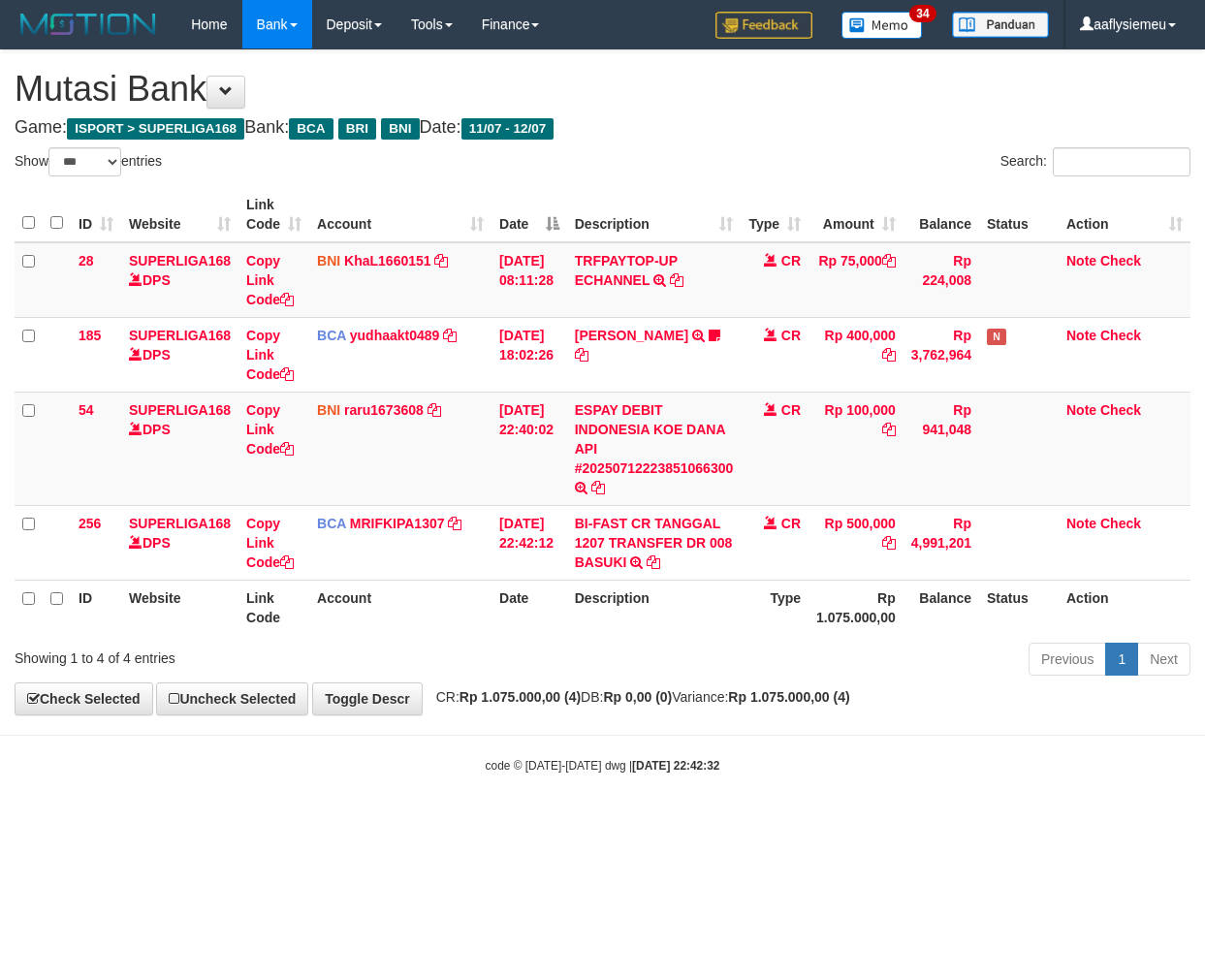 select on "***" 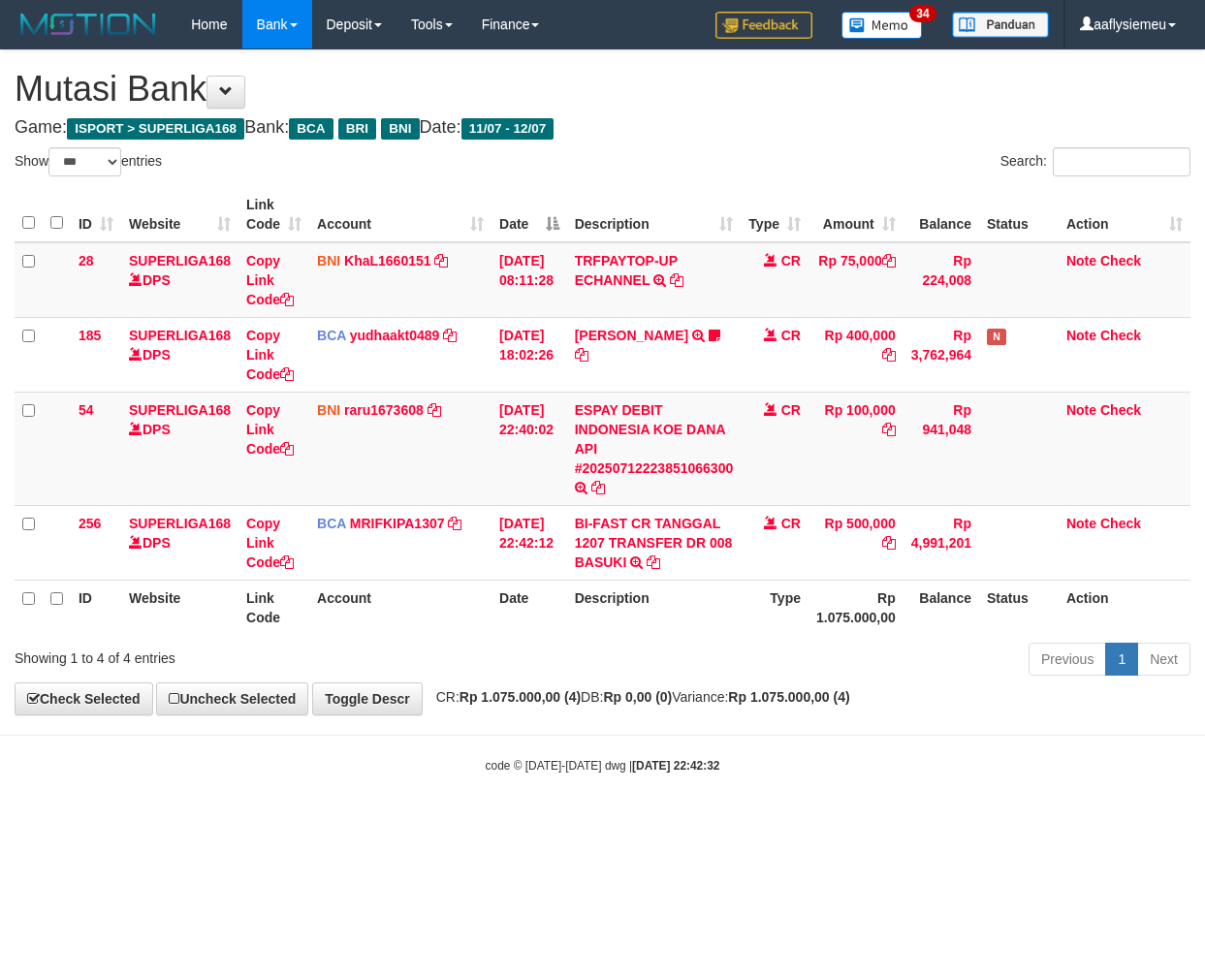 scroll, scrollTop: 0, scrollLeft: 0, axis: both 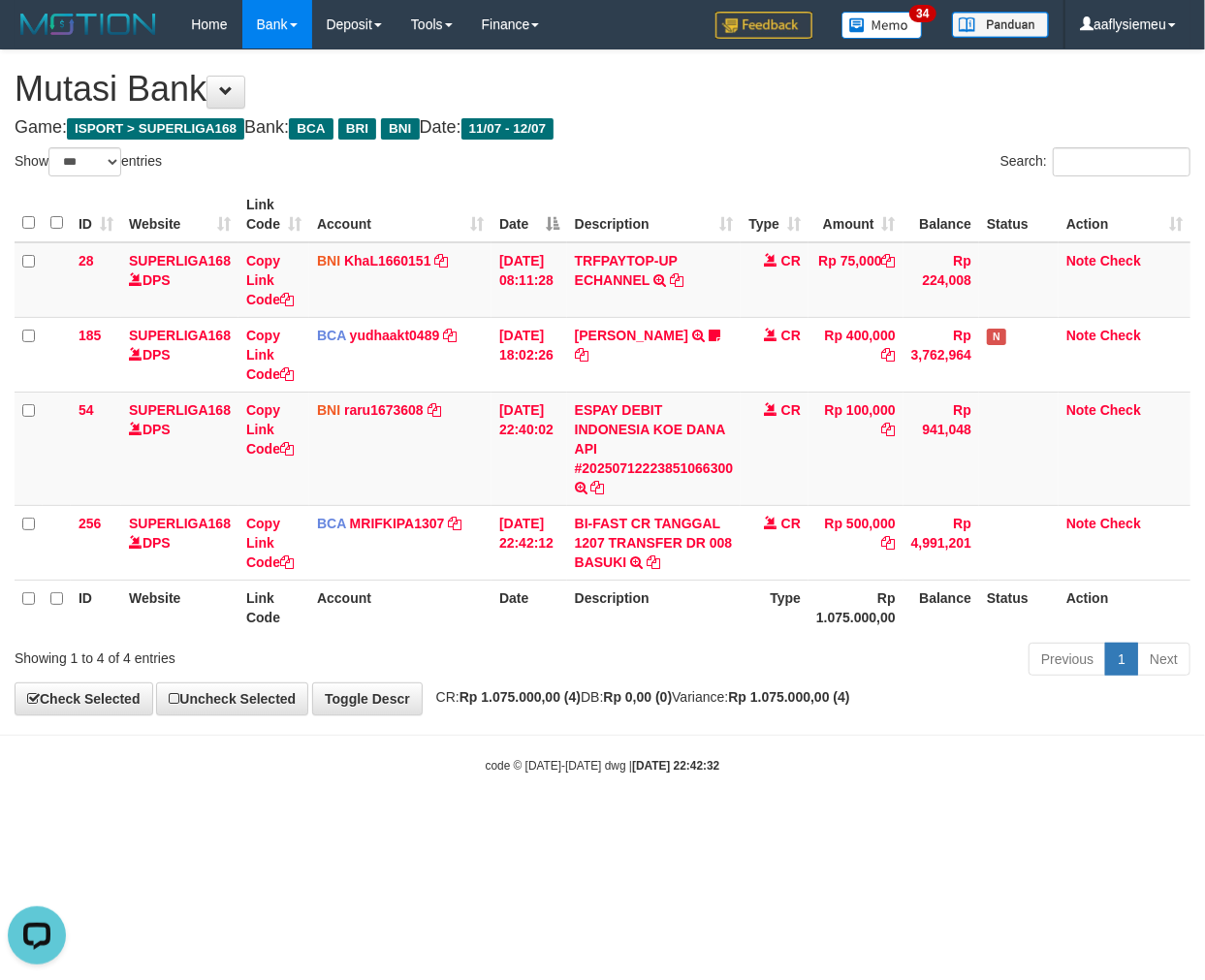 drag, startPoint x: 980, startPoint y: 690, endPoint x: 1093, endPoint y: 622, distance: 131.88252 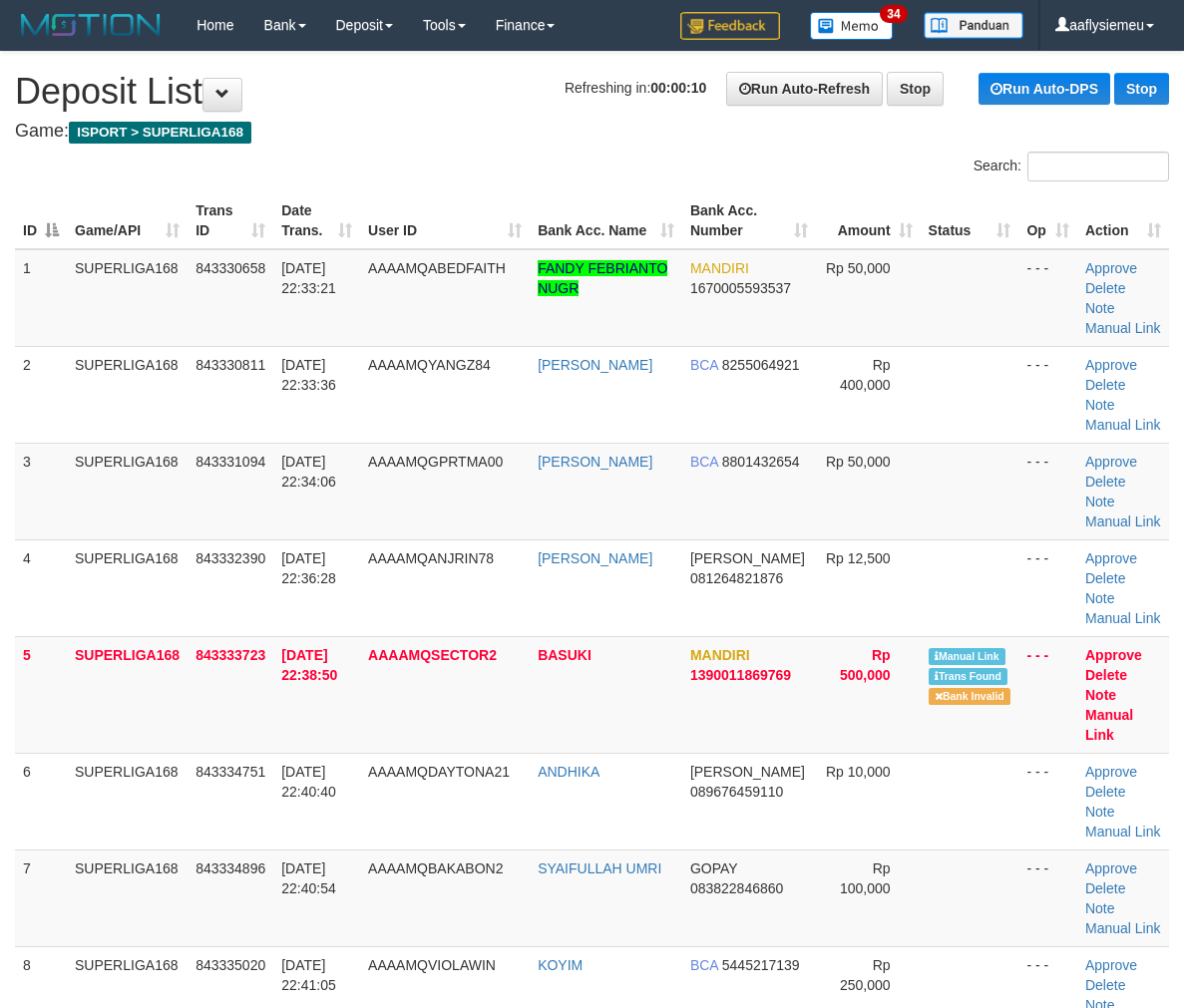scroll, scrollTop: 0, scrollLeft: 0, axis: both 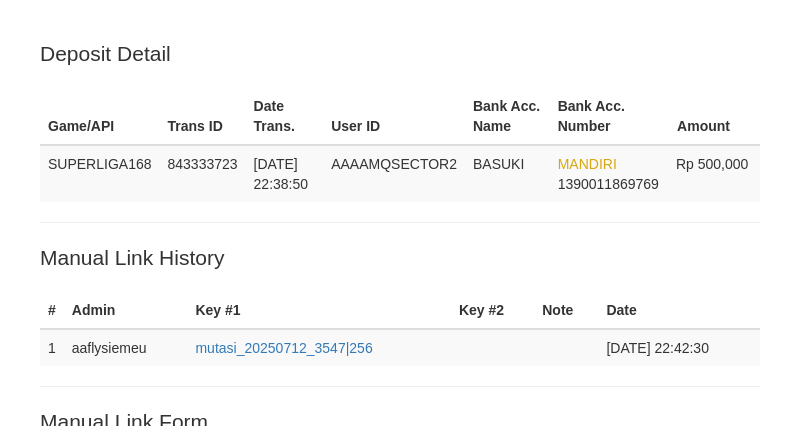 click on "Save" at bounding box center (68, 801) 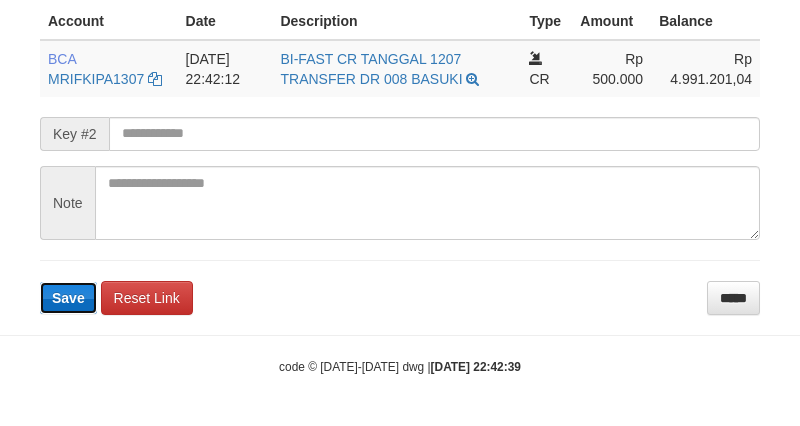 click on "Save" at bounding box center (68, 298) 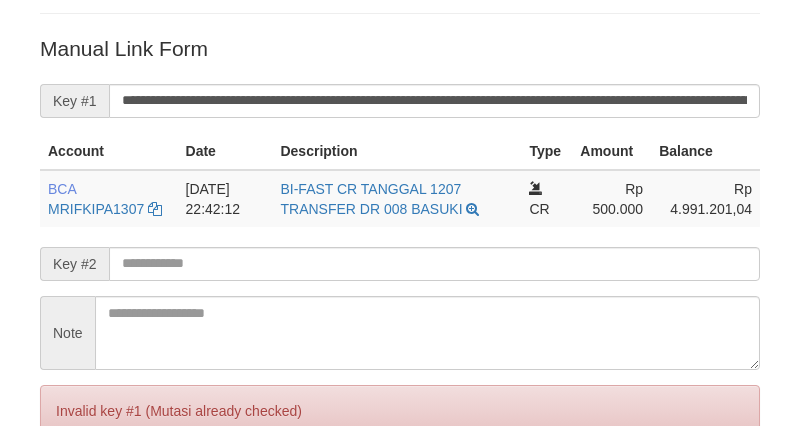 scroll, scrollTop: 186, scrollLeft: 0, axis: vertical 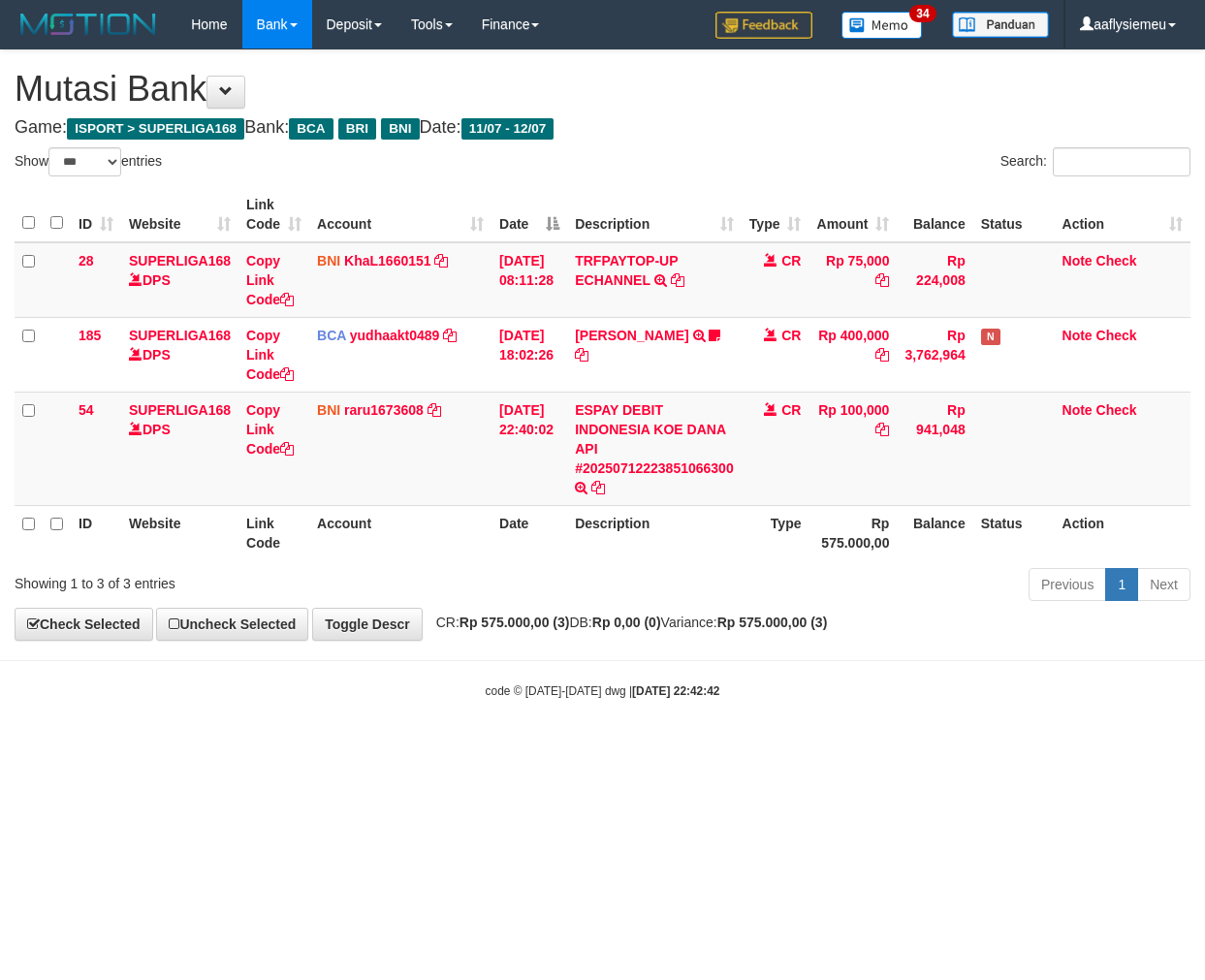 select on "***" 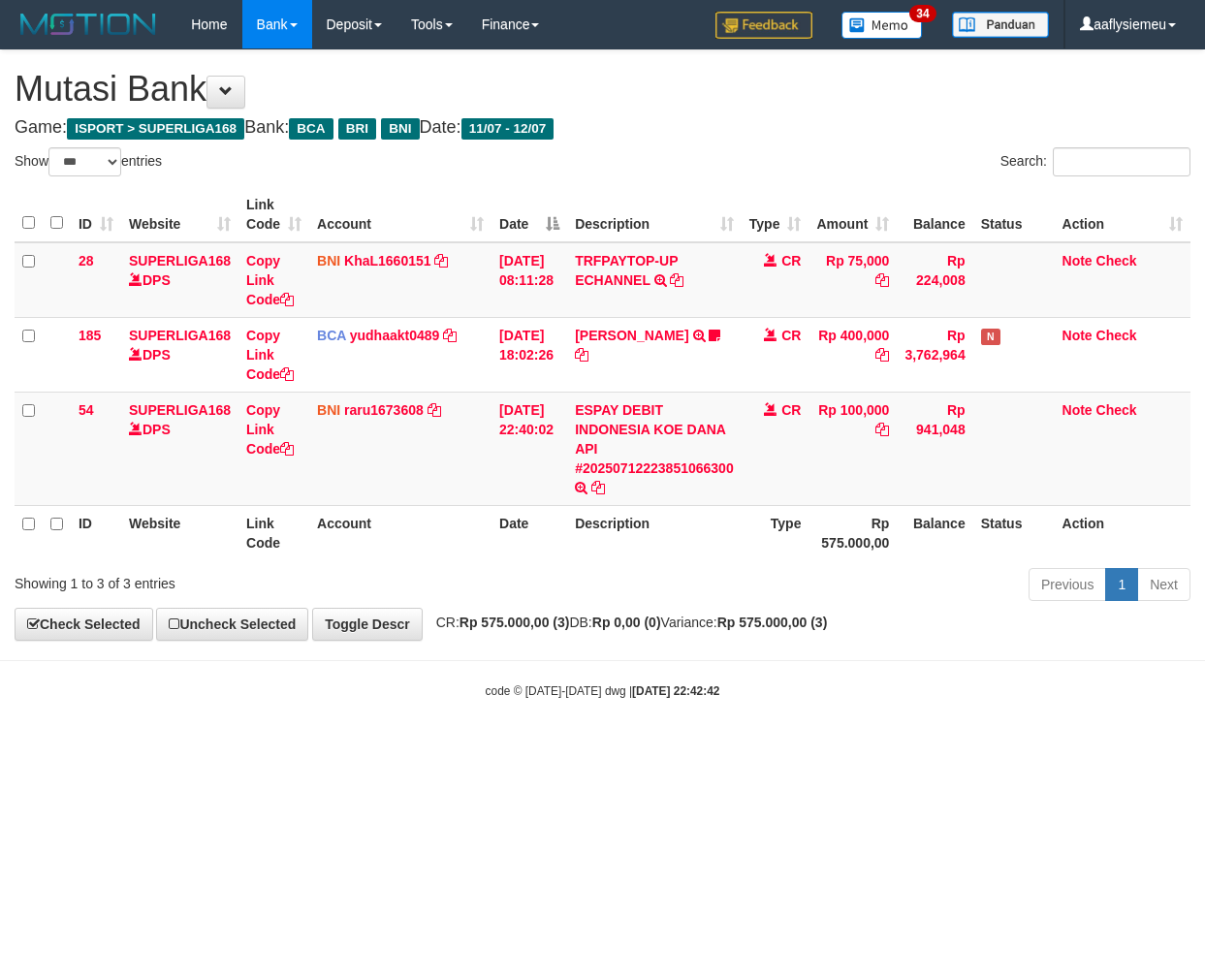 scroll, scrollTop: 0, scrollLeft: 0, axis: both 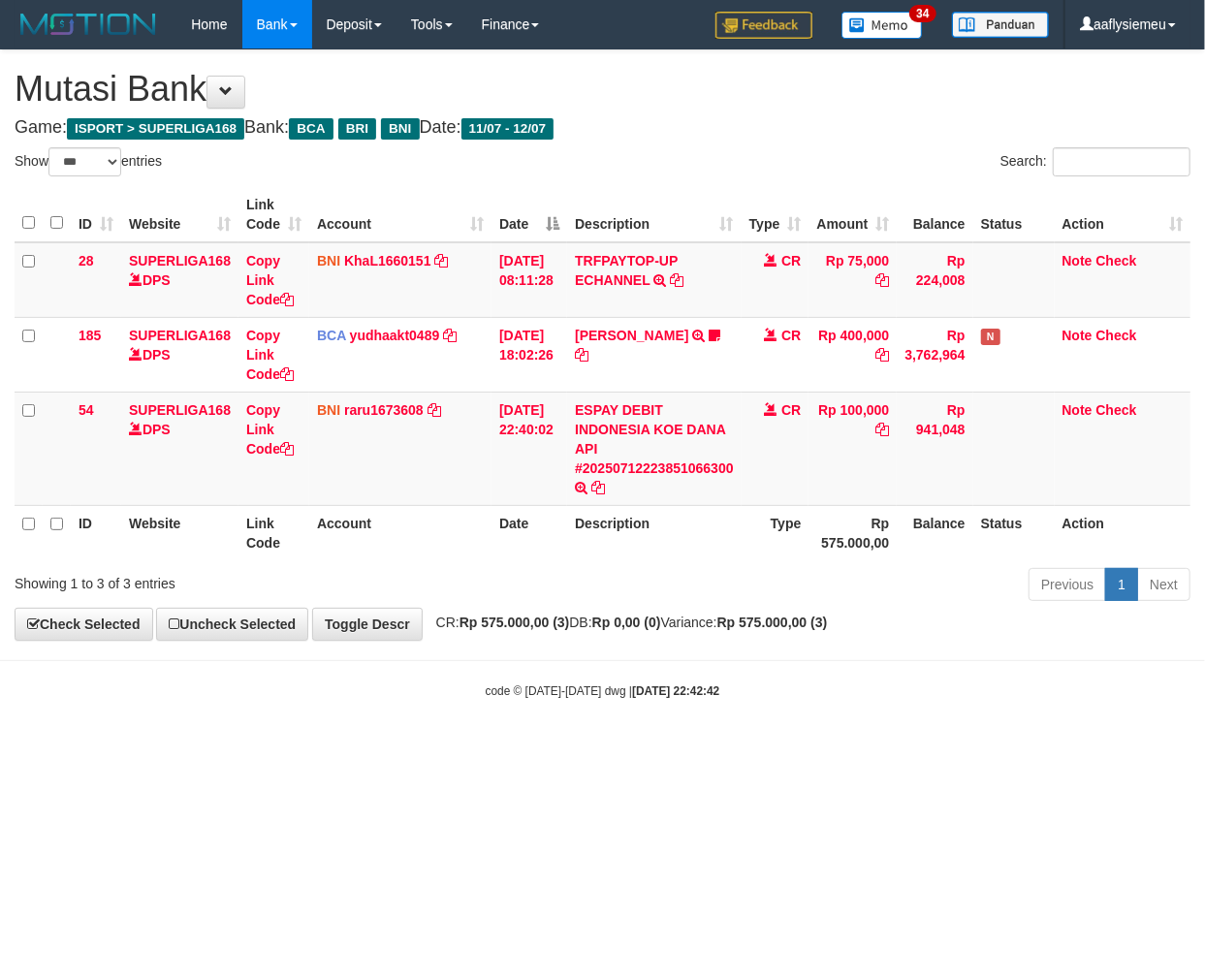 click on "**********" at bounding box center [602, 345] 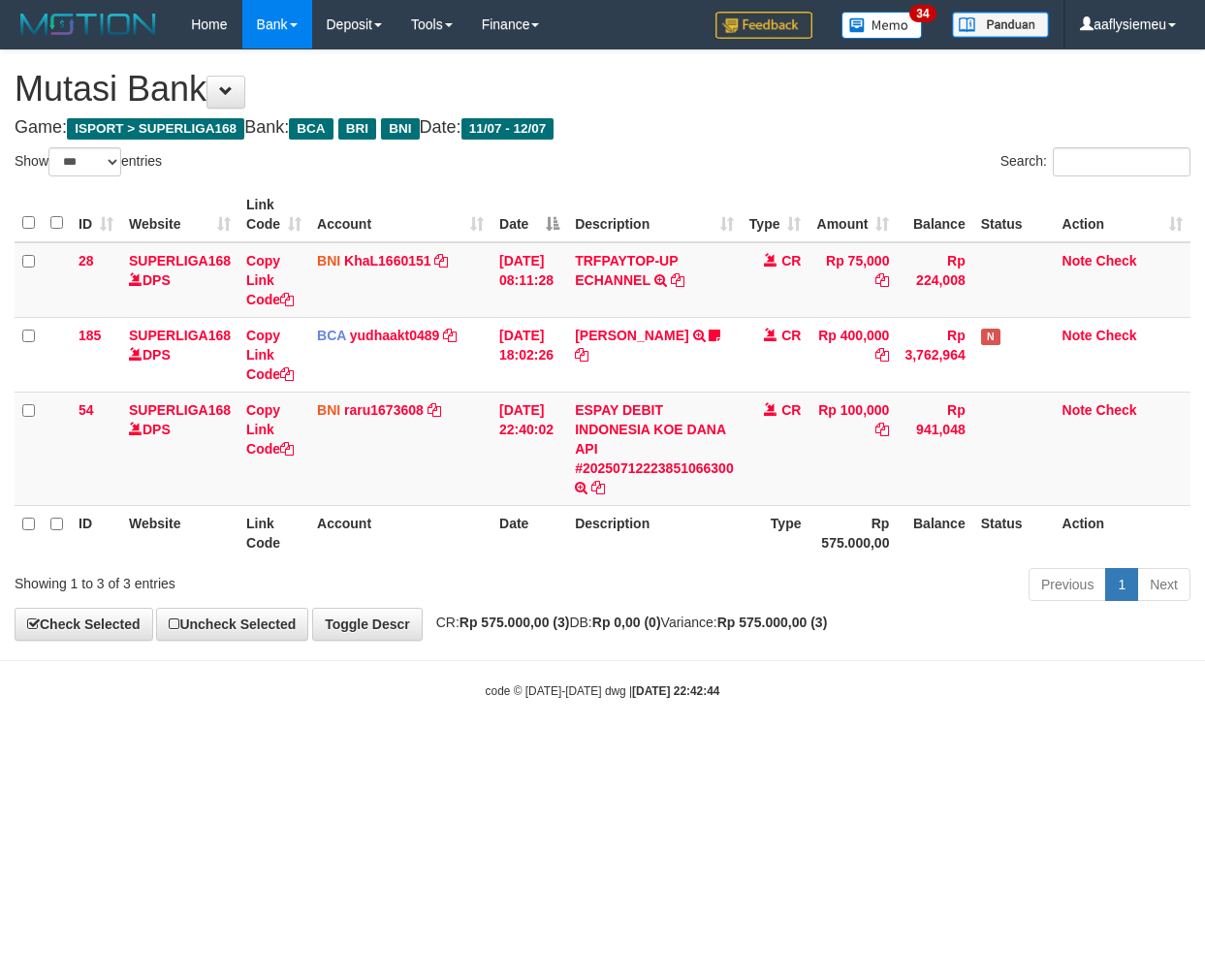 select on "***" 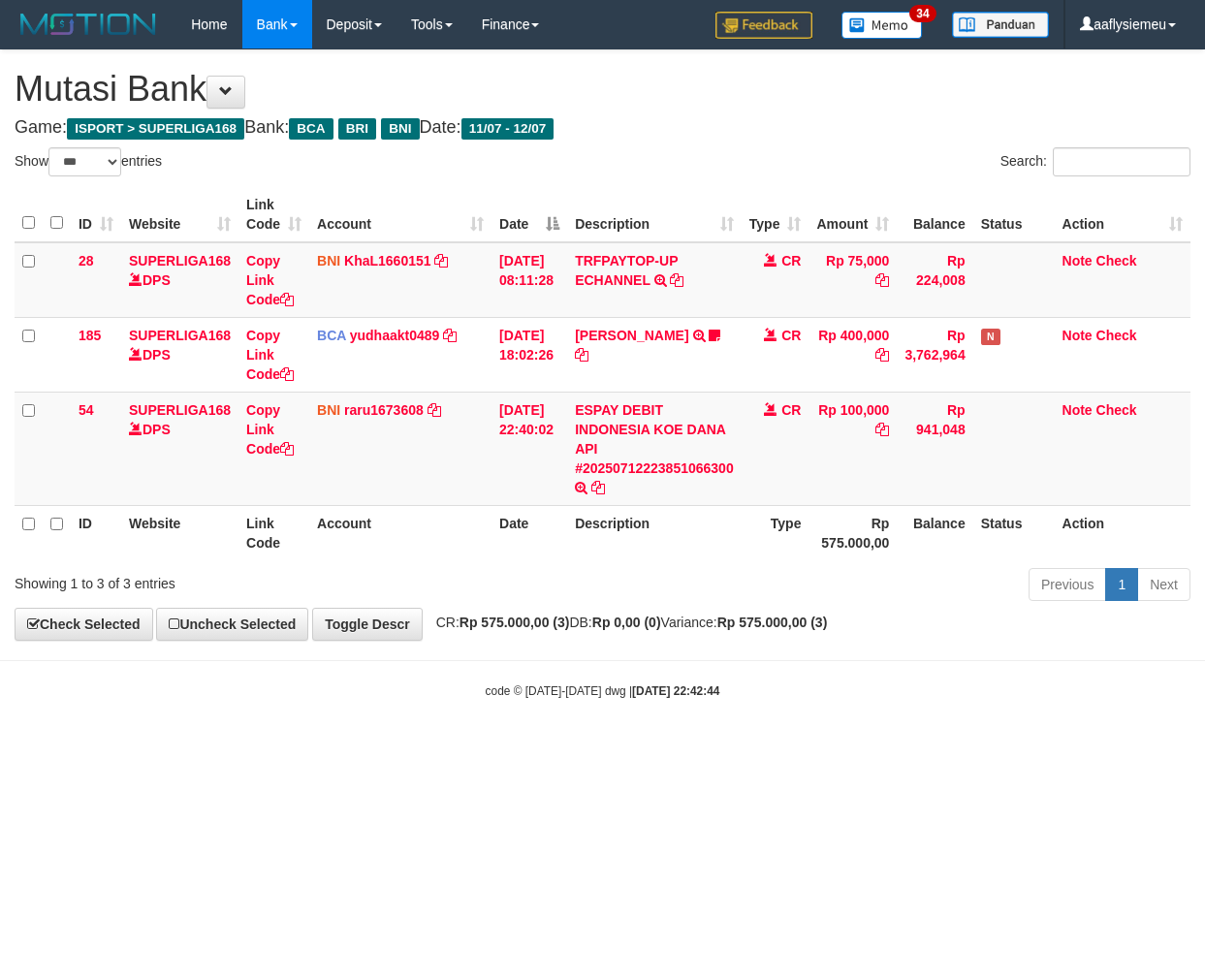 scroll, scrollTop: 0, scrollLeft: 0, axis: both 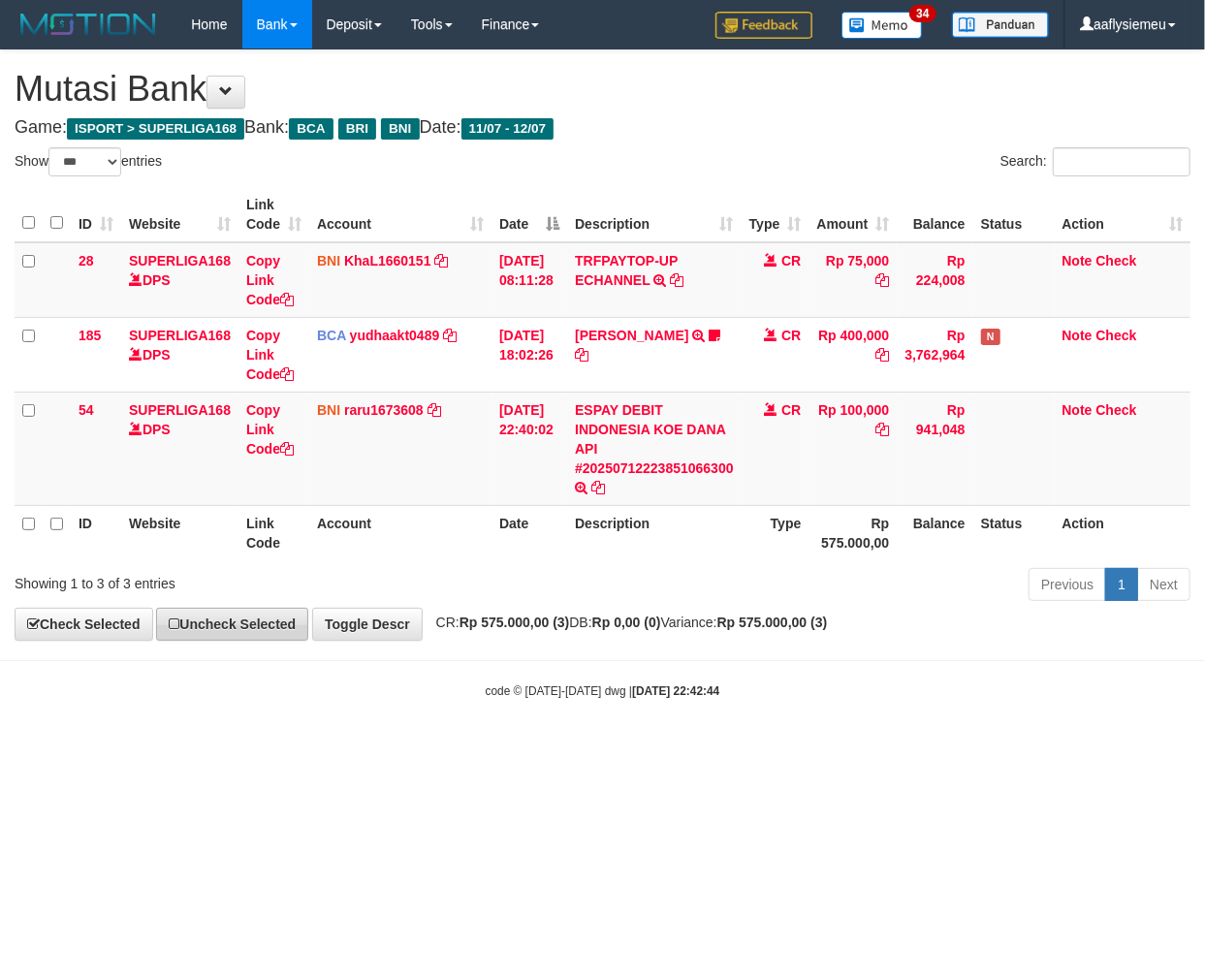 drag, startPoint x: 974, startPoint y: 582, endPoint x: 297, endPoint y: 637, distance: 679.2304 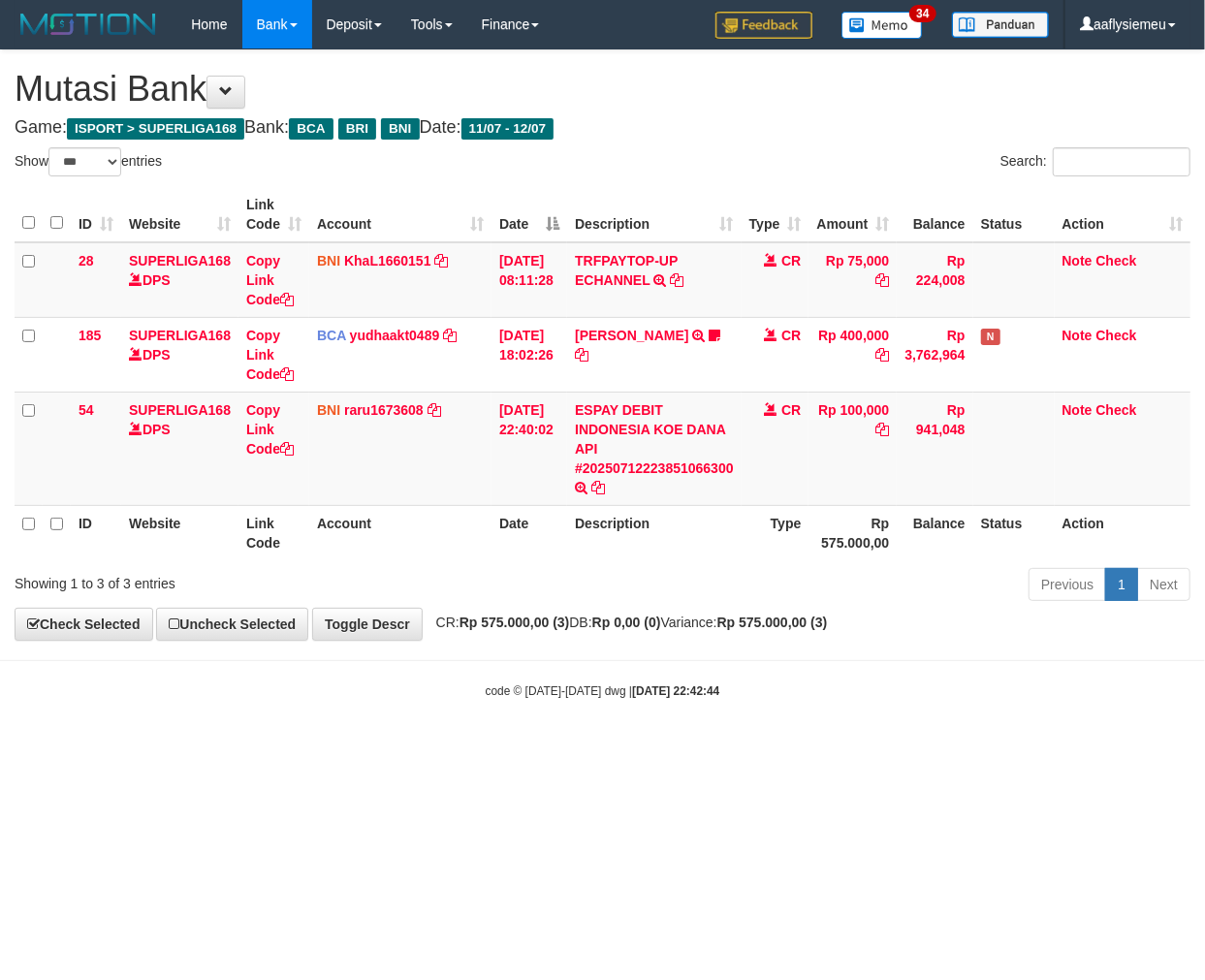 click on "Toggle navigation
Home
Bank
Account List
Load
By Website
Group
[ISPORT]													SUPERLIGA168
By Load Group (DPS)
34" at bounding box center [602, 374] 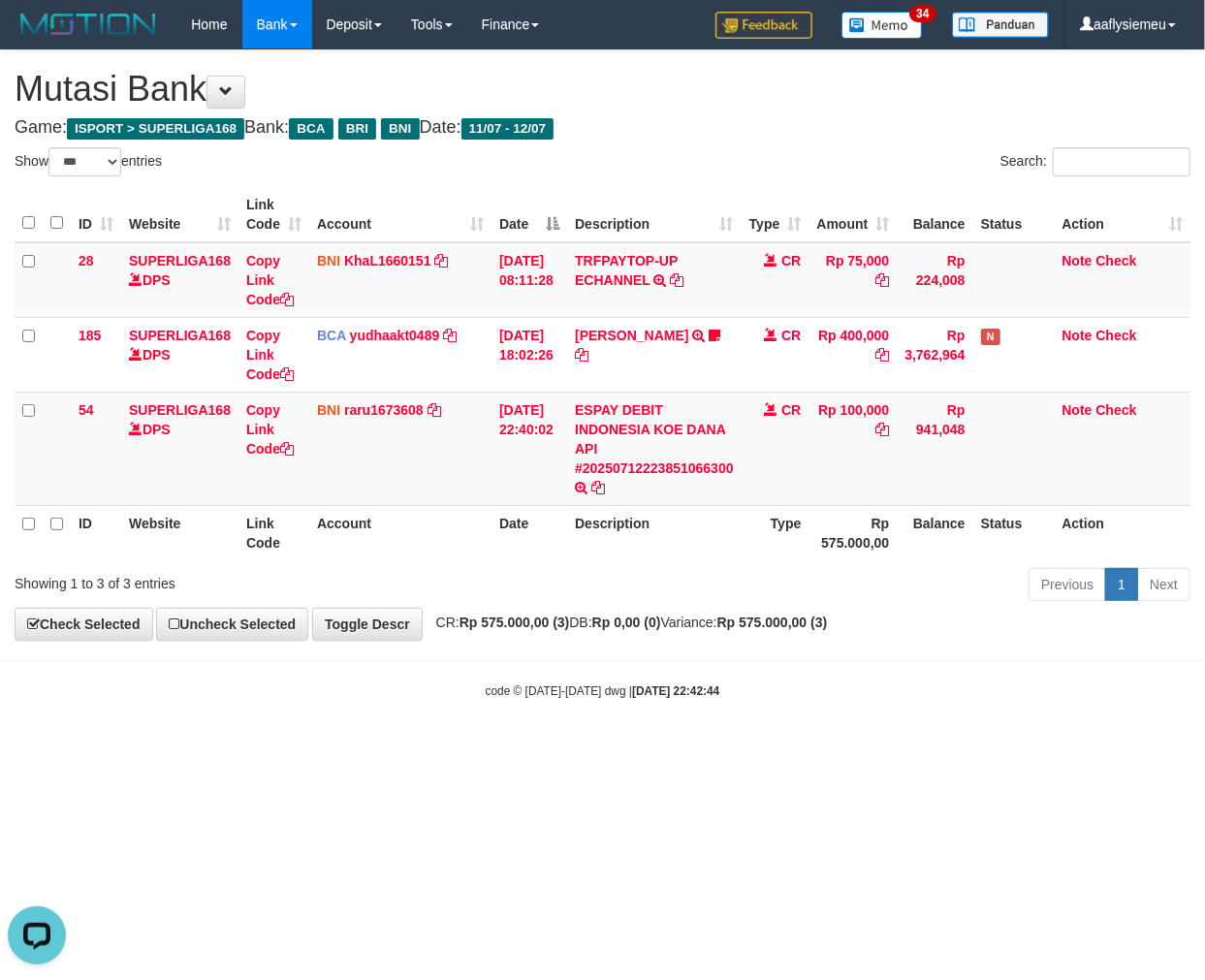 scroll, scrollTop: 0, scrollLeft: 0, axis: both 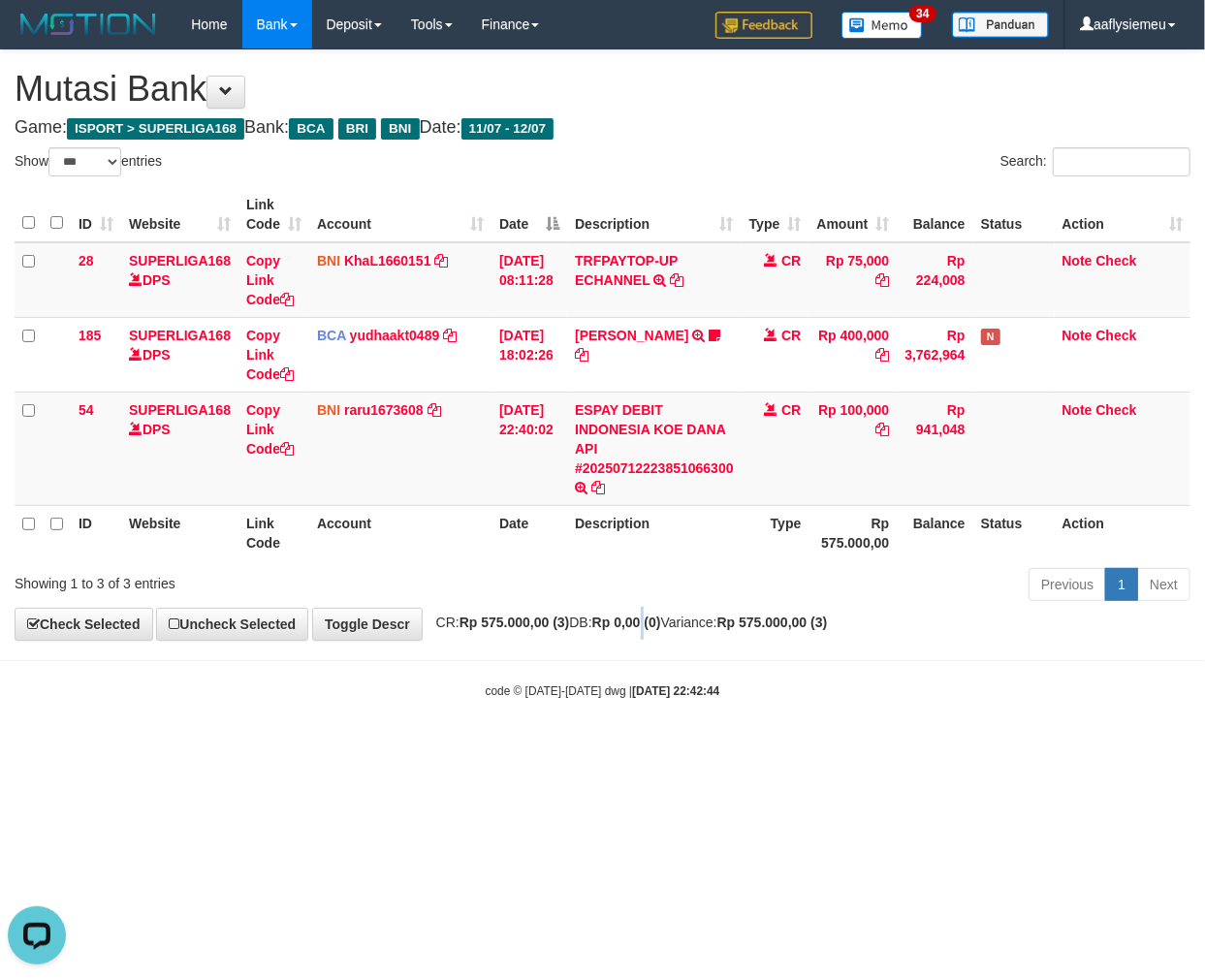 click on "**********" at bounding box center [602, 345] 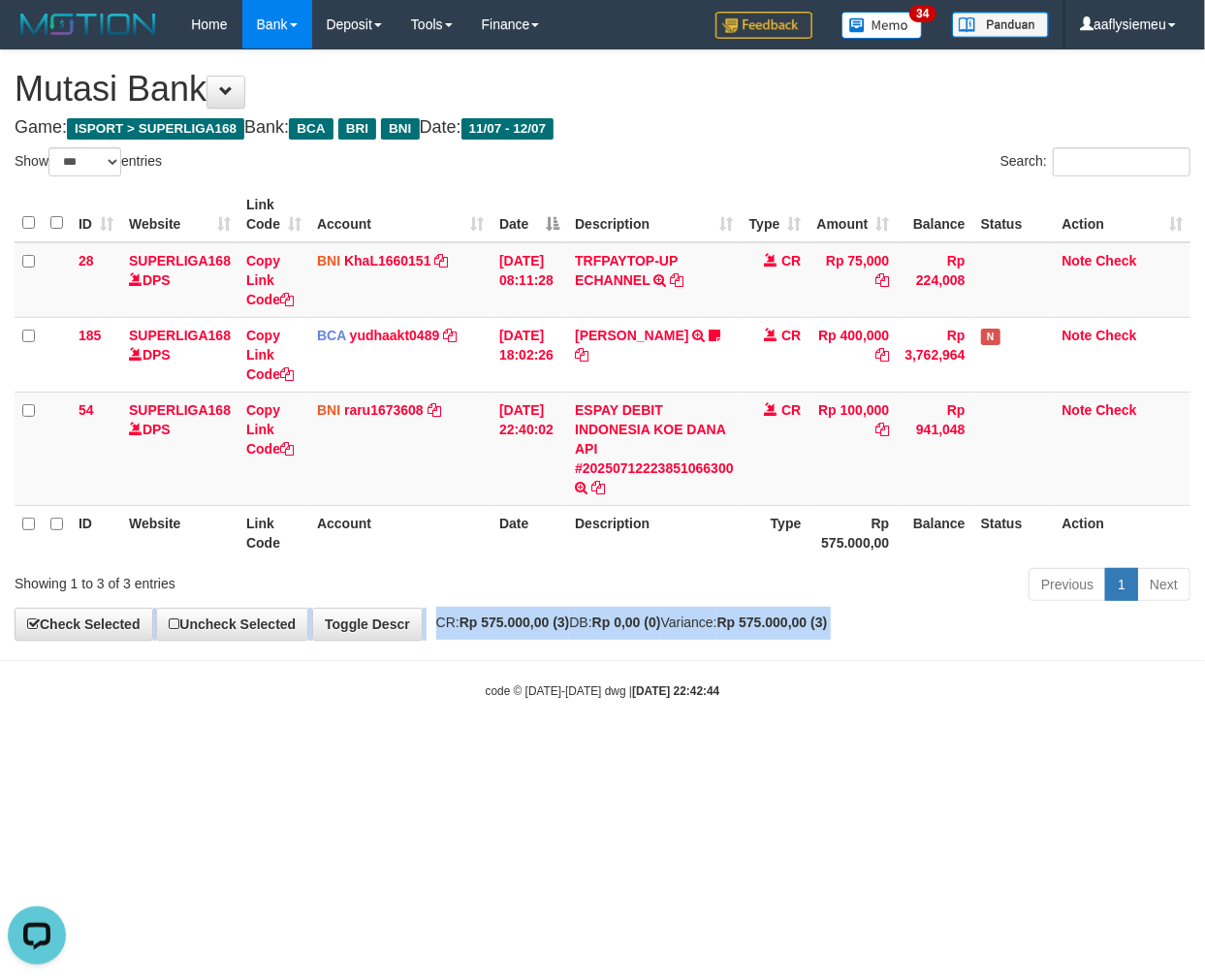 click on "**********" at bounding box center [602, 345] 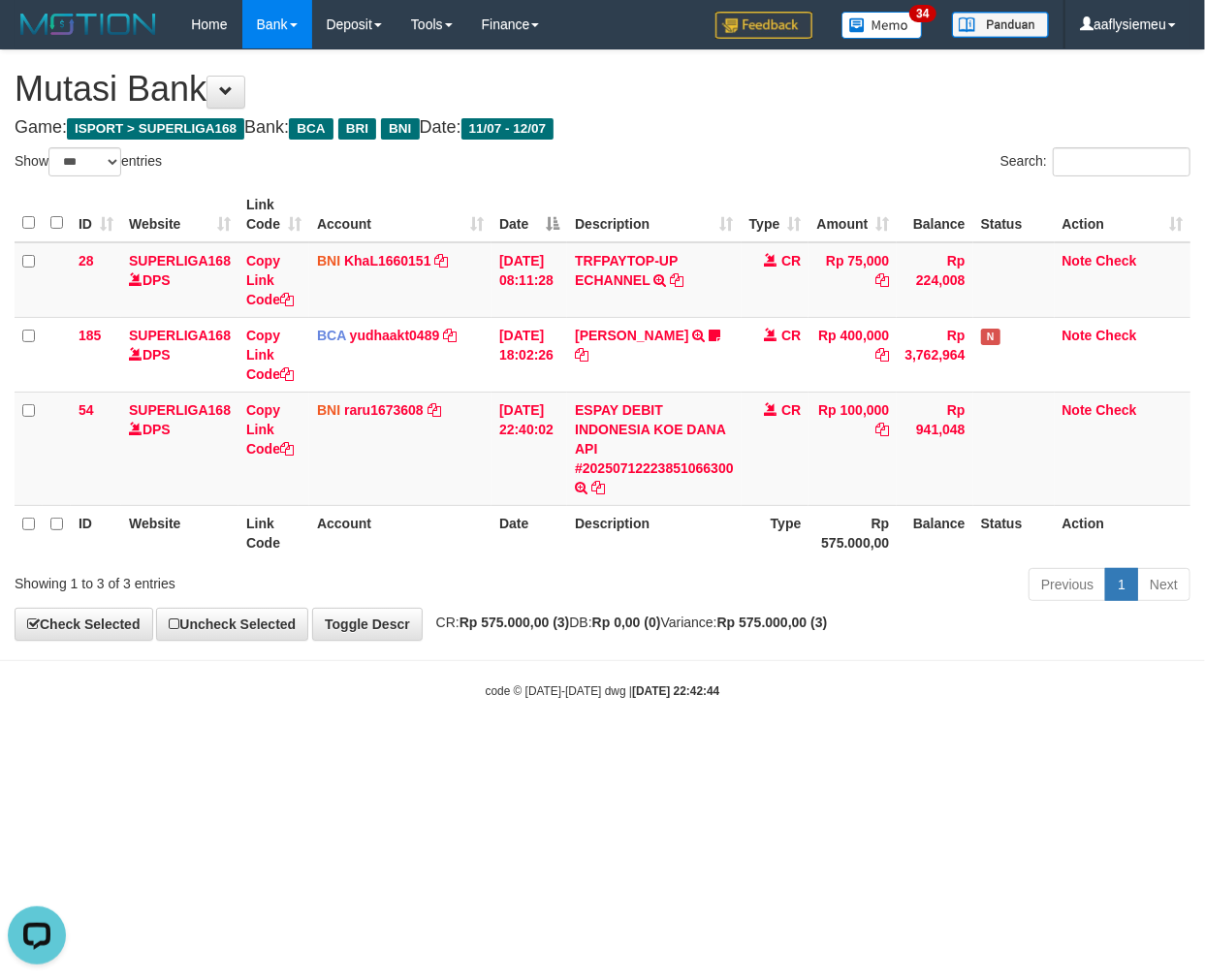 click on "Toggle navigation
Home
Bank
Account List
Load
By Website
Group
[ISPORT]													SUPERLIGA168
By Load Group (DPS)
34" at bounding box center [602, 374] 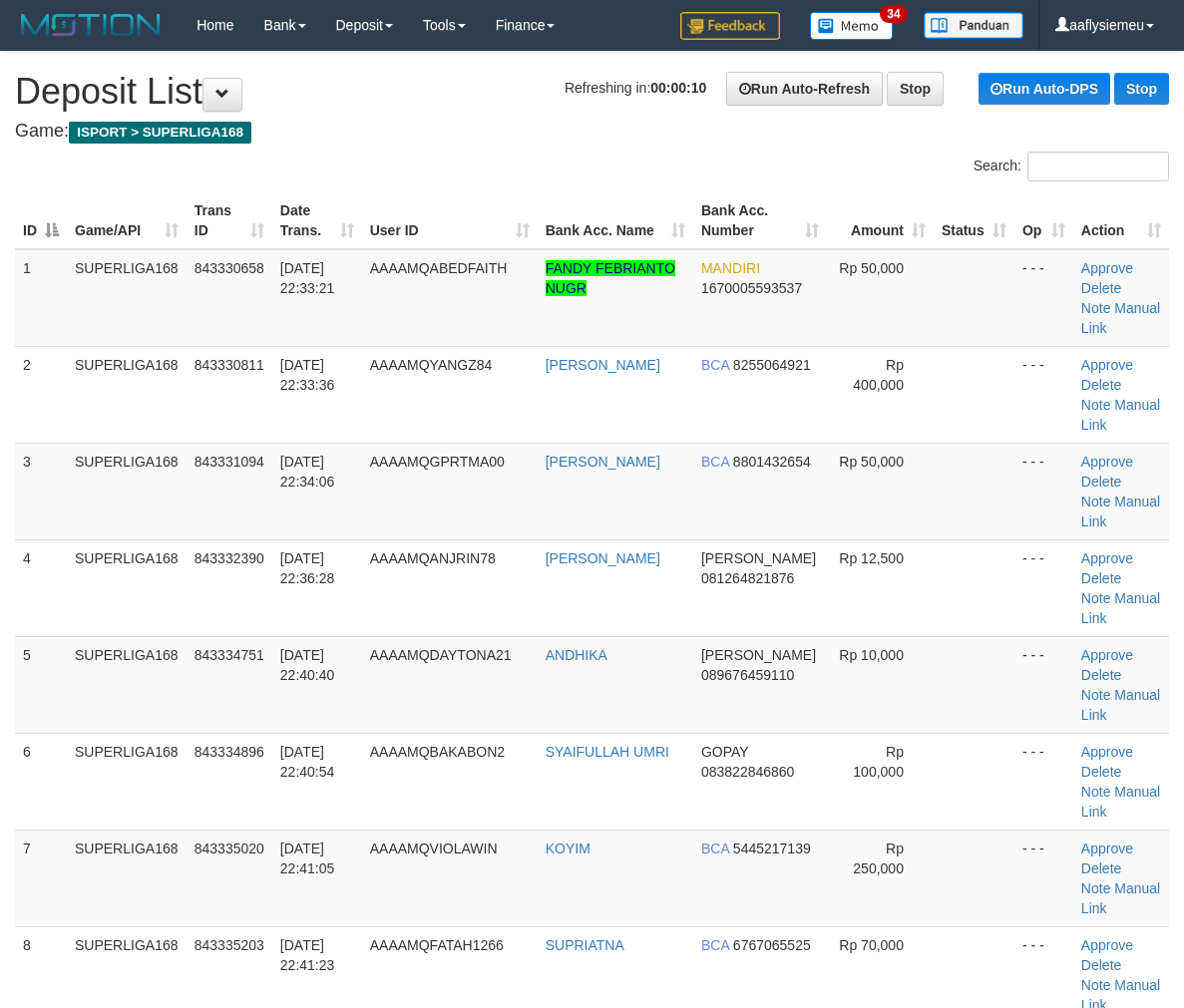 scroll, scrollTop: 0, scrollLeft: 0, axis: both 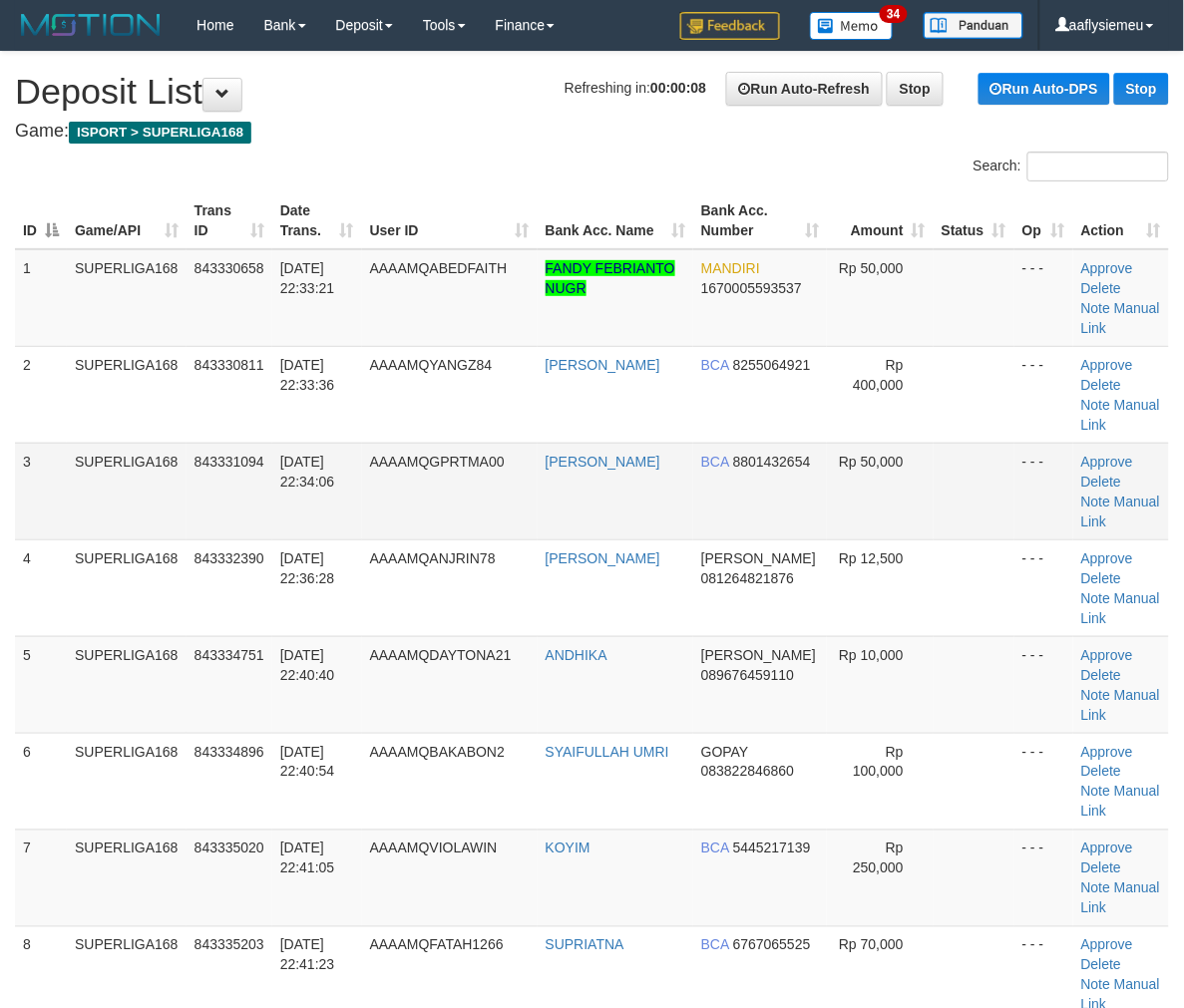 click on "SUPERLIGA168" at bounding box center [127, 491] 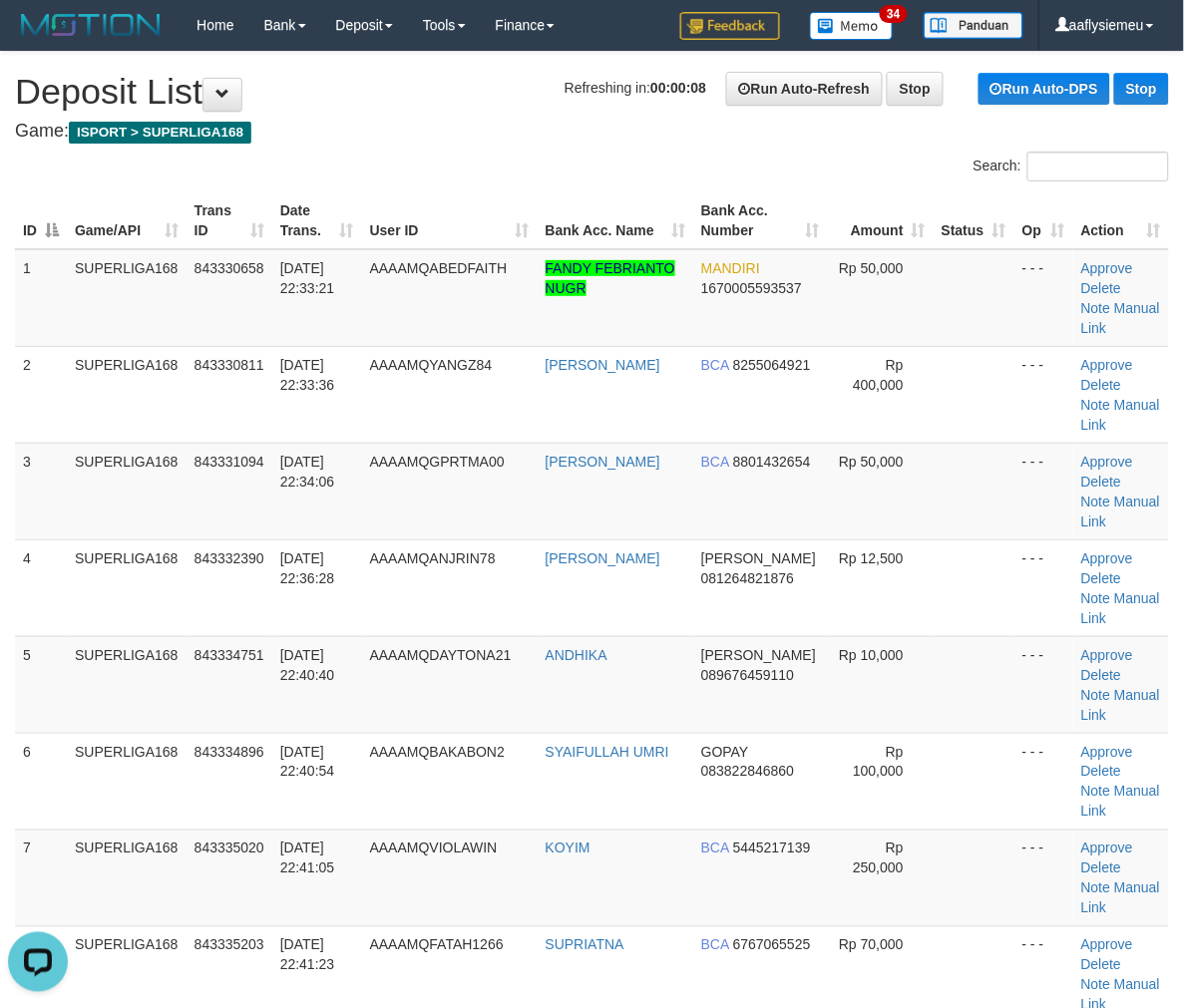scroll, scrollTop: 0, scrollLeft: 0, axis: both 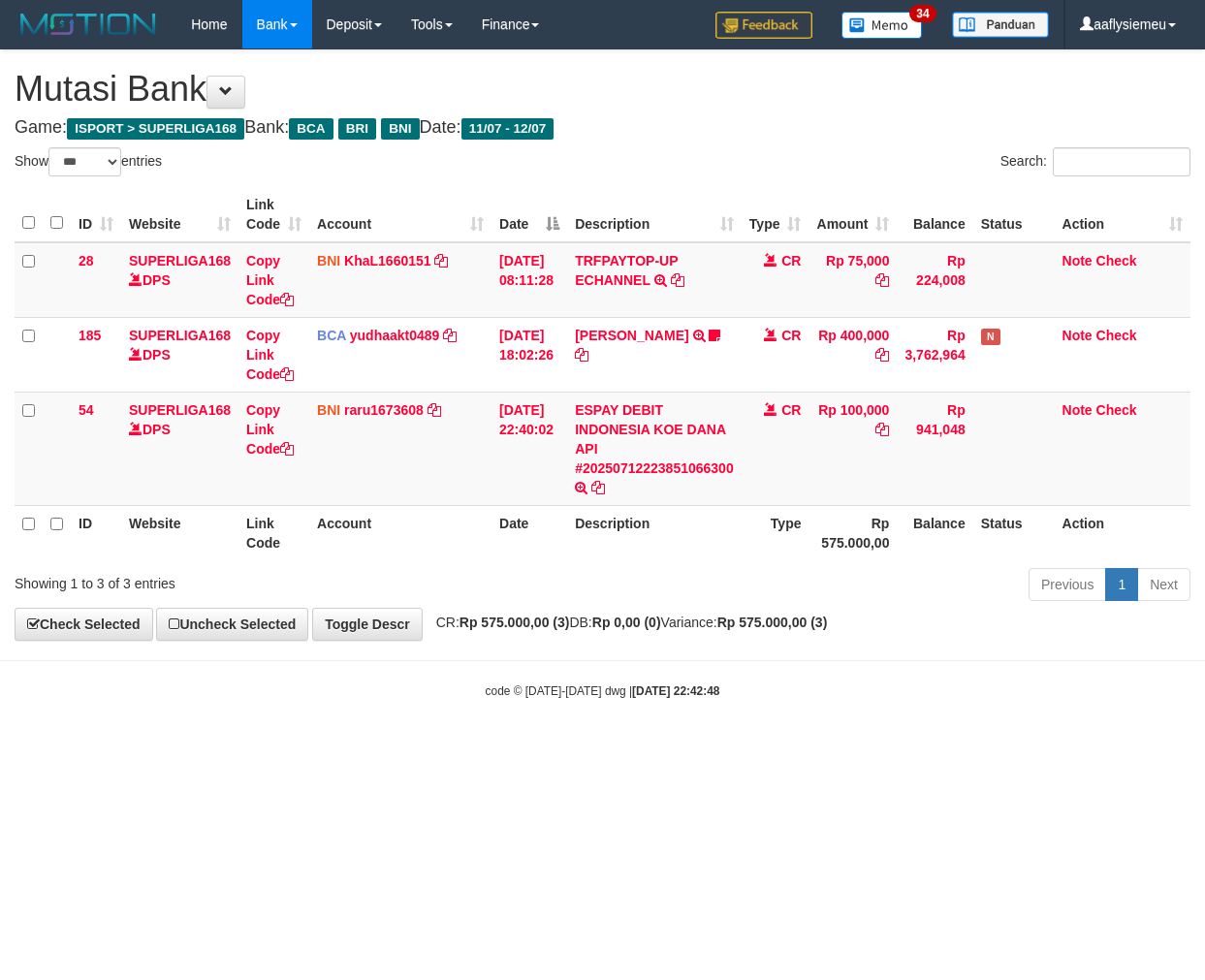 select on "***" 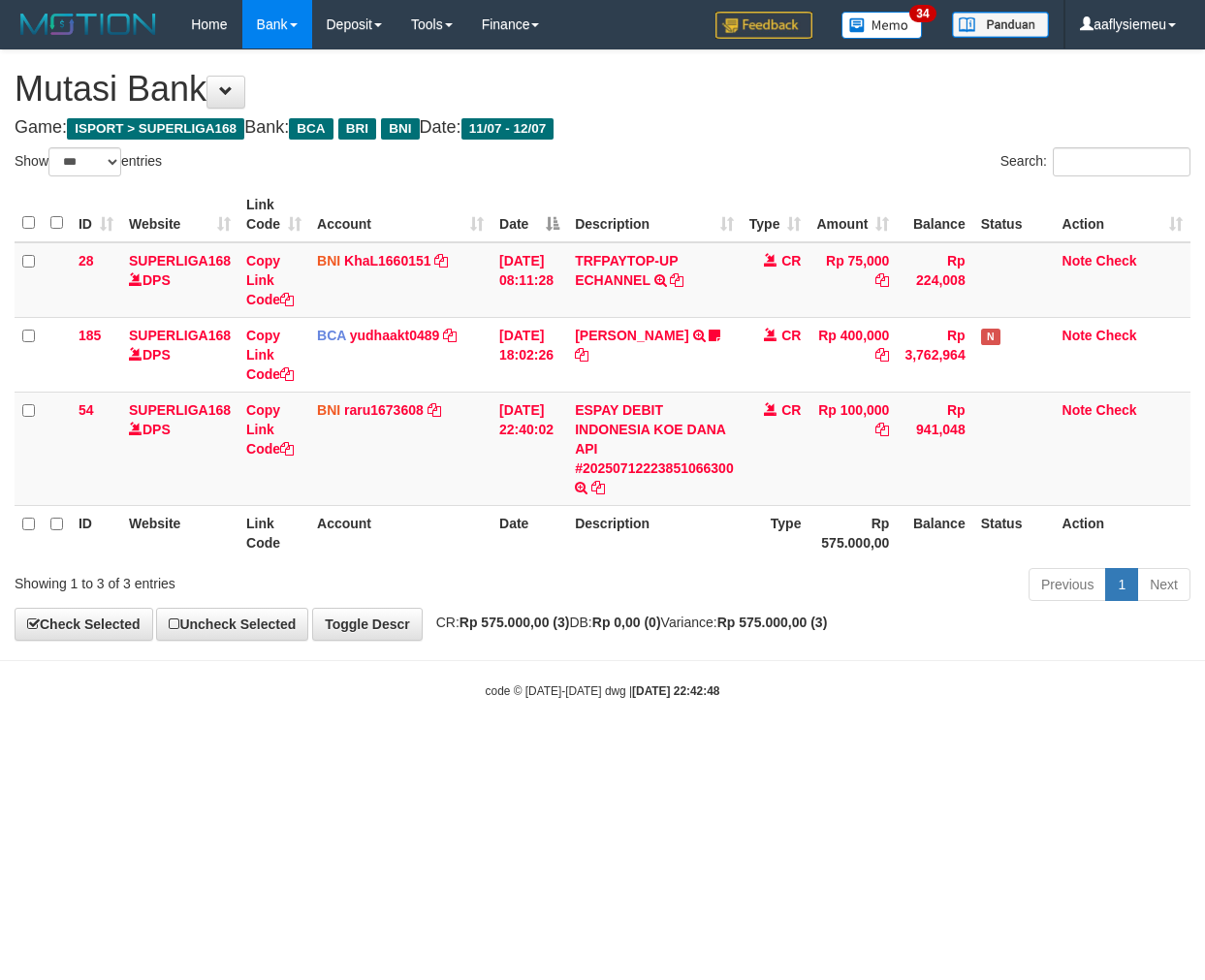 scroll, scrollTop: 0, scrollLeft: 0, axis: both 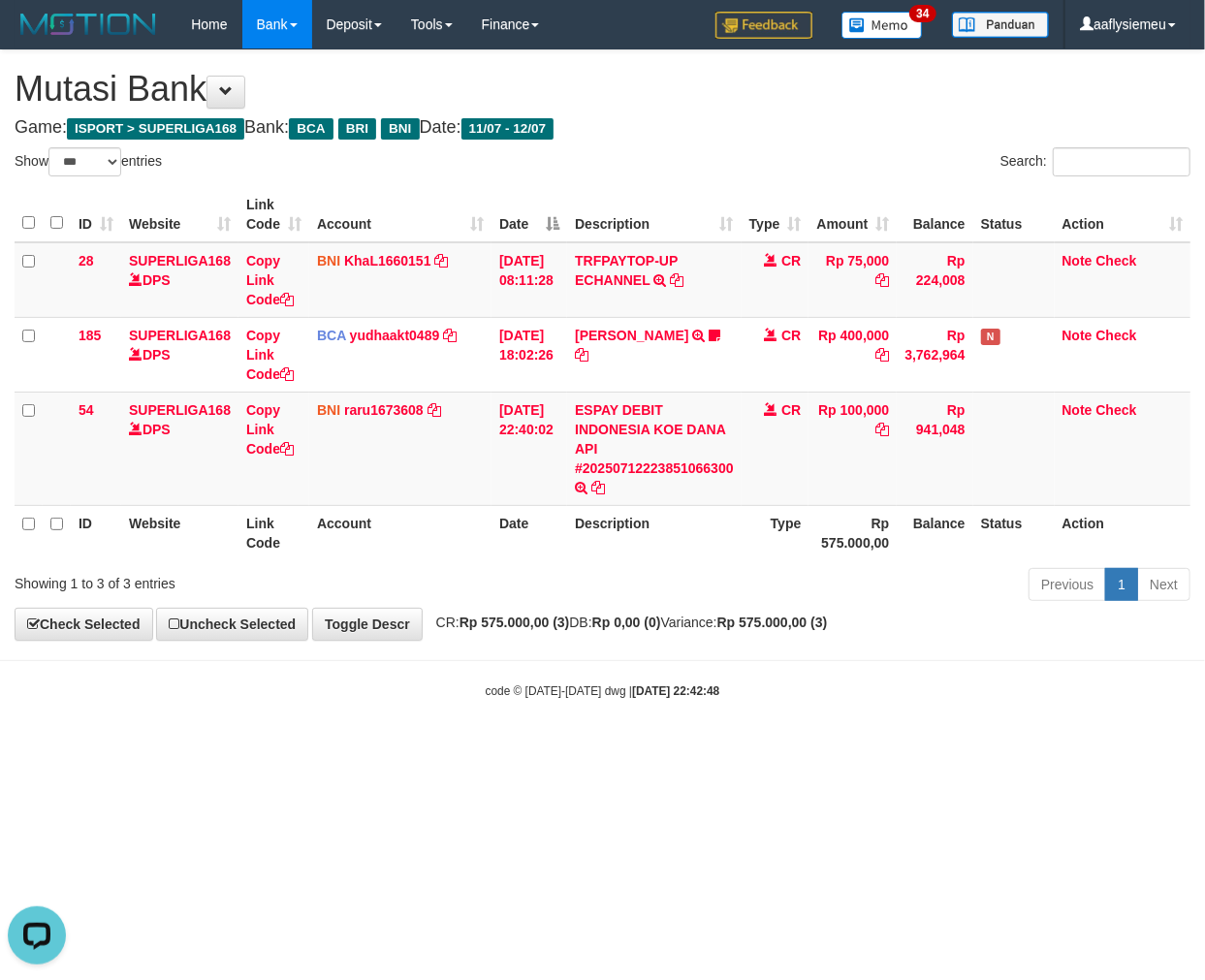 click on "code © 2012-2018 dwg |  2025/07/12 22:42:48" at bounding box center (603, 691) 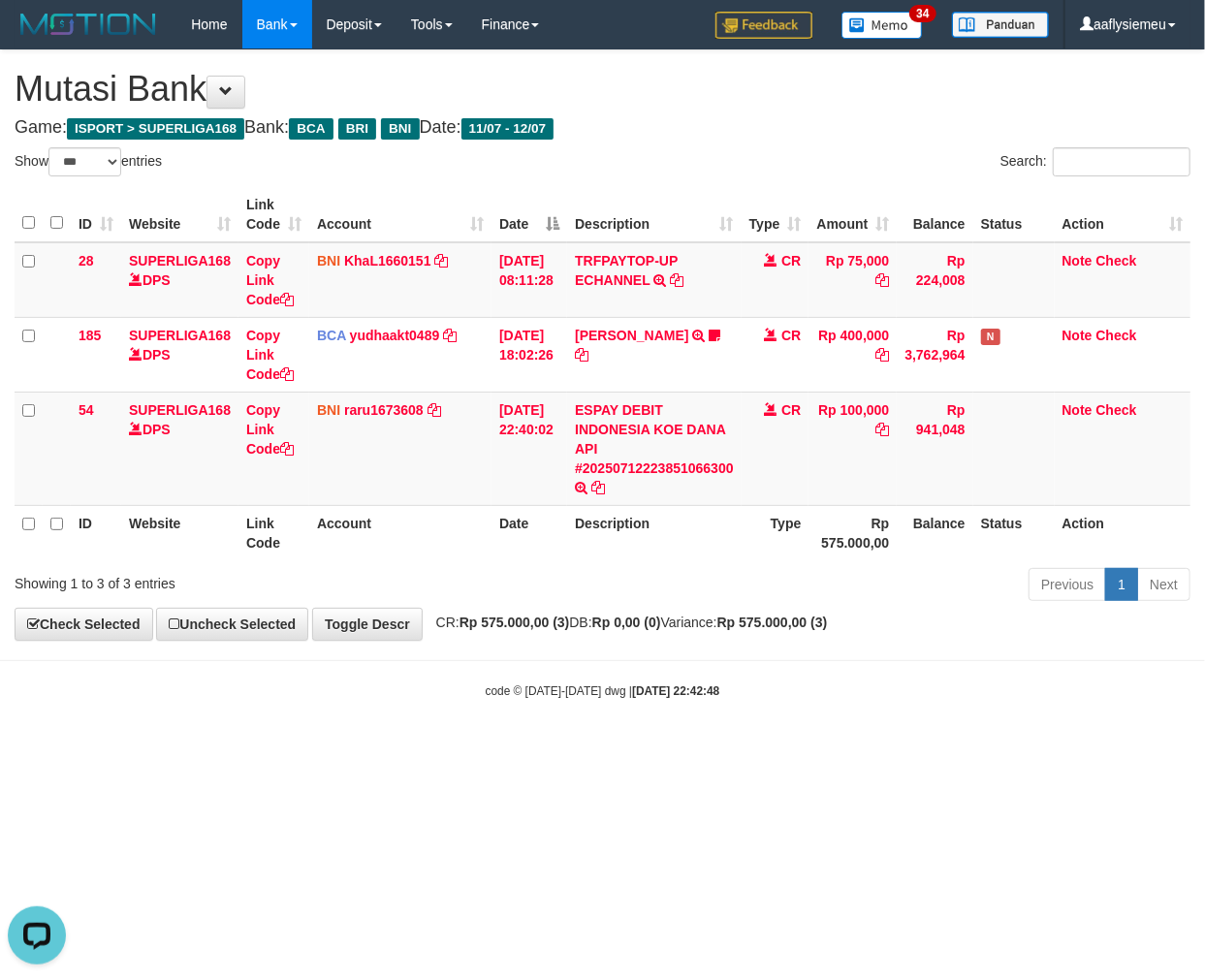 click on "code © 2012-2018 dwg |  2025/07/12 22:42:48" at bounding box center [603, 691] 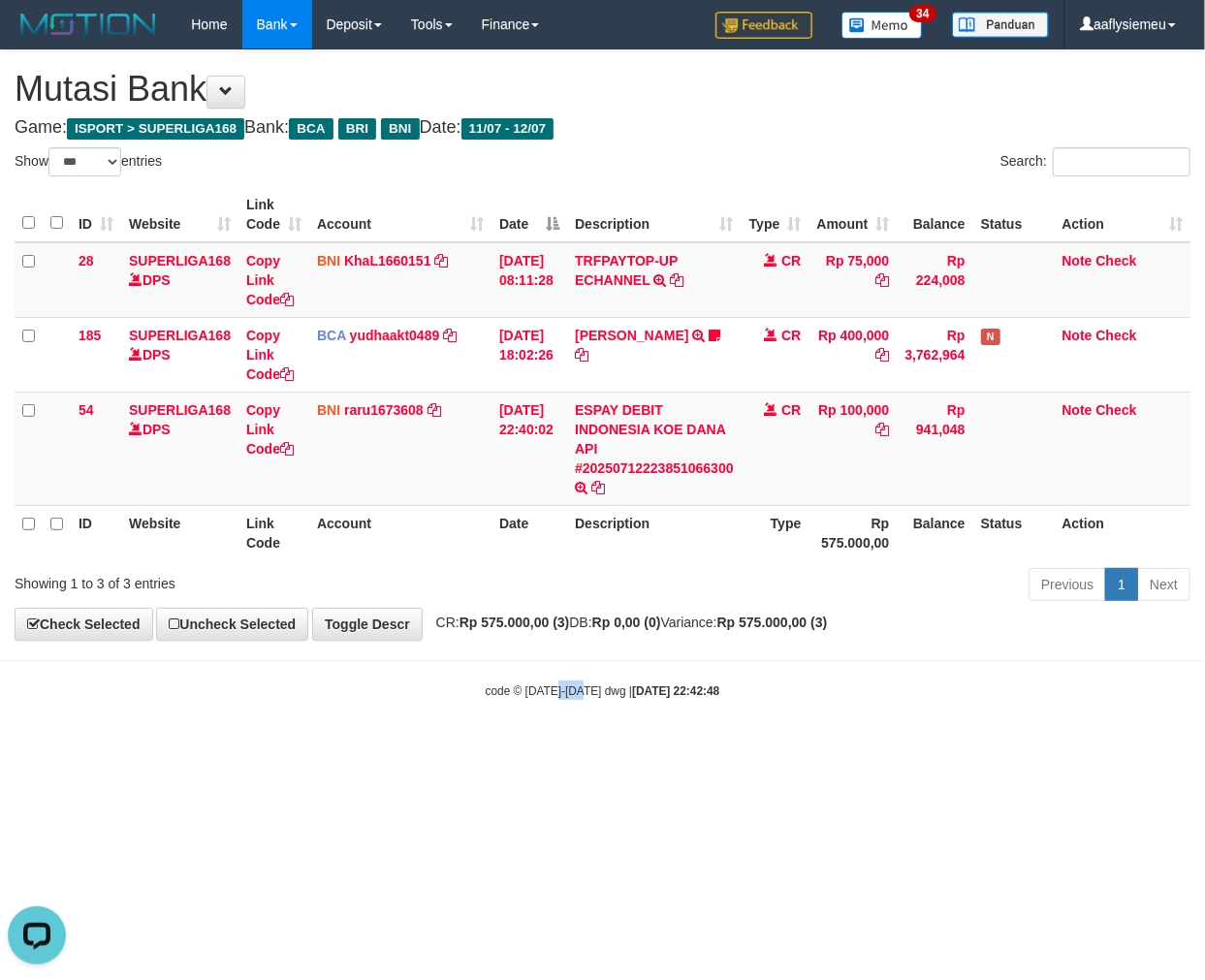 click on "code © 2012-2018 dwg |  2025/07/12 22:42:48" at bounding box center [603, 691] 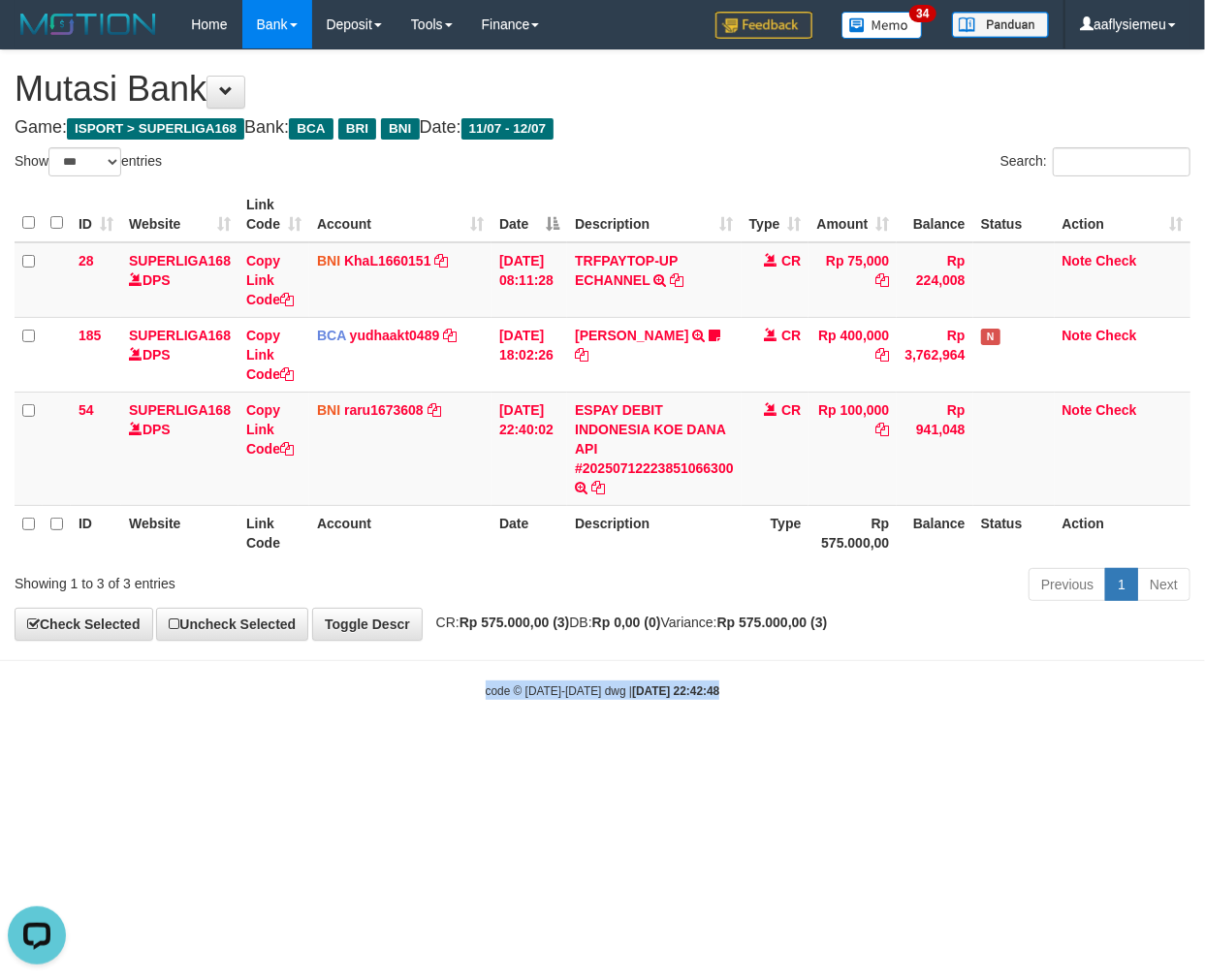 click on "code © 2012-2018 dwg |  2025/07/12 22:42:48" at bounding box center [603, 691] 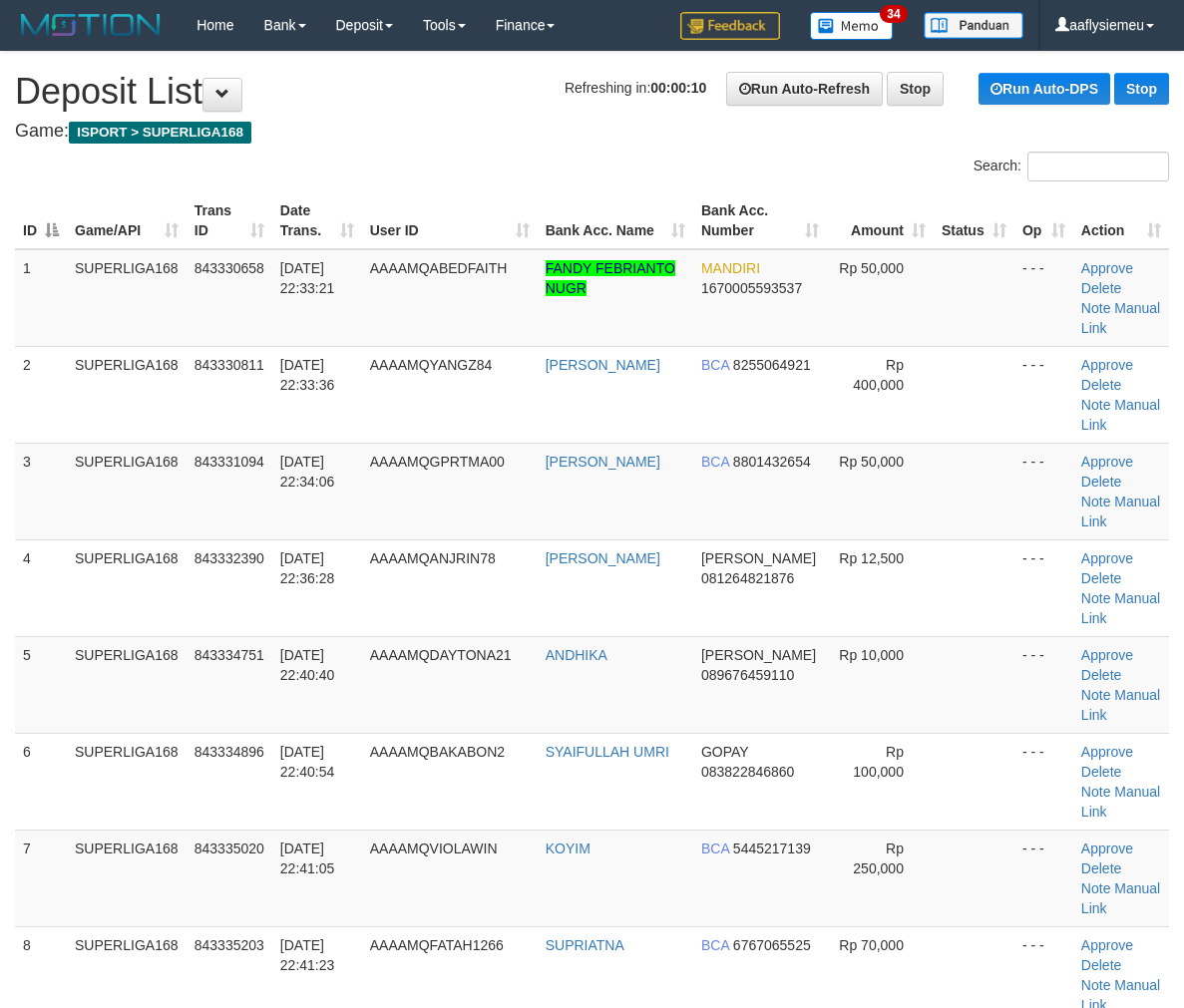 scroll, scrollTop: 0, scrollLeft: 0, axis: both 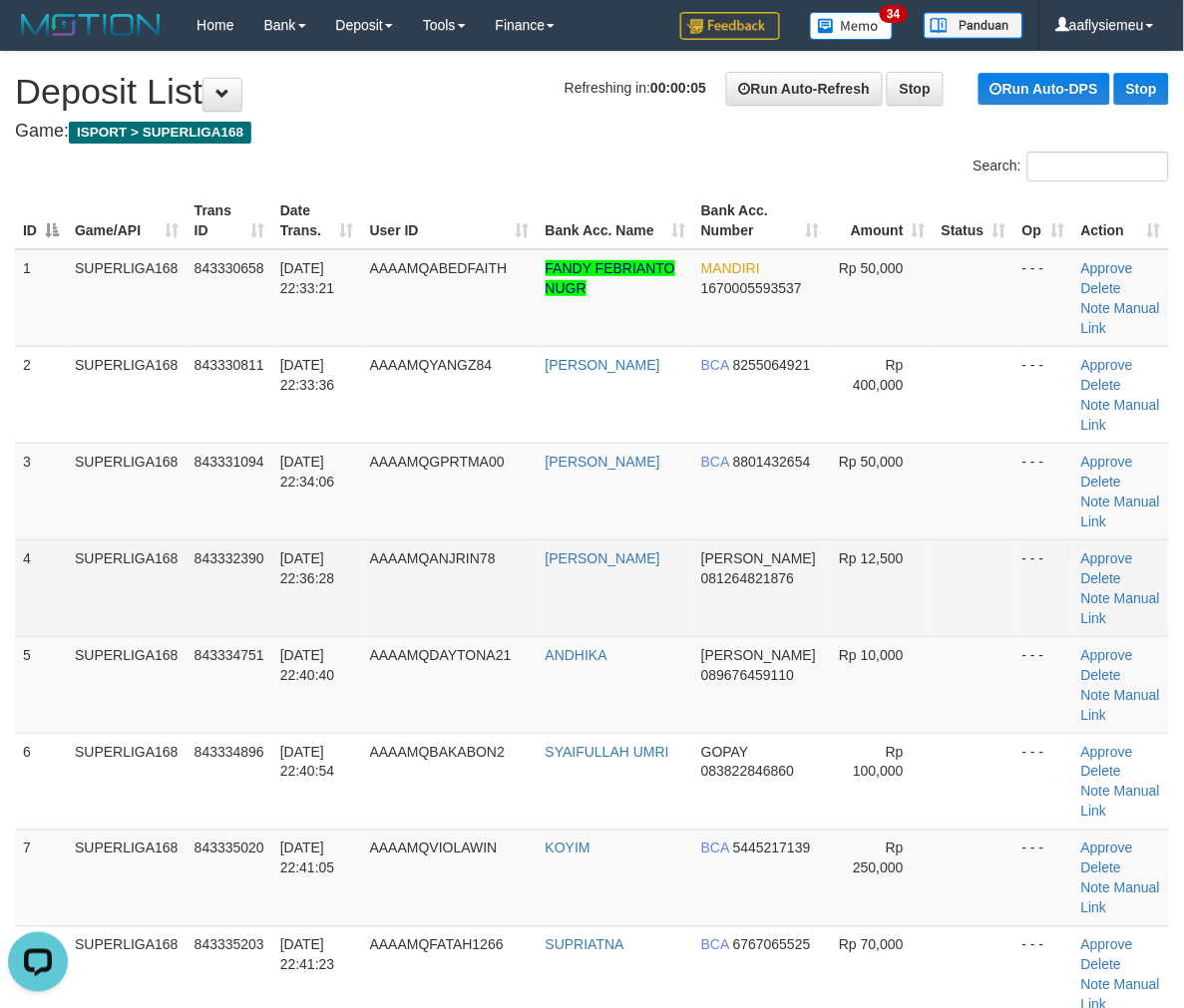 click on "4" at bounding box center (41, 587) 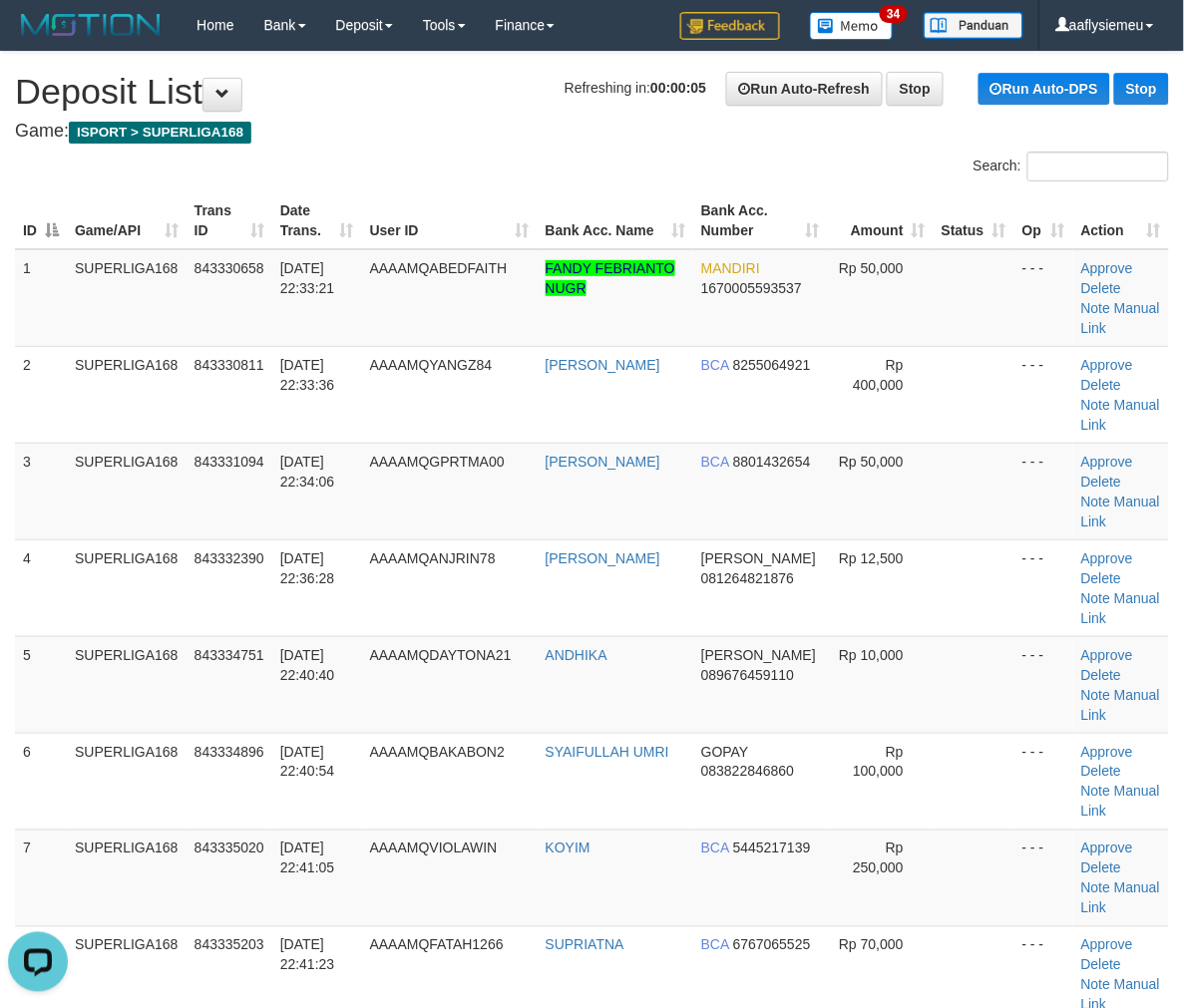 drag, startPoint x: 184, startPoint y: 536, endPoint x: 1, endPoint y: 562, distance: 184.83777 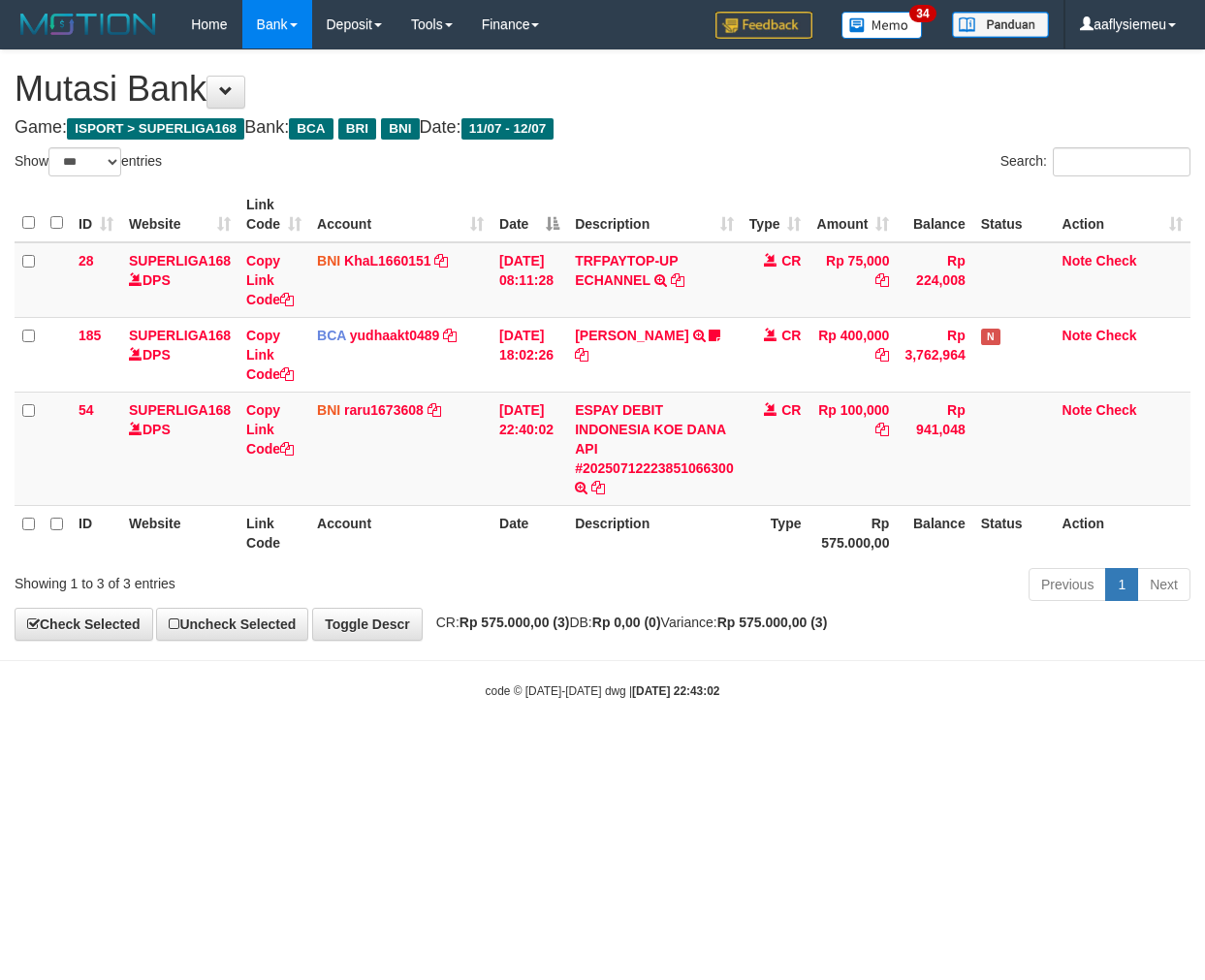 select on "***" 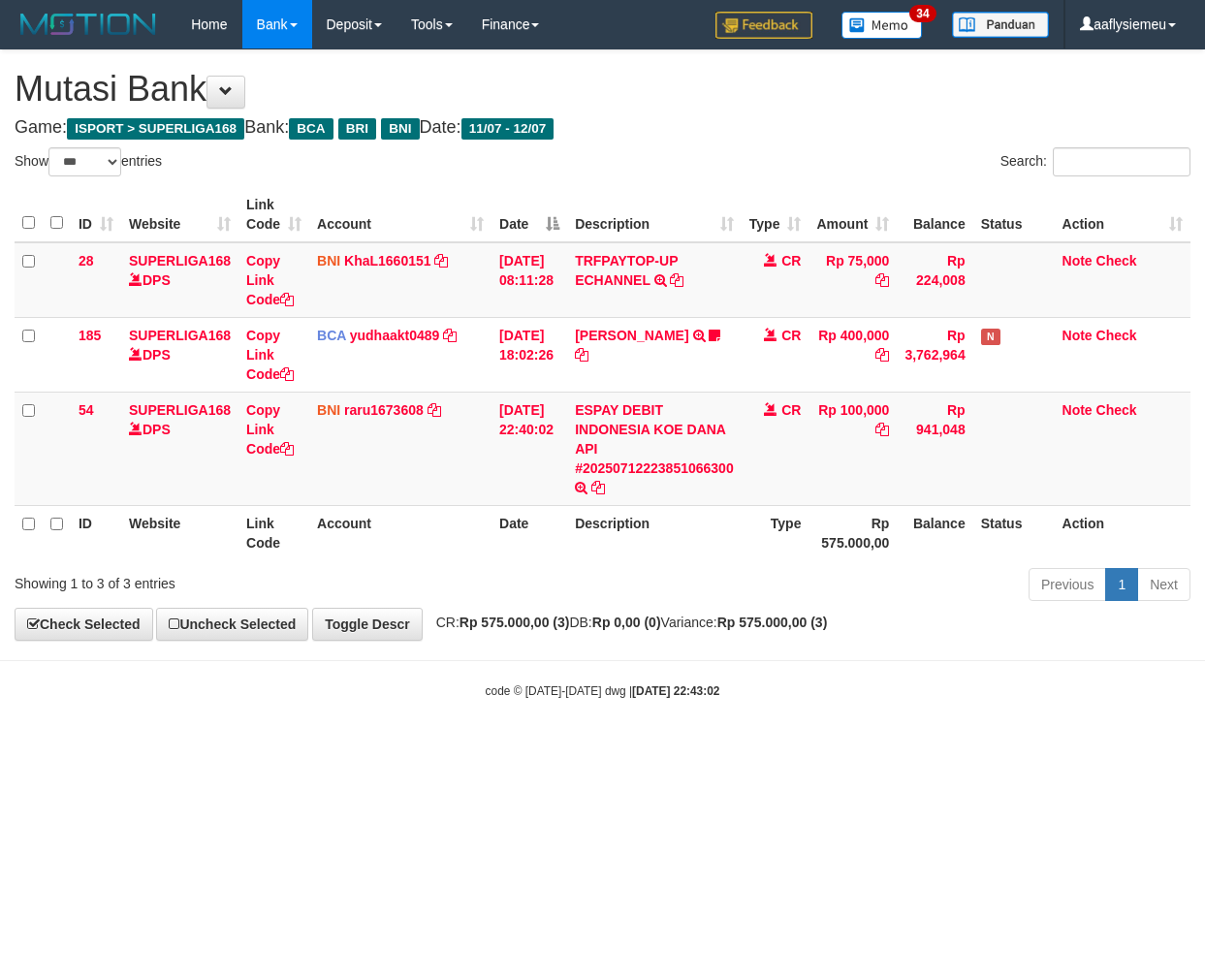 scroll, scrollTop: 0, scrollLeft: 0, axis: both 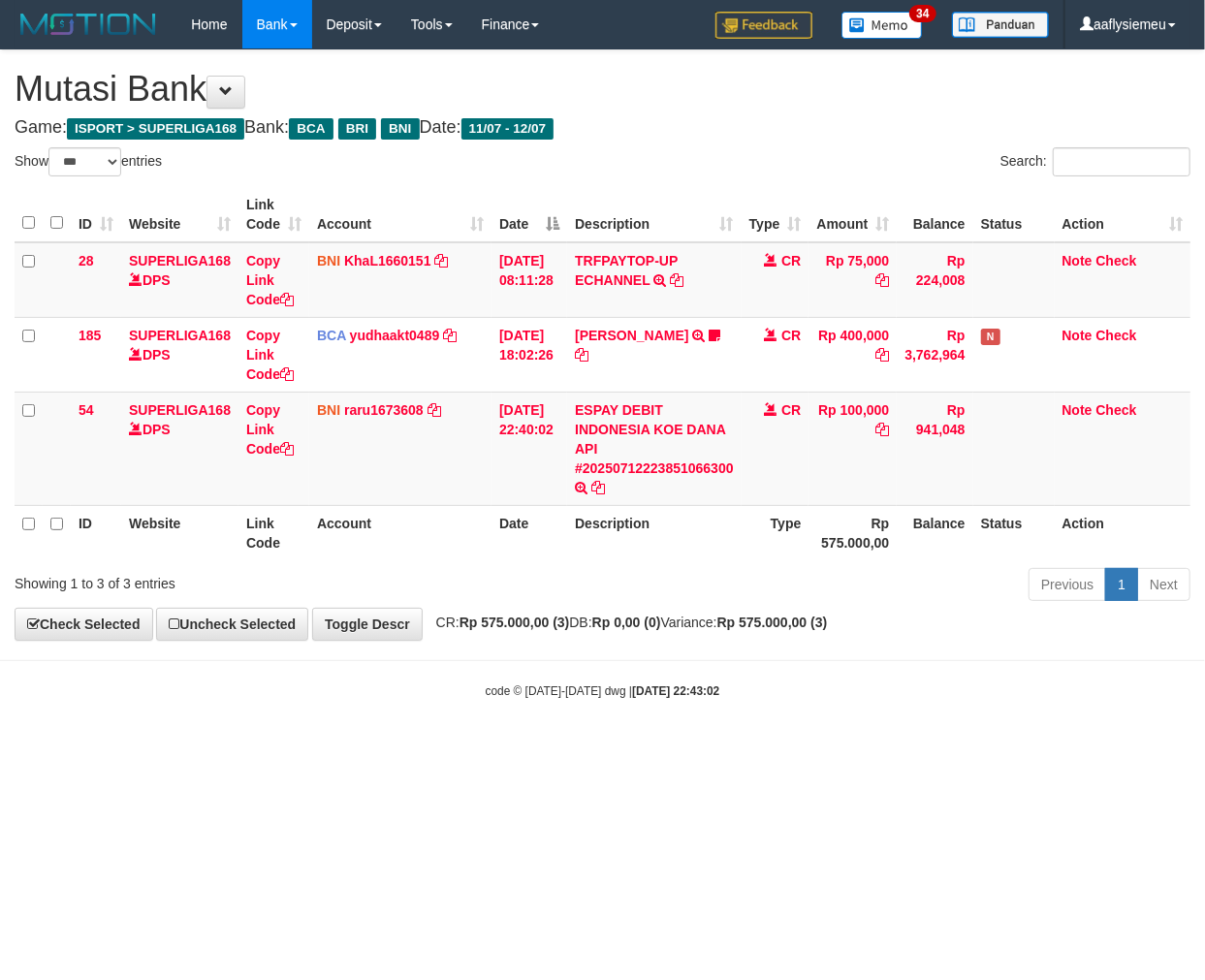 click on "Toggle navigation
Home
Bank
Account List
Load
By Website
Group
[ISPORT]													SUPERLIGA168
By Load Group (DPS)
34" at bounding box center [602, 374] 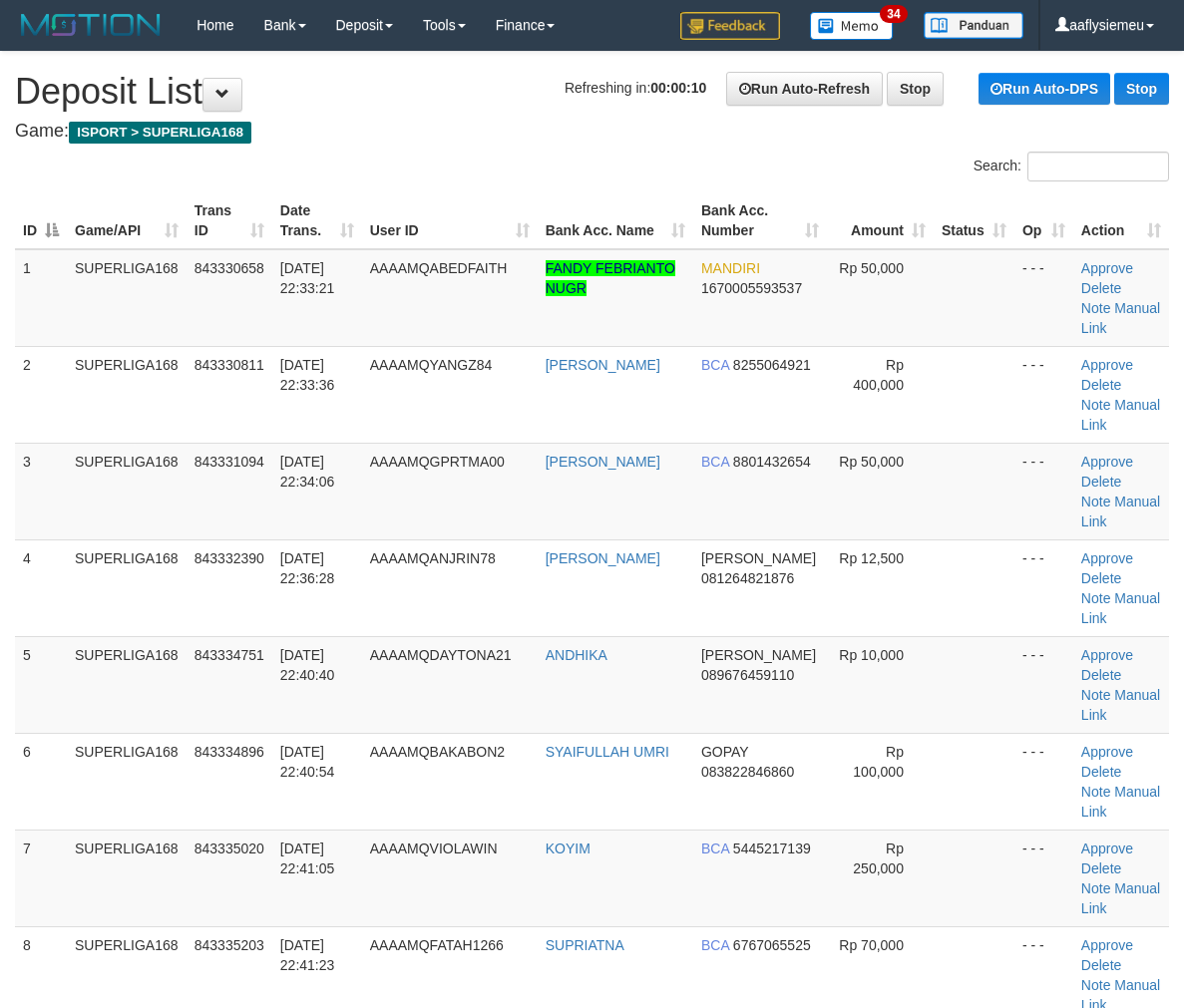 scroll, scrollTop: 0, scrollLeft: 0, axis: both 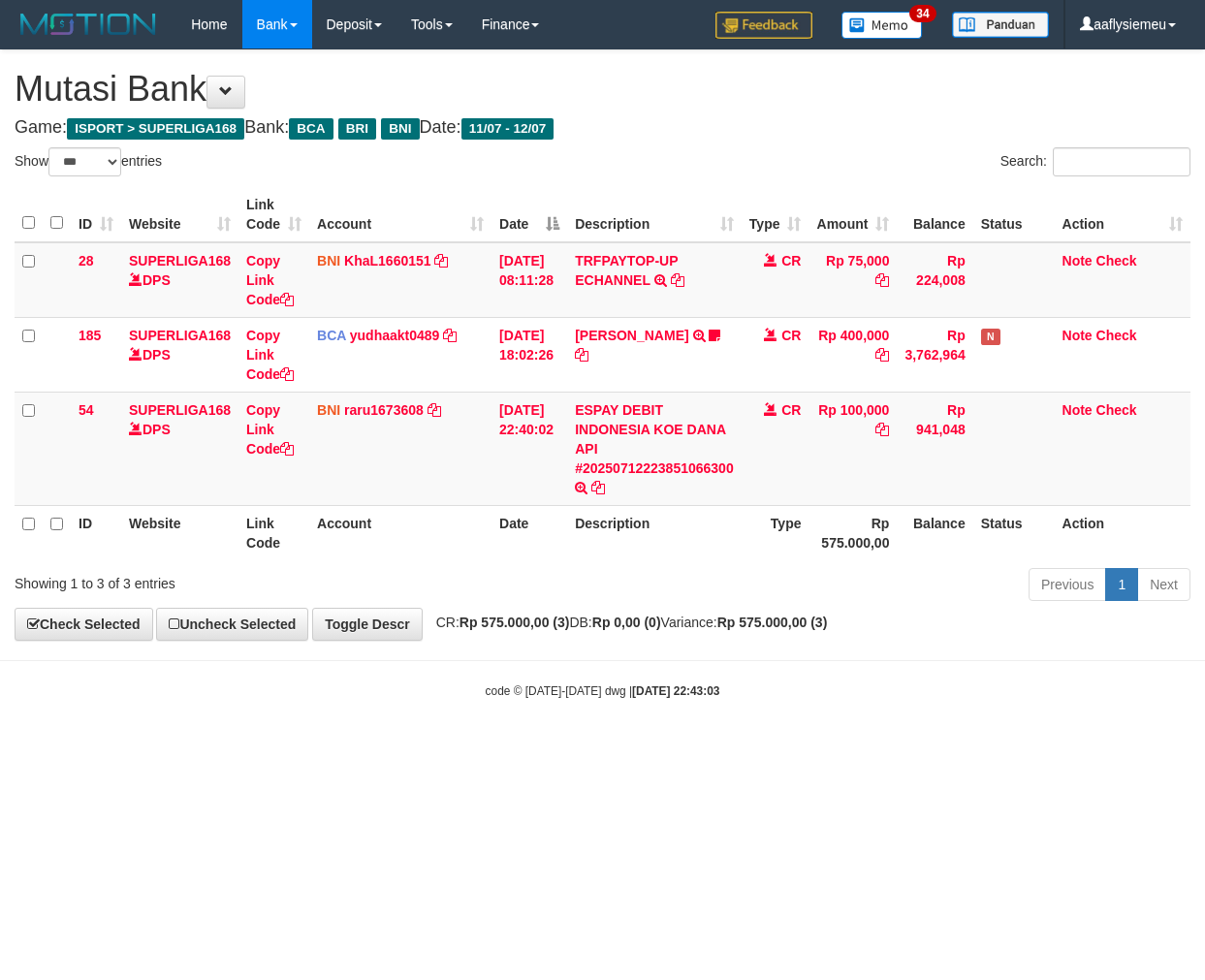 select on "***" 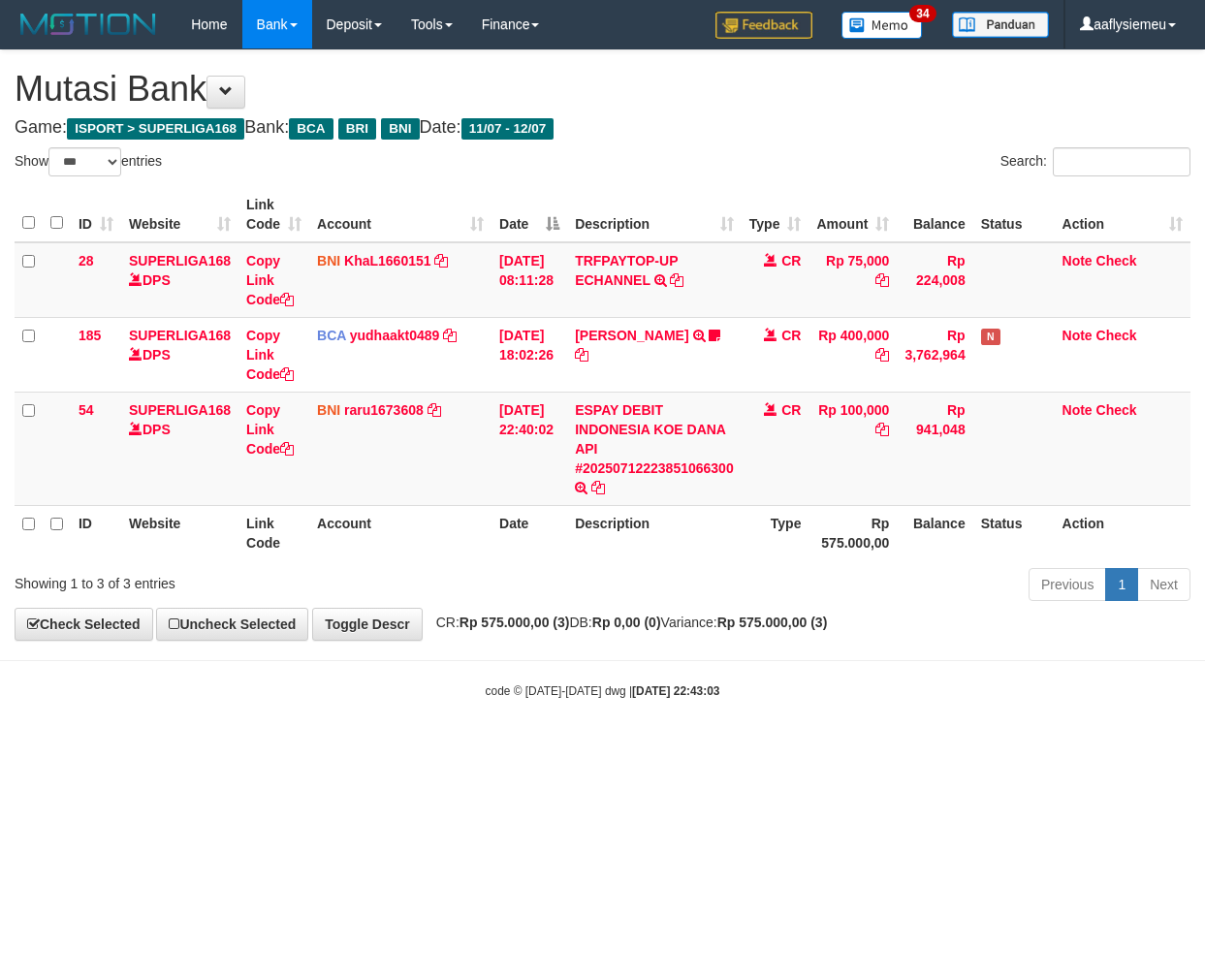 scroll, scrollTop: 0, scrollLeft: 0, axis: both 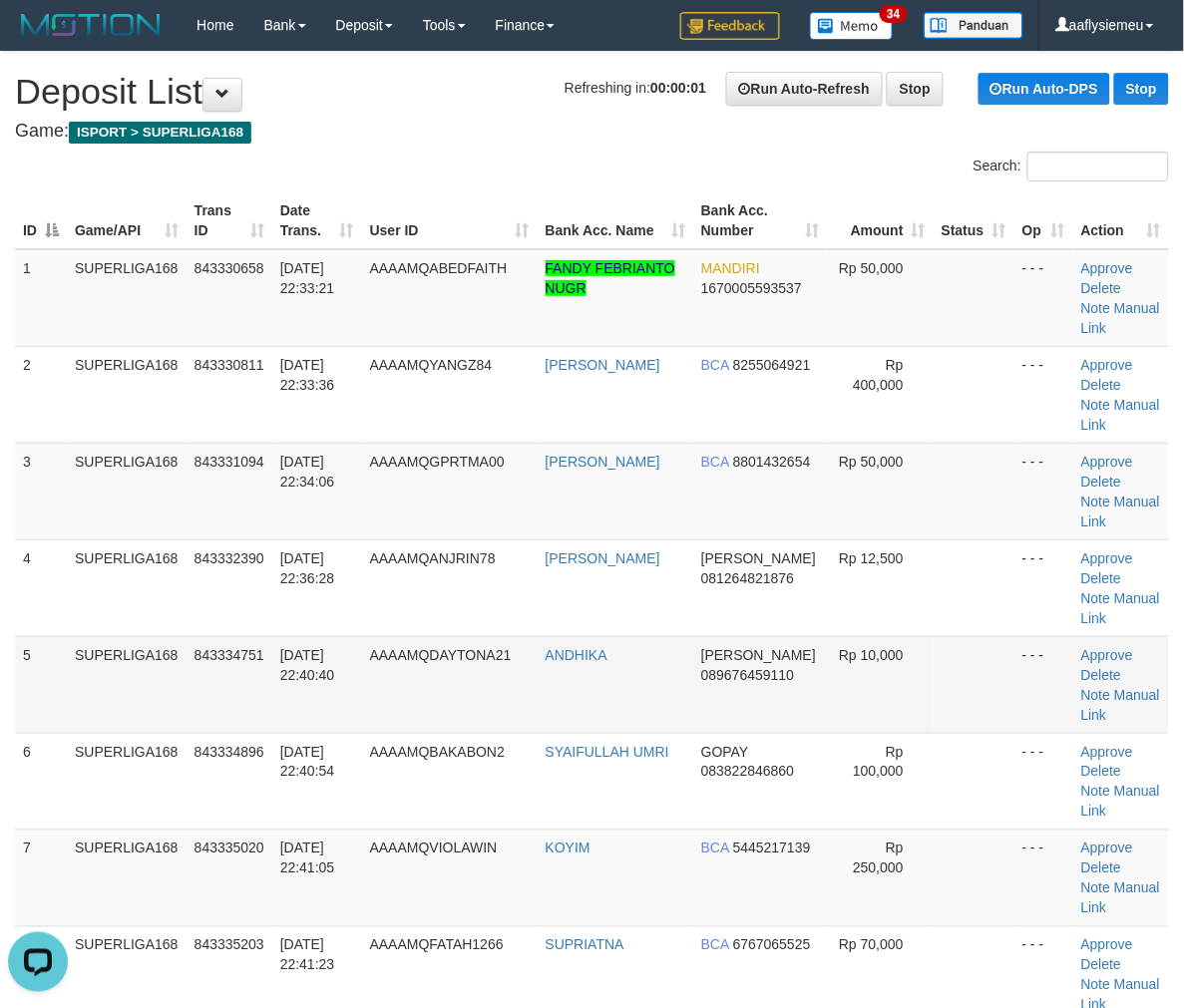 click on "843334751" at bounding box center (229, 655) 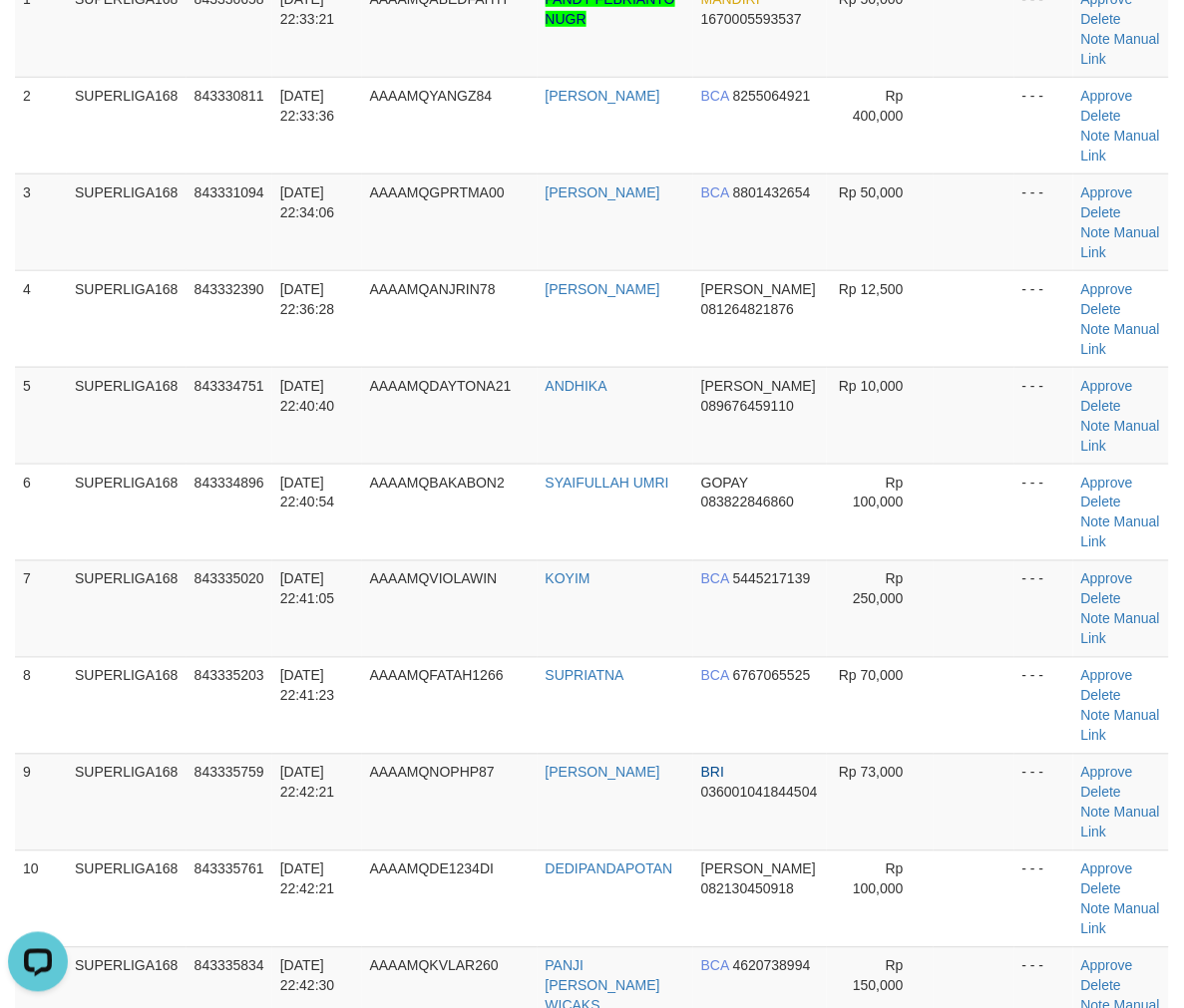 scroll, scrollTop: 332, scrollLeft: 0, axis: vertical 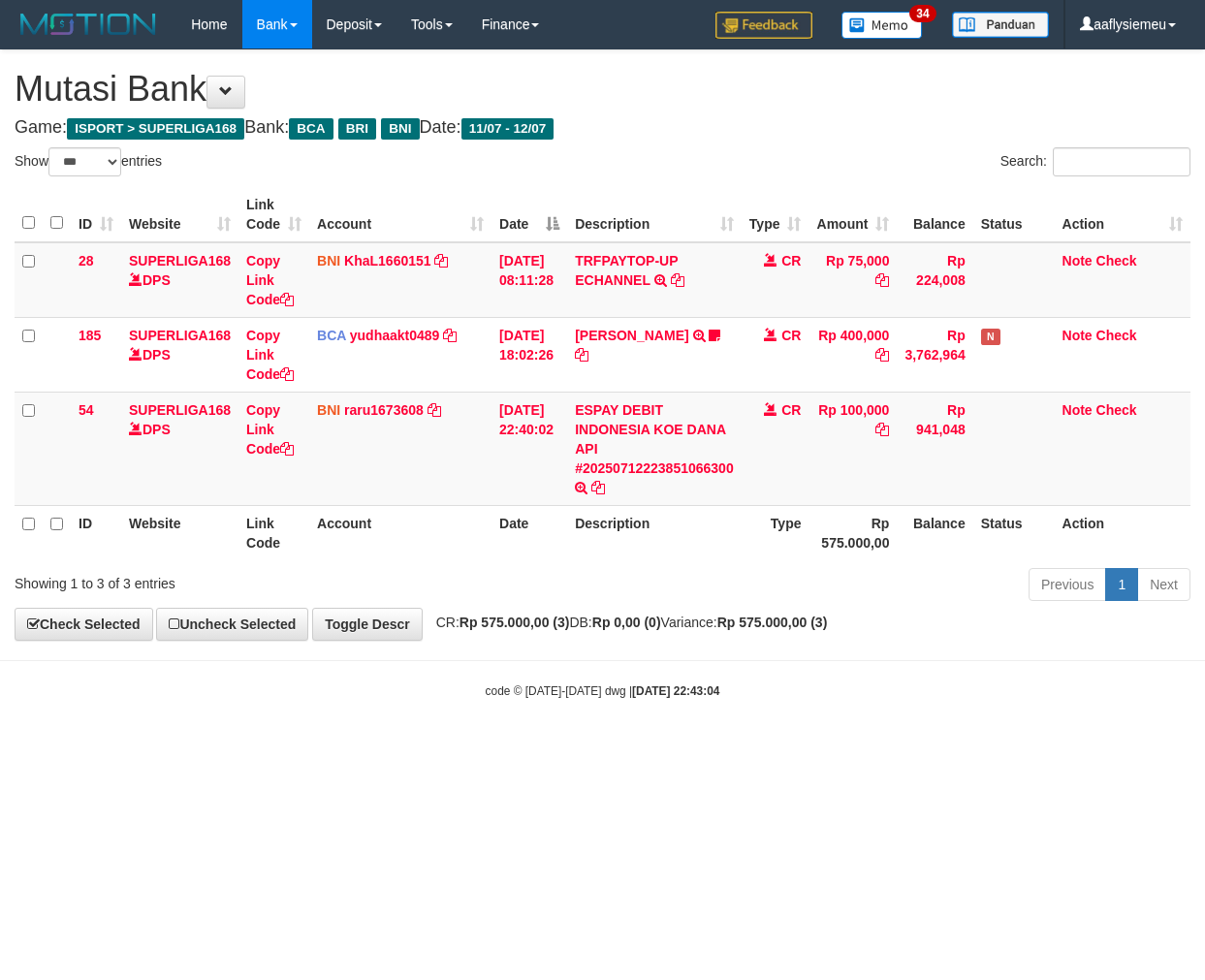 select on "***" 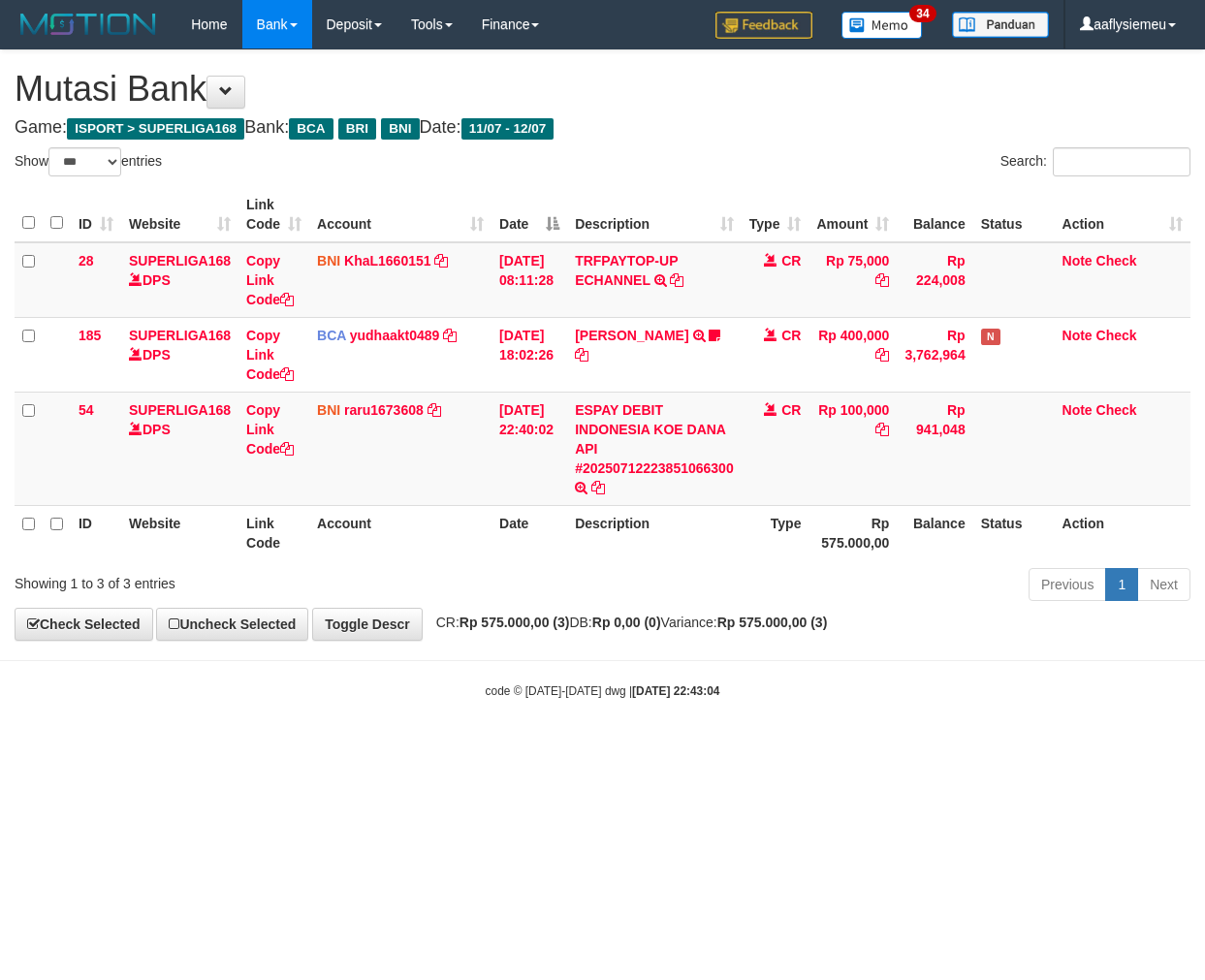 scroll, scrollTop: 0, scrollLeft: 0, axis: both 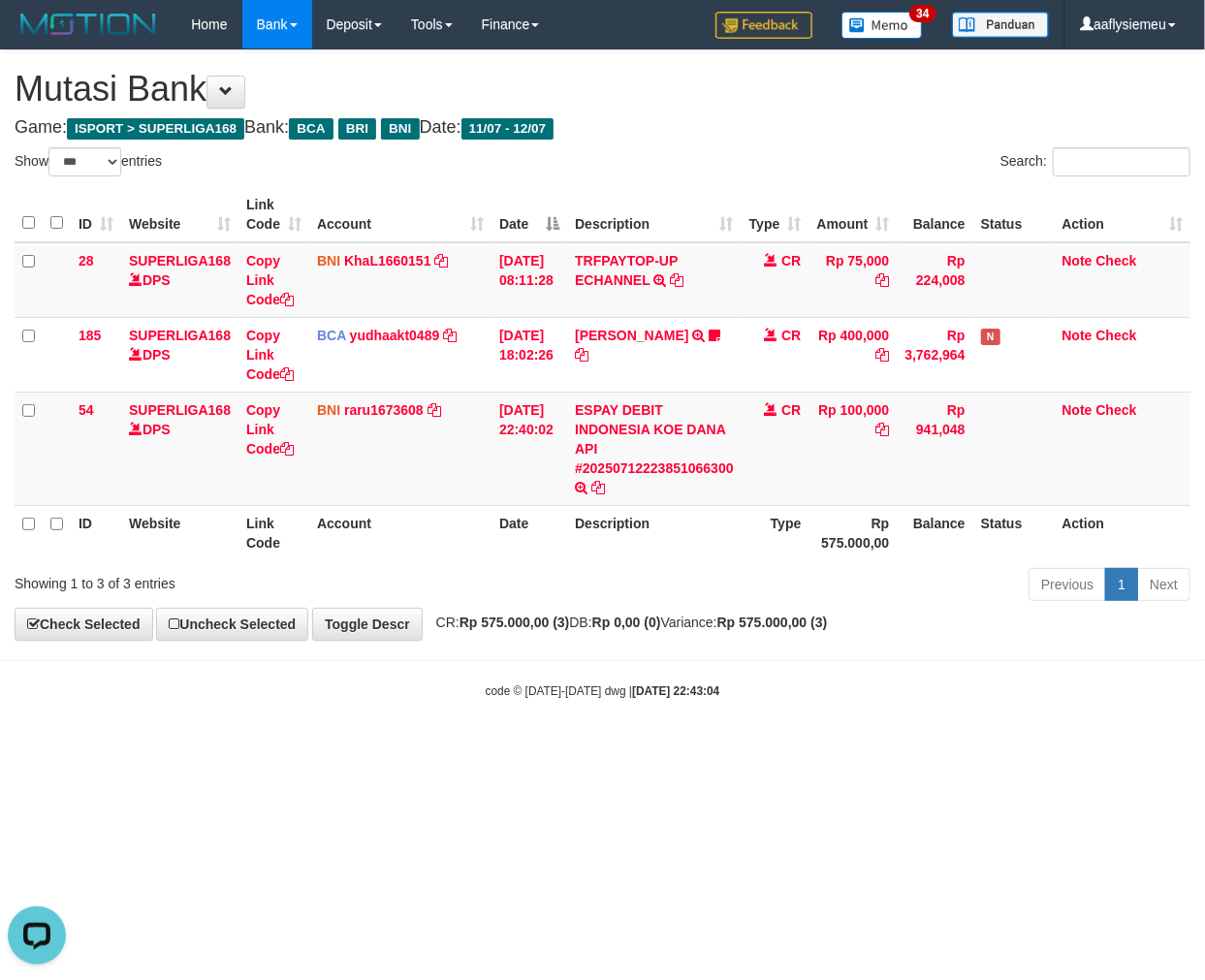 click on "Toggle navigation
Home
Bank
Account List
Load
By Website
Group
[ISPORT]													SUPERLIGA168
By Load Group (DPS)
34" at bounding box center [602, 374] 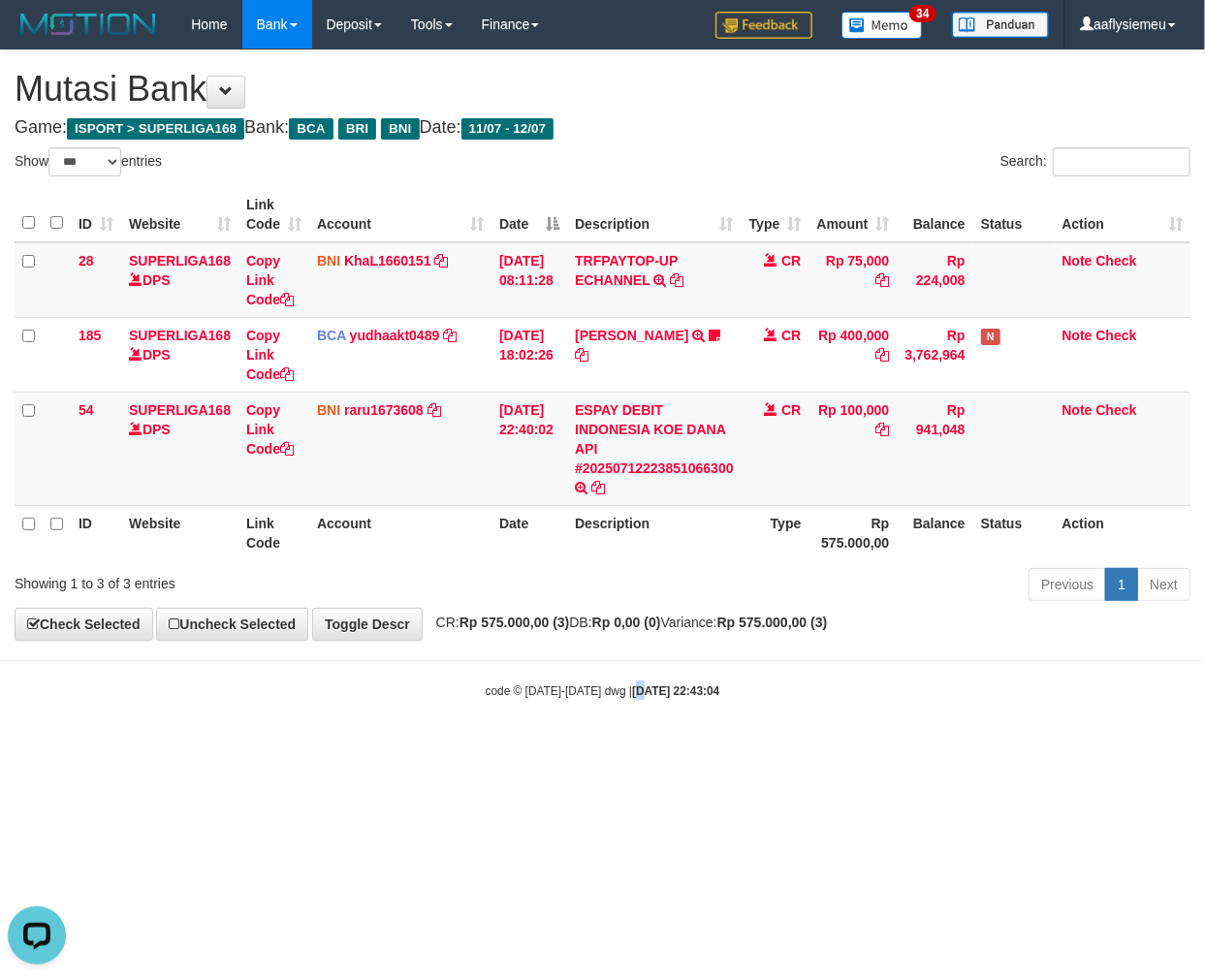 click on "Toggle navigation
Home
Bank
Account List
Load
By Website
Group
[ISPORT]													SUPERLIGA168
By Load Group (DPS)" at bounding box center (602, 374) 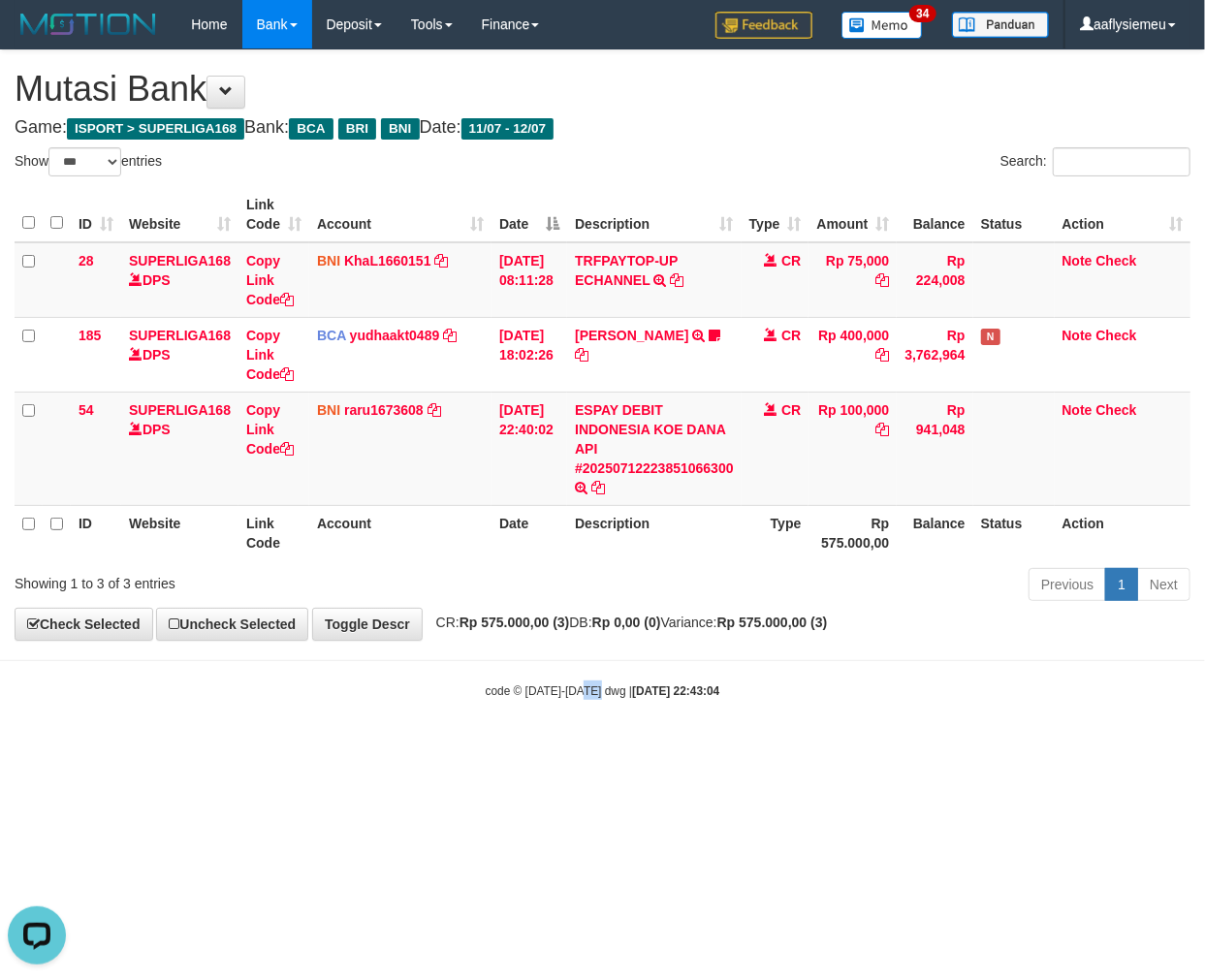 click on "Toggle navigation
Home
Bank
Account List
Load
By Website
Group
[ISPORT]													SUPERLIGA168
By Load Group (DPS)" at bounding box center [602, 374] 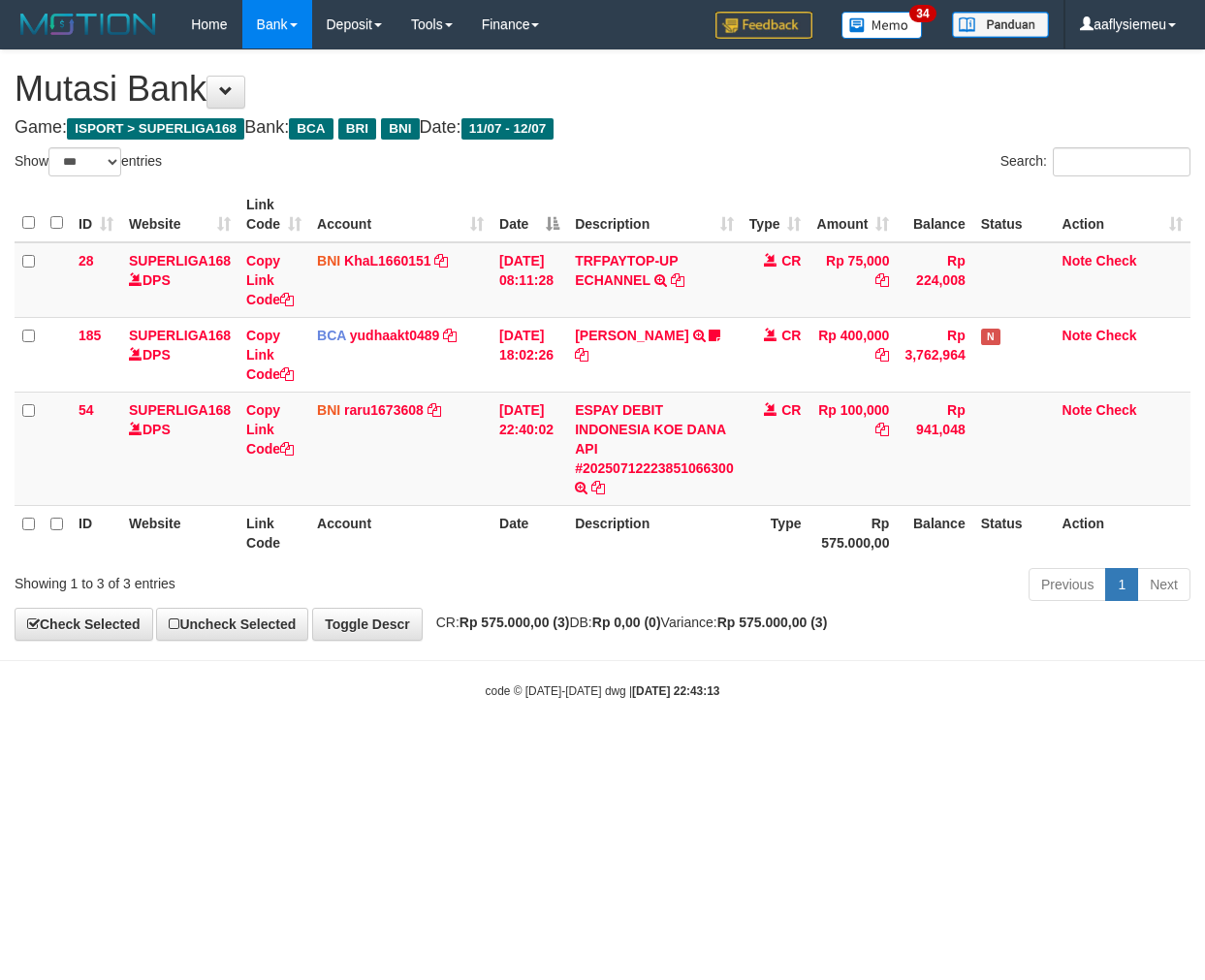 select on "***" 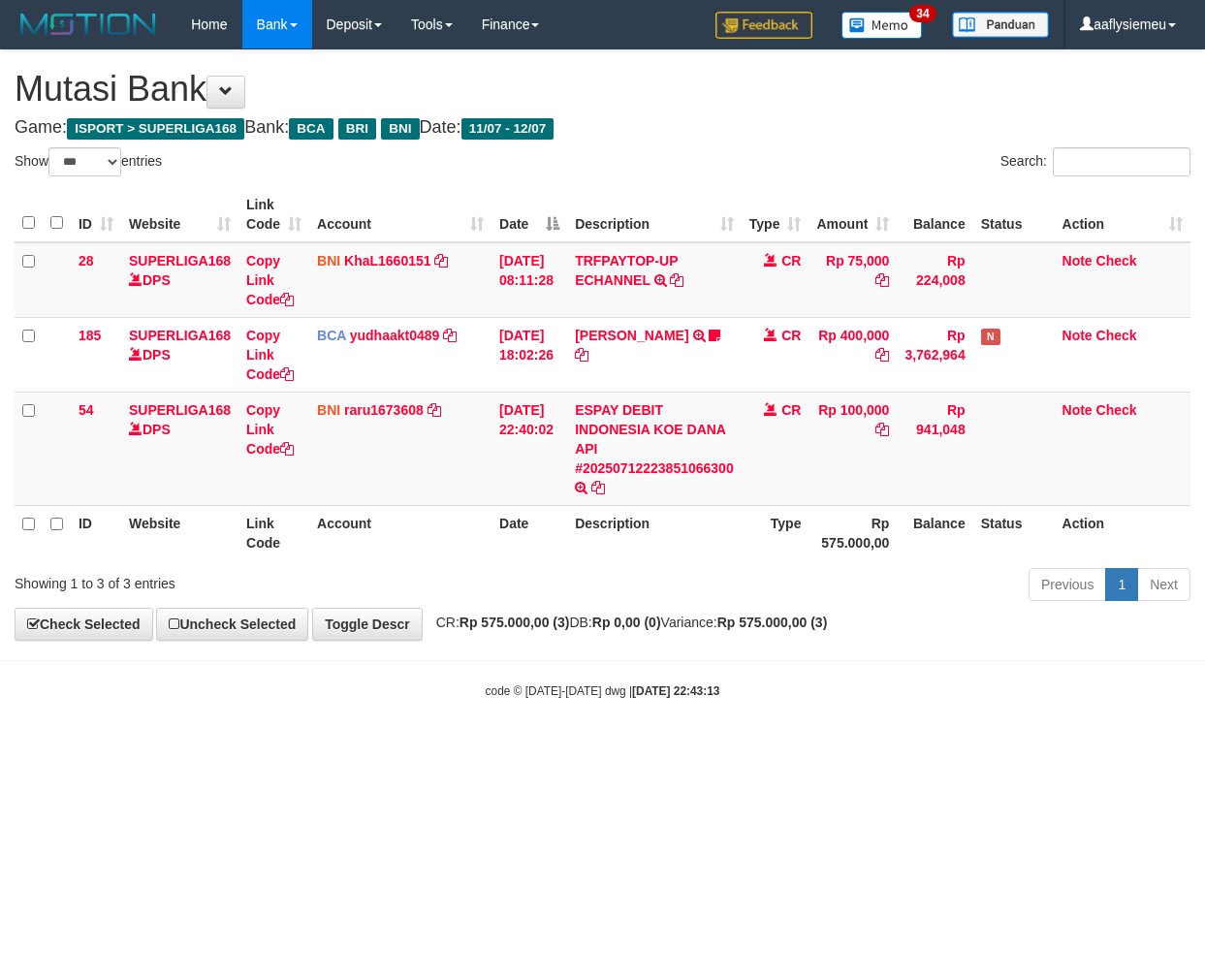 scroll, scrollTop: 0, scrollLeft: 0, axis: both 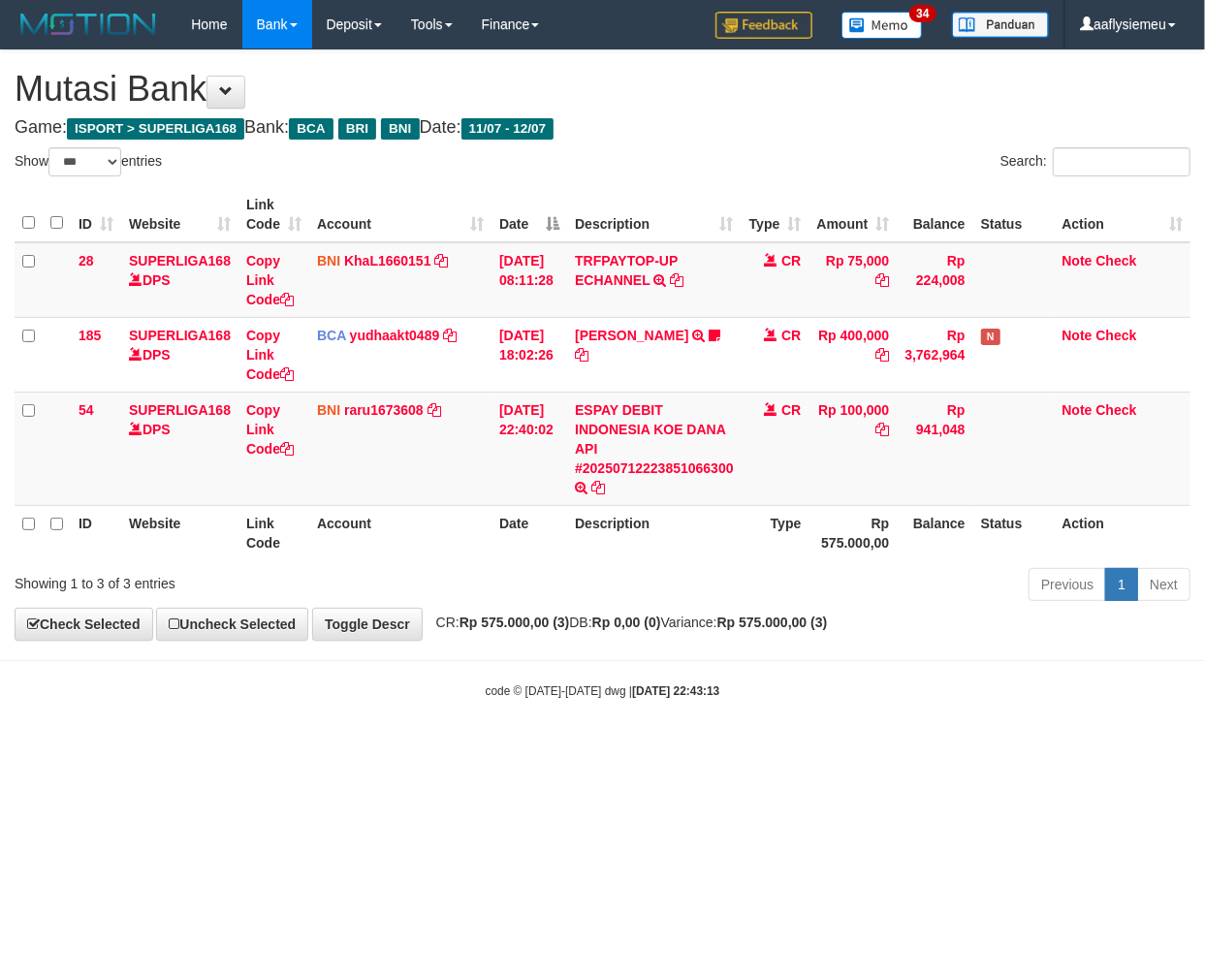 drag, startPoint x: 913, startPoint y: 744, endPoint x: 1204, endPoint y: 665, distance: 301.53275 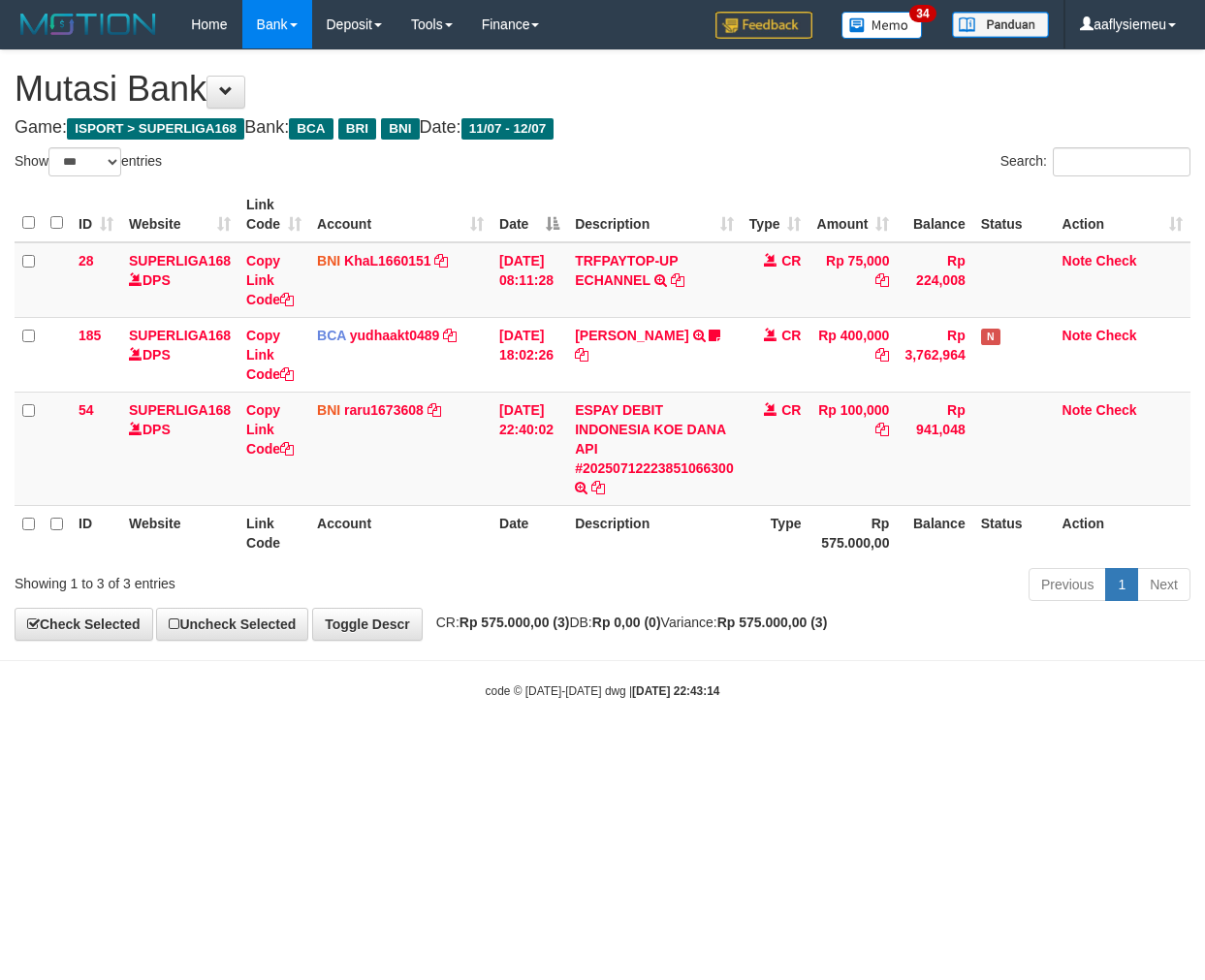 select on "***" 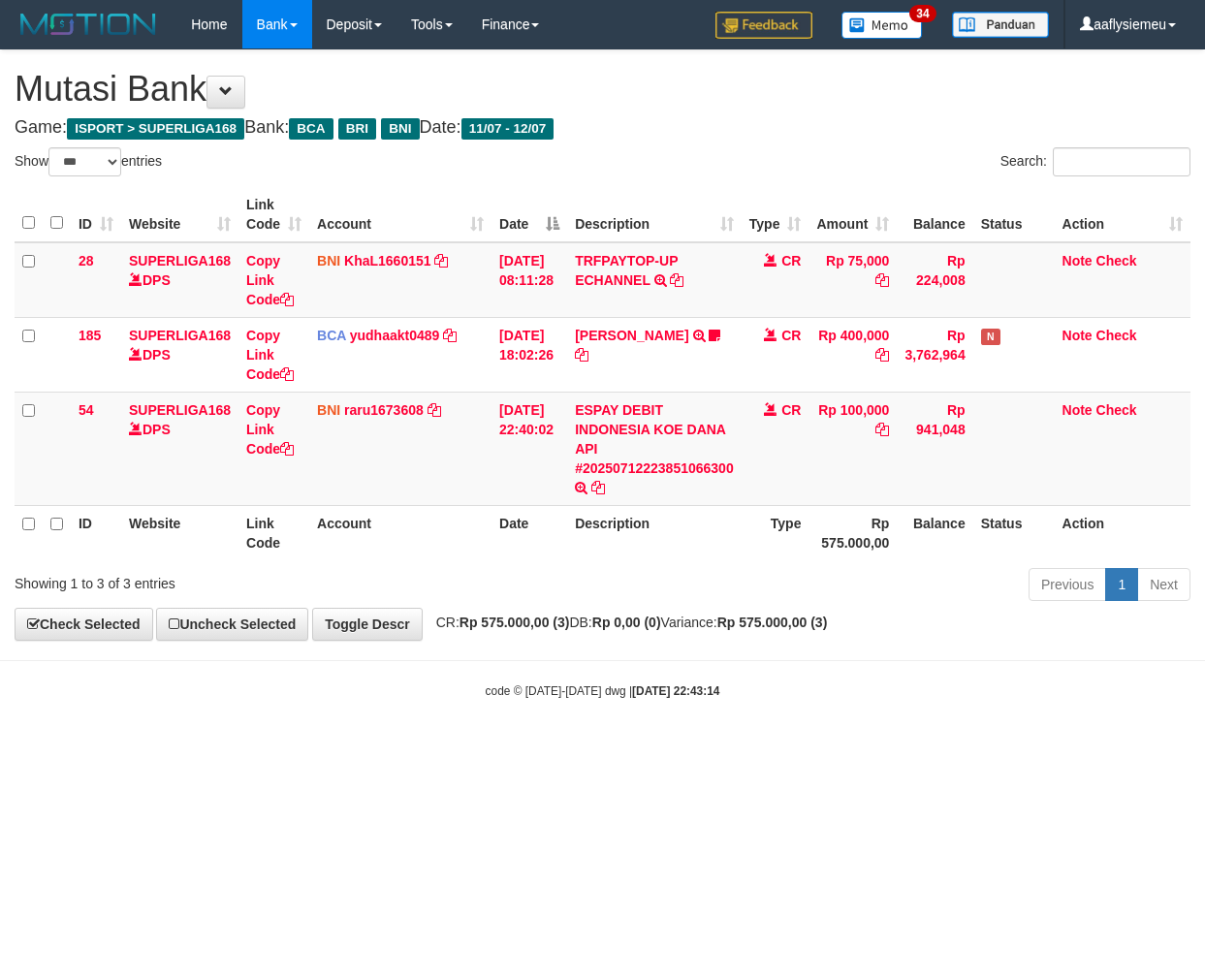 scroll, scrollTop: 0, scrollLeft: 0, axis: both 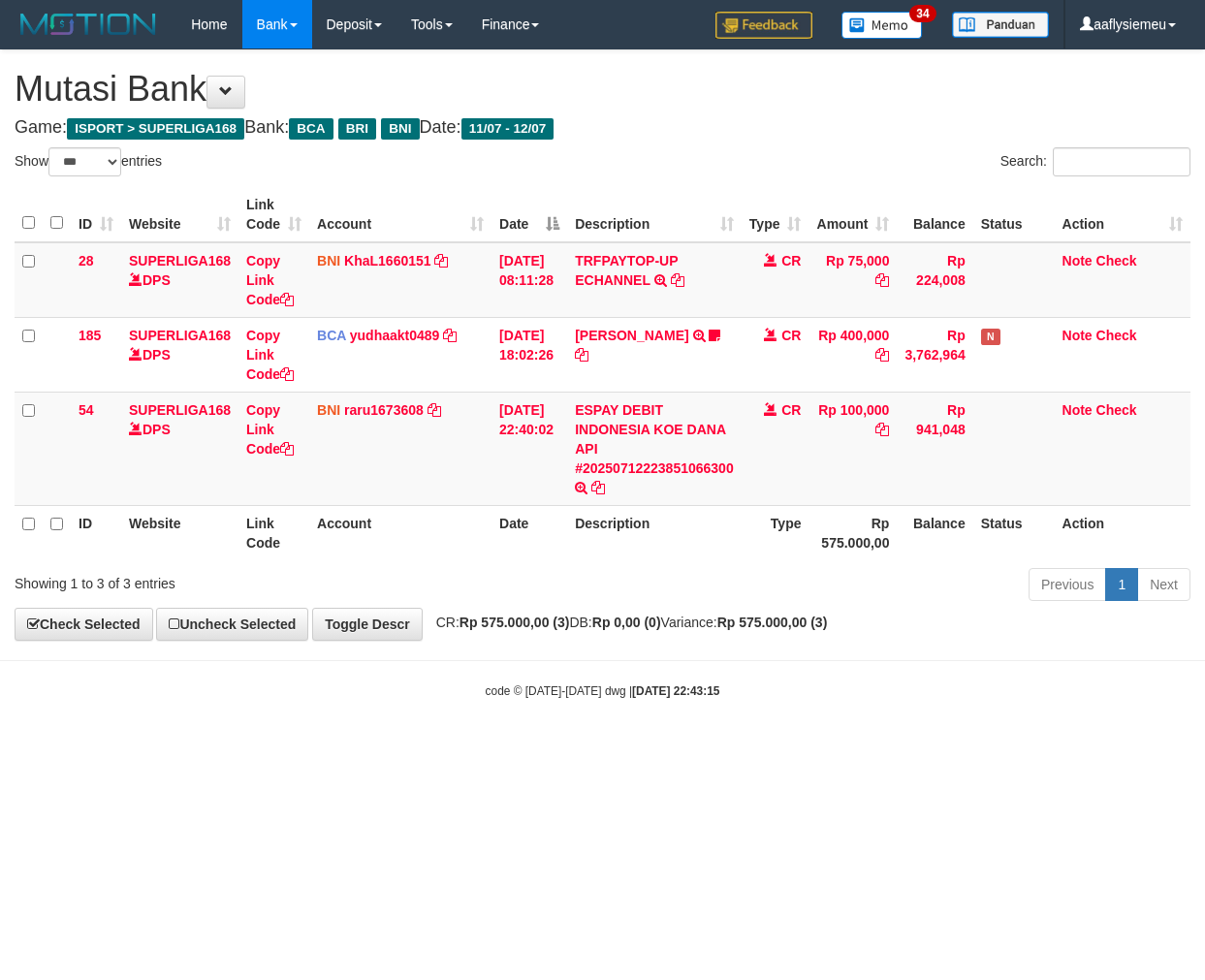 select on "***" 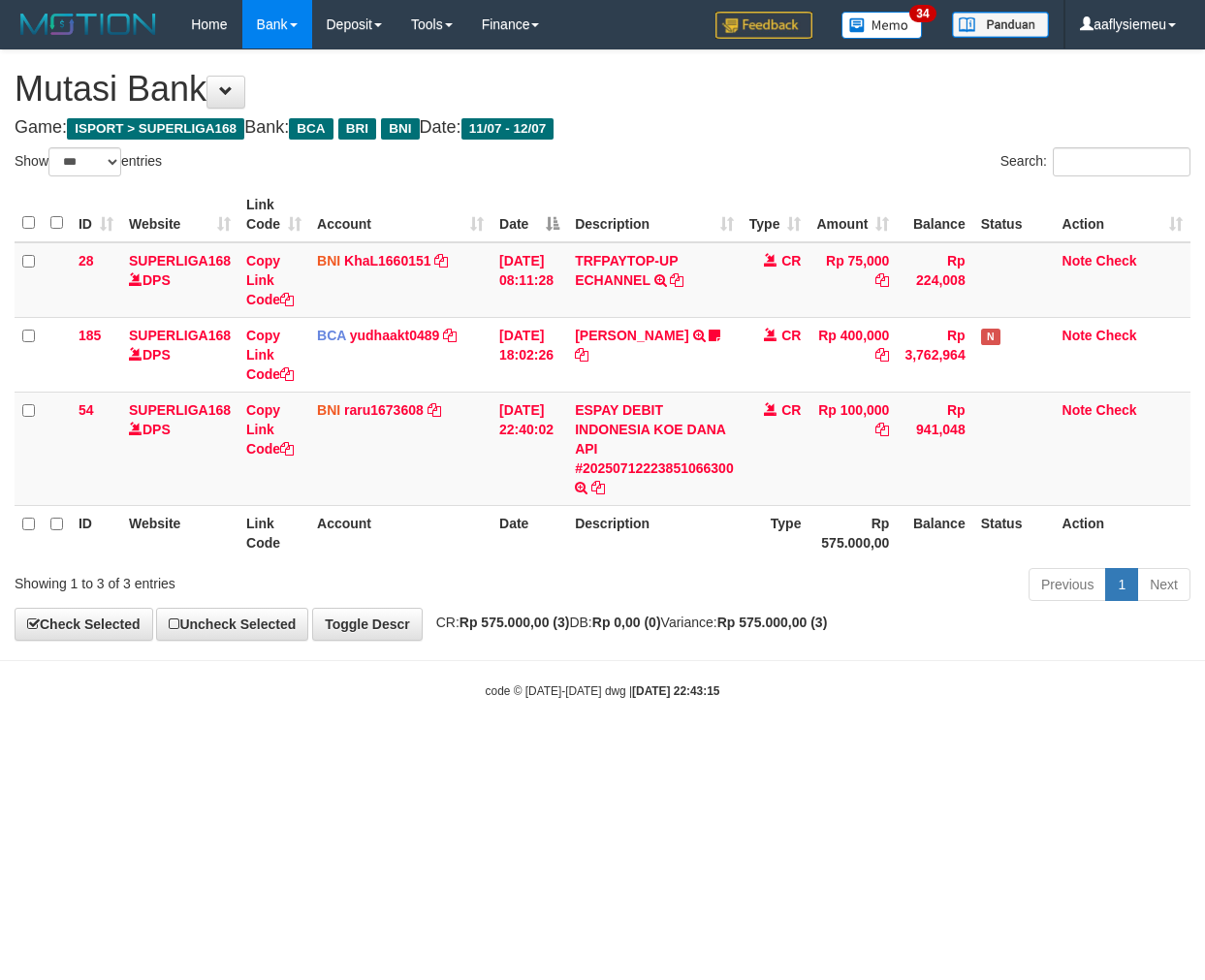 scroll, scrollTop: 0, scrollLeft: 0, axis: both 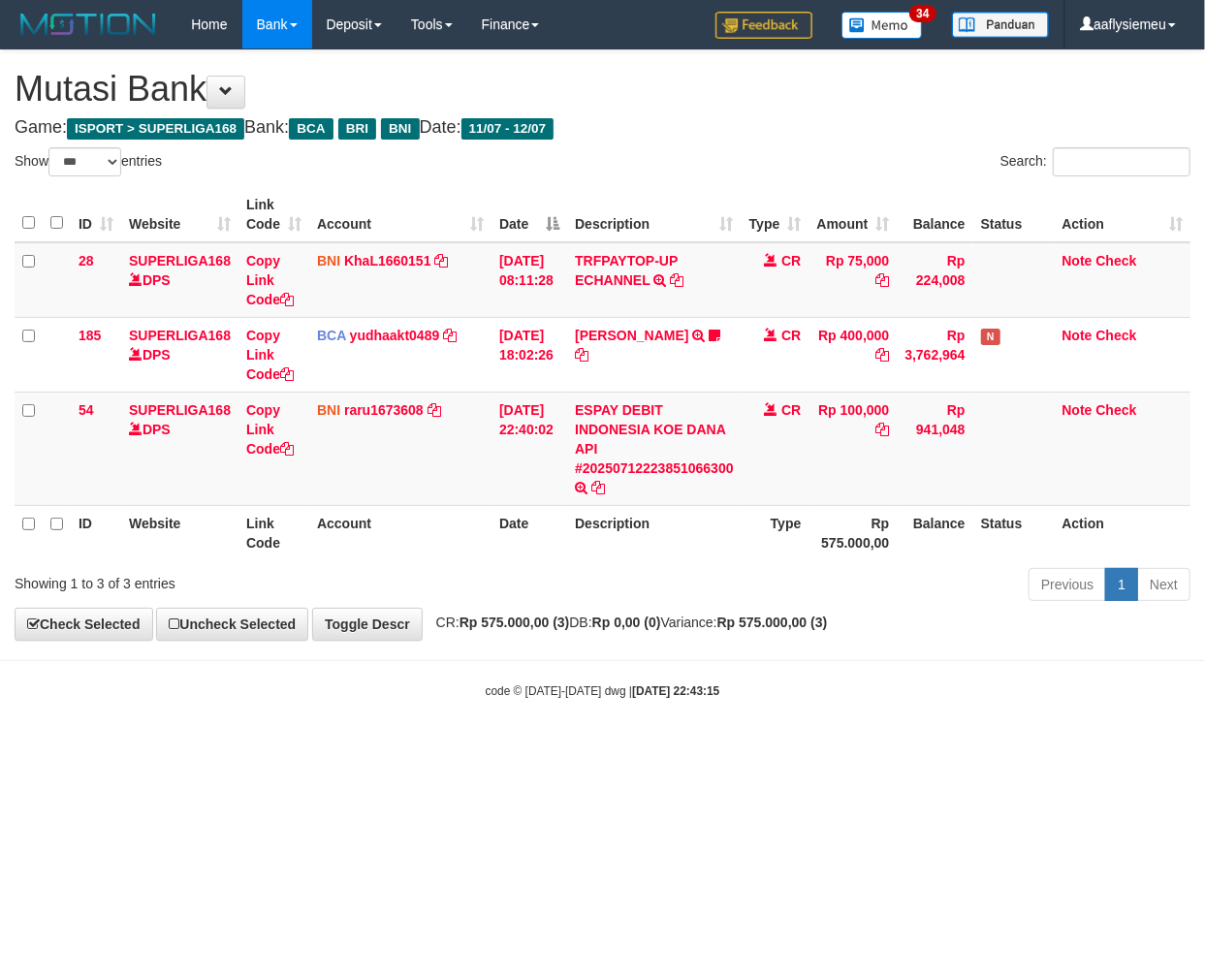 click on "Toggle navigation
Home
Bank
Account List
Load
By Website
Group
[ISPORT]													SUPERLIGA168
By Load Group (DPS)
34" at bounding box center [602, 374] 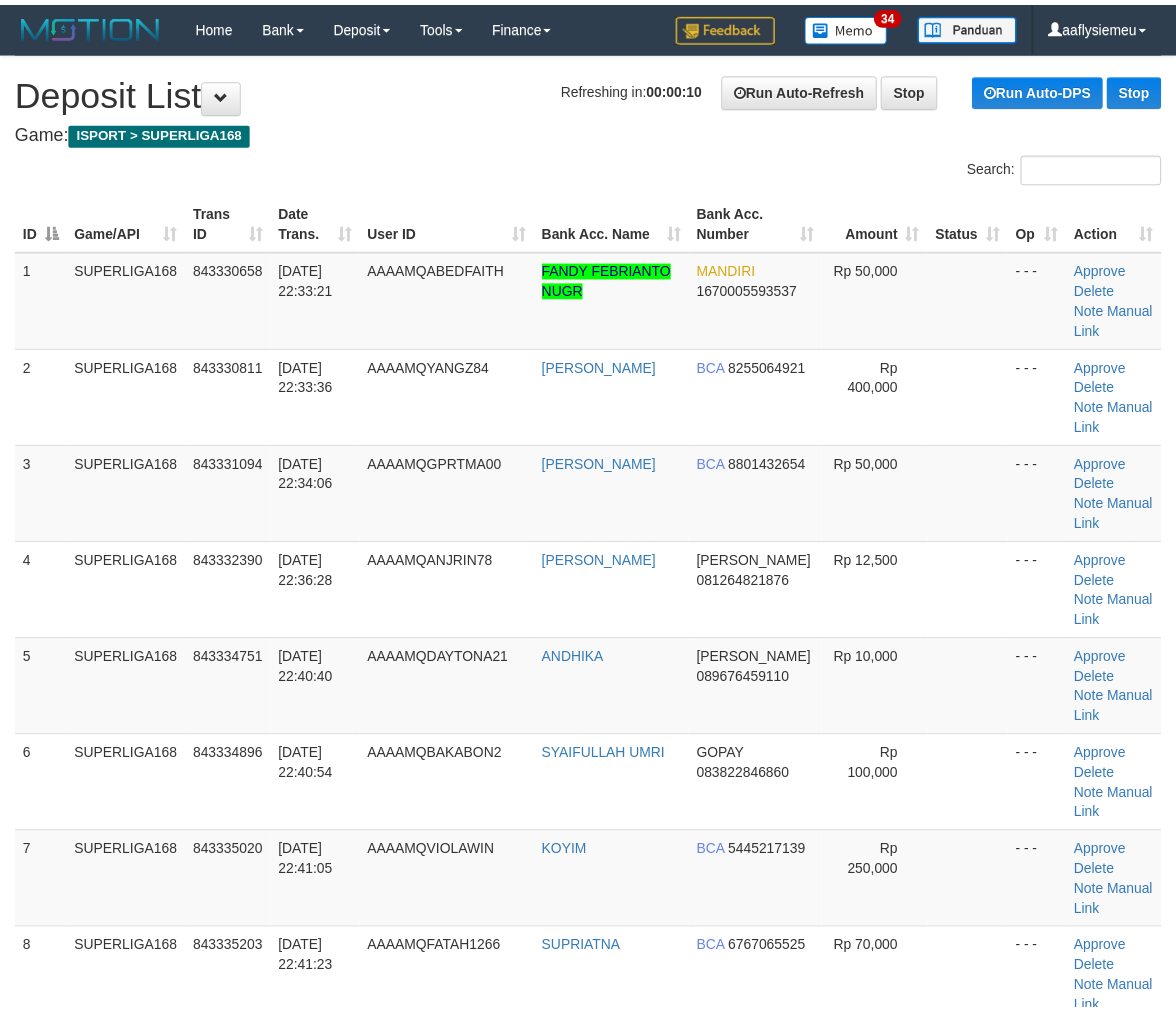 scroll, scrollTop: 0, scrollLeft: 0, axis: both 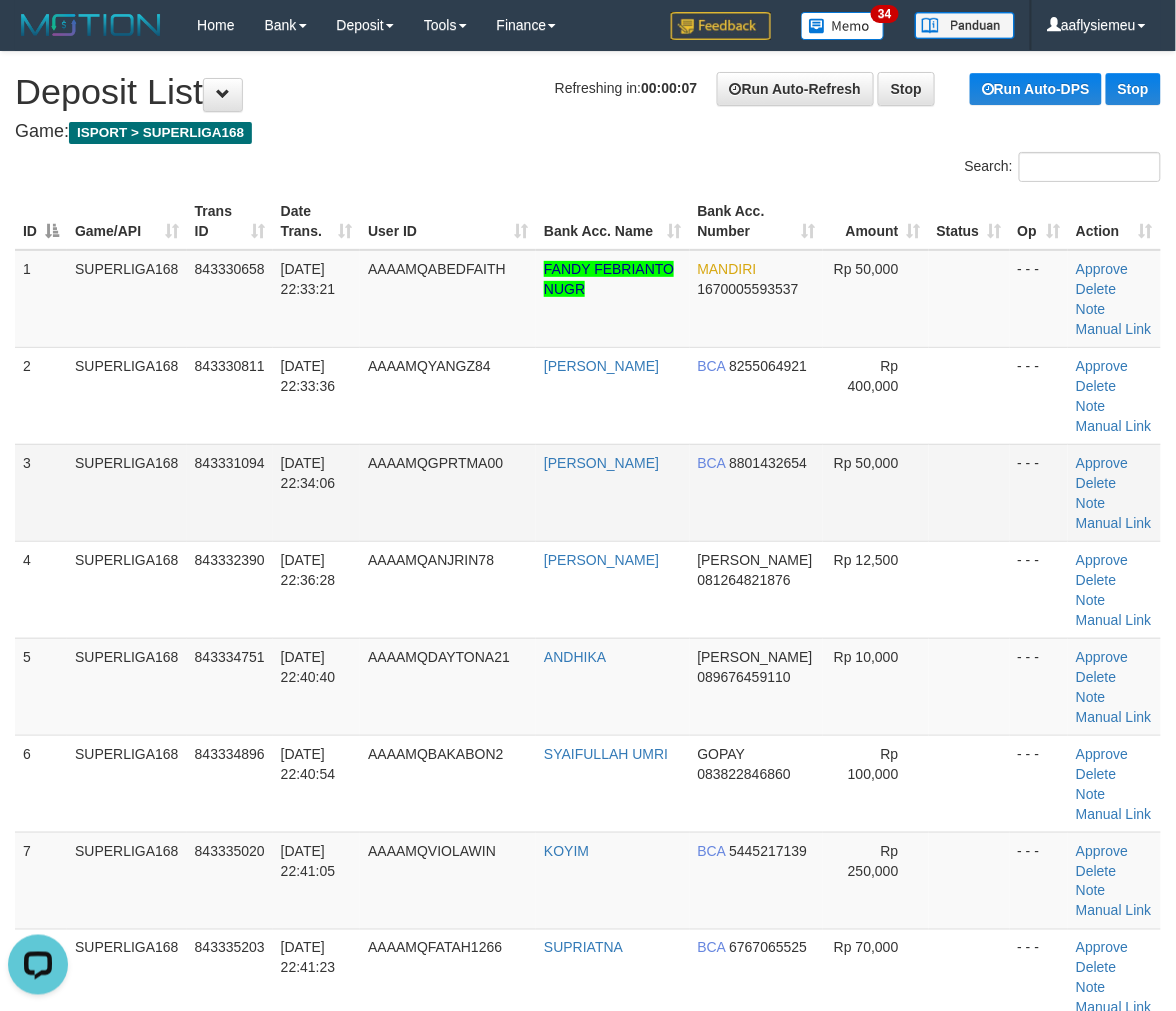 click on "843331094" at bounding box center [230, 492] 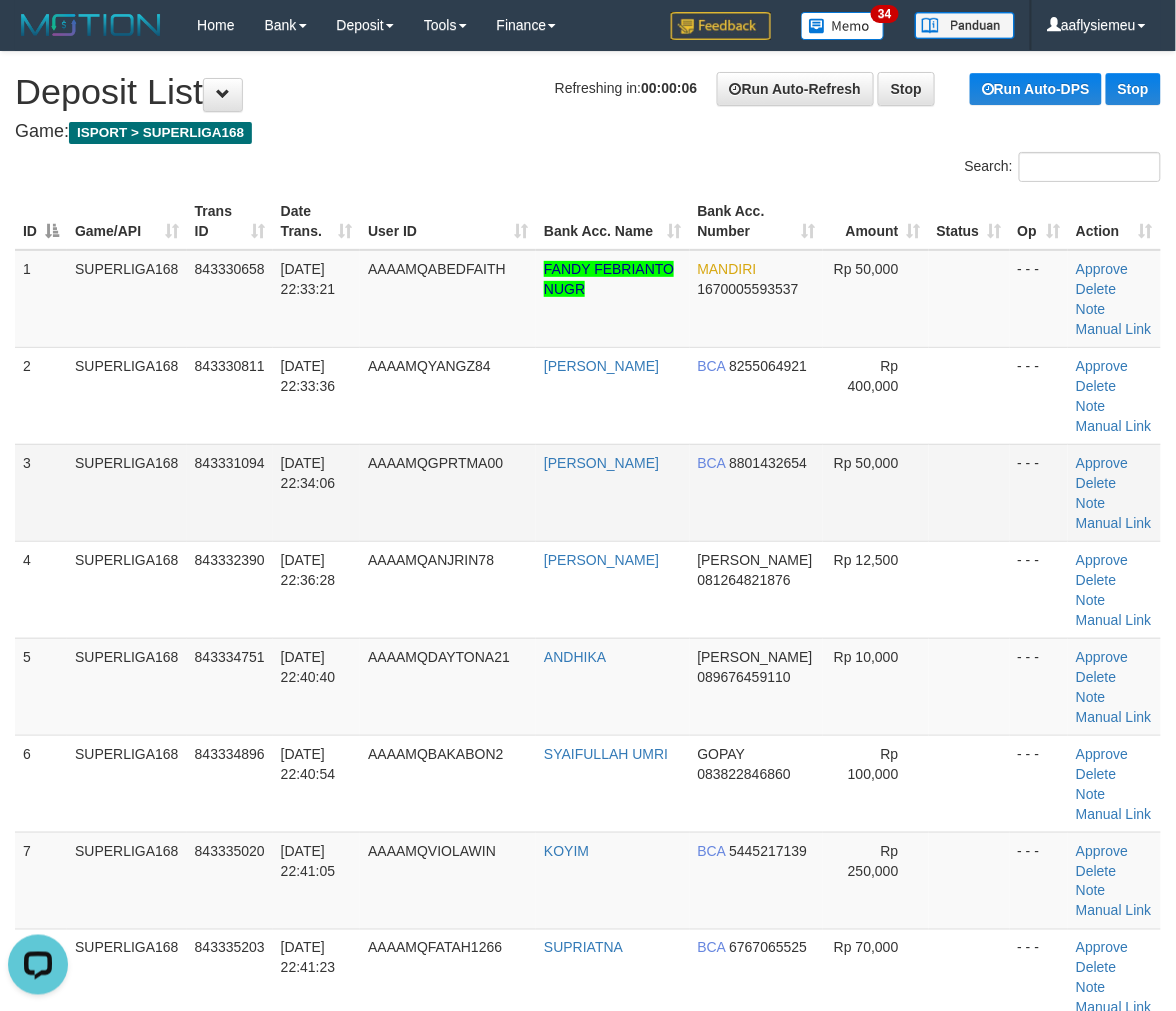 drag, startPoint x: 188, startPoint y: 547, endPoint x: 130, endPoint y: 568, distance: 61.68468 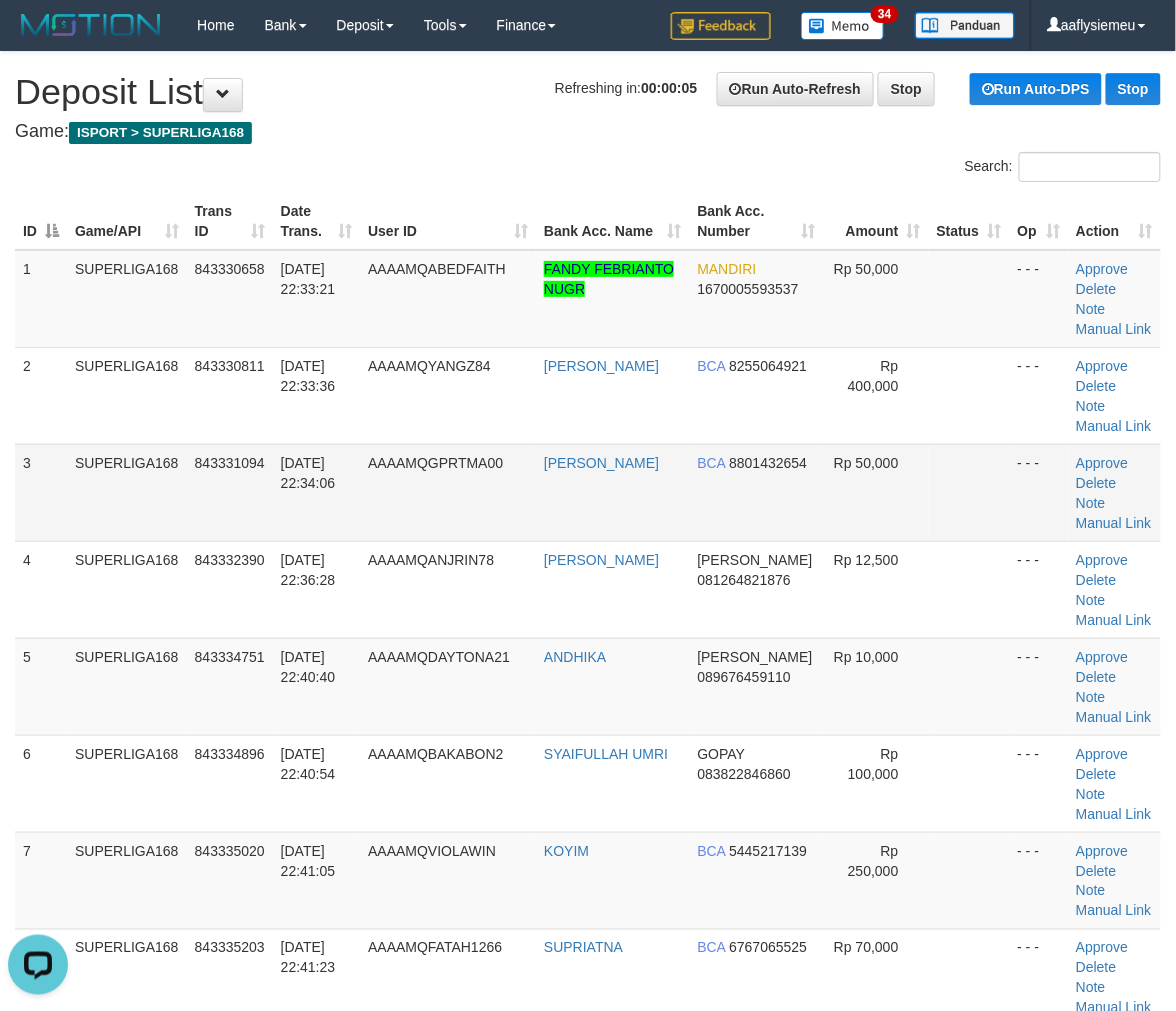 click on "3" at bounding box center [41, 492] 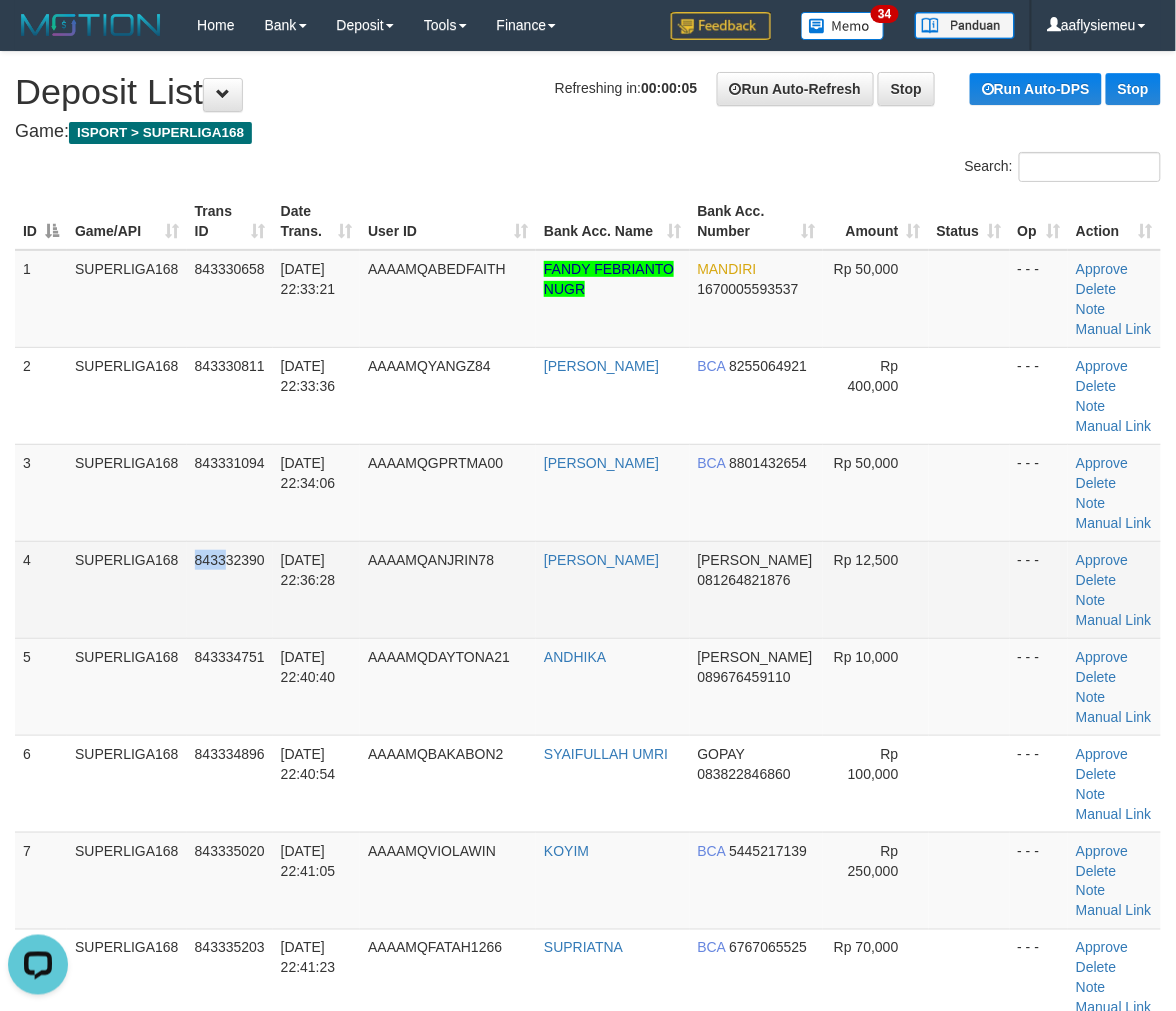 drag, startPoint x: 225, startPoint y: 606, endPoint x: 6, endPoint y: 651, distance: 223.57549 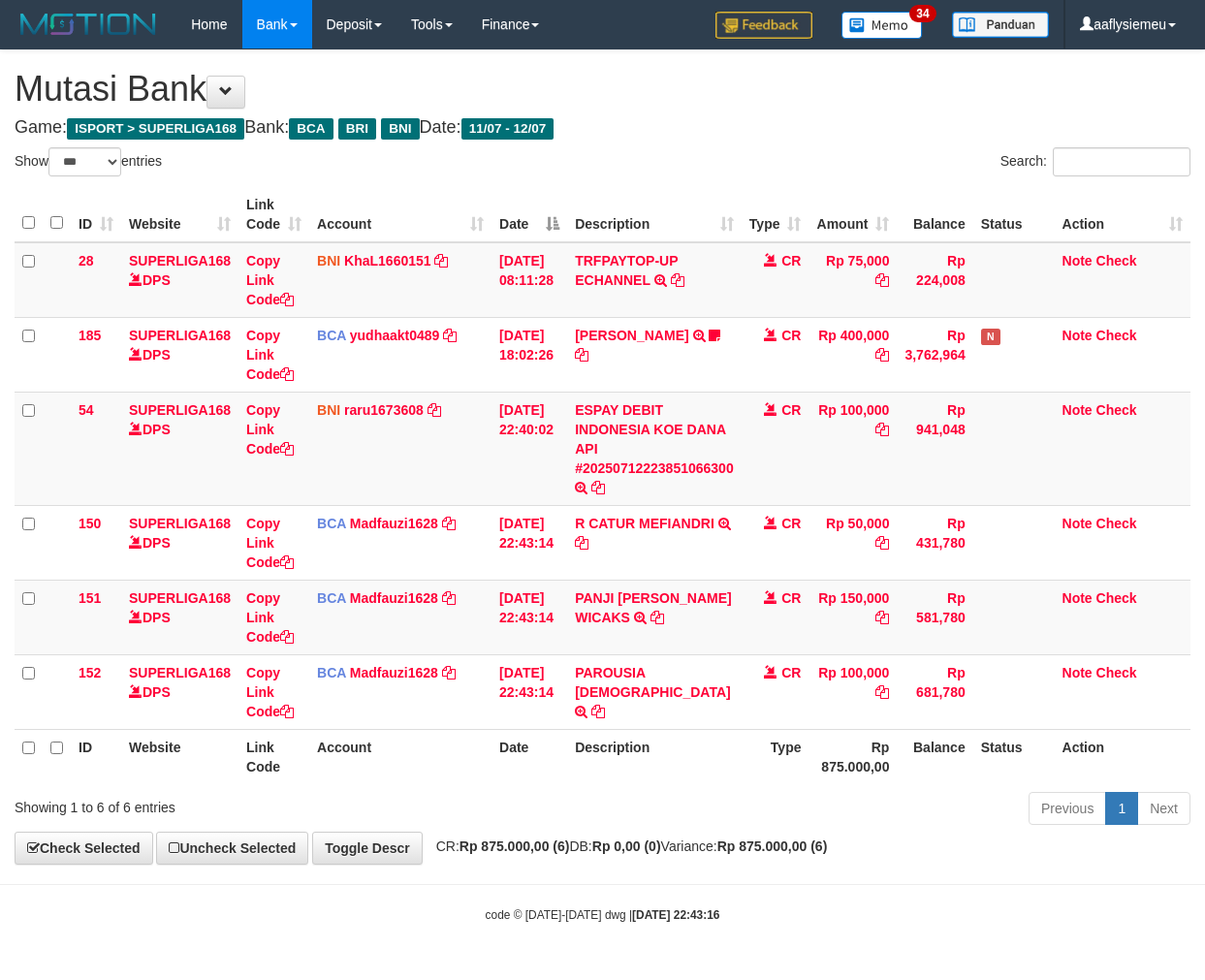 select on "***" 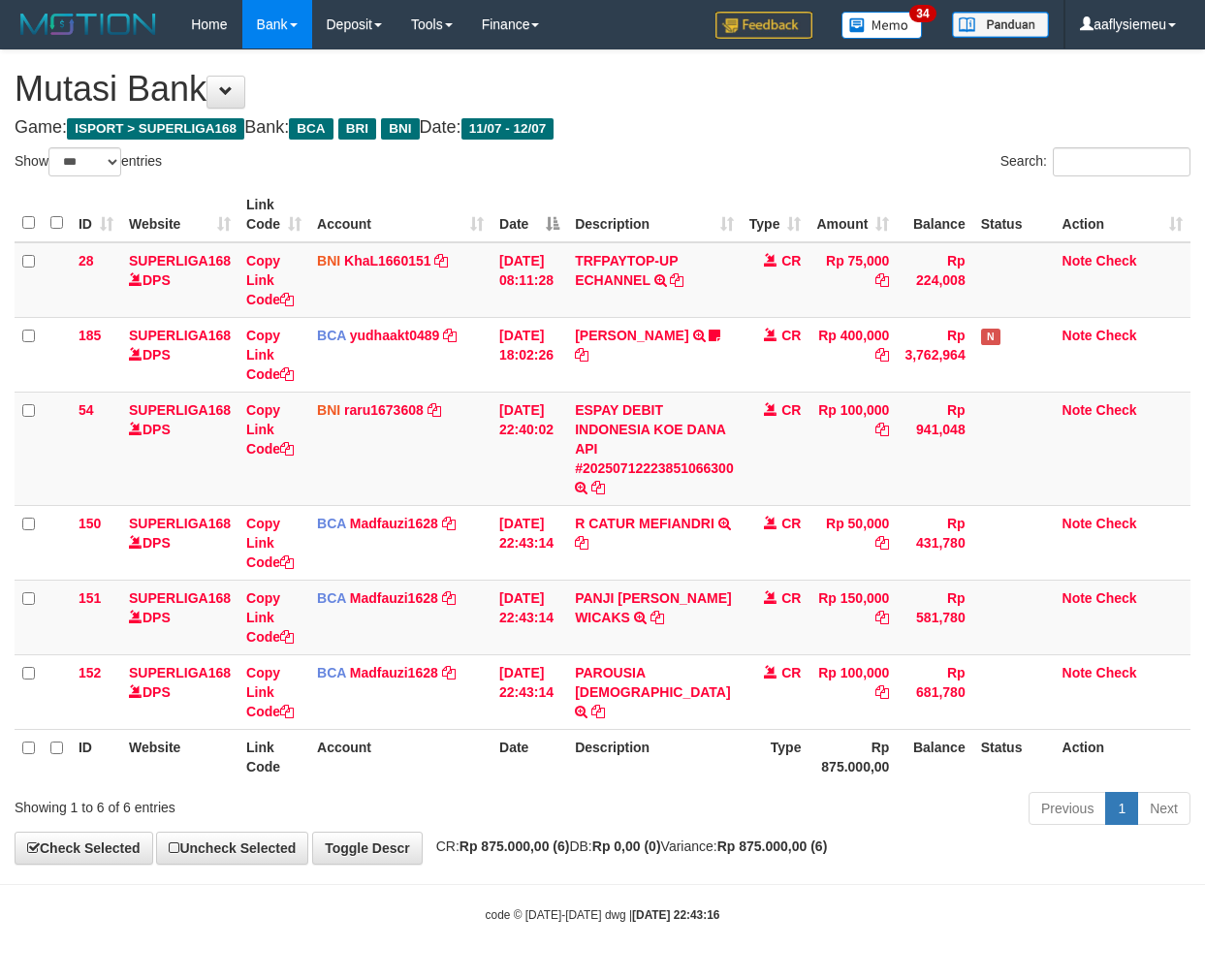 scroll, scrollTop: 0, scrollLeft: 0, axis: both 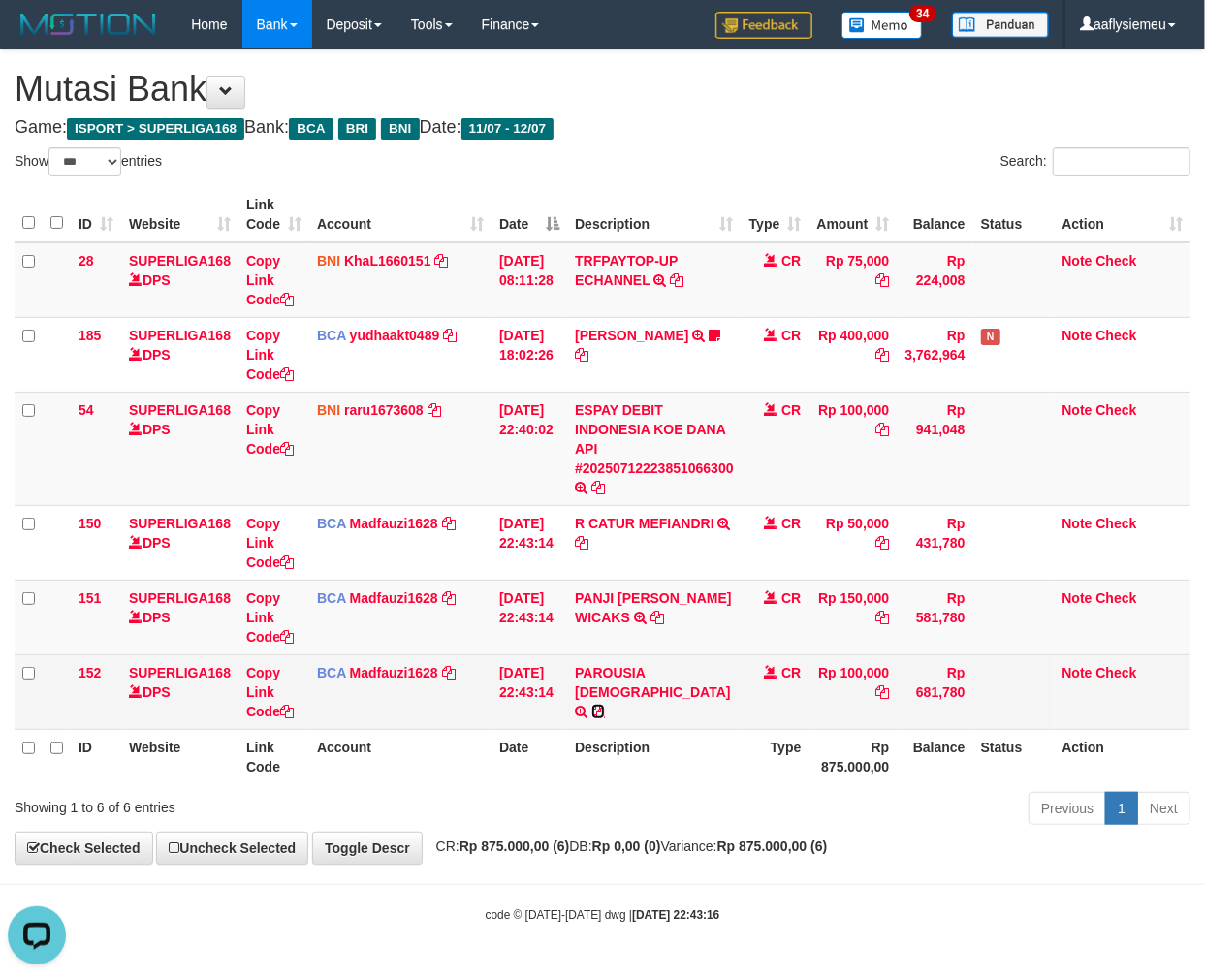 drag, startPoint x: 602, startPoint y: 690, endPoint x: 651, endPoint y: 680, distance: 50.01 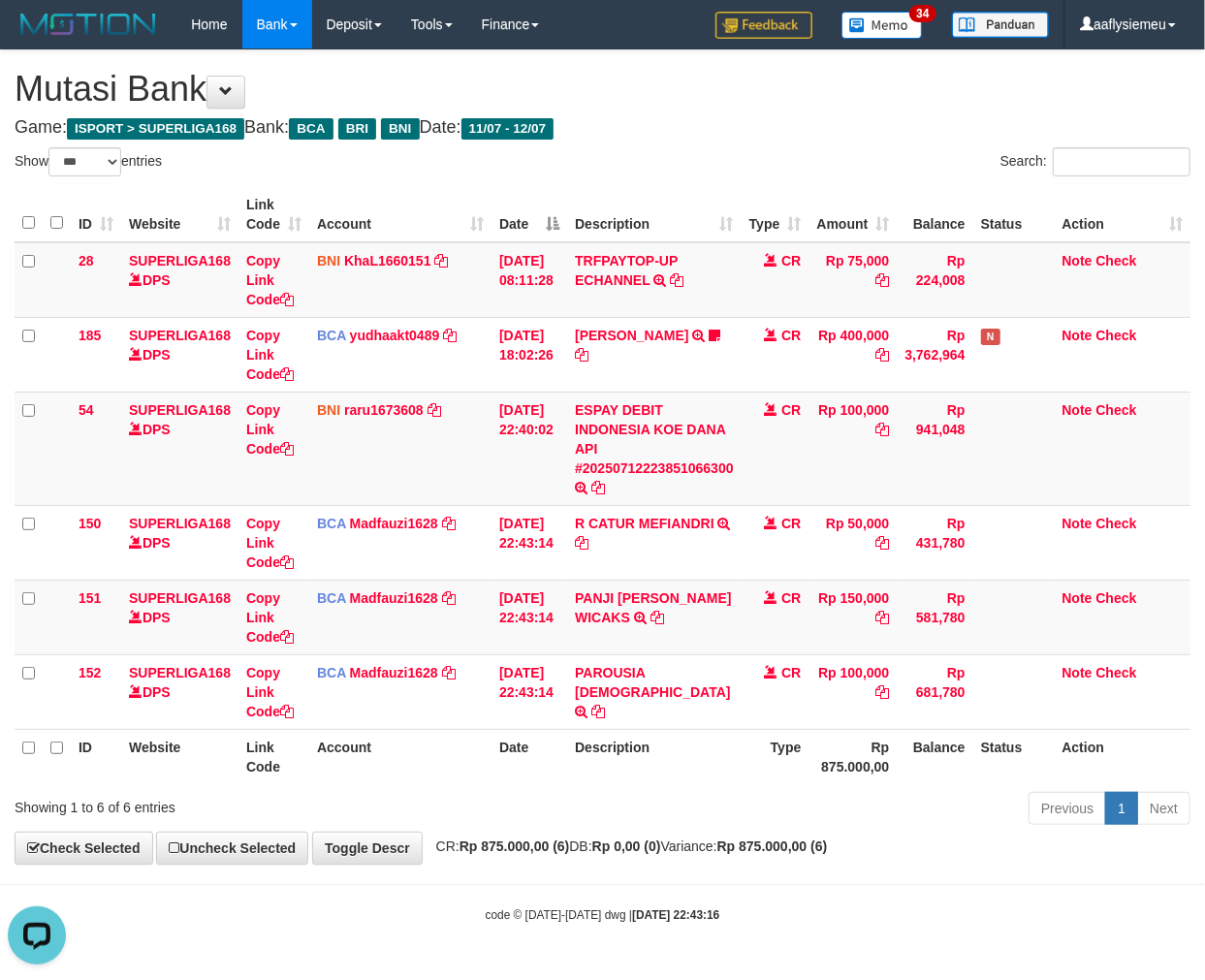 click on "Rp 875.000,00" at bounding box center [852, 756] 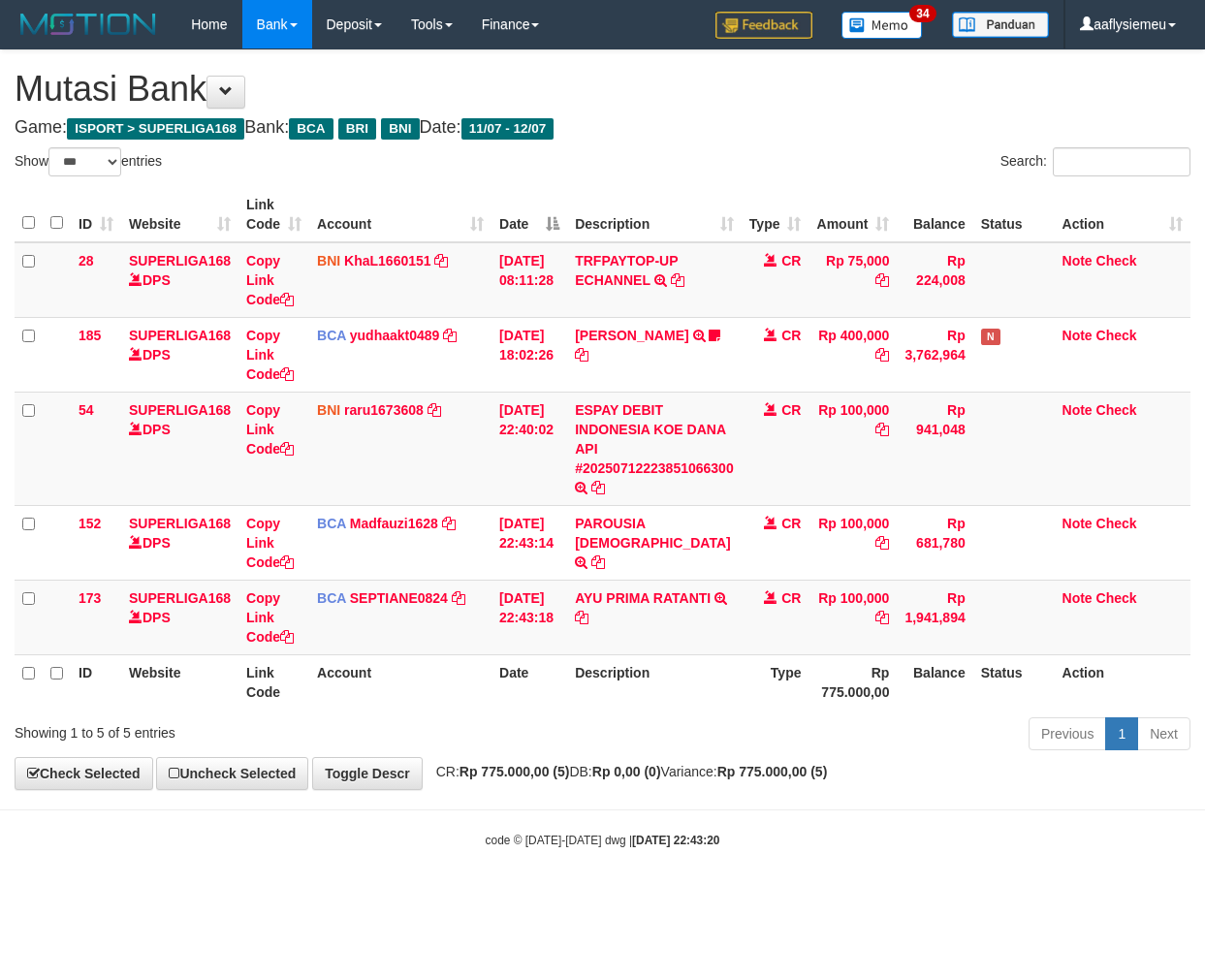 select on "***" 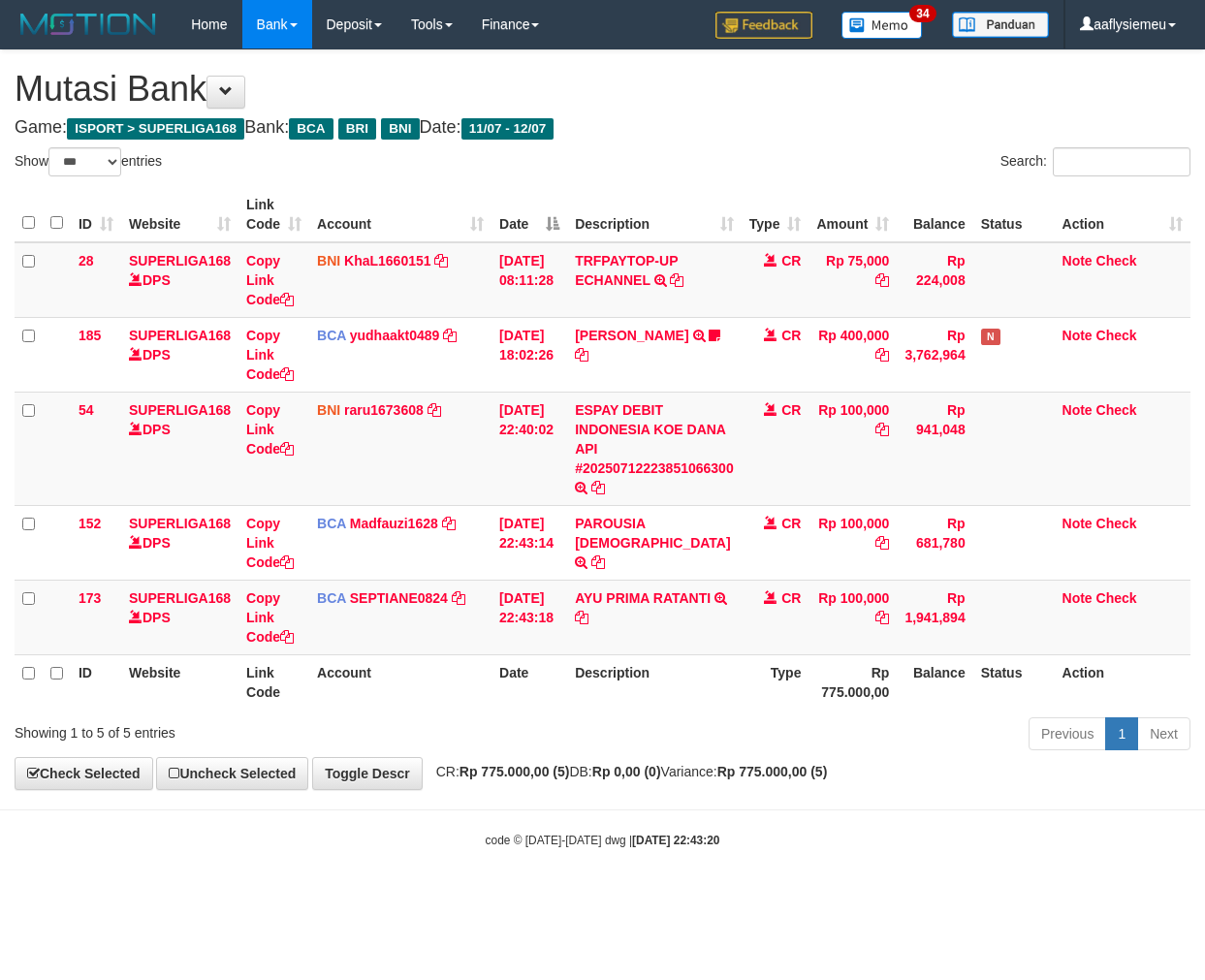 scroll, scrollTop: 0, scrollLeft: 0, axis: both 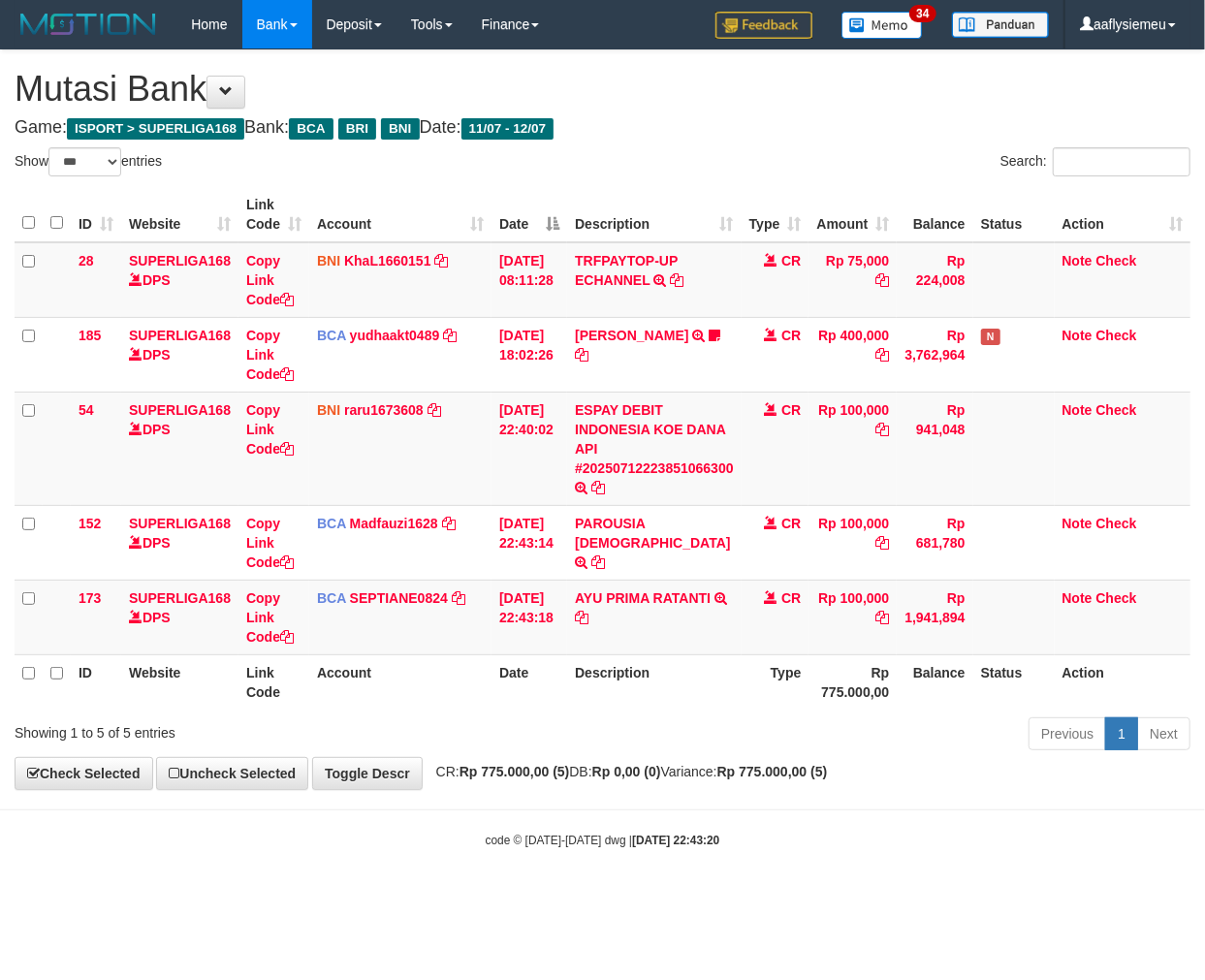 drag, startPoint x: 648, startPoint y: 719, endPoint x: 650, endPoint y: 696, distance: 23.086793 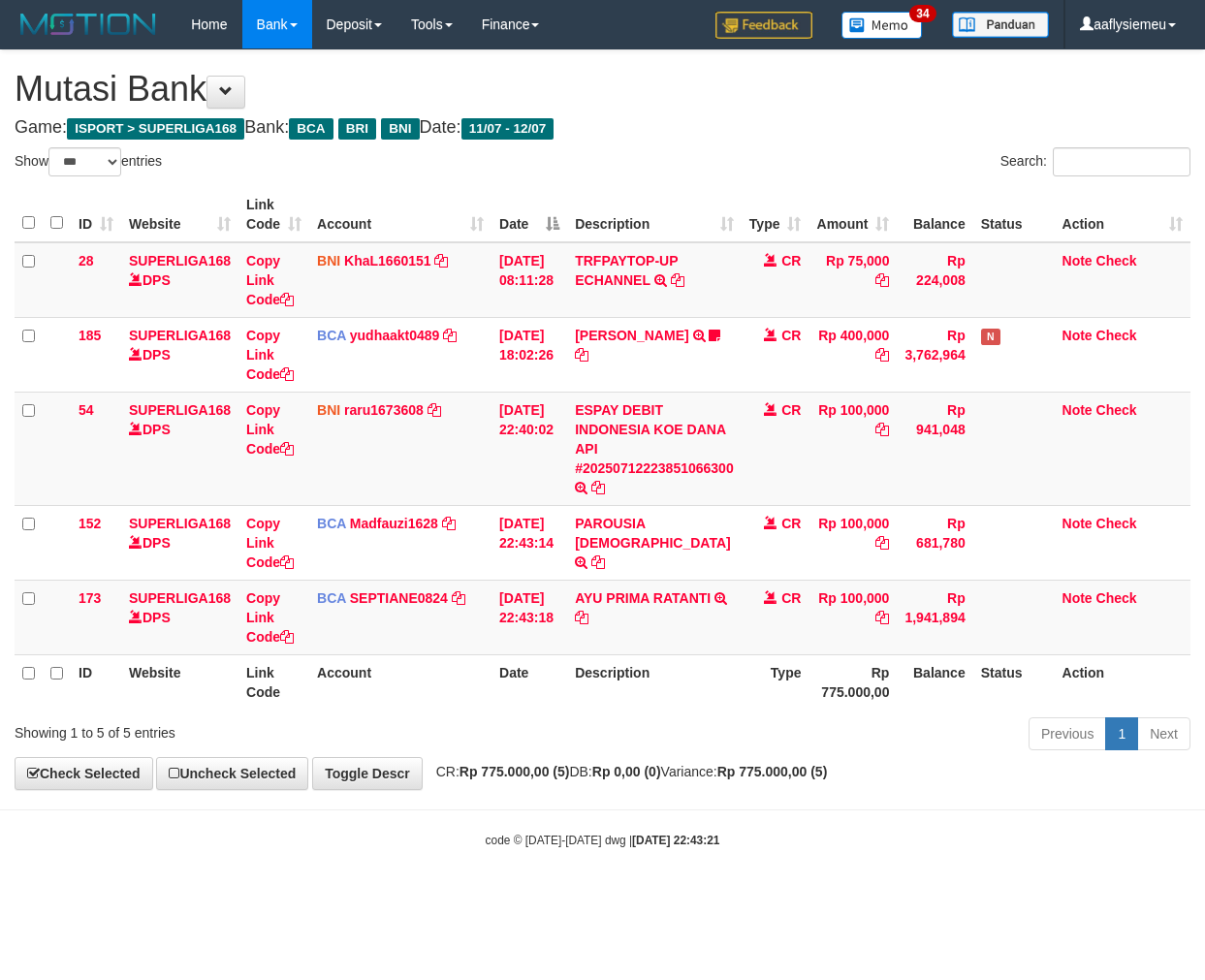 select on "***" 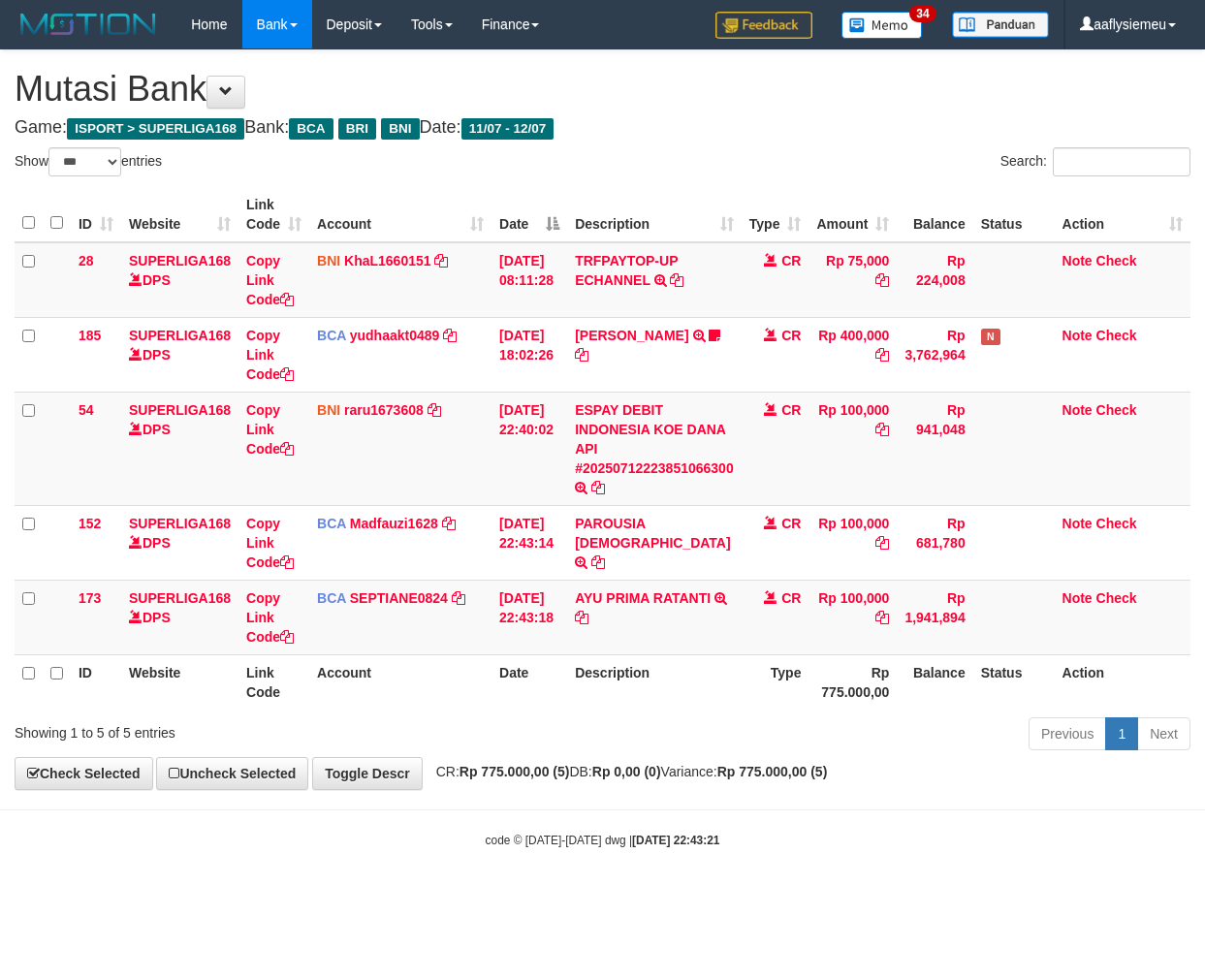 scroll, scrollTop: 0, scrollLeft: 0, axis: both 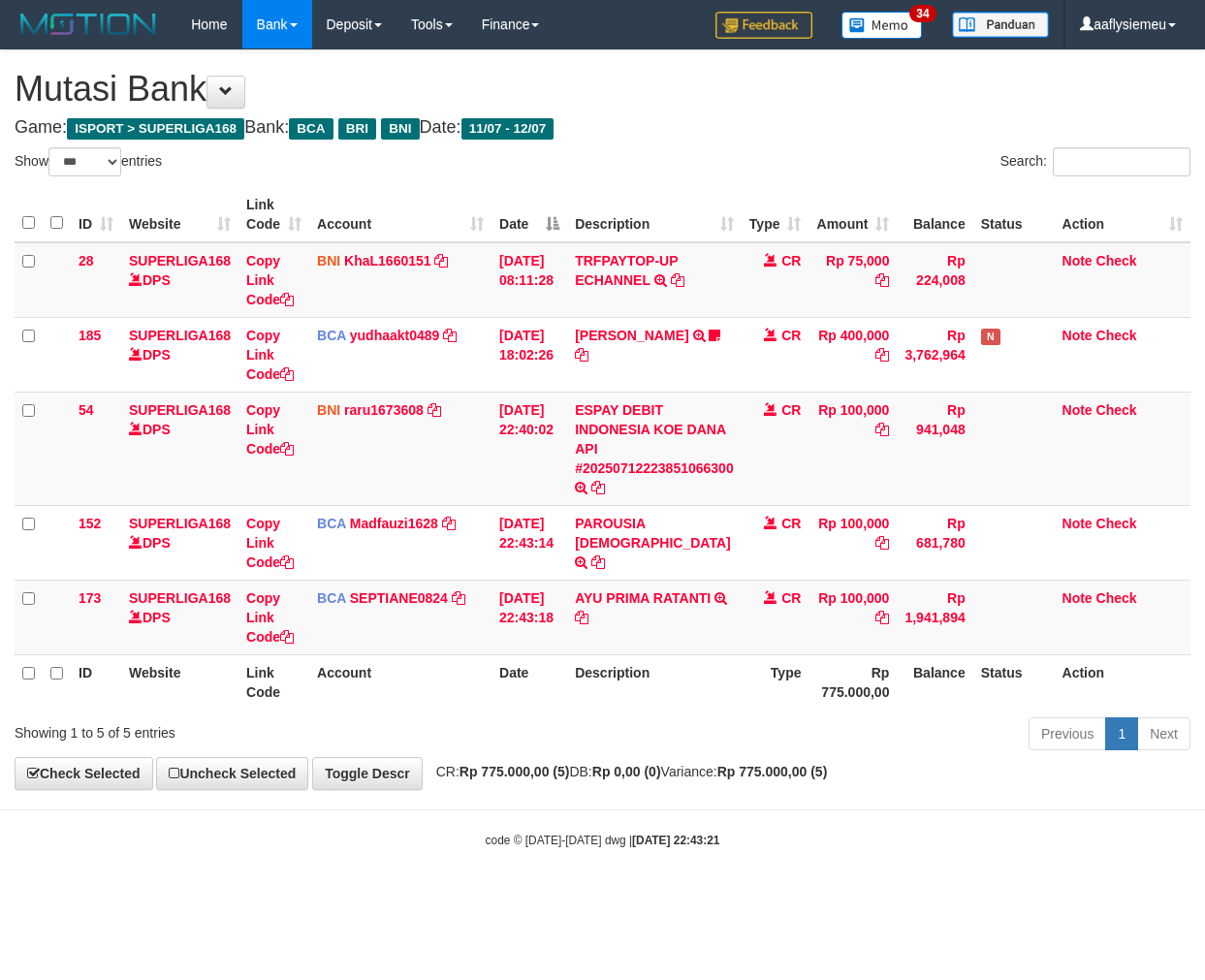 select on "***" 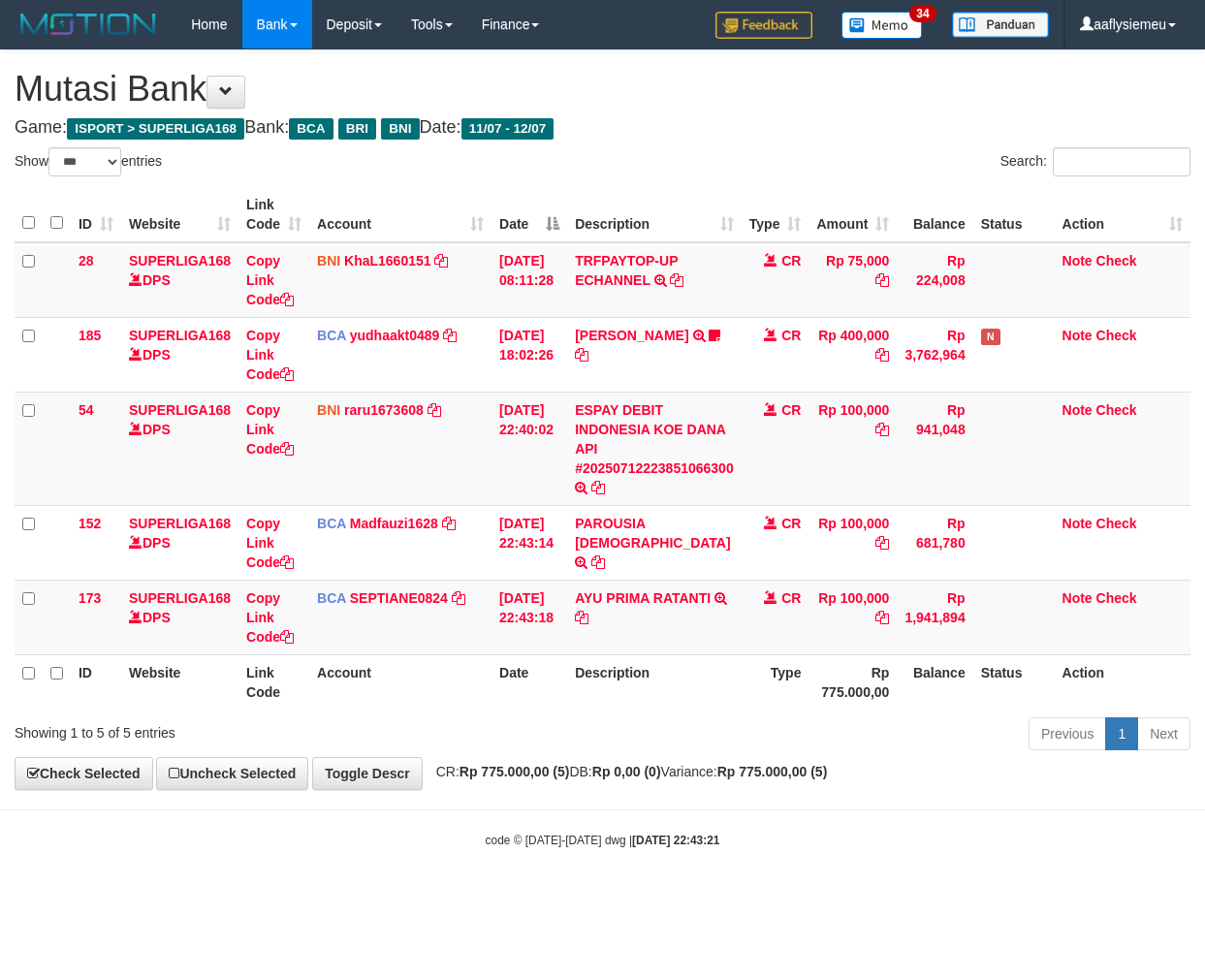 scroll, scrollTop: 0, scrollLeft: 0, axis: both 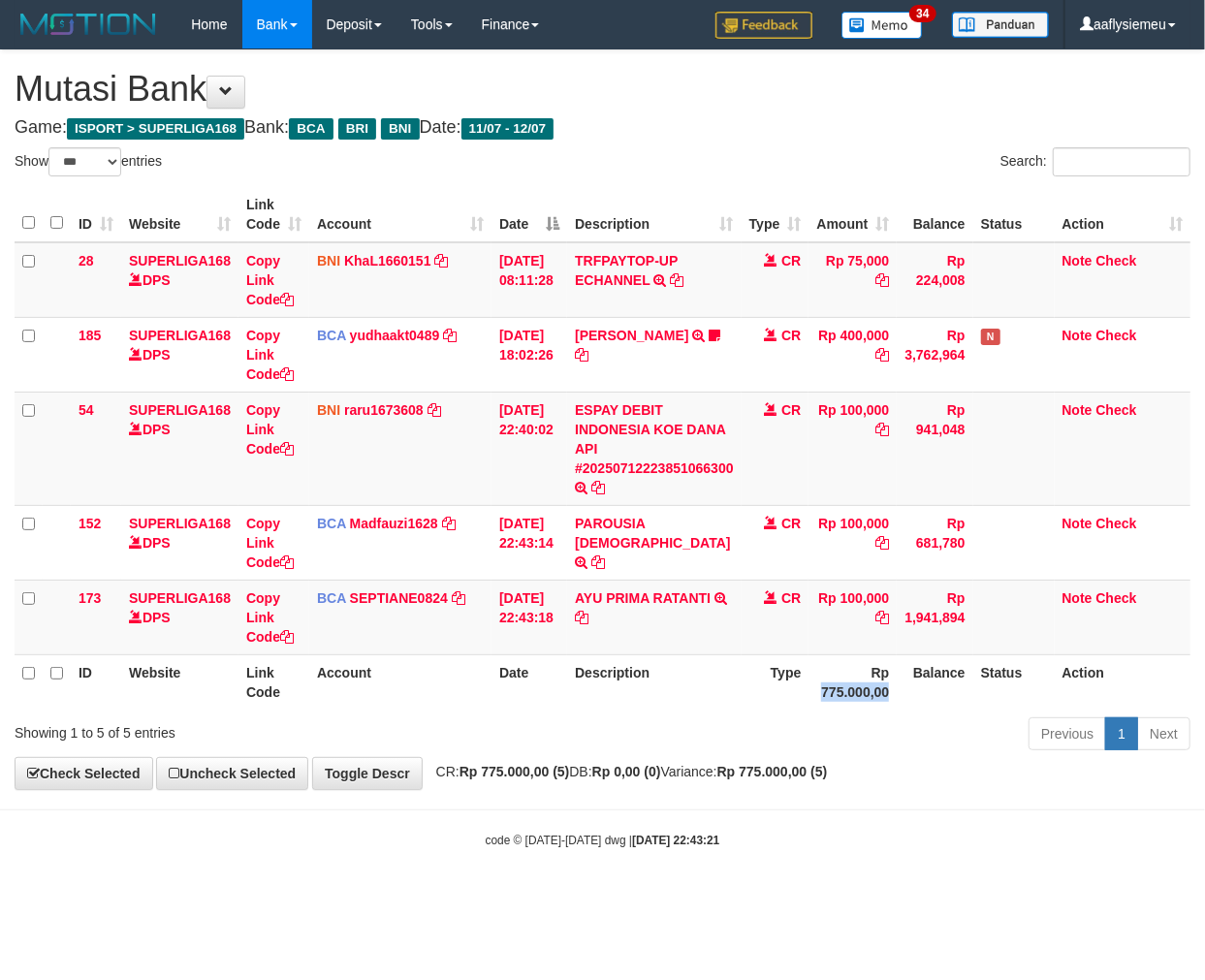 click on "Rp 775.000,00" at bounding box center [852, 681] 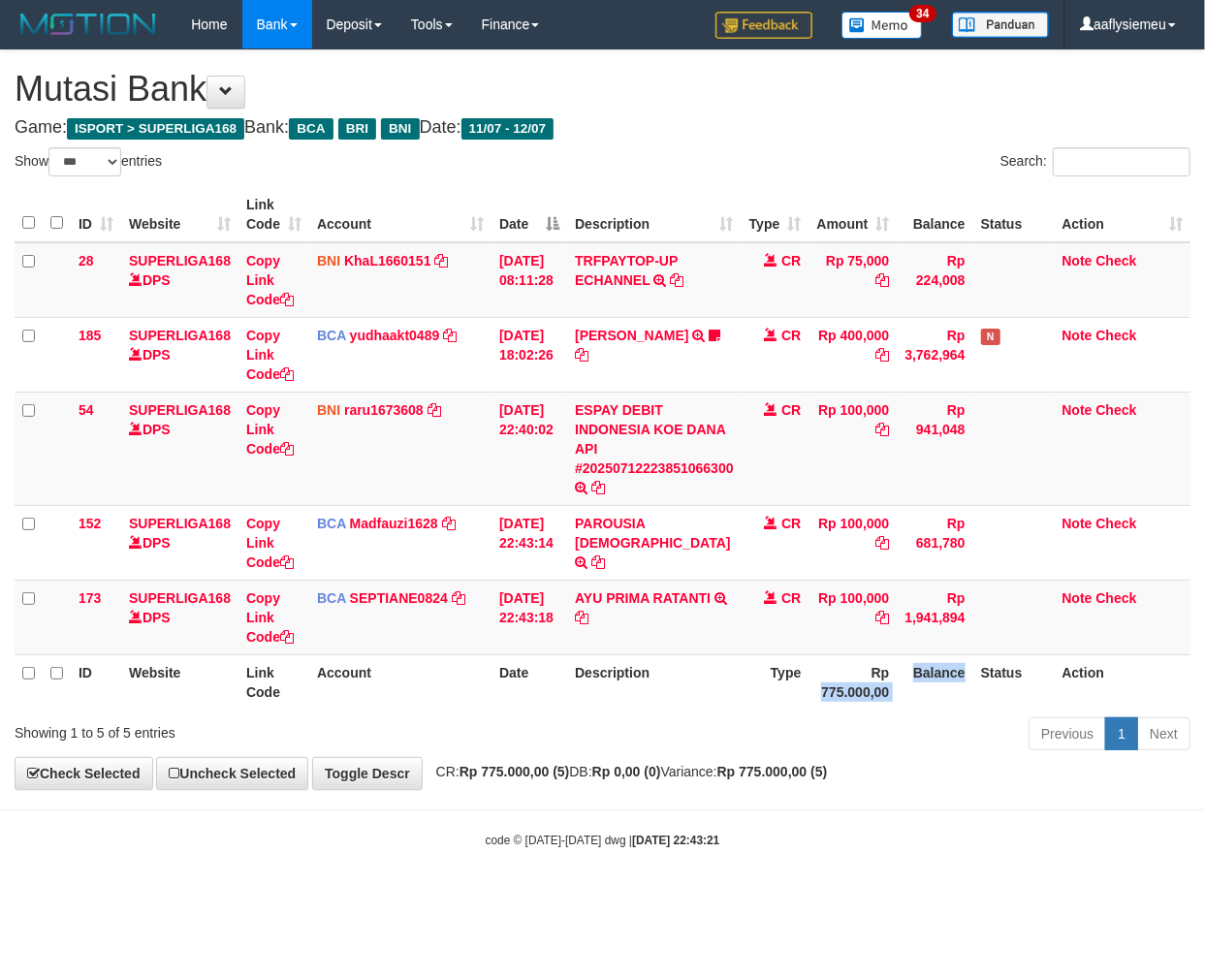click on "Type" at bounding box center [776, 681] 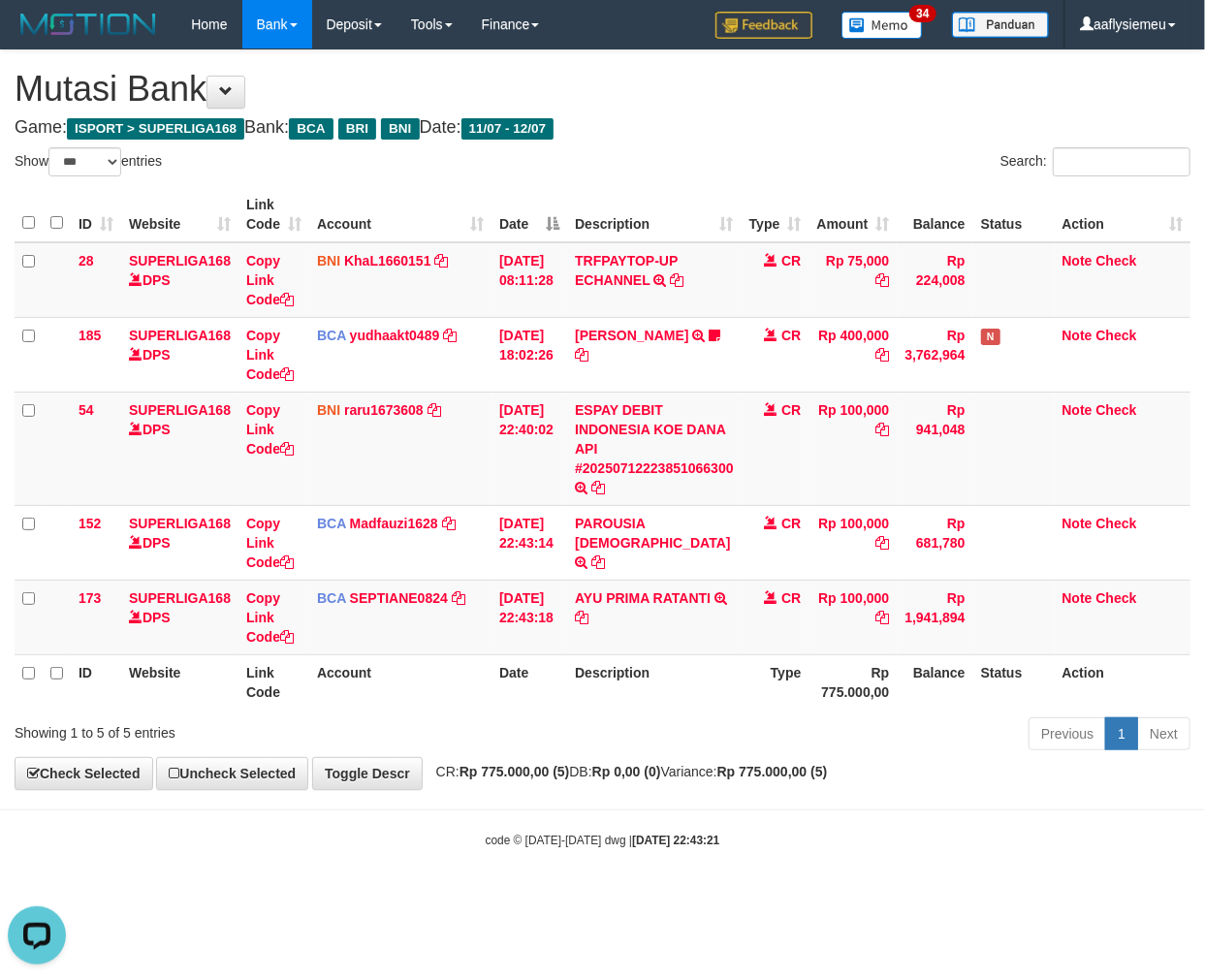 scroll, scrollTop: 0, scrollLeft: 0, axis: both 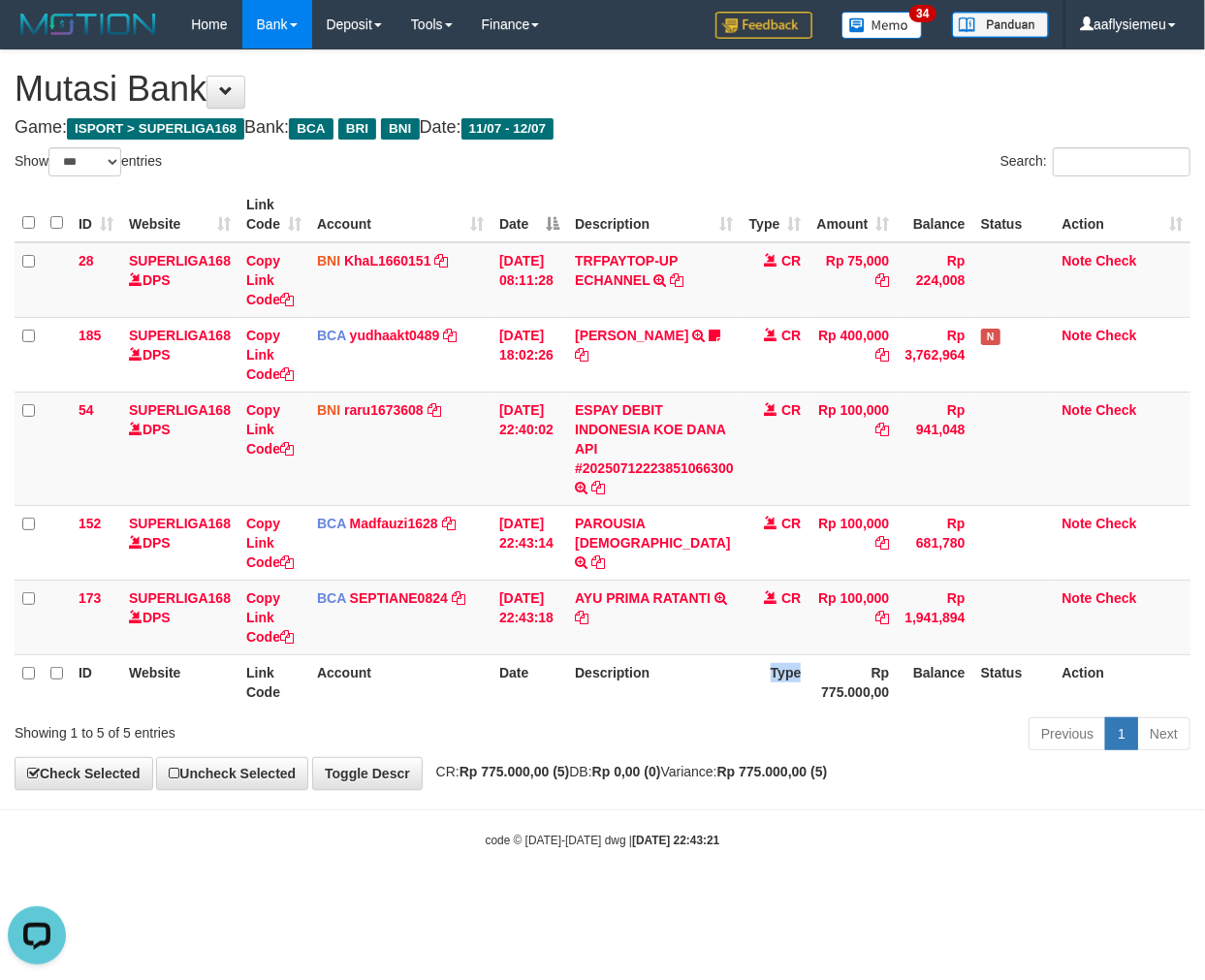 click on "Type" at bounding box center [776, 681] 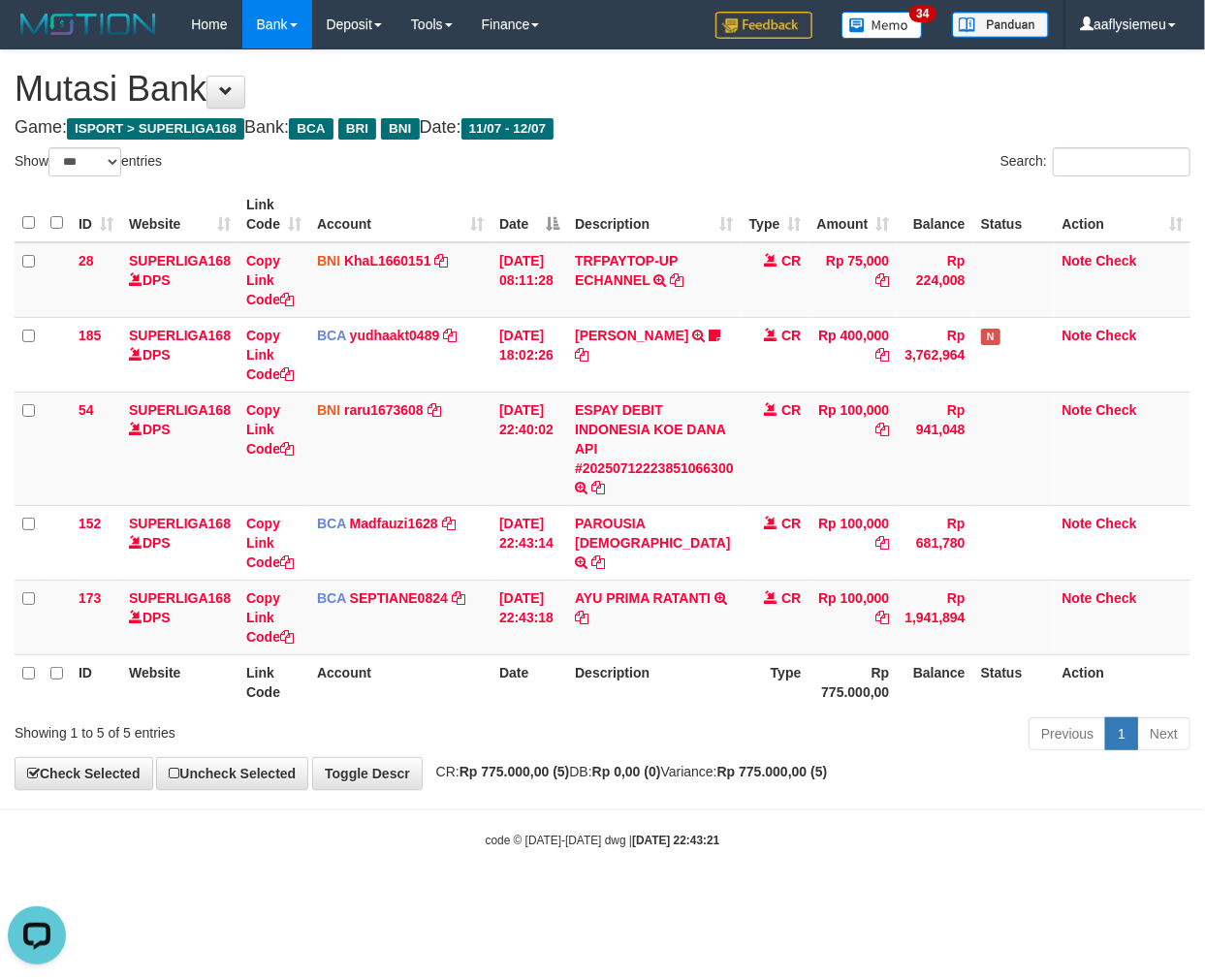 click on "Description" at bounding box center [654, 681] 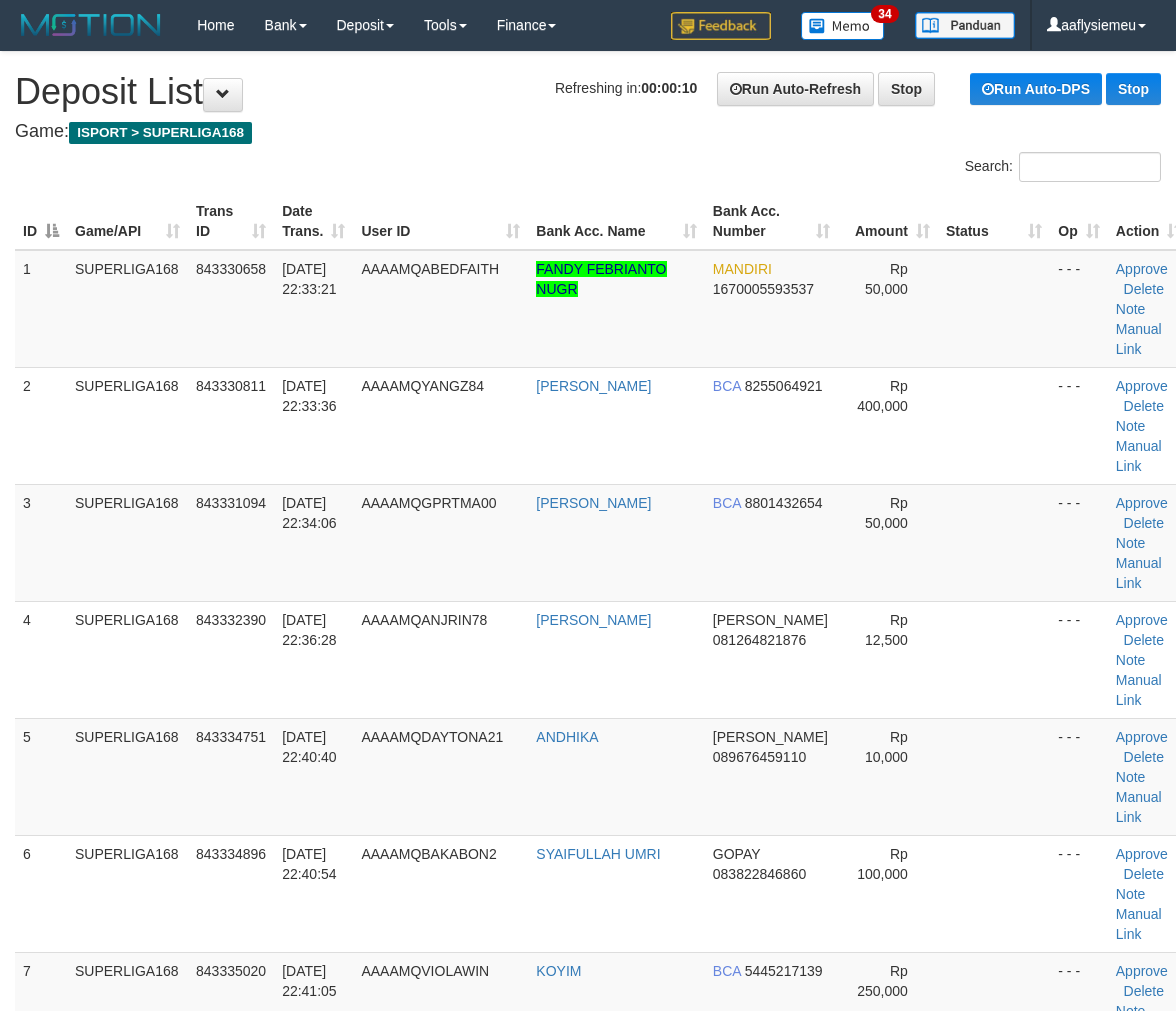 scroll, scrollTop: 0, scrollLeft: 0, axis: both 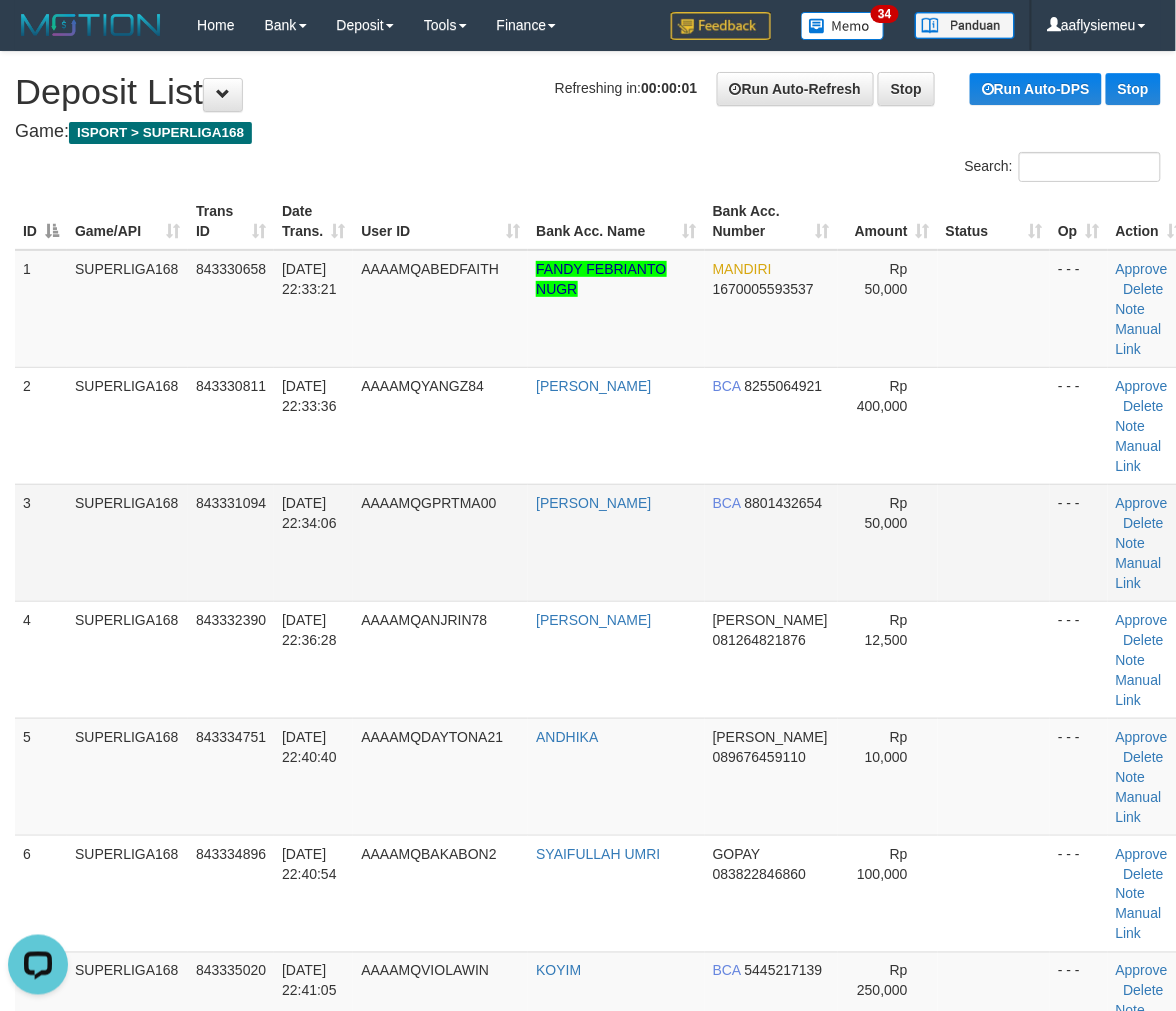 drag, startPoint x: 215, startPoint y: 538, endPoint x: 230, endPoint y: 538, distance: 15 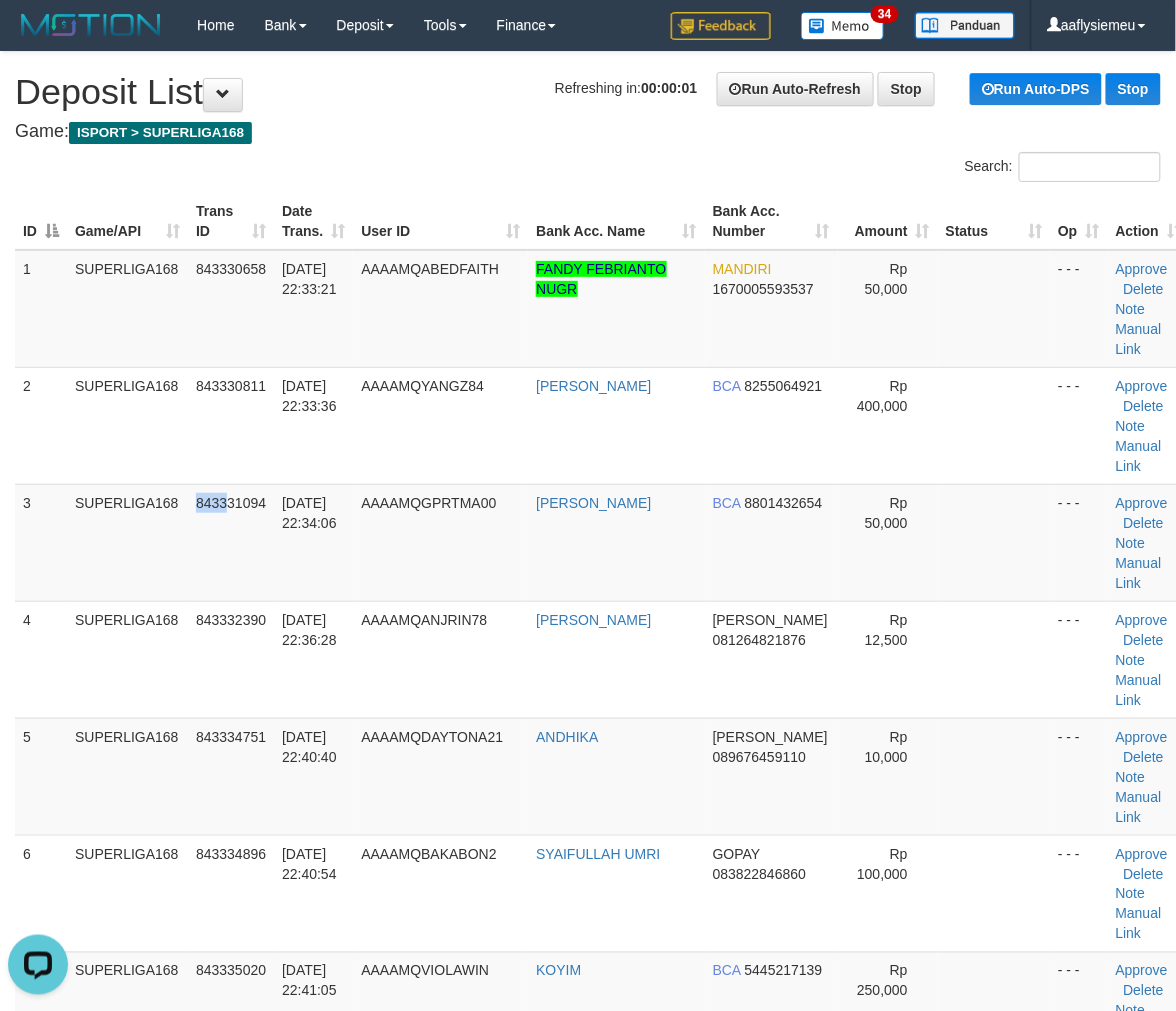 drag, startPoint x: 230, startPoint y: 538, endPoint x: 0, endPoint y: 592, distance: 236.2541 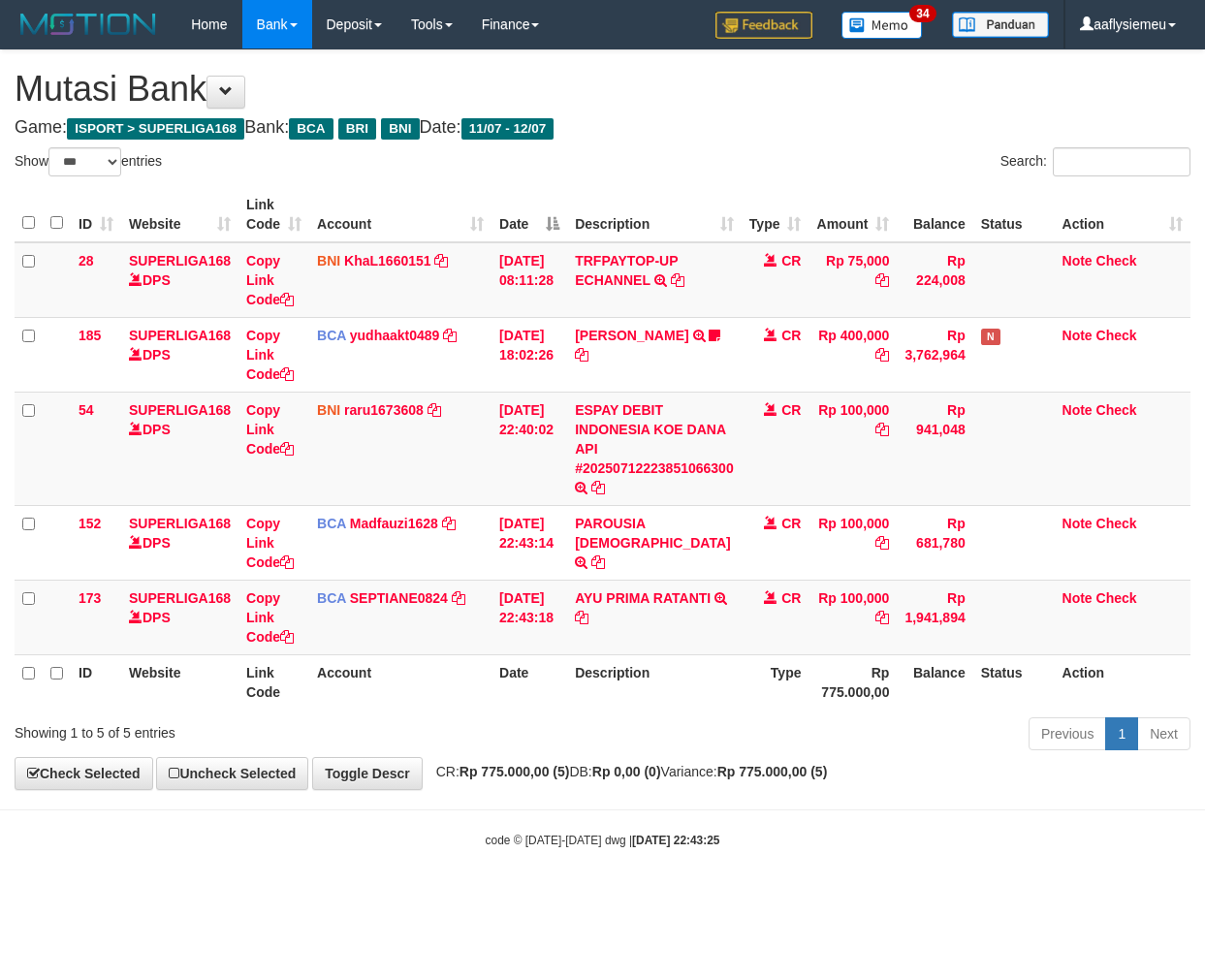 select on "***" 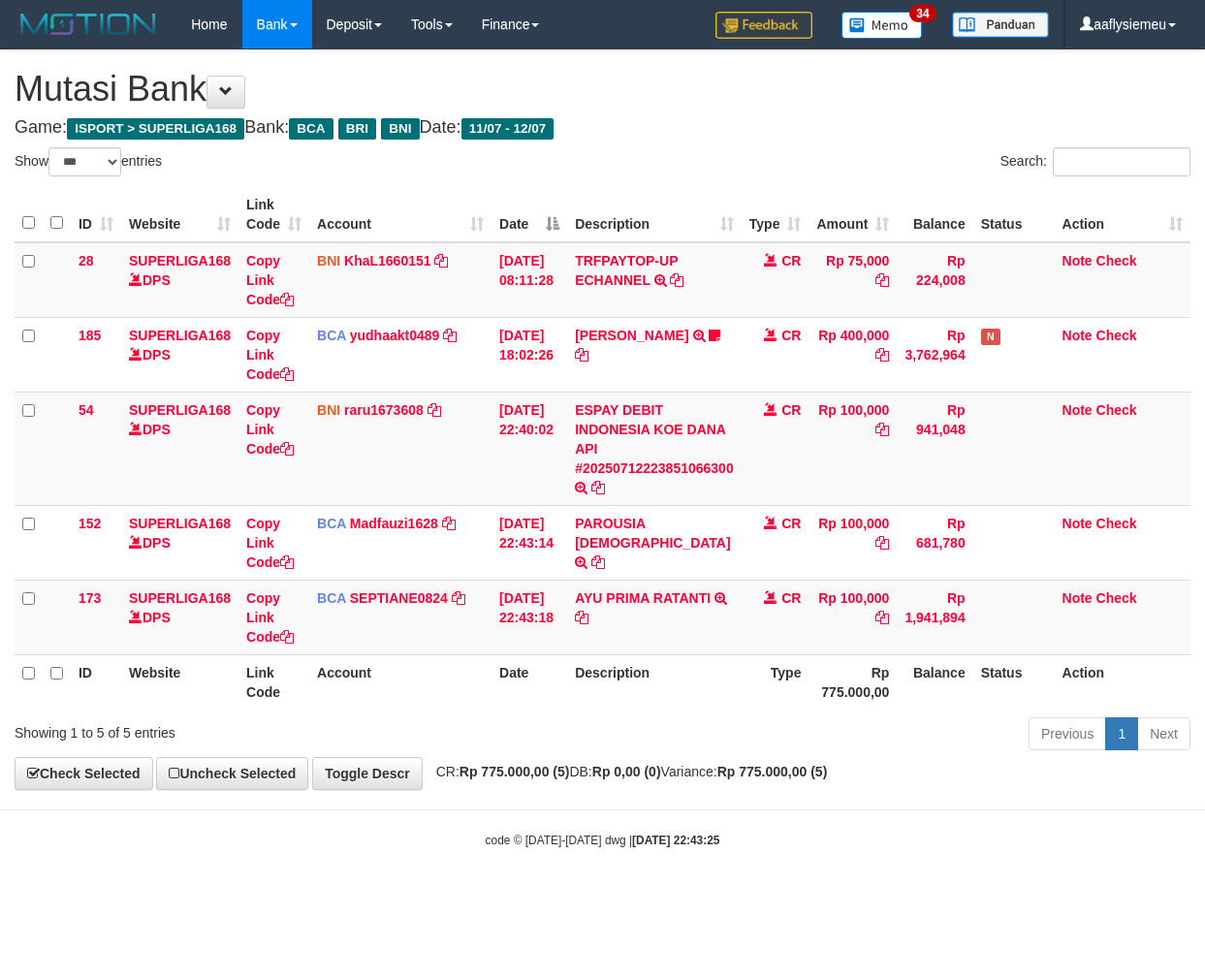 scroll, scrollTop: 0, scrollLeft: 0, axis: both 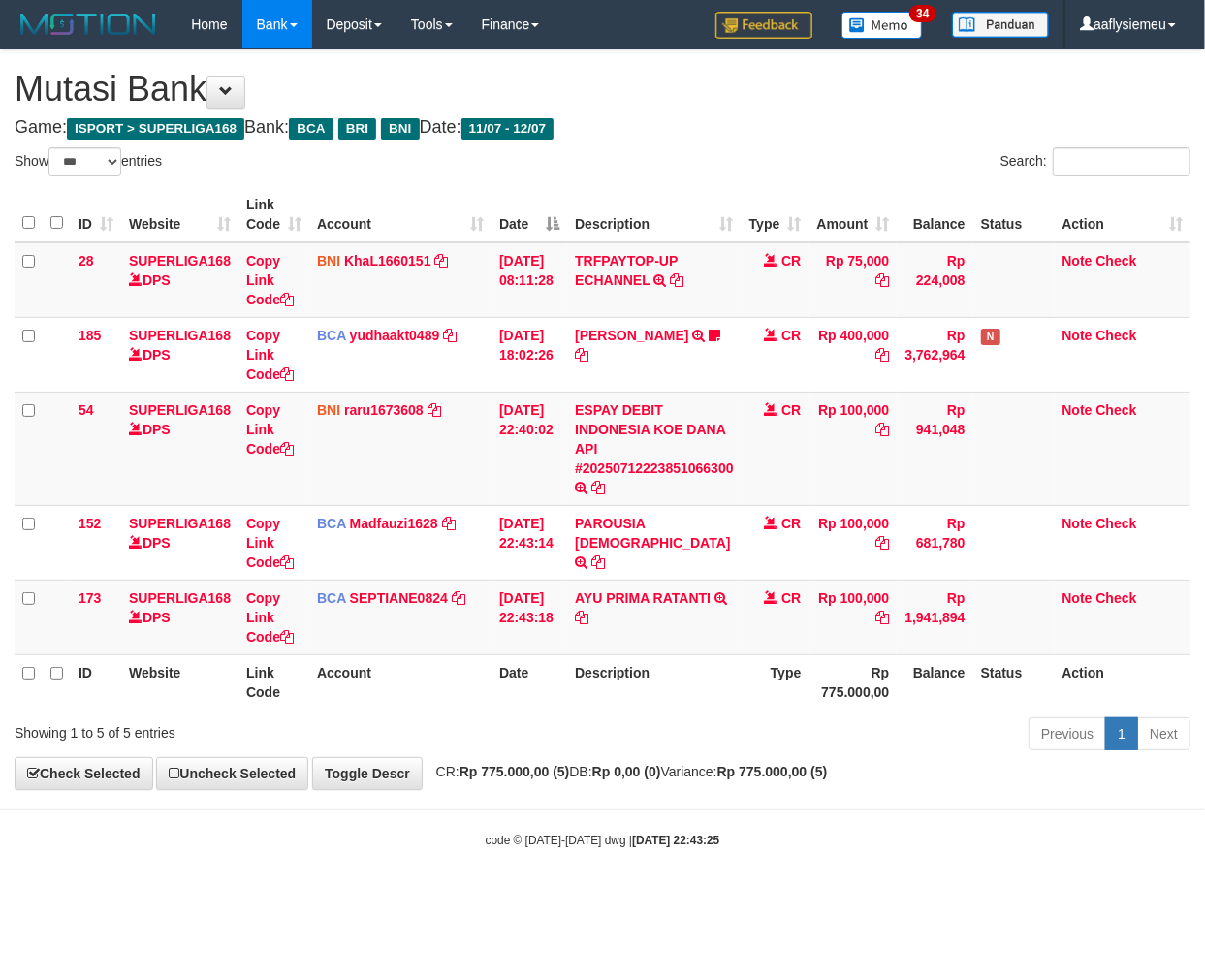 click on "Description" at bounding box center [654, 681] 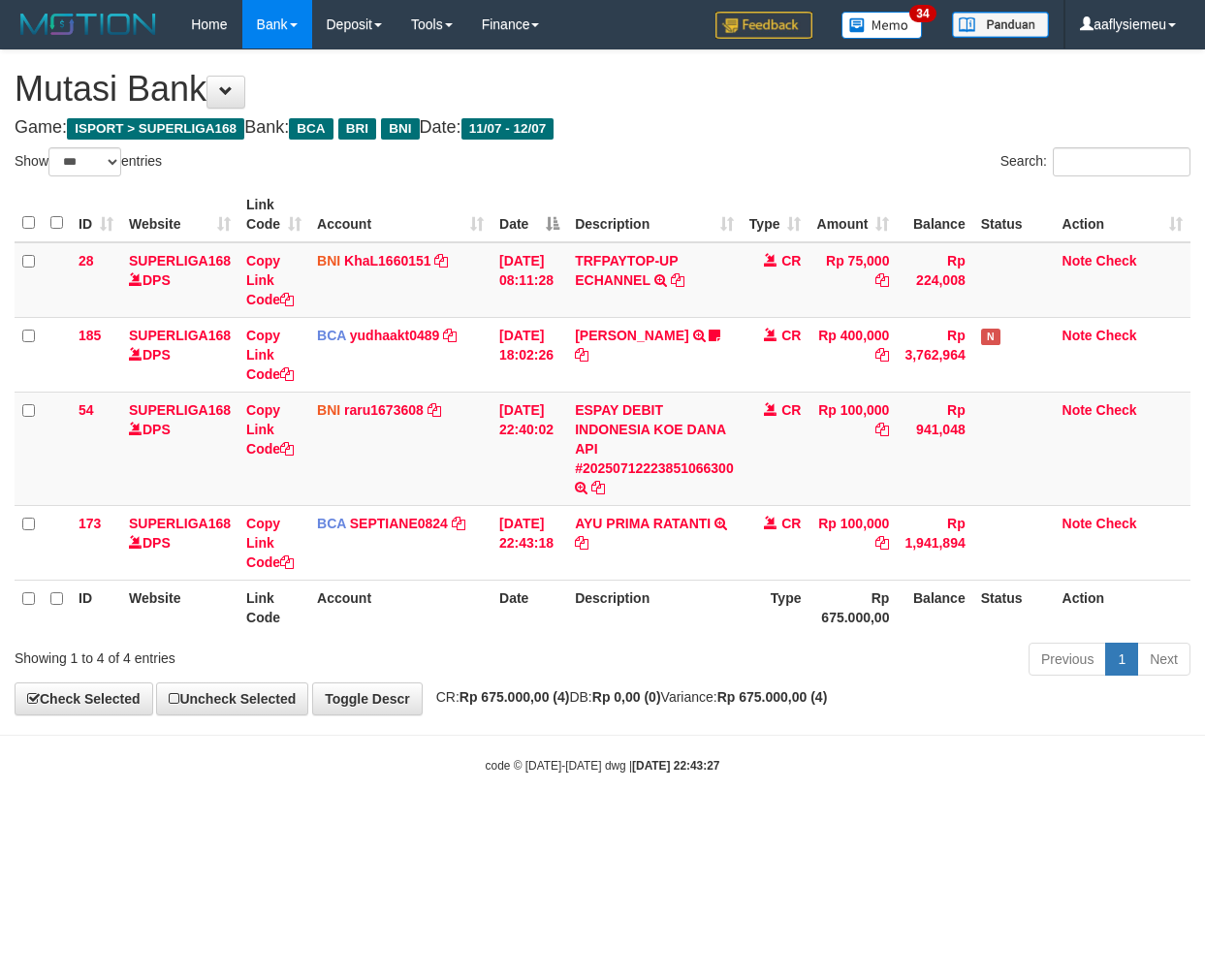 select on "***" 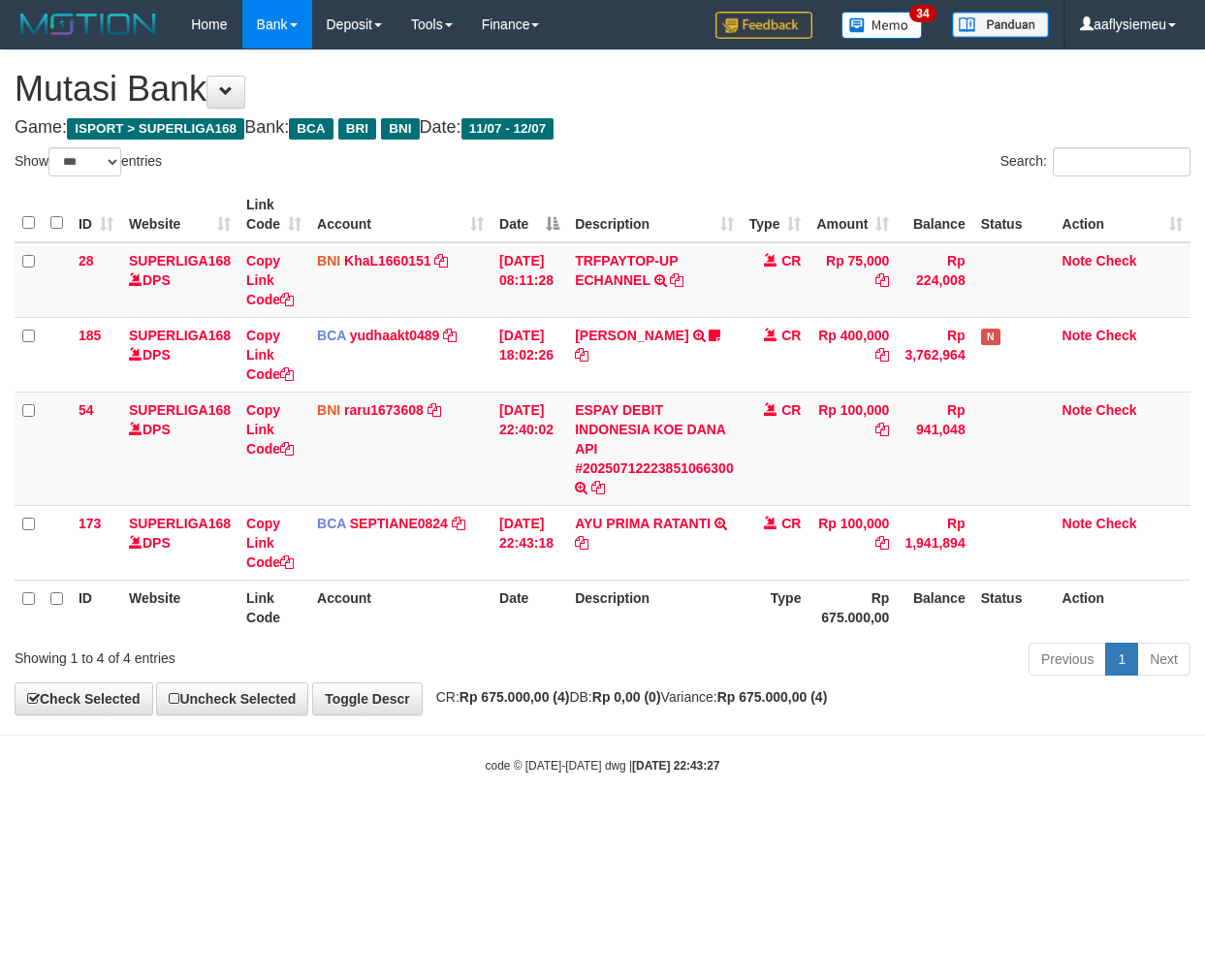 scroll, scrollTop: 0, scrollLeft: 0, axis: both 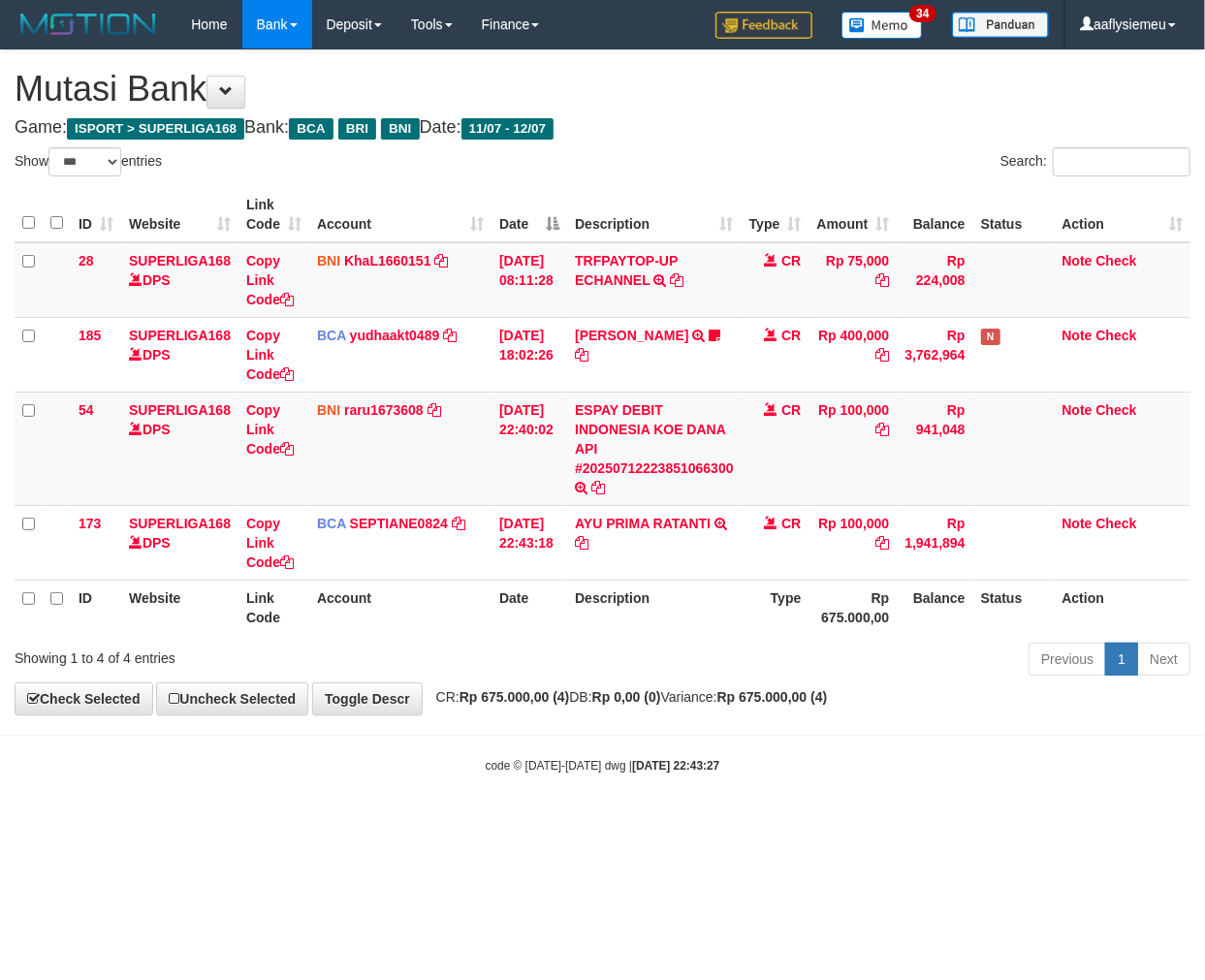 click on "**********" at bounding box center [602, 382] 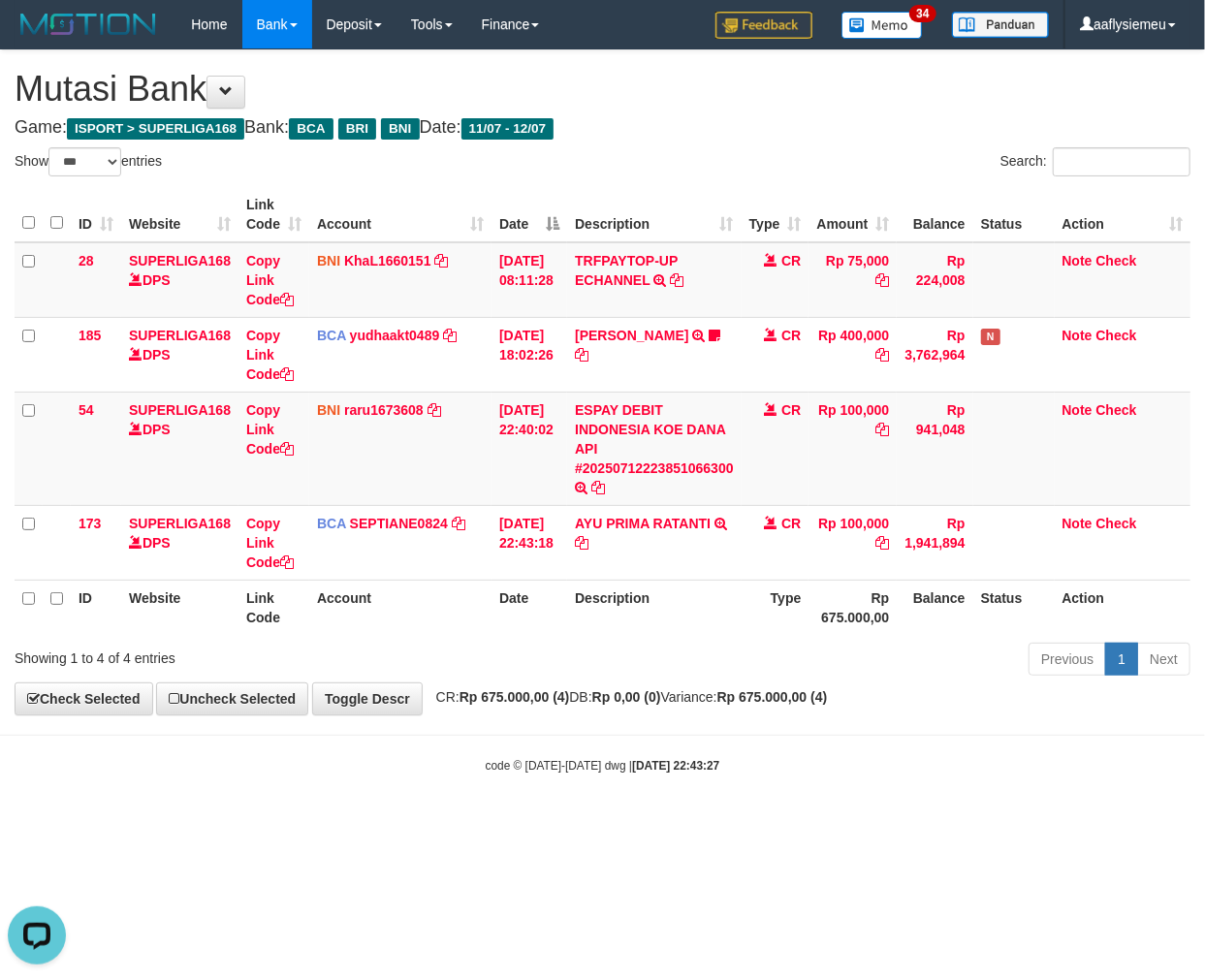 scroll, scrollTop: 0, scrollLeft: 0, axis: both 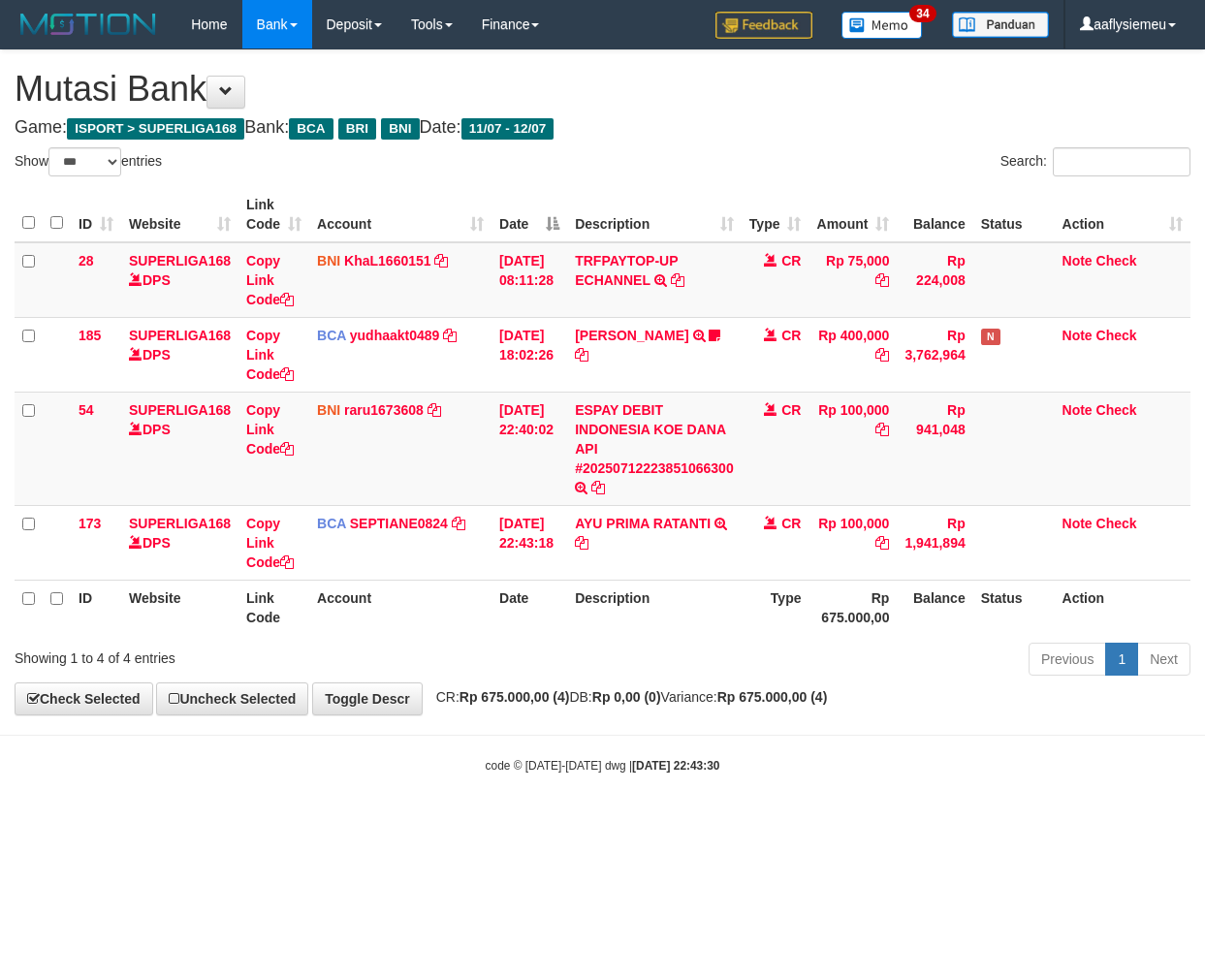 select on "***" 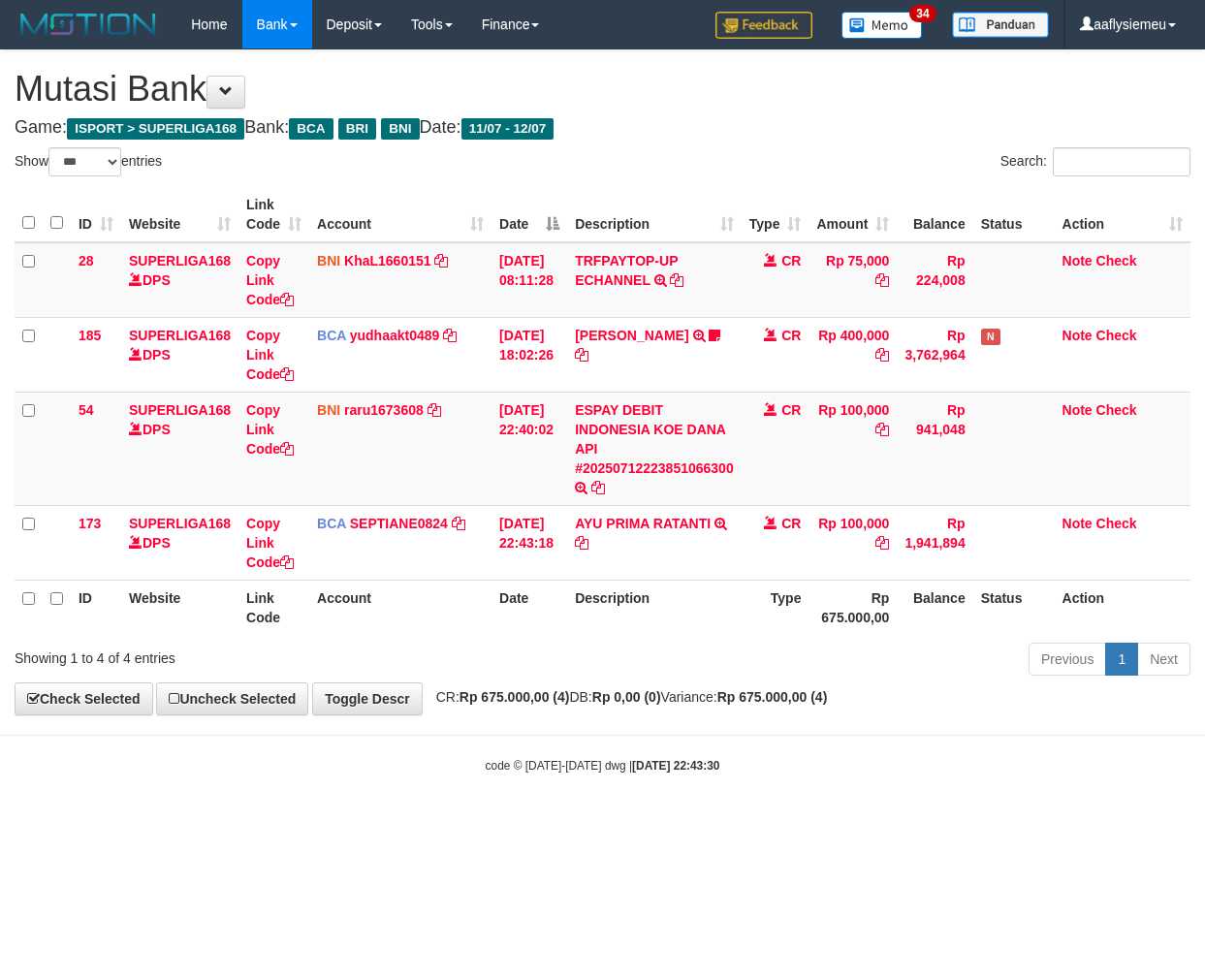scroll, scrollTop: 0, scrollLeft: 0, axis: both 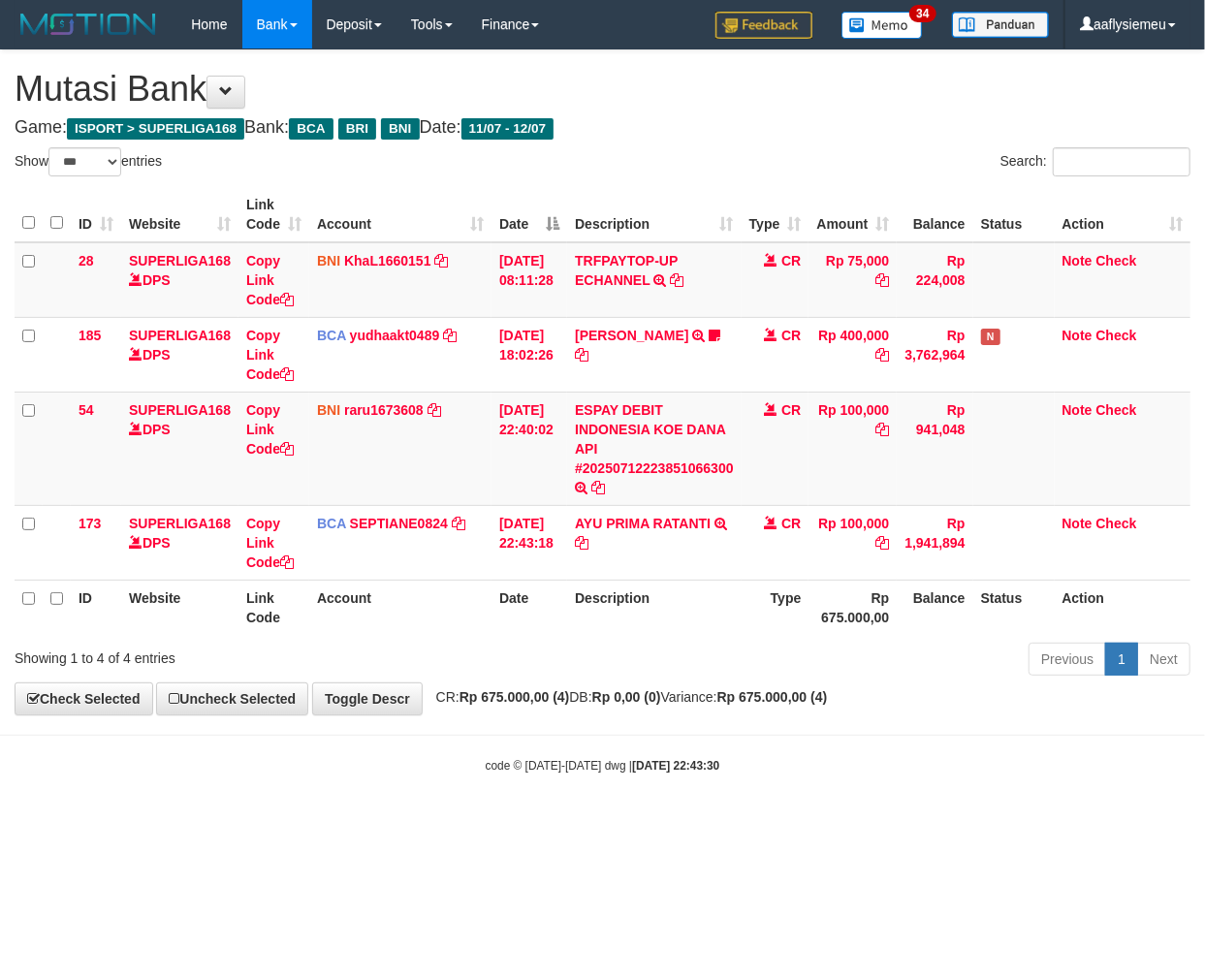 click on "Previous 1 Next" at bounding box center (853, 661) 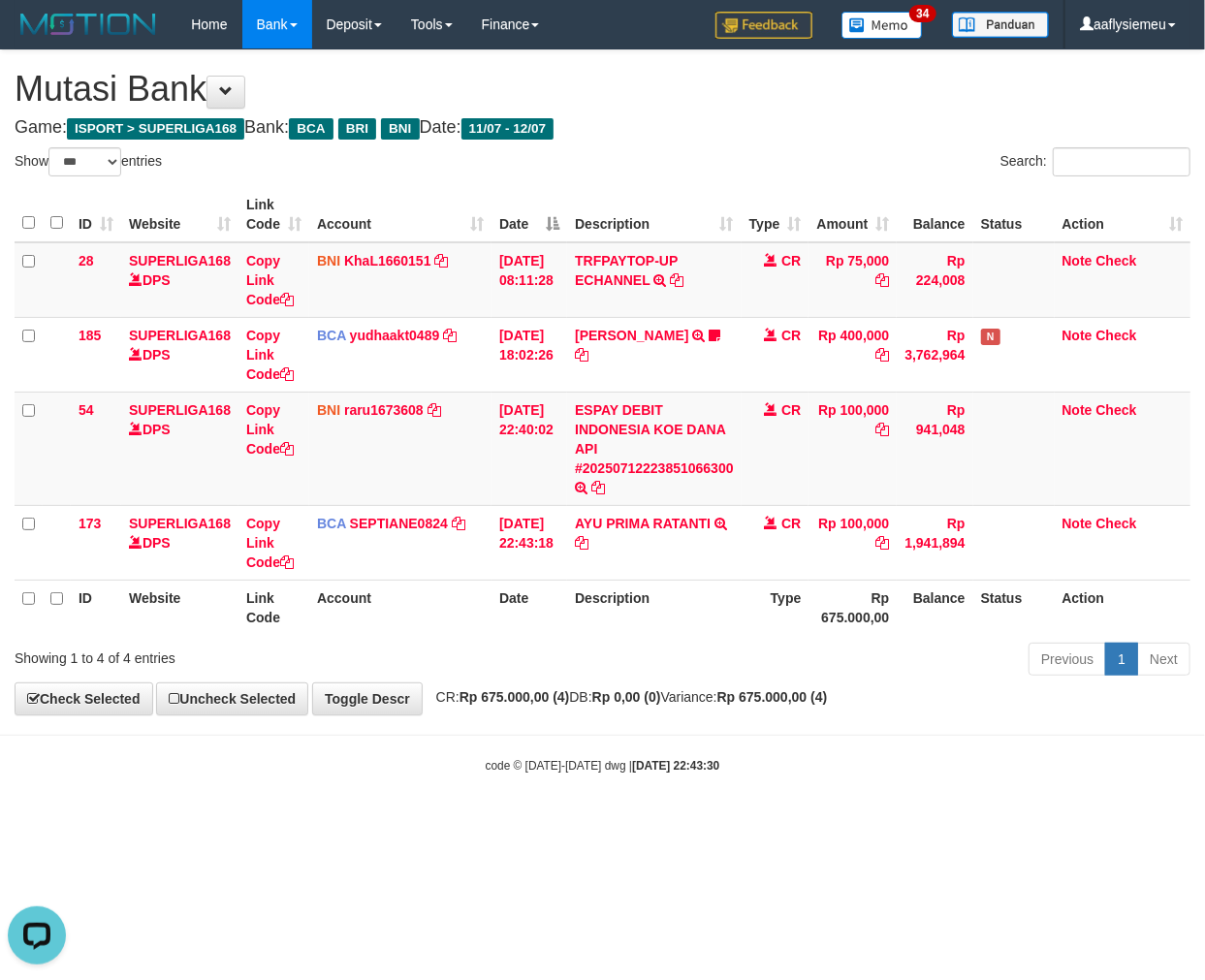scroll, scrollTop: 0, scrollLeft: 0, axis: both 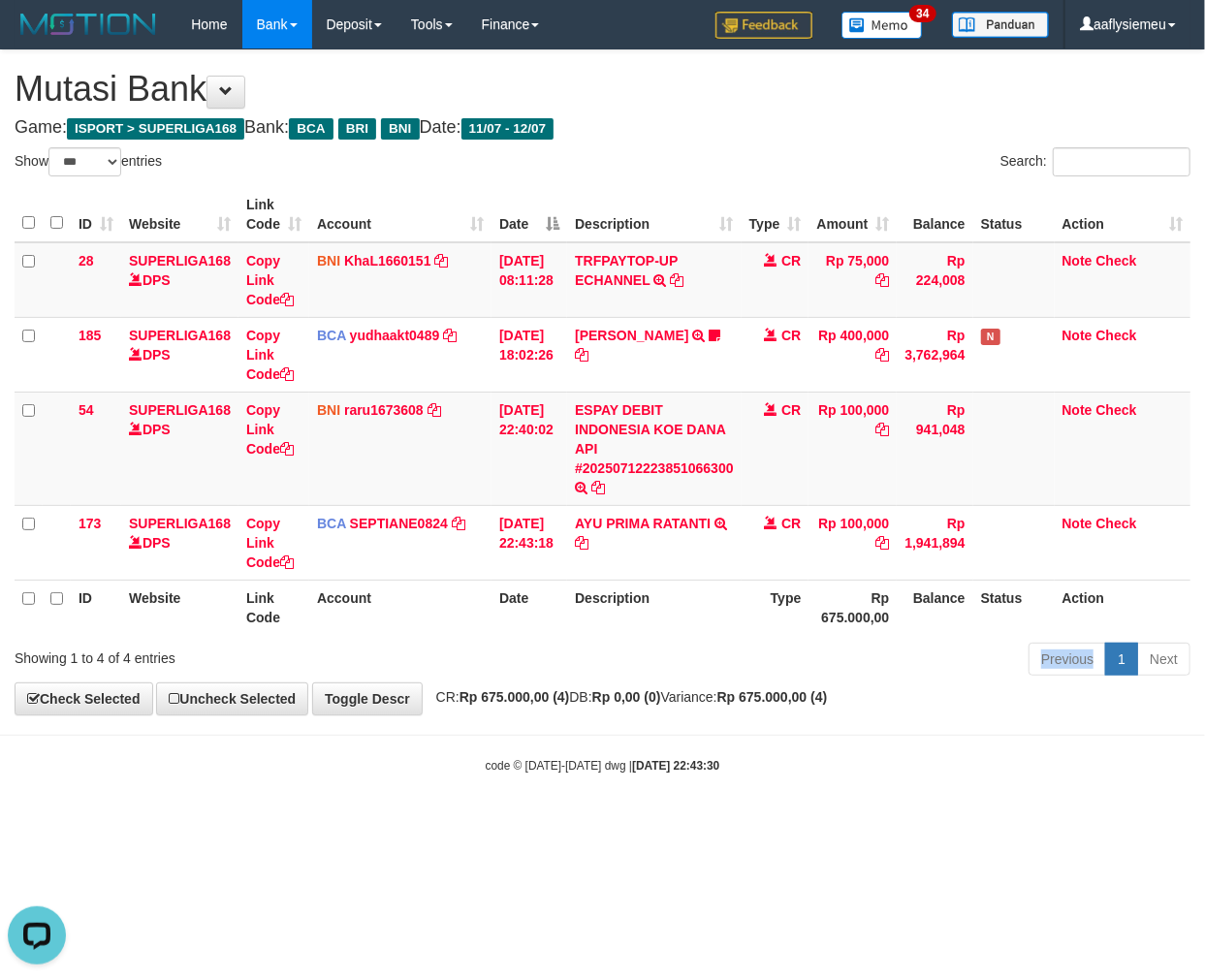 click on "Previous 1 Next" at bounding box center [853, 661] 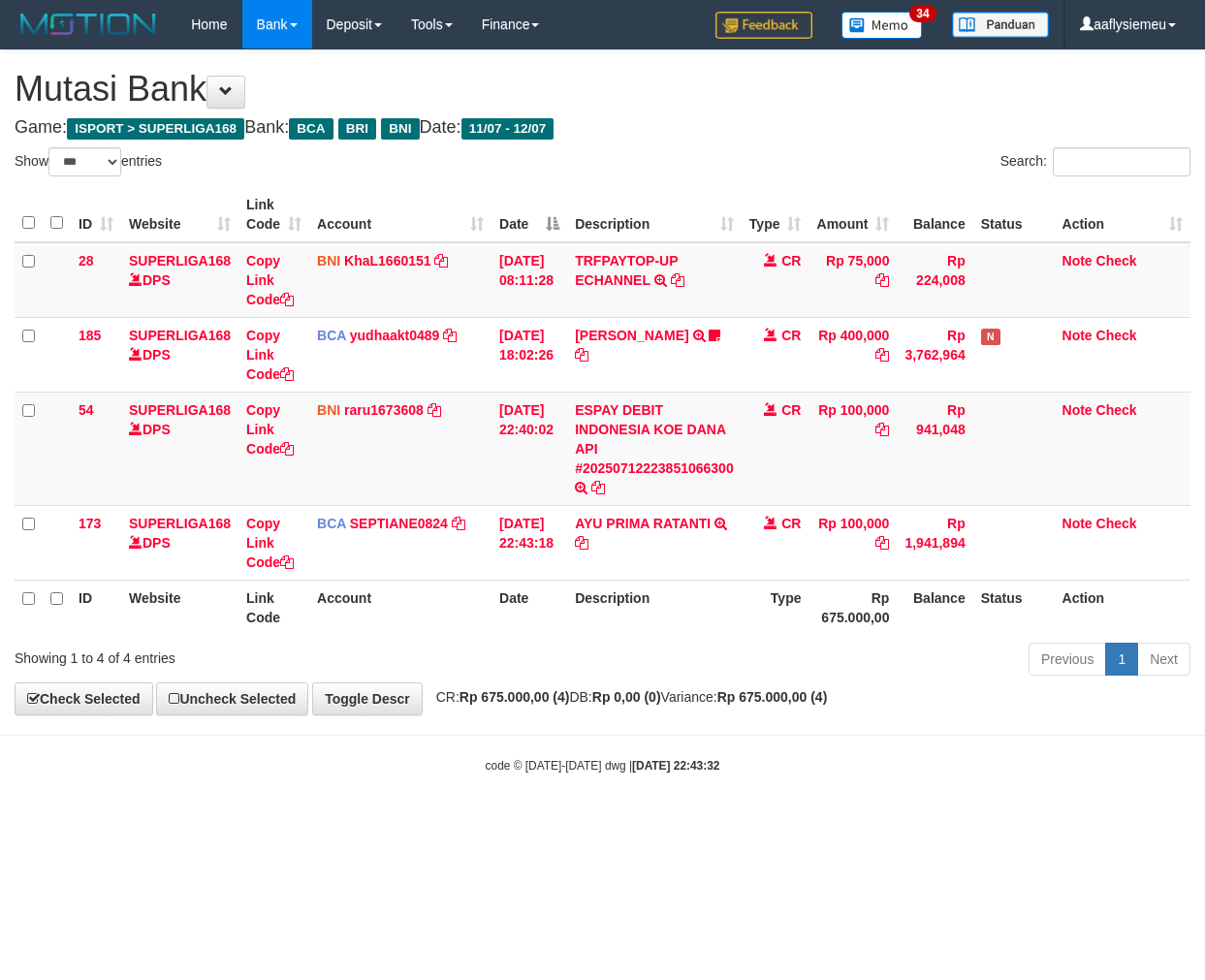 select on "***" 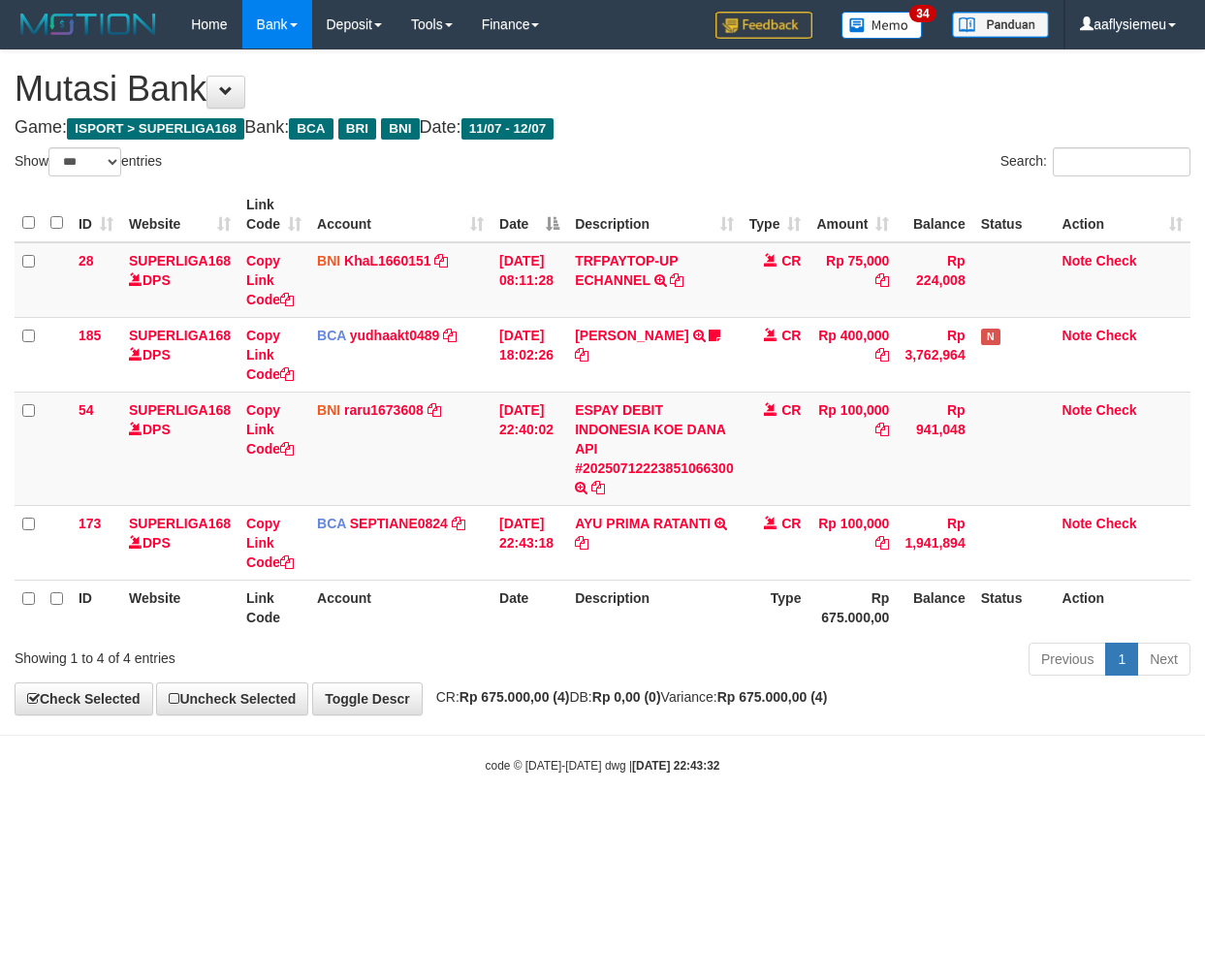 scroll, scrollTop: 0, scrollLeft: 0, axis: both 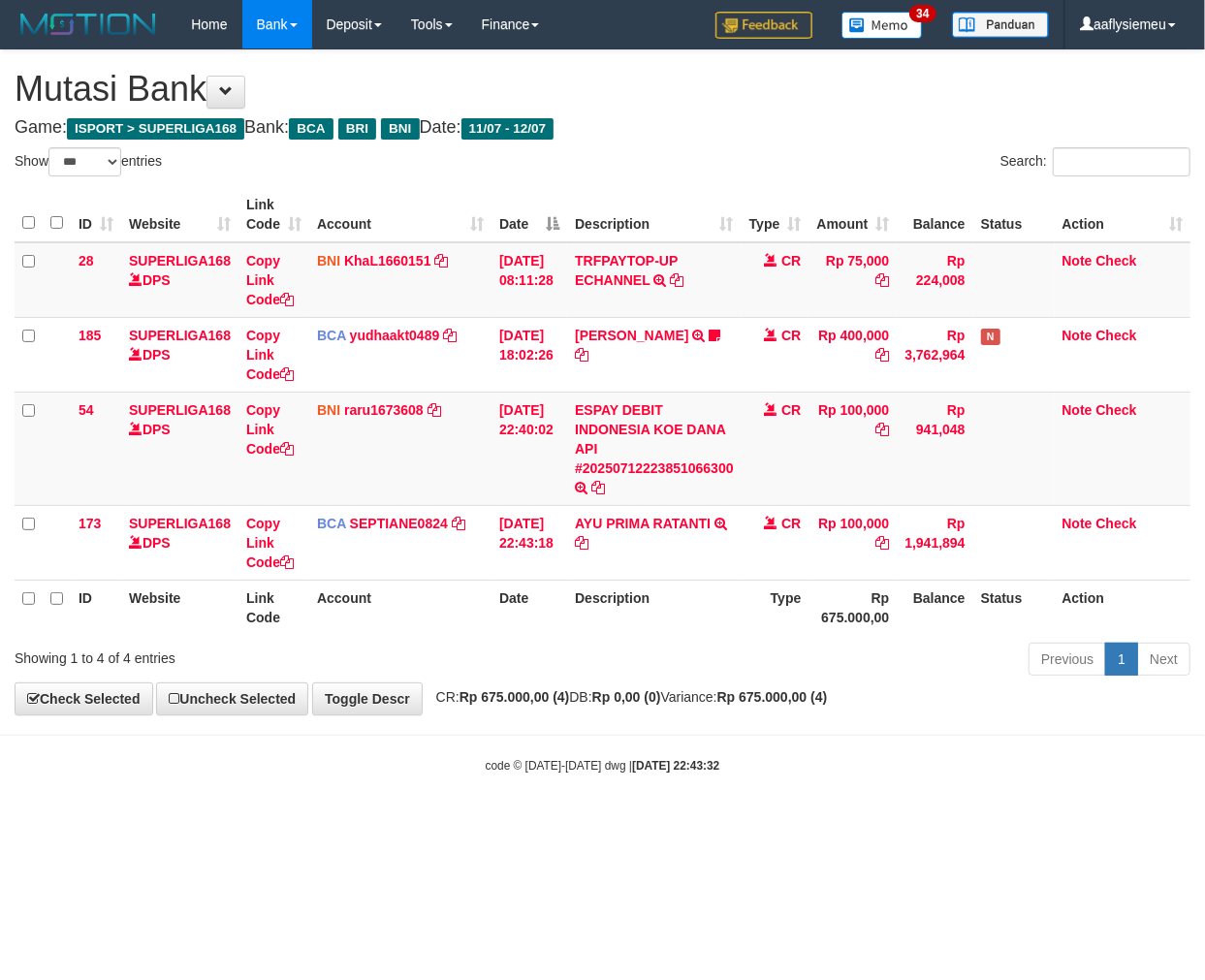 click on "Previous 1 Next" at bounding box center [853, 661] 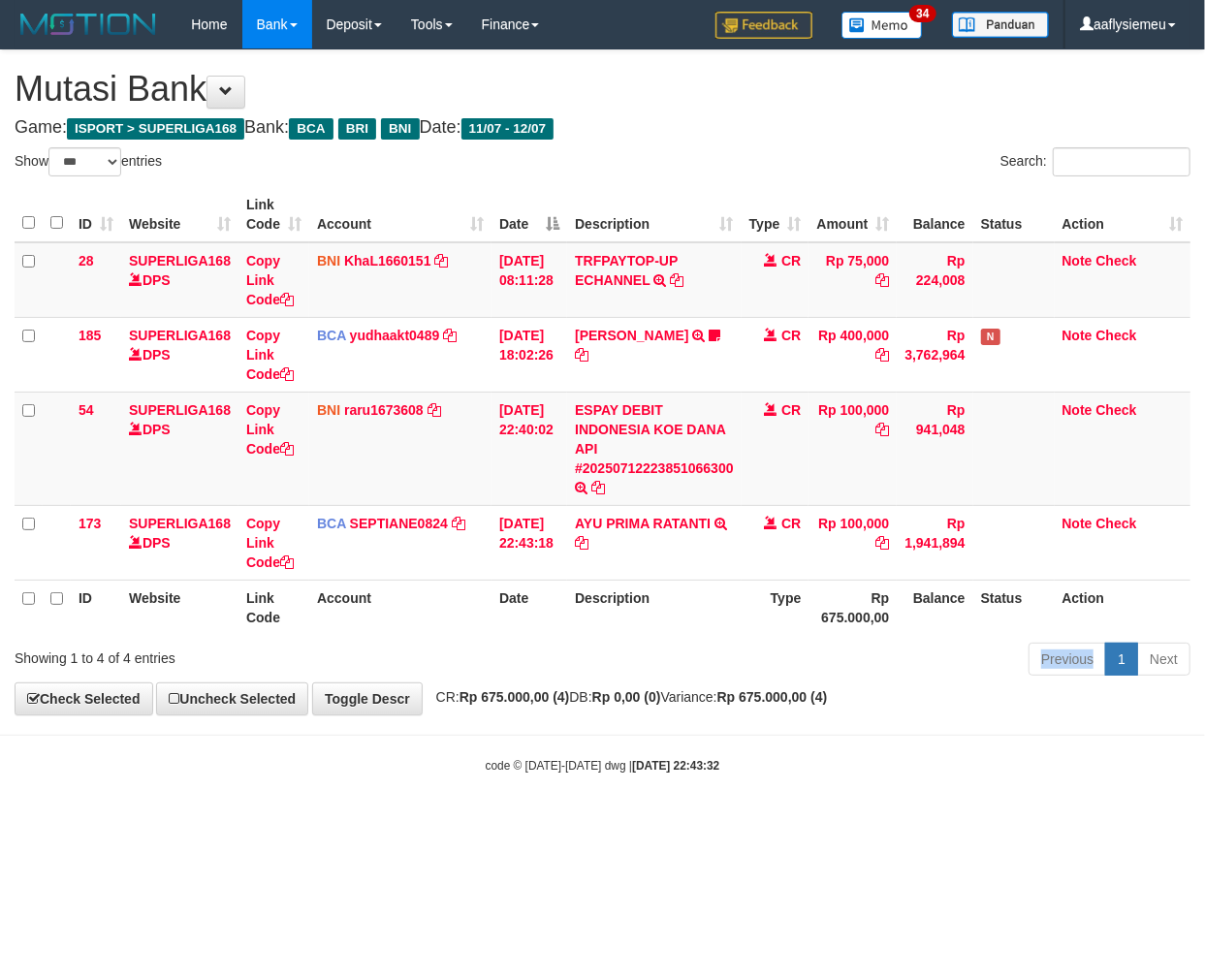 click on "Previous 1 Next" at bounding box center [853, 661] 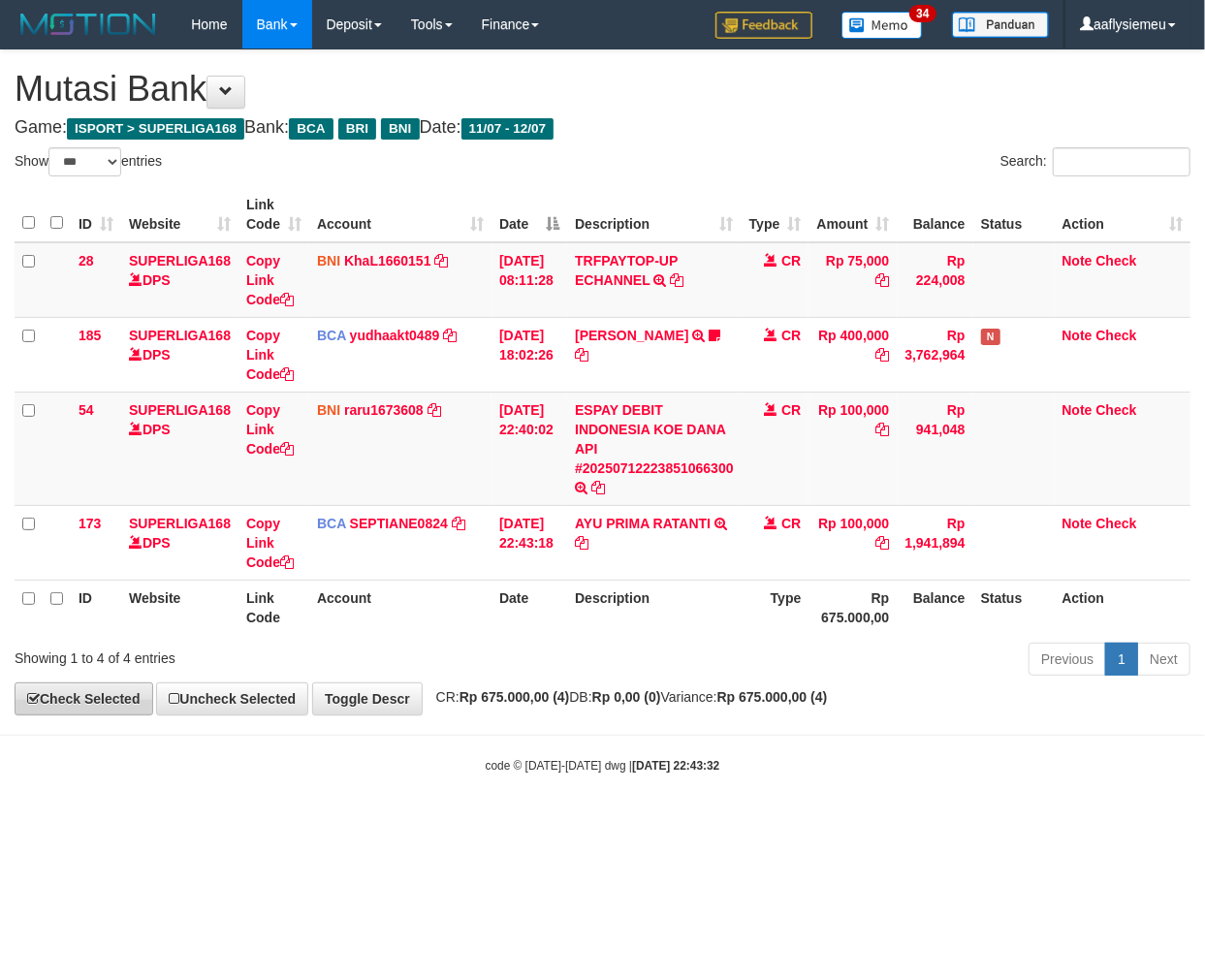 drag, startPoint x: 691, startPoint y: 647, endPoint x: 143, endPoint y: 714, distance: 552.0806 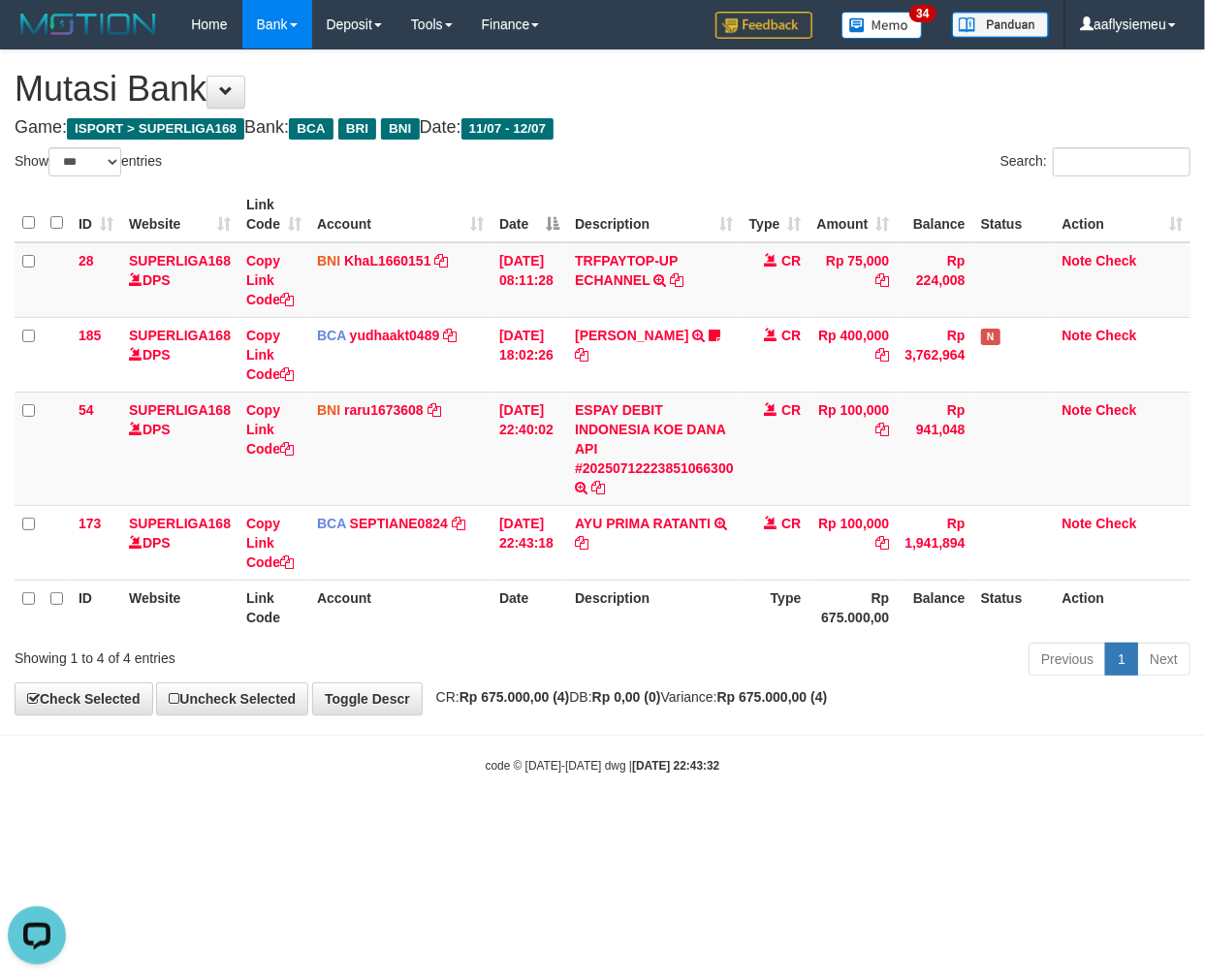 scroll, scrollTop: 0, scrollLeft: 0, axis: both 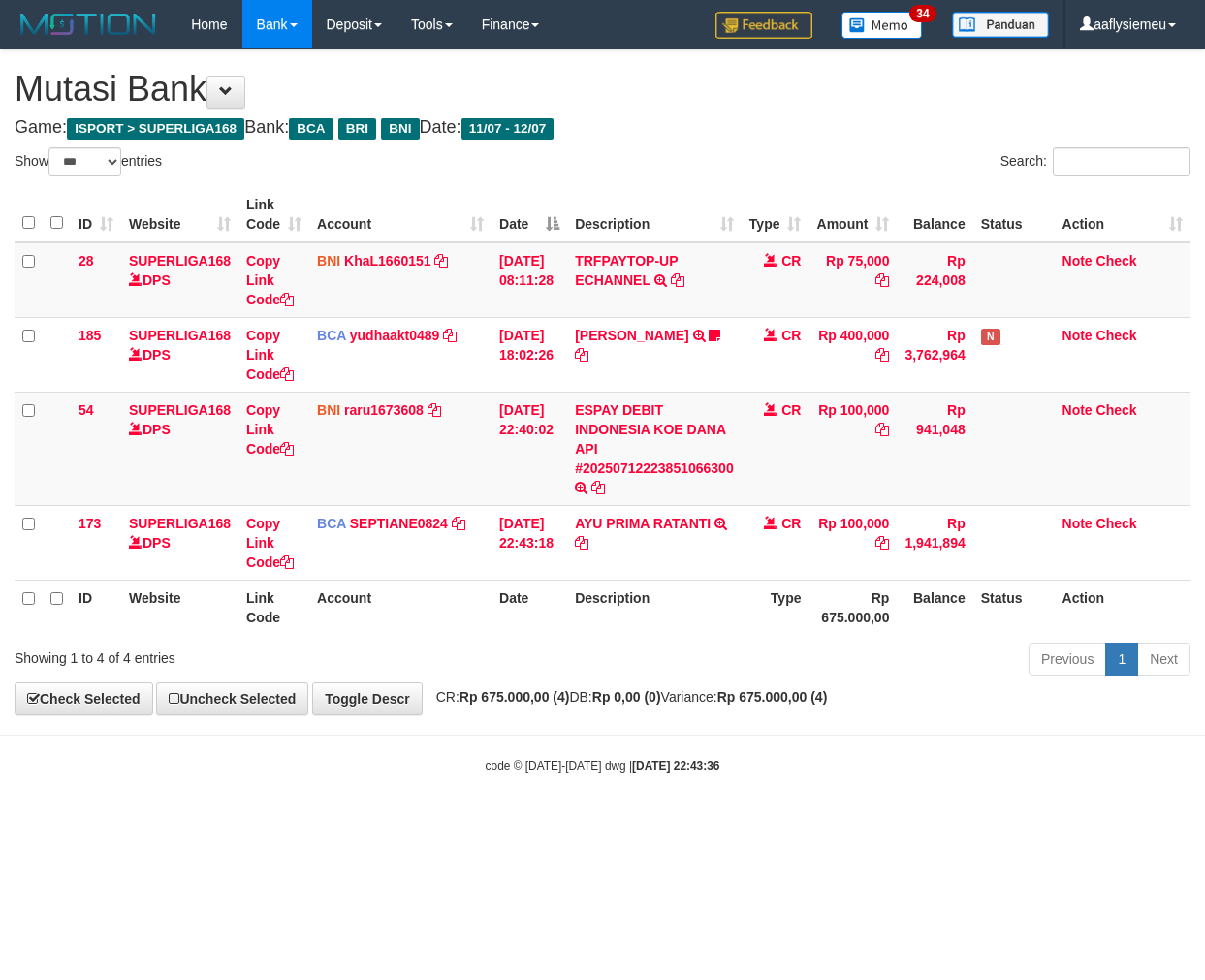 select on "***" 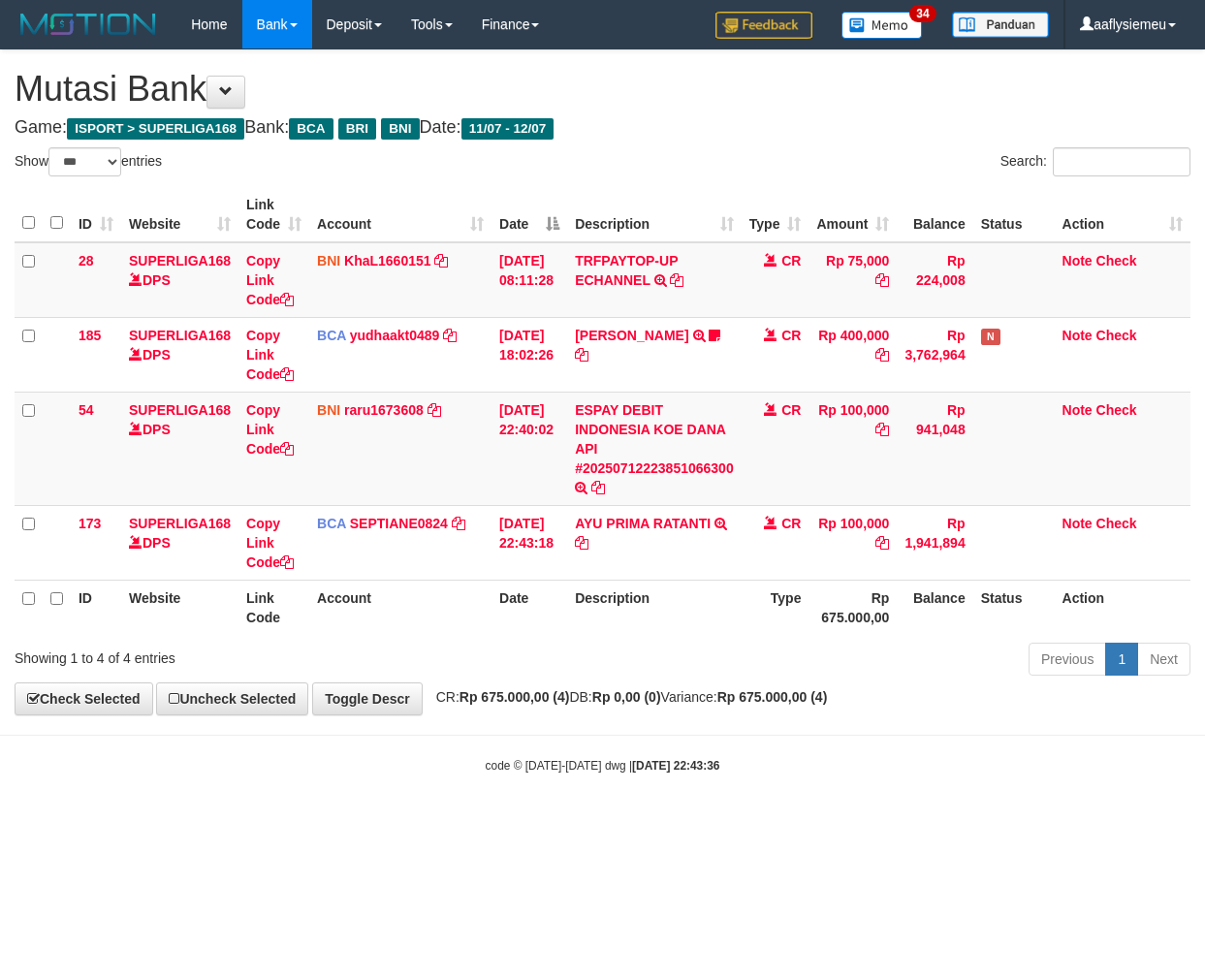 scroll, scrollTop: 0, scrollLeft: 0, axis: both 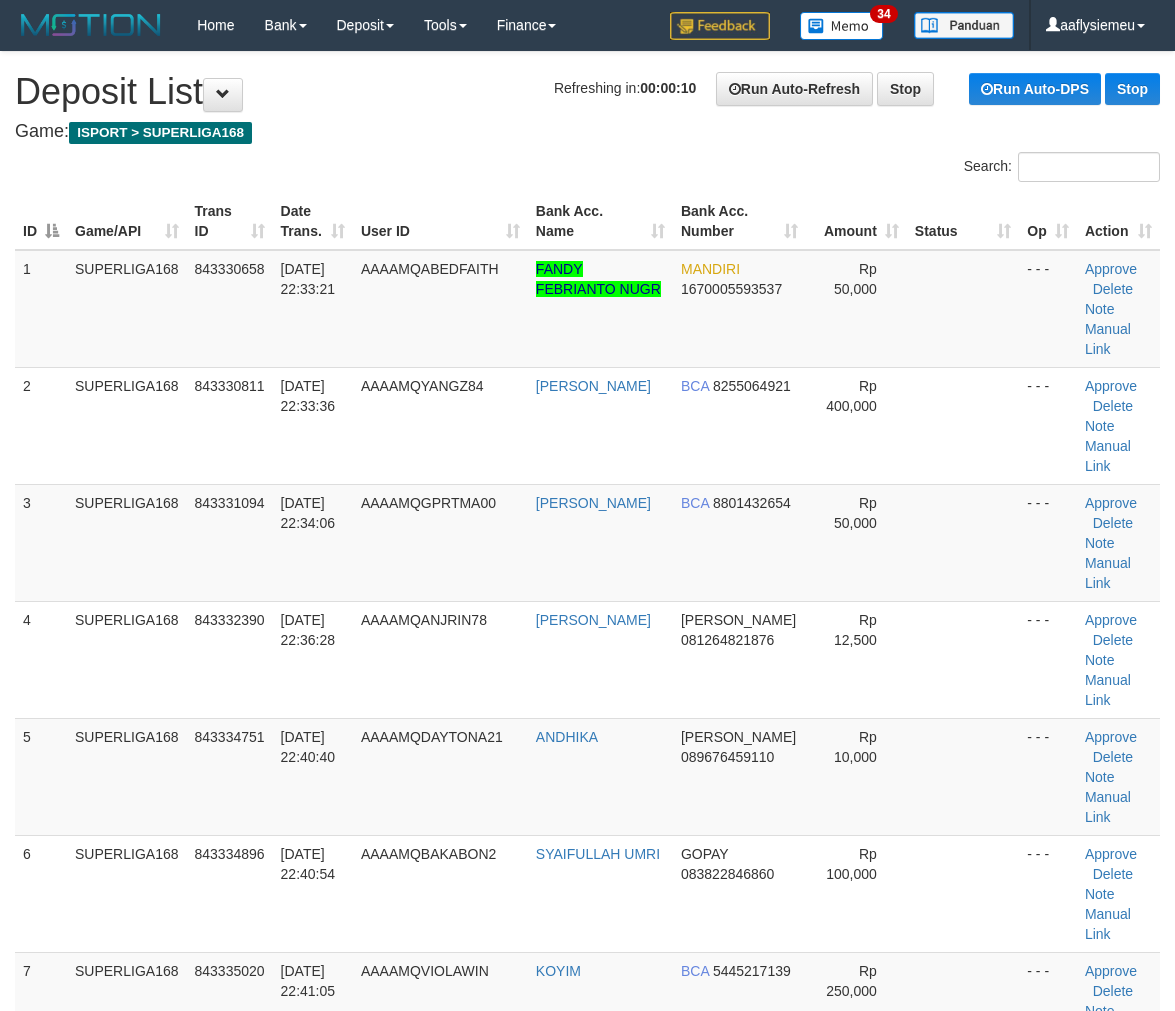 click on "SUPERLIGA168" at bounding box center [127, 425] 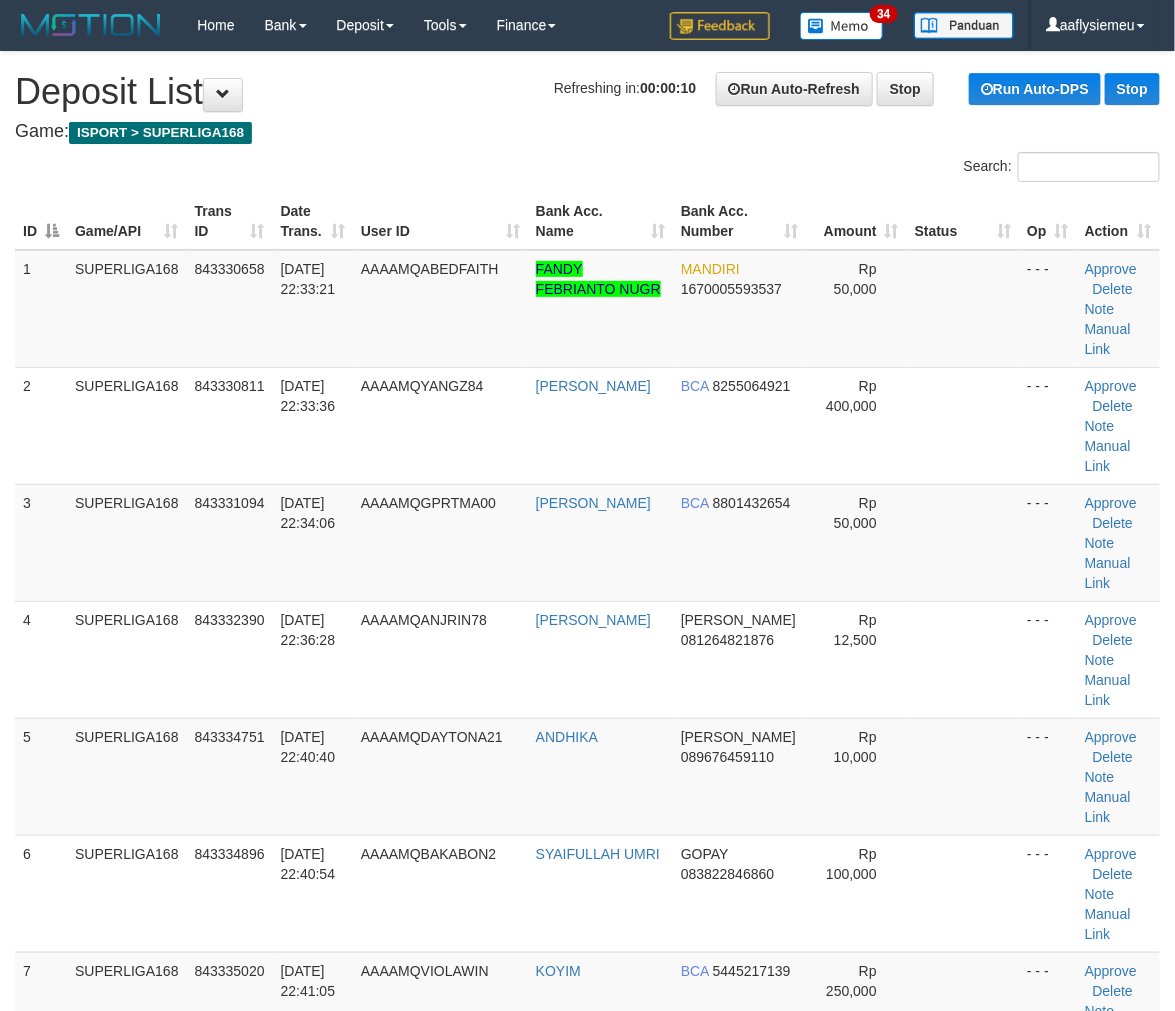 click on "1
SUPERLIGA168
843330658
[DATE] 22:33:21
AAAAMQABEDFAITH
FANDY FEBRIANTO NUGR
MANDIRI
1670005593537
Rp 50,000
- - -
Approve
[GEOGRAPHIC_DATA]
Note
Manual Link
2
SUPERLIGA168
843330811
[DATE] 22:33:36
AAAAMQYANGZ84
[PERSON_NAME]
BCA
8255064921
Rp 400,000
- - -
[GEOGRAPHIC_DATA]" at bounding box center [587, 1128] 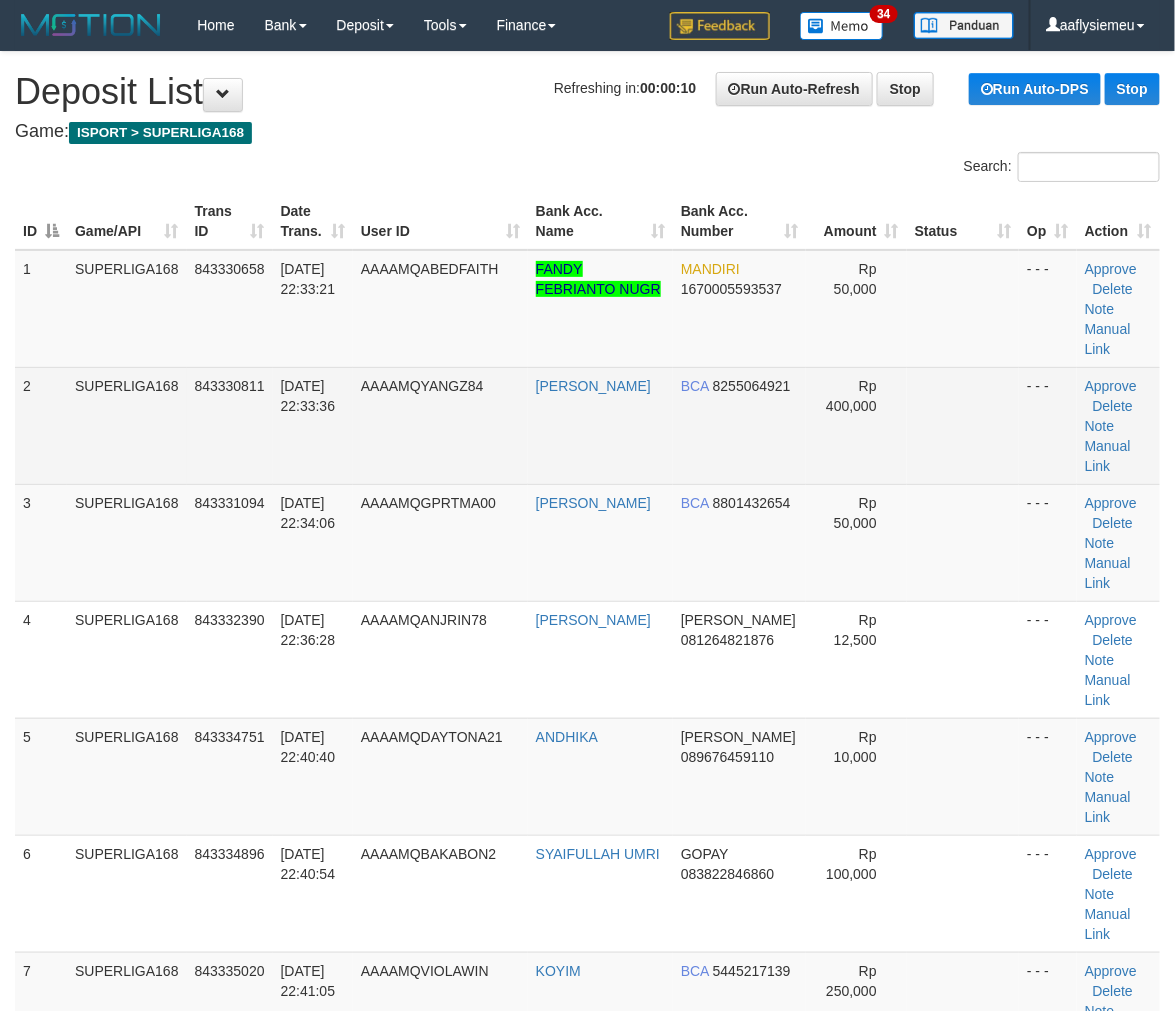 click on "843330811" at bounding box center [230, 425] 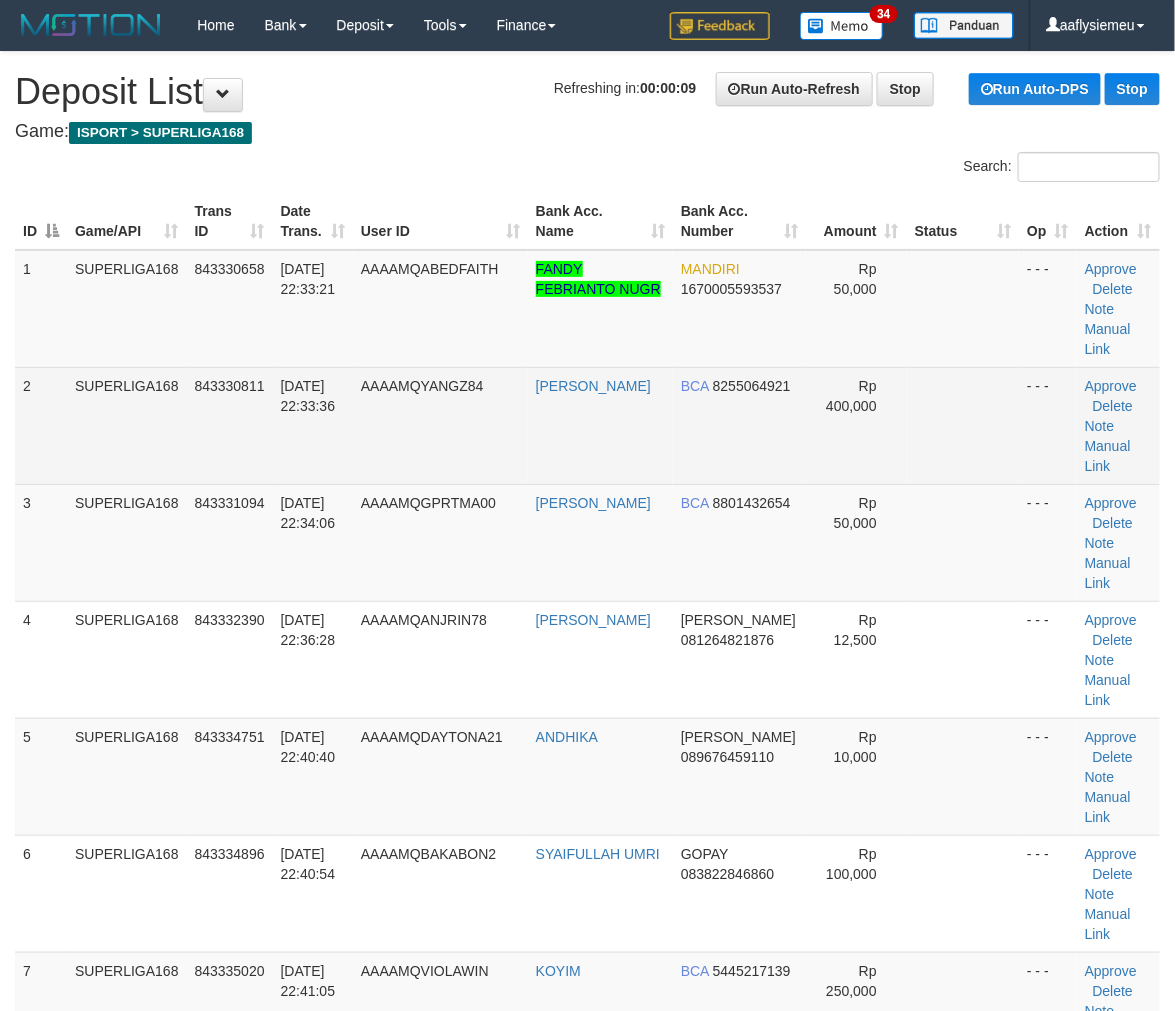 click on "2
SUPERLIGA168
843330811
12/07/2025 22:33:36
AAAAMQYANGZ84
LIE KIM KI
BCA
8255064921
Rp 400,000
- - -
Approve
Delete
Note
Manual Link" at bounding box center (587, 425) 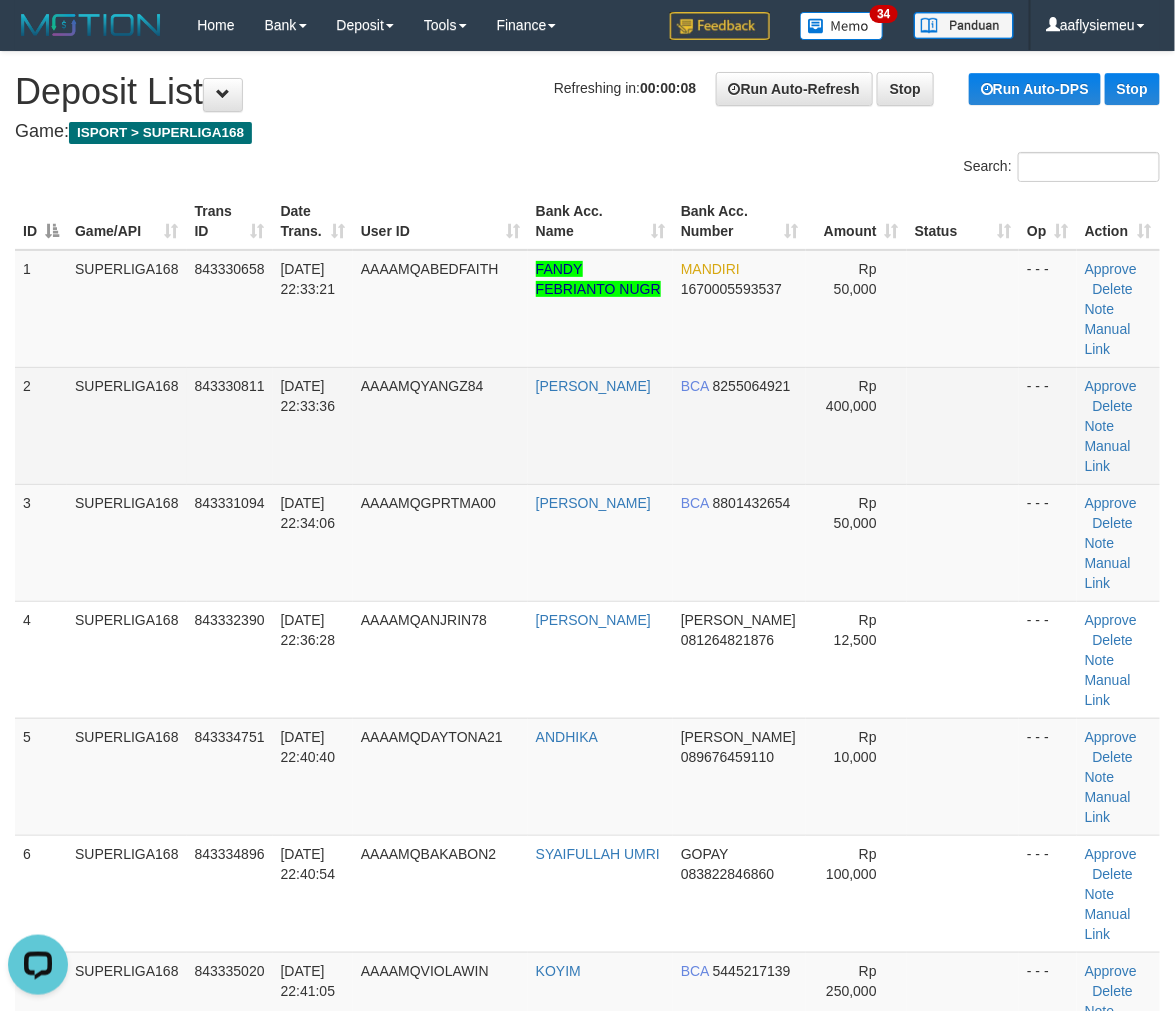 scroll, scrollTop: 0, scrollLeft: 0, axis: both 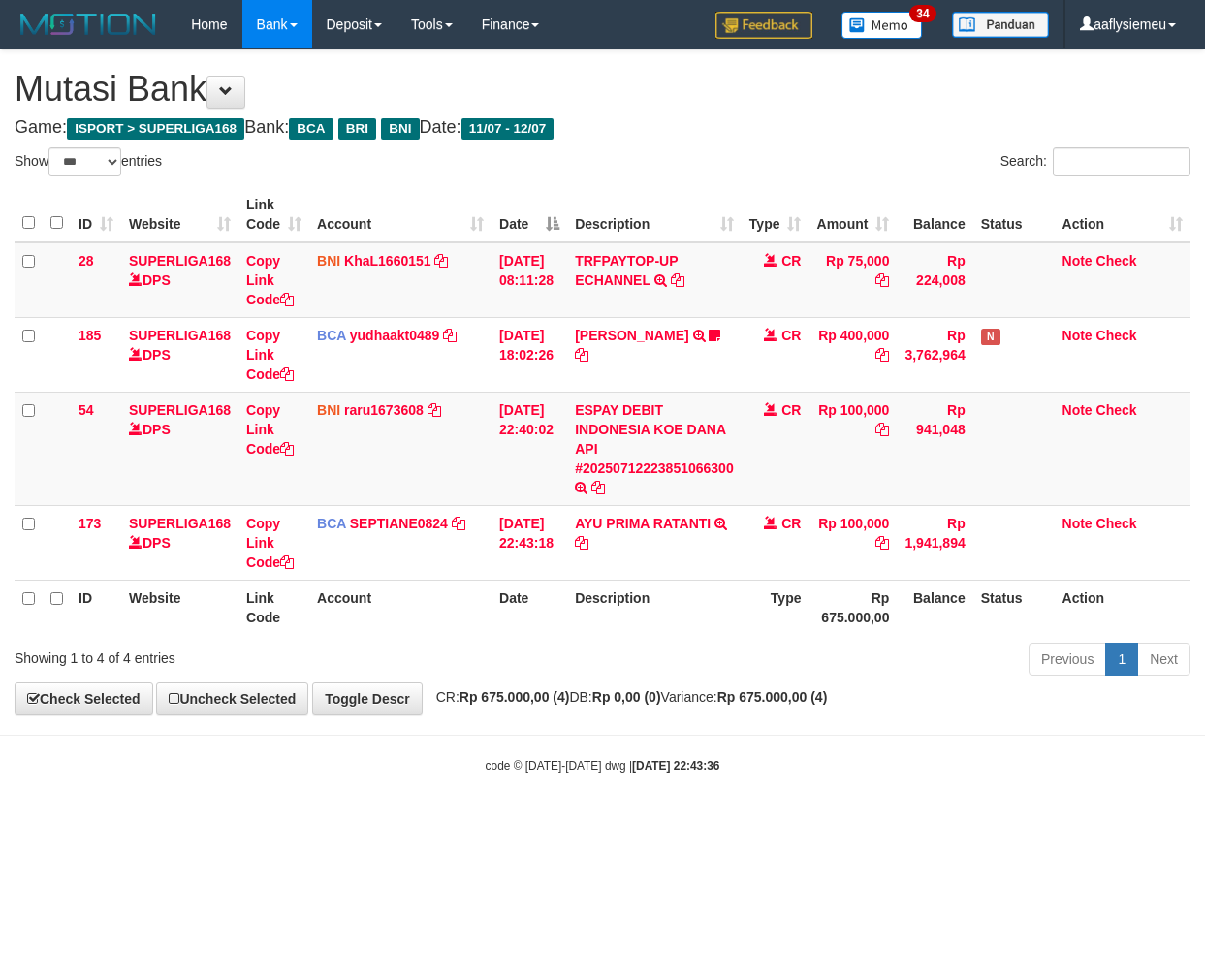 select on "***" 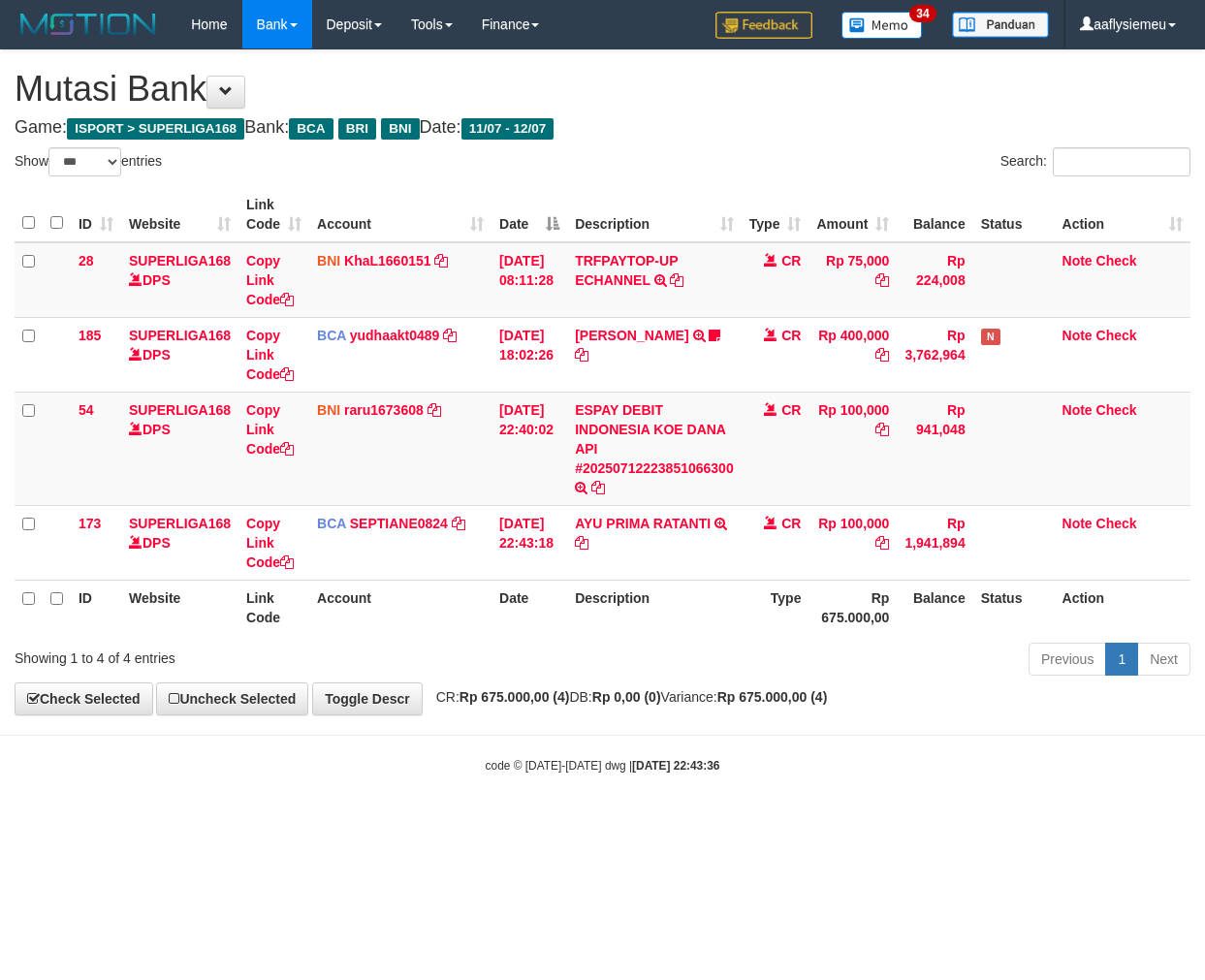 scroll, scrollTop: 0, scrollLeft: 0, axis: both 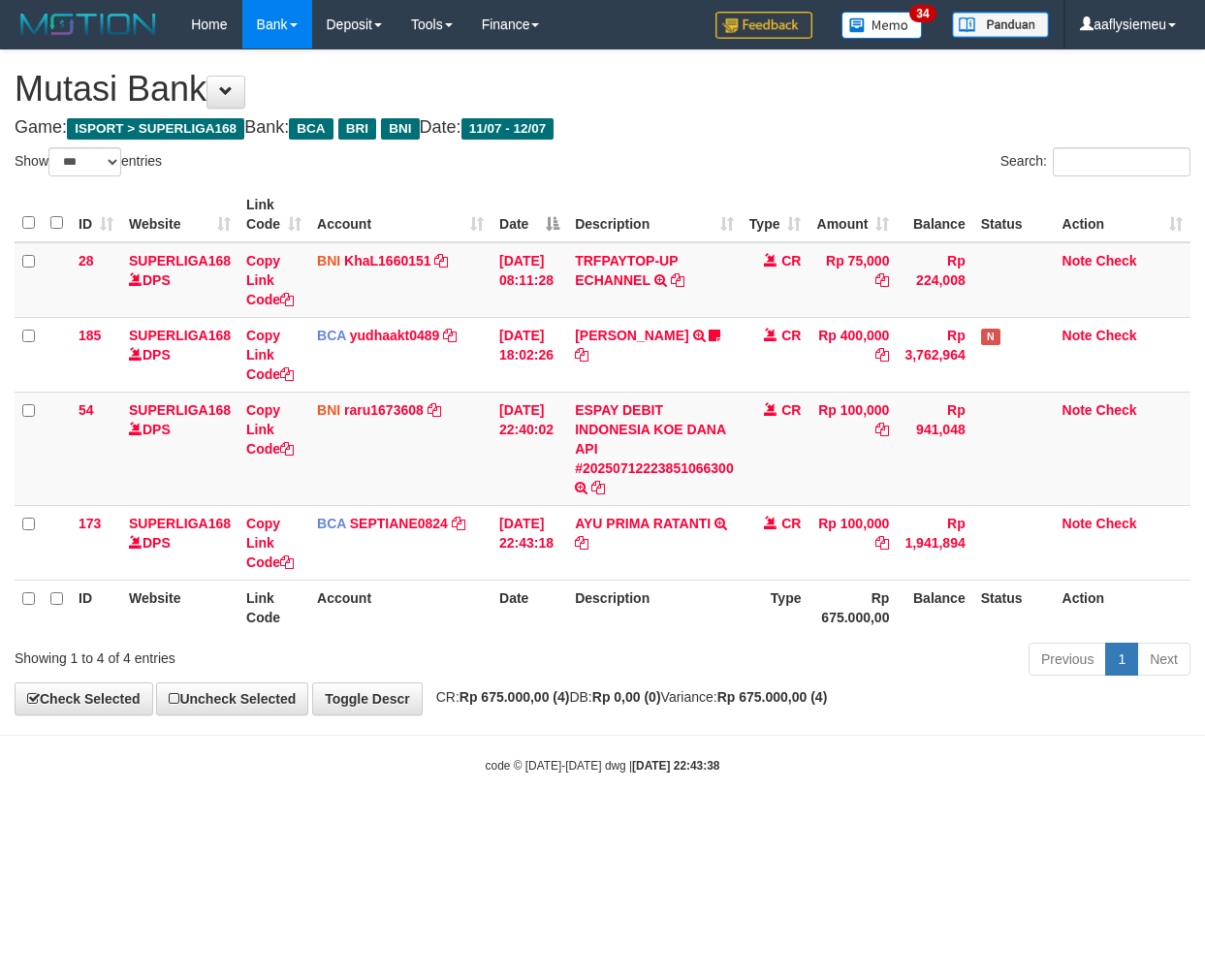 select on "***" 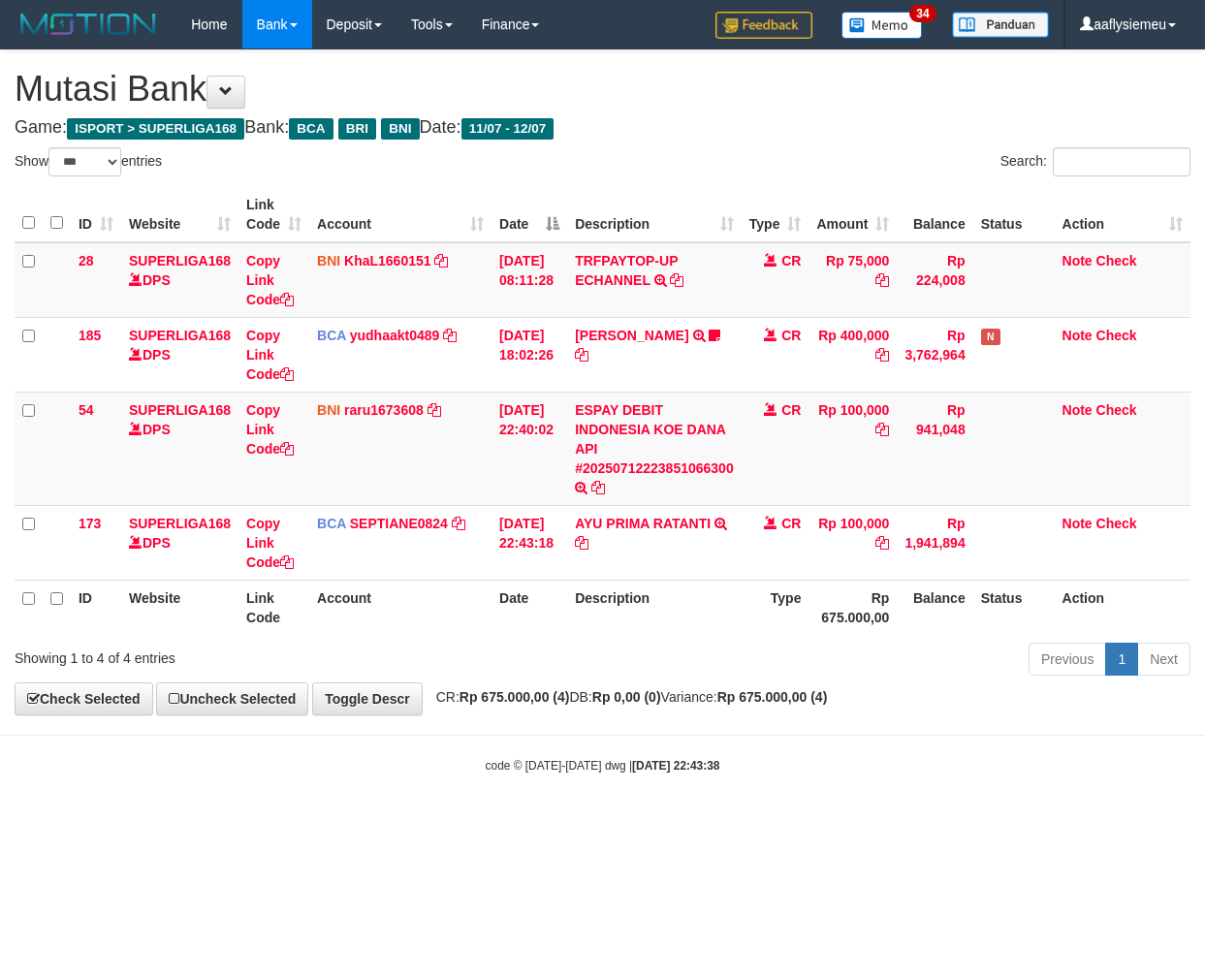 scroll, scrollTop: 0, scrollLeft: 0, axis: both 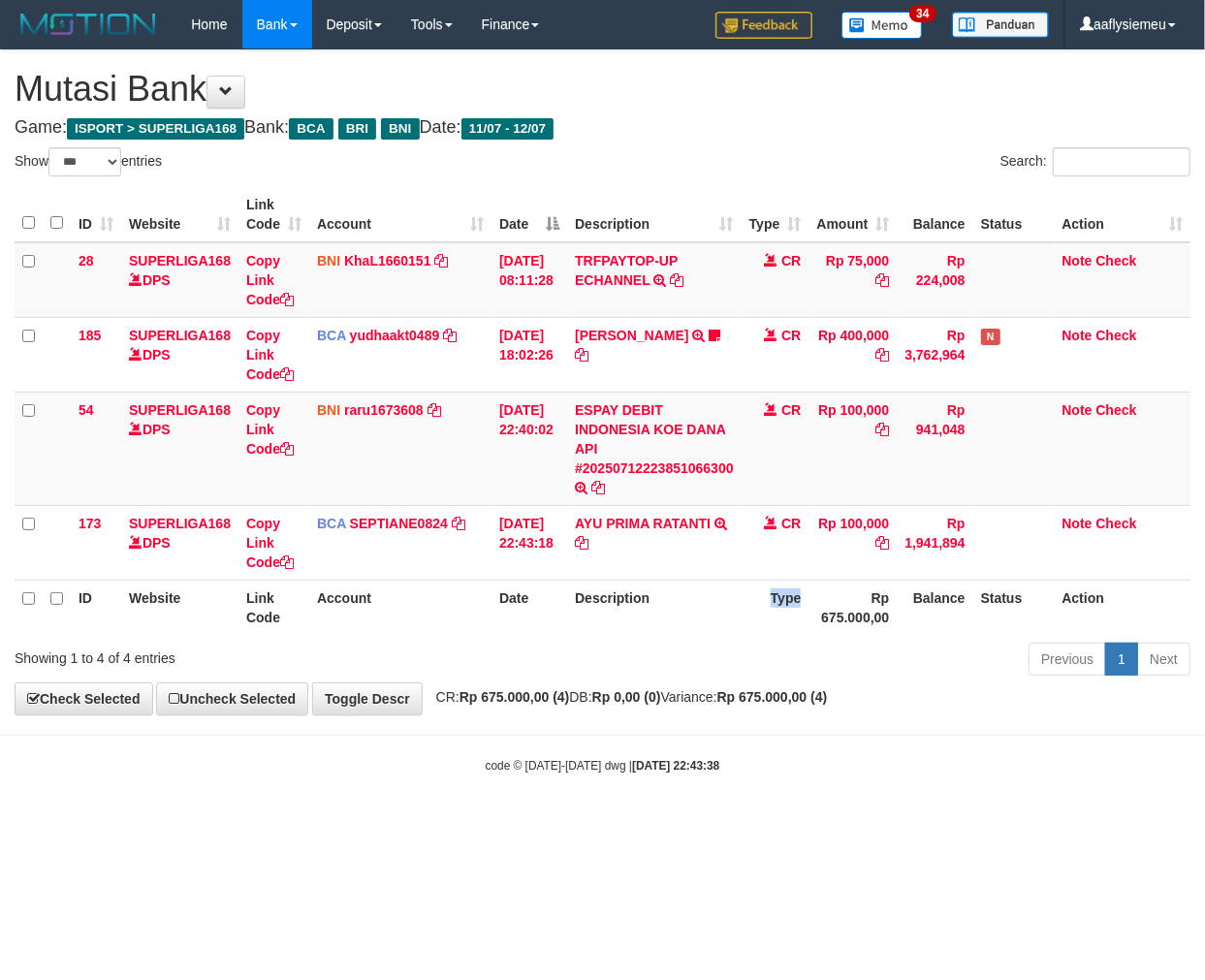 click on "Type" at bounding box center [776, 607] 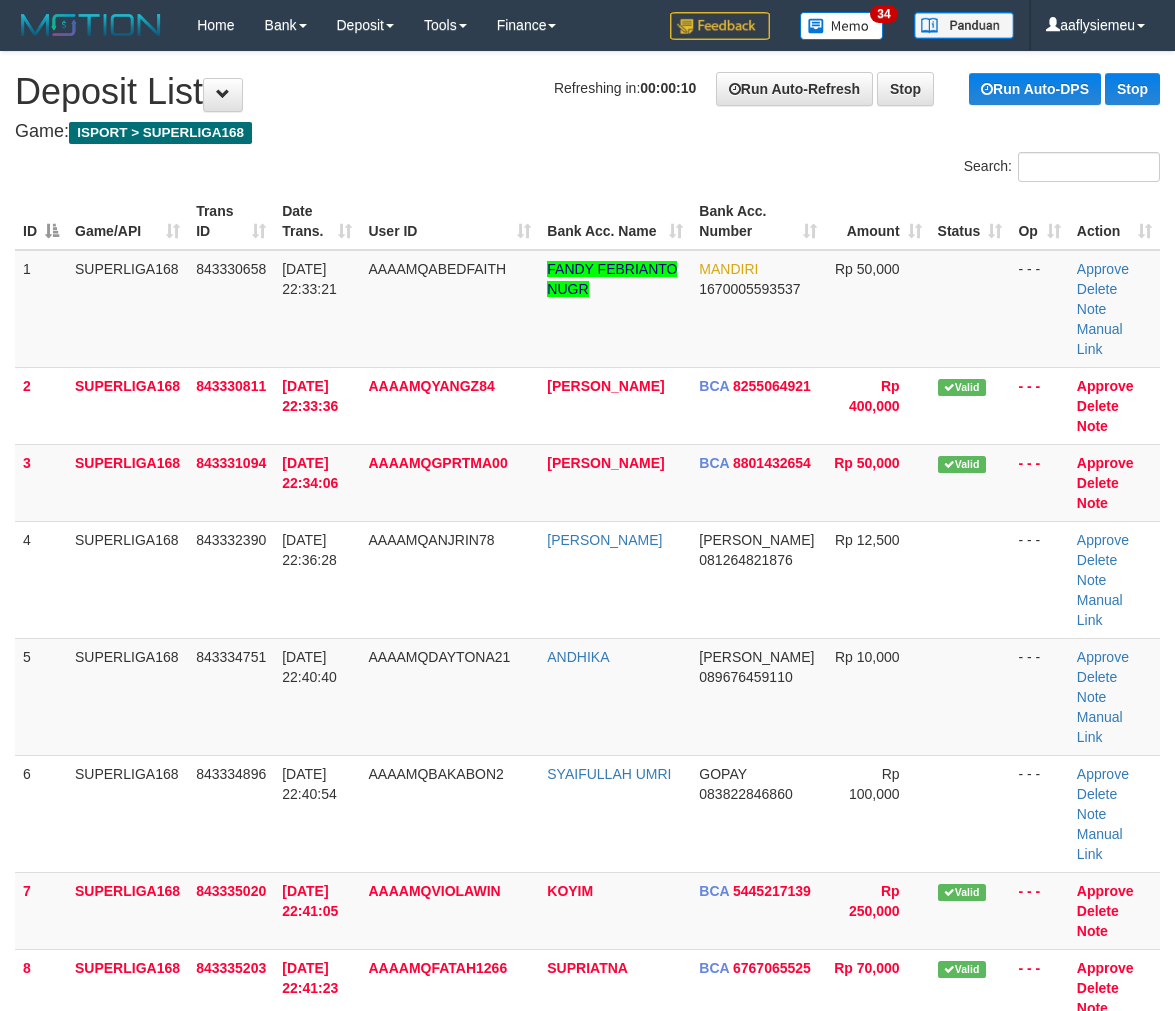 scroll, scrollTop: 0, scrollLeft: 0, axis: both 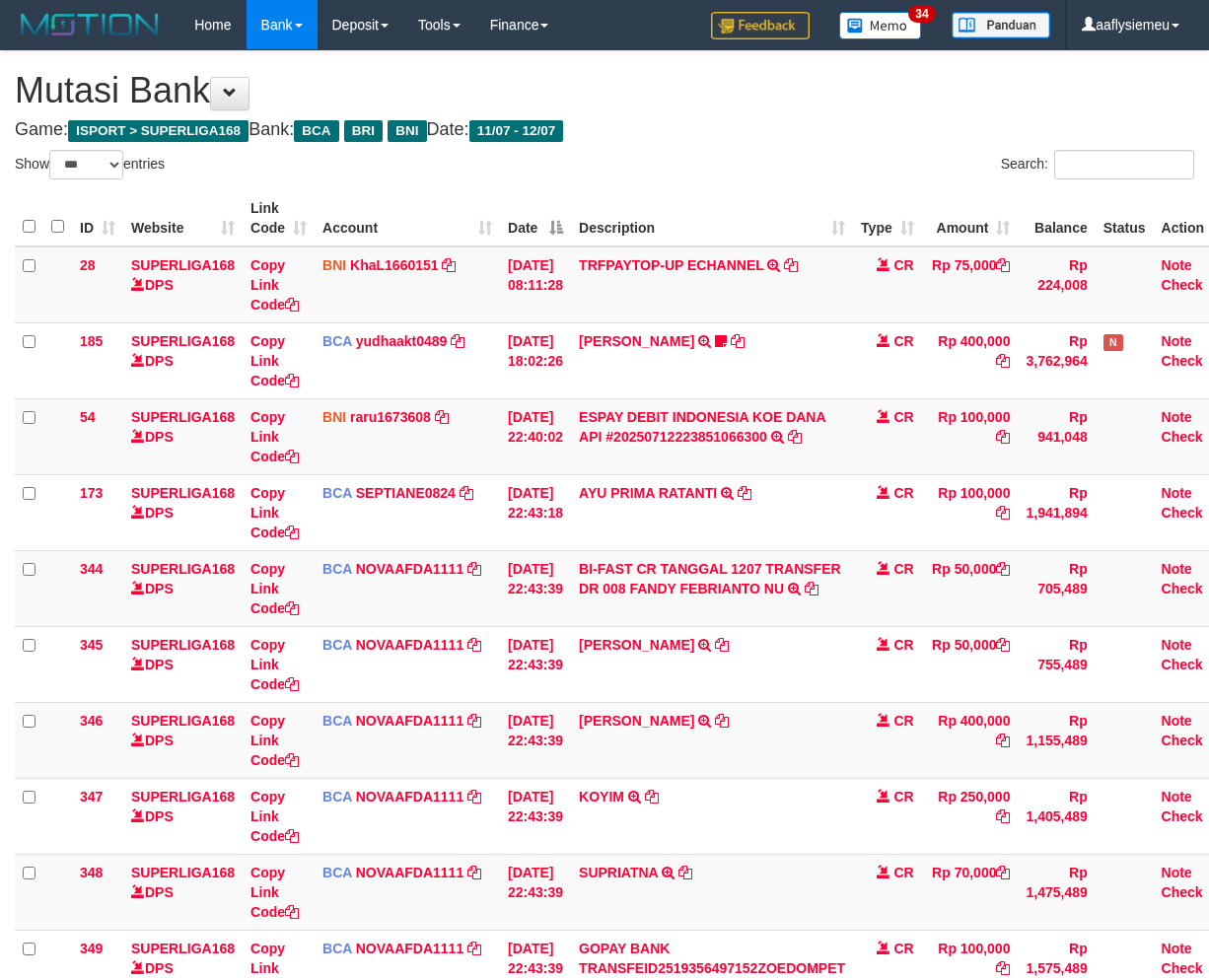 select on "***" 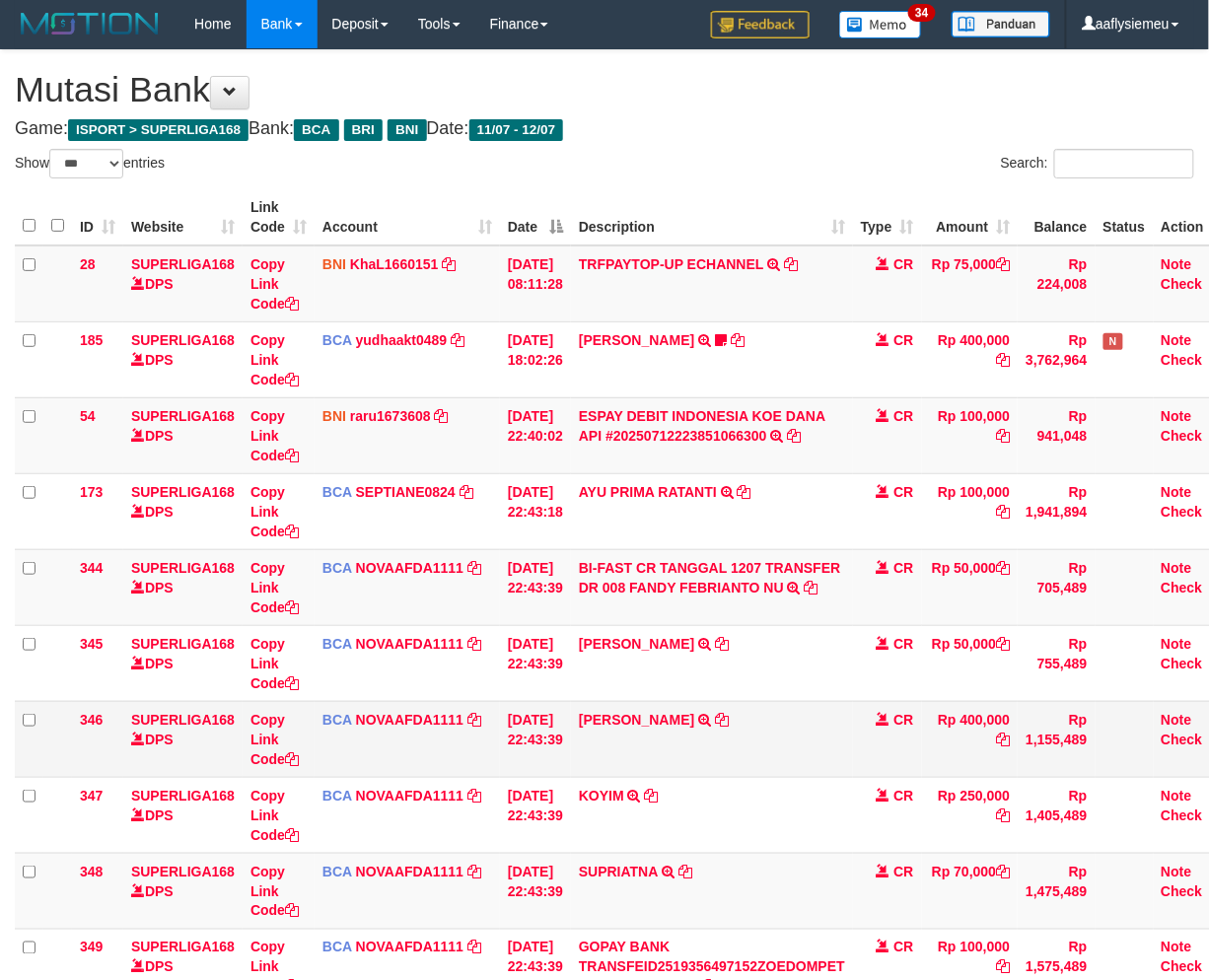 scroll, scrollTop: 0, scrollLeft: 0, axis: both 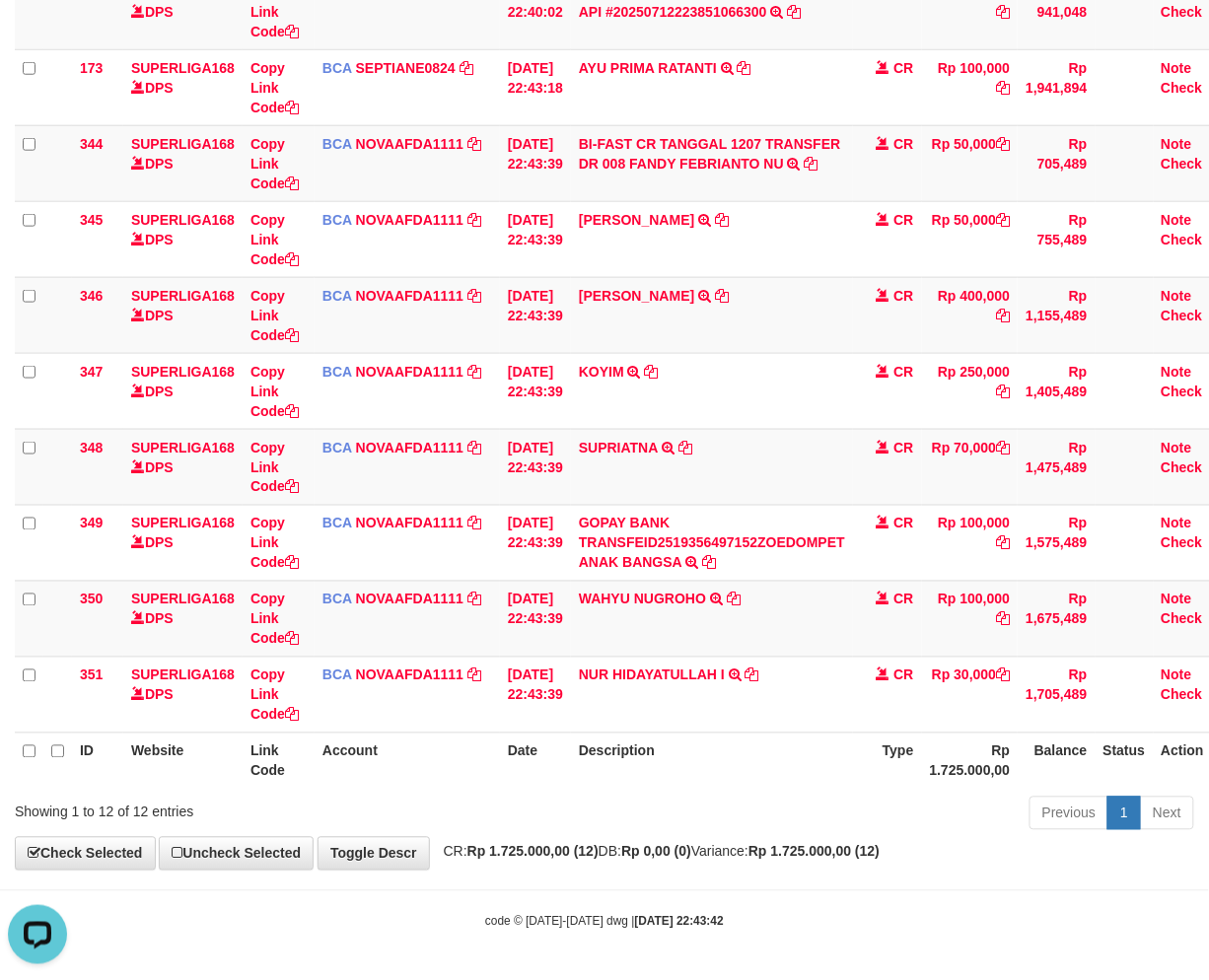 click on "Description" at bounding box center [712, 760] 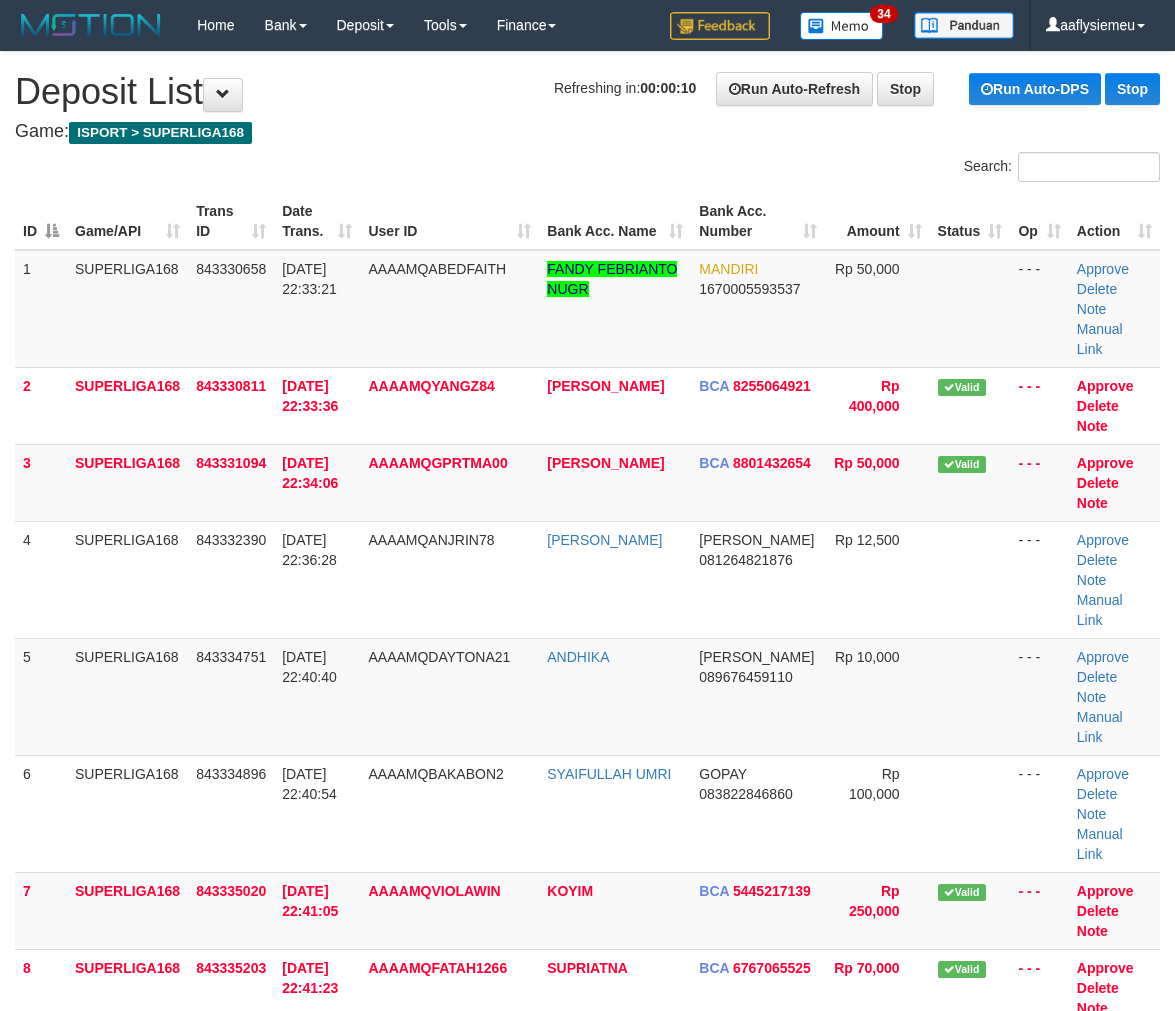 scroll, scrollTop: 0, scrollLeft: 0, axis: both 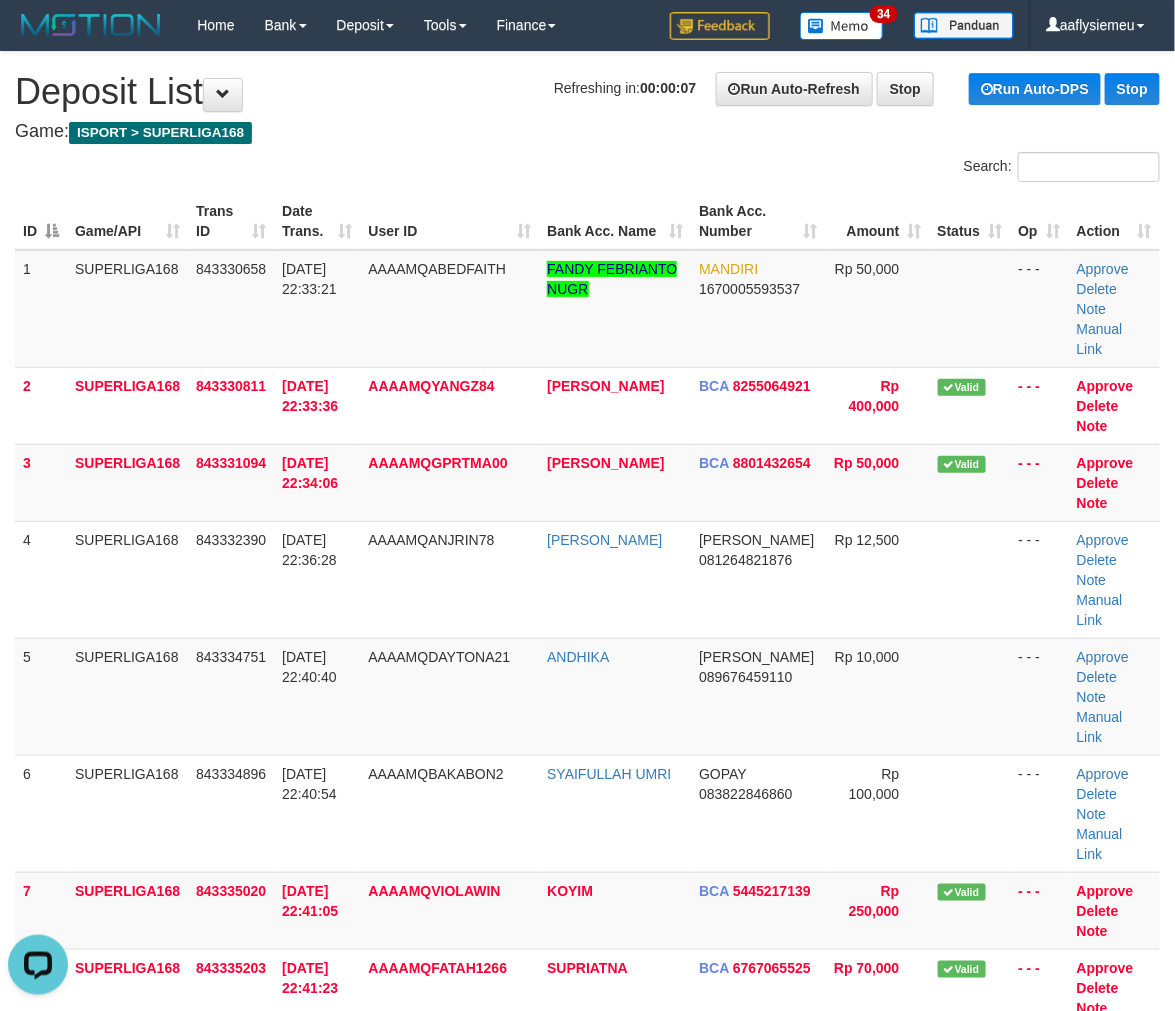 drag, startPoint x: 123, startPoint y: 622, endPoint x: 3, endPoint y: 654, distance: 124.1934 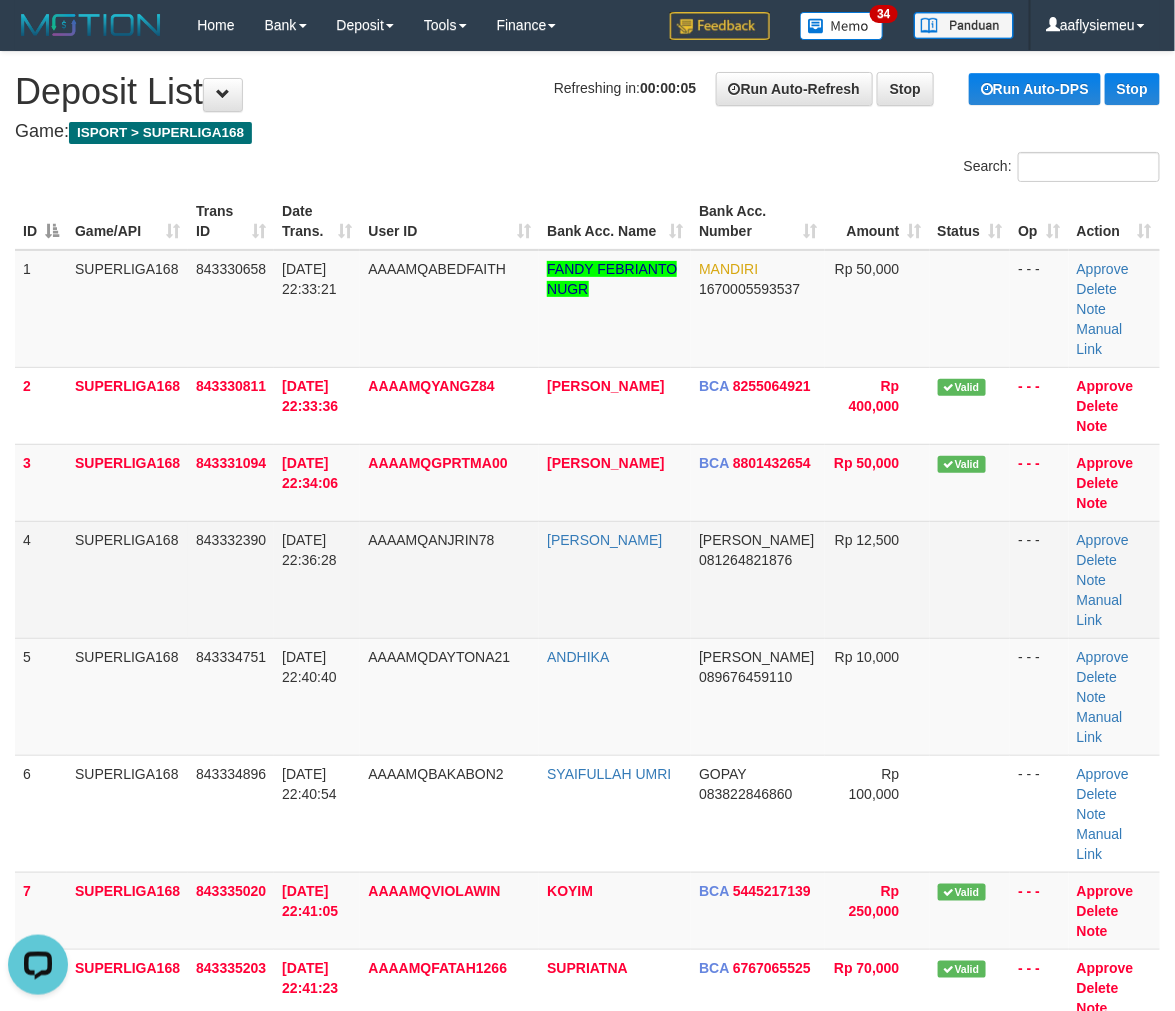 drag, startPoint x: 88, startPoint y: 584, endPoint x: 4, endPoint y: 620, distance: 91.389275 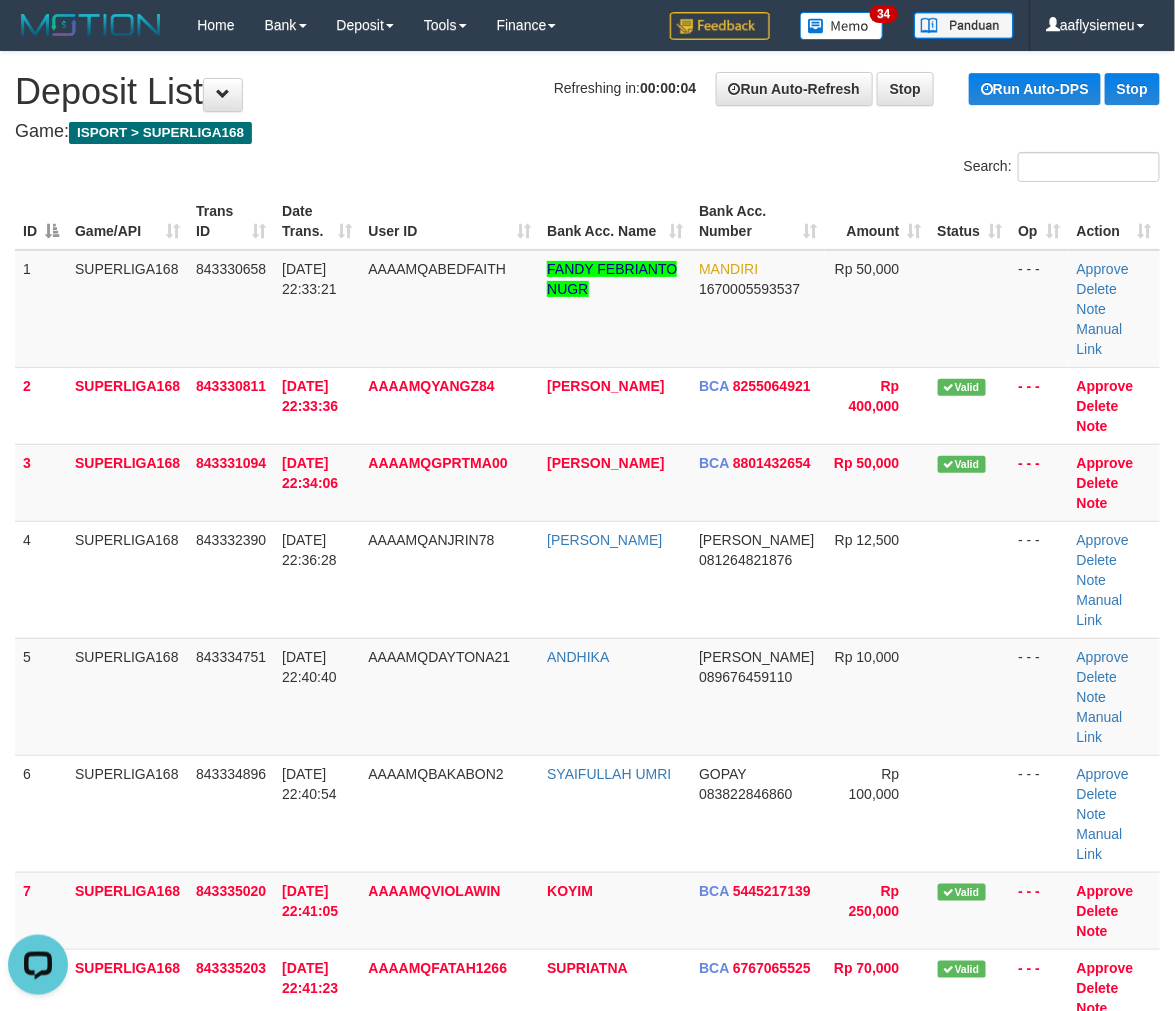 drag, startPoint x: 50, startPoint y: 565, endPoint x: 0, endPoint y: 592, distance: 56.82429 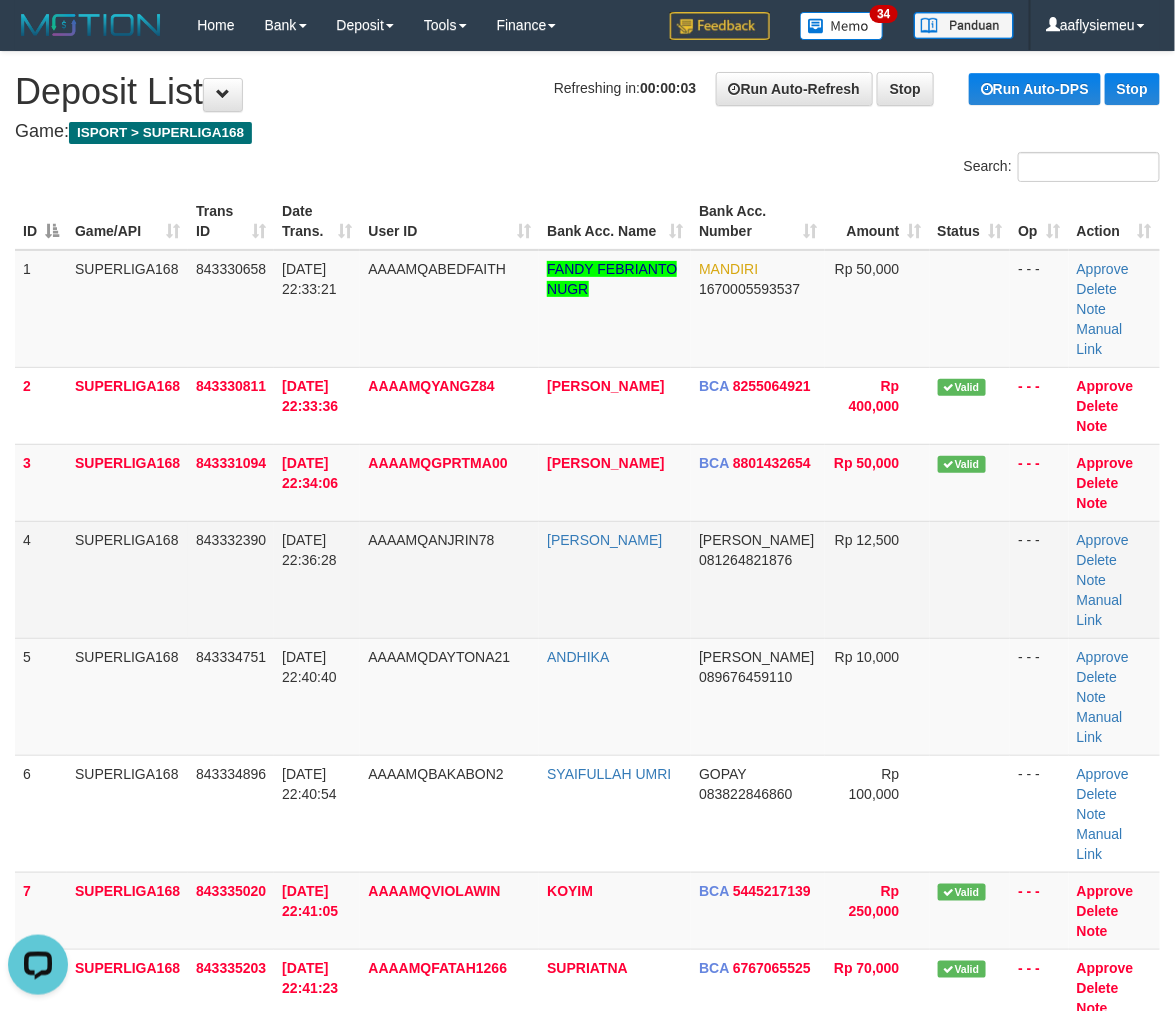 click on "4" at bounding box center (41, 579) 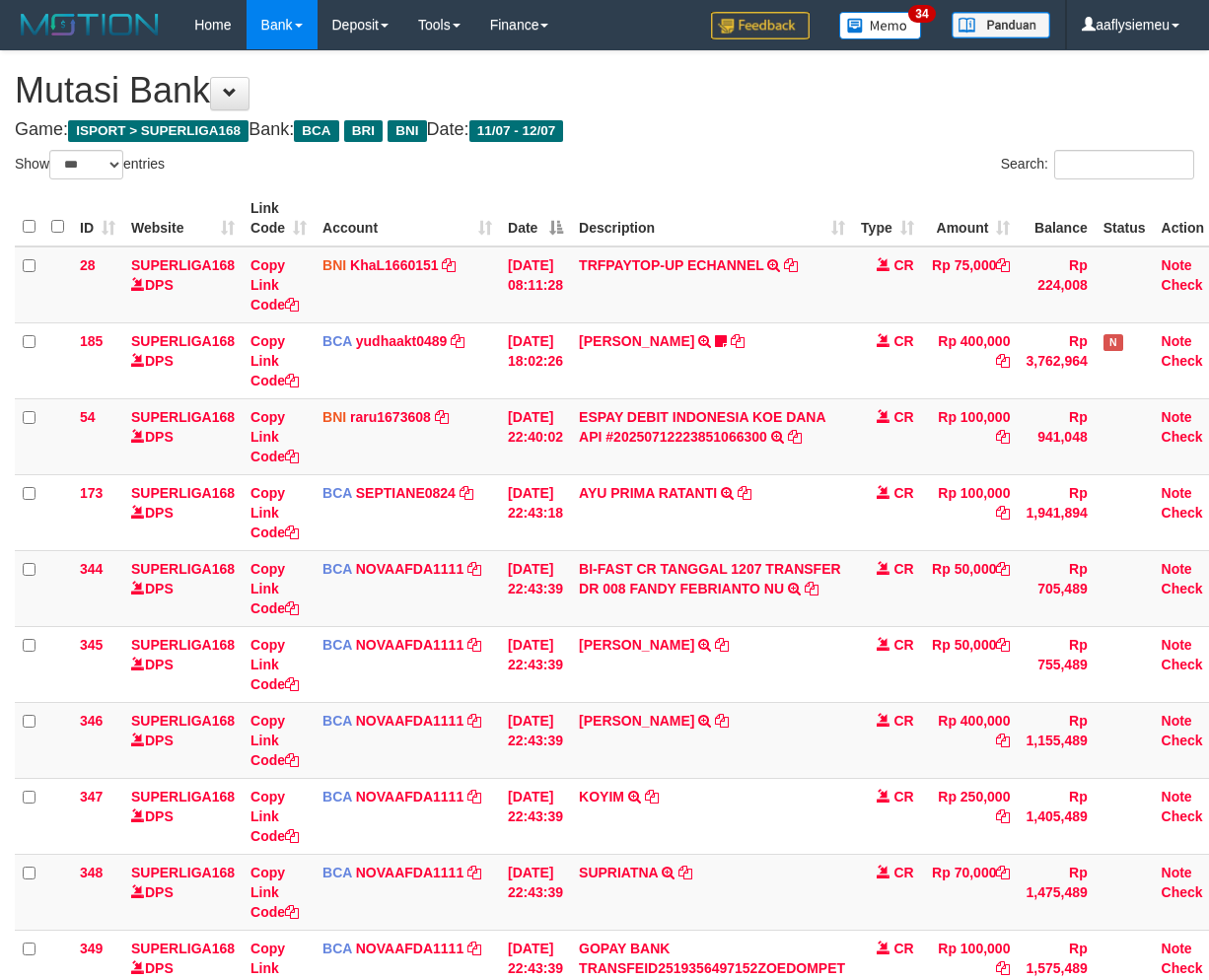 select on "***" 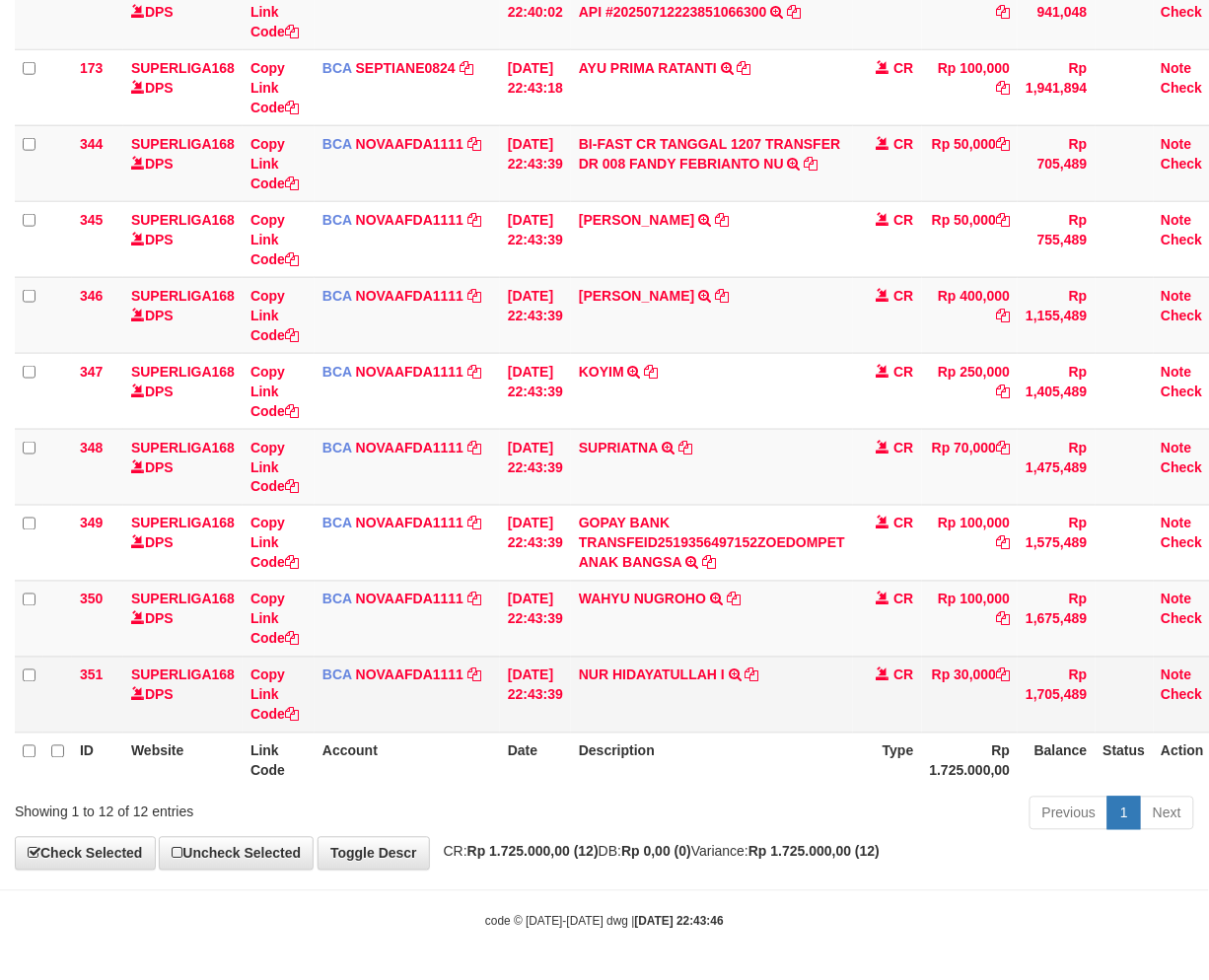 drag, startPoint x: 0, startPoint y: 0, endPoint x: 820, endPoint y: 712, distance: 1085.9761 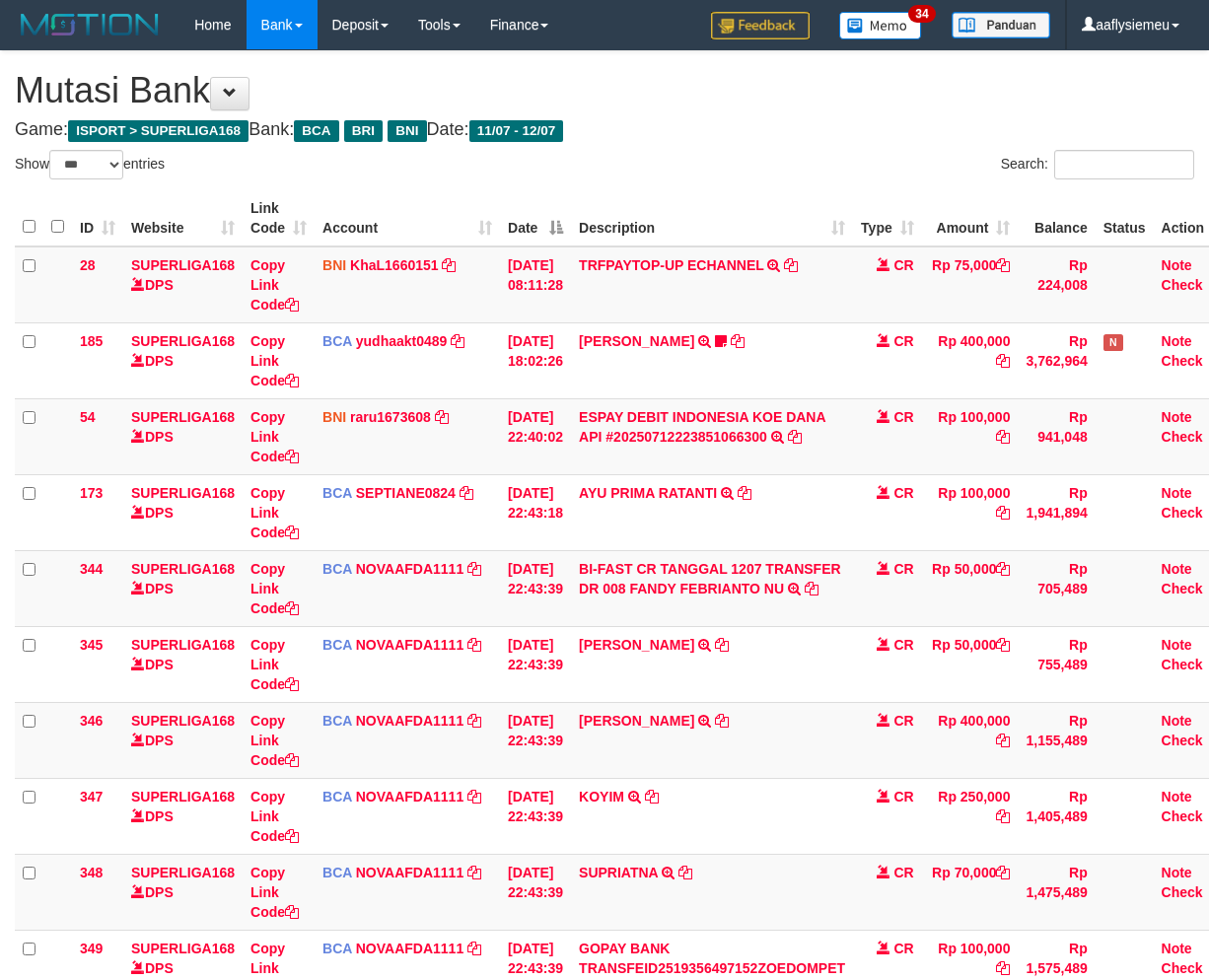 select on "***" 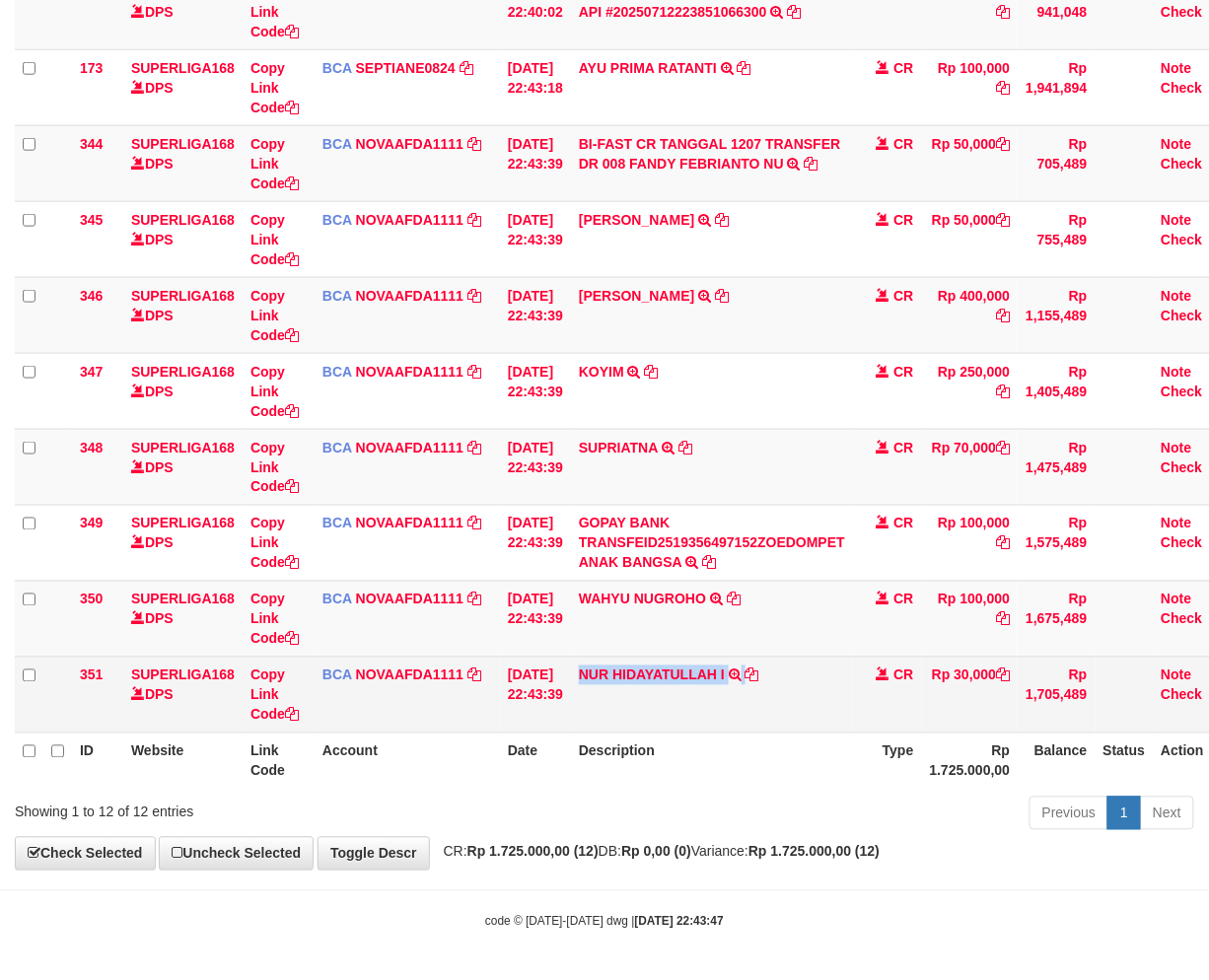 click on "NUR HIDAYATULLAH I         TRSF E-BANKING CR 1207/FTSCY/WS95031
30000.00NUR HIDAYATULLAH I" at bounding box center (712, 694) 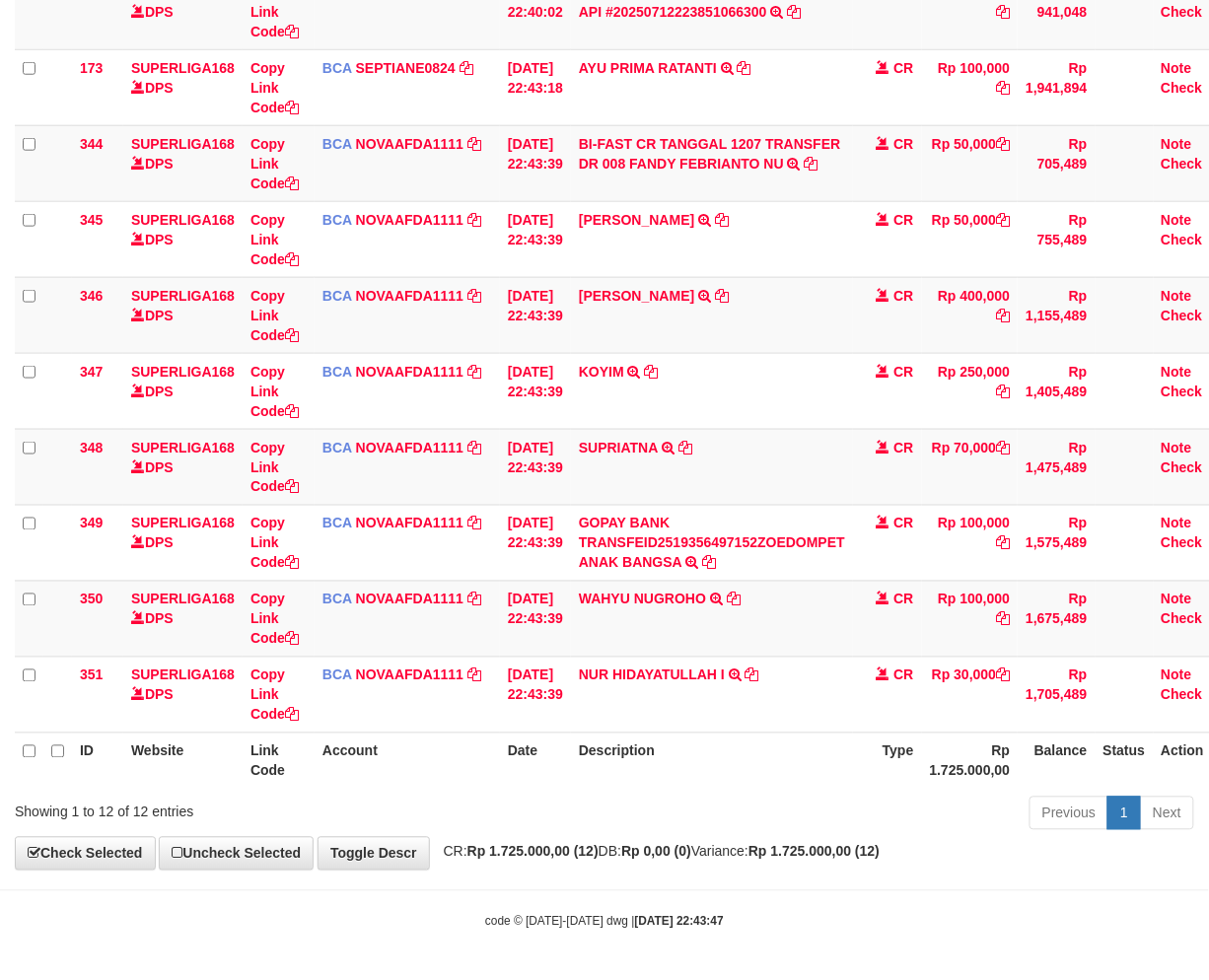 scroll, scrollTop: 426, scrollLeft: 0, axis: vertical 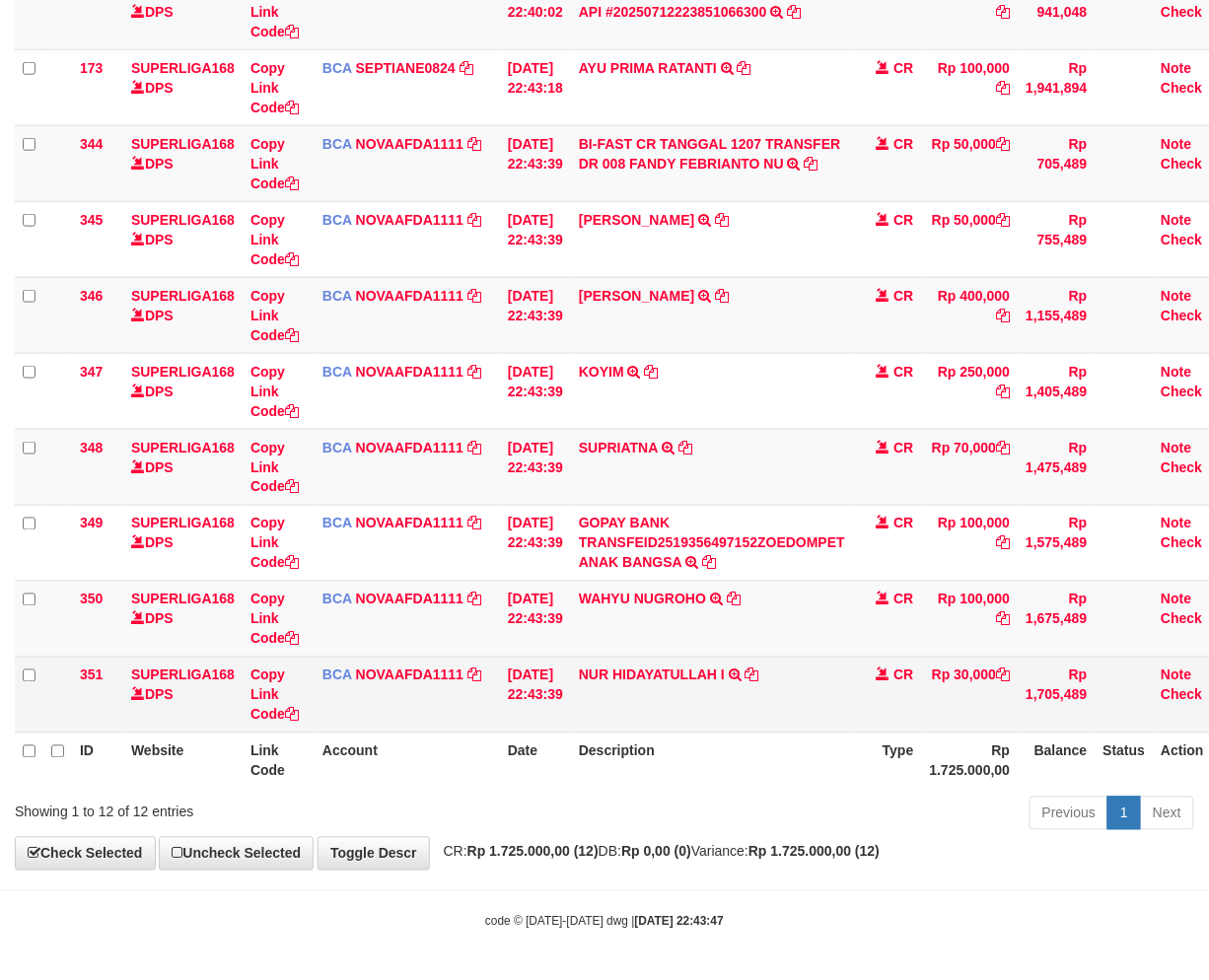 click on "NUR HIDAYATULLAH I         TRSF E-BANKING CR 1207/FTSCY/WS95031
30000.00NUR HIDAYATULLAH I" at bounding box center [712, 694] 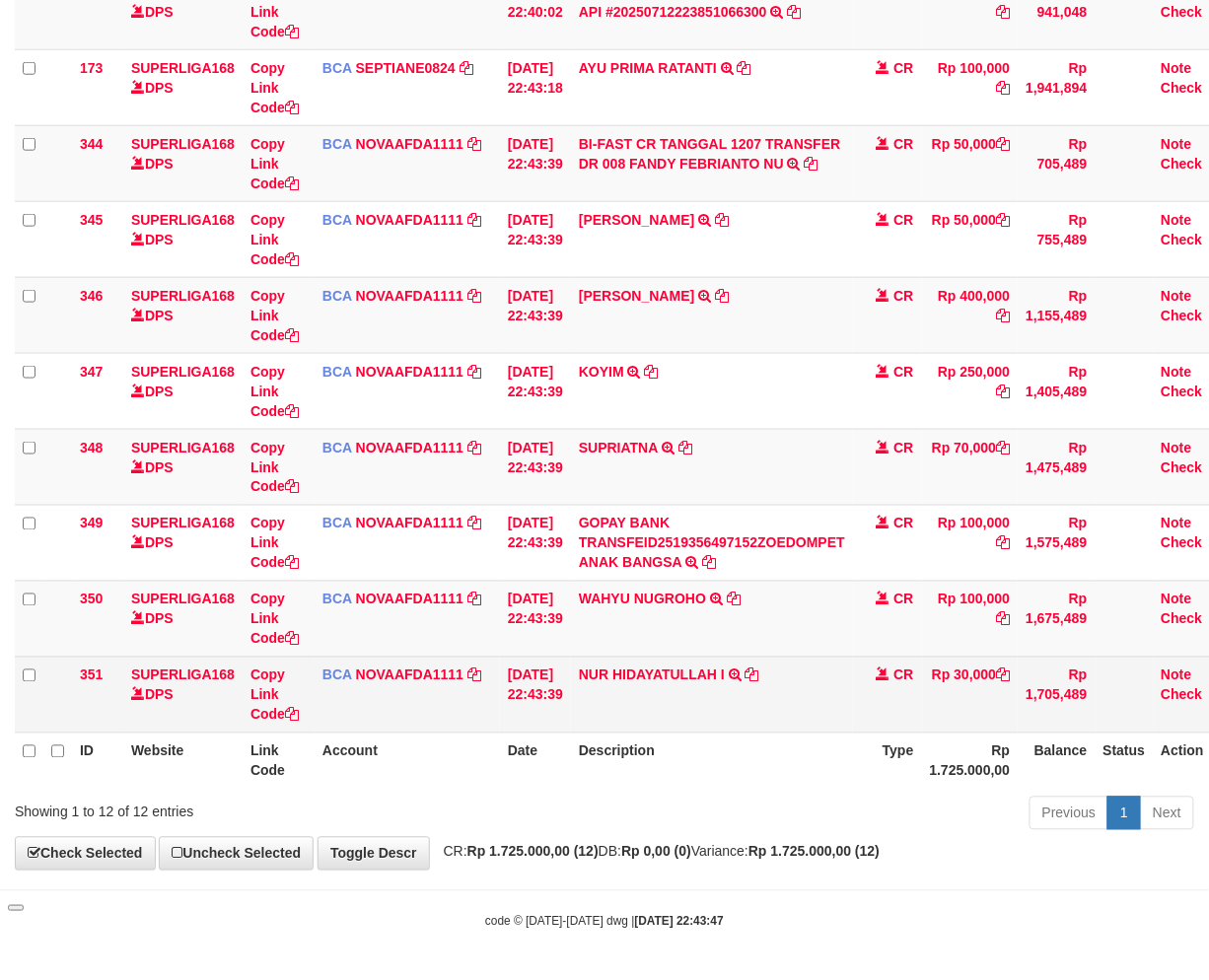 click on "NUR HIDAYATULLAH I         TRSF E-BANKING CR 1207/FTSCY/WS95031
30000.00NUR HIDAYATULLAH I" at bounding box center [712, 694] 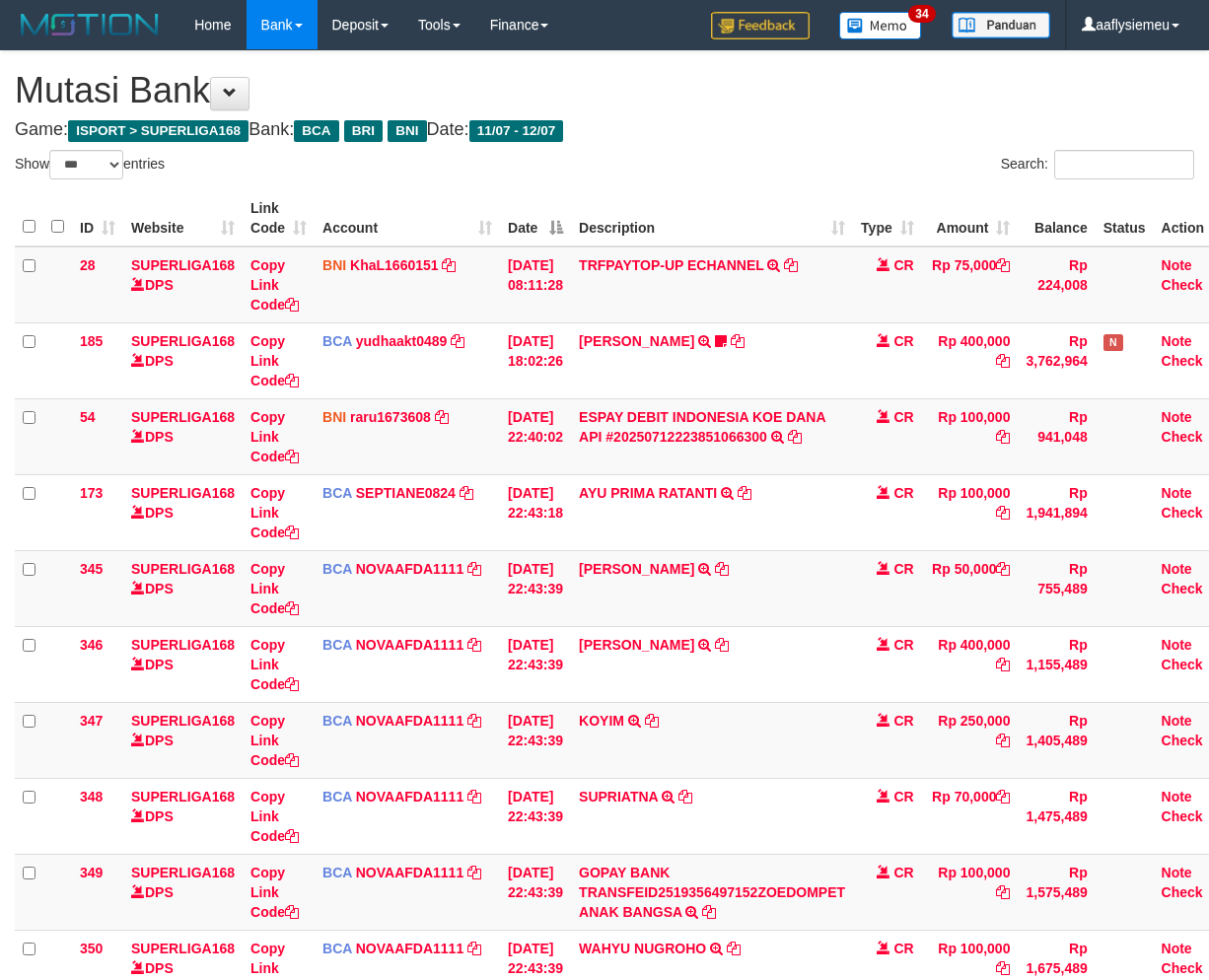 select on "***" 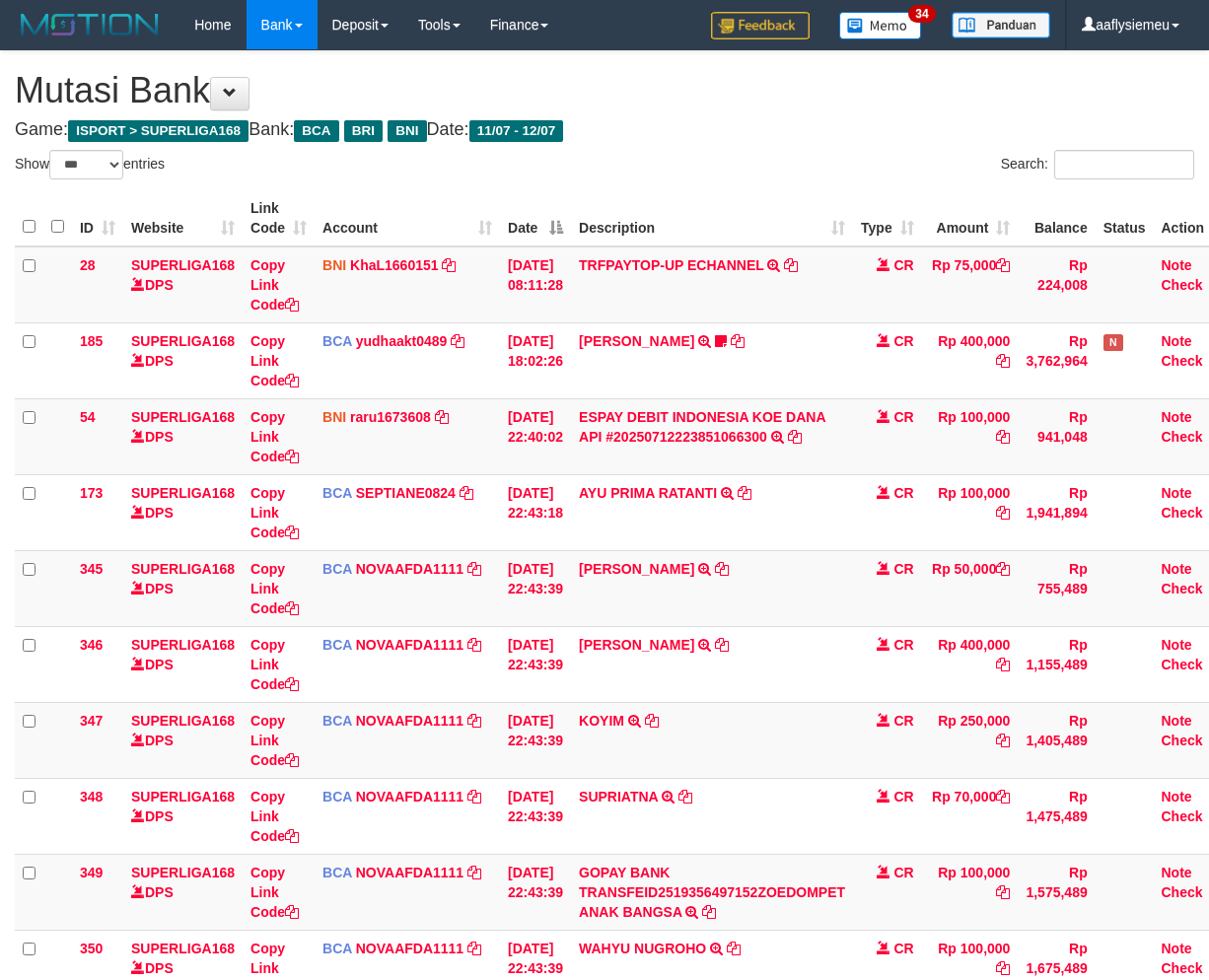 scroll, scrollTop: 349, scrollLeft: 0, axis: vertical 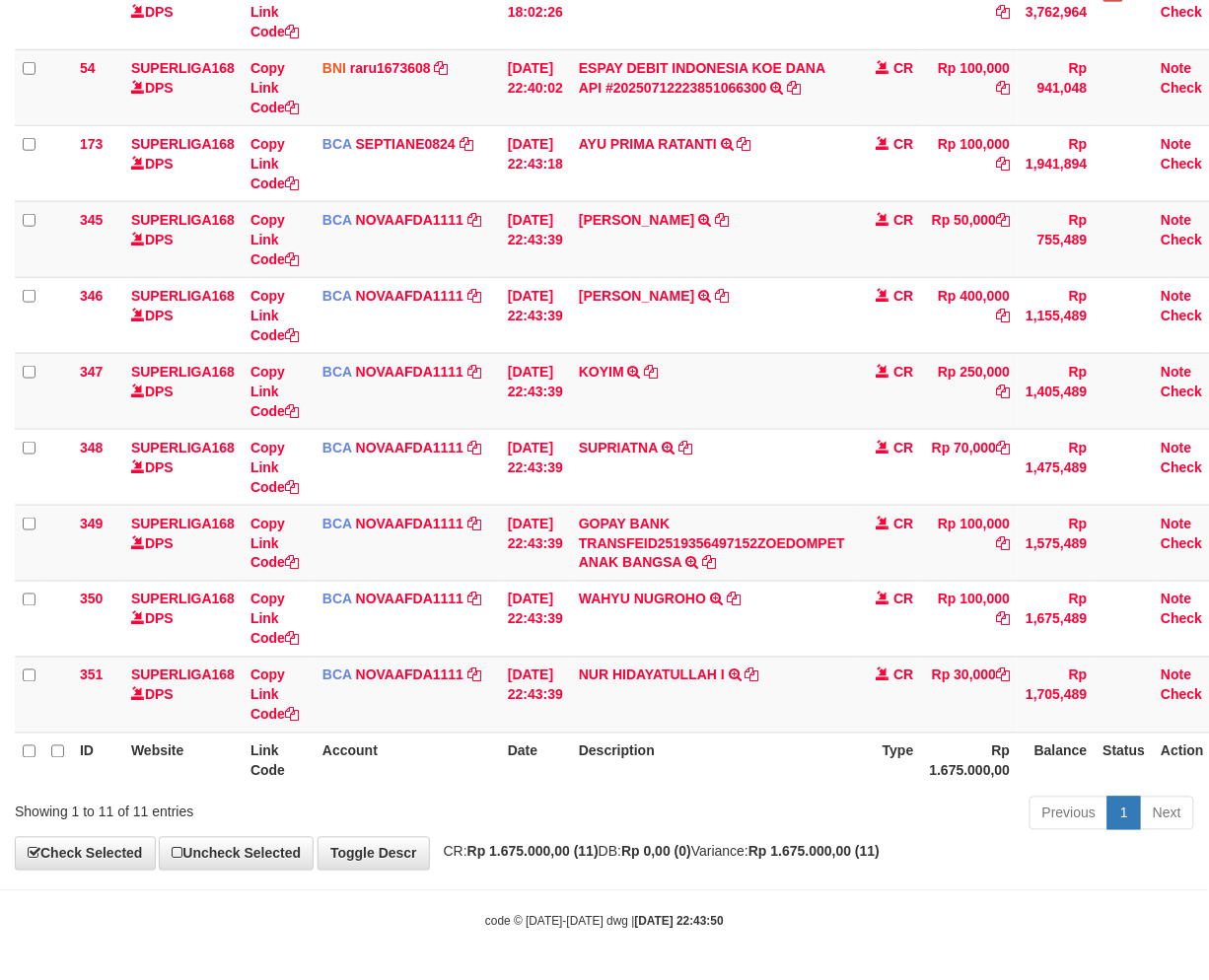click on "NUR HIDAYATULLAH I         TRSF E-BANKING CR 1207/FTSCY/WS95031
30000.00NUR HIDAYATULLAH I" at bounding box center (712, 694) 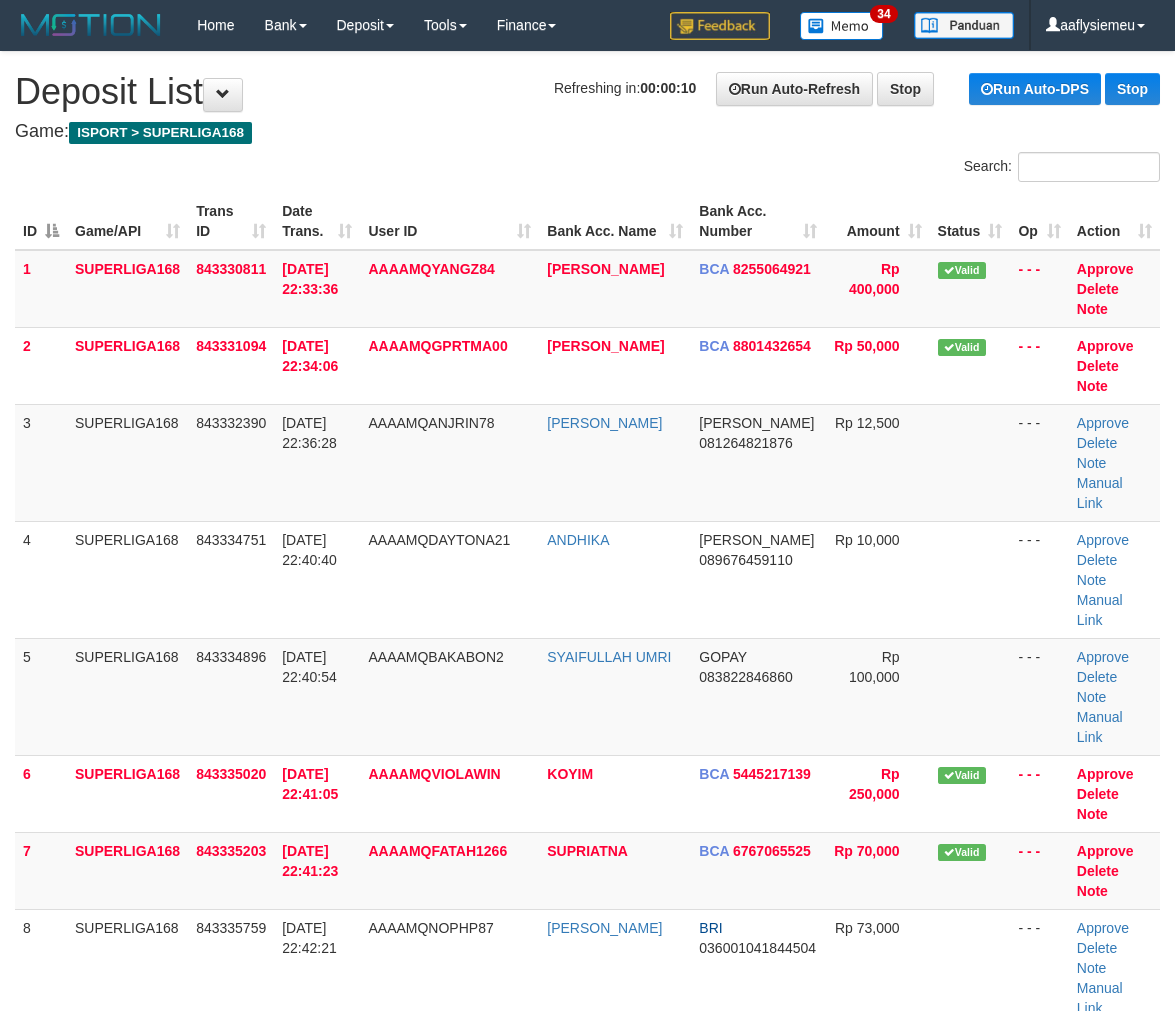 scroll, scrollTop: 0, scrollLeft: 0, axis: both 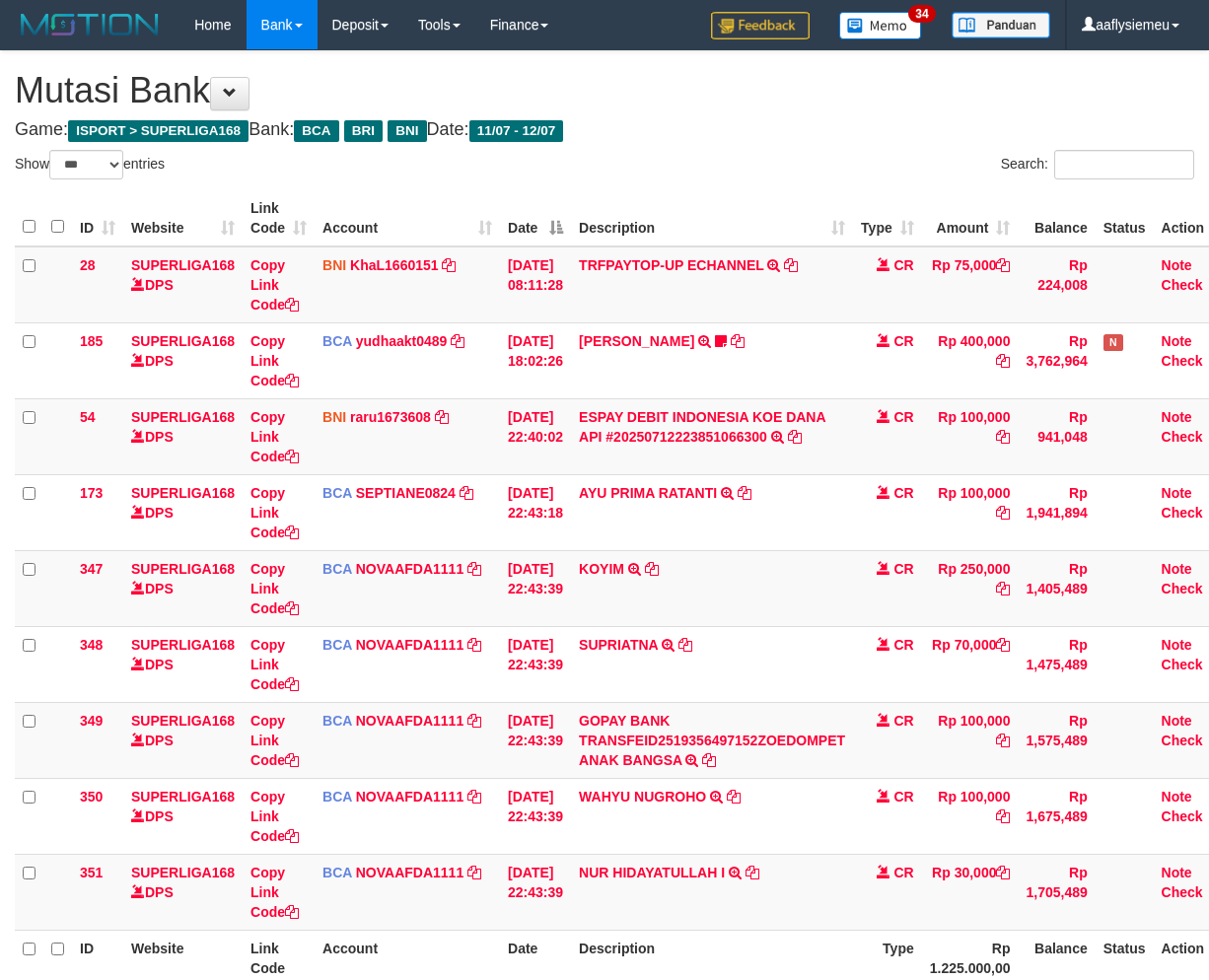 select on "***" 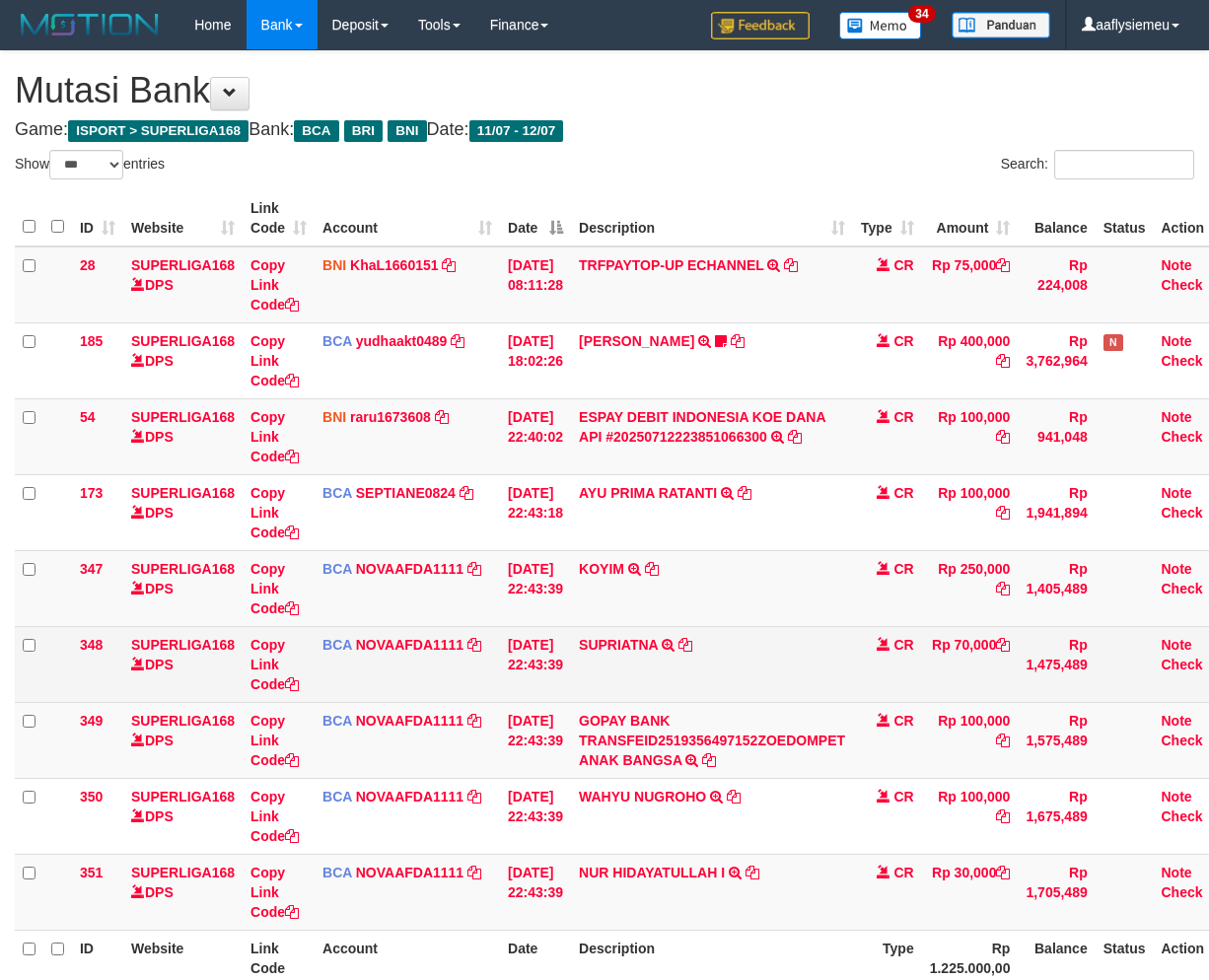 scroll, scrollTop: 0, scrollLeft: 0, axis: both 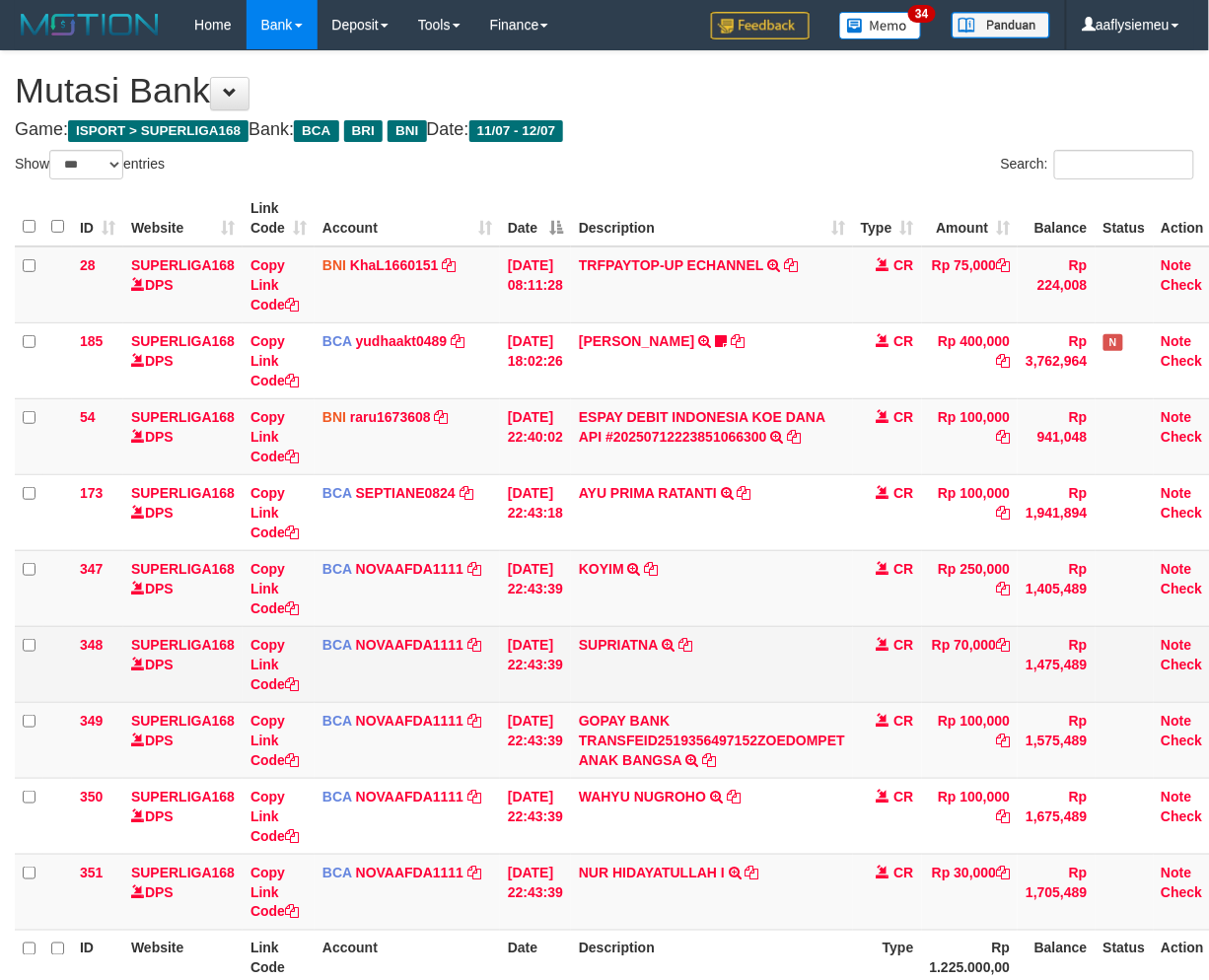 click on "SUPRIATNA         TRSF E-BANKING CR 1207/FTSCY/WS95031
70000.00SUPRIATNA" at bounding box center (712, 664) 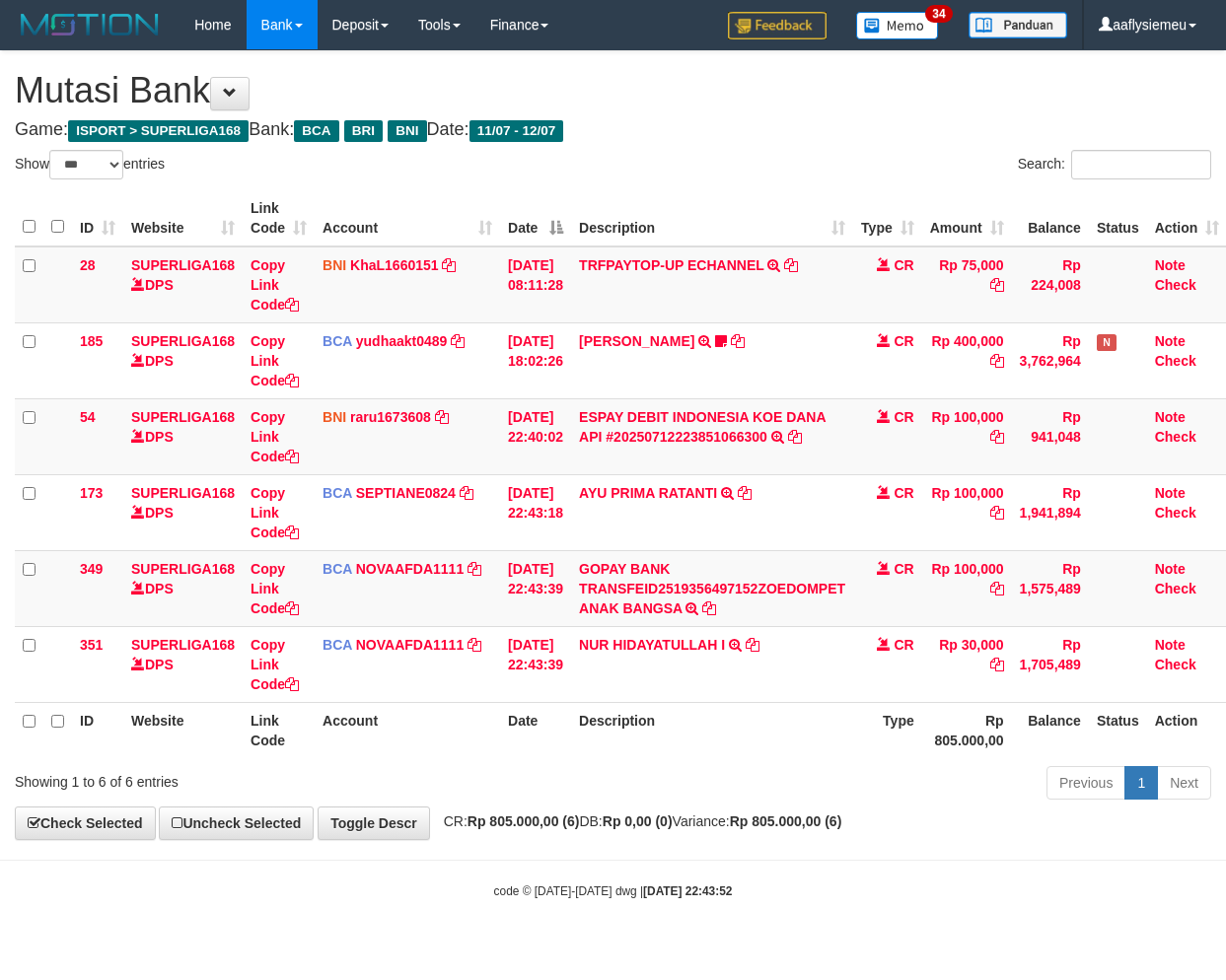 select on "***" 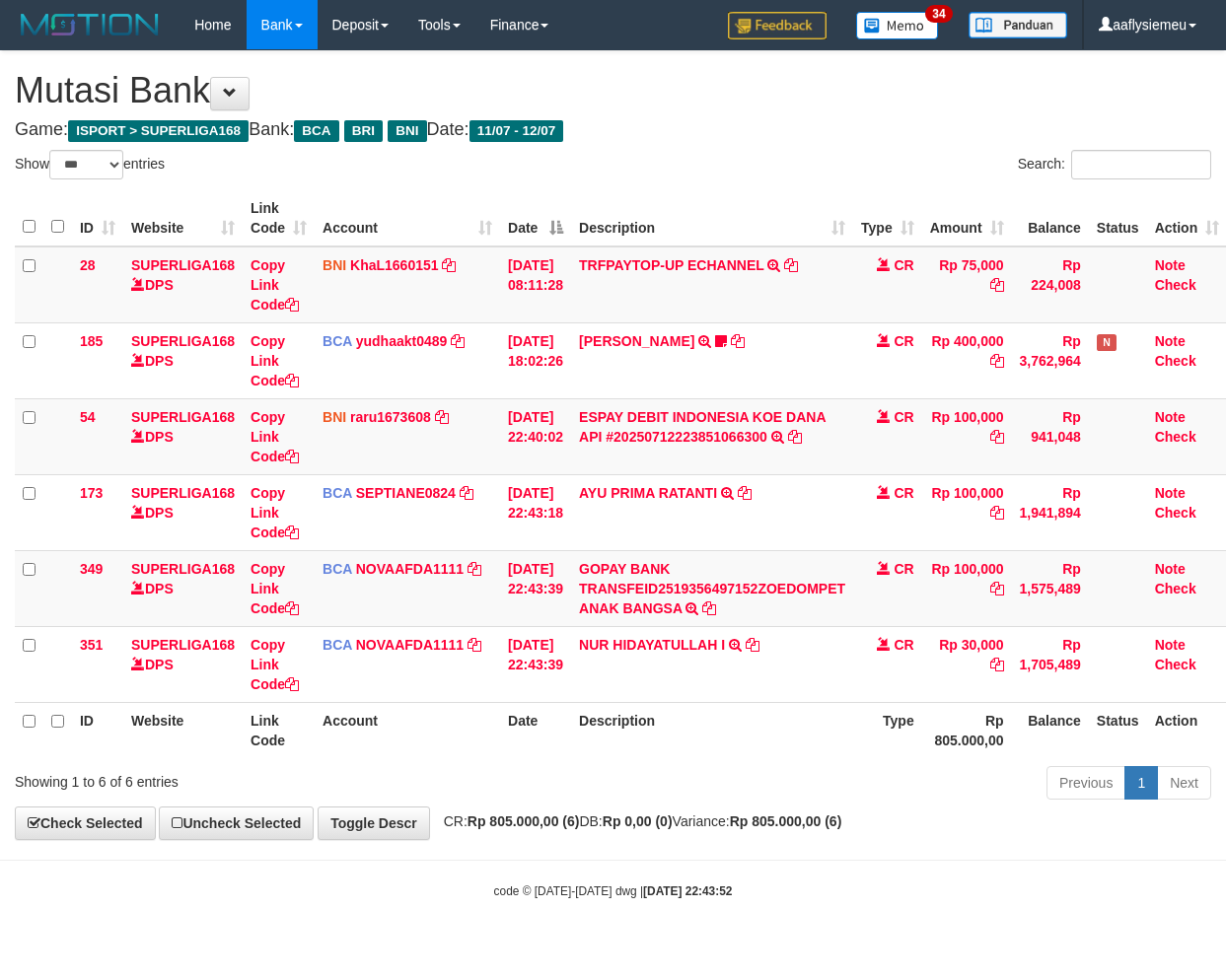 scroll, scrollTop: 0, scrollLeft: 0, axis: both 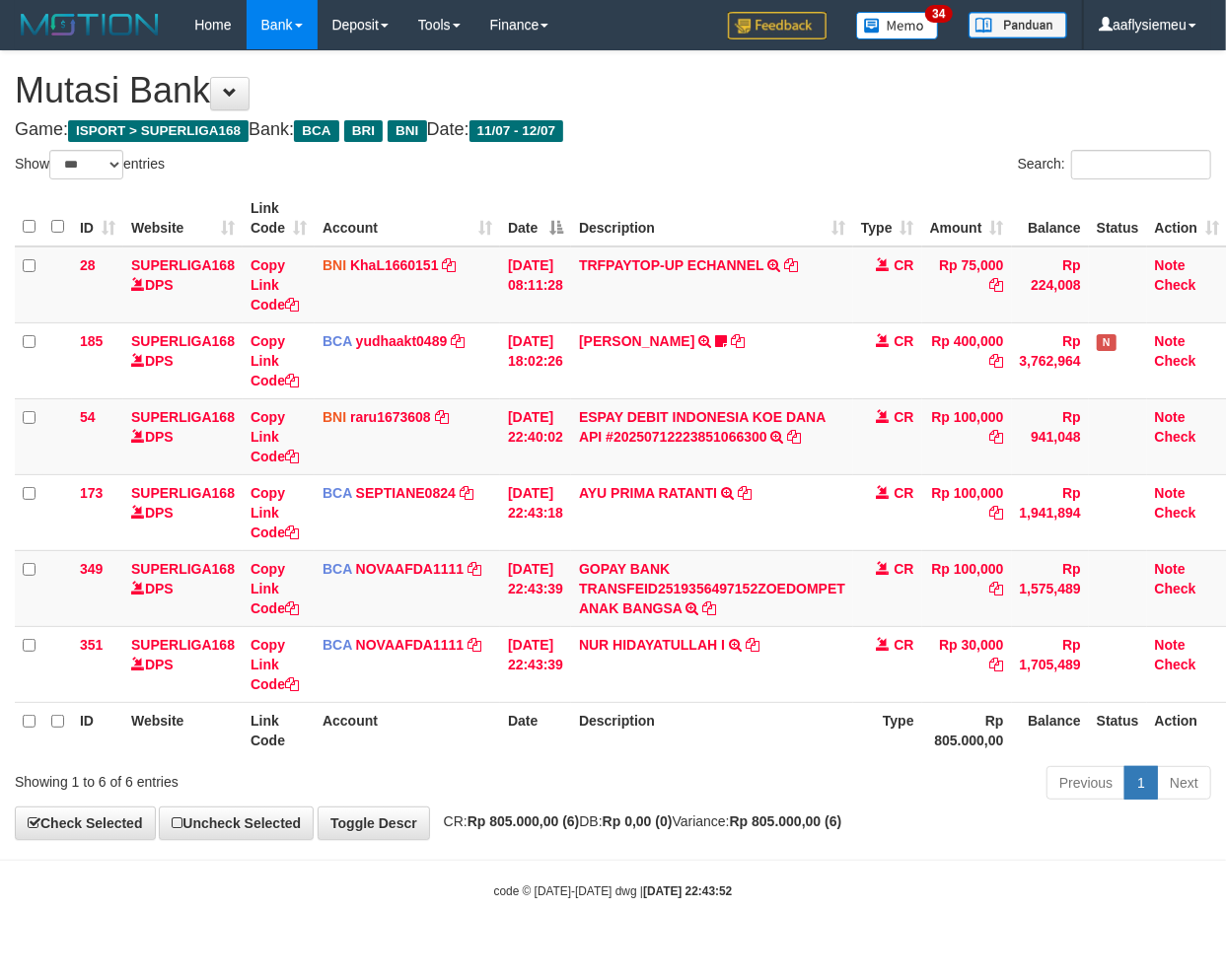 click on "NUR HIDAYATULLAH I         TRSF E-BANKING CR 1207/FTSCY/WS95031
30000.00NUR HIDAYATULLAH I" at bounding box center (712, 664) 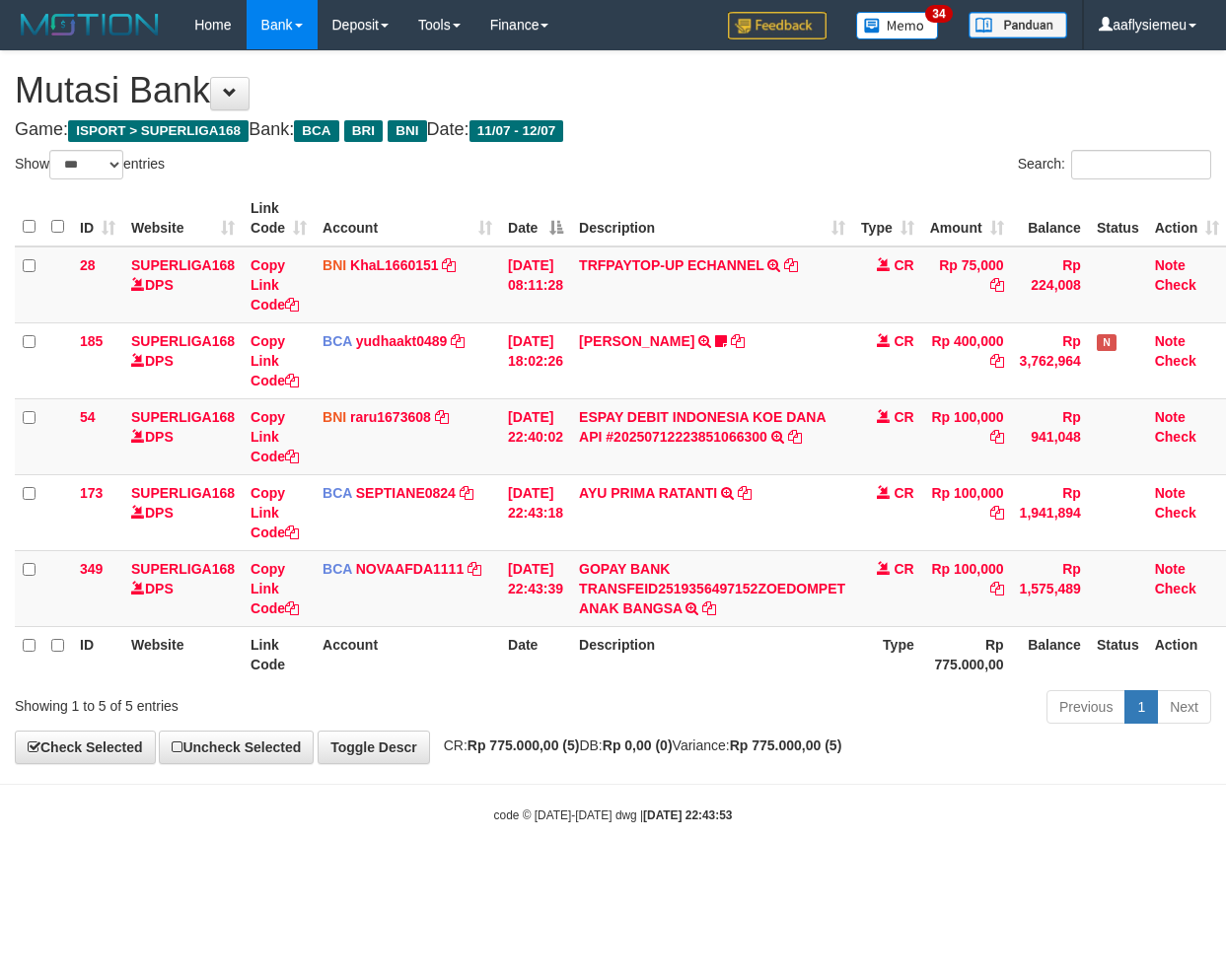 select on "***" 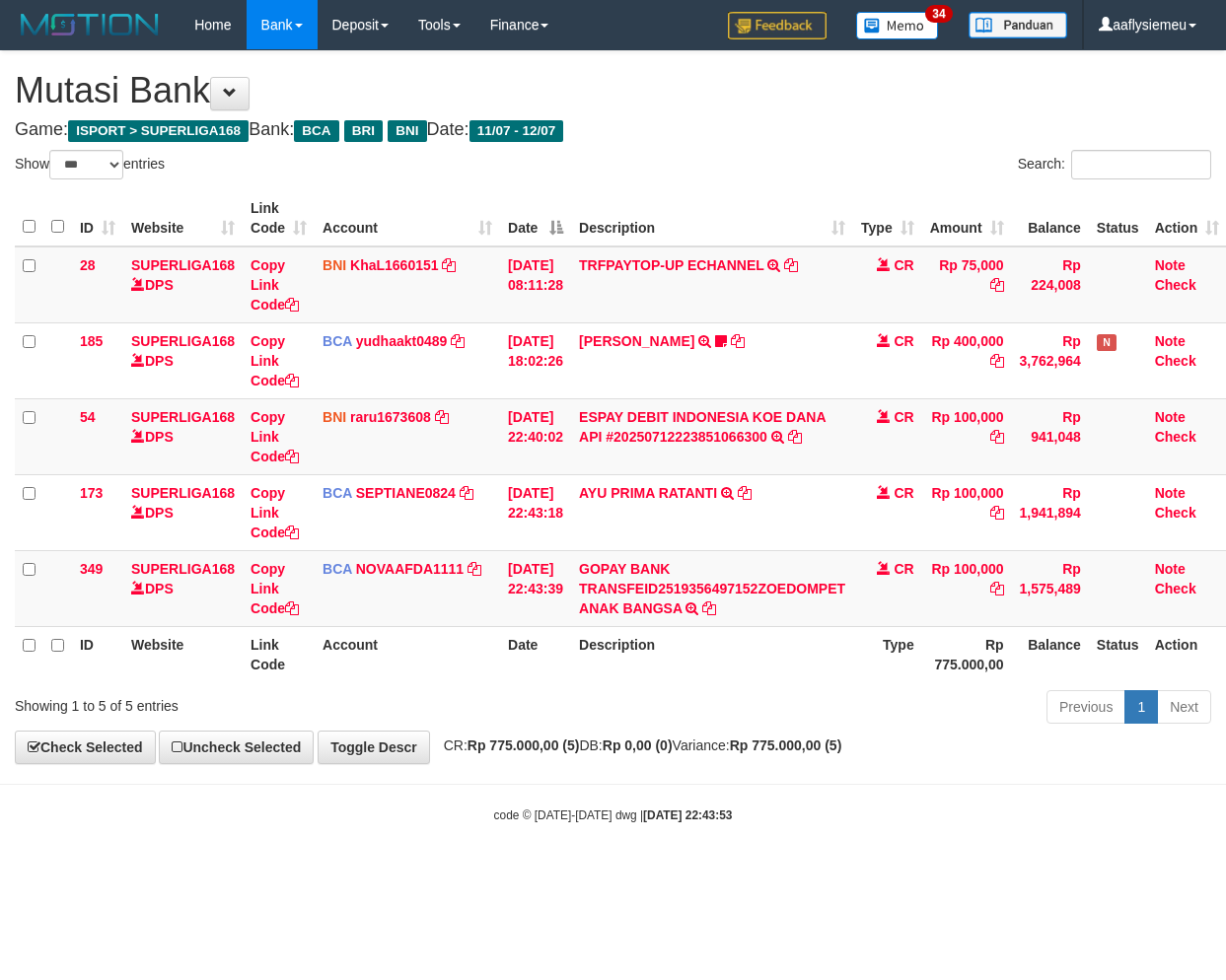 scroll, scrollTop: 0, scrollLeft: 0, axis: both 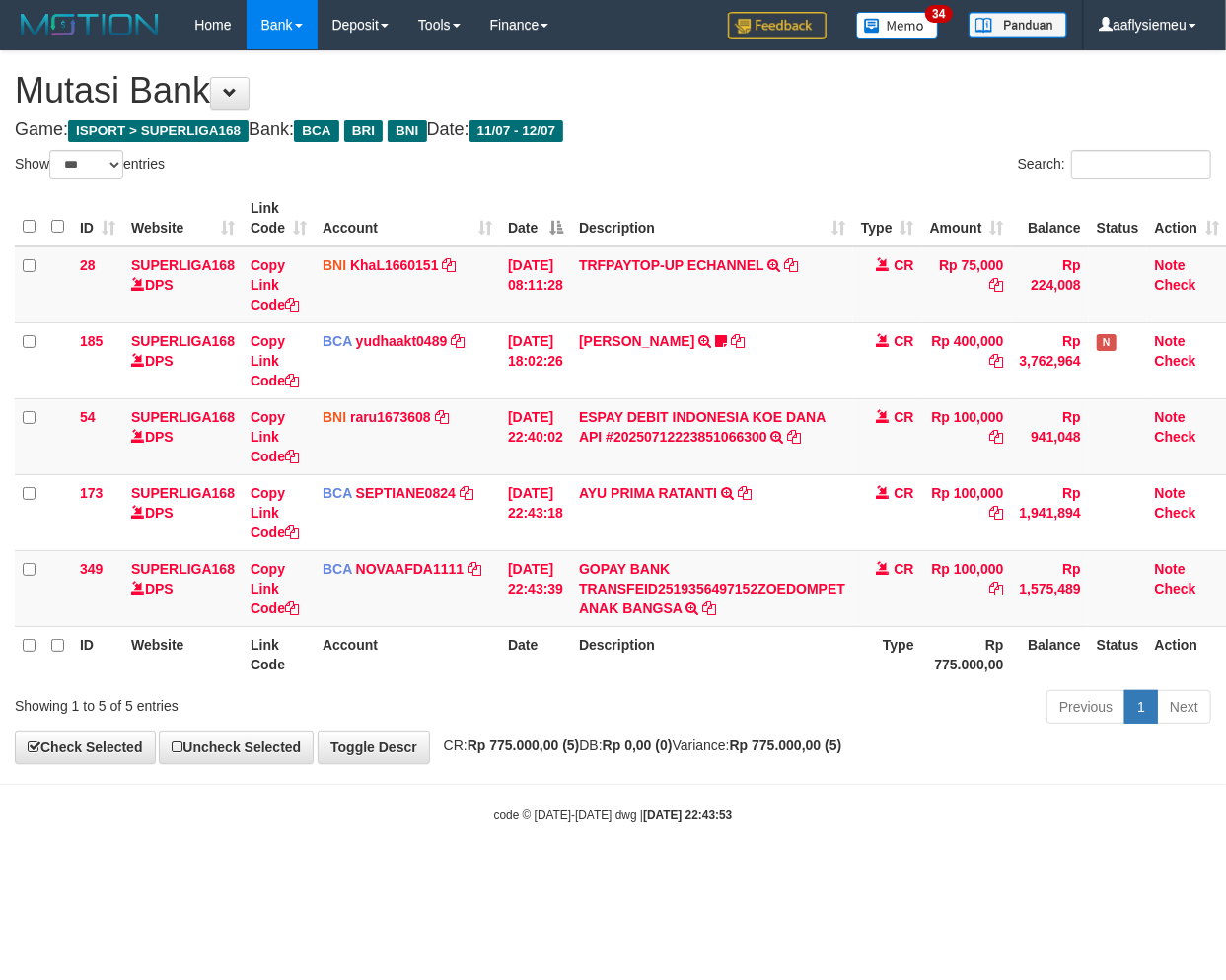 click on "Description" at bounding box center (712, 654) 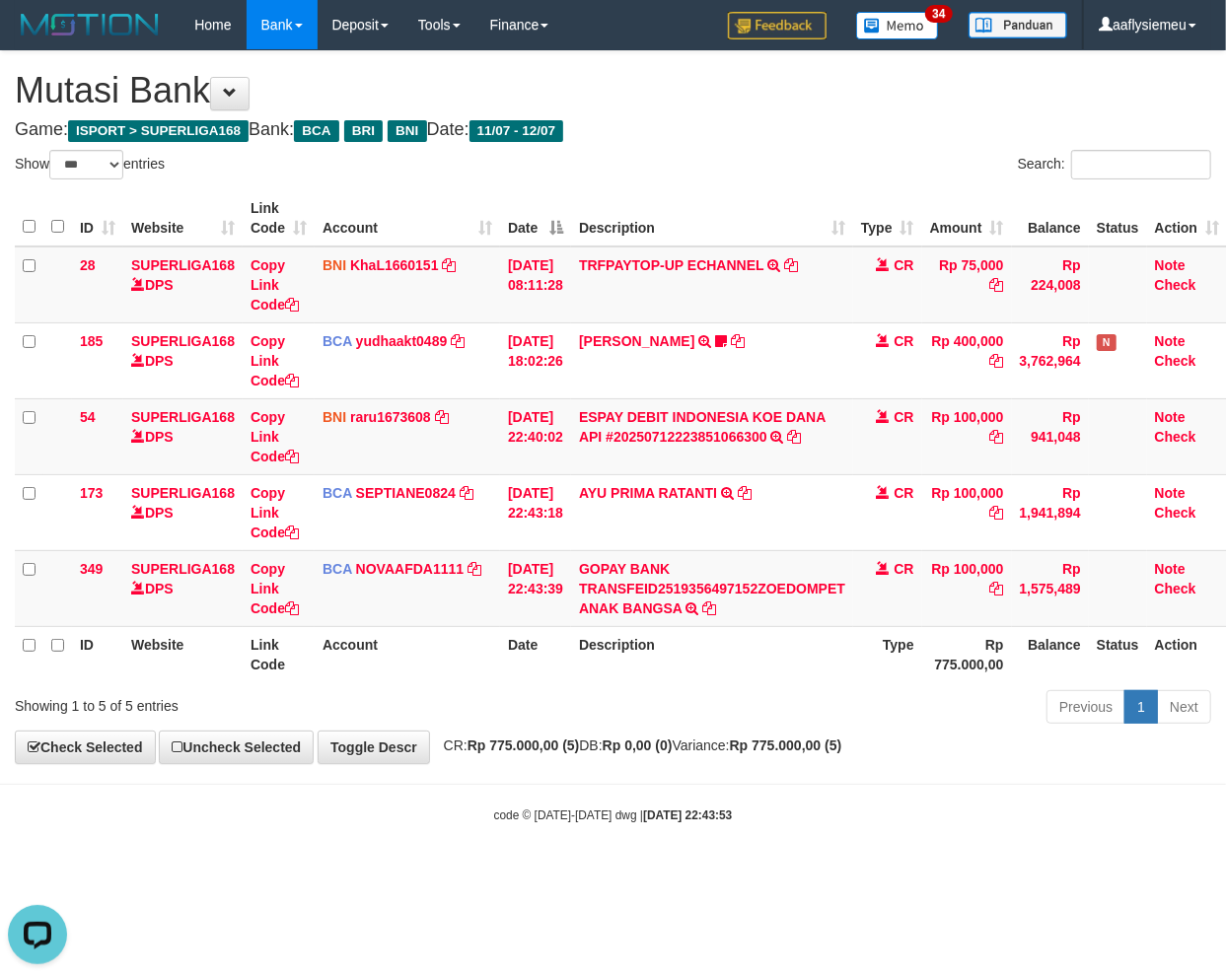 scroll, scrollTop: 0, scrollLeft: 0, axis: both 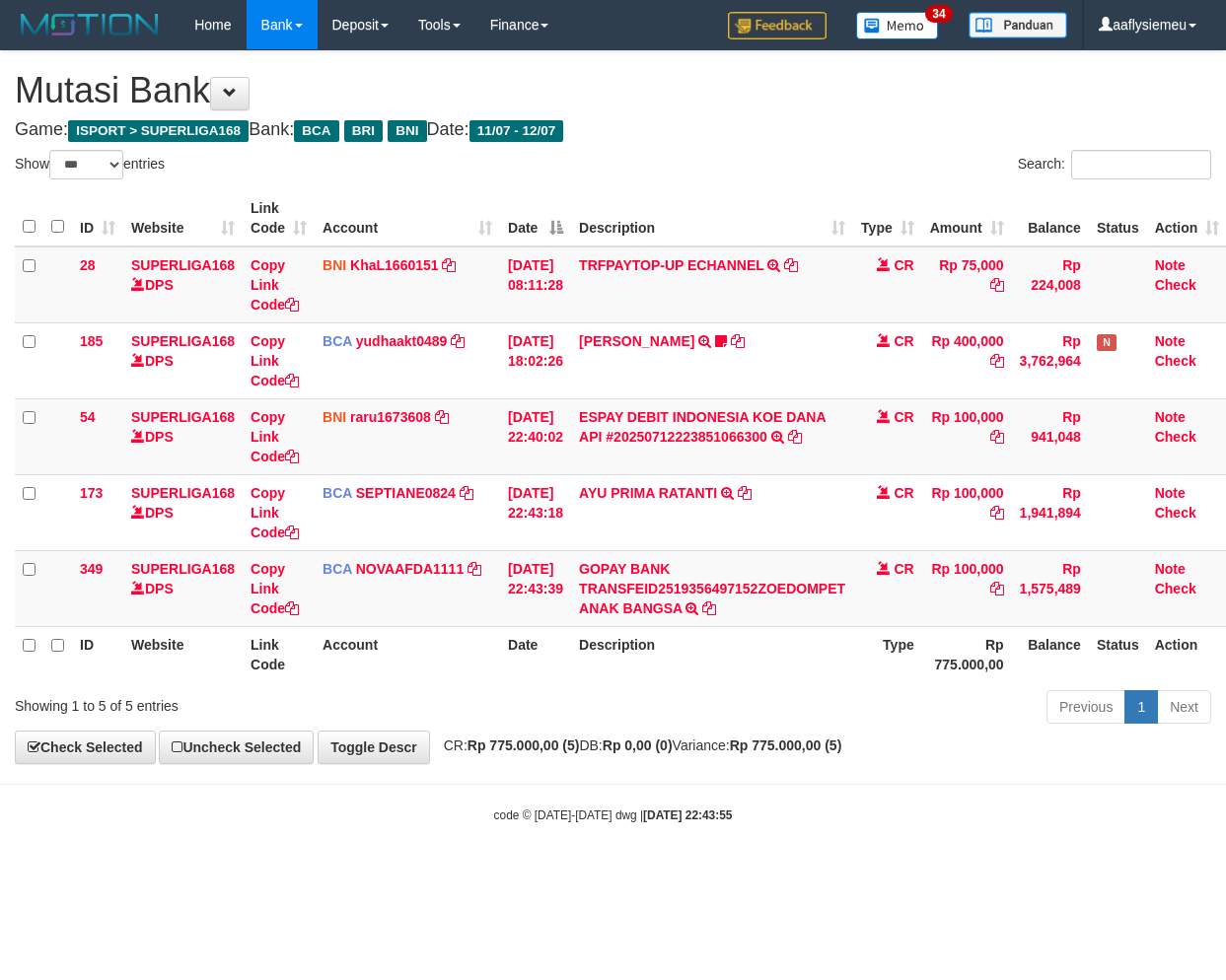 select on "***" 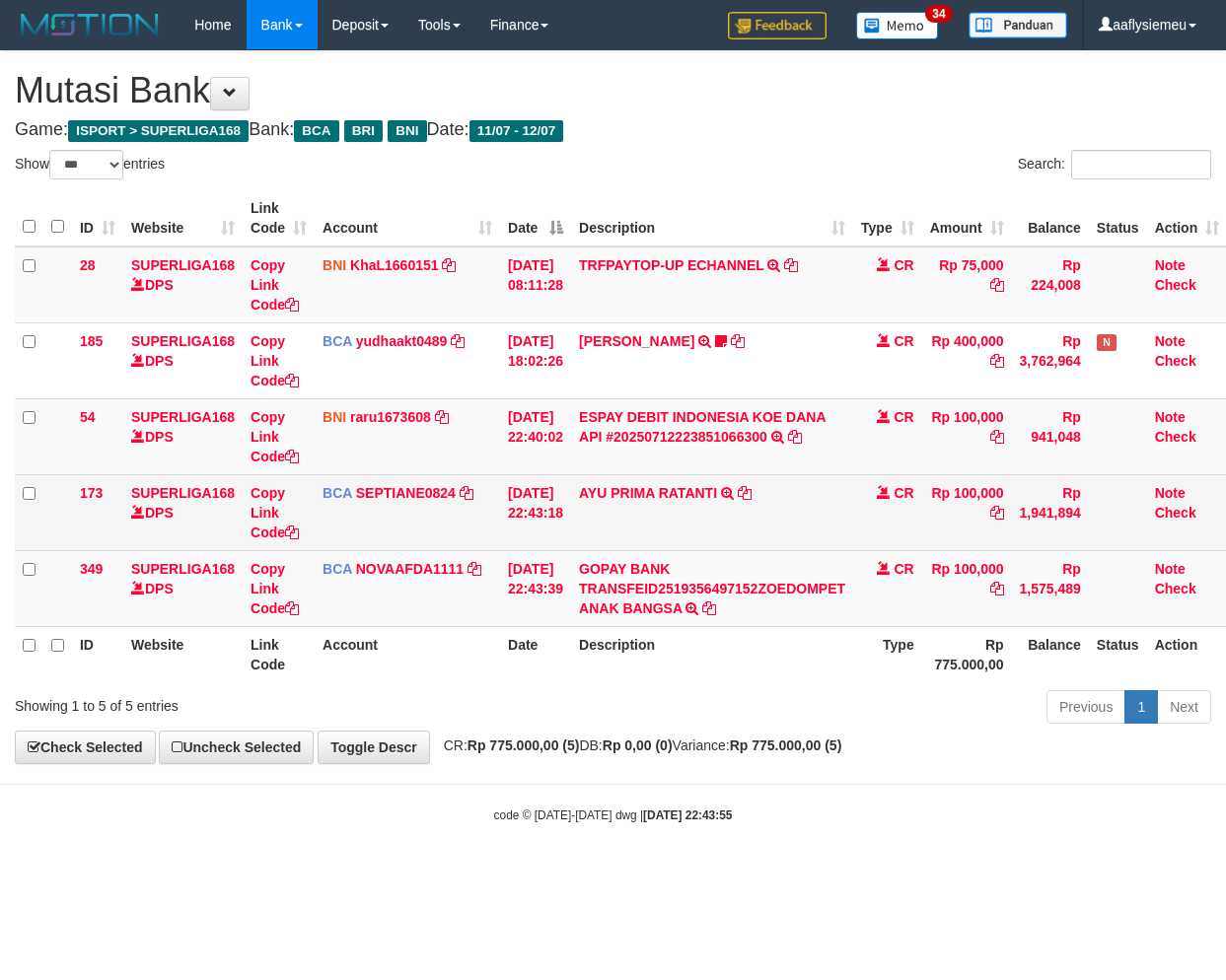 scroll, scrollTop: 0, scrollLeft: 0, axis: both 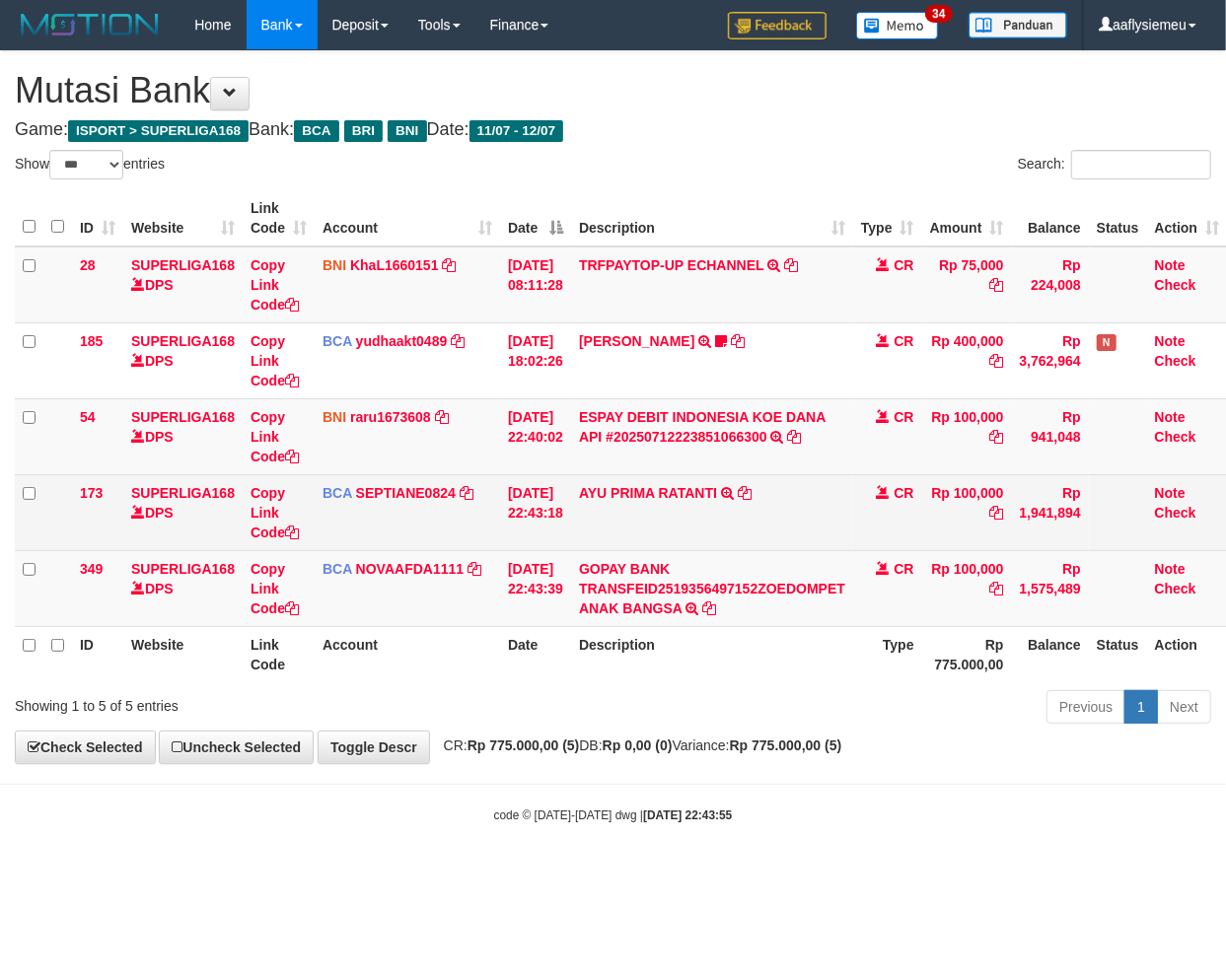click on "Note
Check" at bounding box center (1188, 512) 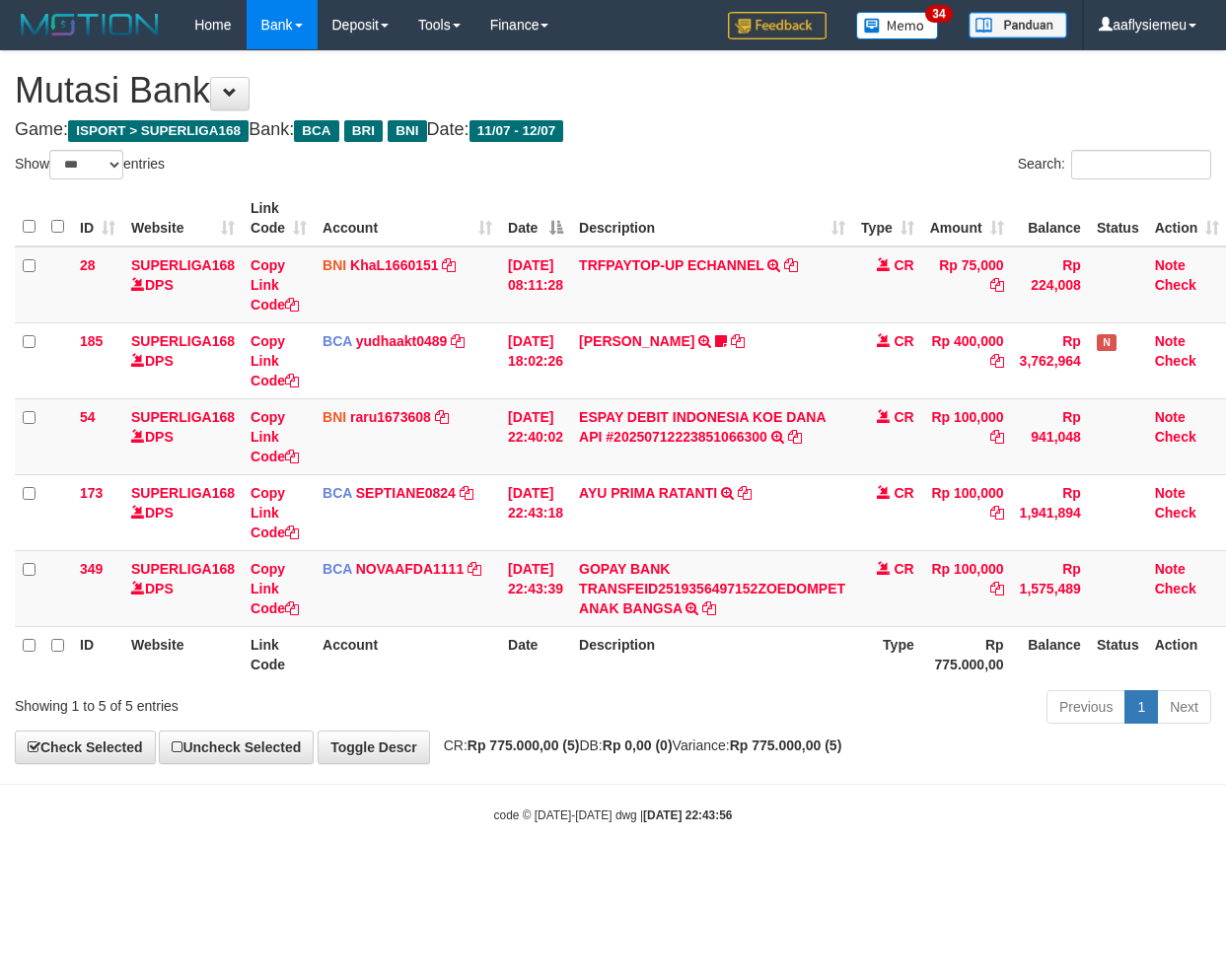 select on "***" 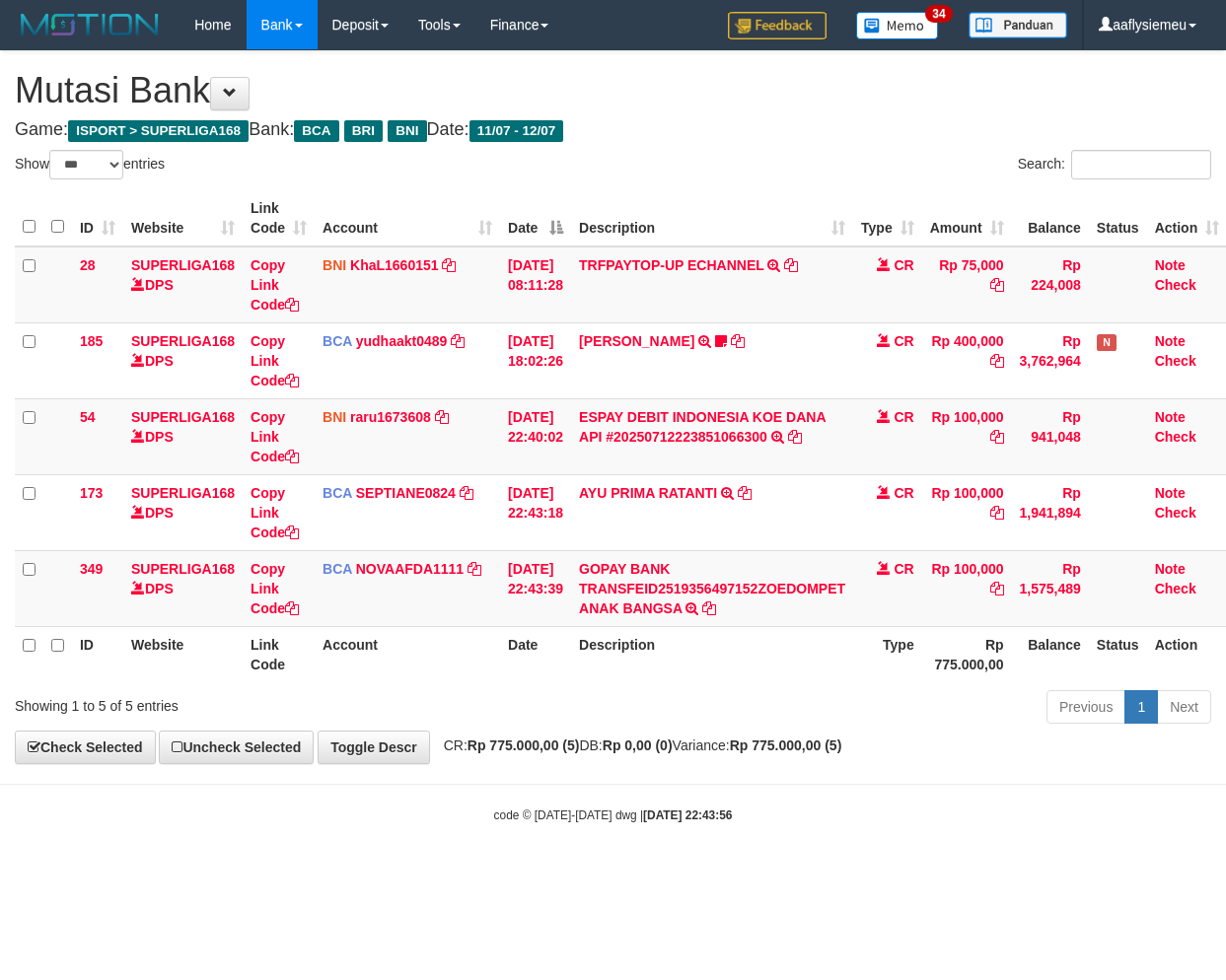 scroll, scrollTop: 0, scrollLeft: 0, axis: both 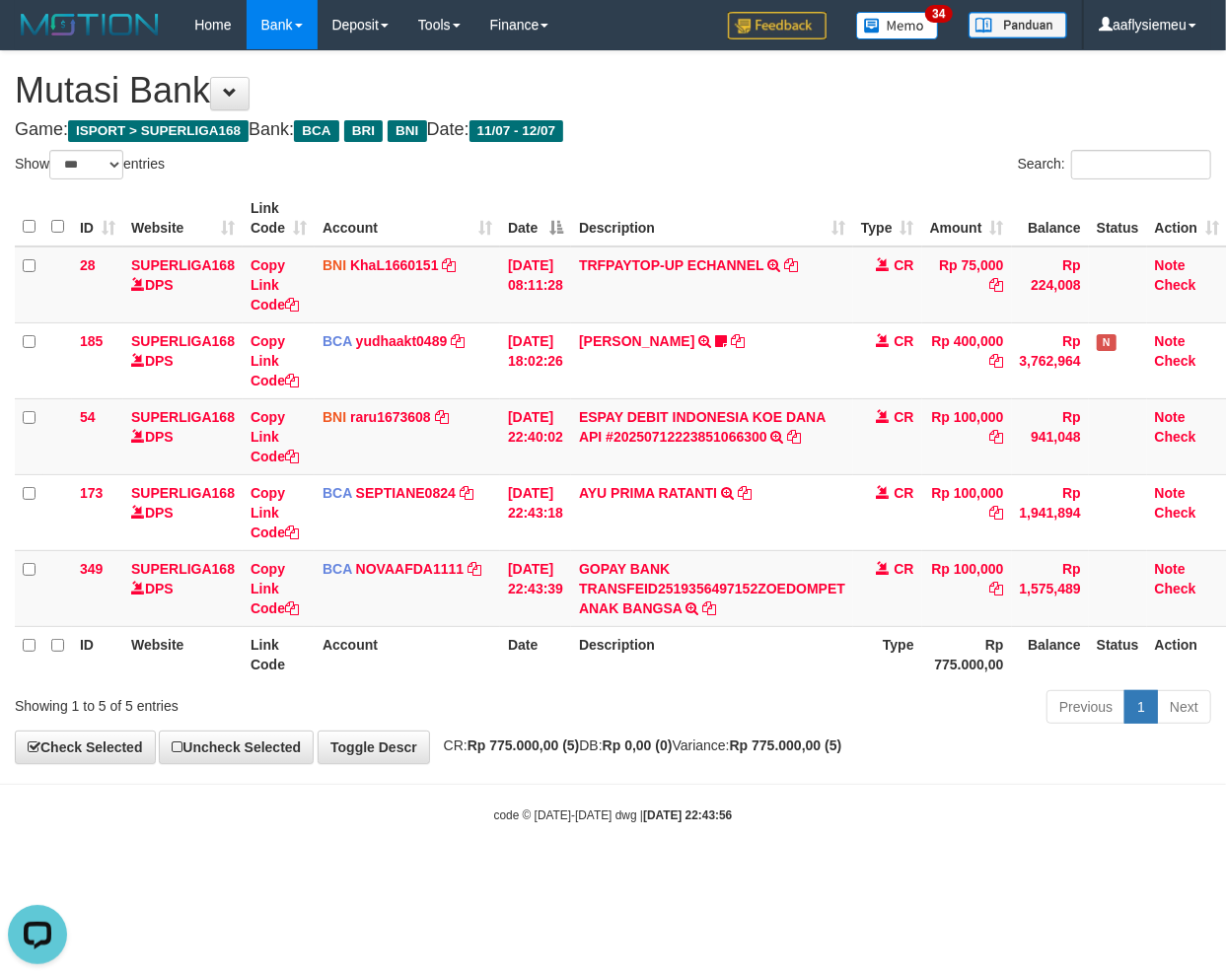 drag, startPoint x: 425, startPoint y: 914, endPoint x: 363, endPoint y: 996, distance: 102.80078 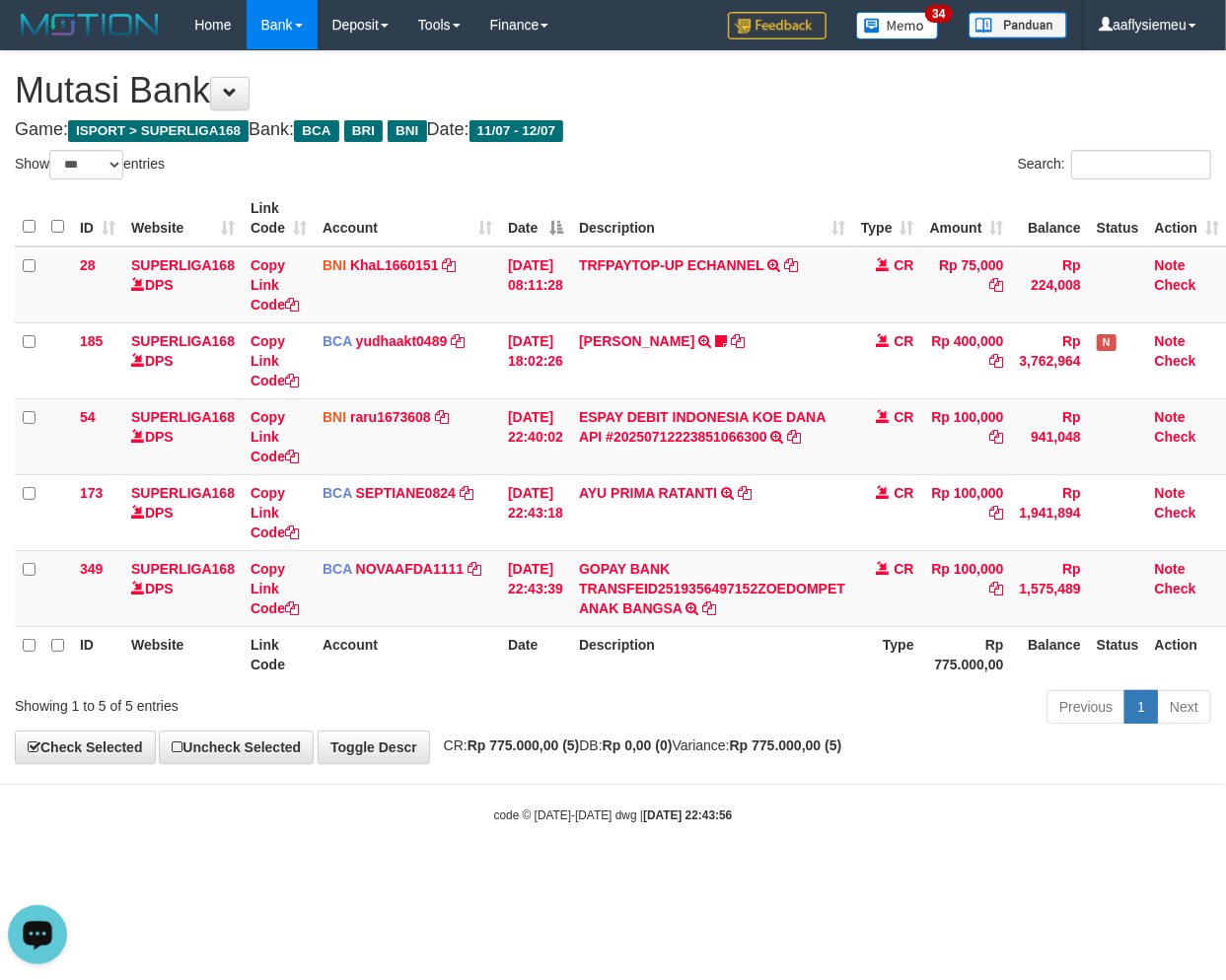 click on "Toggle navigation
Home
Bank
Account List
Load
By Website
Group
[ISPORT]													SUPERLIGA168
By Load Group (DPS)
34" at bounding box center (613, 437) 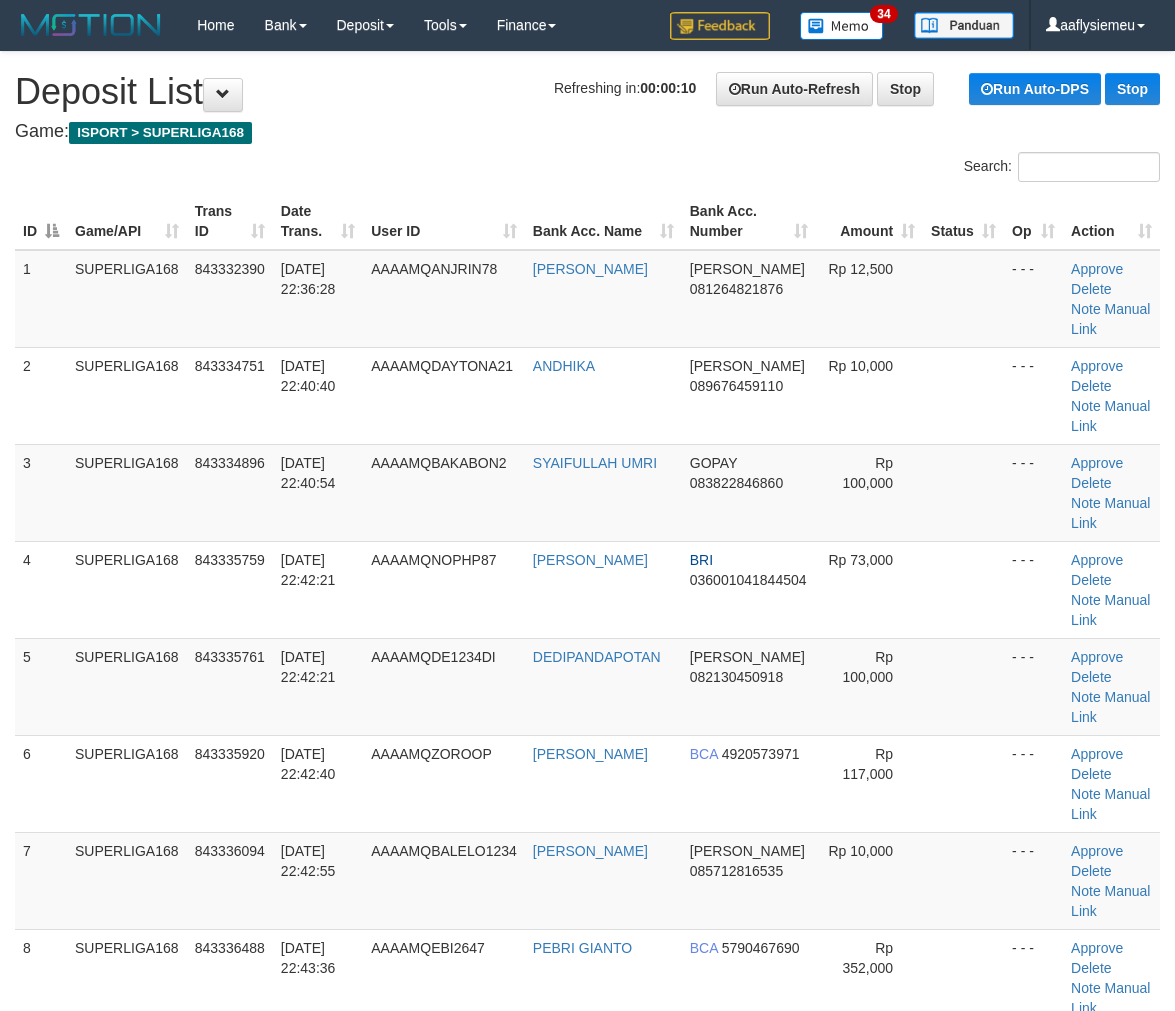 scroll, scrollTop: 0, scrollLeft: 0, axis: both 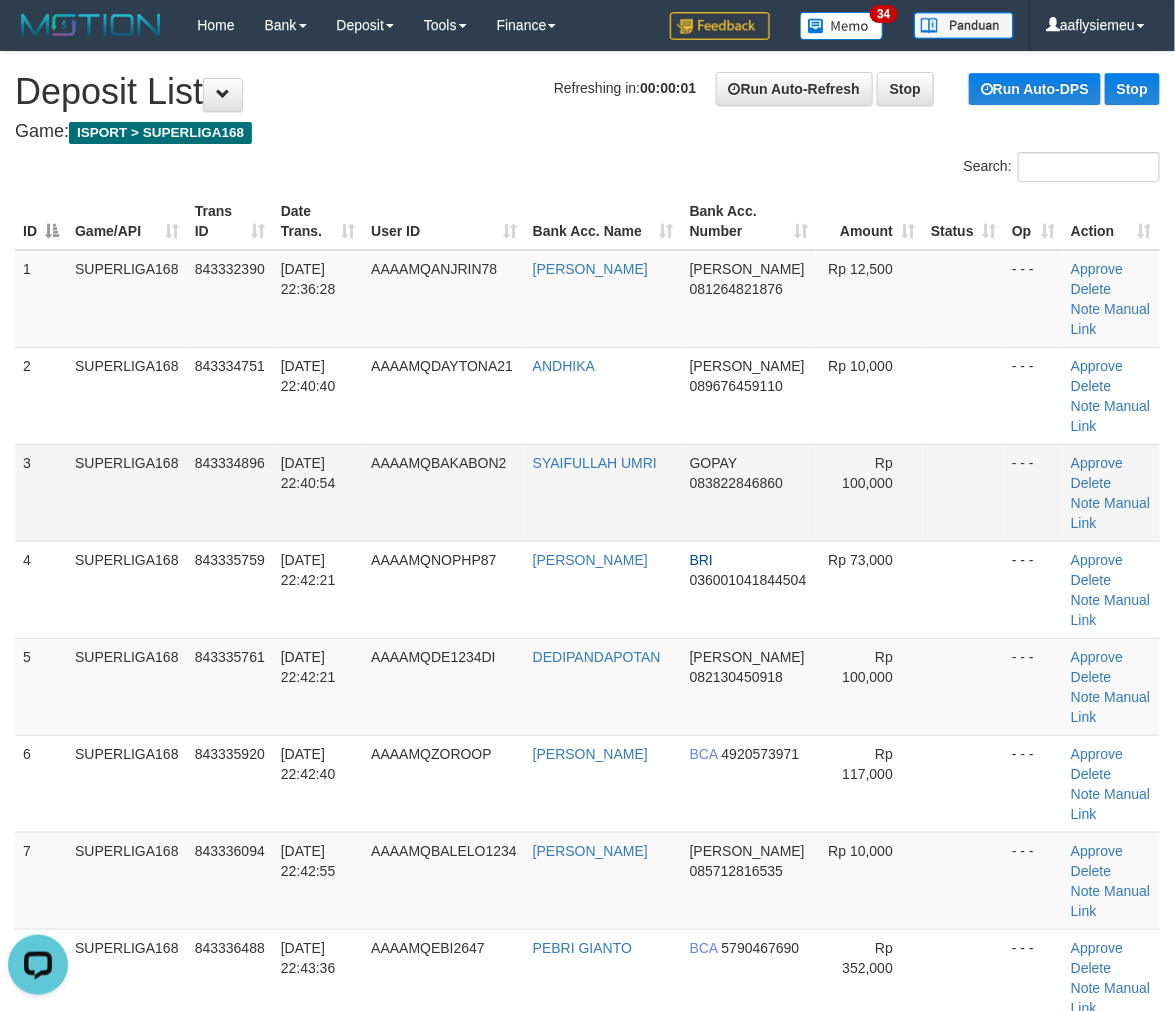 click on "AAAAMQBAKABON2" at bounding box center (444, 492) 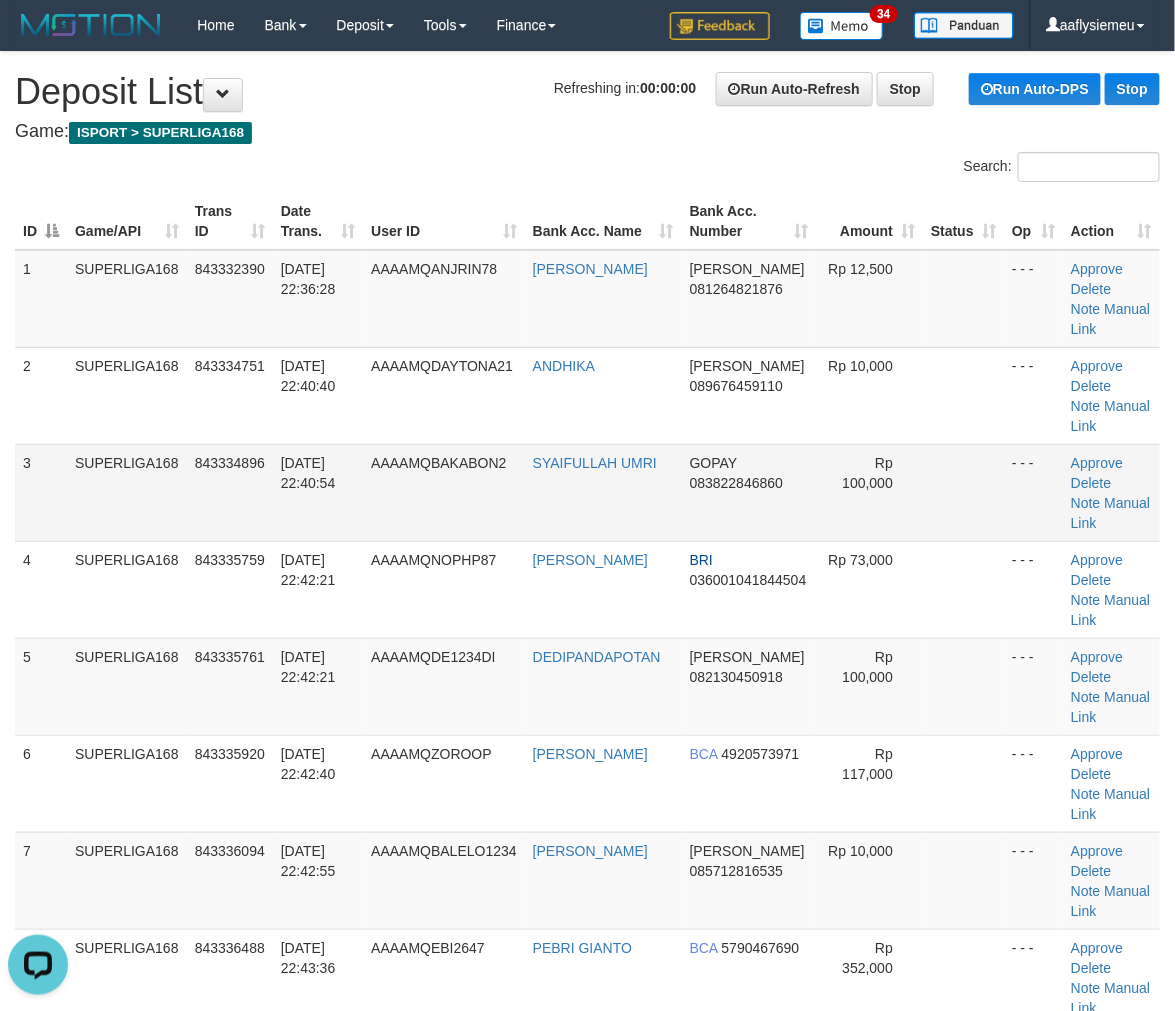 drag, startPoint x: 95, startPoint y: 507, endPoint x: 0, endPoint y: 525, distance: 96.69022 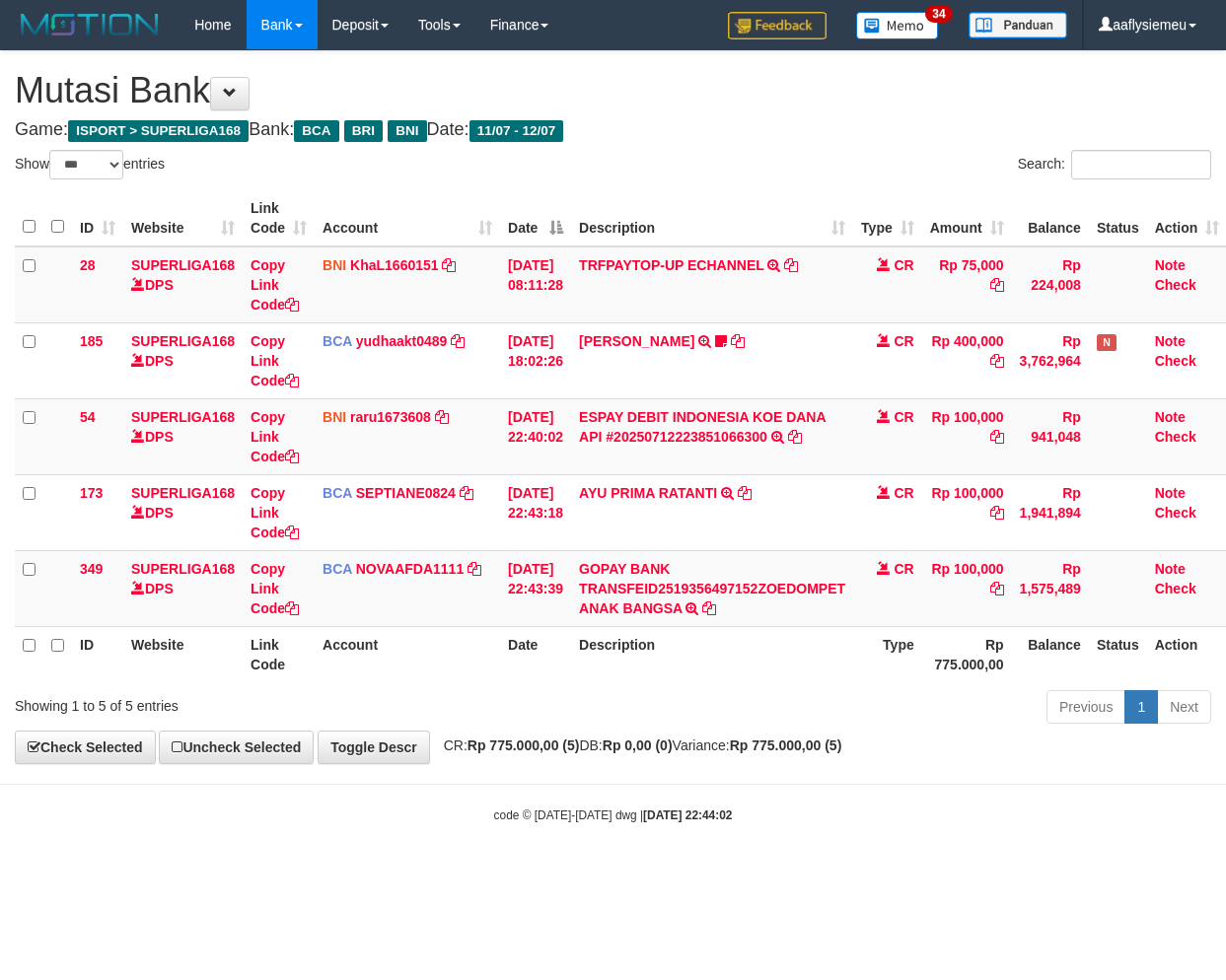 select on "***" 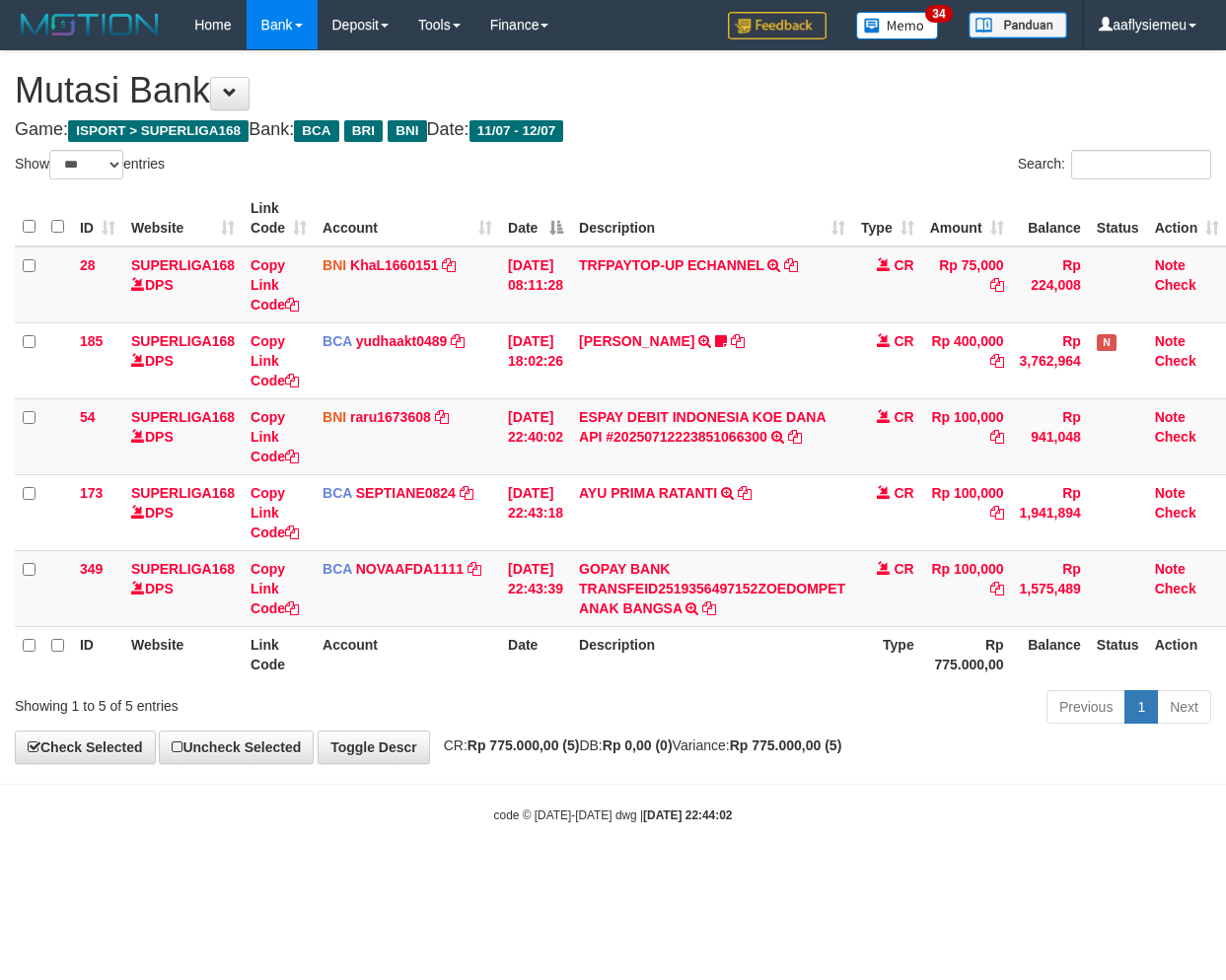 scroll, scrollTop: 0, scrollLeft: 0, axis: both 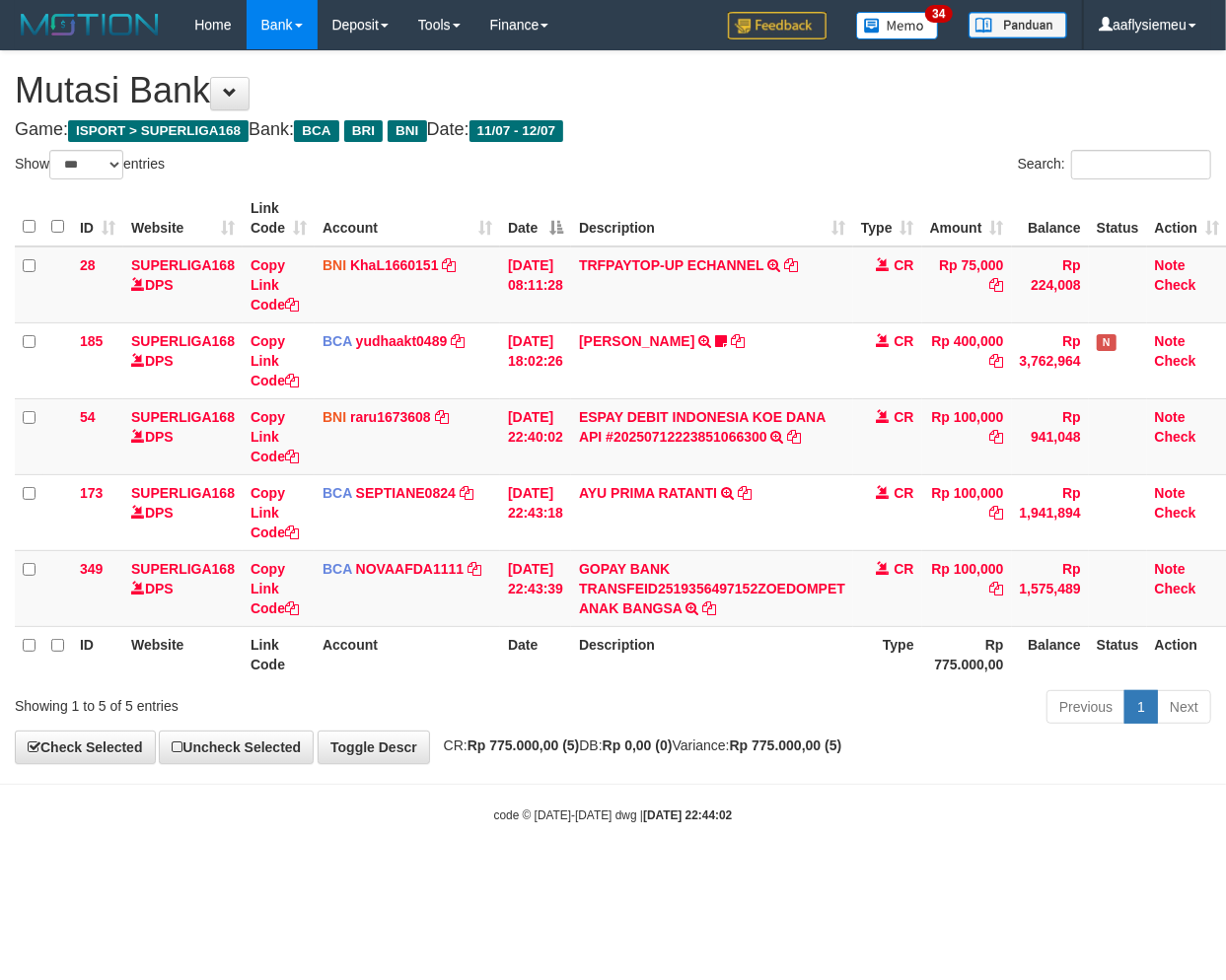 drag, startPoint x: 613, startPoint y: 805, endPoint x: 220, endPoint y: 879, distance: 399.9062 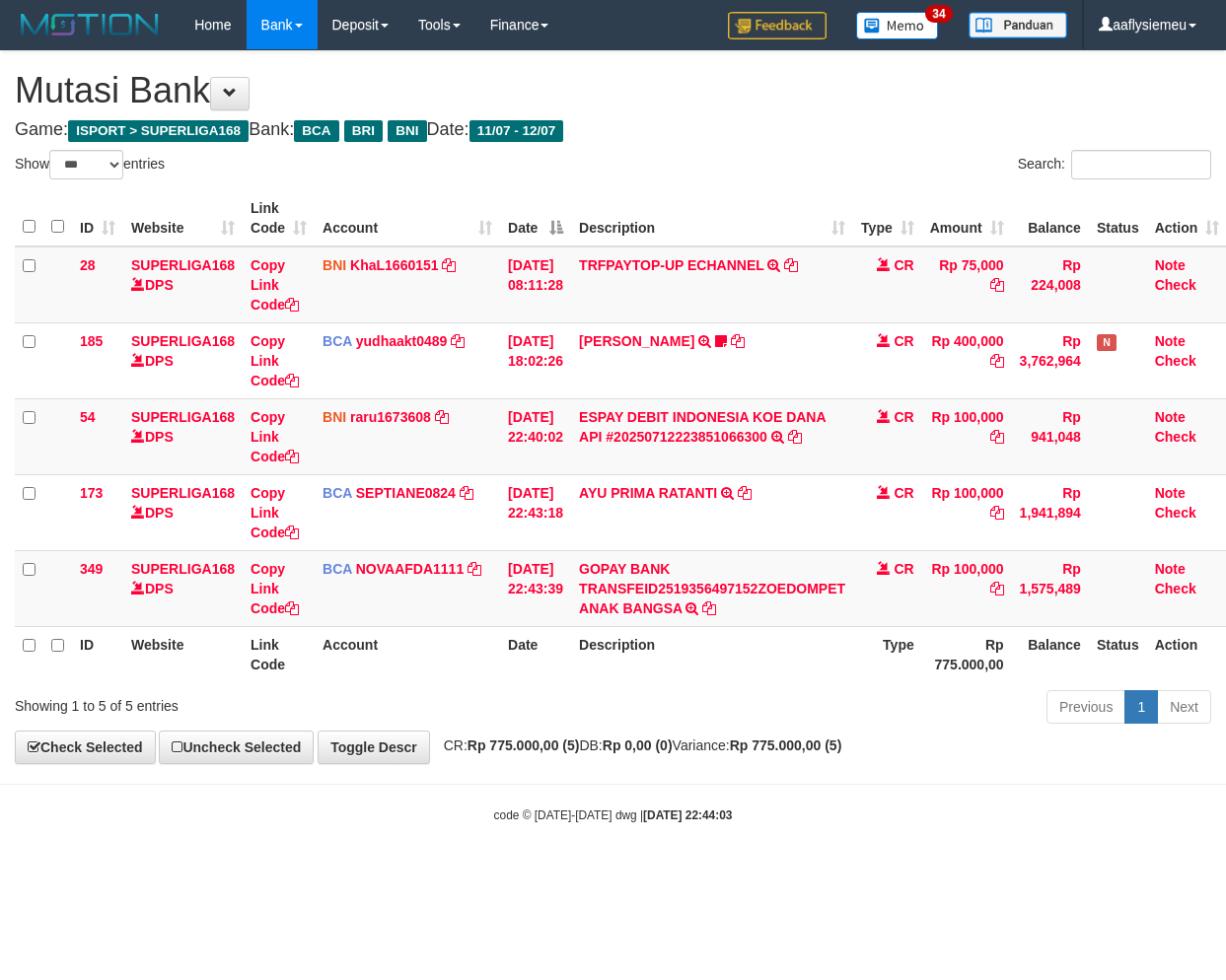 select on "***" 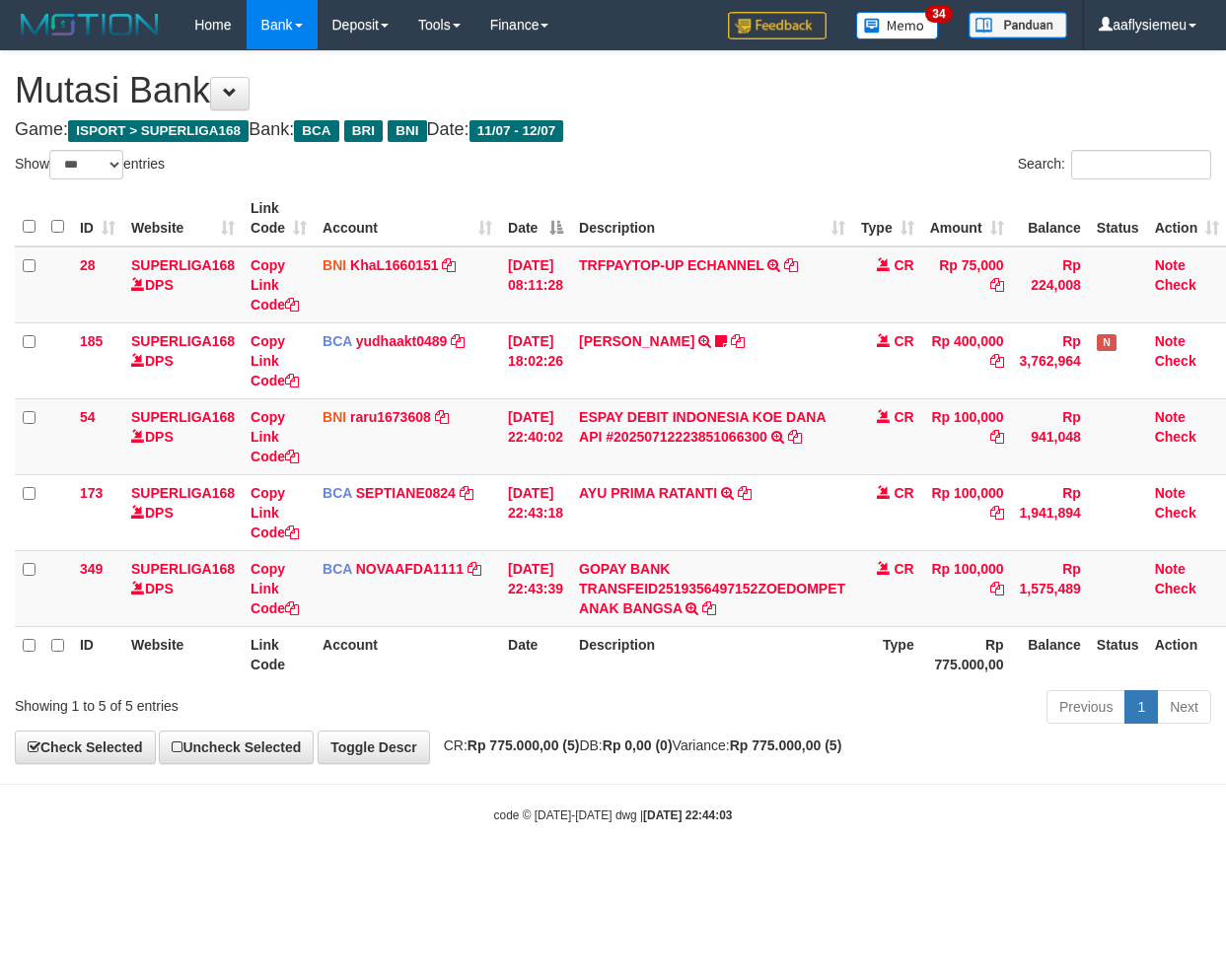 scroll, scrollTop: 0, scrollLeft: 0, axis: both 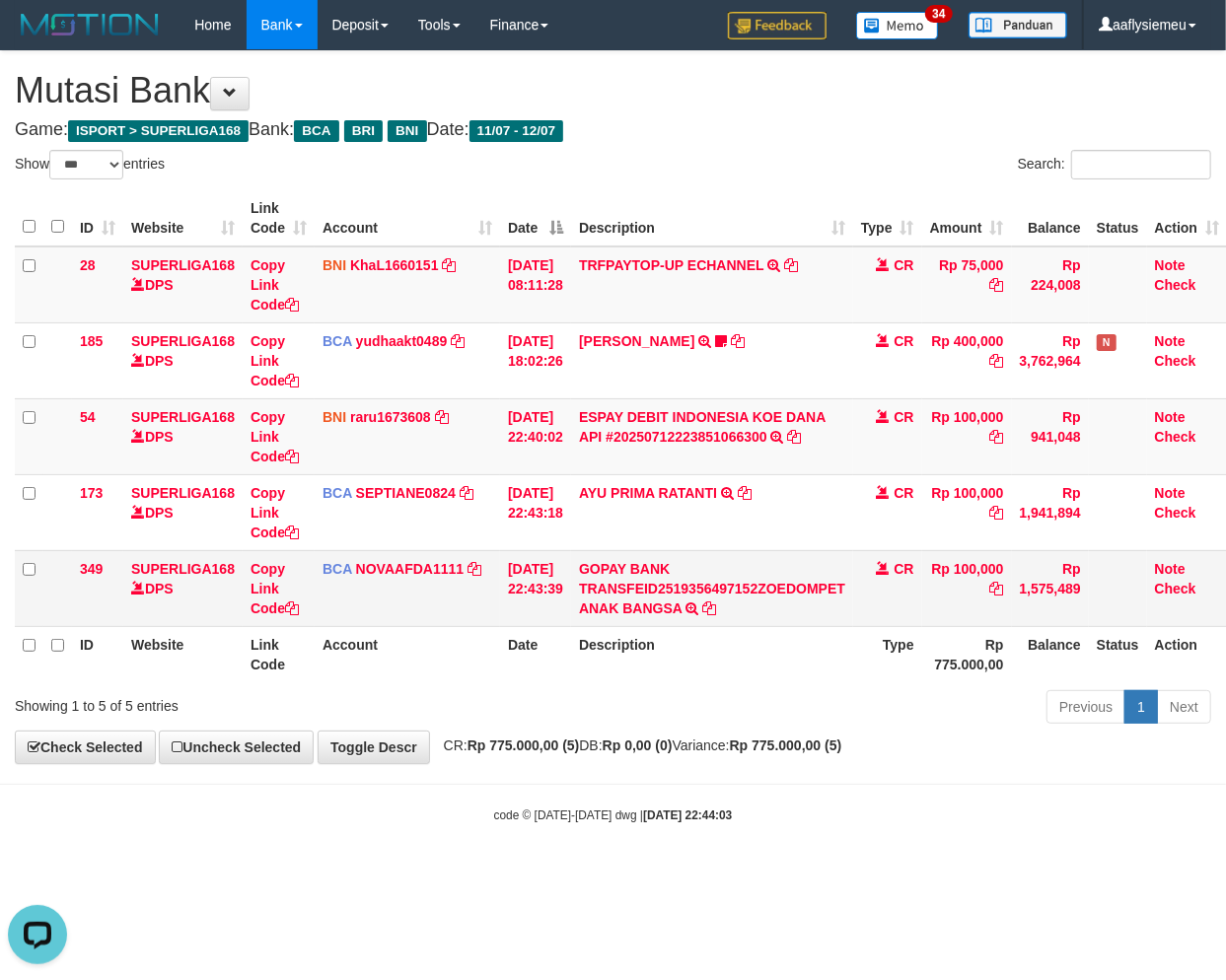 drag, startPoint x: 675, startPoint y: 629, endPoint x: 1205, endPoint y: 555, distance: 535.1411 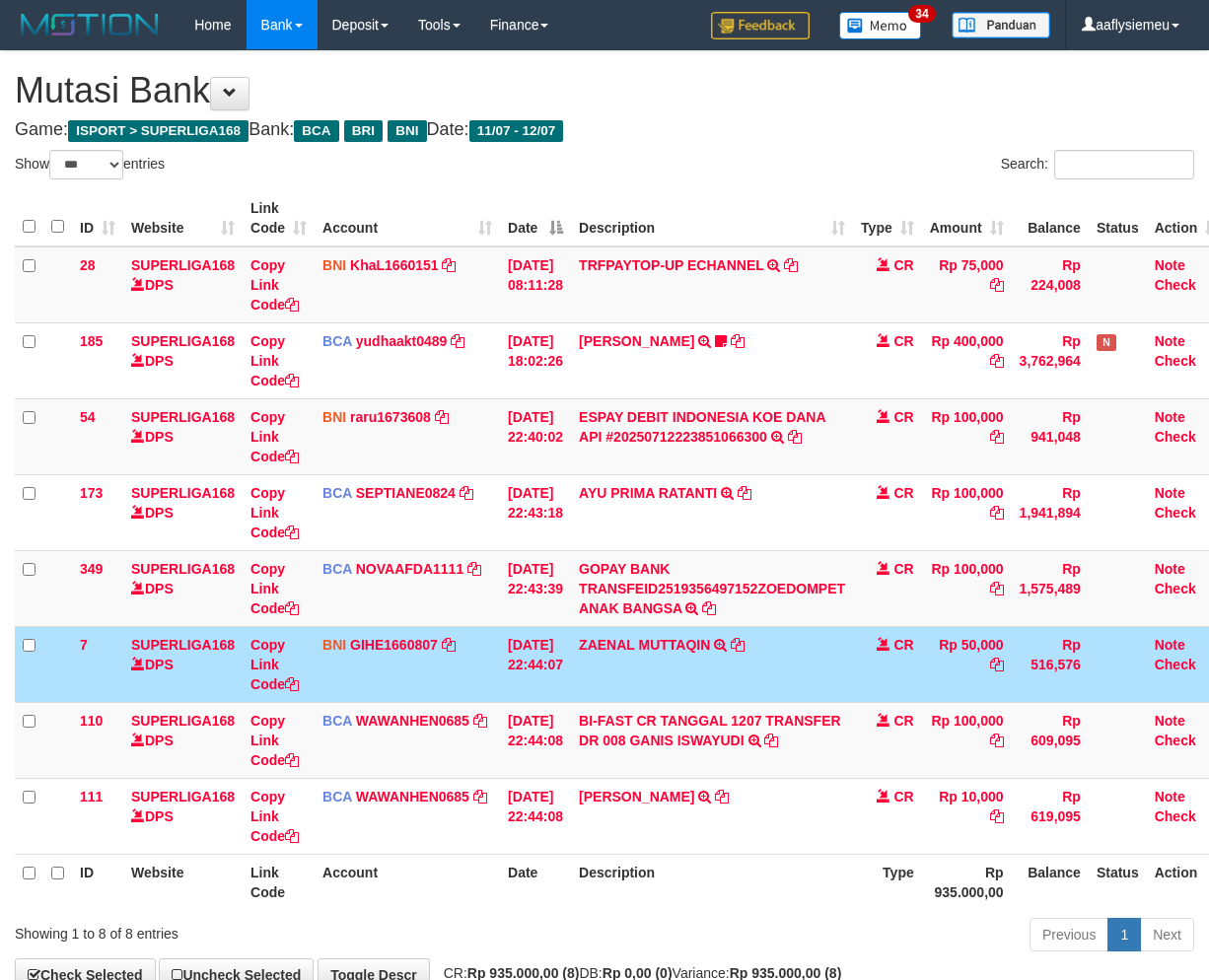 select on "***" 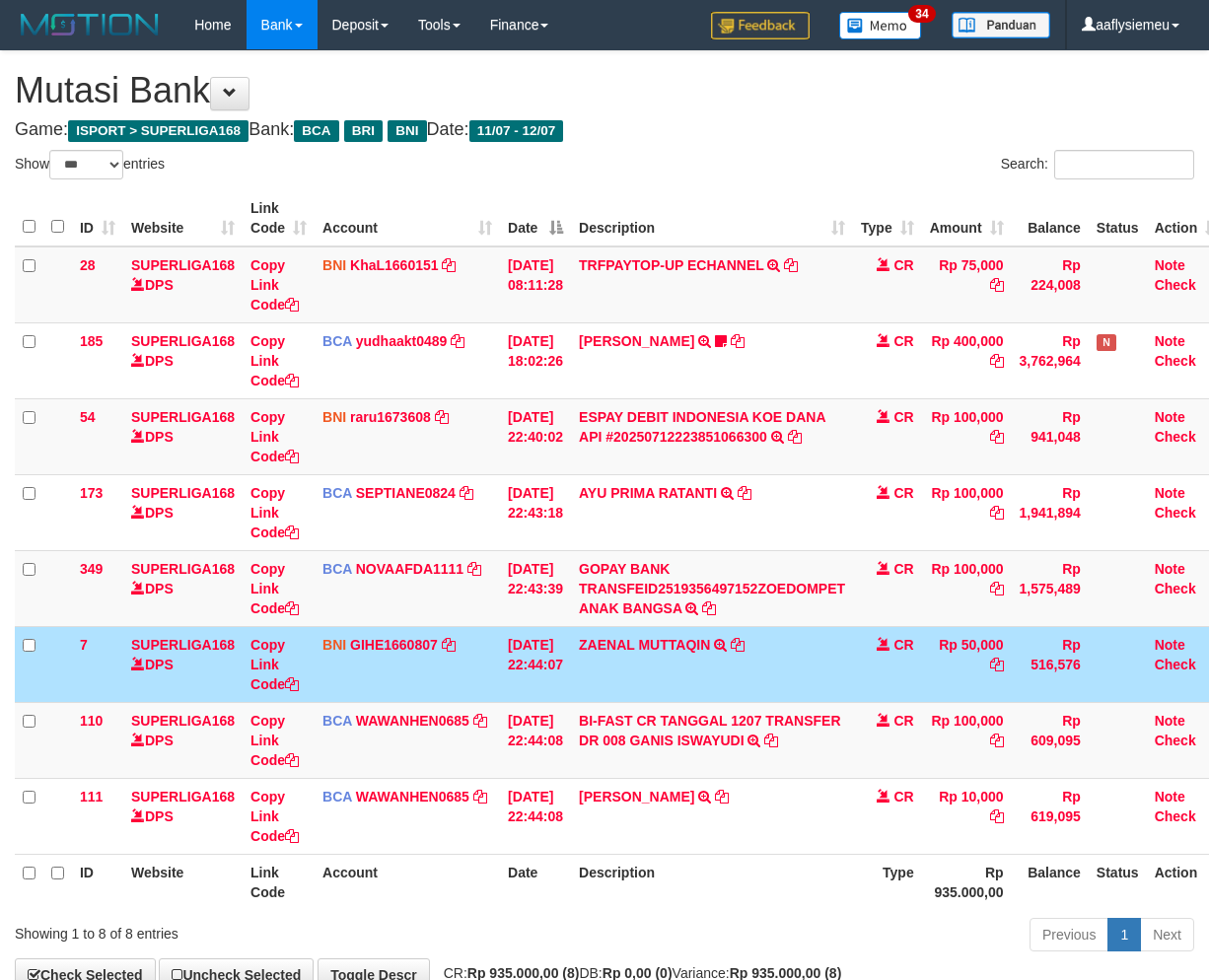 scroll, scrollTop: 0, scrollLeft: 0, axis: both 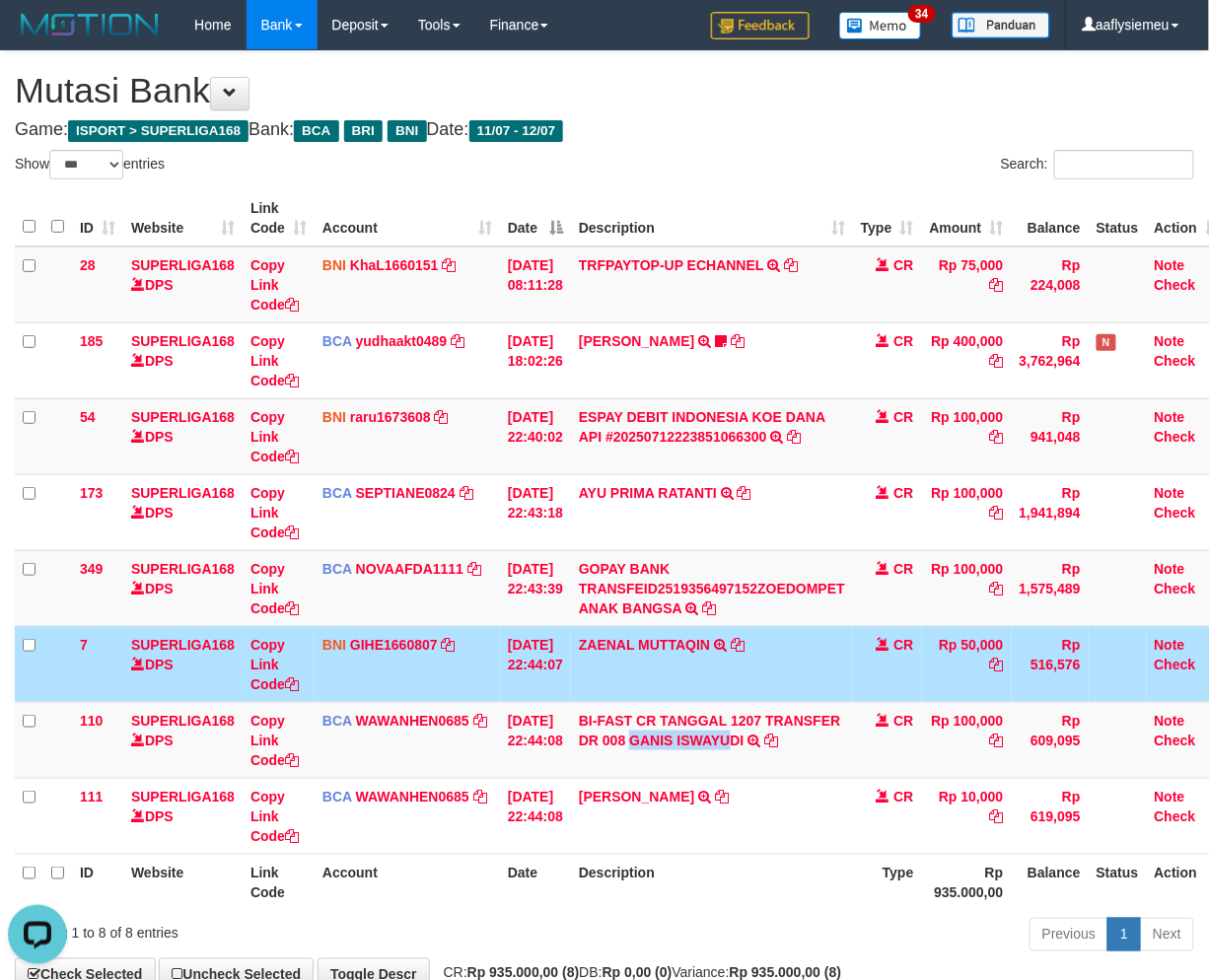 drag, startPoint x: 647, startPoint y: 754, endPoint x: 1221, endPoint y: 651, distance: 583.1681 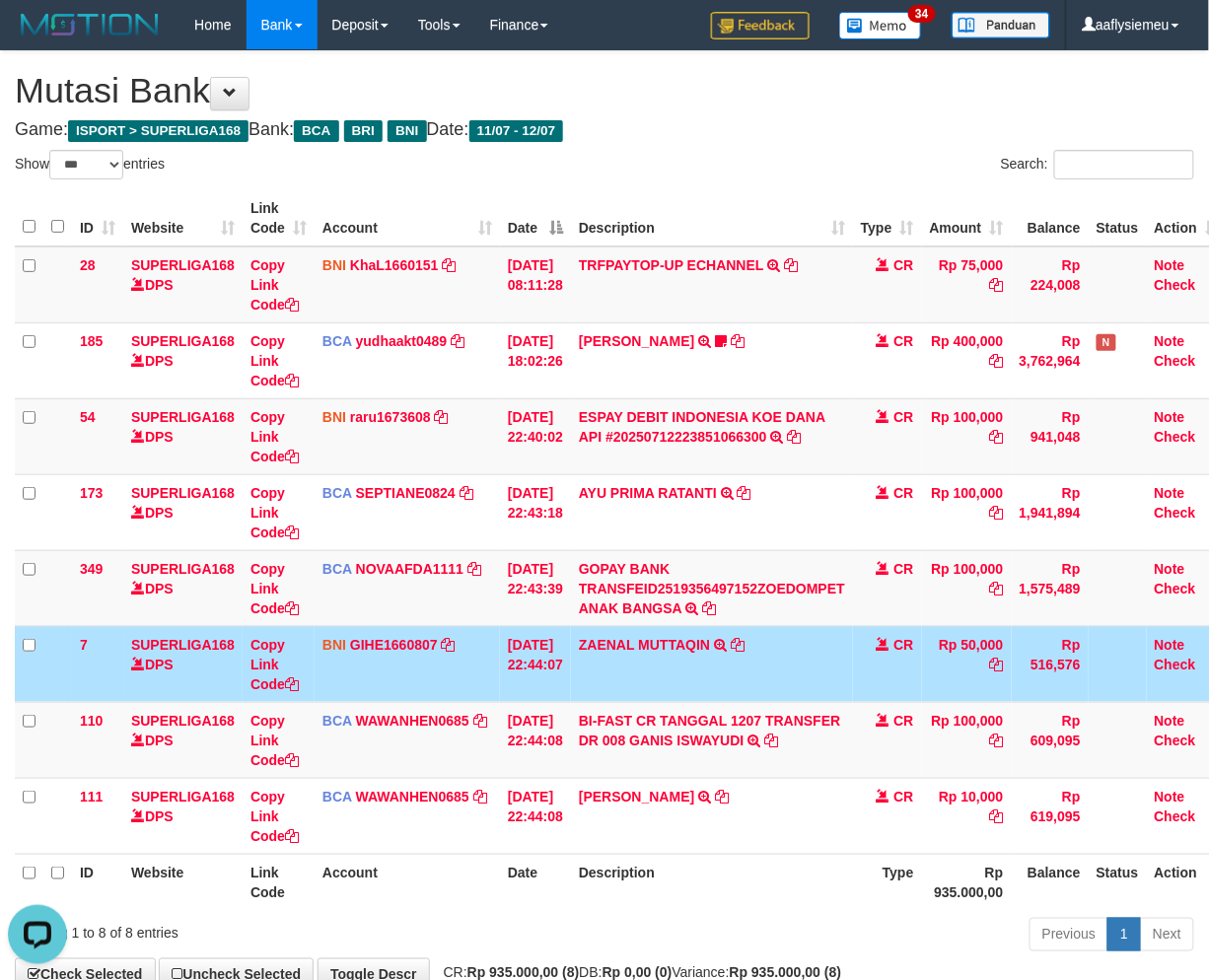click on "Description" at bounding box center [712, 881] 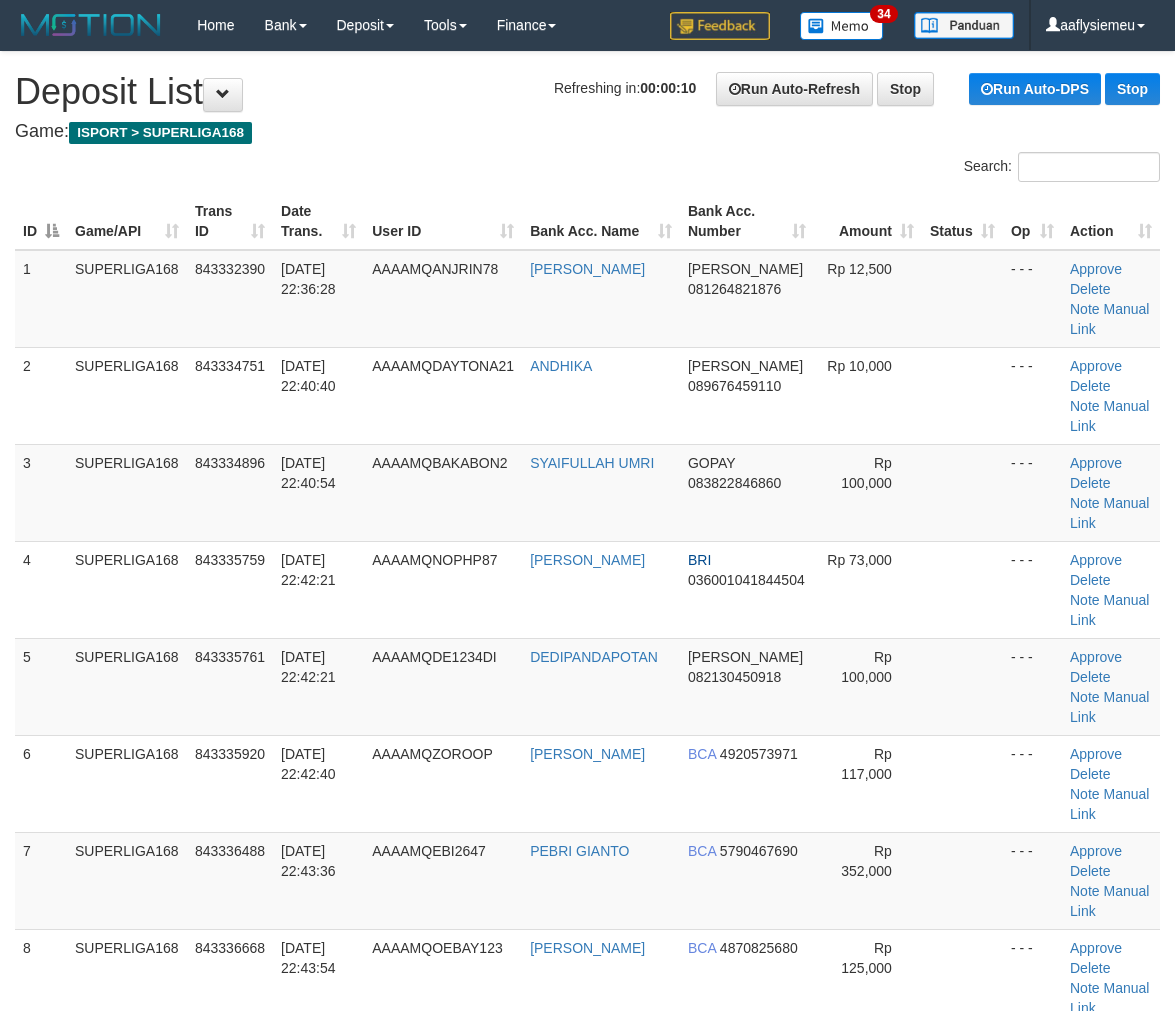scroll, scrollTop: 0, scrollLeft: 0, axis: both 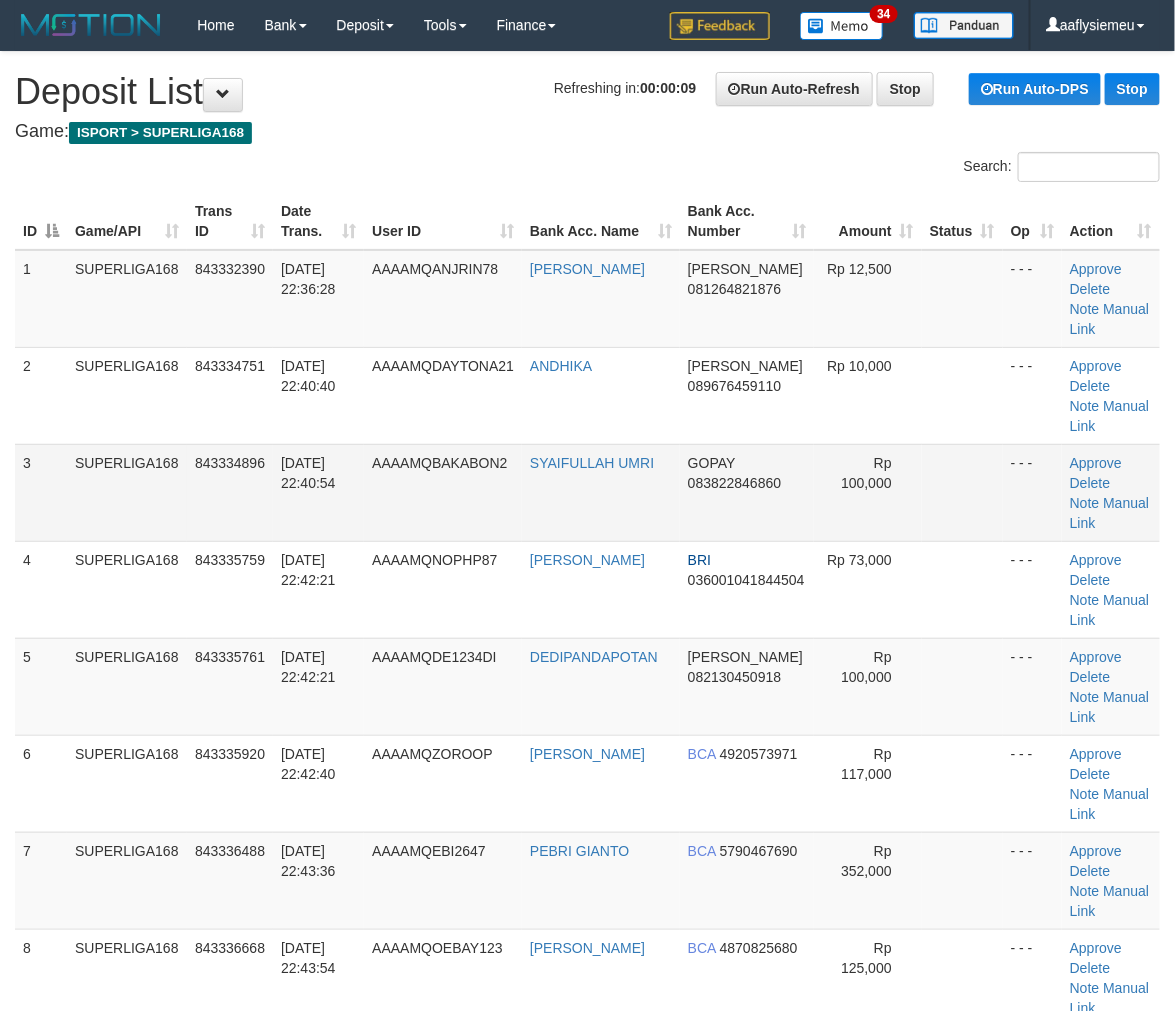 click on "843334896" at bounding box center [230, 492] 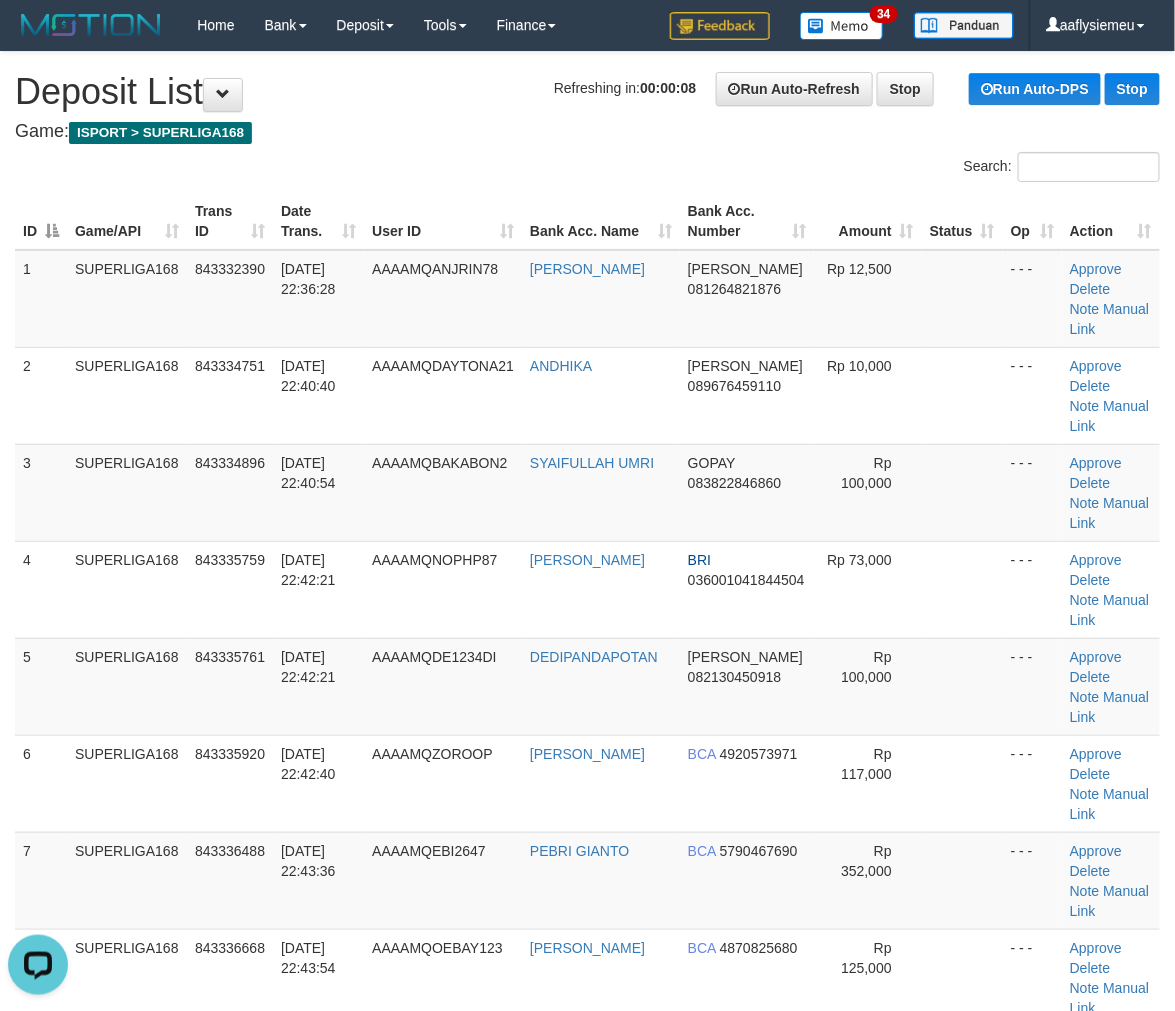 scroll, scrollTop: 0, scrollLeft: 0, axis: both 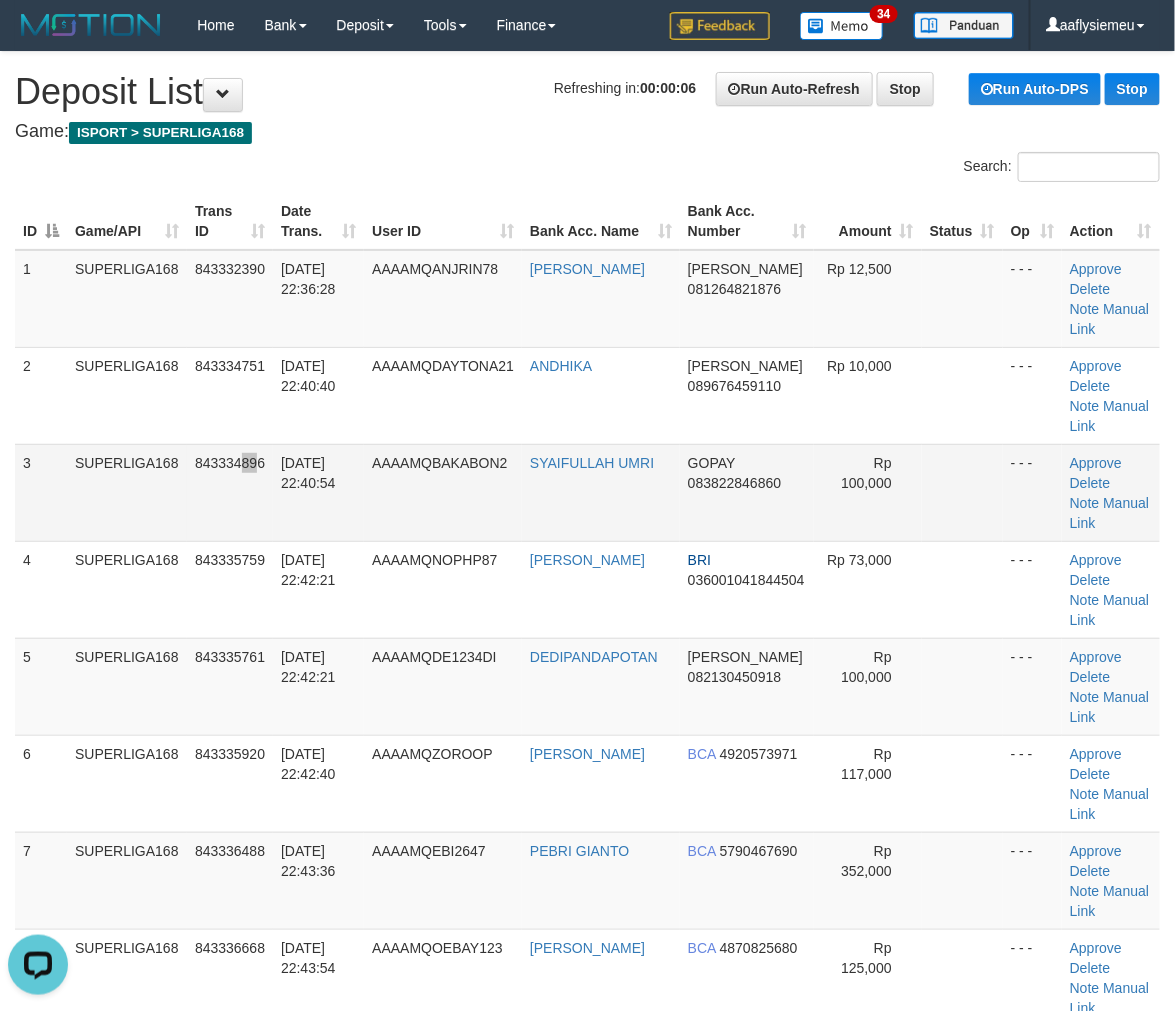 click on "843334896" at bounding box center (230, 492) 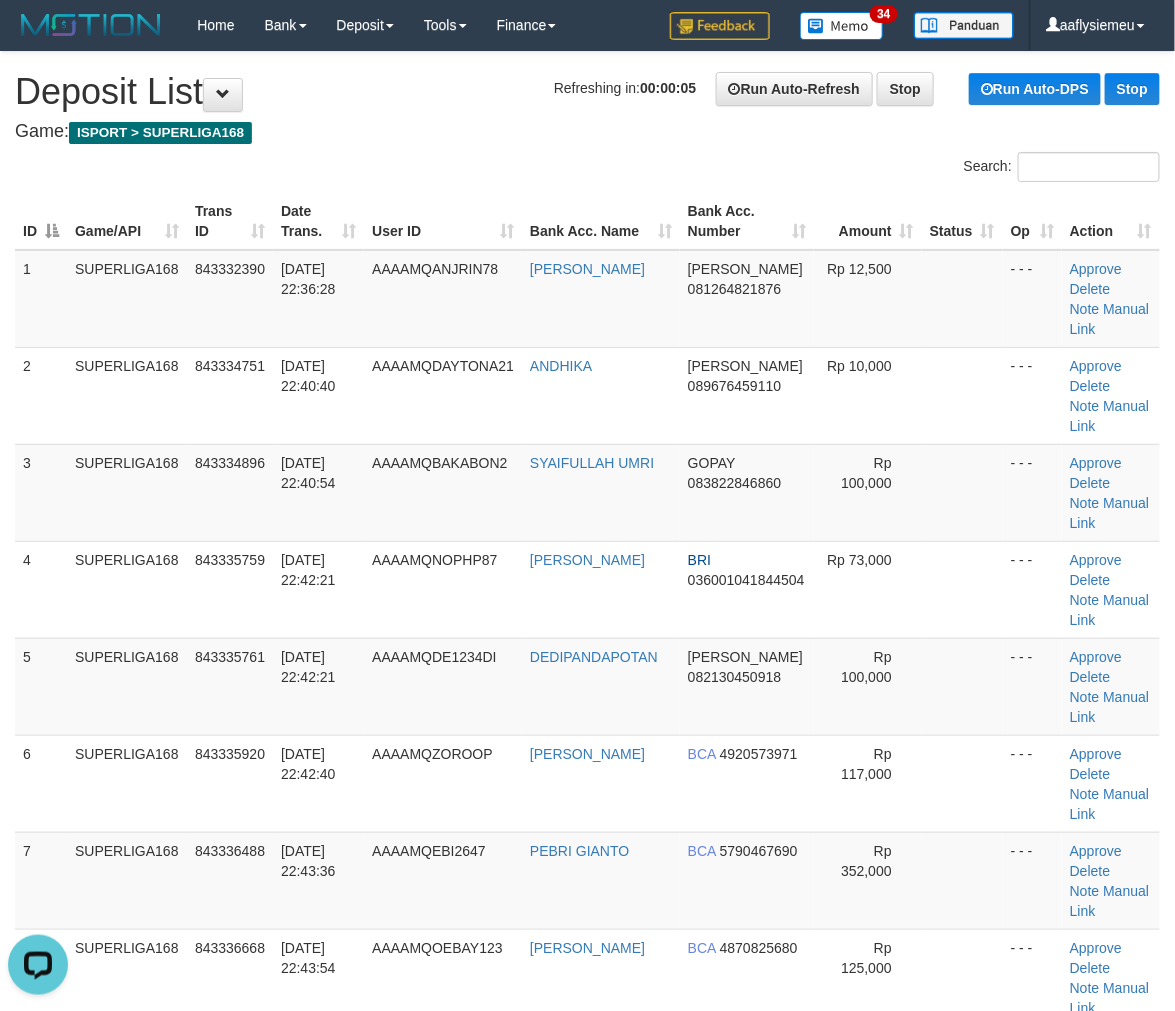 drag, startPoint x: 344, startPoint y: 576, endPoint x: 6, endPoint y: 680, distance: 353.63824 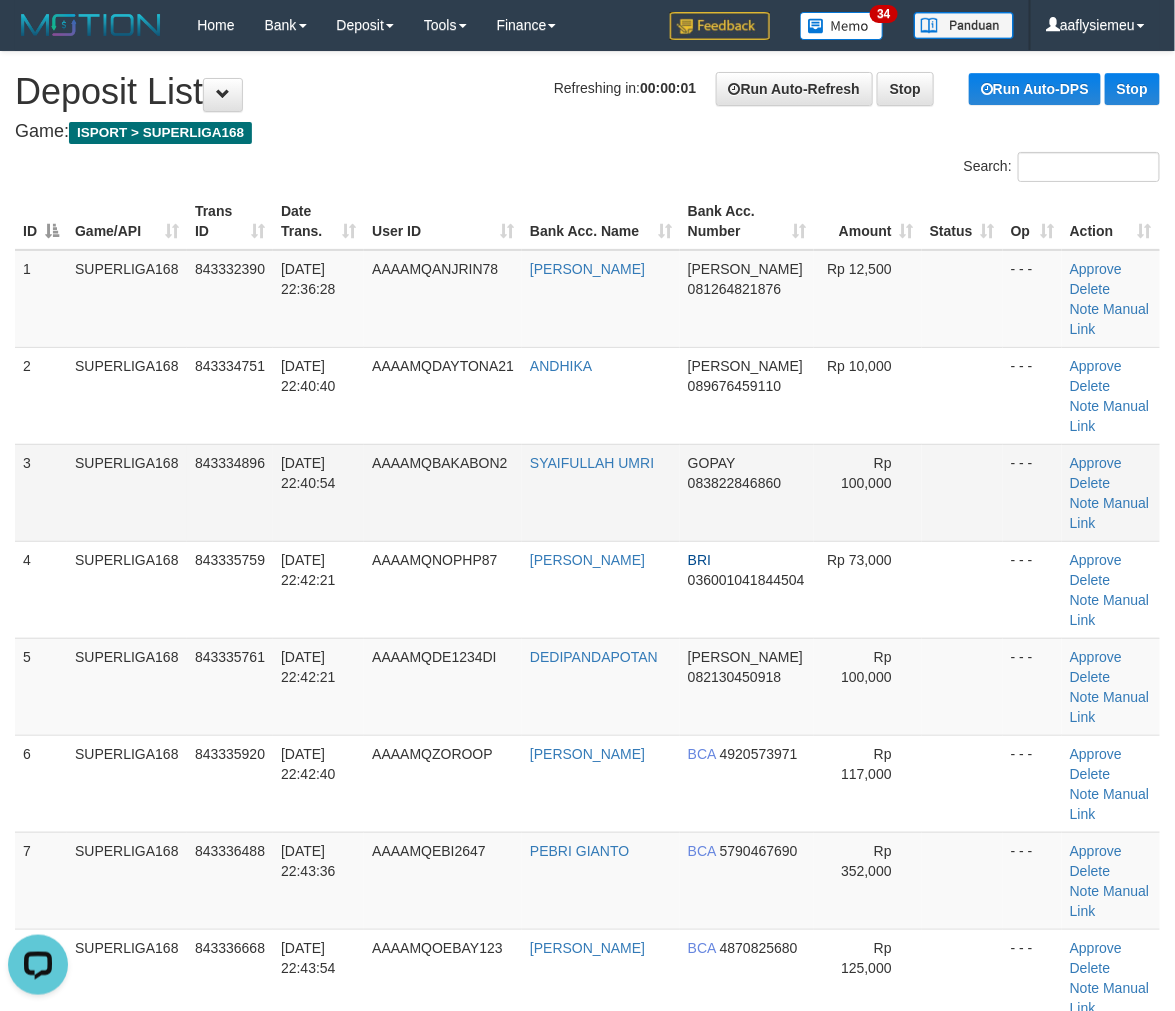 drag, startPoint x: 402, startPoint y: 460, endPoint x: 358, endPoint y: 513, distance: 68.88396 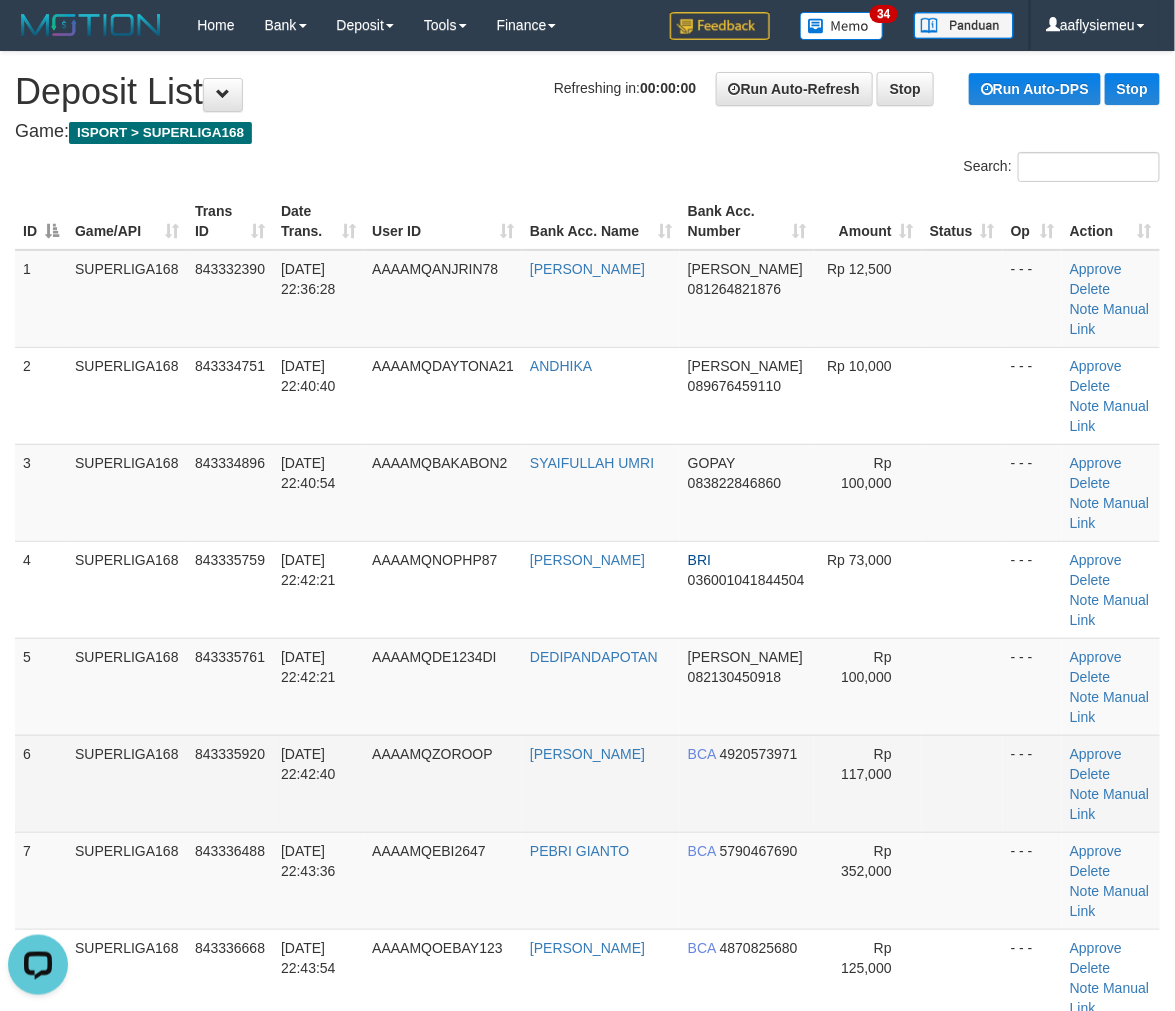 drag, startPoint x: 304, startPoint y: 687, endPoint x: 18, endPoint y: 763, distance: 295.92566 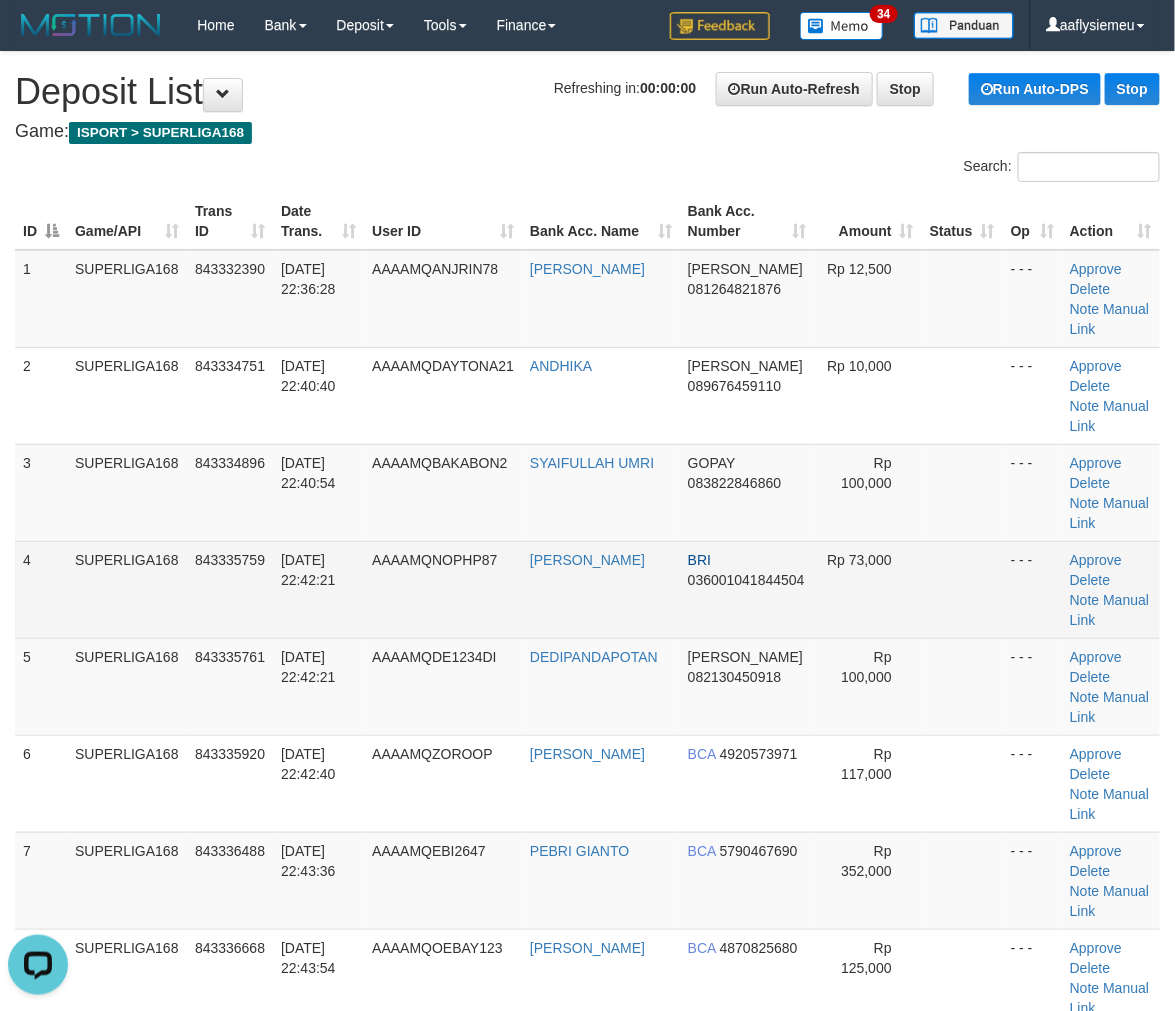 click on "AAAAMQNOPHP87" at bounding box center (443, 589) 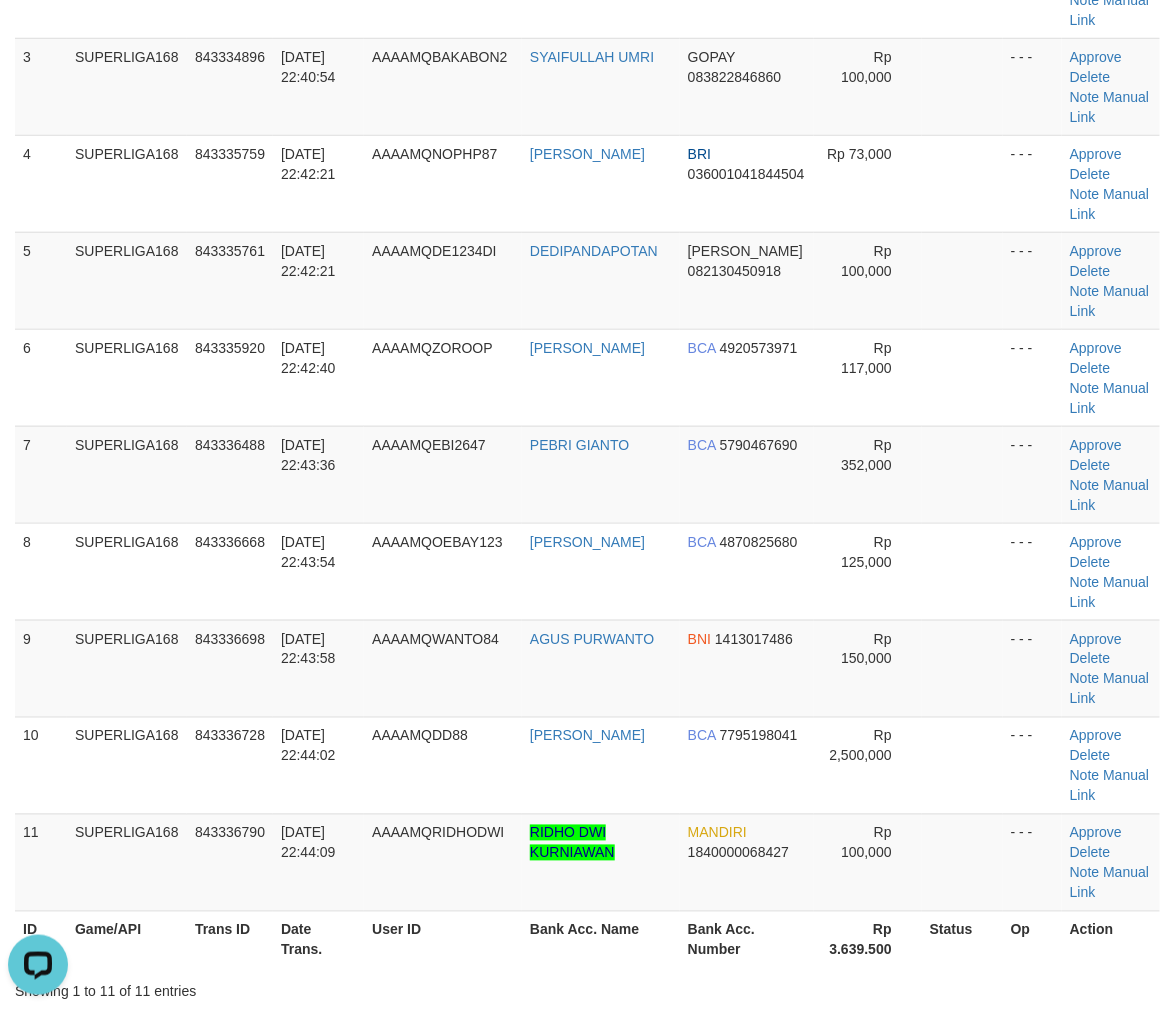 scroll, scrollTop: 444, scrollLeft: 0, axis: vertical 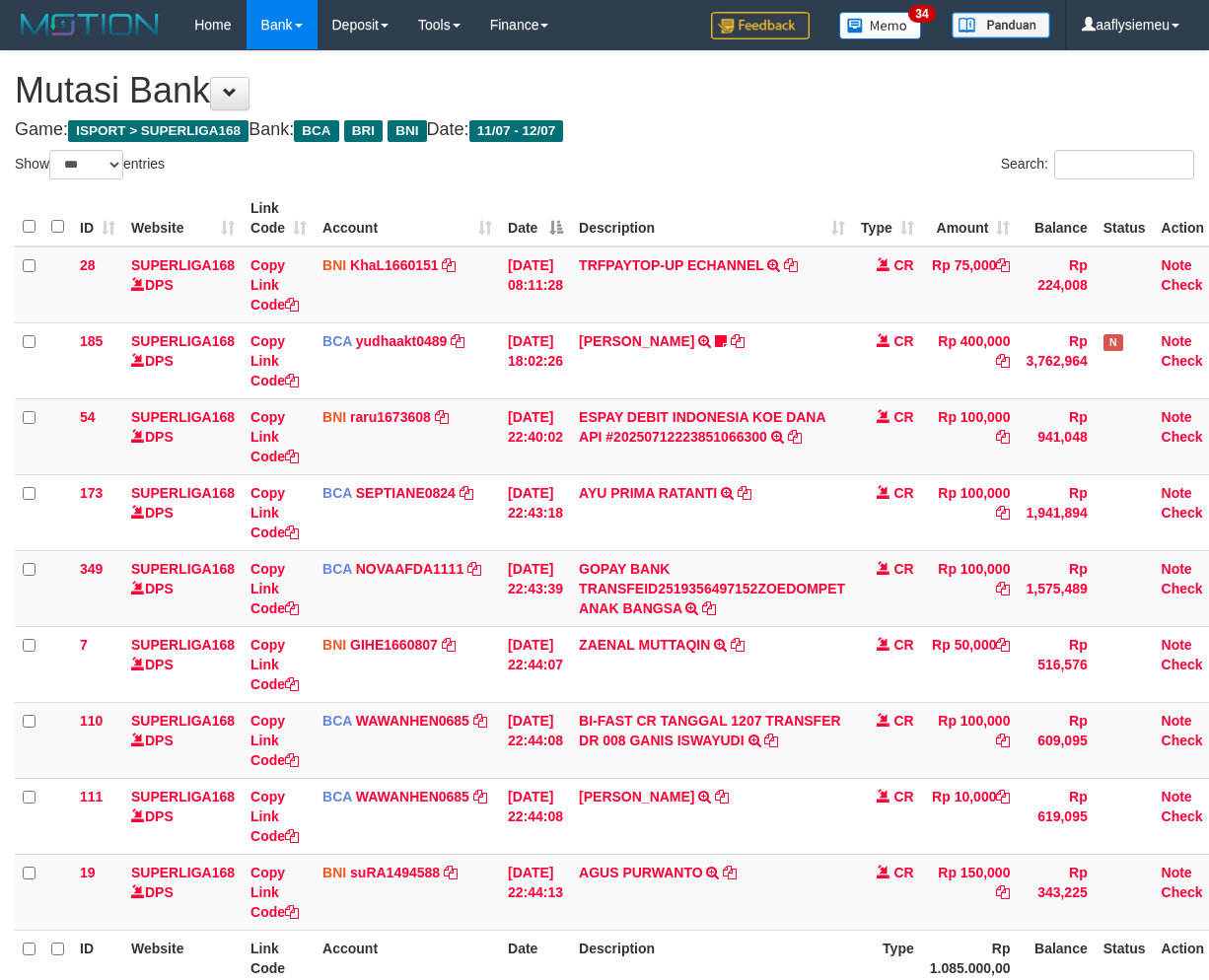select on "***" 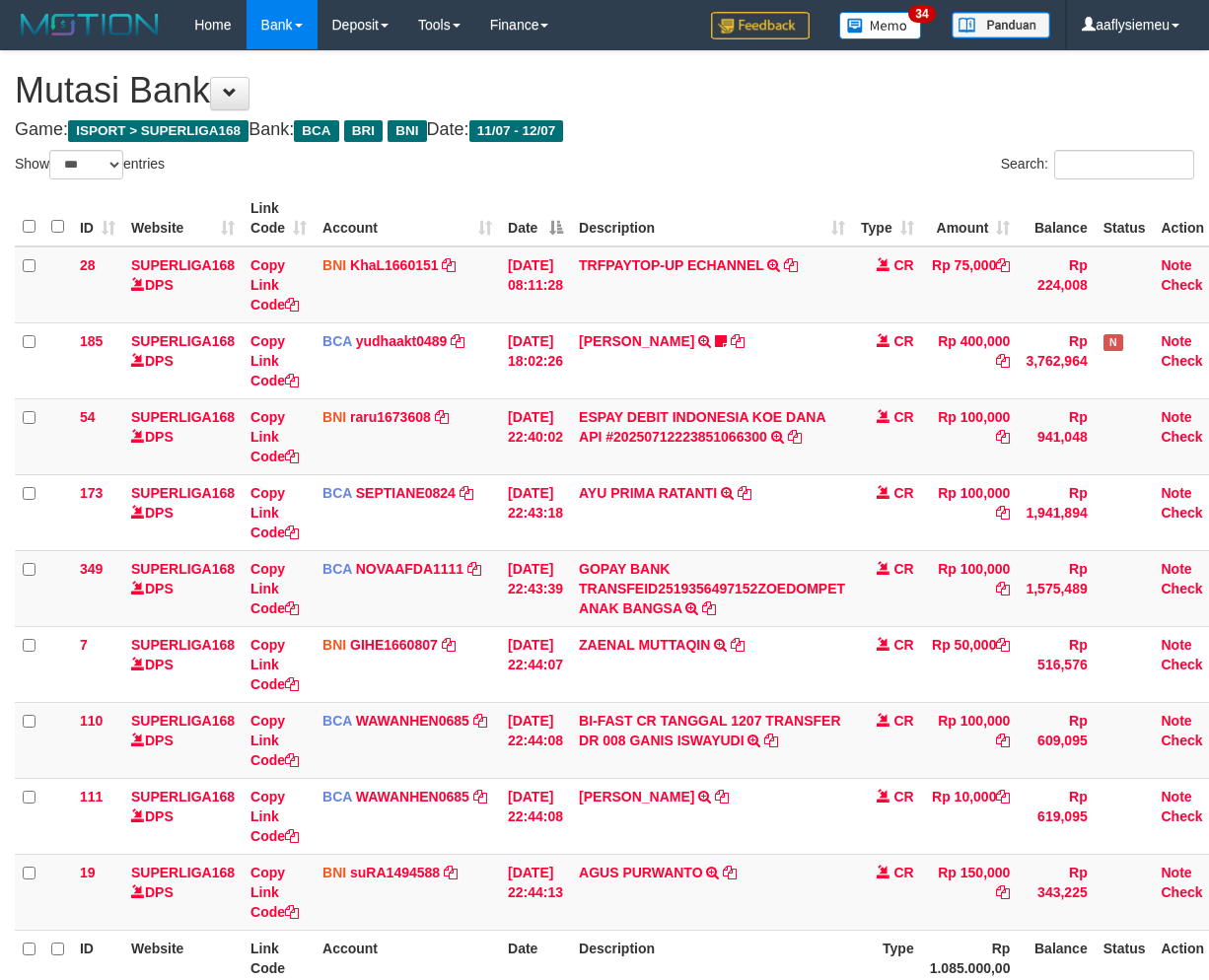 scroll, scrollTop: 198, scrollLeft: 0, axis: vertical 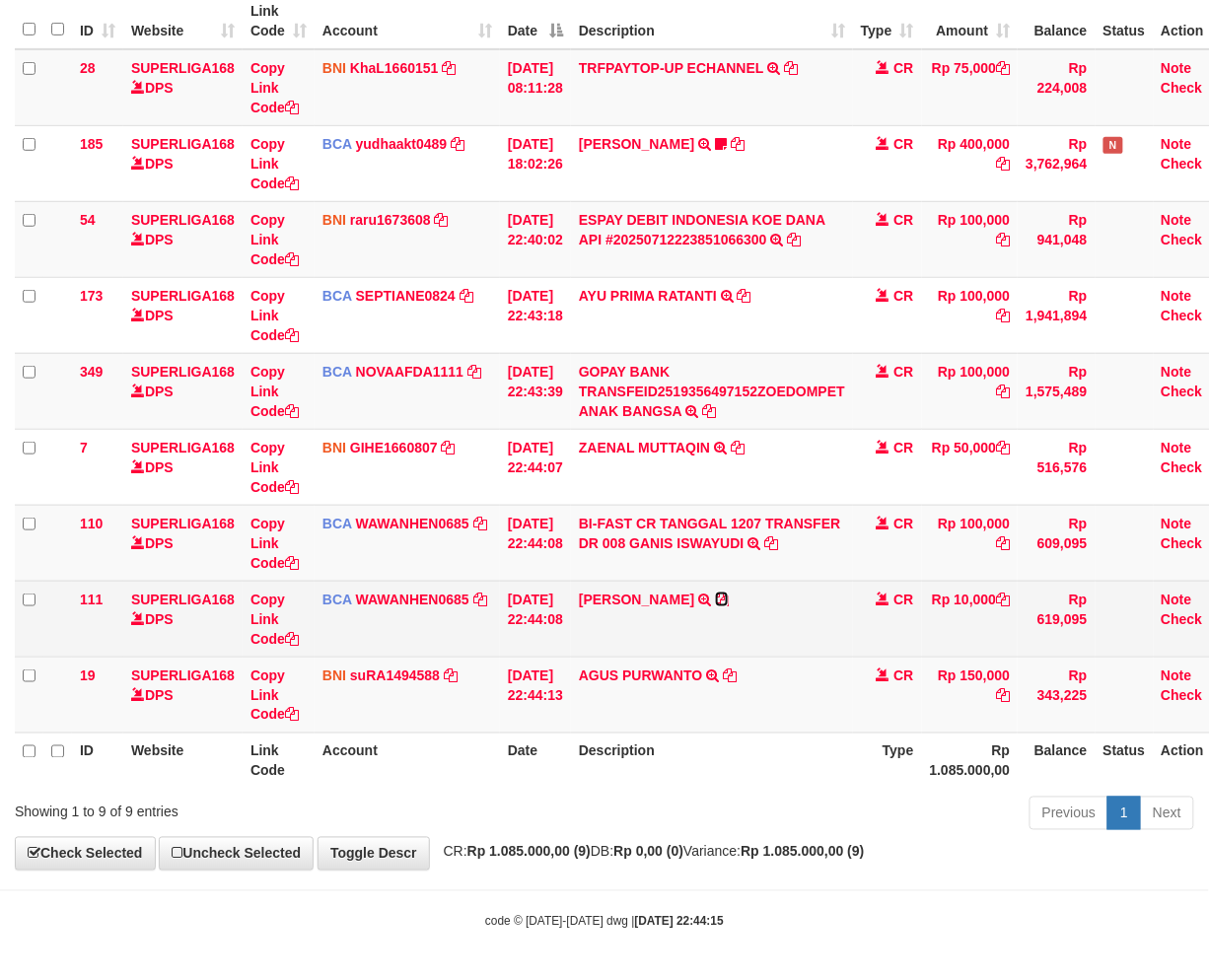 click at bounding box center (722, 599) 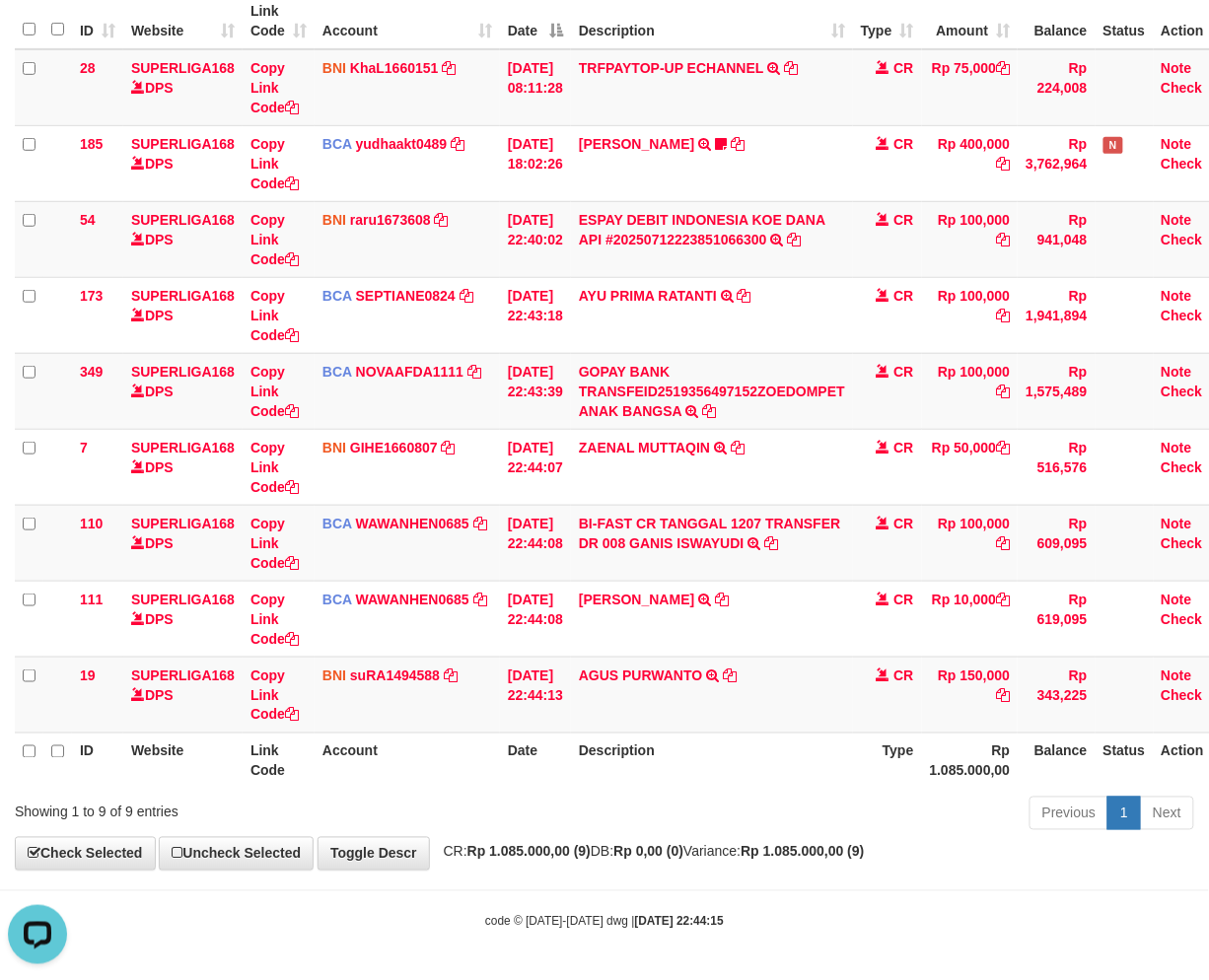 scroll, scrollTop: 0, scrollLeft: 0, axis: both 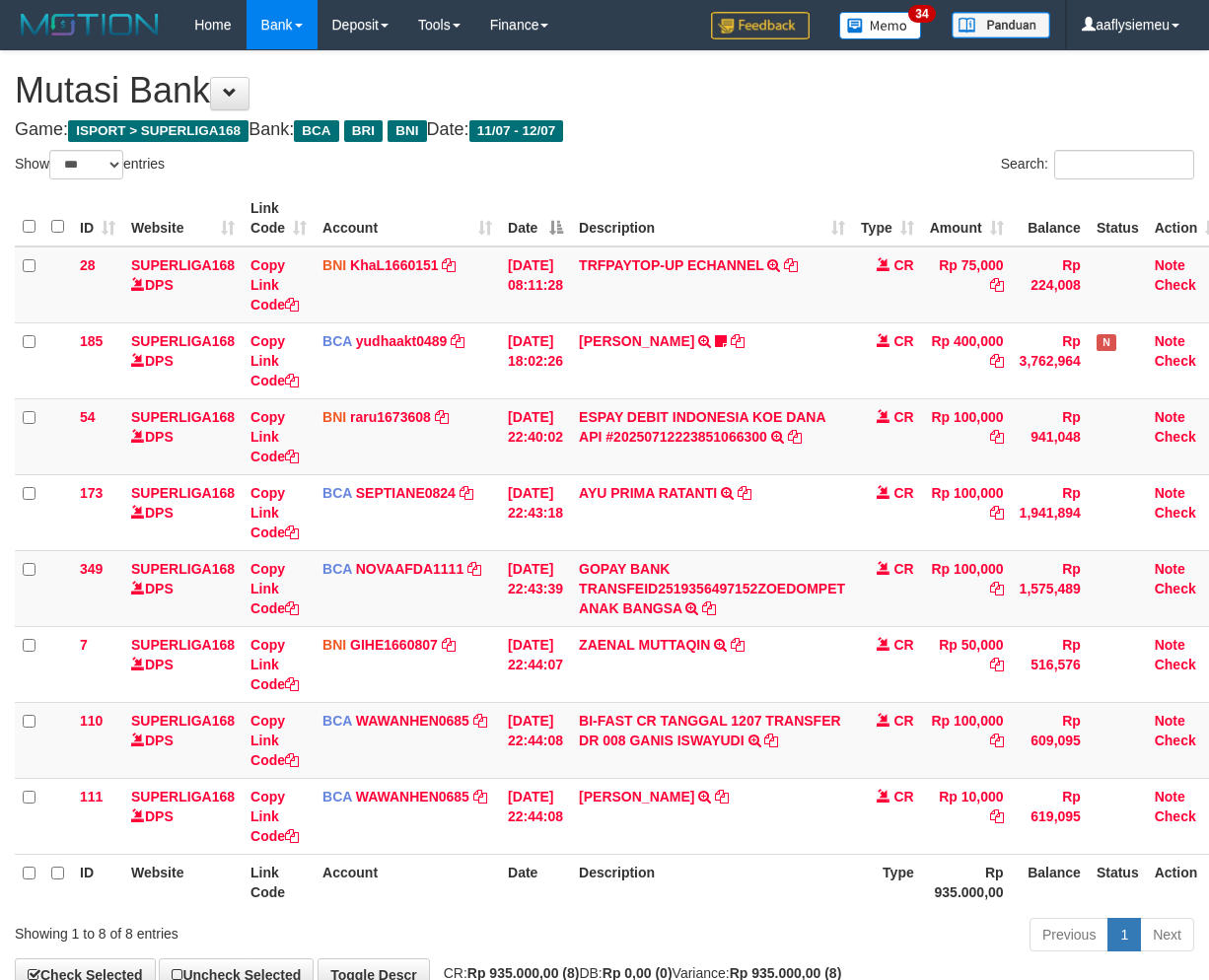 select on "***" 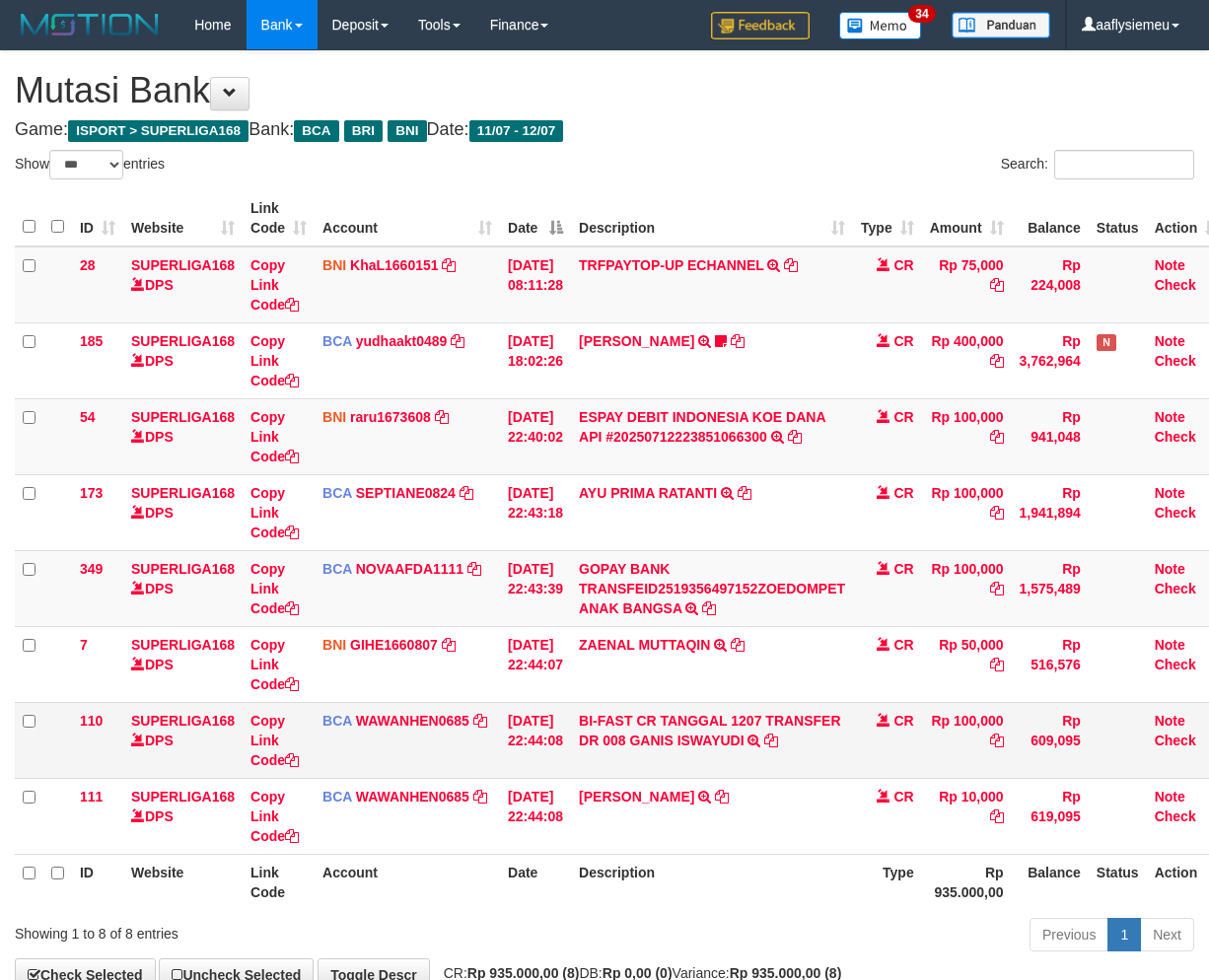 scroll, scrollTop: 0, scrollLeft: 0, axis: both 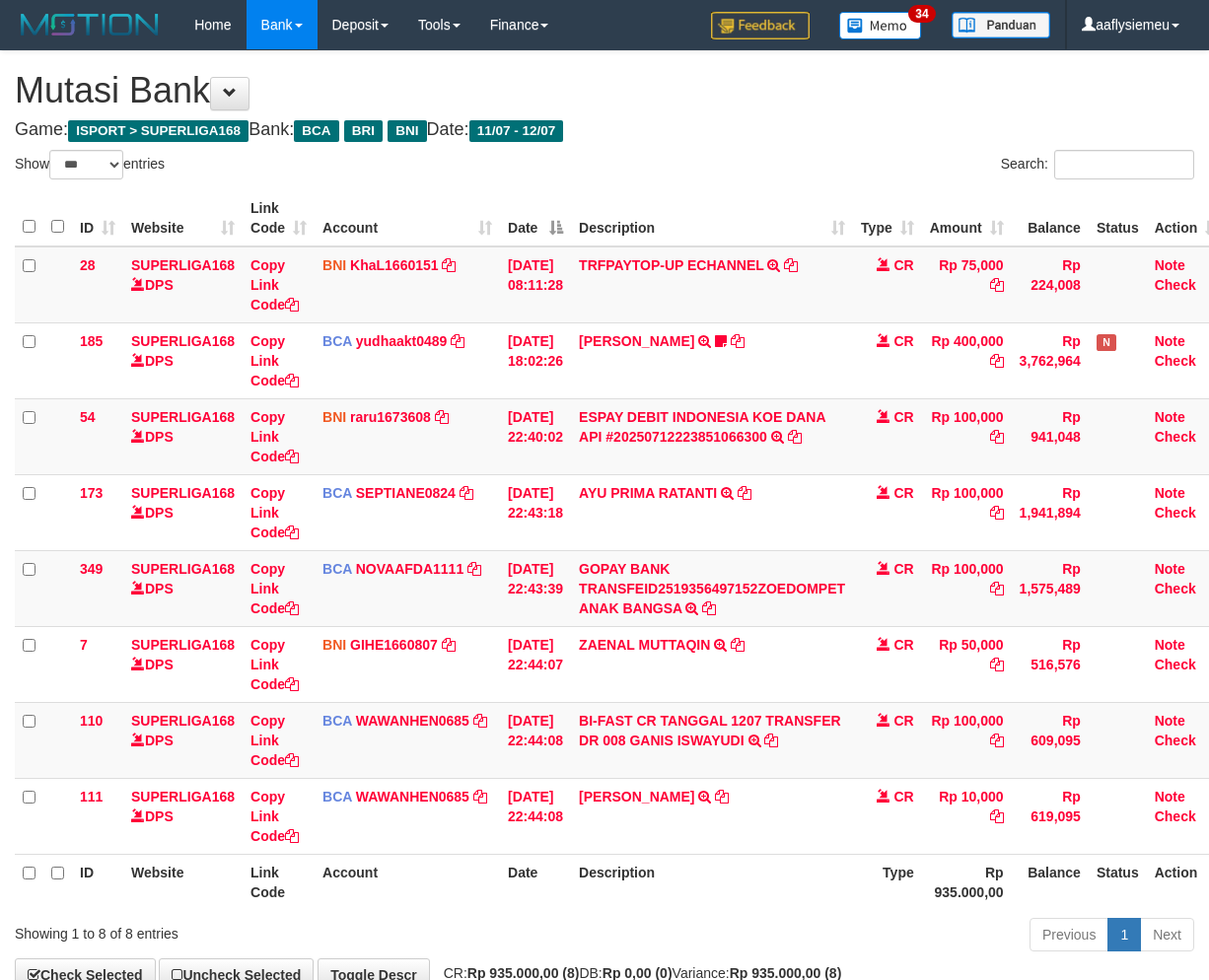 select on "***" 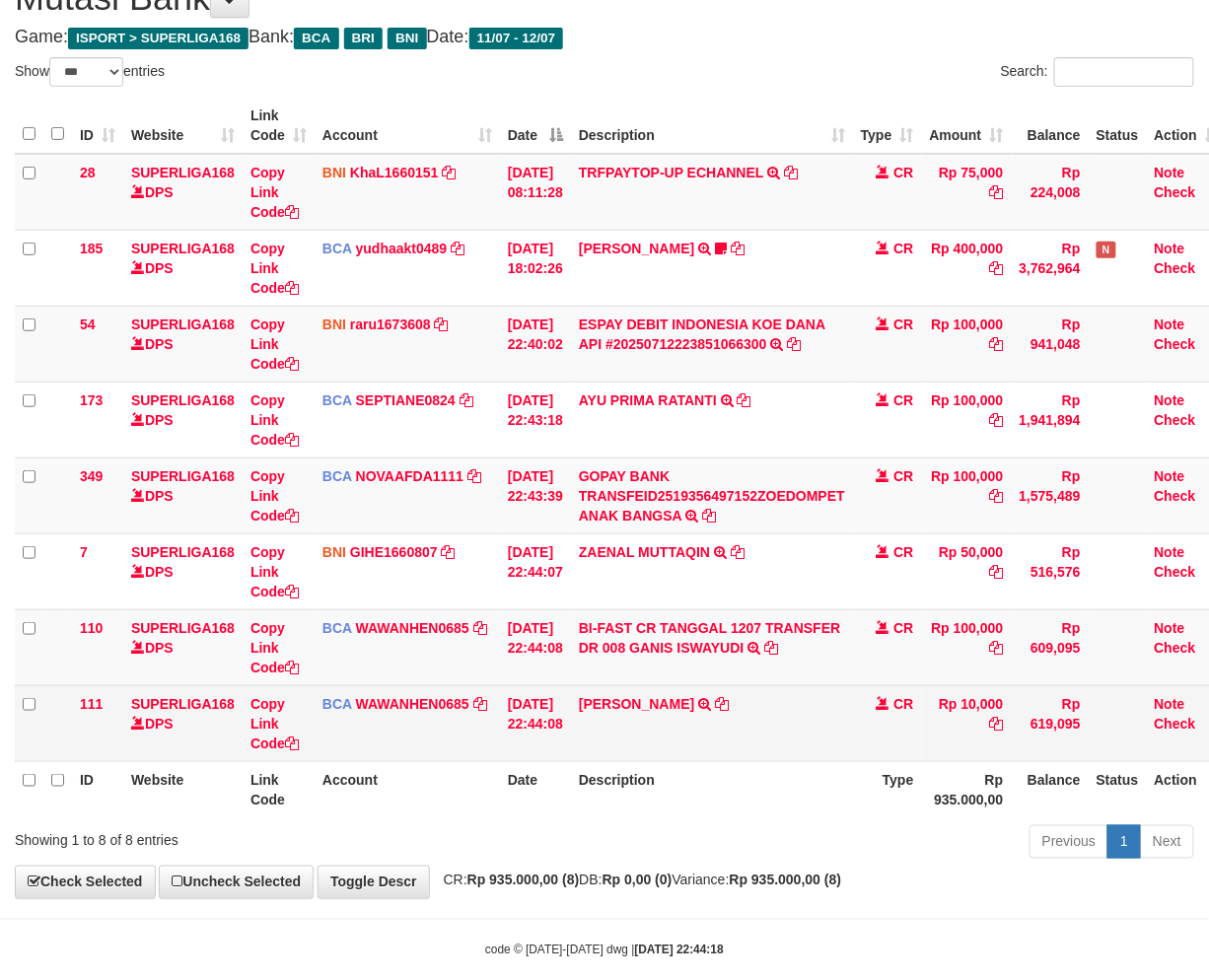 scroll, scrollTop: 121, scrollLeft: 0, axis: vertical 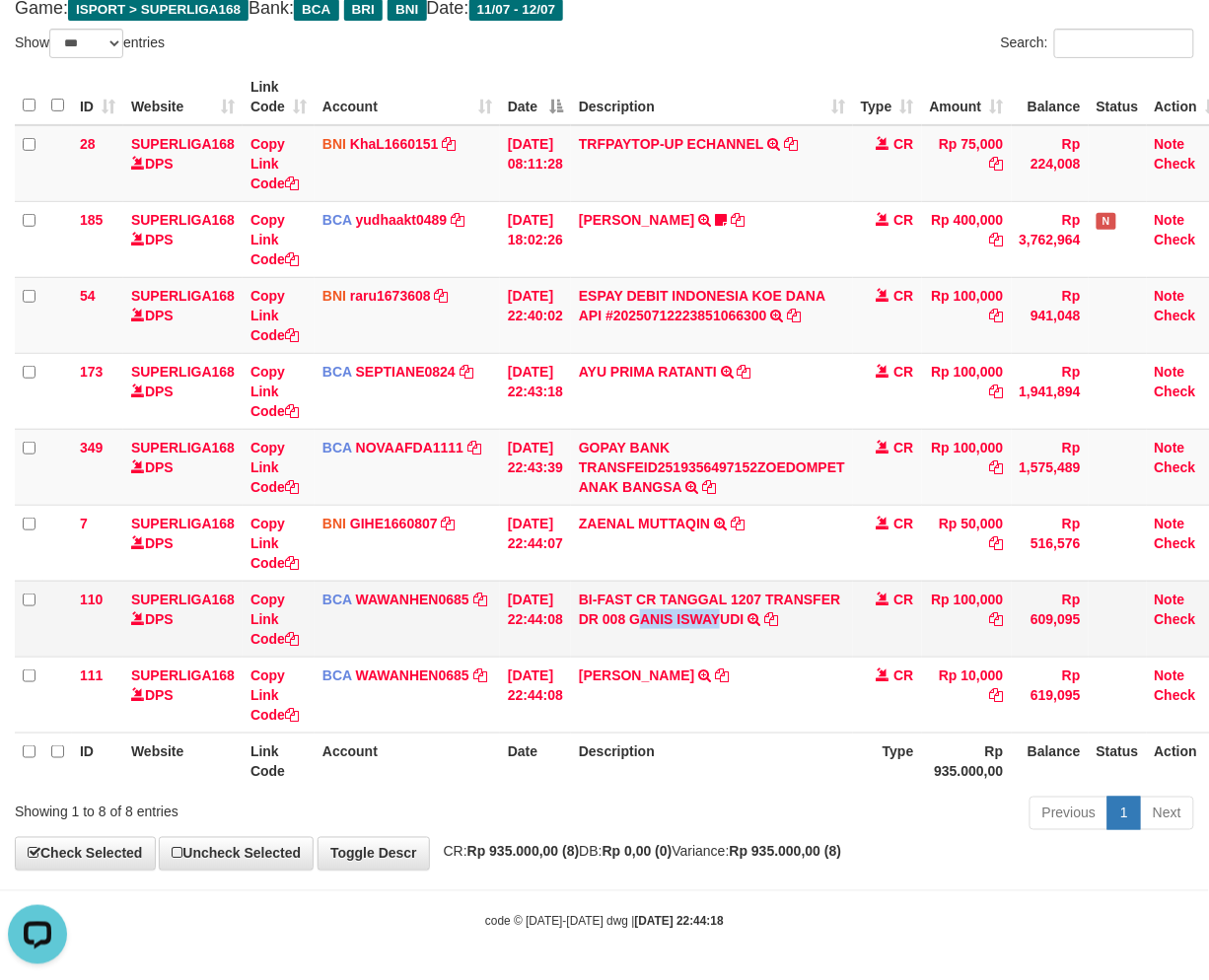 copy on "ANIS ISWAY" 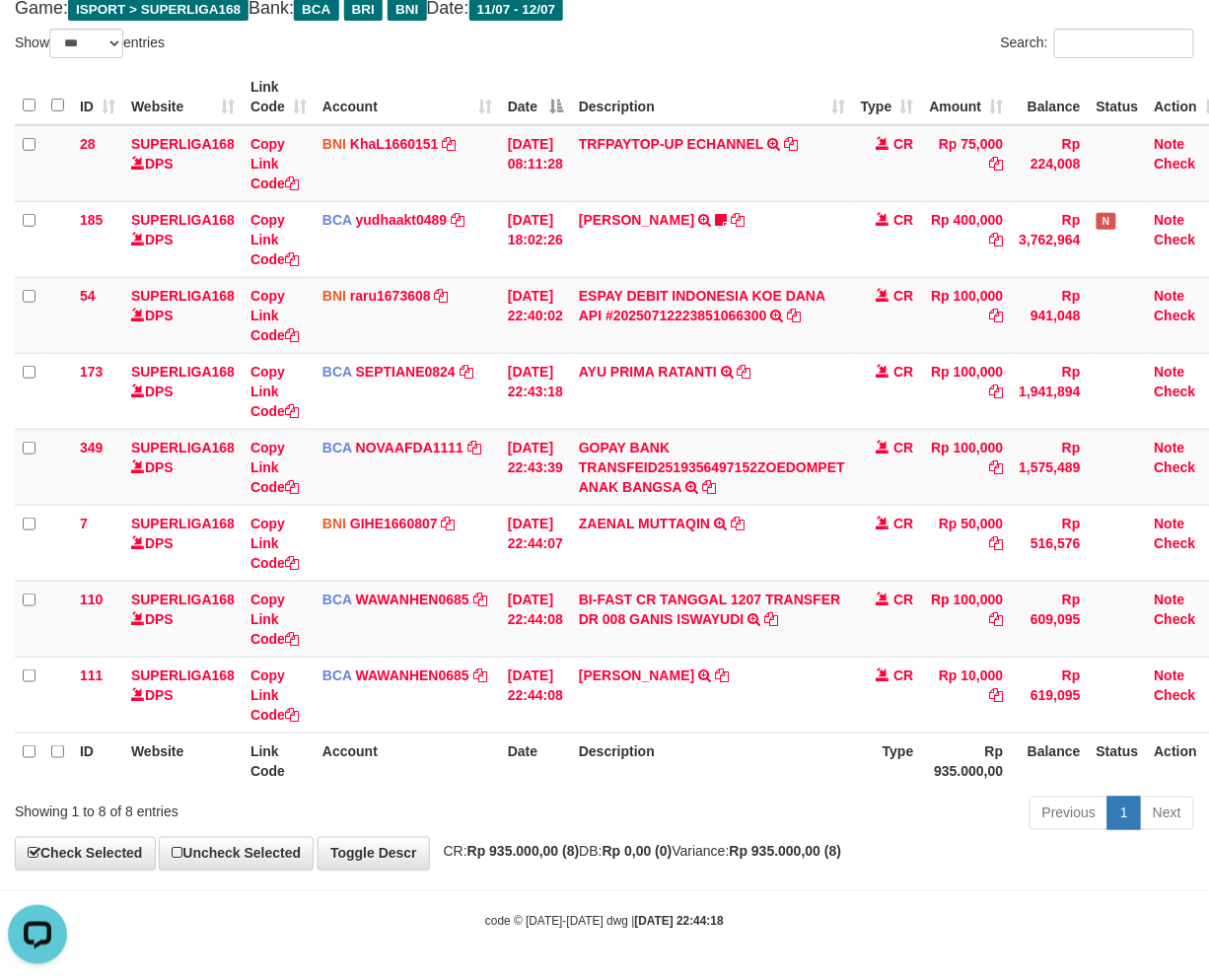 drag, startPoint x: 1013, startPoint y: 839, endPoint x: 1224, endPoint y: 799, distance: 214.758 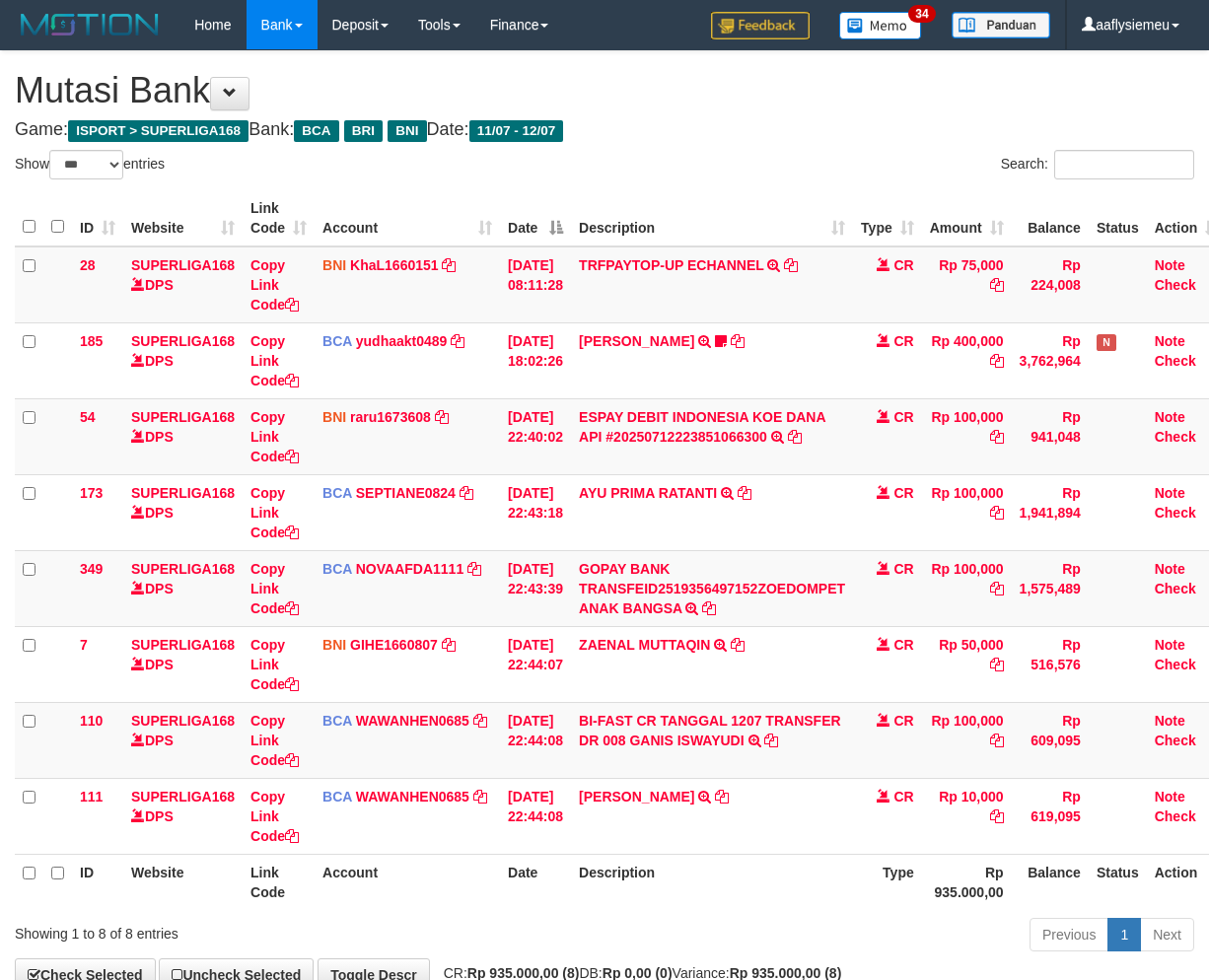 select on "***" 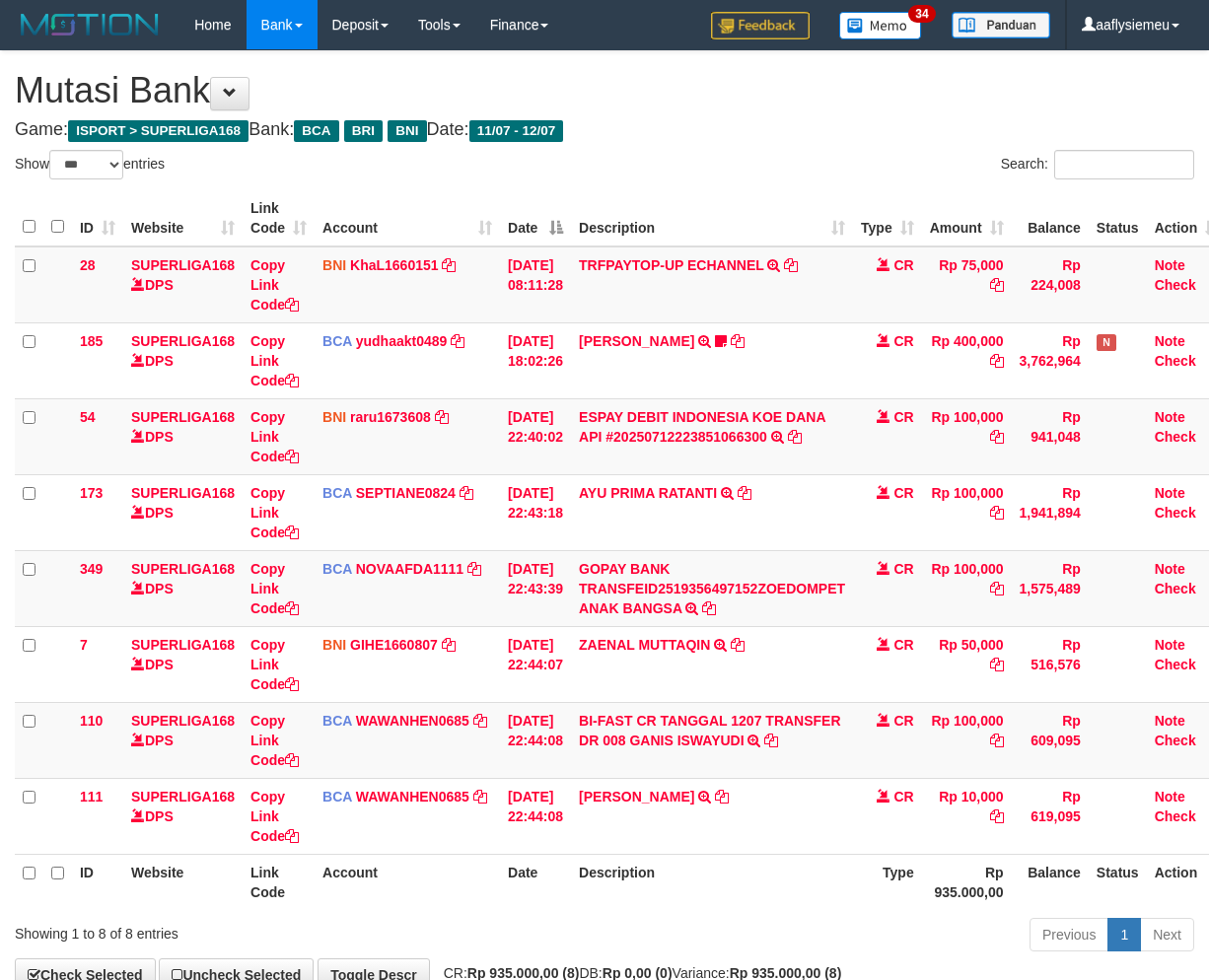 scroll, scrollTop: 121, scrollLeft: 0, axis: vertical 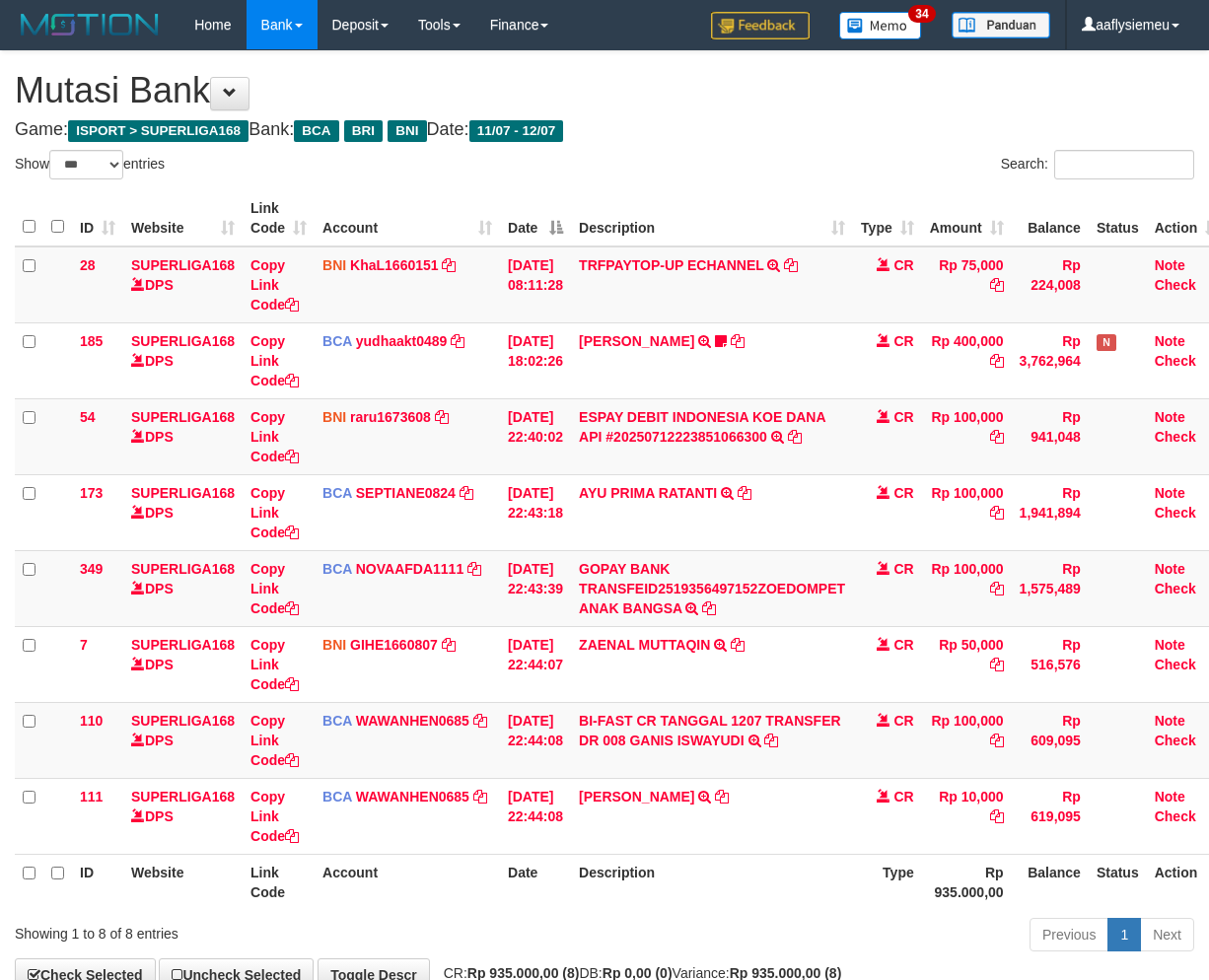select on "***" 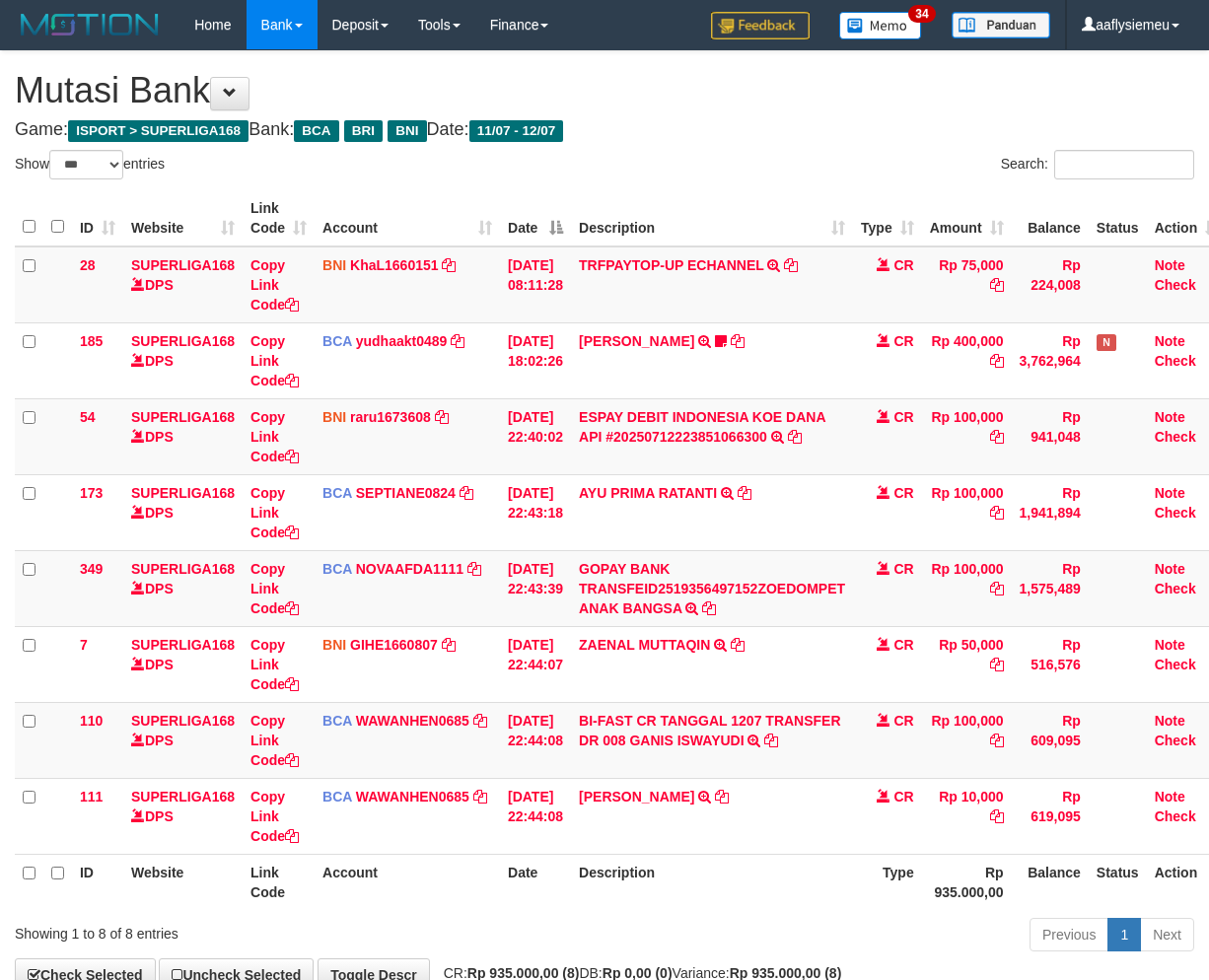 scroll, scrollTop: 121, scrollLeft: 0, axis: vertical 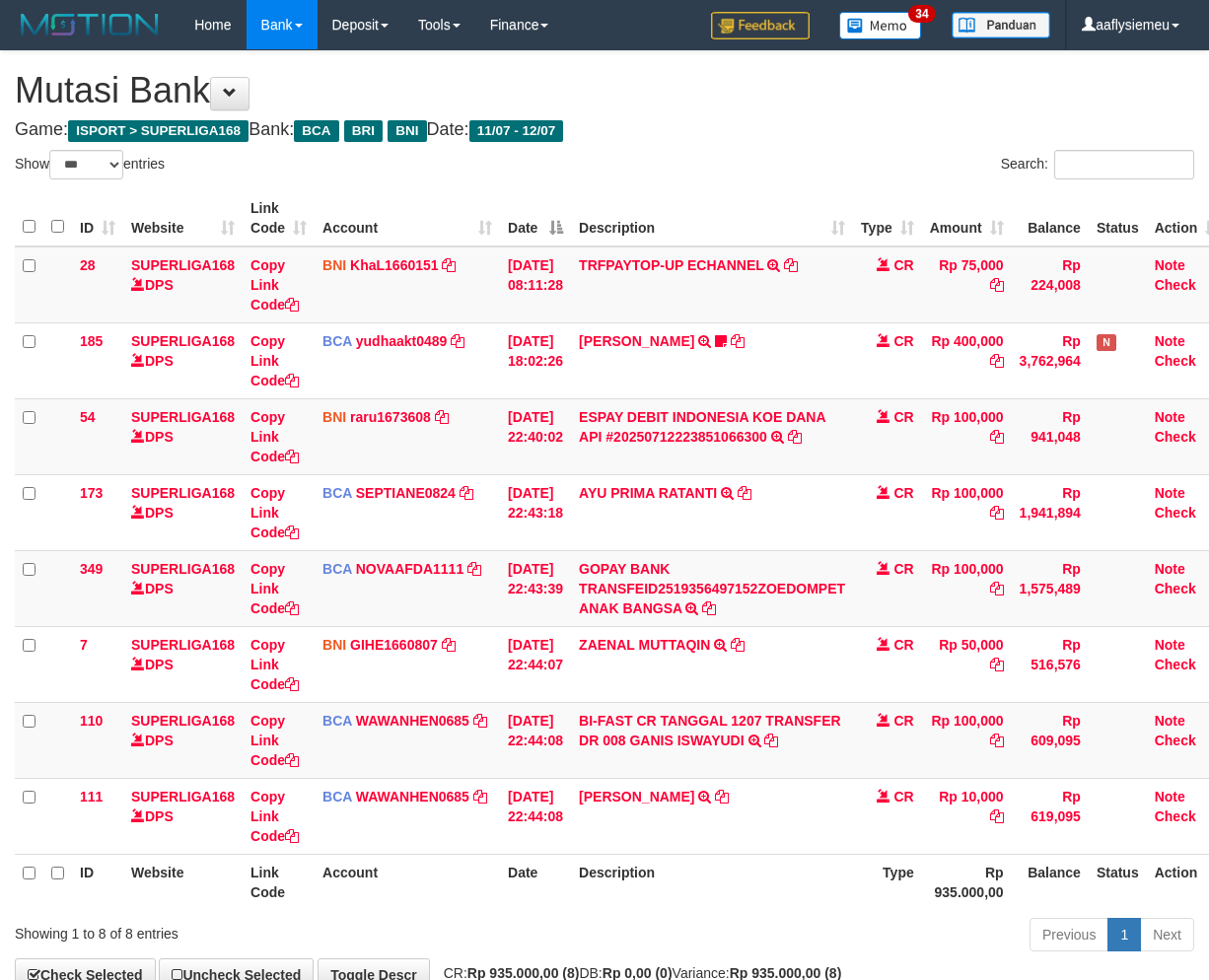 select on "***" 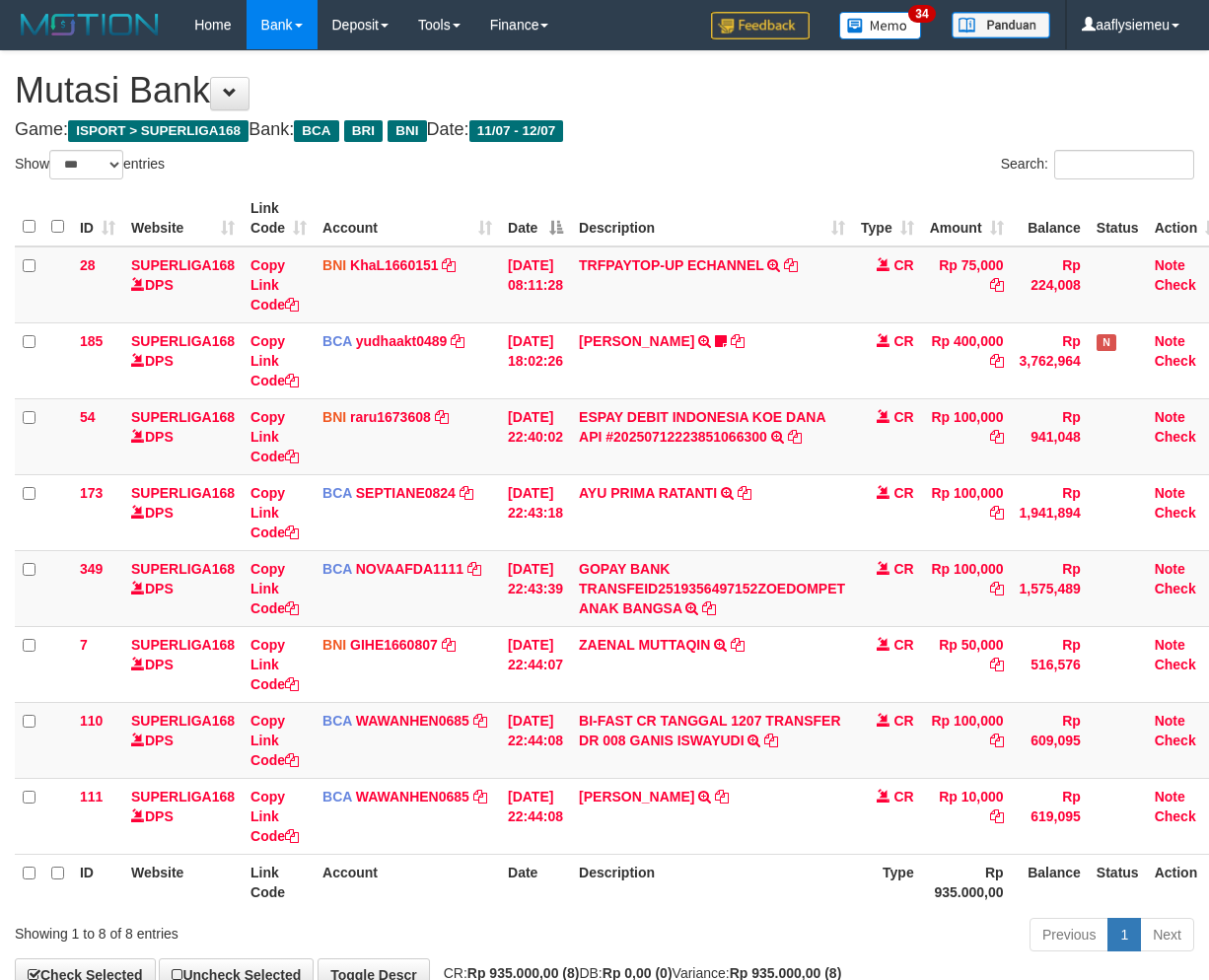 scroll, scrollTop: 121, scrollLeft: 0, axis: vertical 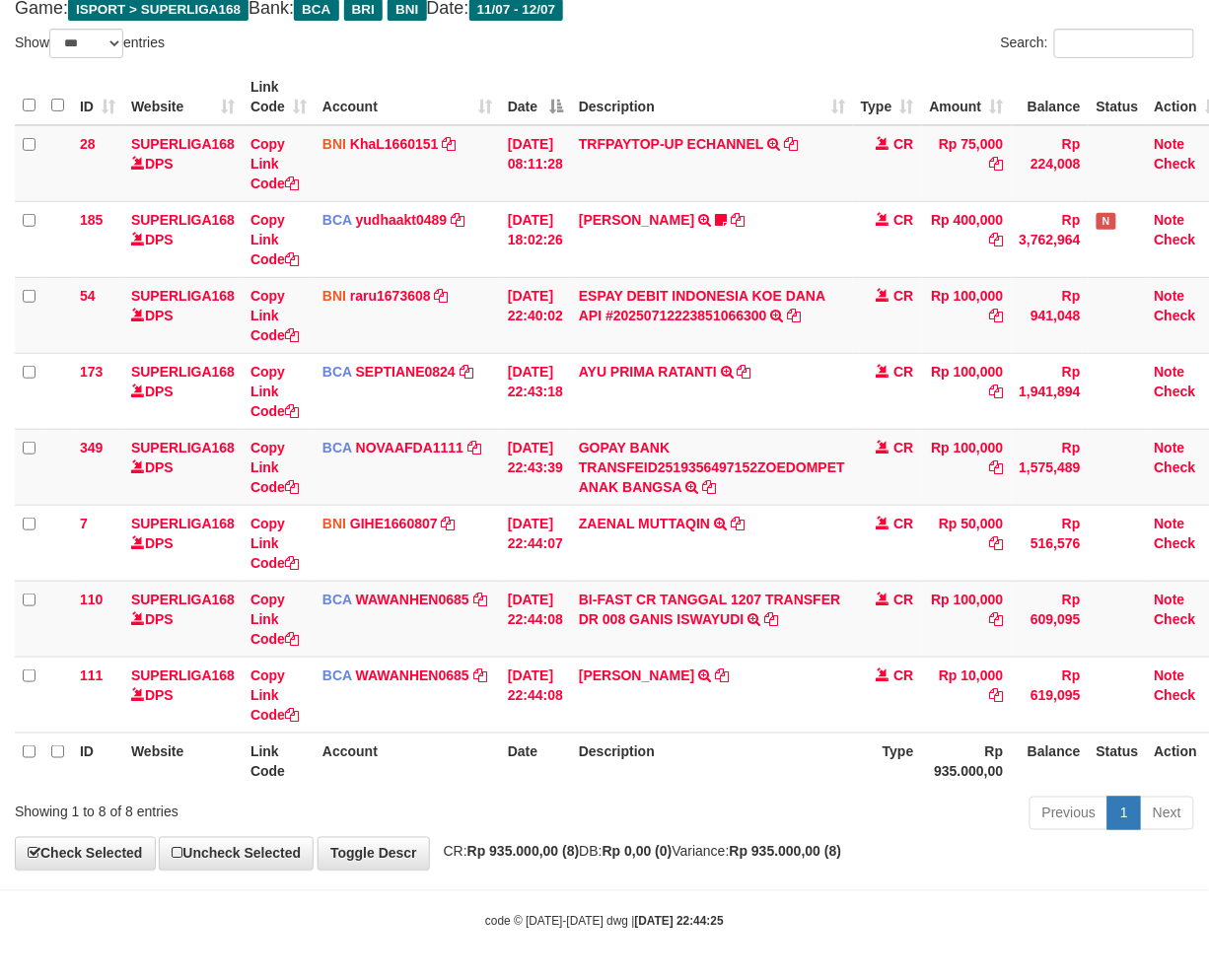 click on "Rp 935.000,00 (8)" at bounding box center [786, 852] 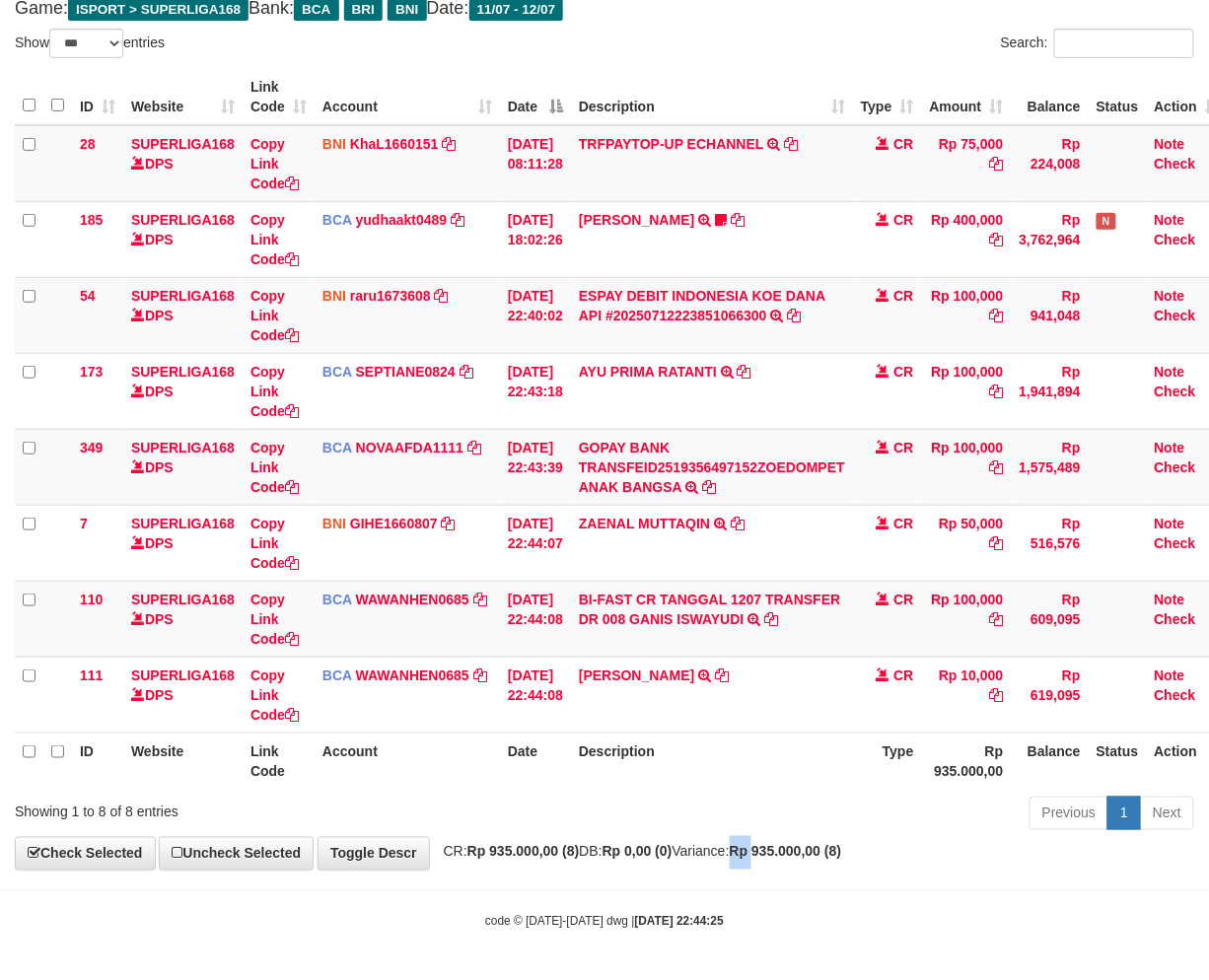 click on "Rp 935.000,00 (8)" at bounding box center (786, 852) 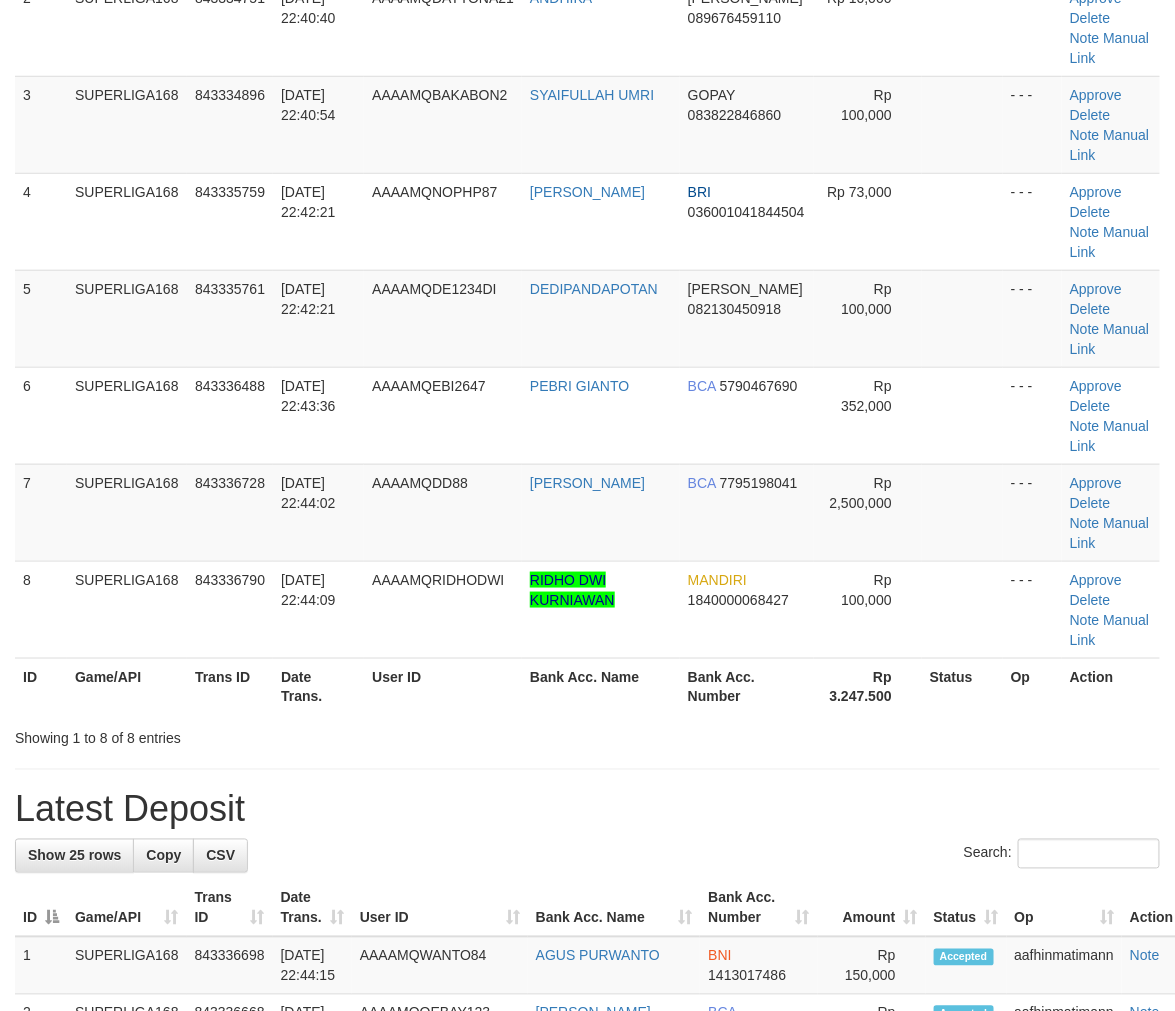 scroll, scrollTop: 345, scrollLeft: 0, axis: vertical 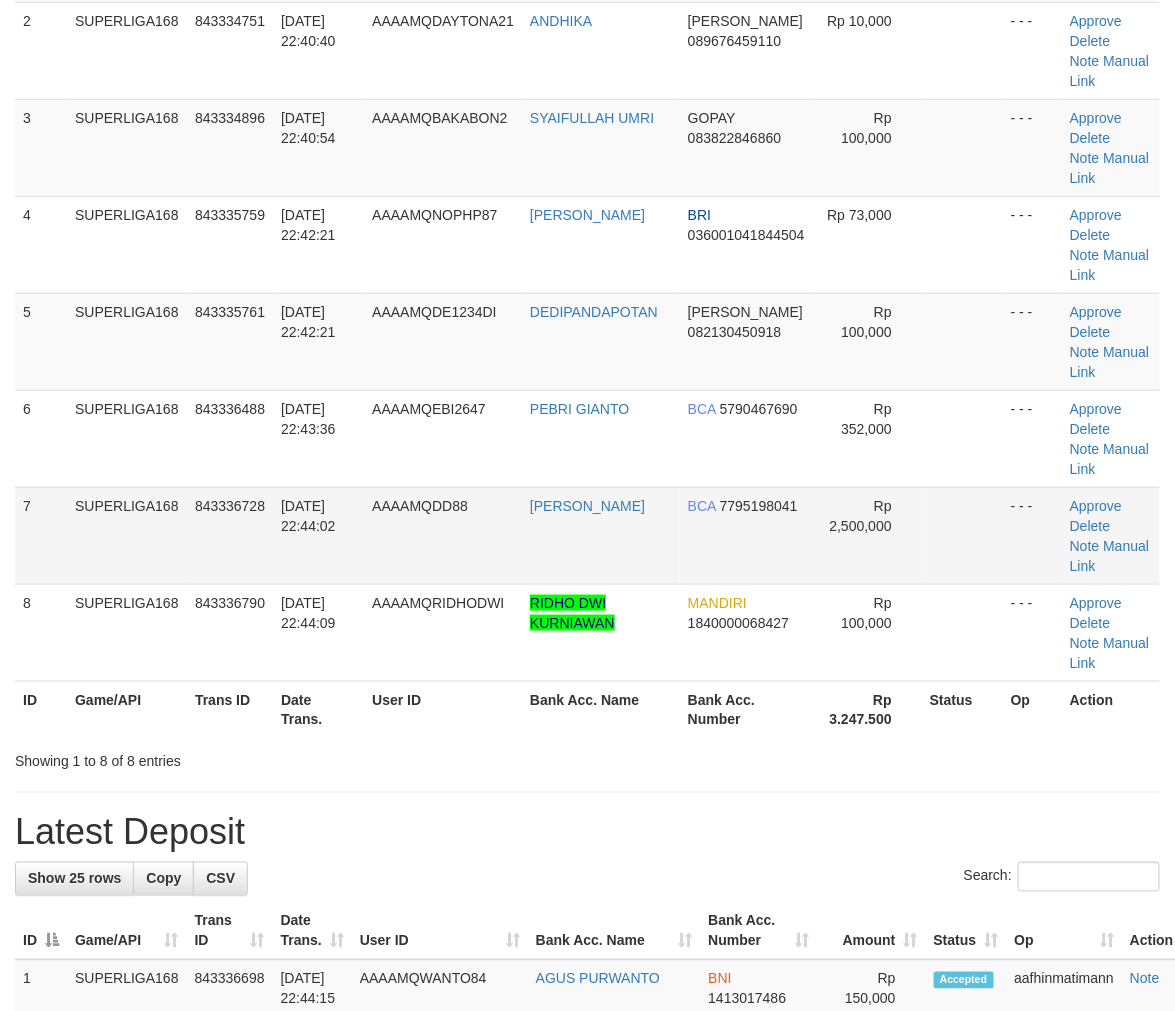 click on "12/07/2025 22:44:02" at bounding box center (318, 535) 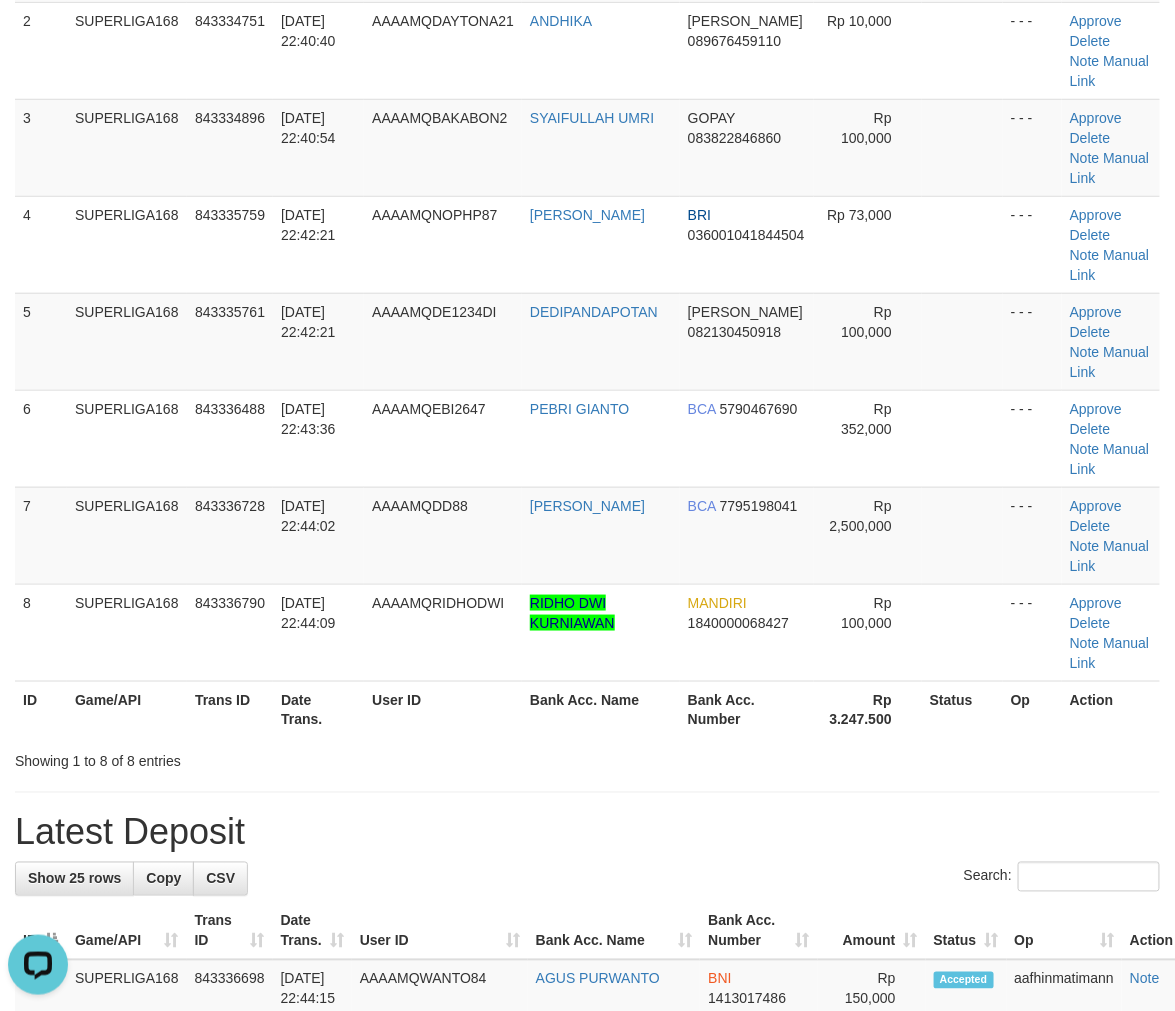 scroll, scrollTop: 0, scrollLeft: 0, axis: both 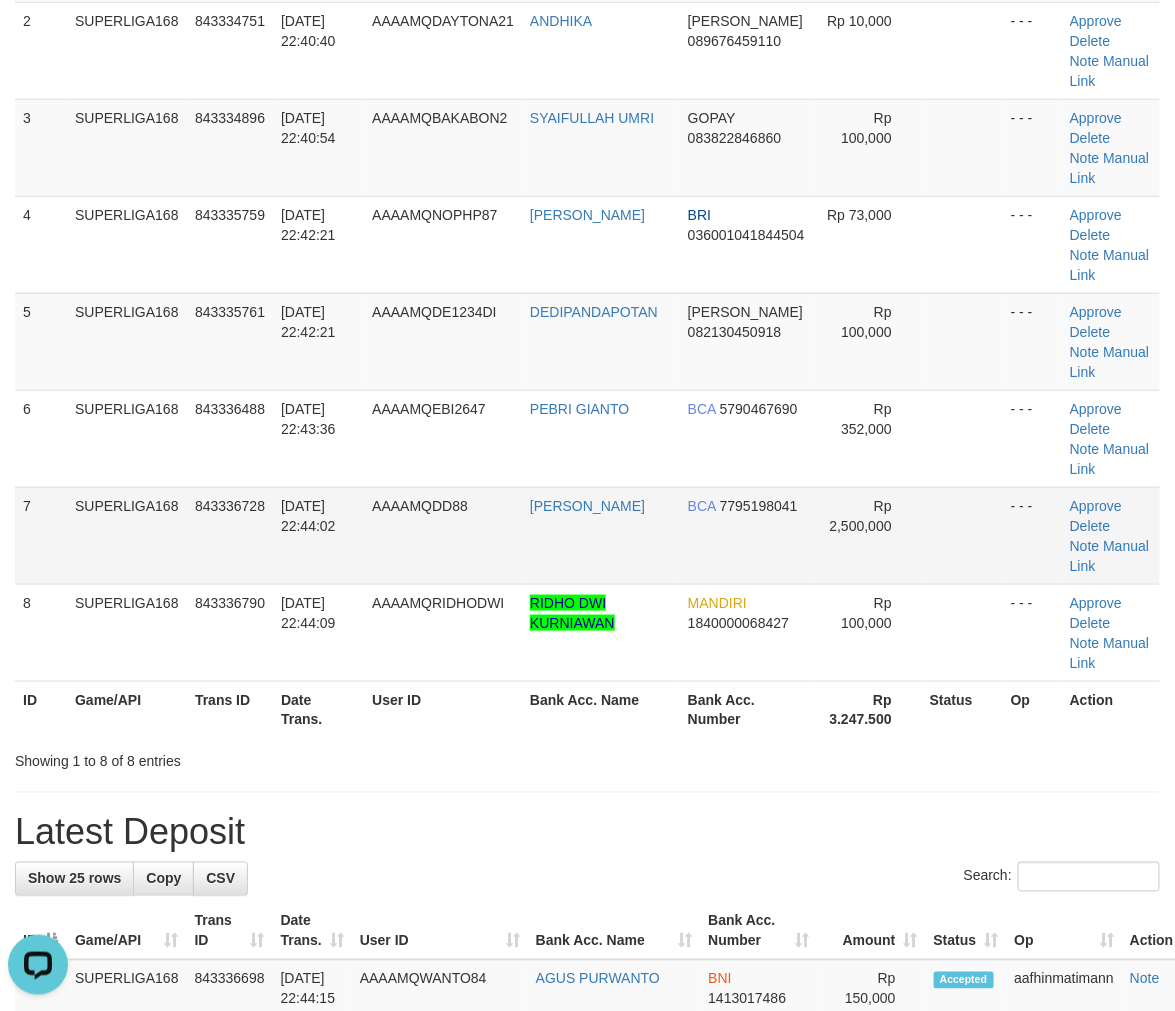 click on "SUPERLIGA168" at bounding box center (127, 535) 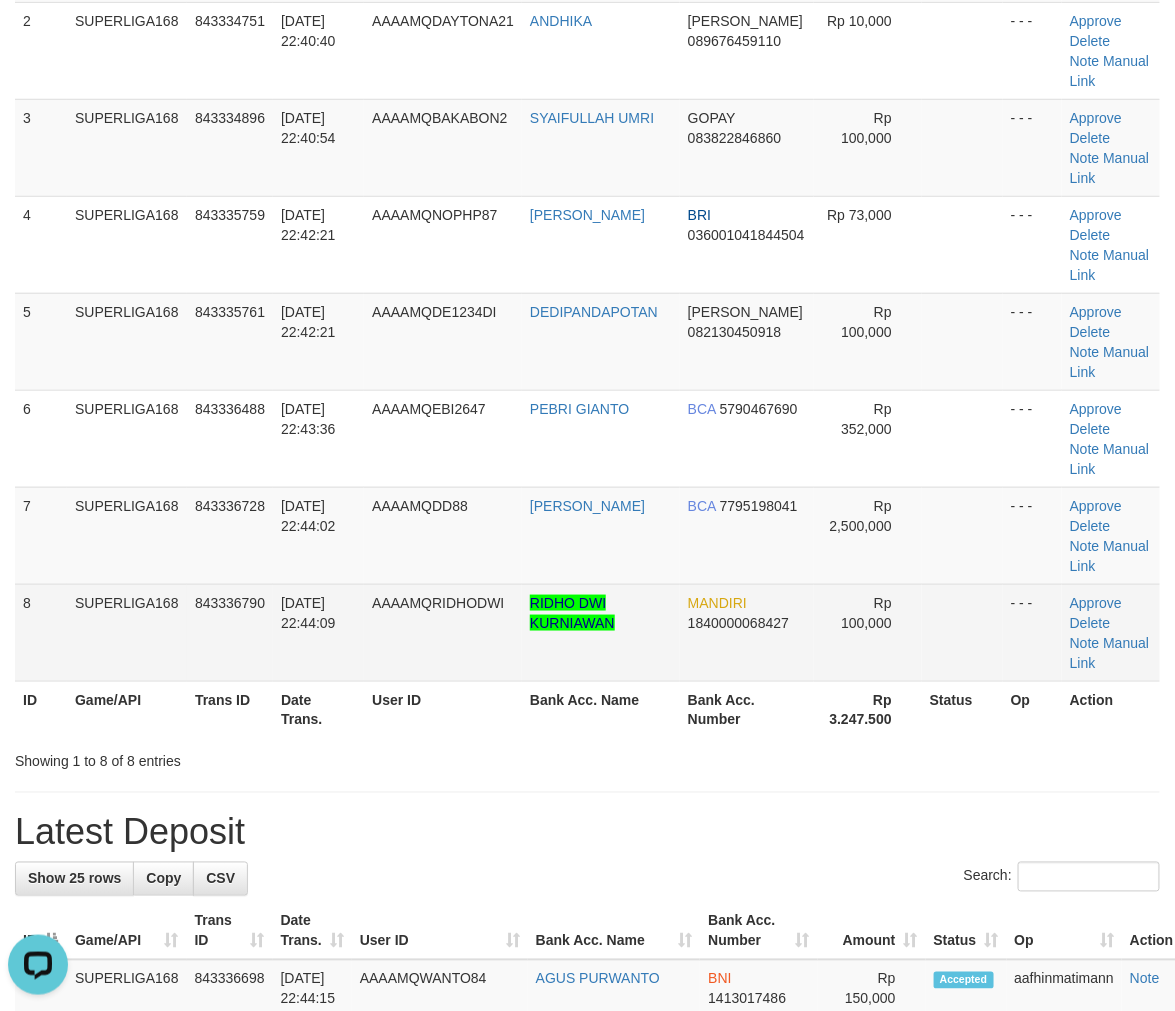 drag, startPoint x: 194, startPoint y: 562, endPoint x: 51, endPoint y: 635, distance: 160.55528 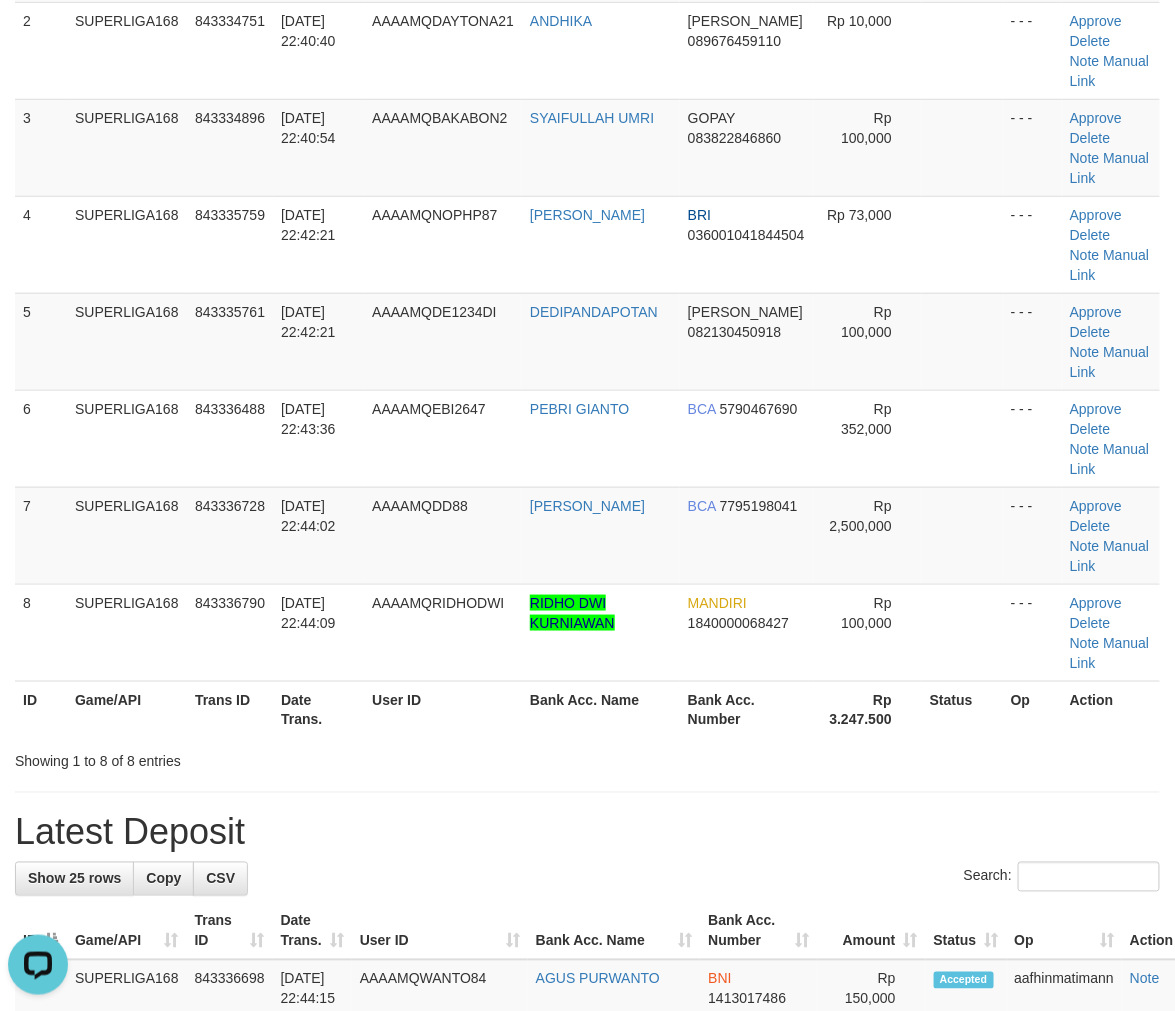 drag, startPoint x: 174, startPoint y: 650, endPoint x: 8, endPoint y: 705, distance: 174.87424 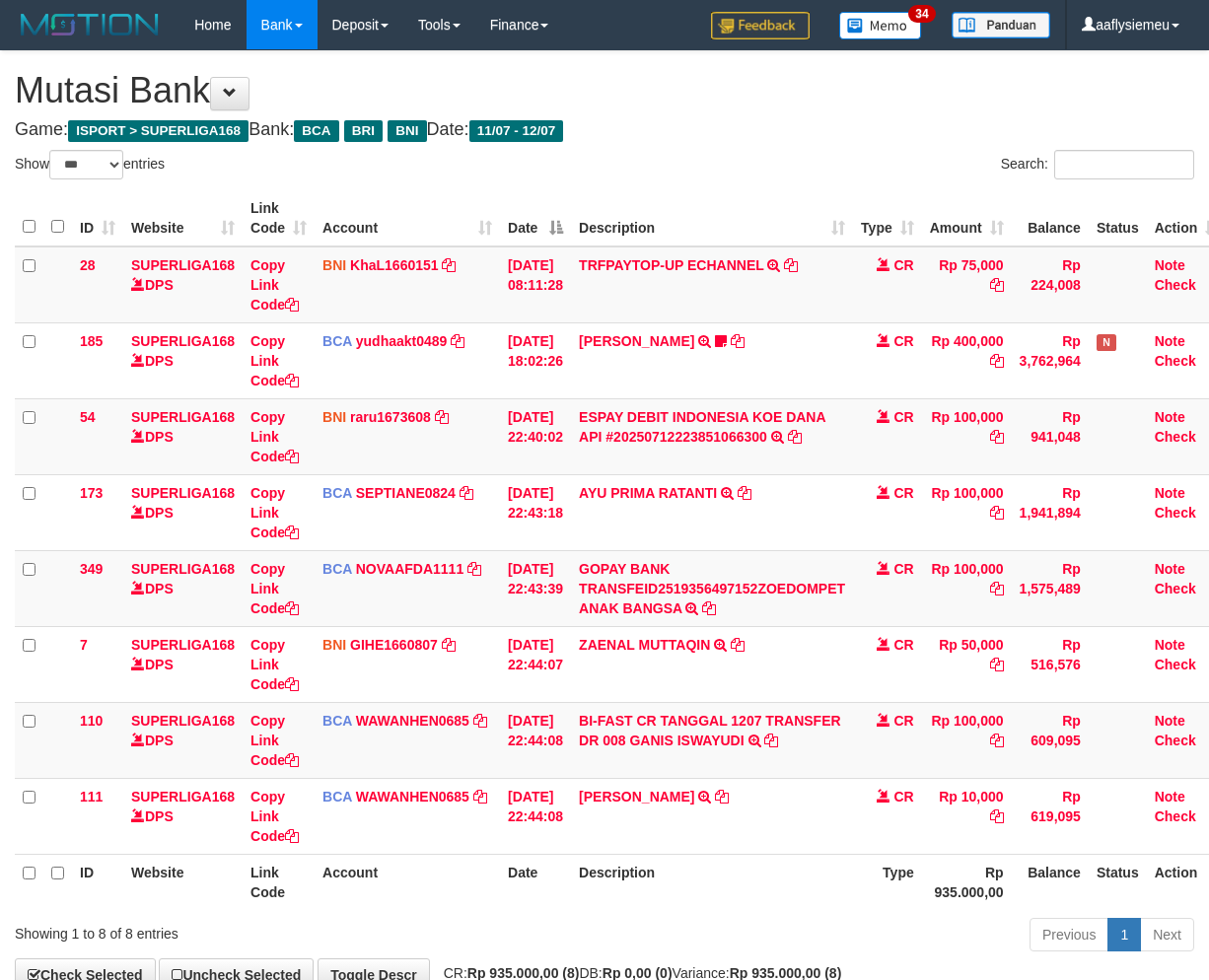 select on "***" 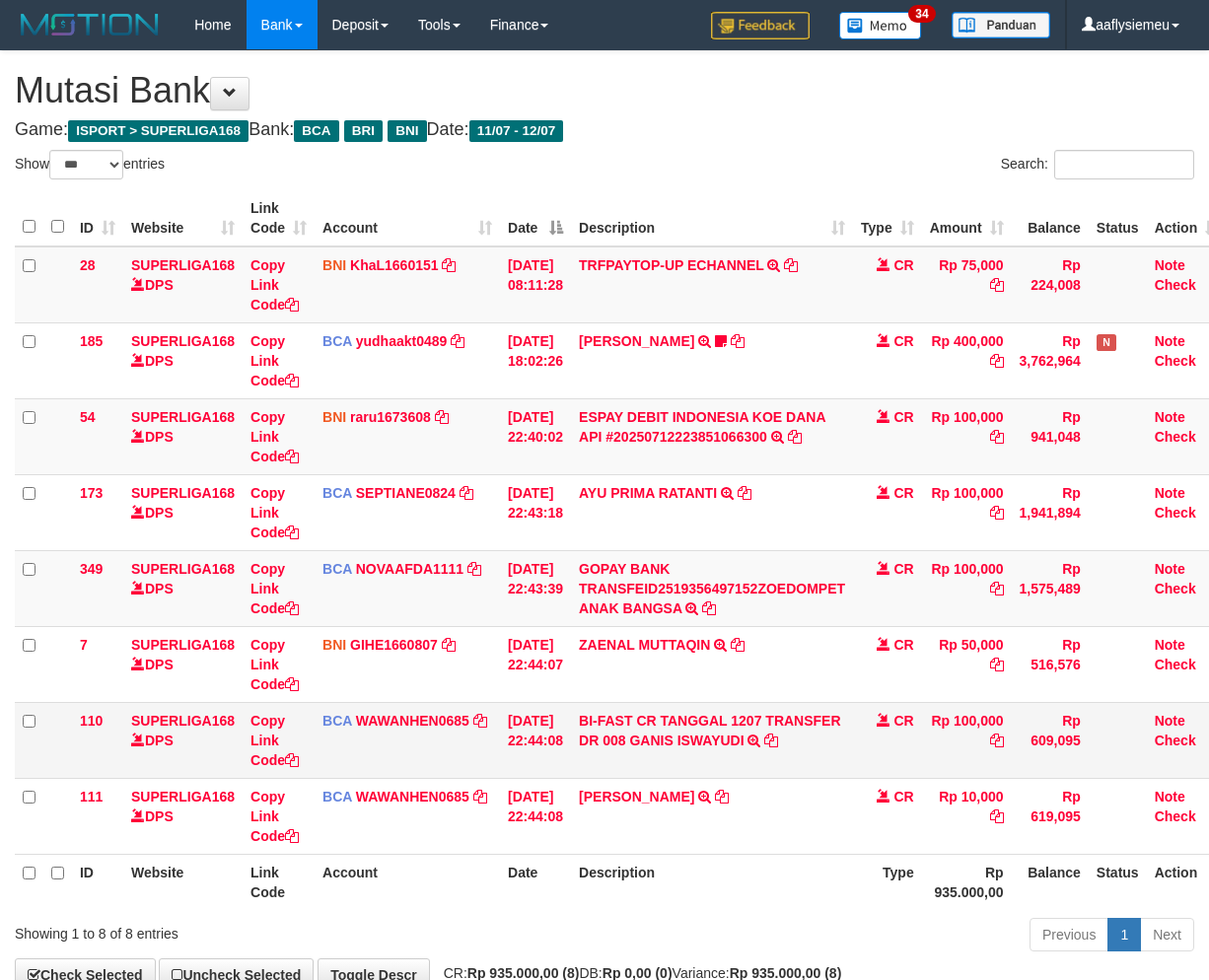 scroll, scrollTop: 121, scrollLeft: 0, axis: vertical 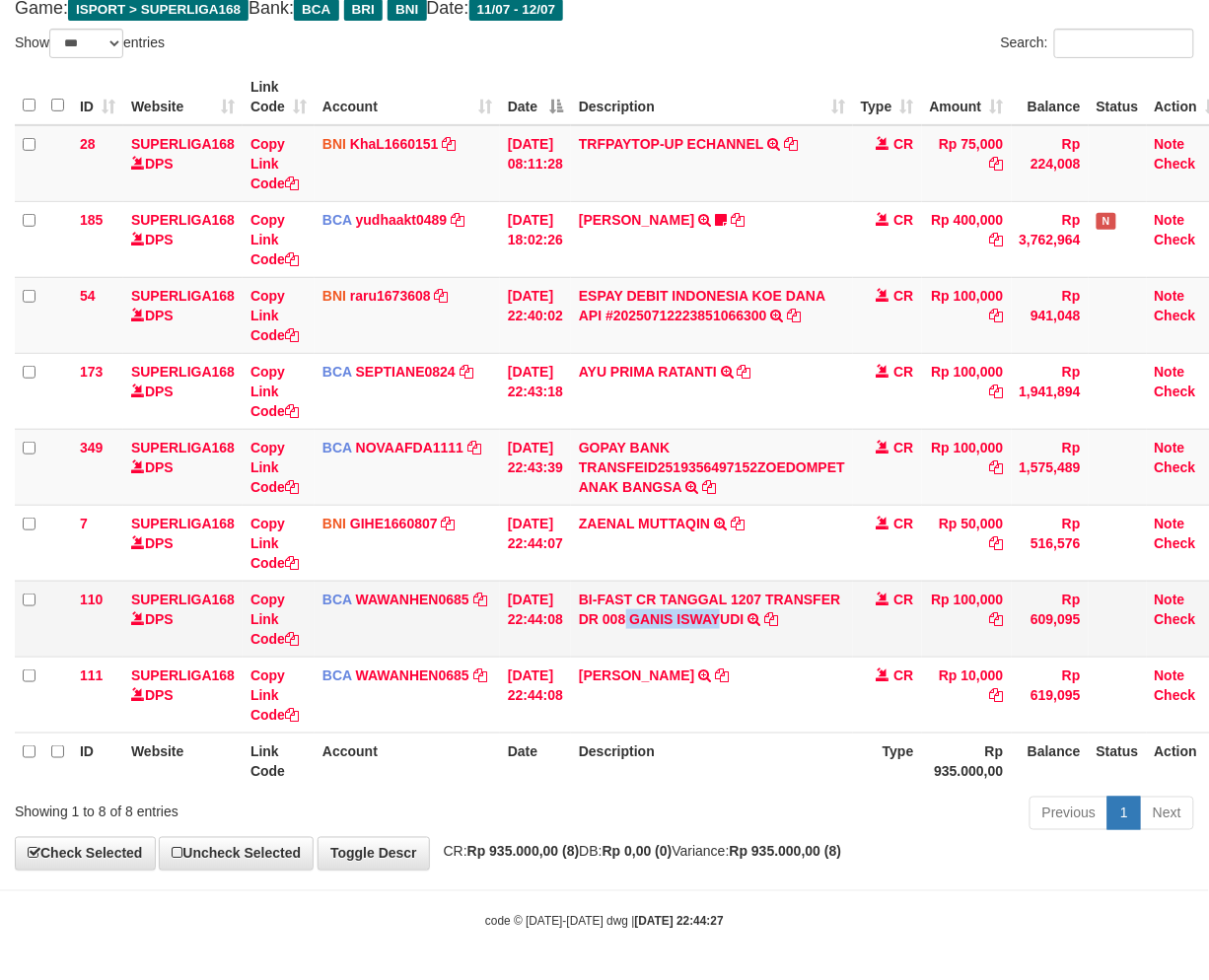 copy on "GANIS ISWAY" 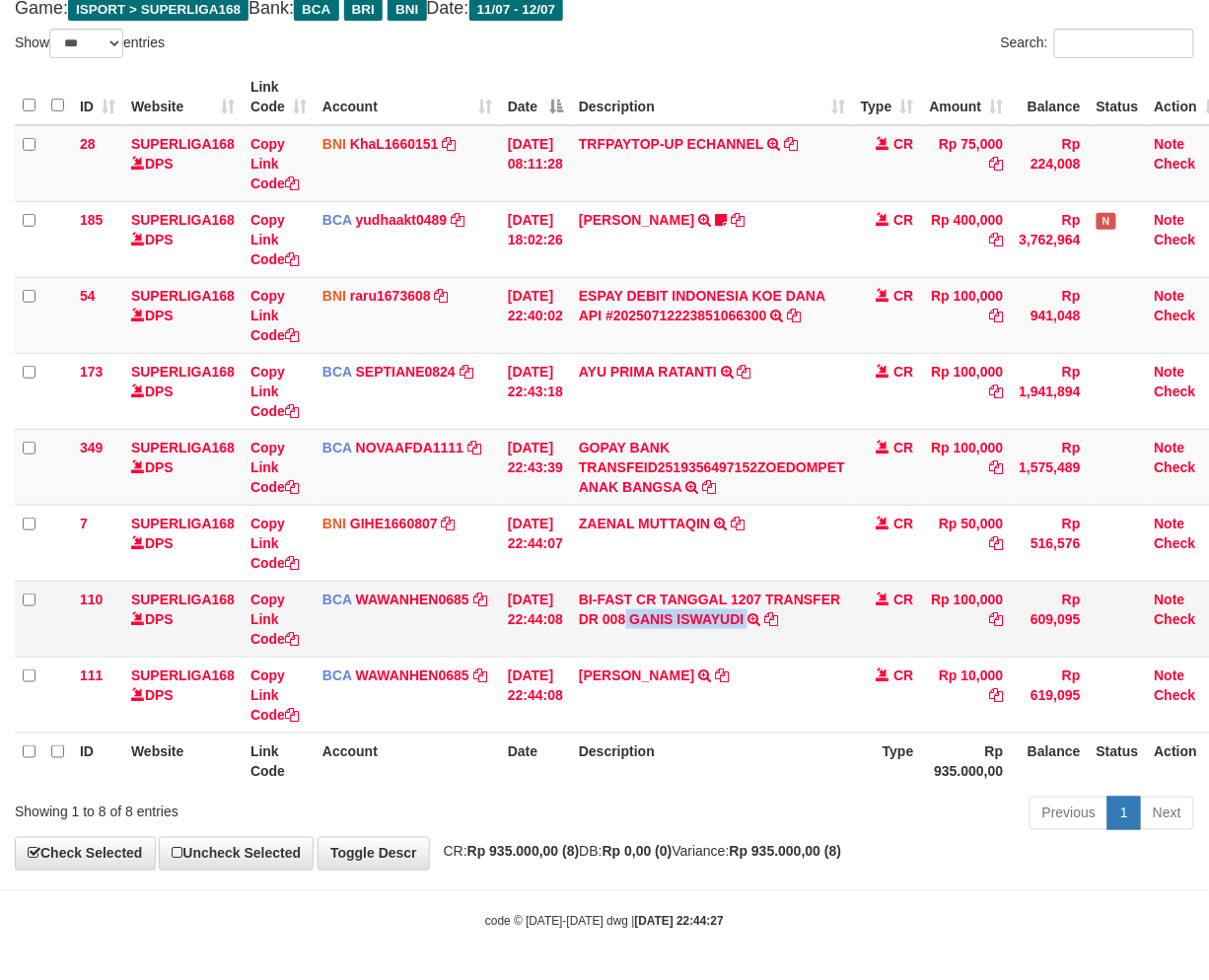copy on "GANIS ISWAYUDI" 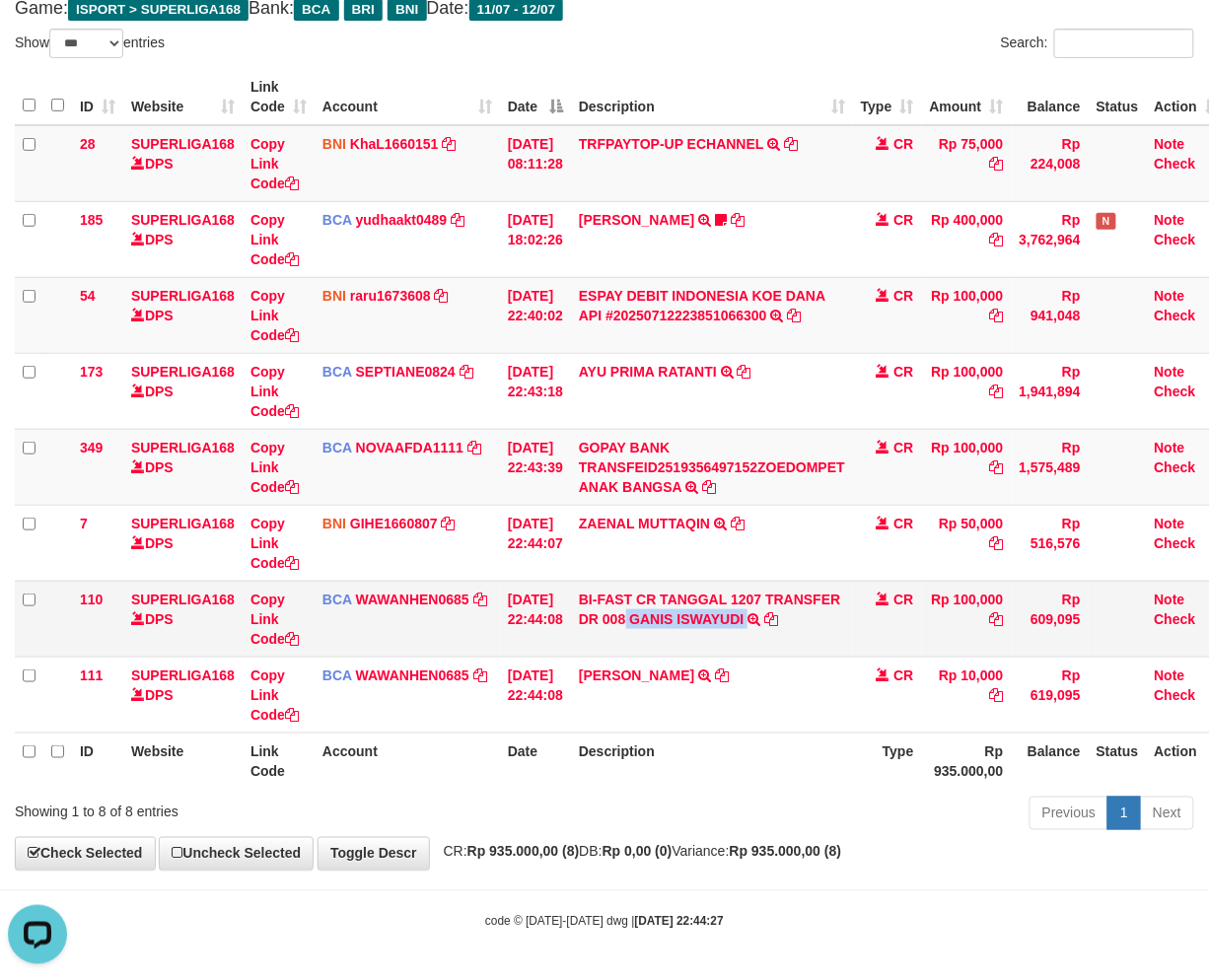 scroll, scrollTop: 0, scrollLeft: 0, axis: both 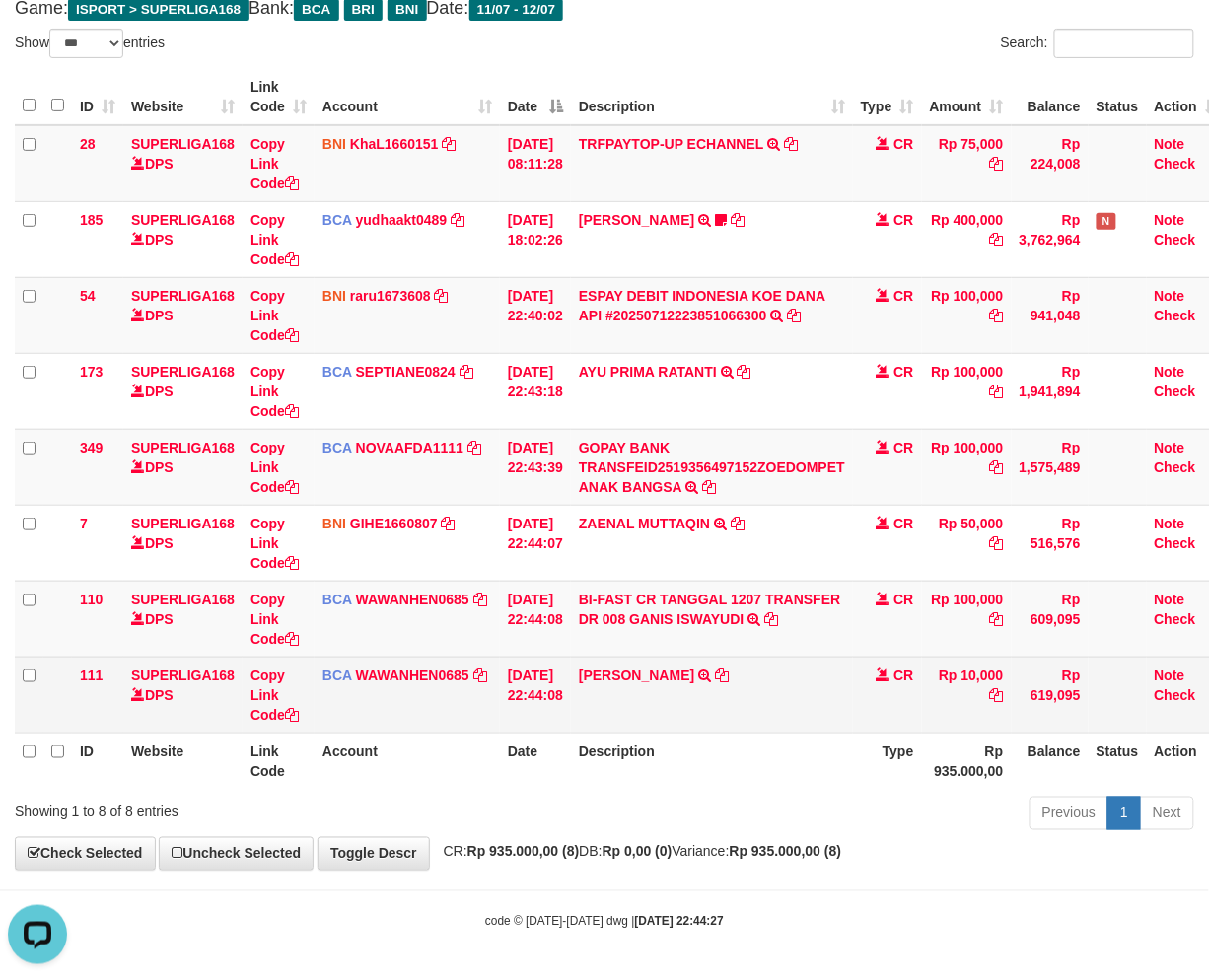 drag, startPoint x: 763, startPoint y: 739, endPoint x: 836, endPoint y: 723, distance: 74.7329 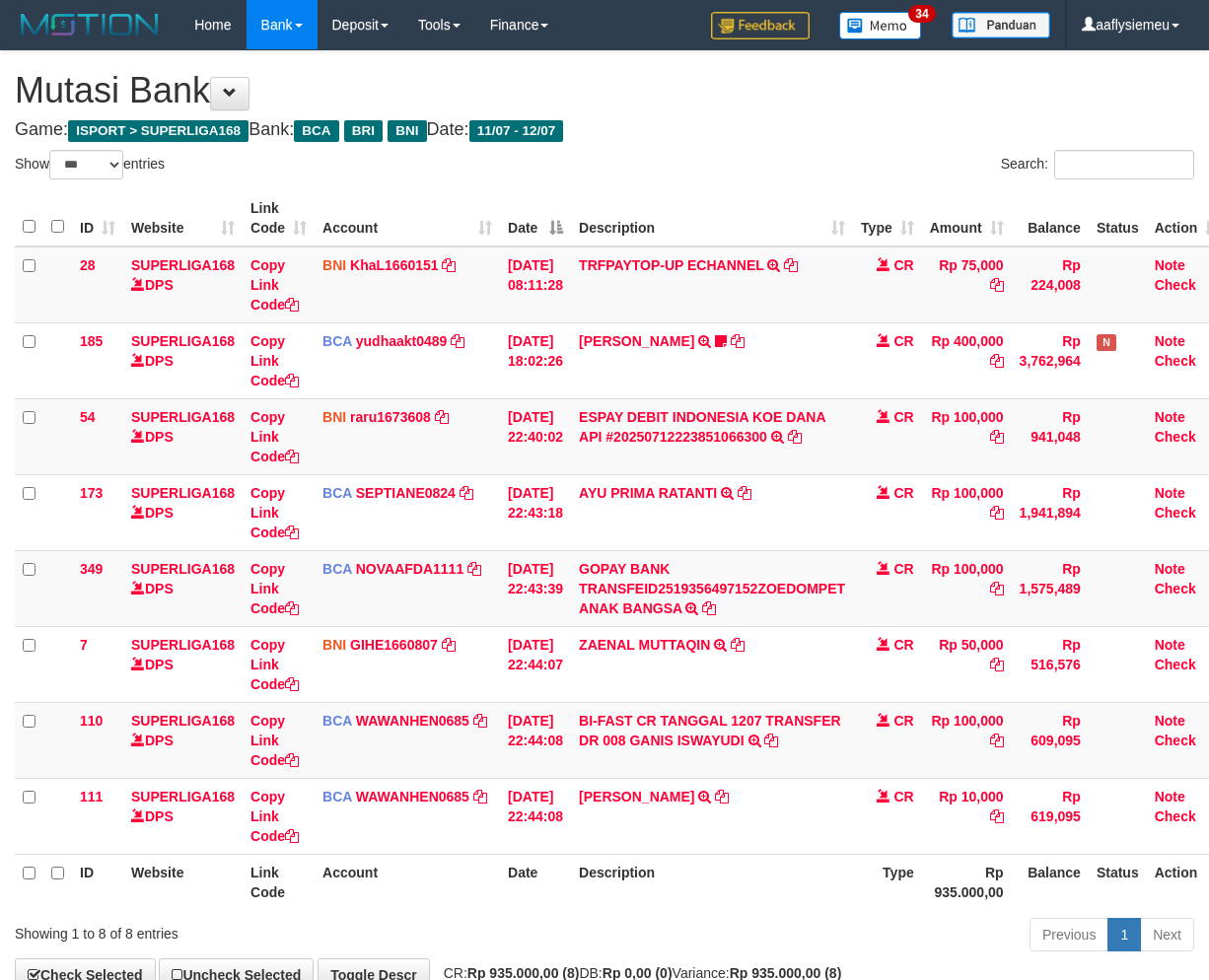 select on "***" 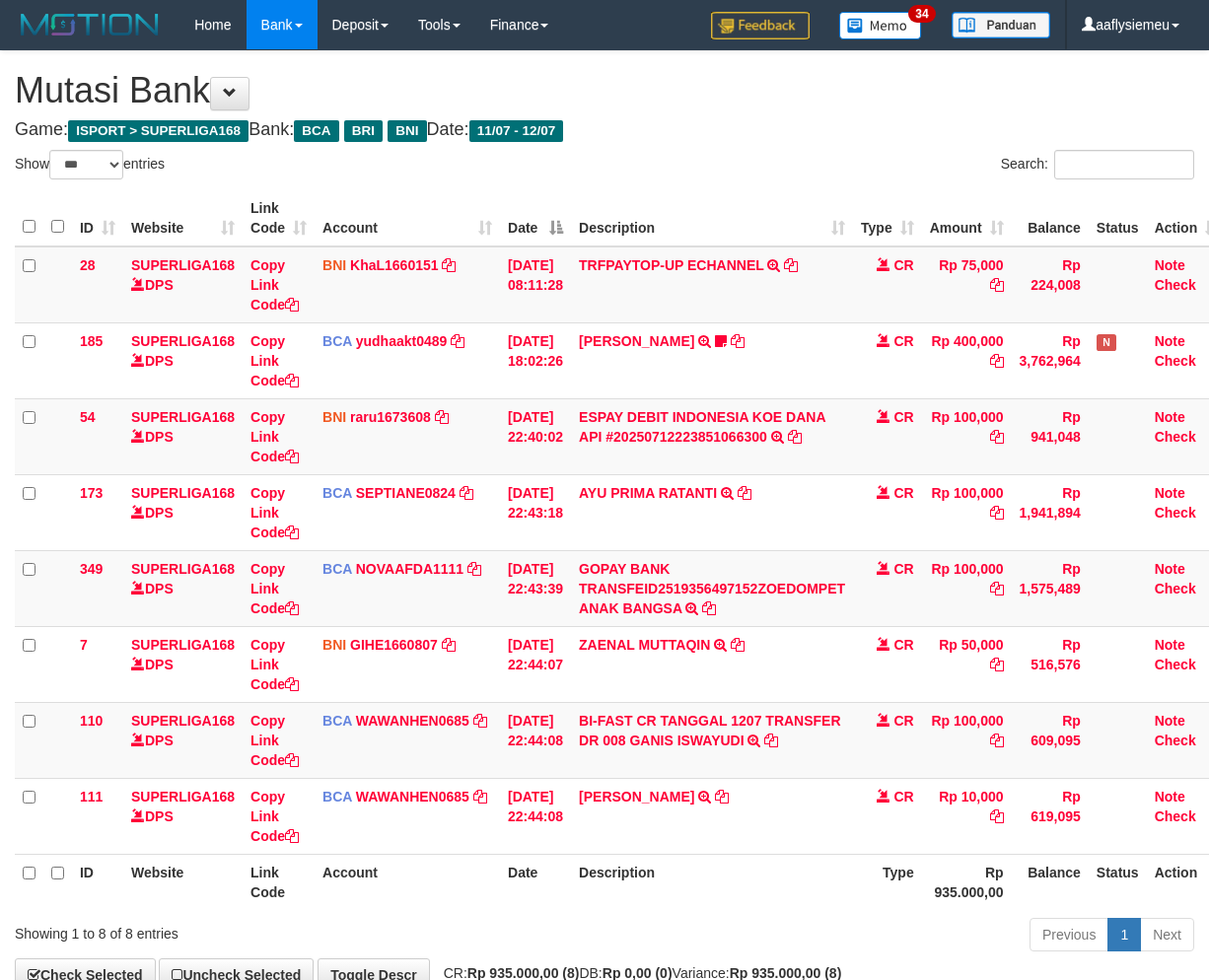scroll, scrollTop: 121, scrollLeft: 0, axis: vertical 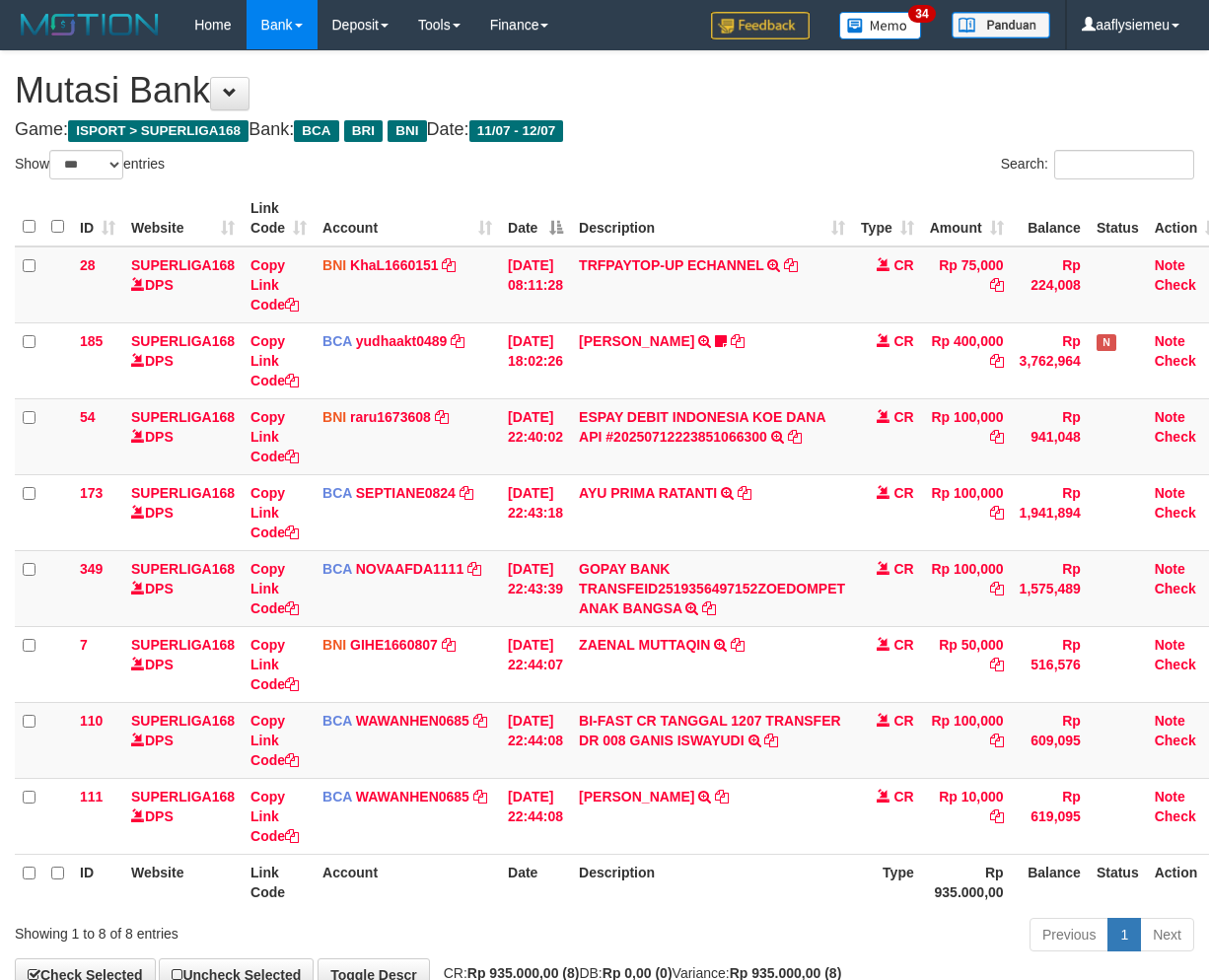 select on "***" 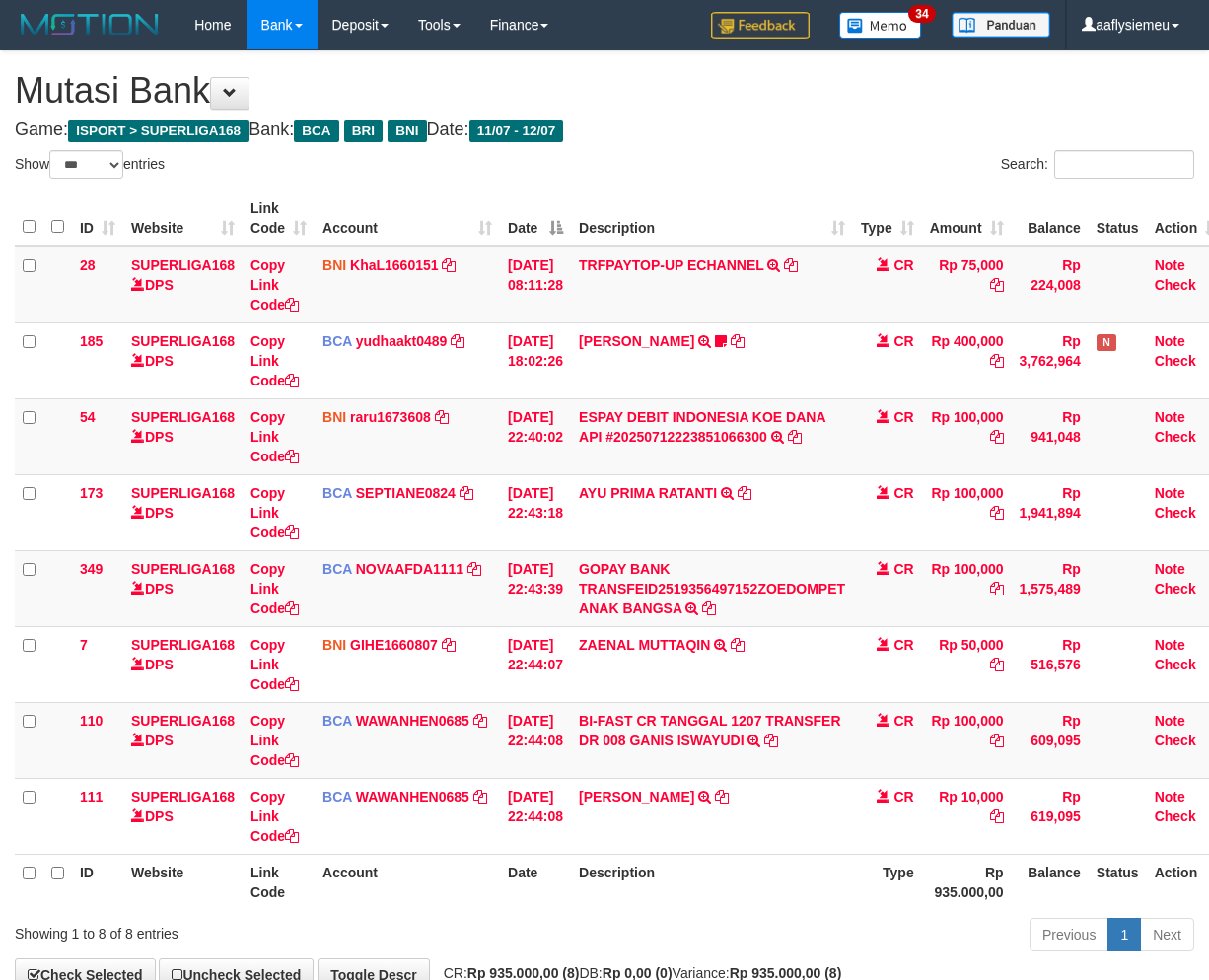 scroll, scrollTop: 121, scrollLeft: 0, axis: vertical 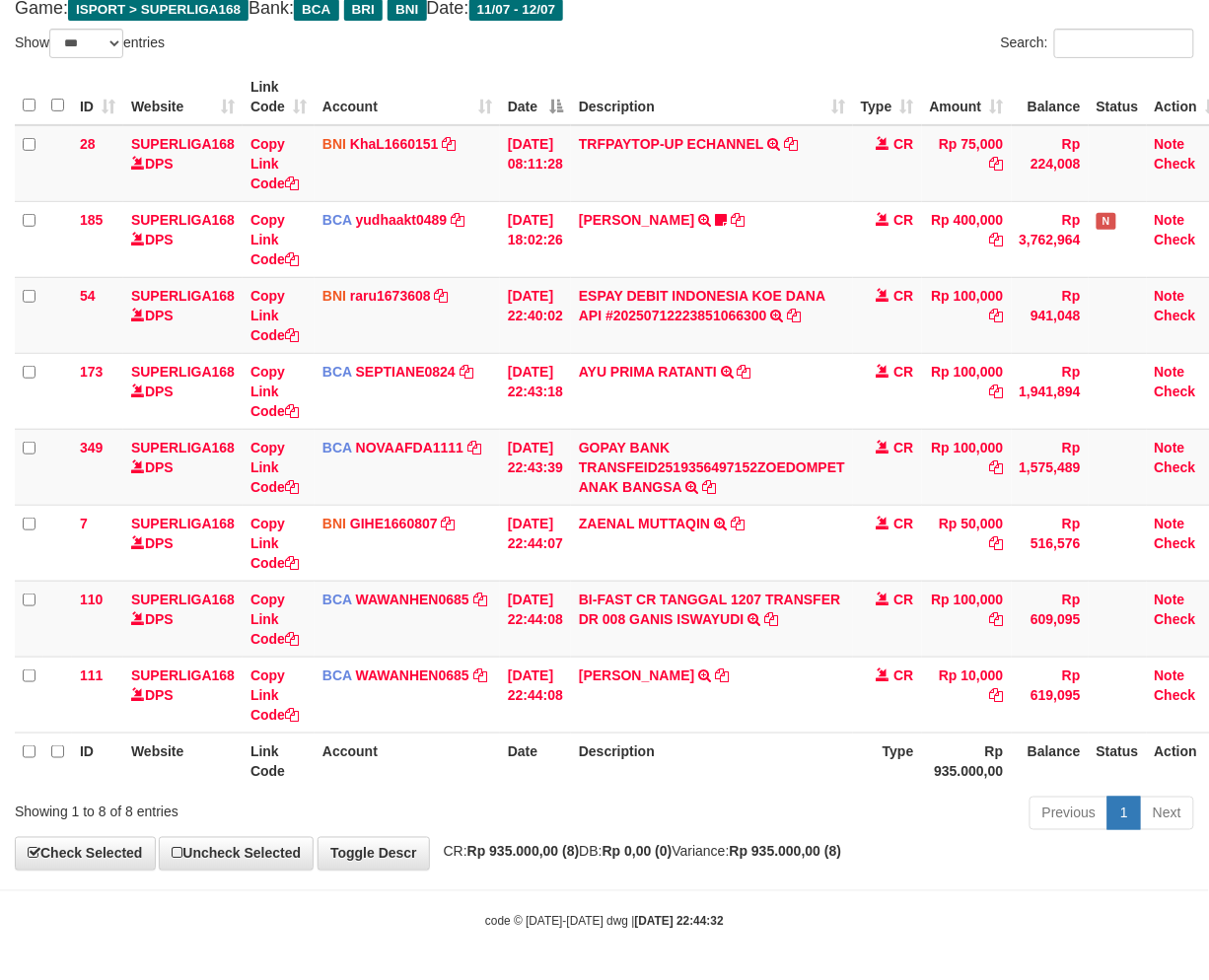 click on "ID Website Link Code Account Date Description Type Amount Balance Status Action
28
SUPERLIGA168    DPS
Copy Link Code
BNI
KhaL1660151
DPS
KHEIR TSAR MUHAMMAD ALI
mutasi_20250712_4651 | 28
mutasi_20250712_4651 | 28
12/07/2025 08:11:28
TRFPAYTOP-UP ECHANNEL         TRF/PAY/TOP-UP ECHANNEL
CR
Rp 75,000
Rp 224,008
Note
Check
185
SUPERLIGA168    DPS
Copy Link Code
BCA
yudhaakt0489
DPS" at bounding box center (604, 429) 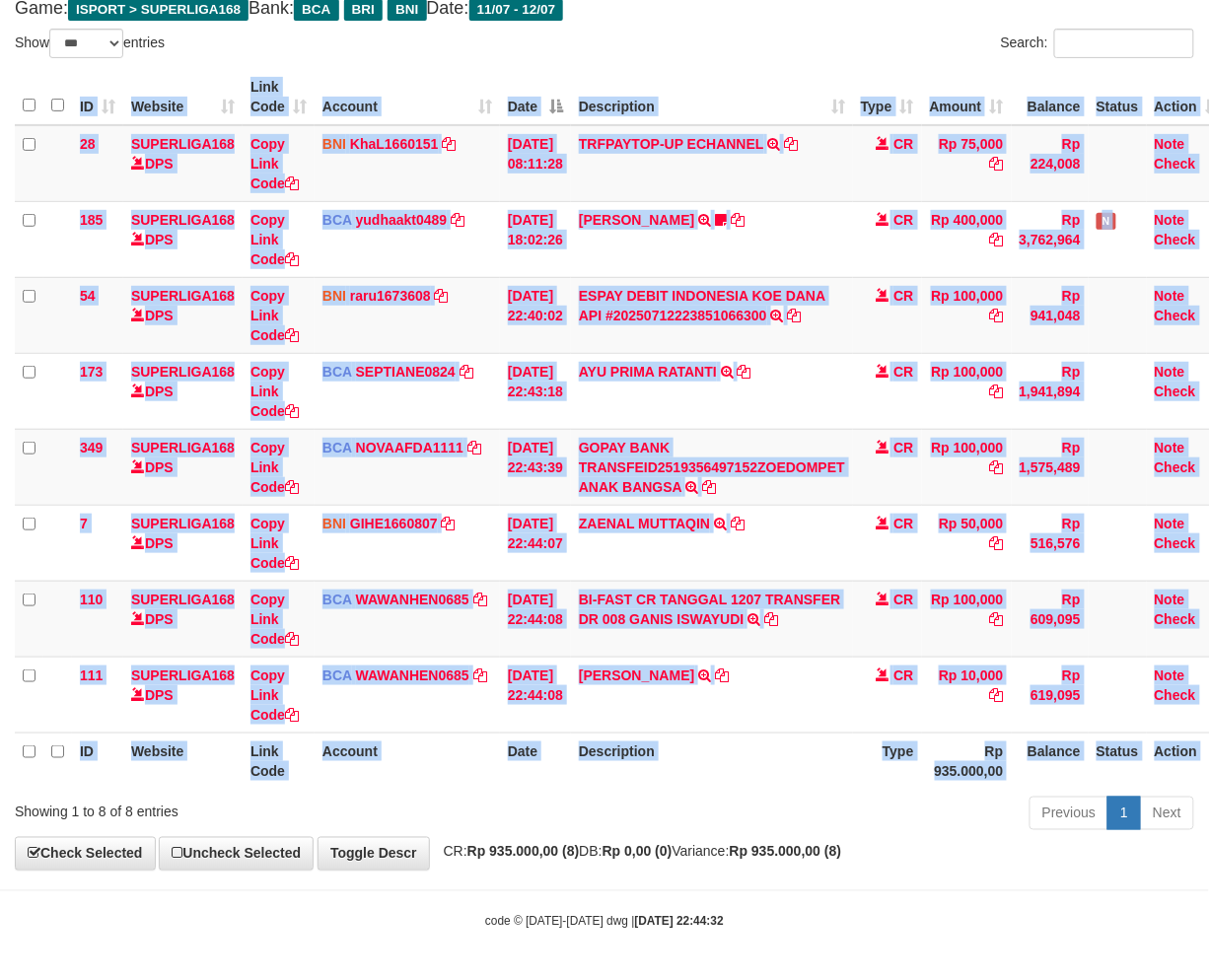 click on "ID Website Link Code Account Date Description Type Amount Balance Status Action
28
SUPERLIGA168    DPS
Copy Link Code
BNI
KhaL1660151
DPS
KHEIR TSAR MUHAMMAD ALI
mutasi_20250712_4651 | 28
mutasi_20250712_4651 | 28
12/07/2025 08:11:28
TRFPAYTOP-UP ECHANNEL         TRF/PAY/TOP-UP ECHANNEL
CR
Rp 75,000
Rp 224,008
Note
Check
185
SUPERLIGA168    DPS
Copy Link Code
BCA
yudhaakt0489
DPS" at bounding box center (604, 429) 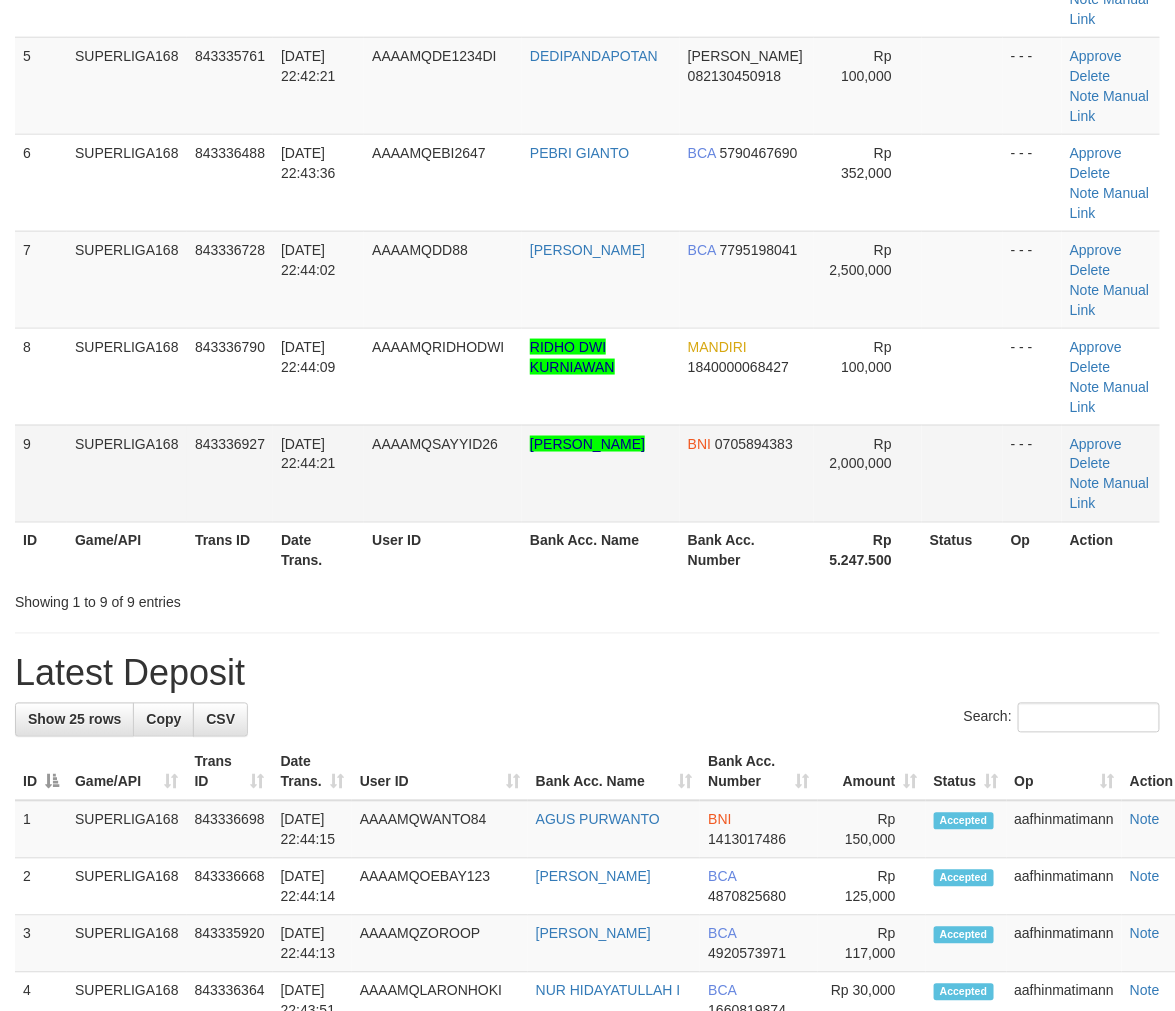 click on "12/07/2025 22:44:21" at bounding box center (318, 473) 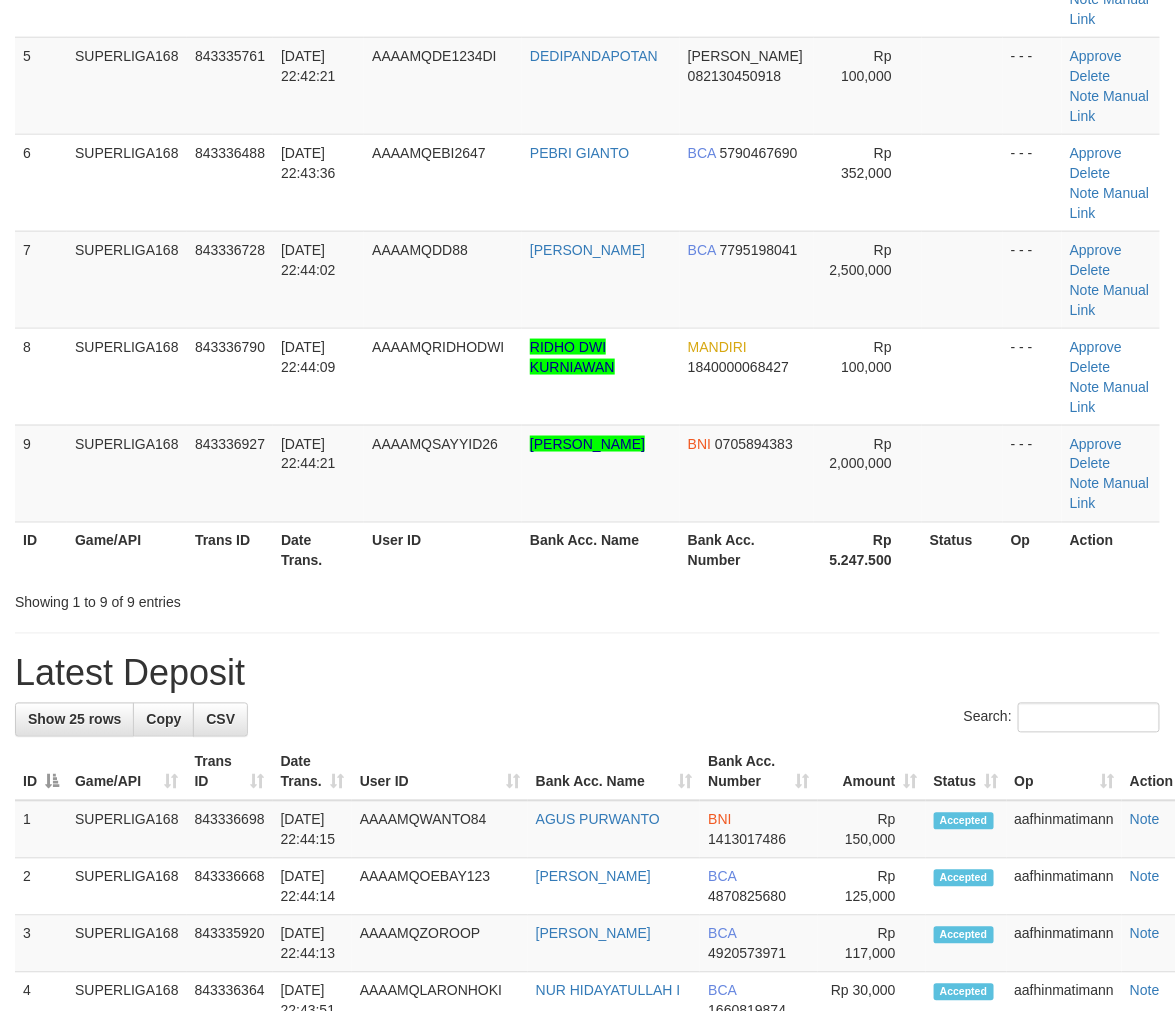 scroll, scrollTop: 345, scrollLeft: 0, axis: vertical 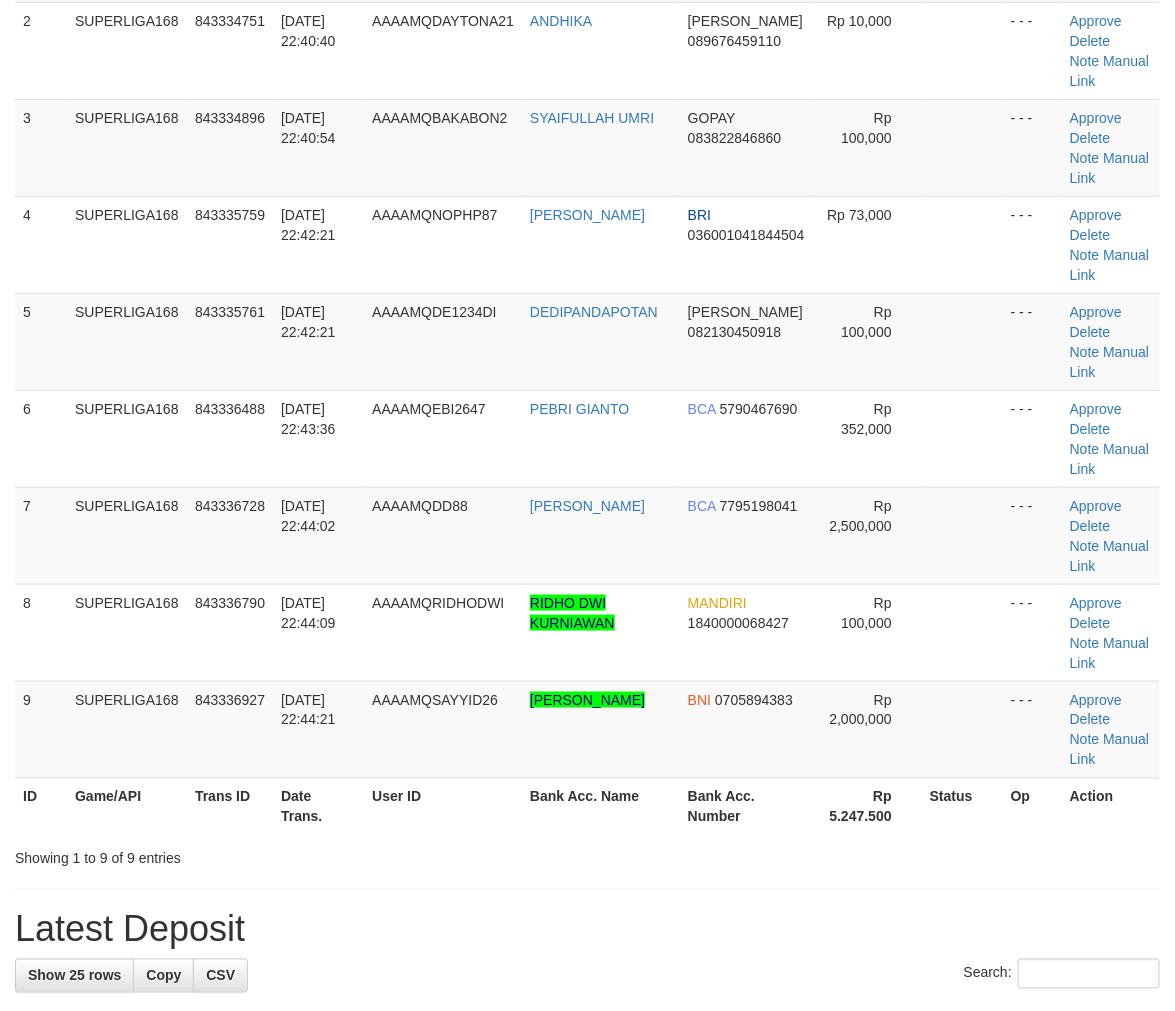 drag, startPoint x: 243, startPoint y: 495, endPoint x: 0, endPoint y: 611, distance: 269.26752 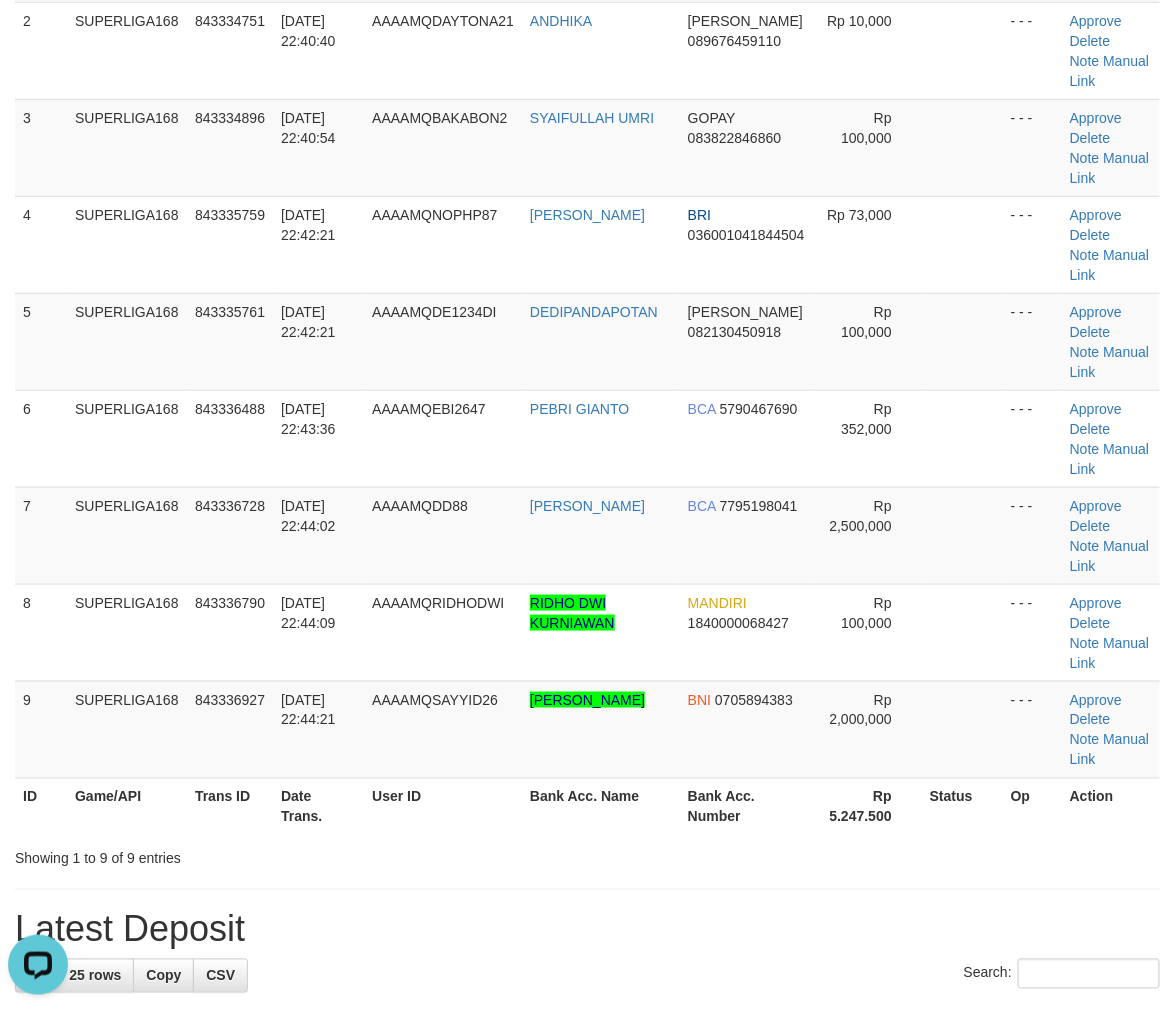 scroll, scrollTop: 0, scrollLeft: 0, axis: both 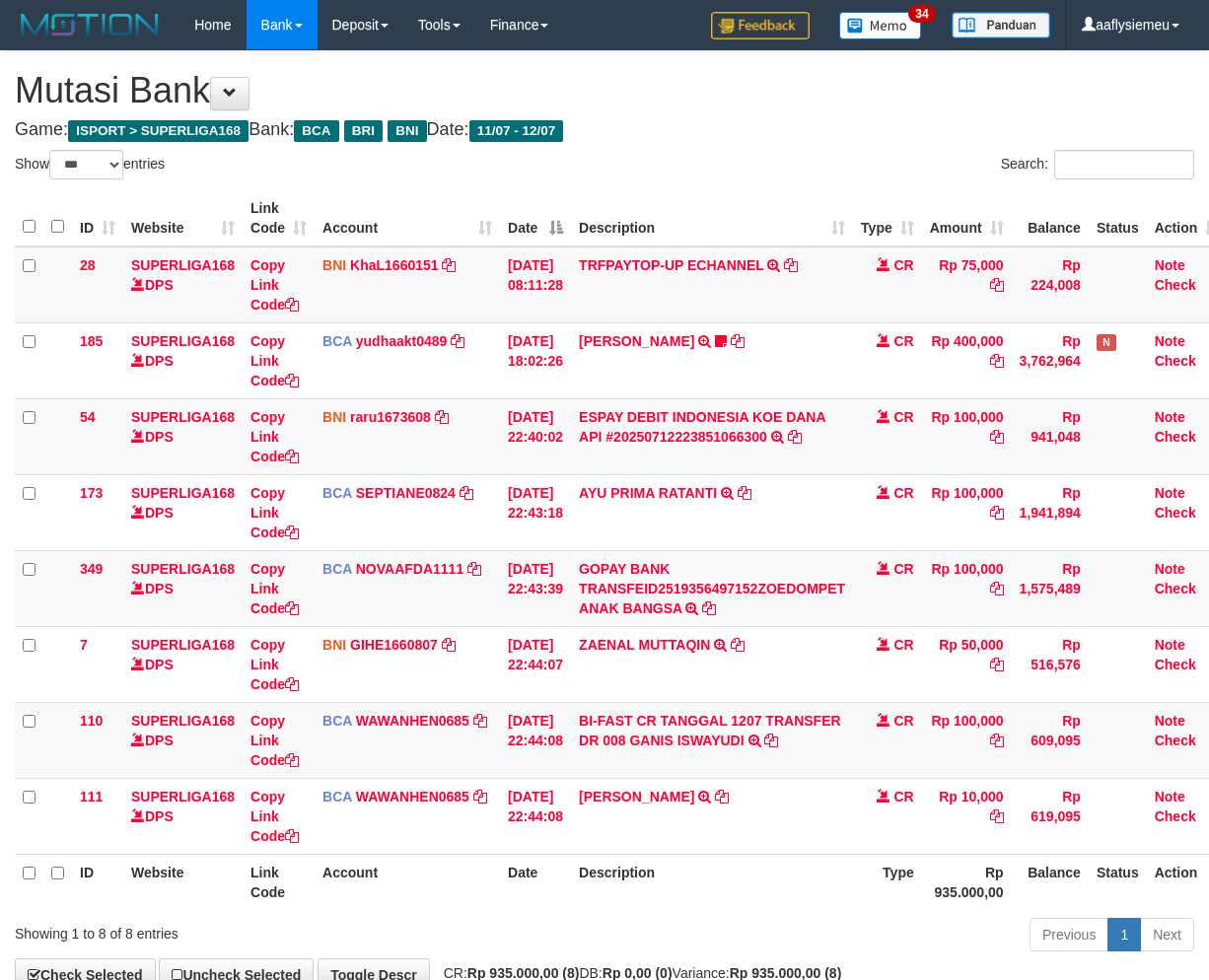 select on "***" 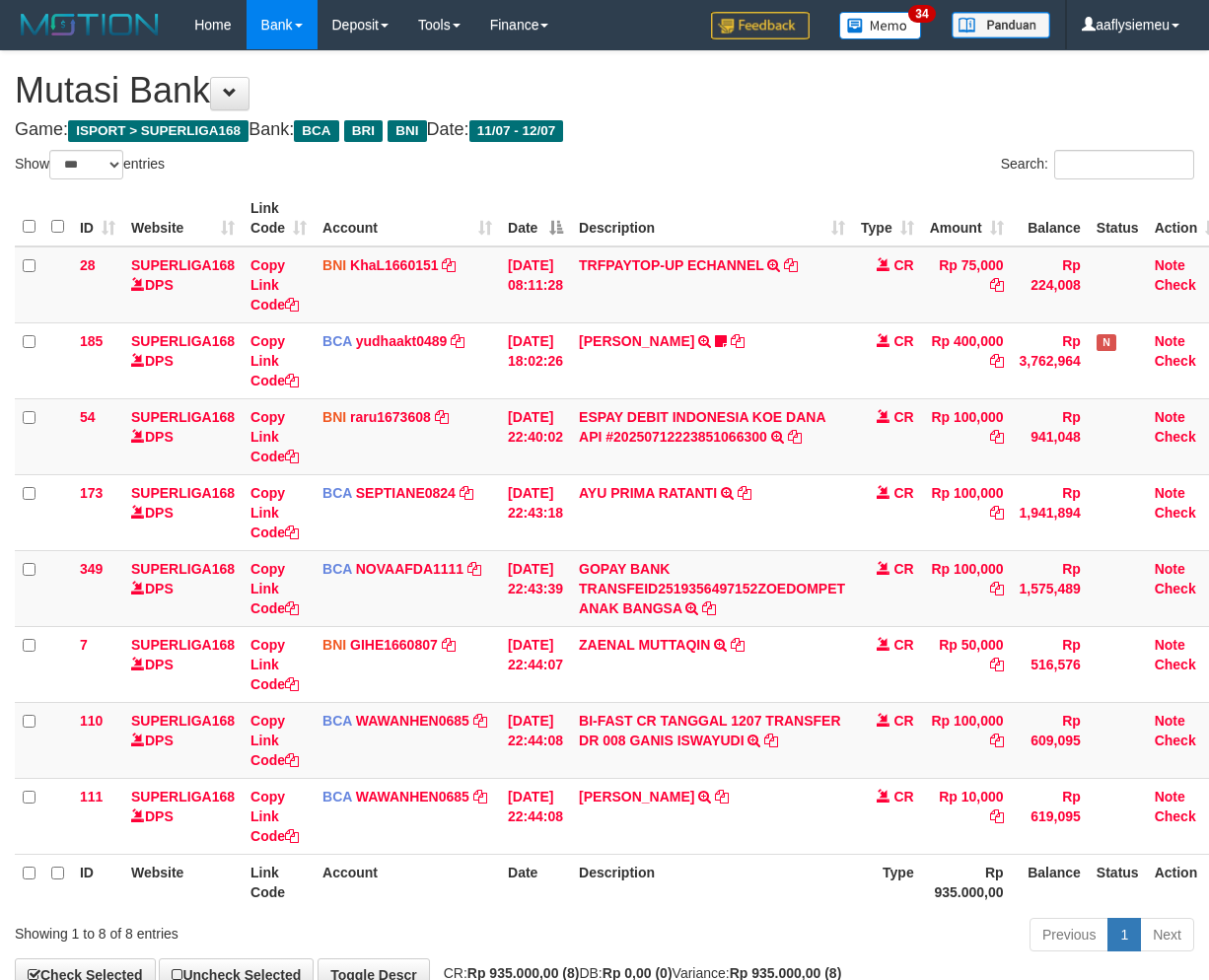scroll, scrollTop: 121, scrollLeft: 0, axis: vertical 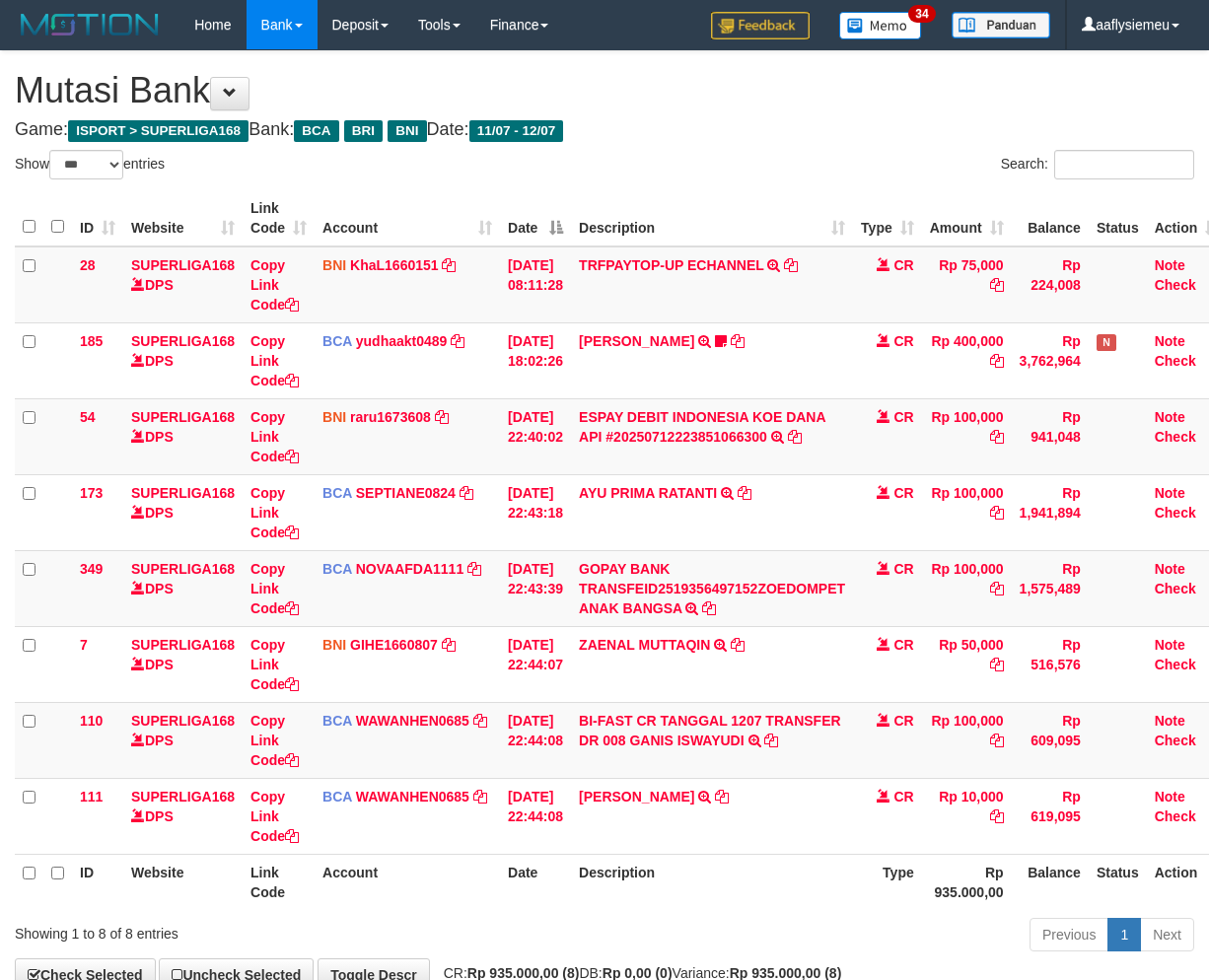 select on "***" 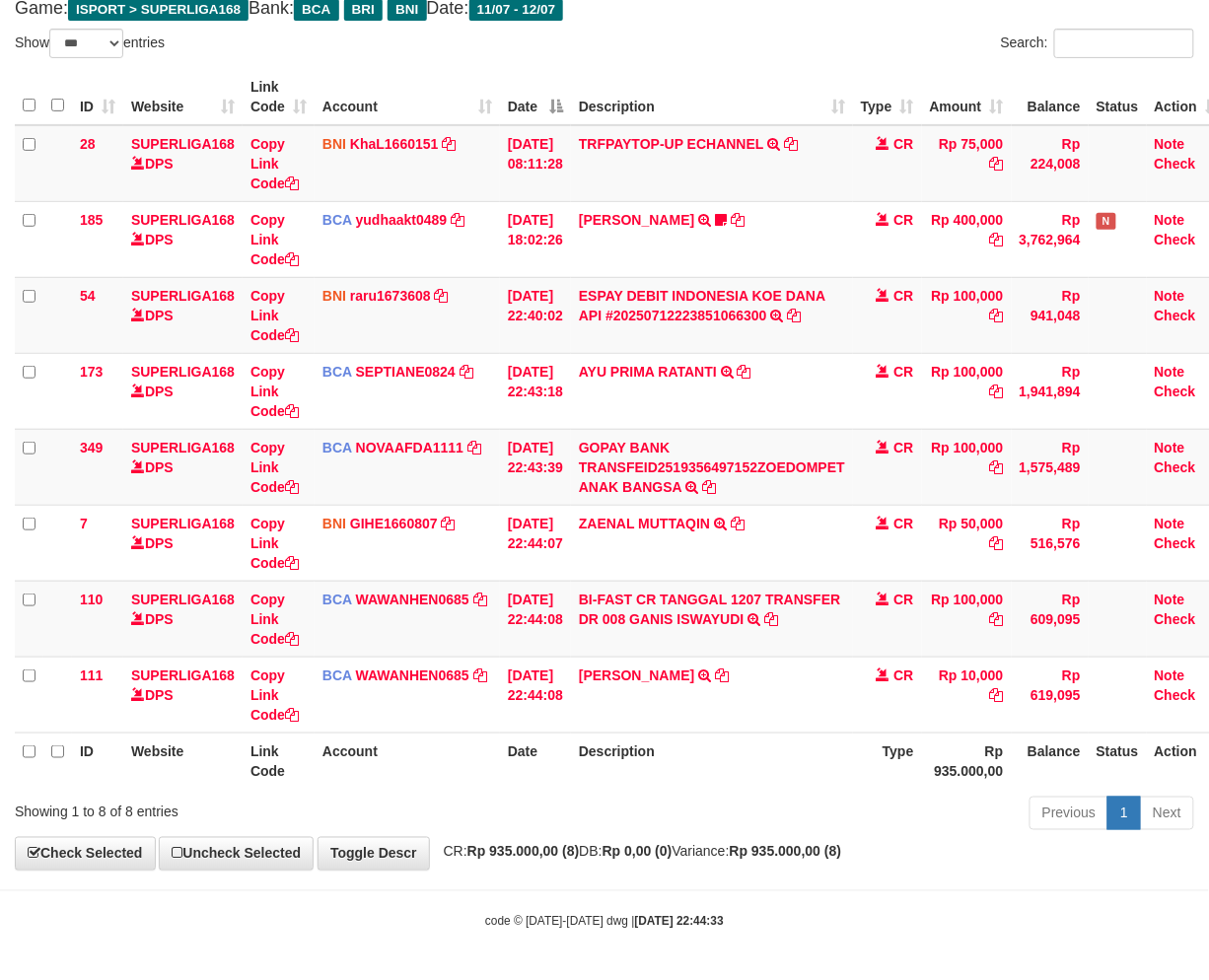 click on "Type" at bounding box center (888, 760) 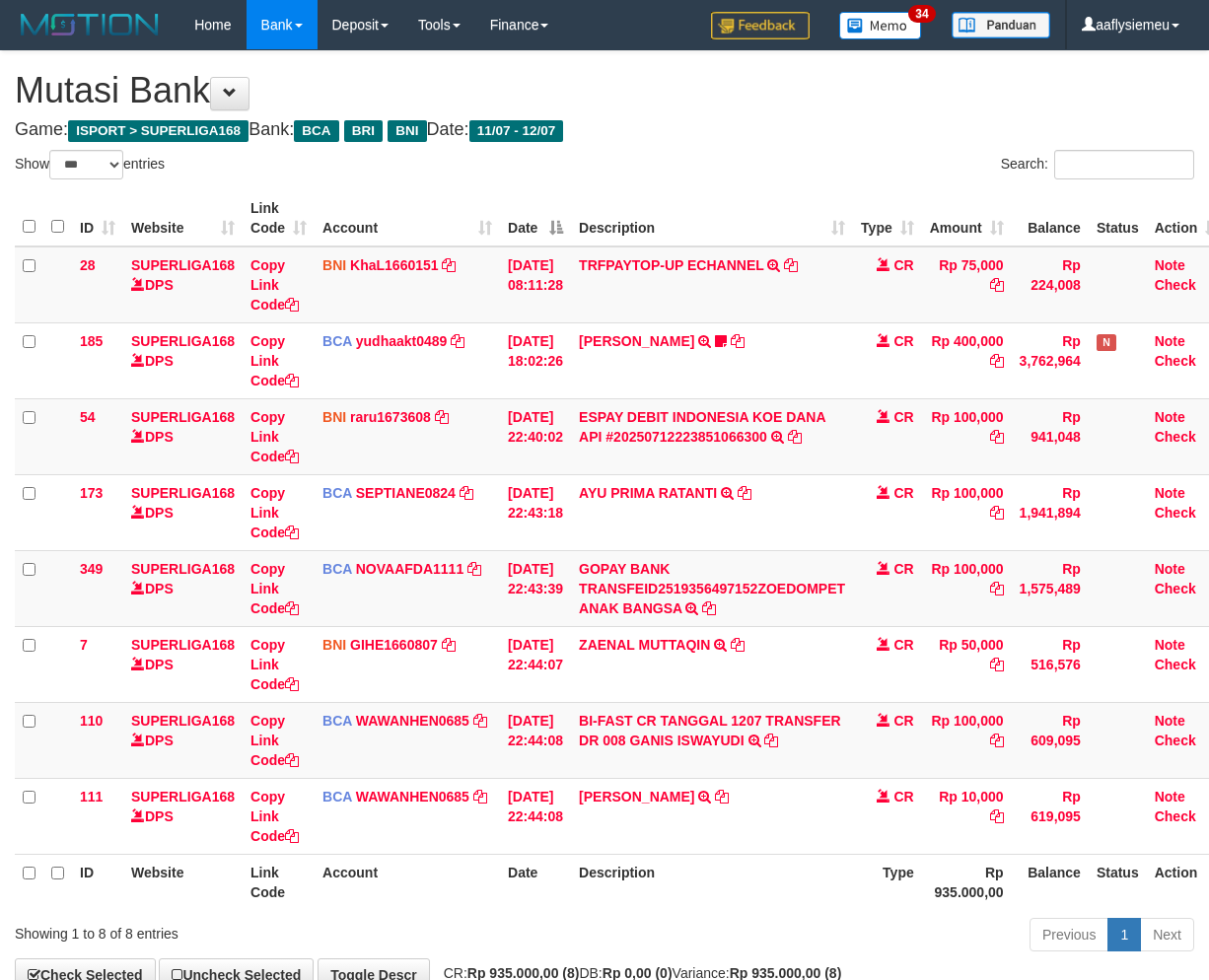 select on "***" 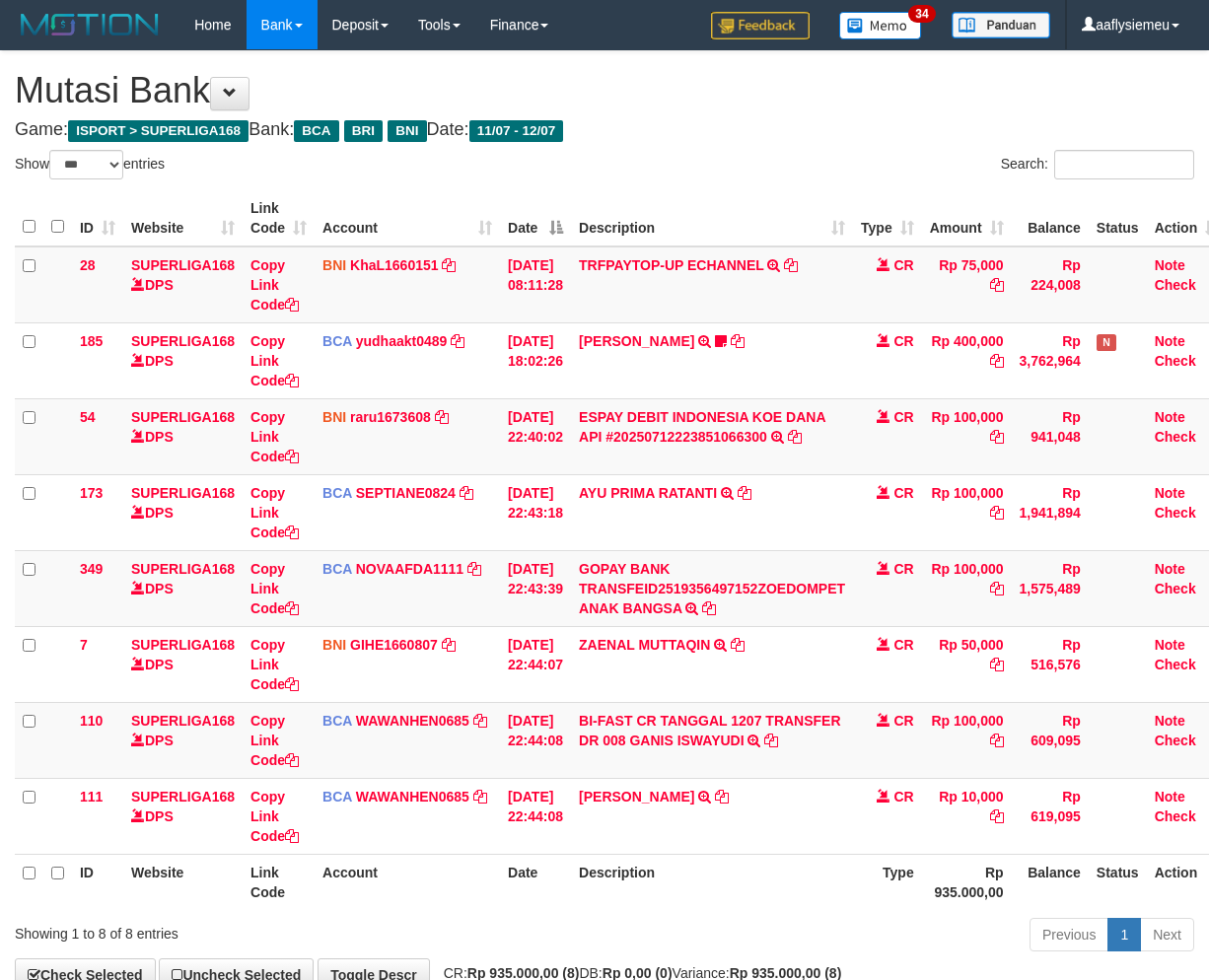 scroll, scrollTop: 121, scrollLeft: 0, axis: vertical 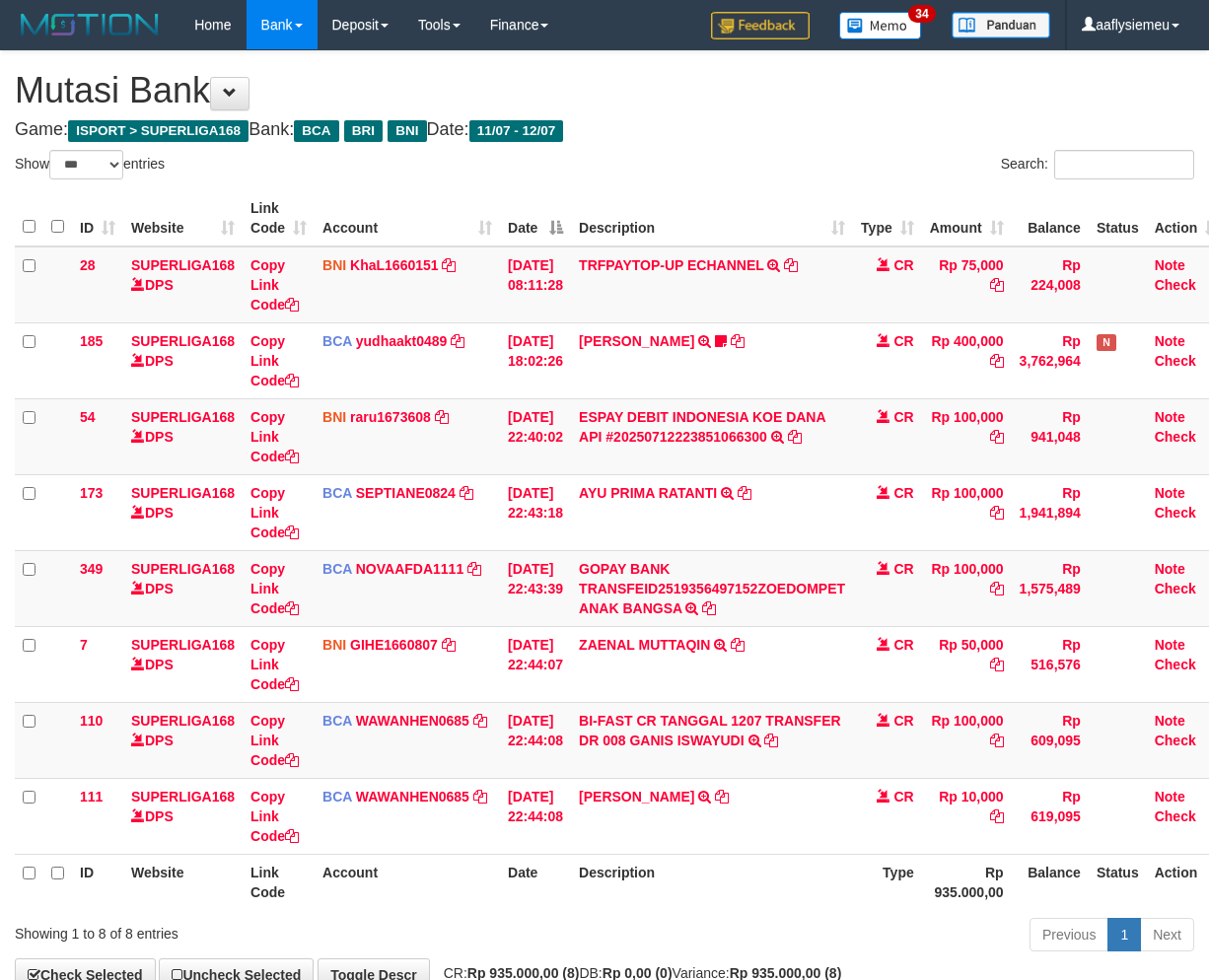select on "***" 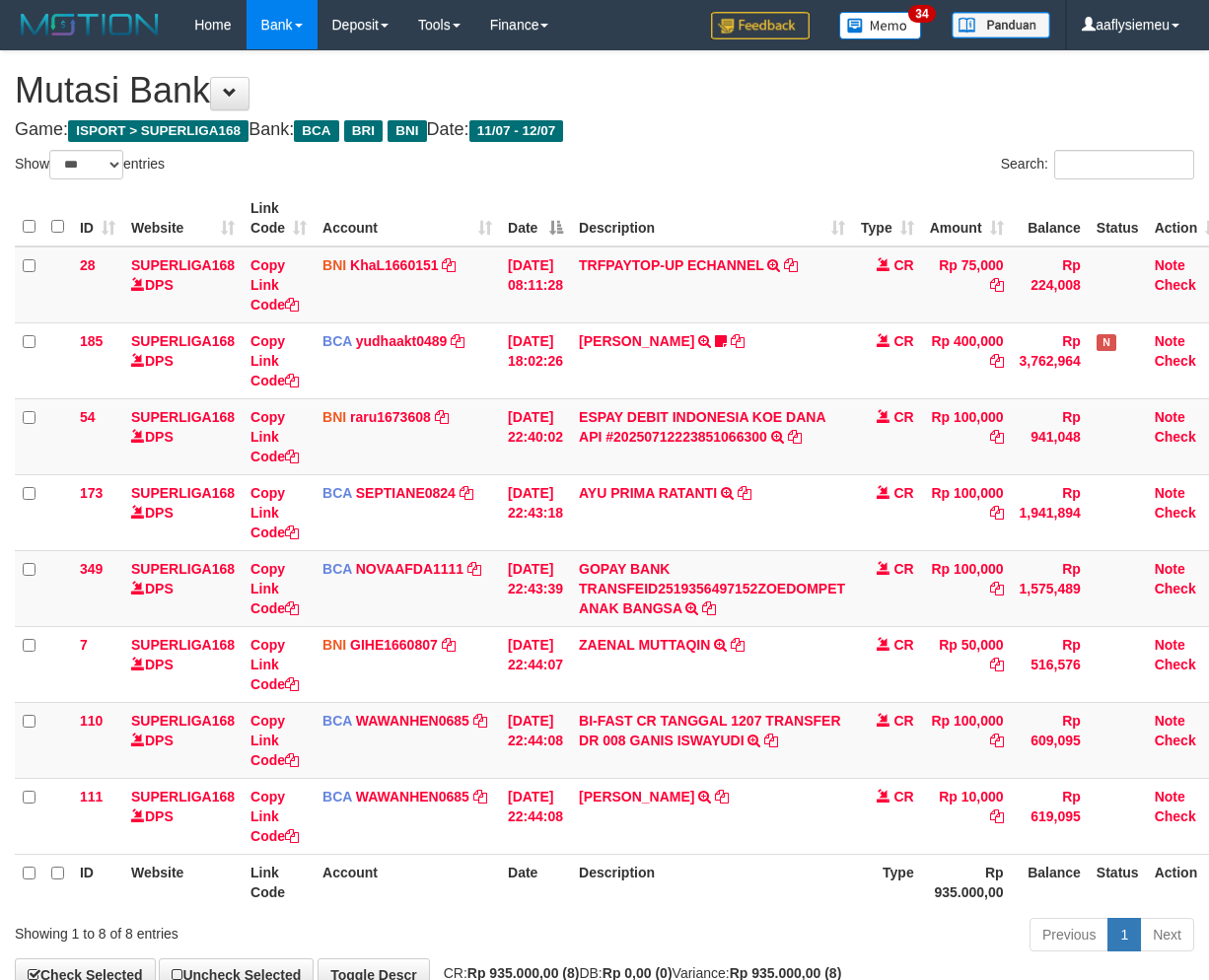 scroll, scrollTop: 121, scrollLeft: 0, axis: vertical 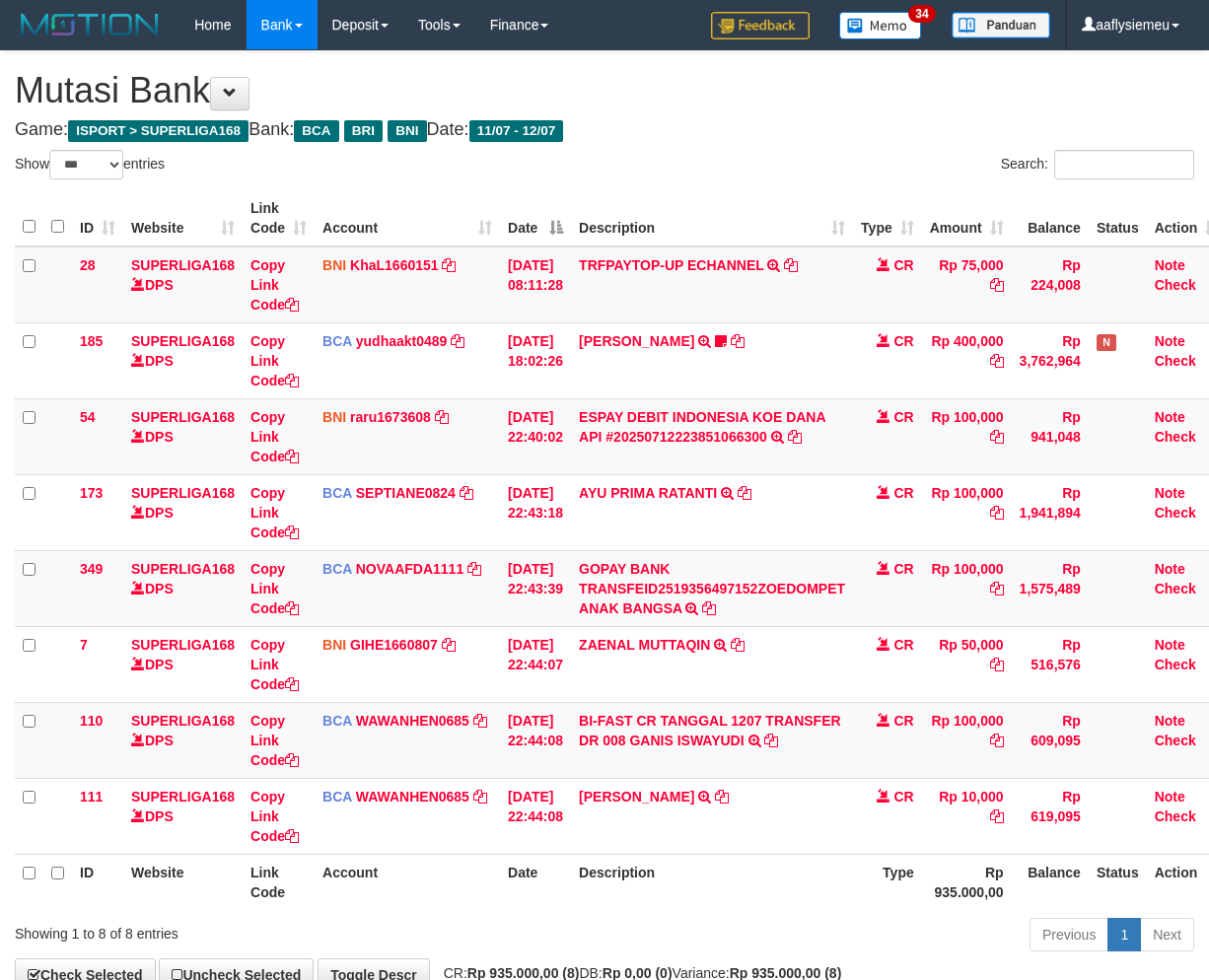 select on "***" 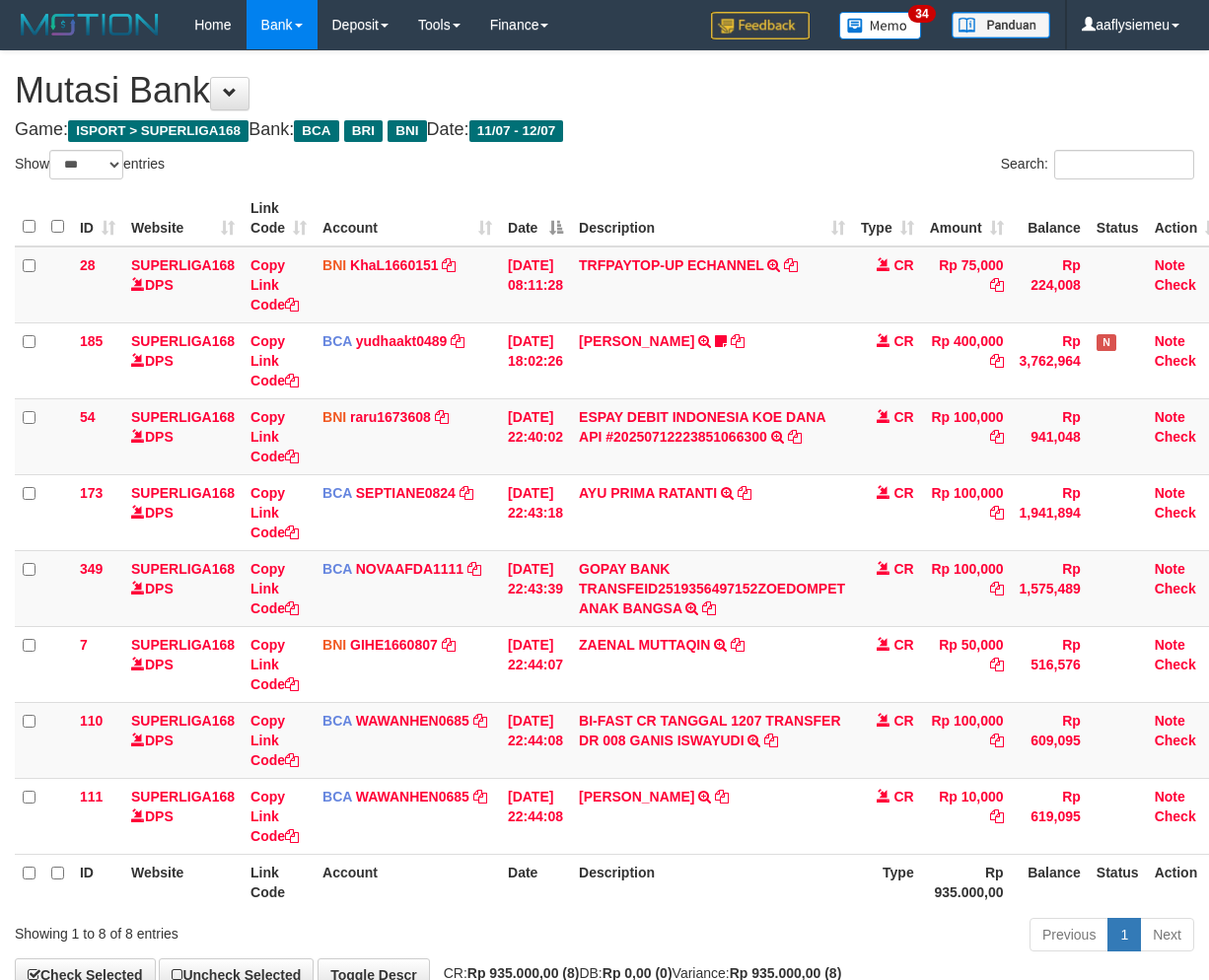 scroll, scrollTop: 121, scrollLeft: 0, axis: vertical 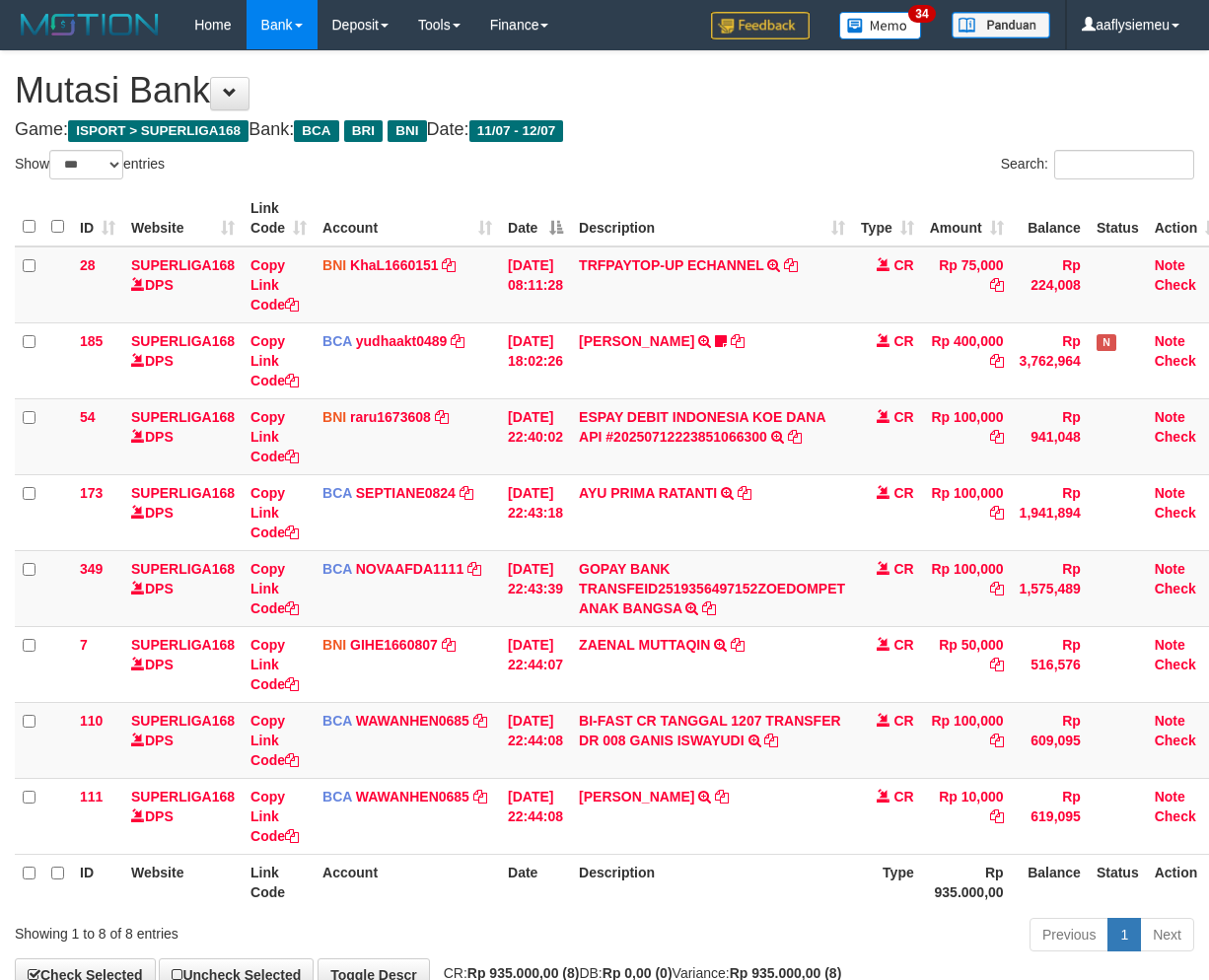 select on "***" 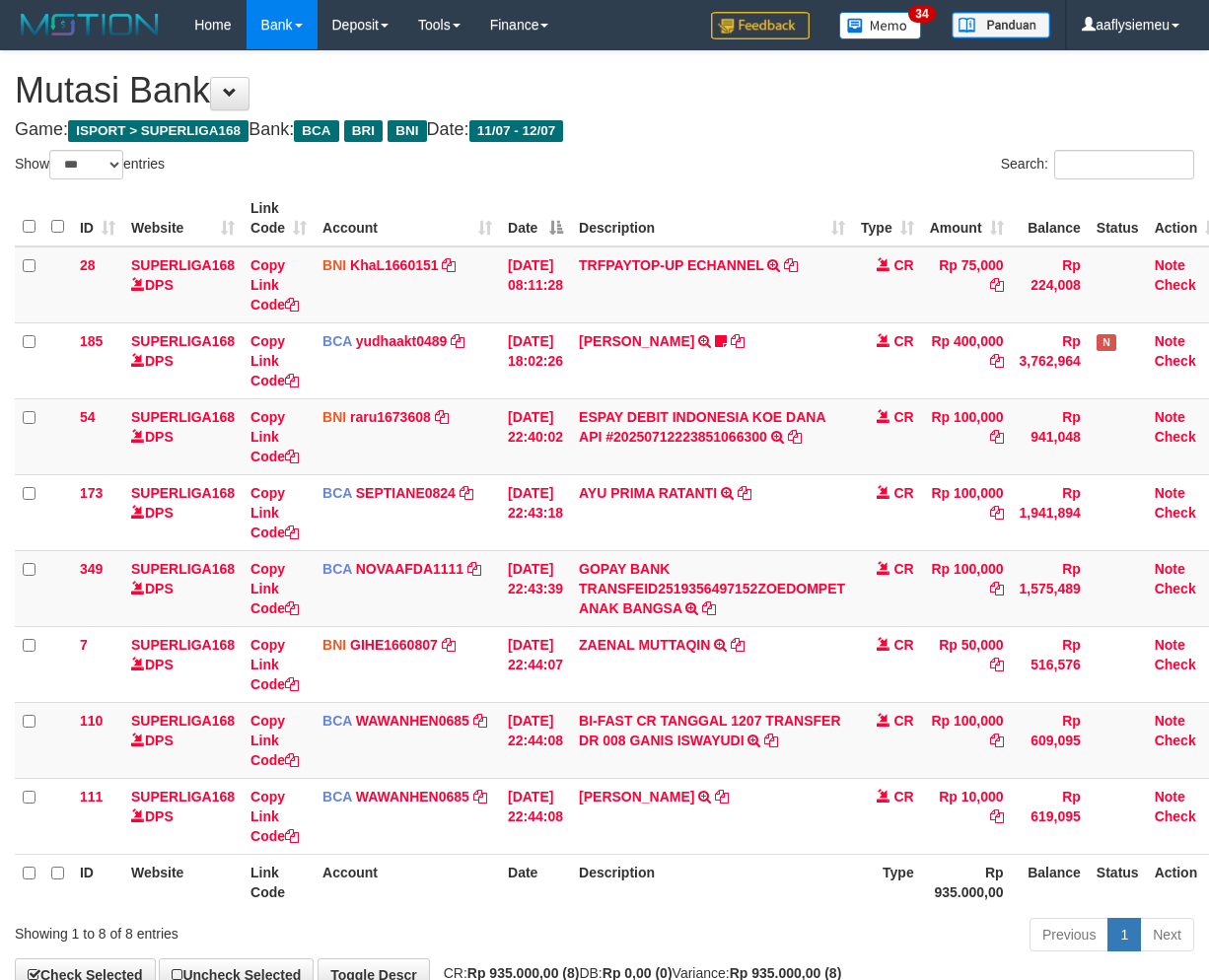 scroll, scrollTop: 121, scrollLeft: 0, axis: vertical 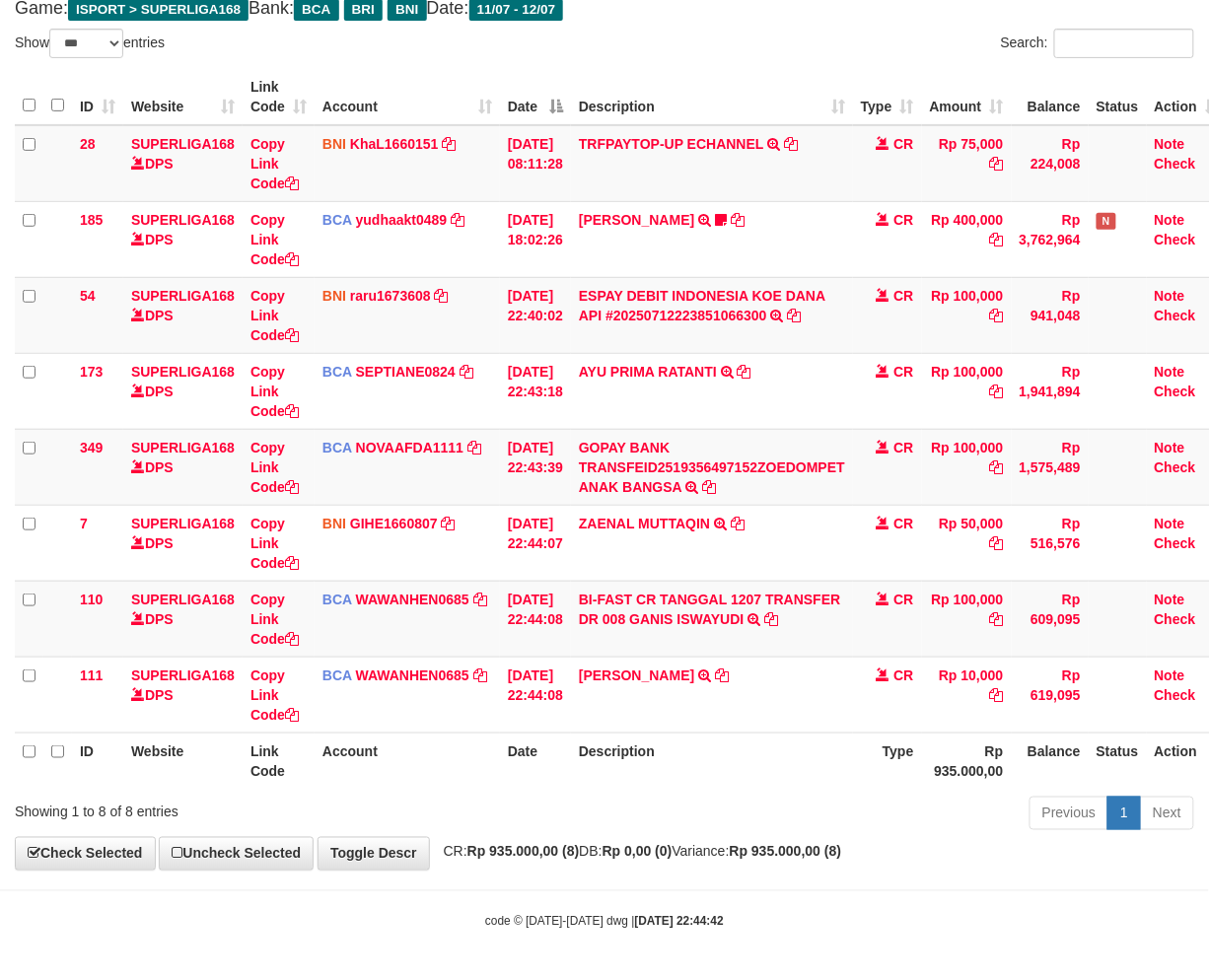 click on "Type" at bounding box center [888, 760] 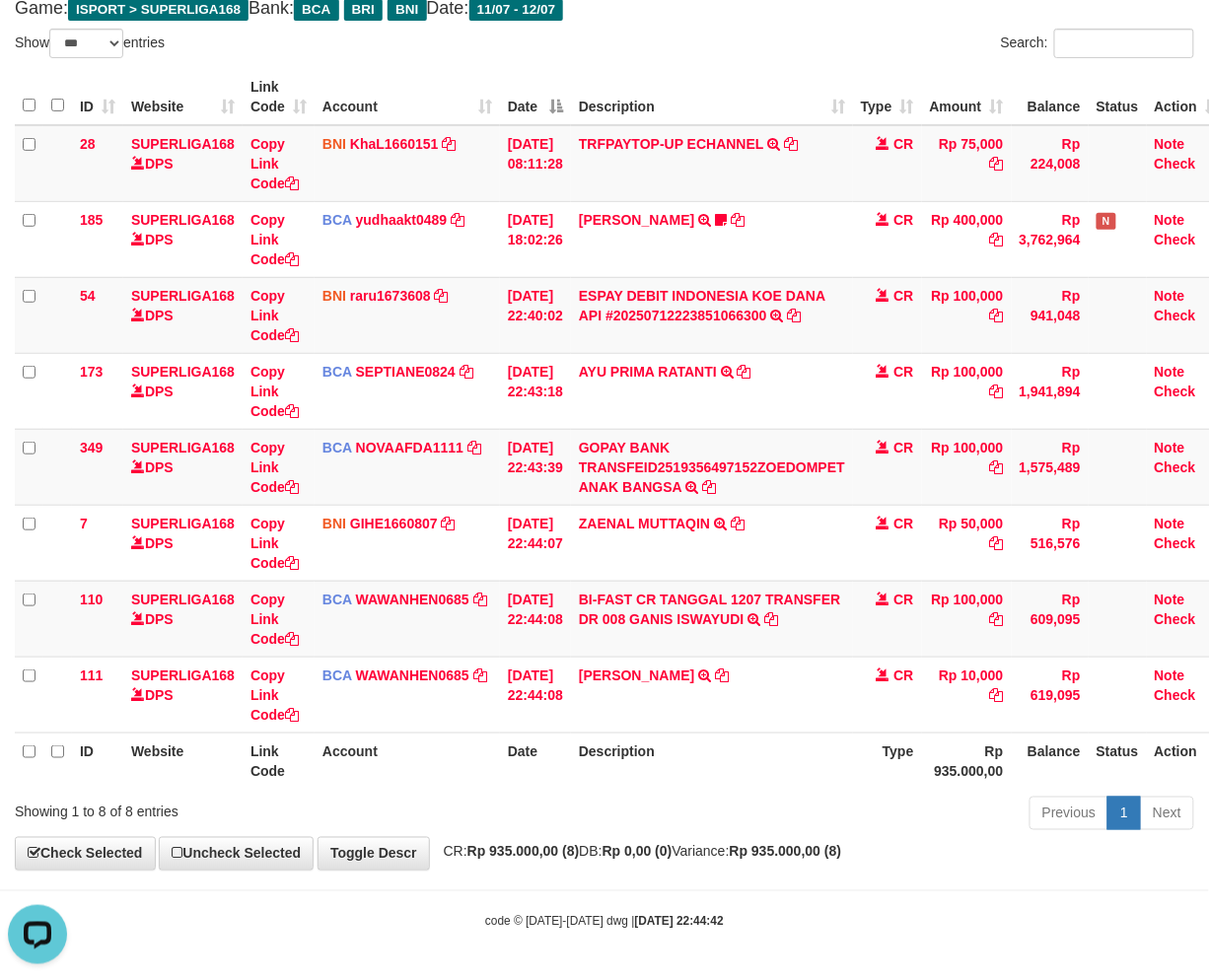 scroll, scrollTop: 0, scrollLeft: 0, axis: both 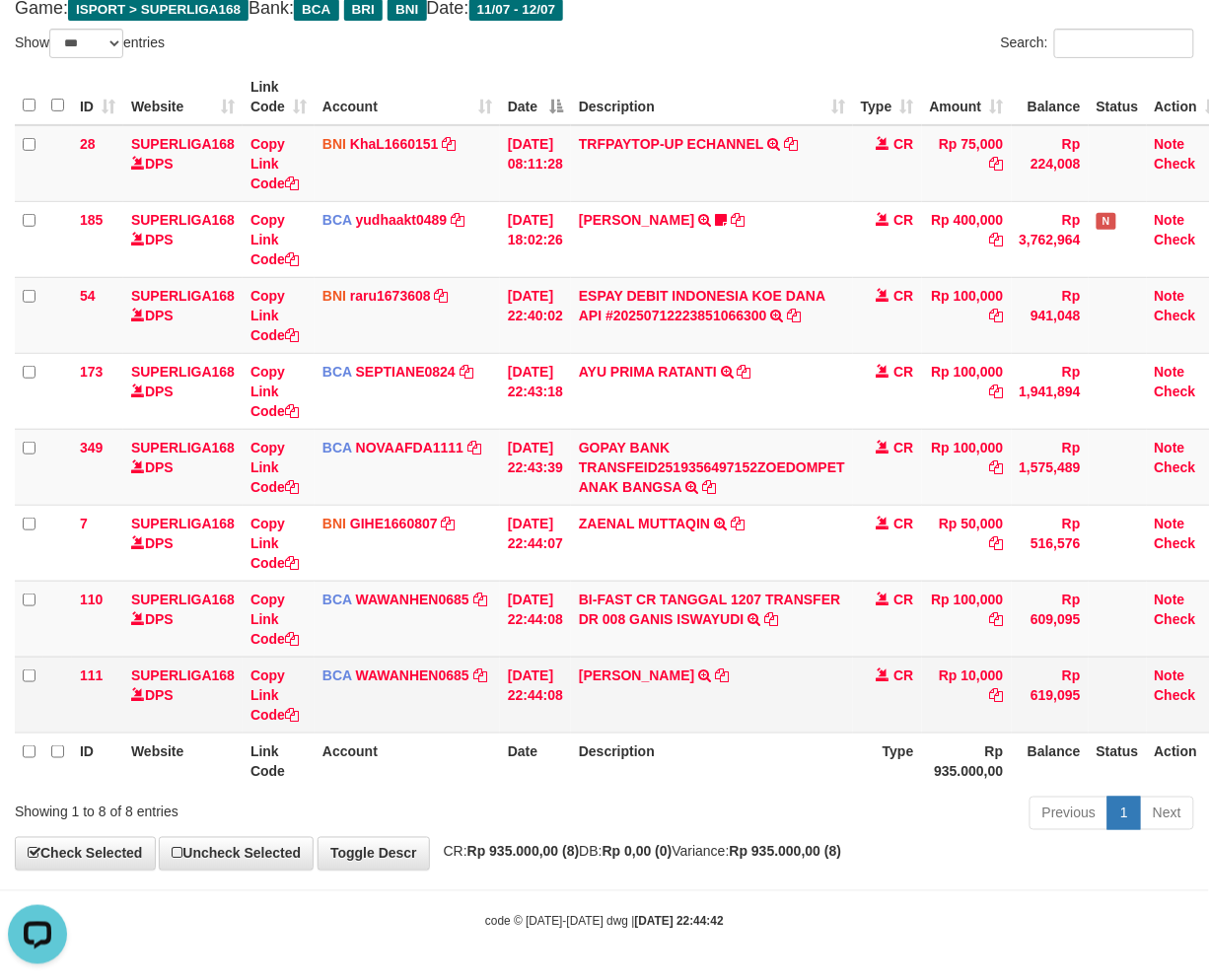 click on "VICTORIUS JO         TRSF E-BANKING CR 1207/FTSCY/WS95051
10000.002025071287775314 TRFDN-VICTORIUS JOESPAY DEBIT INDONE" at bounding box center [712, 694] 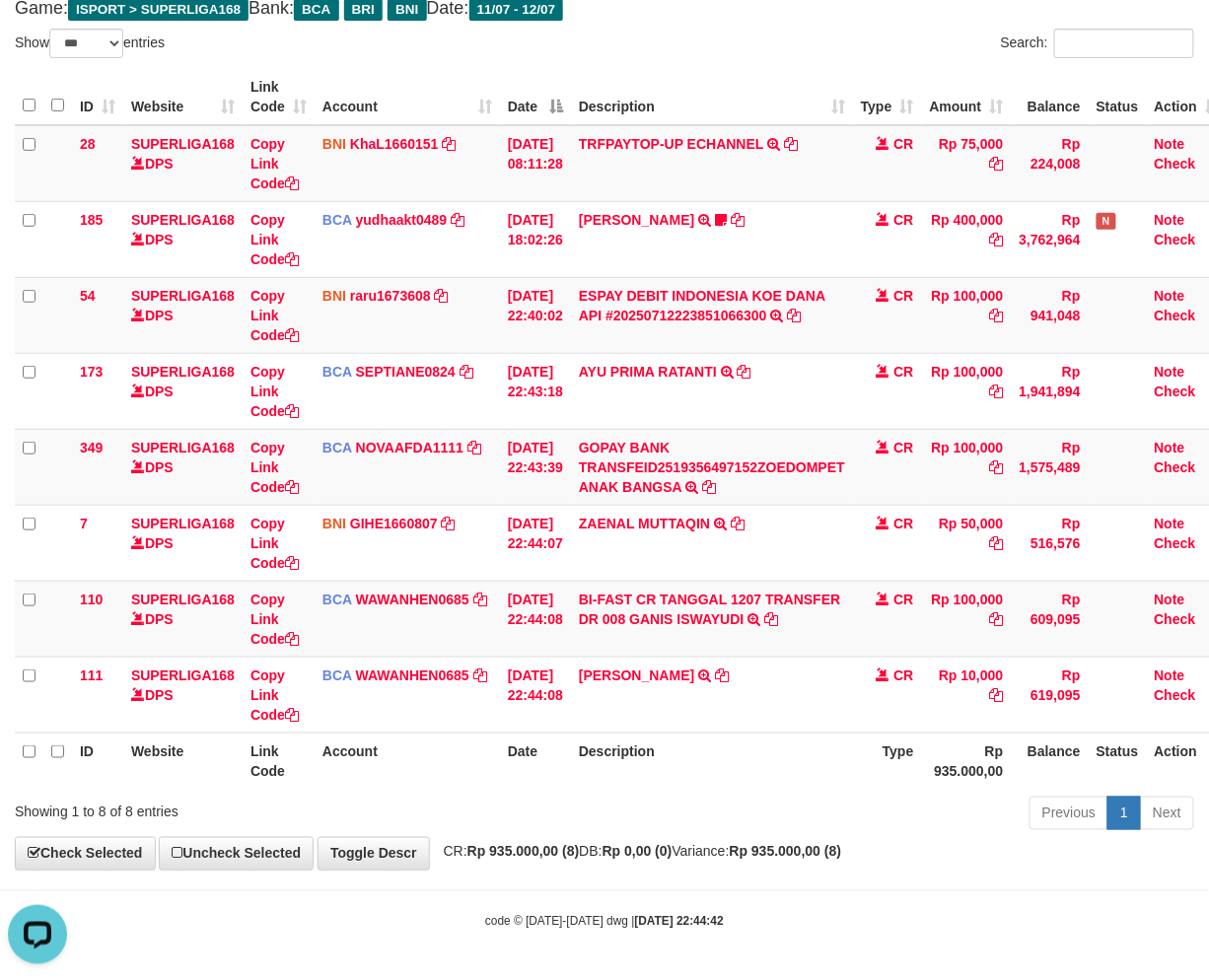 drag, startPoint x: 721, startPoint y: 787, endPoint x: 1220, endPoint y: 645, distance: 518.81114 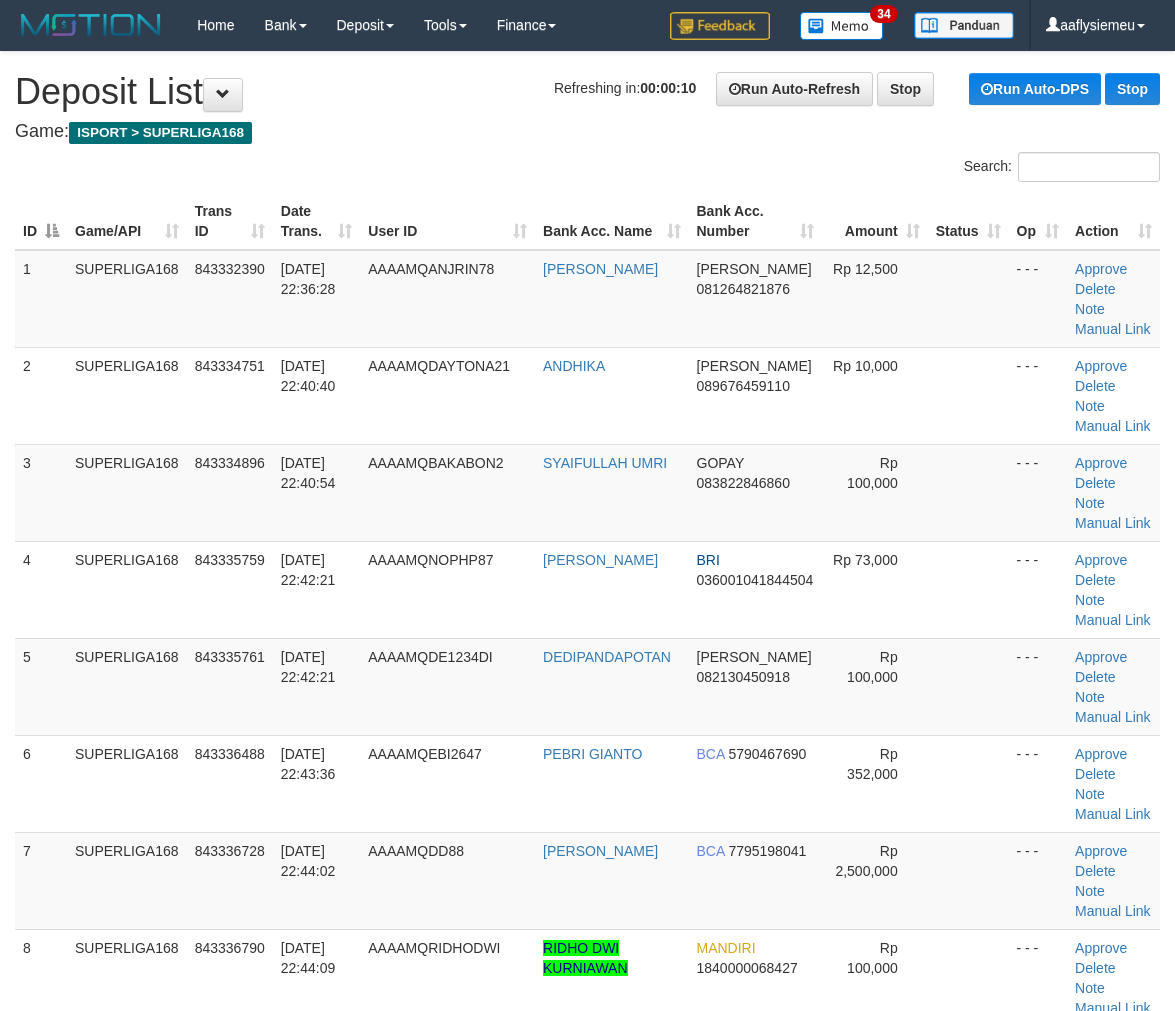 scroll, scrollTop: 0, scrollLeft: 0, axis: both 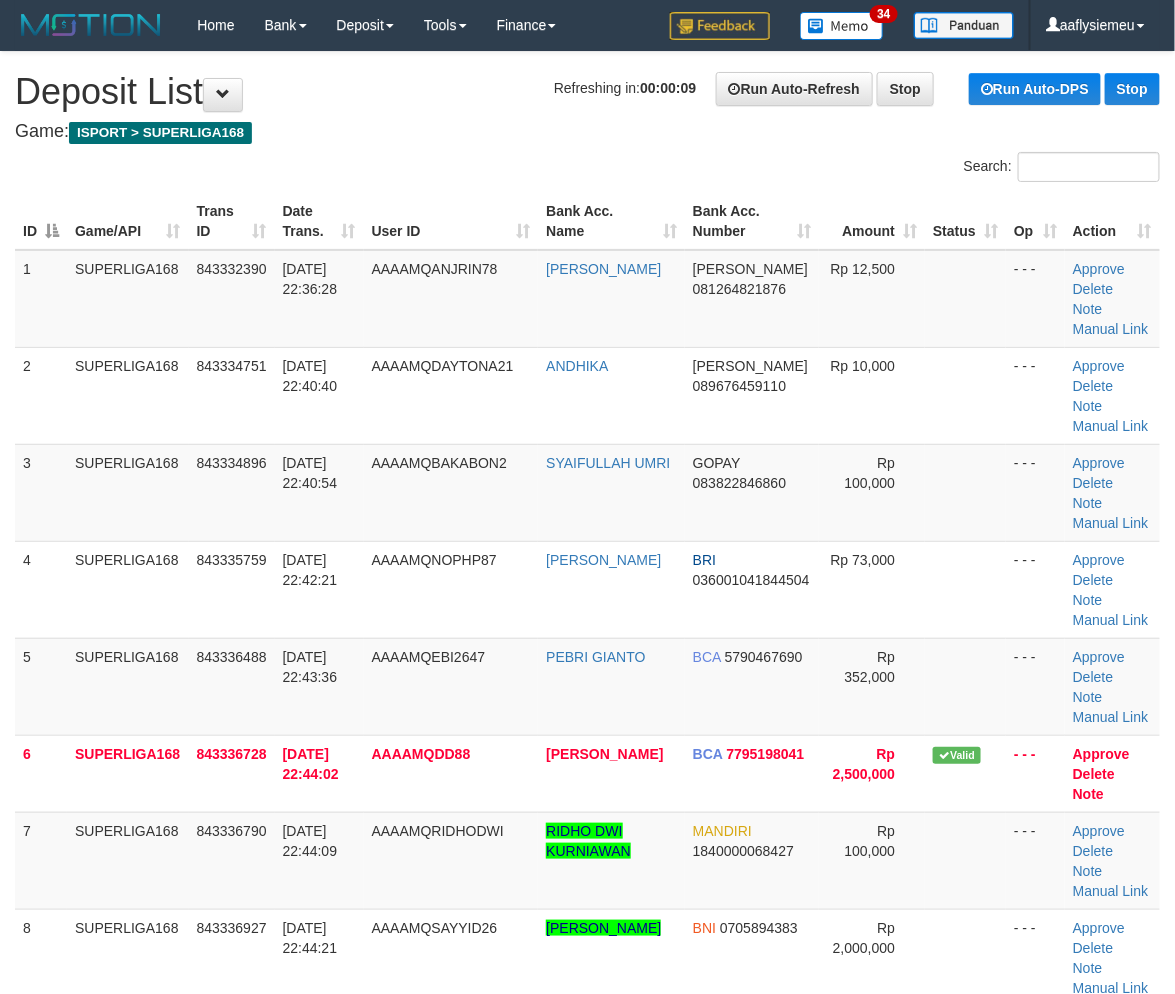 click on "4" at bounding box center (41, 589) 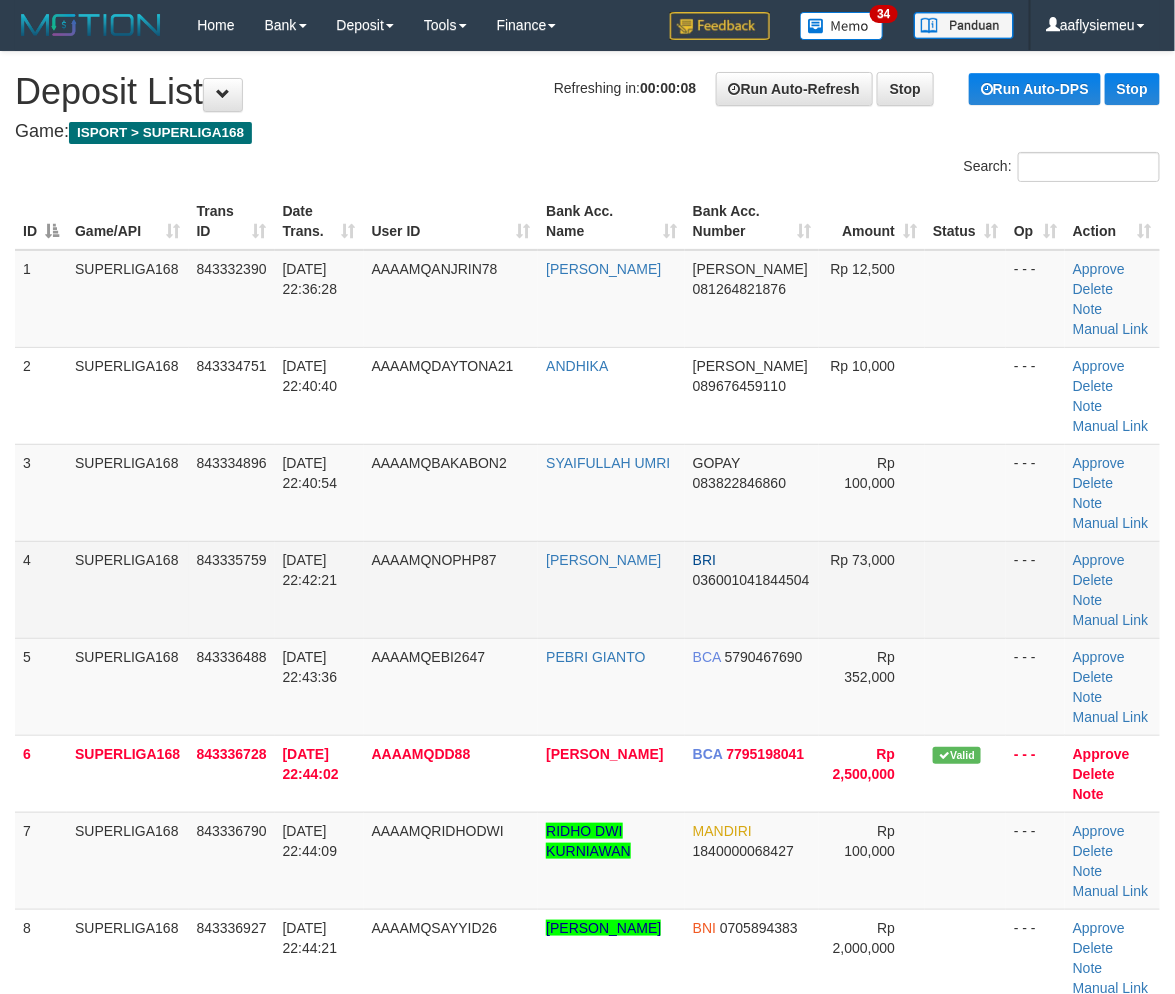 click on "4" at bounding box center [41, 589] 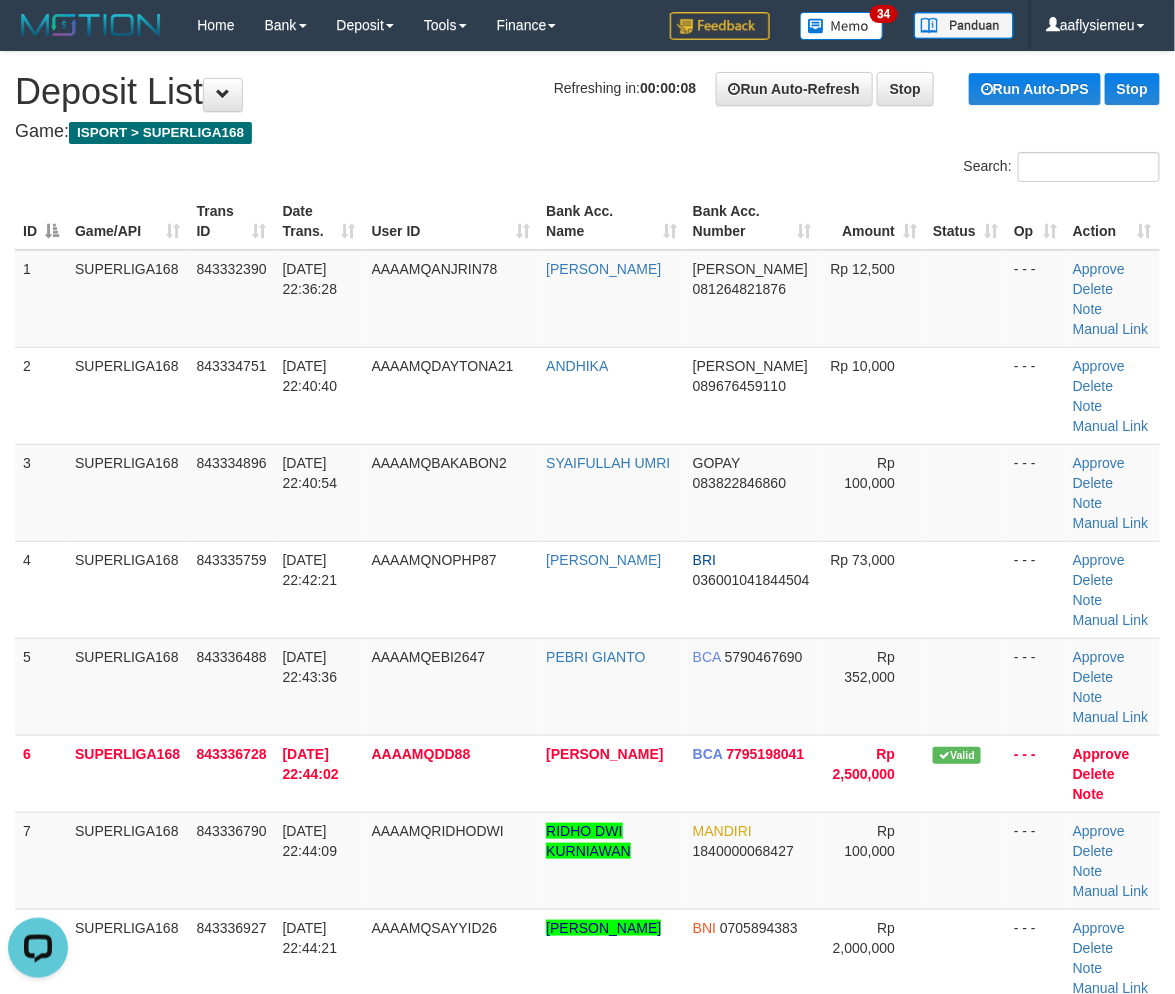 scroll, scrollTop: 0, scrollLeft: 0, axis: both 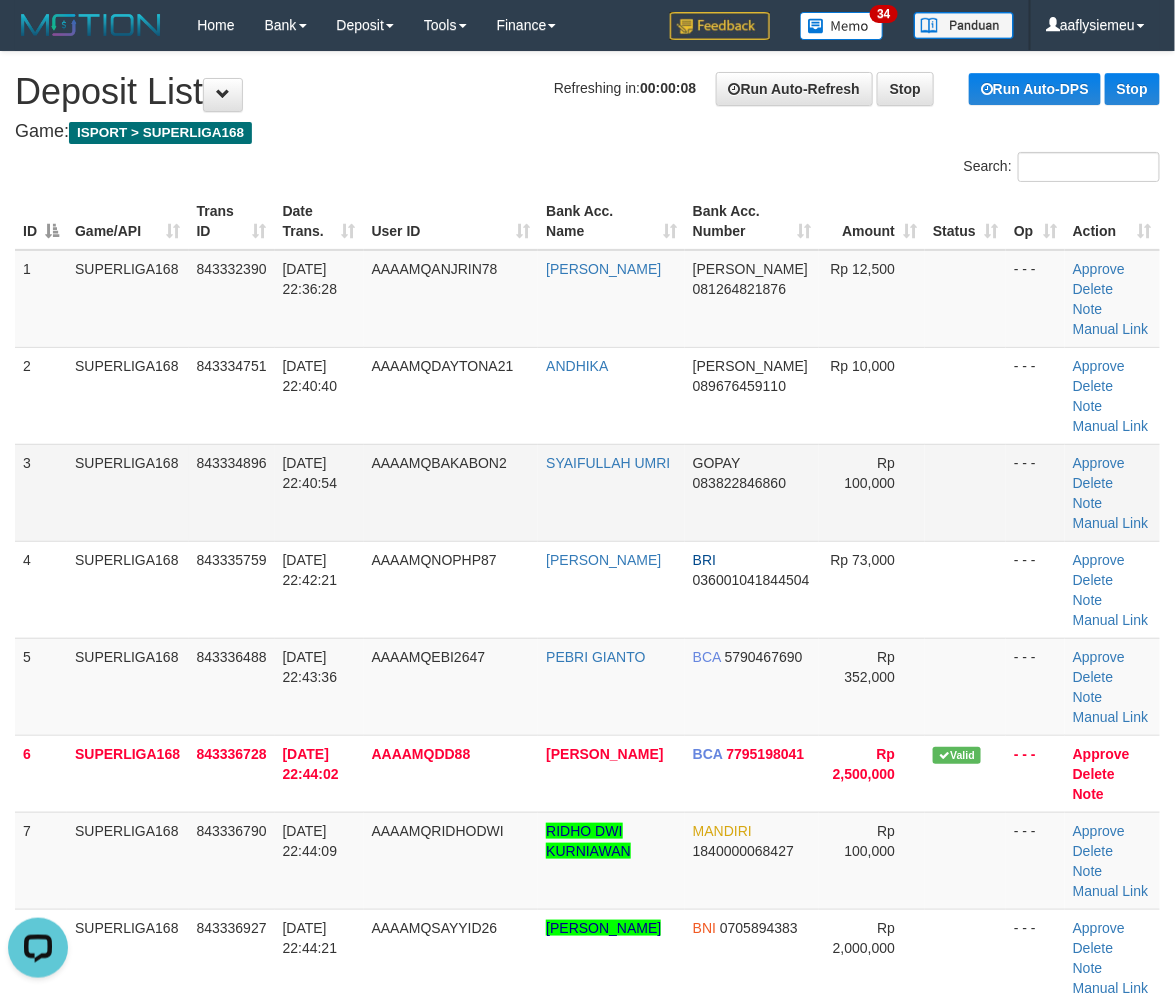 click on "3" at bounding box center [41, 492] 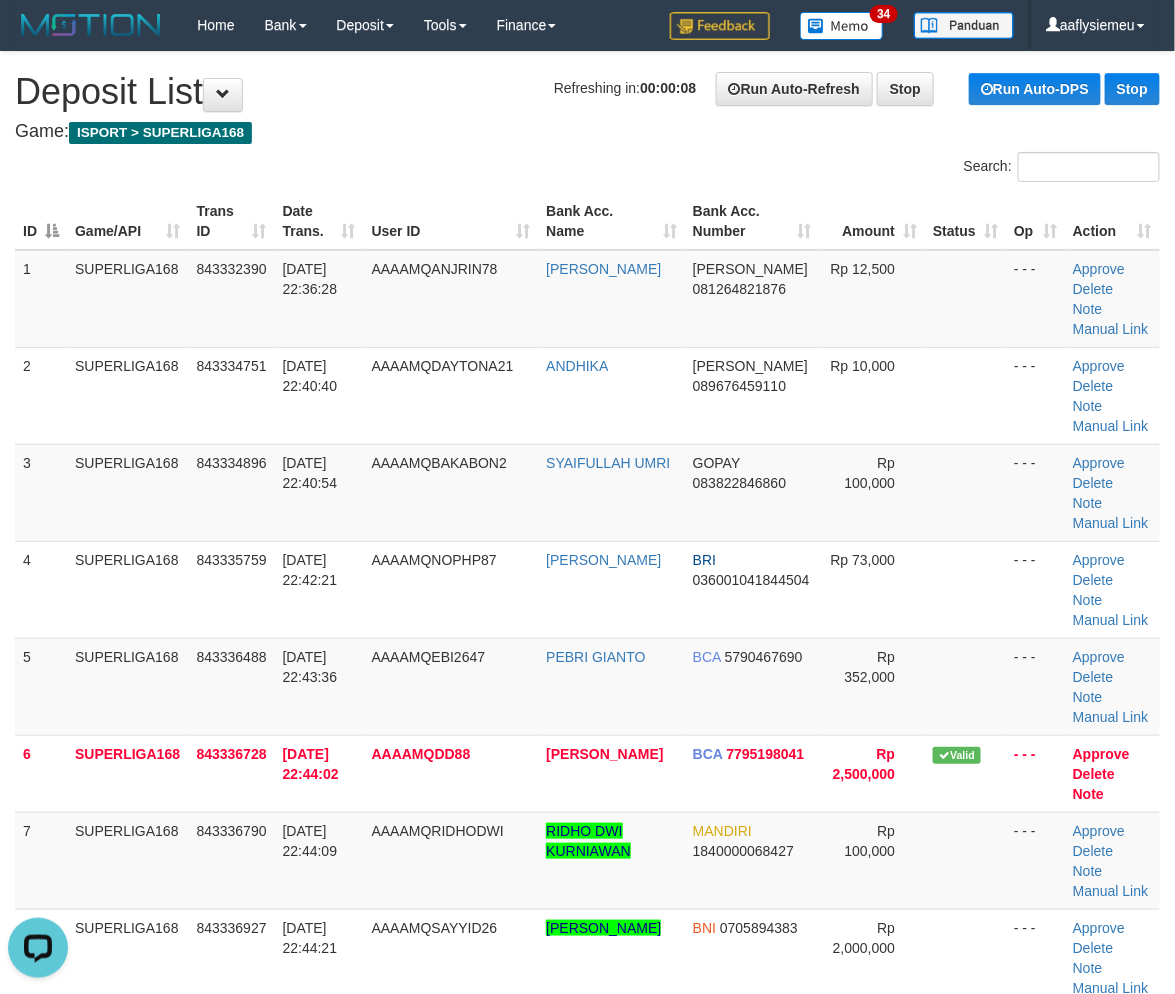drag, startPoint x: 52, startPoint y: 538, endPoint x: 3, endPoint y: 554, distance: 51.546097 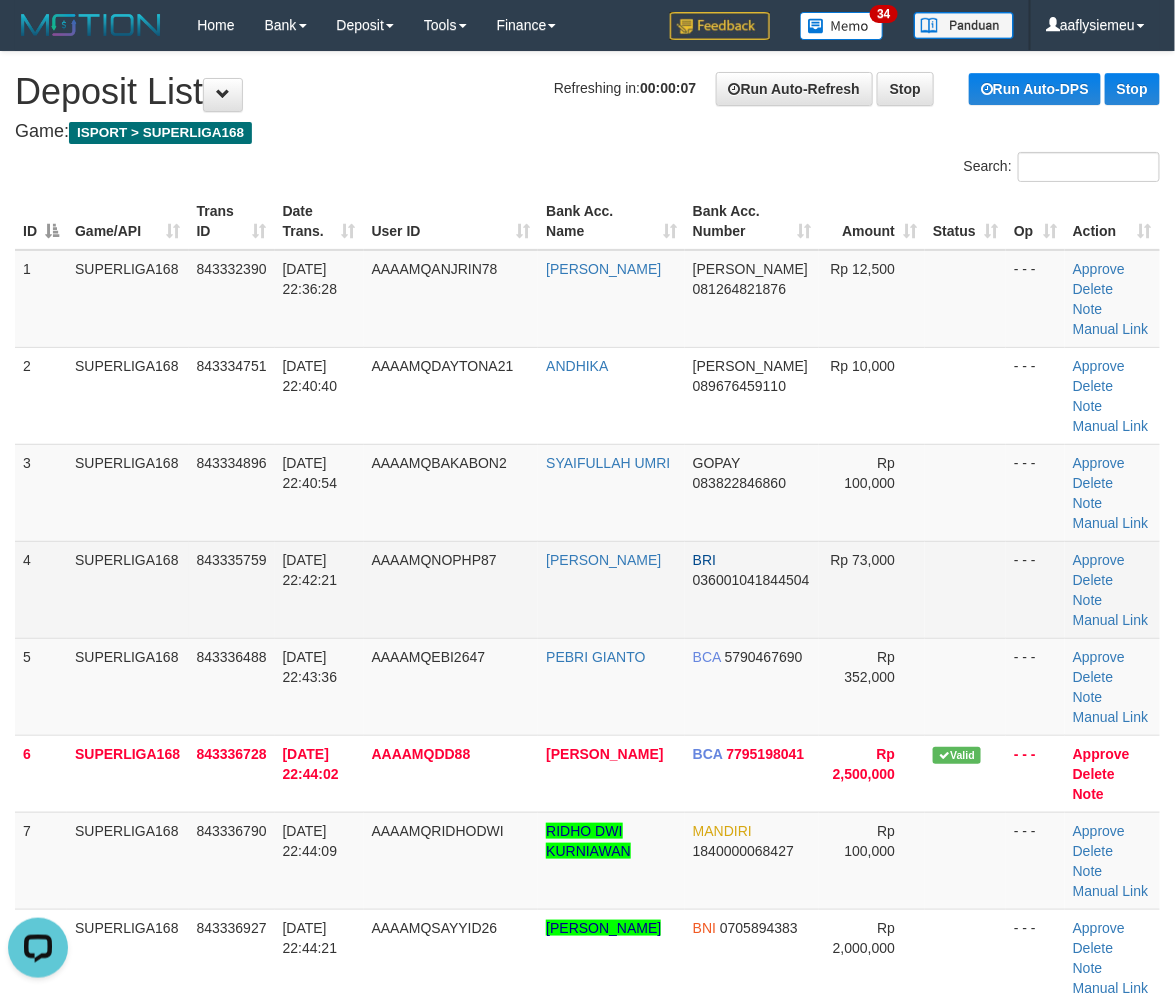 click on "SUPERLIGA168" at bounding box center [128, 589] 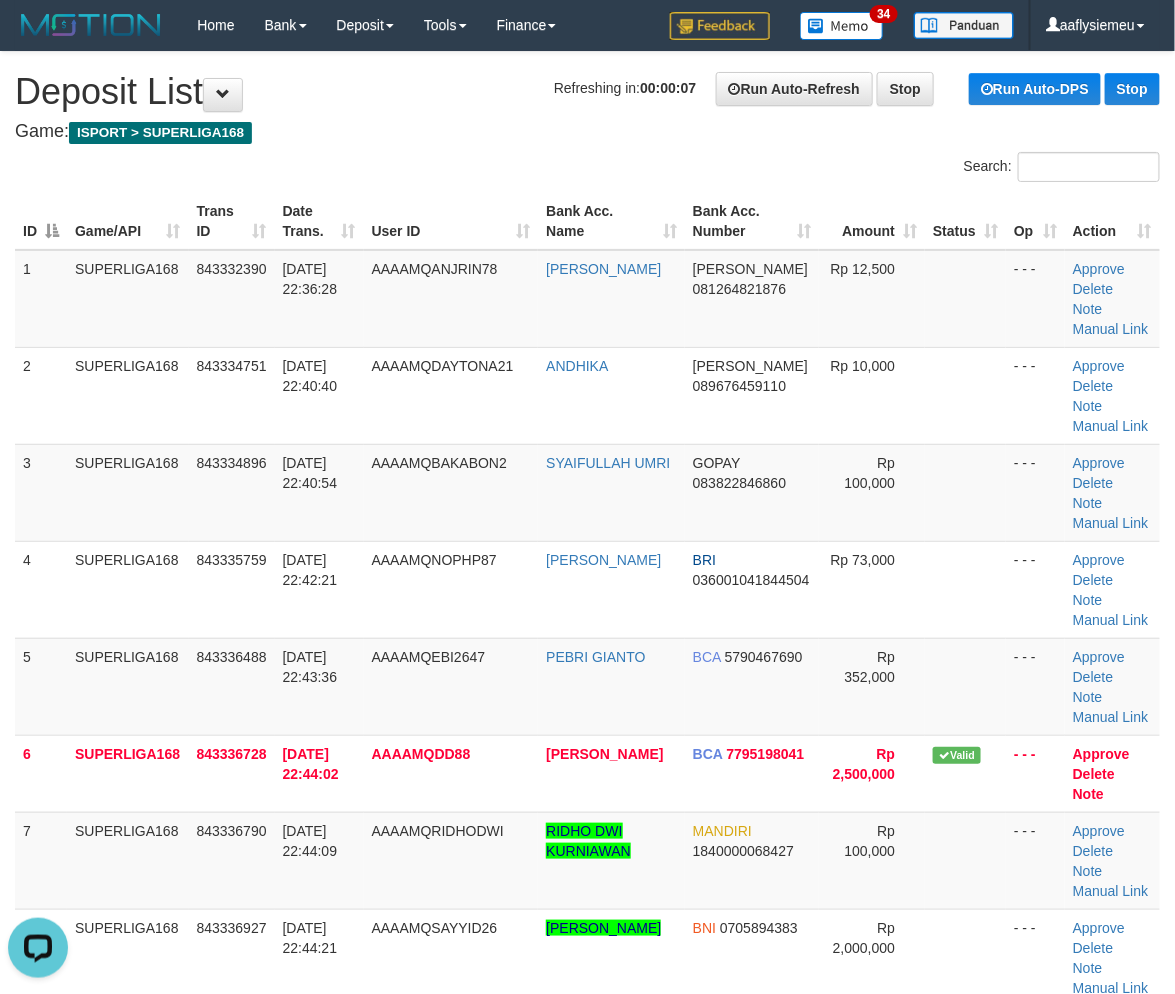 drag, startPoint x: 293, startPoint y: 458, endPoint x: 1, endPoint y: 547, distance: 305.26218 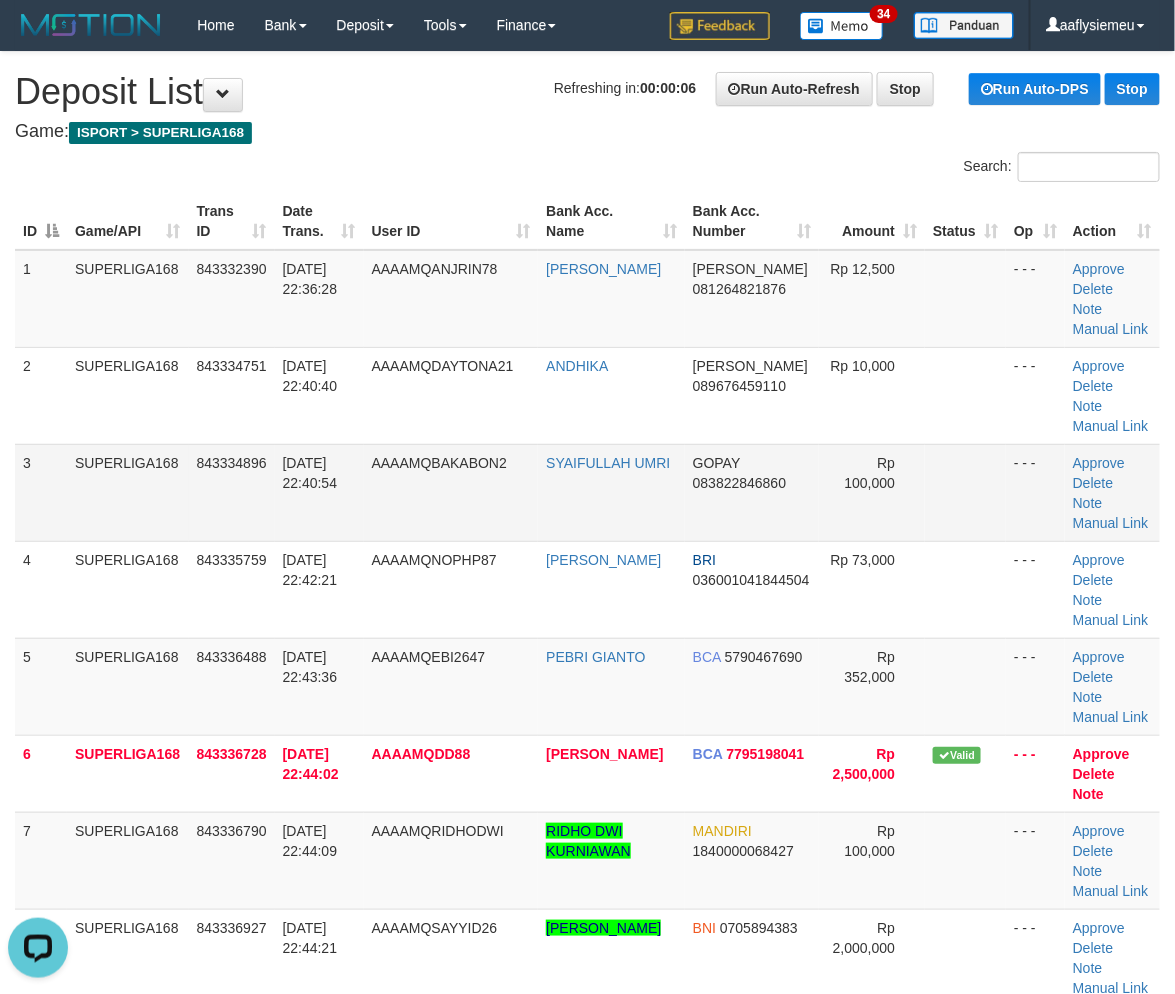 drag, startPoint x: 156, startPoint y: 503, endPoint x: 1, endPoint y: 560, distance: 165.14842 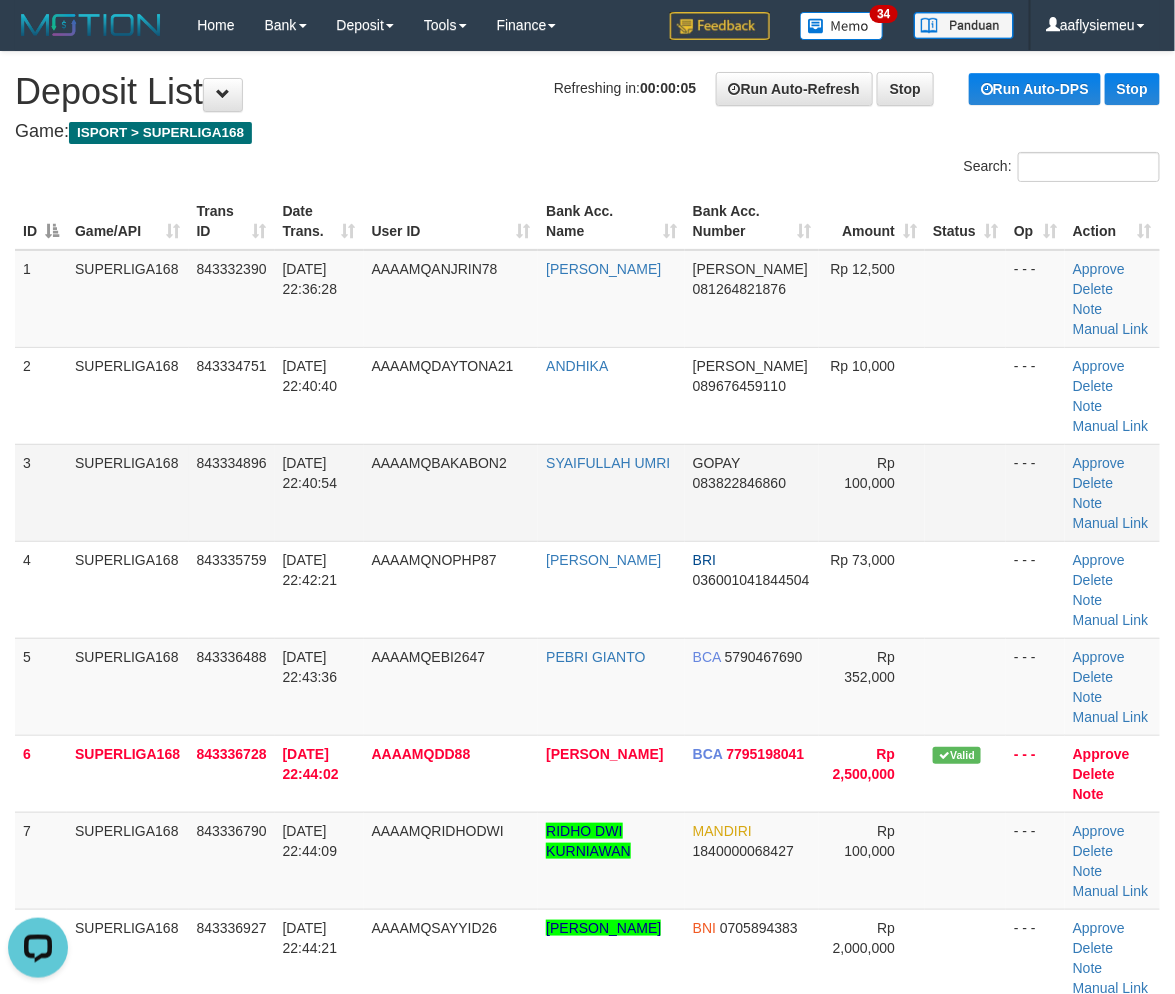 drag, startPoint x: 183, startPoint y: 476, endPoint x: 146, endPoint y: 492, distance: 40.311287 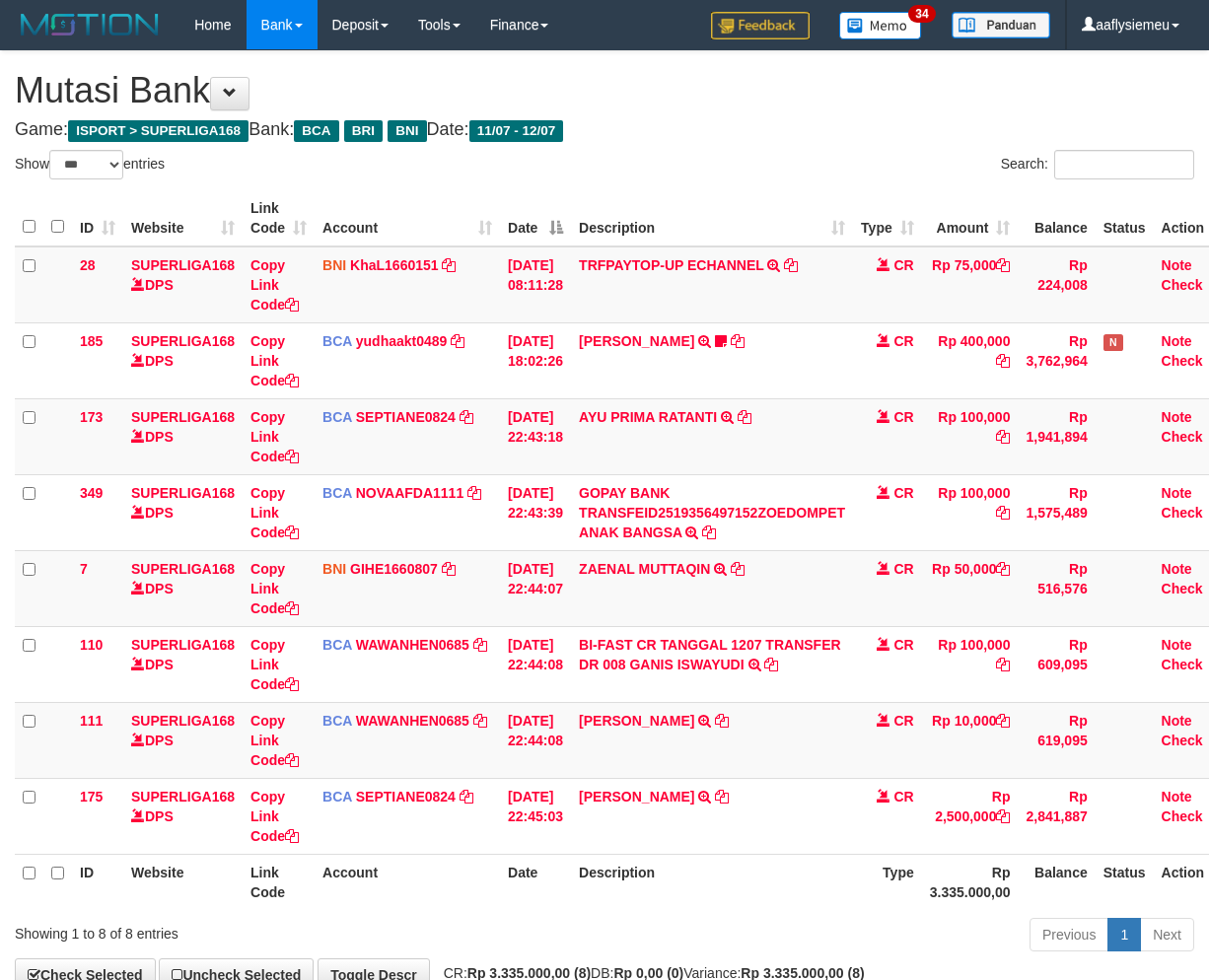 select on "***" 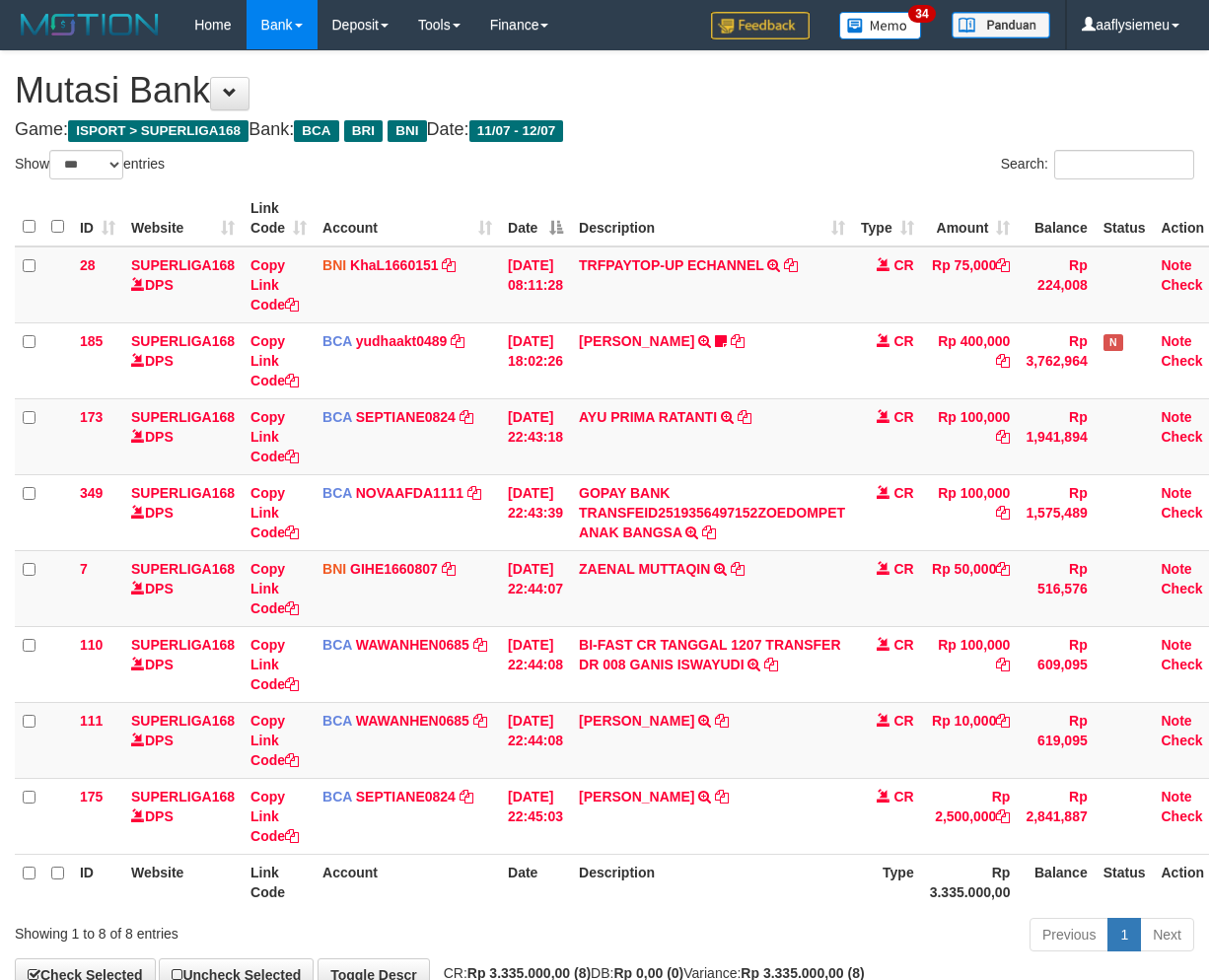 scroll, scrollTop: 121, scrollLeft: 0, axis: vertical 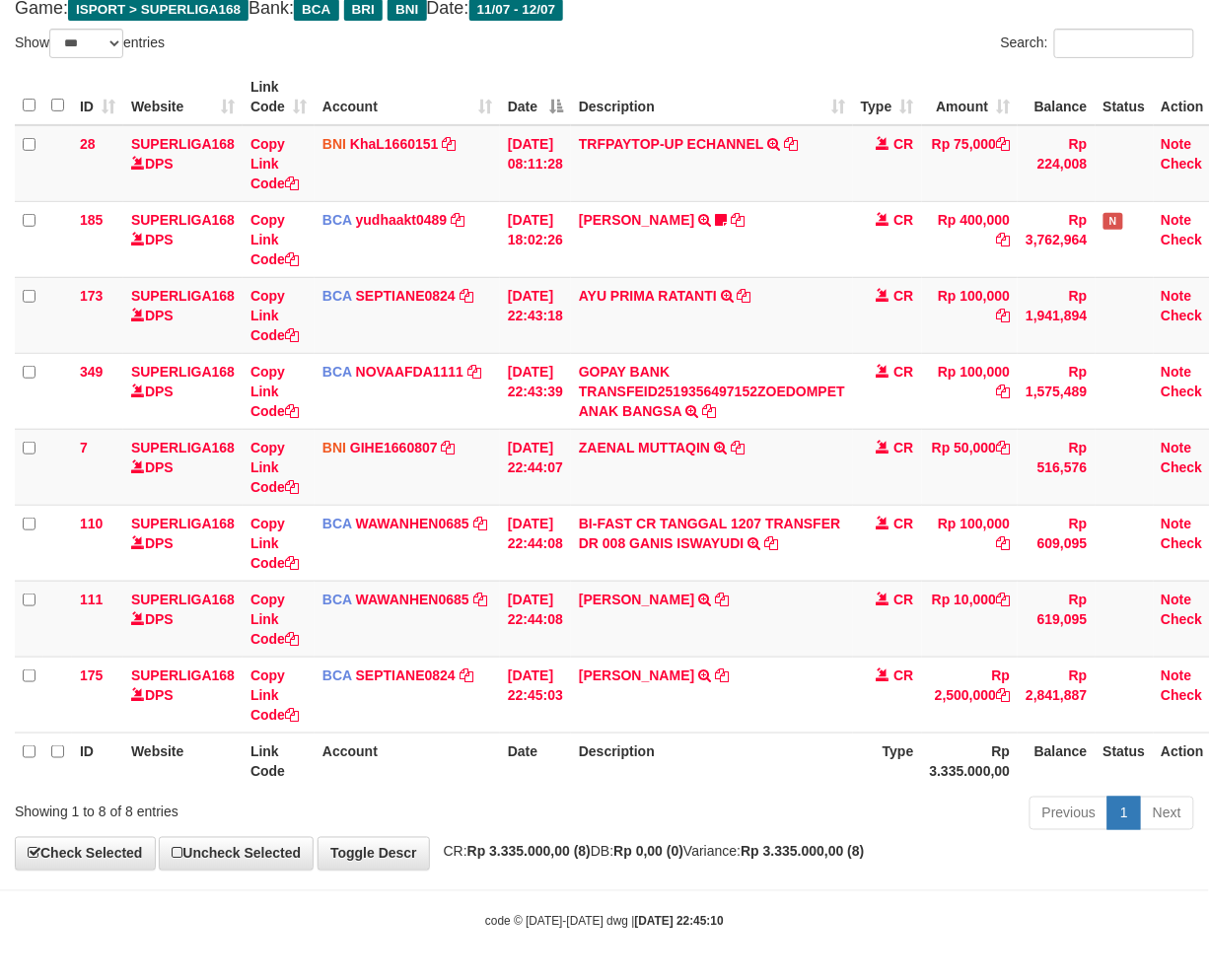 click on "Description" at bounding box center [712, 760] 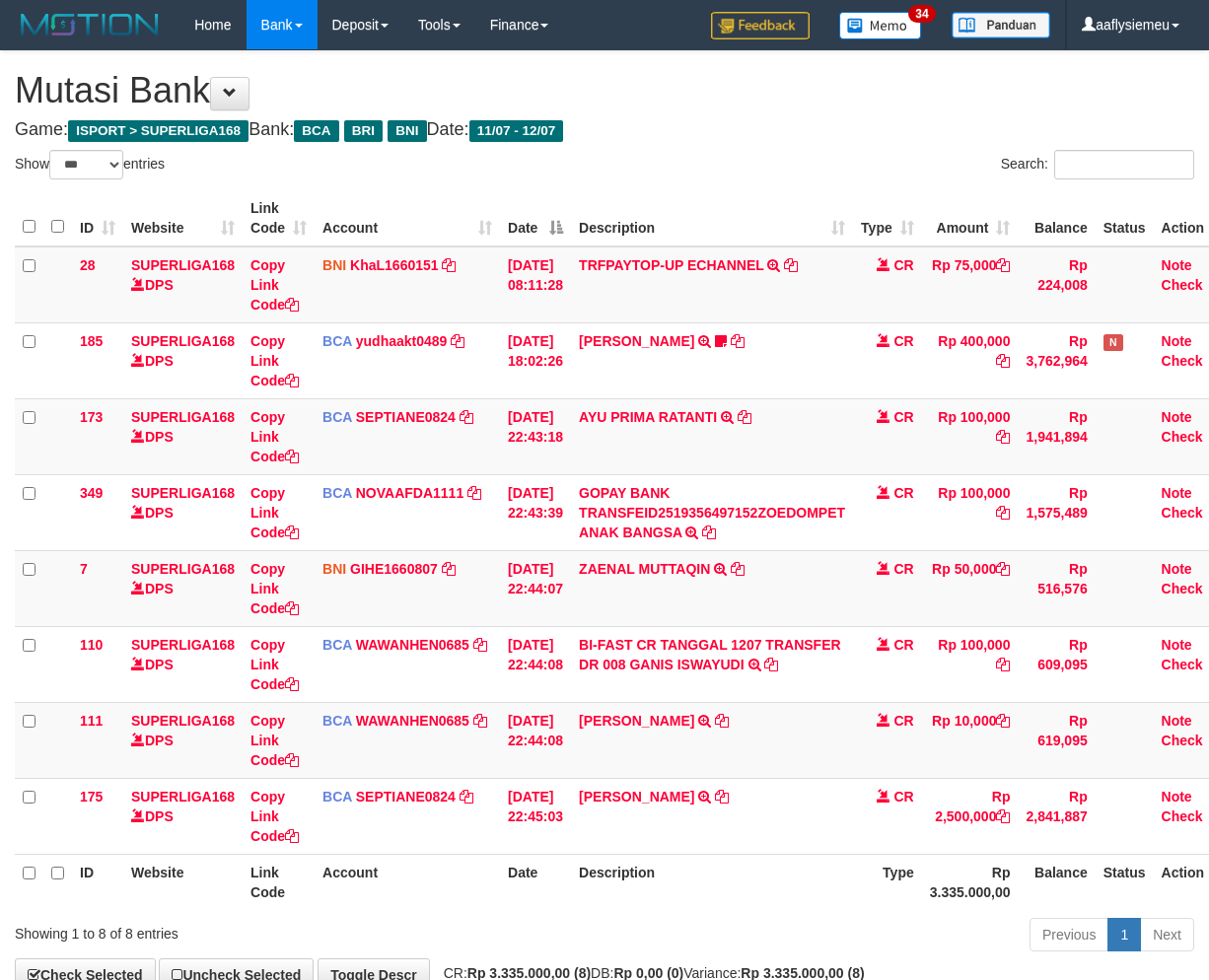 select on "***" 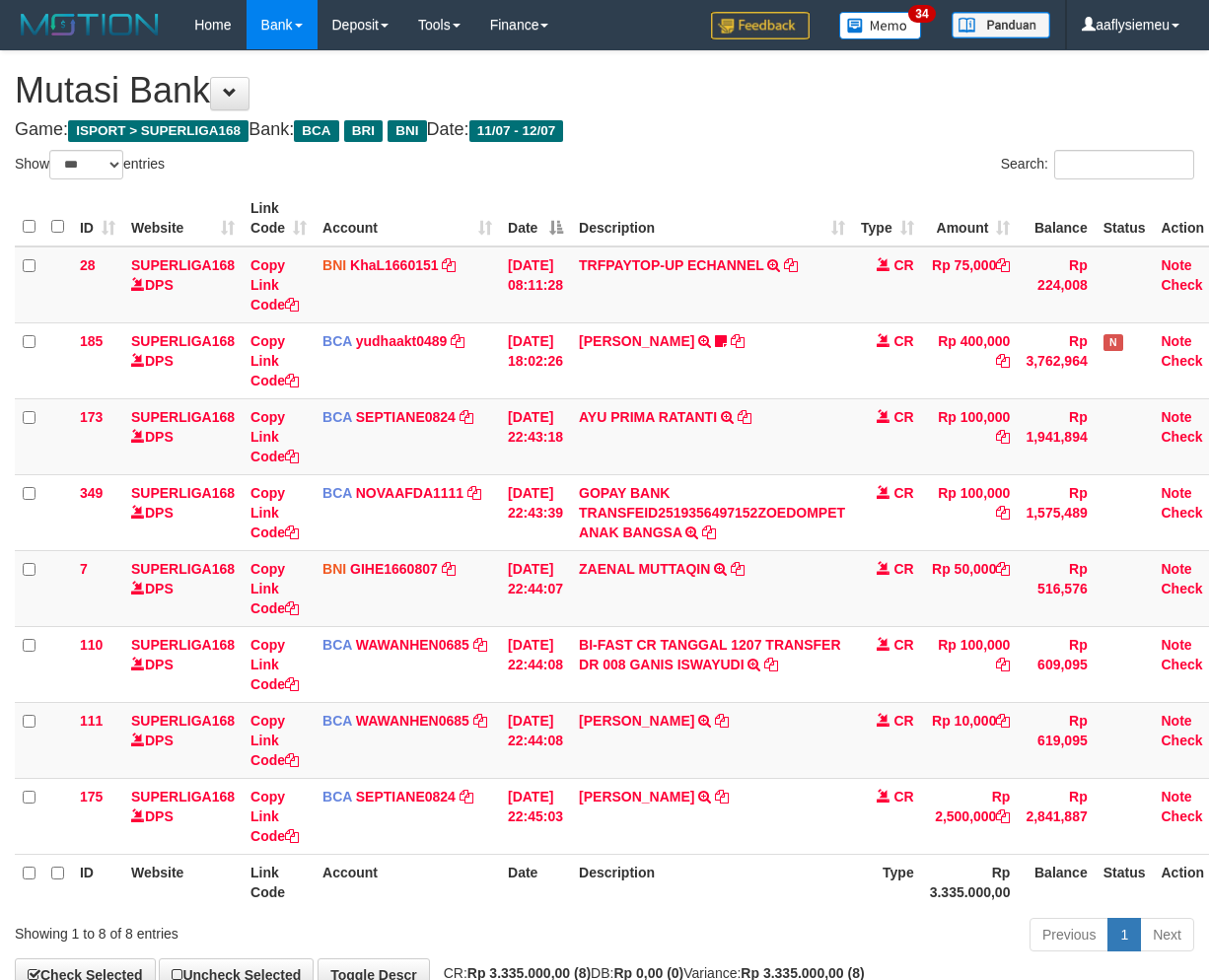 scroll, scrollTop: 121, scrollLeft: 0, axis: vertical 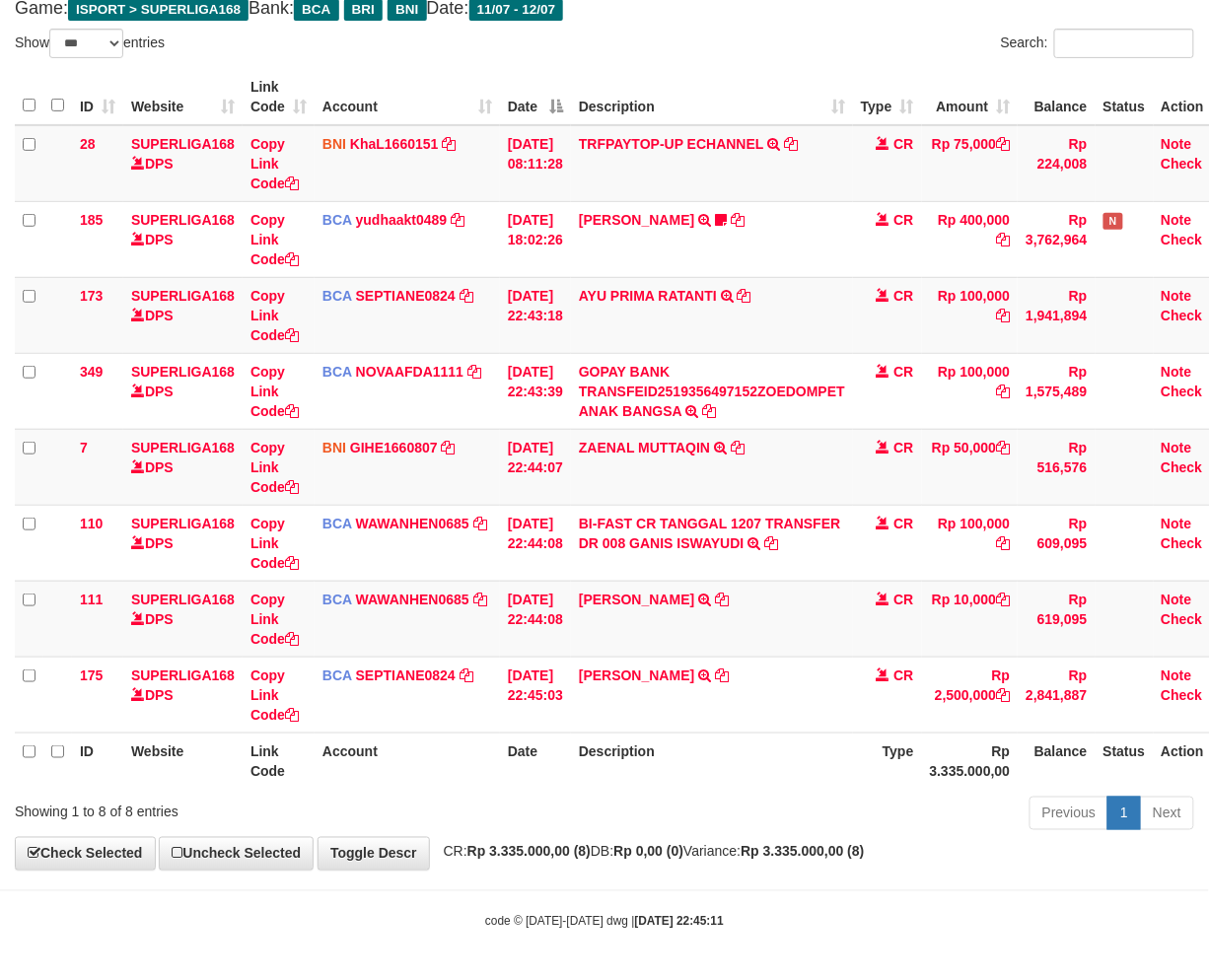 click on "Description" at bounding box center (712, 760) 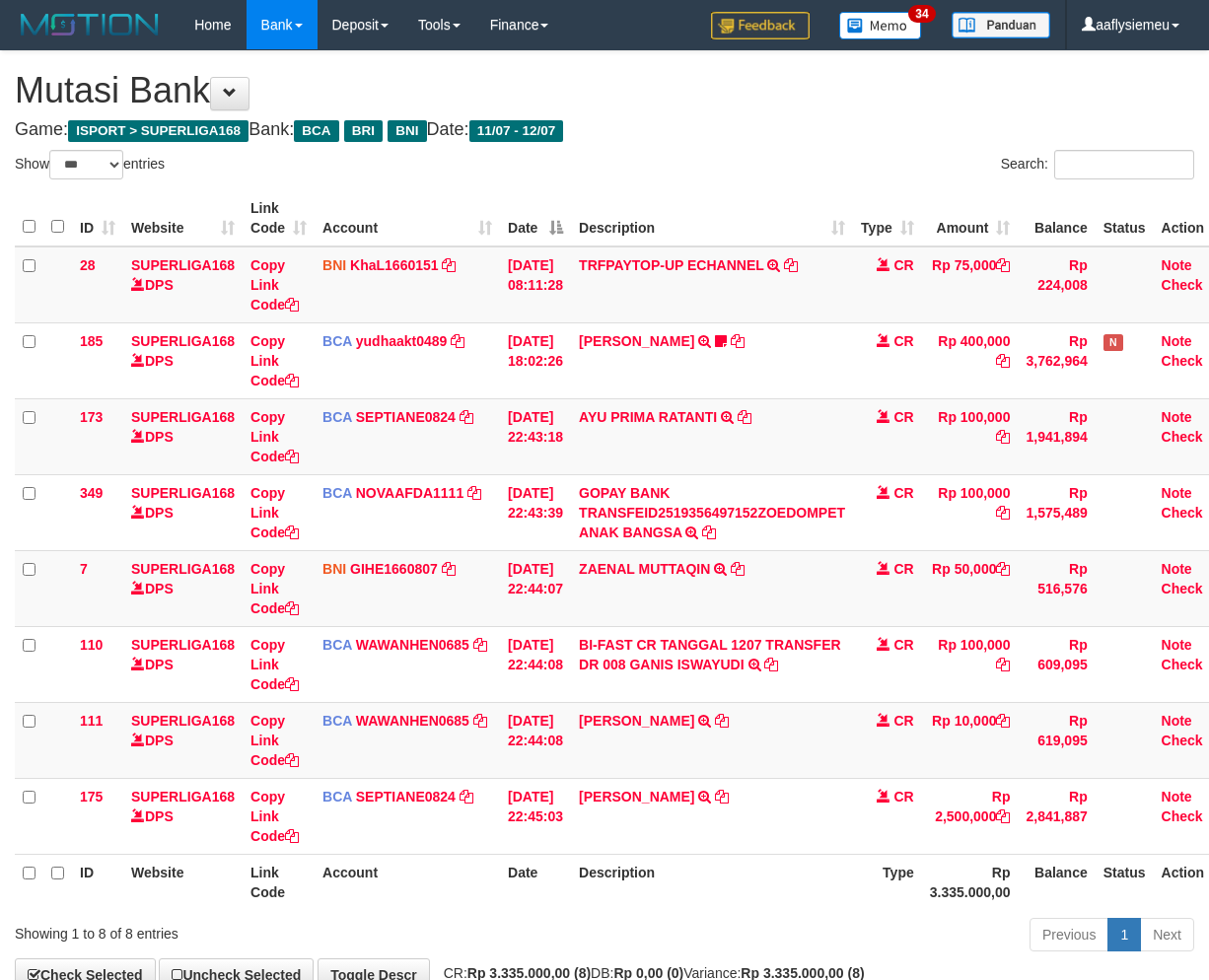 select on "***" 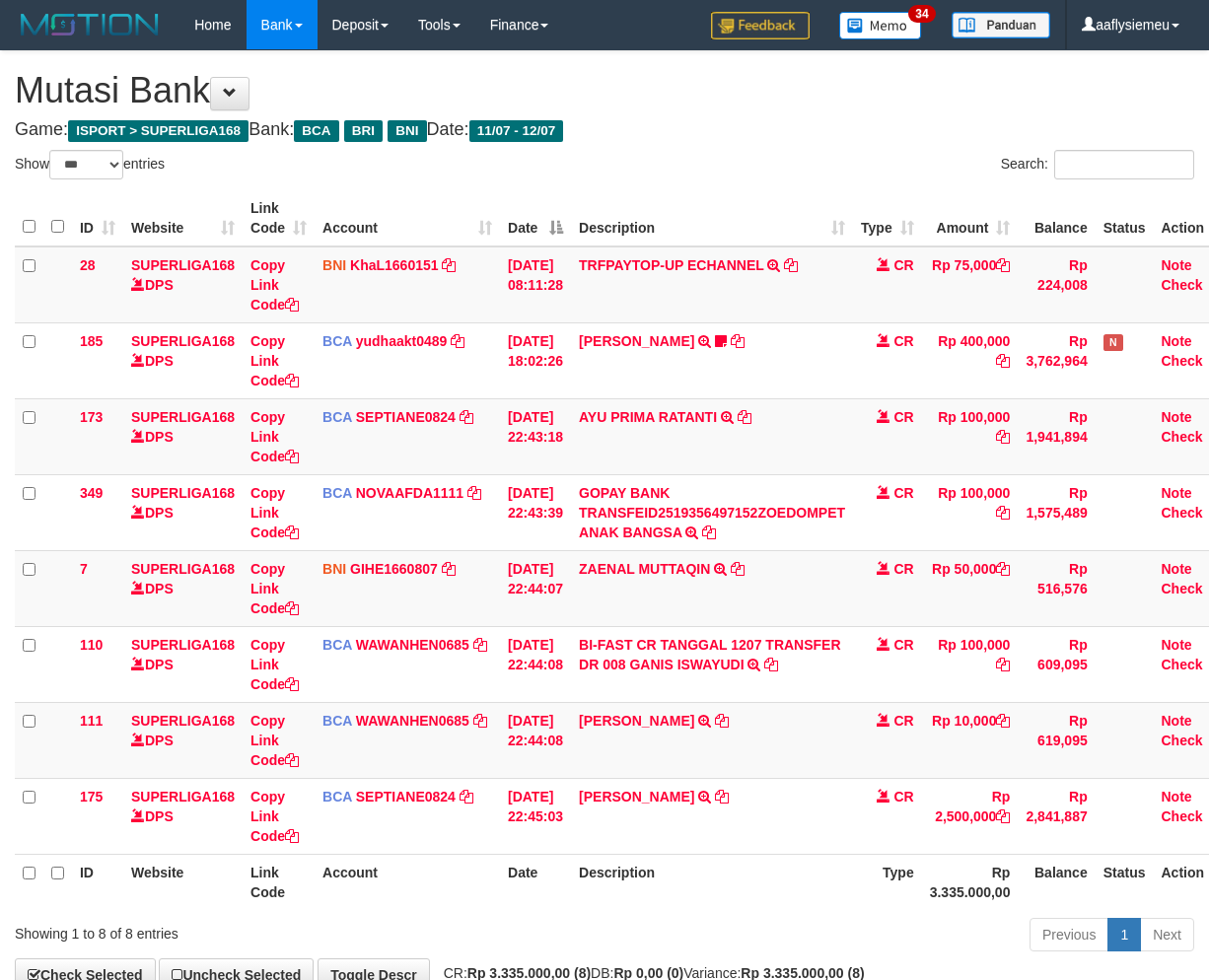 scroll, scrollTop: 121, scrollLeft: 0, axis: vertical 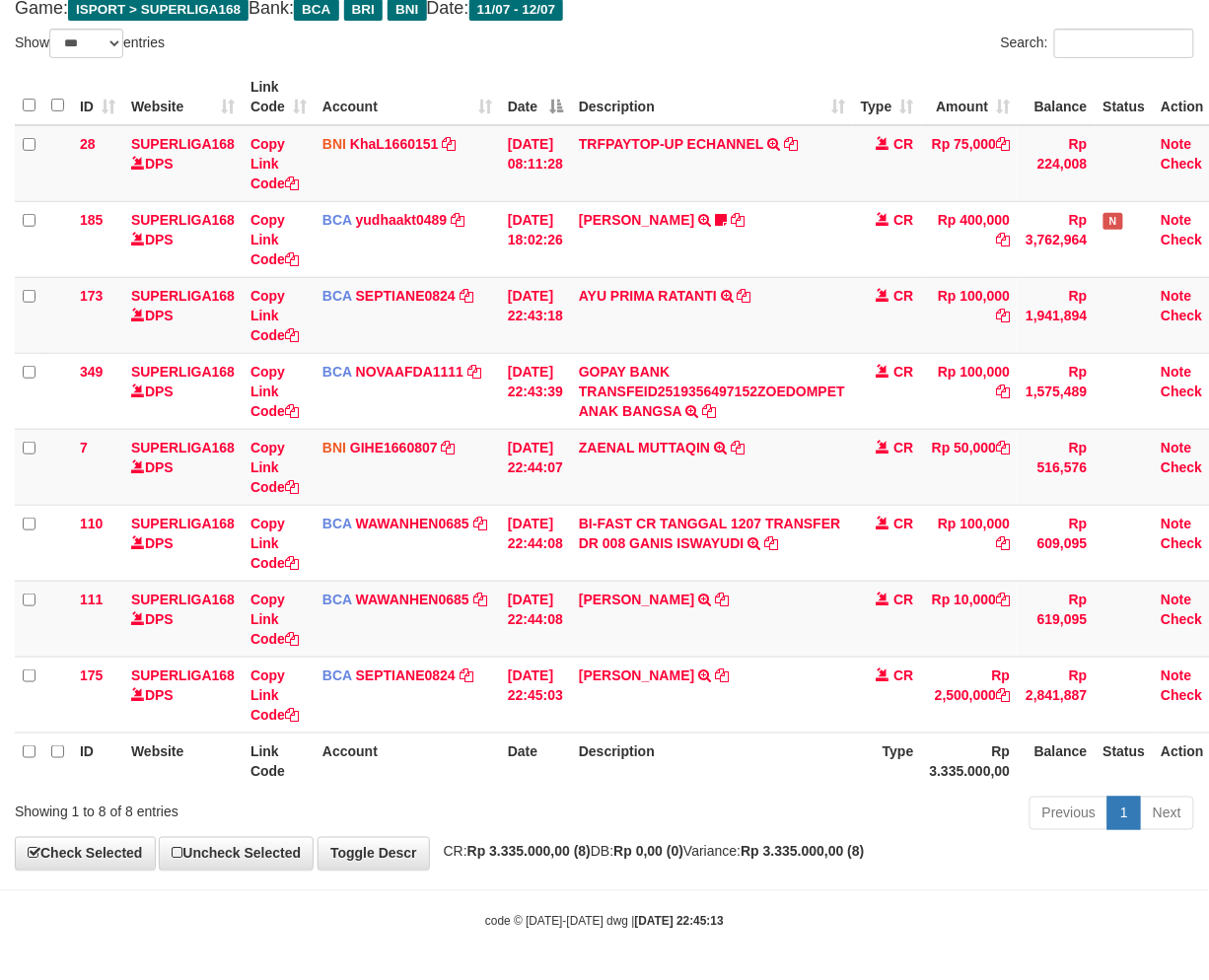 click on "Description" at bounding box center (712, 760) 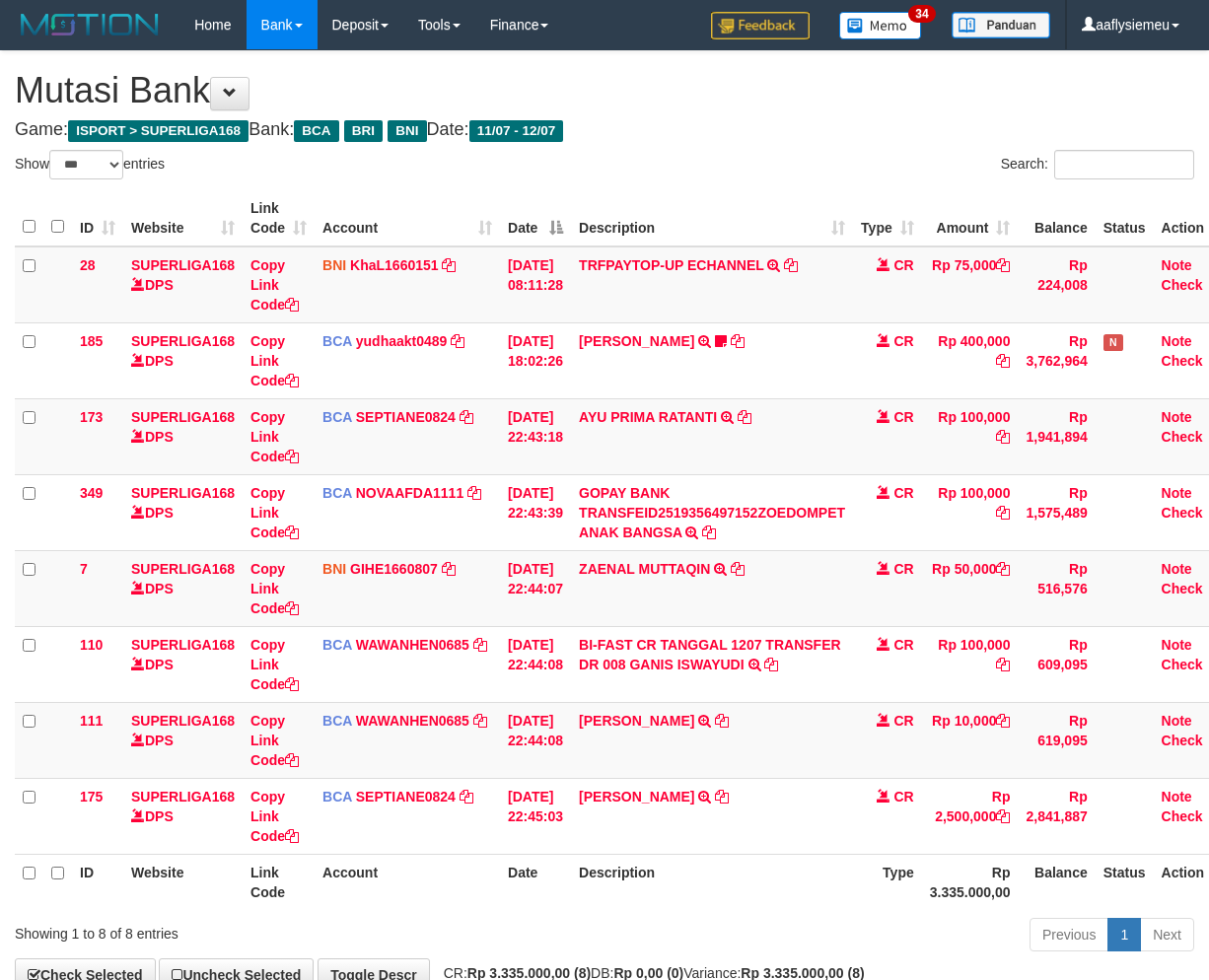 select on "***" 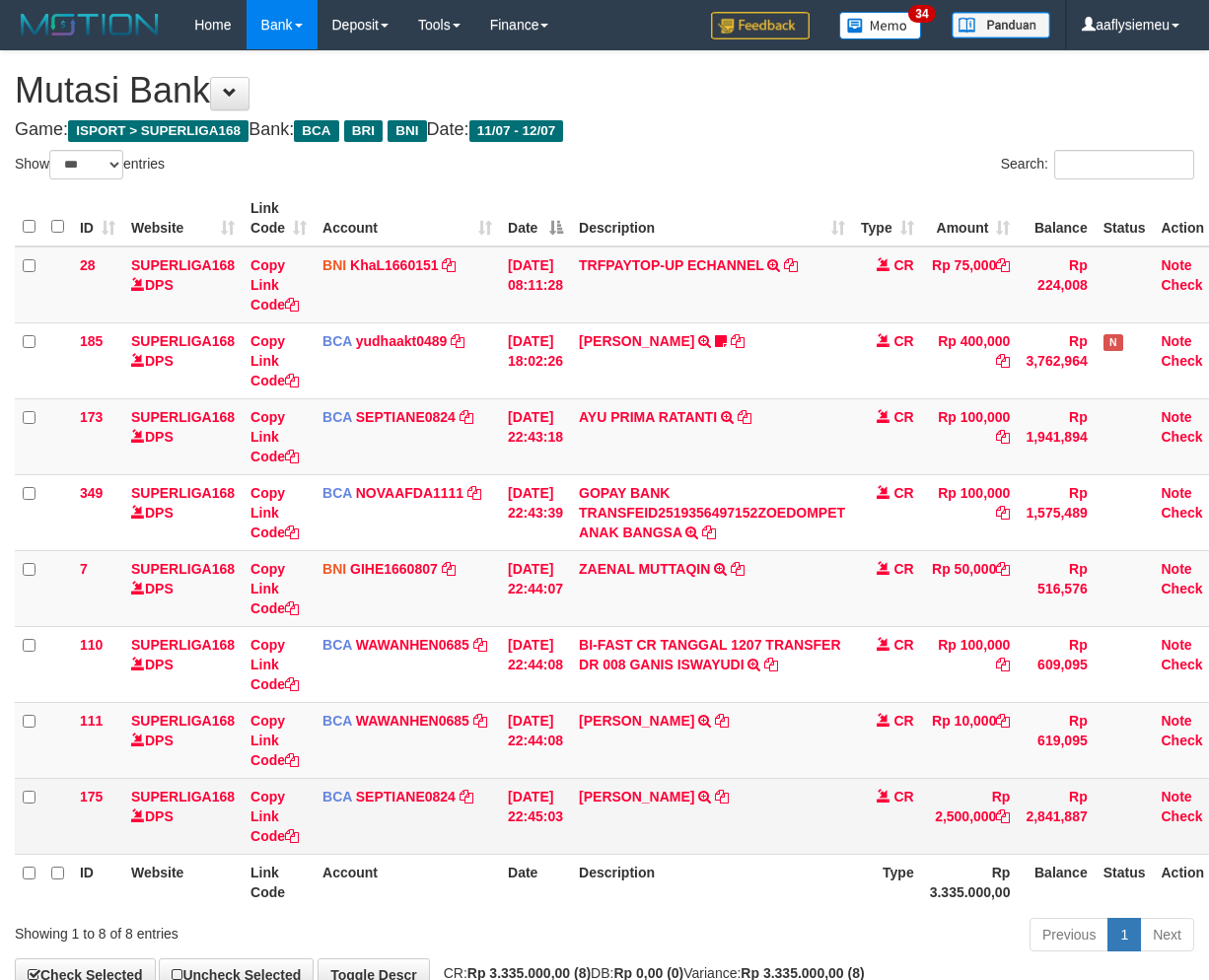 scroll, scrollTop: 121, scrollLeft: 0, axis: vertical 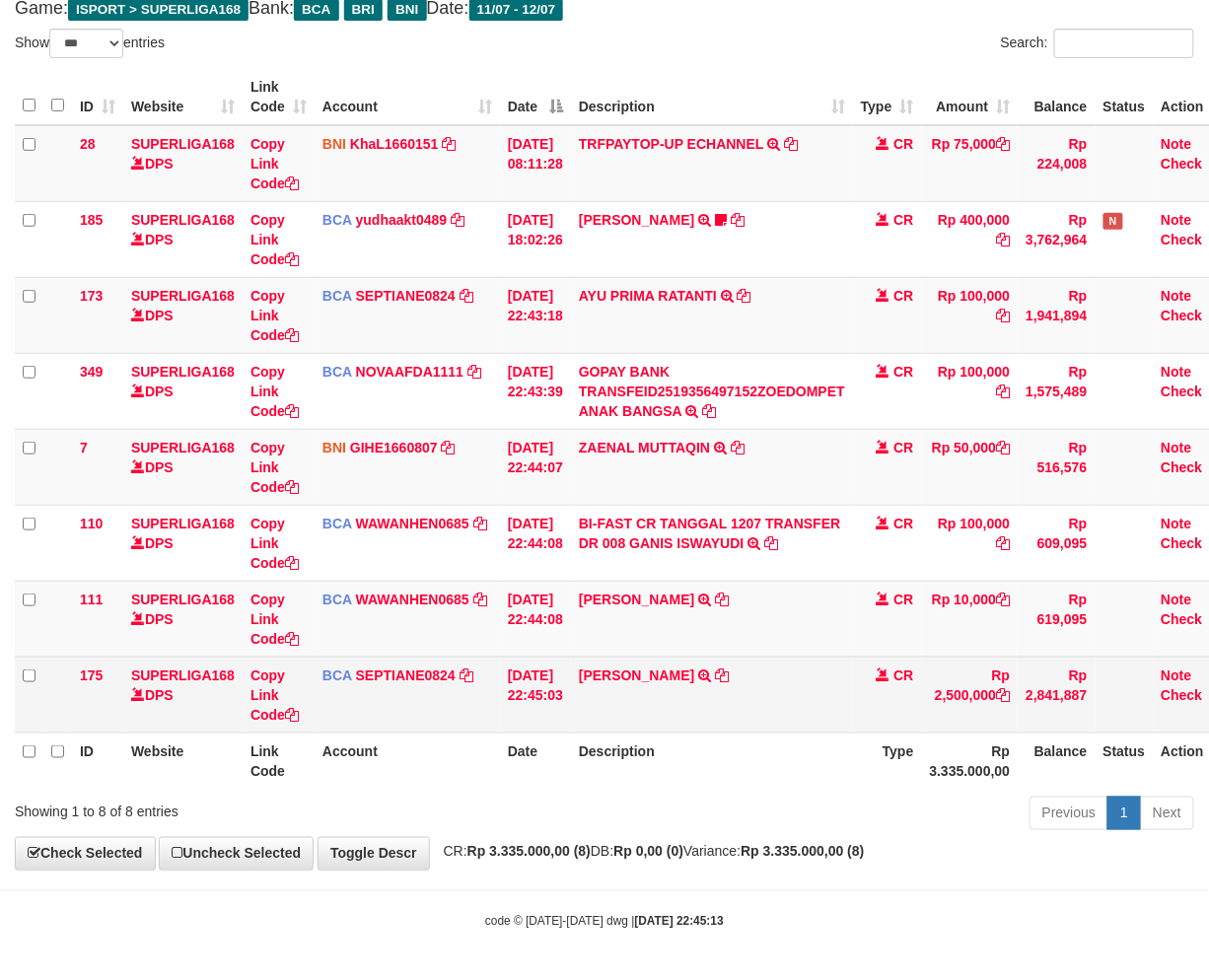 click on "SURYADI         TRSF E-BANKING CR 1207/FTSCY/WS95031
2500000.00SURYADI" at bounding box center (712, 694) 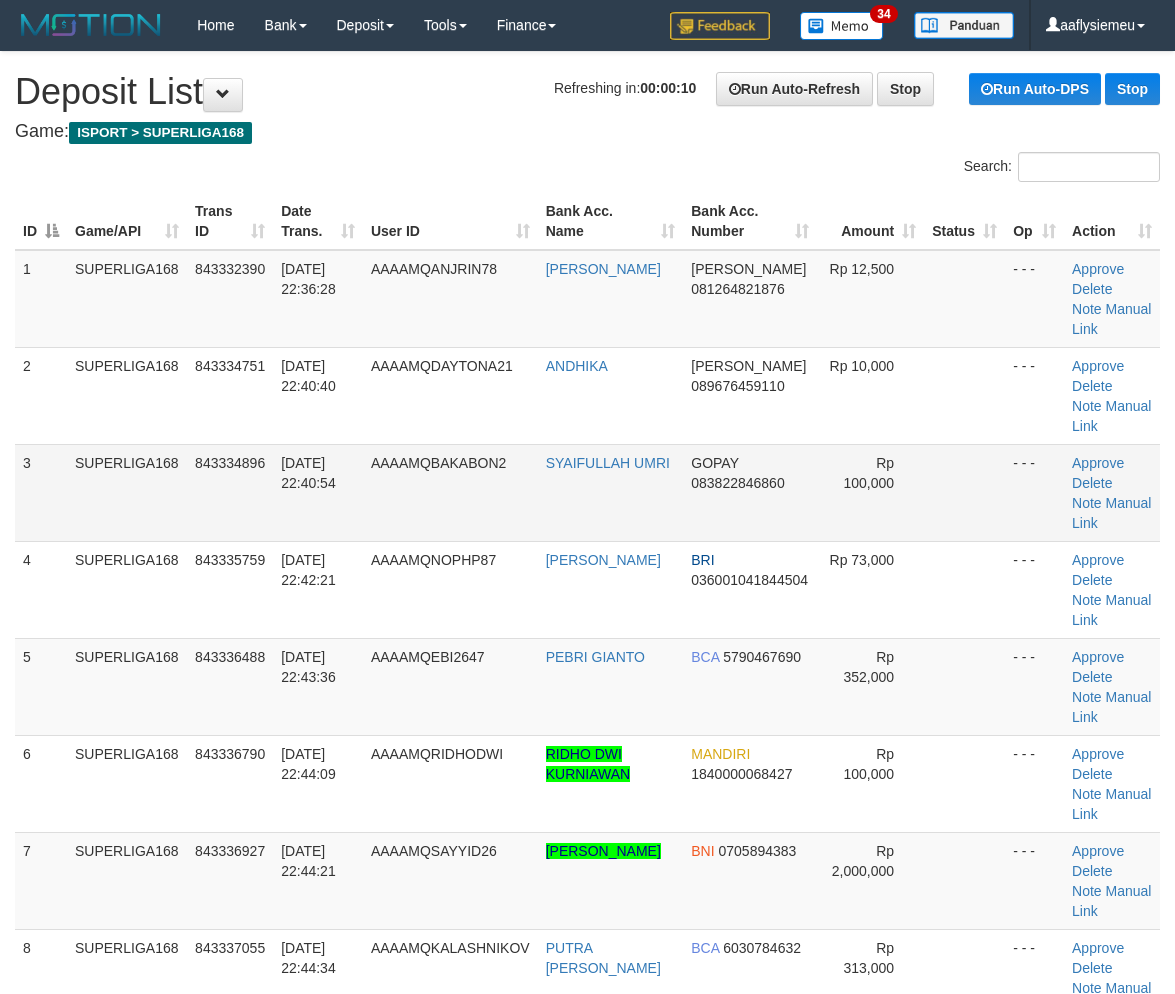scroll, scrollTop: 0, scrollLeft: 0, axis: both 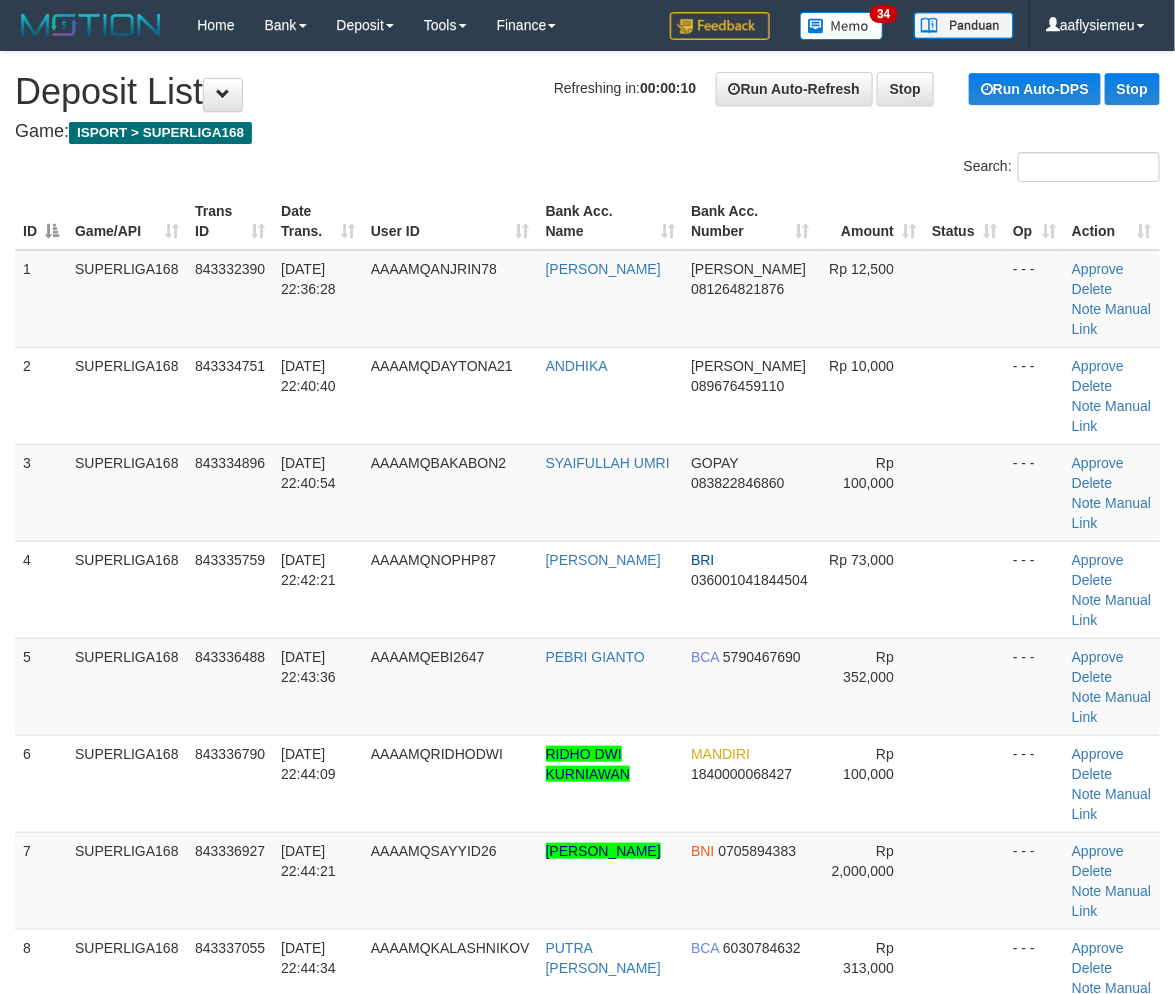 drag, startPoint x: 283, startPoint y: 537, endPoint x: 3, endPoint y: 628, distance: 294.41638 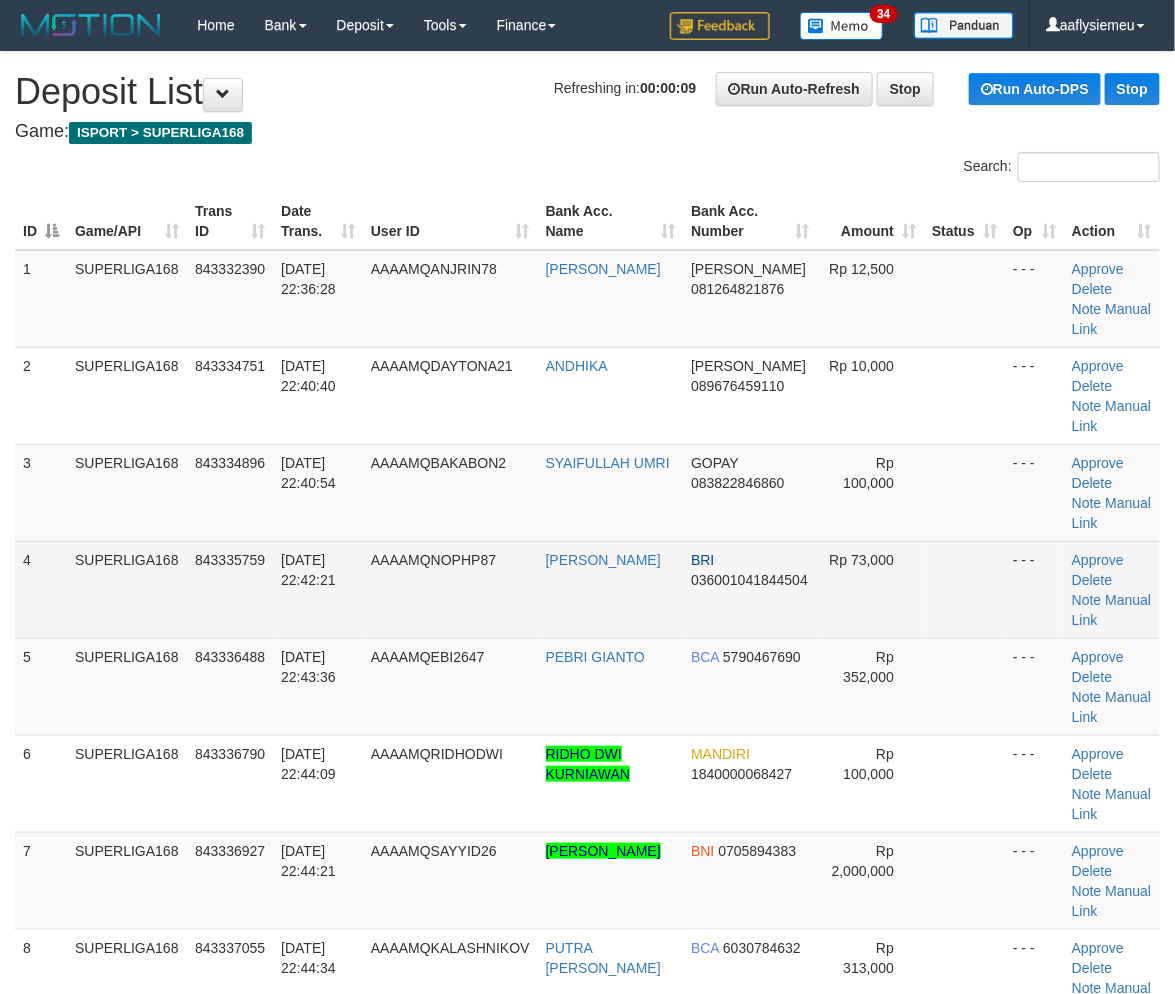 drag, startPoint x: 284, startPoint y: 587, endPoint x: 75, endPoint y: 635, distance: 214.44113 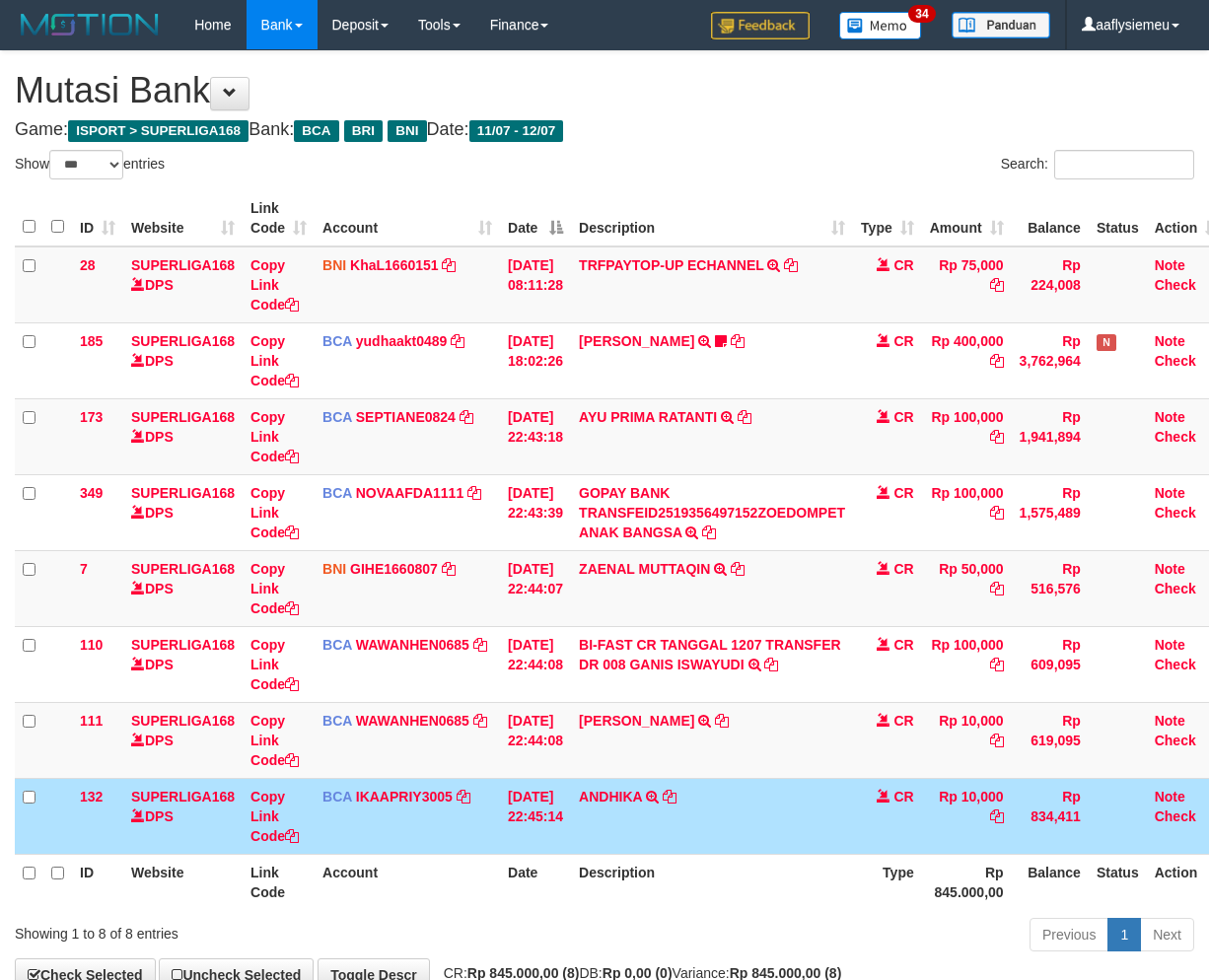 select on "***" 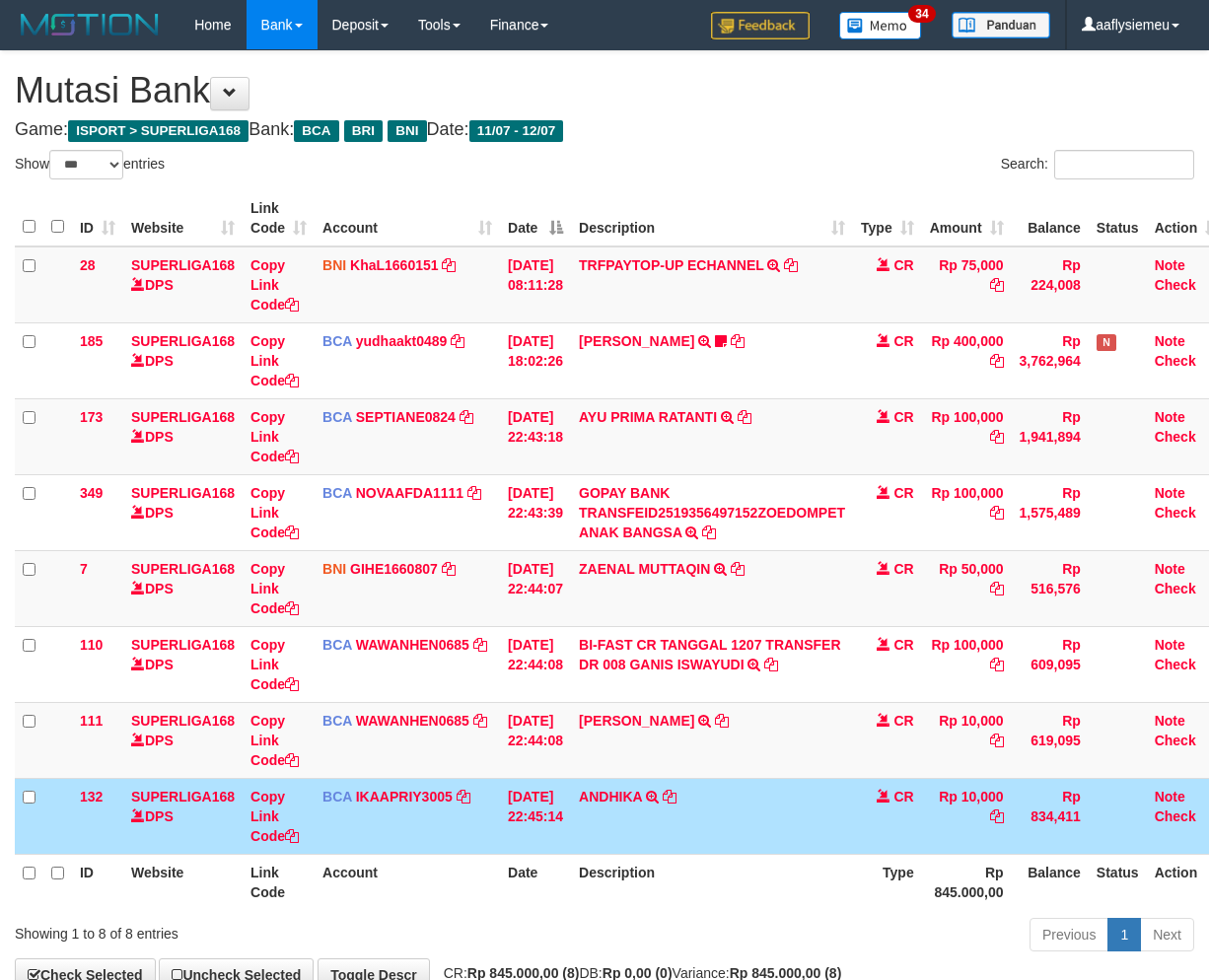 scroll, scrollTop: 121, scrollLeft: 0, axis: vertical 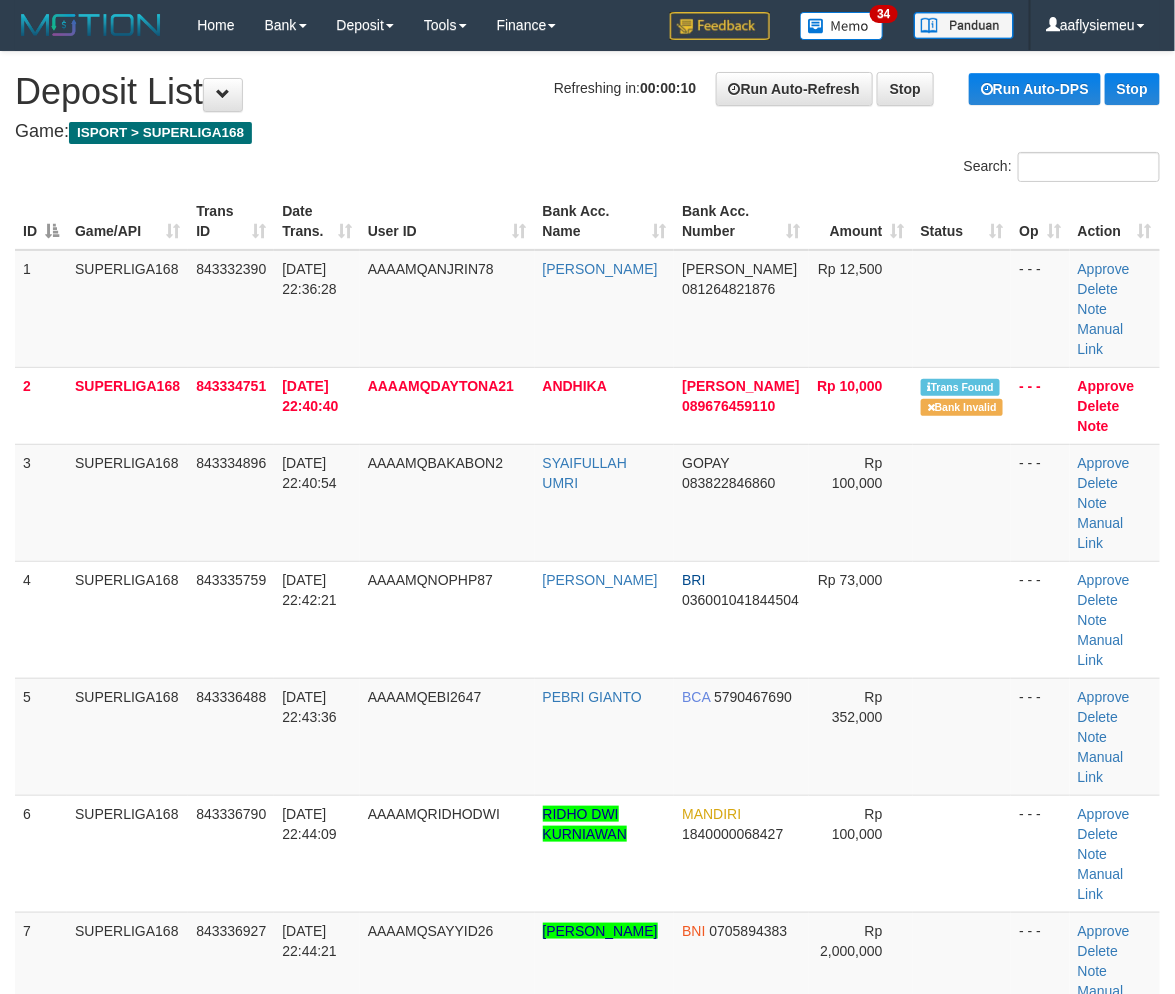 drag, startPoint x: 371, startPoint y: 583, endPoint x: 0, endPoint y: 684, distance: 384.5023 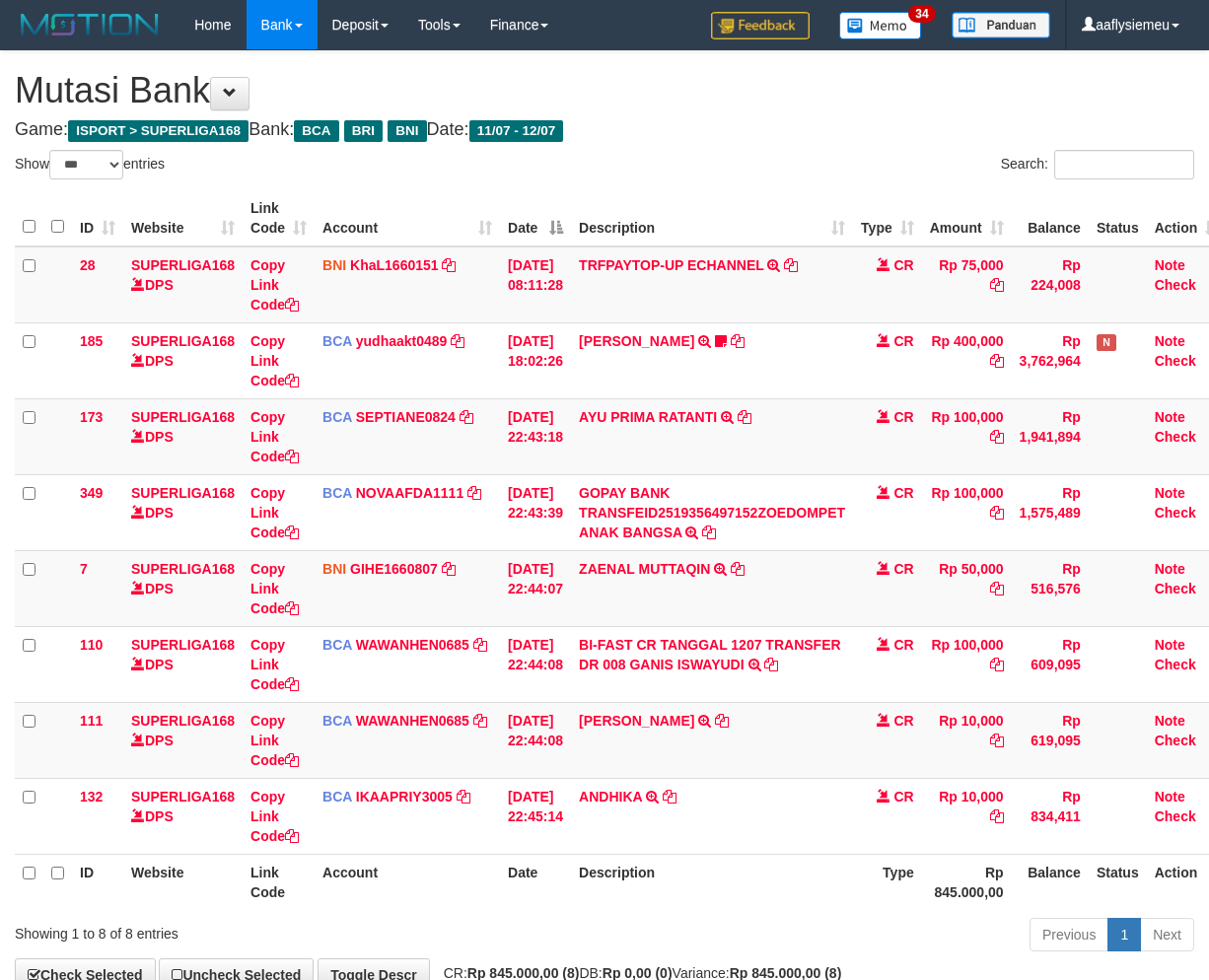select on "***" 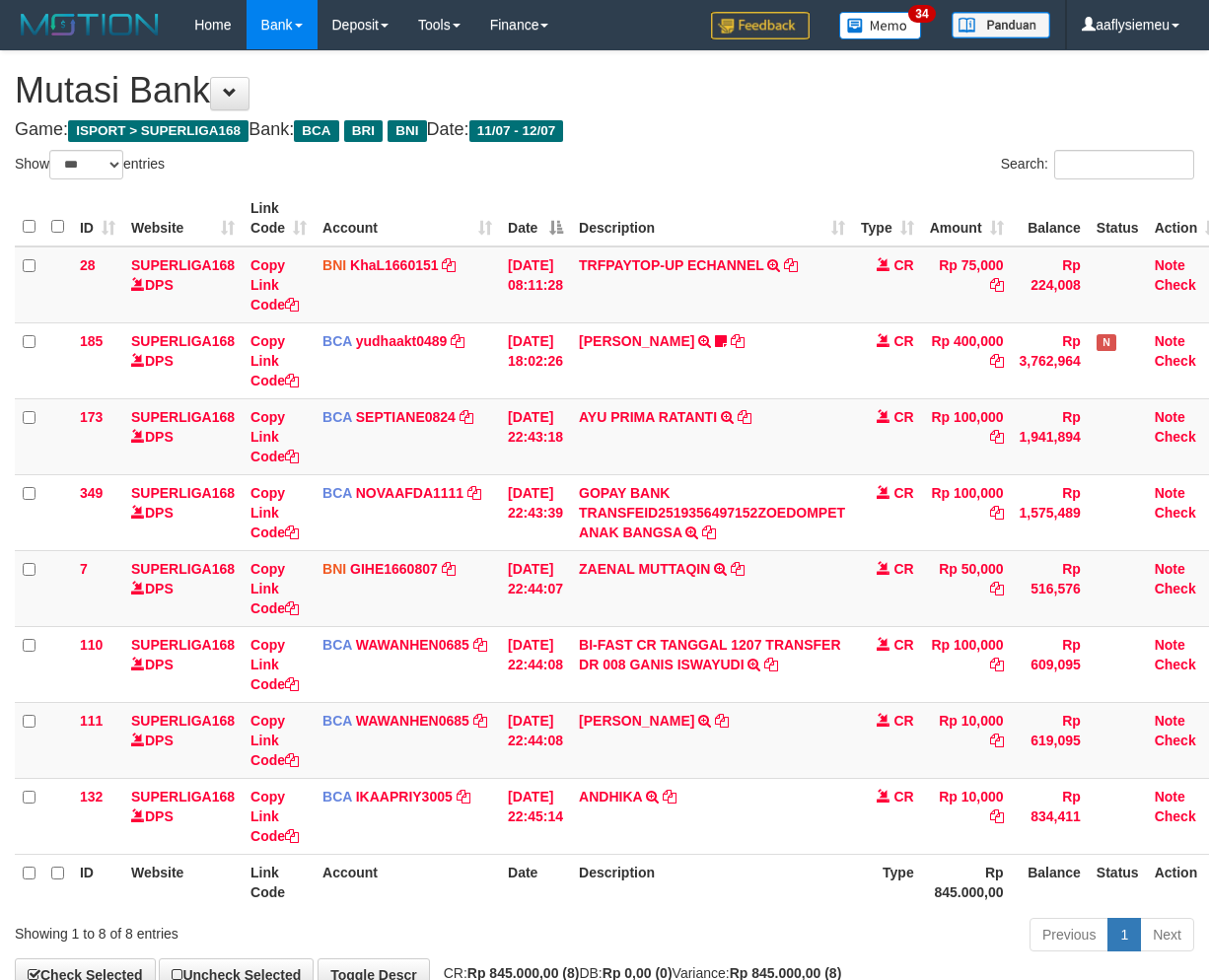 scroll, scrollTop: 121, scrollLeft: 0, axis: vertical 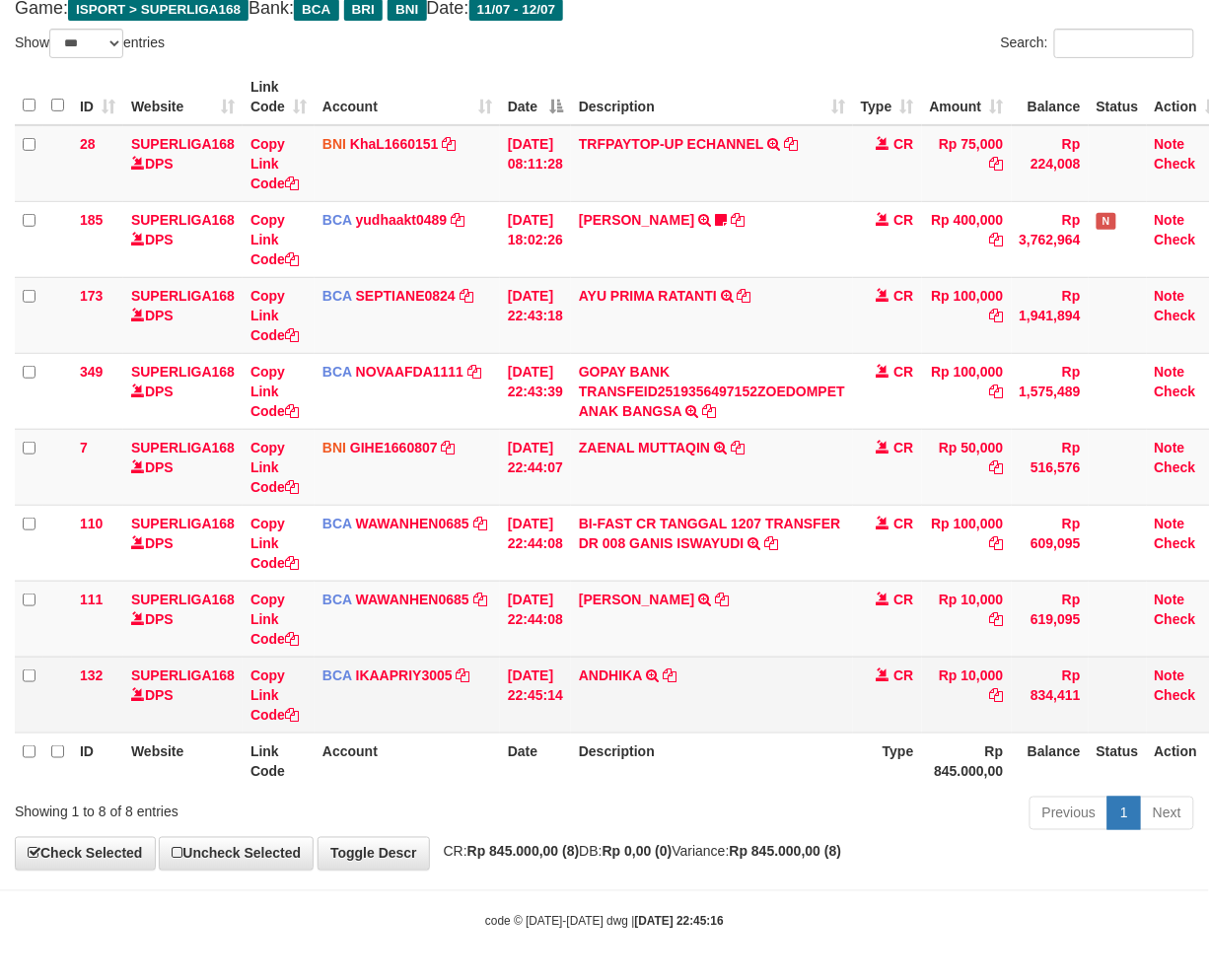click on "Type" at bounding box center (888, 760) 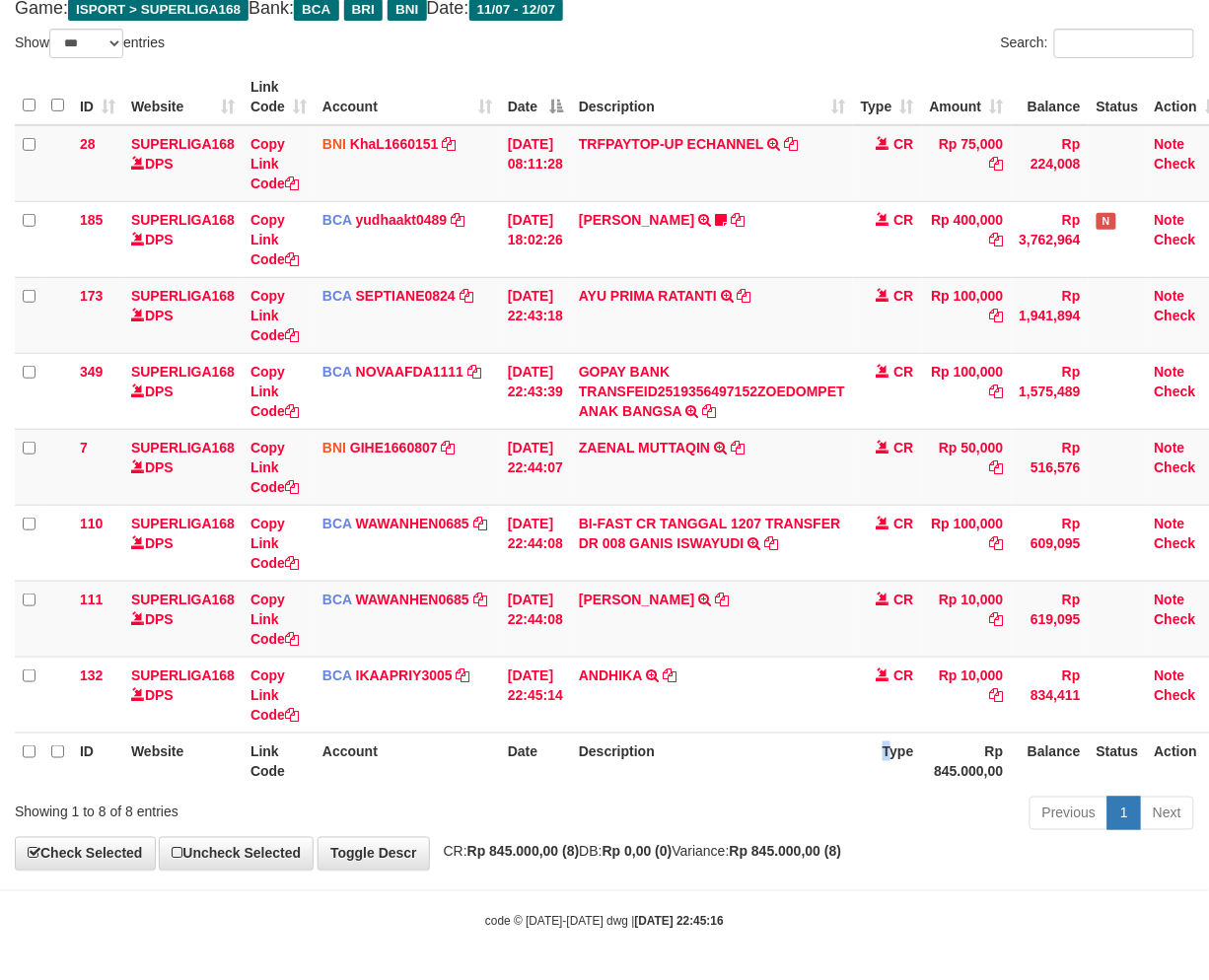 click on "Previous 1 Next" at bounding box center [856, 815] 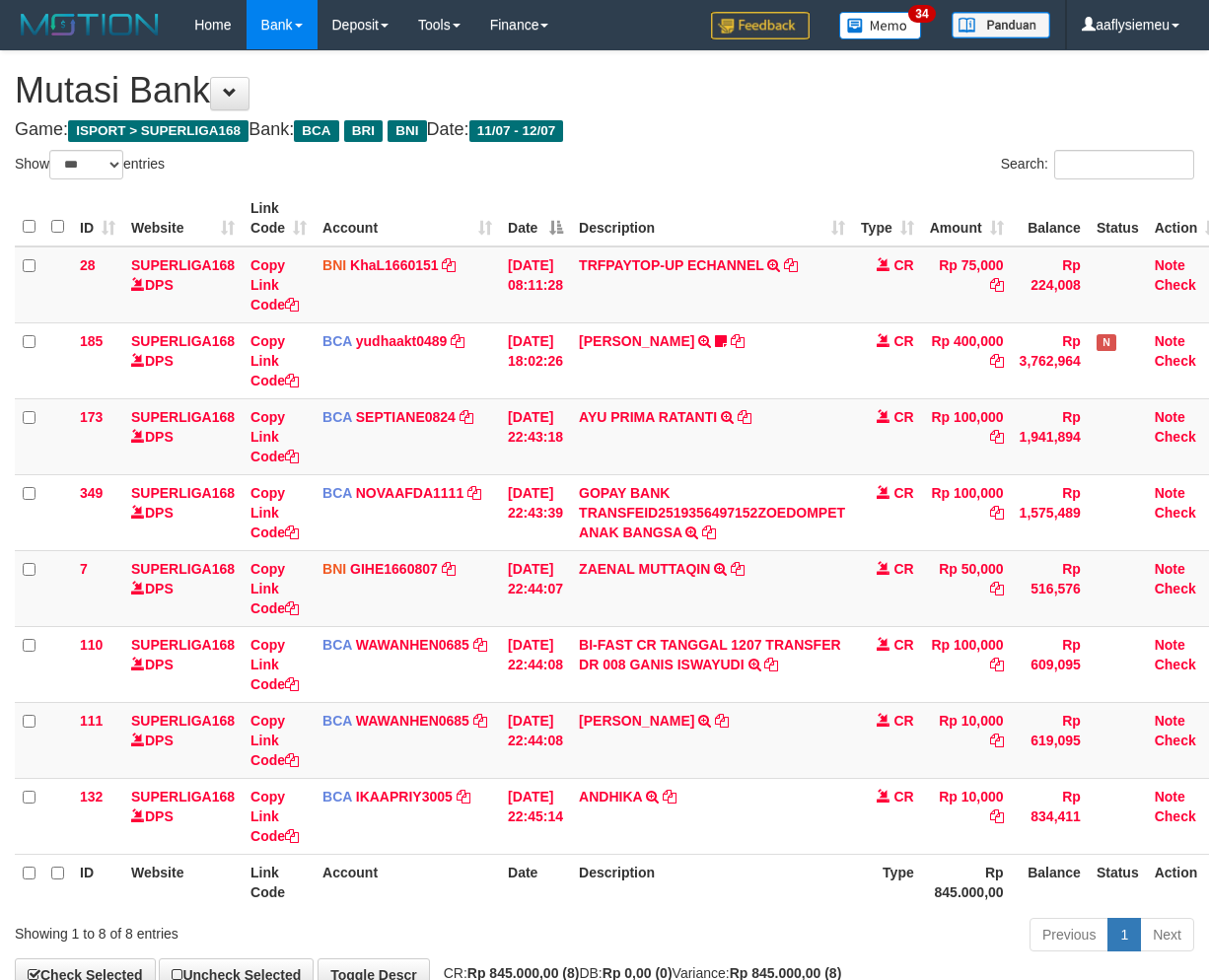 select on "***" 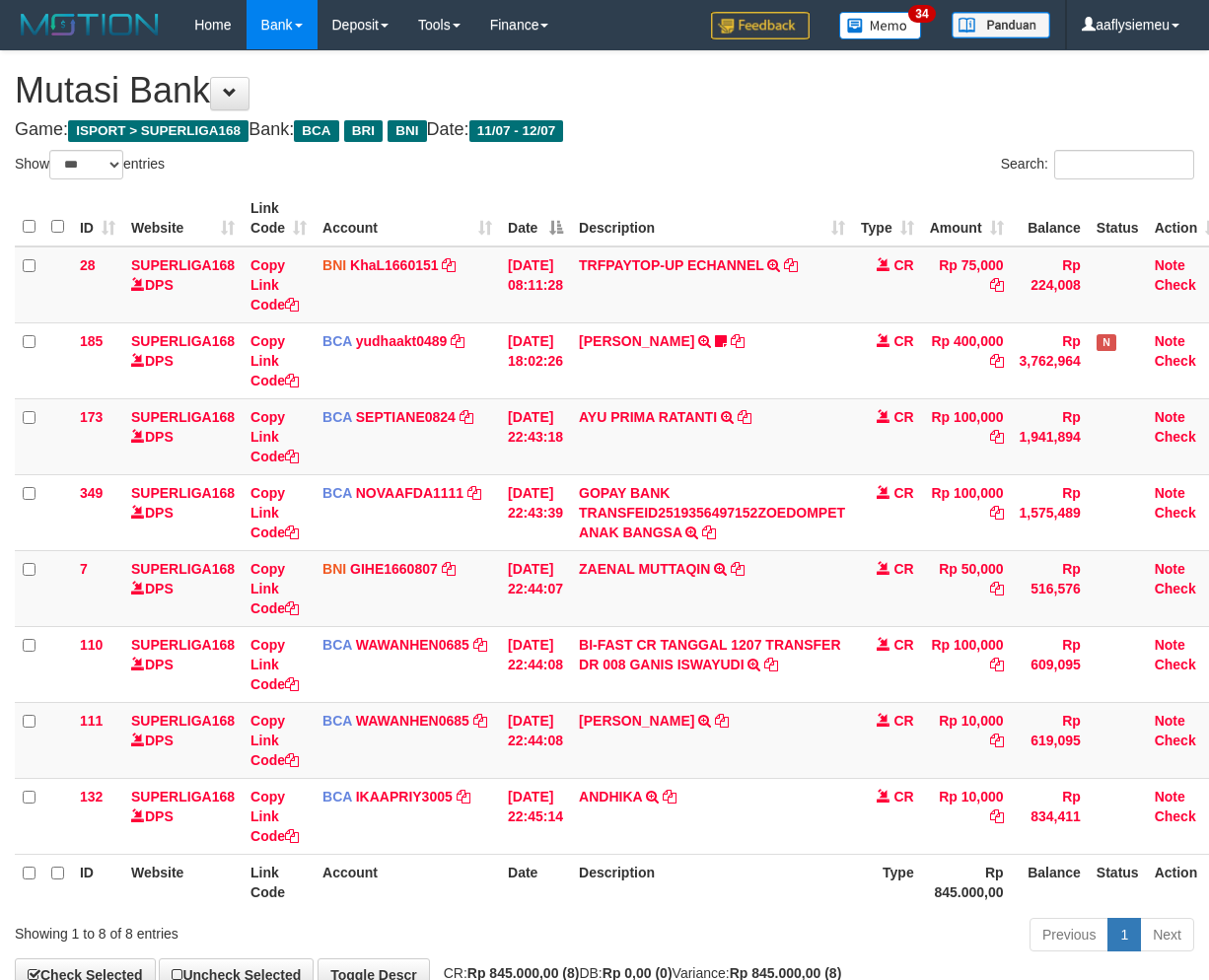 scroll, scrollTop: 121, scrollLeft: 0, axis: vertical 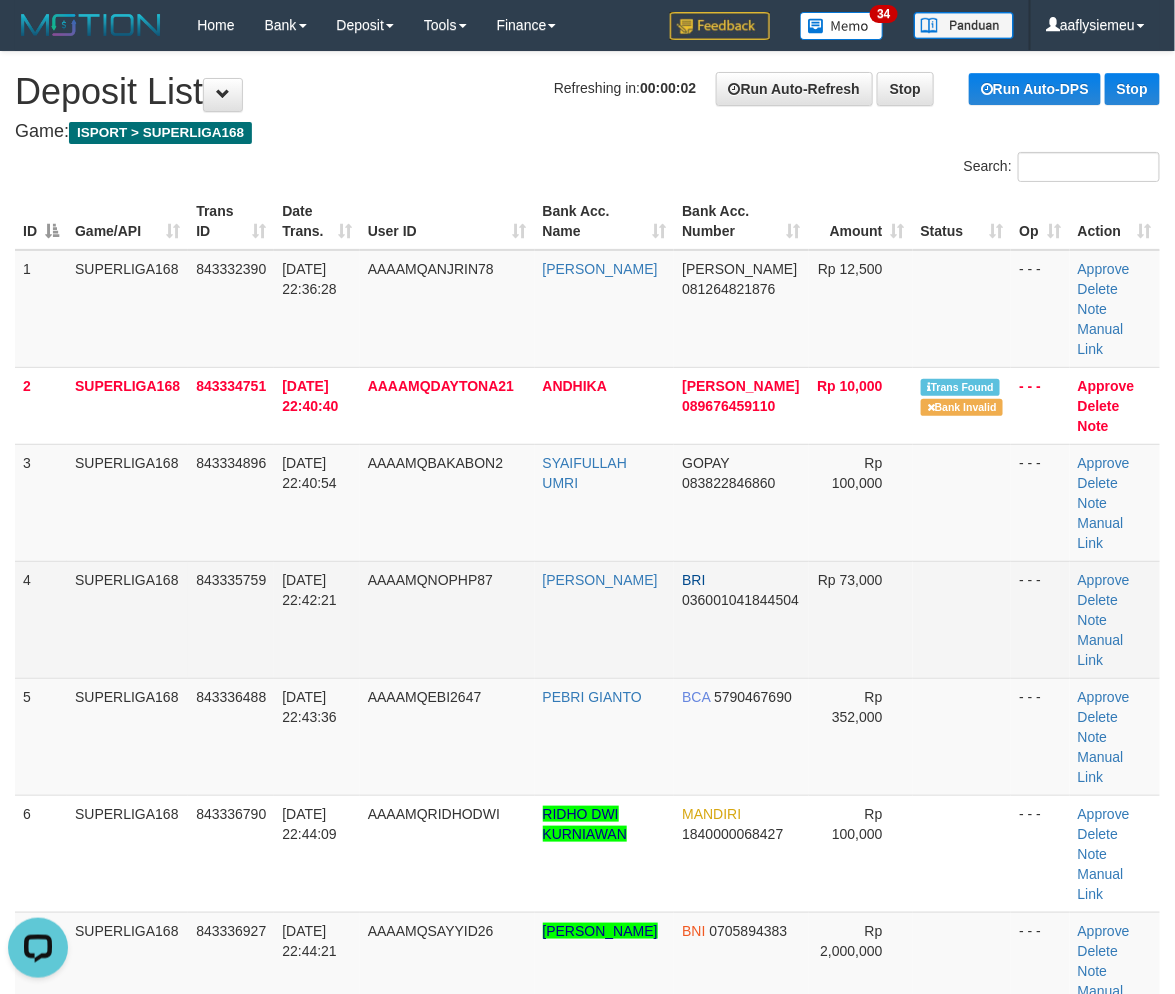 click on "843335759" at bounding box center [231, 619] 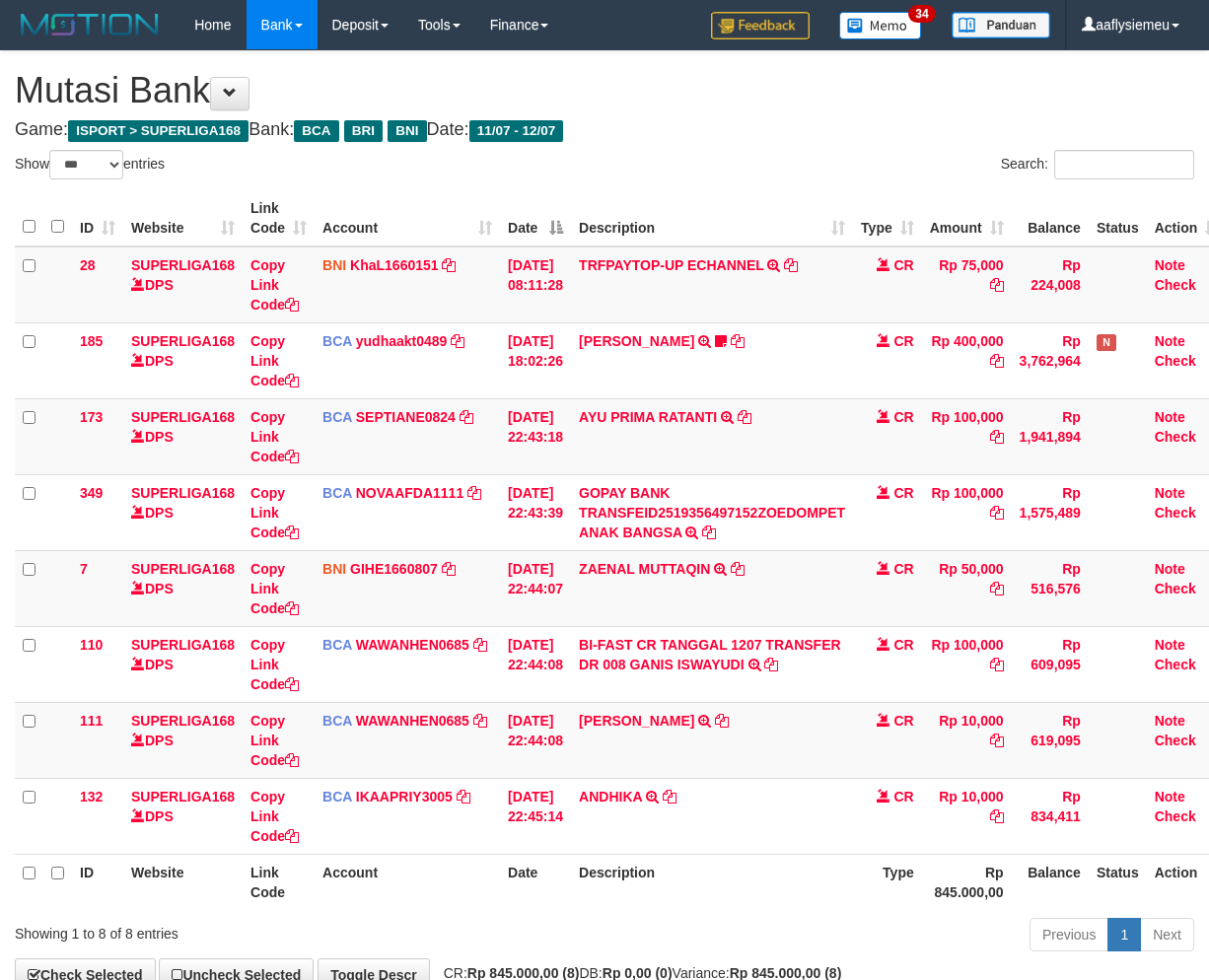 select on "***" 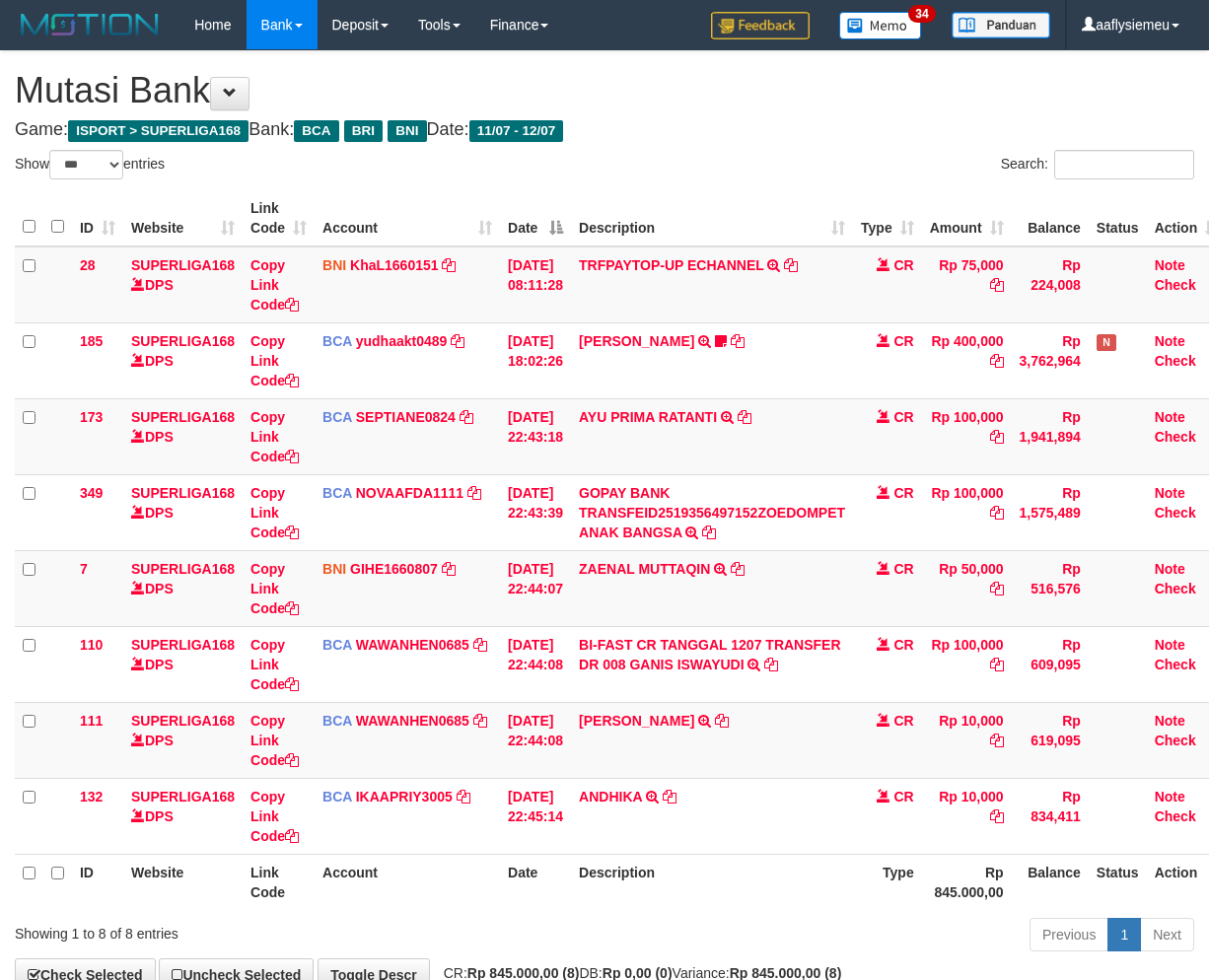 scroll, scrollTop: 121, scrollLeft: 0, axis: vertical 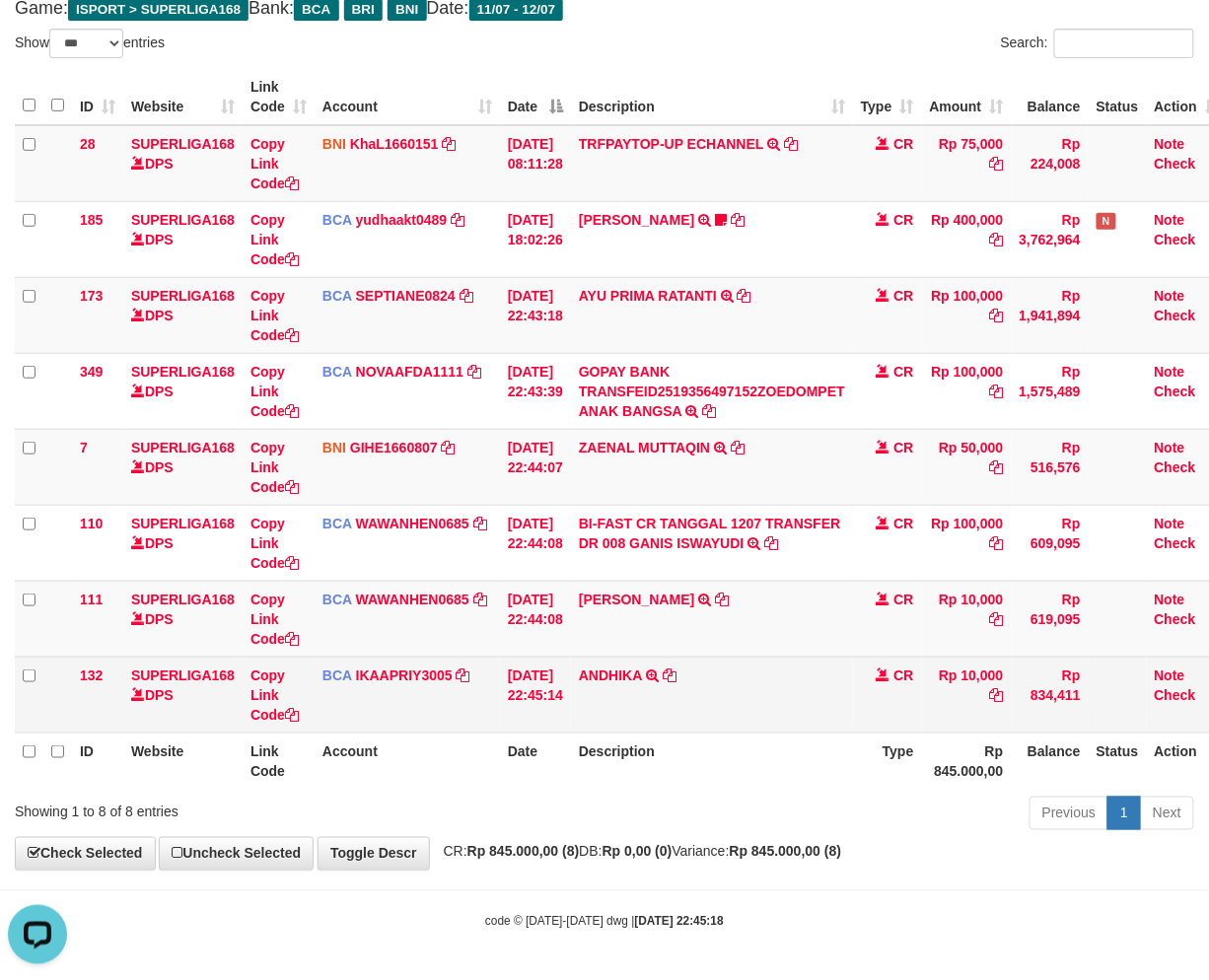 drag, startPoint x: 720, startPoint y: 711, endPoint x: 864, endPoint y: 684, distance: 146.50939 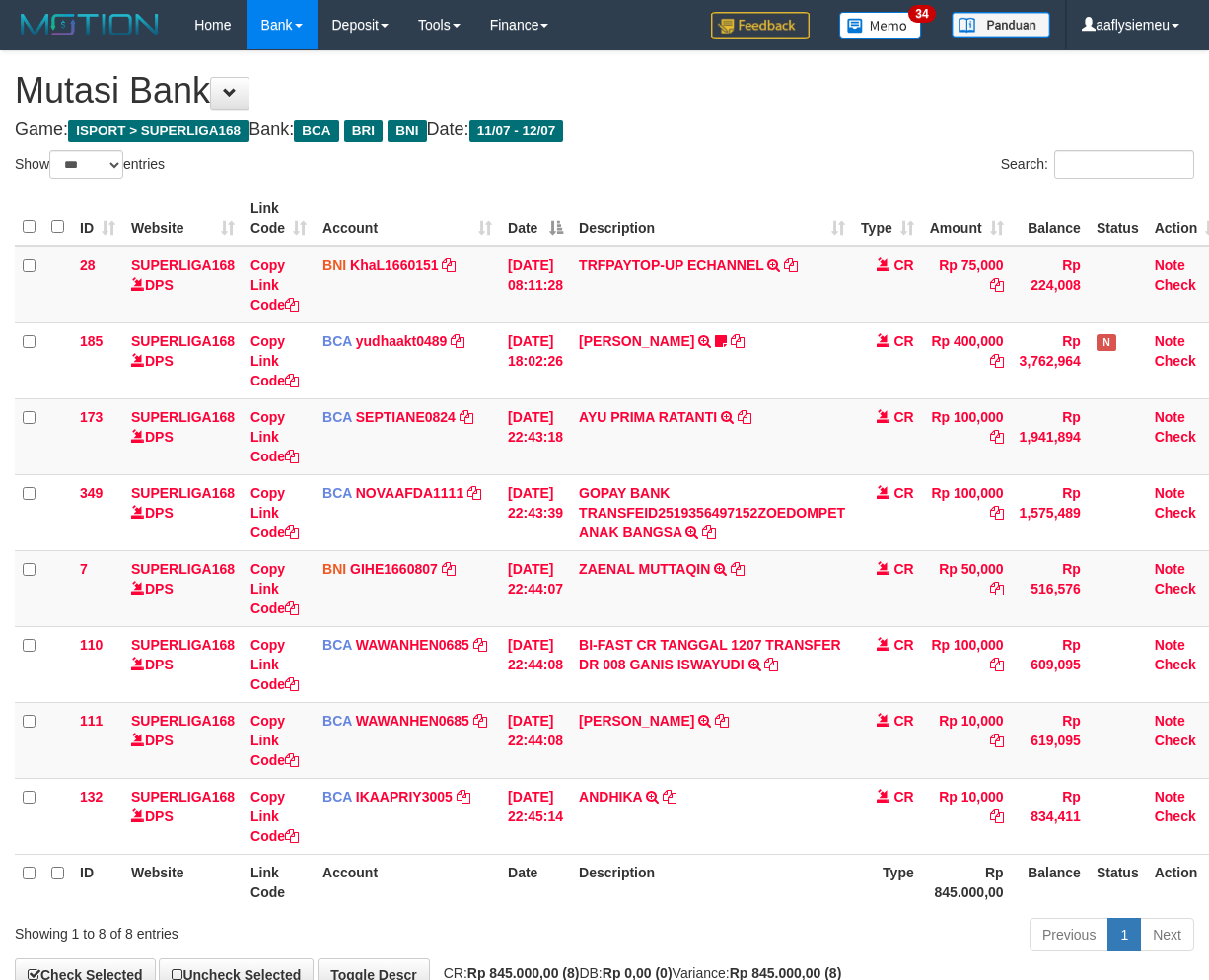 select on "***" 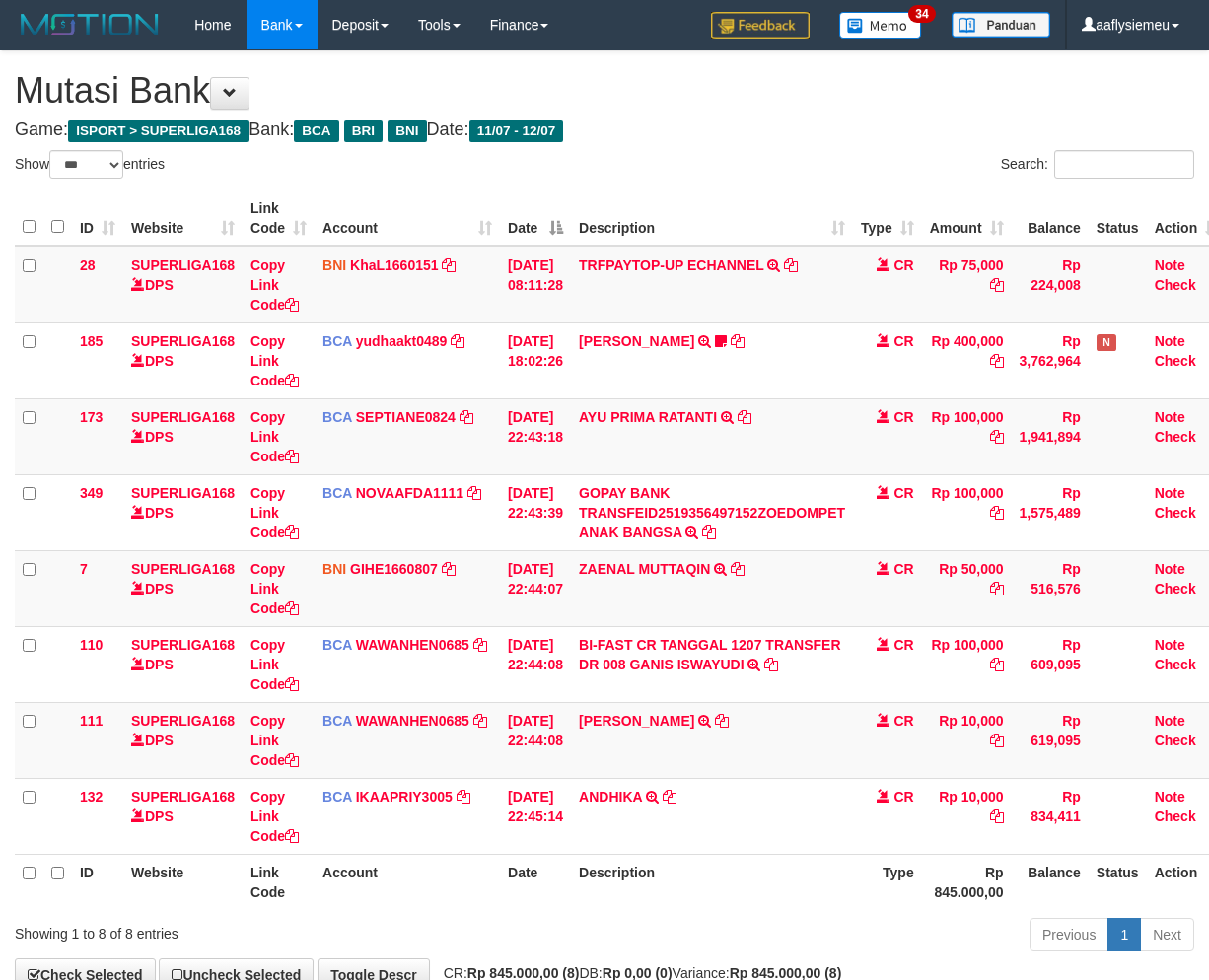 scroll, scrollTop: 121, scrollLeft: 0, axis: vertical 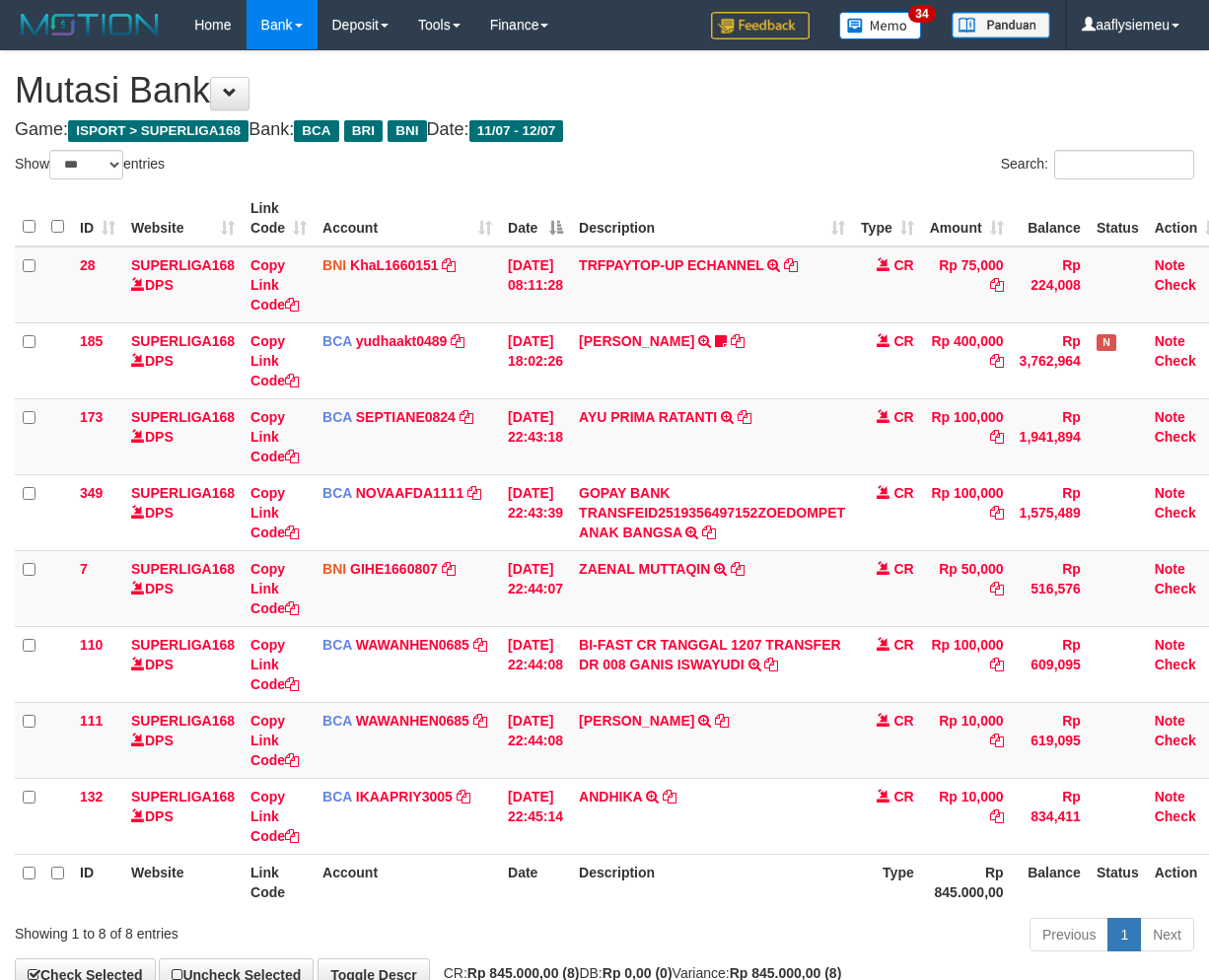 select on "***" 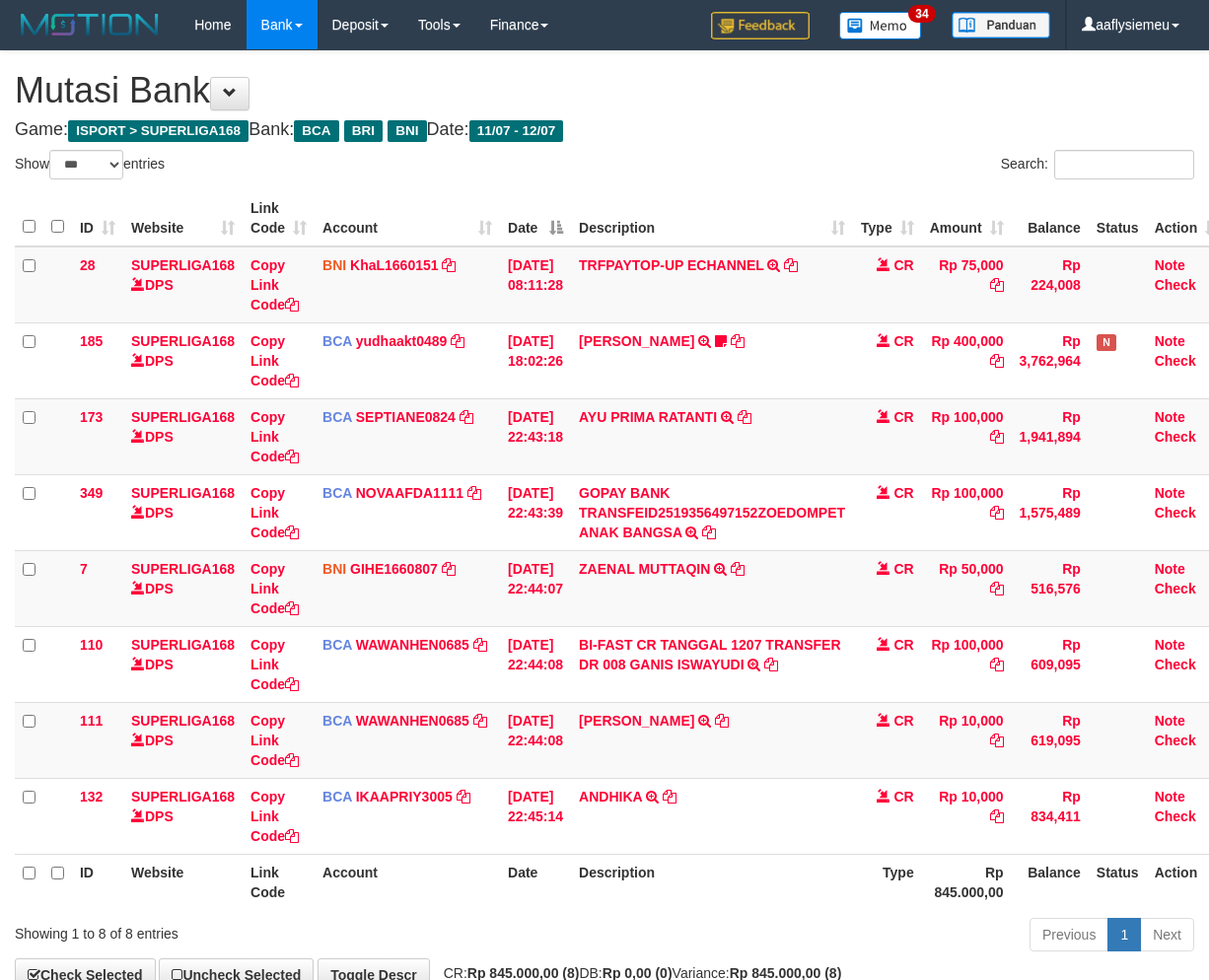 scroll, scrollTop: 121, scrollLeft: 0, axis: vertical 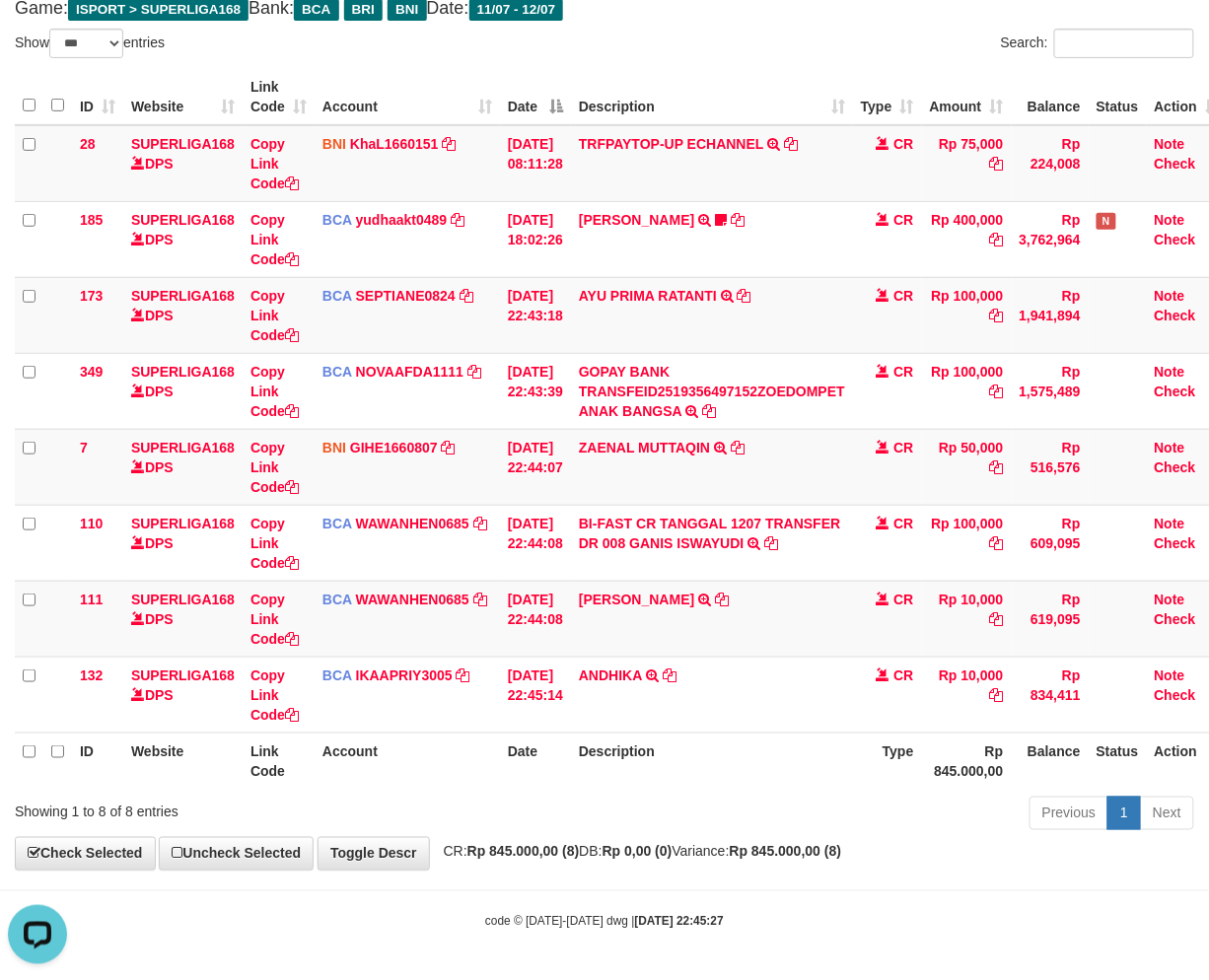 drag, startPoint x: 804, startPoint y: 773, endPoint x: 1211, endPoint y: 637, distance: 429.1212 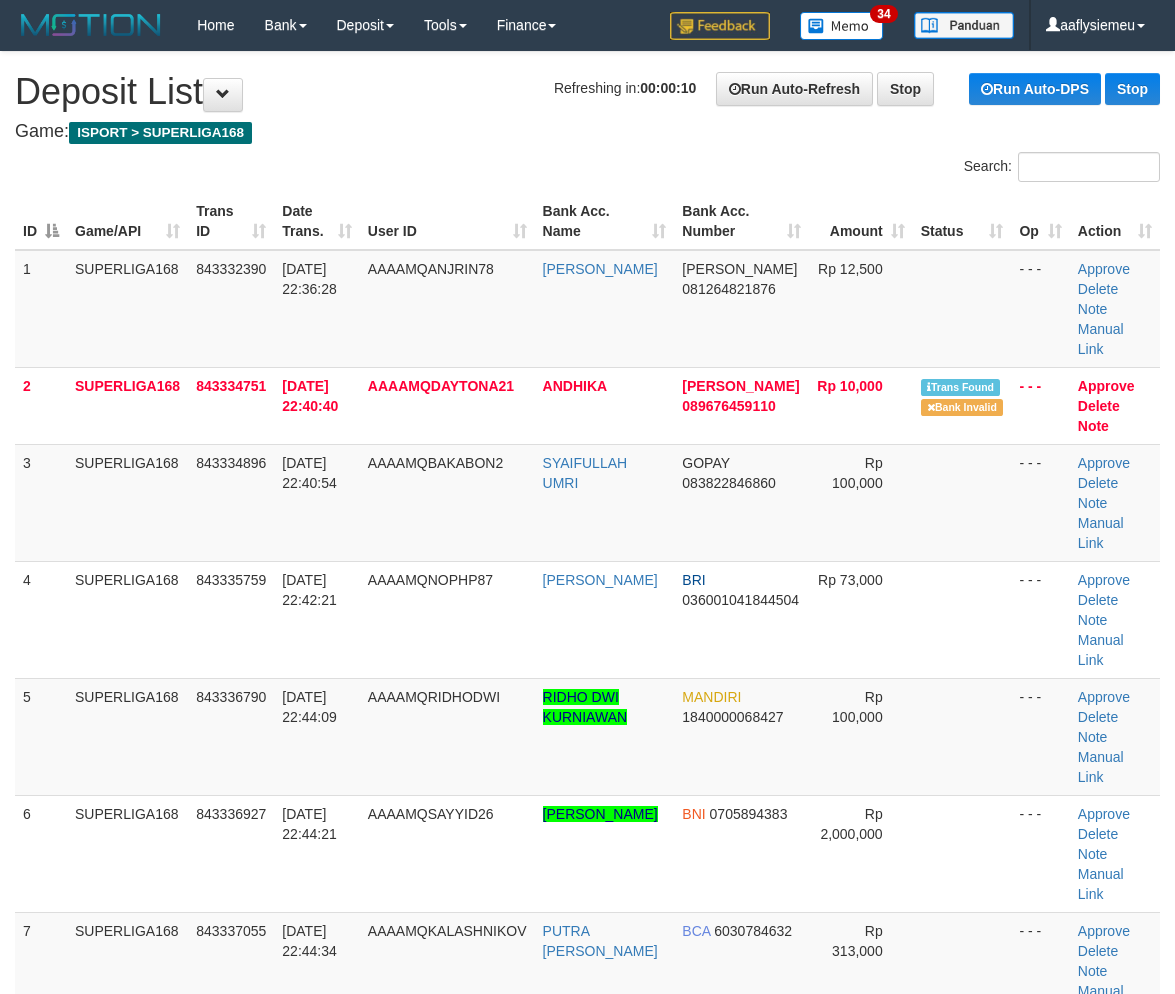scroll, scrollTop: 0, scrollLeft: 0, axis: both 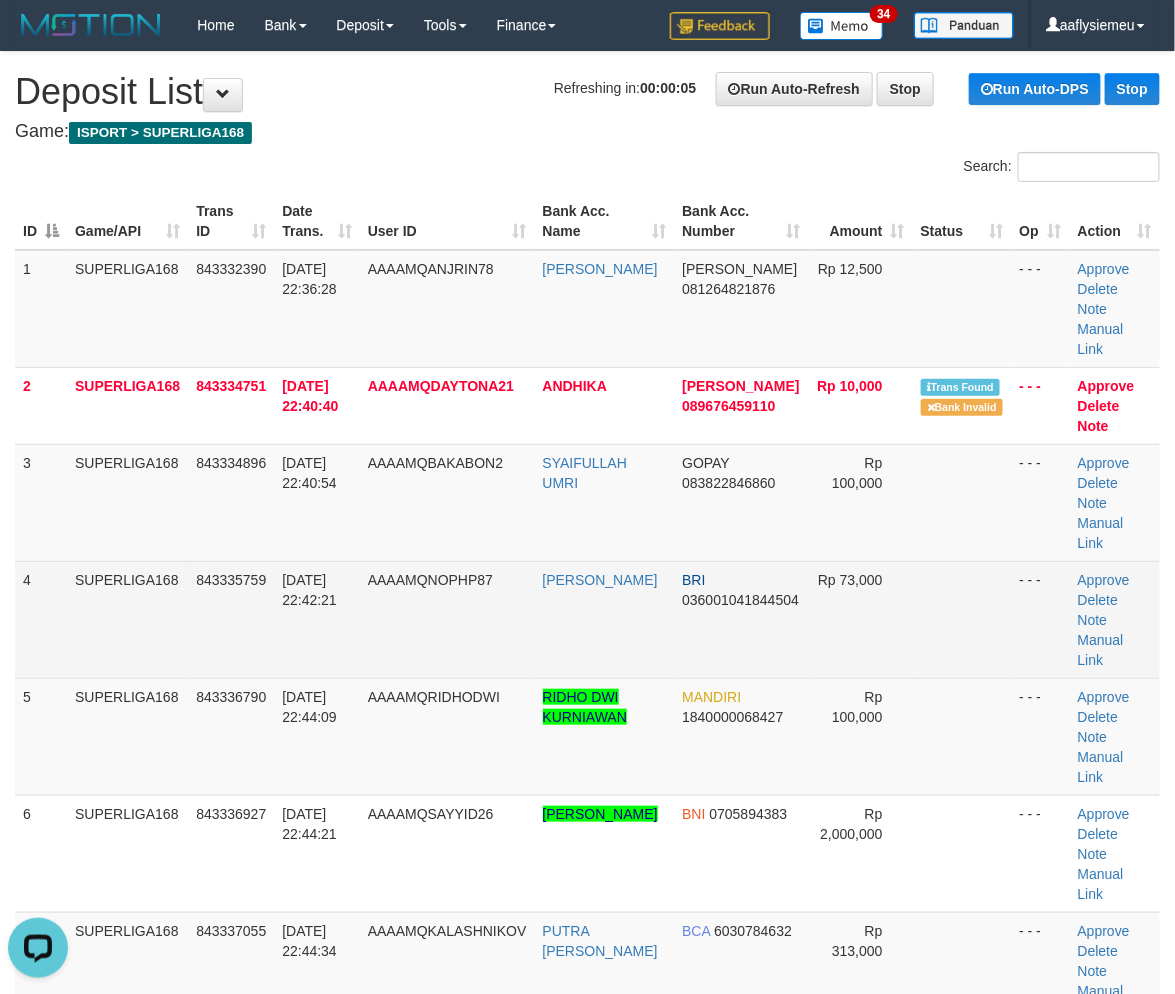 click on "SUPERLIGA168" at bounding box center (127, 619) 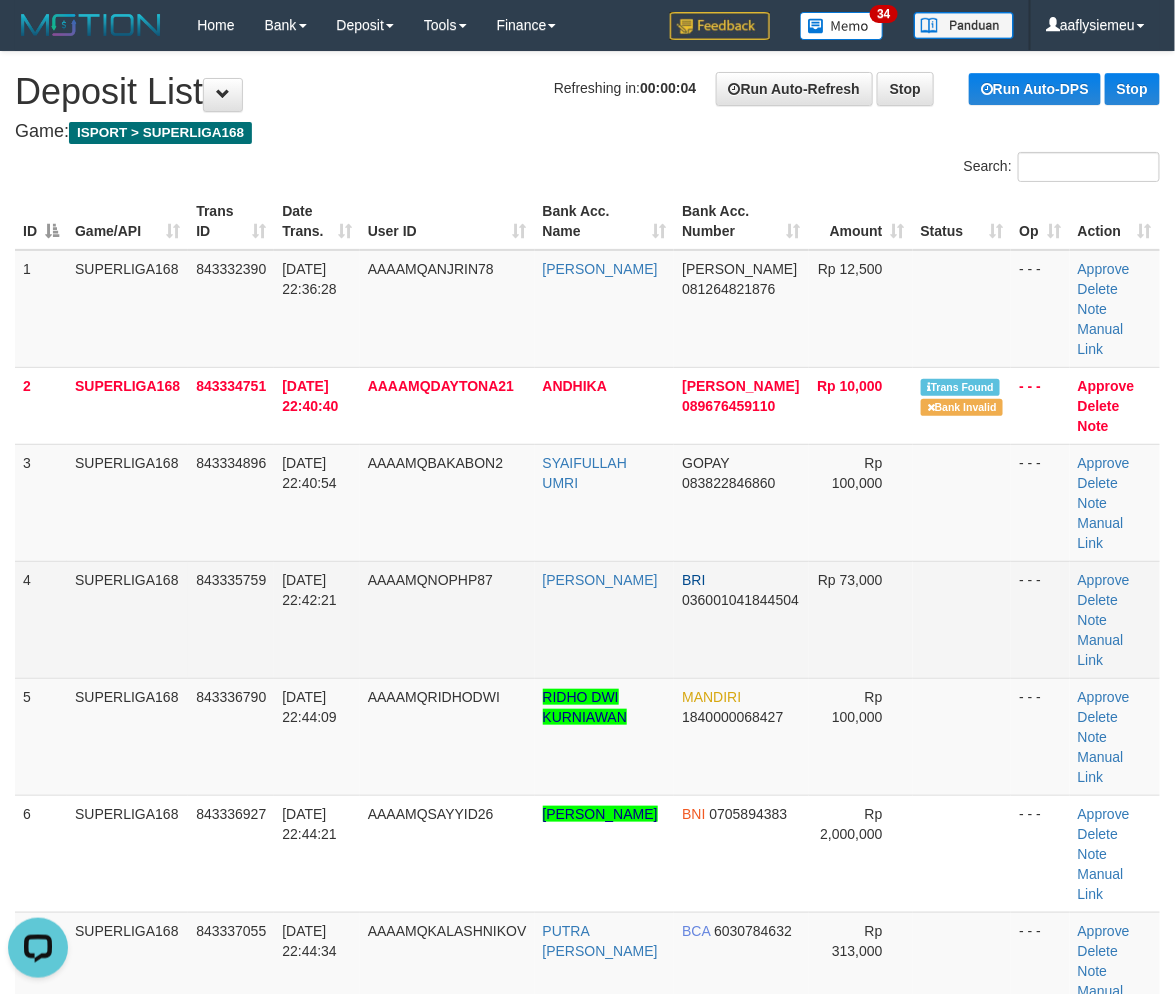 click on "4" at bounding box center [41, 619] 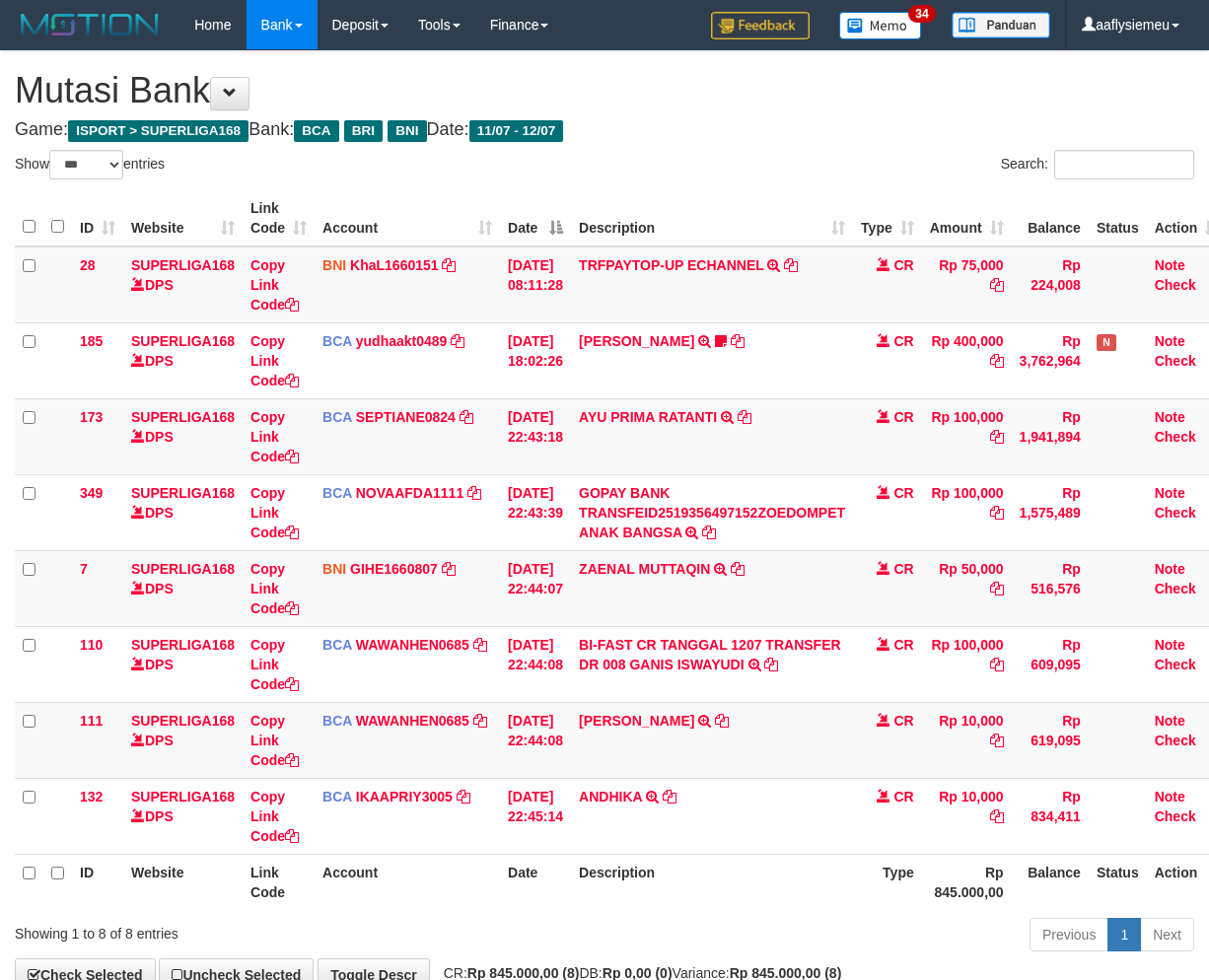 select on "***" 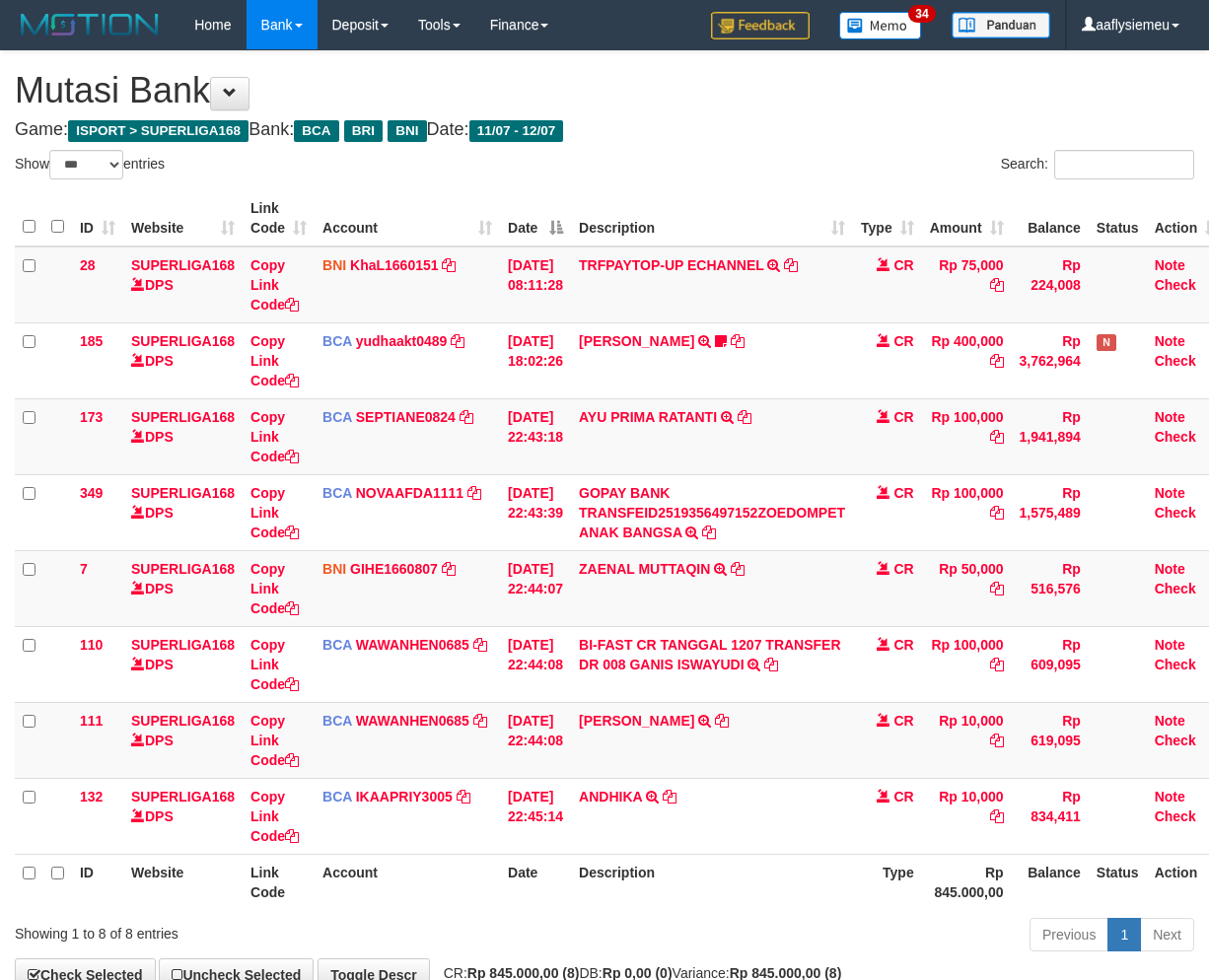 scroll, scrollTop: 121, scrollLeft: 0, axis: vertical 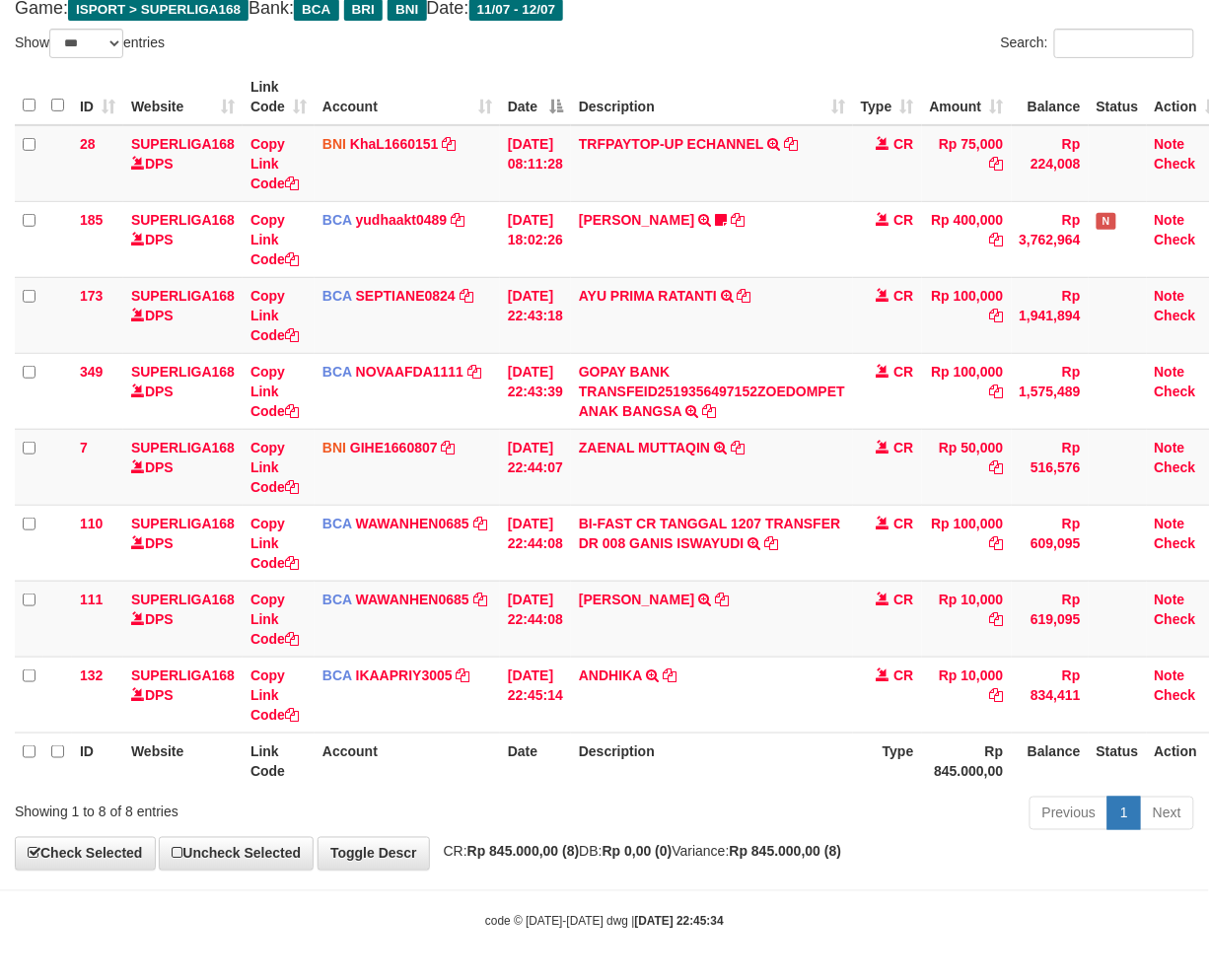 drag, startPoint x: 513, startPoint y: 824, endPoint x: 1007, endPoint y: 732, distance: 502.4938 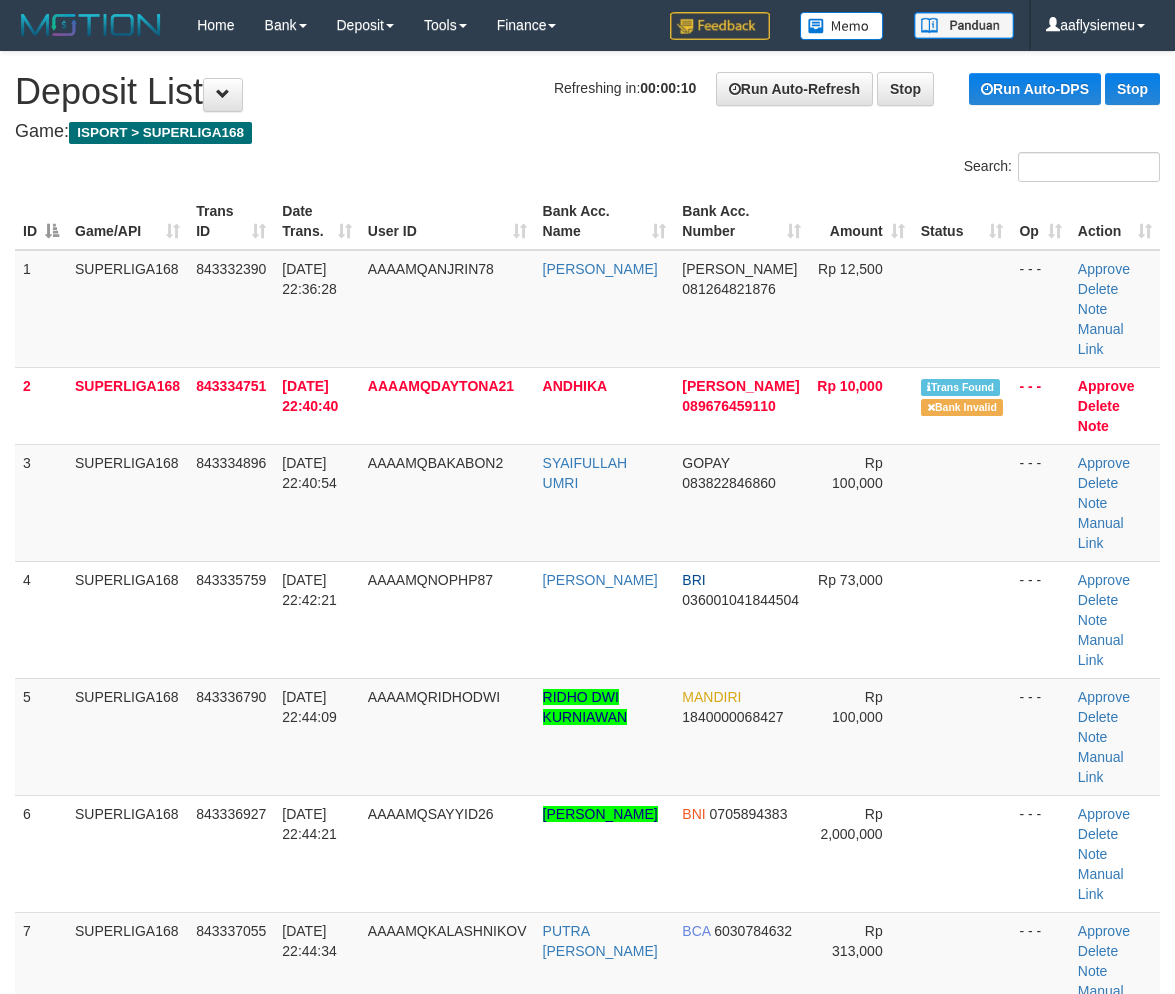scroll, scrollTop: 0, scrollLeft: 0, axis: both 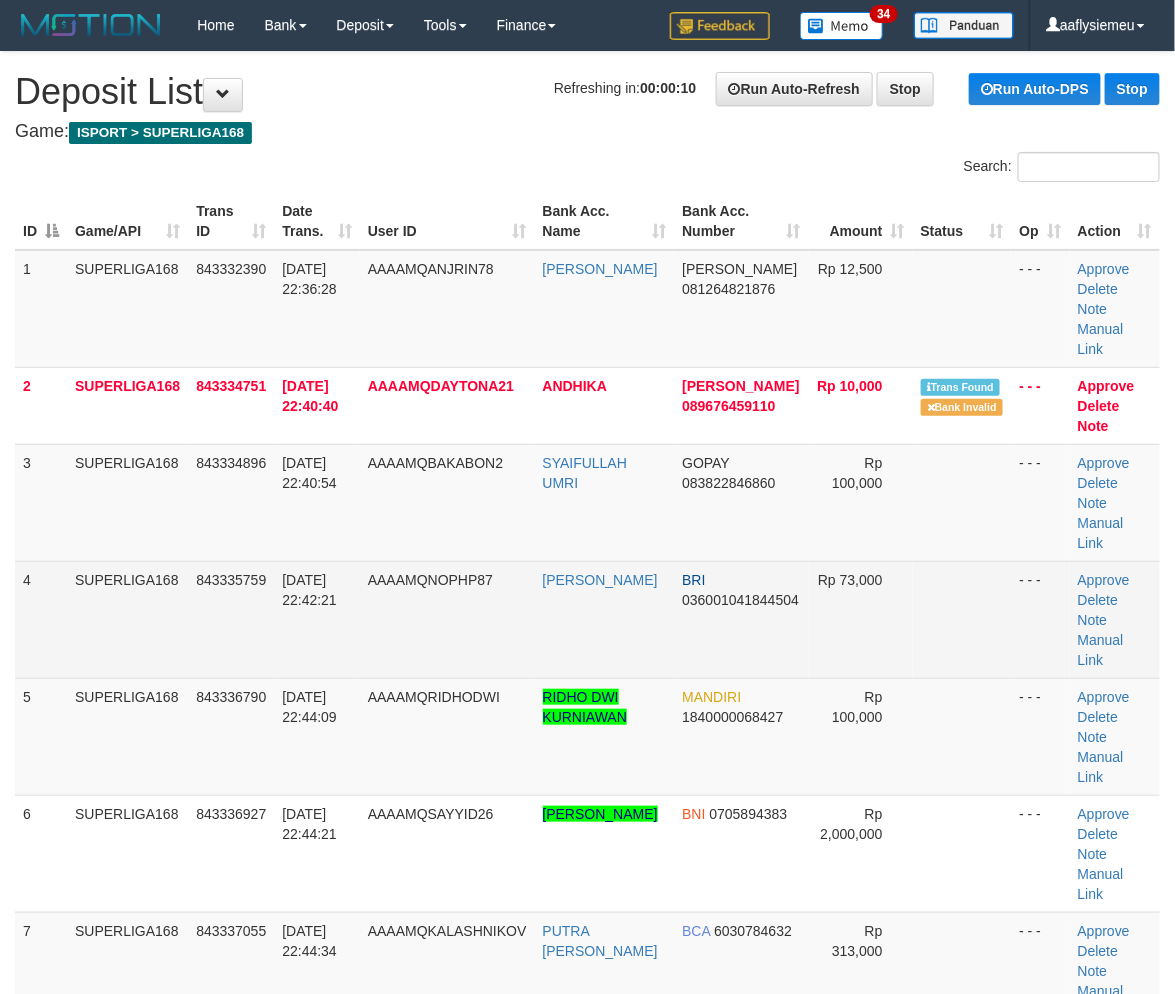 click on "4" at bounding box center [41, 619] 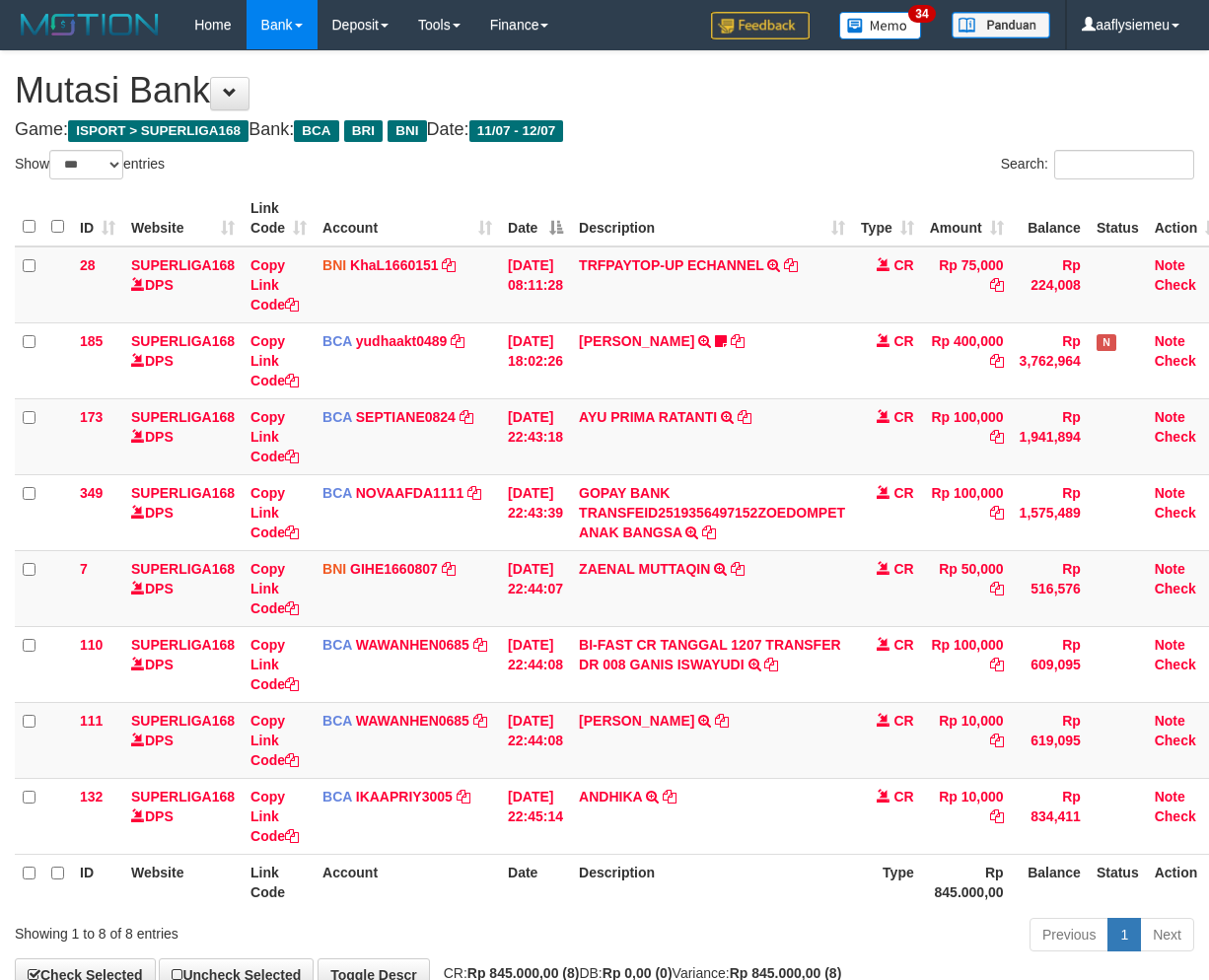 select on "***" 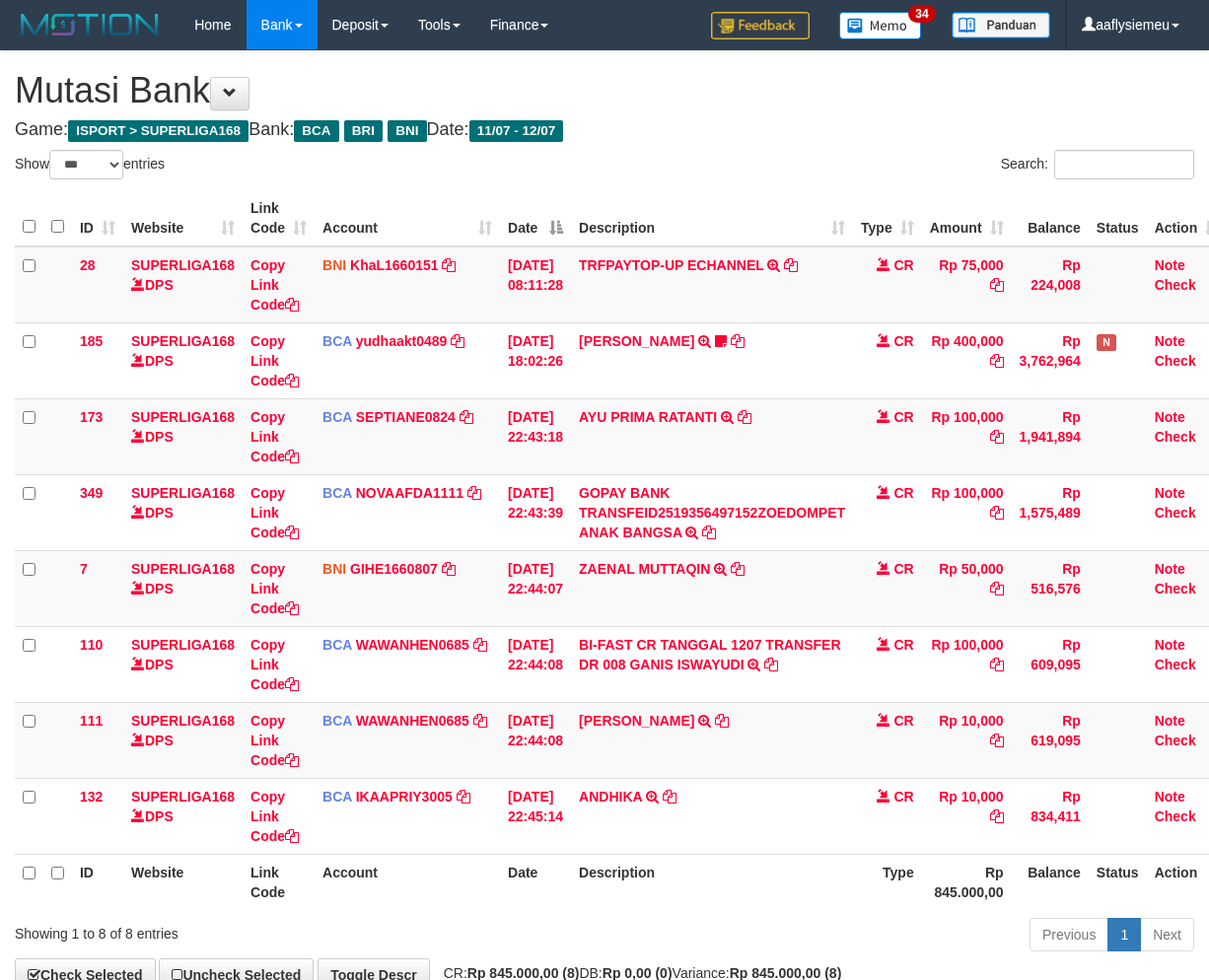 scroll, scrollTop: 121, scrollLeft: 0, axis: vertical 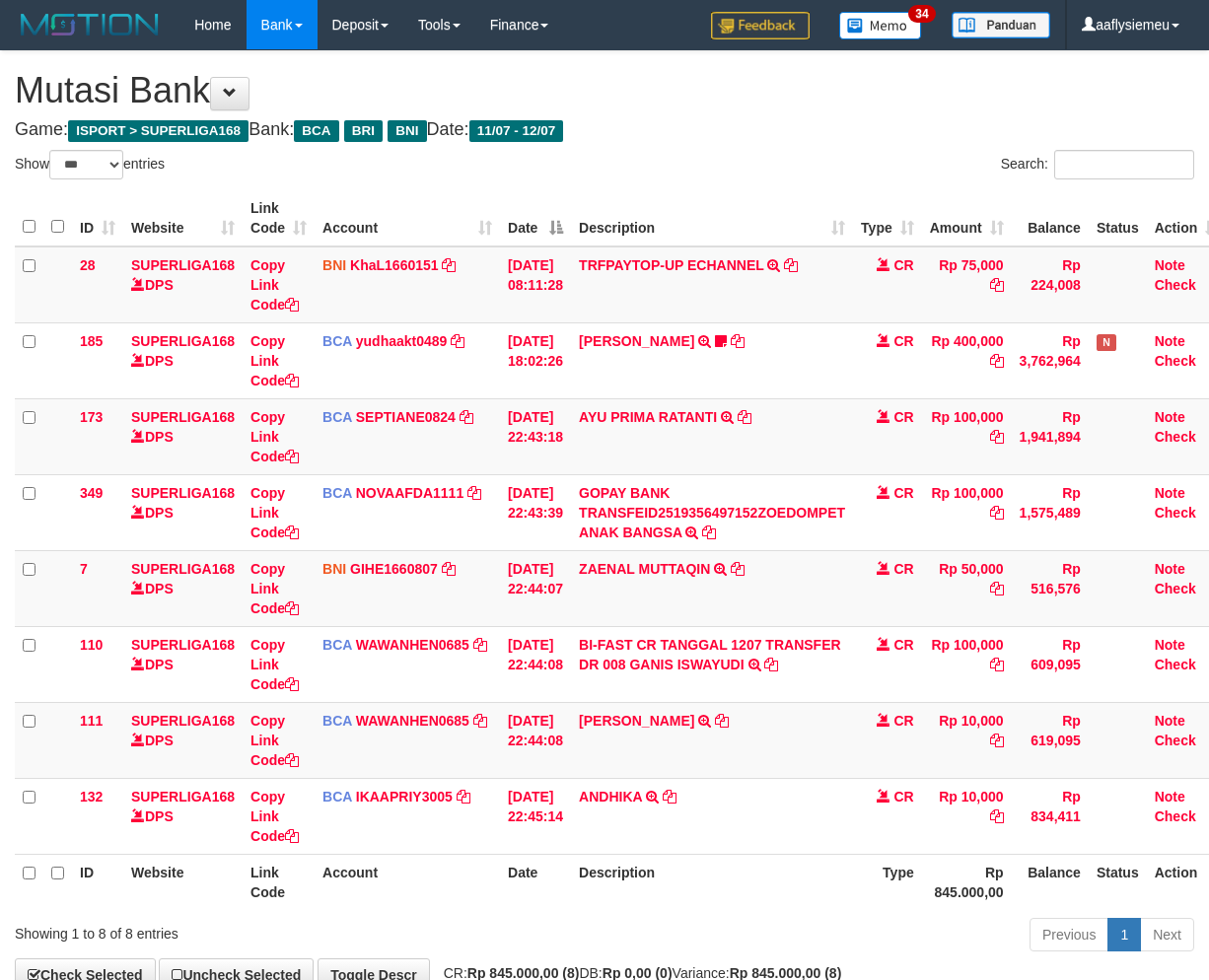 select on "***" 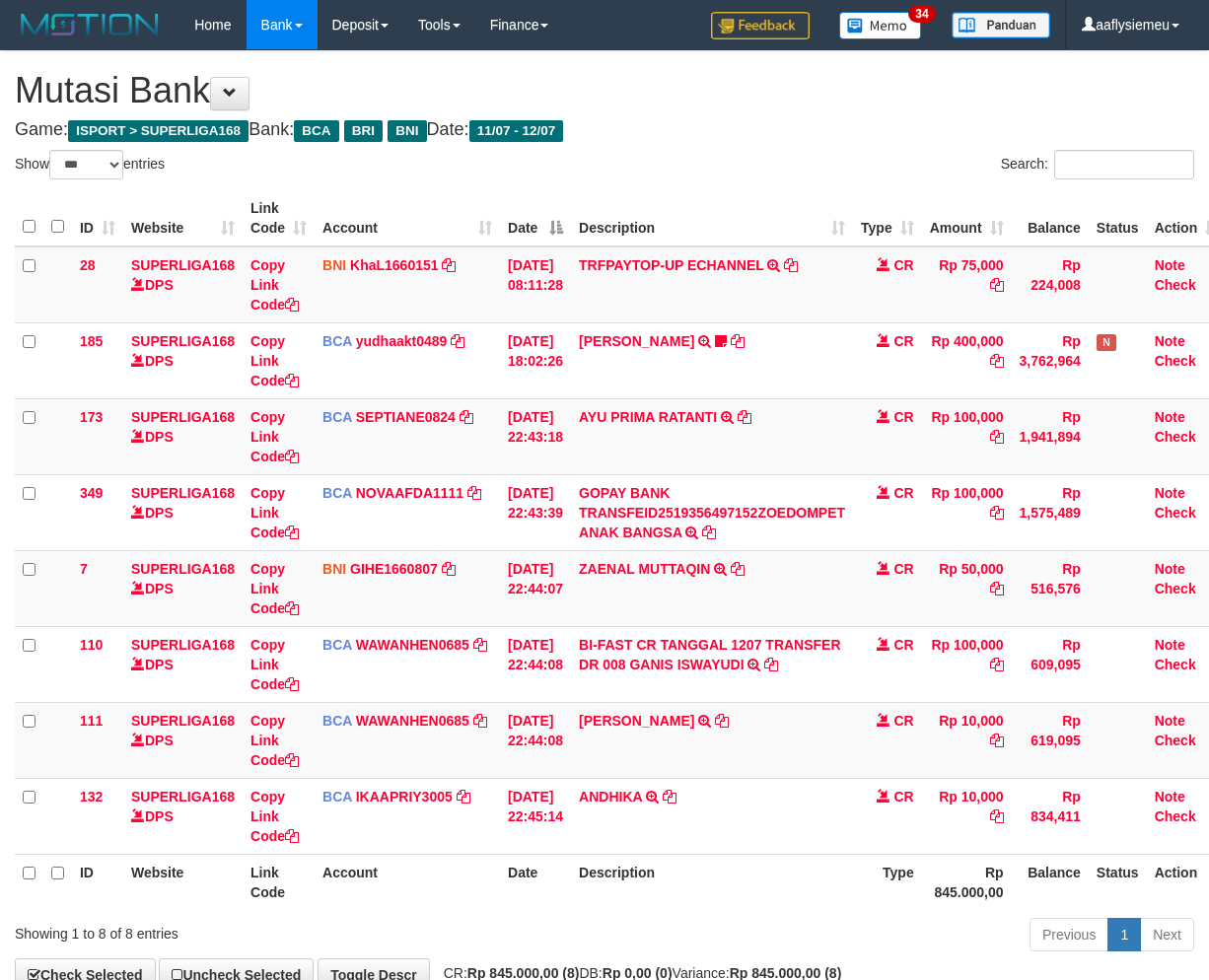 scroll, scrollTop: 121, scrollLeft: 0, axis: vertical 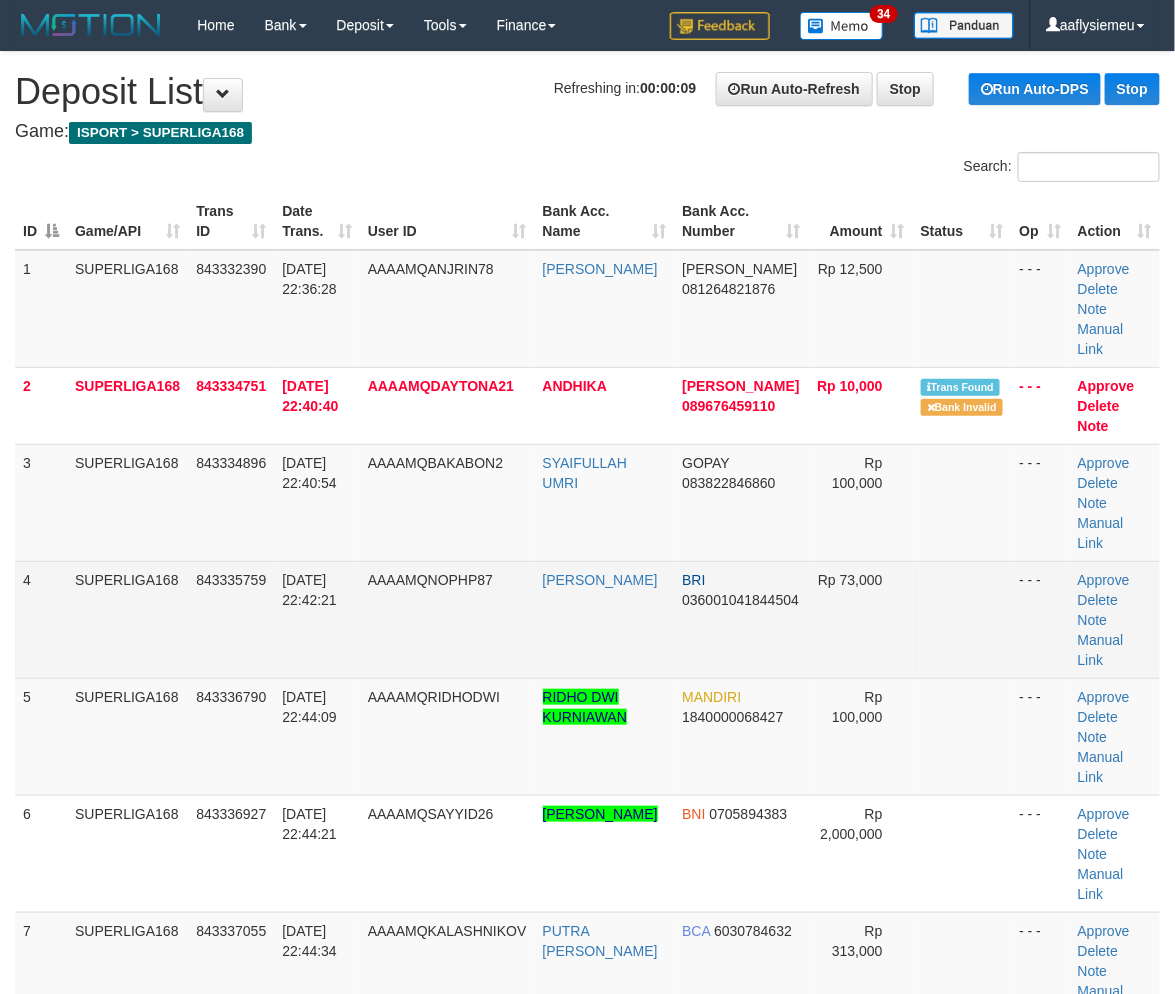 click on "4" at bounding box center (41, 619) 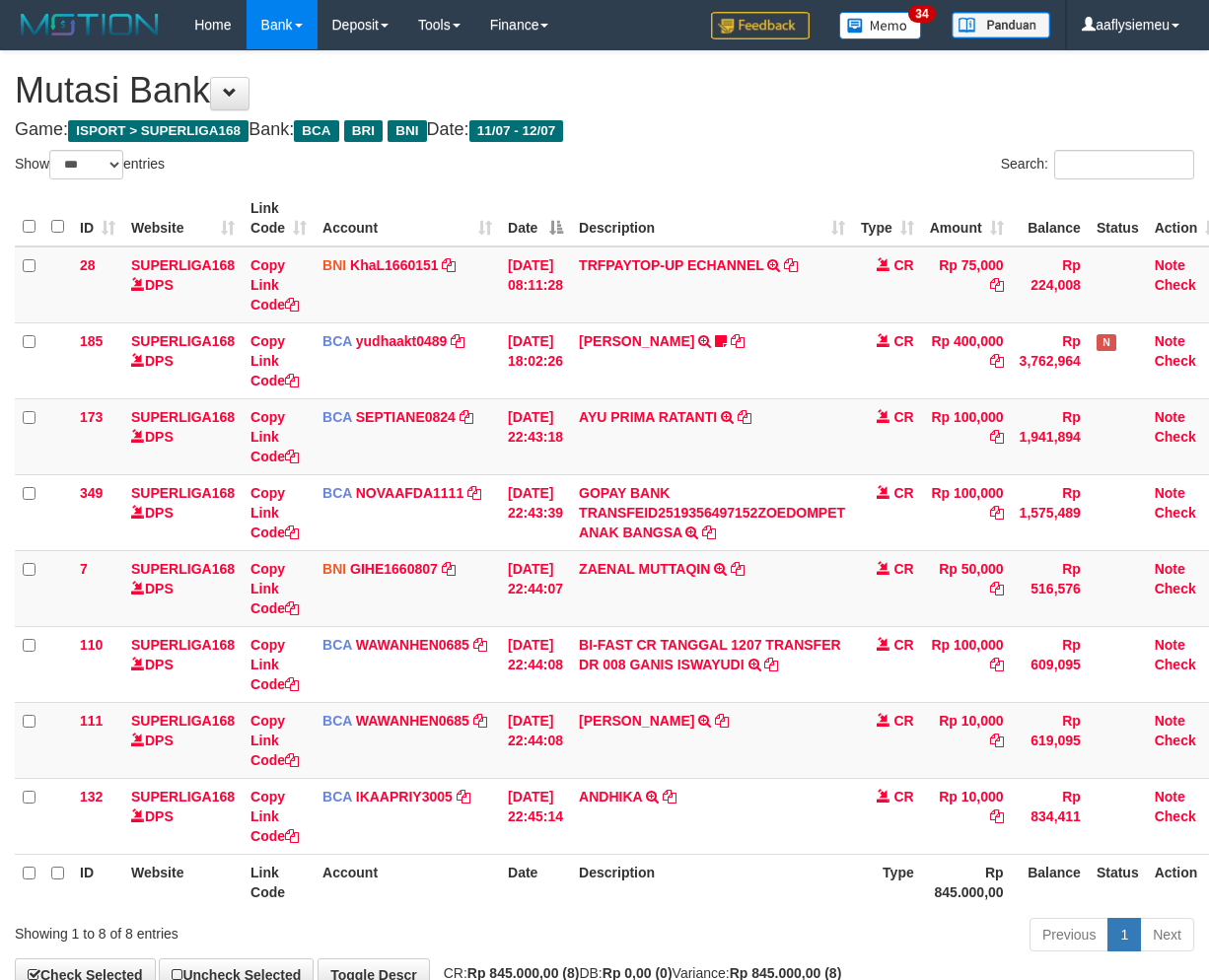 select on "***" 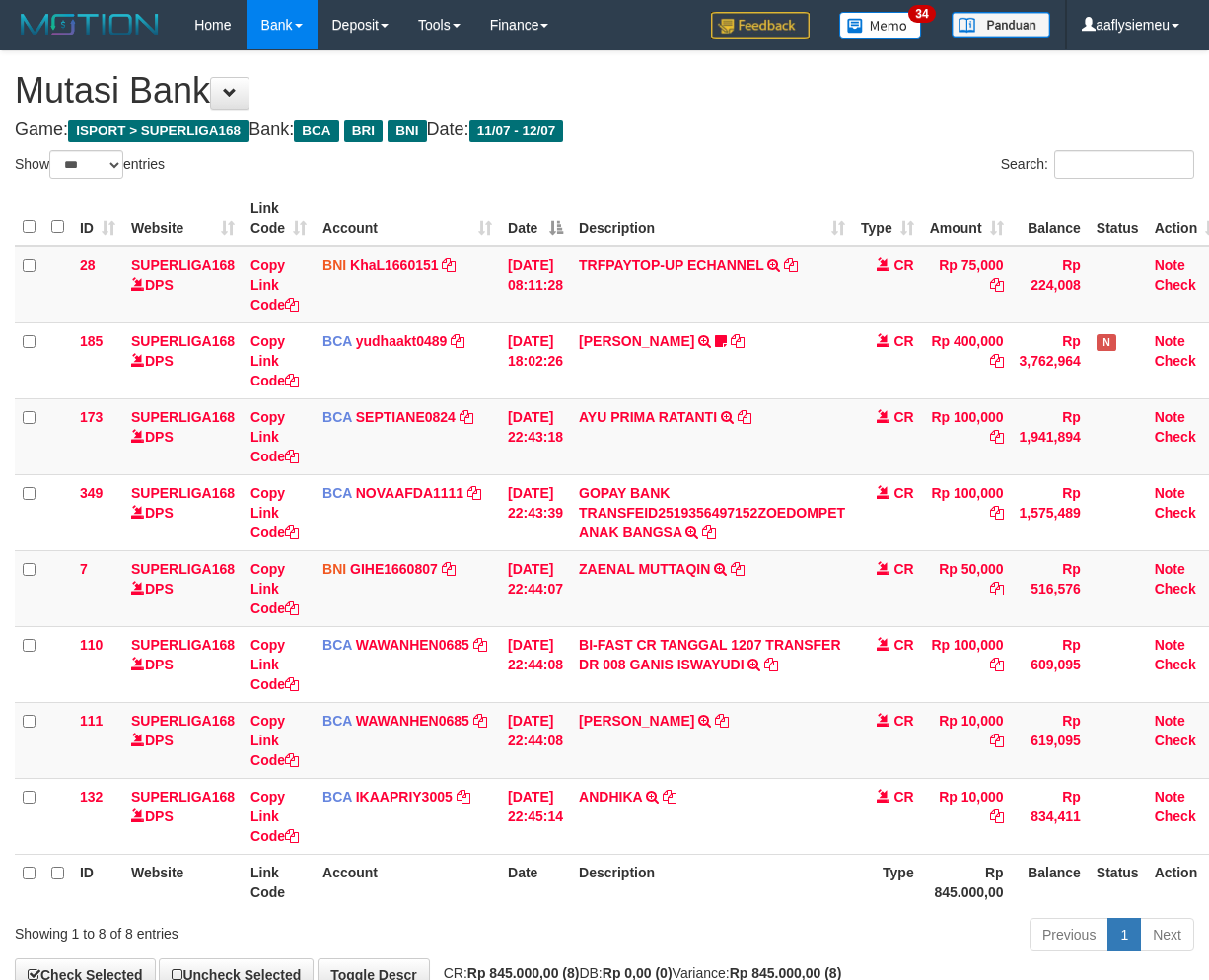 scroll, scrollTop: 121, scrollLeft: 0, axis: vertical 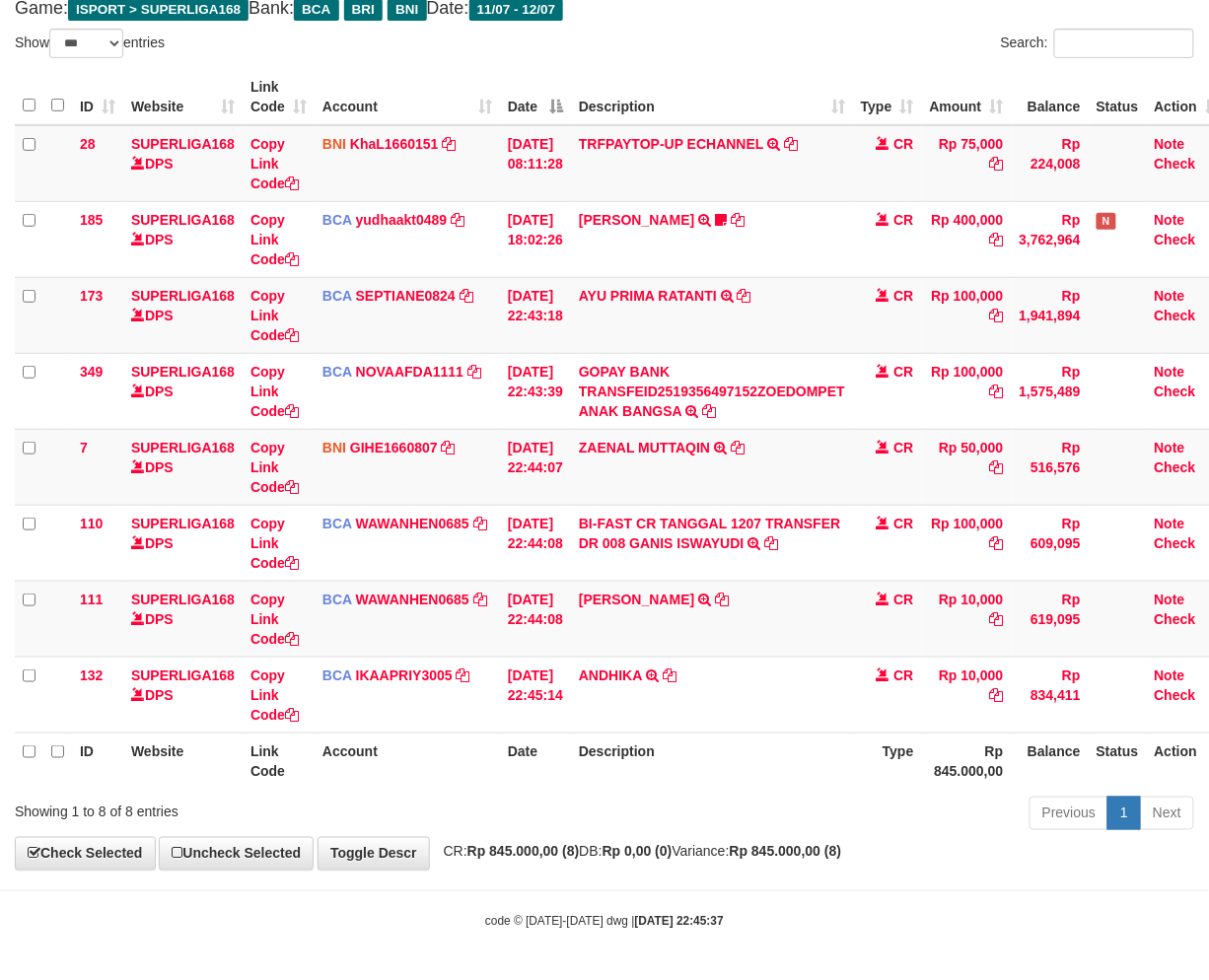 drag, startPoint x: 459, startPoint y: 753, endPoint x: 669, endPoint y: 733, distance: 210.95023 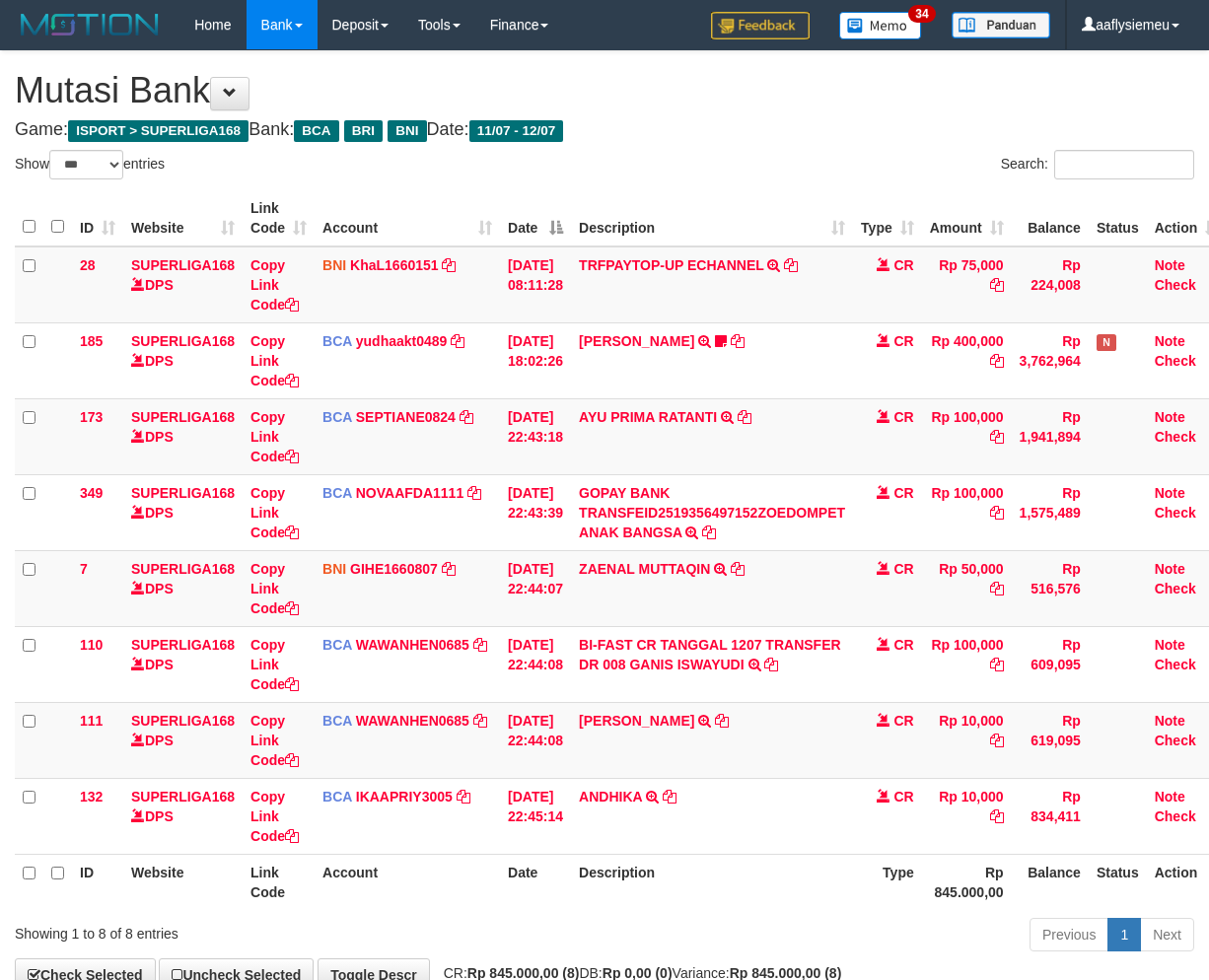 select on "***" 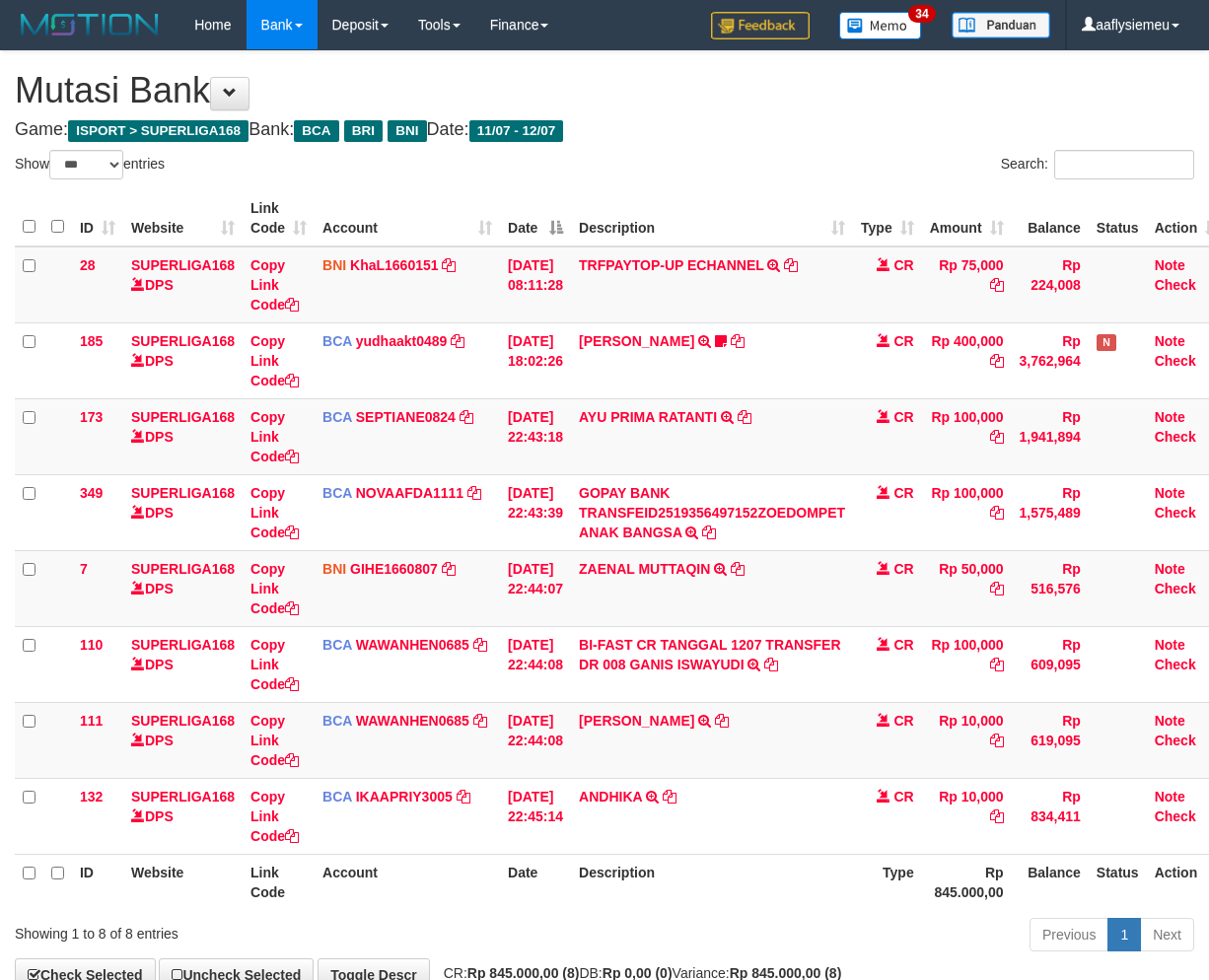 scroll, scrollTop: 121, scrollLeft: 0, axis: vertical 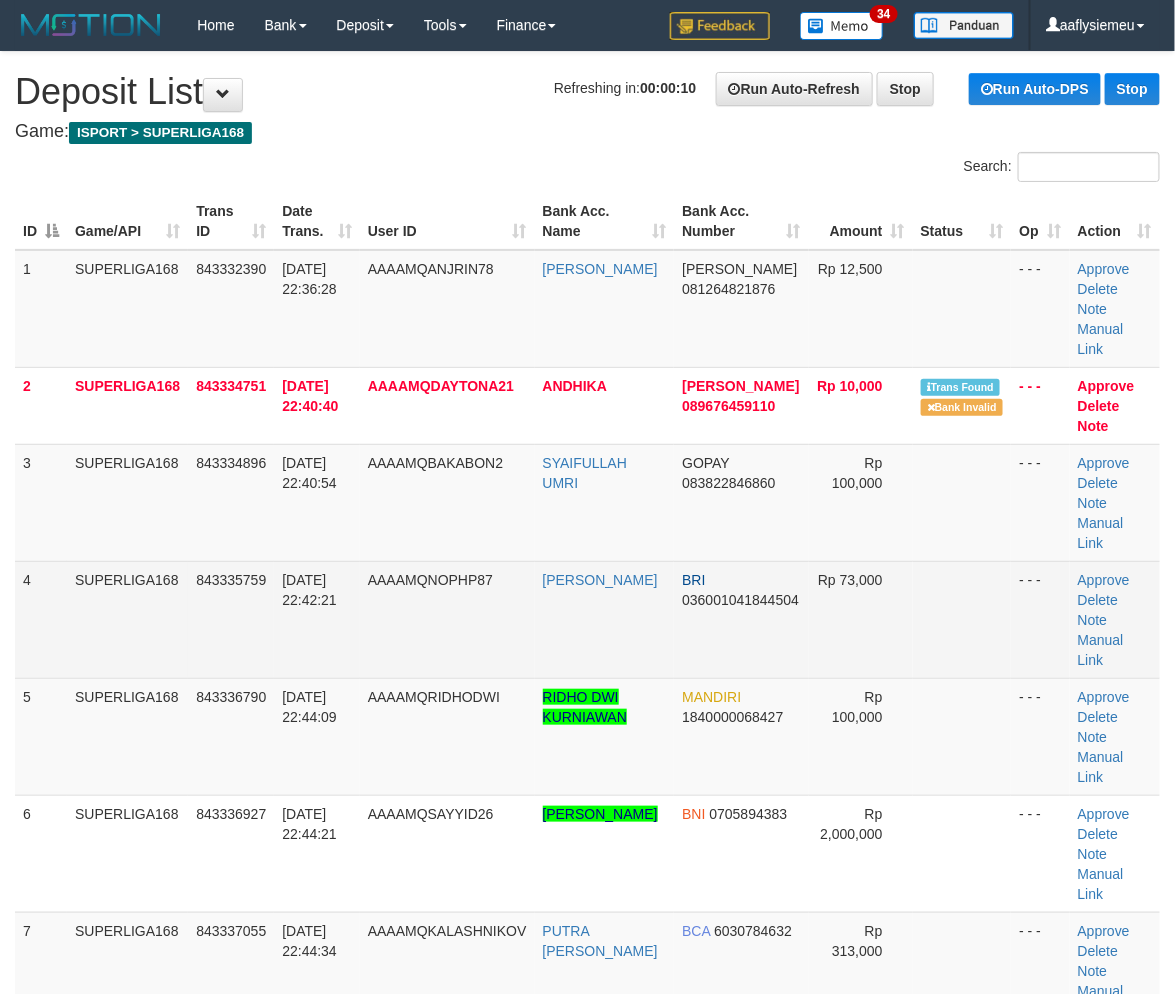 click on "843335759" at bounding box center (231, 619) 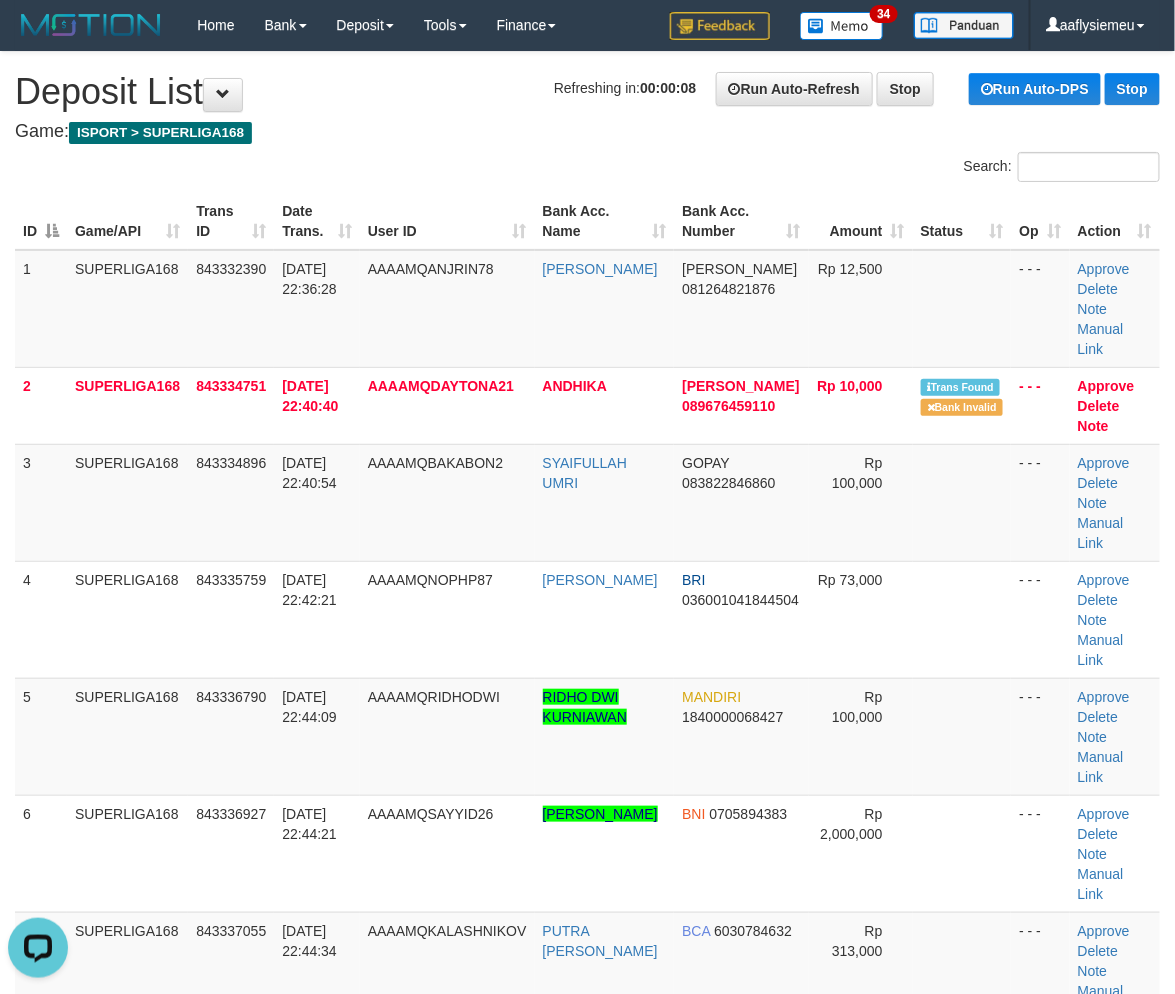 scroll, scrollTop: 0, scrollLeft: 0, axis: both 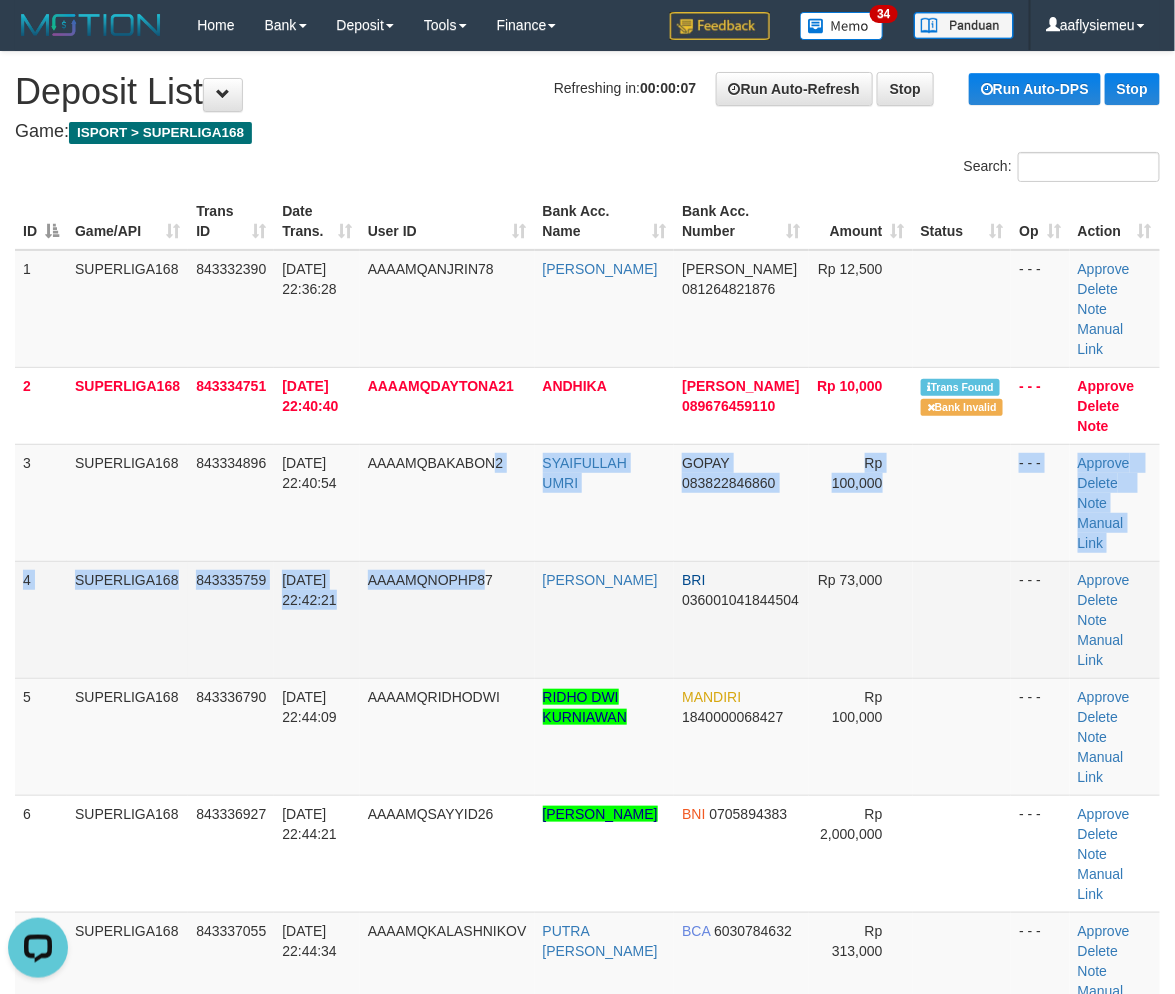 drag, startPoint x: 508, startPoint y: 502, endPoint x: 451, endPoint y: 556, distance: 78.51752 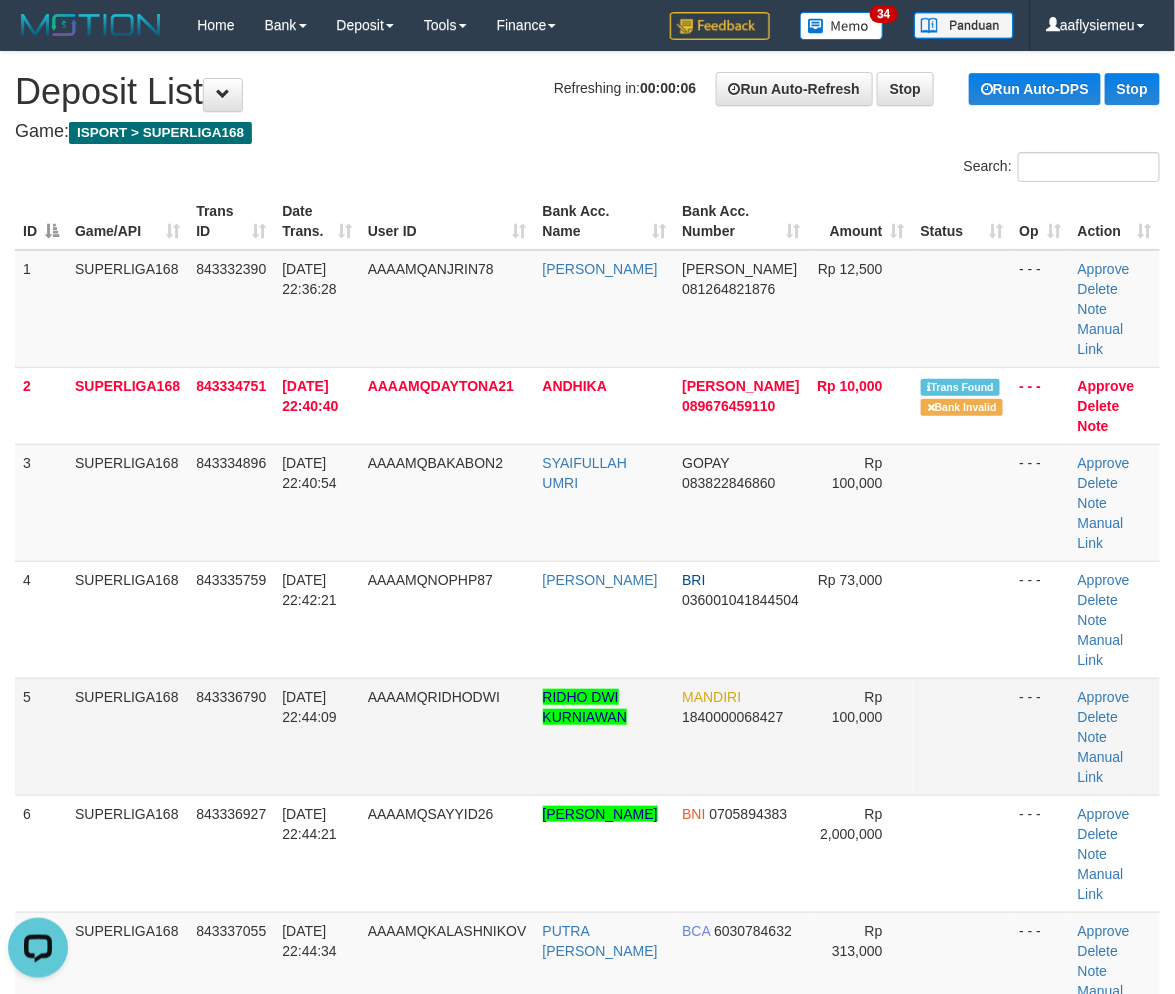 drag, startPoint x: 388, startPoint y: 508, endPoint x: 34, endPoint y: 651, distance: 381.79184 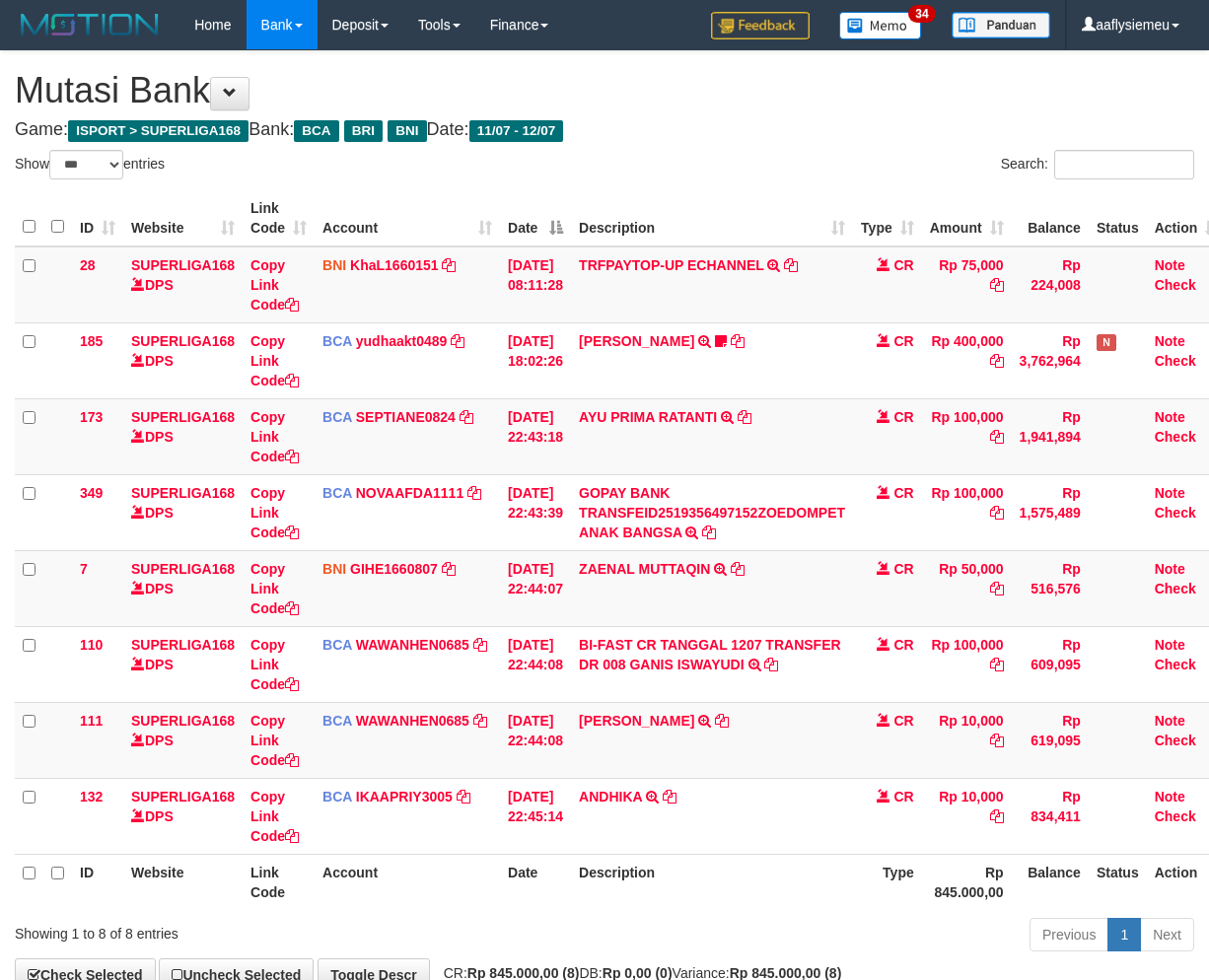 select on "***" 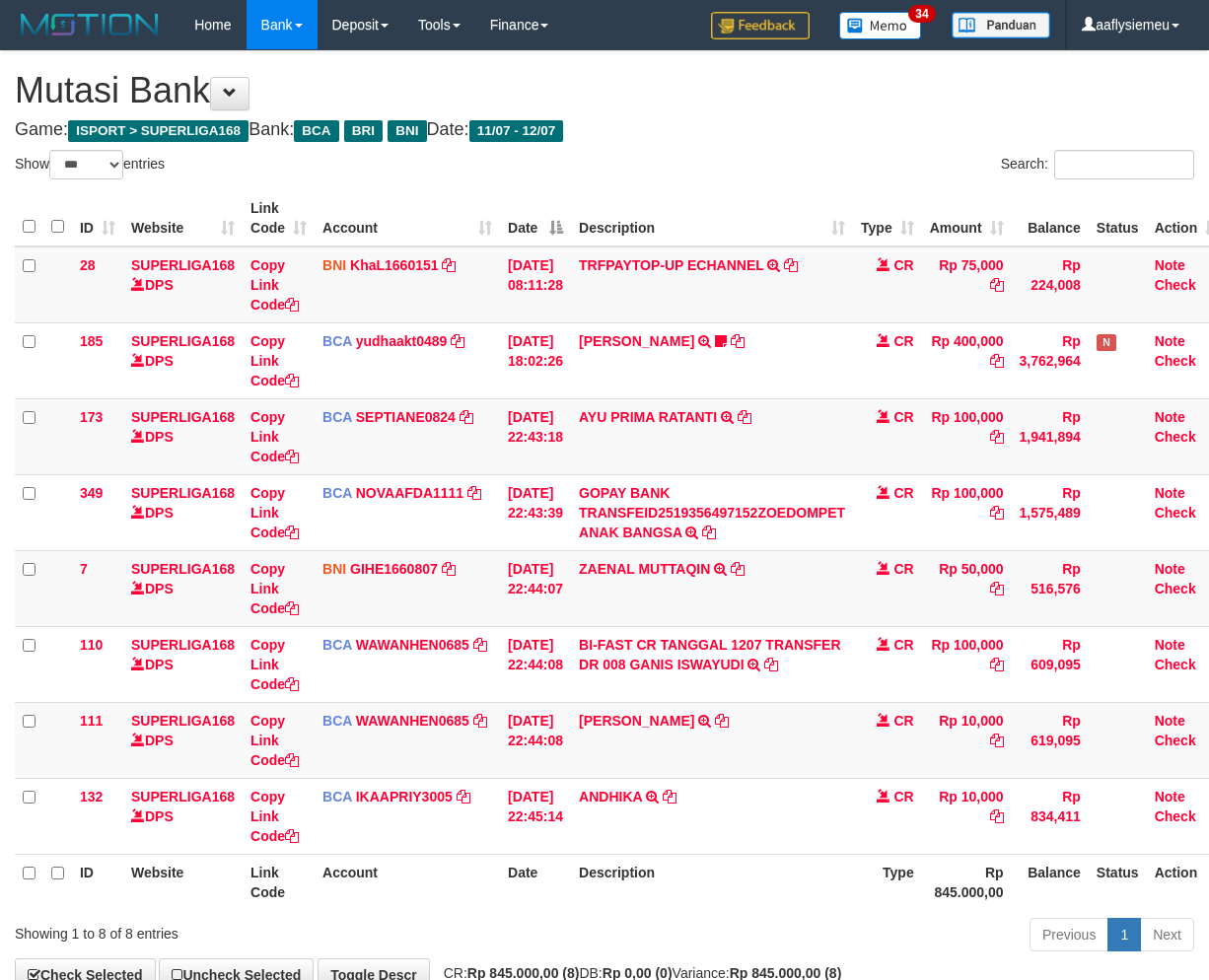 scroll, scrollTop: 121, scrollLeft: 0, axis: vertical 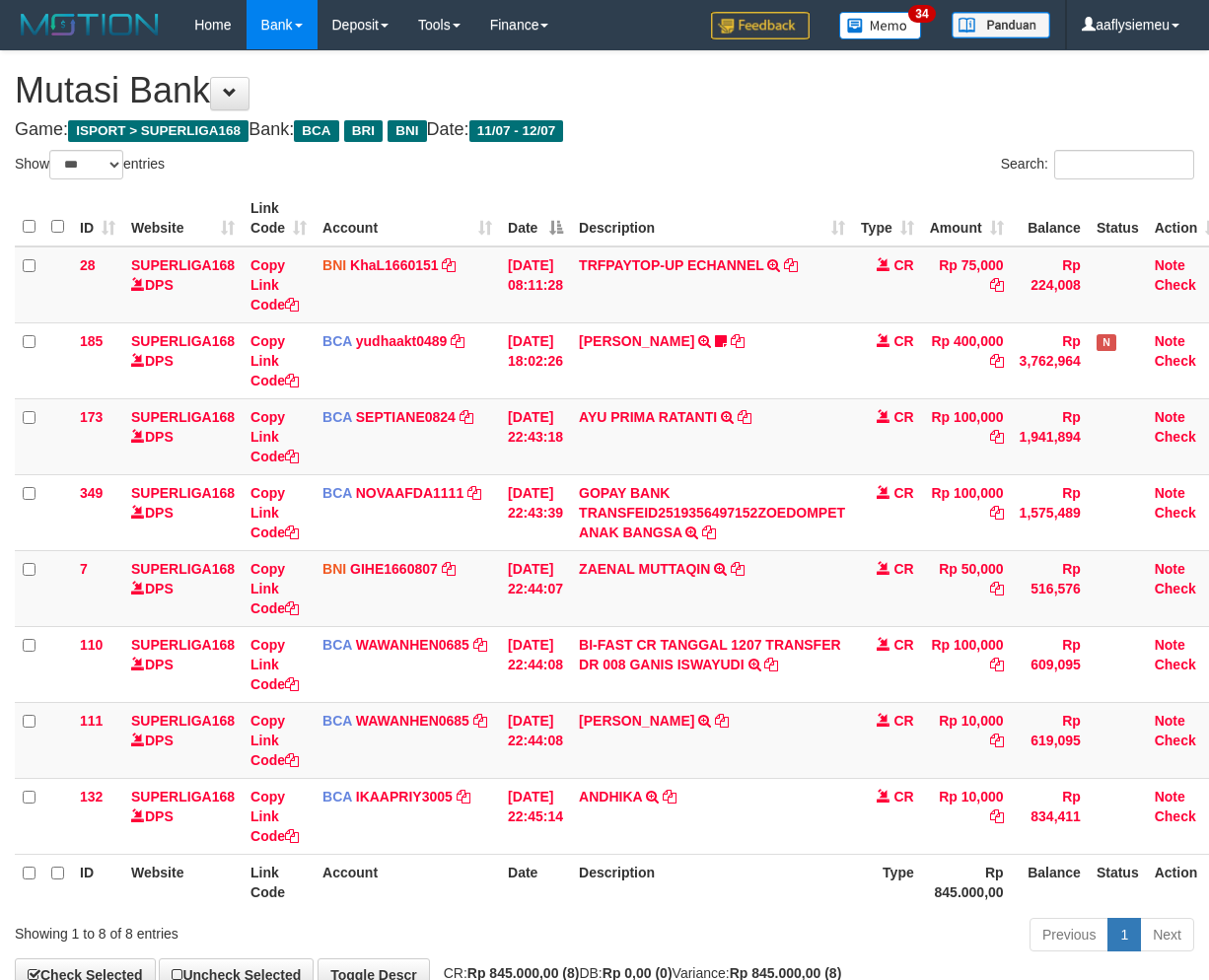 select on "***" 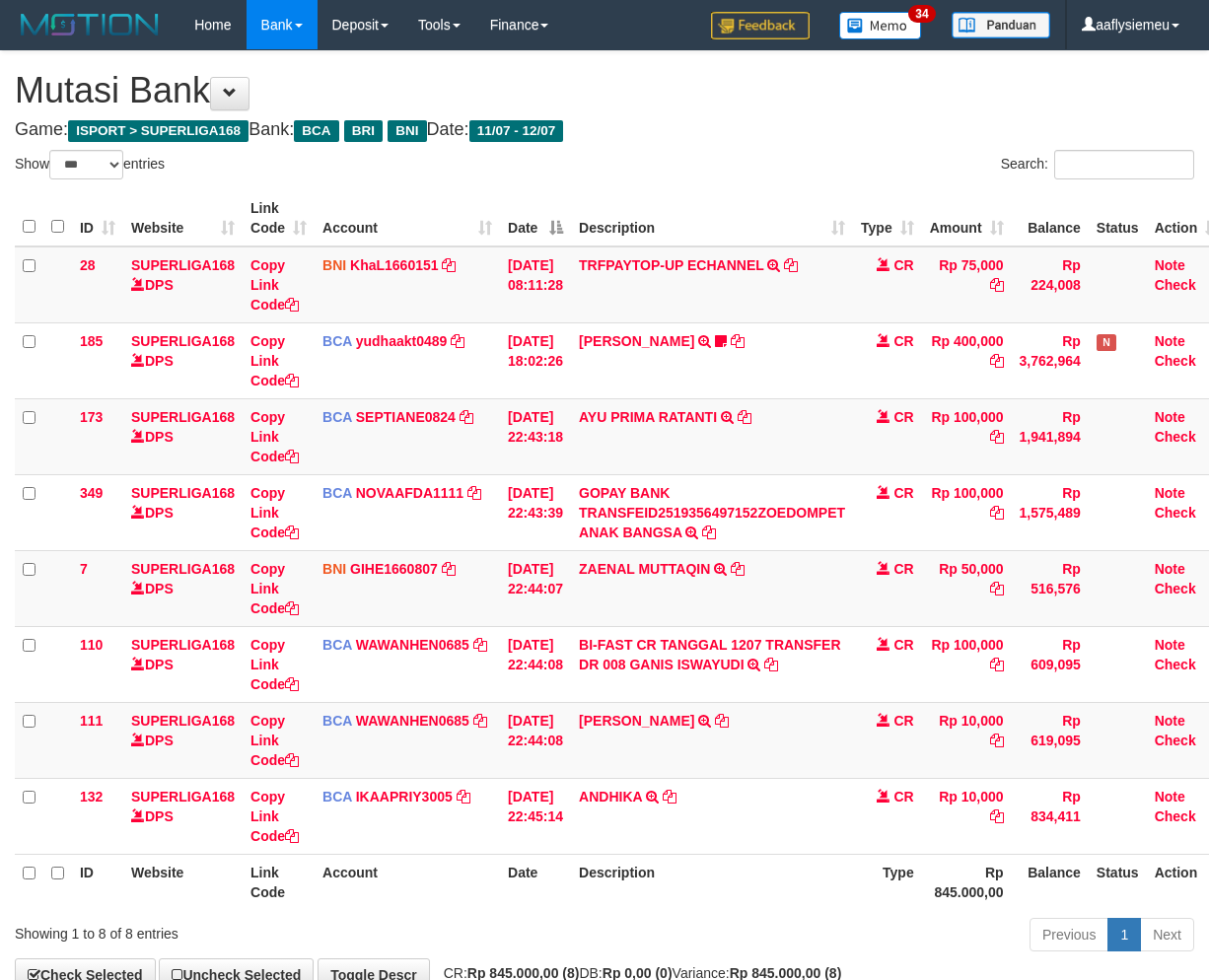 scroll, scrollTop: 121, scrollLeft: 0, axis: vertical 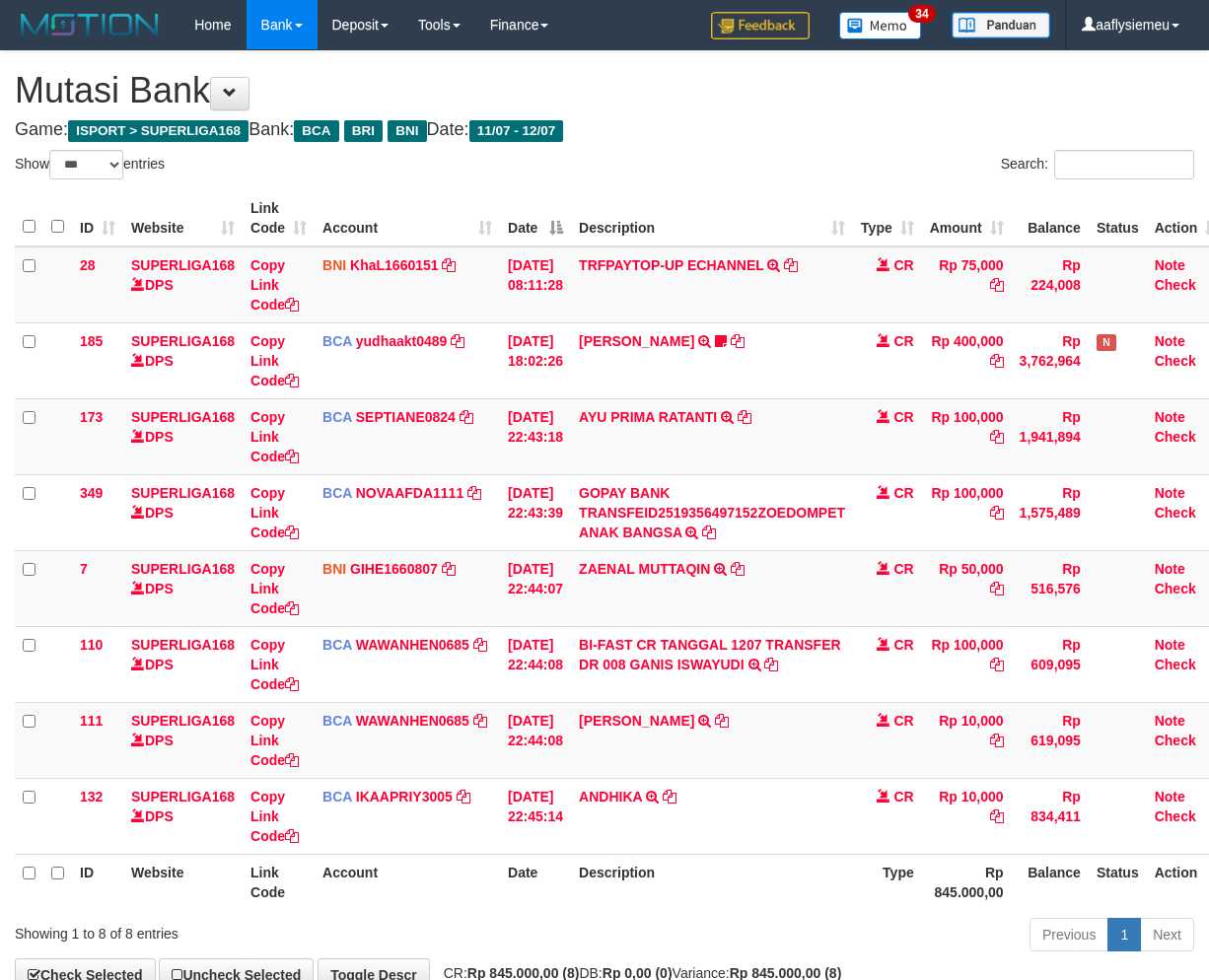 select on "***" 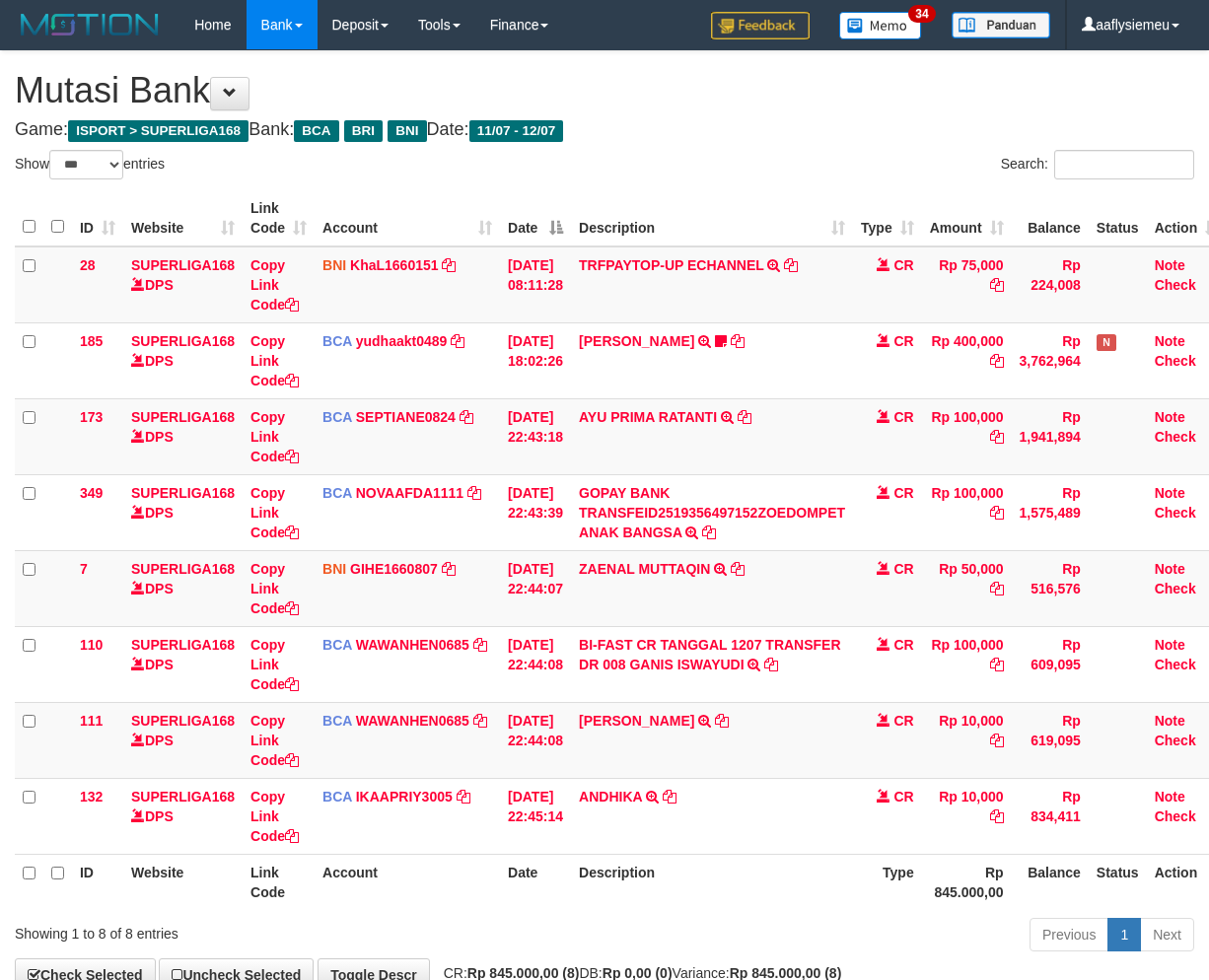 scroll, scrollTop: 121, scrollLeft: 0, axis: vertical 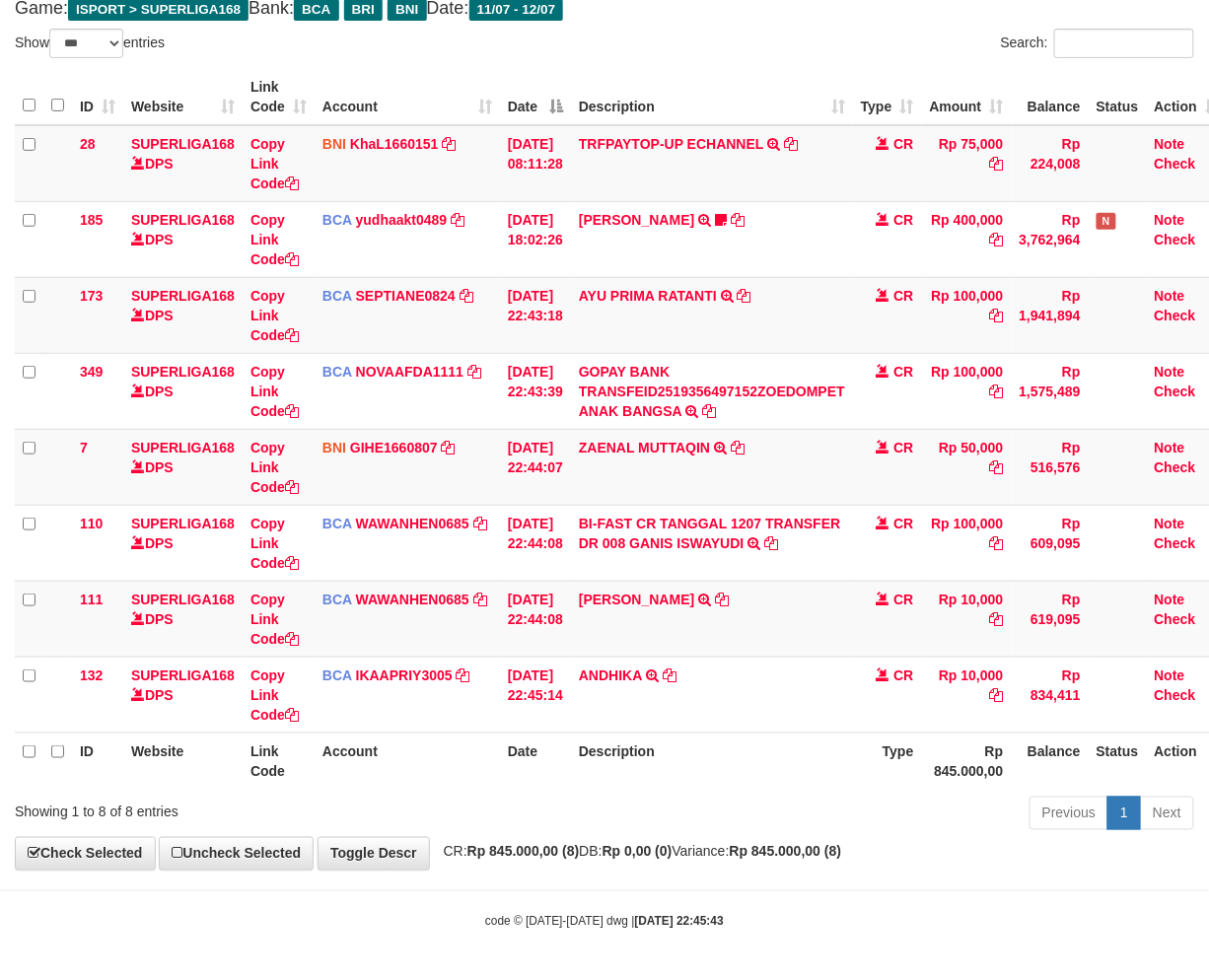 click on "Status" at bounding box center [1117, 760] 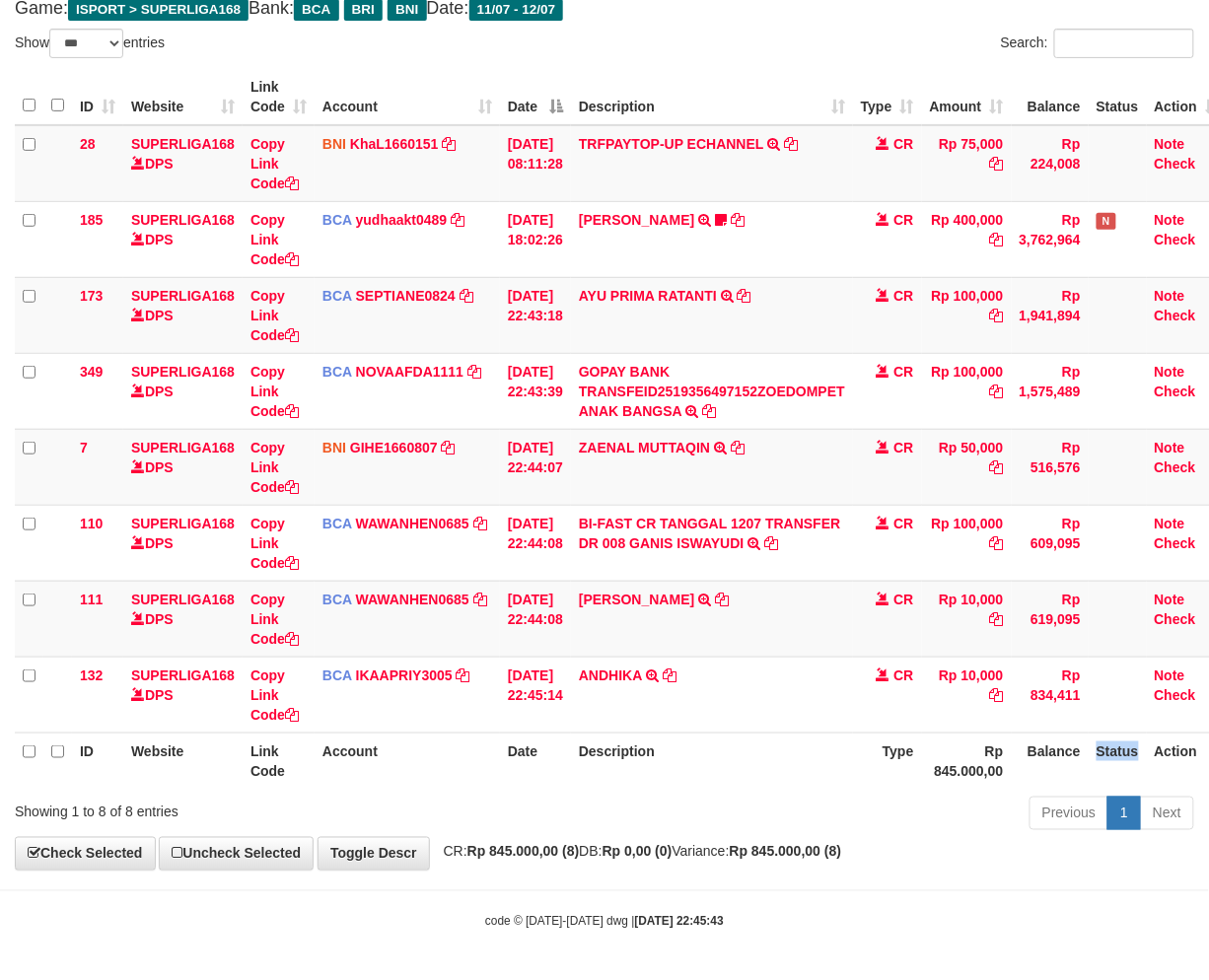 click on "Status" at bounding box center (1117, 760) 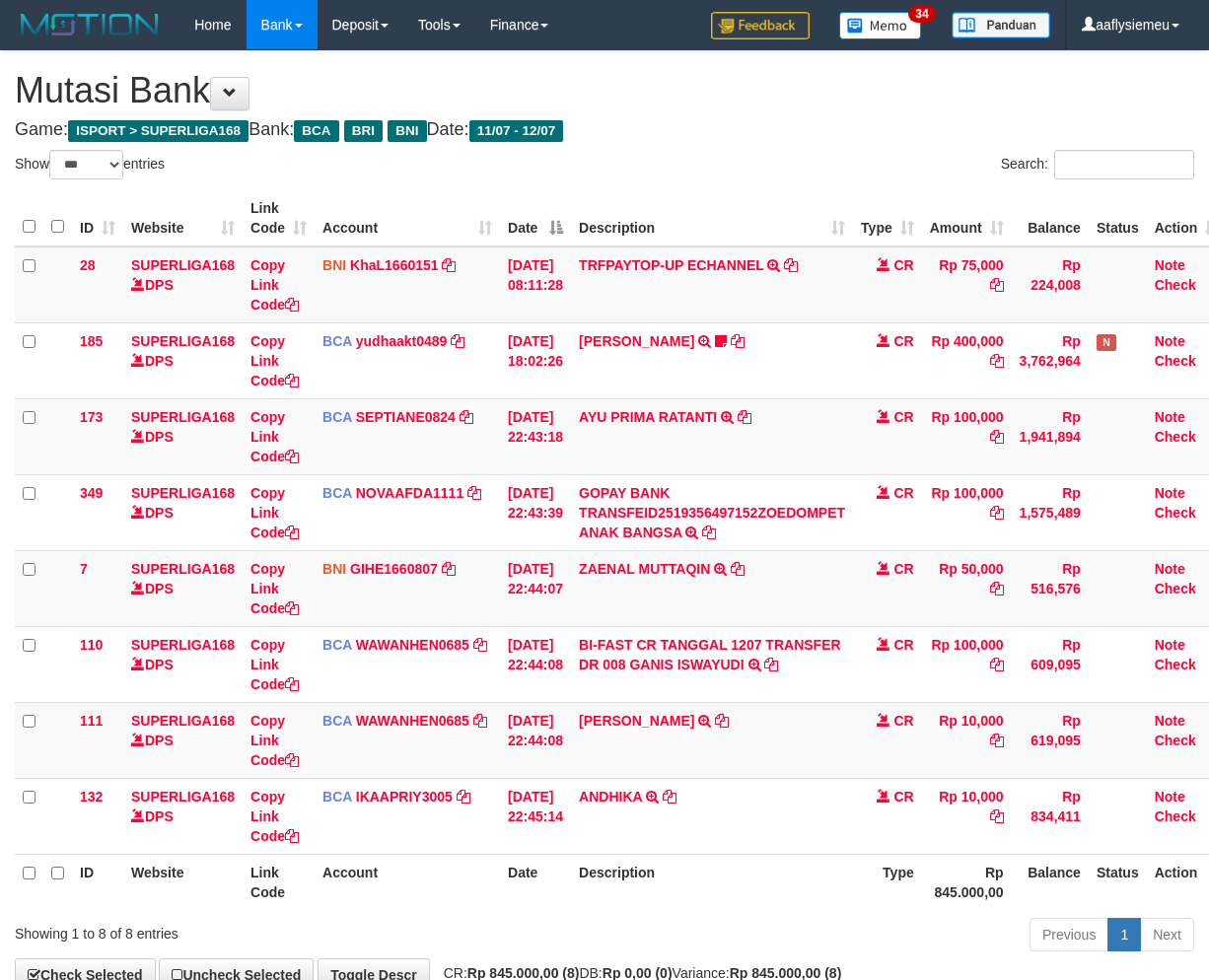 select on "***" 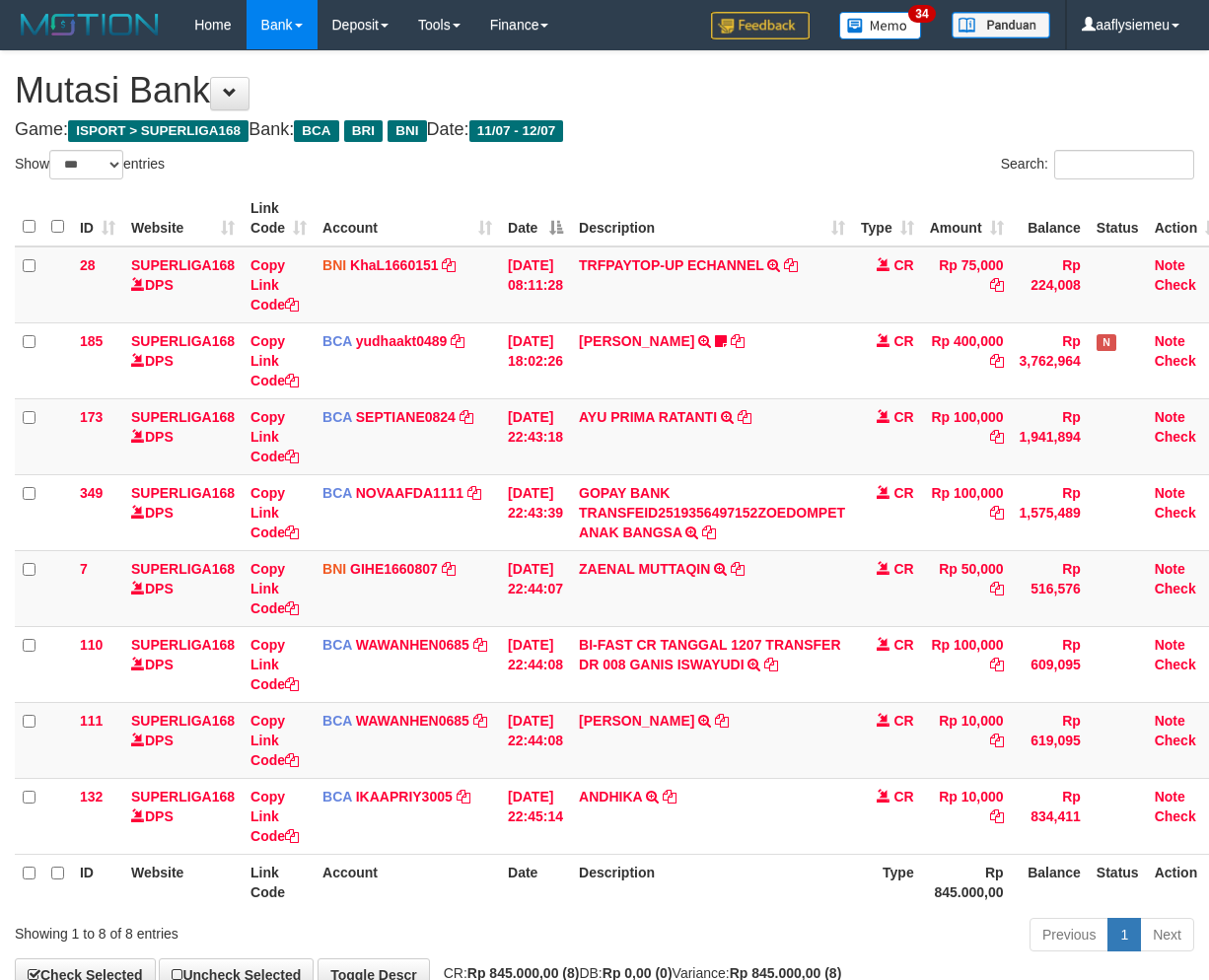 scroll, scrollTop: 121, scrollLeft: 0, axis: vertical 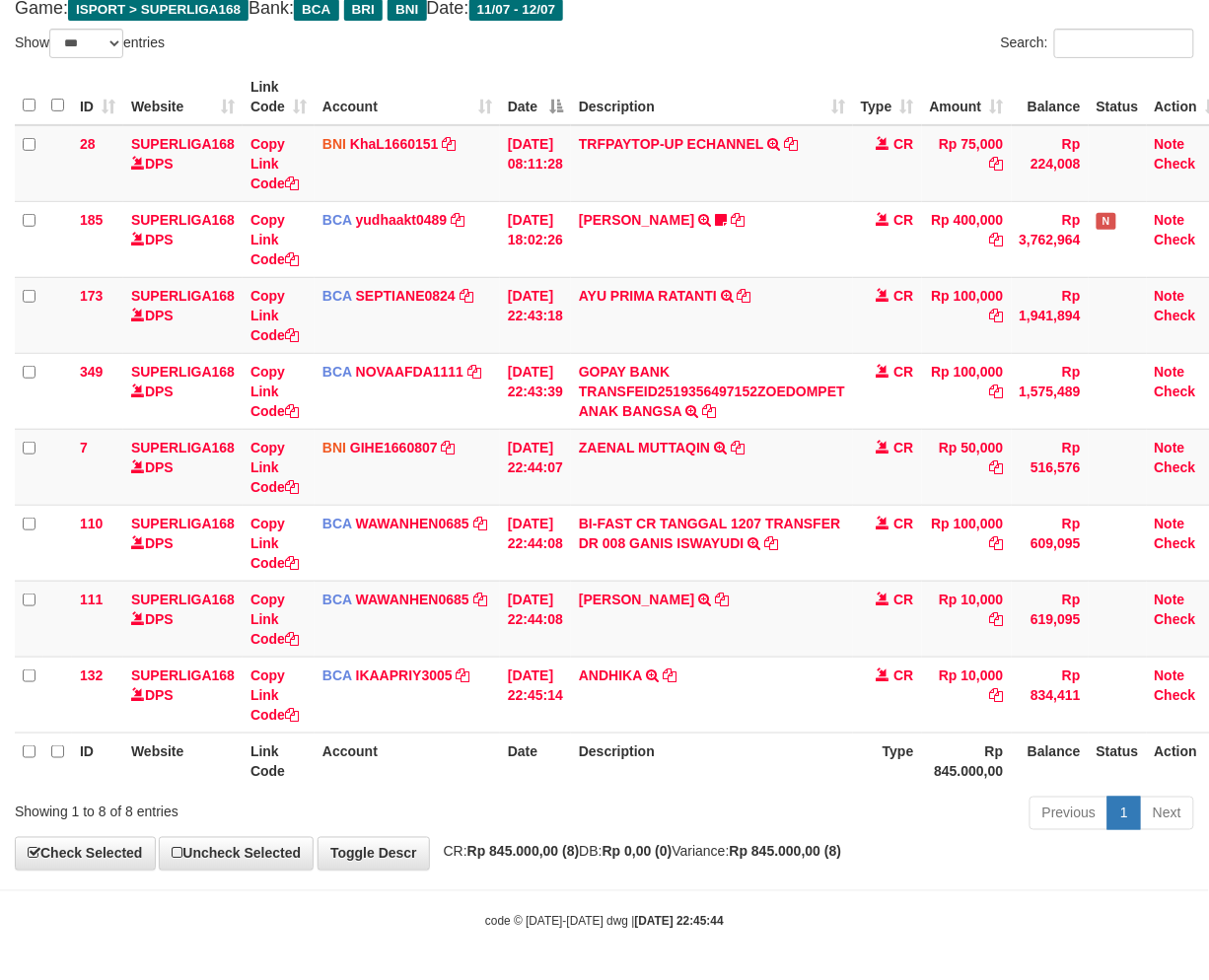click on "Description" at bounding box center (712, 760) 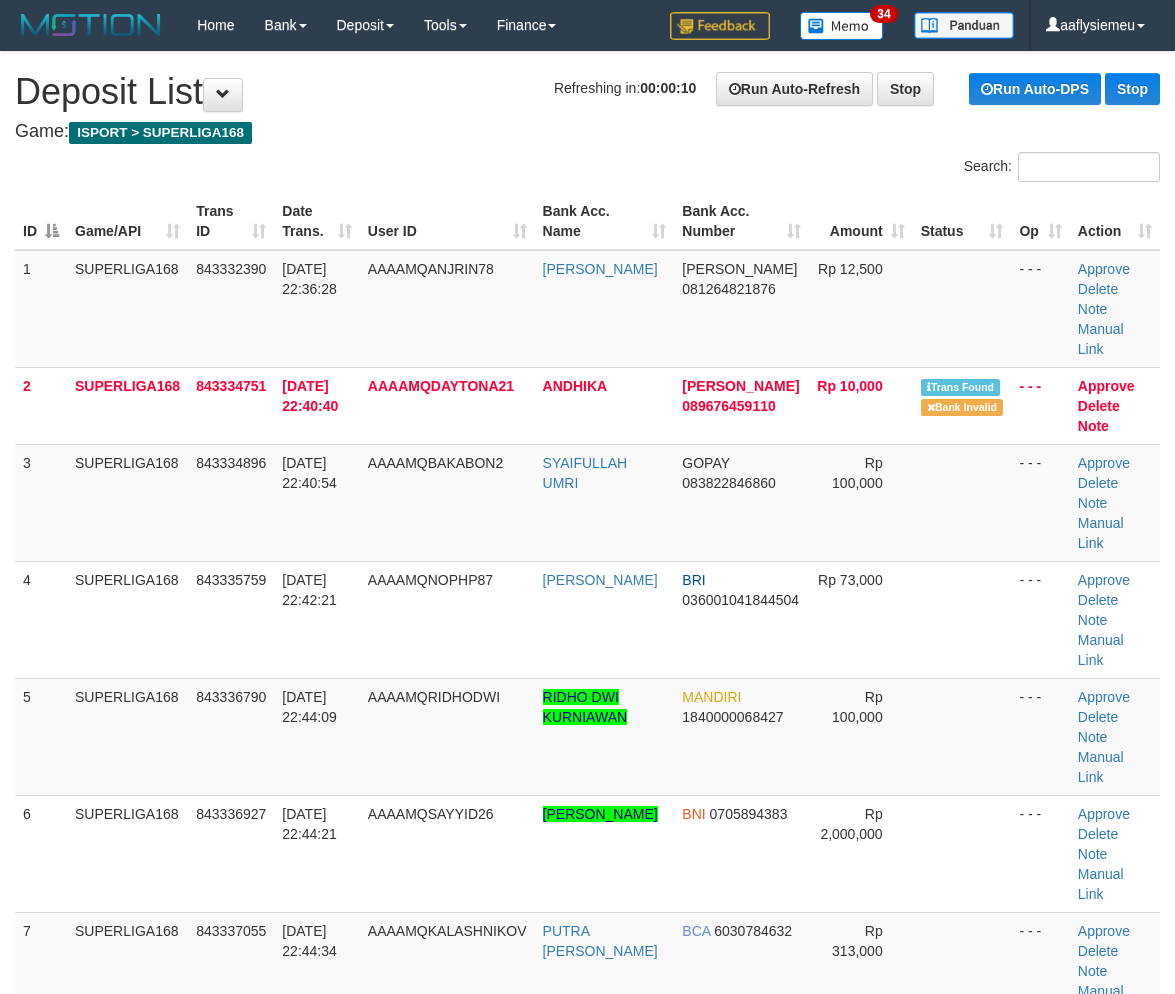 scroll, scrollTop: 0, scrollLeft: 0, axis: both 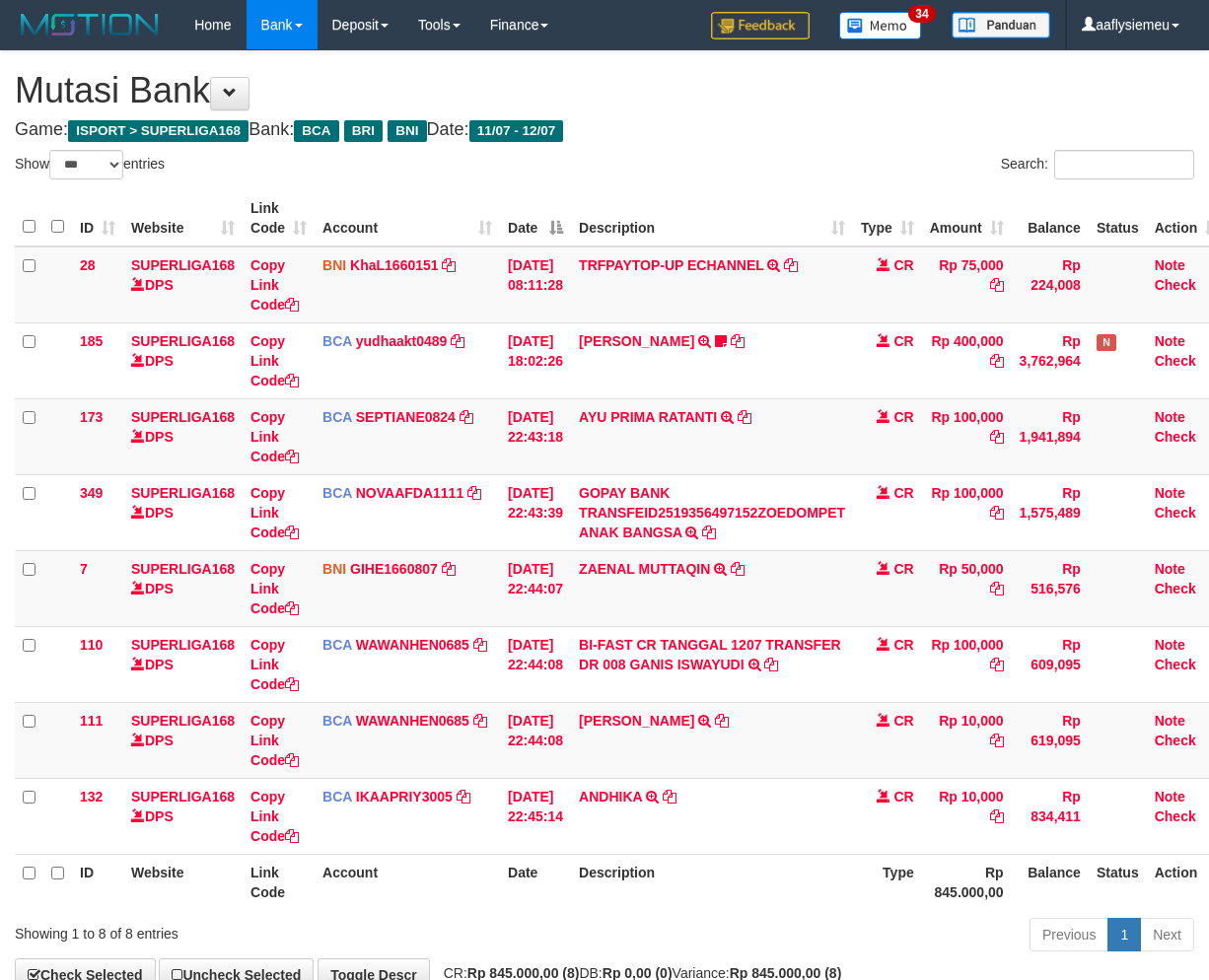 select on "***" 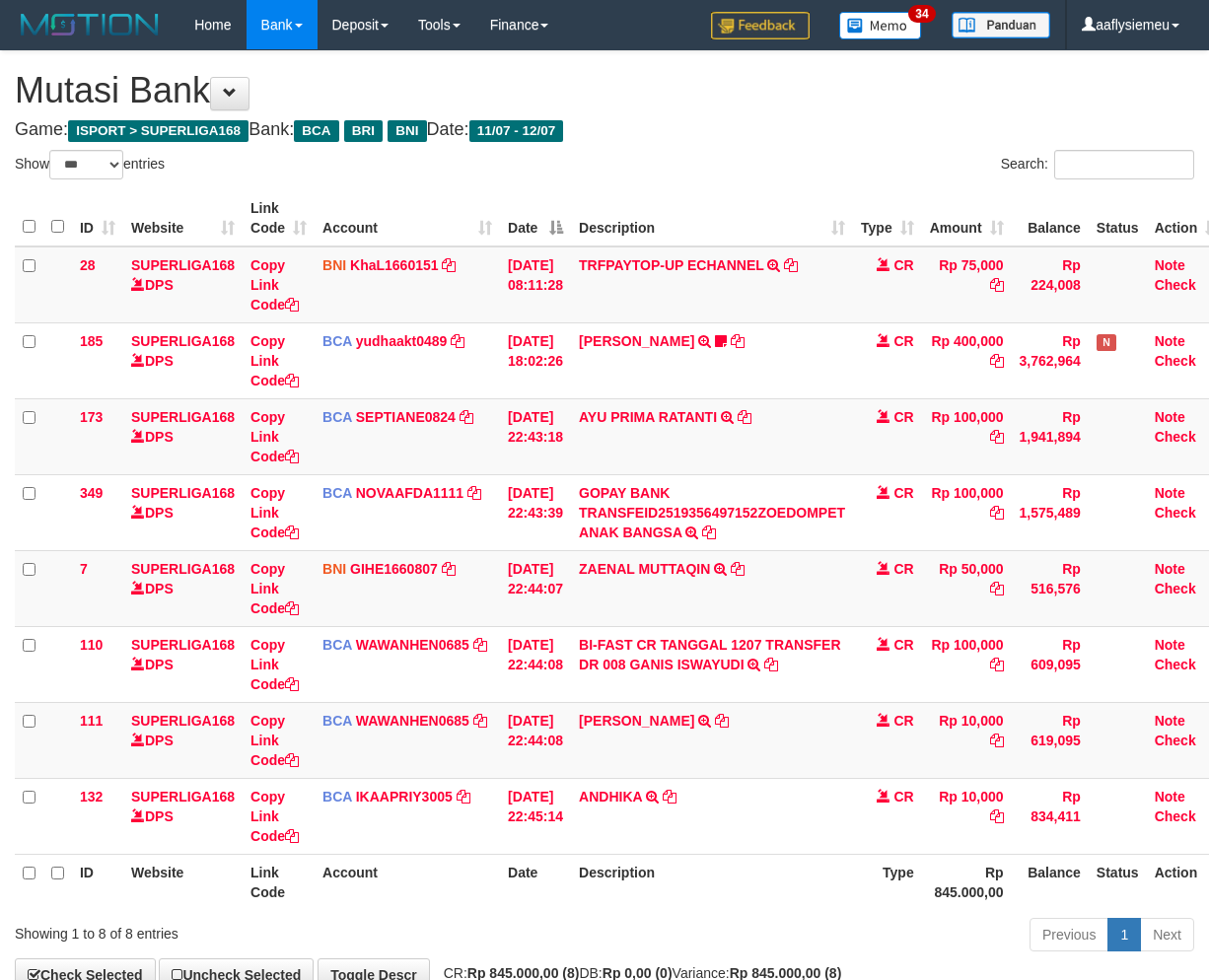 scroll, scrollTop: 121, scrollLeft: 0, axis: vertical 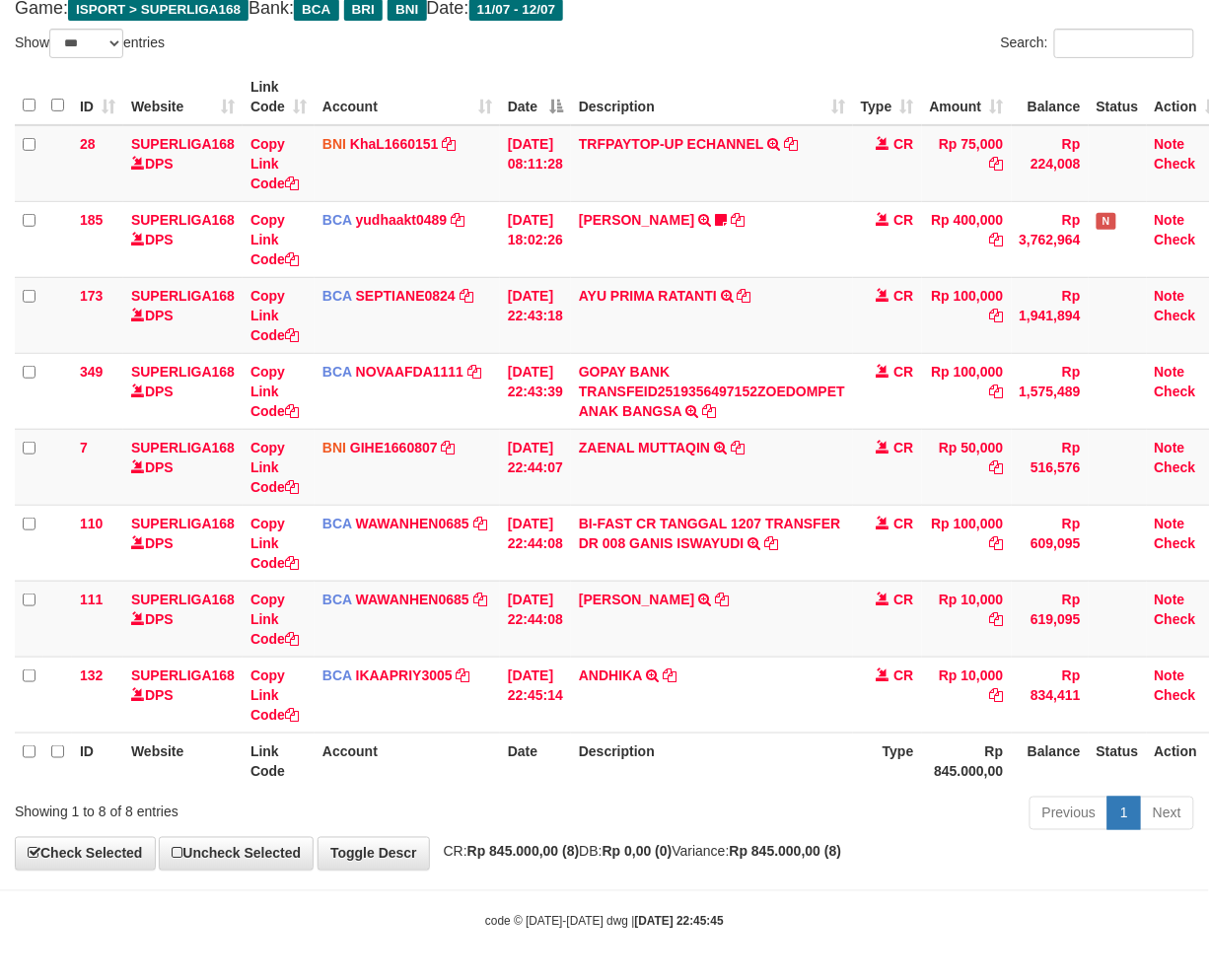click on "Description" at bounding box center (712, 760) 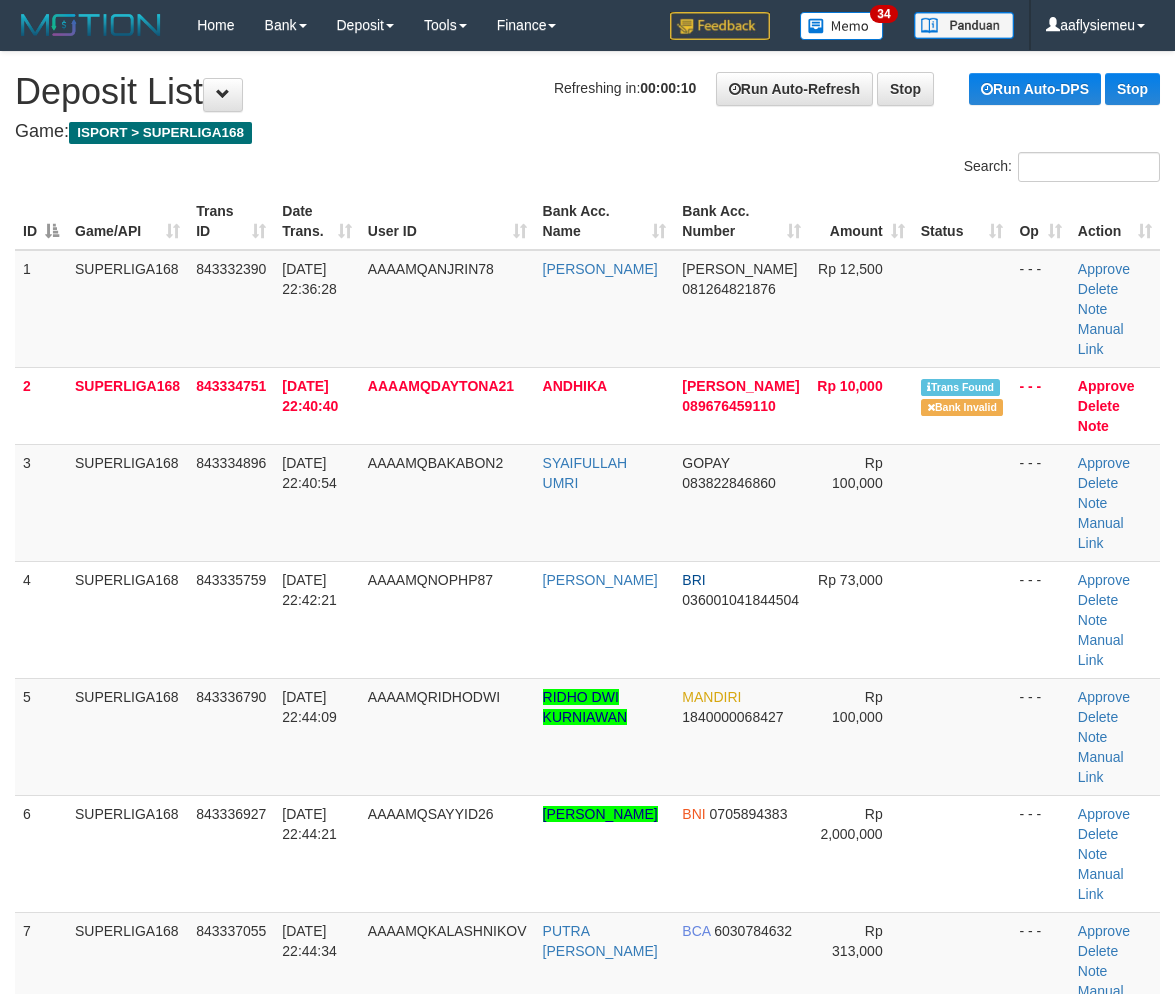 scroll, scrollTop: 0, scrollLeft: 0, axis: both 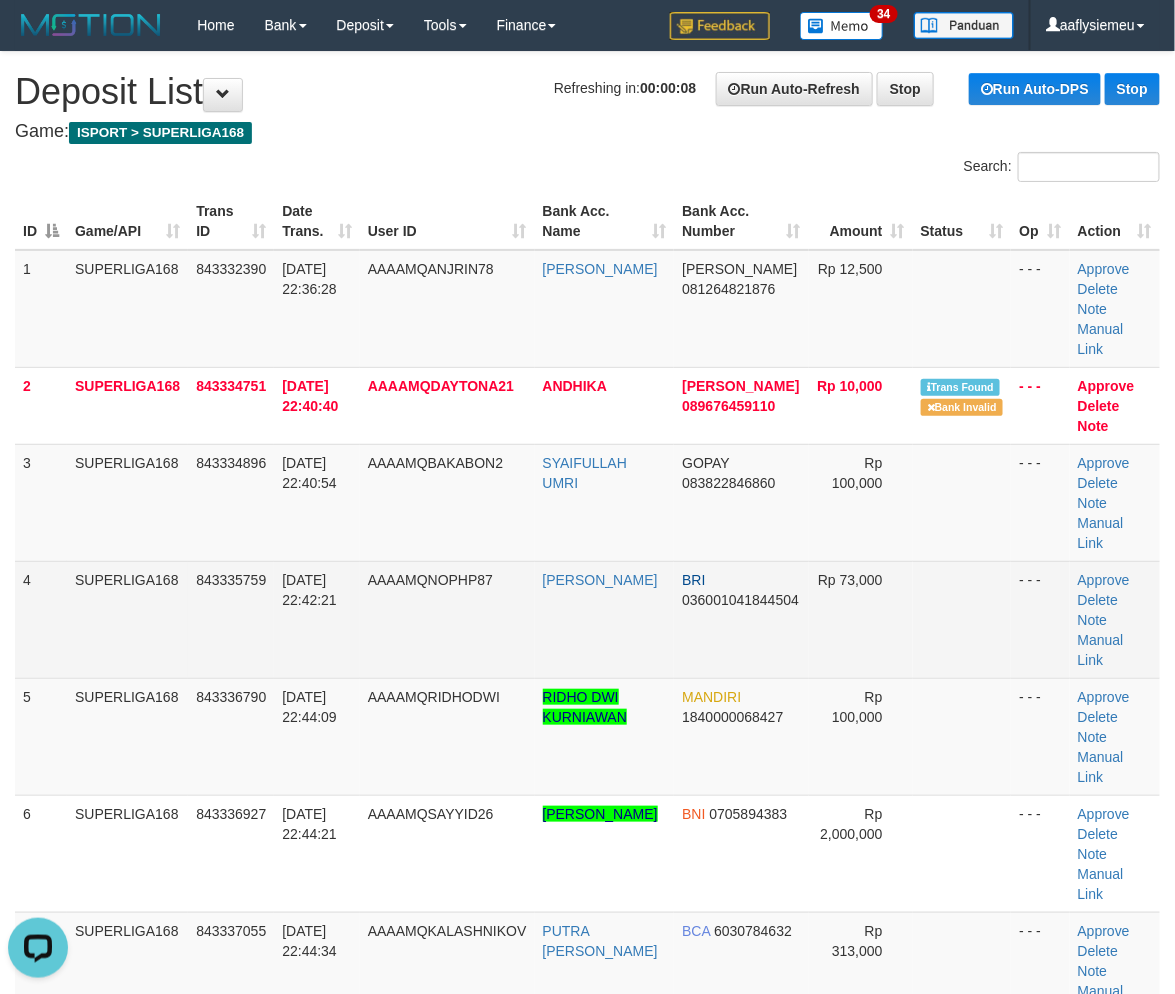 click on "SUPERLIGA168" at bounding box center (127, 619) 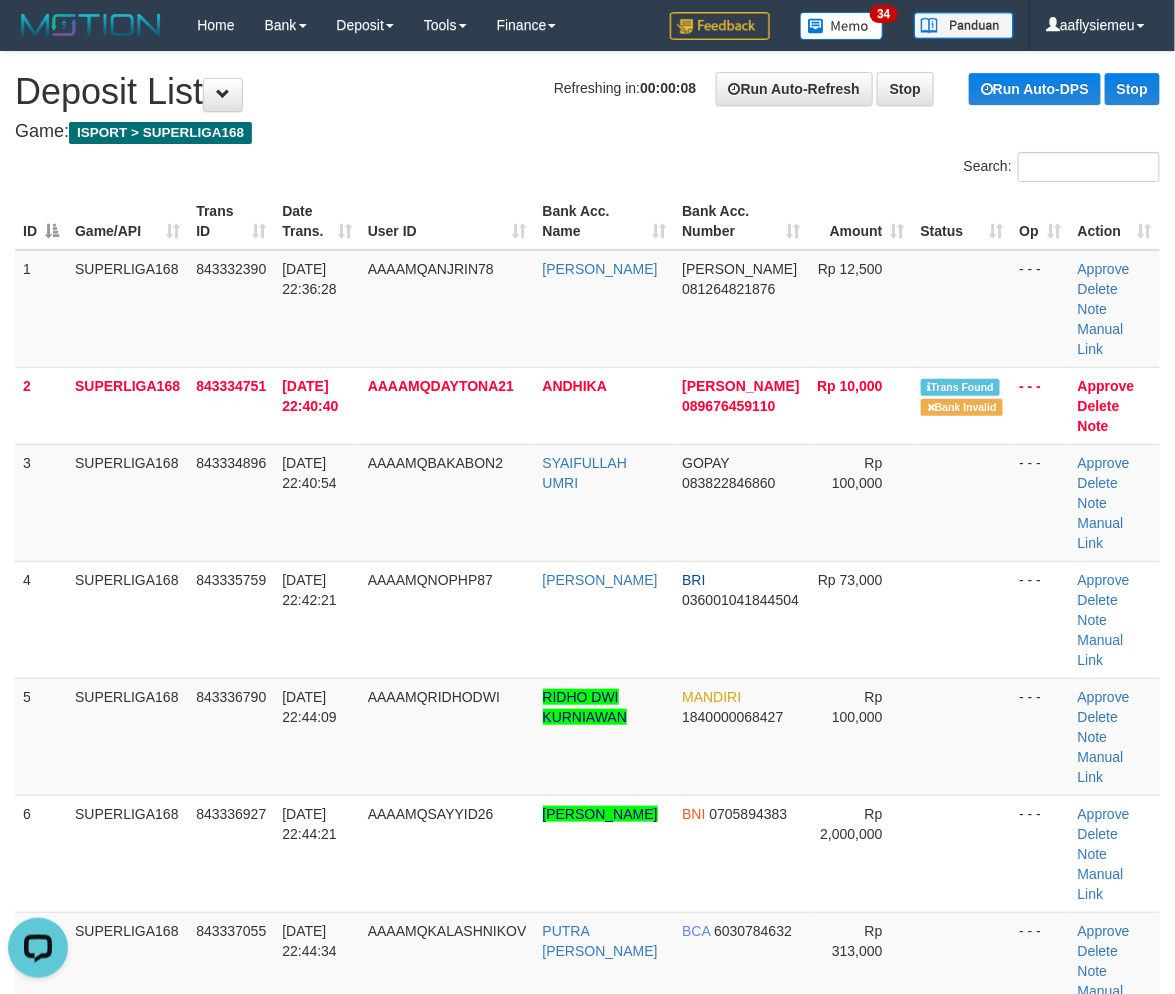 drag, startPoint x: 114, startPoint y: 545, endPoint x: 2, endPoint y: 585, distance: 118.92855 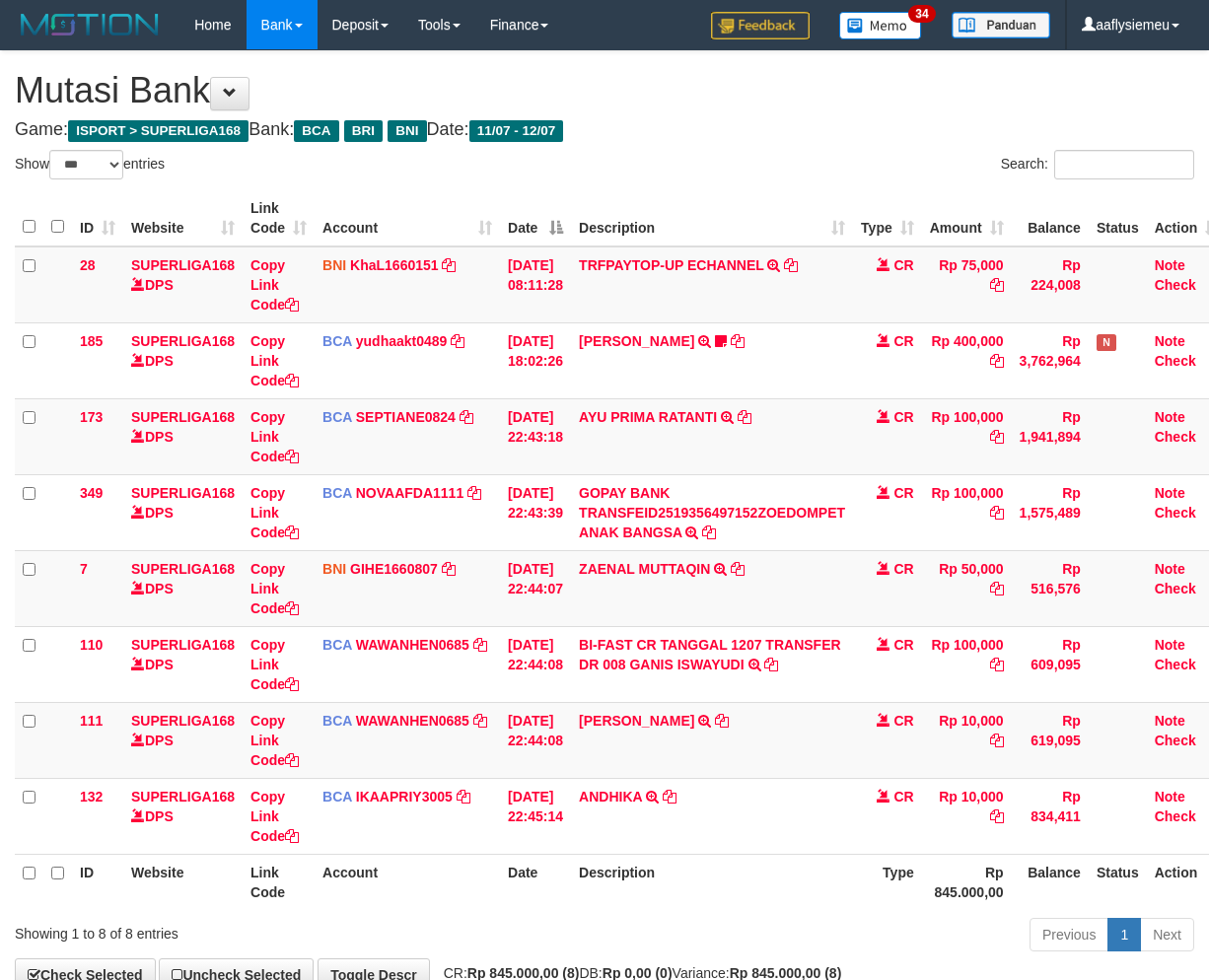 select on "***" 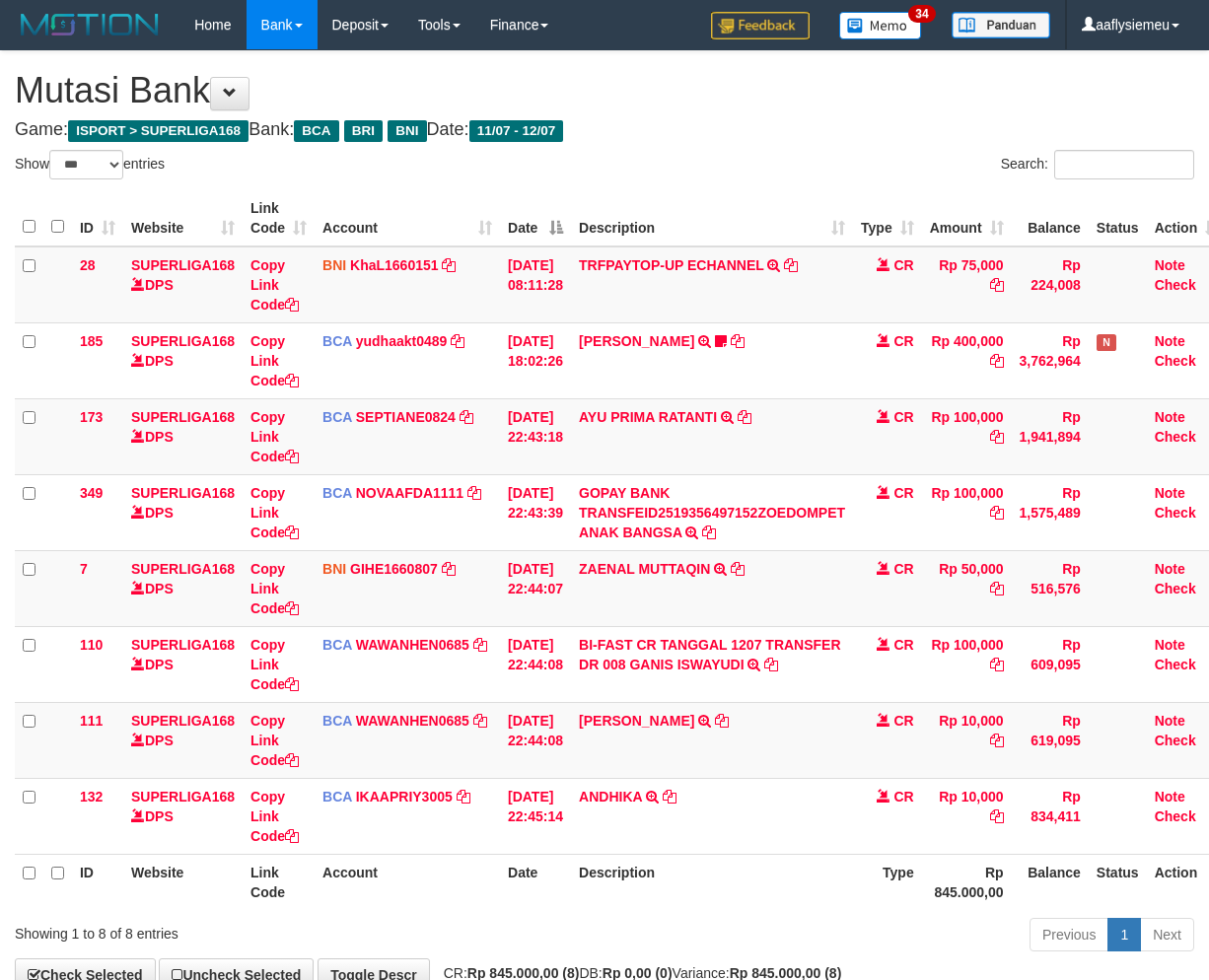 scroll, scrollTop: 121, scrollLeft: 0, axis: vertical 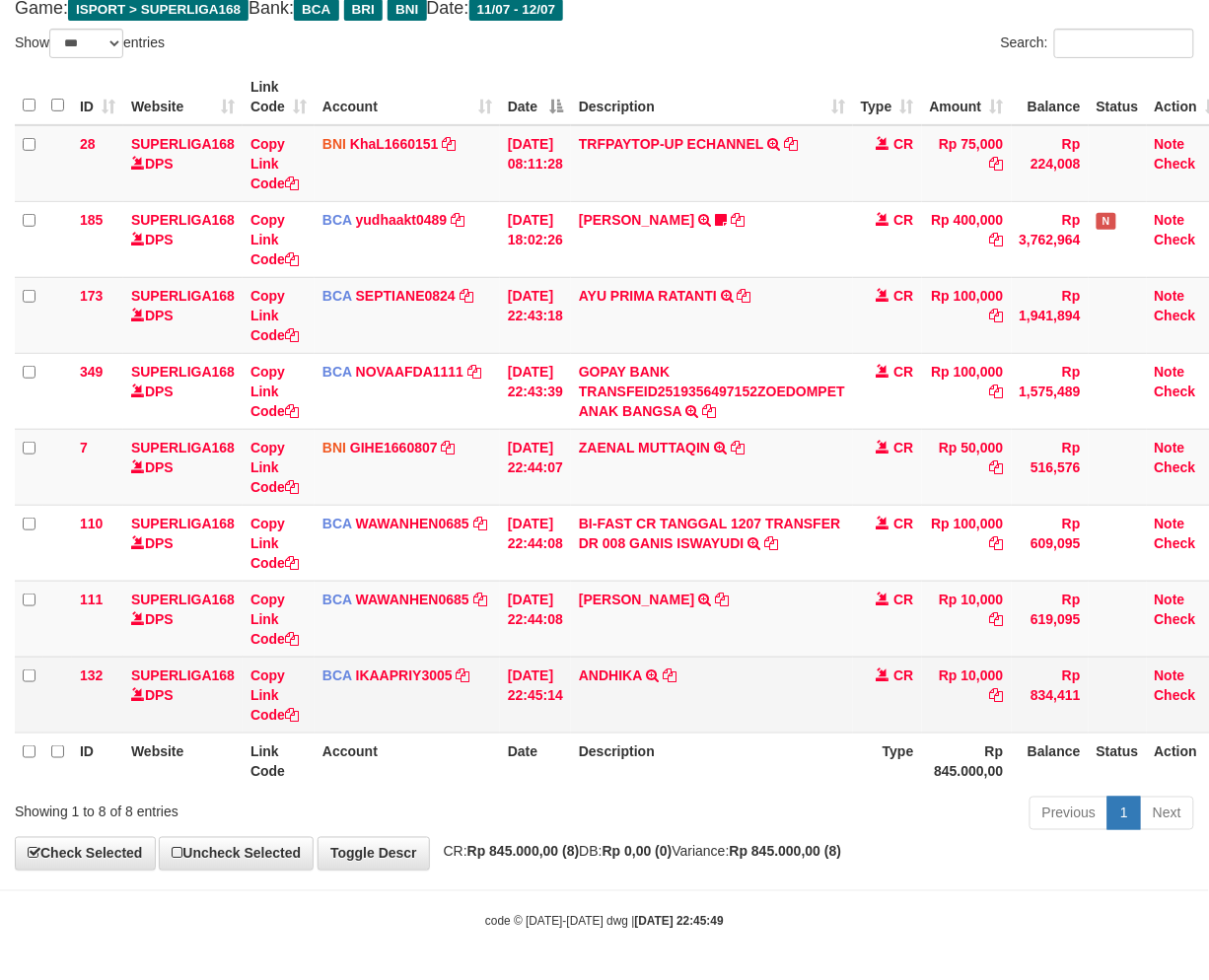 drag, startPoint x: 608, startPoint y: 772, endPoint x: 1001, endPoint y: 730, distance: 395.2379 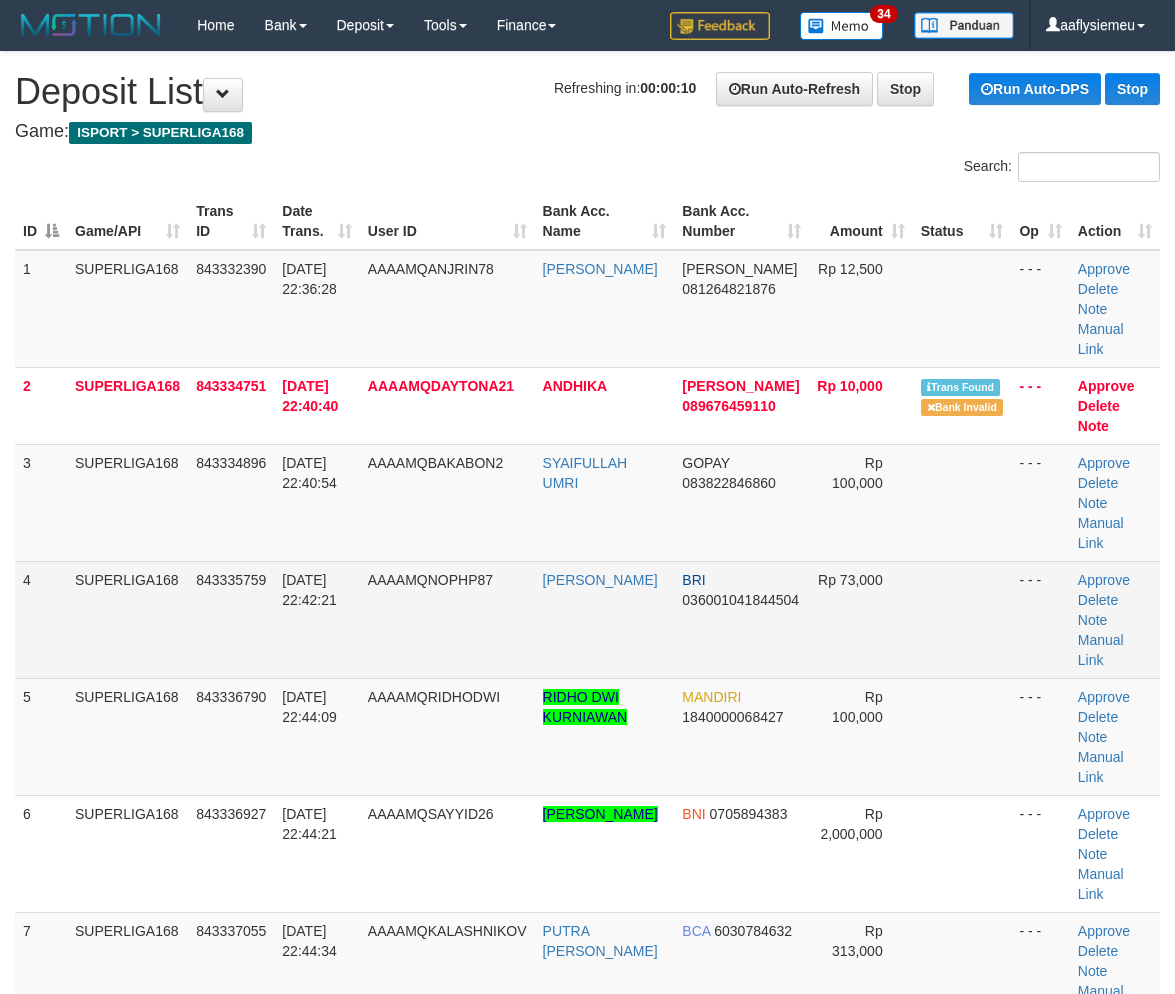 scroll, scrollTop: 0, scrollLeft: 0, axis: both 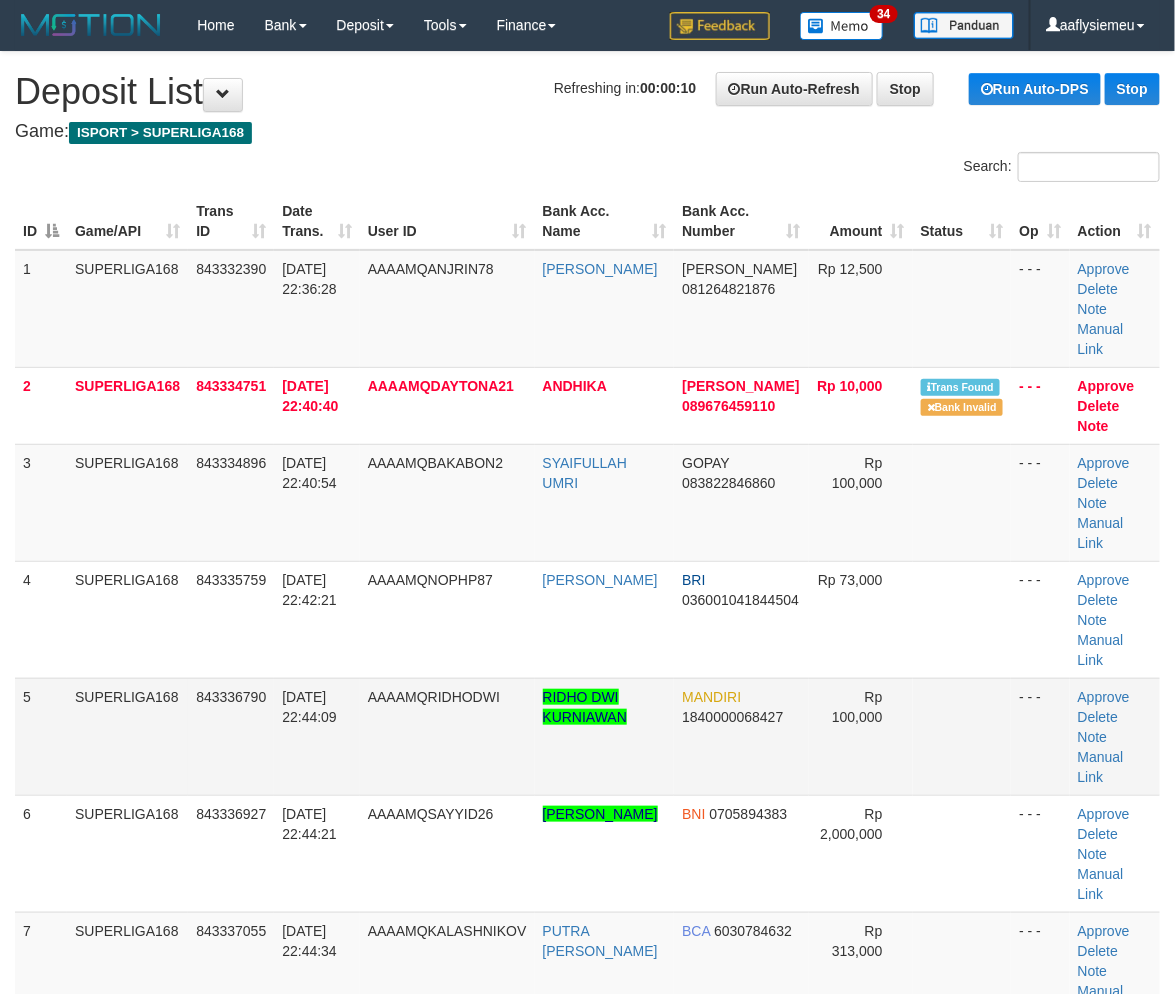 drag, startPoint x: 312, startPoint y: 604, endPoint x: 94, endPoint y: 678, distance: 230.21729 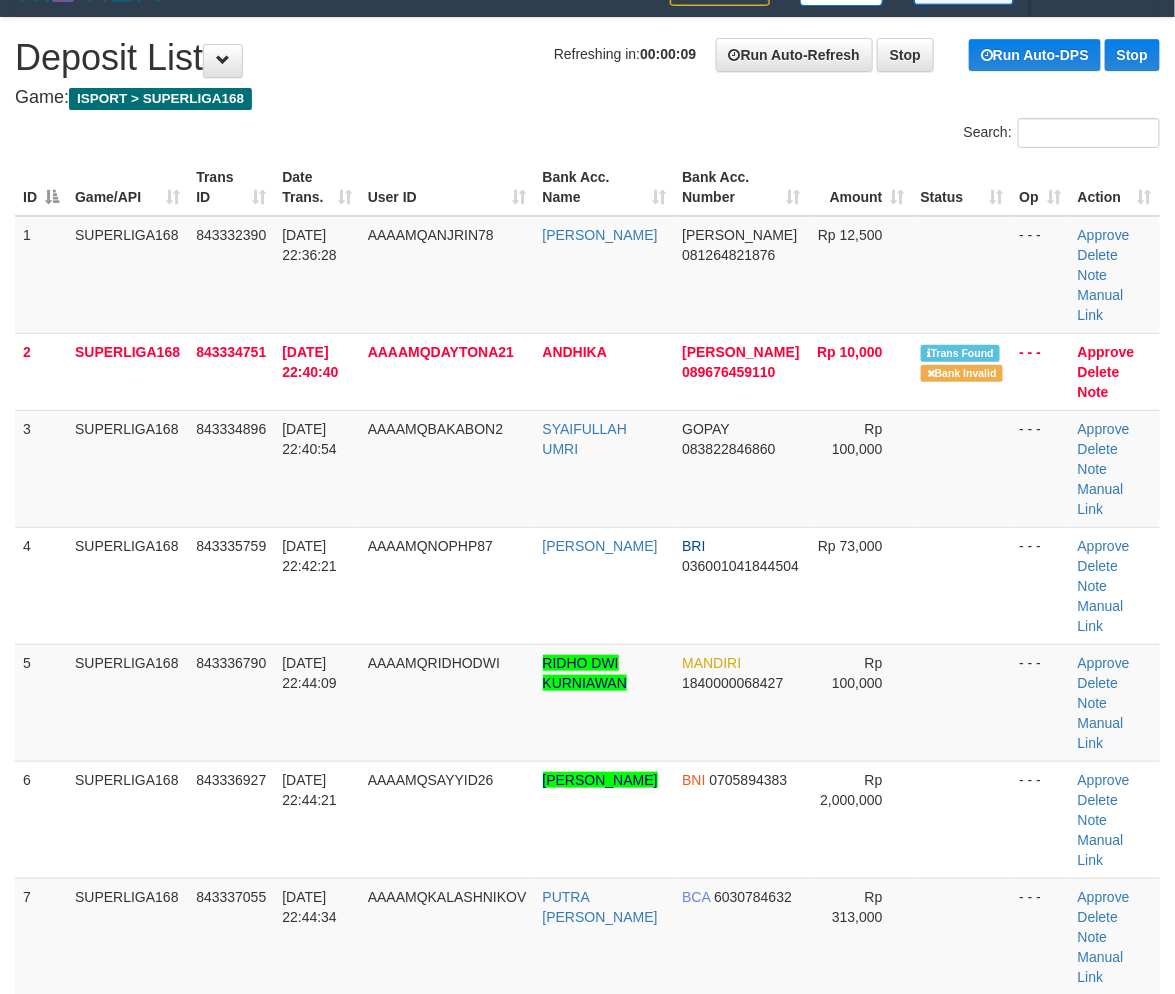 scroll, scrollTop: 111, scrollLeft: 0, axis: vertical 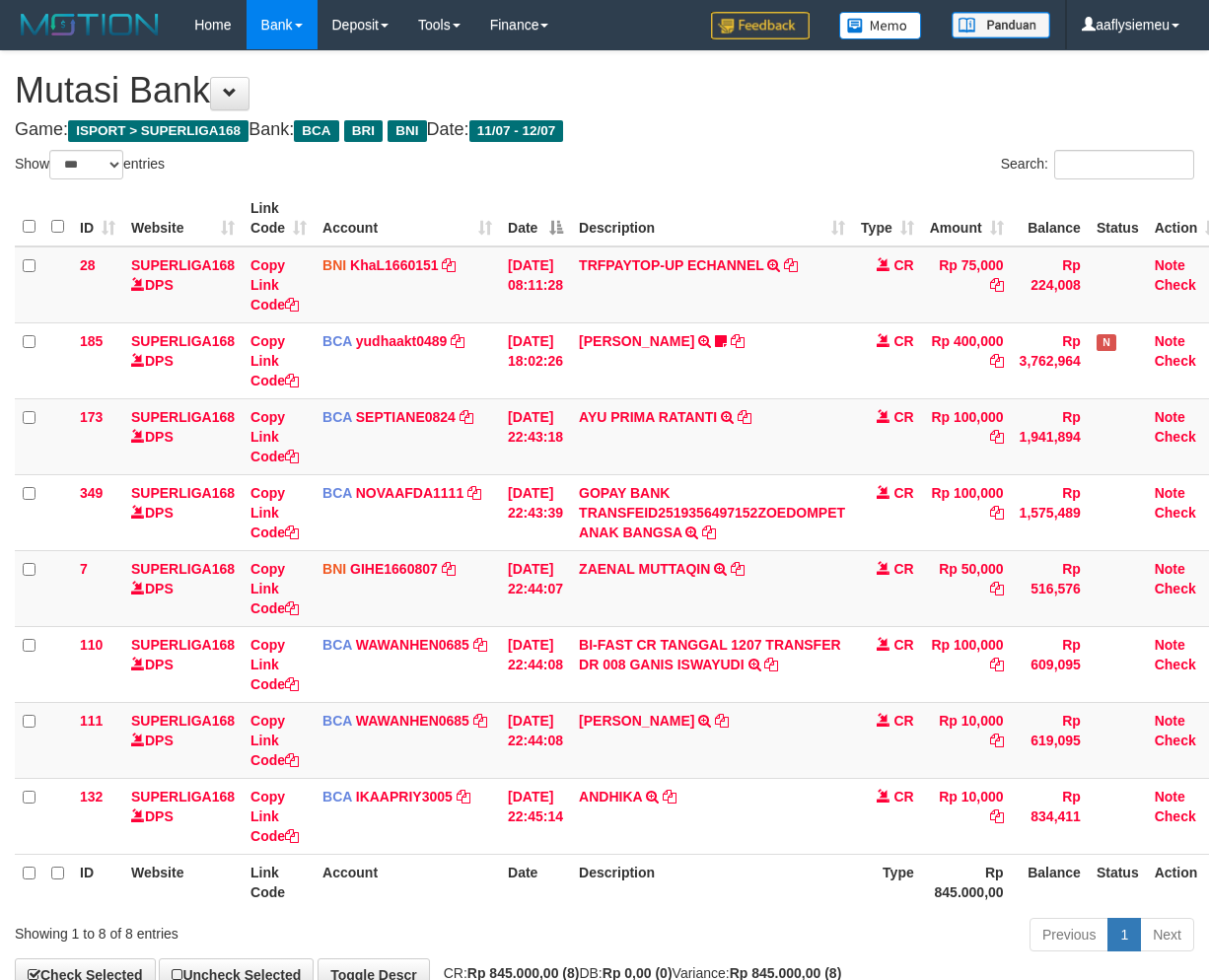 select on "***" 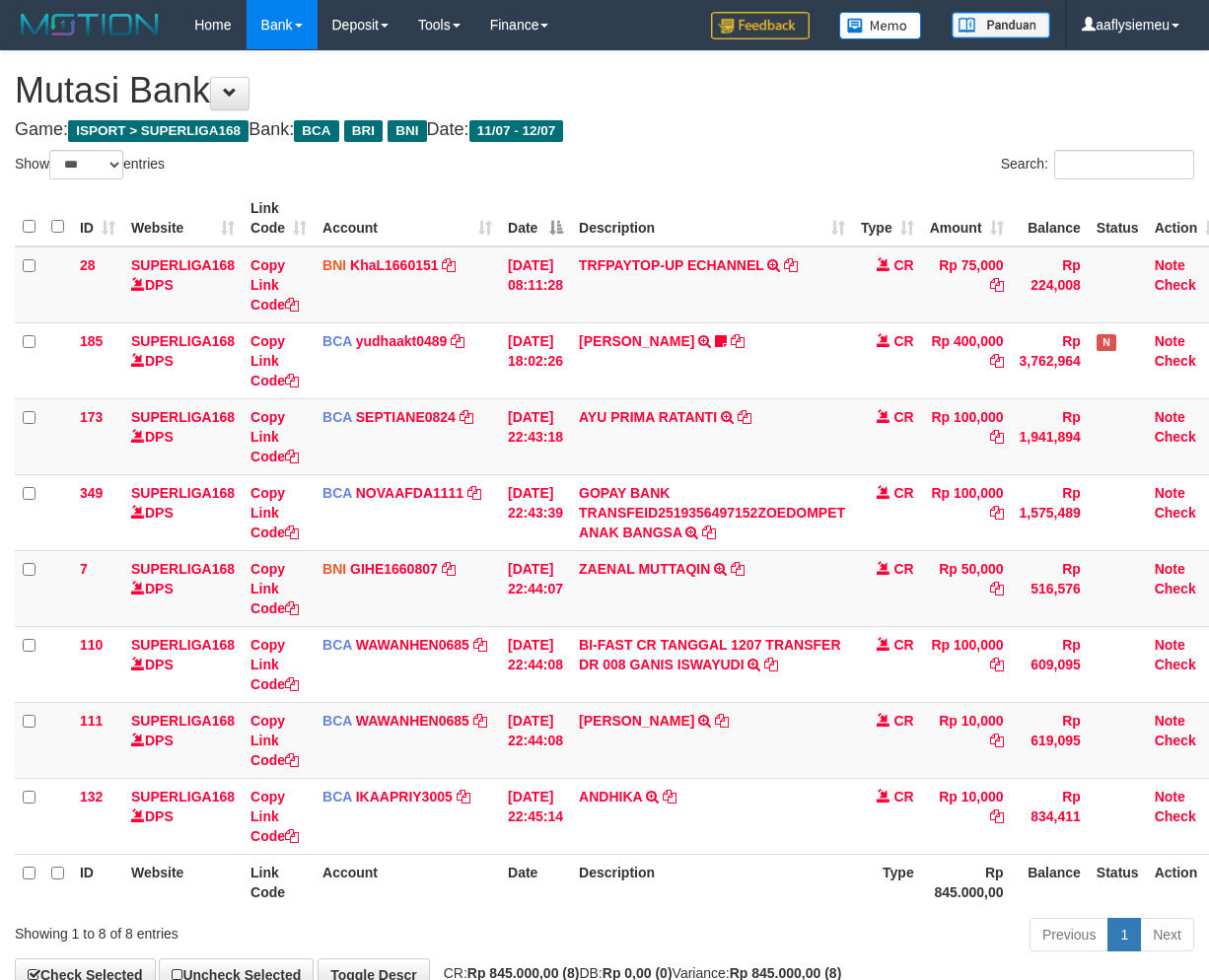 scroll, scrollTop: 121, scrollLeft: 0, axis: vertical 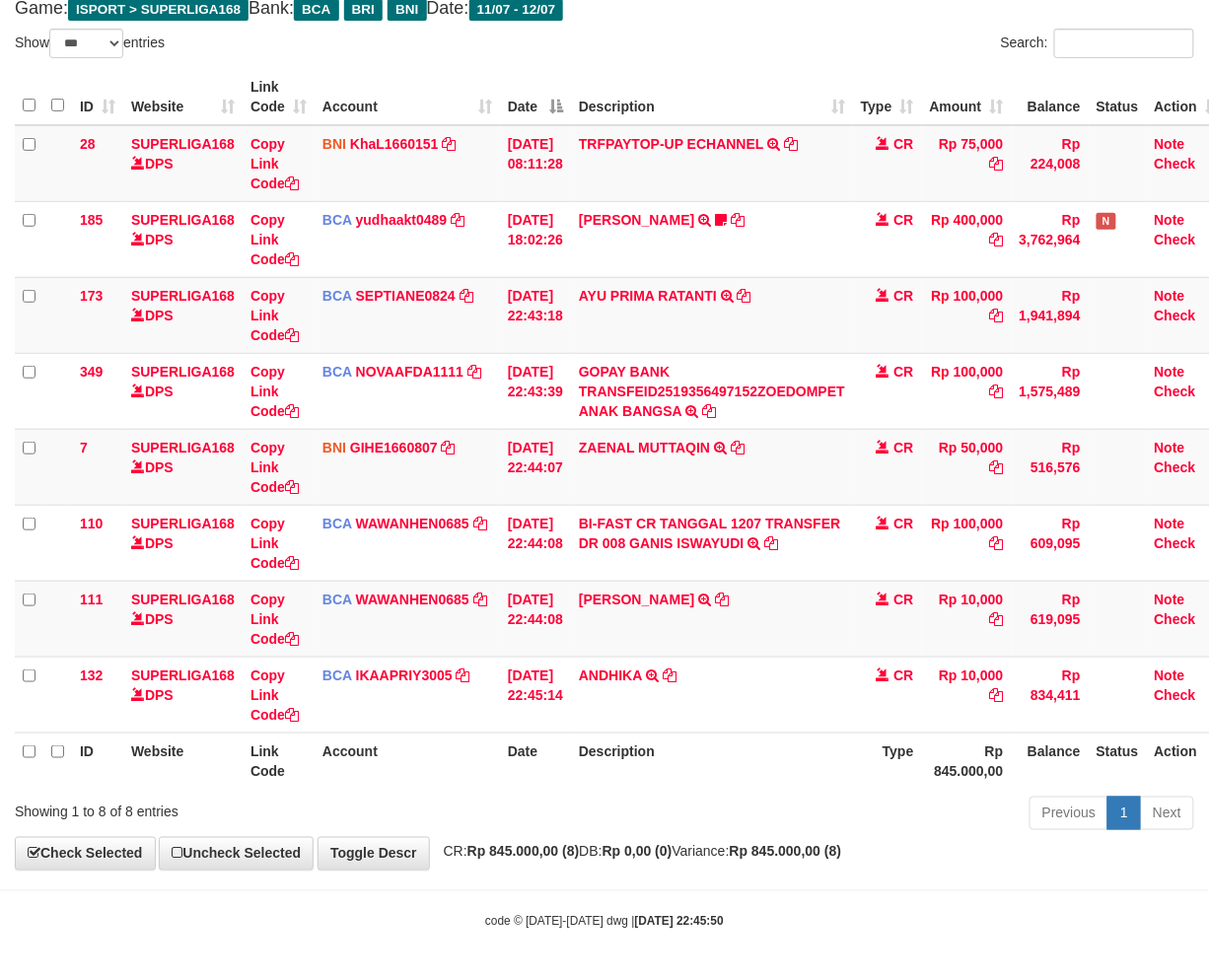 click on "Balance" at bounding box center (1050, 760) 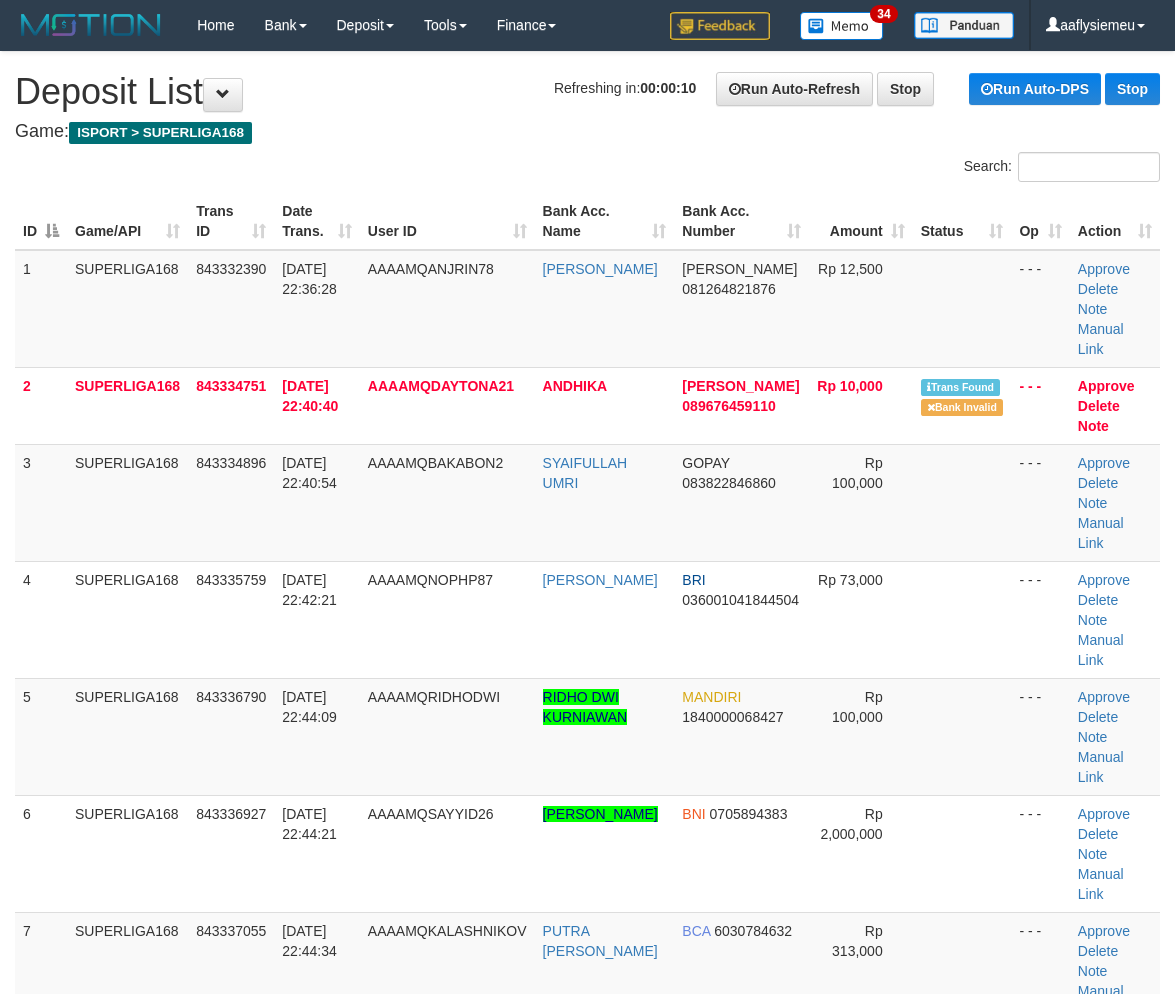 scroll, scrollTop: 112, scrollLeft: 0, axis: vertical 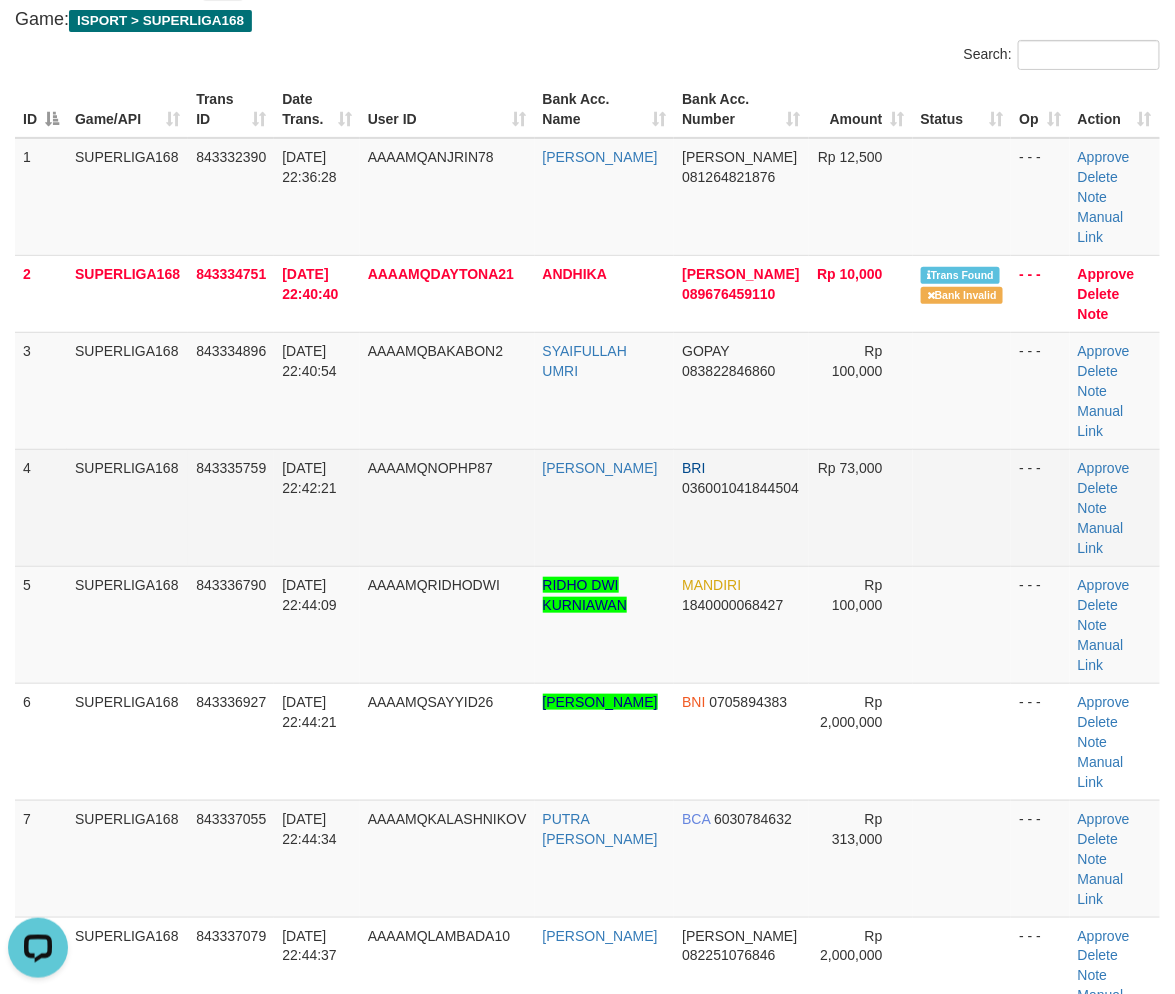 click on "12/07/2025 22:42:21" at bounding box center [317, 507] 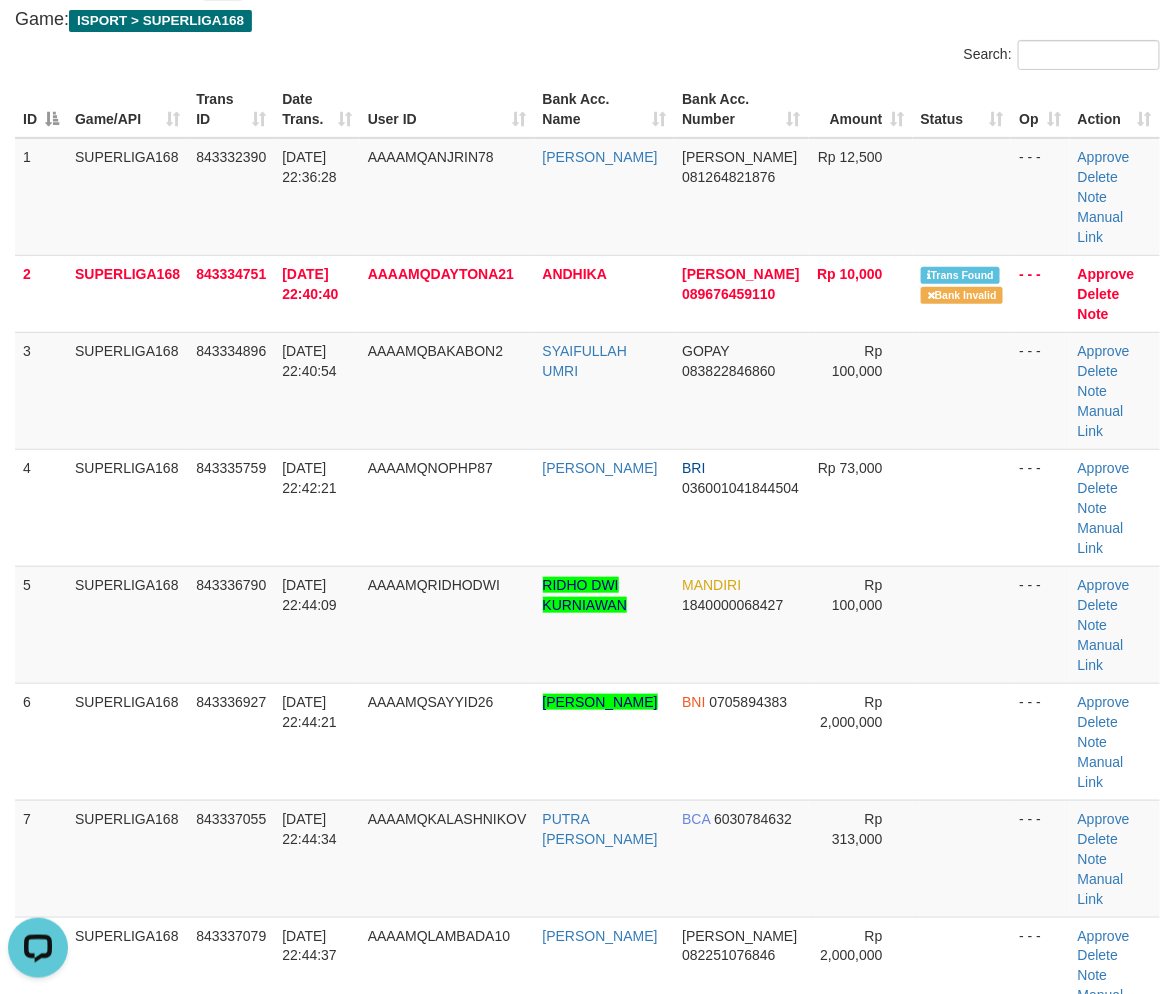 drag, startPoint x: 238, startPoint y: 552, endPoint x: 0, endPoint y: 630, distance: 250.45558 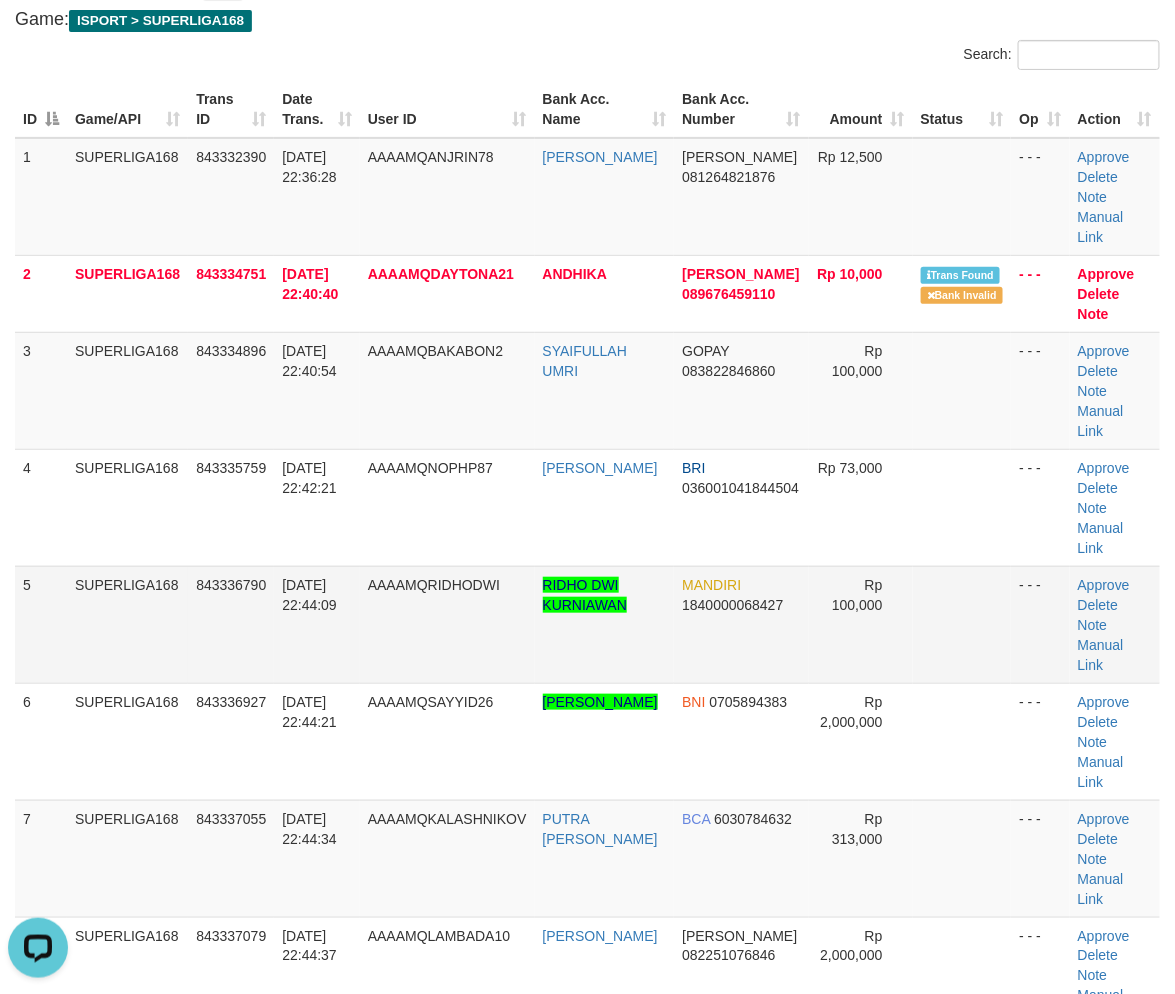 drag, startPoint x: 212, startPoint y: 586, endPoint x: 201, endPoint y: 593, distance: 13.038404 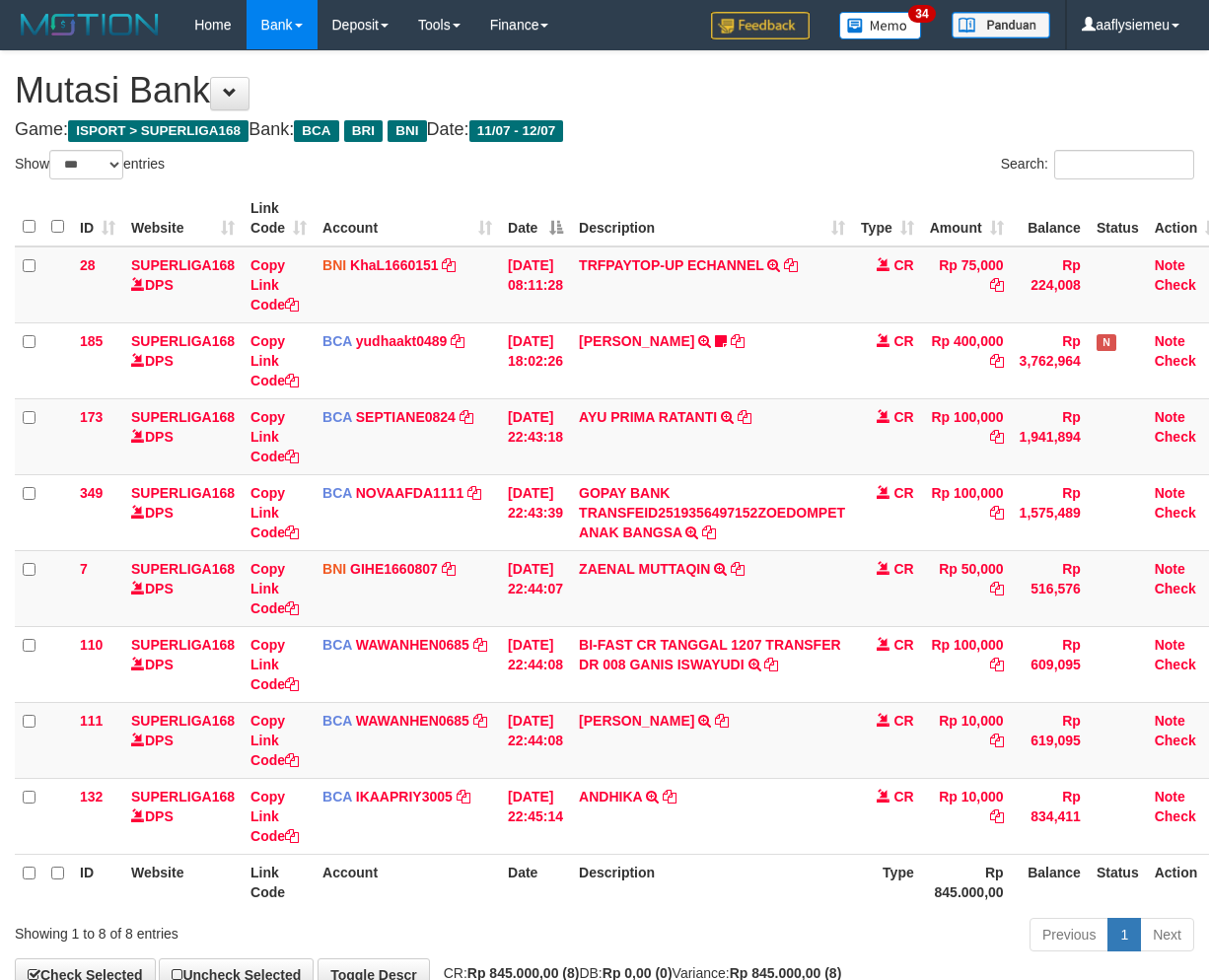 select on "***" 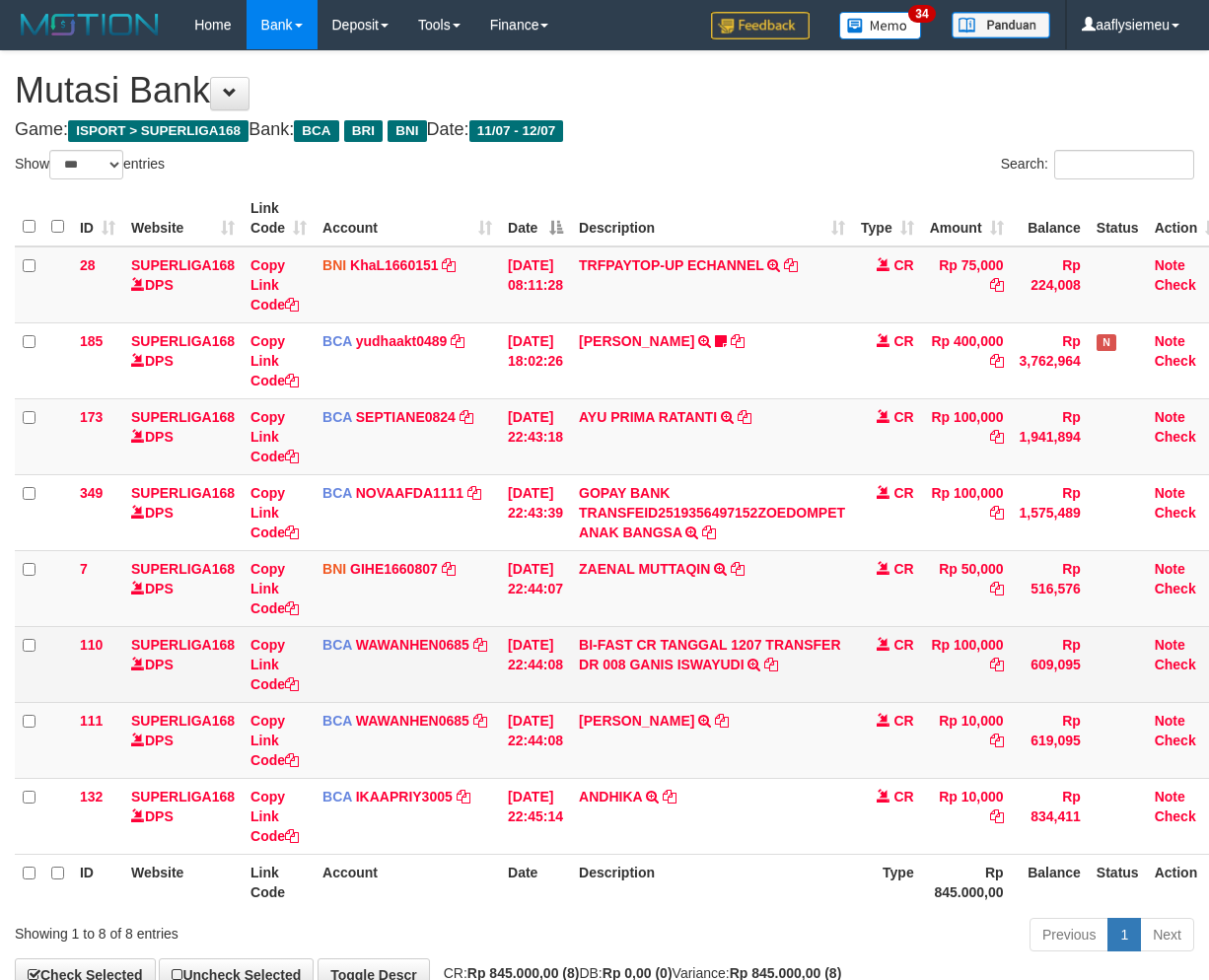 scroll, scrollTop: 121, scrollLeft: 0, axis: vertical 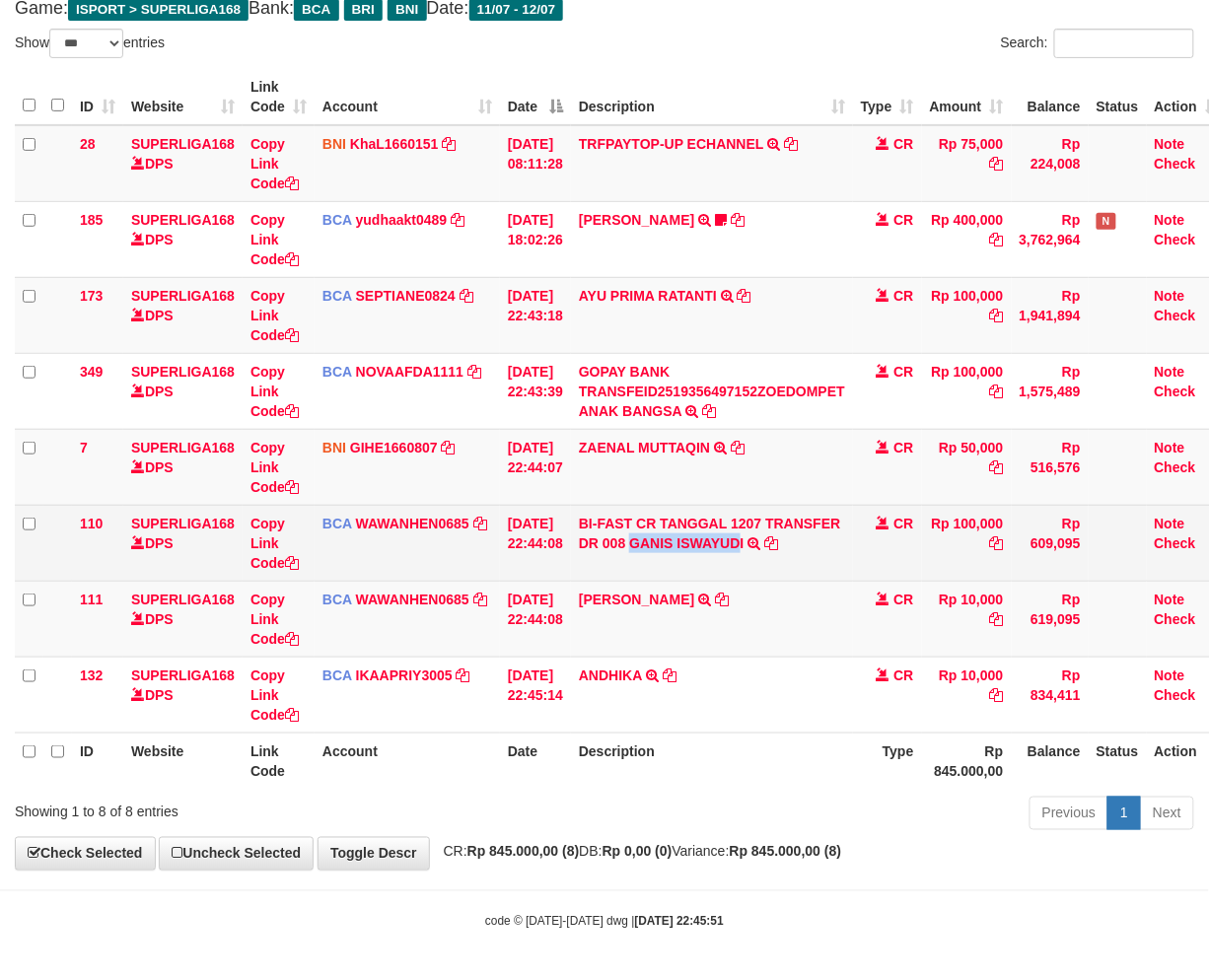 copy on "GANIS ISWAYUD" 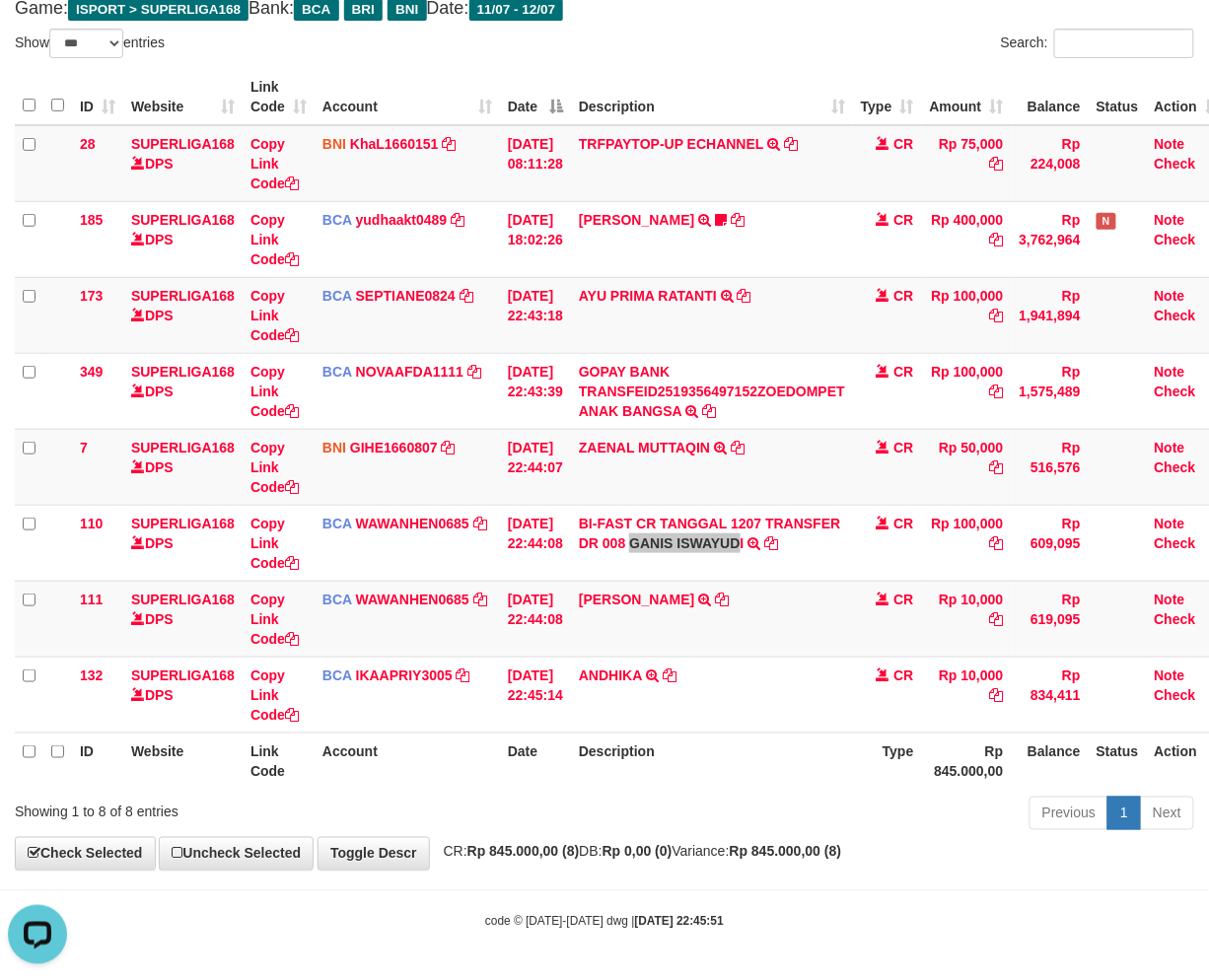 scroll, scrollTop: 0, scrollLeft: 0, axis: both 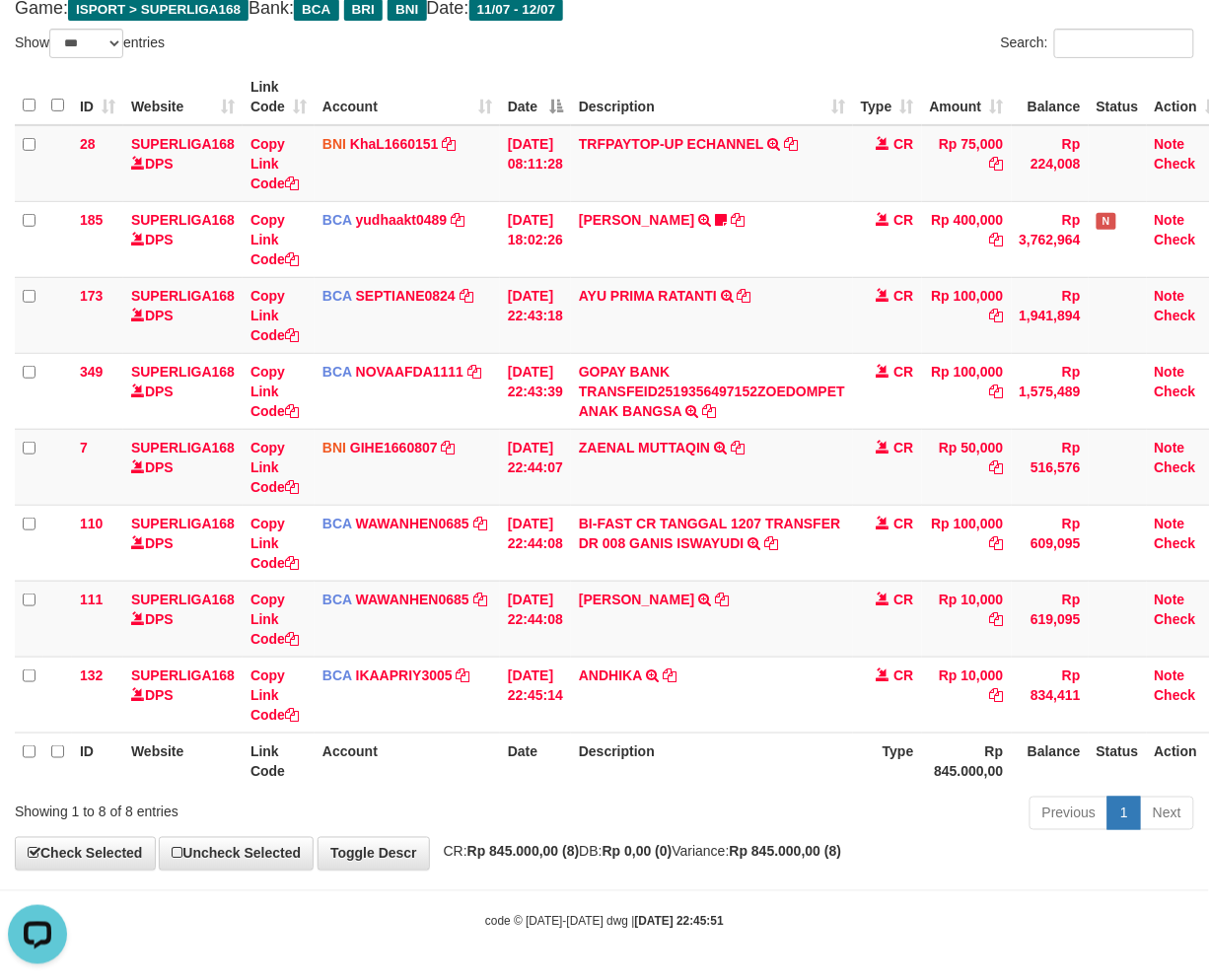 drag, startPoint x: 858, startPoint y: 761, endPoint x: 1225, endPoint y: 671, distance: 377.87432 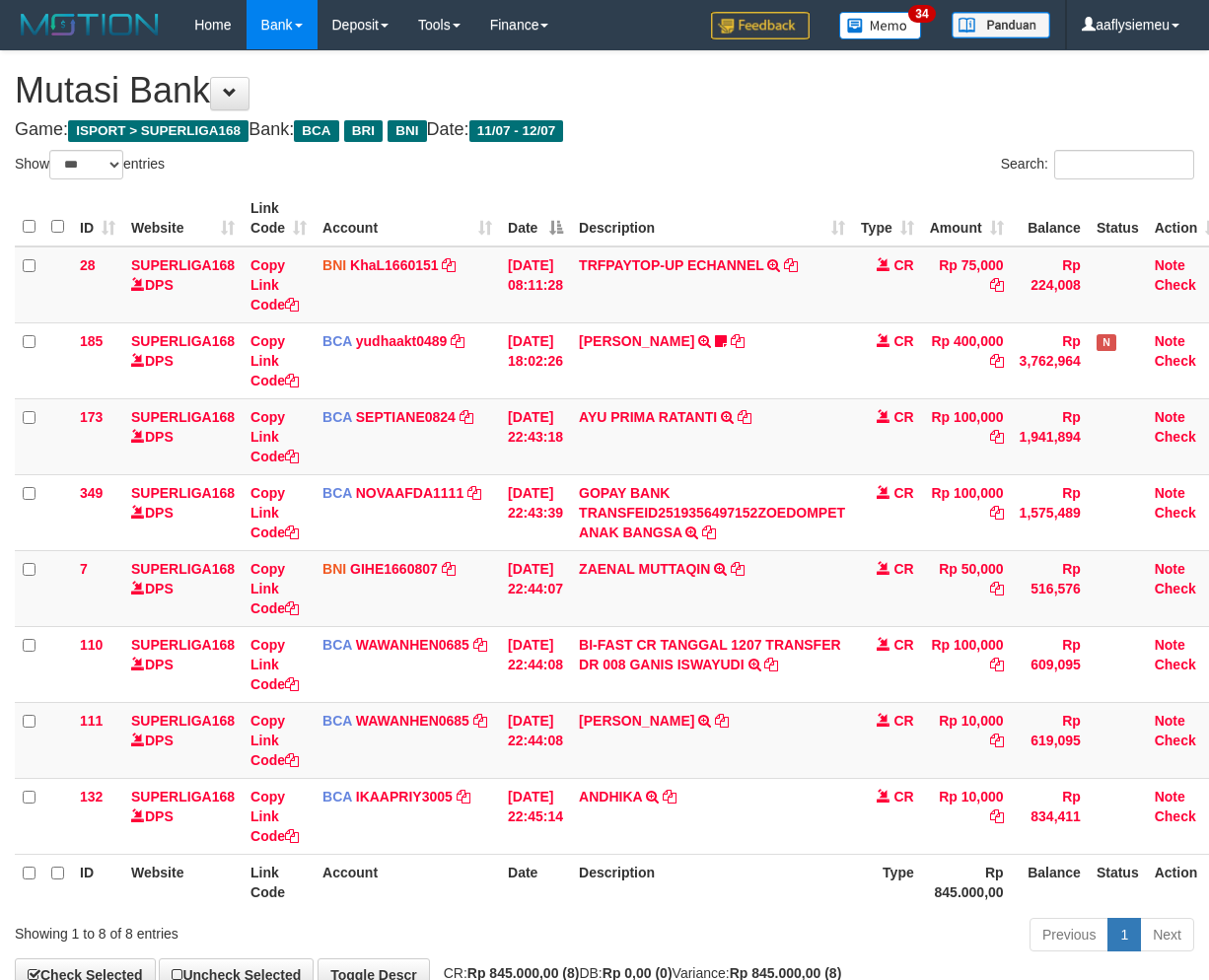select on "***" 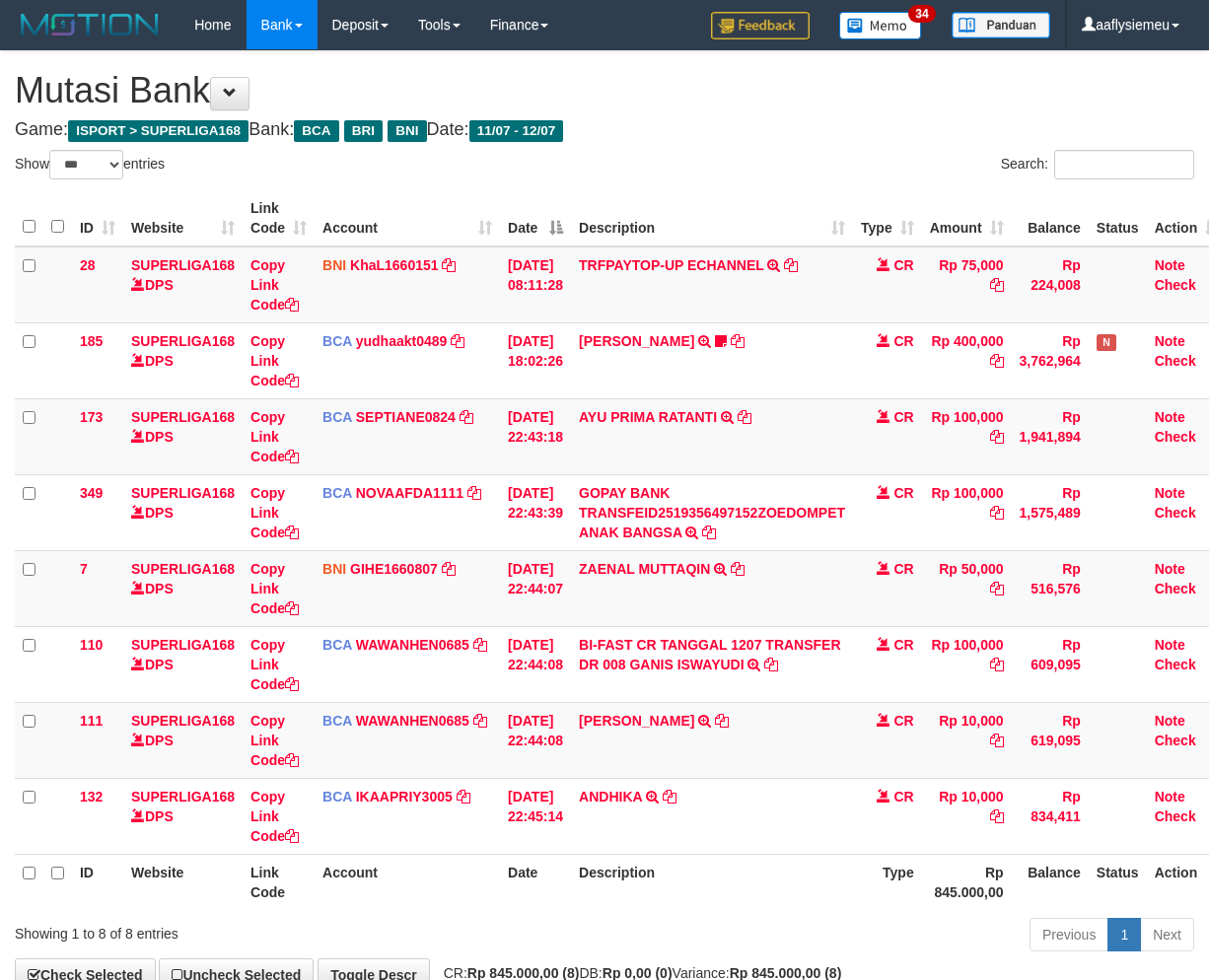 scroll, scrollTop: 121, scrollLeft: 0, axis: vertical 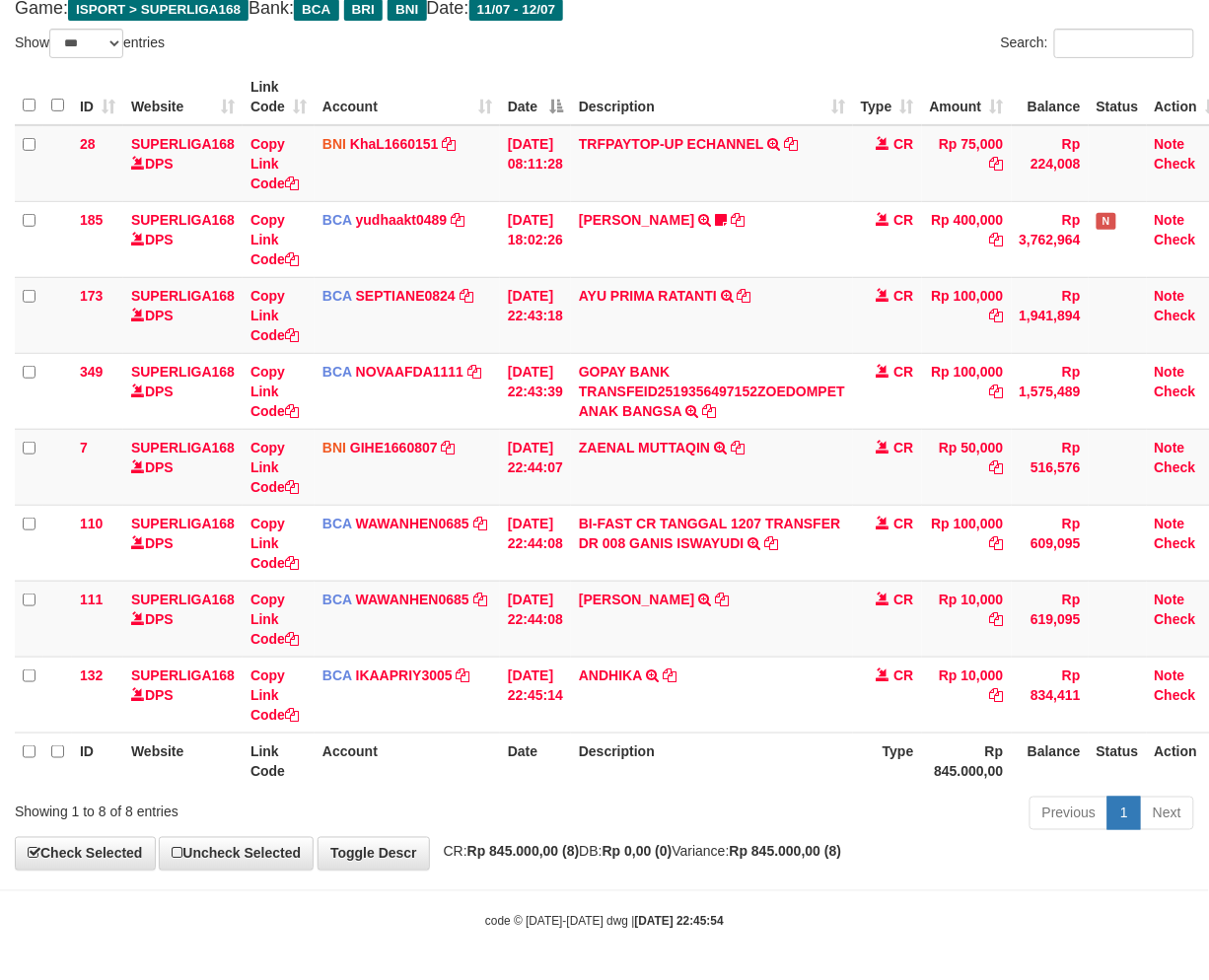 click on "ID Website Link Code Account Date Description Type Amount Balance Status Action
28
SUPERLIGA168    DPS
Copy Link Code
BNI
KhaL1660151
DPS
KHEIR TSAR [PERSON_NAME]
mutasi_20250712_4651 | 28
mutasi_20250712_4651 | 28
[DATE] 08:11:28
TRFPAYTOP-UP ECHANNEL         TRF/PAY/TOP-UP ECHANNEL
CR
Rp 75,000
Rp 224,008
Note
Check
185
SUPERLIGA168    DPS
Copy Link Code
BCA
yudhaakt0489
DPS" at bounding box center [604, 429] 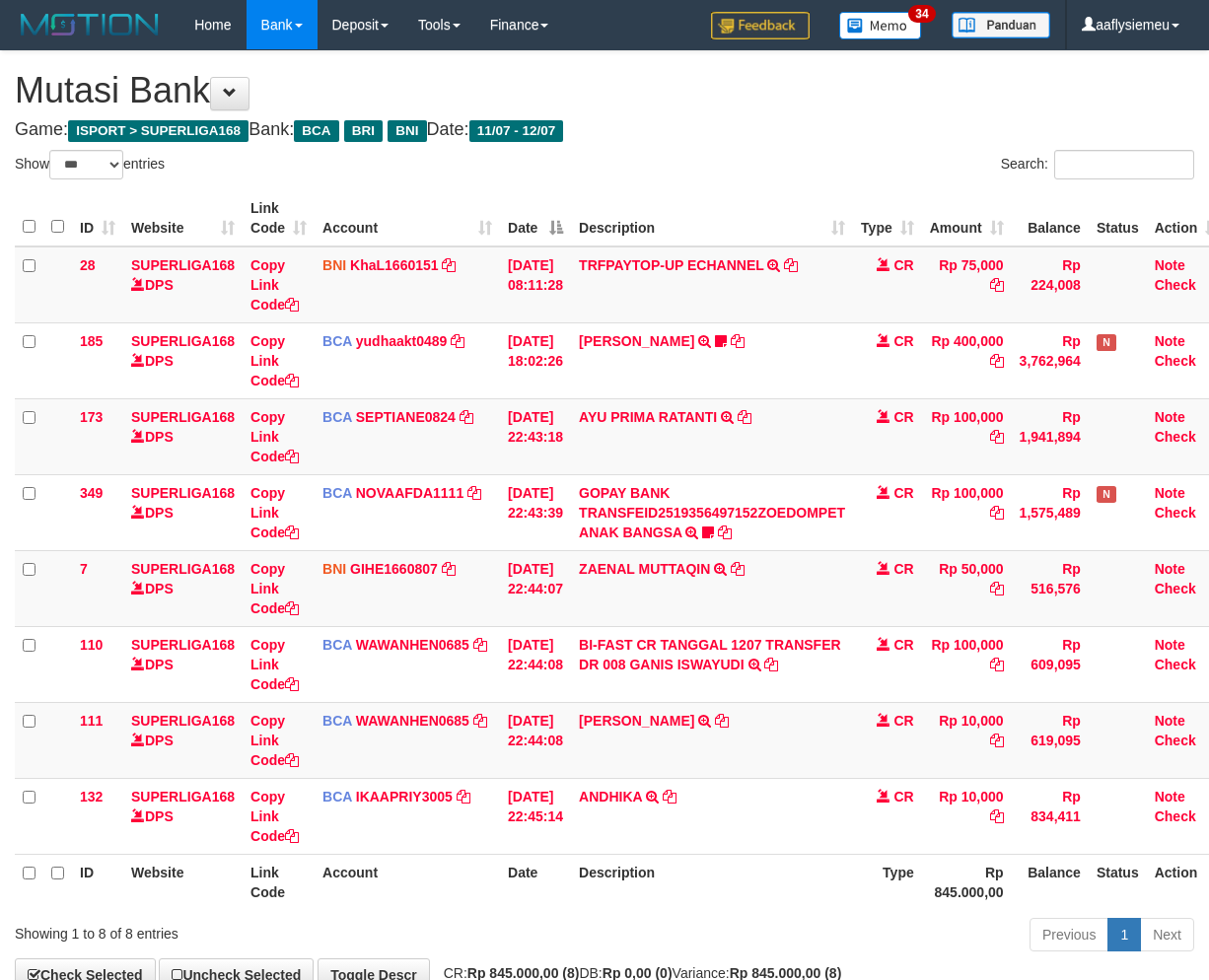 select on "***" 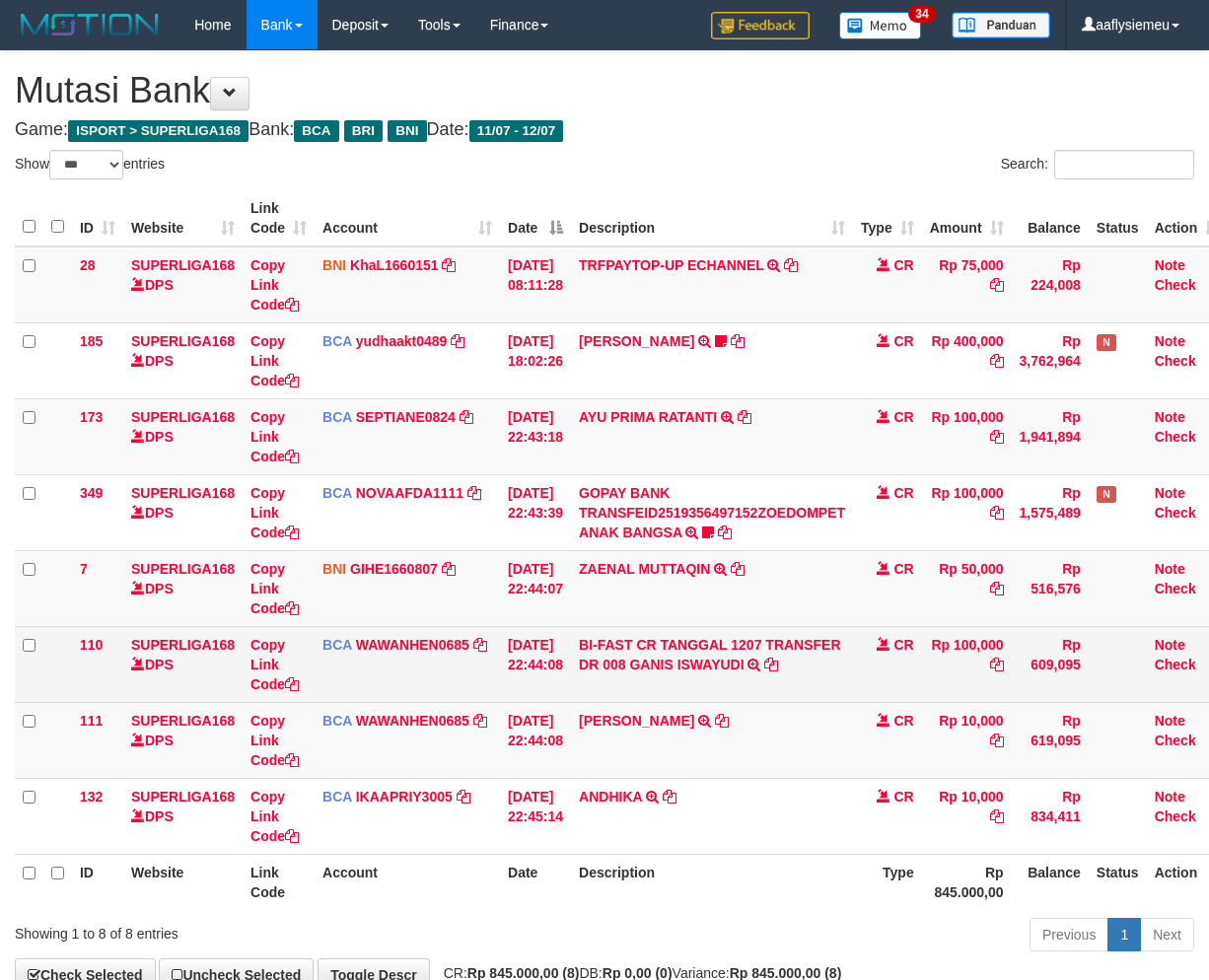 scroll, scrollTop: 121, scrollLeft: 0, axis: vertical 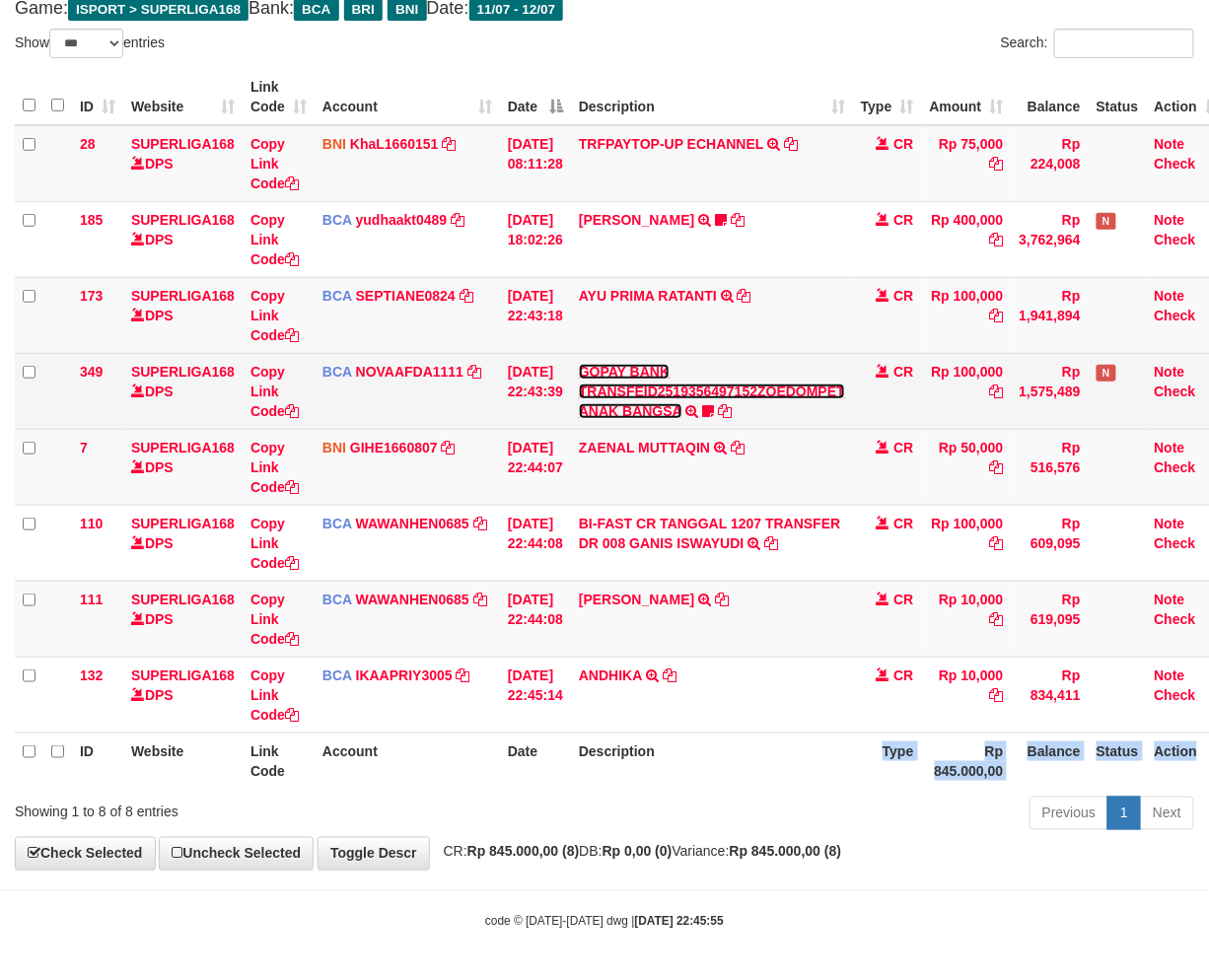 drag, startPoint x: 644, startPoint y: 400, endPoint x: 638, endPoint y: 436, distance: 36.496575 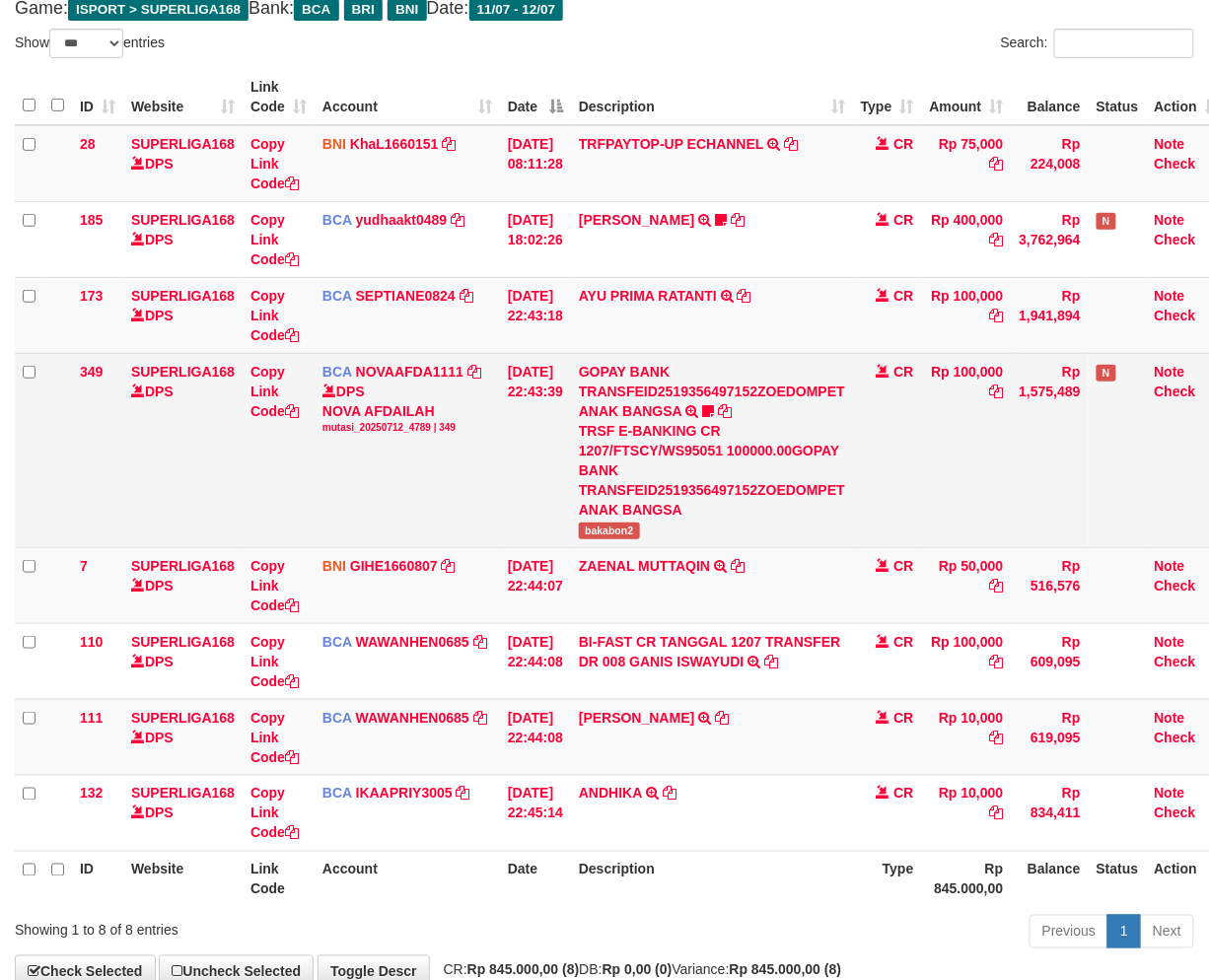 click on "bakabon2" at bounding box center (609, 530) 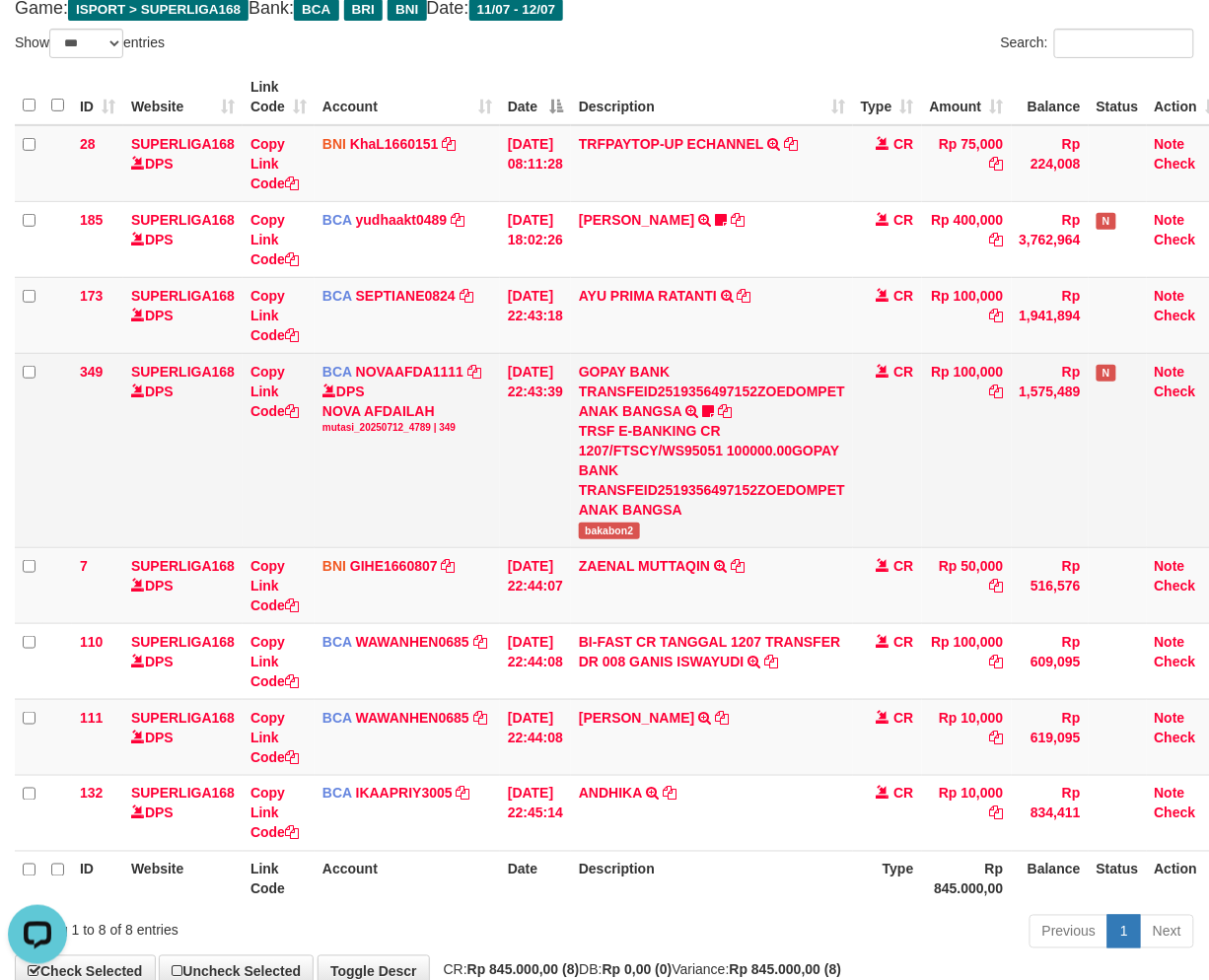 scroll, scrollTop: 0, scrollLeft: 0, axis: both 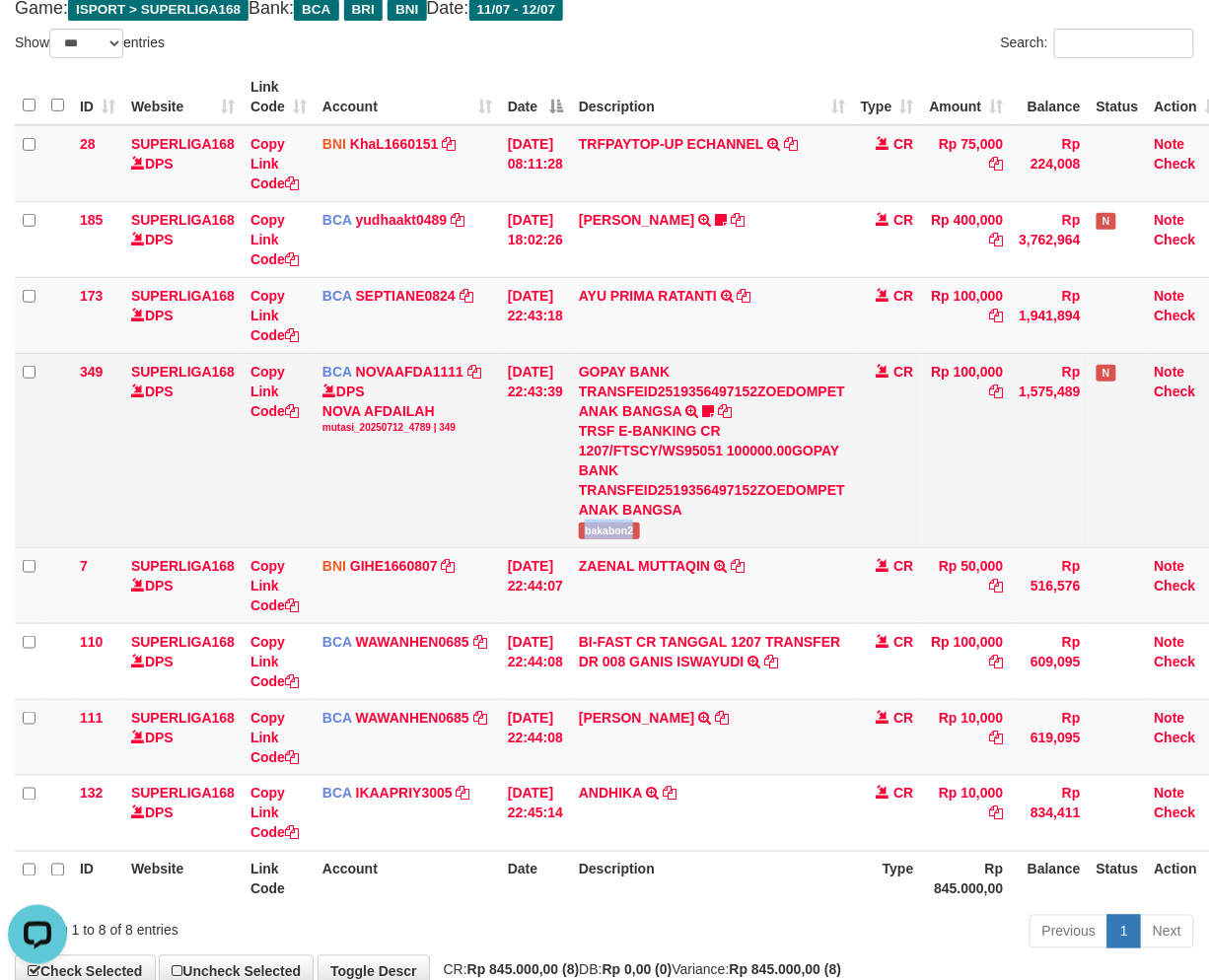 copy on "bakabon2" 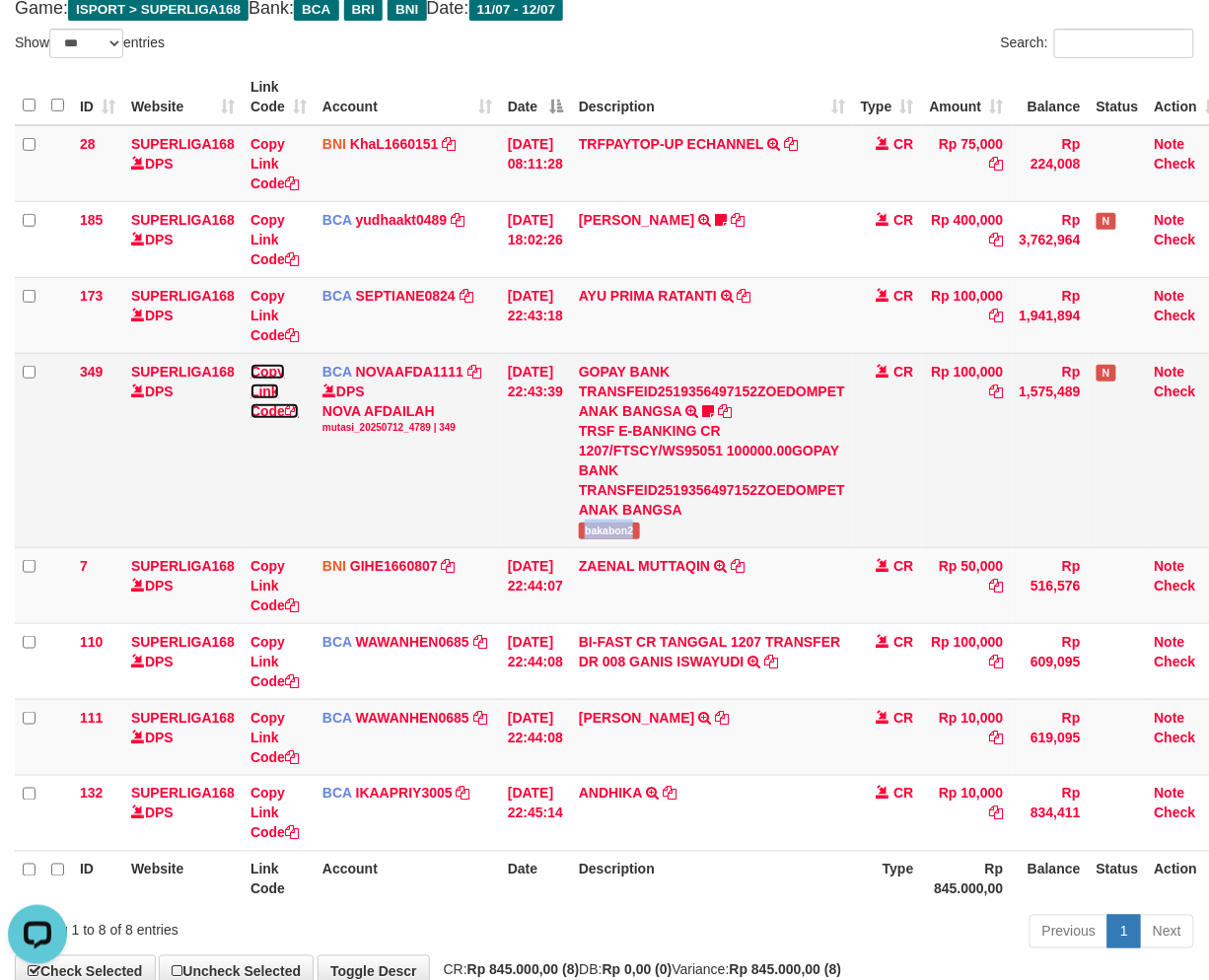 click on "Copy Link Code" at bounding box center [274, 391] 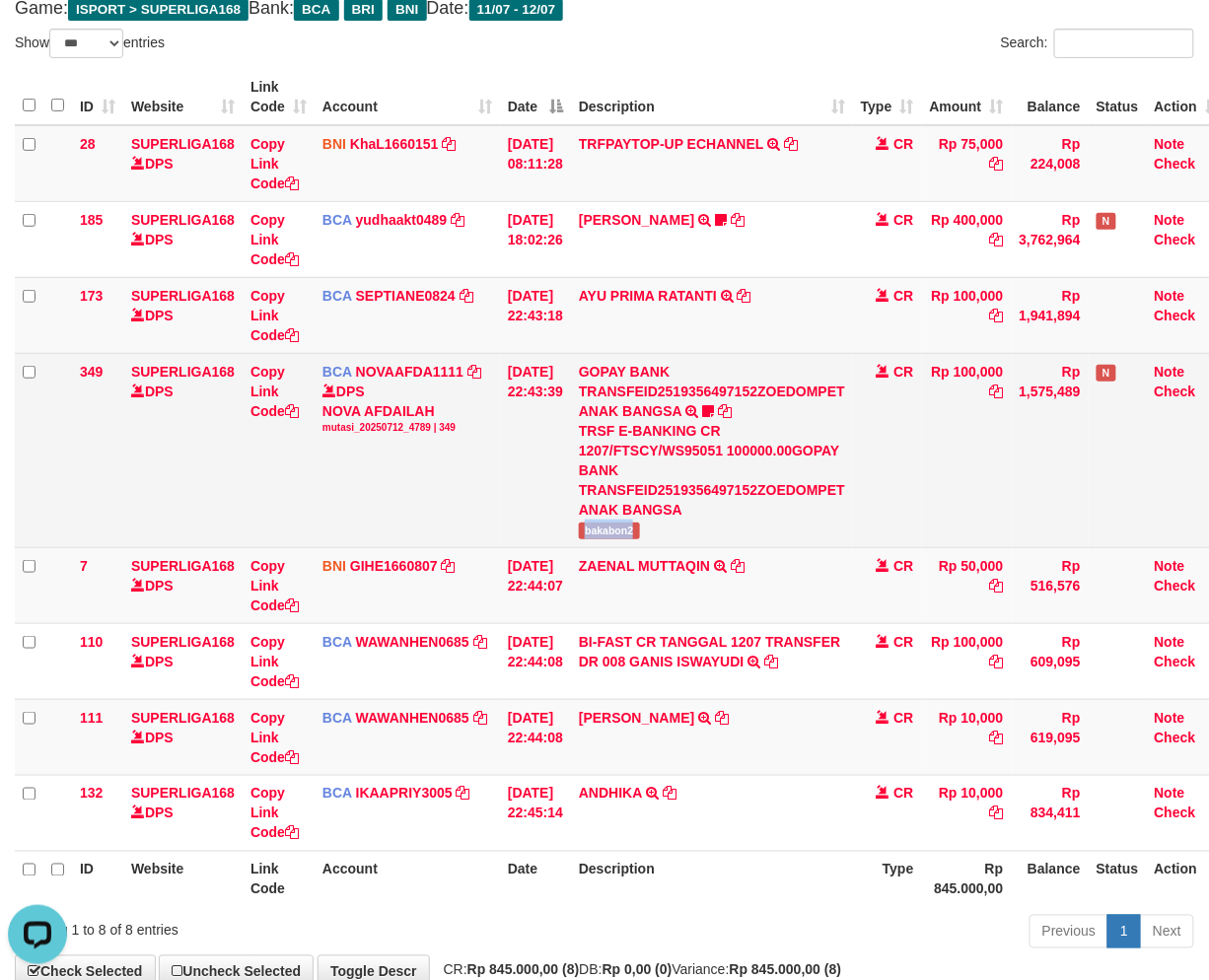 copy on "bakabon2" 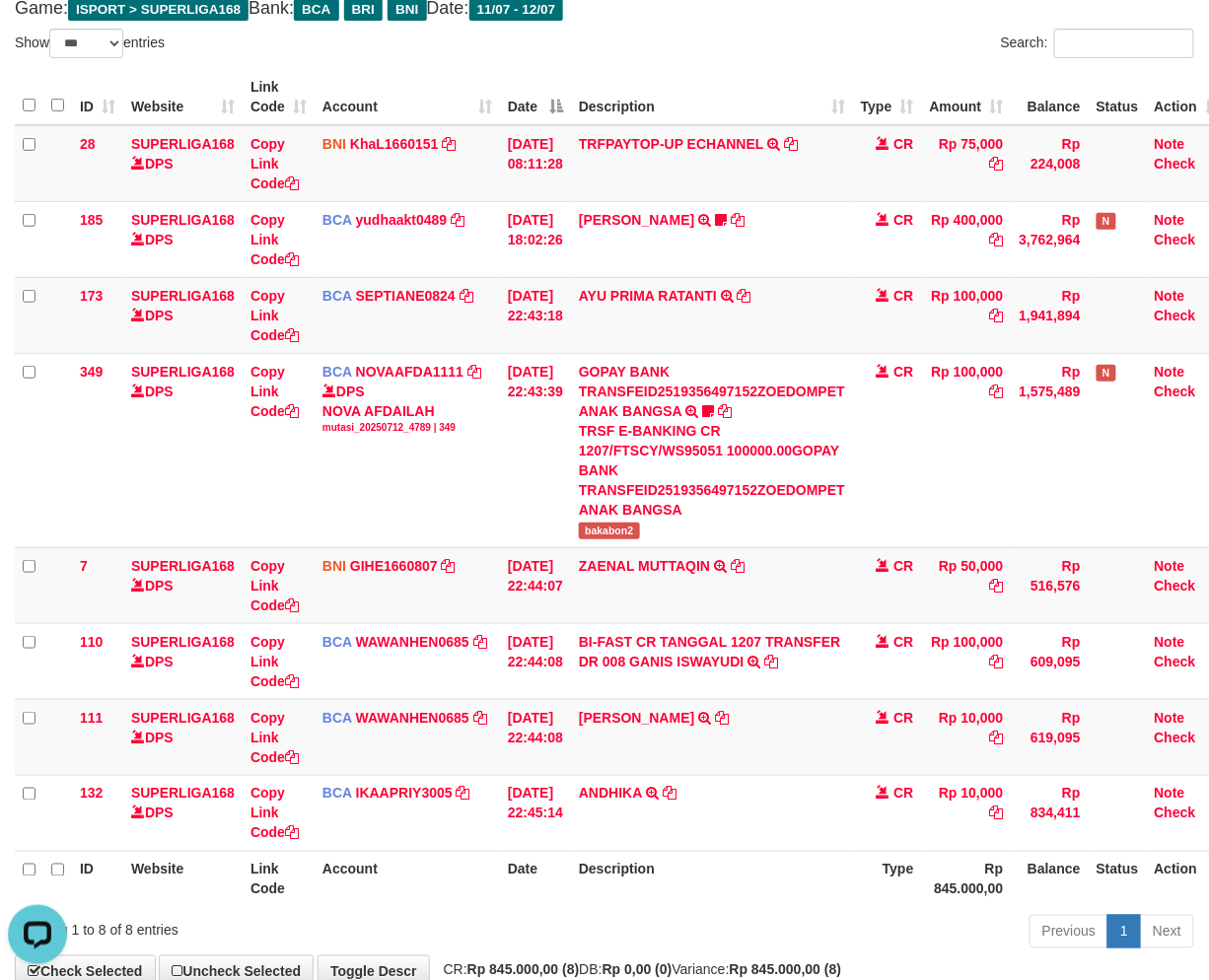 scroll, scrollTop: 293, scrollLeft: 0, axis: vertical 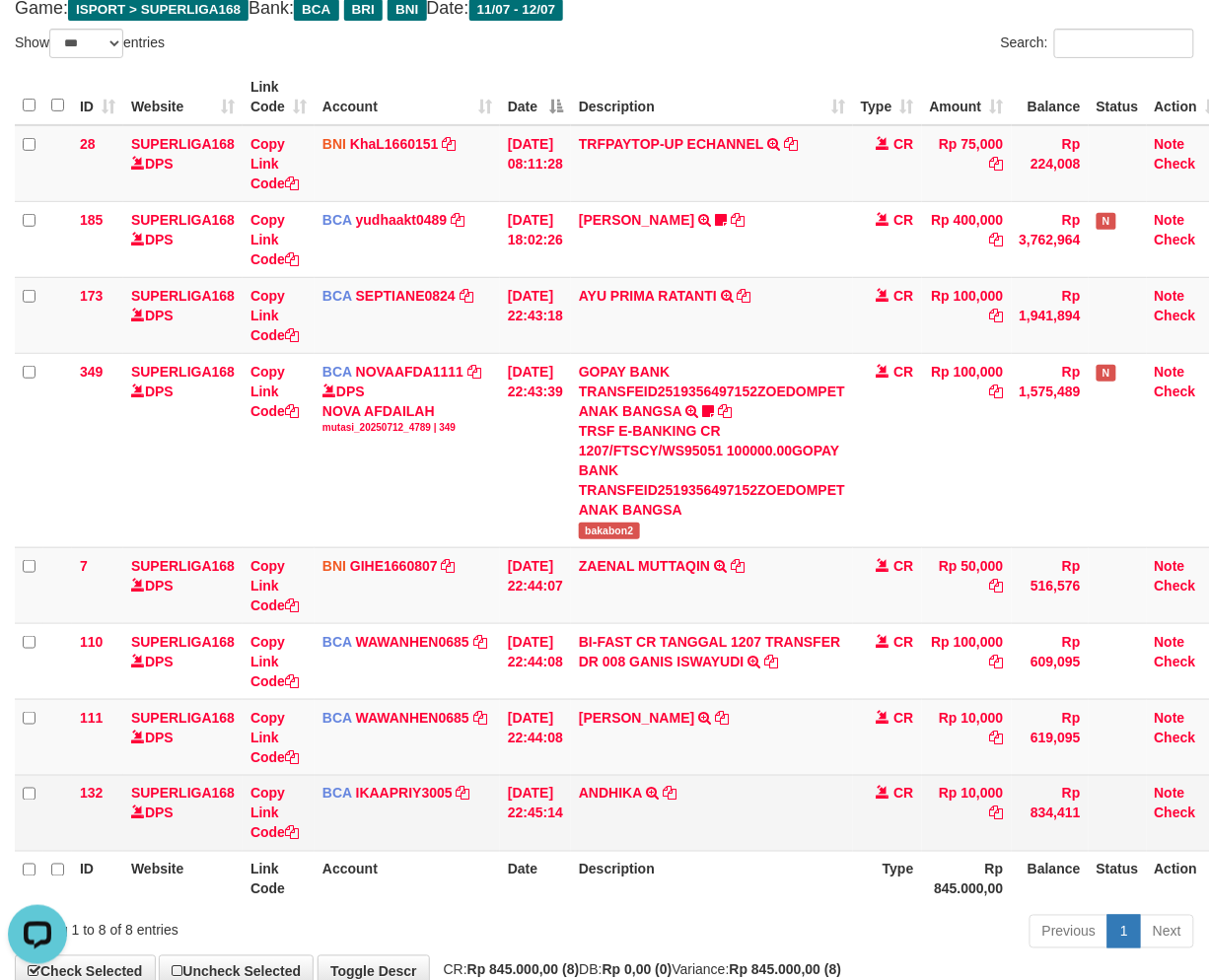 click on "Rp 845.000,00" at bounding box center [966, 878] 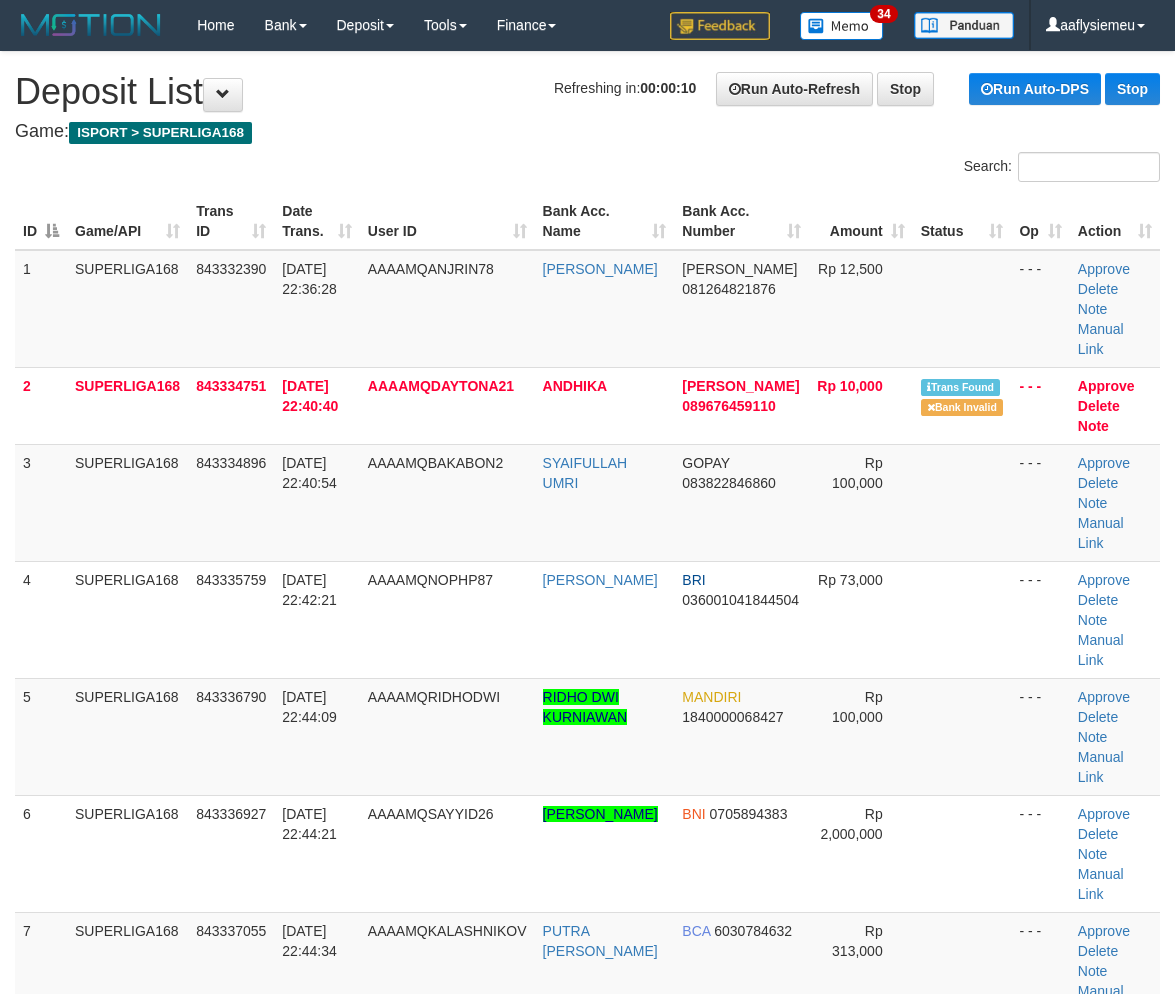 scroll, scrollTop: 62, scrollLeft: 0, axis: vertical 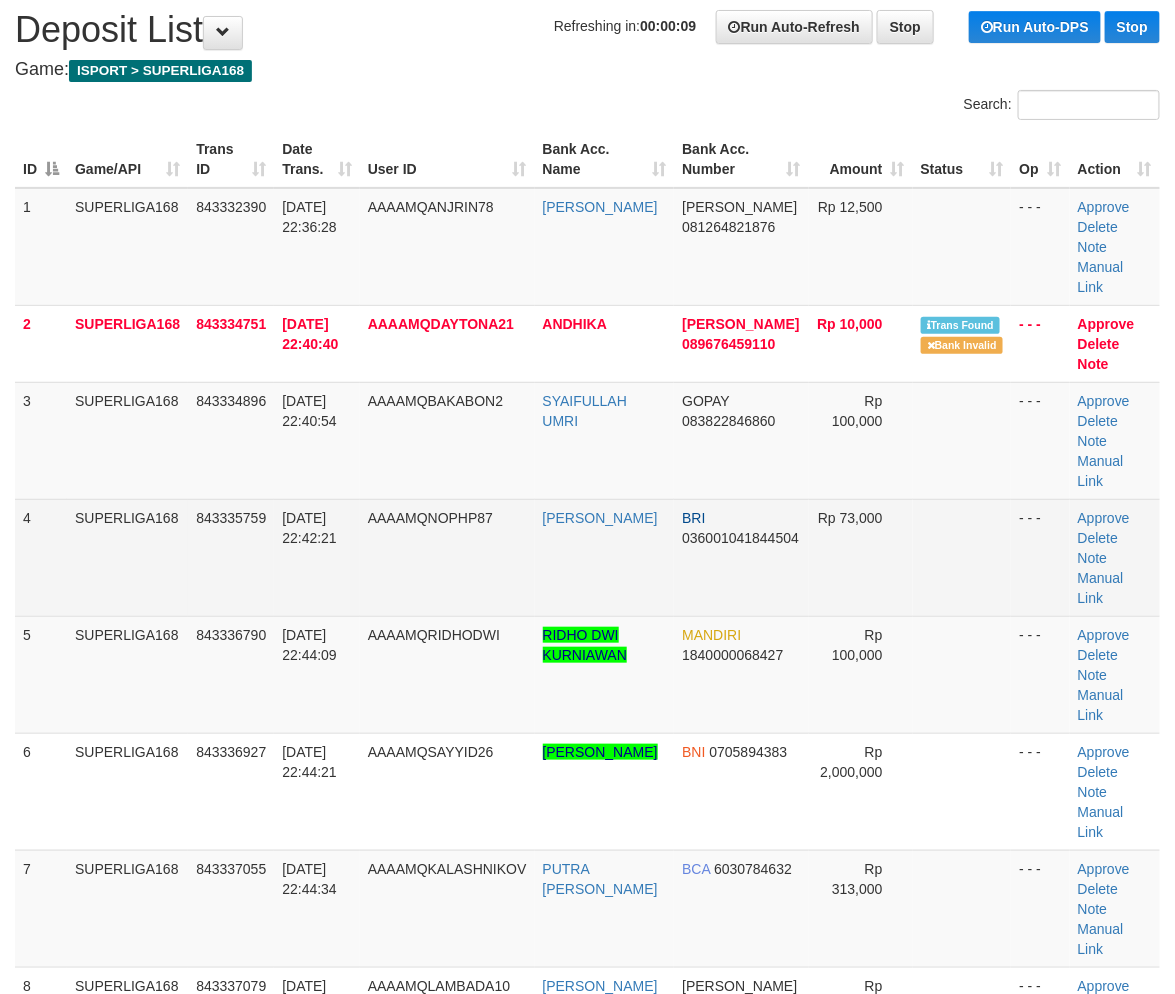 drag, startPoint x: 270, startPoint y: 445, endPoint x: 285, endPoint y: 460, distance: 21.213203 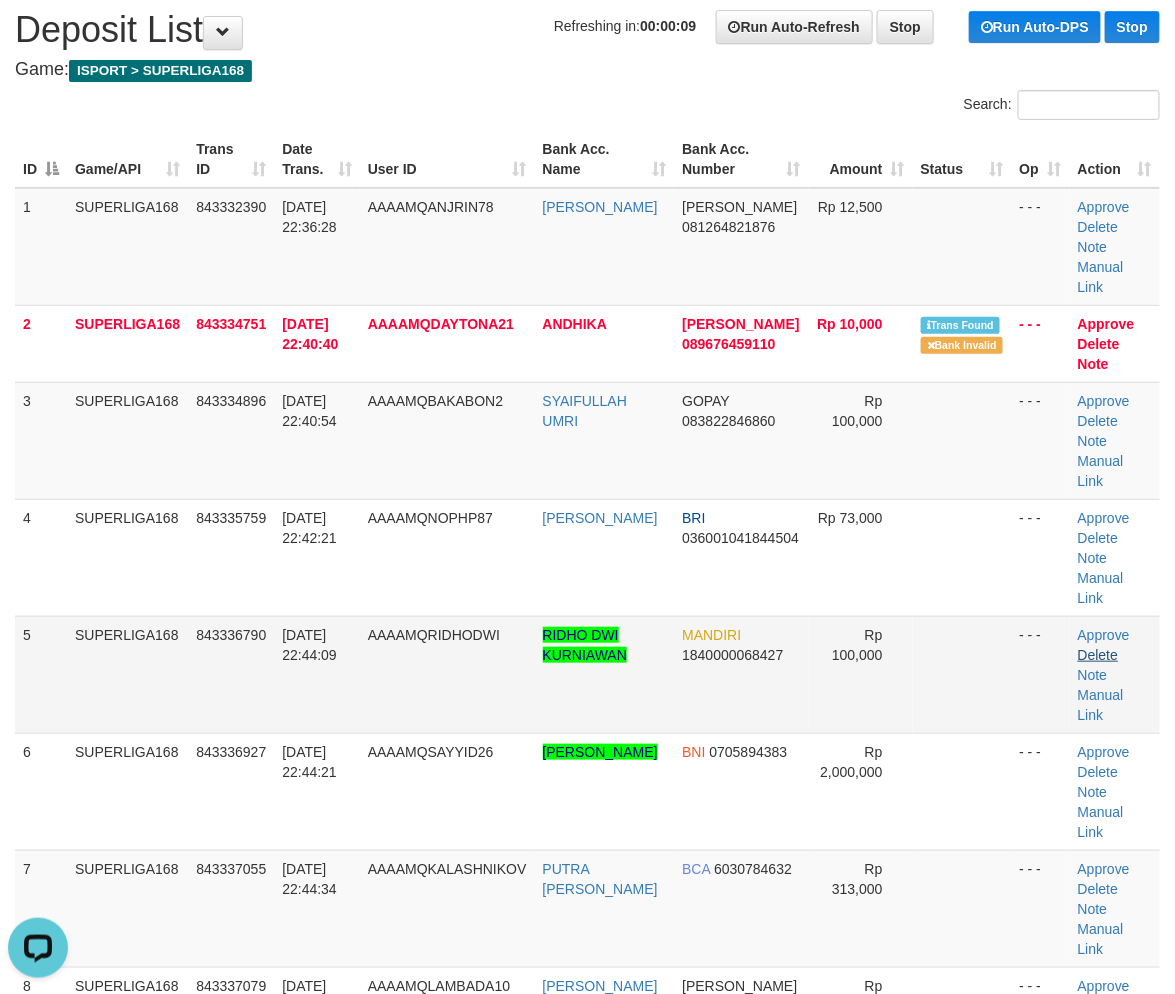 scroll, scrollTop: 0, scrollLeft: 0, axis: both 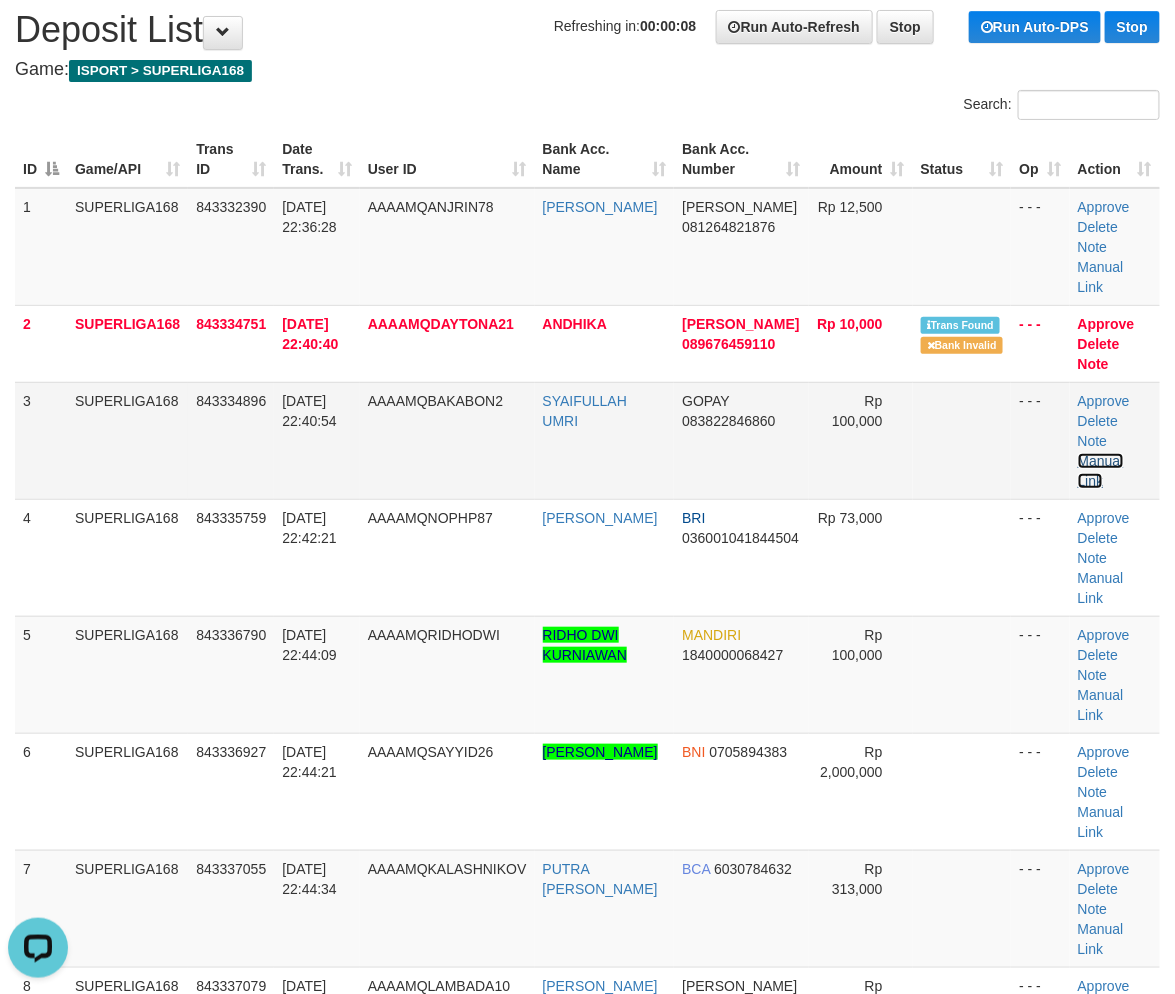 click on "Manual Link" at bounding box center (1101, 471) 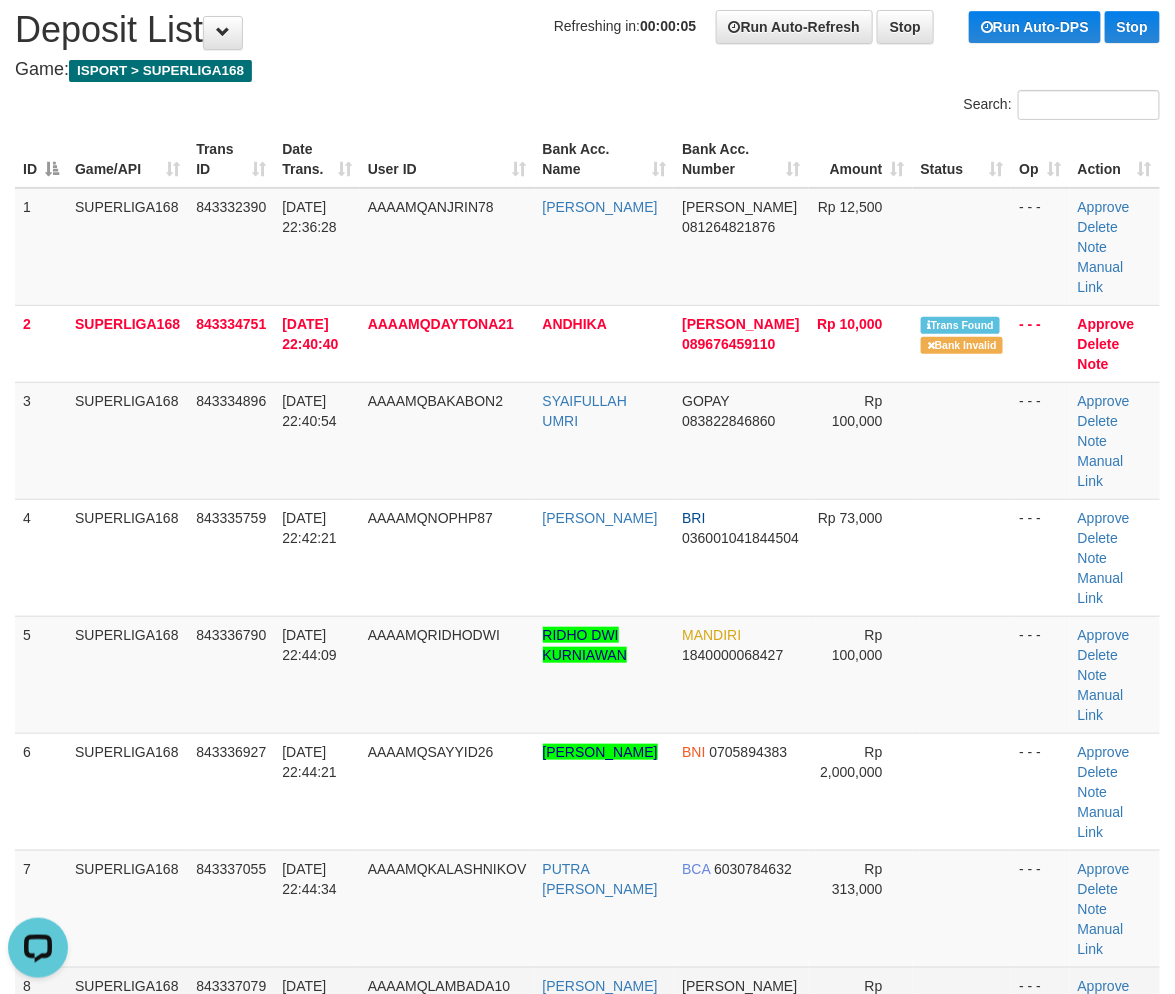 drag, startPoint x: 311, startPoint y: 835, endPoint x: 61, endPoint y: 865, distance: 251.79356 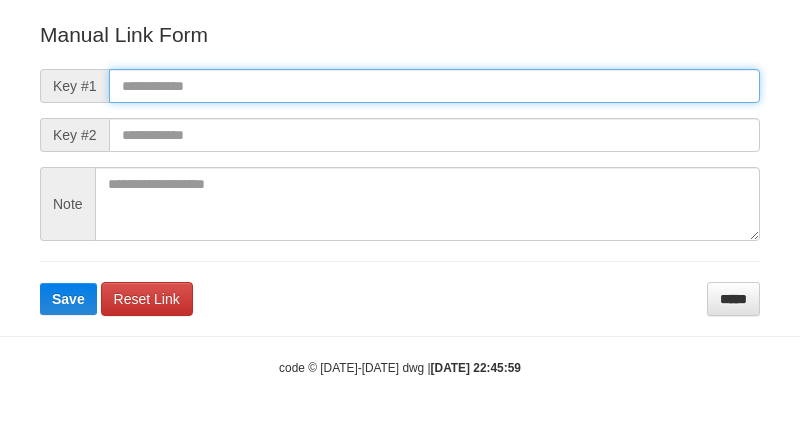 scroll, scrollTop: 222, scrollLeft: 0, axis: vertical 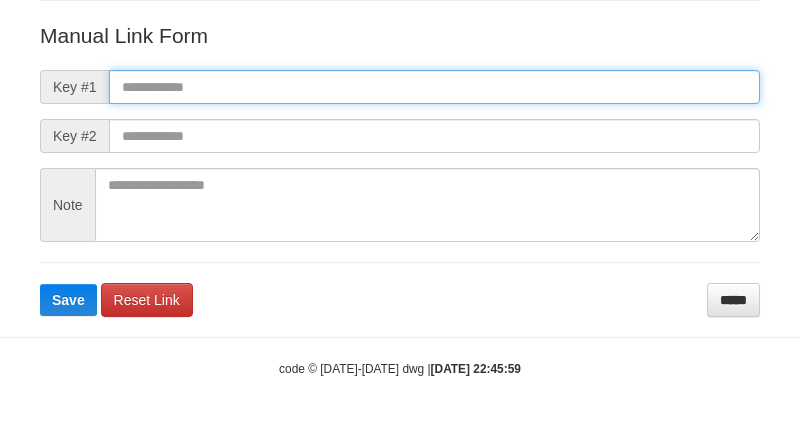 drag, startPoint x: 327, startPoint y: 78, endPoint x: 317, endPoint y: 96, distance: 20.59126 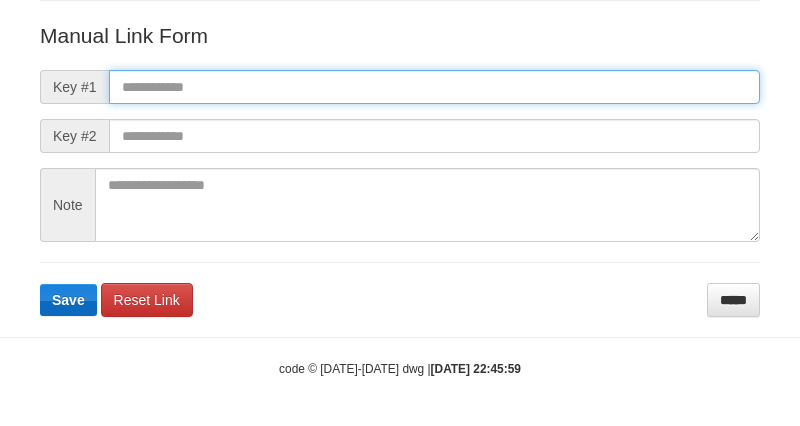 paste on "**********" 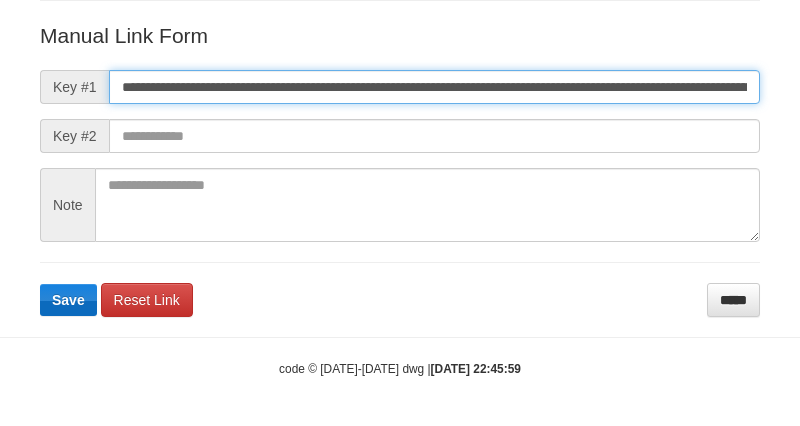 scroll, scrollTop: 0, scrollLeft: 1357, axis: horizontal 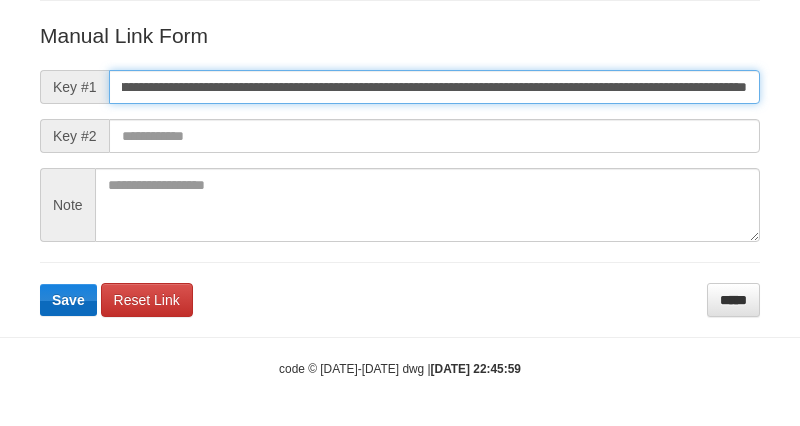 type on "**********" 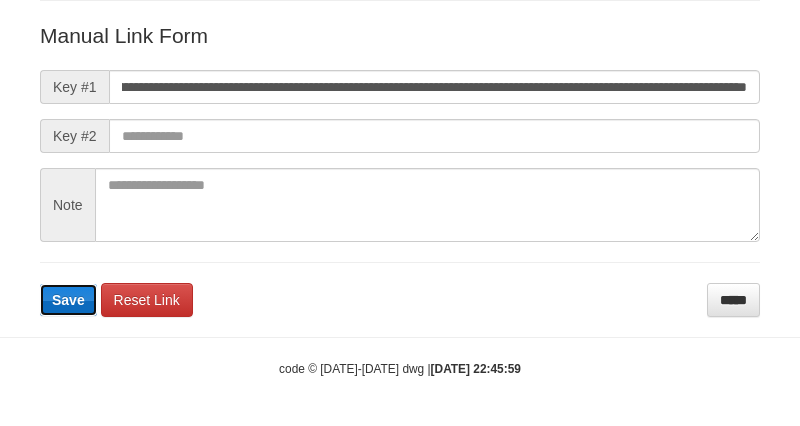 type 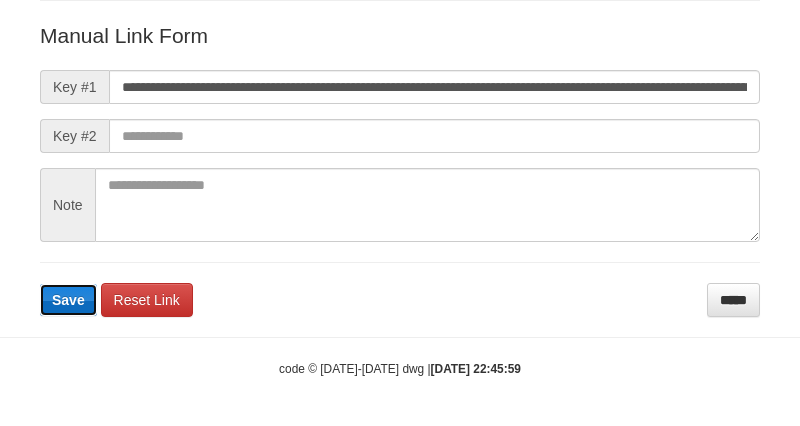 click on "Save" at bounding box center [68, 300] 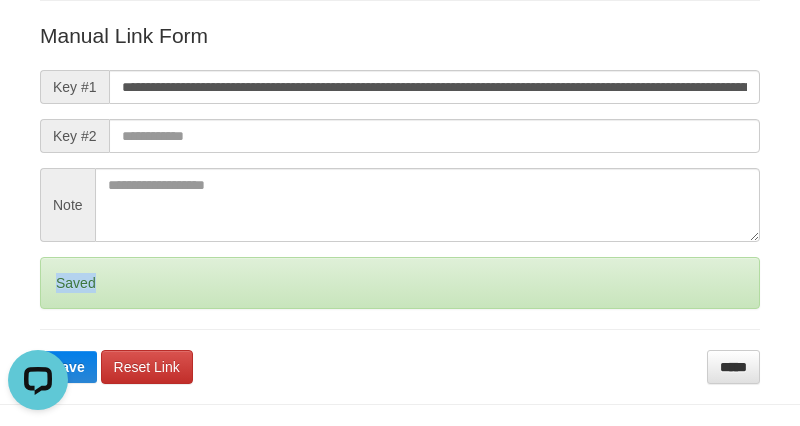 click on "Saved" at bounding box center (400, 283) 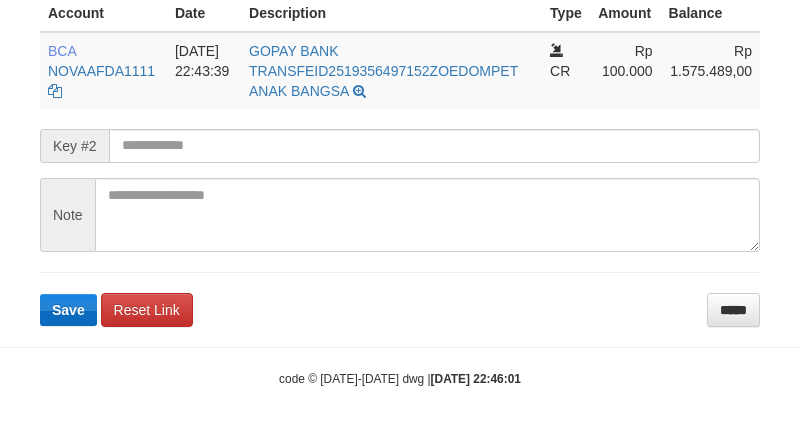 scroll, scrollTop: 520, scrollLeft: 0, axis: vertical 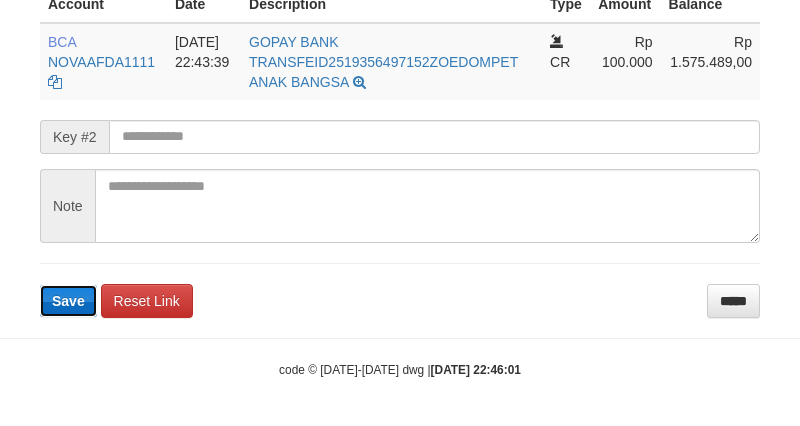 type 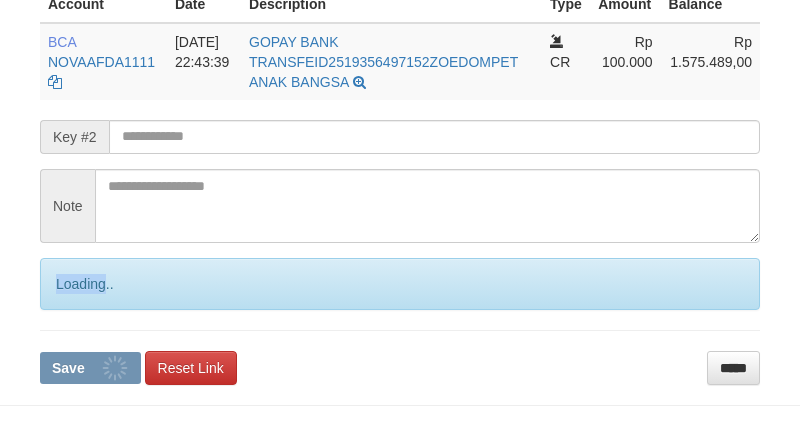 click on "Loading.." at bounding box center [400, 284] 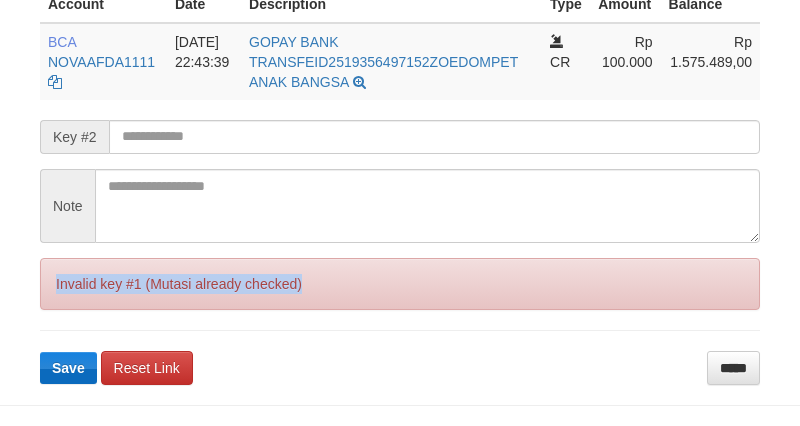 click on "Invalid key #1 (Mutasi already checked)" at bounding box center [400, 284] 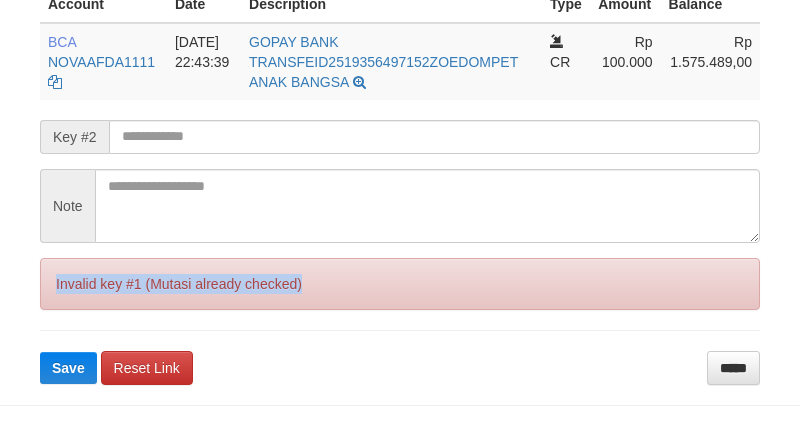 click on "Invalid key #1 (Mutasi already checked)" at bounding box center (400, 284) 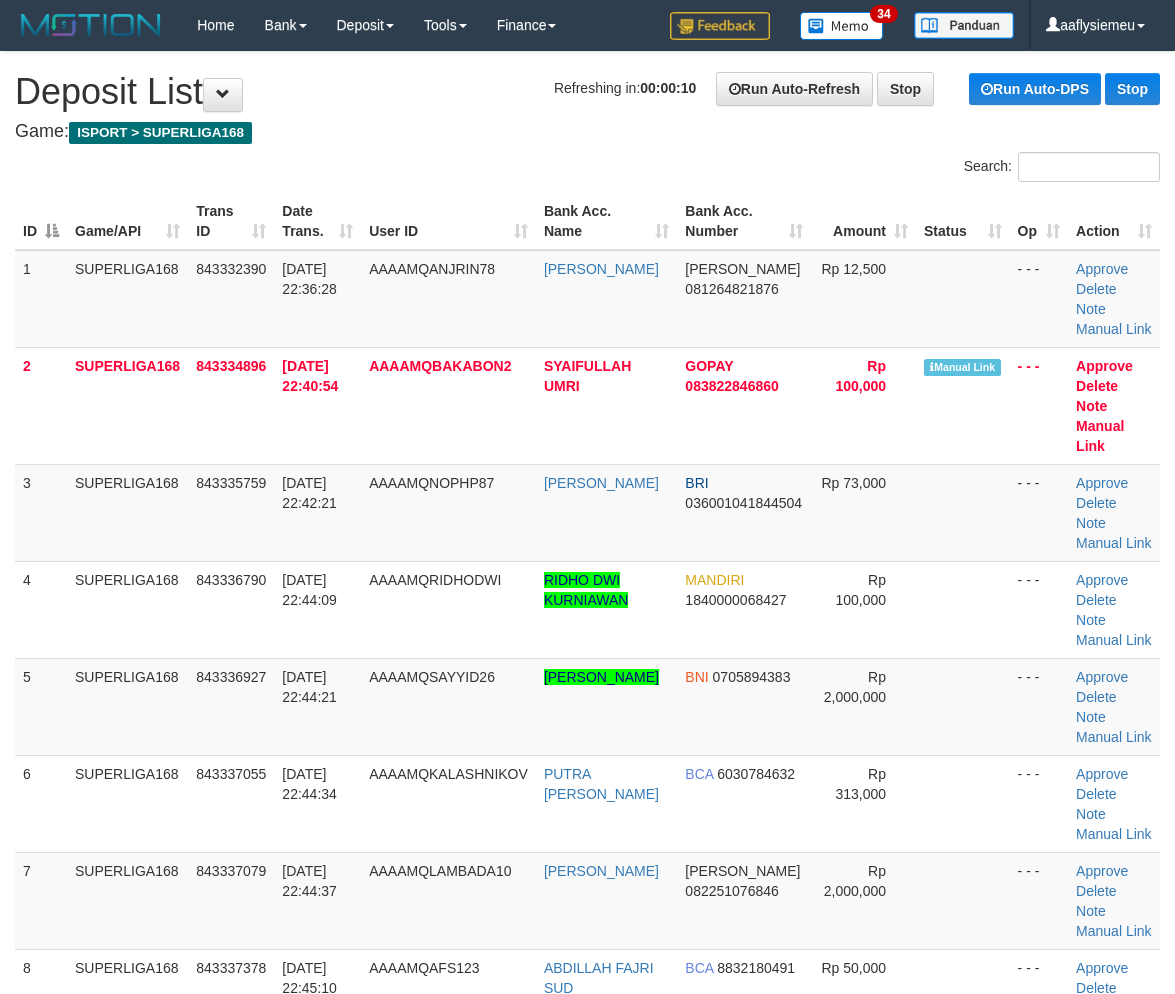 scroll, scrollTop: 62, scrollLeft: 0, axis: vertical 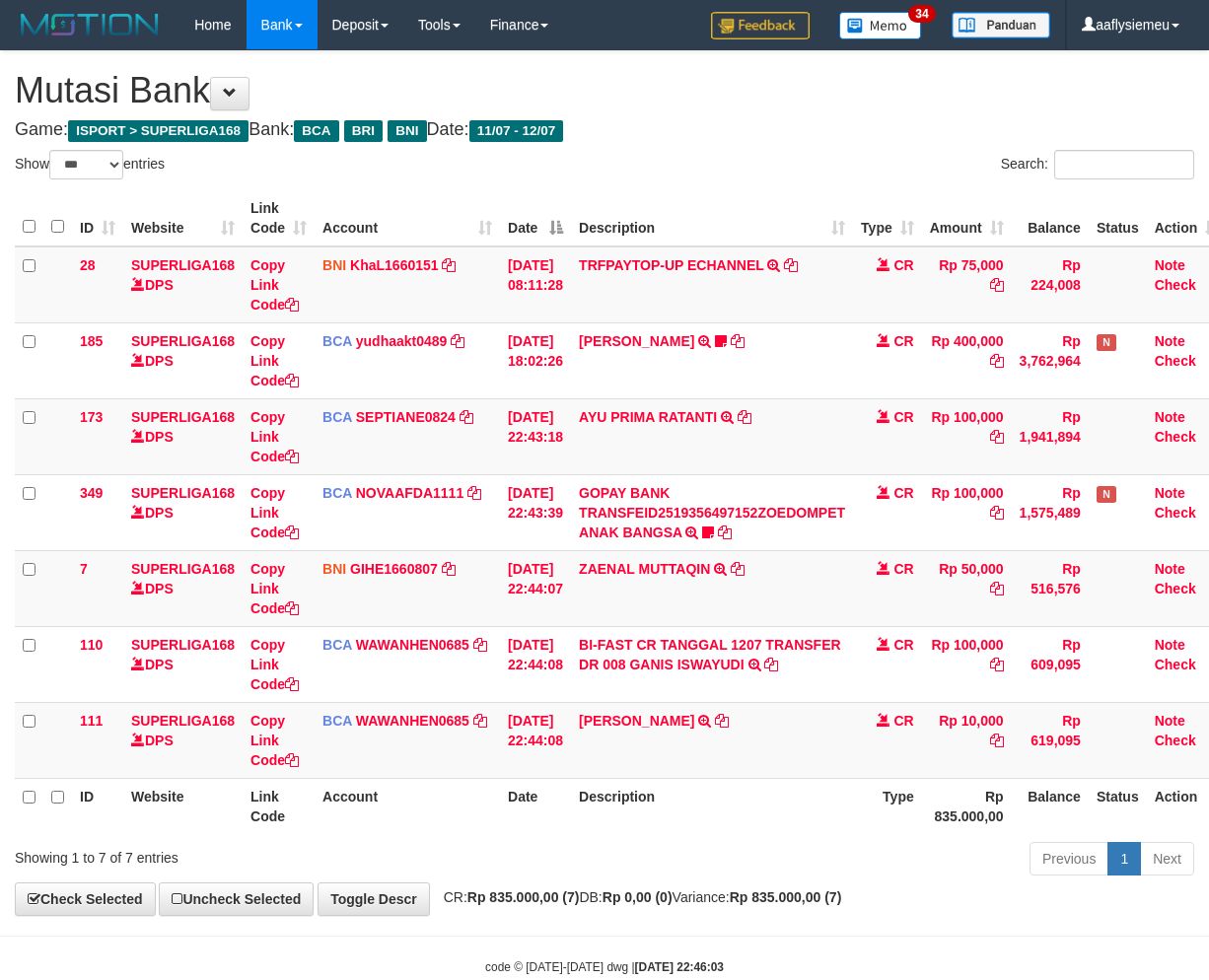 select on "***" 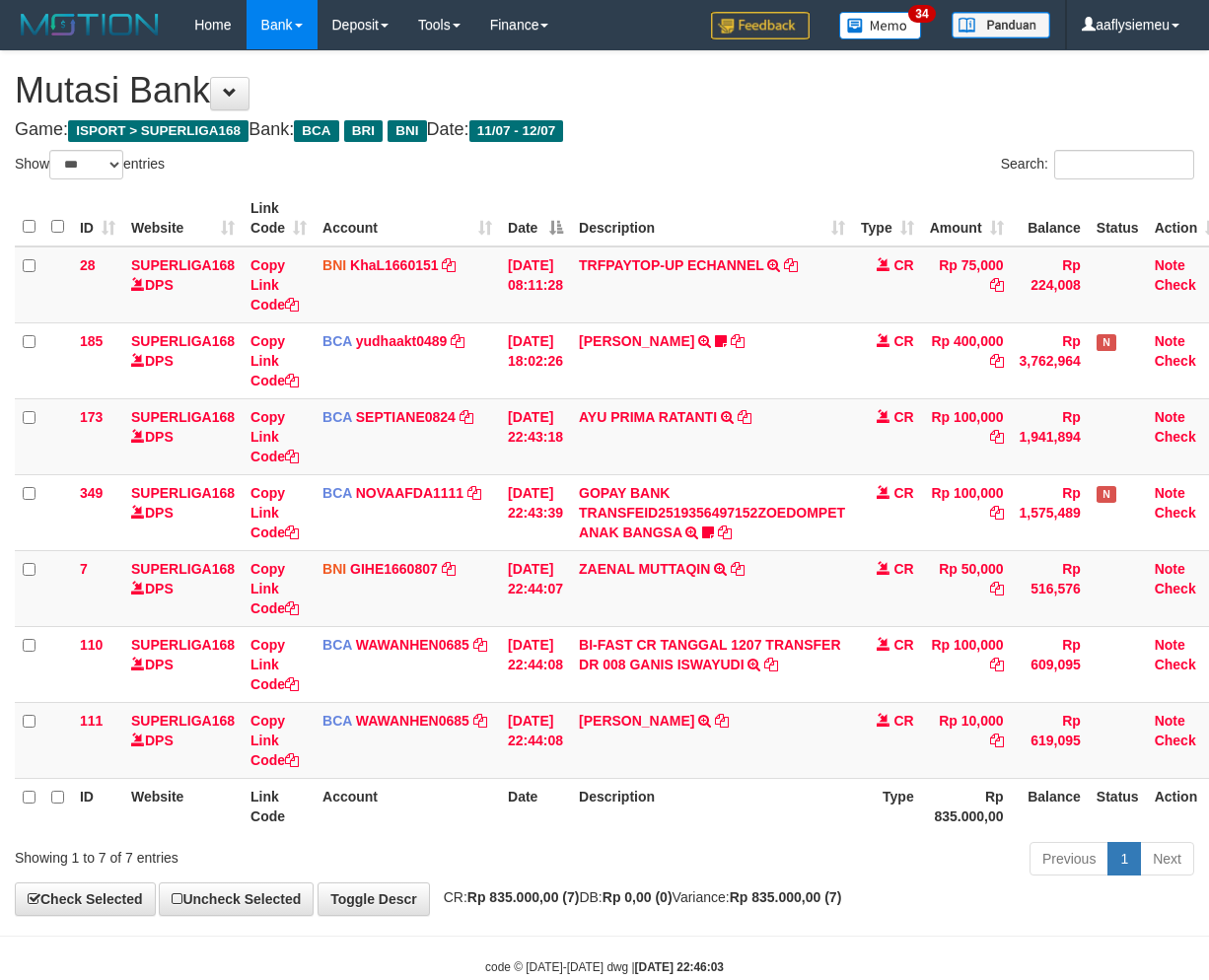 scroll, scrollTop: 0, scrollLeft: 0, axis: both 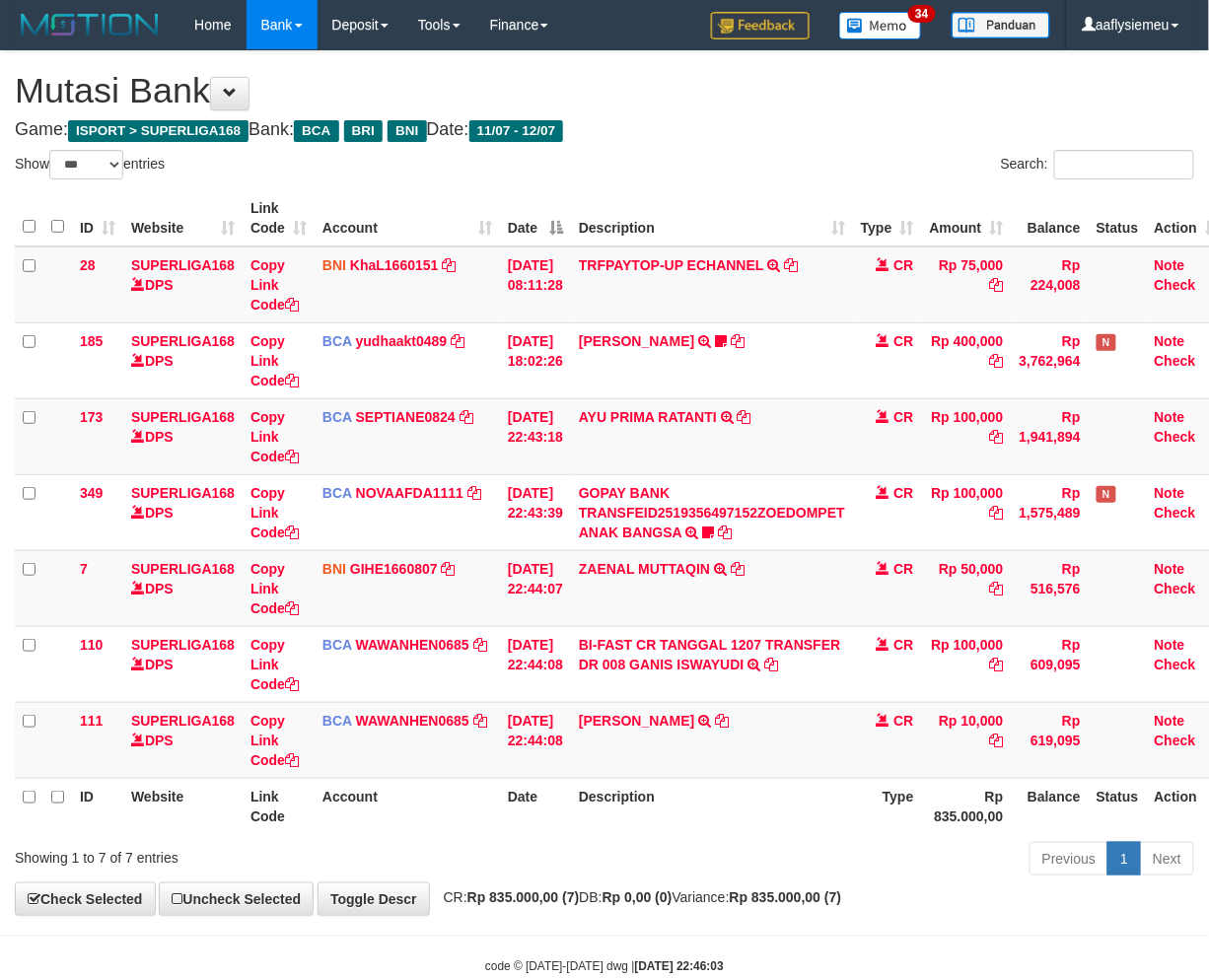 click on "**********" at bounding box center (604, 483) 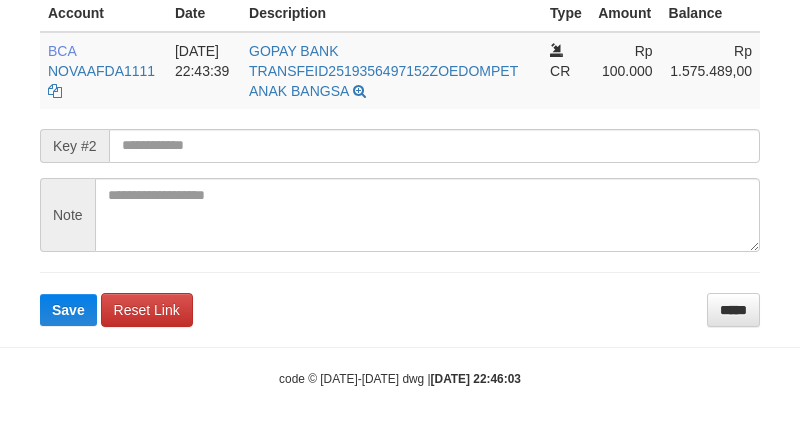 scroll, scrollTop: 511, scrollLeft: 0, axis: vertical 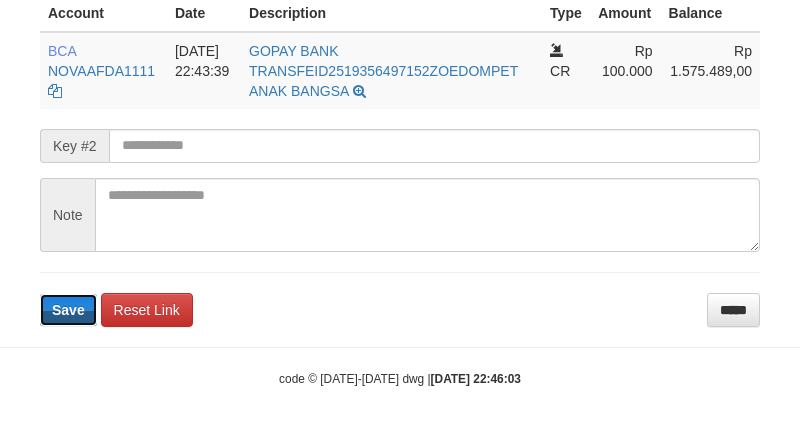 click on "Save" at bounding box center (68, 310) 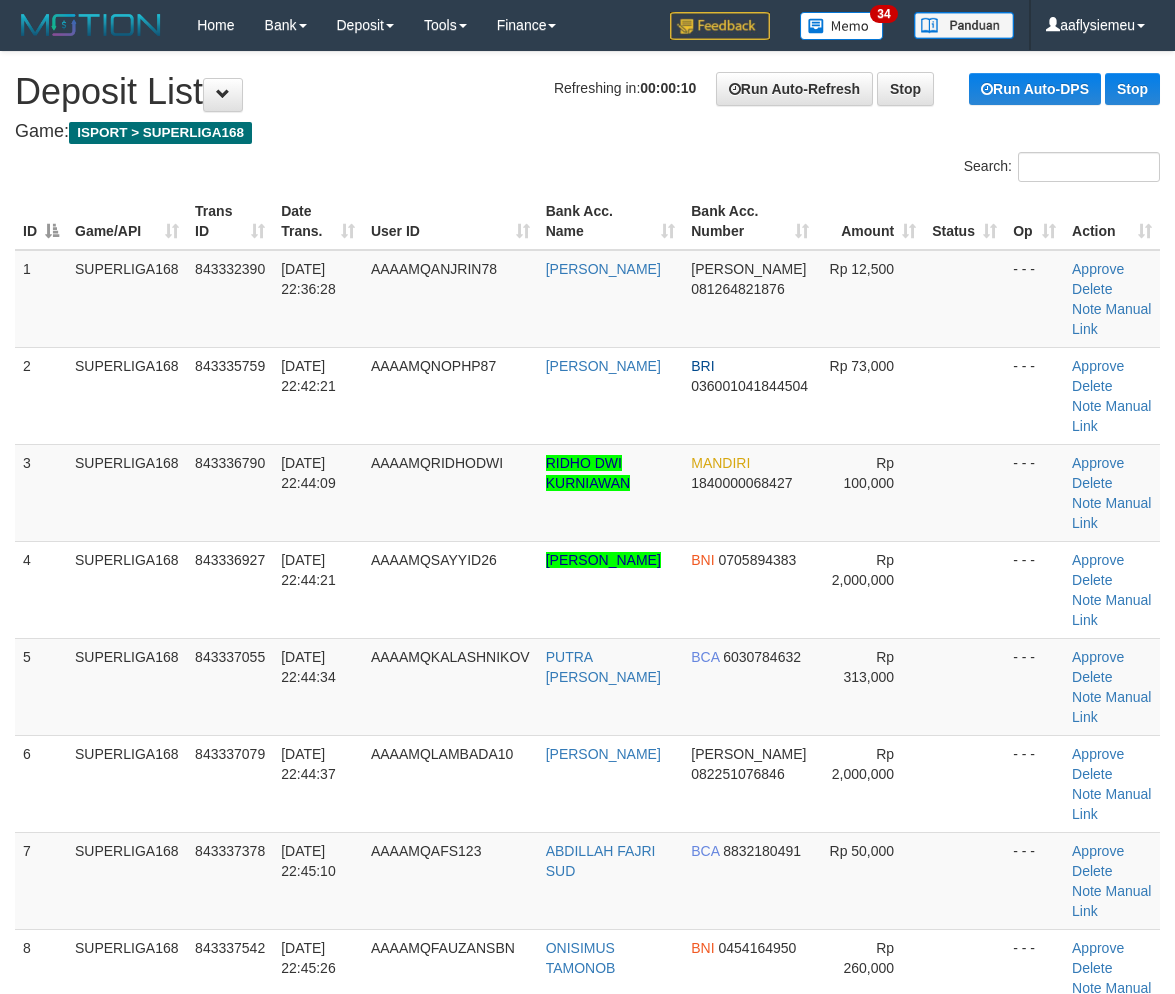 scroll, scrollTop: 62, scrollLeft: 0, axis: vertical 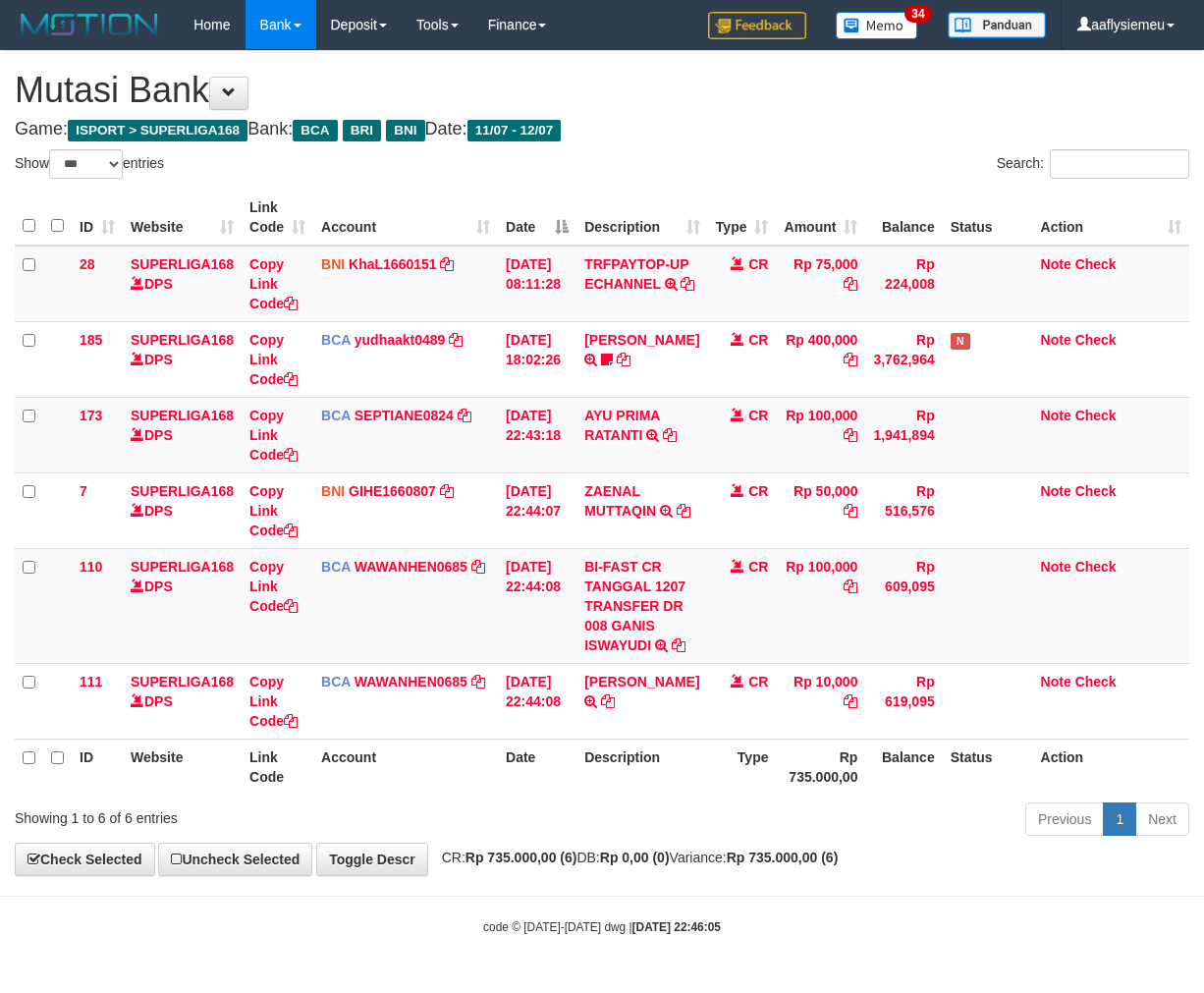 select on "***" 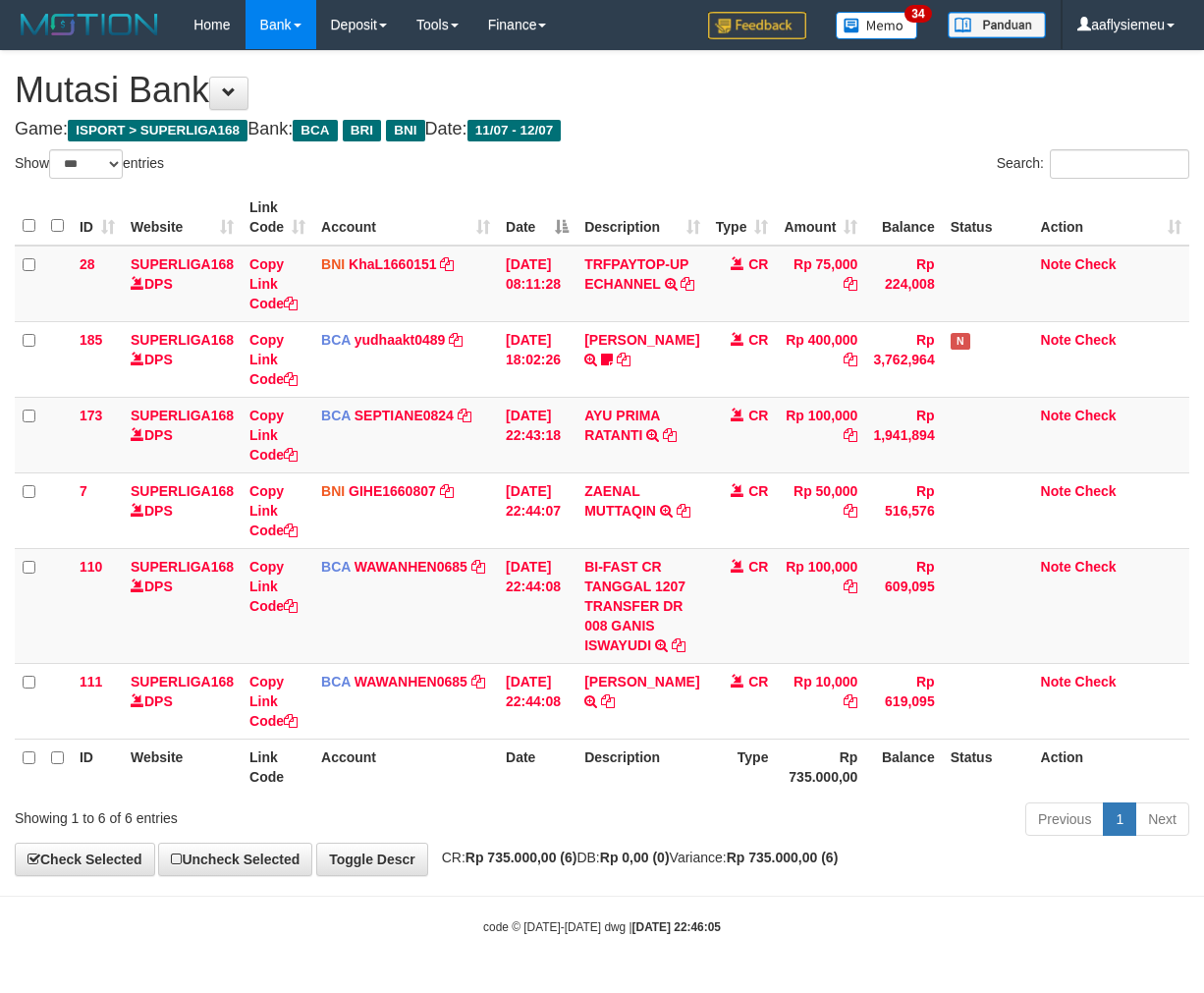 scroll, scrollTop: 52, scrollLeft: 0, axis: vertical 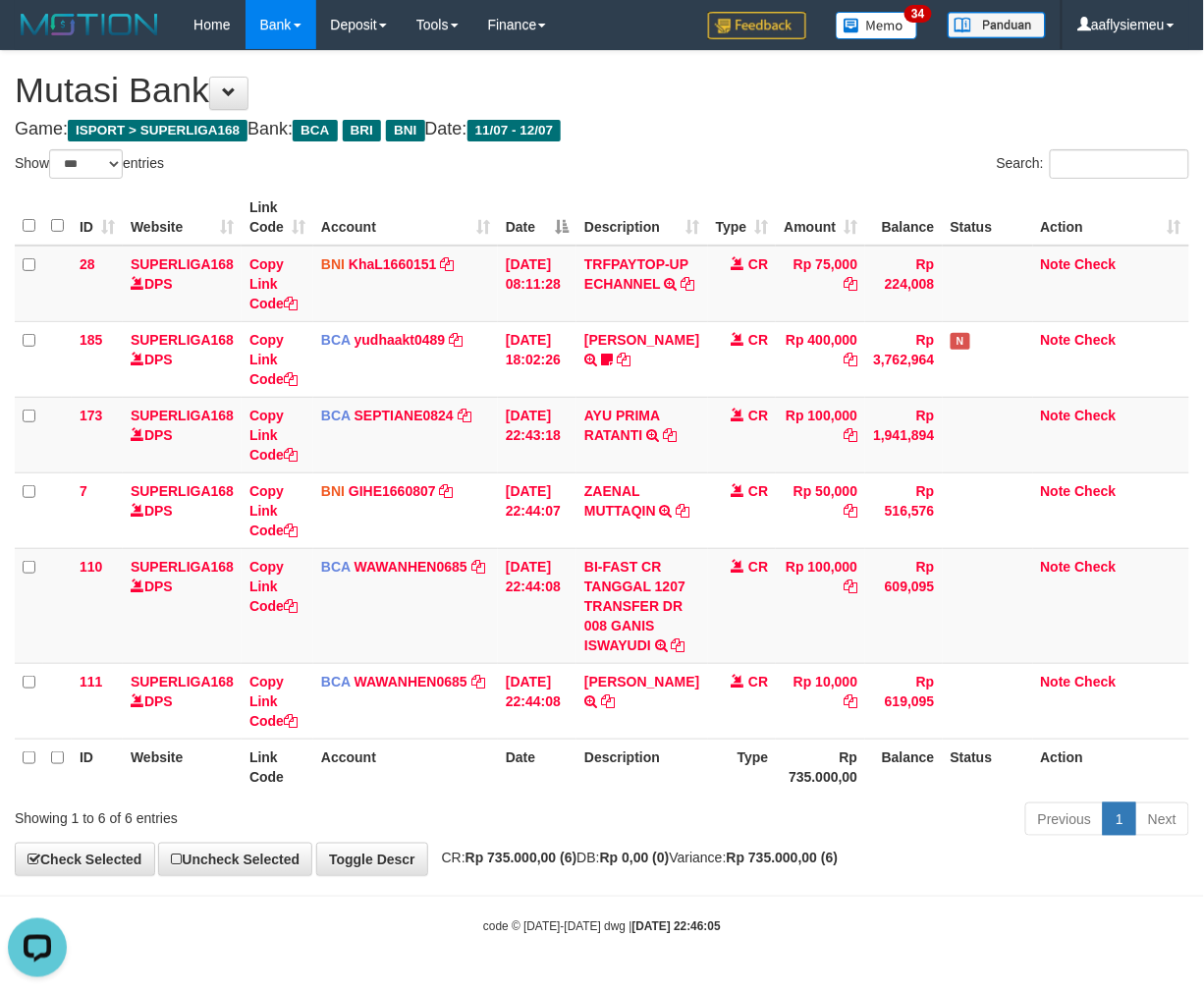 drag, startPoint x: 1097, startPoint y: 718, endPoint x: 1219, endPoint y: 686, distance: 126.12692 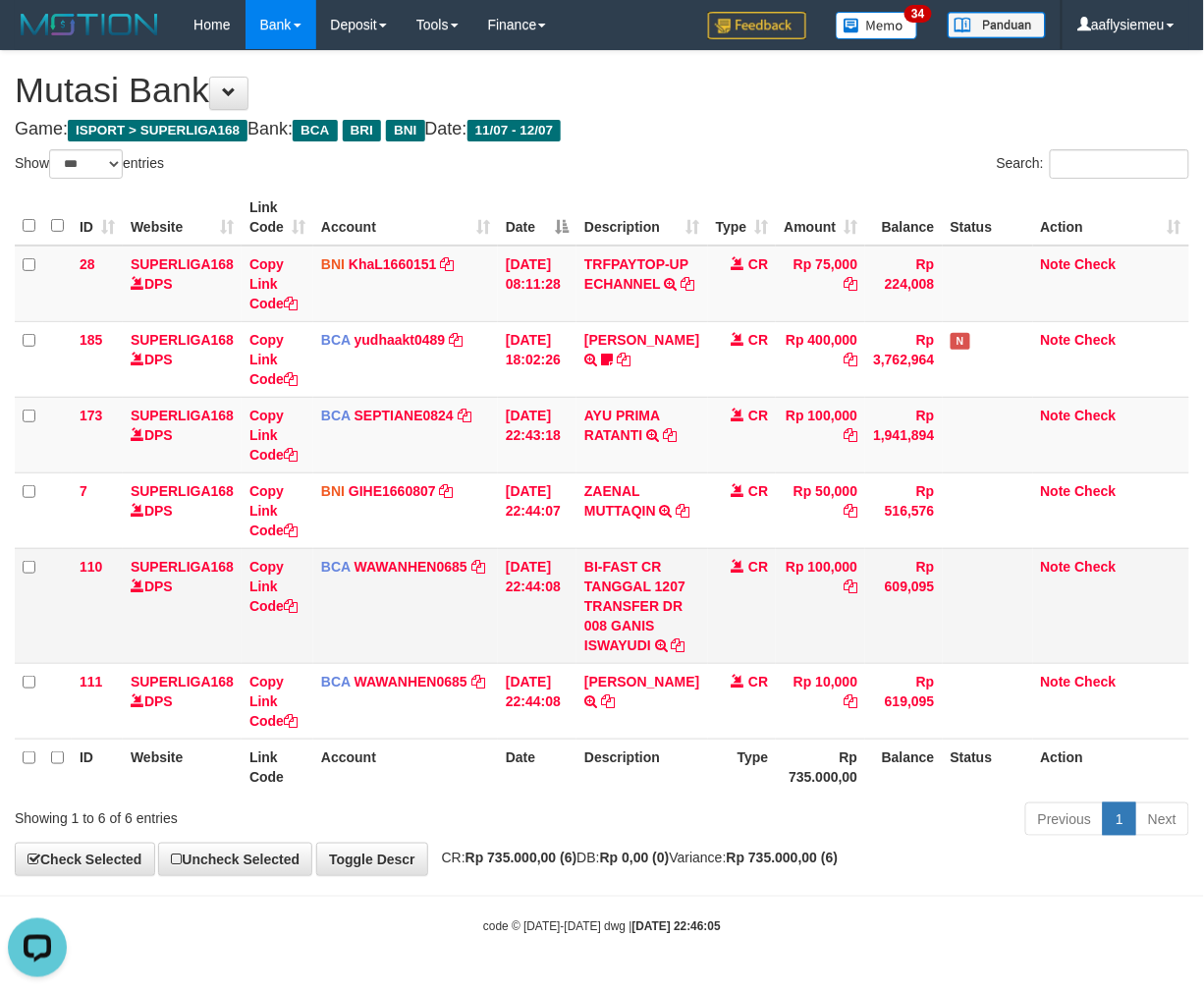 click on "Note
Check" at bounding box center (1111, 605) 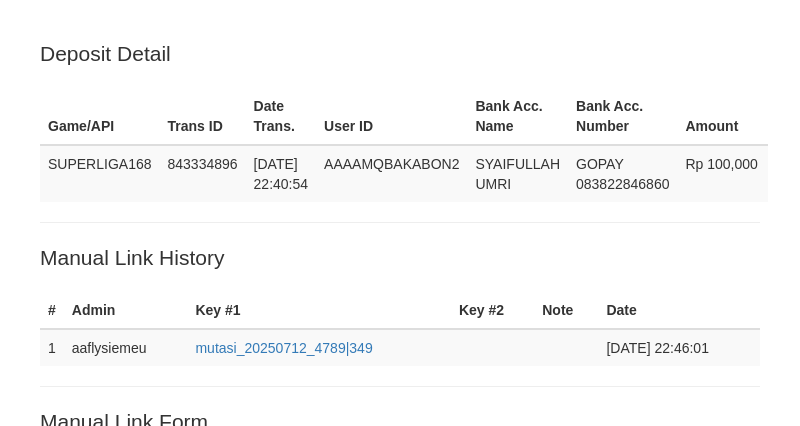 scroll, scrollTop: 511, scrollLeft: 0, axis: vertical 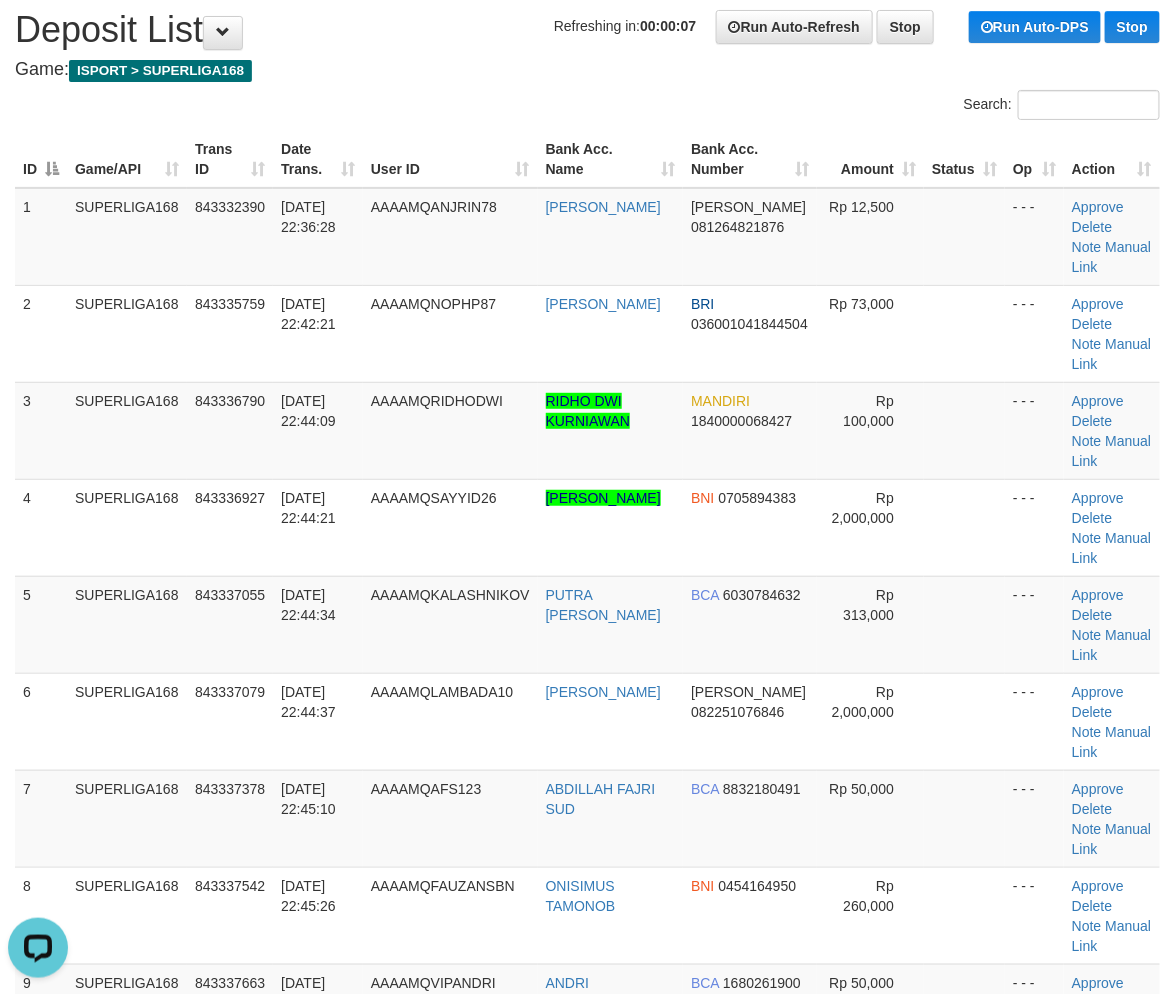 drag, startPoint x: 416, startPoint y: 493, endPoint x: 3, endPoint y: 633, distance: 436.0837 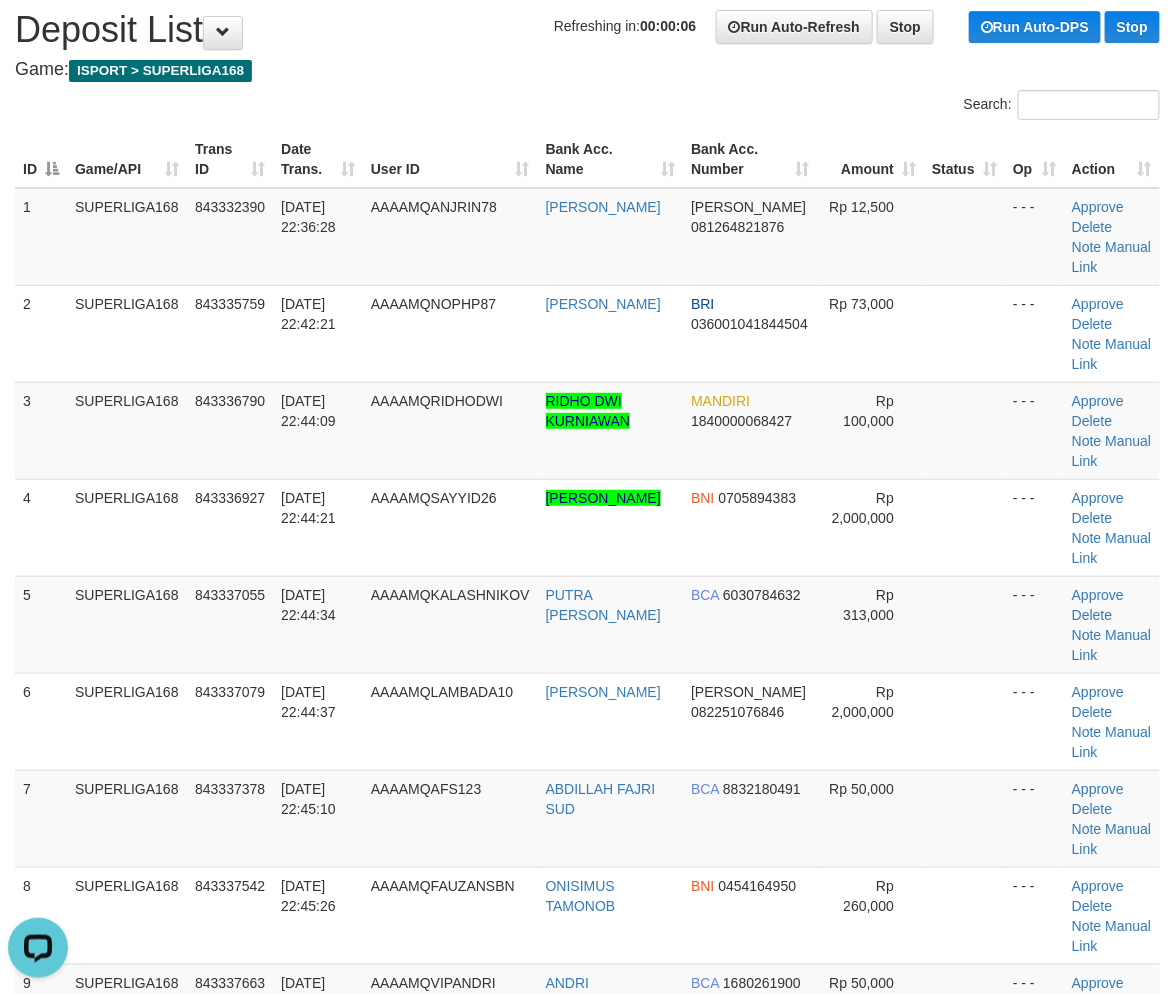 drag, startPoint x: 322, startPoint y: 548, endPoint x: 1, endPoint y: 667, distance: 342.34778 